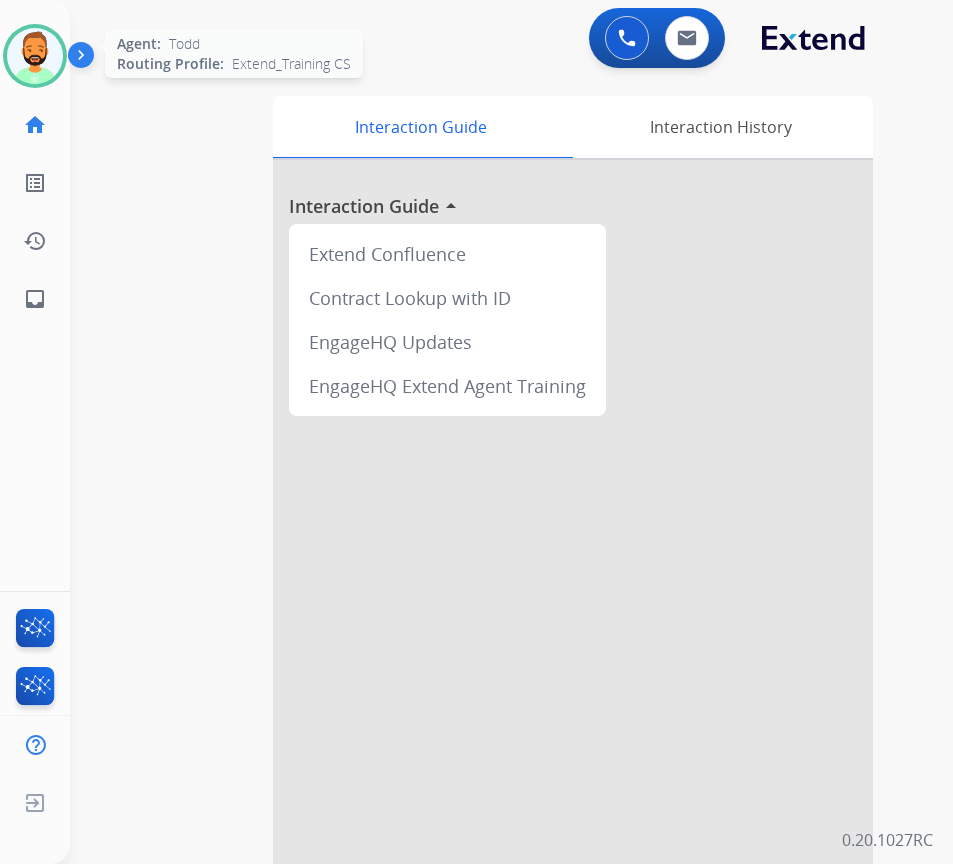 scroll, scrollTop: 0, scrollLeft: 0, axis: both 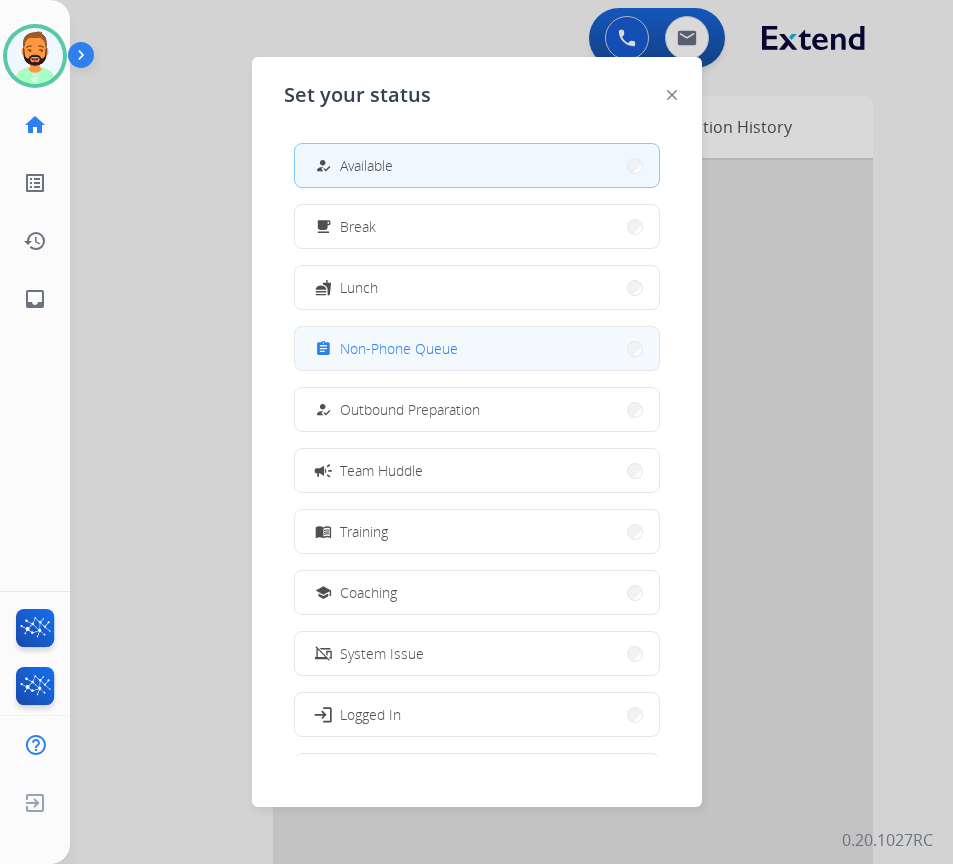 click on "assignment Non-Phone Queue" at bounding box center [477, 348] 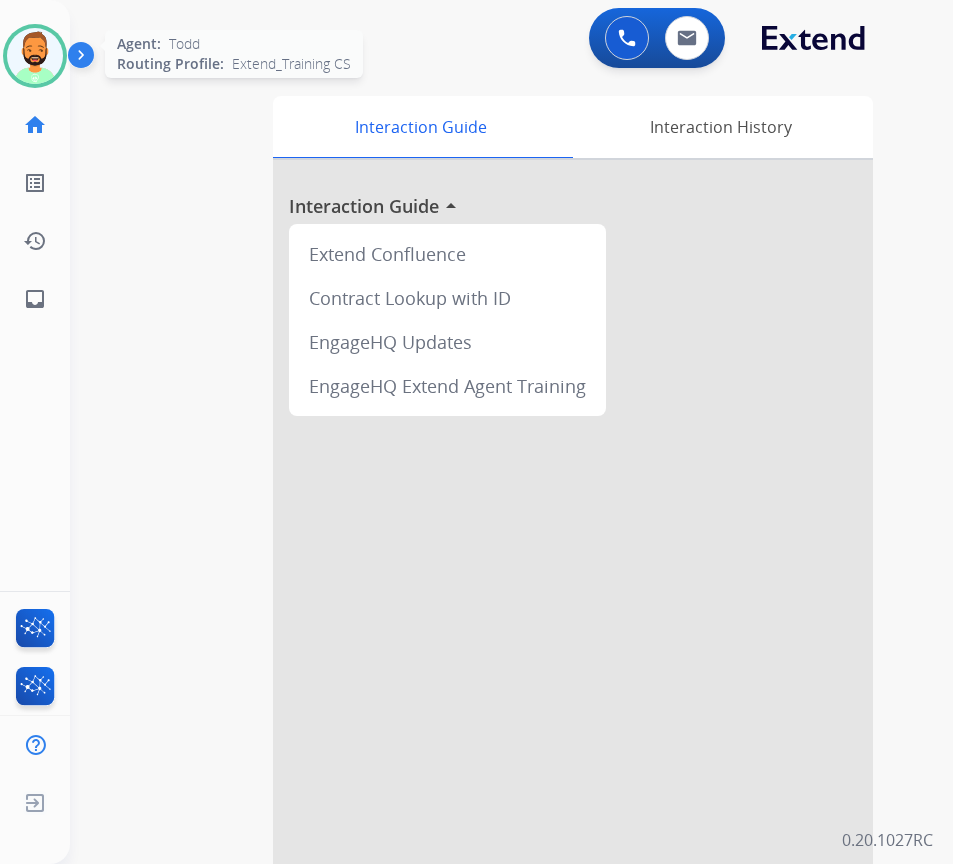 click at bounding box center [35, 56] 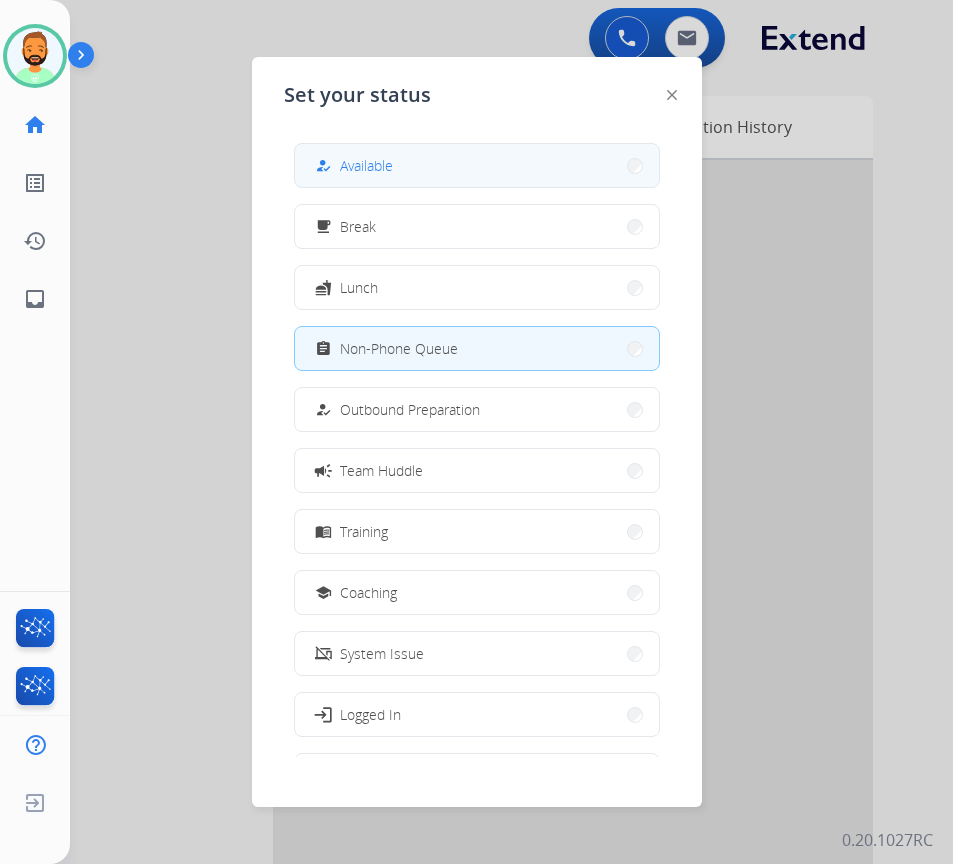 click on "how_to_reg Available" at bounding box center (477, 165) 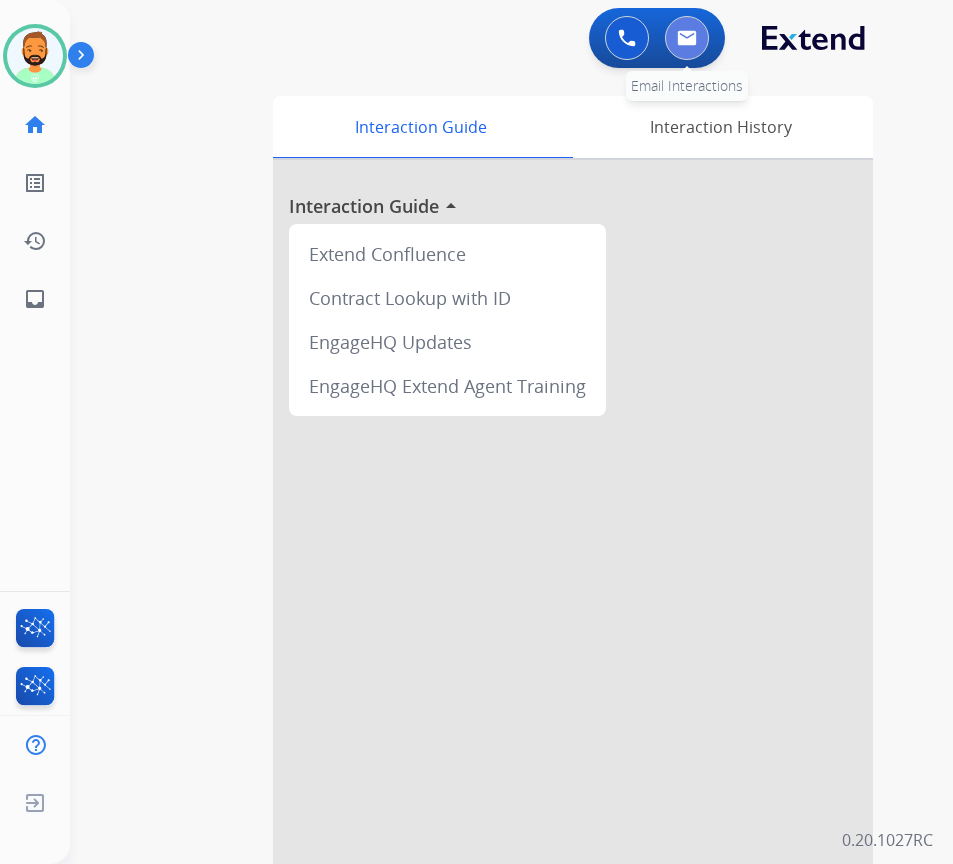click at bounding box center (687, 38) 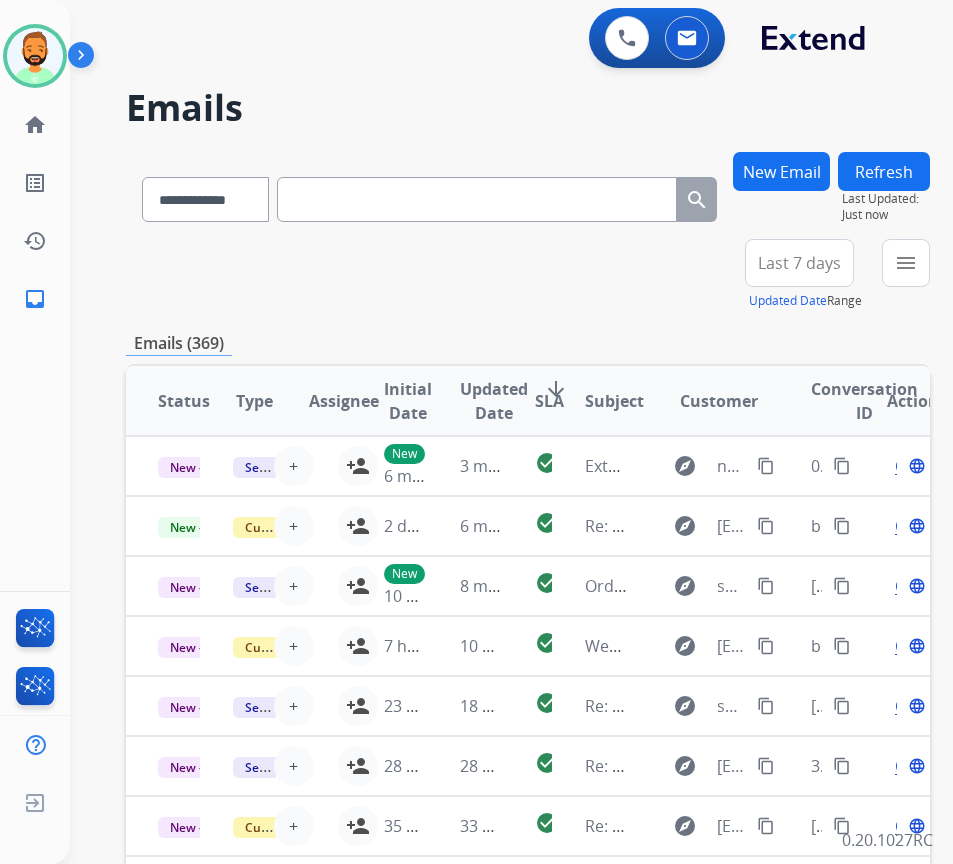 click on "Last 7 days" at bounding box center [799, 263] 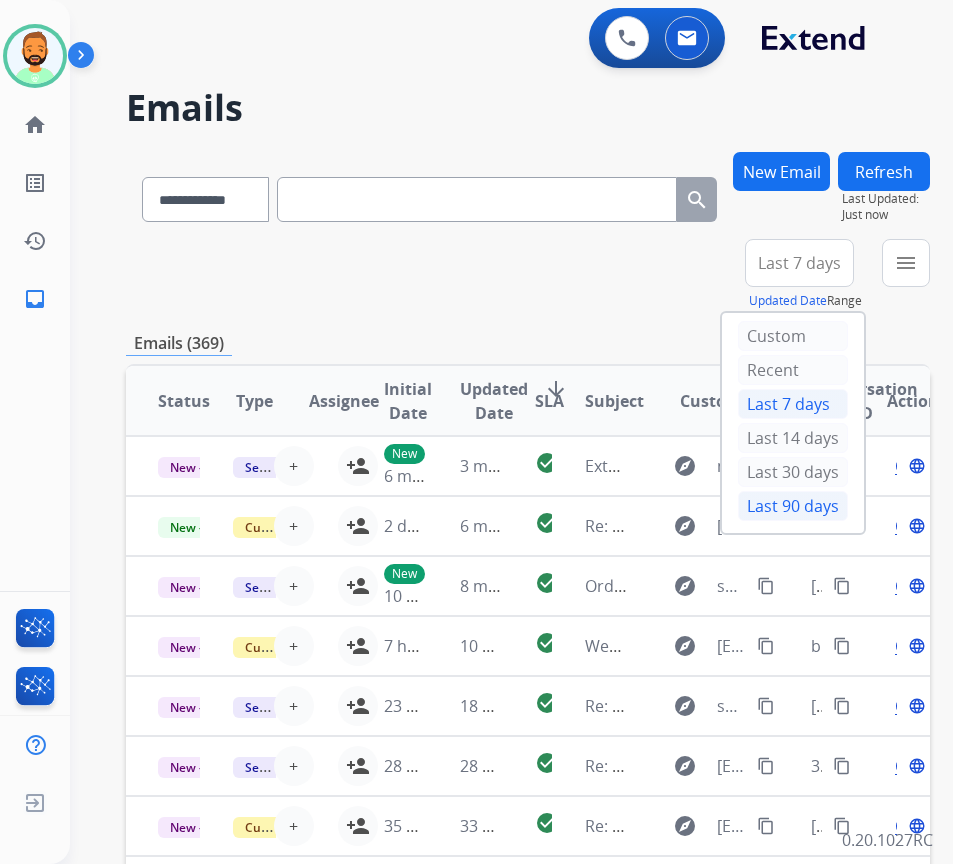 click on "Last 90 days" at bounding box center [793, 506] 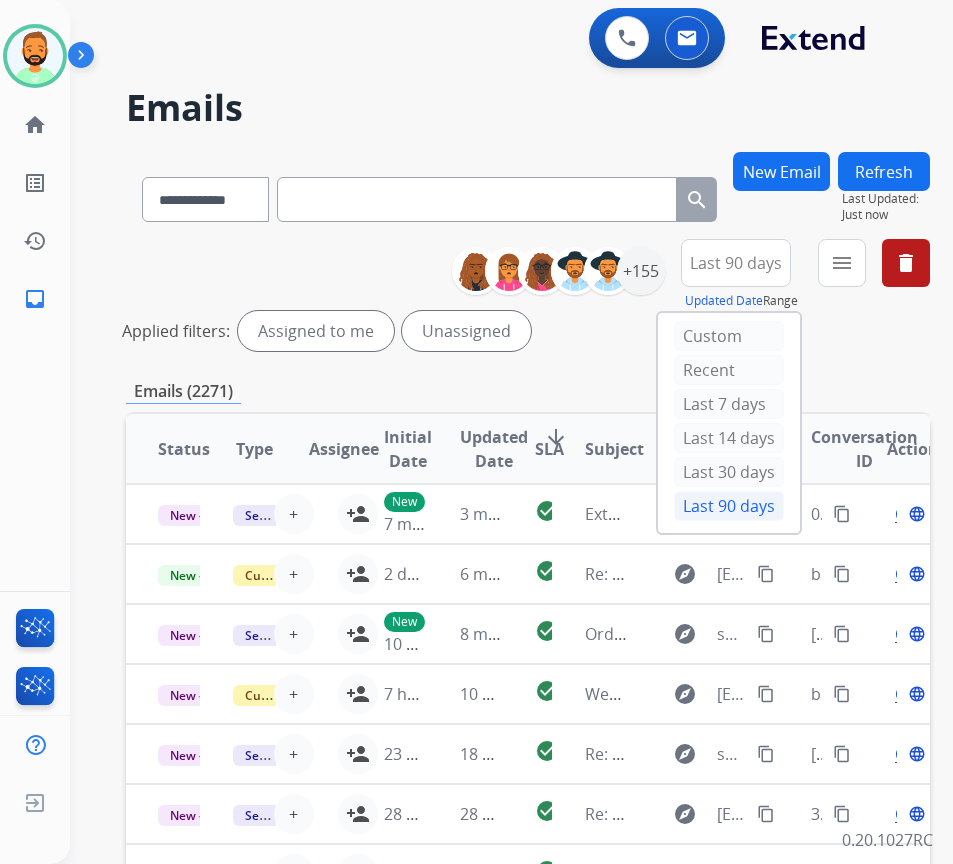 click on "Applied filters: Assigned to me Unassigned" at bounding box center (524, 331) 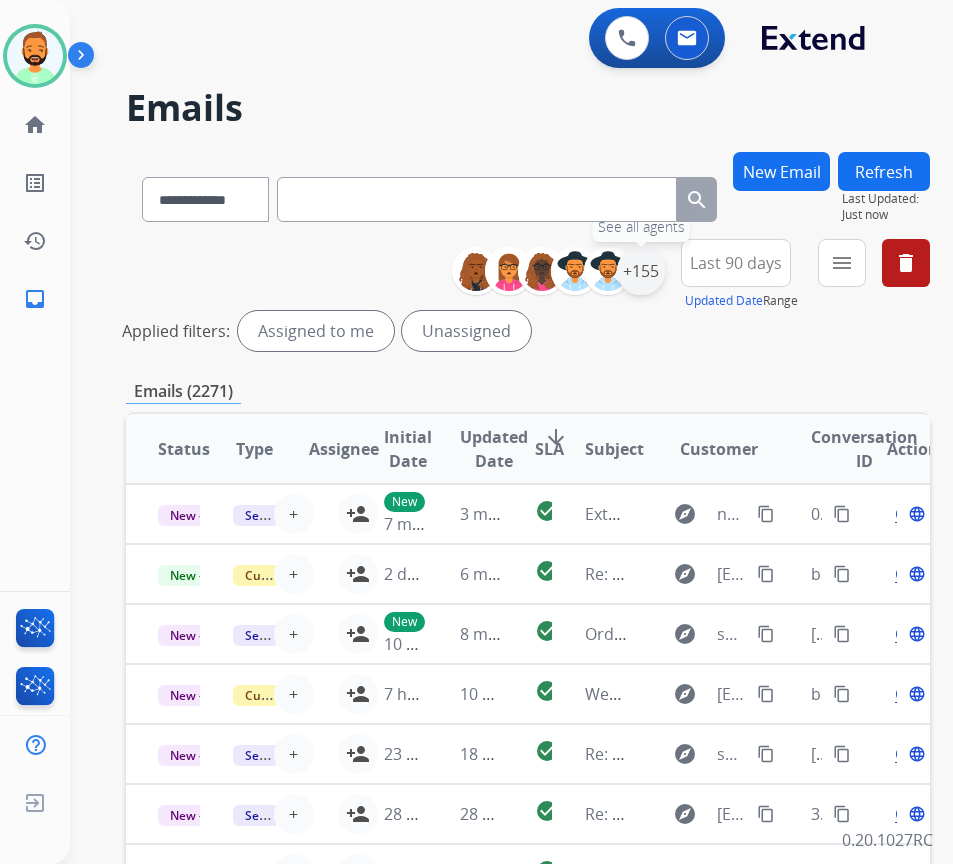 click on "+155" at bounding box center (641, 271) 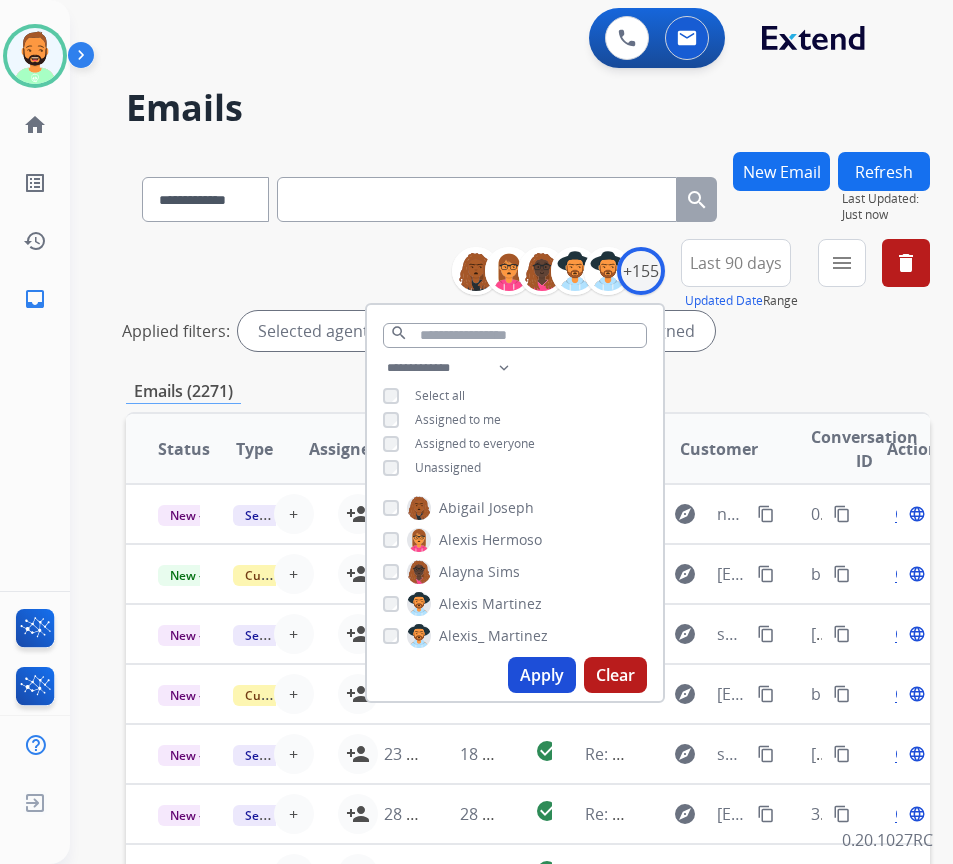 click on "Unassigned" at bounding box center [448, 467] 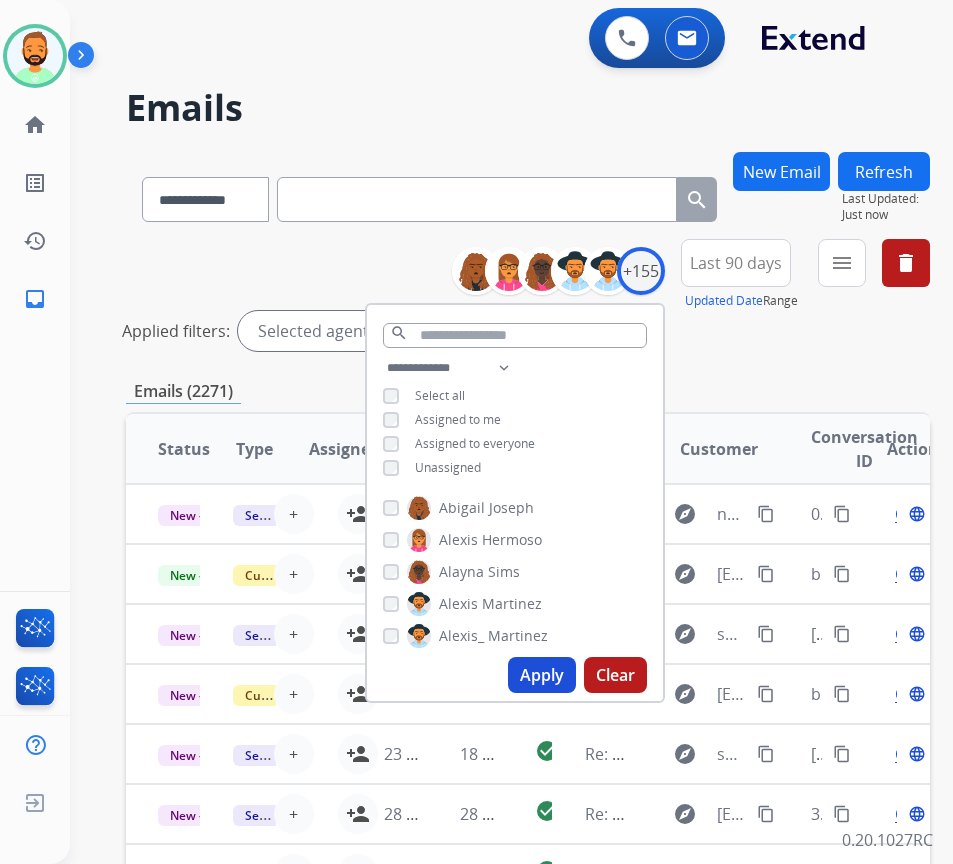 click on "Apply" at bounding box center (542, 675) 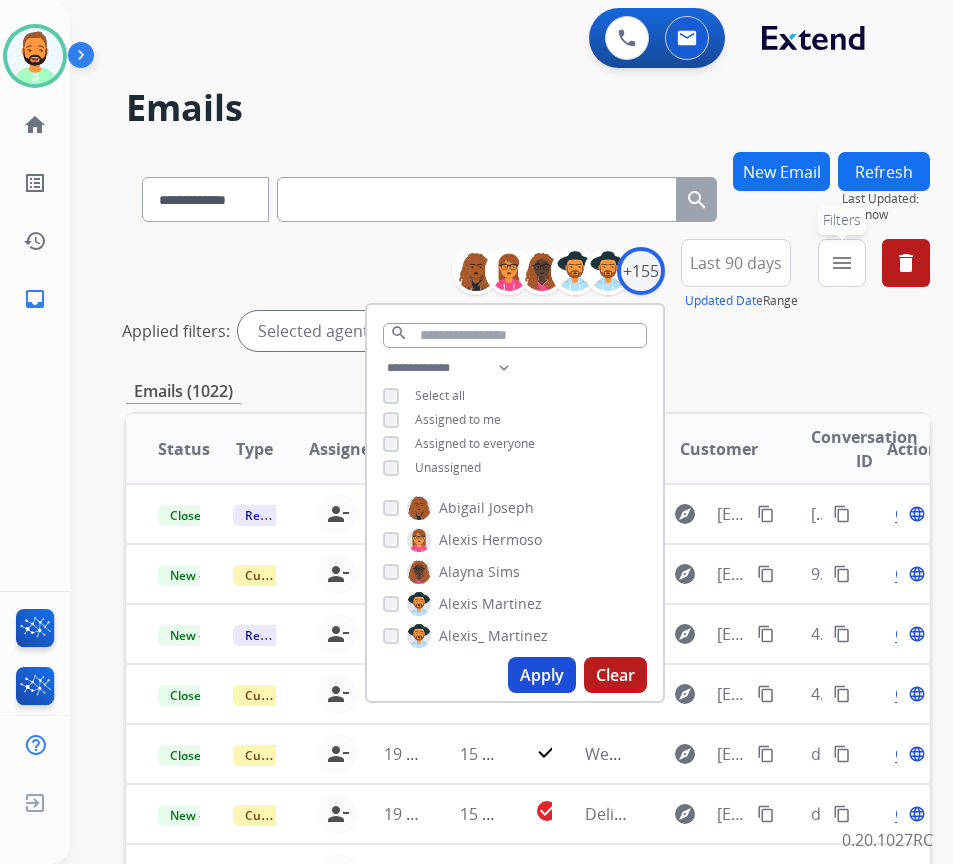 click on "menu" at bounding box center (842, 263) 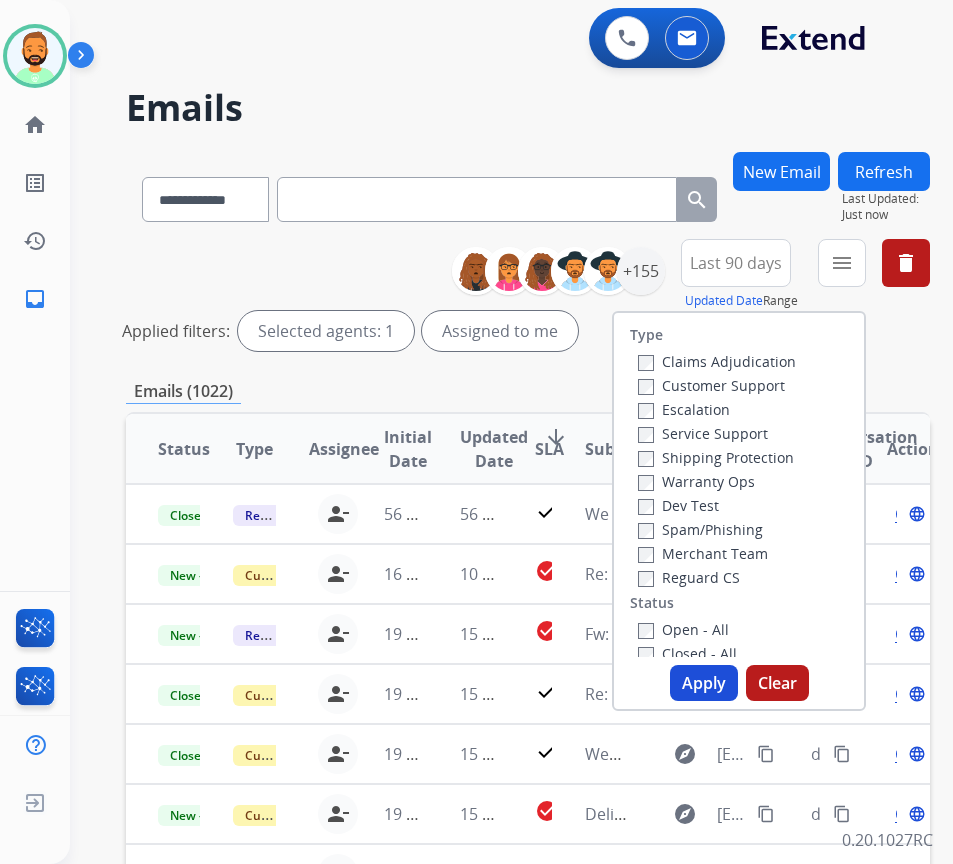 click on "Customer Support" at bounding box center [711, 385] 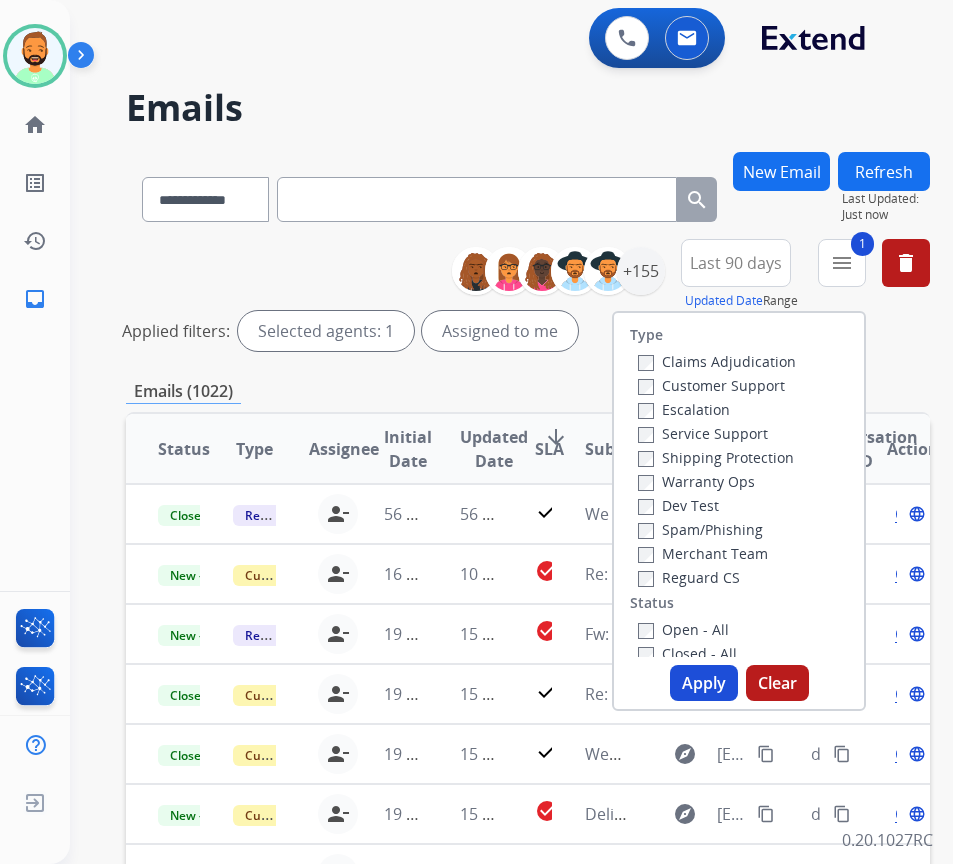 click on "Shipping Protection" at bounding box center (716, 457) 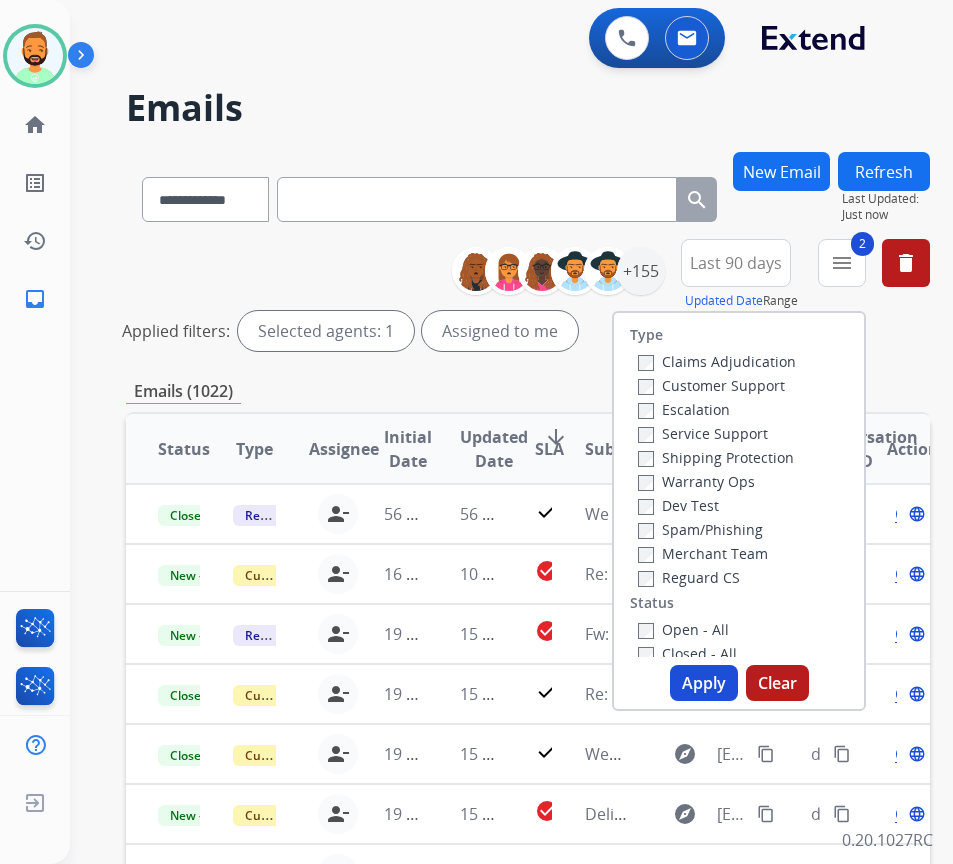 click on "Open - All" at bounding box center (683, 629) 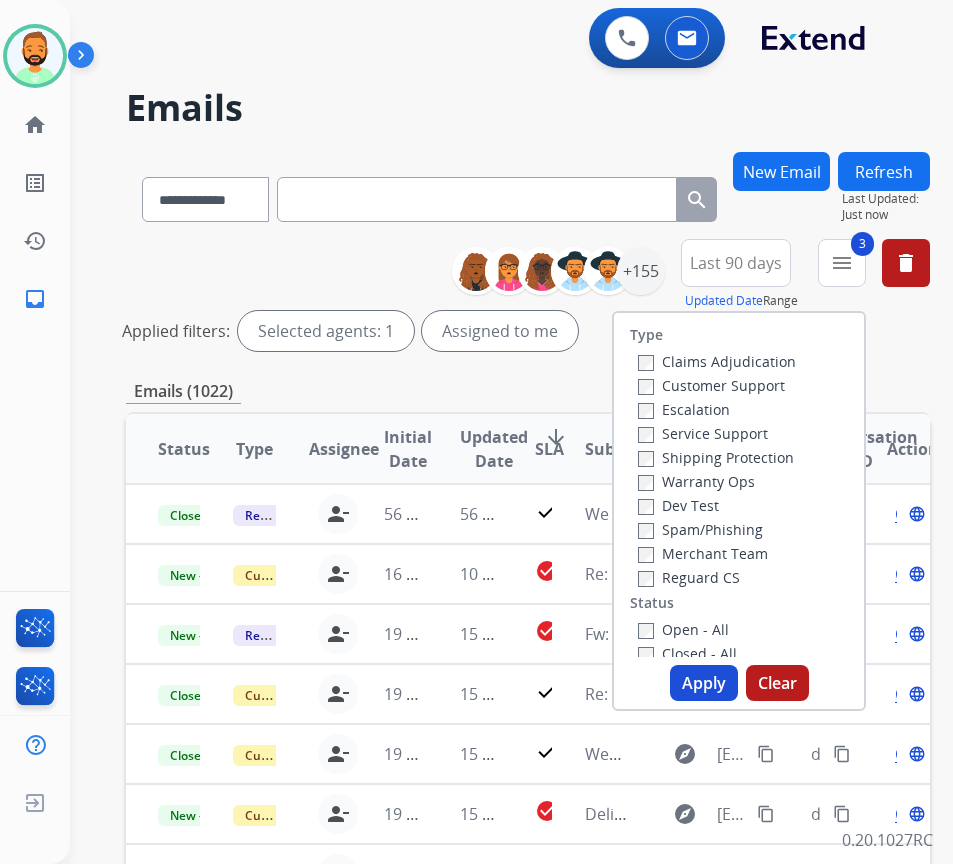 click on "Apply" at bounding box center (704, 683) 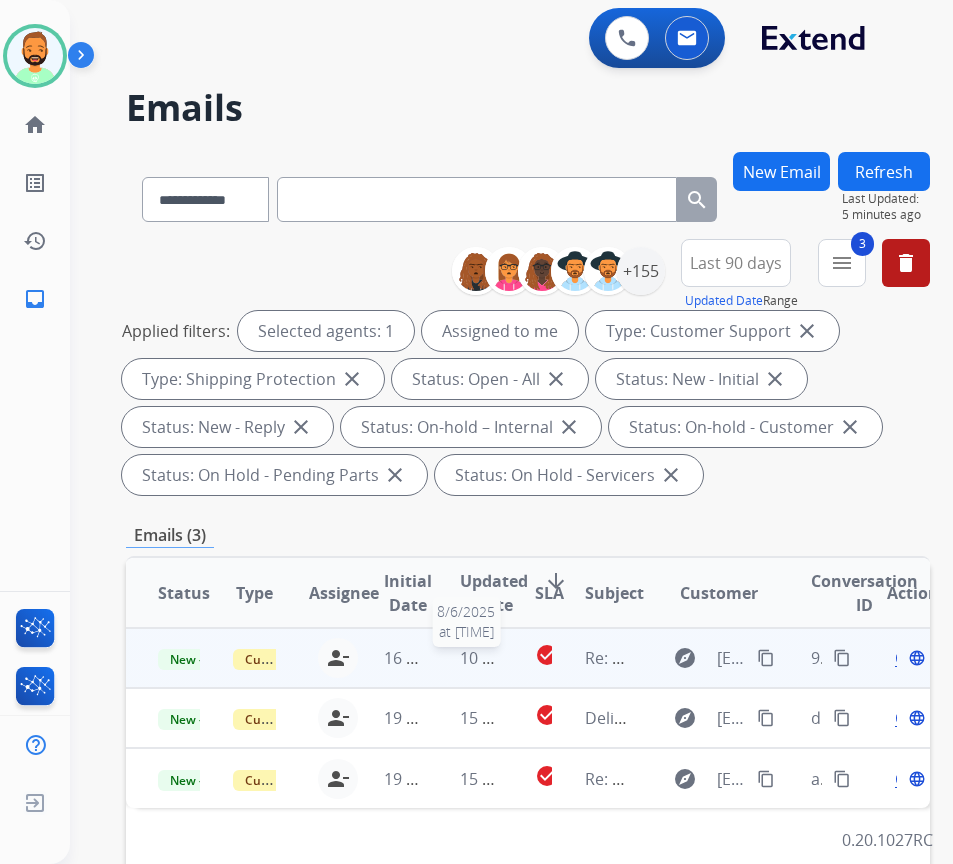 click on "10 hours ago" at bounding box center [509, 658] 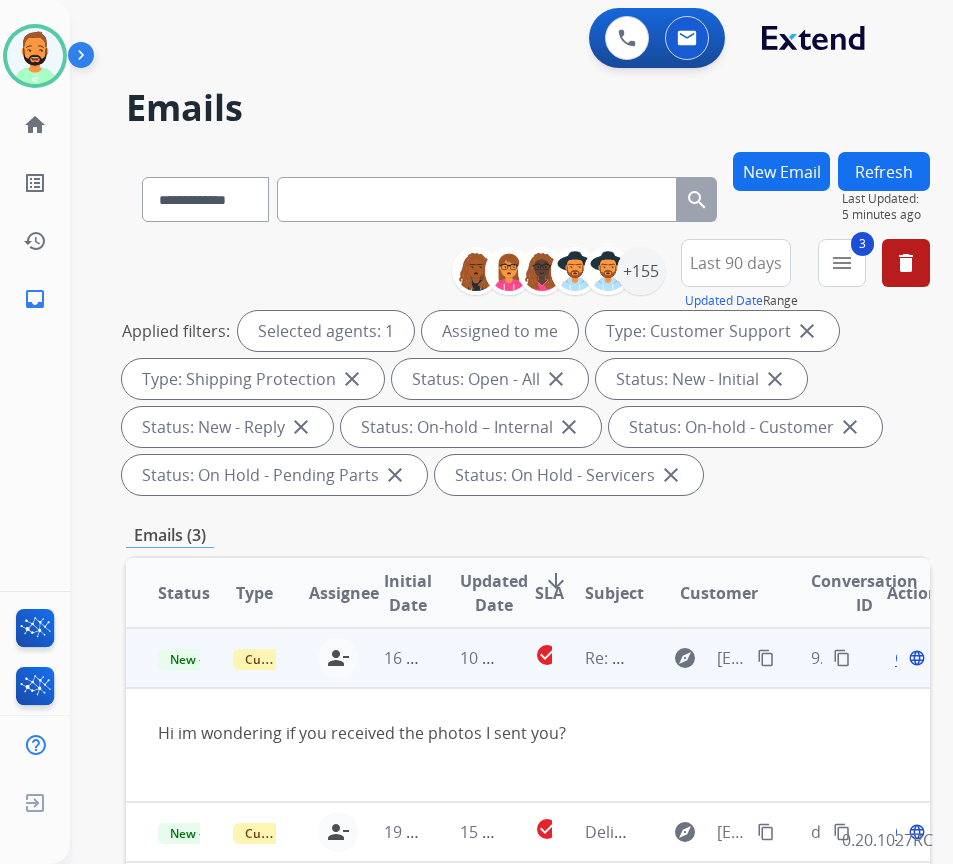 click on "content_copy" at bounding box center [766, 658] 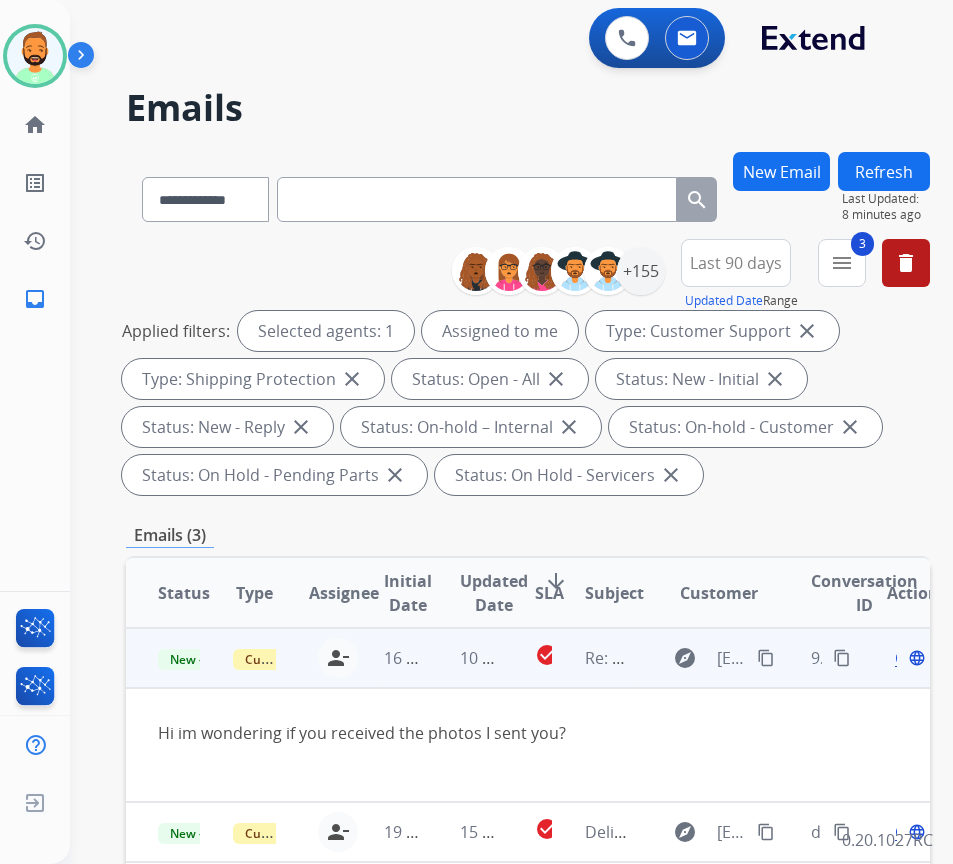 click on "Open" at bounding box center (915, 658) 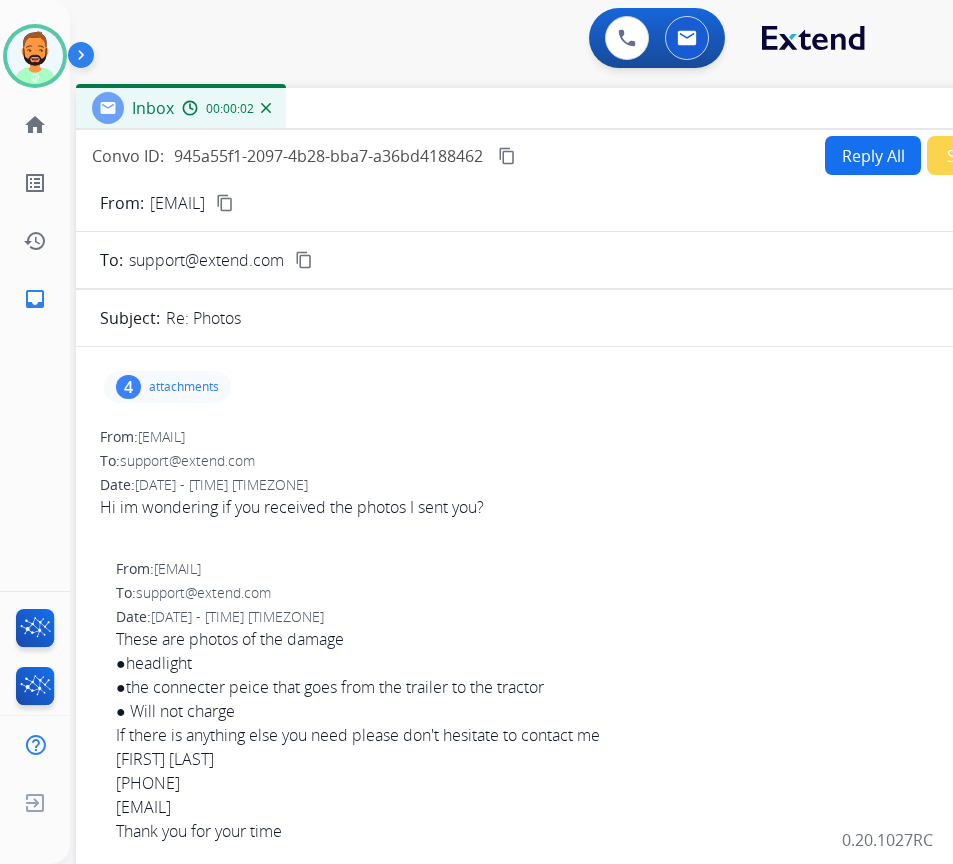 drag, startPoint x: 239, startPoint y: 140, endPoint x: 410, endPoint y: 106, distance: 174.34735 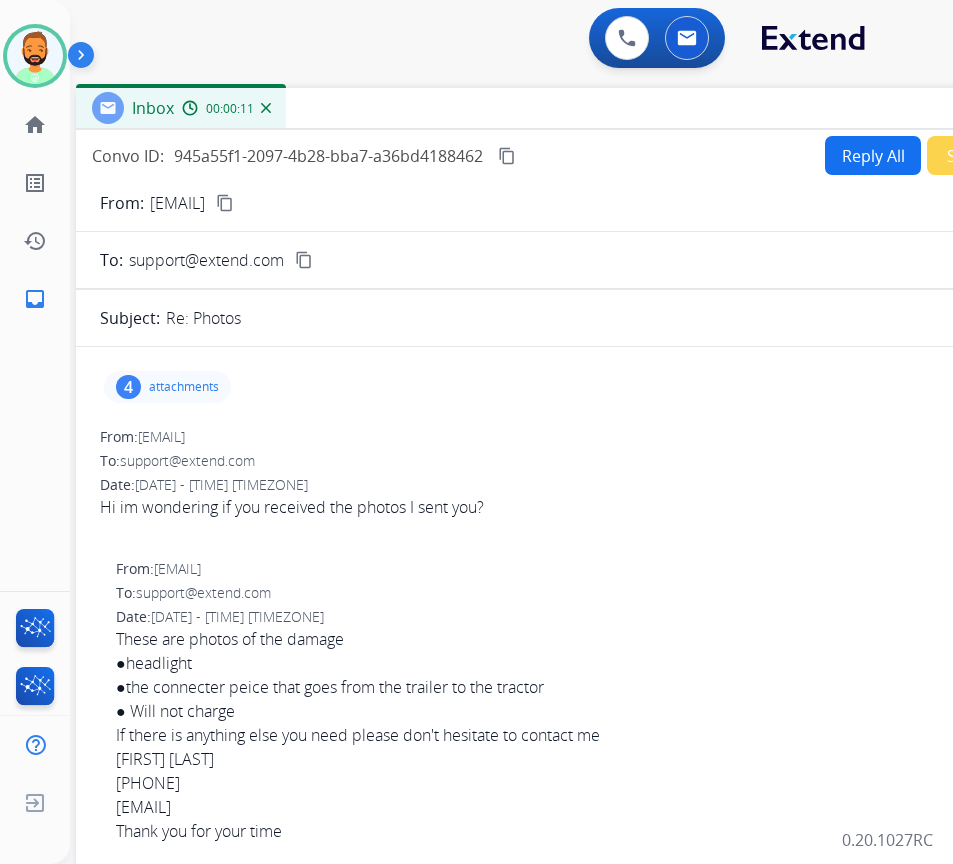 click on "content_copy" at bounding box center [225, 203] 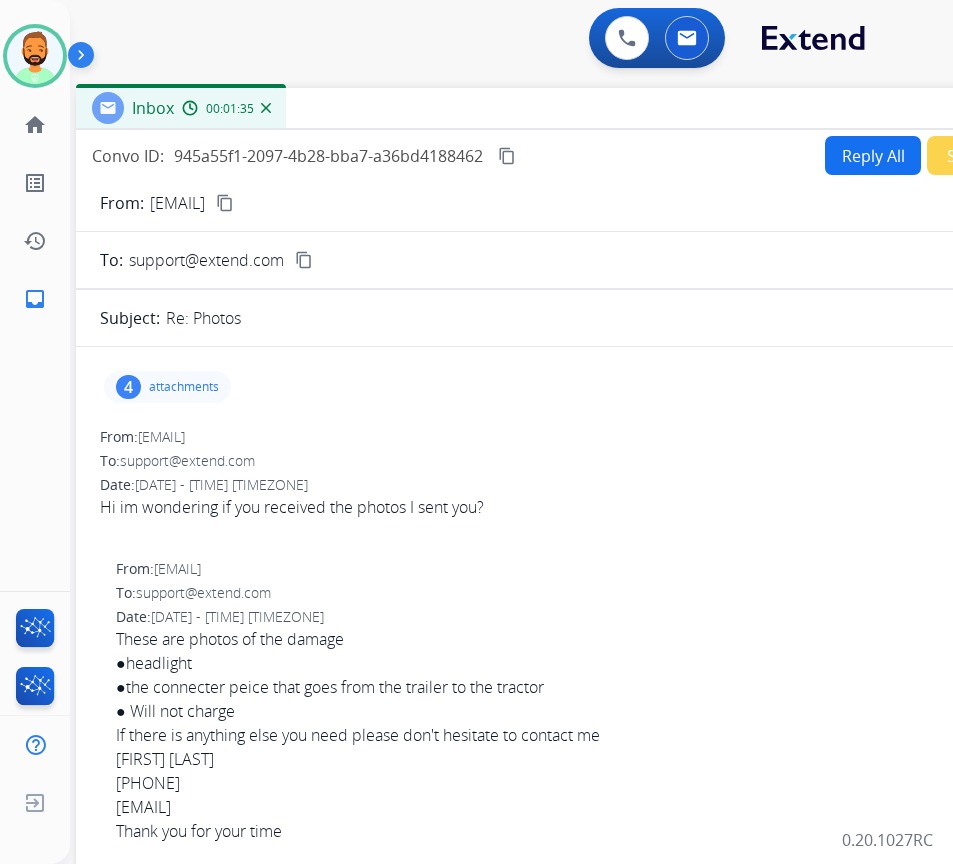 click on "attachments" at bounding box center (184, 387) 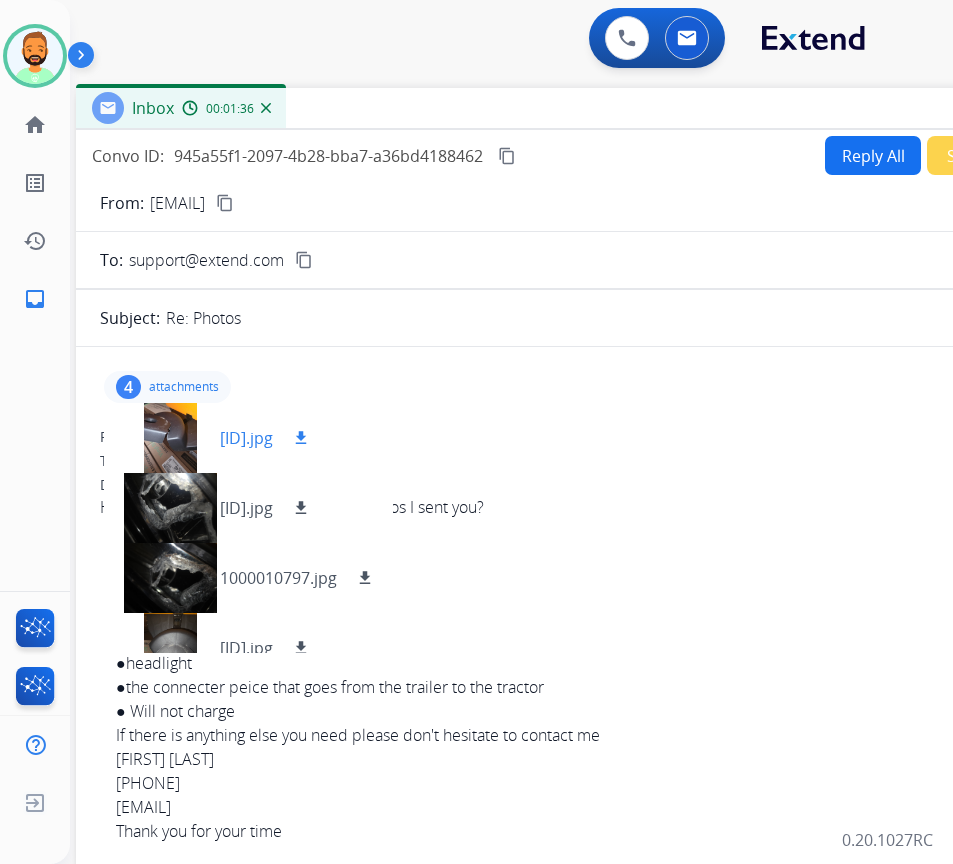 click at bounding box center (170, 438) 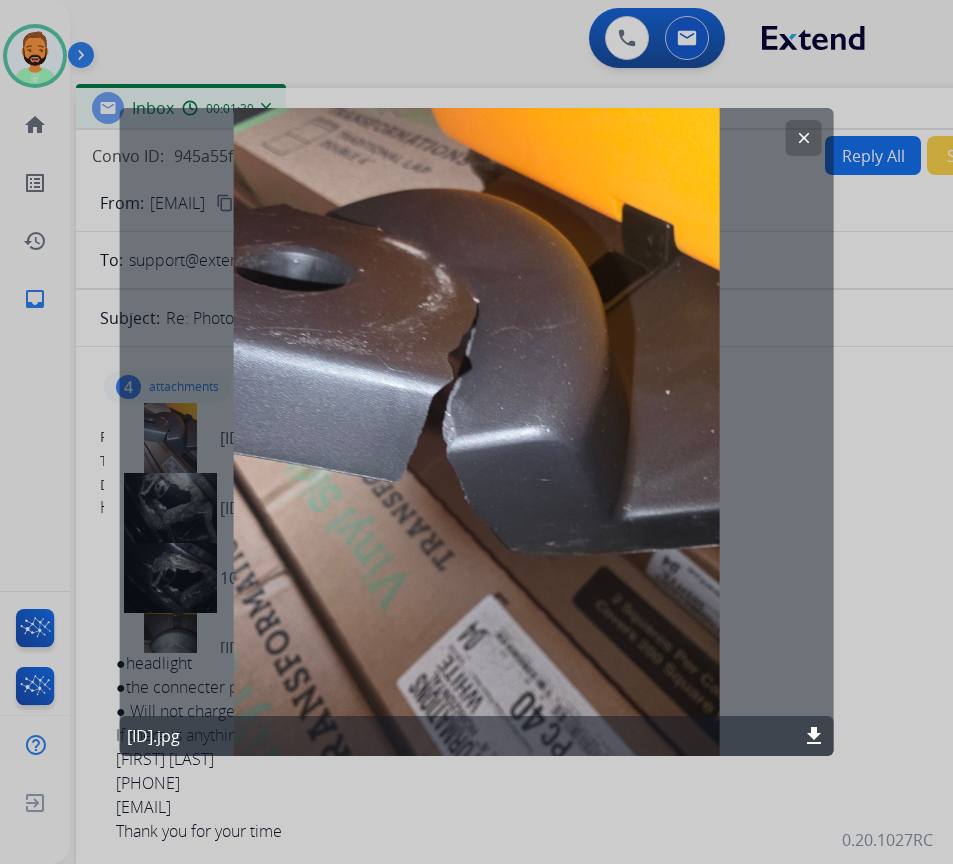 click on "download" 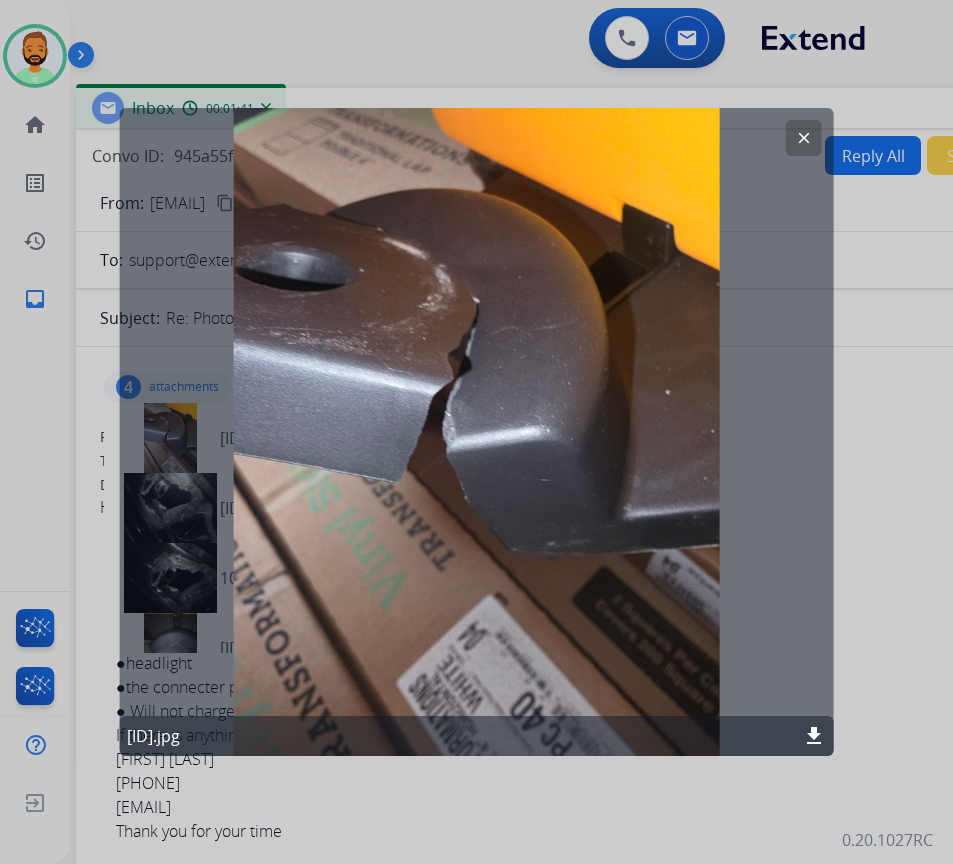 click on "clear" 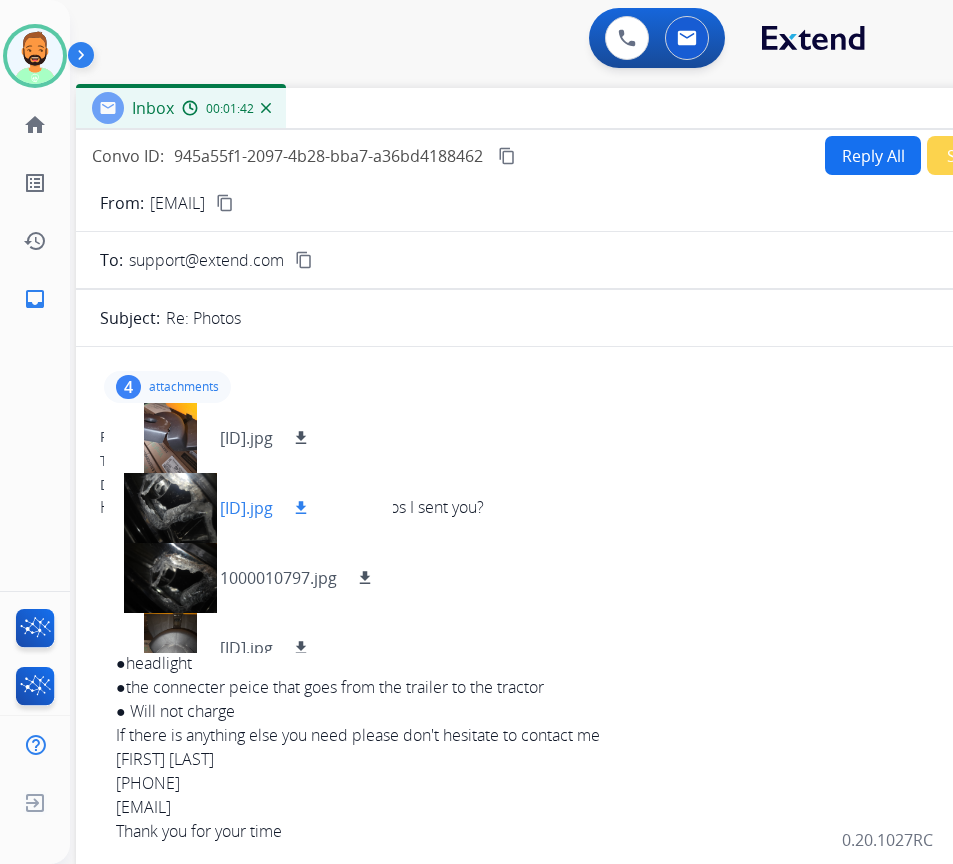 click on "download" at bounding box center (301, 508) 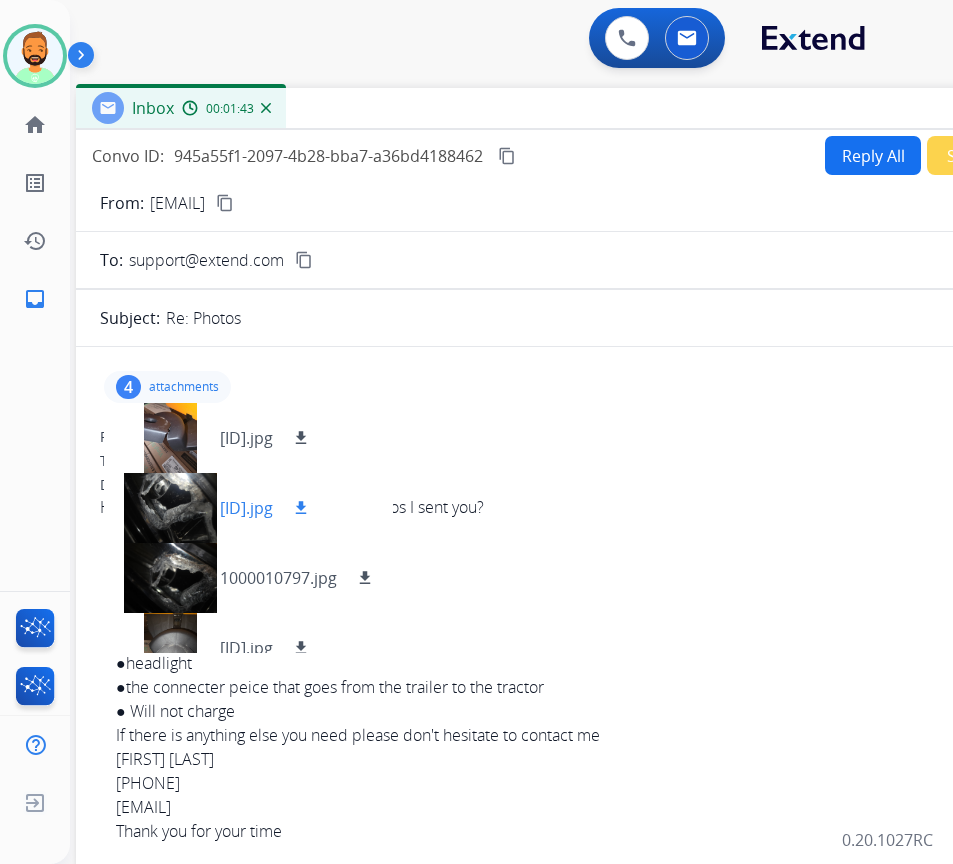 click at bounding box center [170, 508] 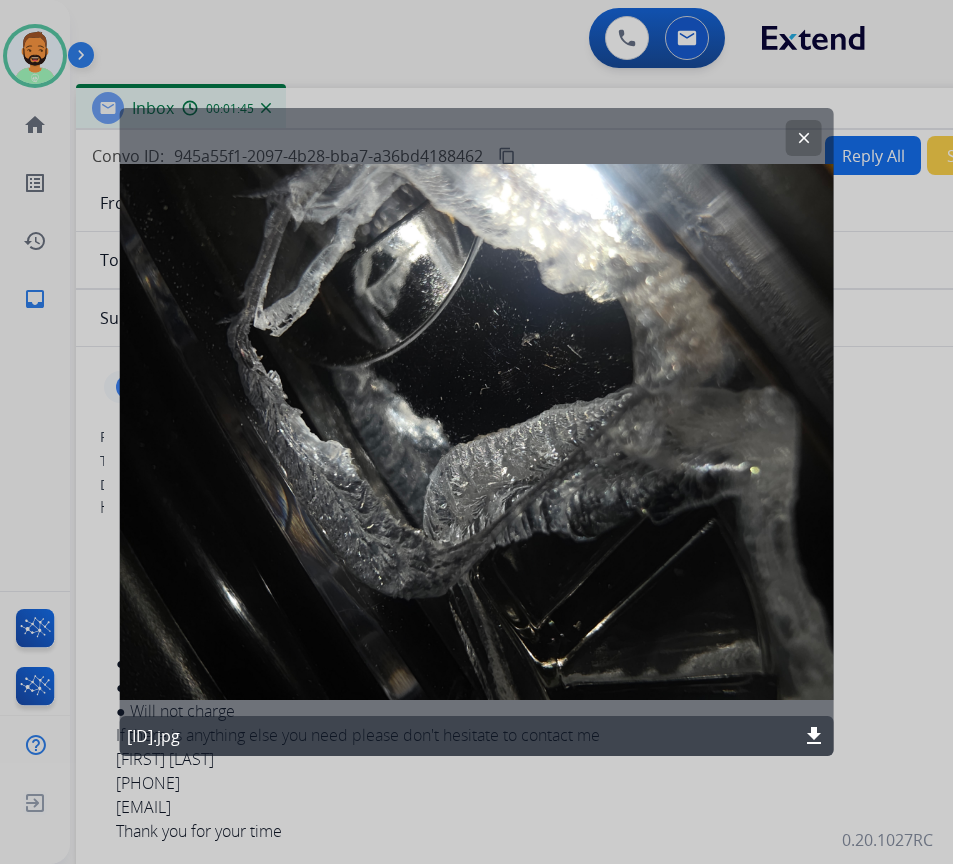 click on "clear" 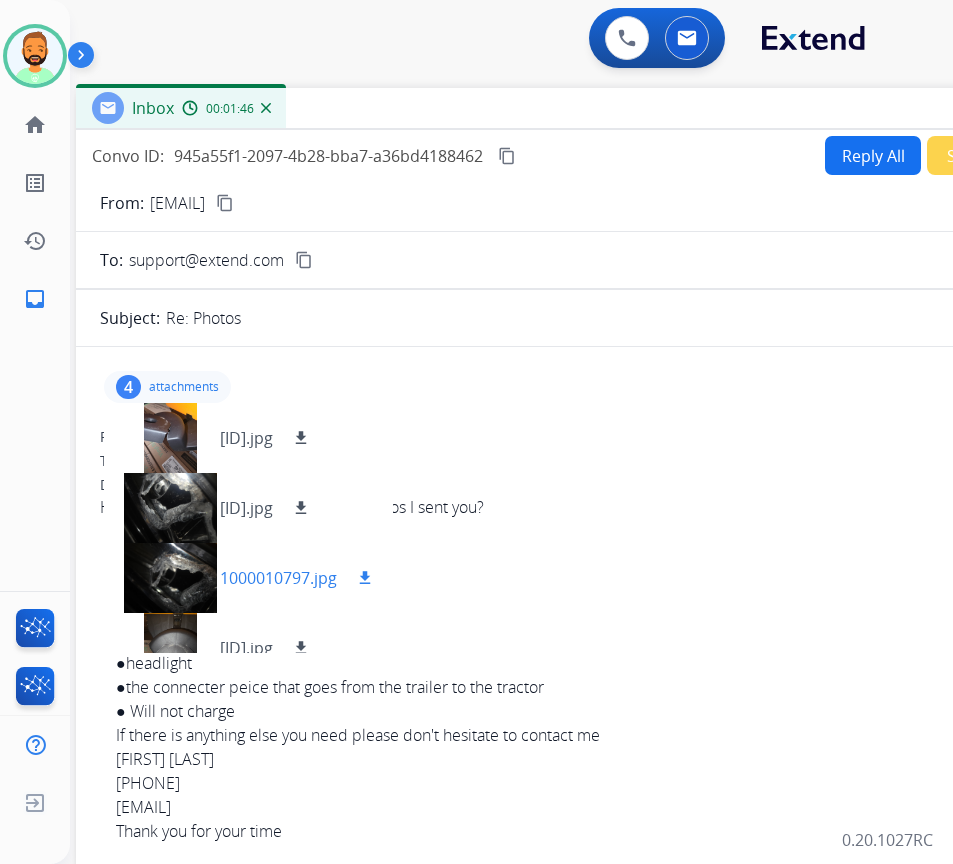 click at bounding box center [170, 578] 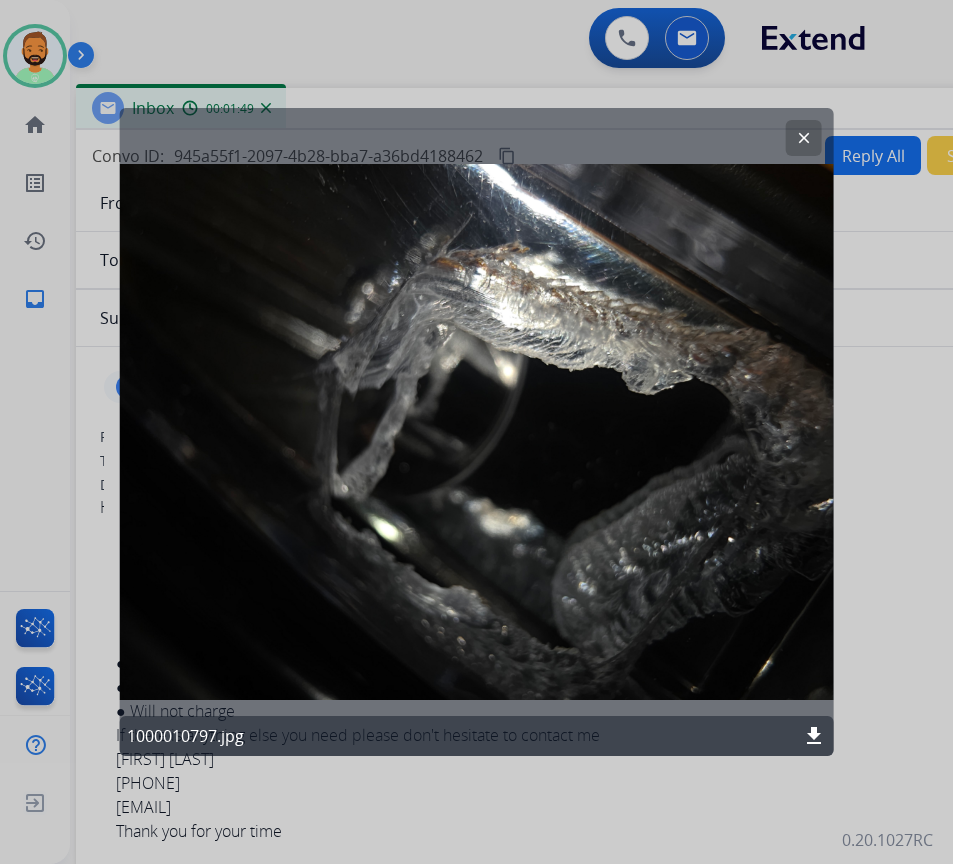 click on "clear" 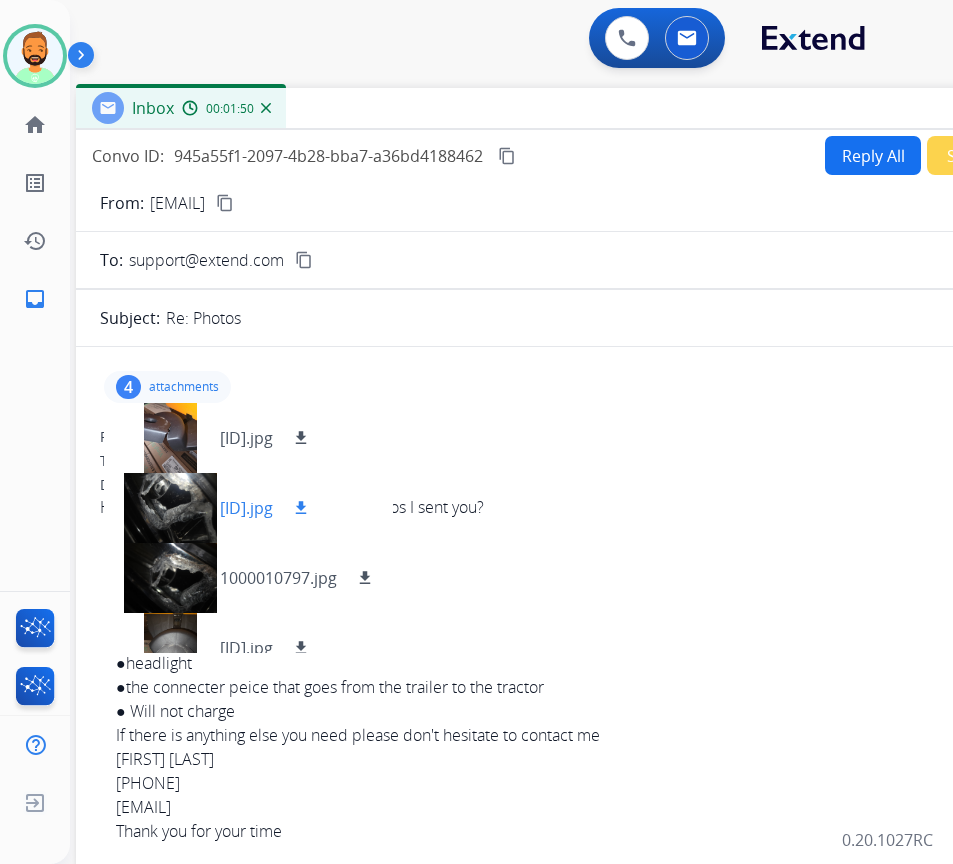 click at bounding box center (170, 508) 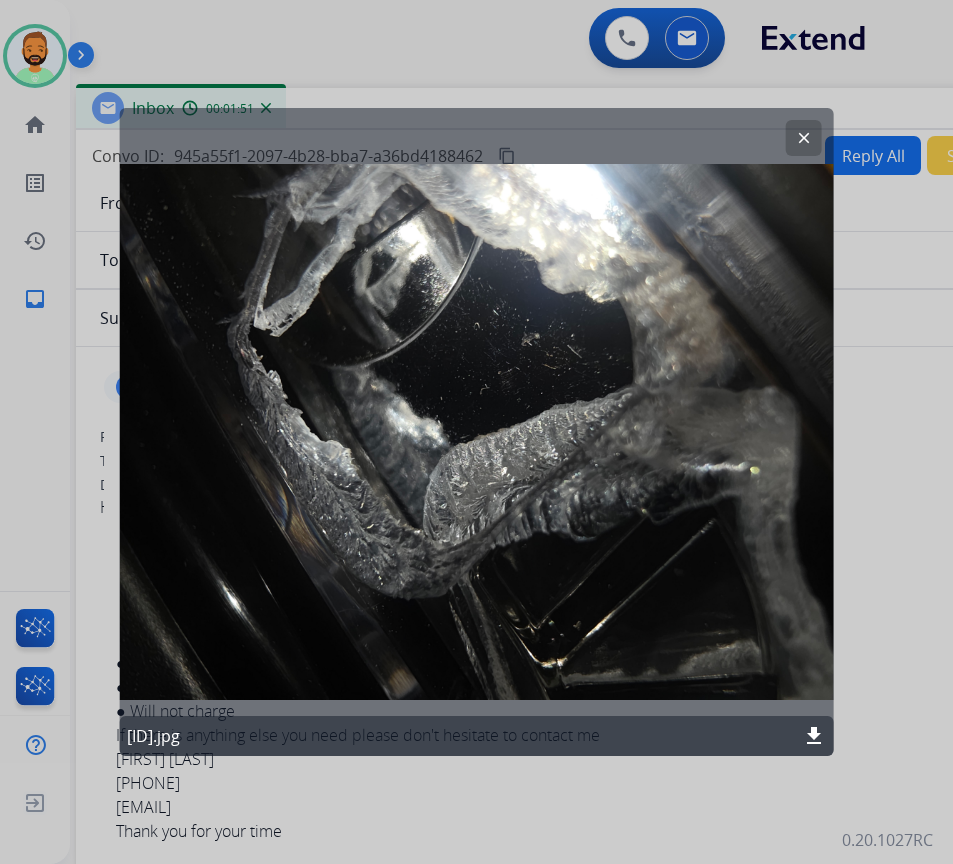click on "clear" 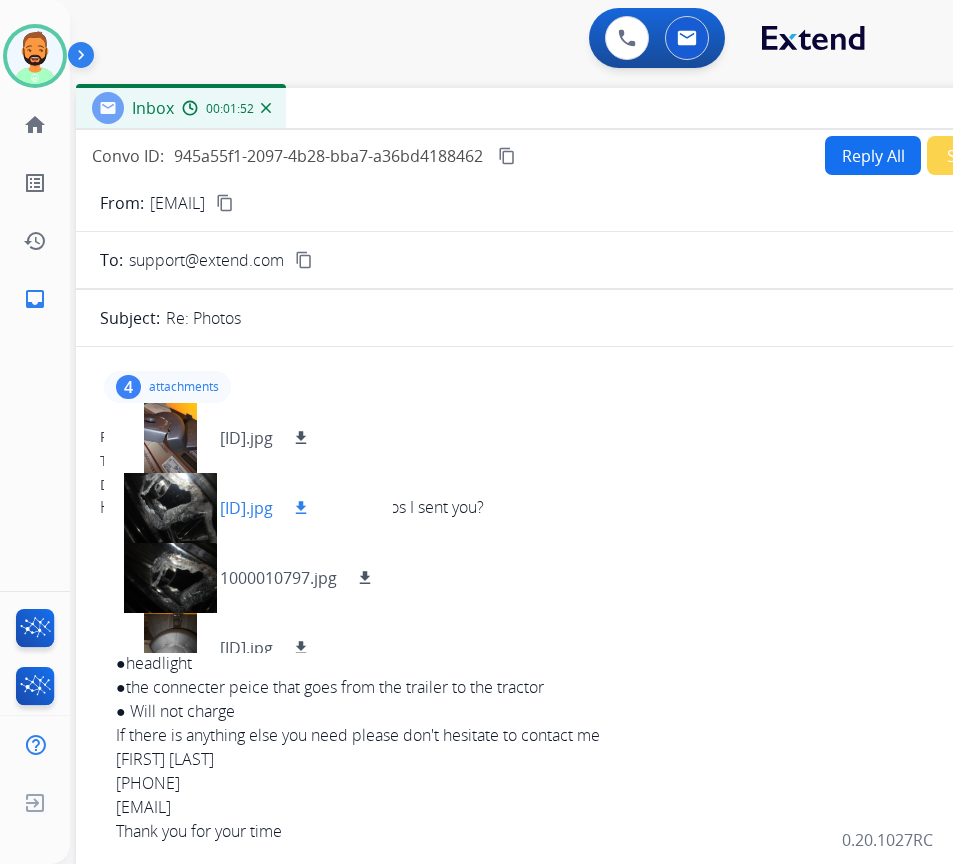 scroll, scrollTop: 30, scrollLeft: 0, axis: vertical 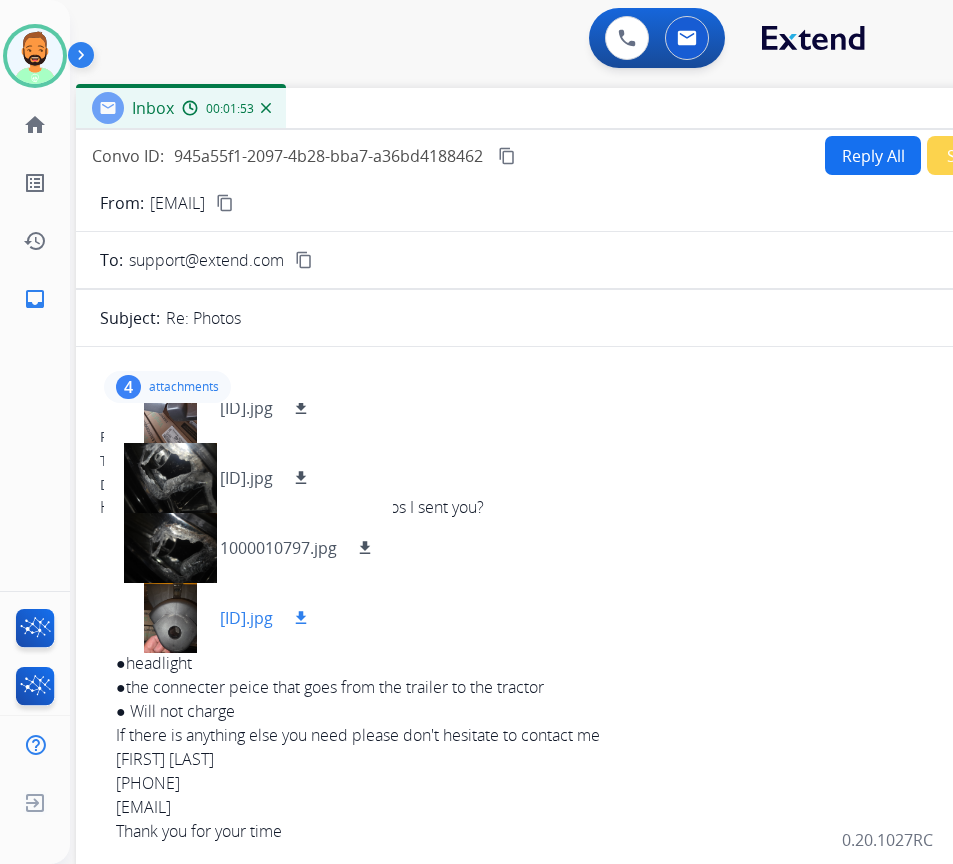 click on "download" at bounding box center (301, 618) 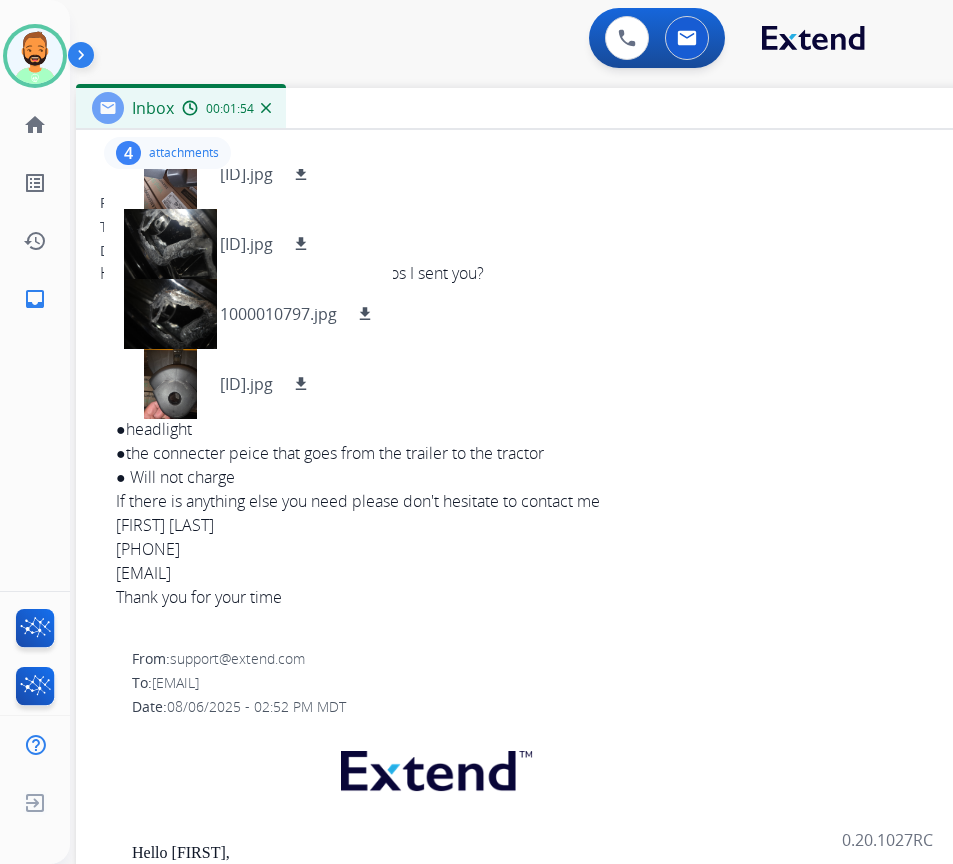 scroll, scrollTop: 300, scrollLeft: 0, axis: vertical 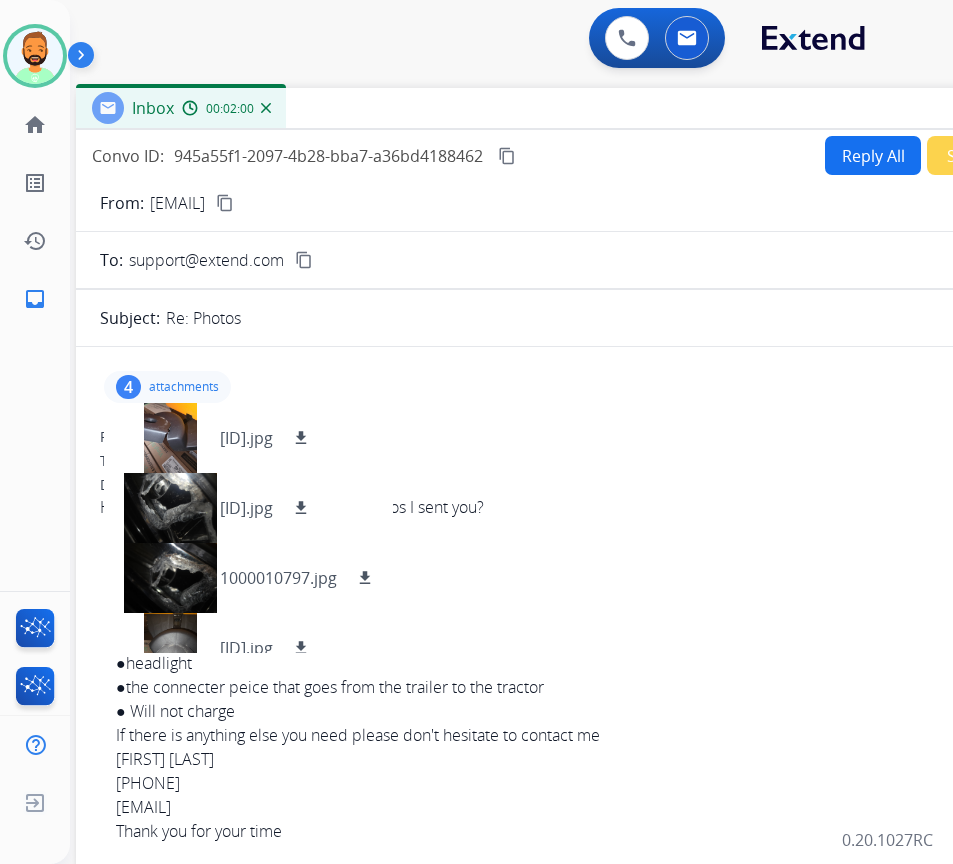 click on "Reply All" at bounding box center [873, 155] 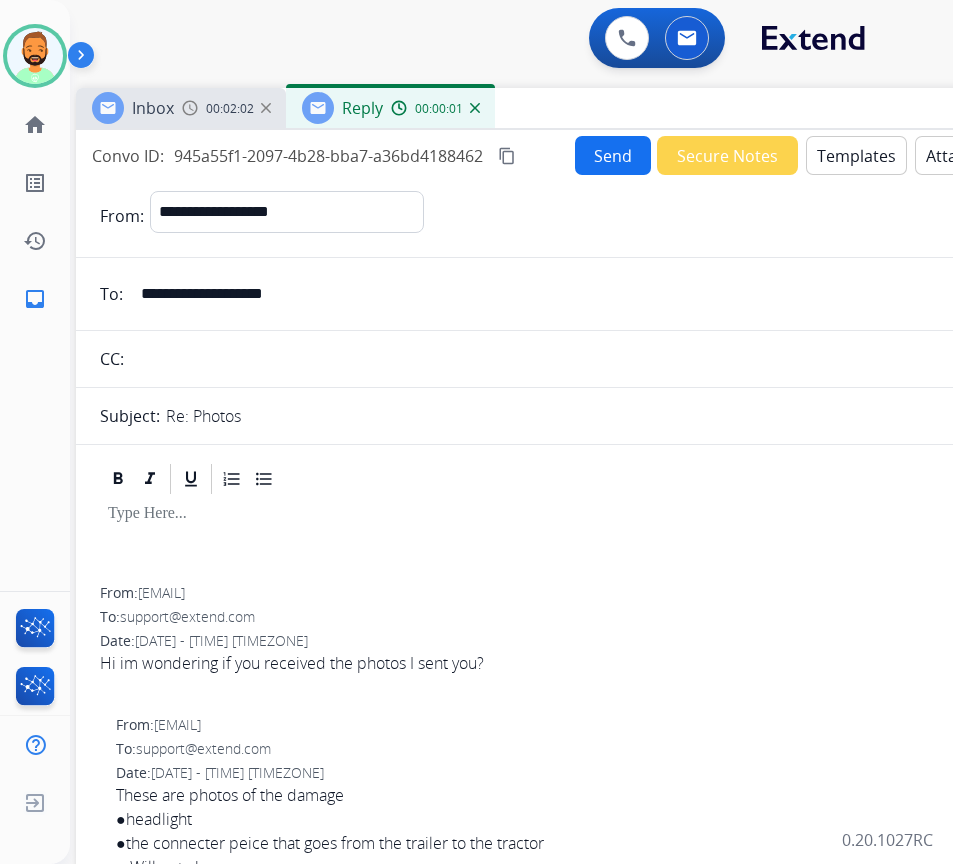 click at bounding box center [576, 542] 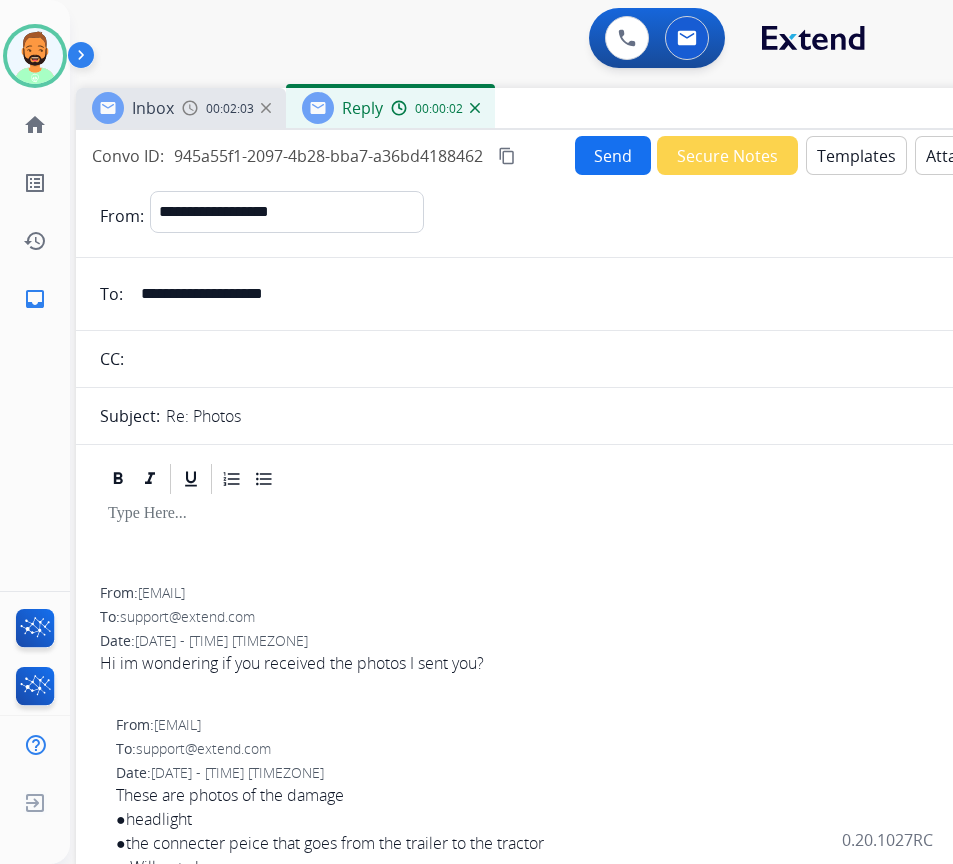 click on "Templates" at bounding box center [856, 155] 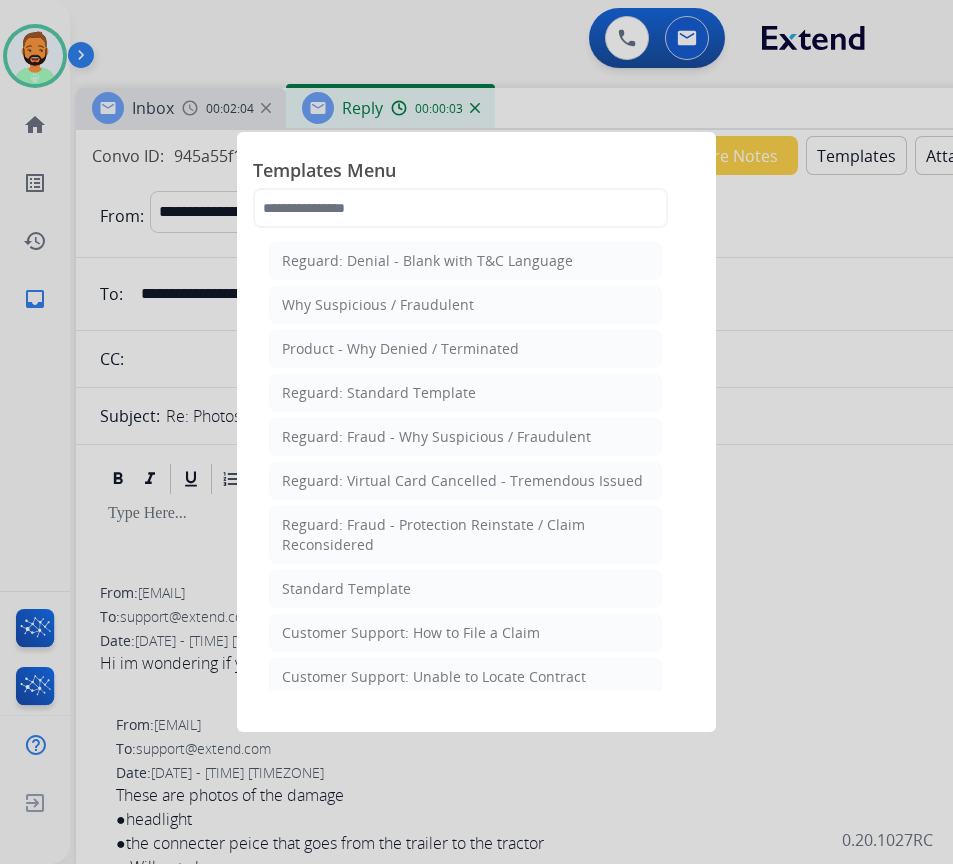 click on "Standard Template" 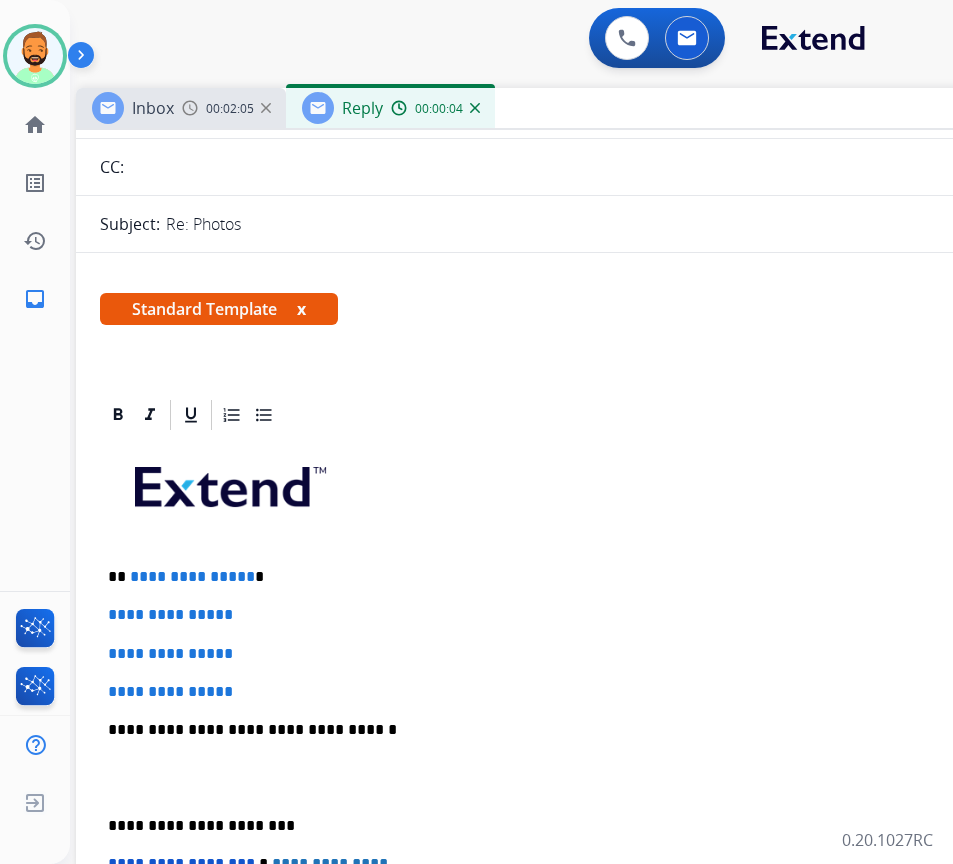 scroll, scrollTop: 200, scrollLeft: 0, axis: vertical 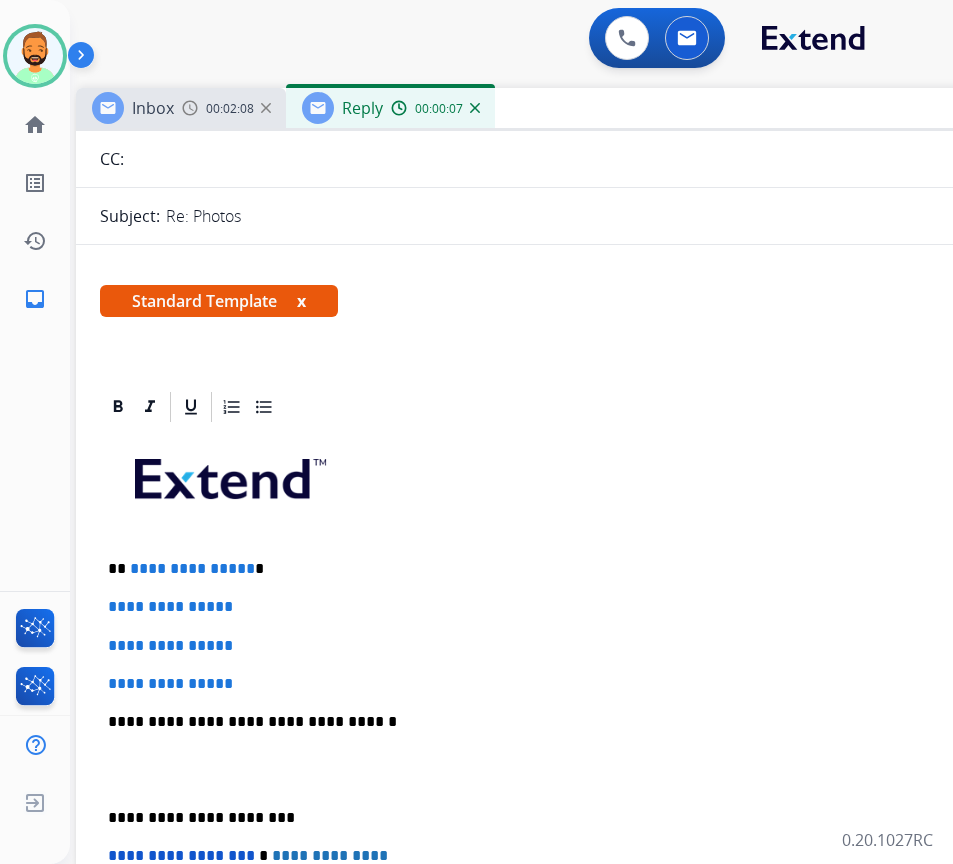 click on "**********" at bounding box center [568, 569] 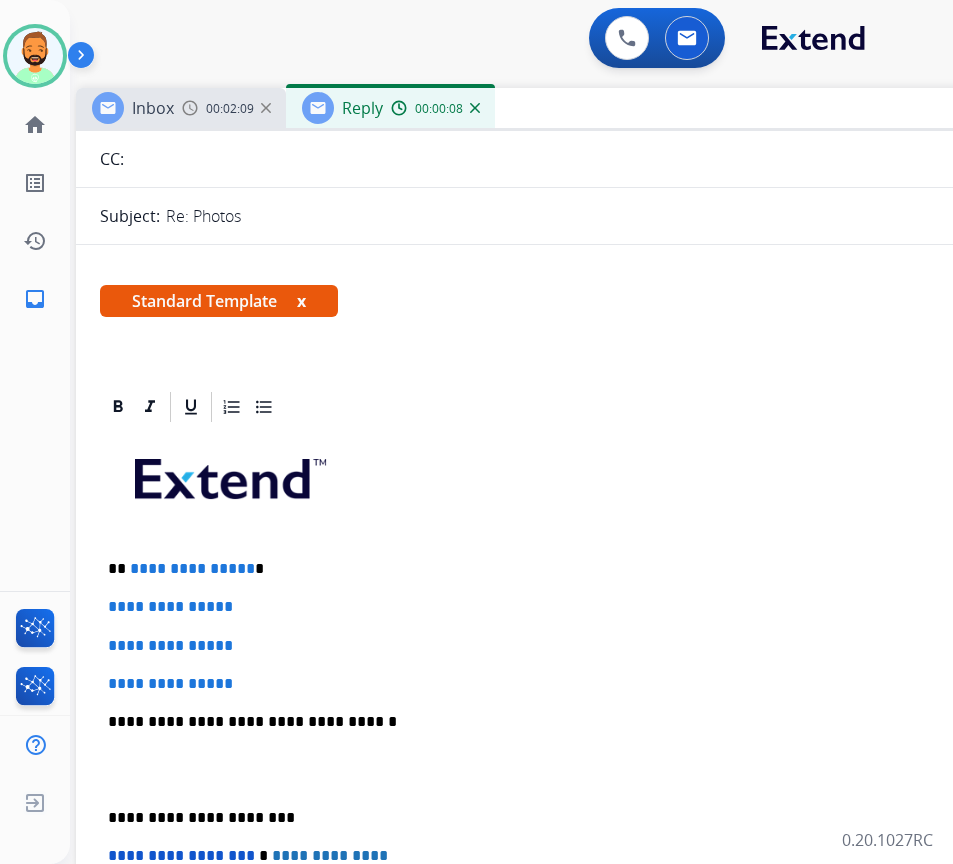 type 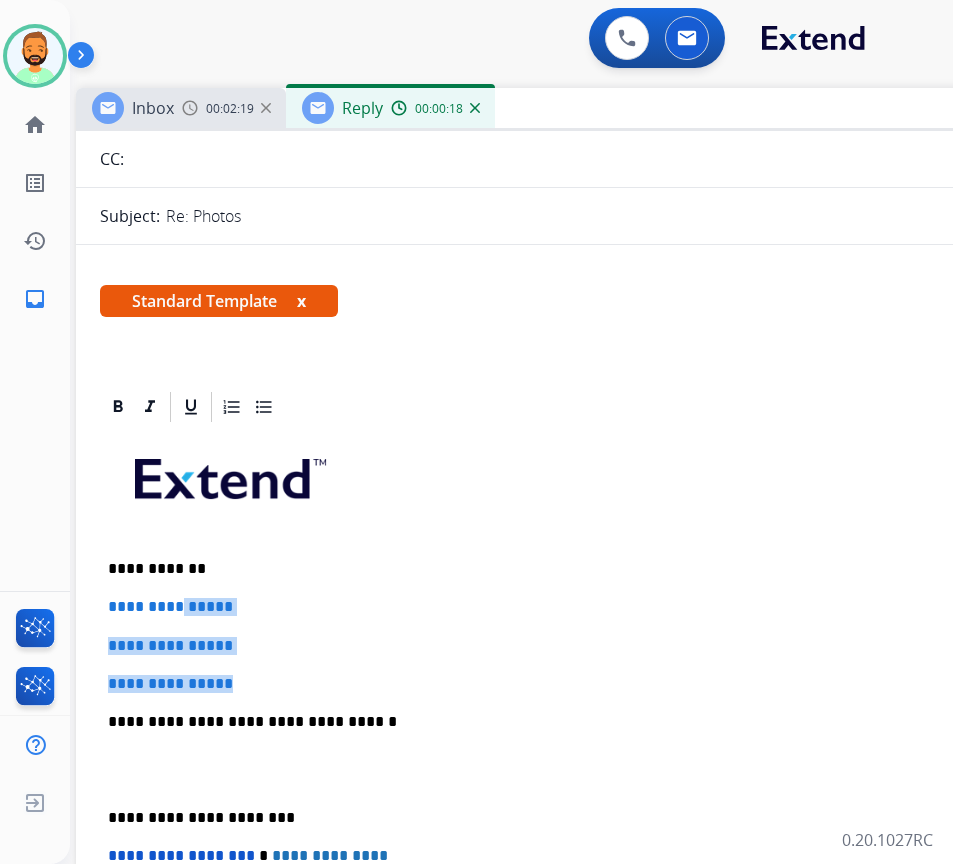 drag, startPoint x: 252, startPoint y: 673, endPoint x: 185, endPoint y: 614, distance: 89.27486 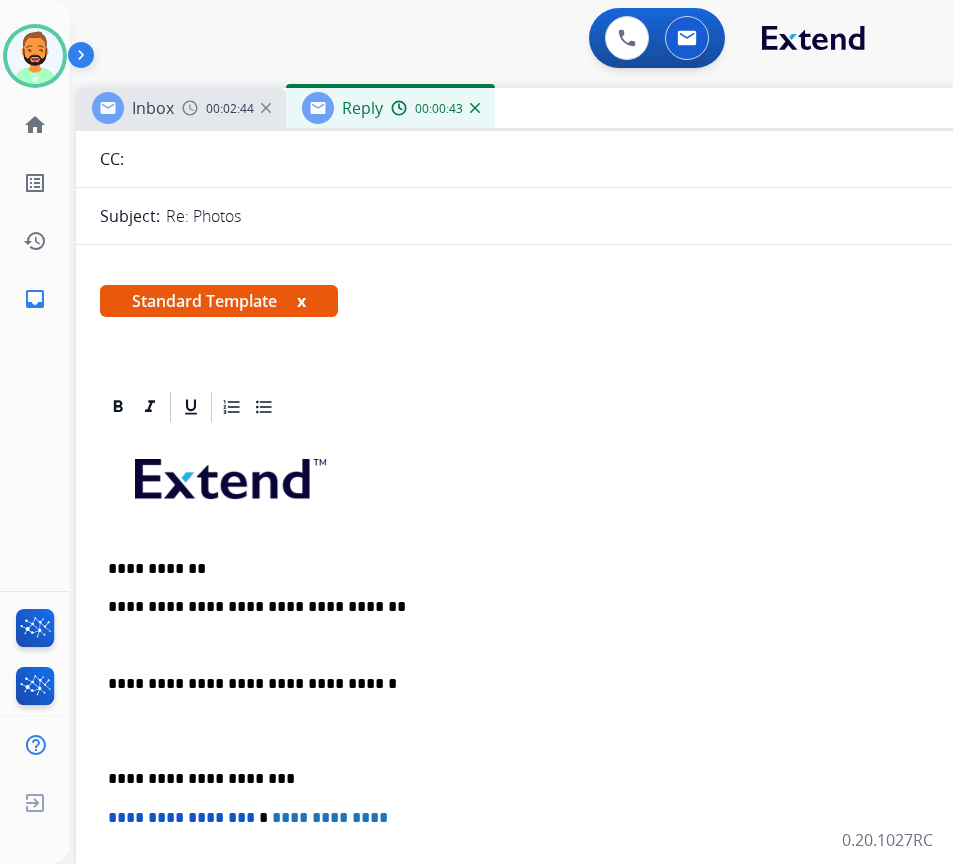 drag, startPoint x: 98, startPoint y: 776, endPoint x: 111, endPoint y: 776, distance: 13 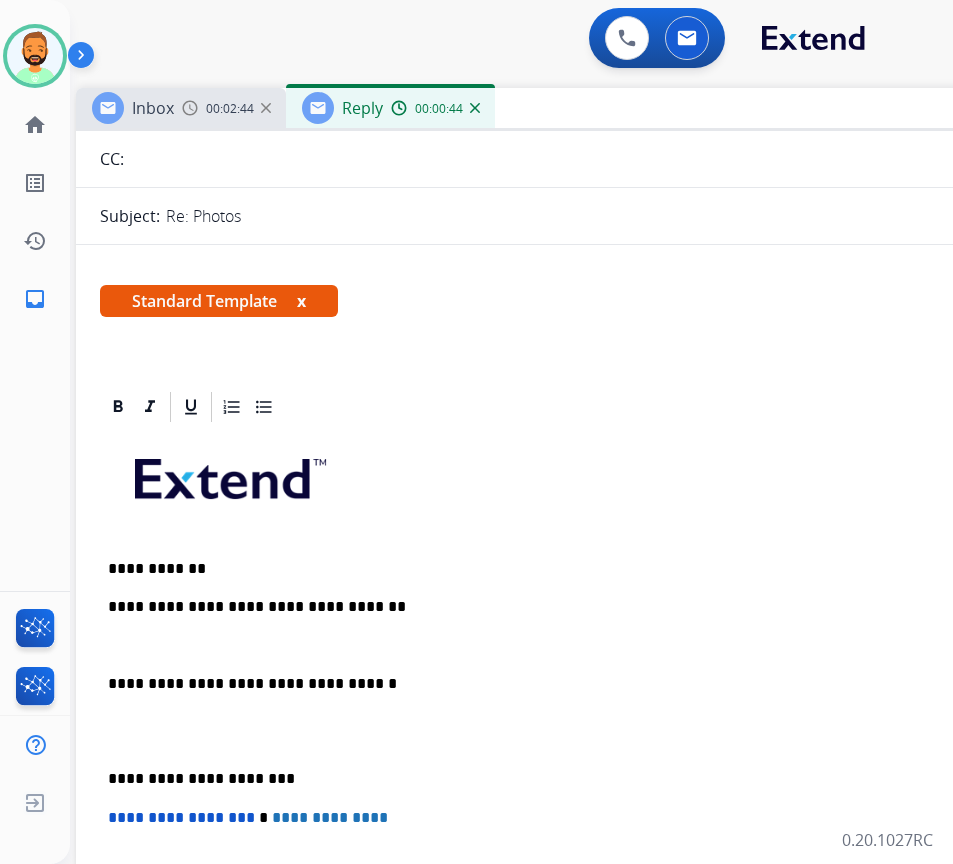 click on "**********" at bounding box center (568, 779) 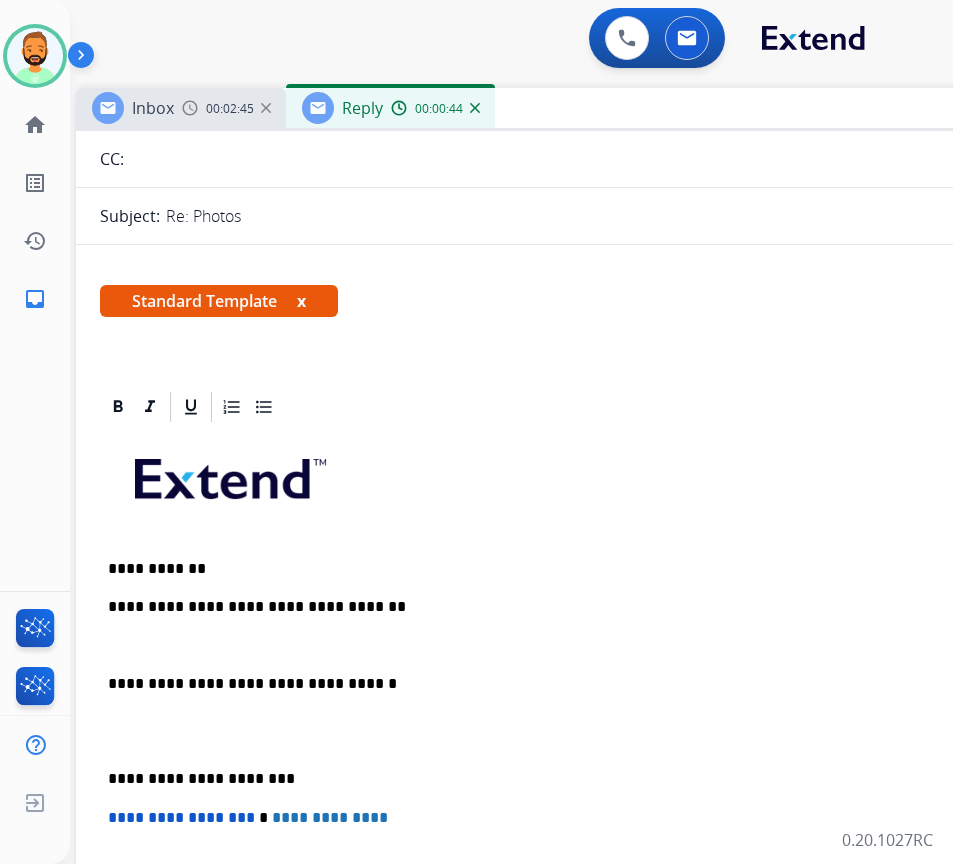 click on "**********" at bounding box center [576, 750] 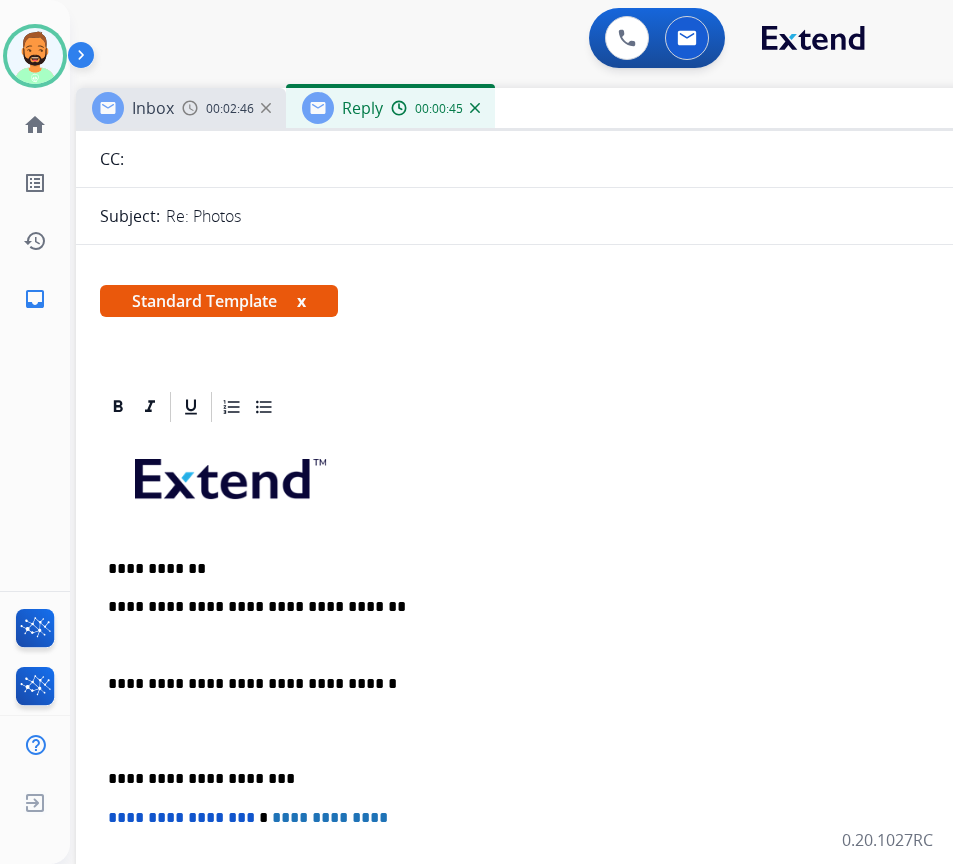 click on "**********" at bounding box center [568, 779] 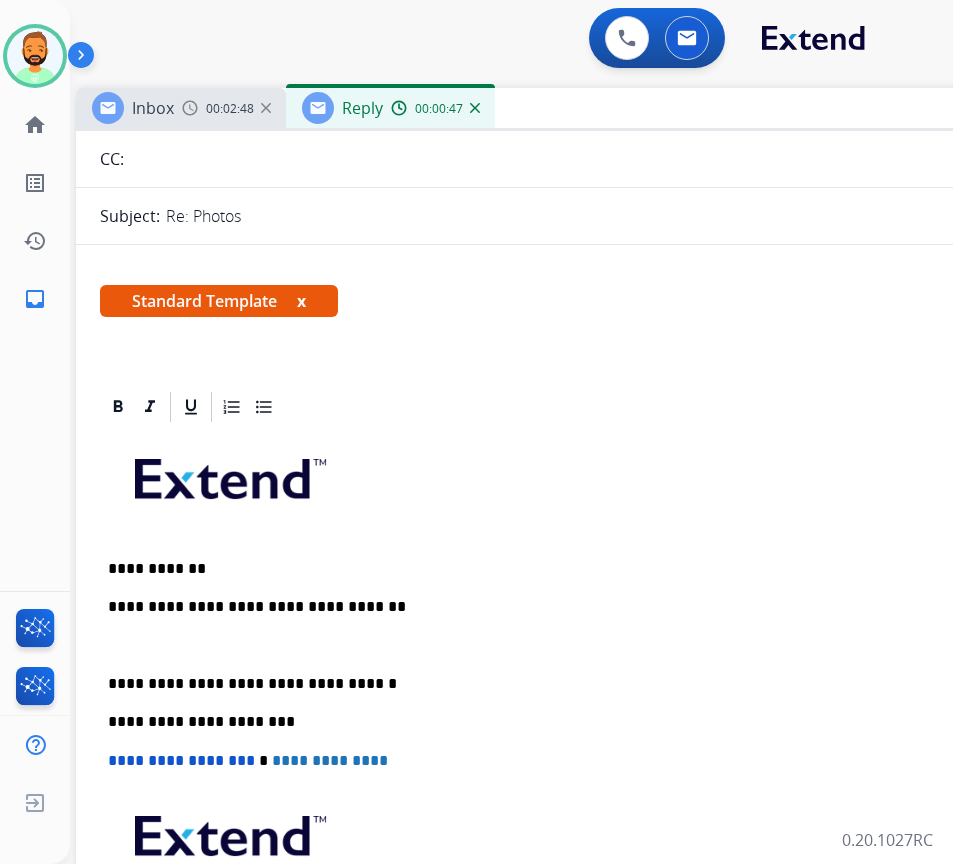 click at bounding box center (576, 646) 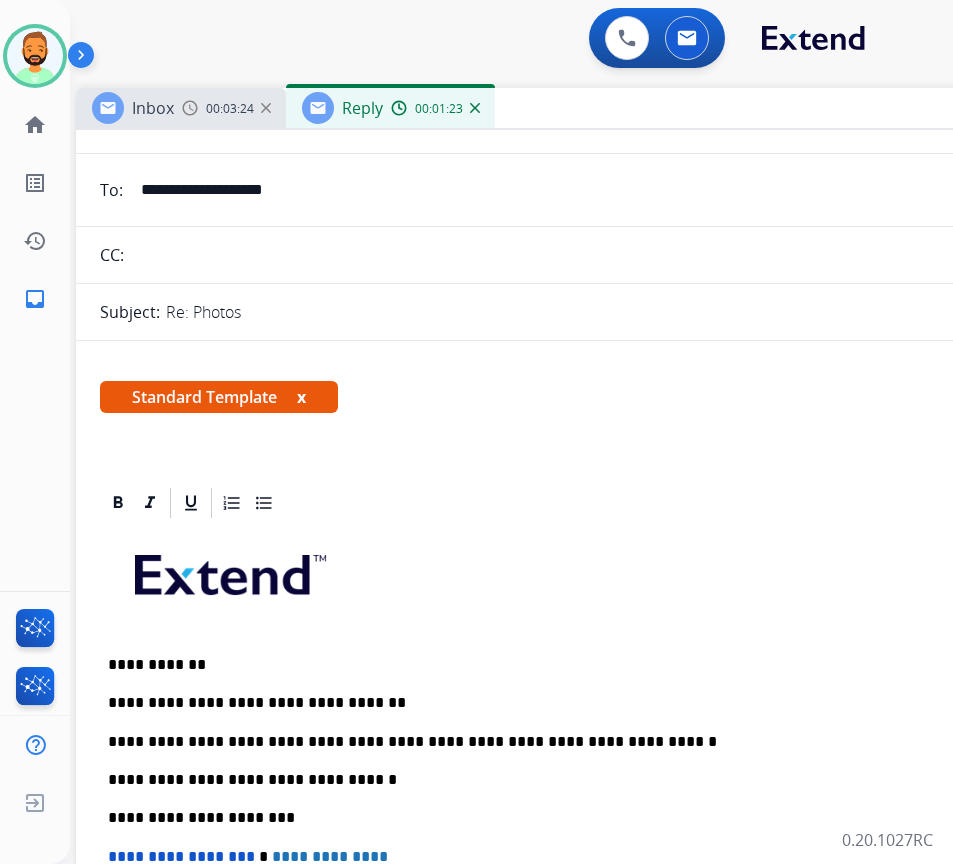 scroll, scrollTop: 0, scrollLeft: 0, axis: both 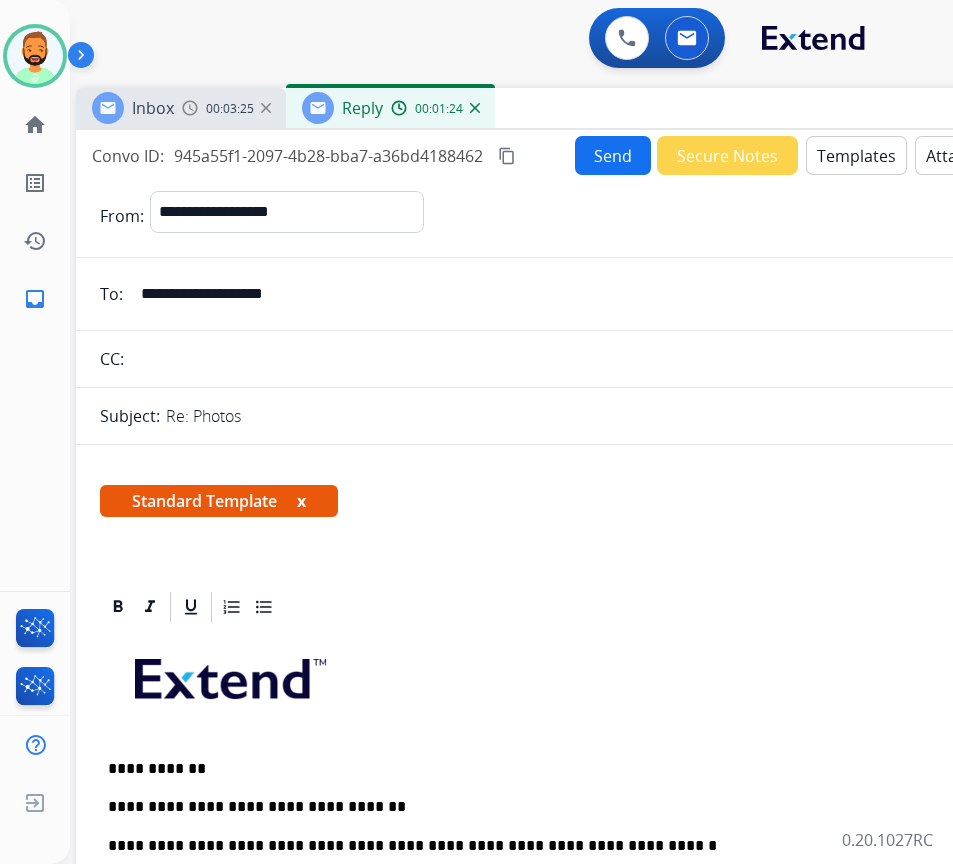 click on "Send" at bounding box center (613, 155) 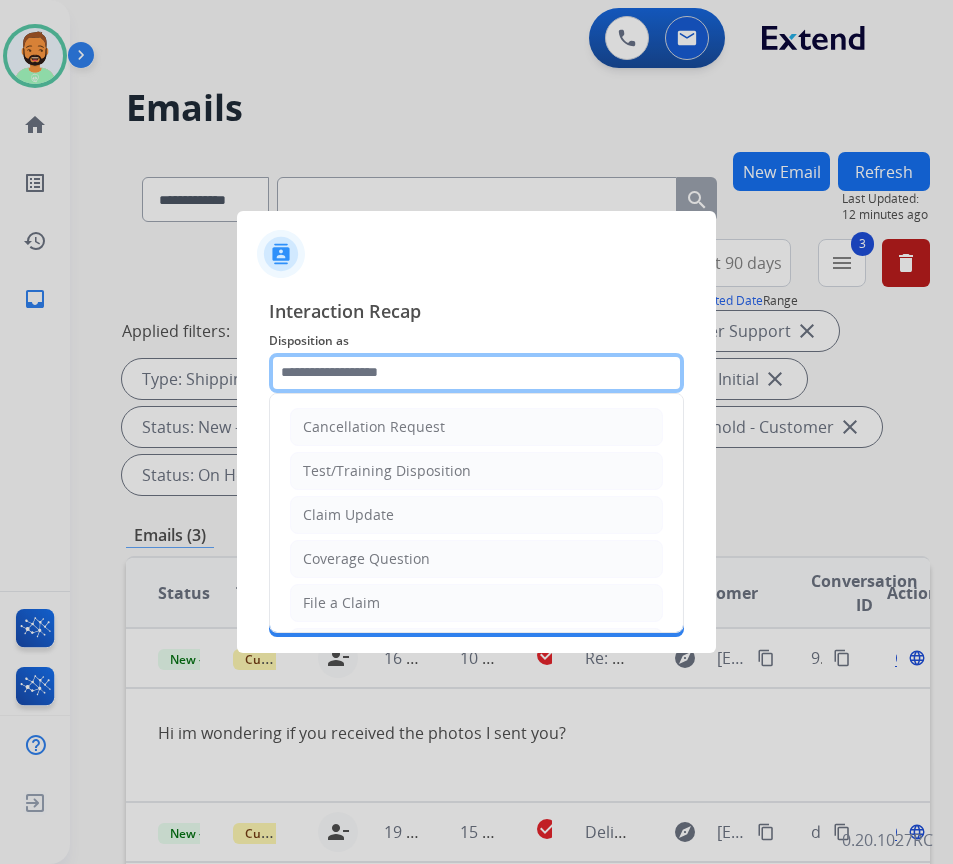 click 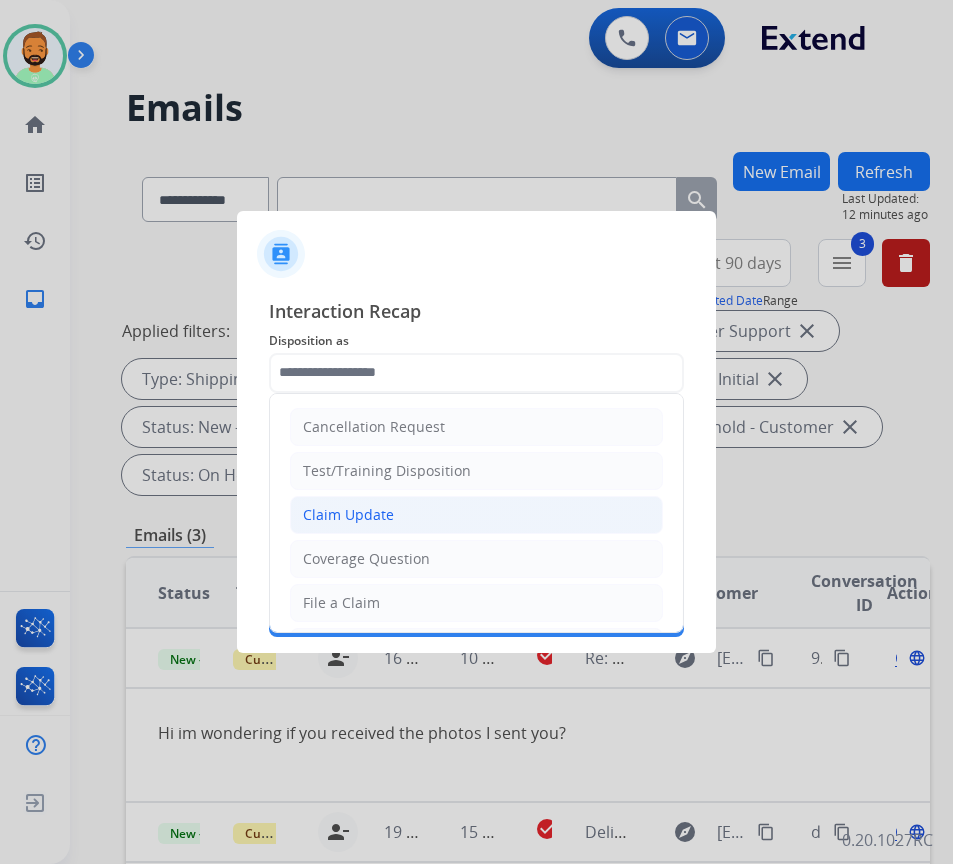 click on "Claim Update" 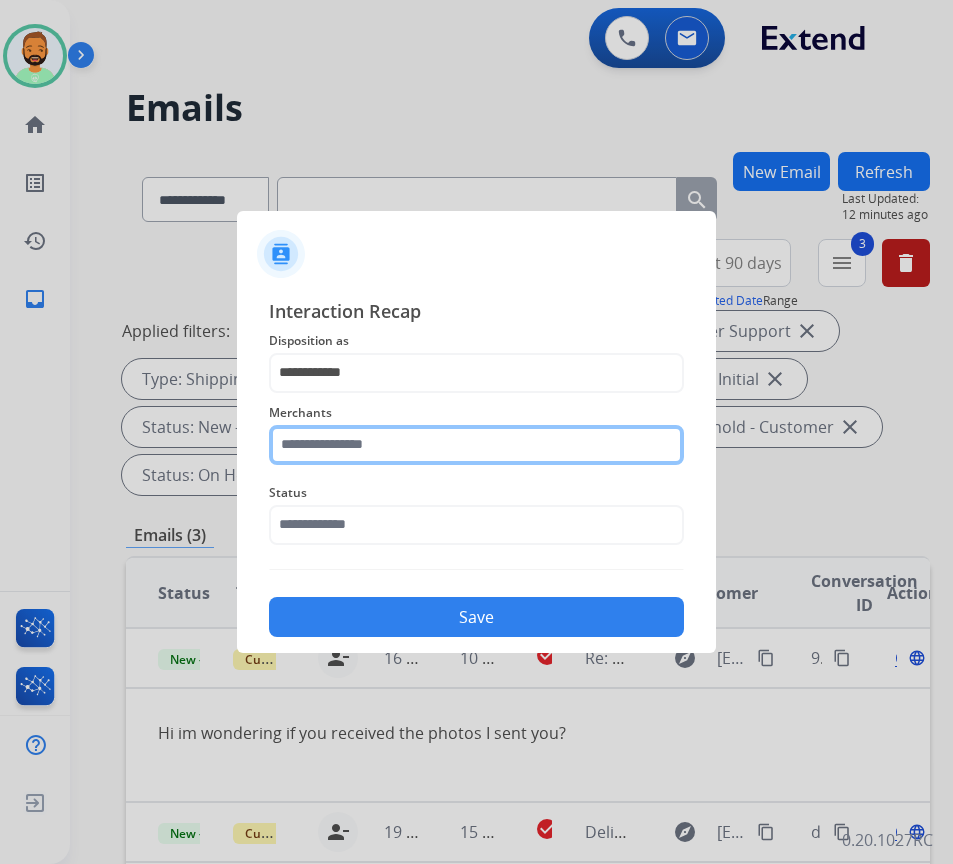 click 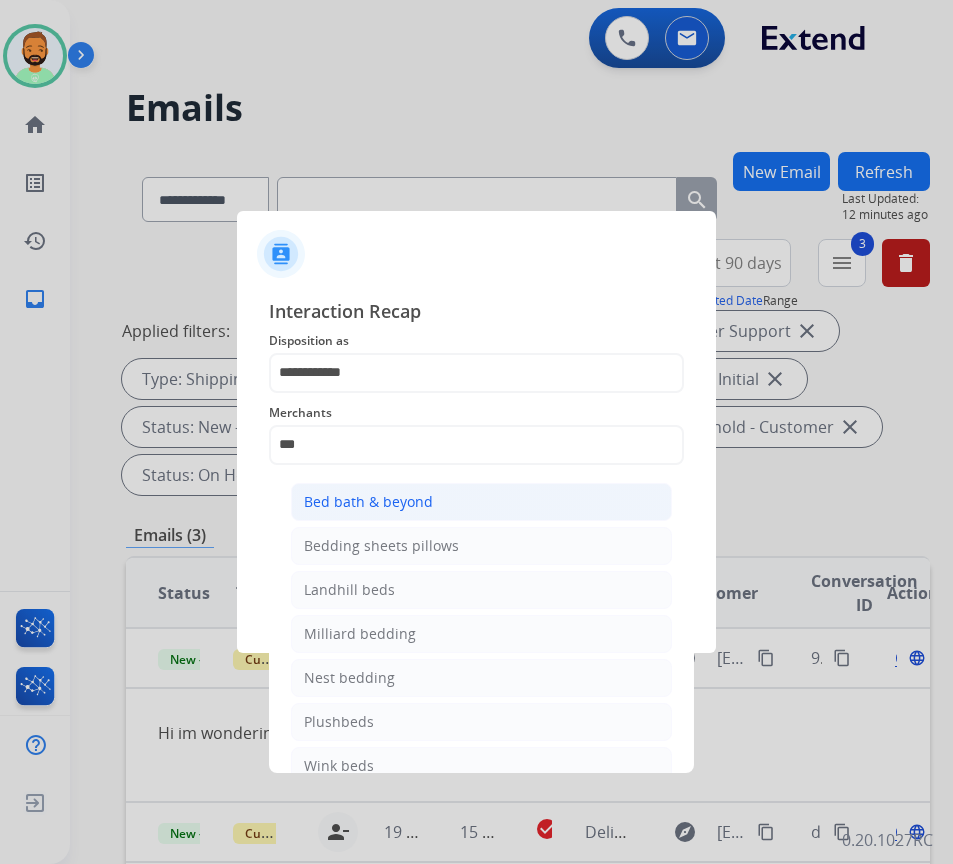 click on "Bed bath & beyond" 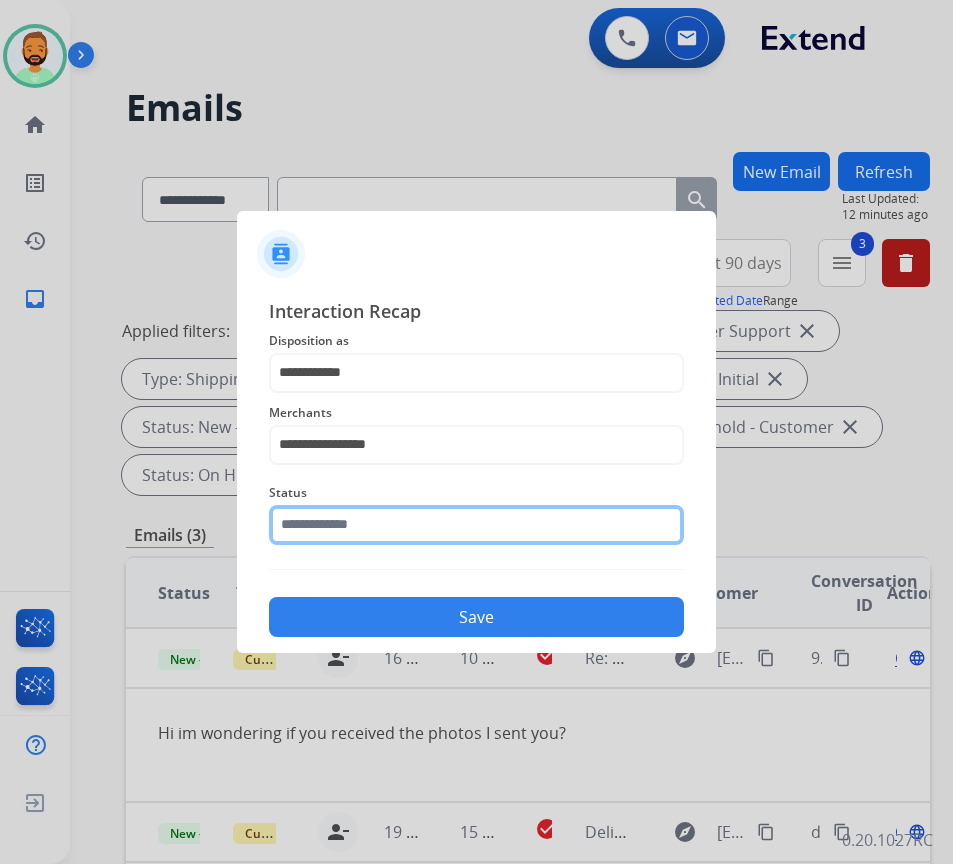 click 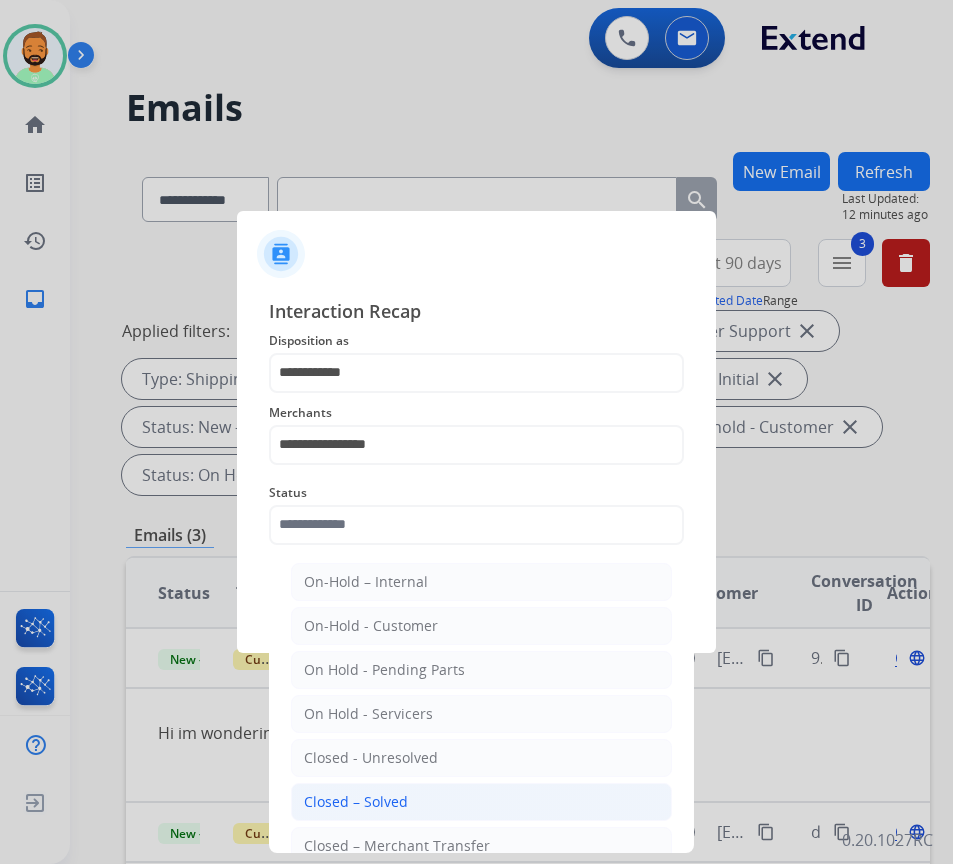 click on "Closed – Solved" 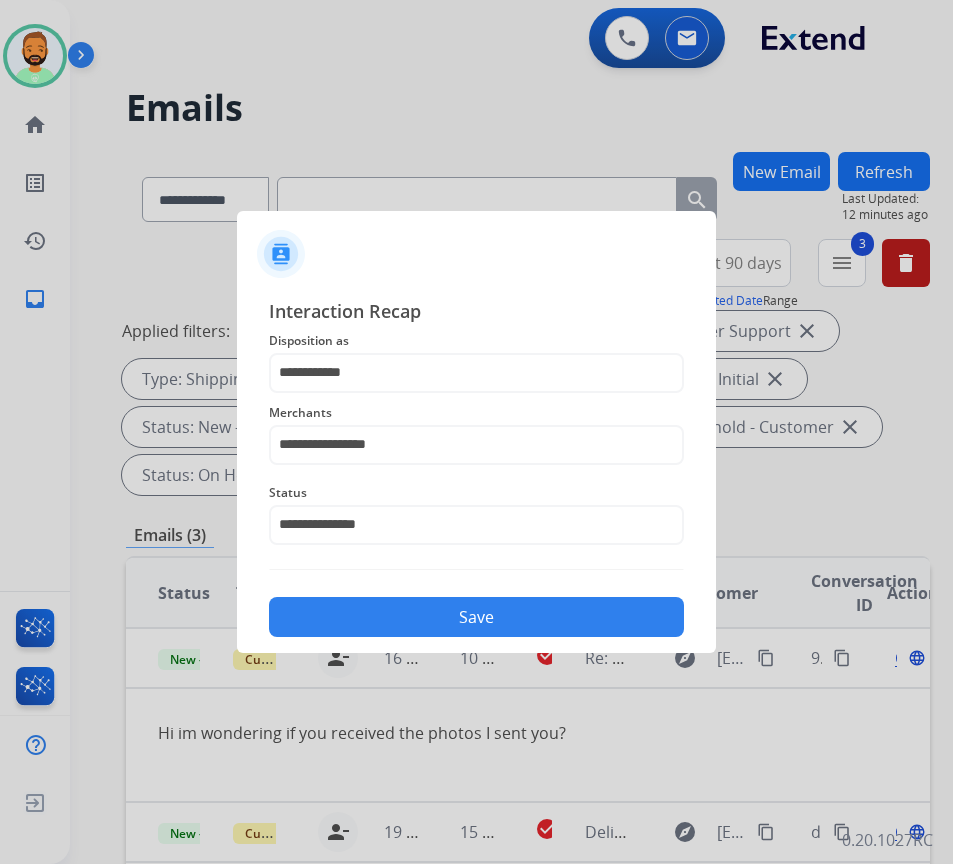 click on "Save" 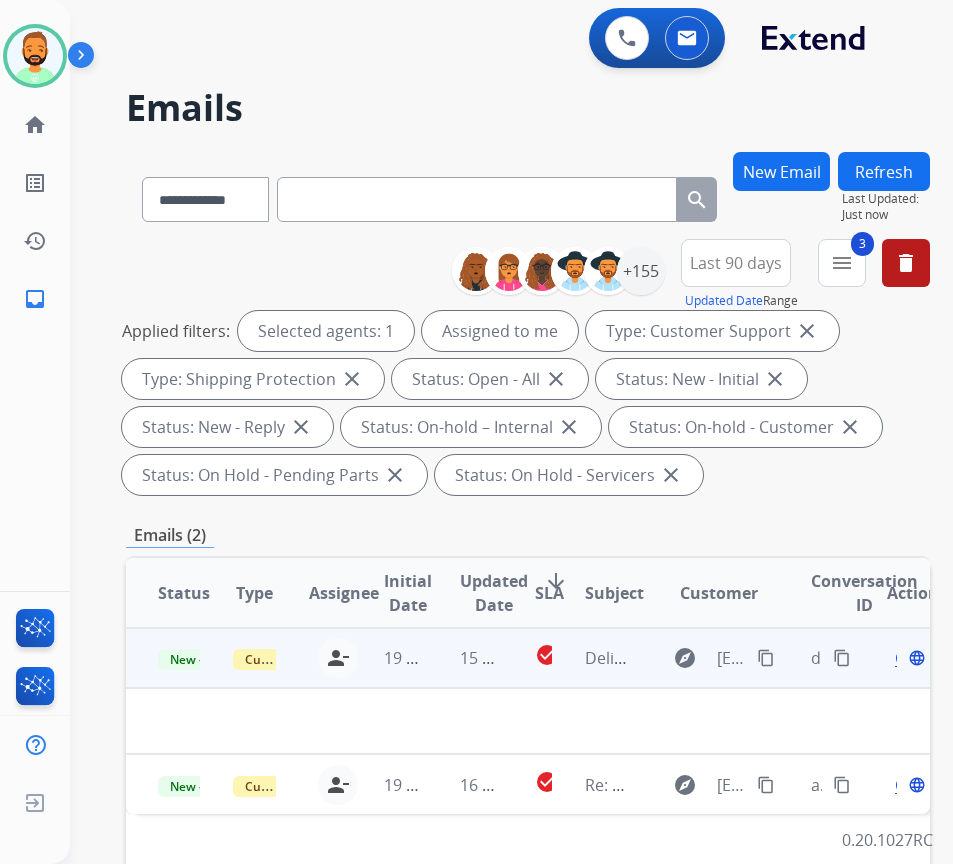 click on "15 hours ago" at bounding box center (465, 658) 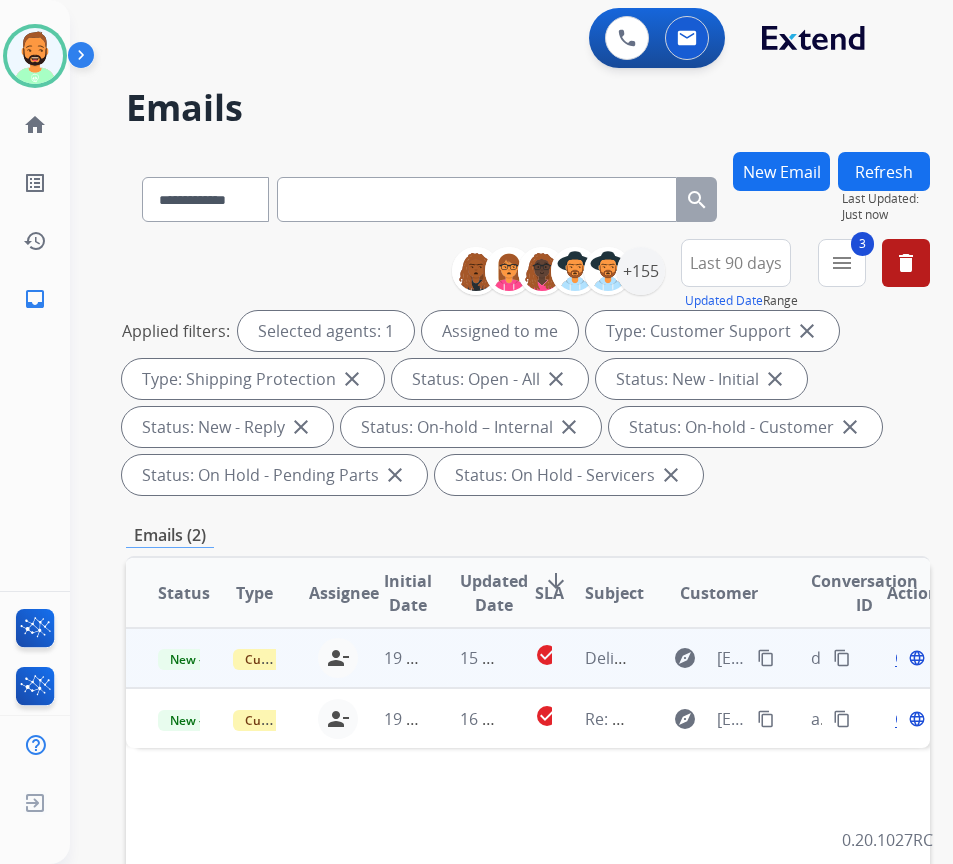 click on "15 hours ago" at bounding box center [465, 658] 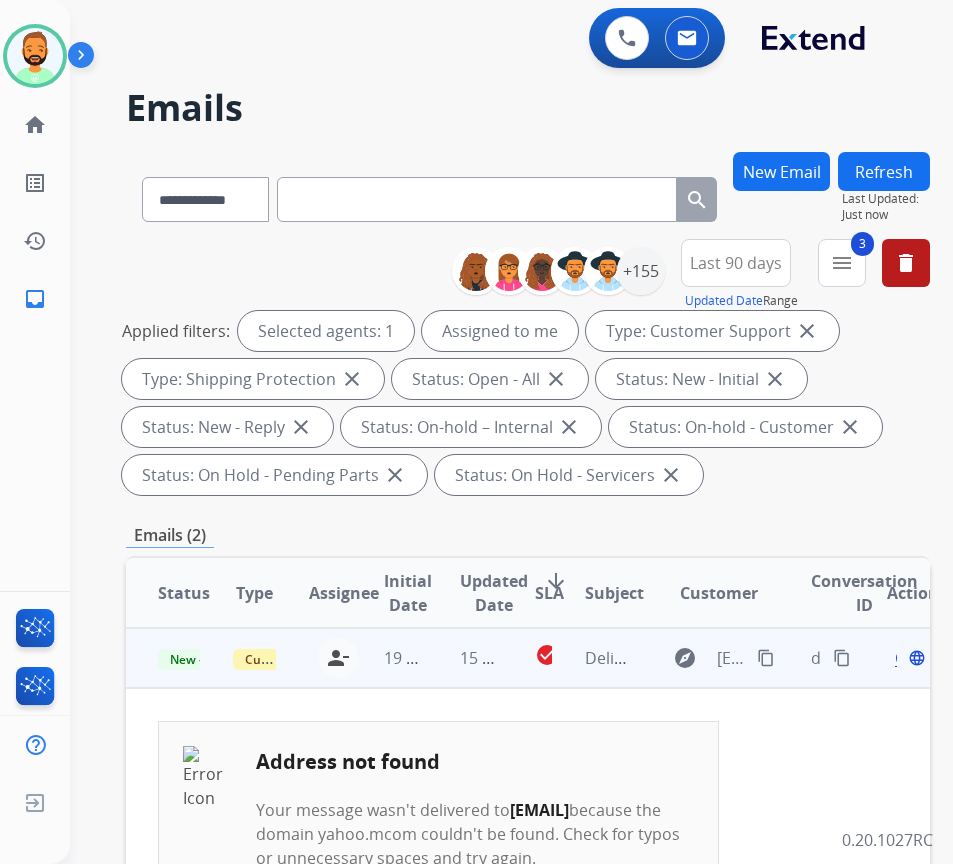 click on "Open" at bounding box center (915, 658) 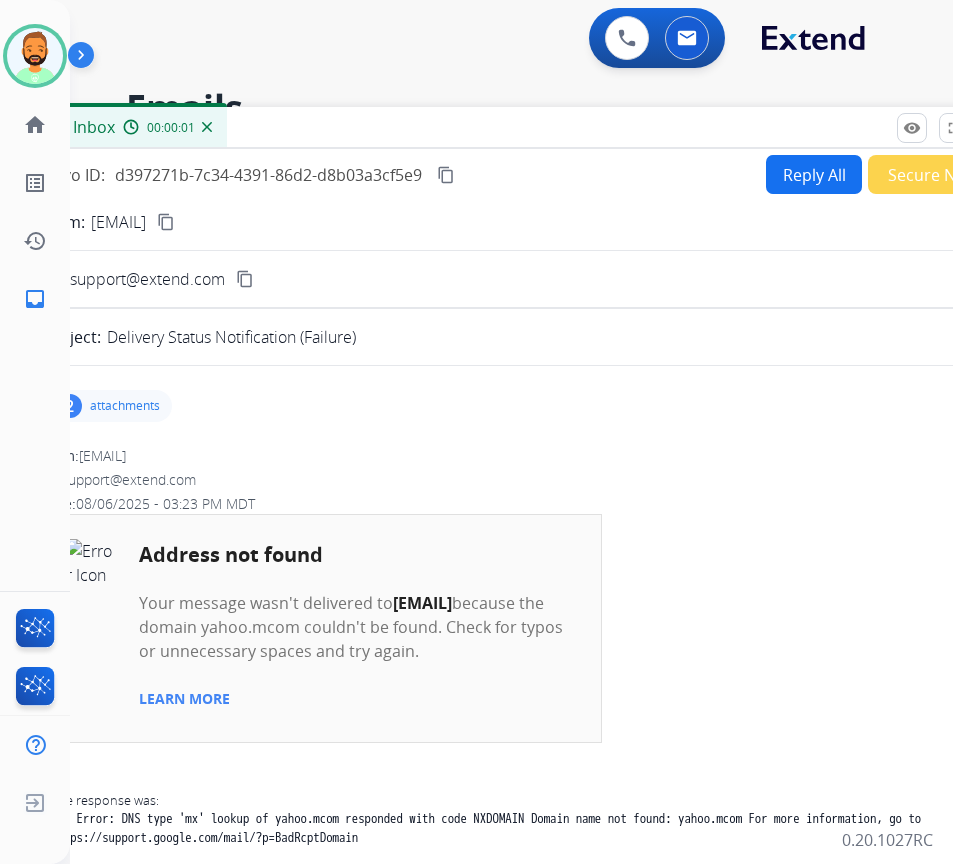 drag, startPoint x: 512, startPoint y: 151, endPoint x: 629, endPoint y: 133, distance: 118.37652 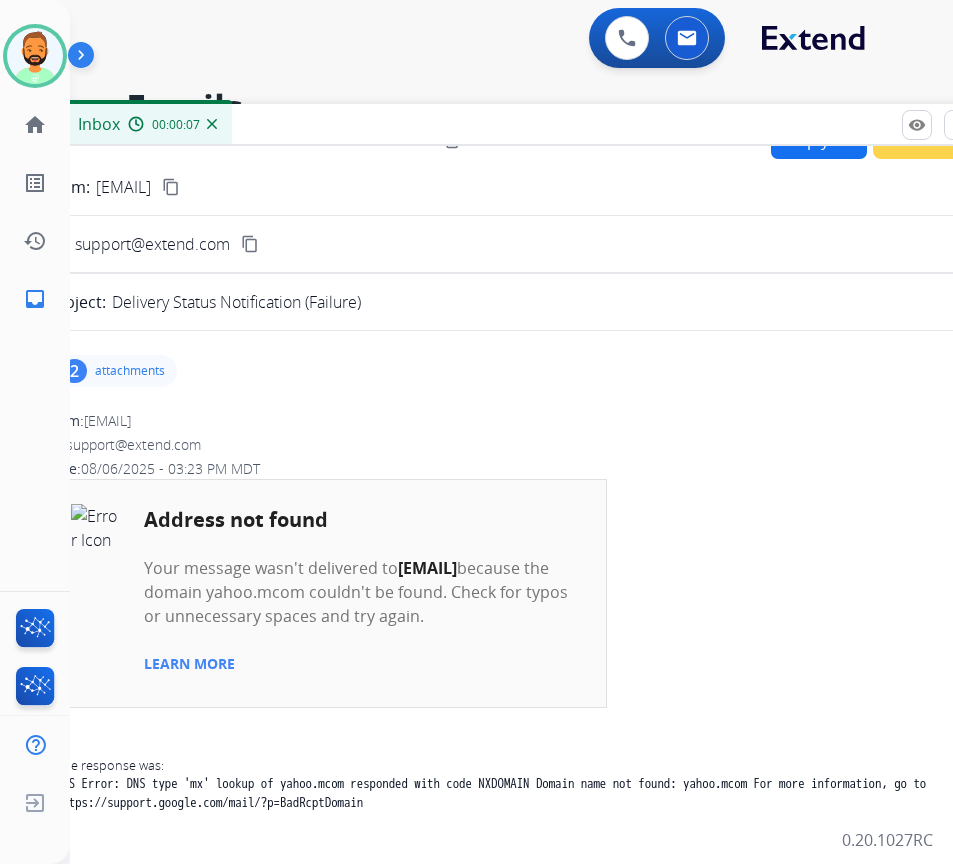scroll, scrollTop: 0, scrollLeft: 0, axis: both 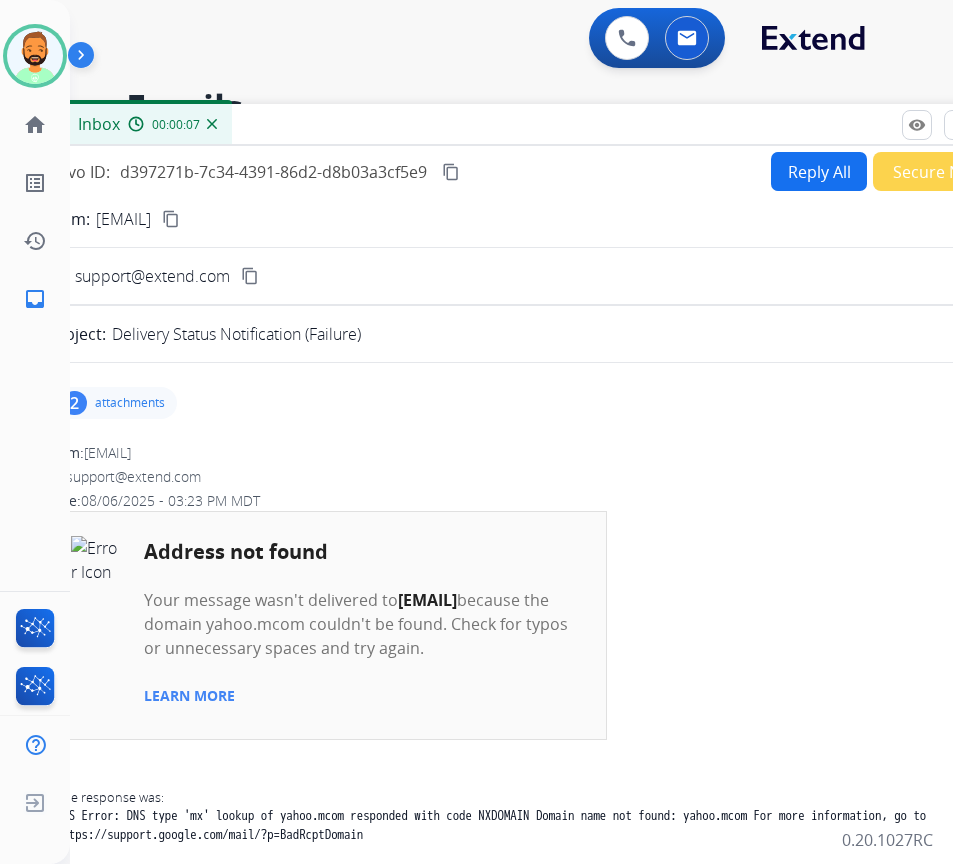 click on "Secure Notes" at bounding box center [943, 171] 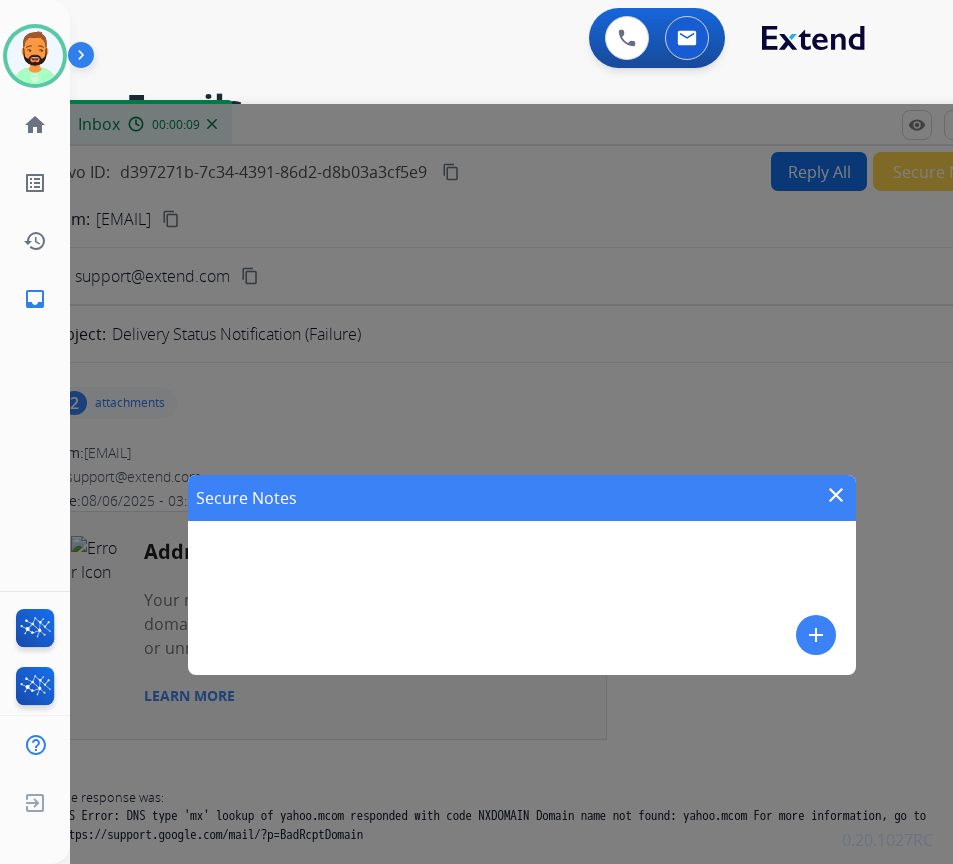 click on "add" at bounding box center (816, 635) 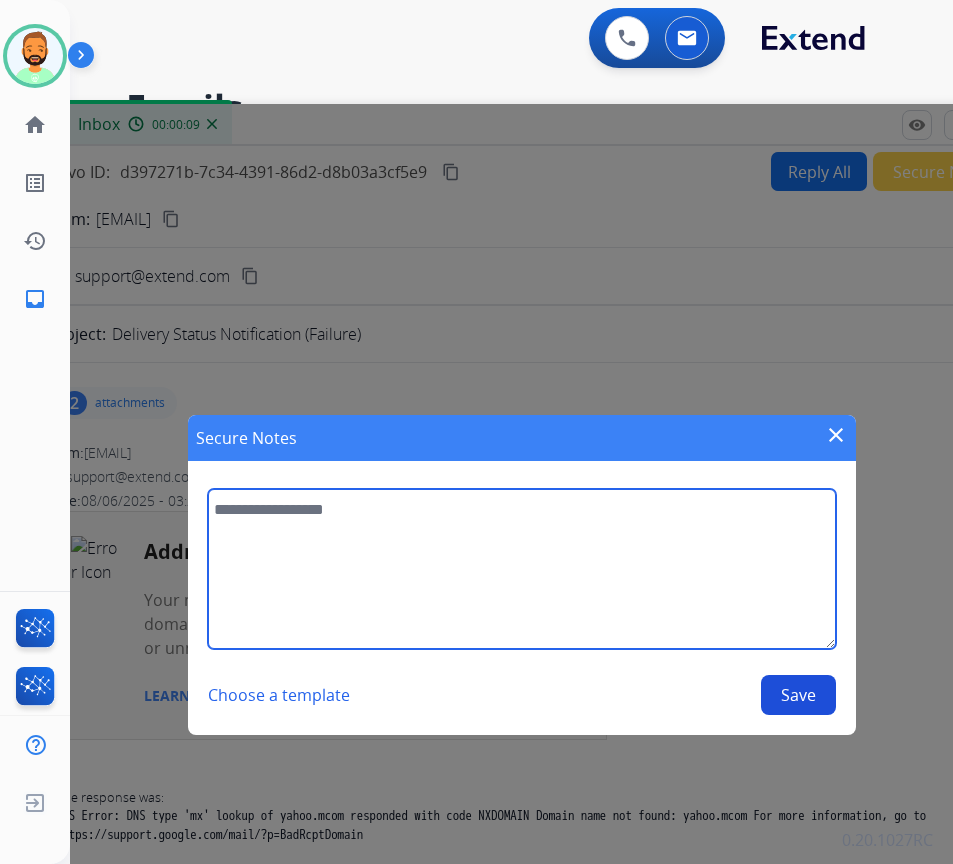click at bounding box center (521, 569) 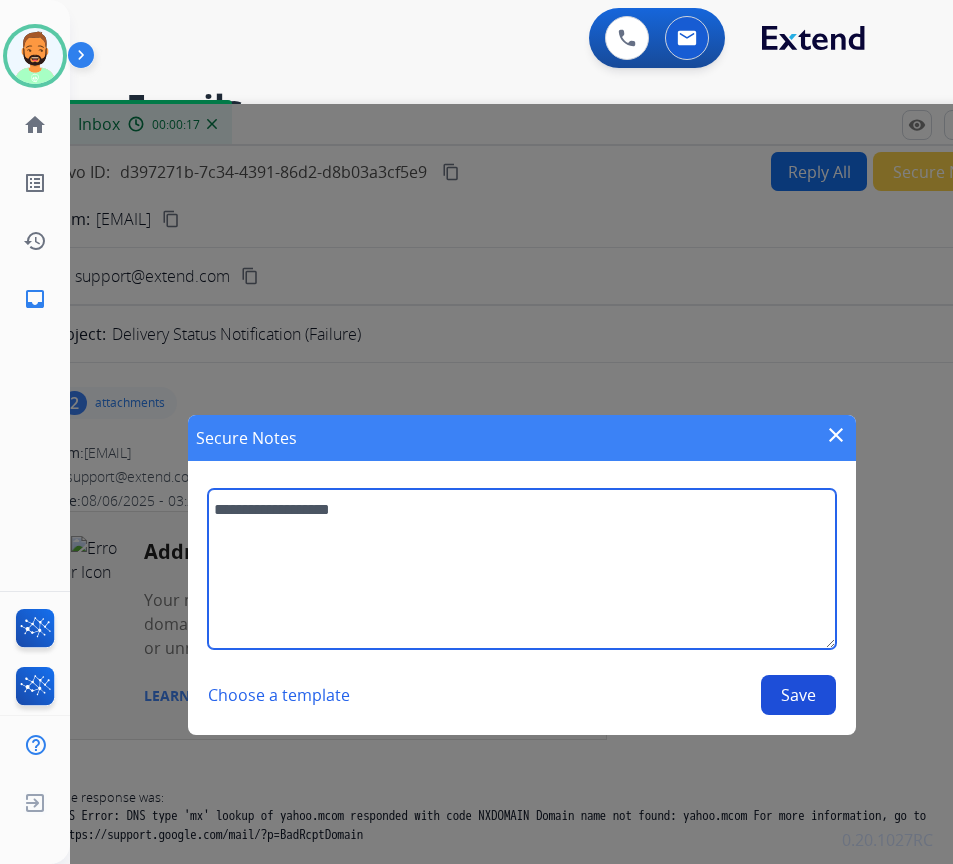 type on "**********" 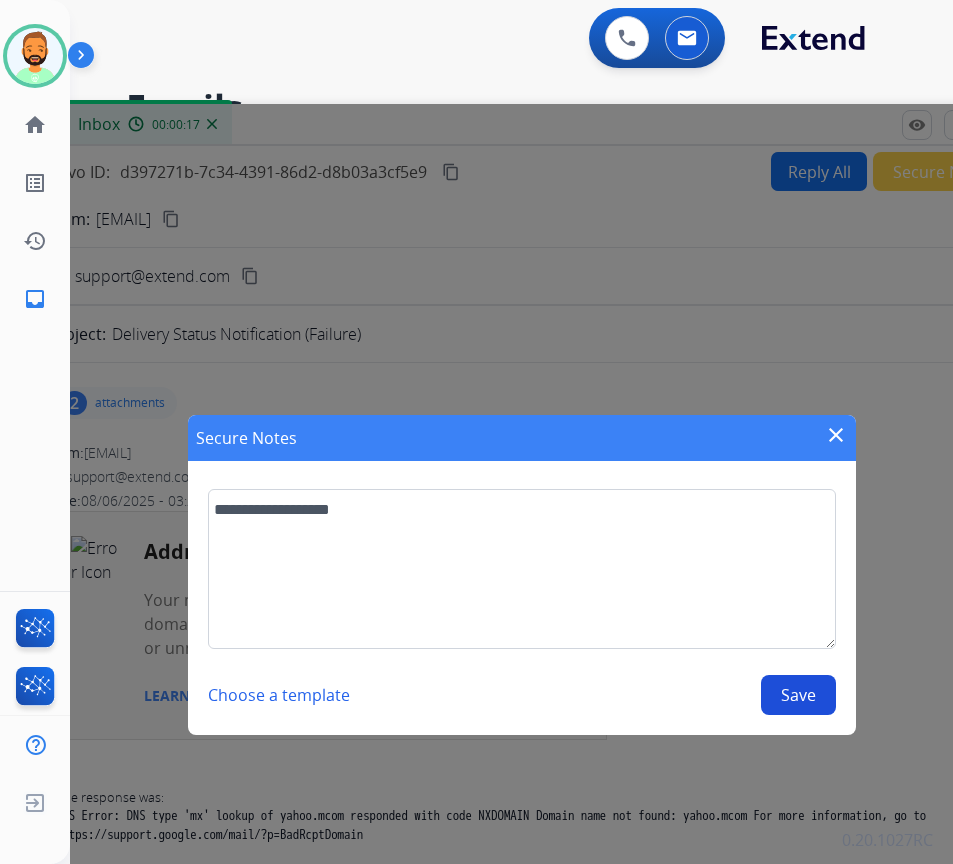 click on "Save" at bounding box center (798, 695) 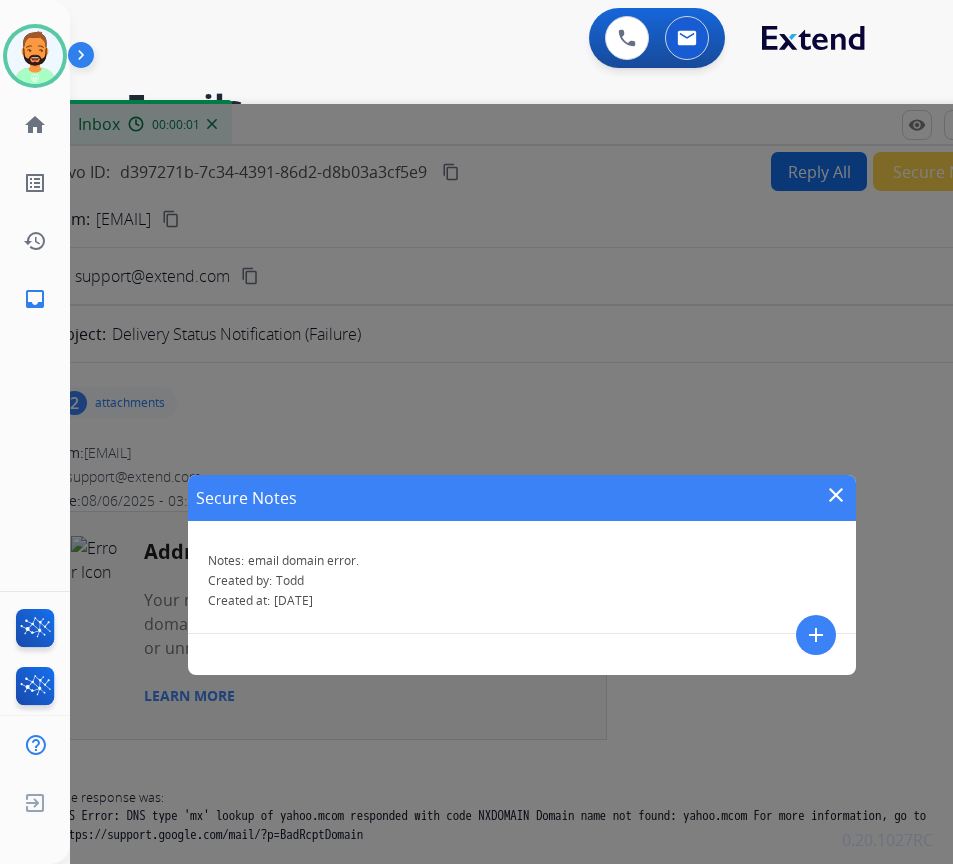click on "close" at bounding box center (836, 495) 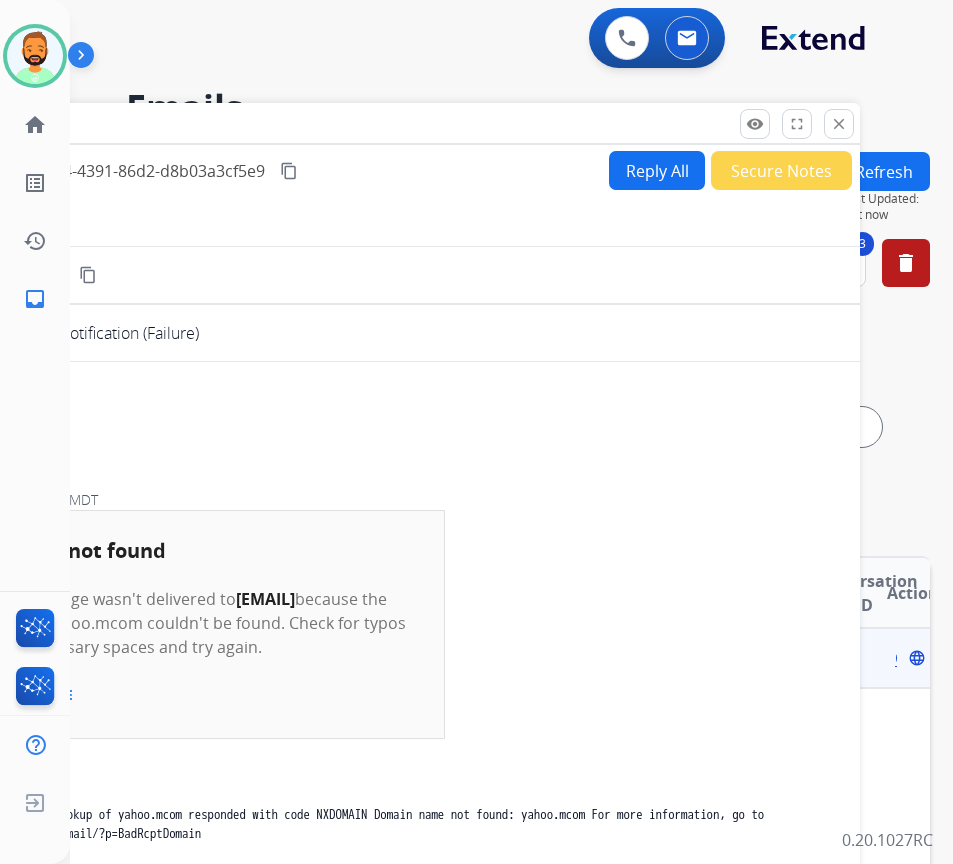 drag, startPoint x: 671, startPoint y: 136, endPoint x: 536, endPoint y: 122, distance: 135.72398 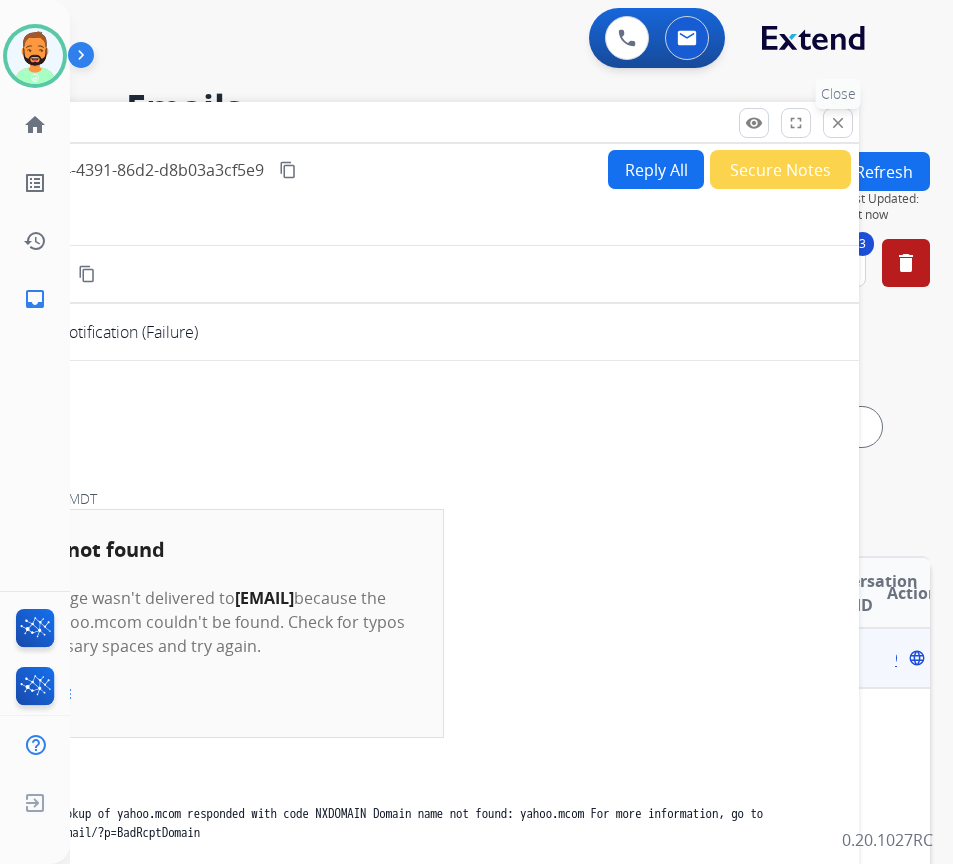 click on "close" at bounding box center [838, 123] 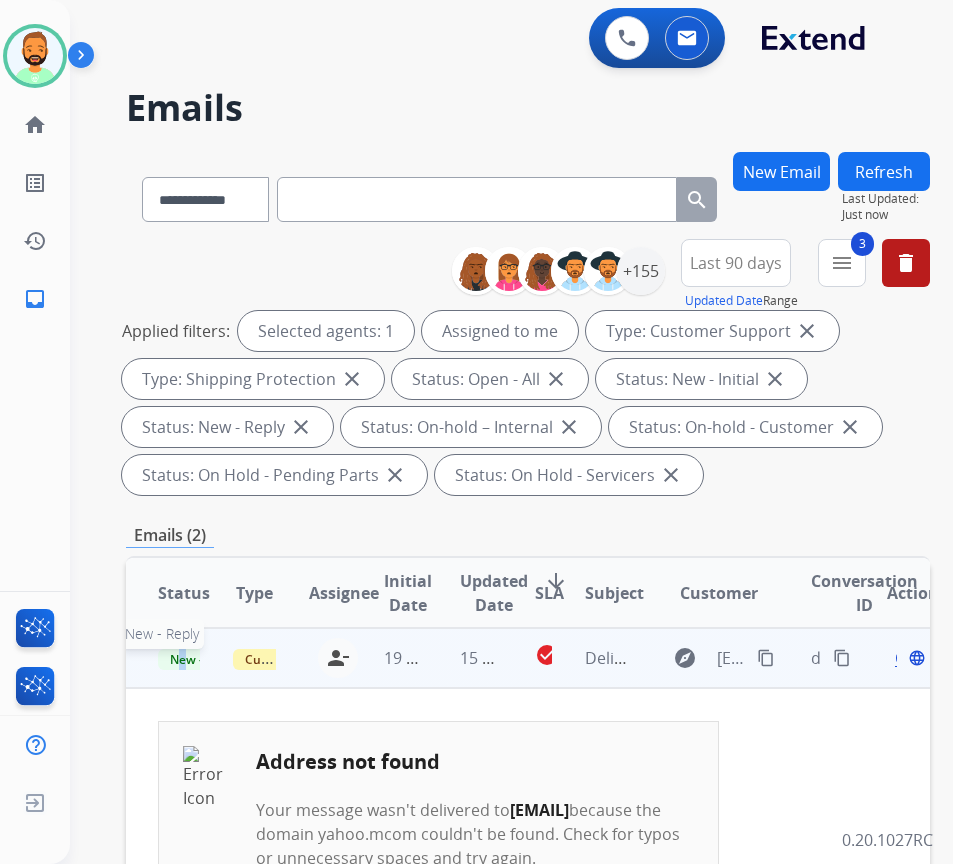 click on "New - Reply" at bounding box center (203, 659) 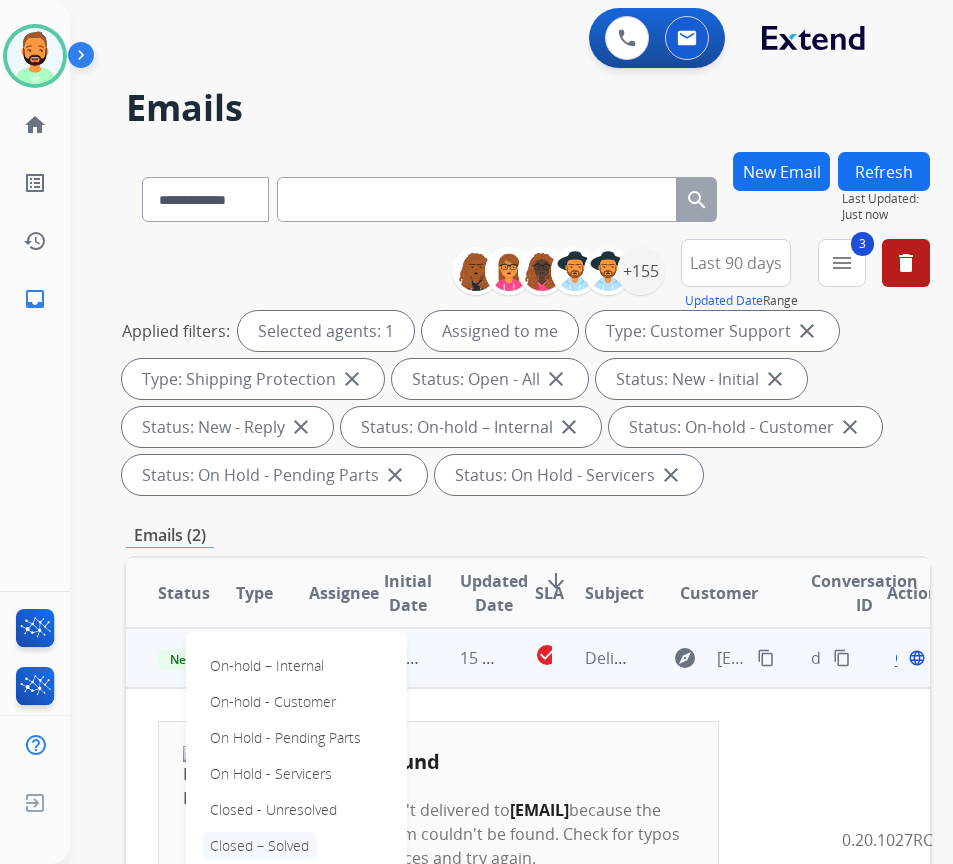 click on "Closed – Solved" at bounding box center [259, 846] 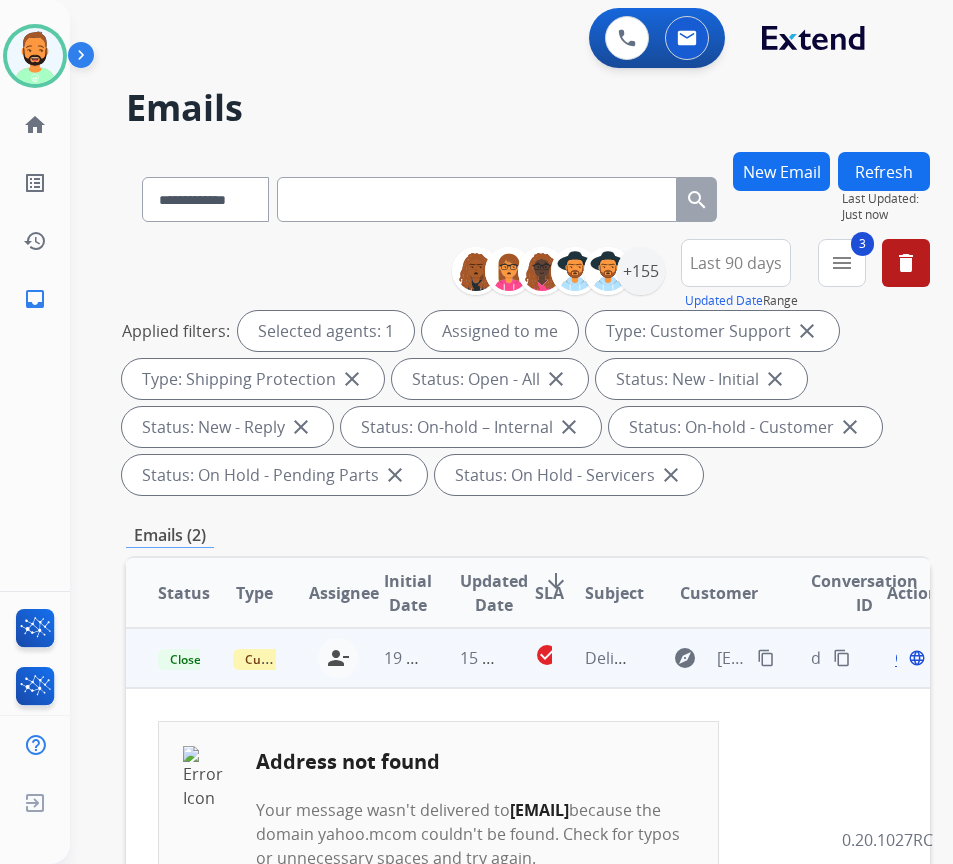 click on "Refresh" at bounding box center [884, 171] 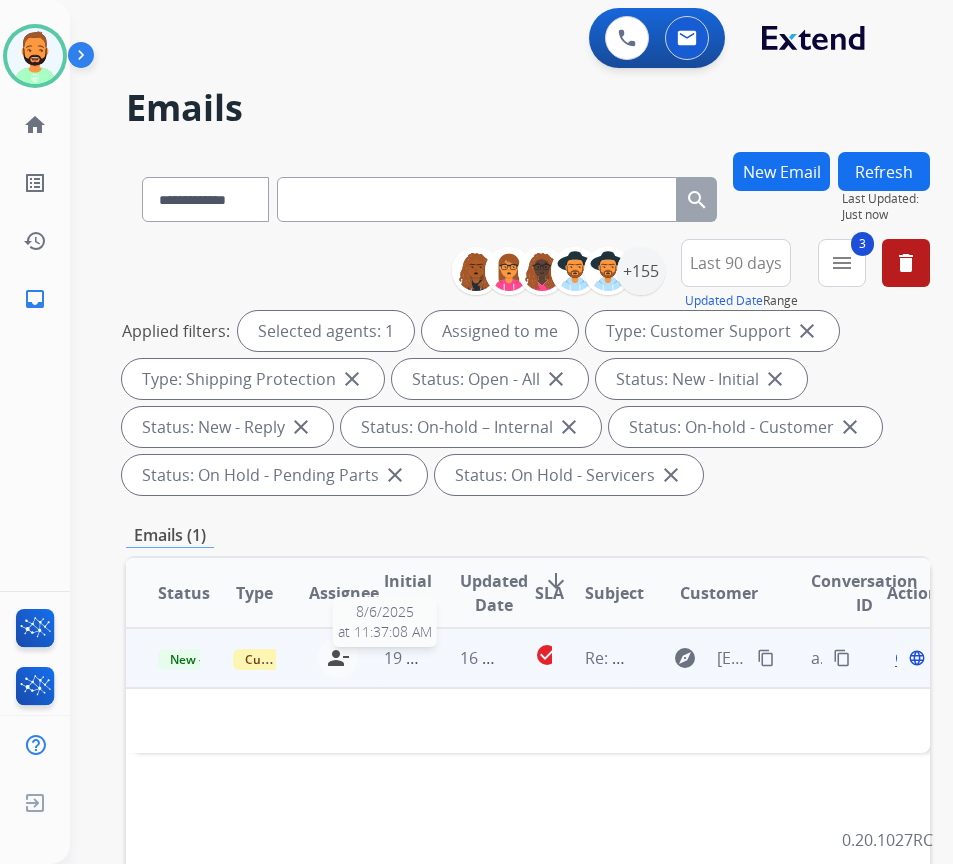 click on "19 hours ago" at bounding box center [433, 658] 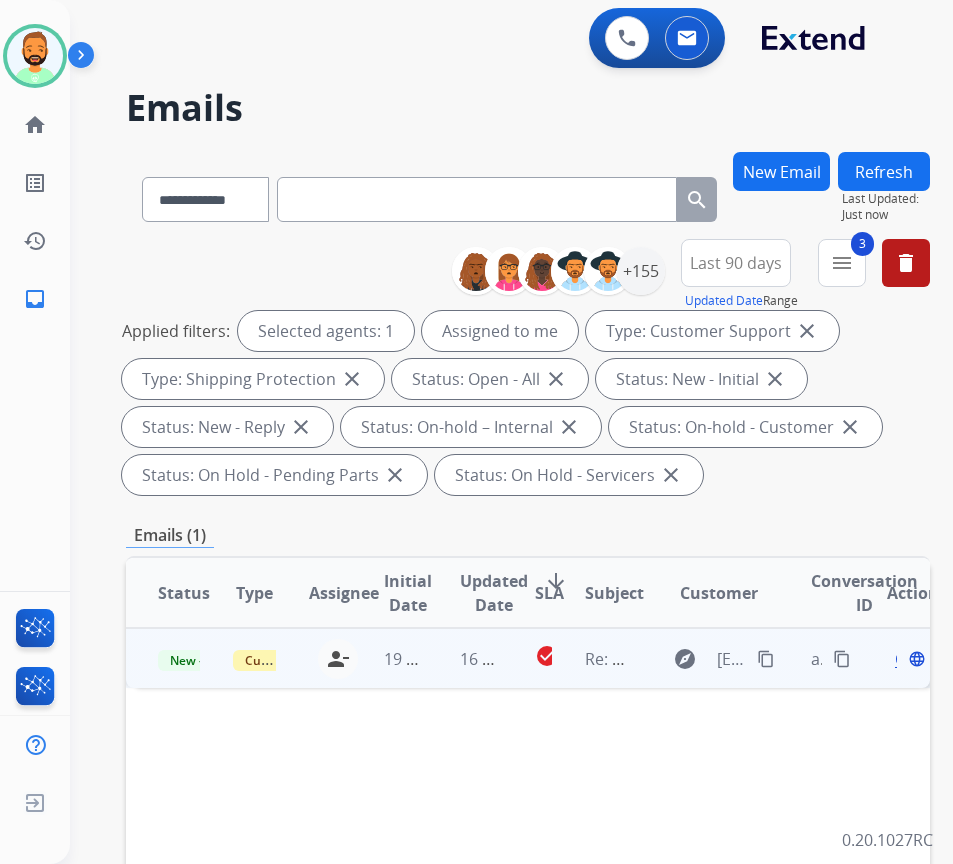 click on "16 hours ago" at bounding box center (465, 658) 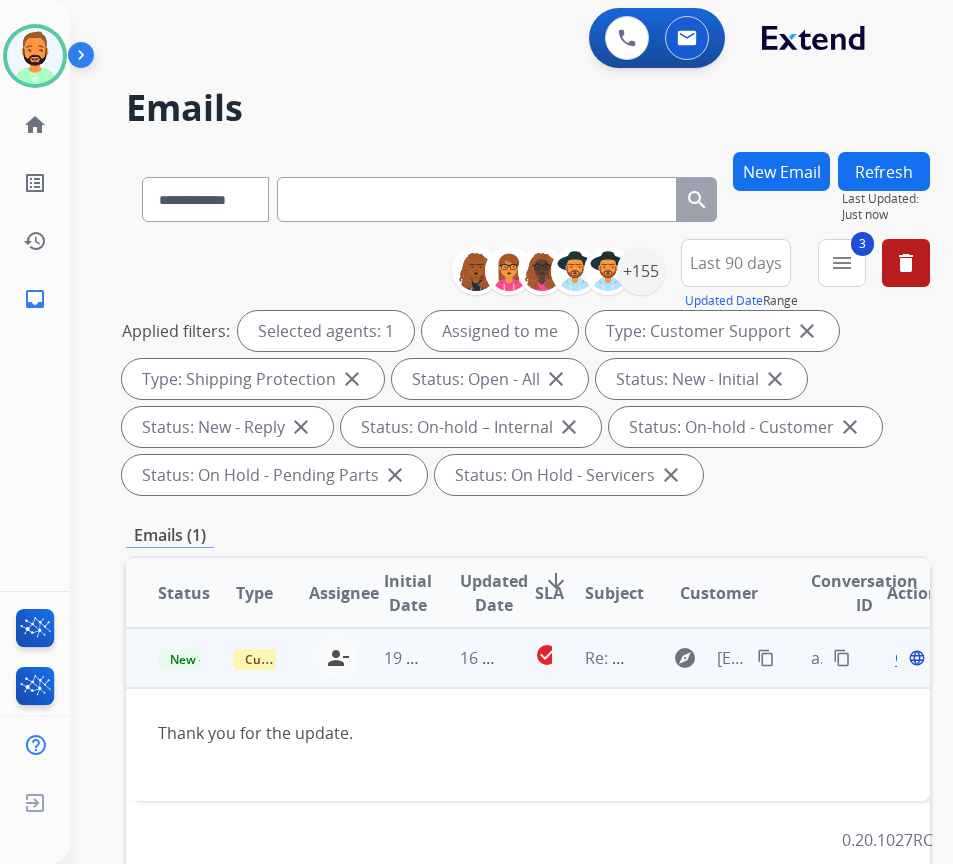 click on "Open language" at bounding box center [908, 658] 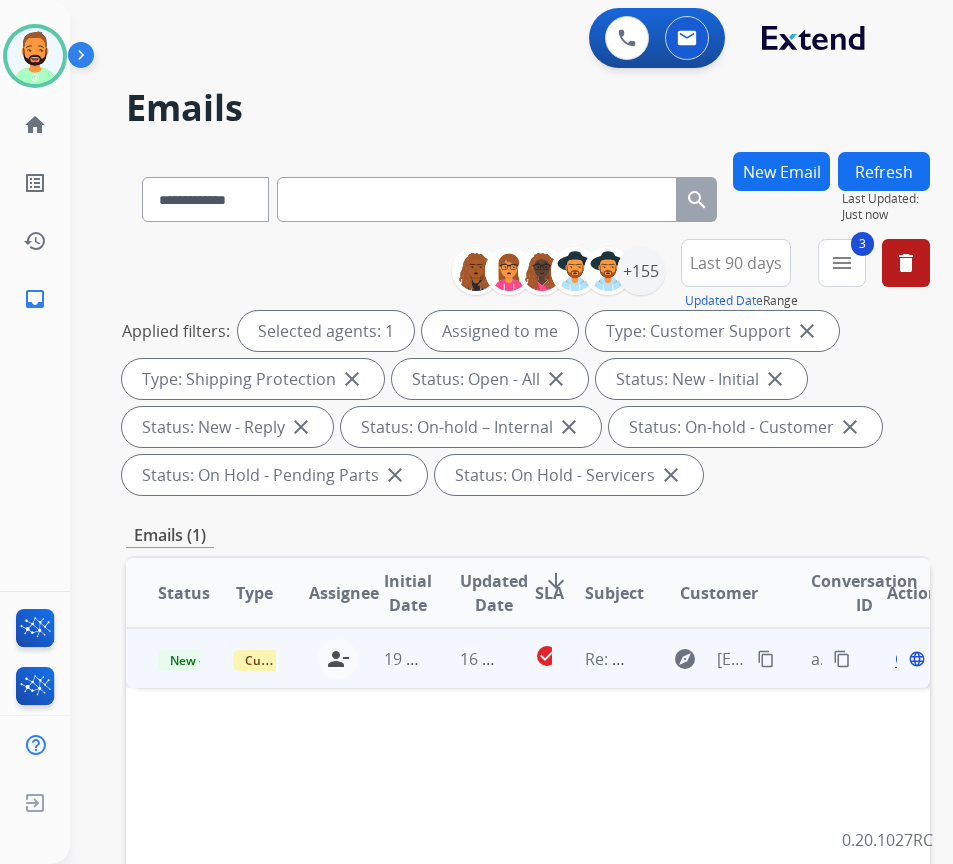 click on "Open" at bounding box center [915, 659] 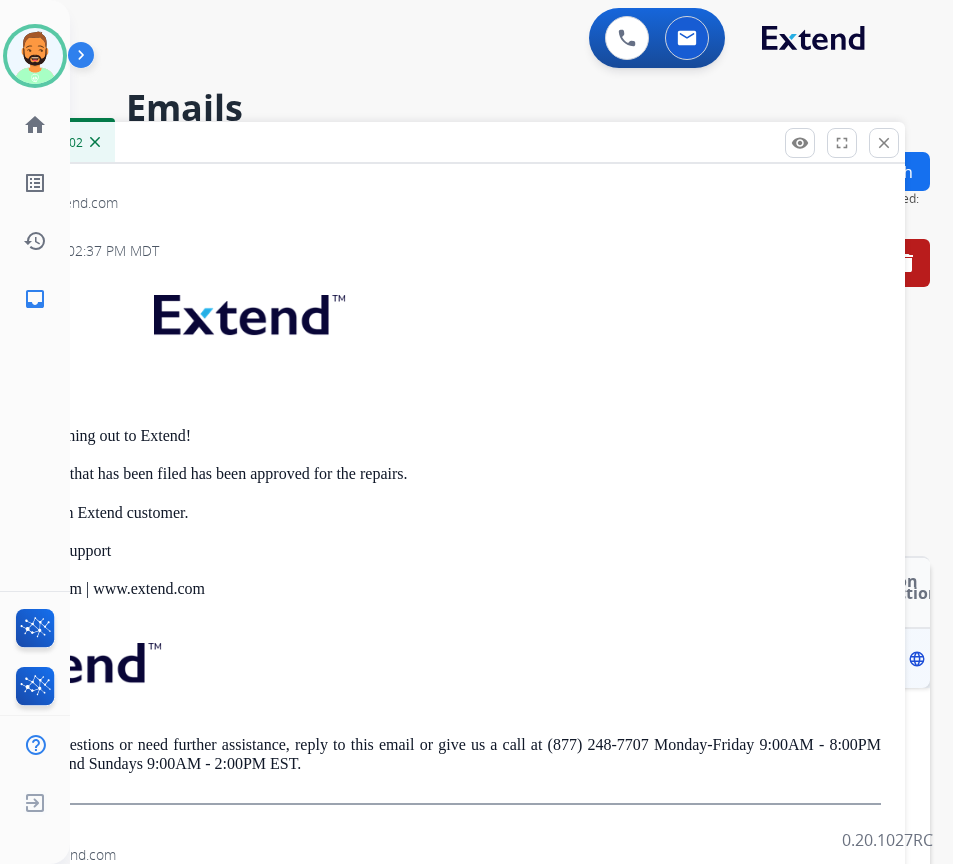 scroll, scrollTop: 0, scrollLeft: 0, axis: both 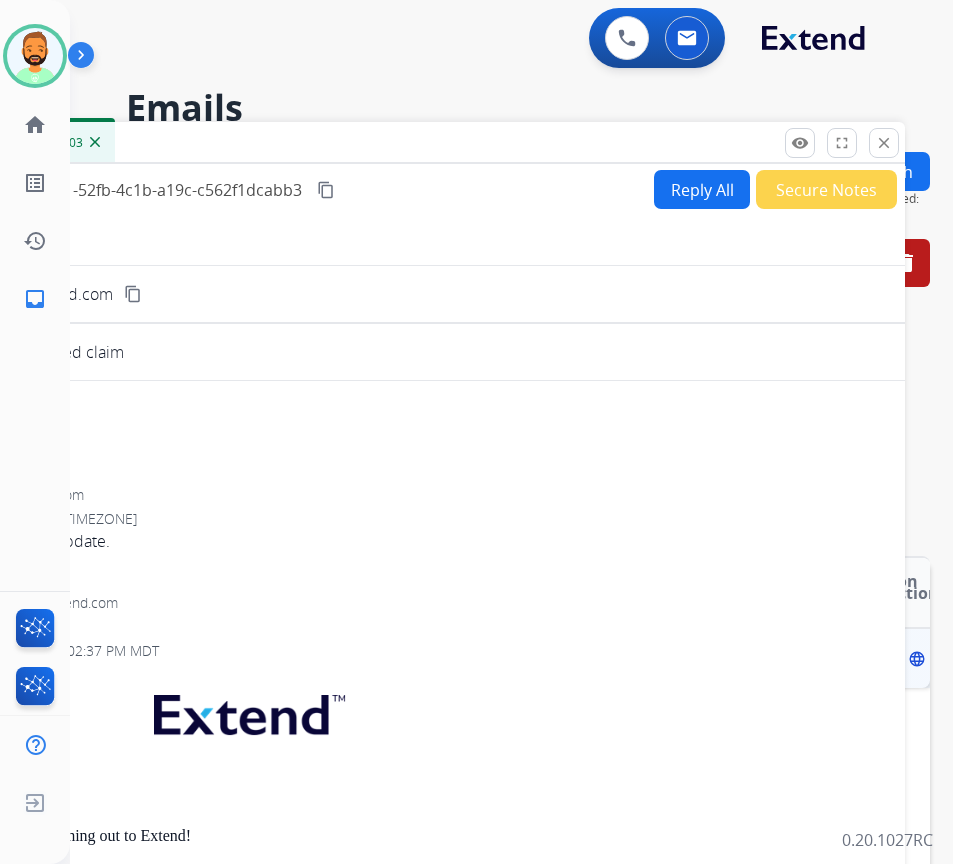 click on "Secure Notes" at bounding box center (826, 189) 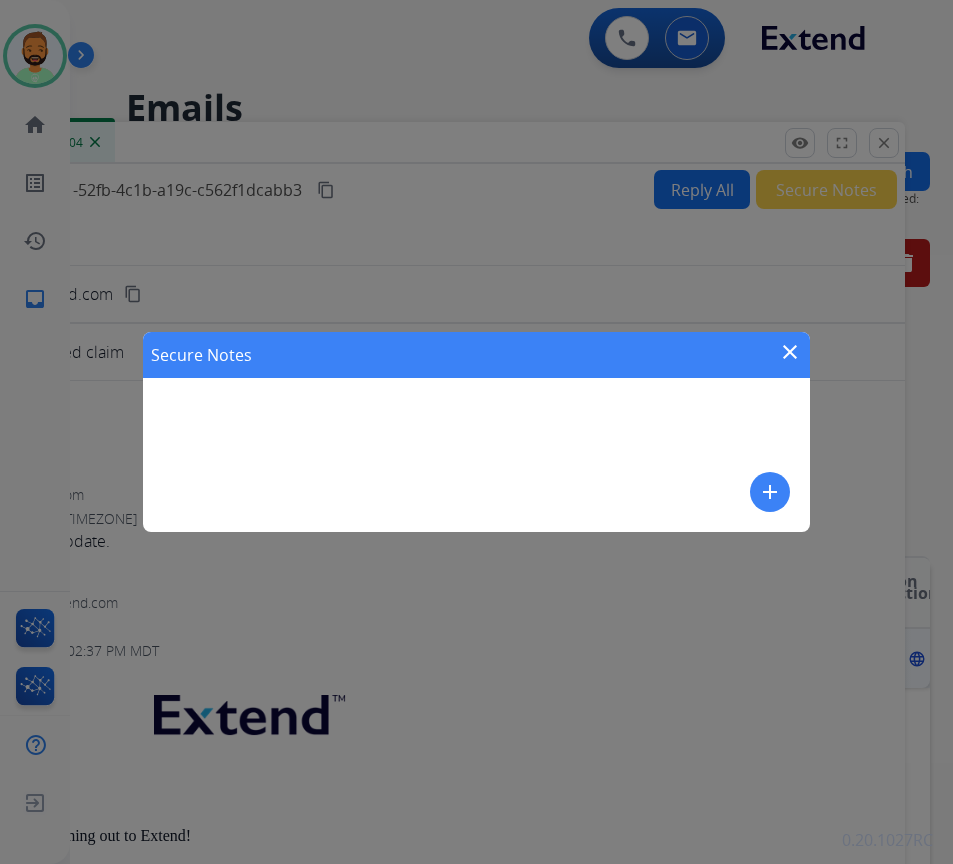 click on "add" at bounding box center [770, 492] 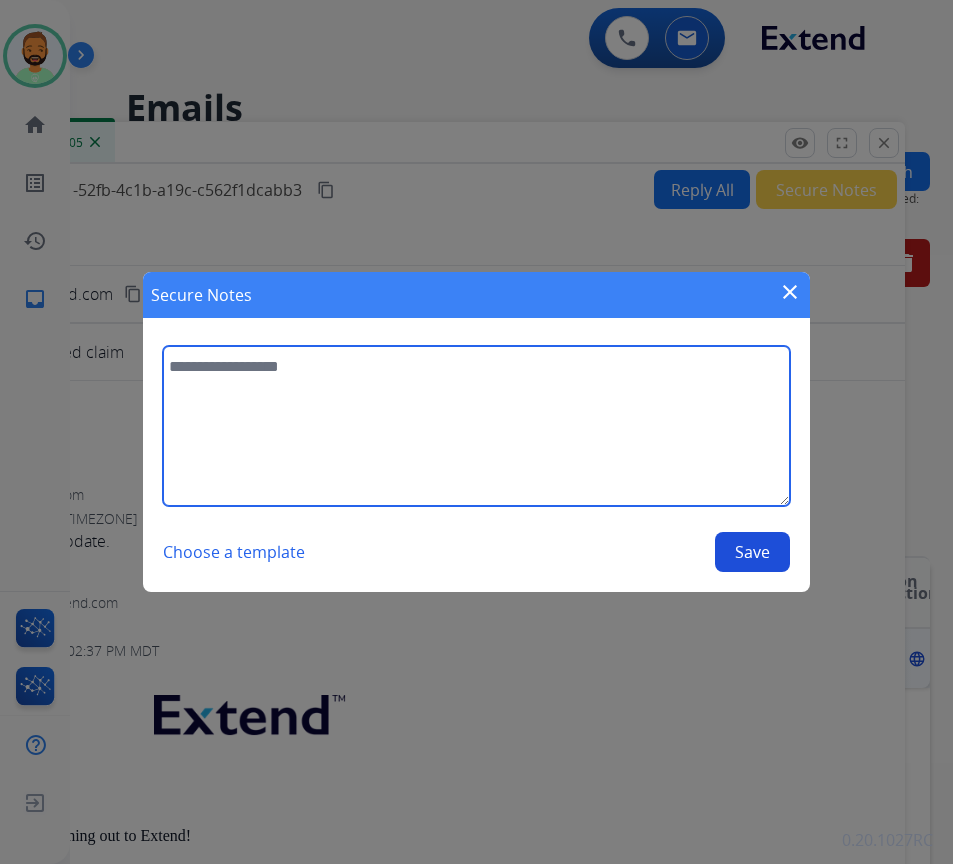click at bounding box center (476, 426) 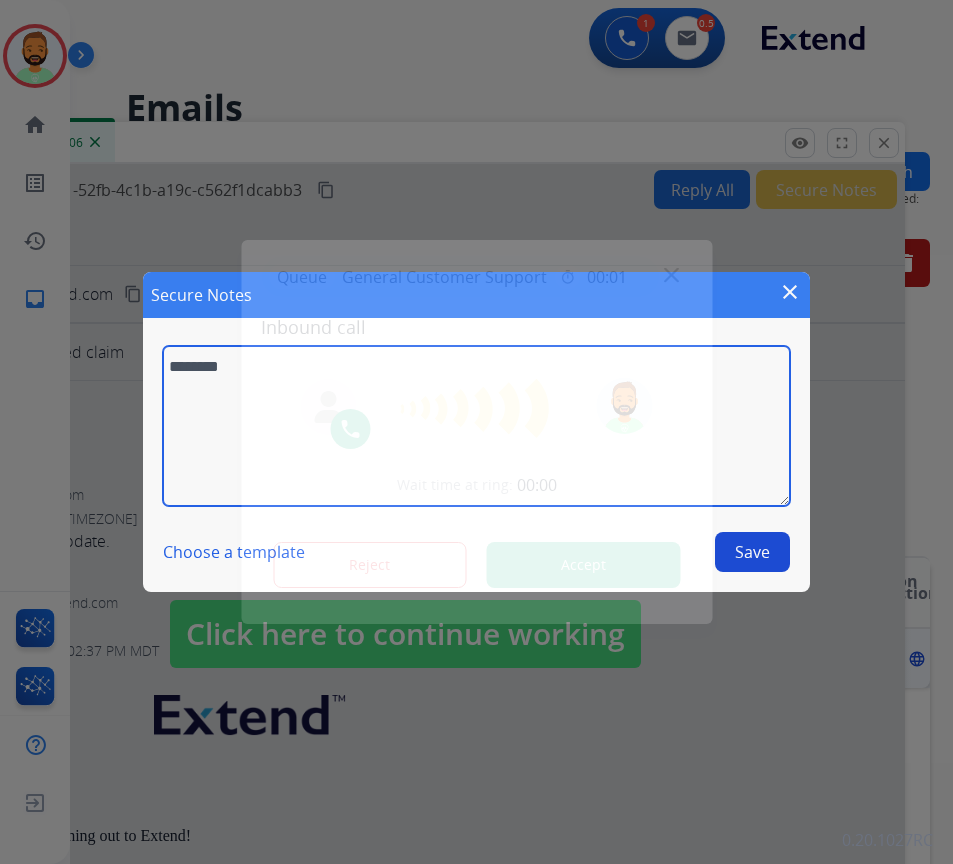 type on "********" 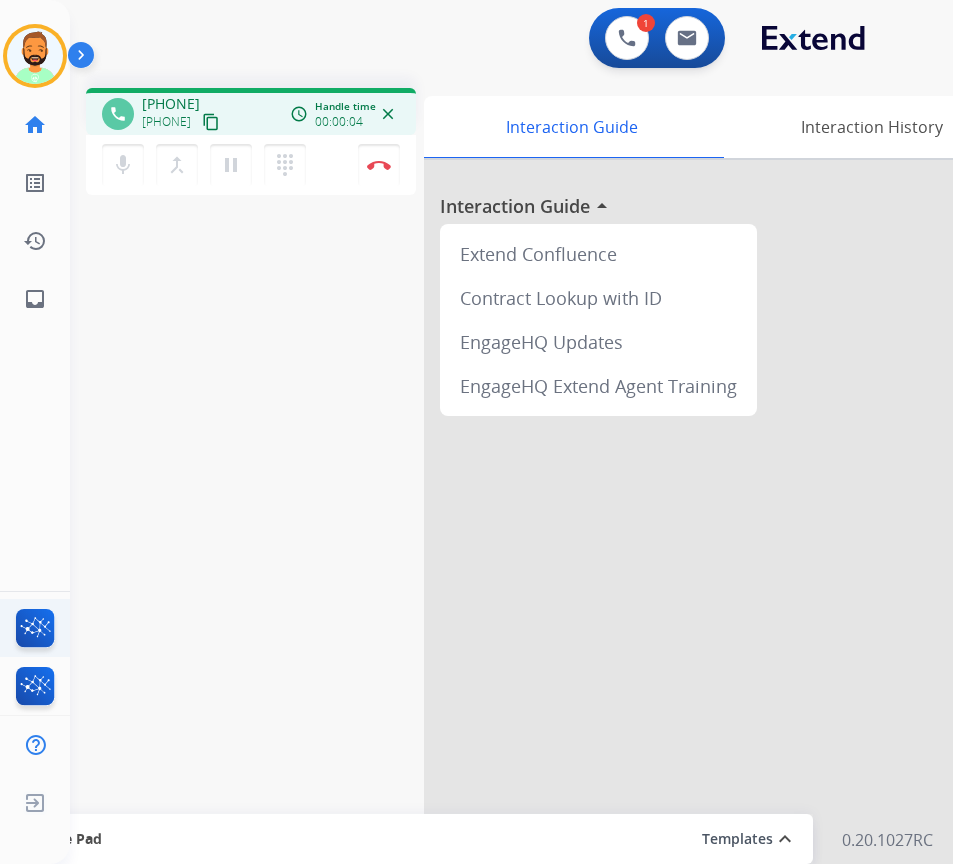 drag, startPoint x: 216, startPoint y: 620, endPoint x: 36, endPoint y: 604, distance: 180.70972 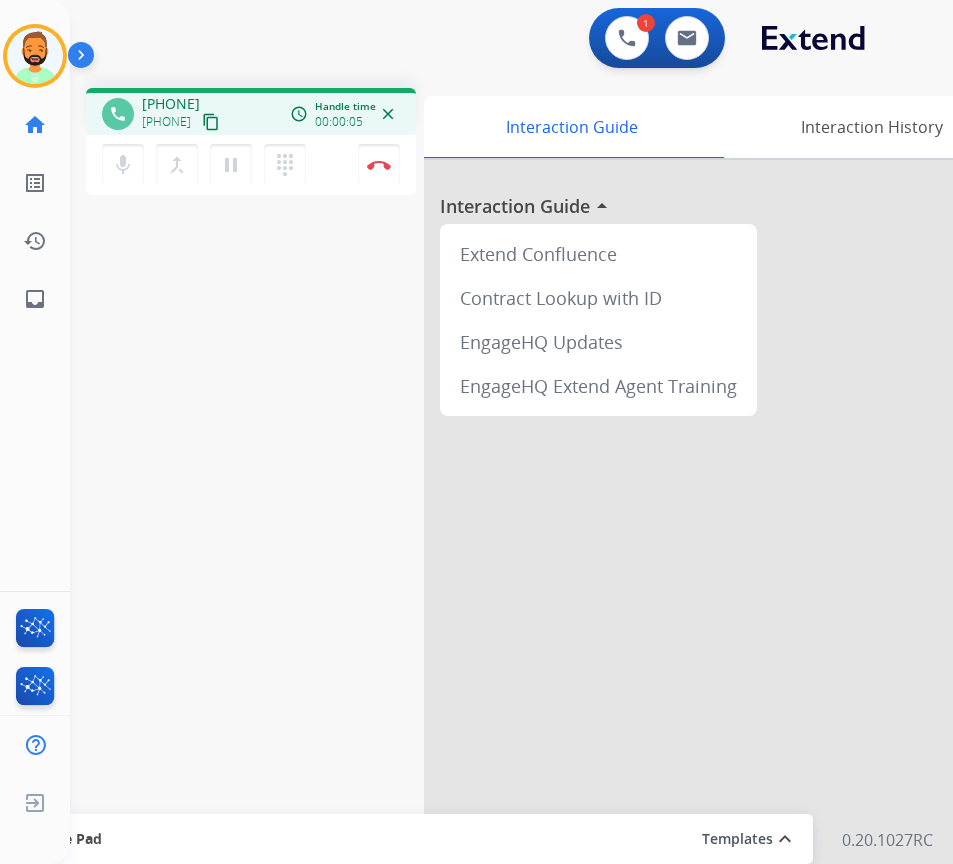 click at bounding box center [724, 533] 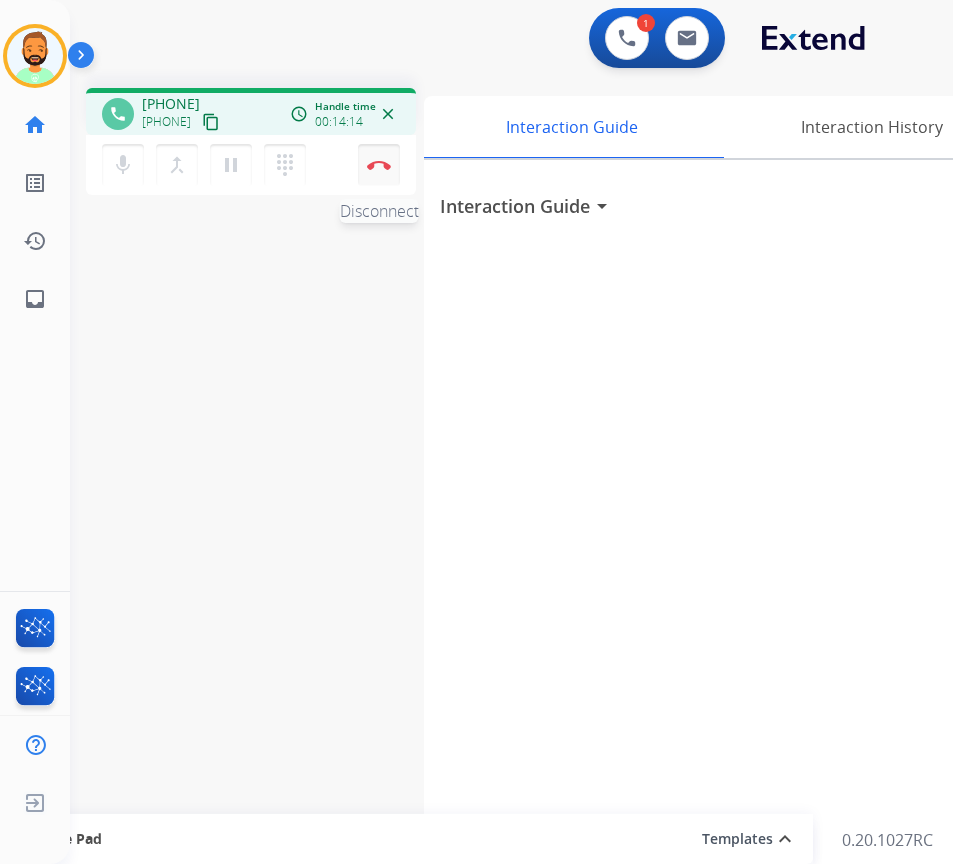 click at bounding box center [379, 165] 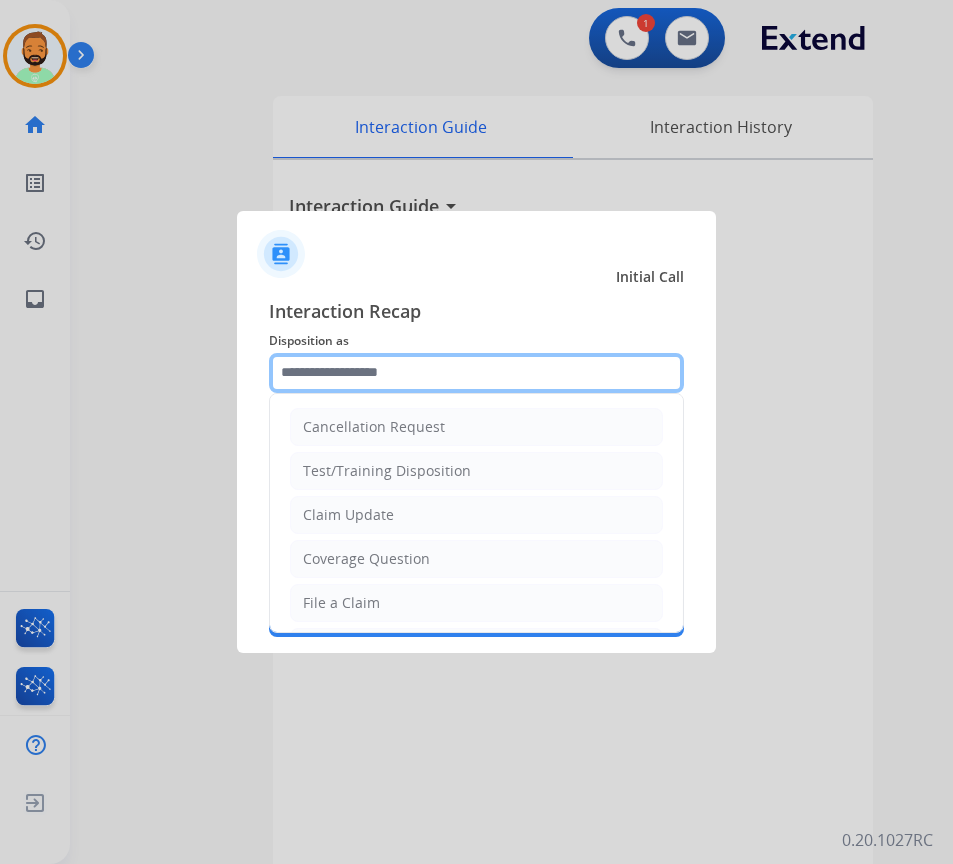 click 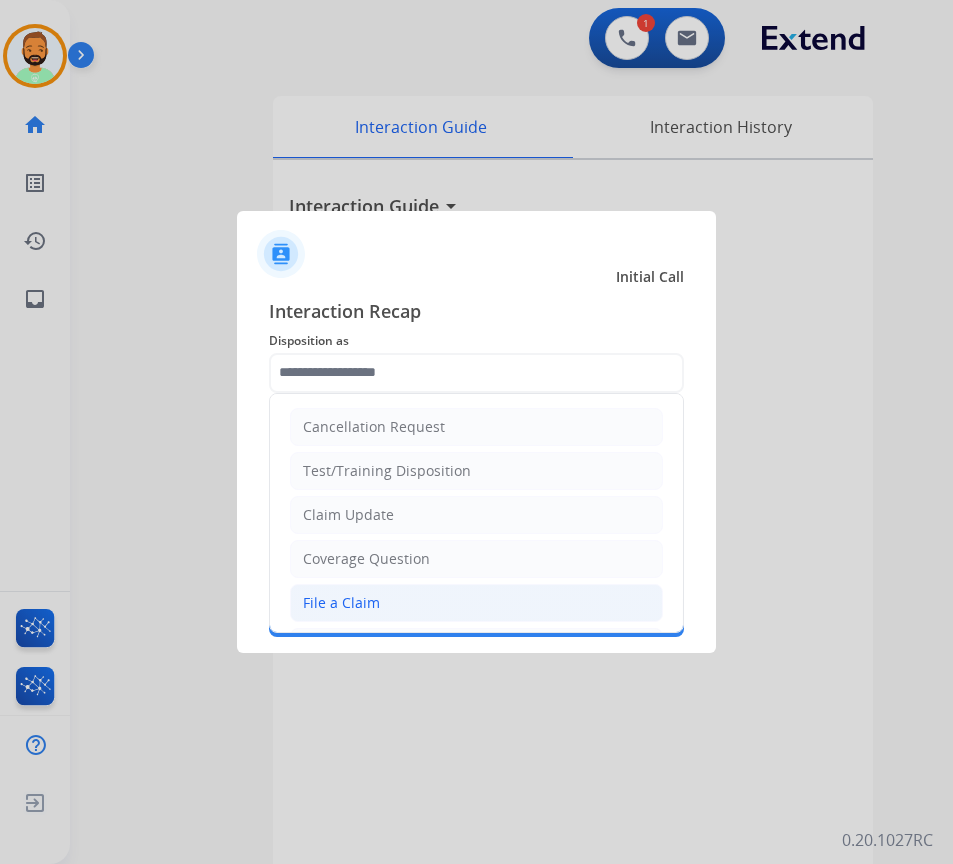 click on "File a Claim" 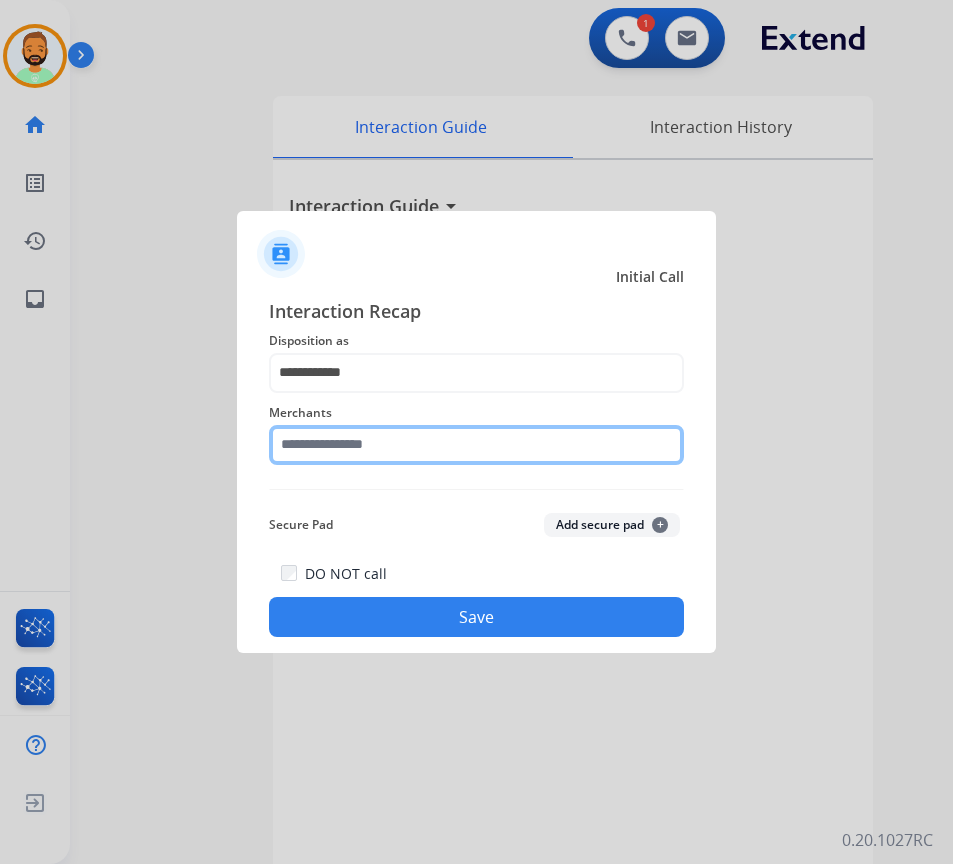 click 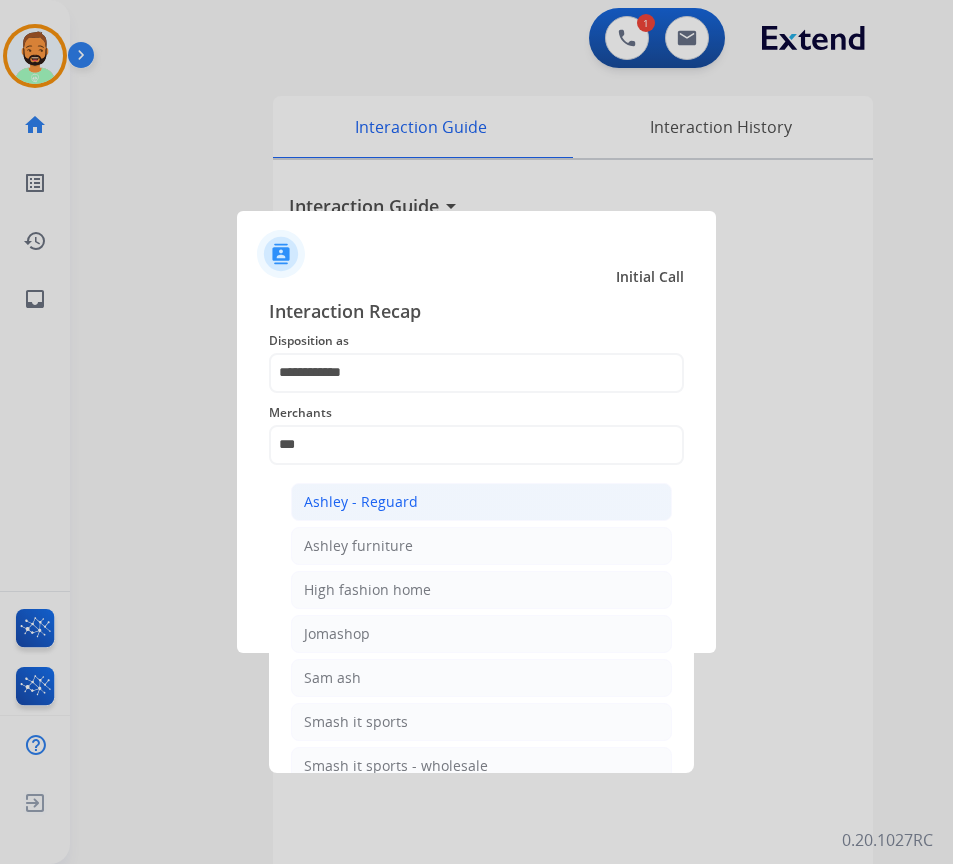 click on "Ashley - Reguard" 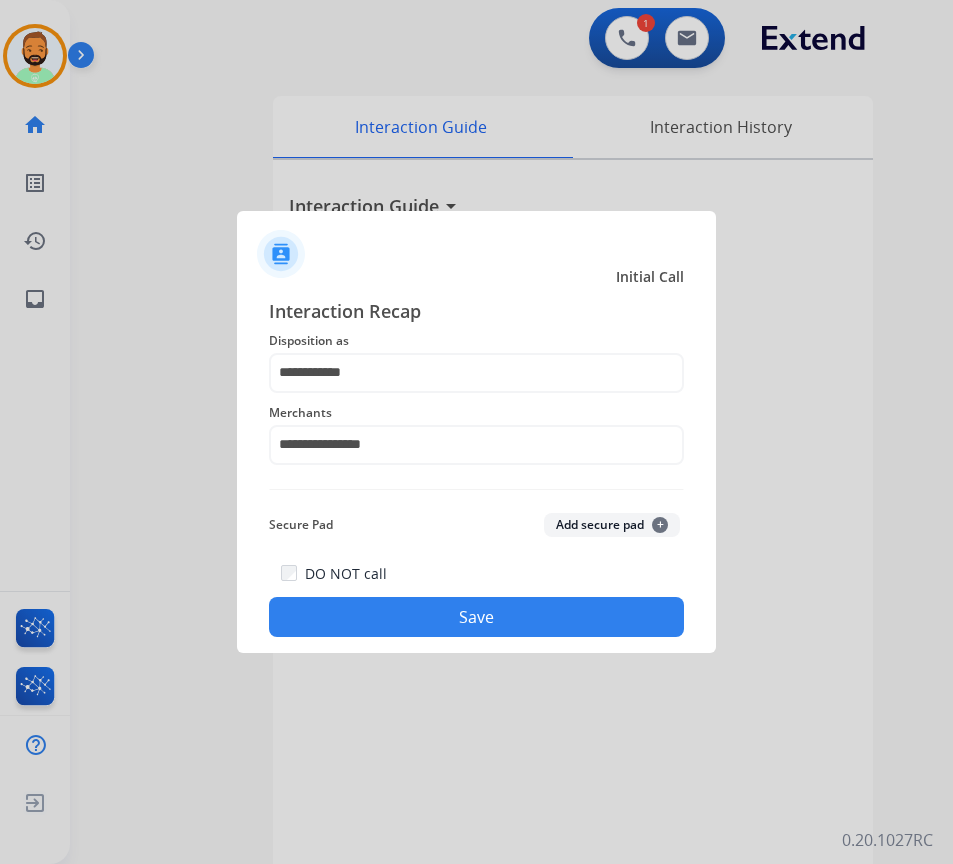 click on "Save" 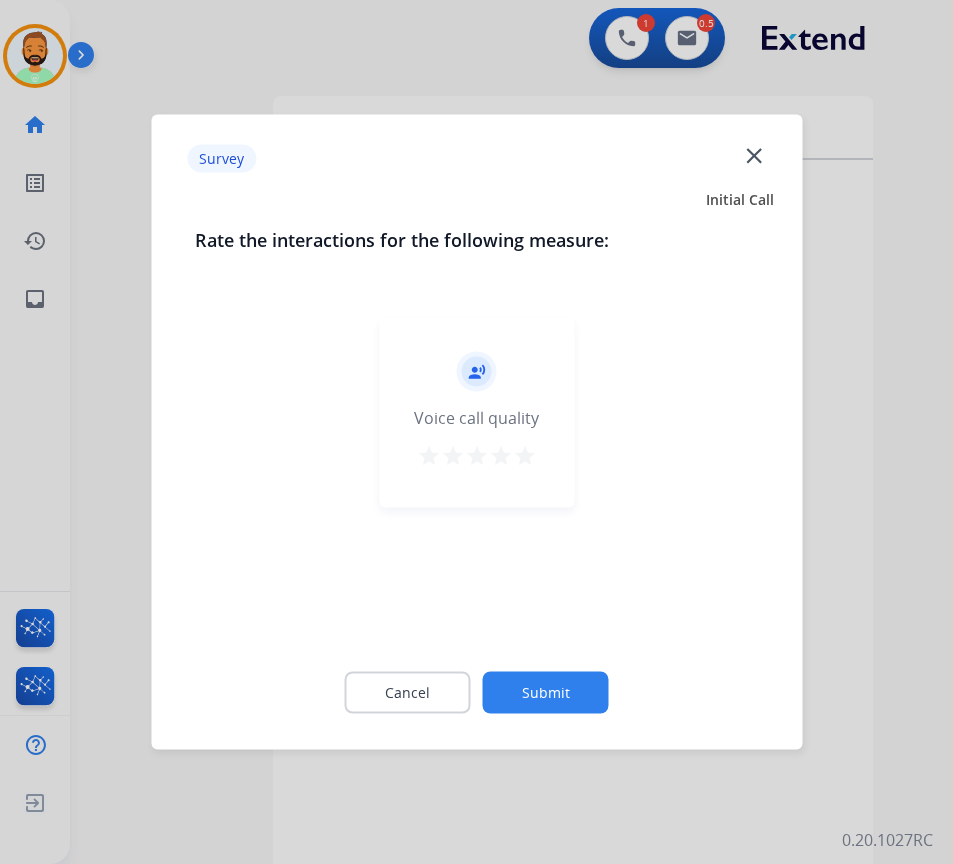 click on "Submit" 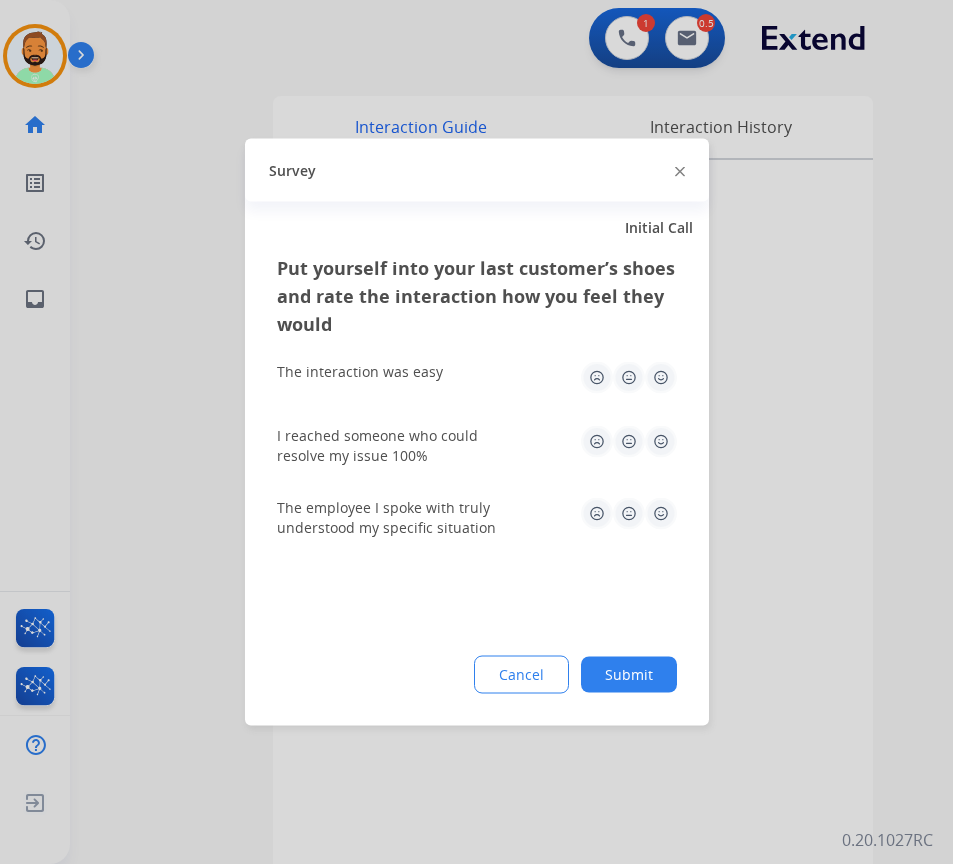 click on "Submit" 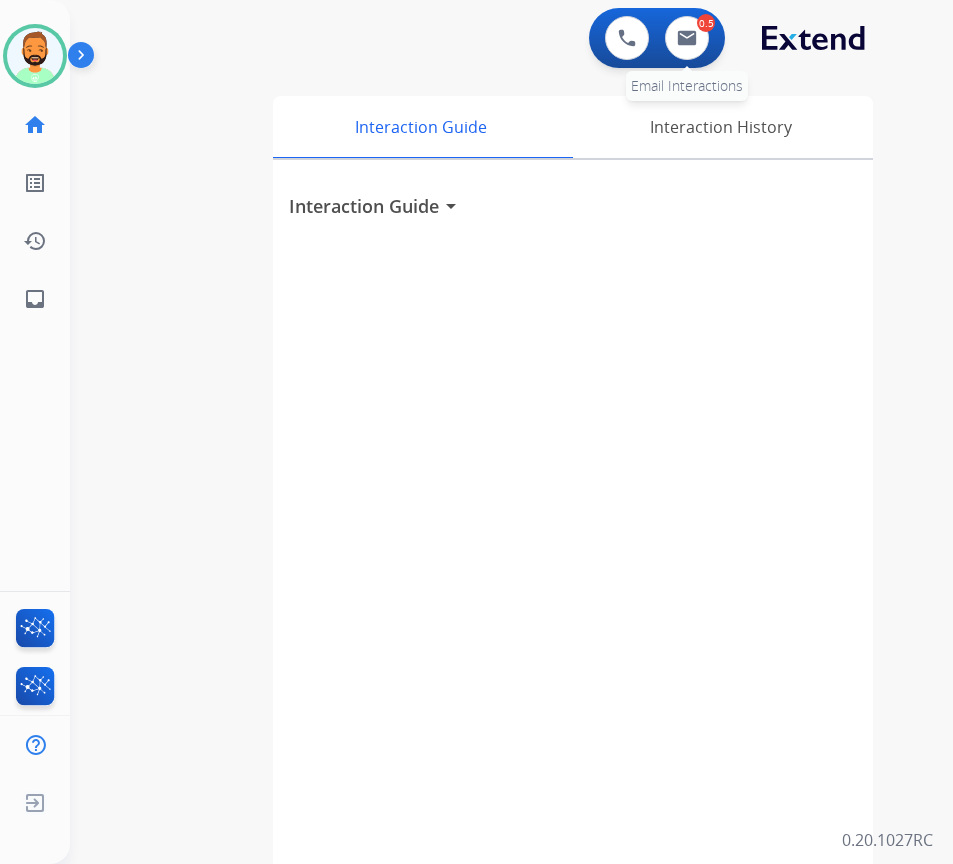 click on "0.5" at bounding box center (706, 23) 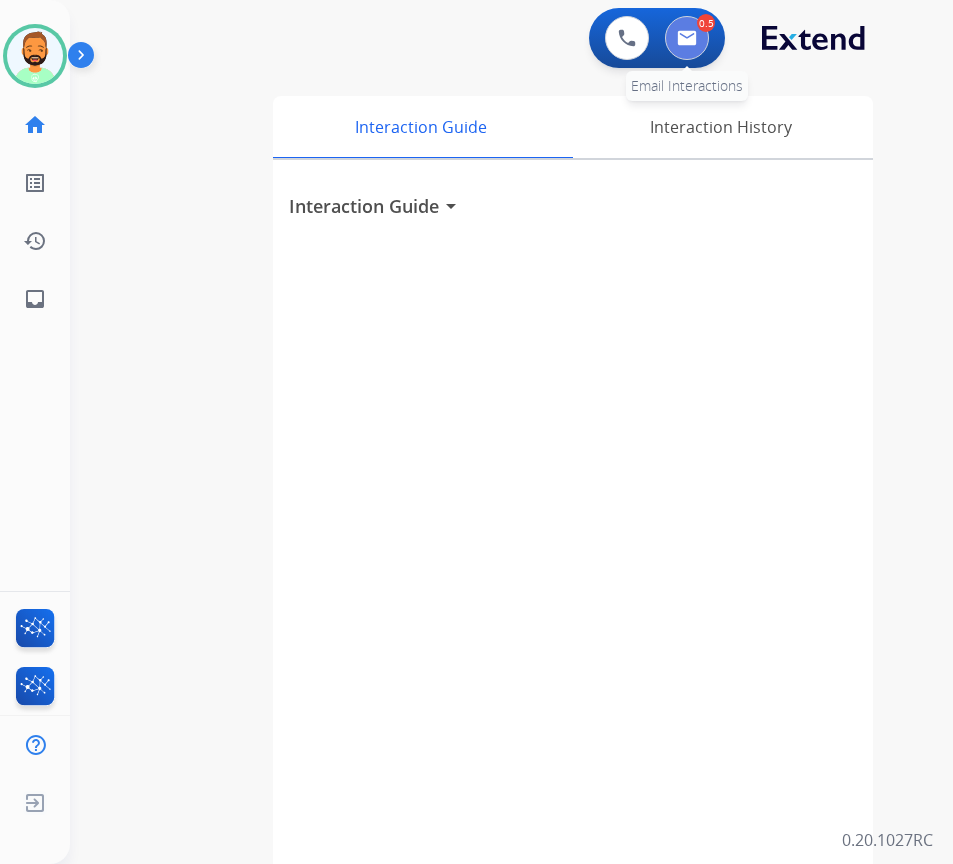 click at bounding box center [687, 38] 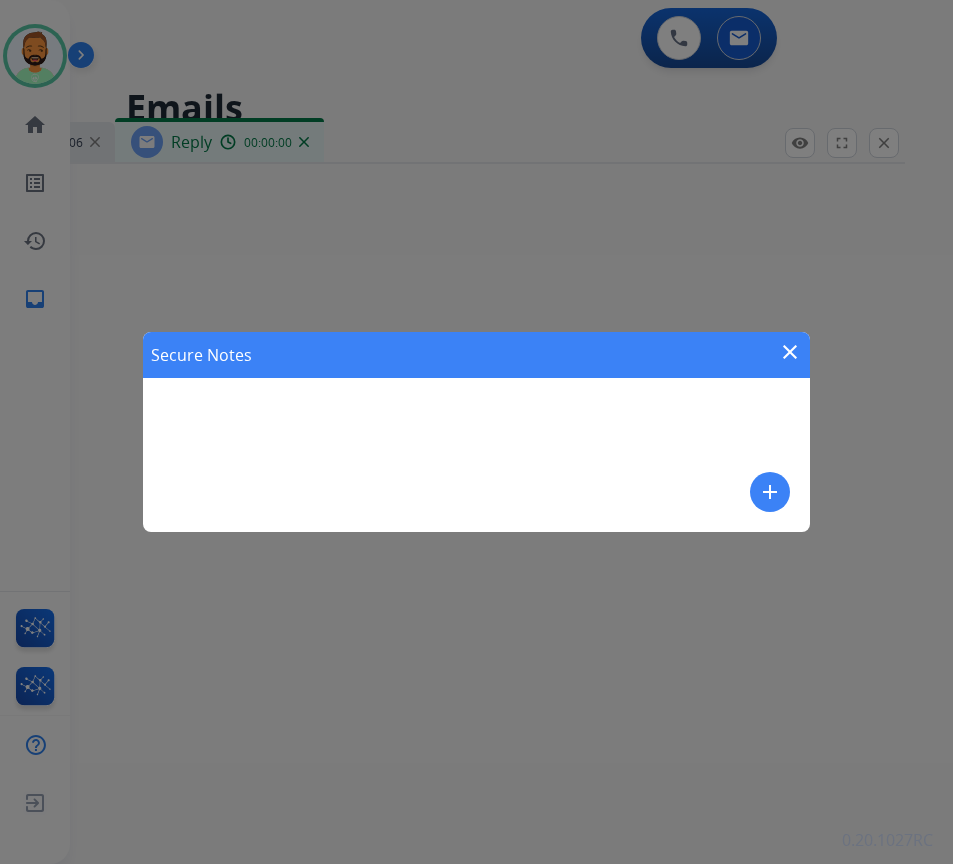 select on "**********" 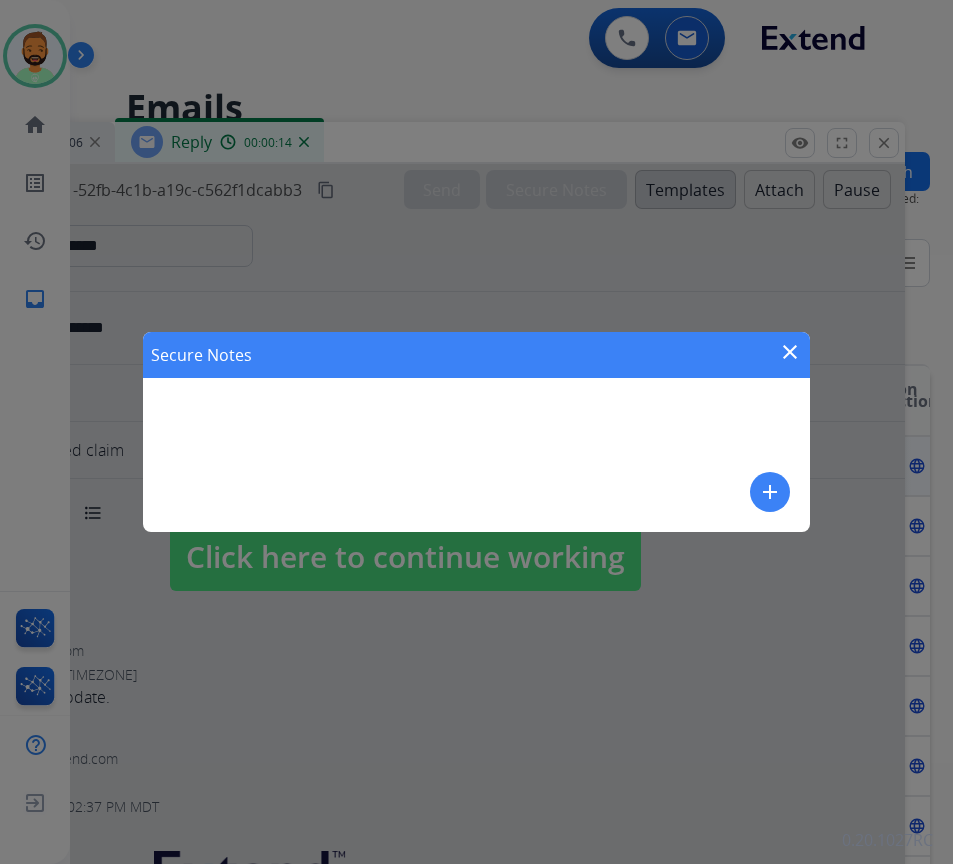 click on "Secure Notes close" at bounding box center (476, 355) 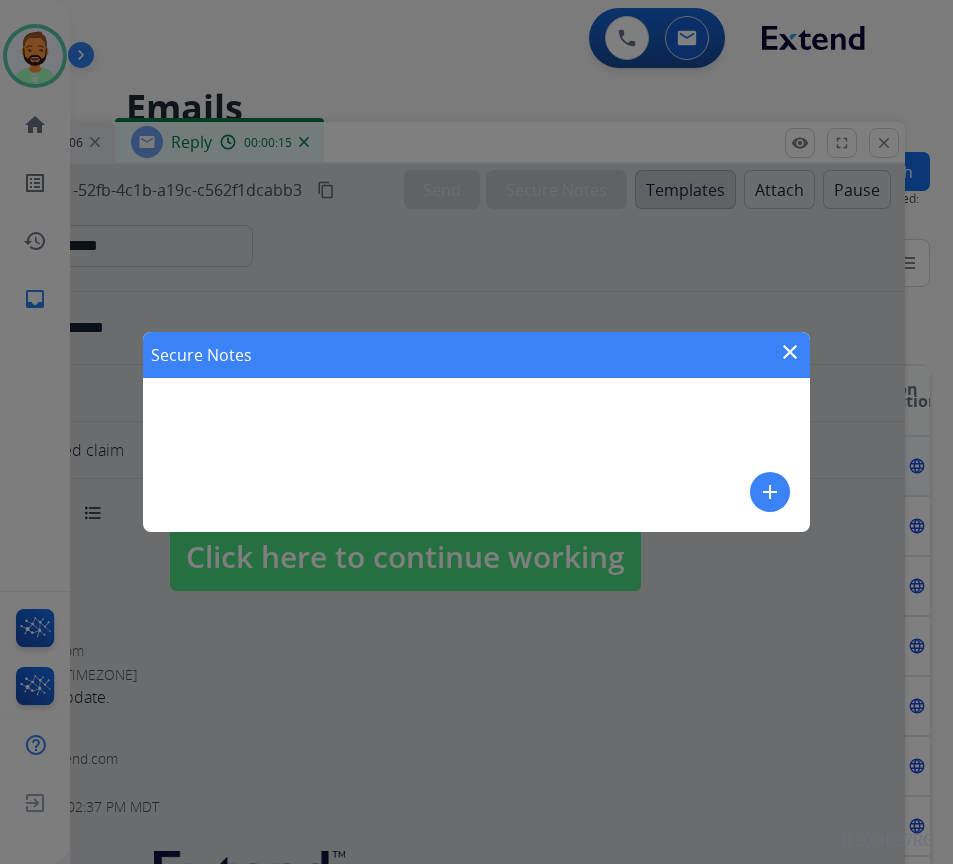 click on "close" at bounding box center (790, 352) 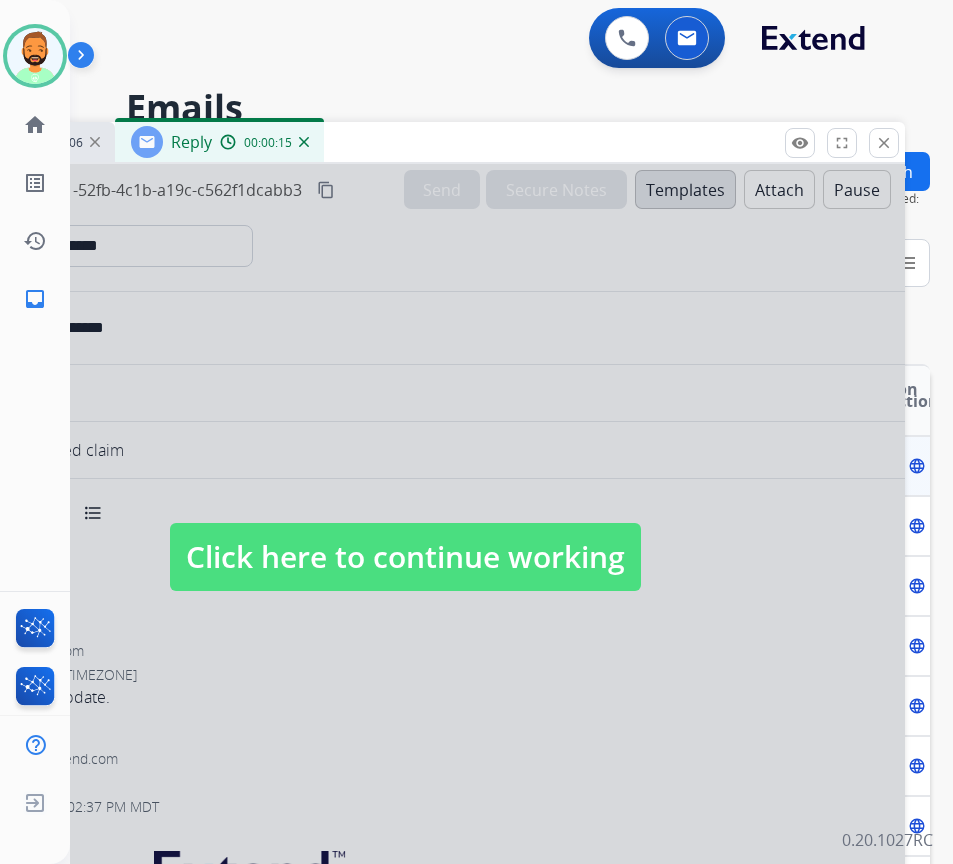 click on "Click here to continue working" at bounding box center [405, 557] 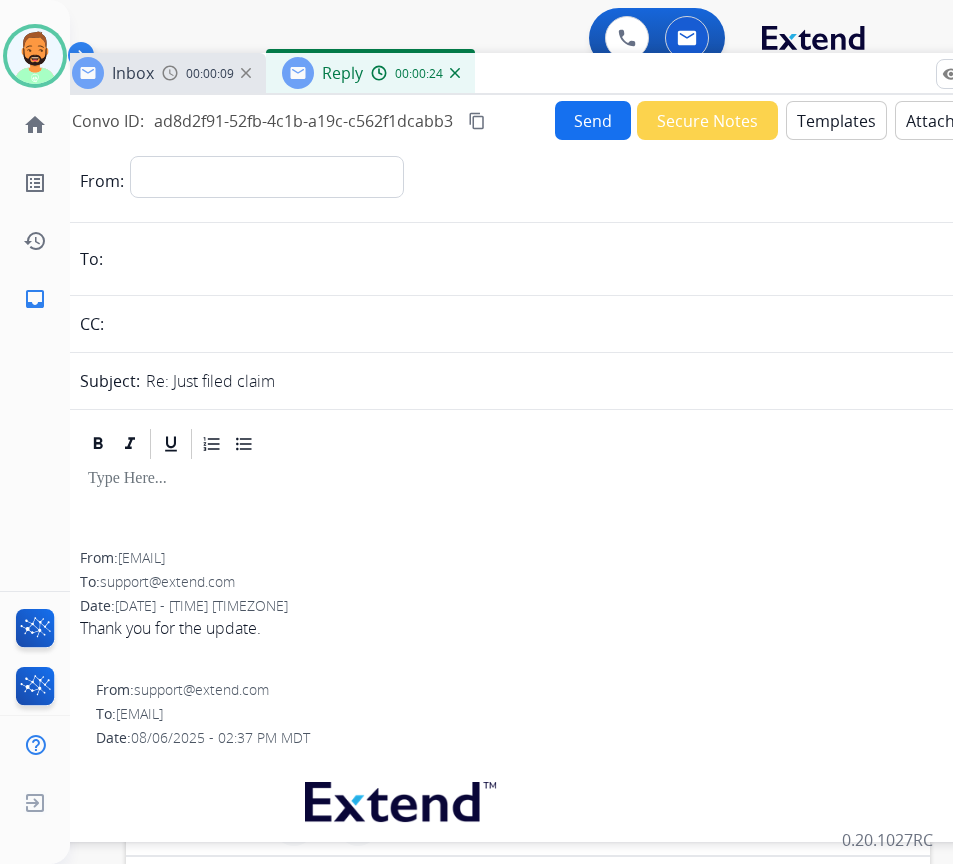 drag, startPoint x: 395, startPoint y: 154, endPoint x: 546, endPoint y: 85, distance: 166.01807 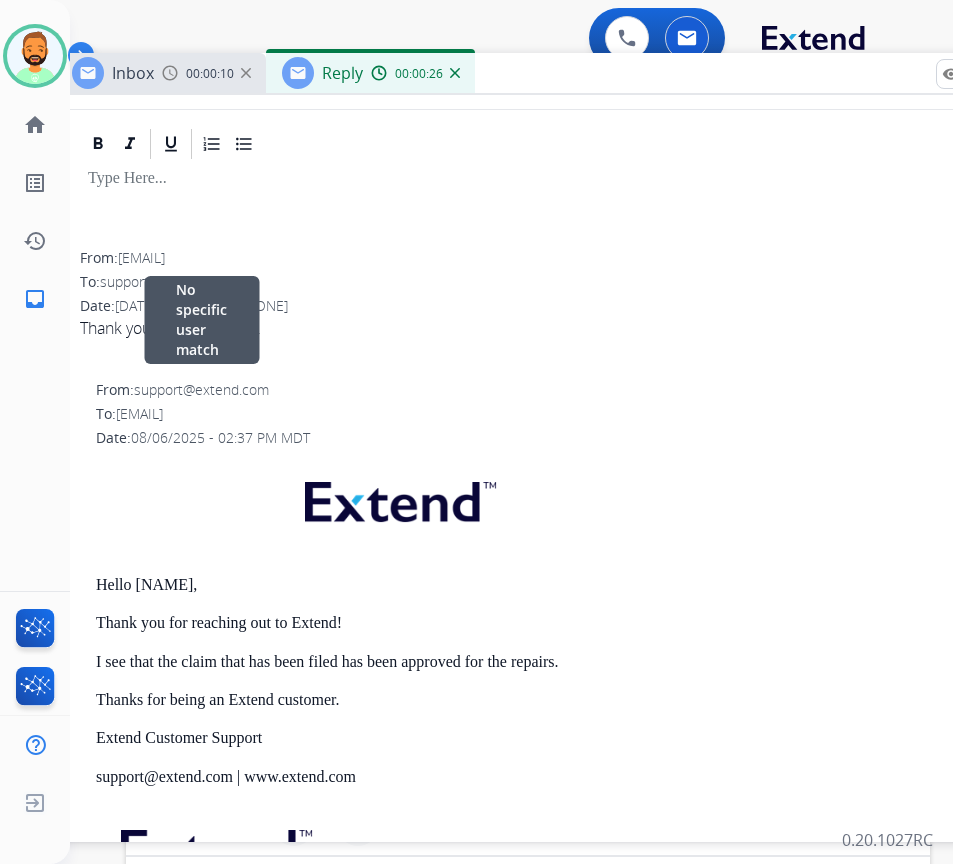 scroll, scrollTop: 0, scrollLeft: 0, axis: both 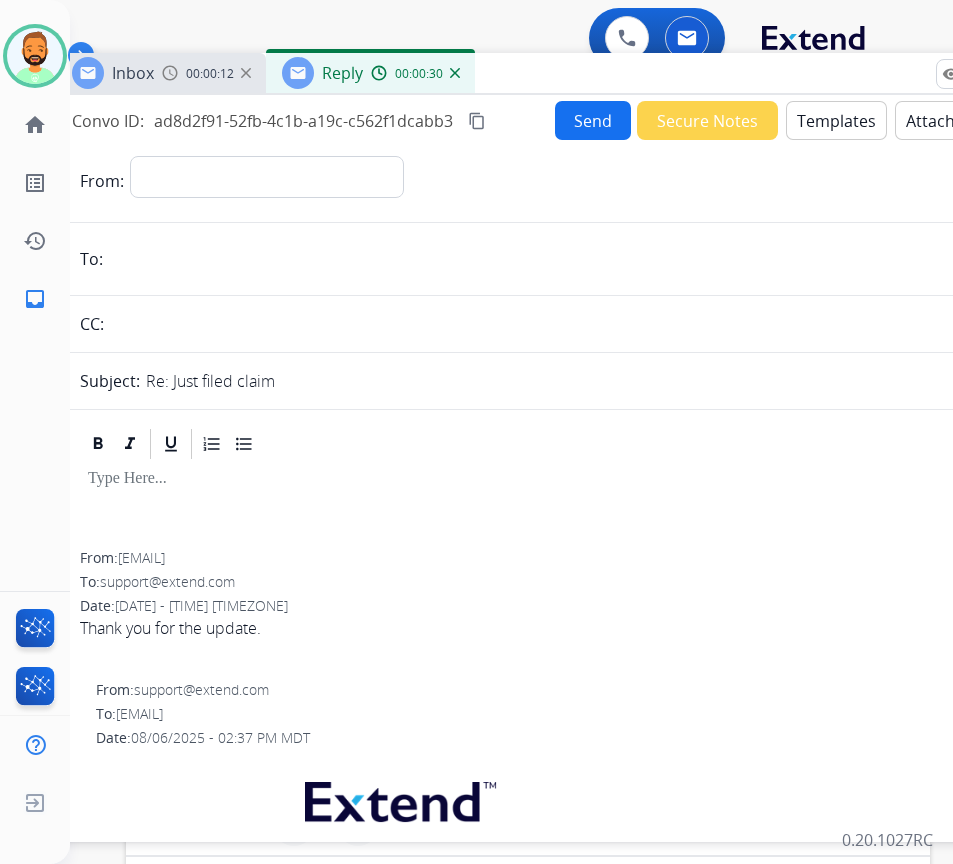 click on "Secure Notes" at bounding box center (707, 120) 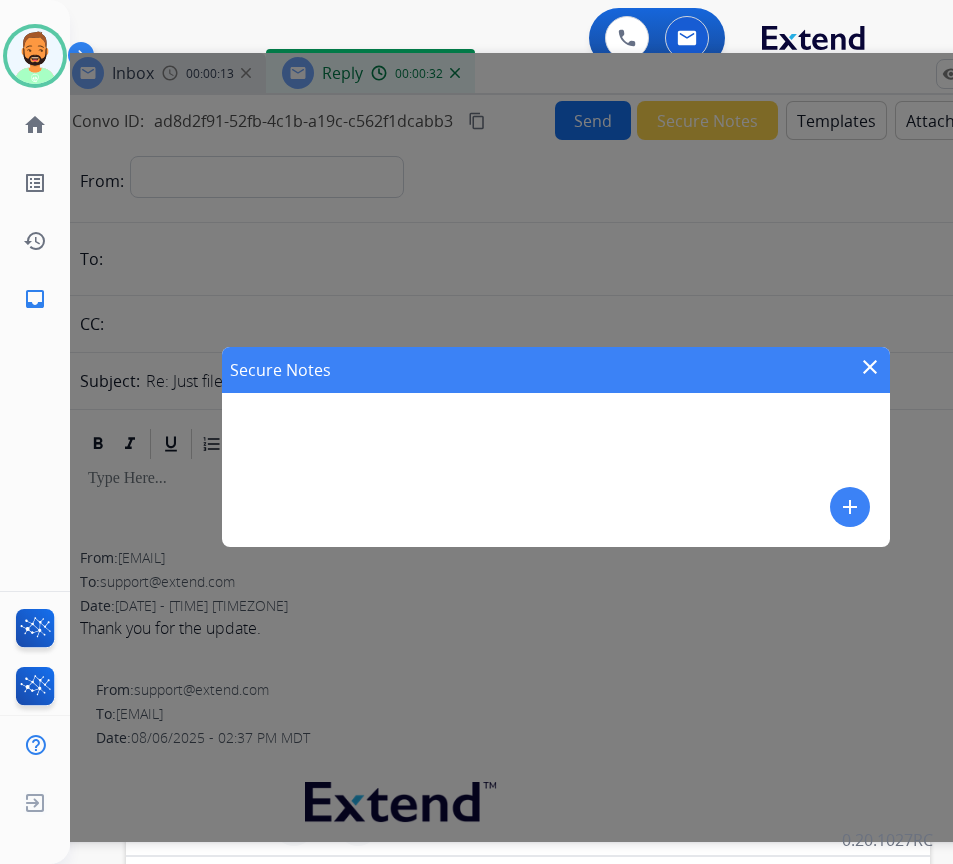 click on "add" at bounding box center [850, 507] 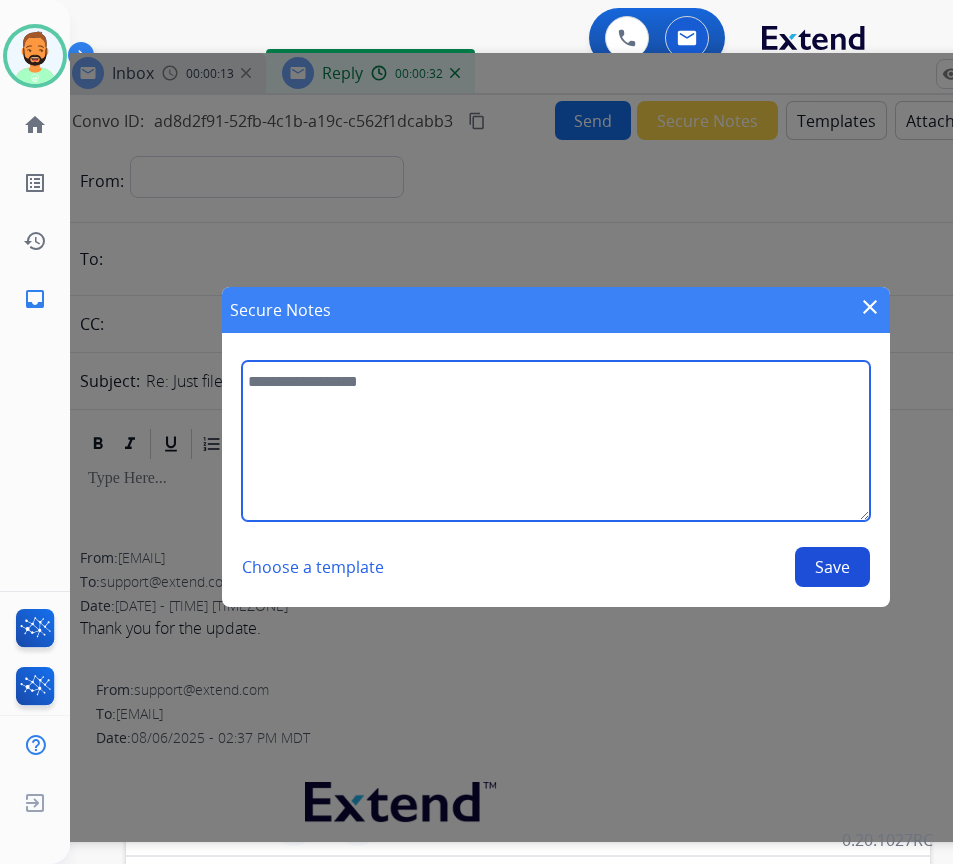click at bounding box center [555, 441] 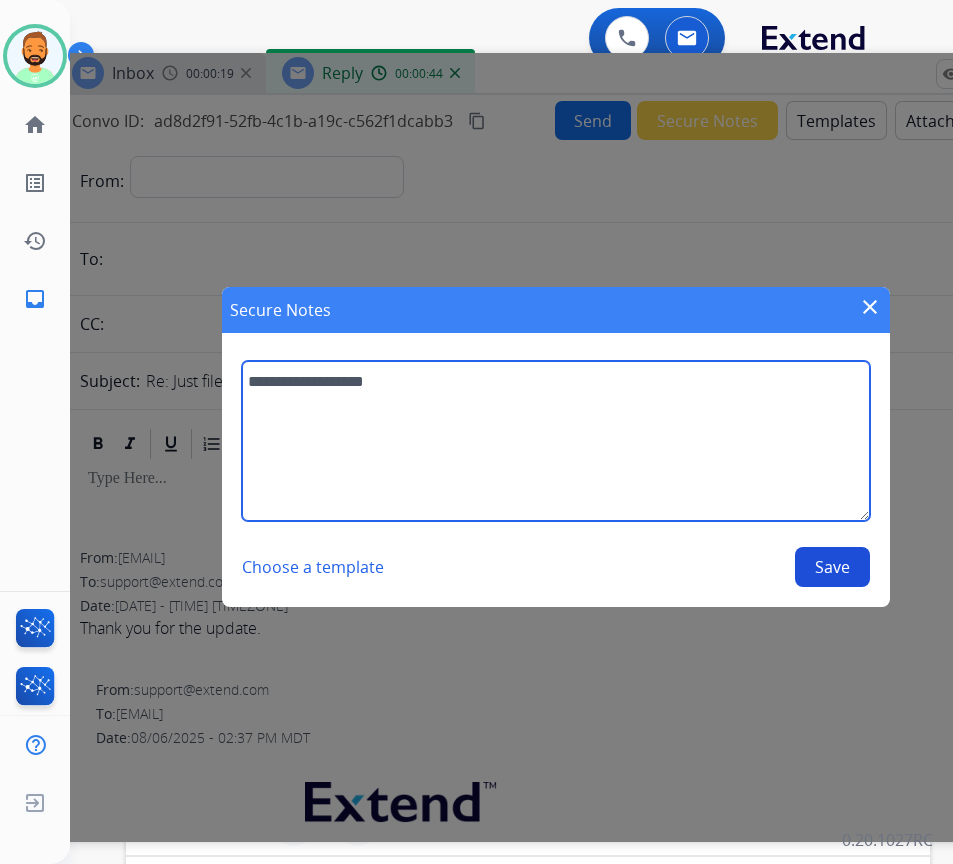 type on "**********" 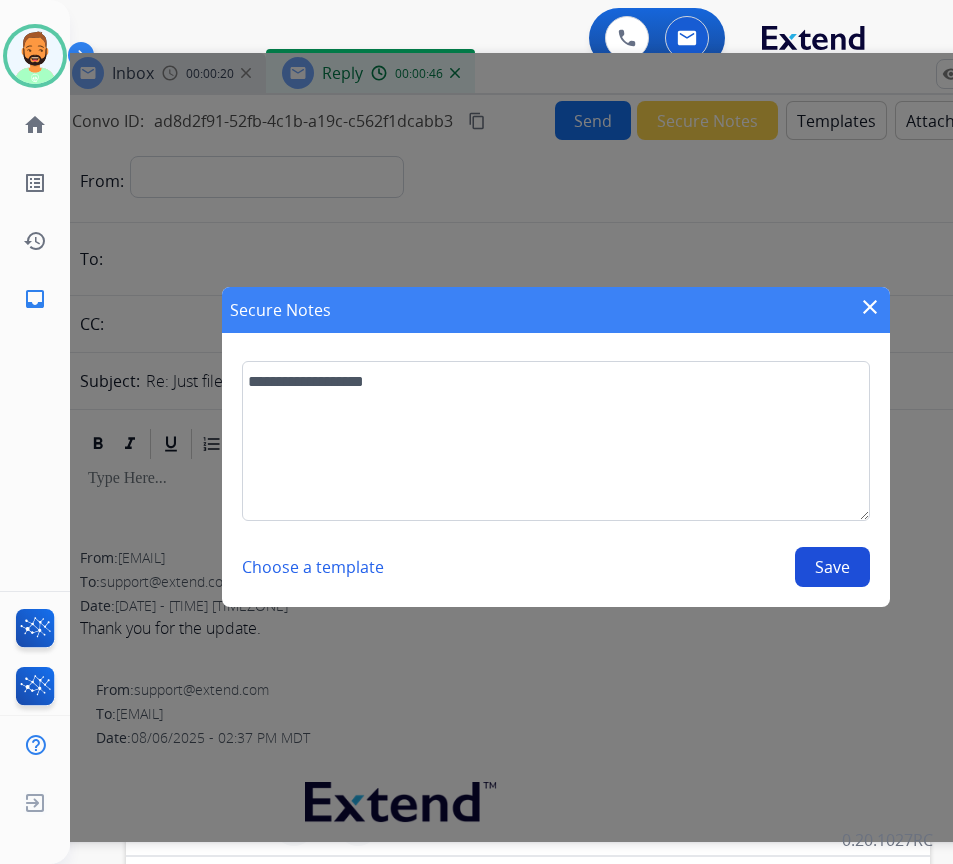 click on "Save" at bounding box center [832, 567] 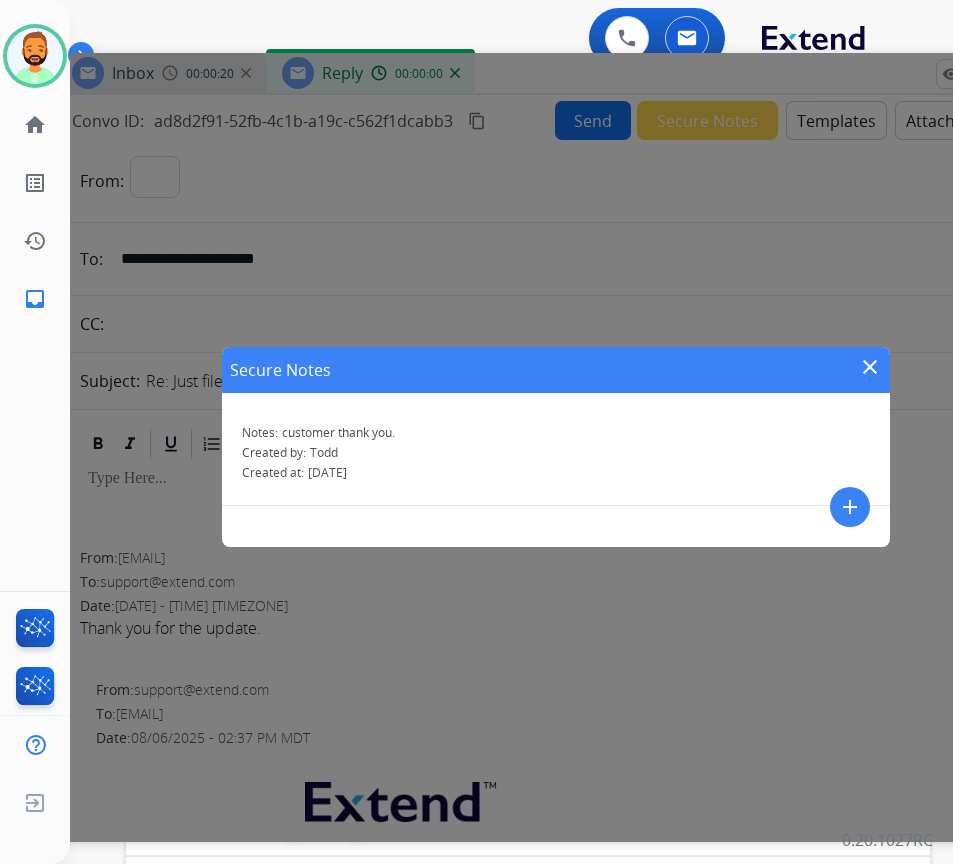 select on "**********" 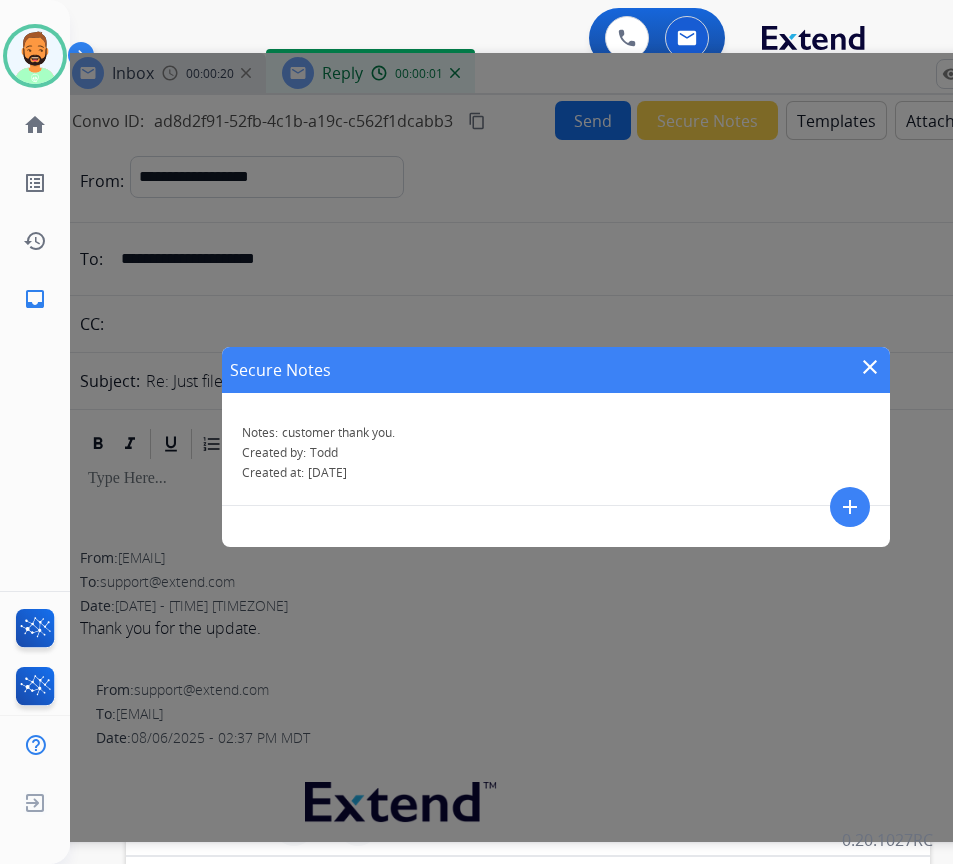 click on "close" at bounding box center [870, 367] 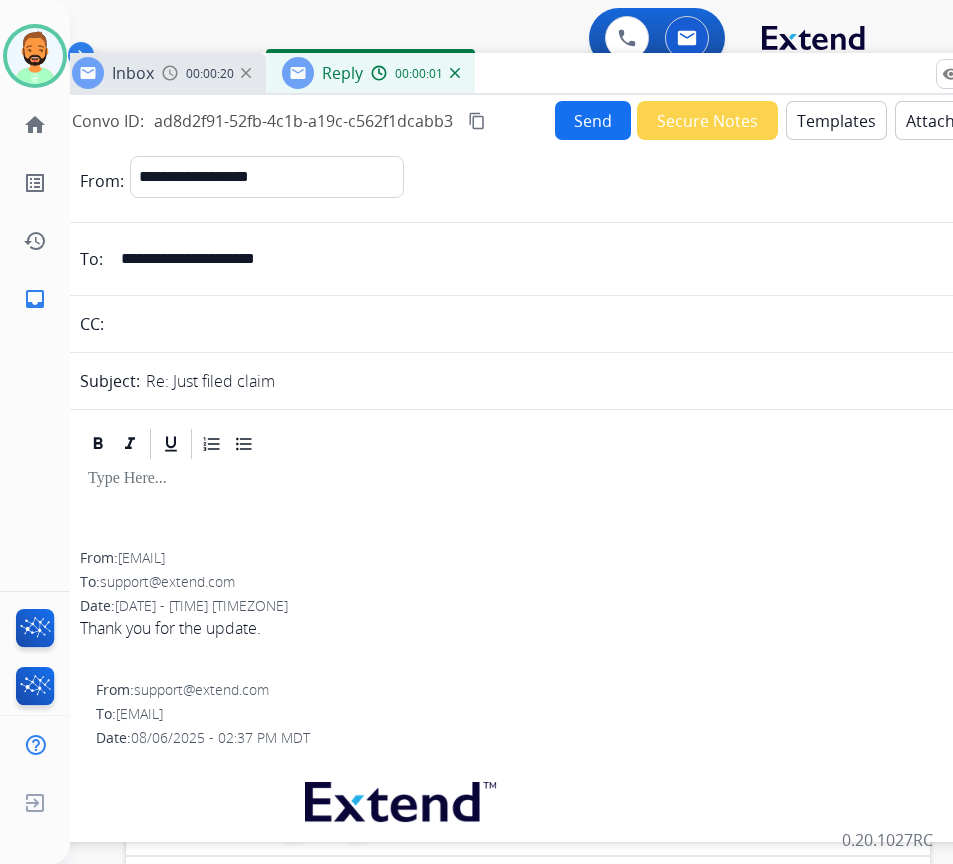 drag, startPoint x: 851, startPoint y: 77, endPoint x: 660, endPoint y: 81, distance: 191.04189 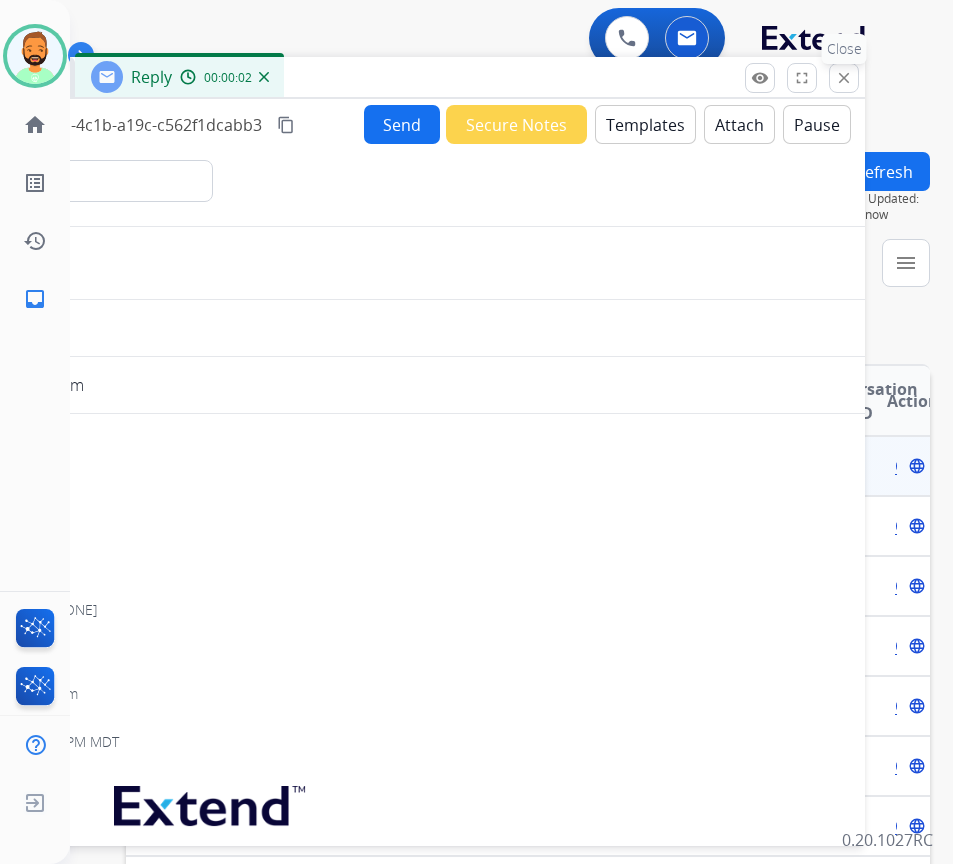 click on "close" at bounding box center [844, 78] 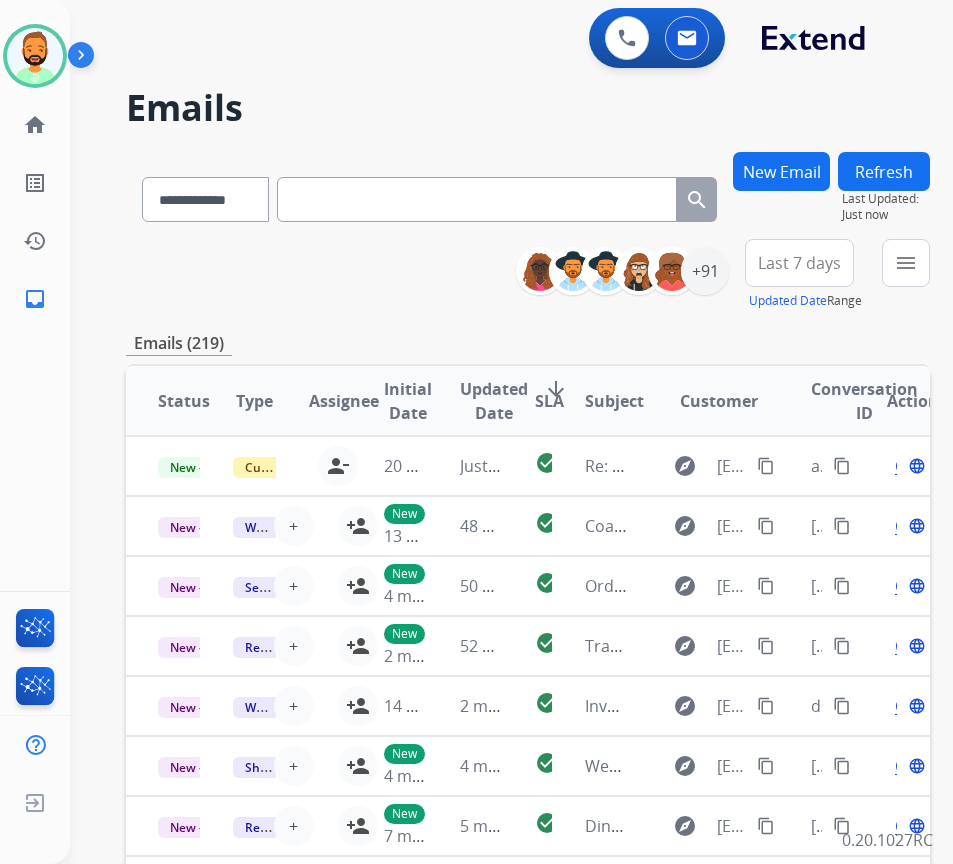 click on "Last 7 days" at bounding box center [799, 263] 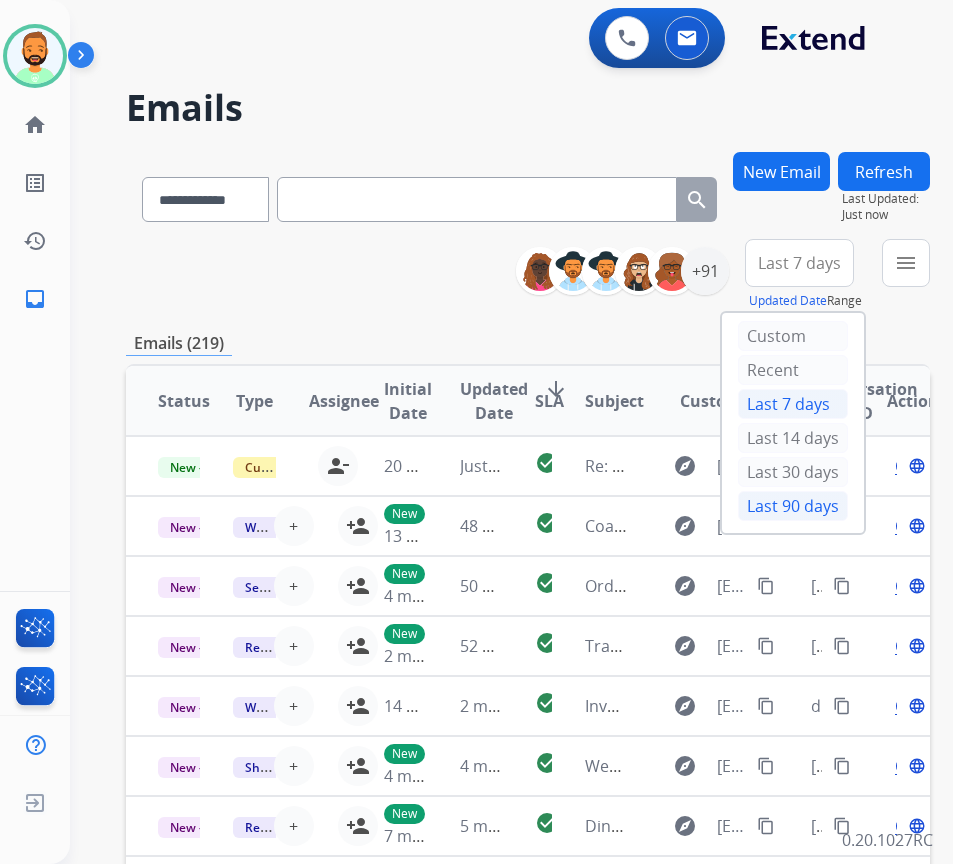 click on "Last 90 days" at bounding box center [793, 506] 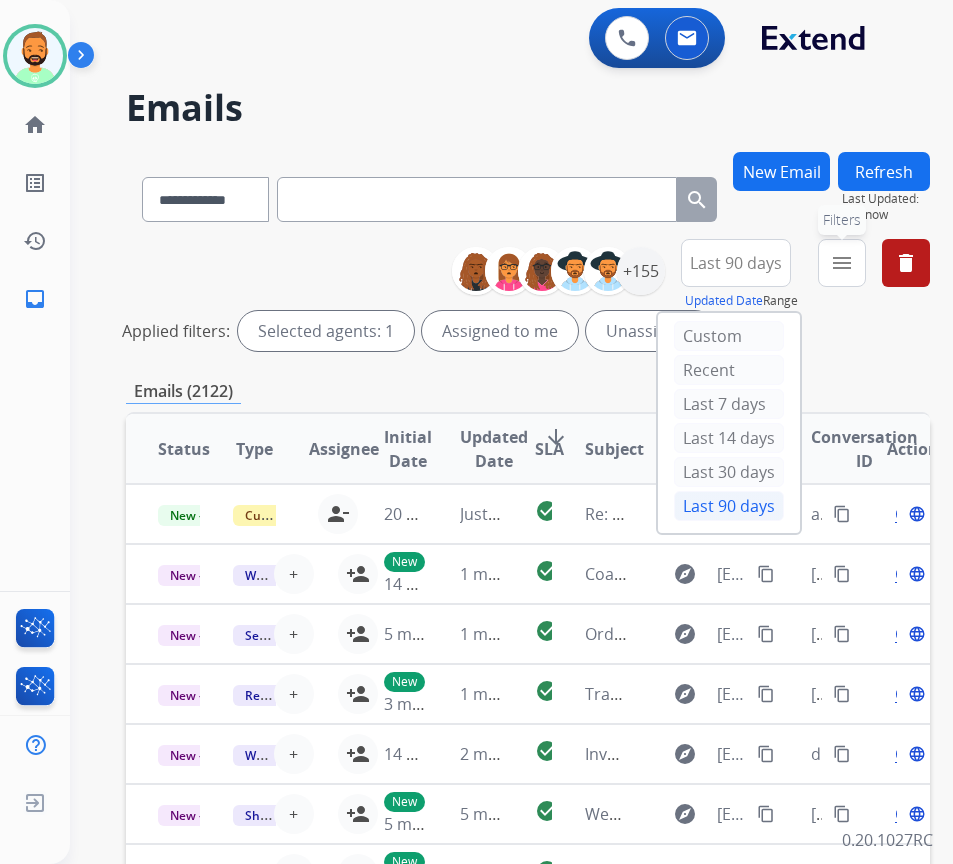 click on "menu  Filters" at bounding box center [842, 263] 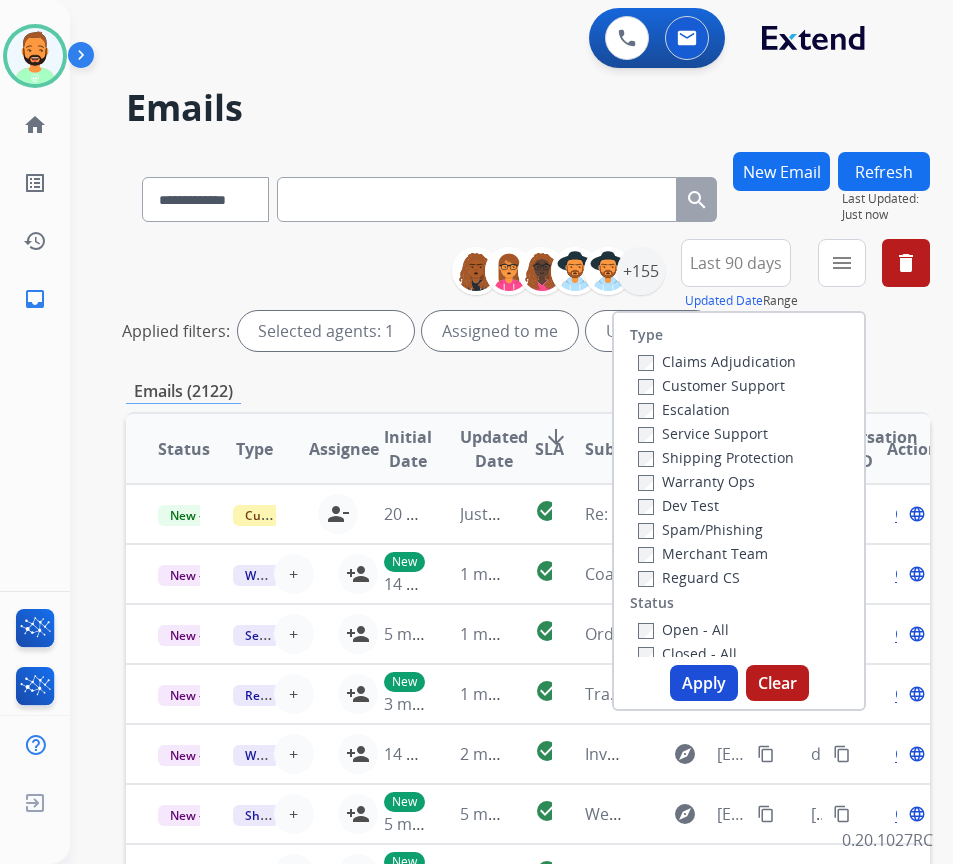 click on "Customer Support" at bounding box center (711, 385) 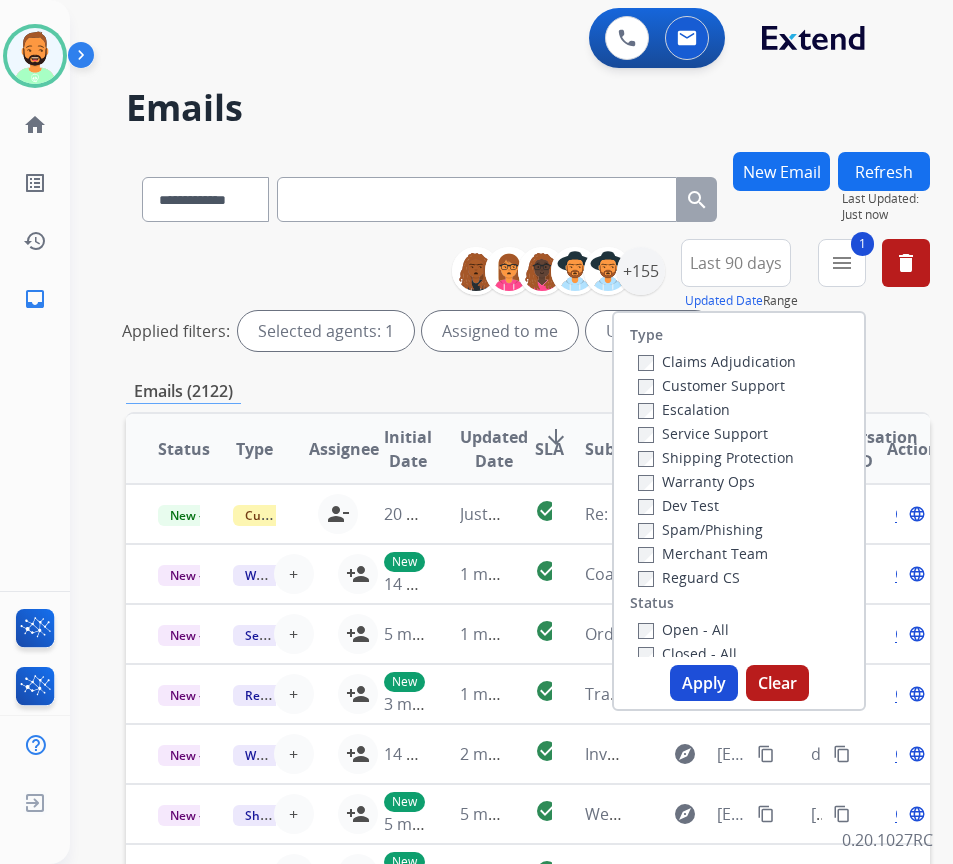click on "Service Support" at bounding box center [703, 433] 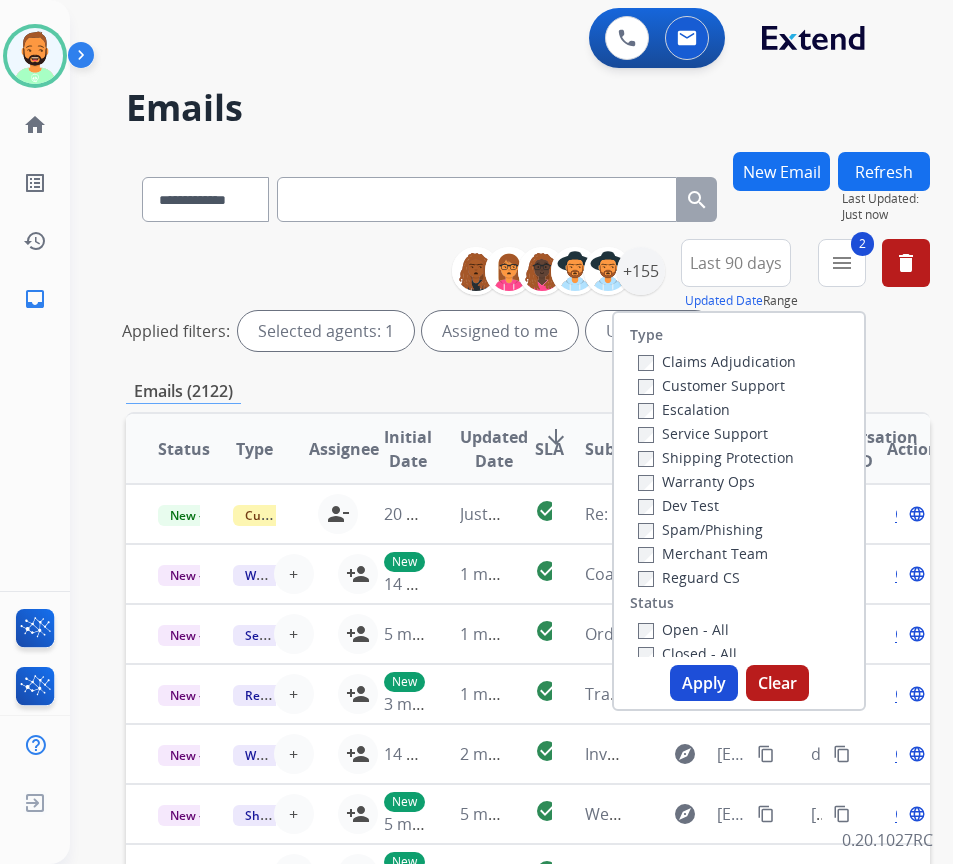click on "Service Support" at bounding box center (703, 433) 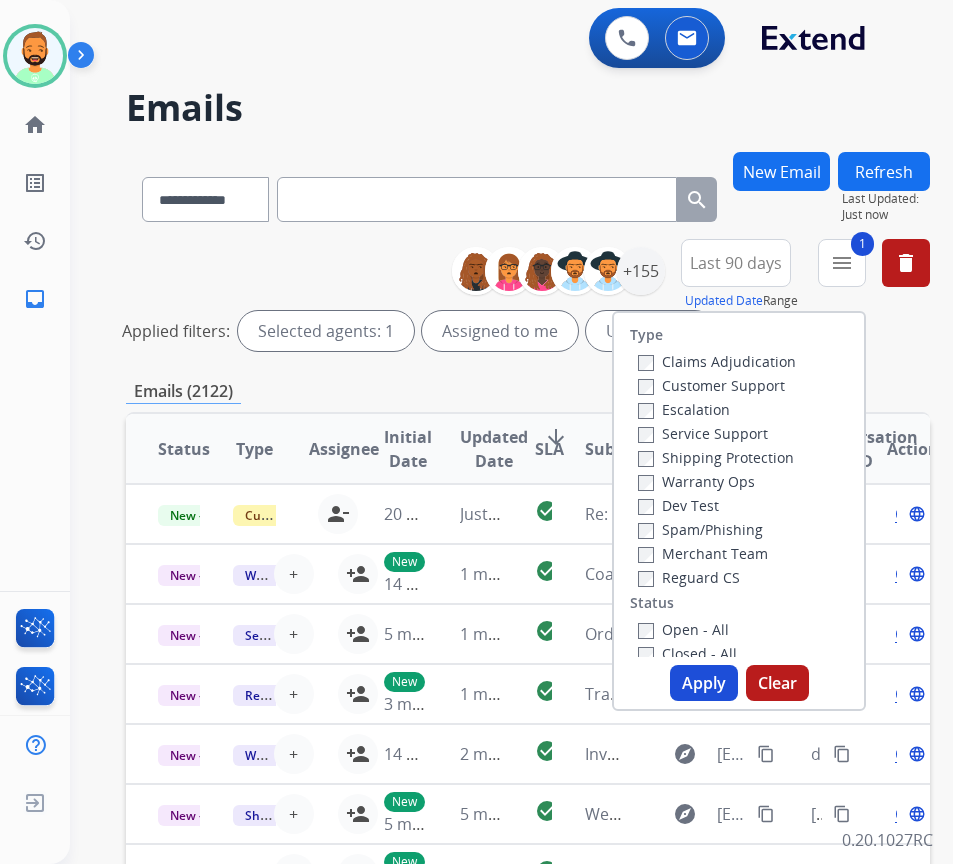 click on "Shipping Protection" at bounding box center [716, 457] 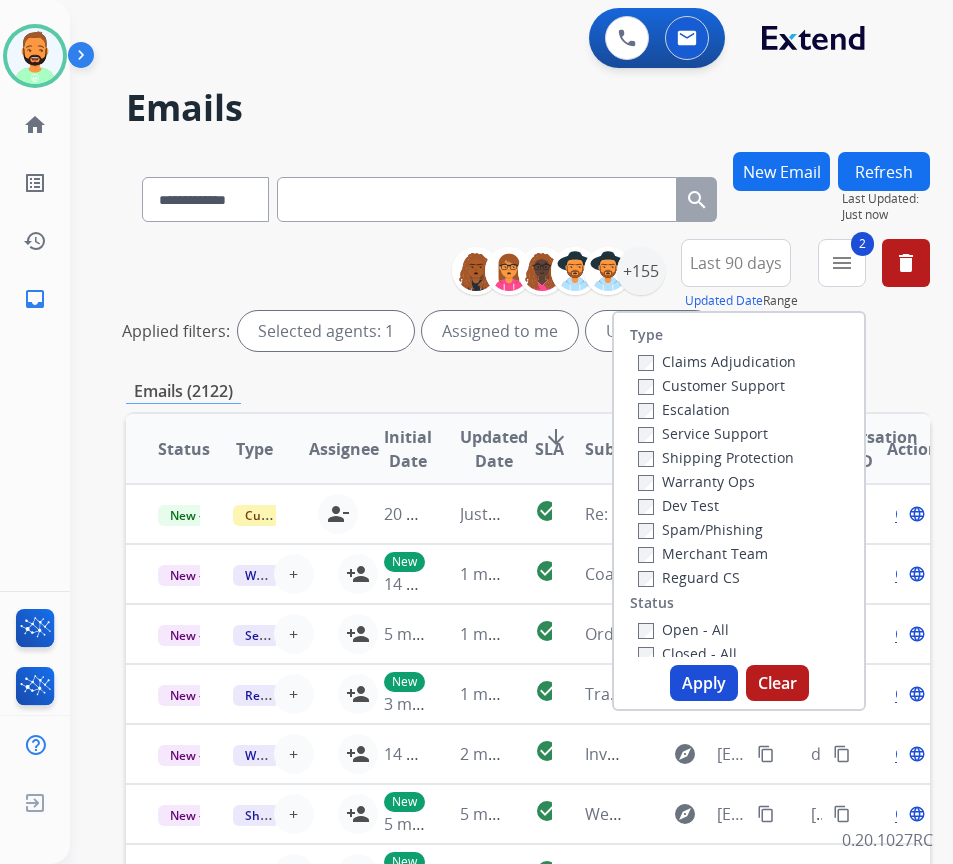 click on "Closed - All" at bounding box center (687, 653) 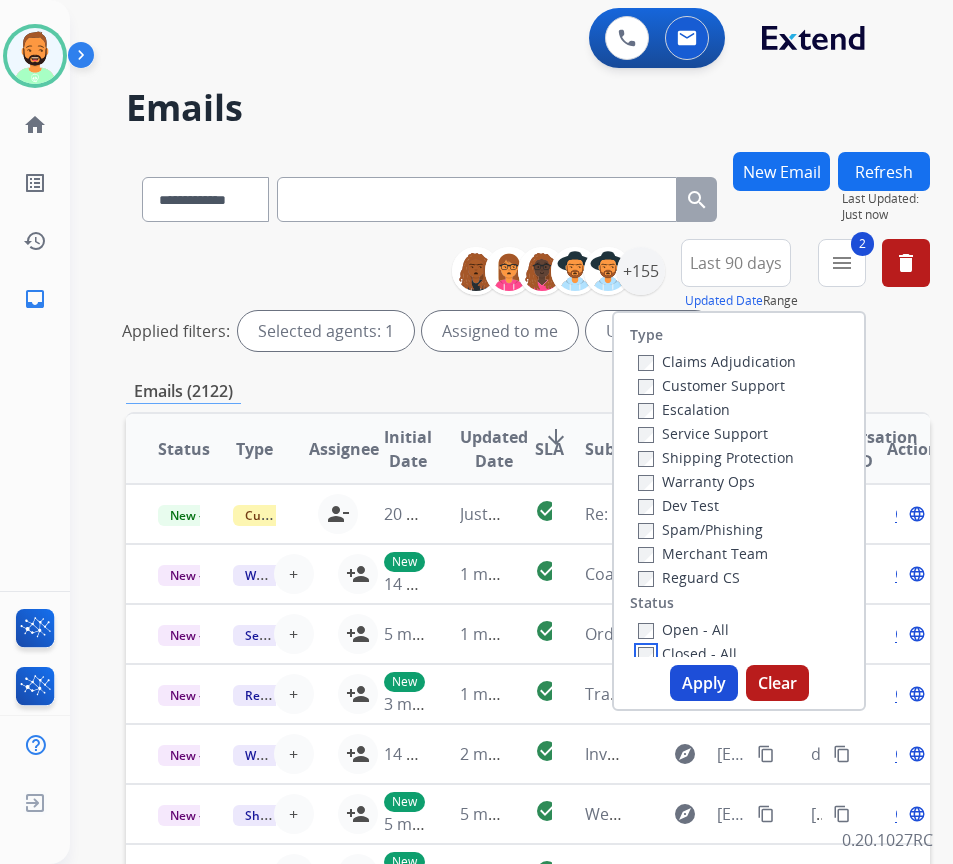 scroll, scrollTop: 6, scrollLeft: 0, axis: vertical 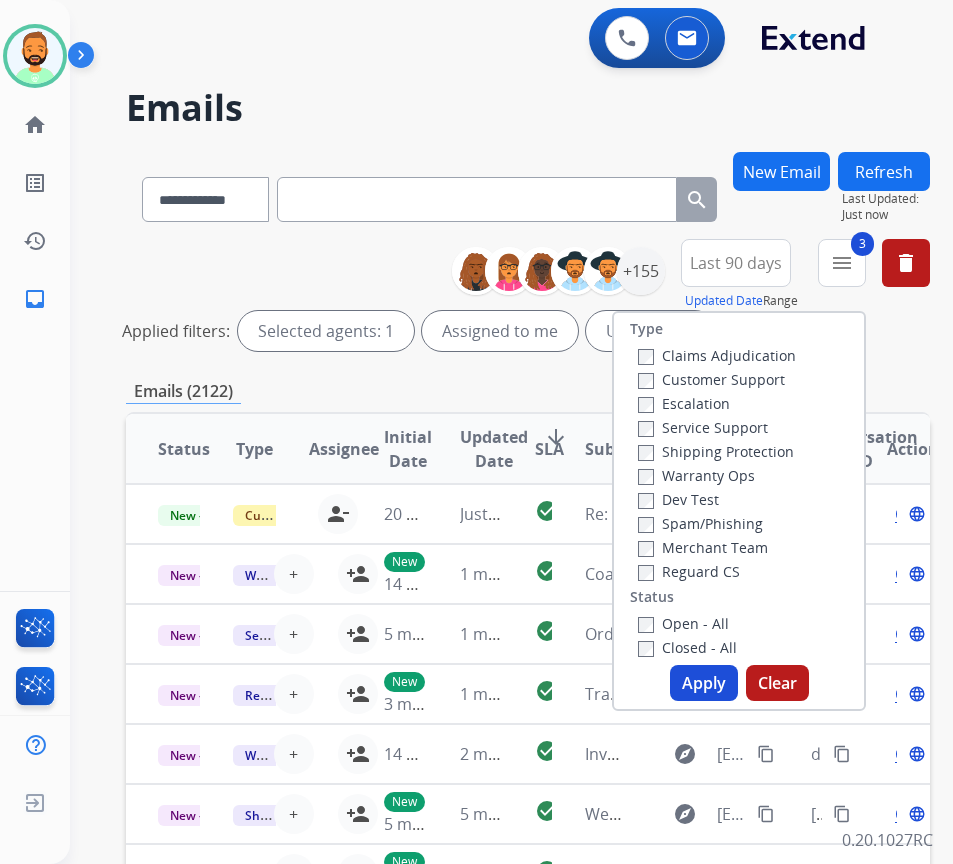 click on "Open - All" at bounding box center (683, 623) 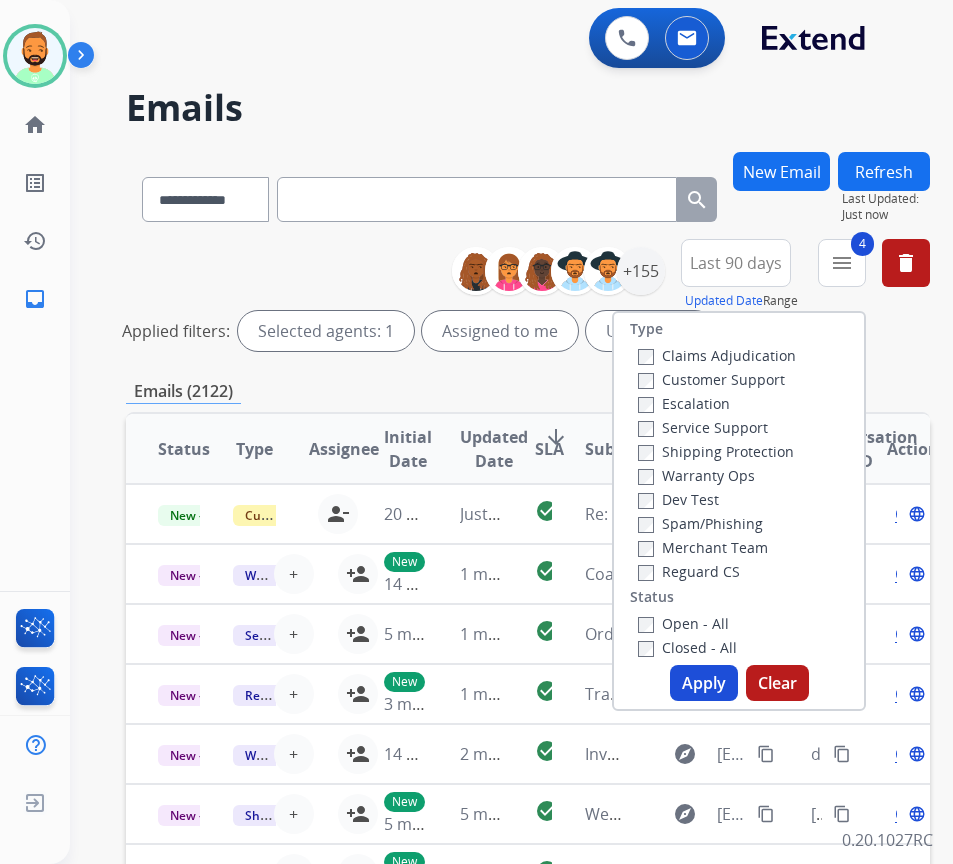 click on "Closed - All" at bounding box center [687, 647] 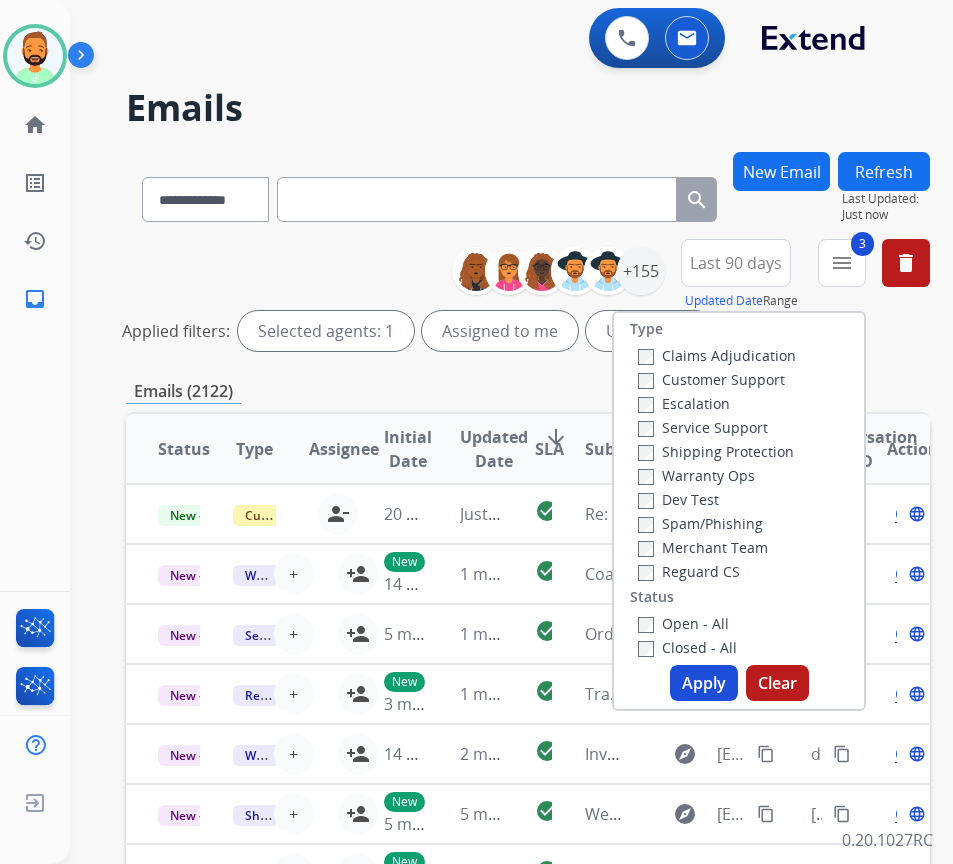 click on "Apply" at bounding box center [704, 683] 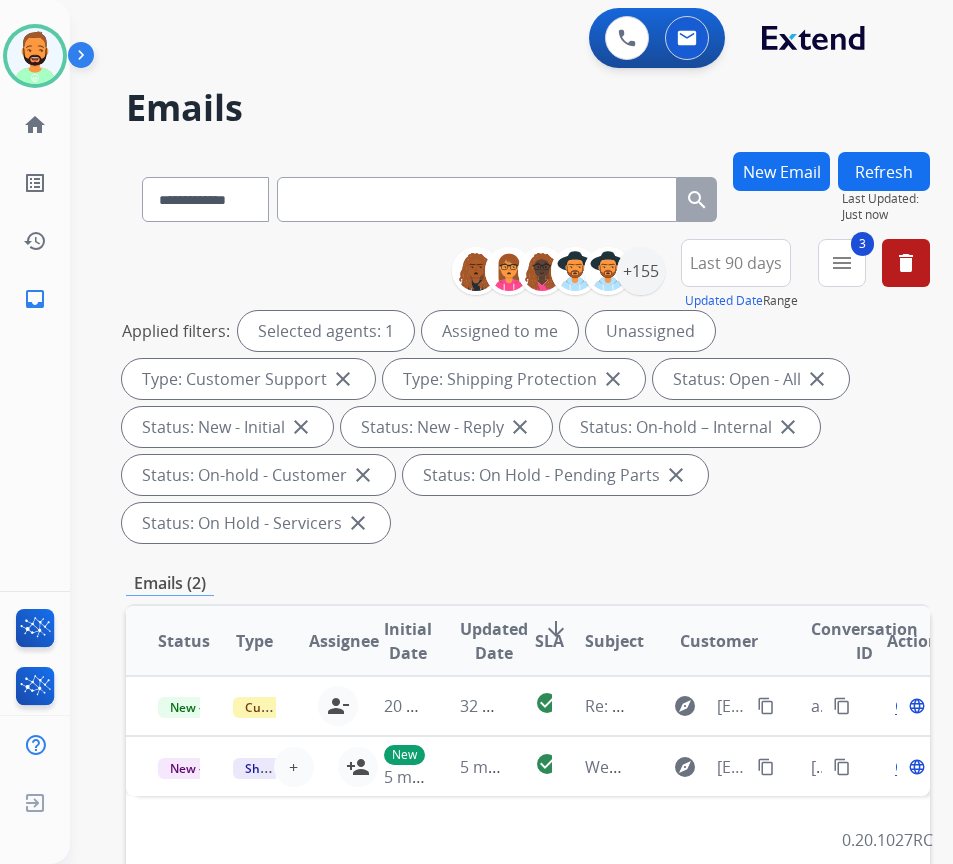 click on "+155" at bounding box center (566, 271) 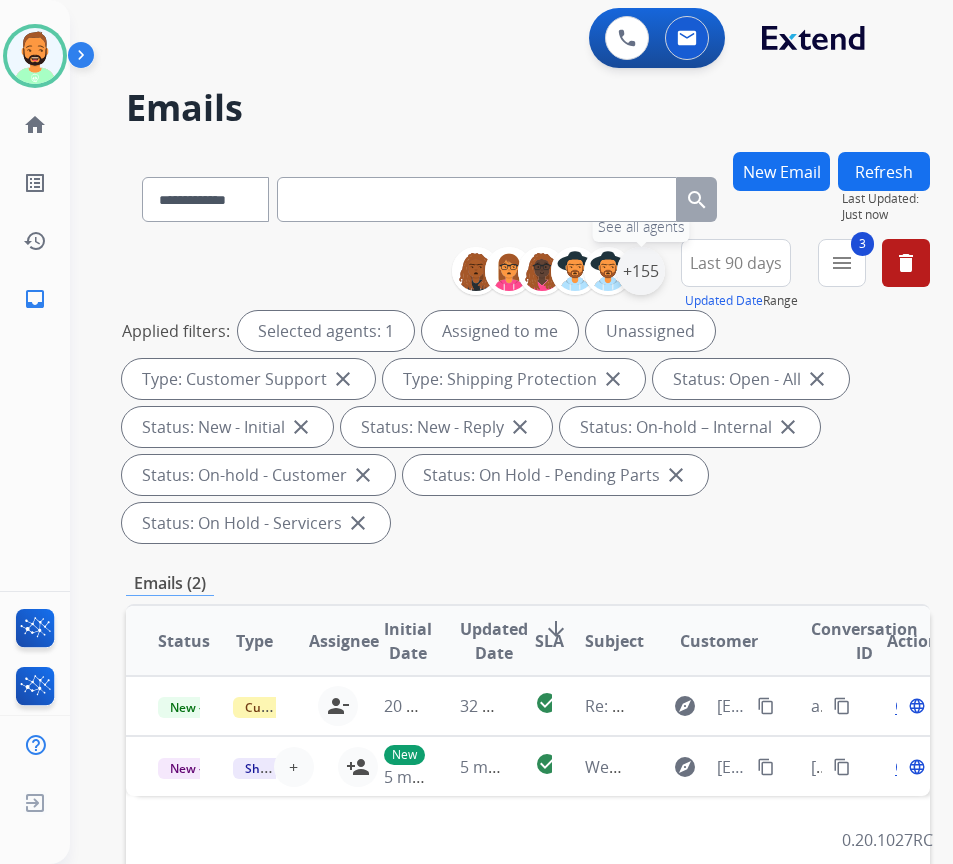 click on "+155" at bounding box center [641, 271] 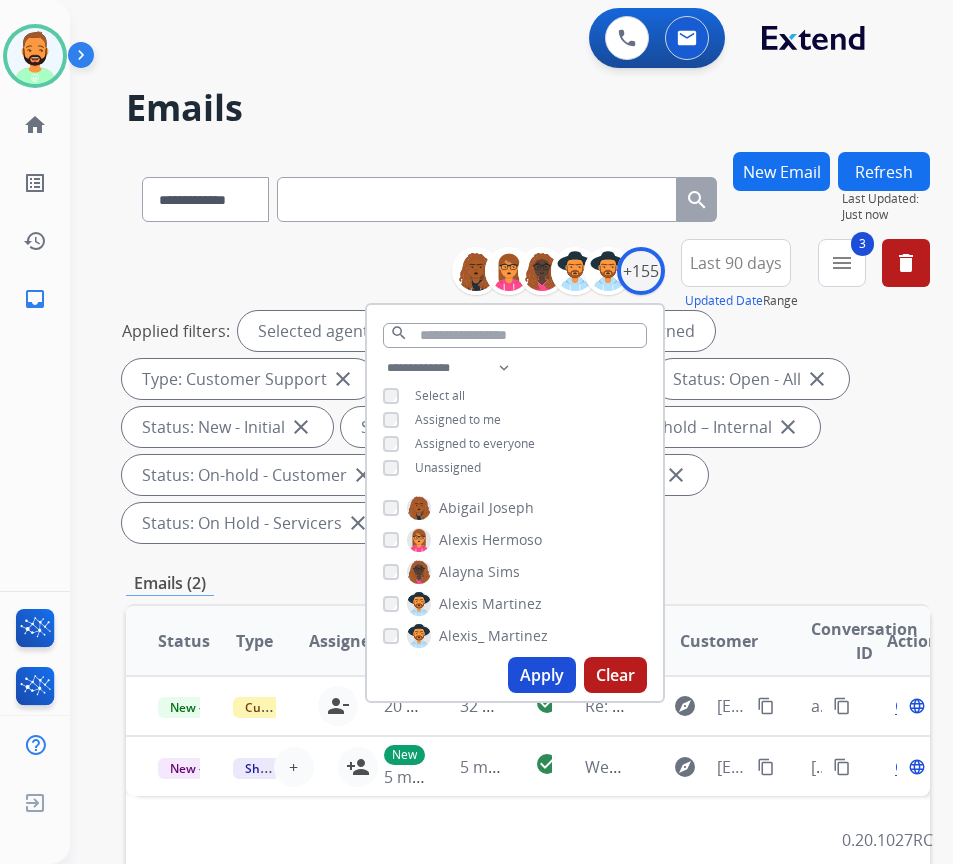 click on "Unassigned" at bounding box center (448, 467) 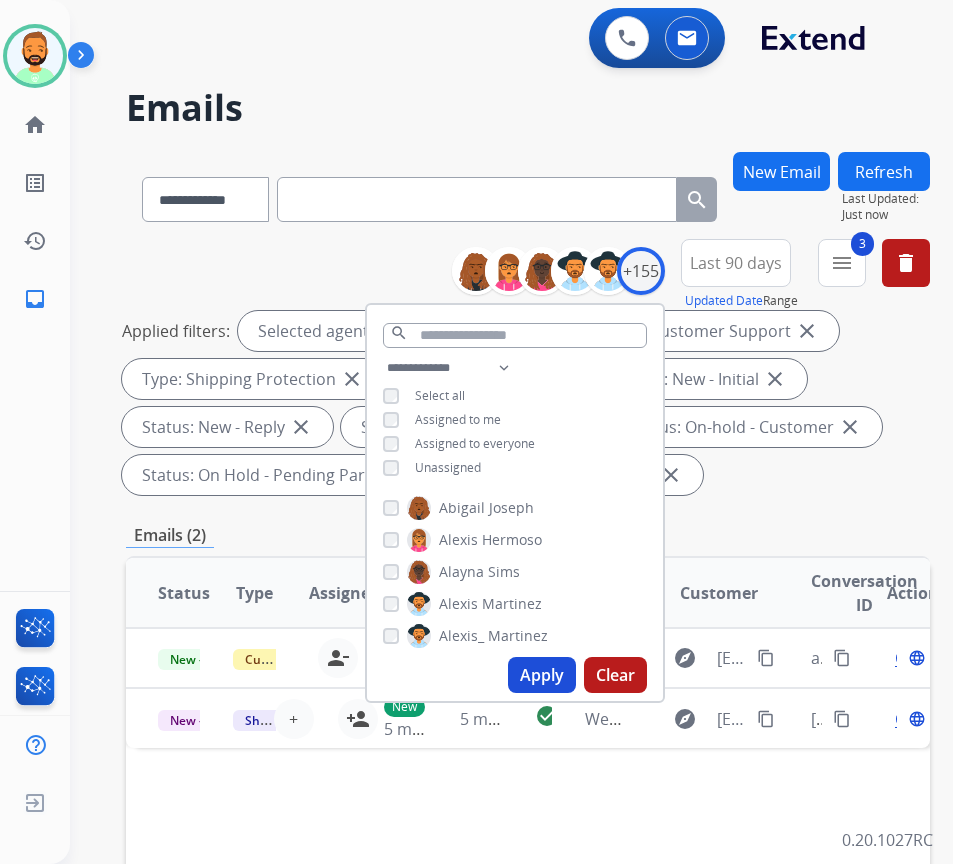click on "Apply" at bounding box center [542, 675] 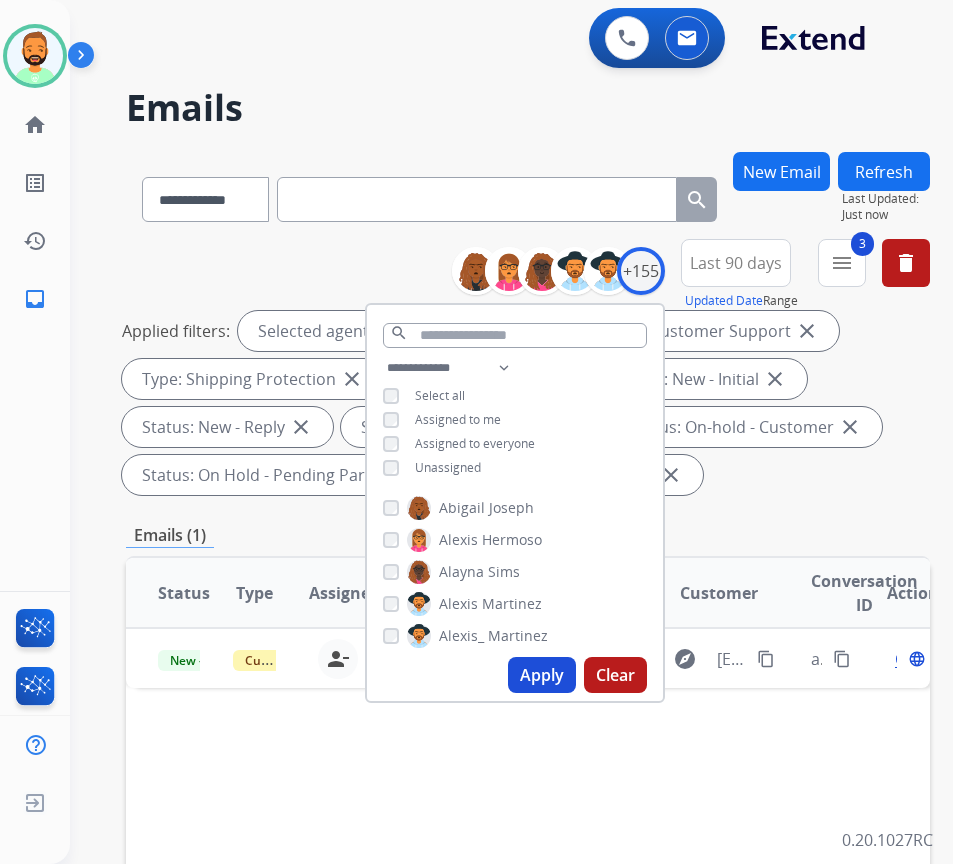 click on "**********" at bounding box center (528, 371) 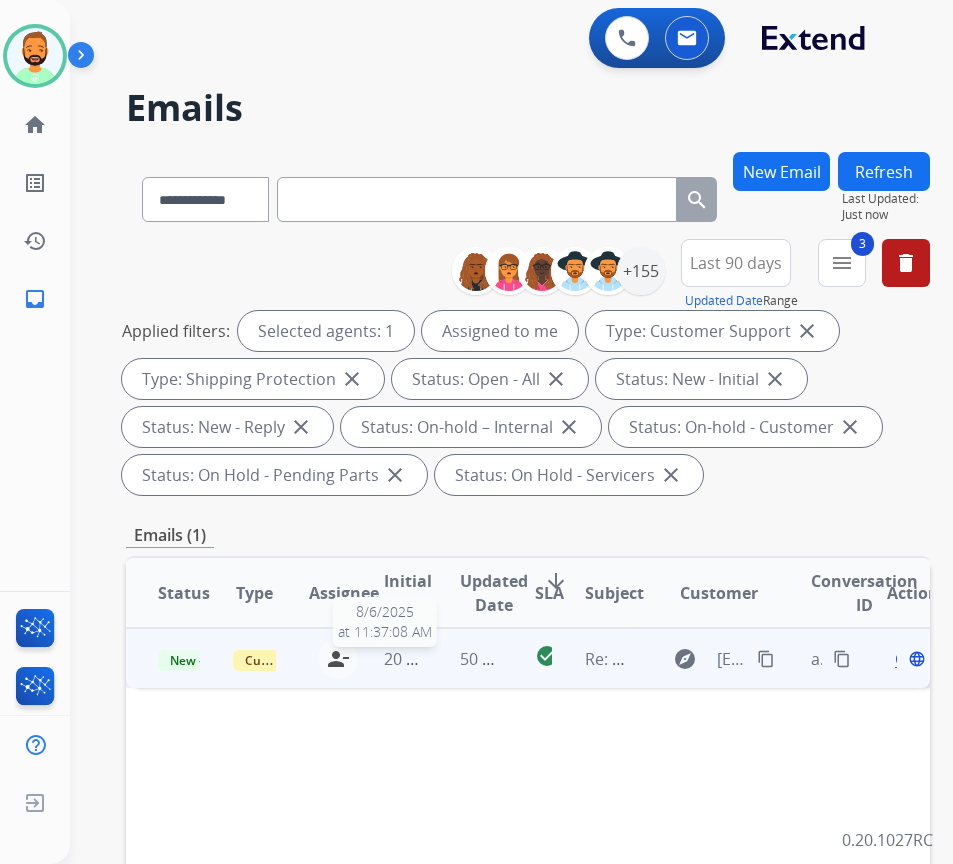 click on "20 hours ago" at bounding box center (433, 659) 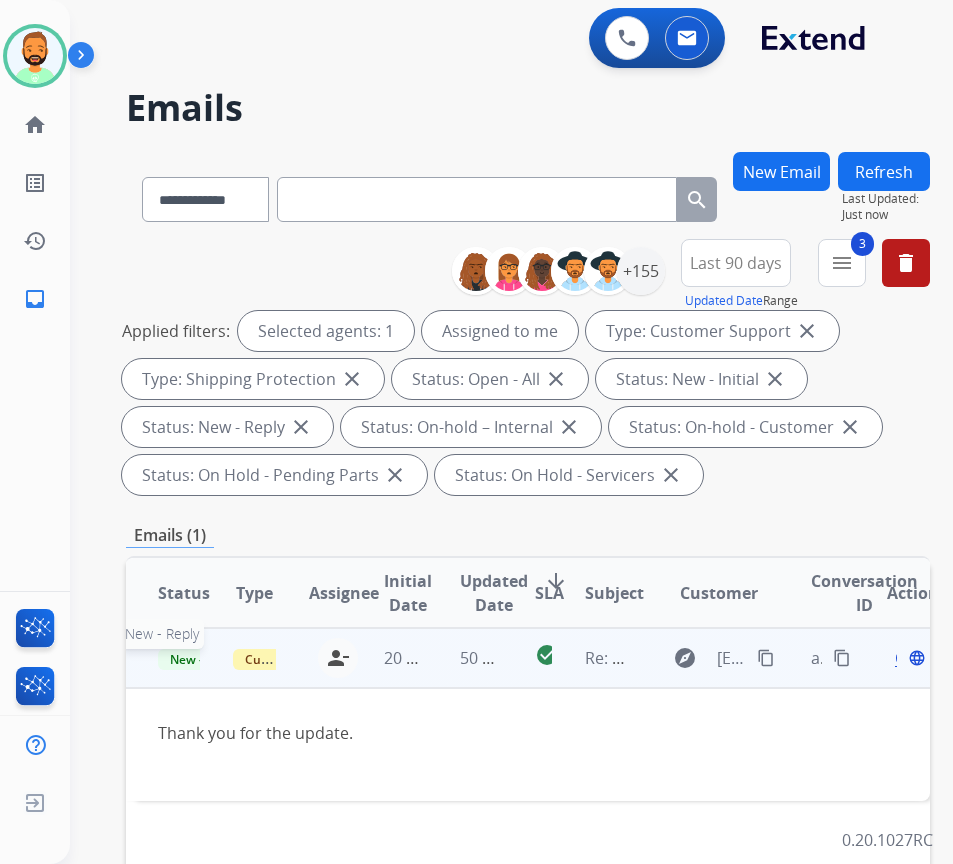 click on "New - Reply" at bounding box center [203, 659] 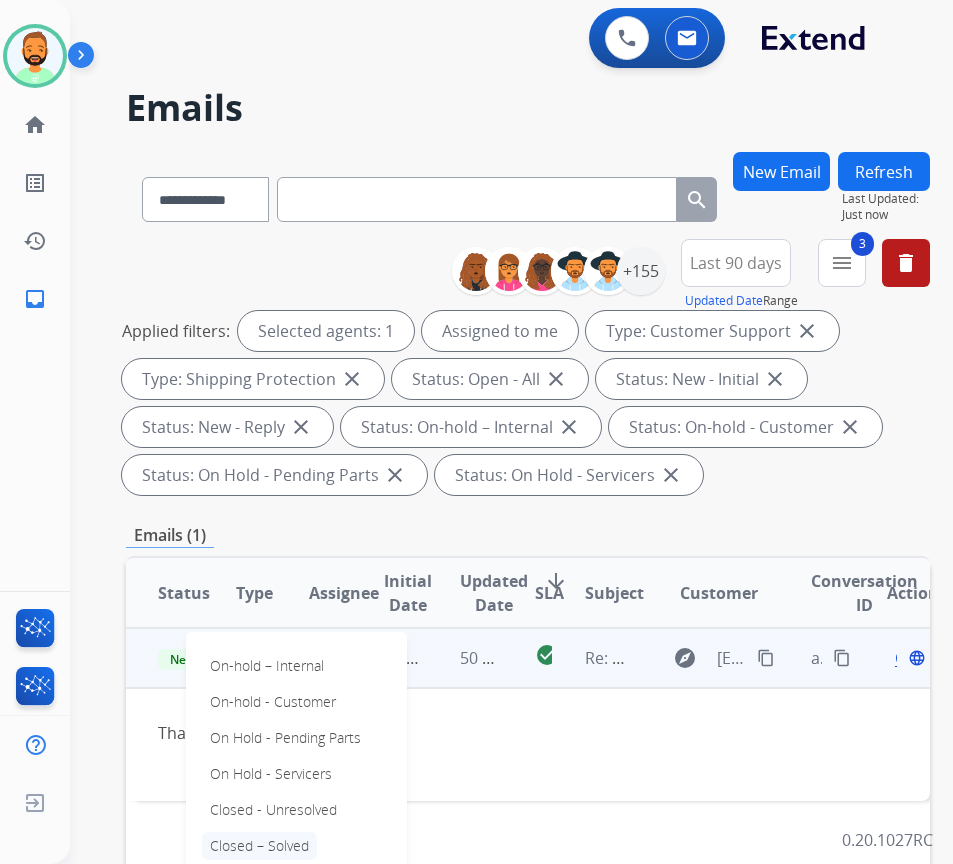 click on "Closed – Solved" at bounding box center [259, 846] 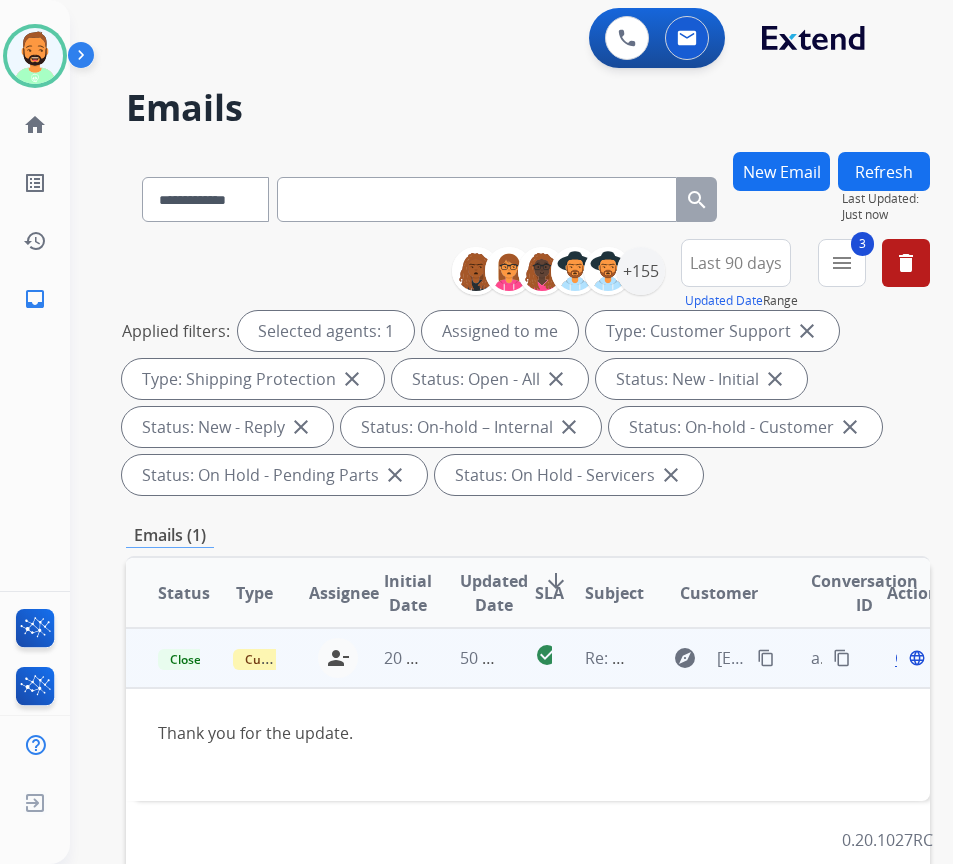 click on "Refresh" at bounding box center (884, 171) 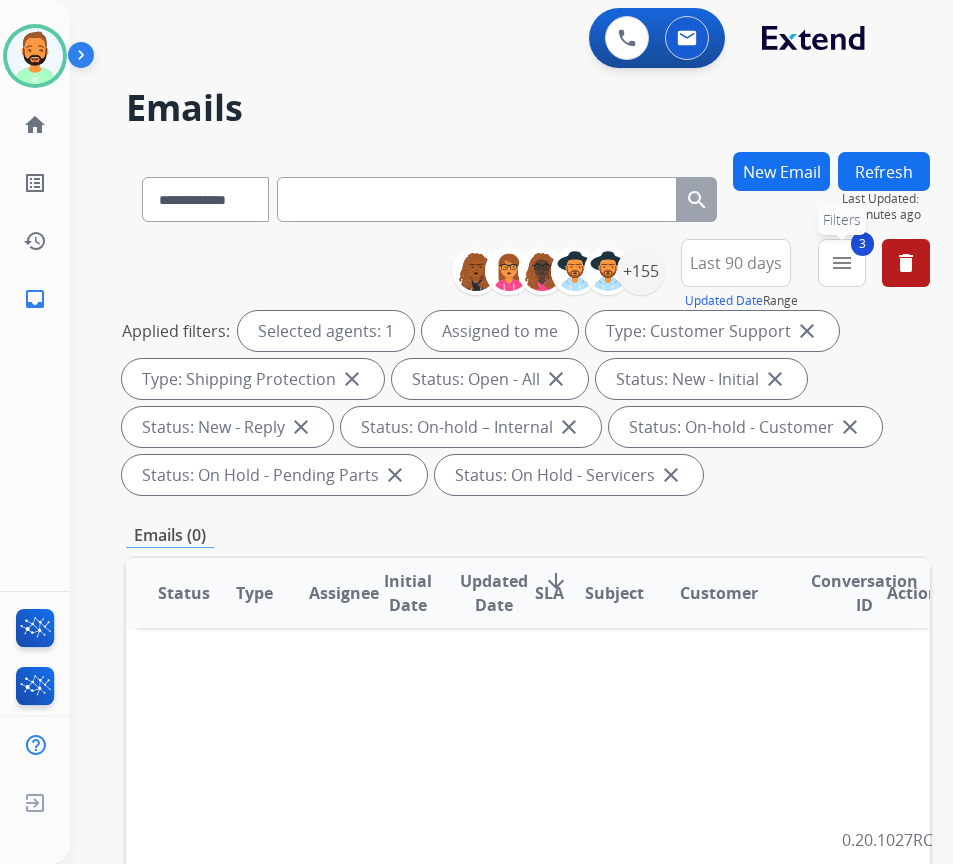 click on "menu" at bounding box center [842, 263] 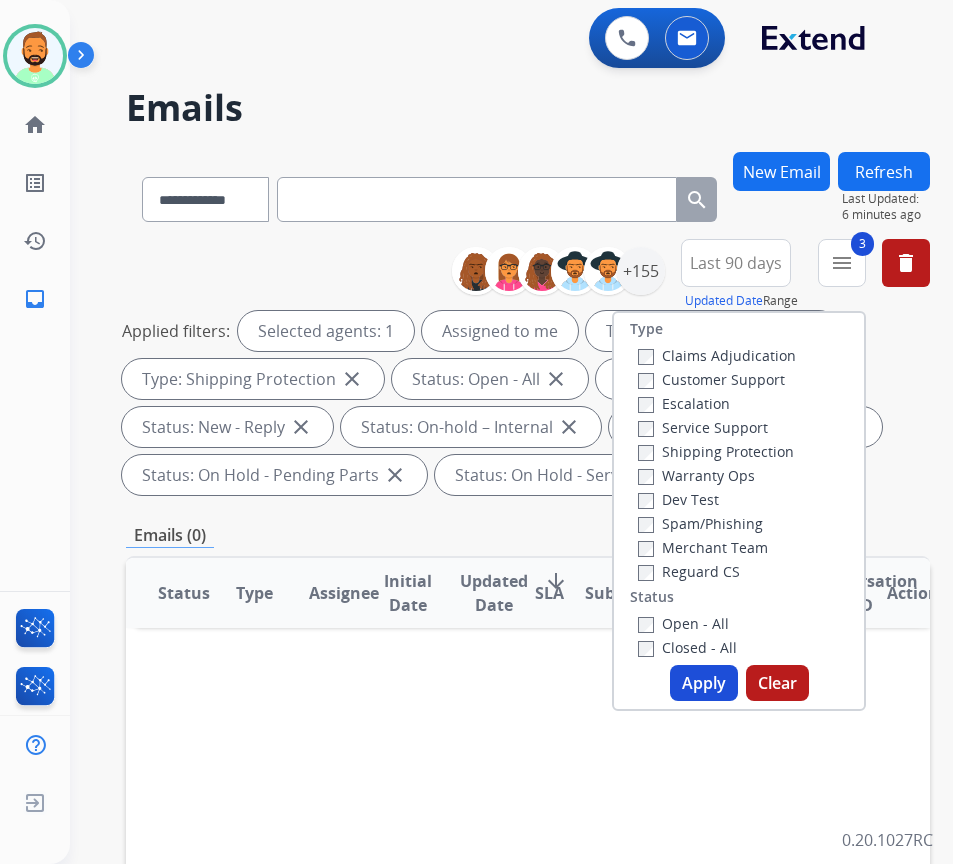 click on "Reguard CS" at bounding box center (689, 571) 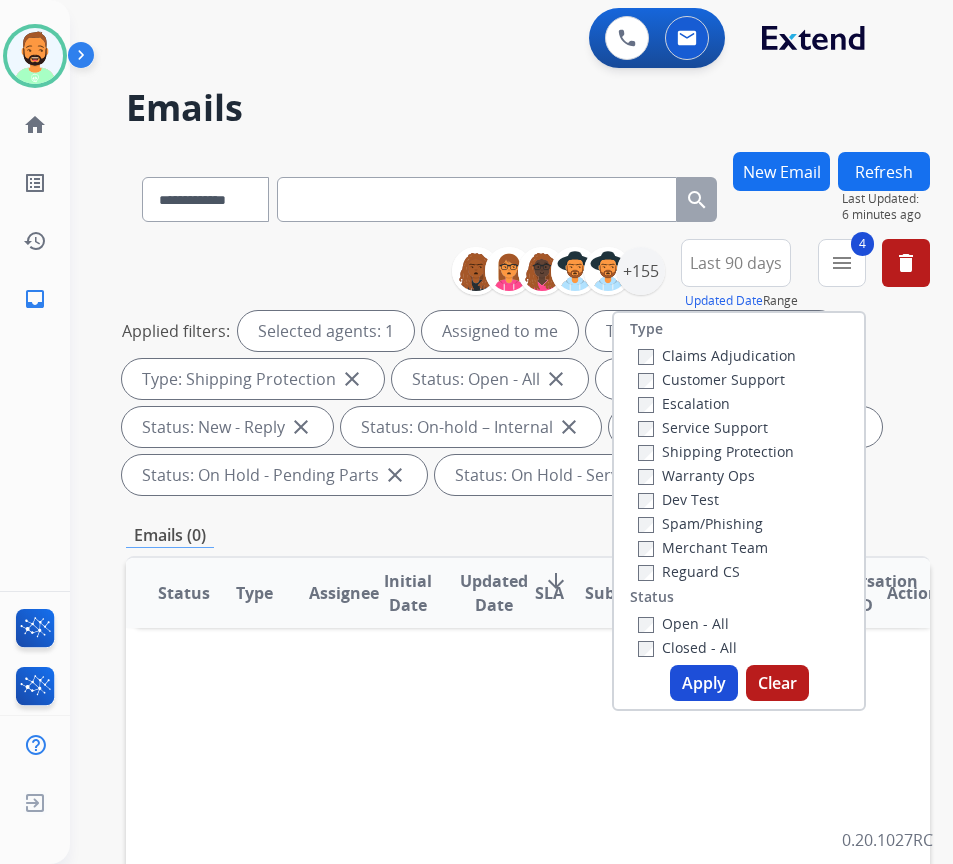 click on "Apply" at bounding box center (704, 683) 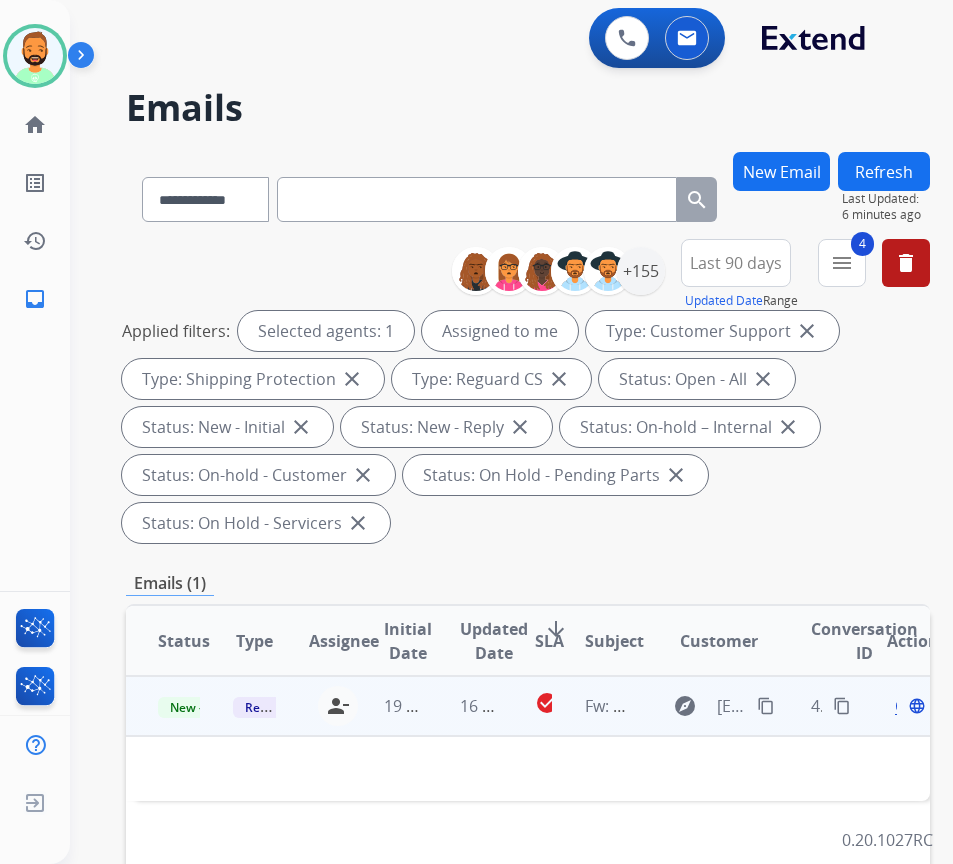 click on "16 hours ago" at bounding box center (465, 706) 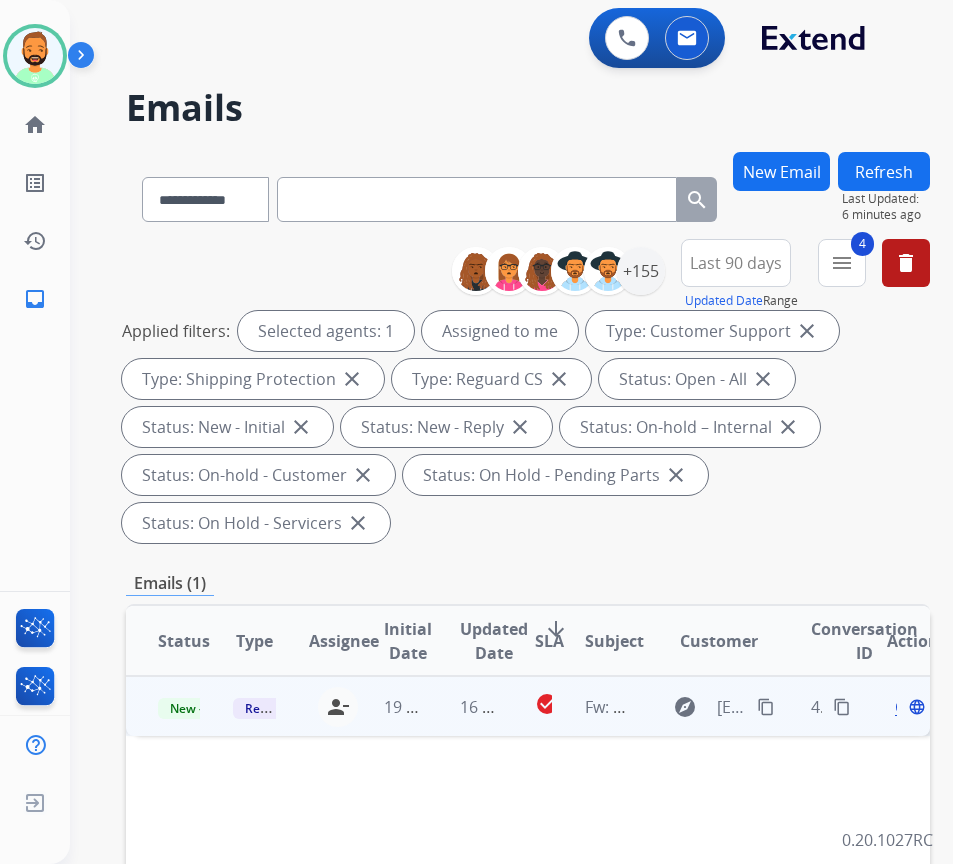 click on "16 hours ago" at bounding box center [465, 706] 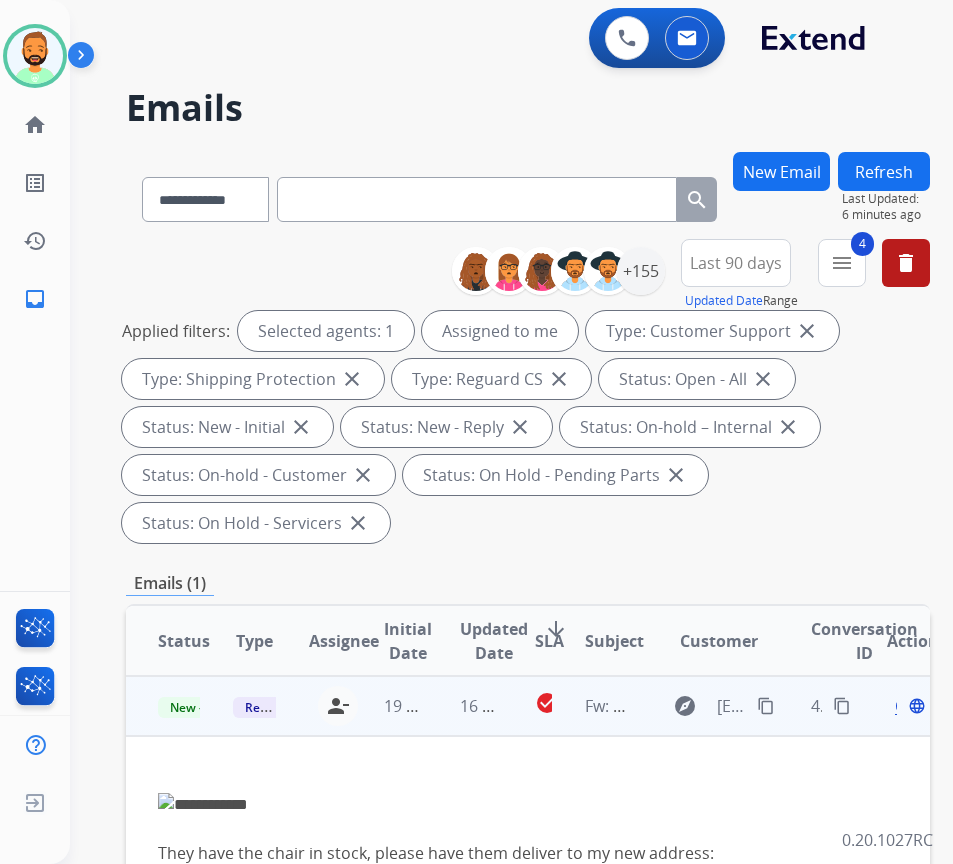click on "Open" at bounding box center (915, 706) 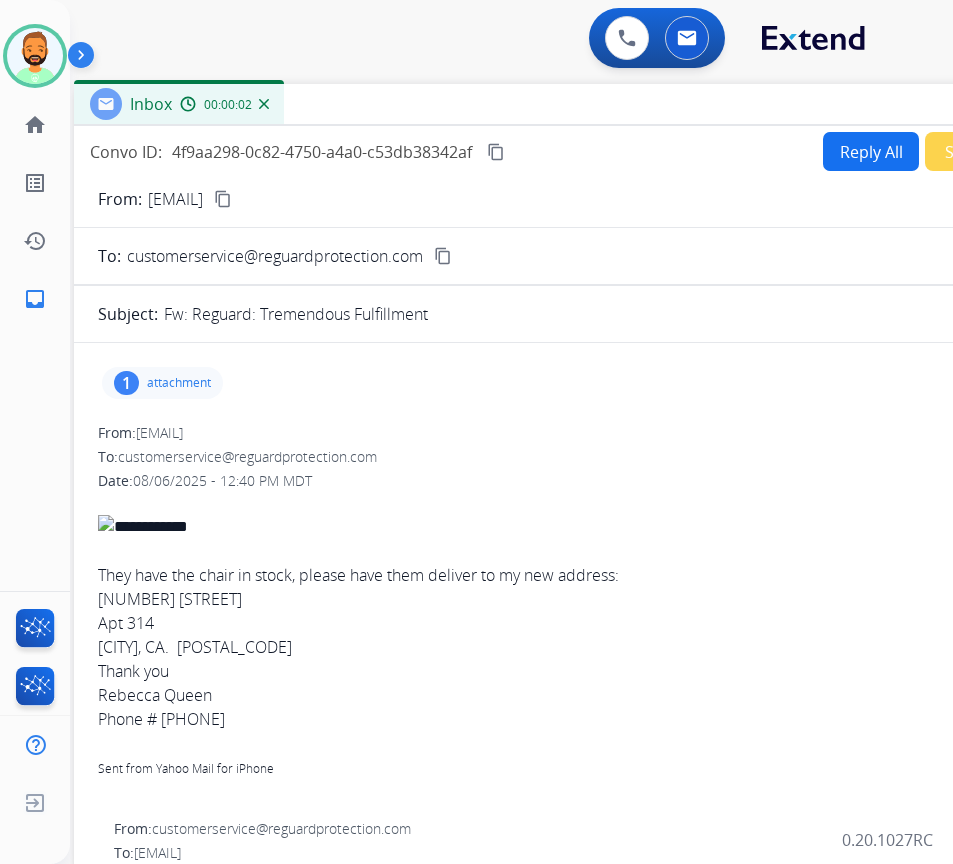 drag, startPoint x: 275, startPoint y: 146, endPoint x: 444, endPoint y: 108, distance: 173.21951 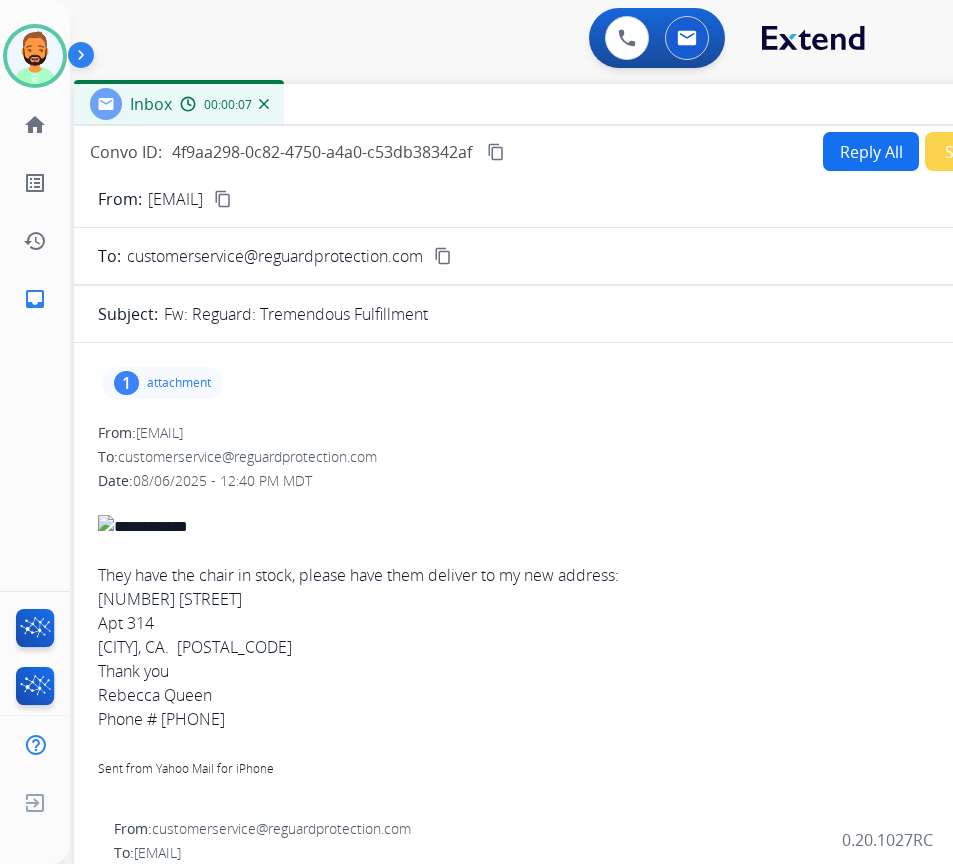click on "Phone #  2484212503 Sent from Yahoo Mail for iPhone" at bounding box center [574, 755] 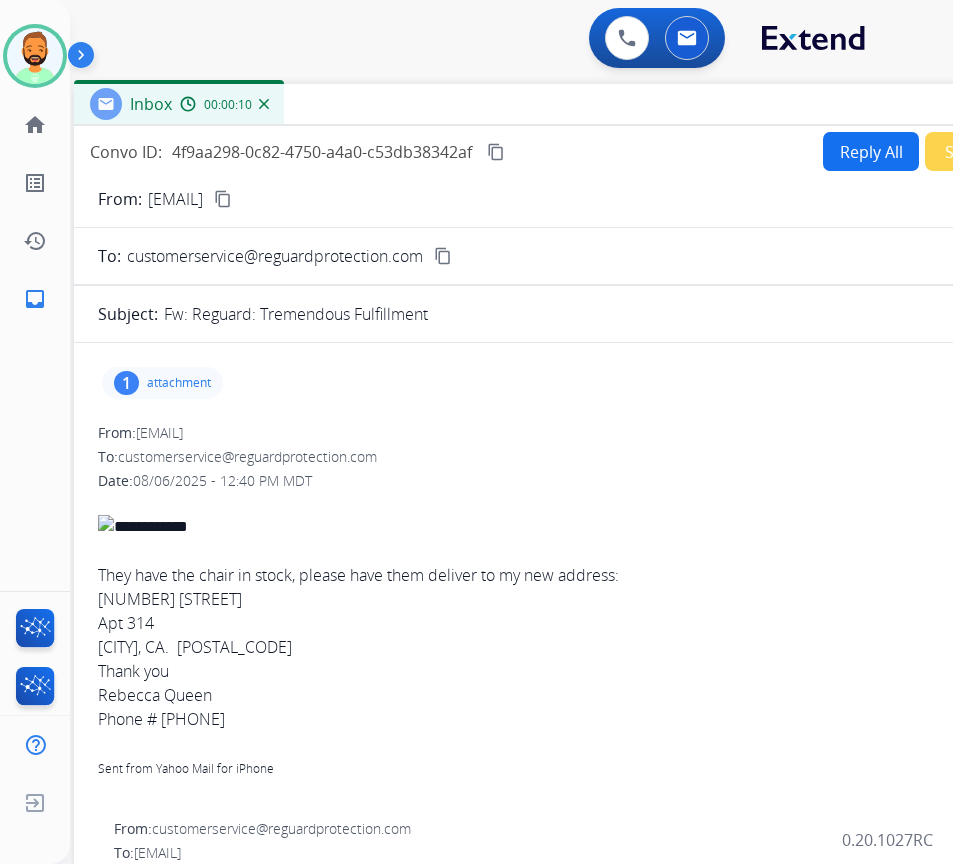 copy on "2484212503" 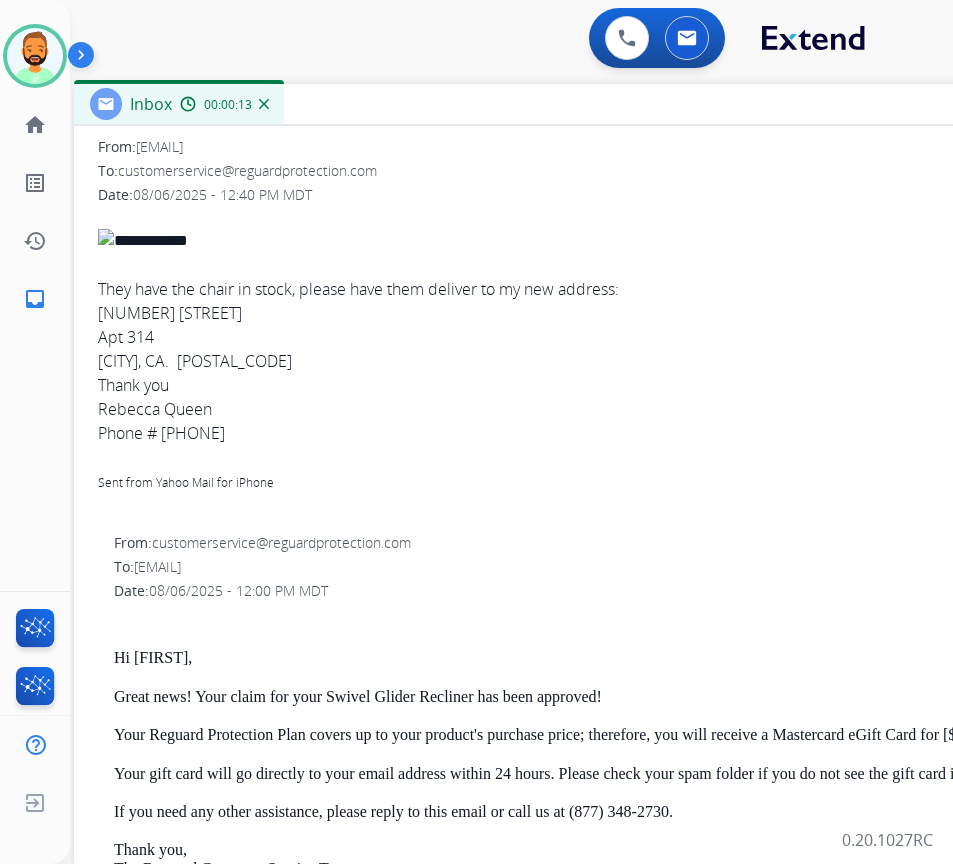 scroll, scrollTop: 305, scrollLeft: 0, axis: vertical 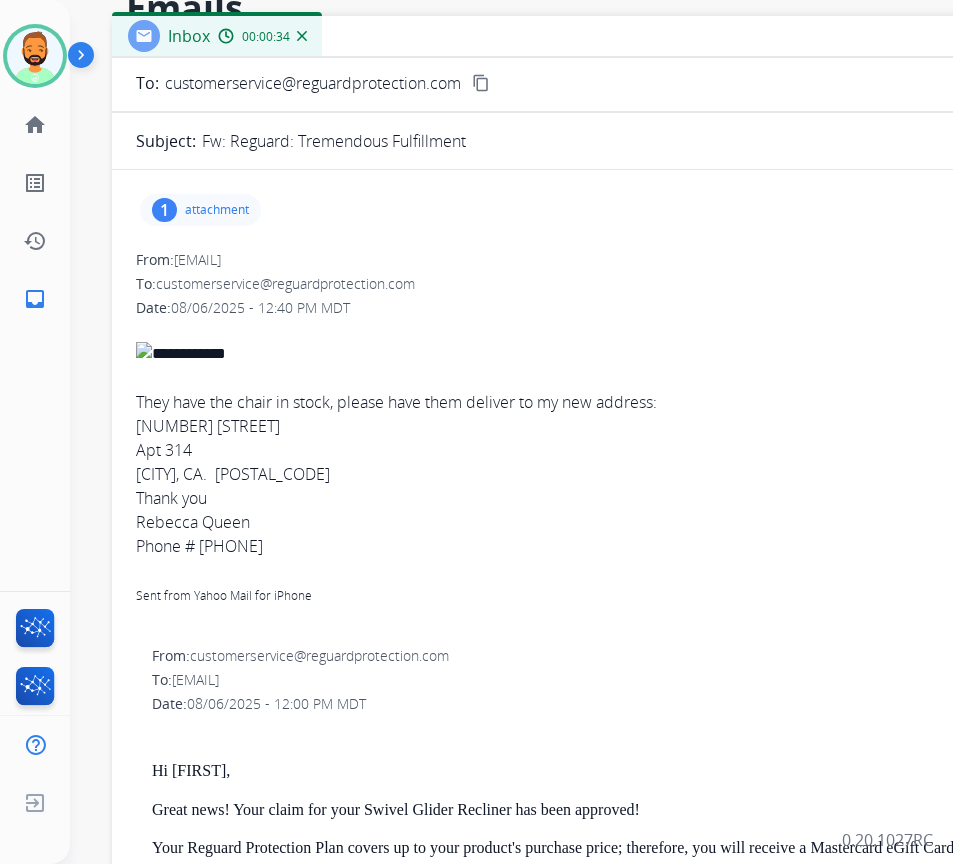 drag, startPoint x: 708, startPoint y: 20, endPoint x: 656, endPoint y: 98, distance: 93.74433 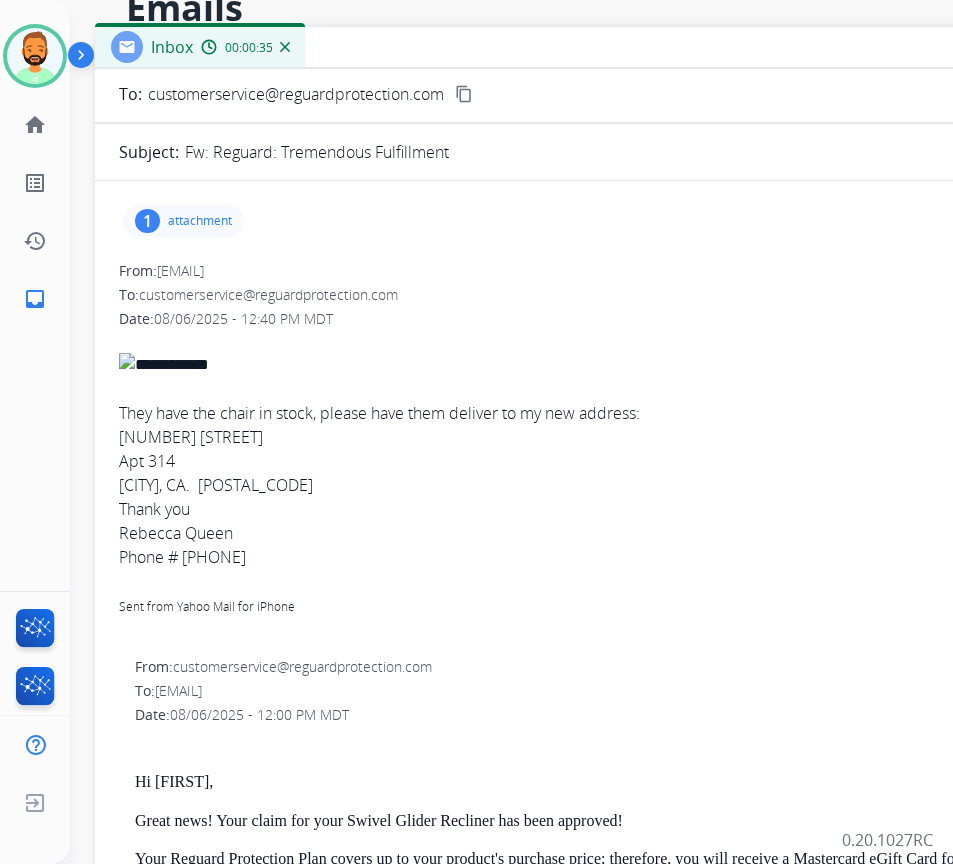 click on "attachment" at bounding box center [200, 221] 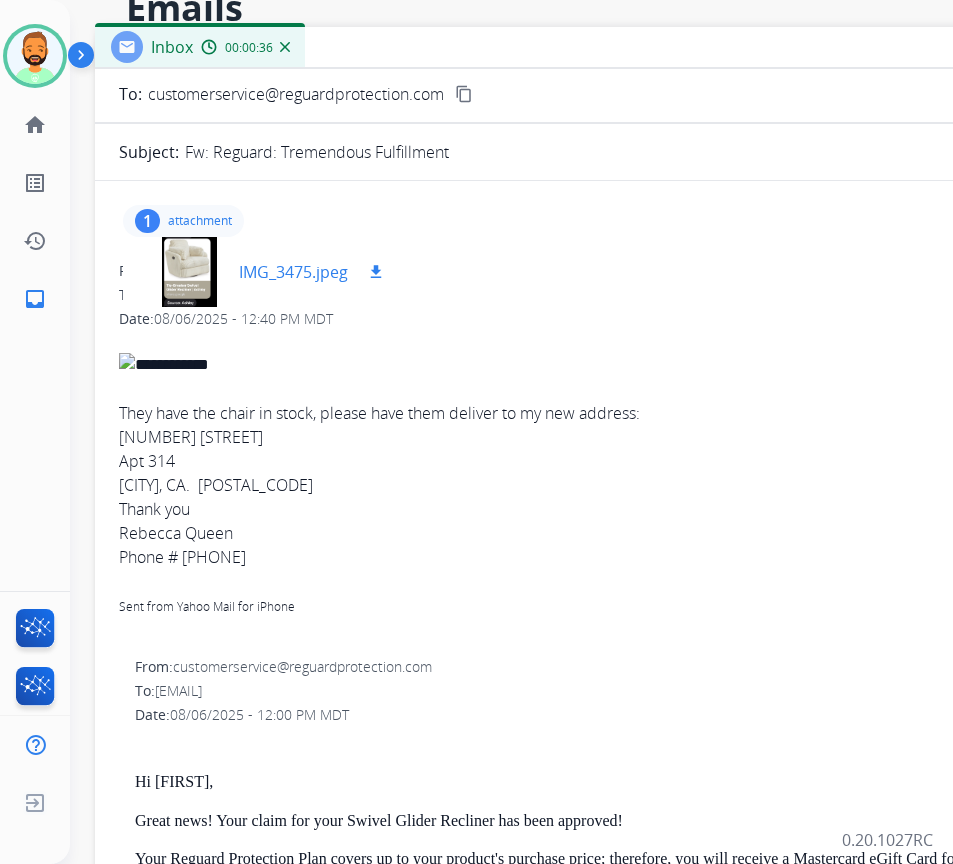 click on "IMG_3475.jpeg" at bounding box center (293, 272) 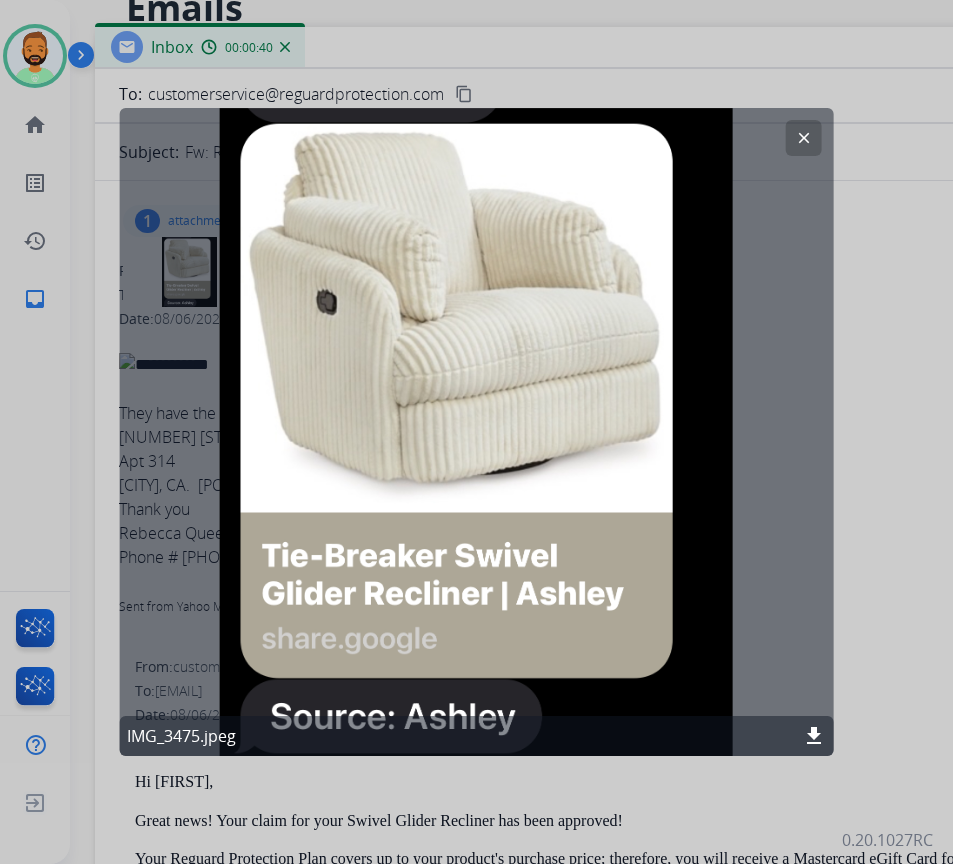 click on "clear" 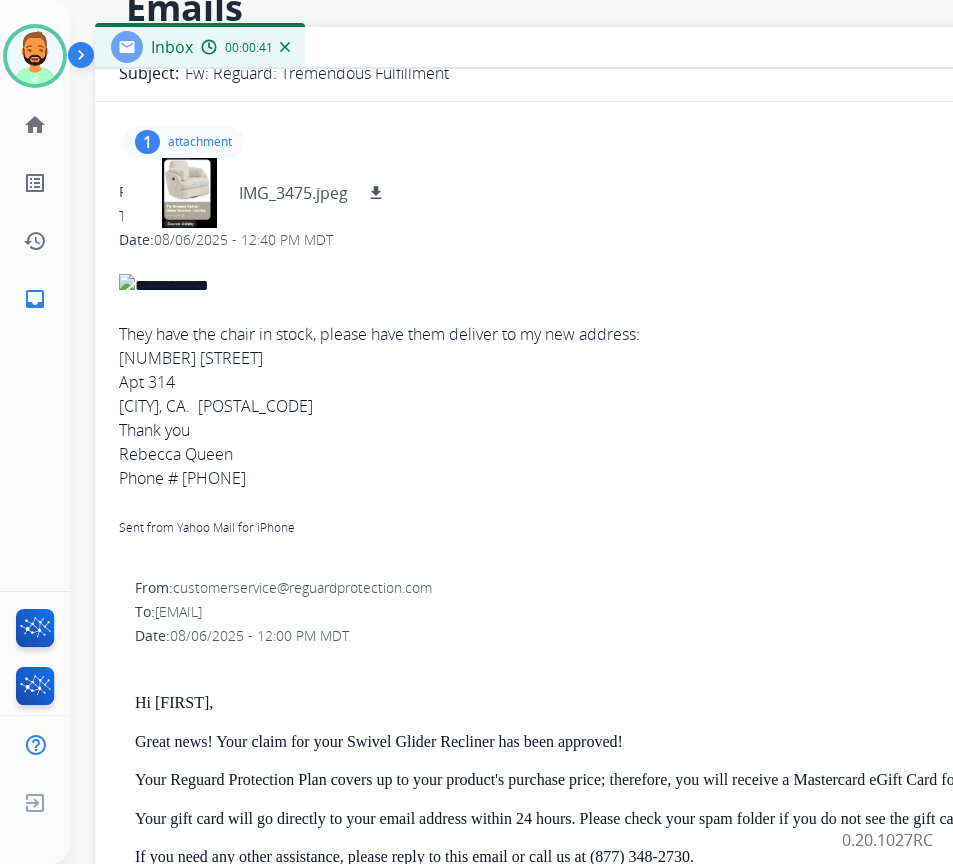 scroll, scrollTop: 305, scrollLeft: 0, axis: vertical 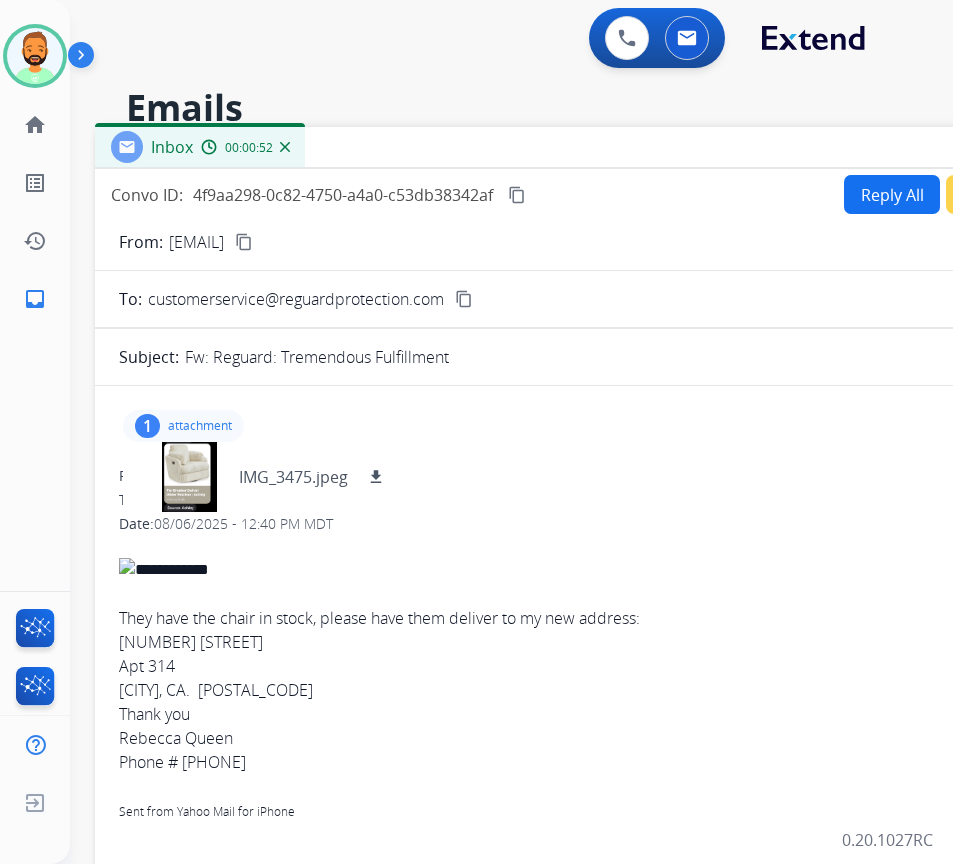 click on "Reply All" at bounding box center [892, 194] 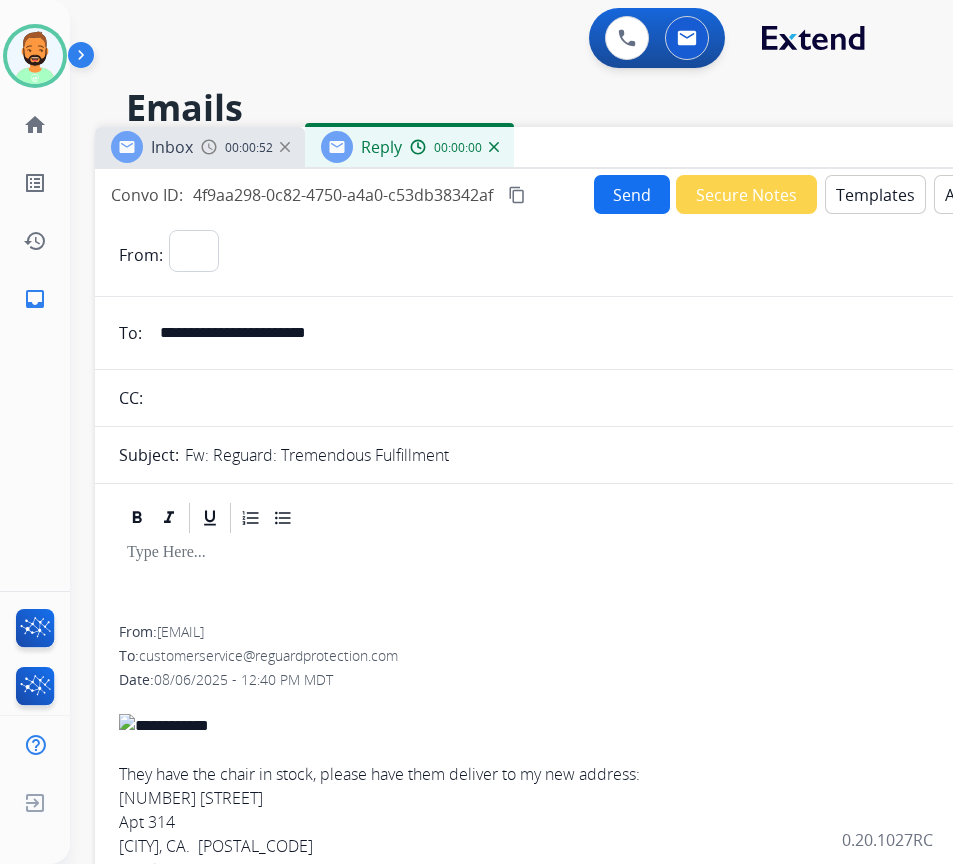 select on "**********" 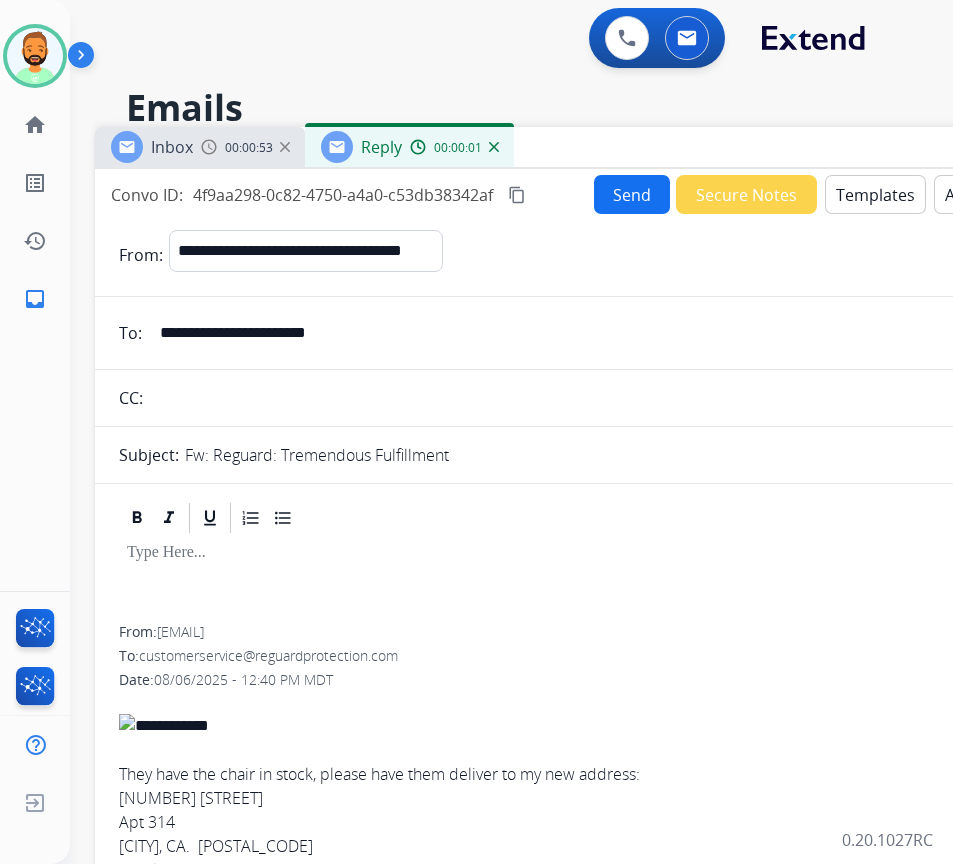 click on "Templates" at bounding box center (875, 194) 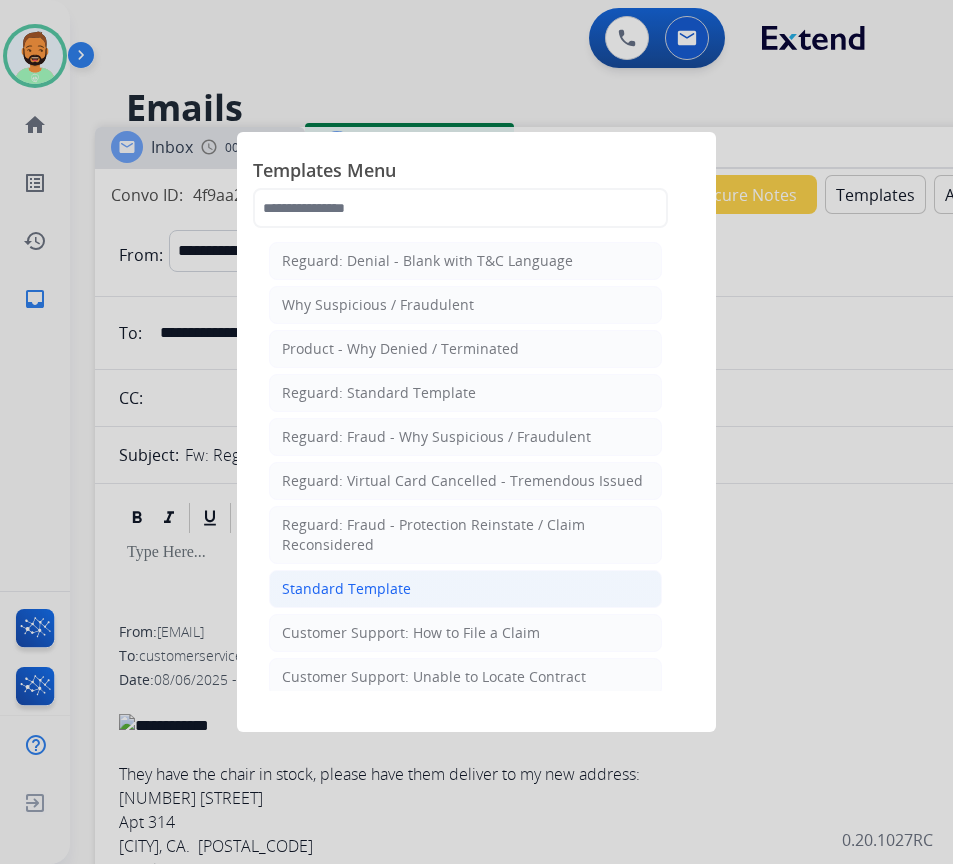 click on "Standard Template" 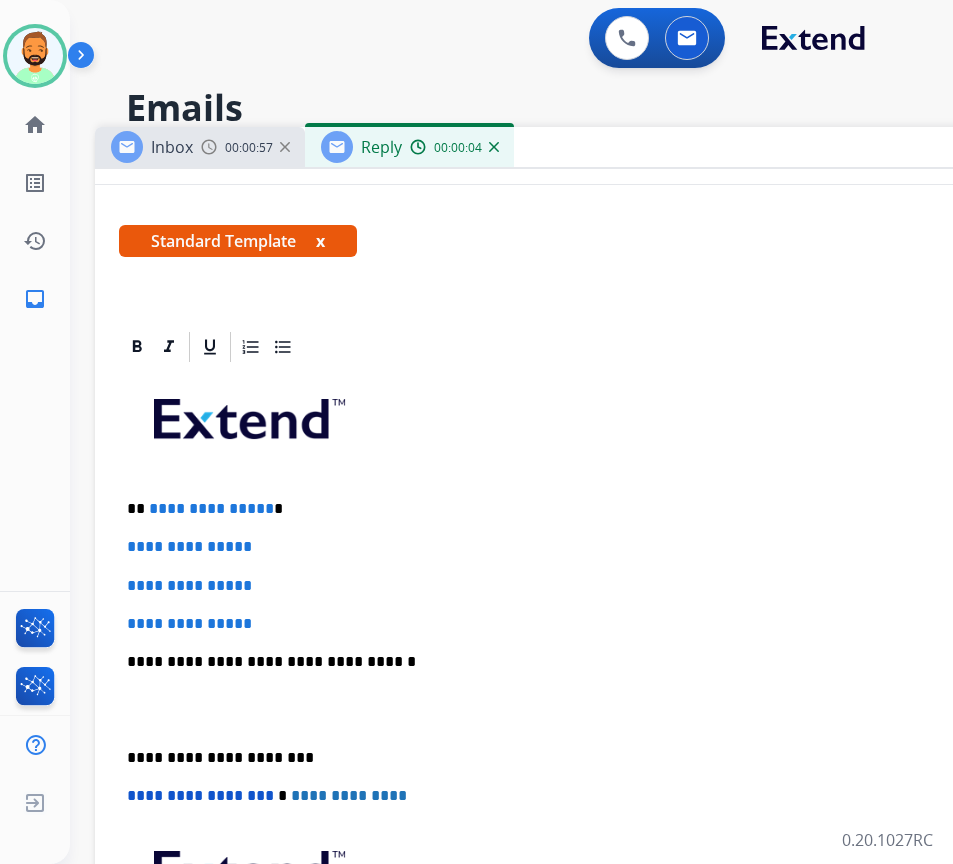 scroll, scrollTop: 300, scrollLeft: 0, axis: vertical 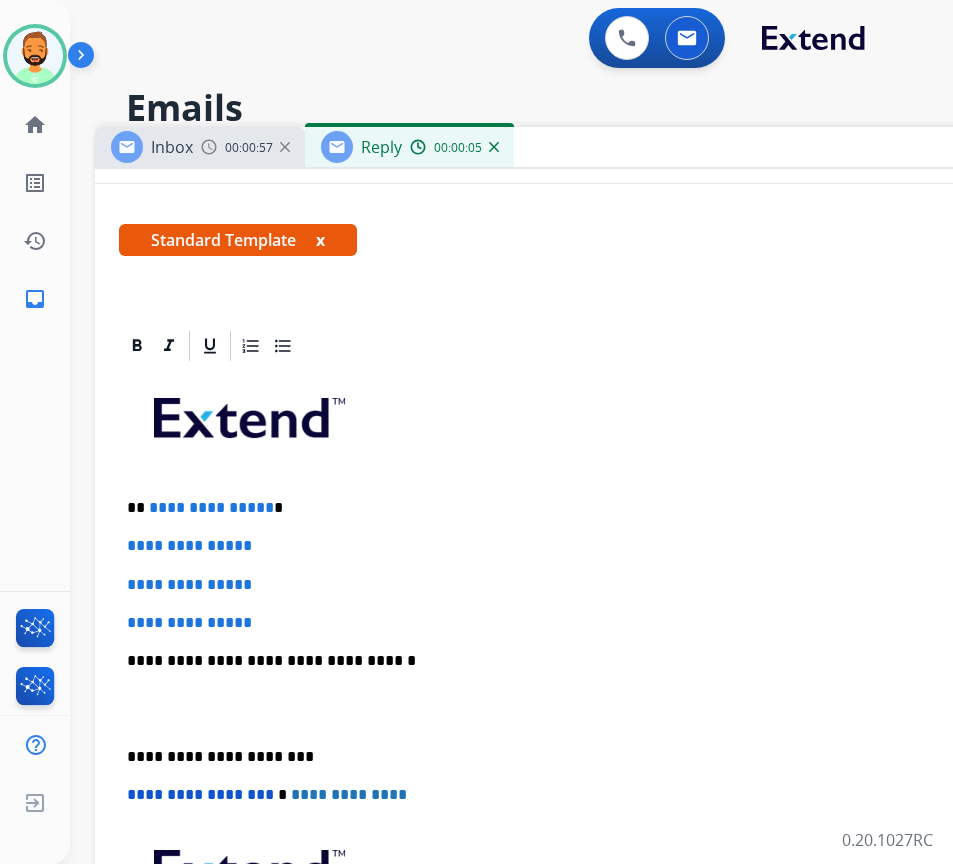 click on "**********" at bounding box center (587, 508) 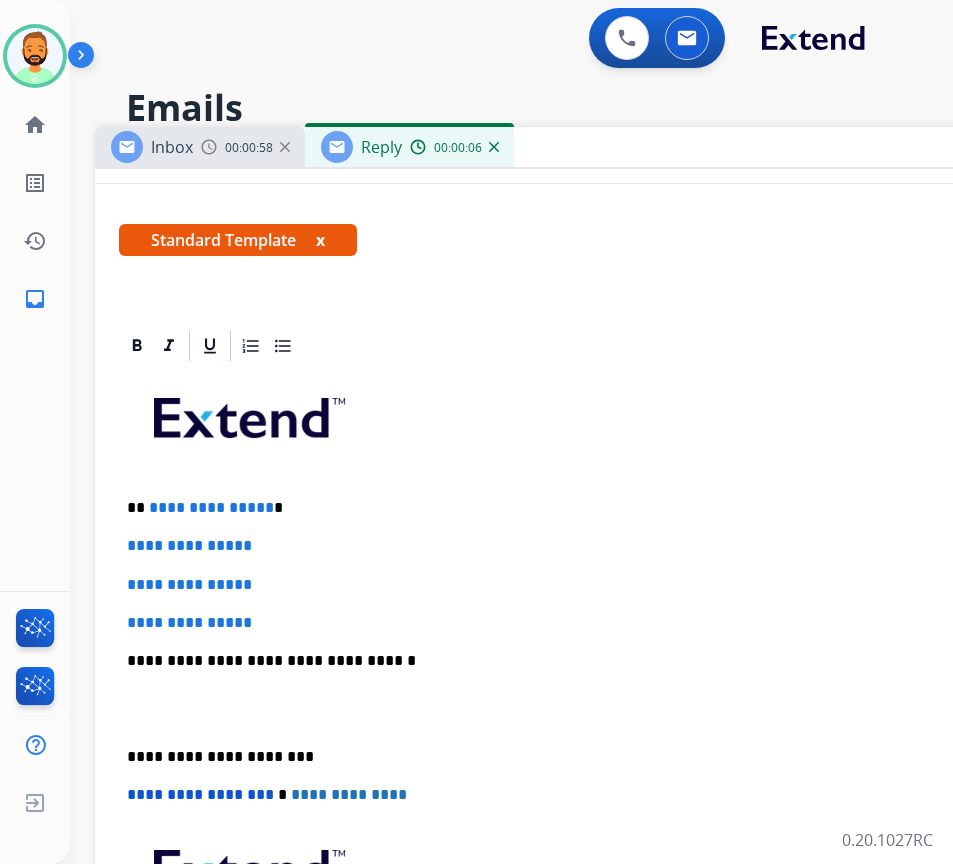type 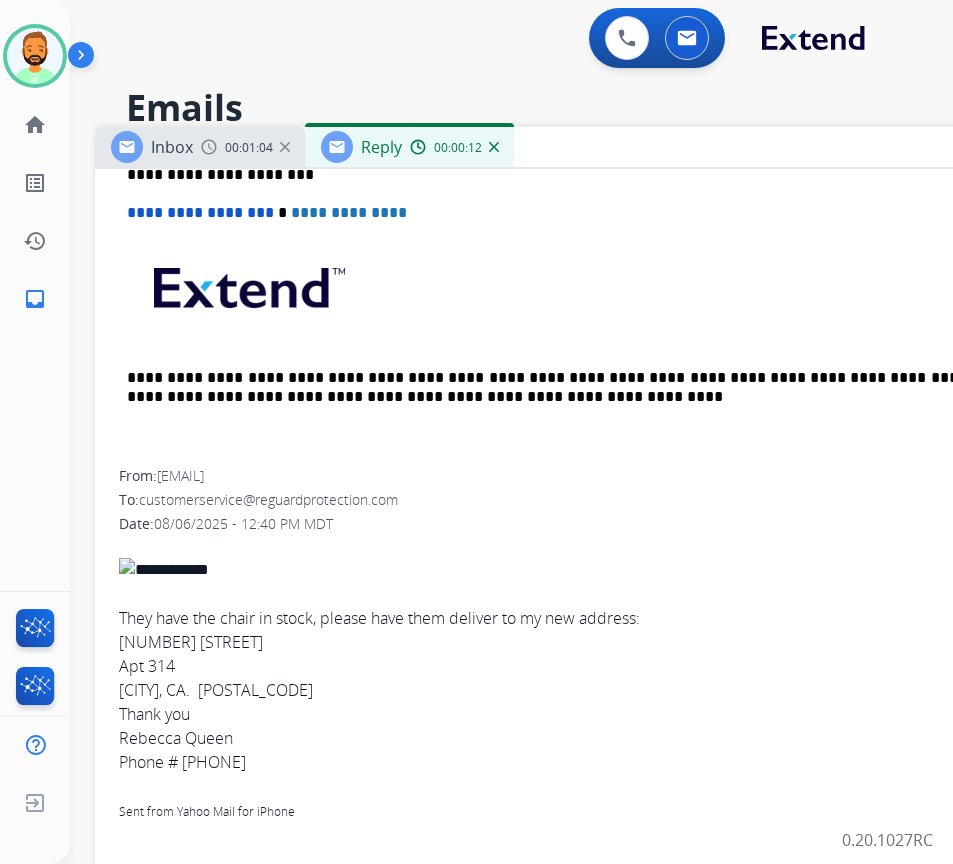 scroll, scrollTop: 500, scrollLeft: 0, axis: vertical 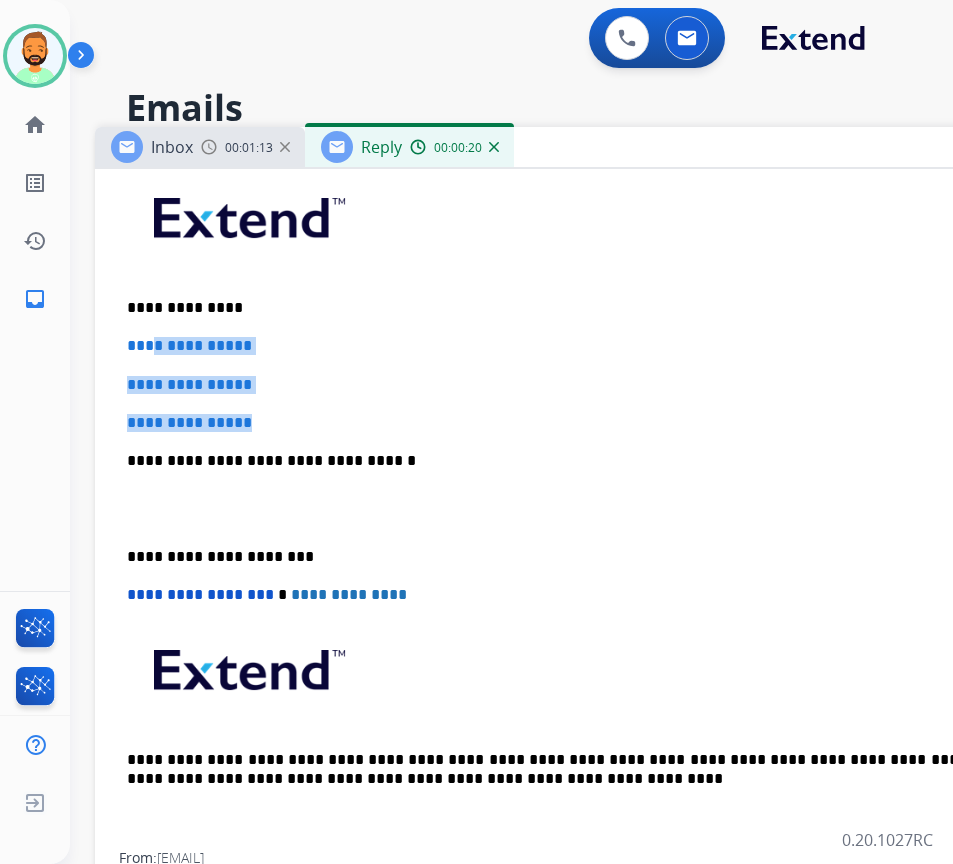 drag, startPoint x: 300, startPoint y: 422, endPoint x: 154, endPoint y: 346, distance: 164.59648 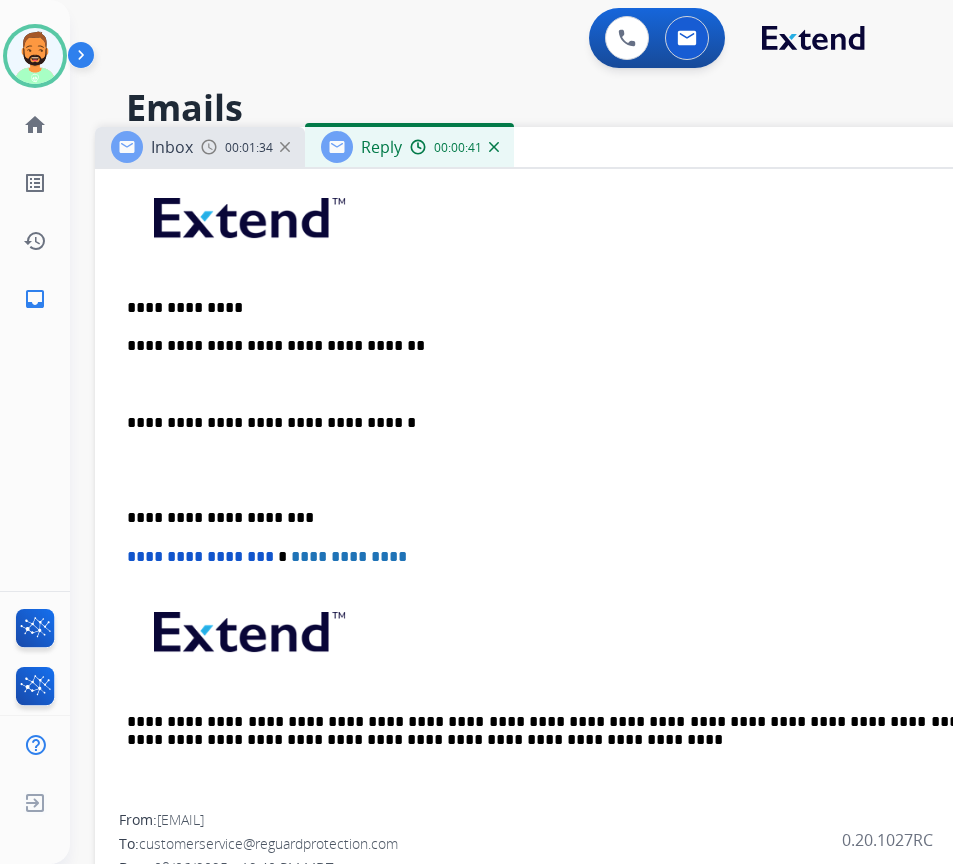 click on "**********" at bounding box center [595, 489] 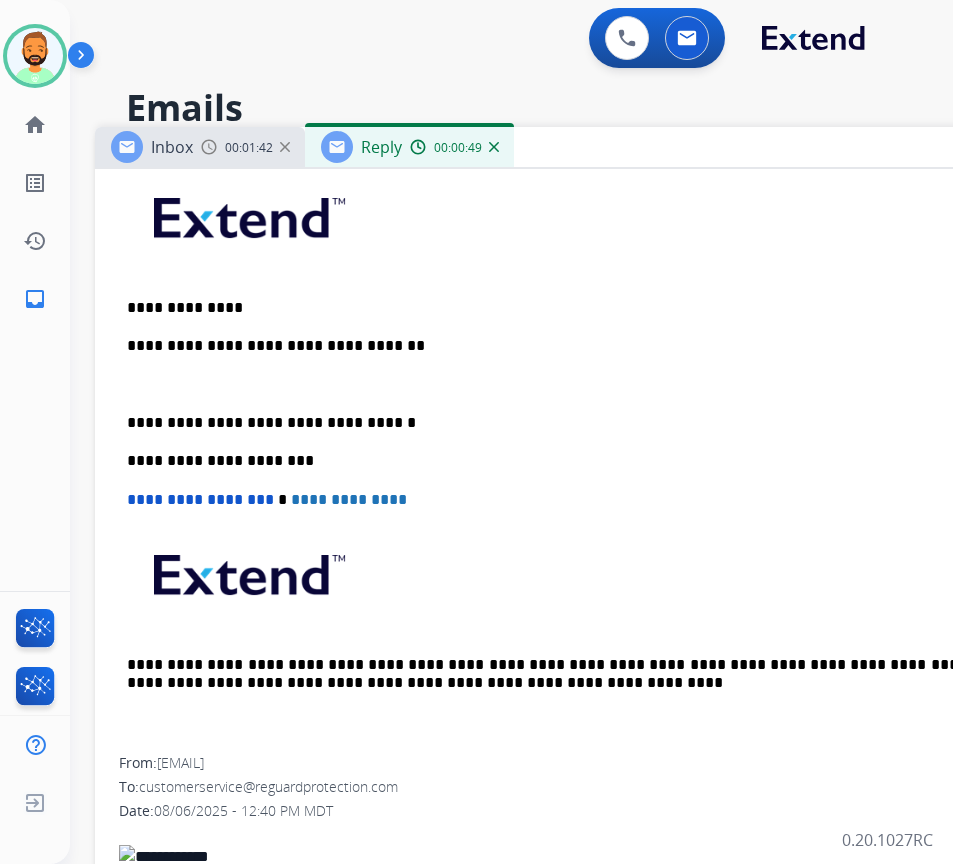 click at bounding box center [595, 385] 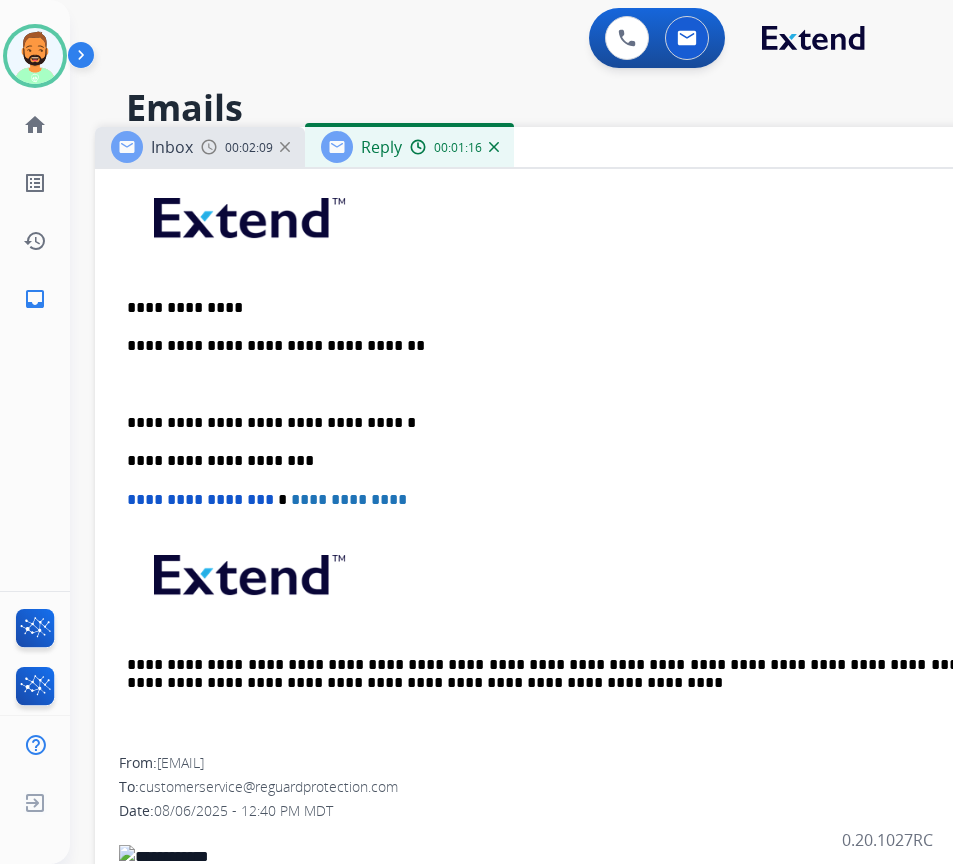 click on "**********" at bounding box center (595, 460) 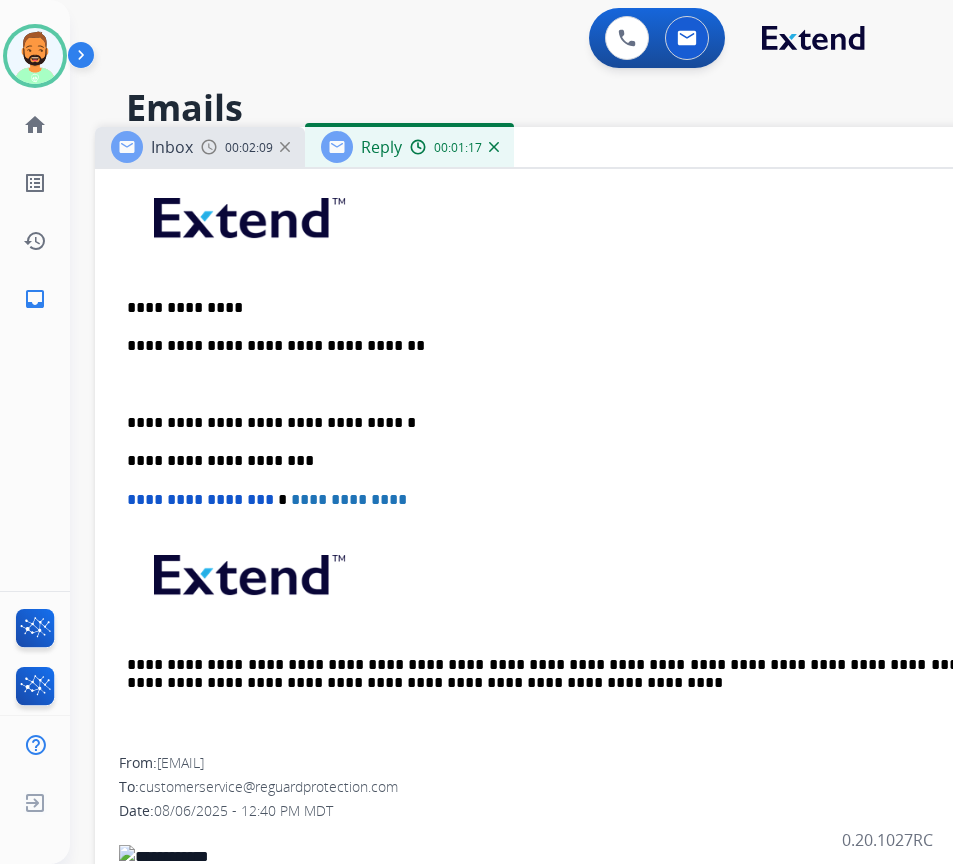 click at bounding box center (595, 385) 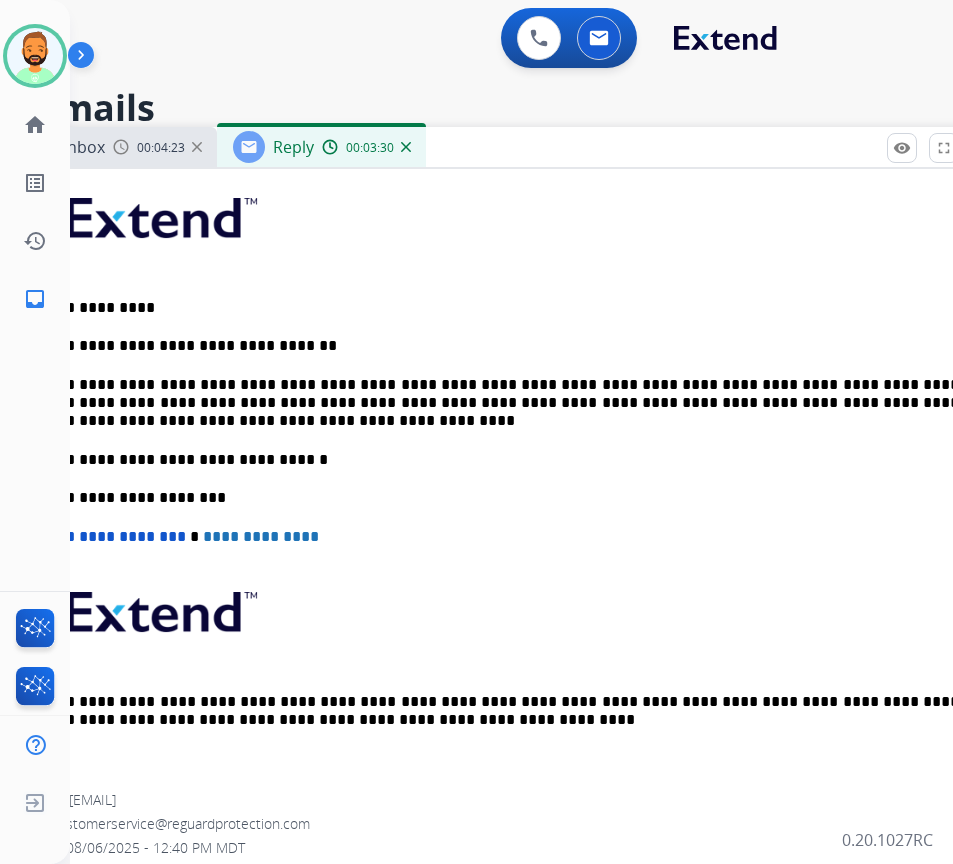 scroll, scrollTop: 0, scrollLeft: 69, axis: horizontal 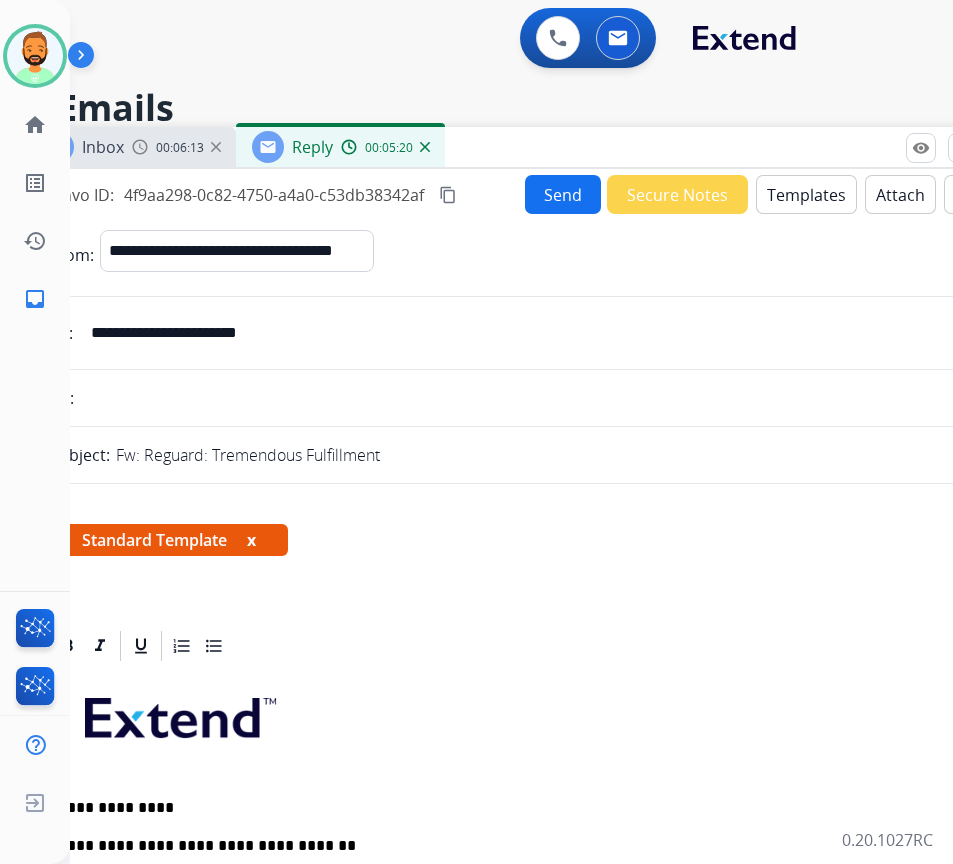 click on "Send" at bounding box center [563, 194] 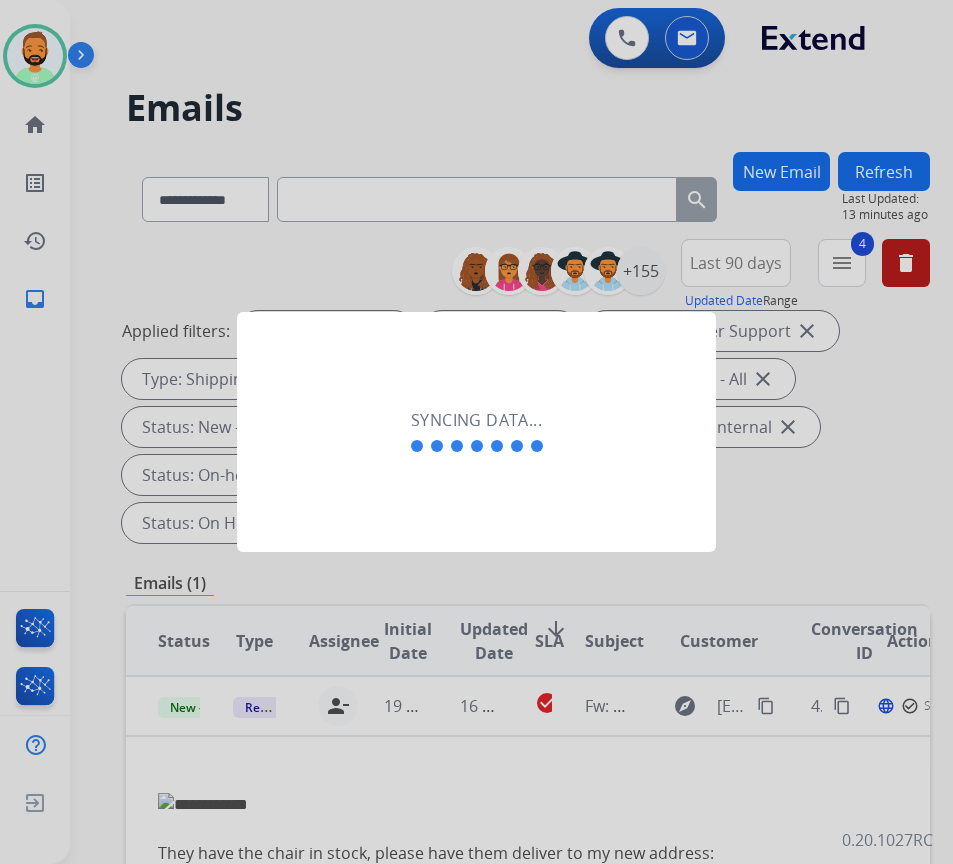 scroll, scrollTop: 0, scrollLeft: 3, axis: horizontal 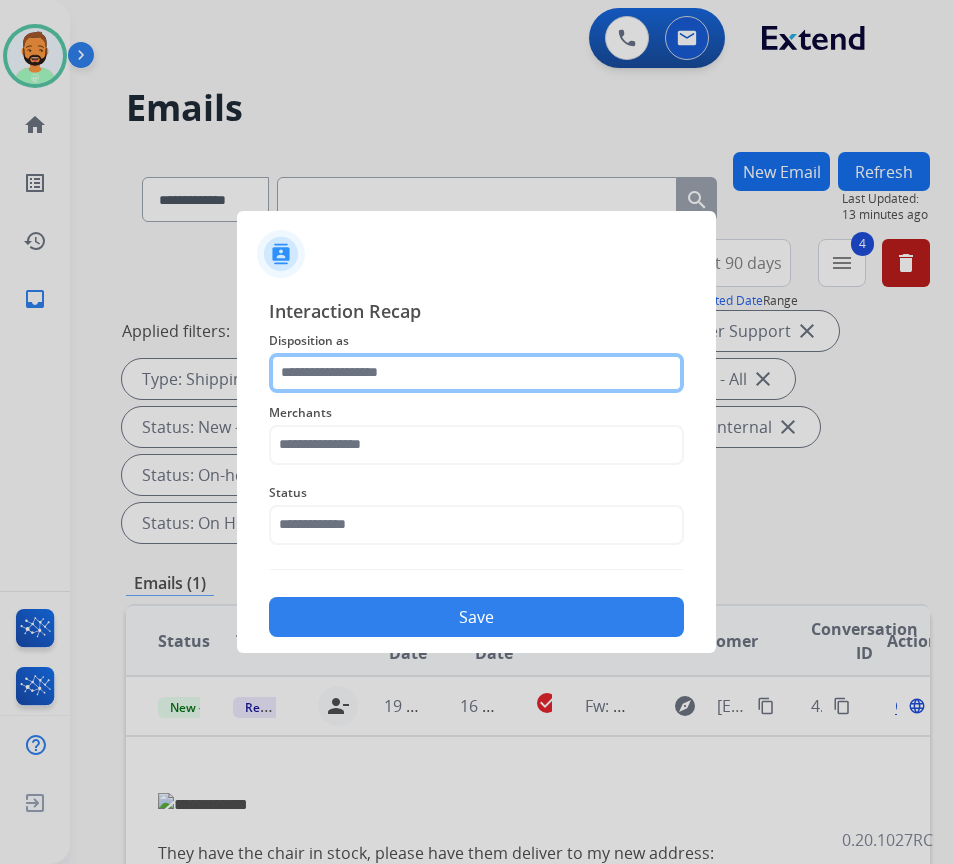 click 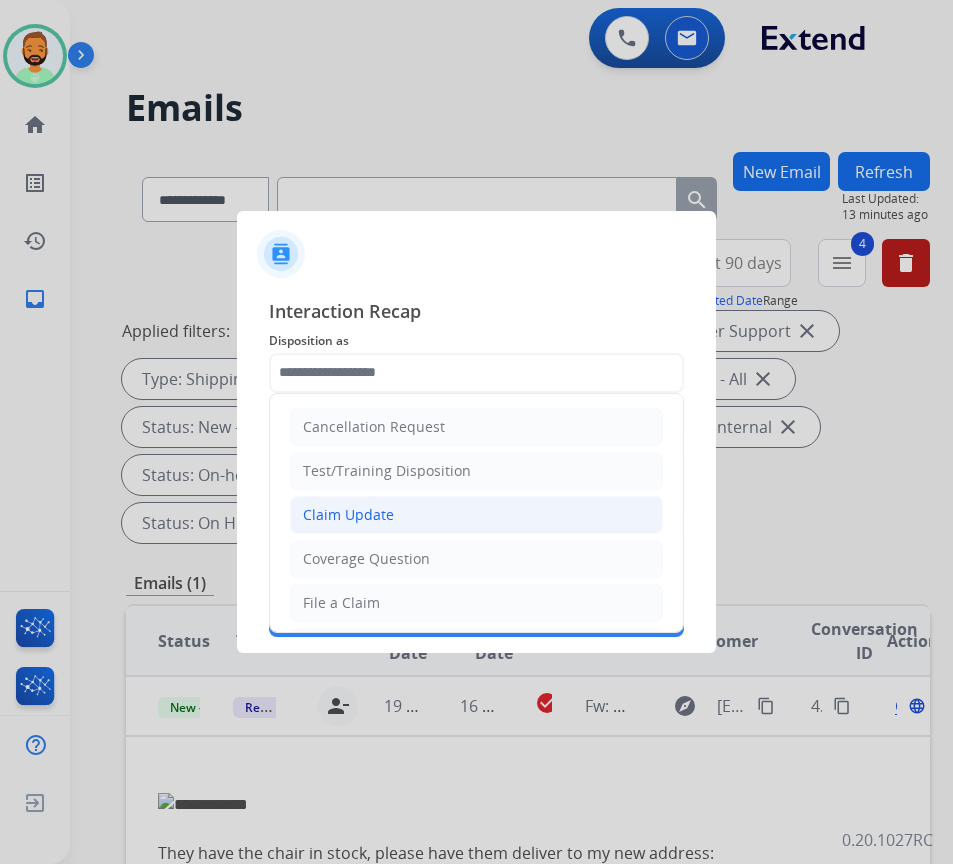 click on "Claim Update" 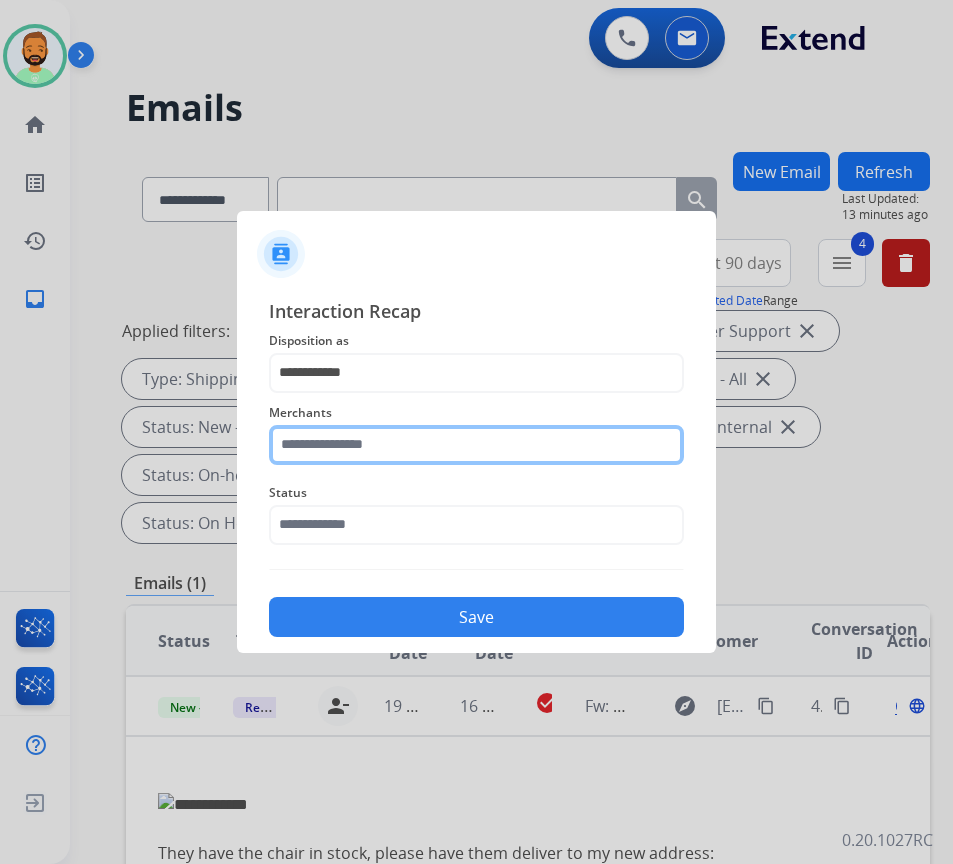 click 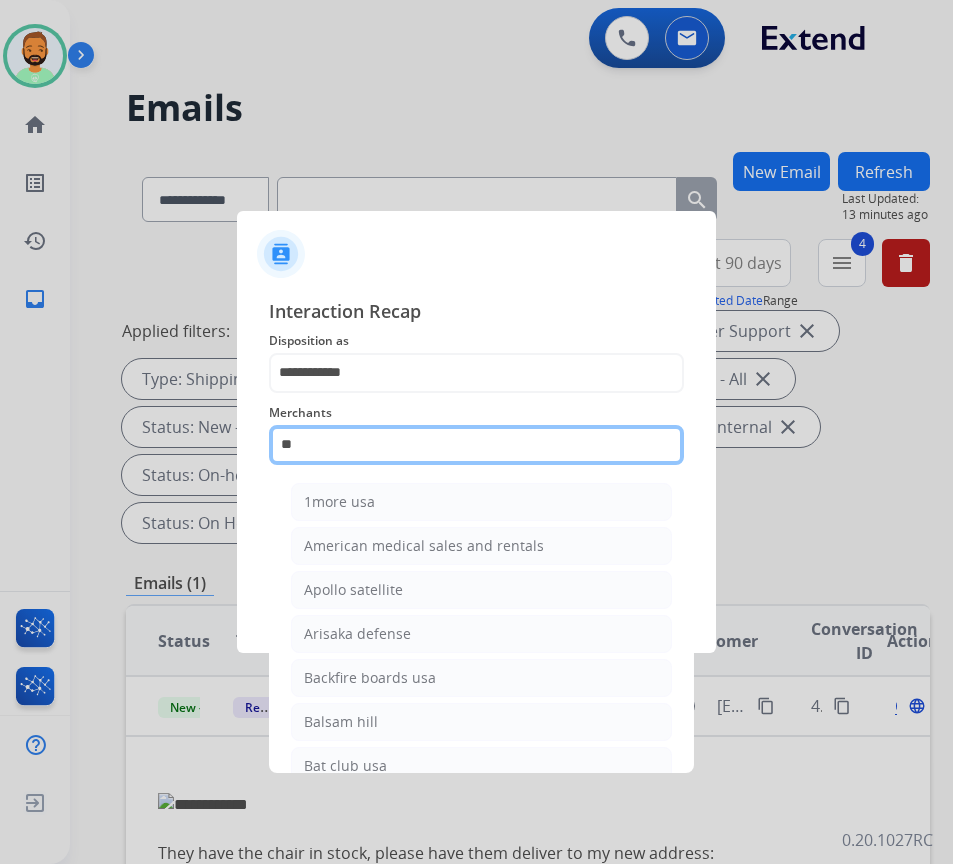type on "*" 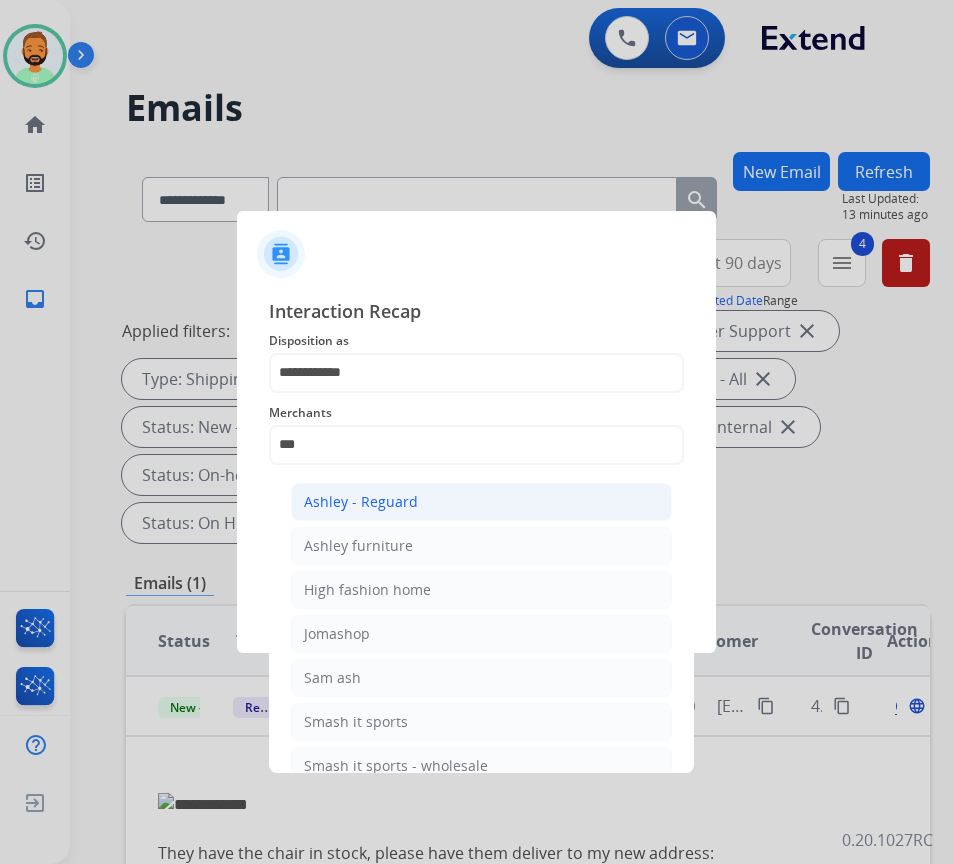 click on "Ashley - Reguard" 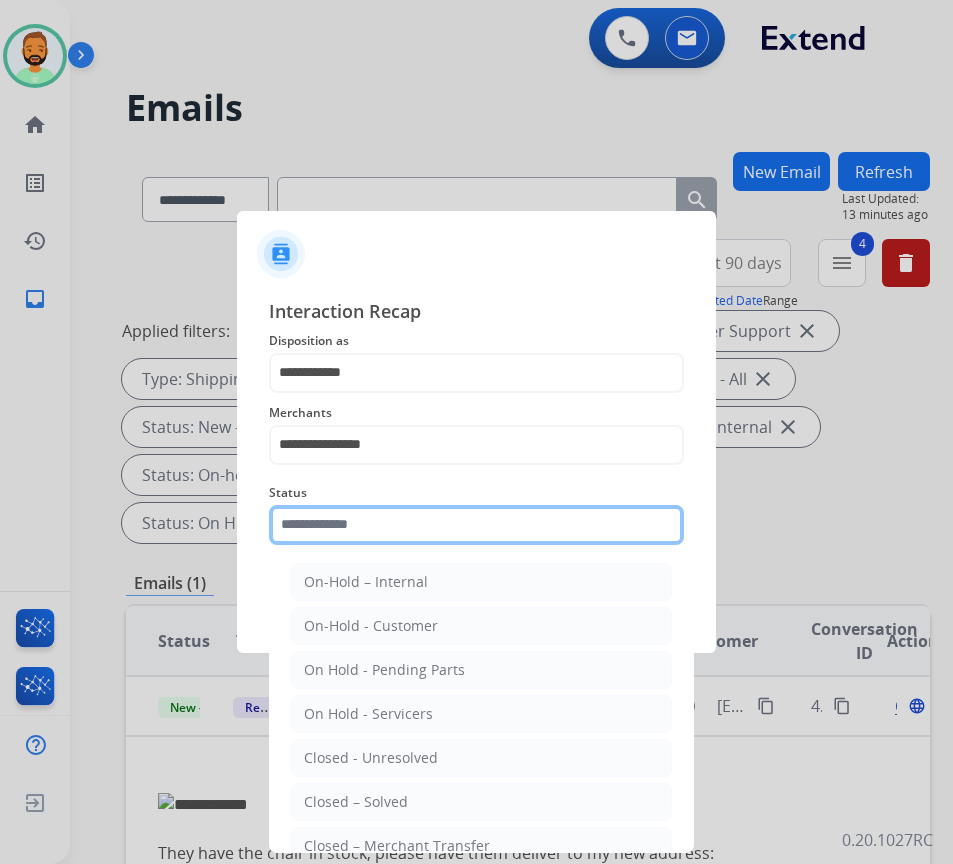 click 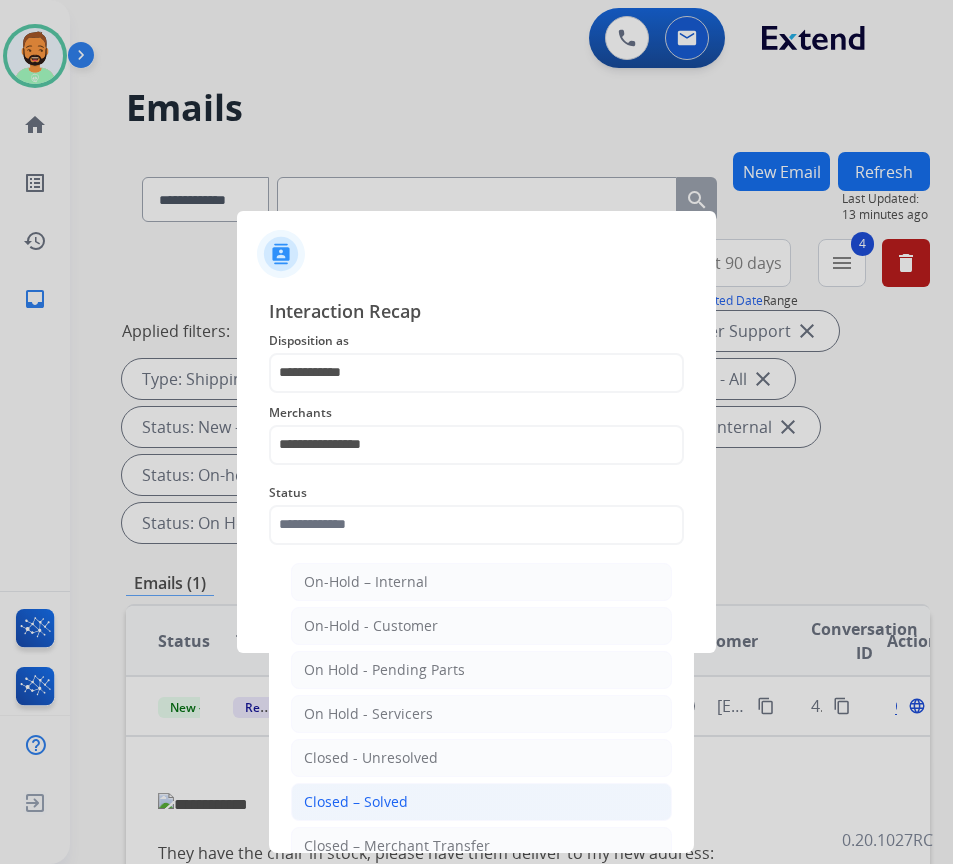 click on "Closed – Solved" 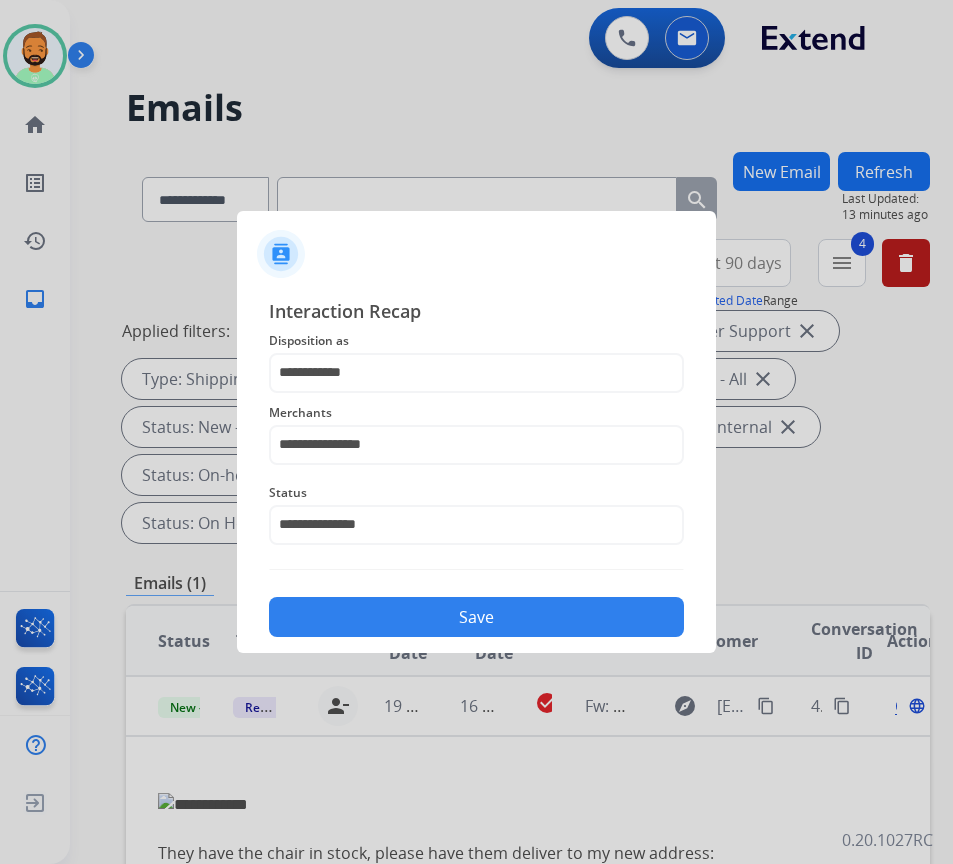 click on "Save" 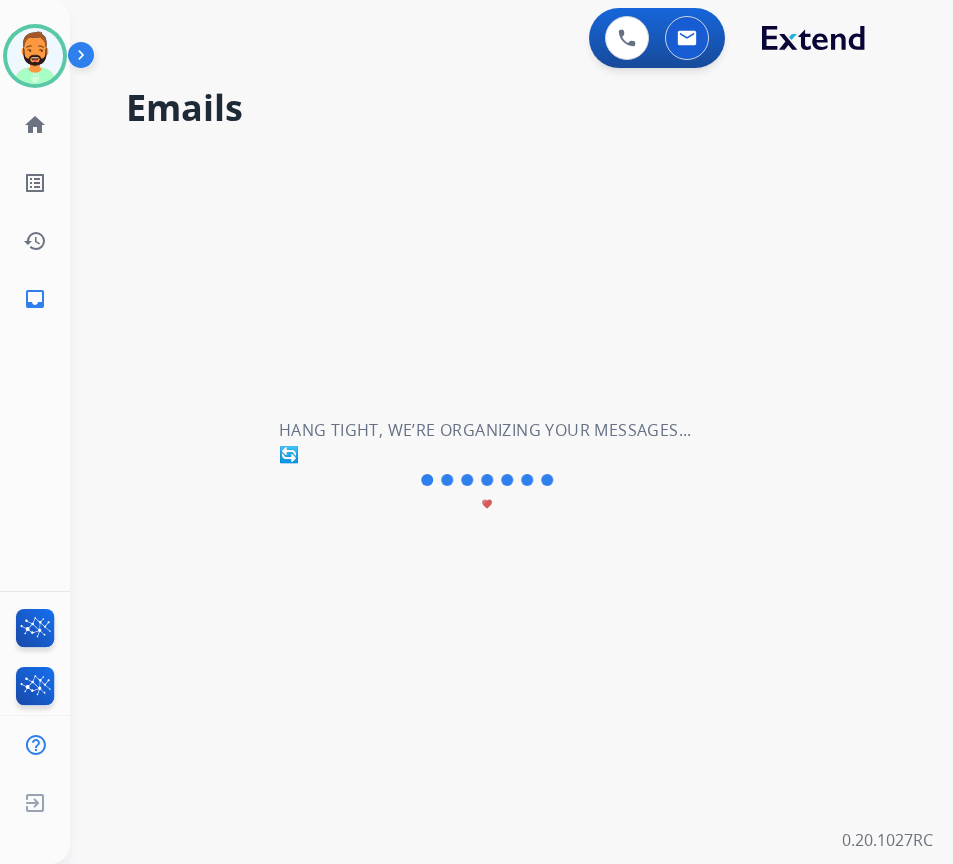 scroll, scrollTop: 0, scrollLeft: 0, axis: both 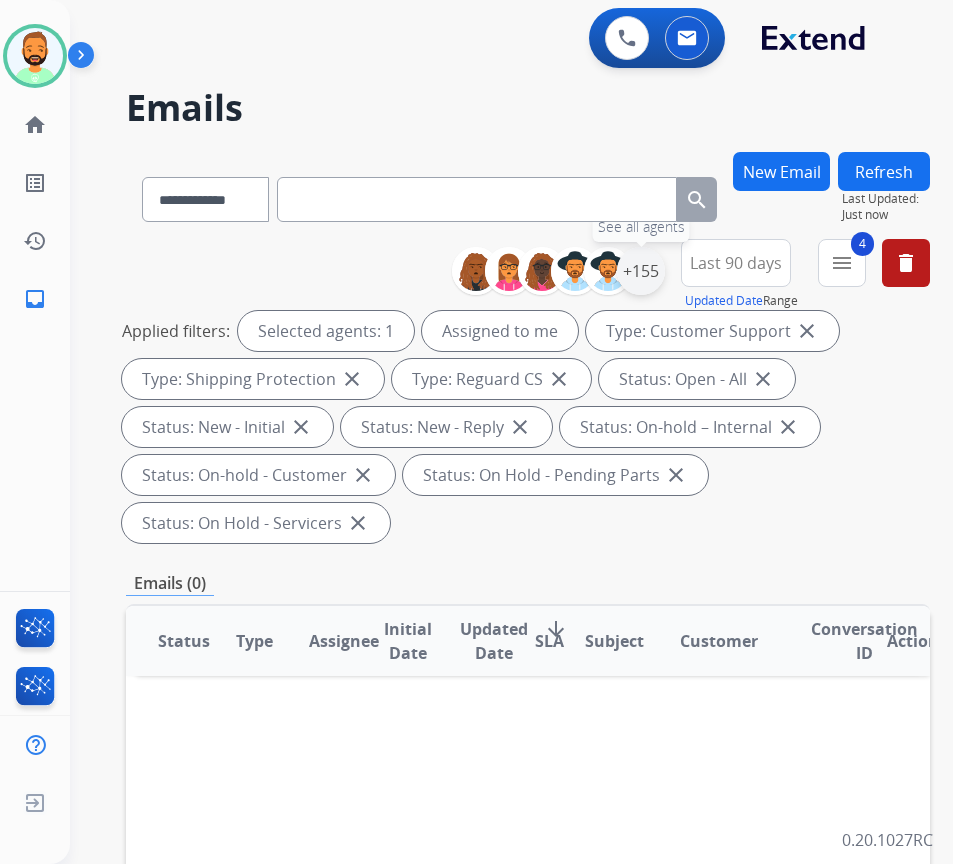click on "+155" at bounding box center (641, 271) 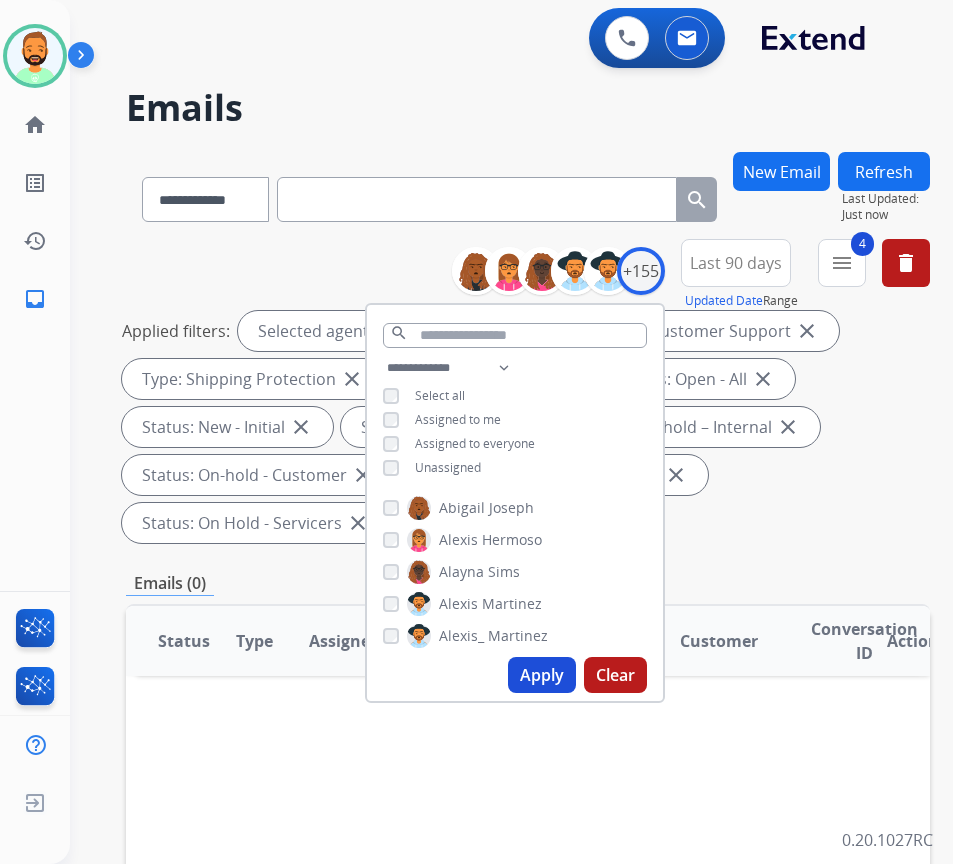 click on "Unassigned" at bounding box center [448, 467] 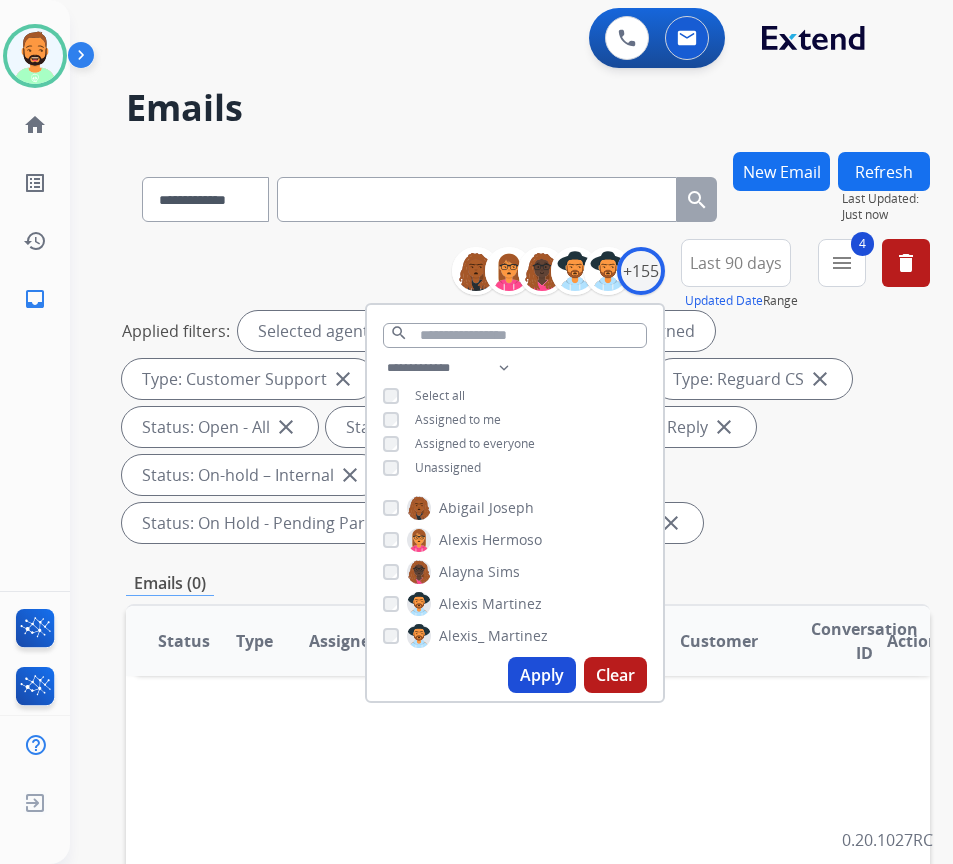 click on "Assigned to me" at bounding box center (458, 419) 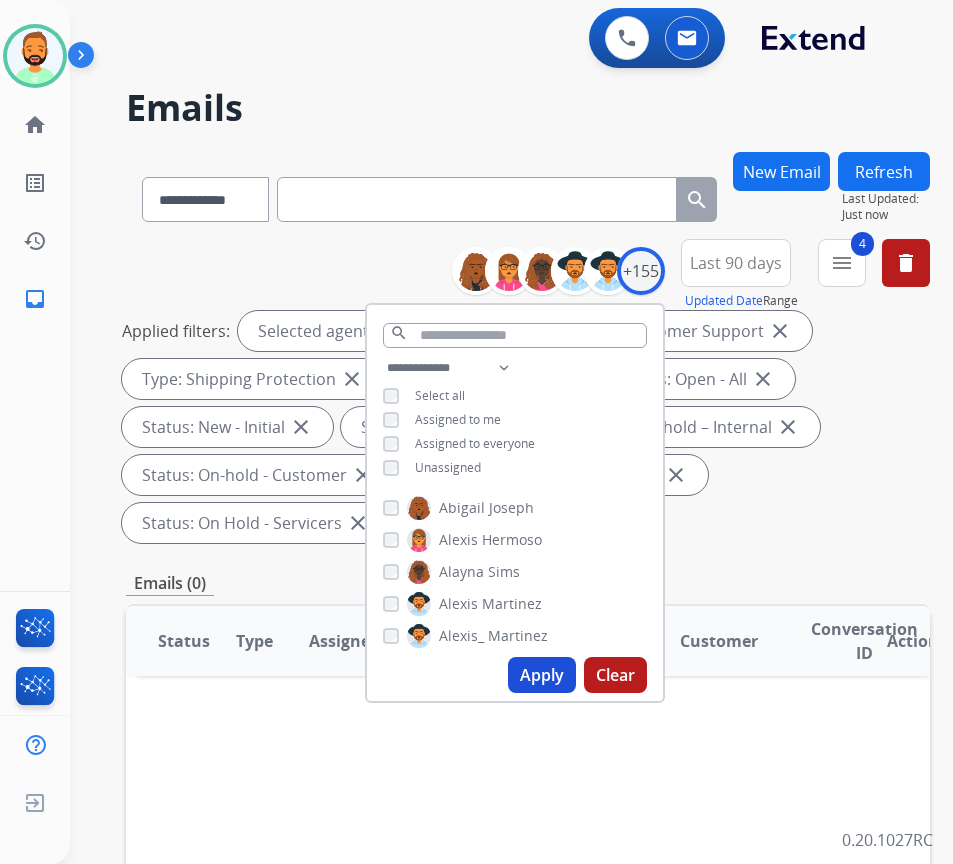 click on "Apply" at bounding box center [542, 675] 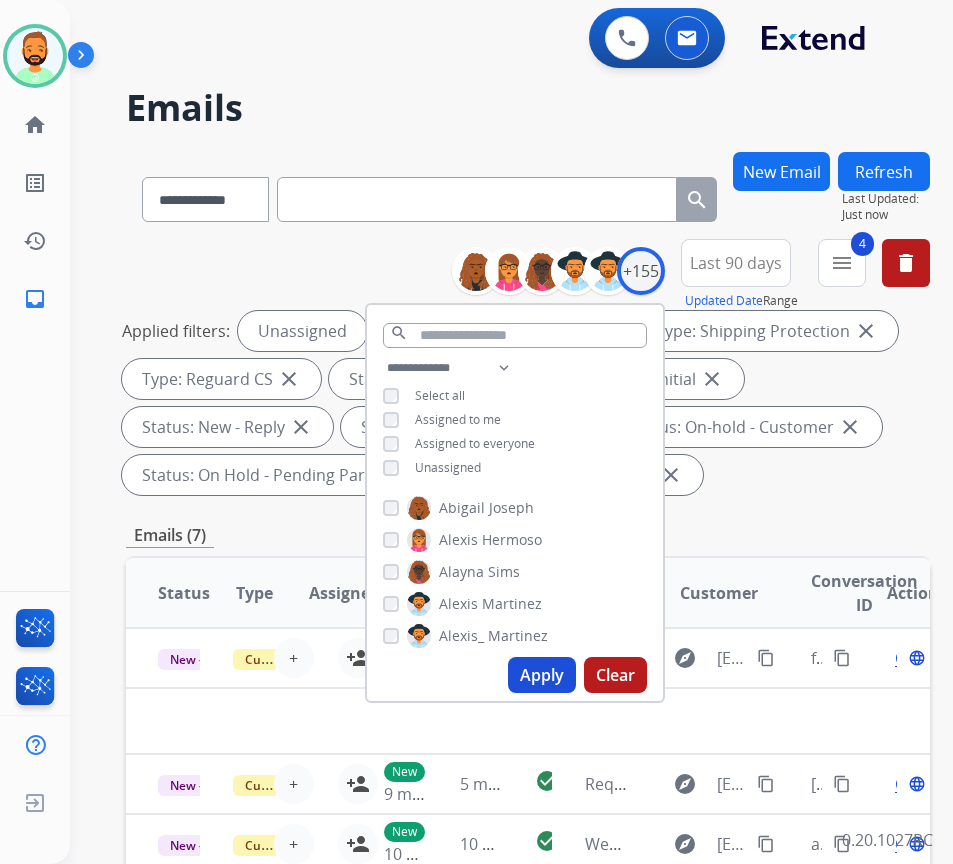 click on "Applied filters: Unassigned  Type: Customer Support  close  Type: Shipping Protection  close  Type: Reguard CS  close  Status: Open - All  close  Status: New - Initial  close  Status: New - Reply  close  Status: On-hold – Internal  close  Status: On-hold - Customer  close  Status: On Hold - Pending Parts  close  Status: On Hold - Servicers  close" at bounding box center [524, 403] 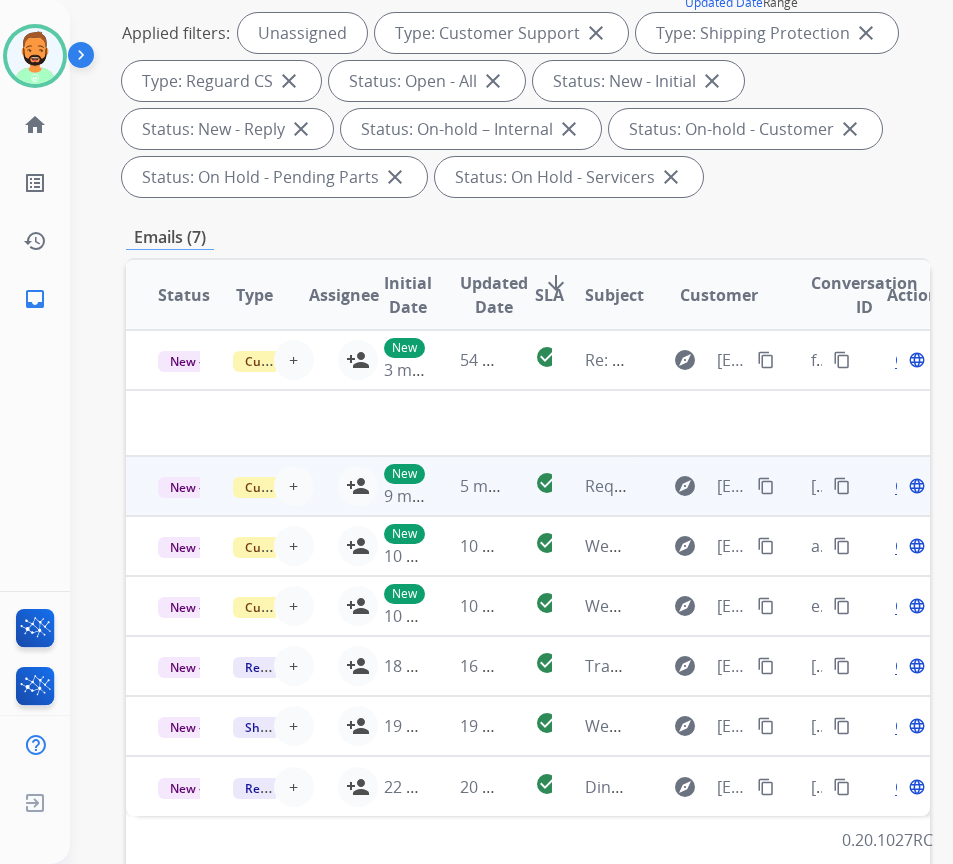 scroll, scrollTop: 300, scrollLeft: 0, axis: vertical 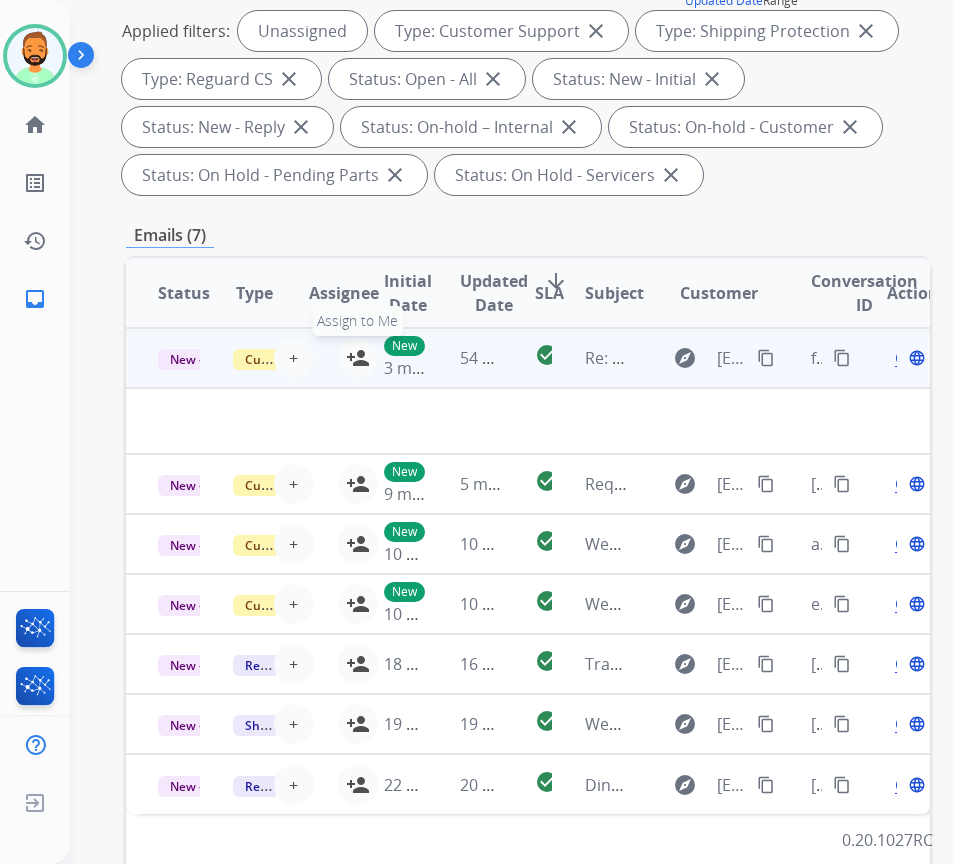 click on "person_add" at bounding box center (358, 358) 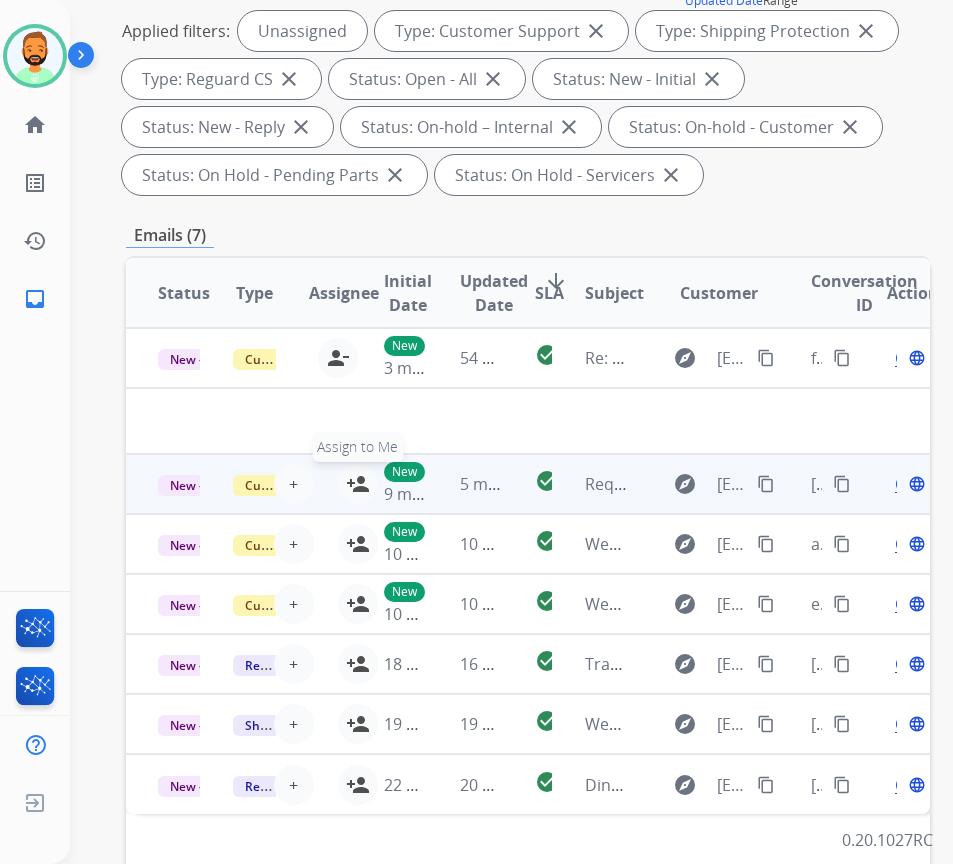 click on "person_add" at bounding box center (358, 484) 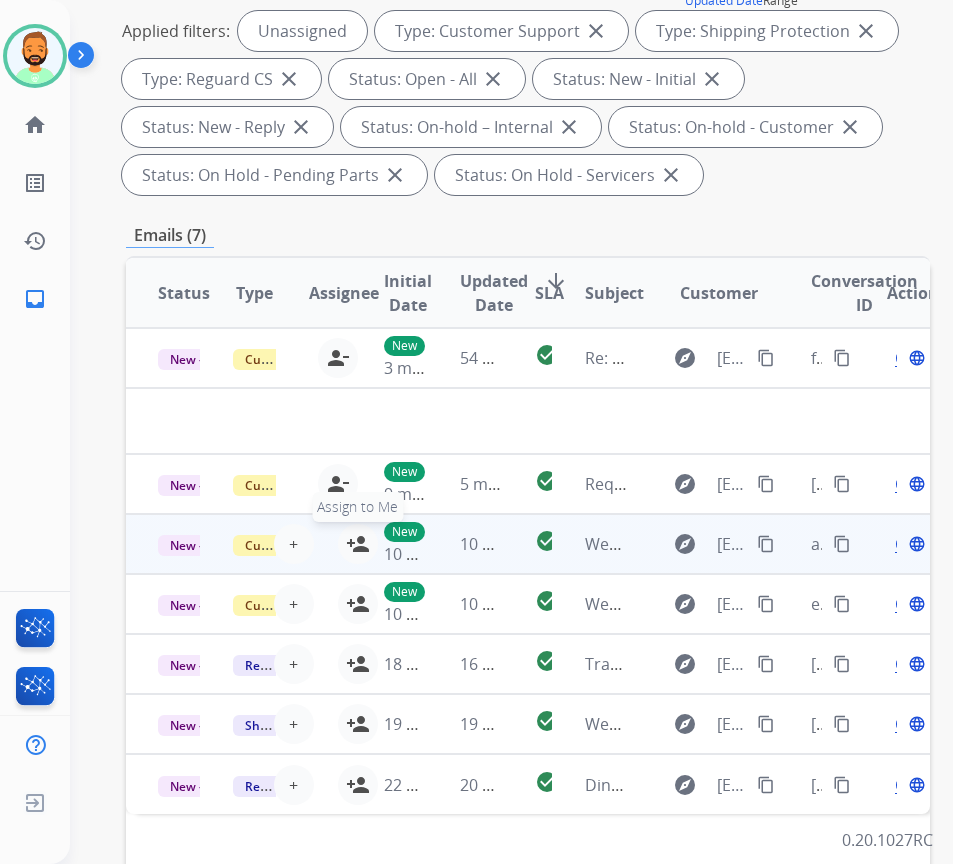 click on "person_add Assign to Me" at bounding box center [358, 544] 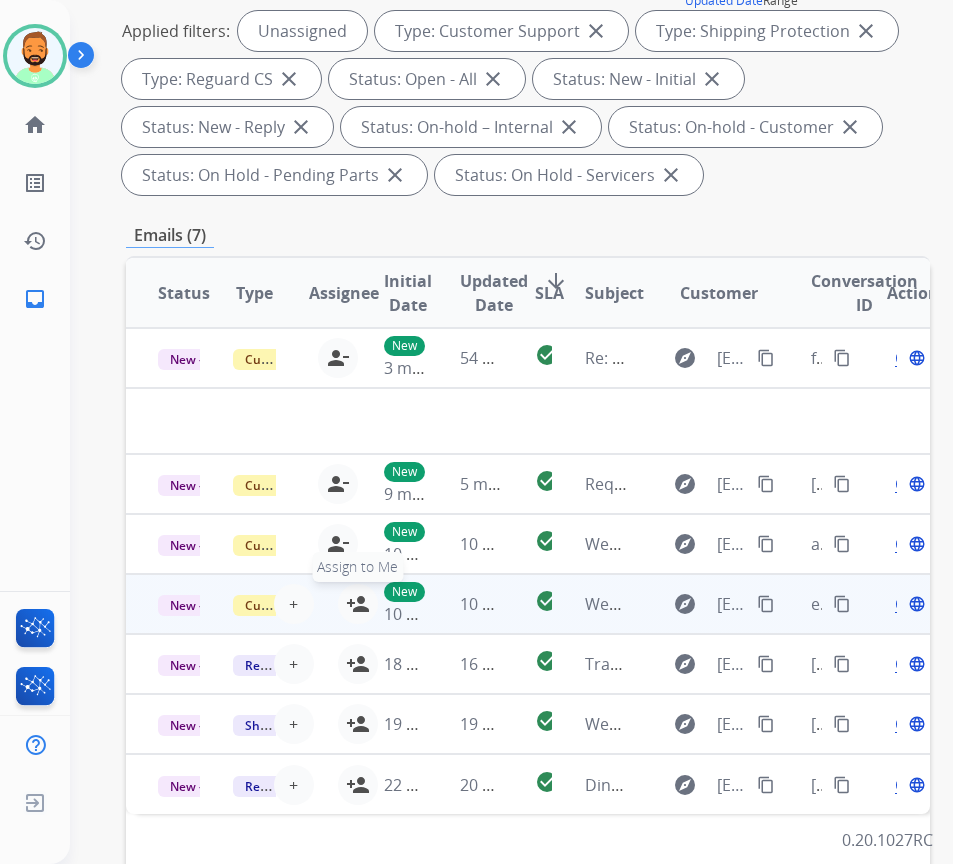 click on "person_add" at bounding box center (358, 604) 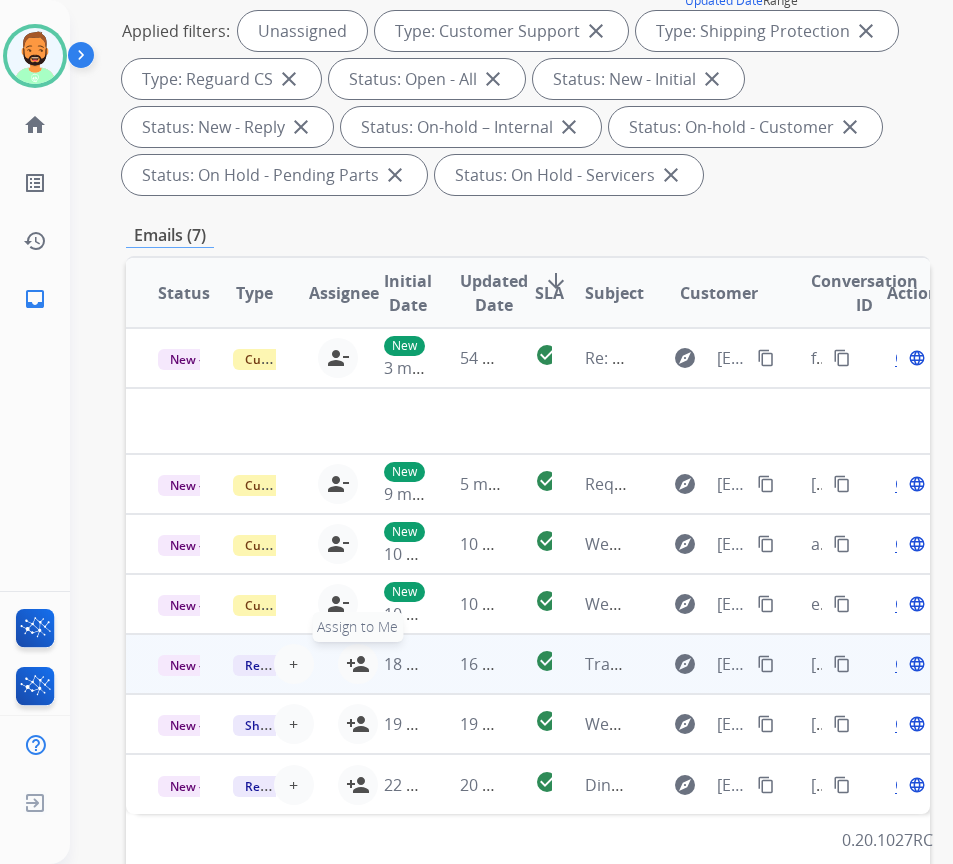 click on "person_add" at bounding box center [358, 664] 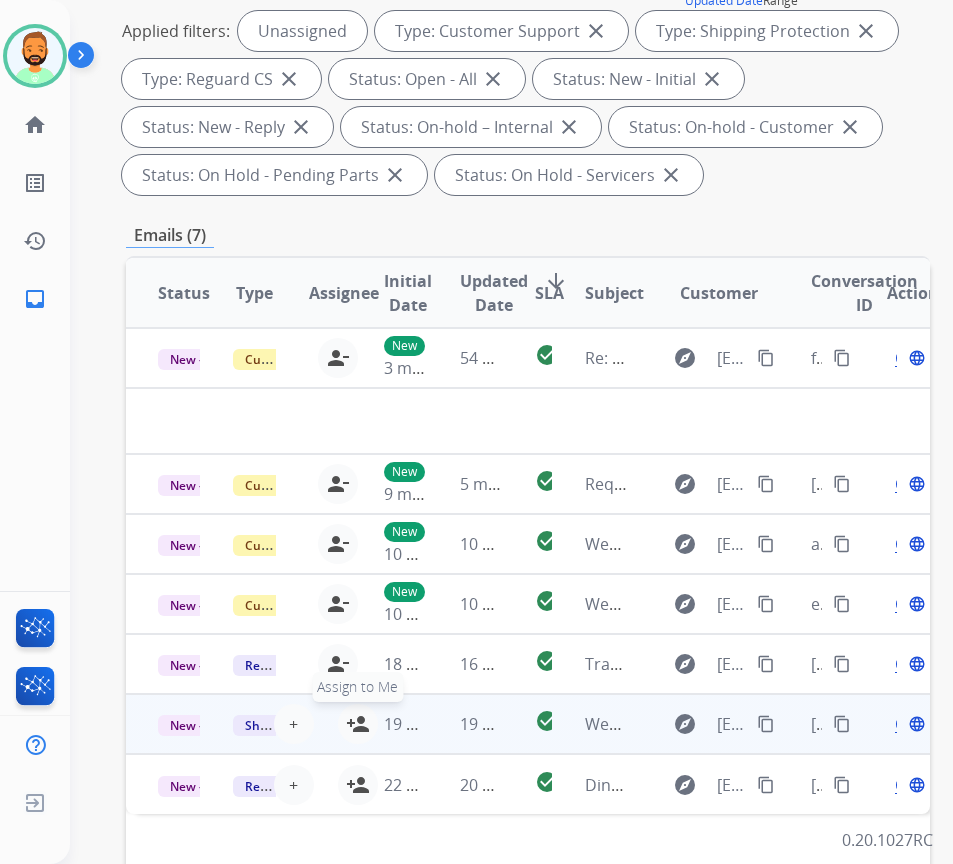 click on "person_add" at bounding box center [358, 724] 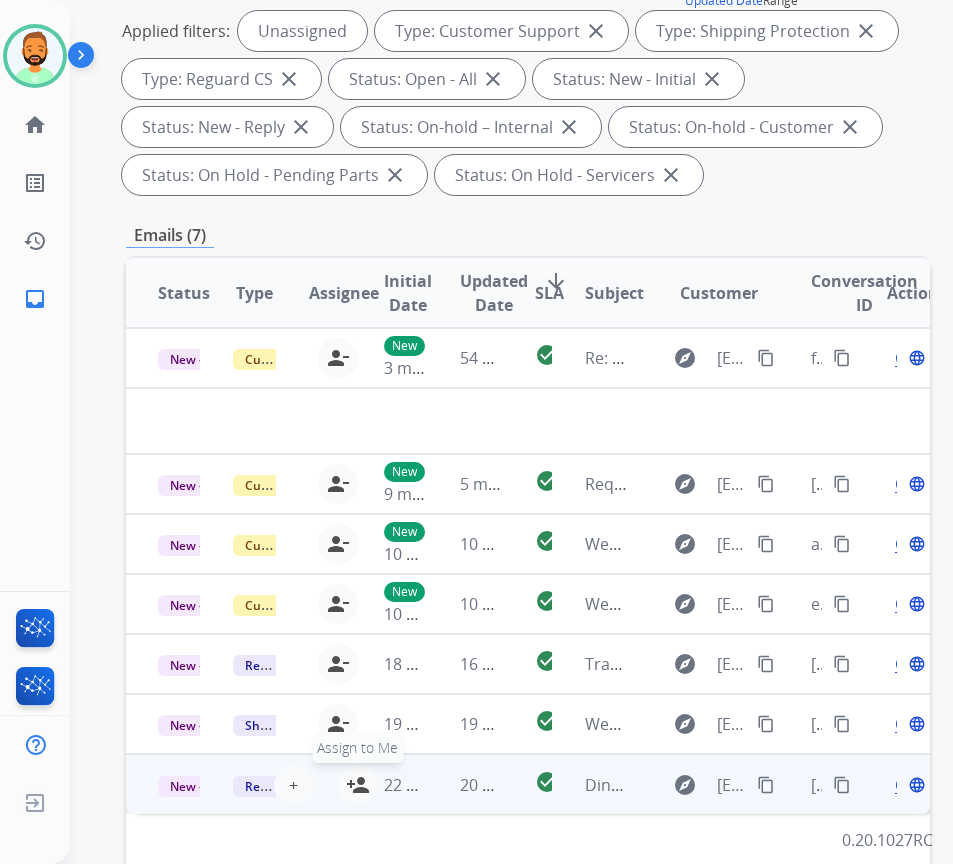 click on "person_add" at bounding box center (358, 785) 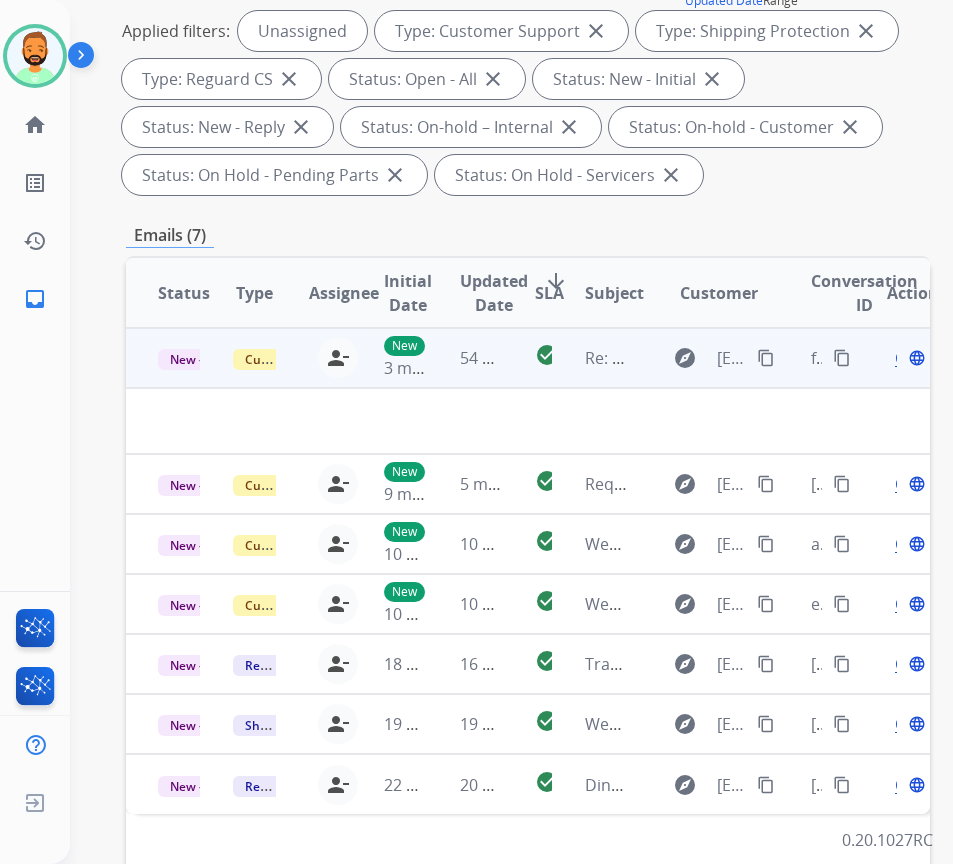 scroll, scrollTop: 0, scrollLeft: 0, axis: both 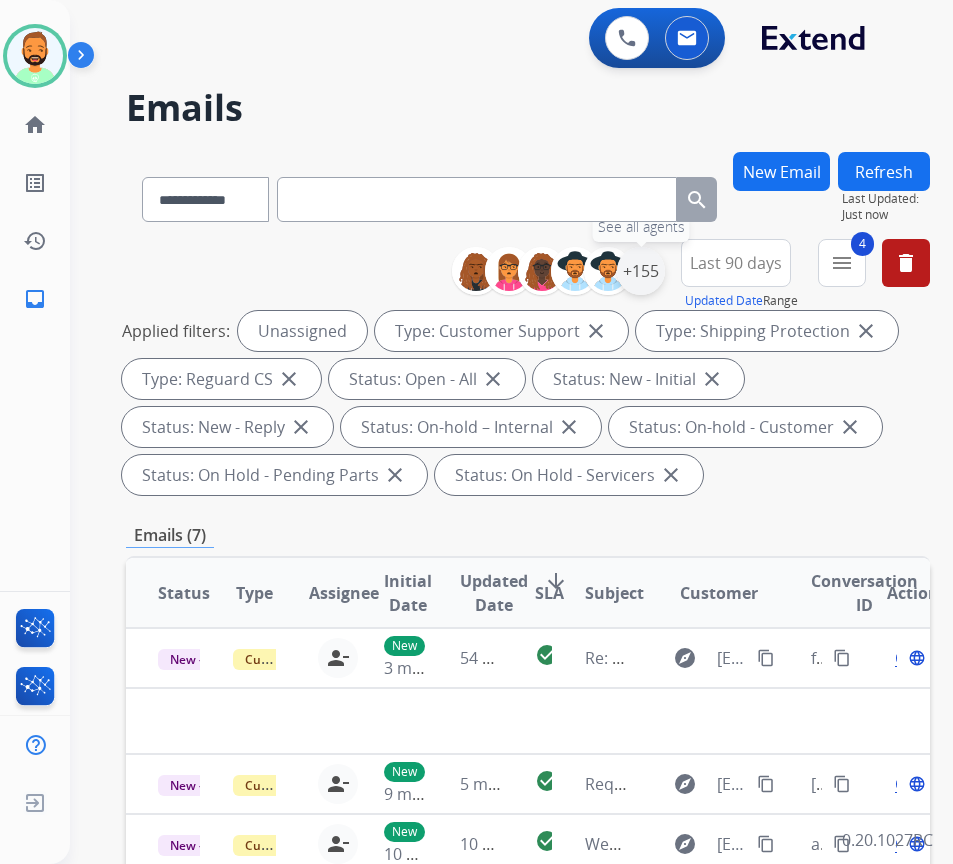 click on "+155" at bounding box center [641, 271] 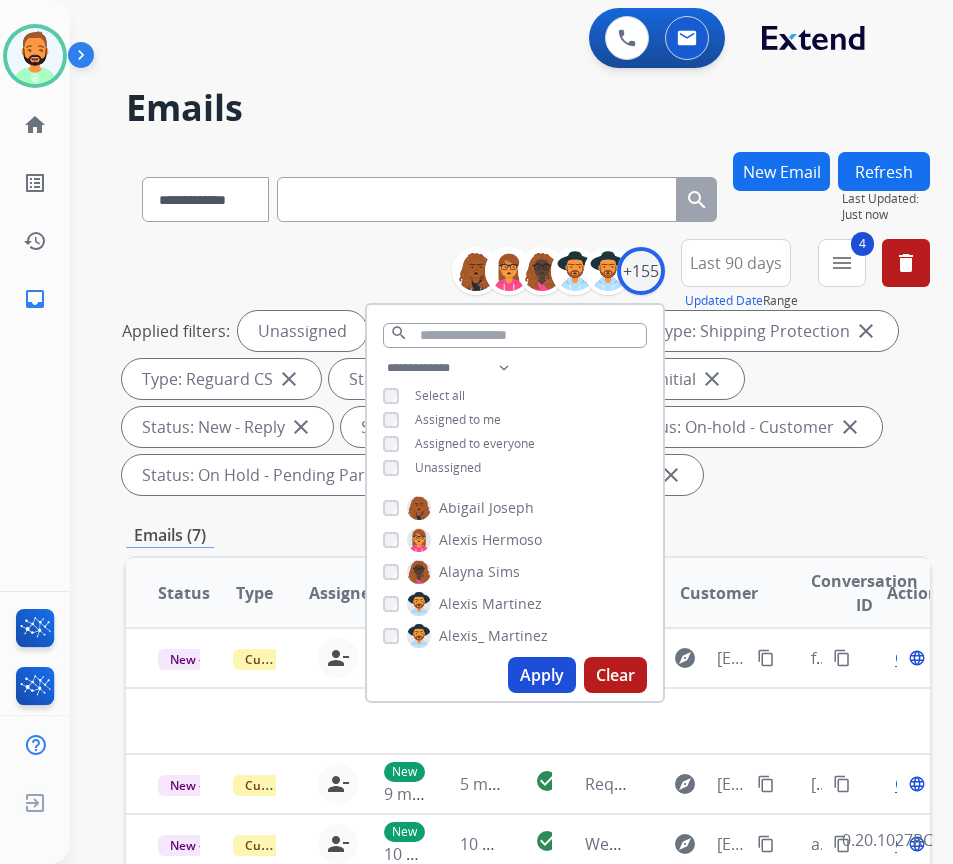 click on "Unassigned" at bounding box center (448, 467) 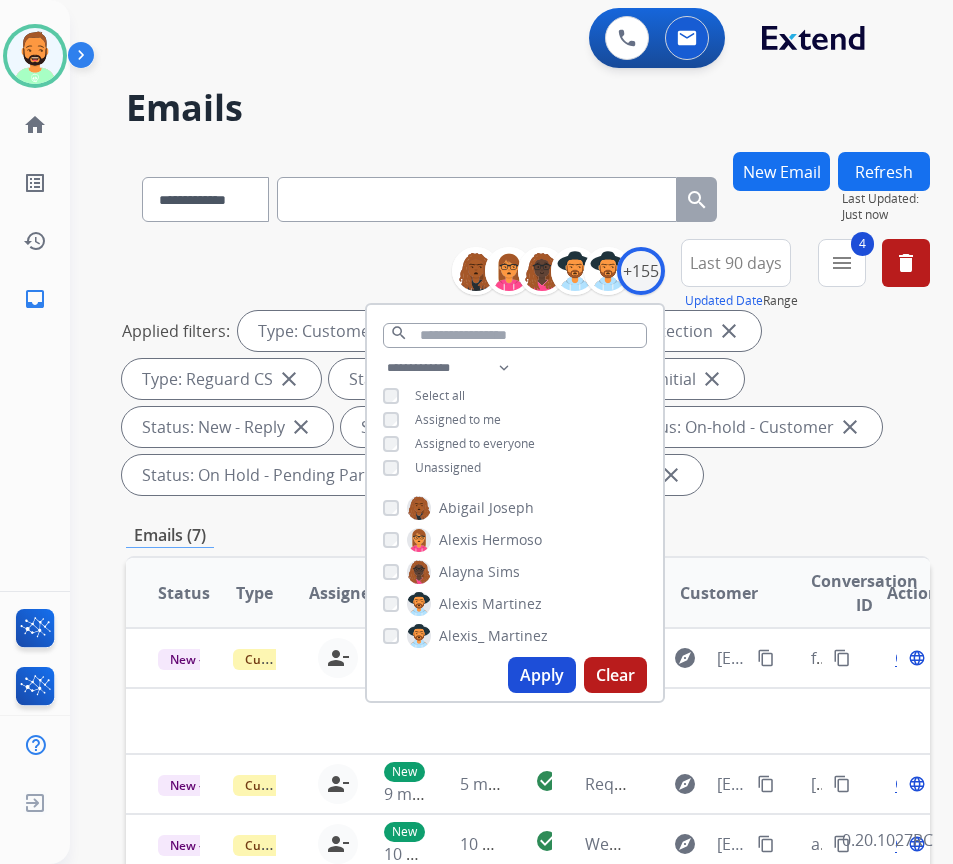 click on "Select all" at bounding box center [440, 395] 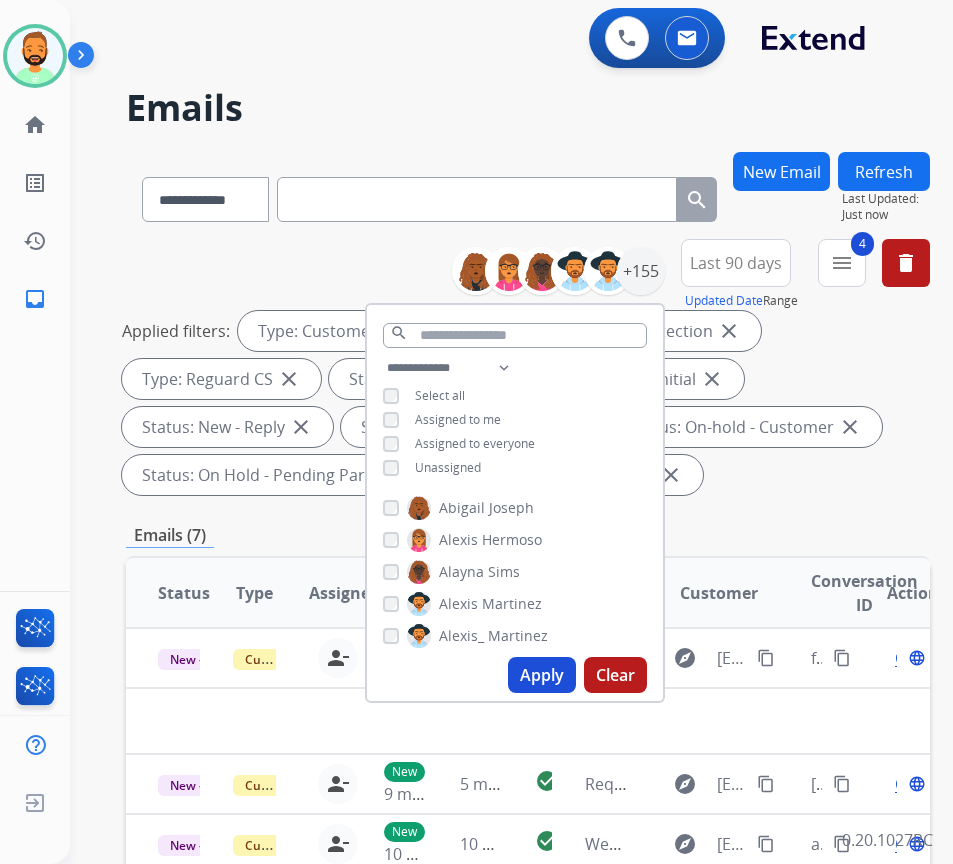 click on "Assigned to me" at bounding box center (458, 419) 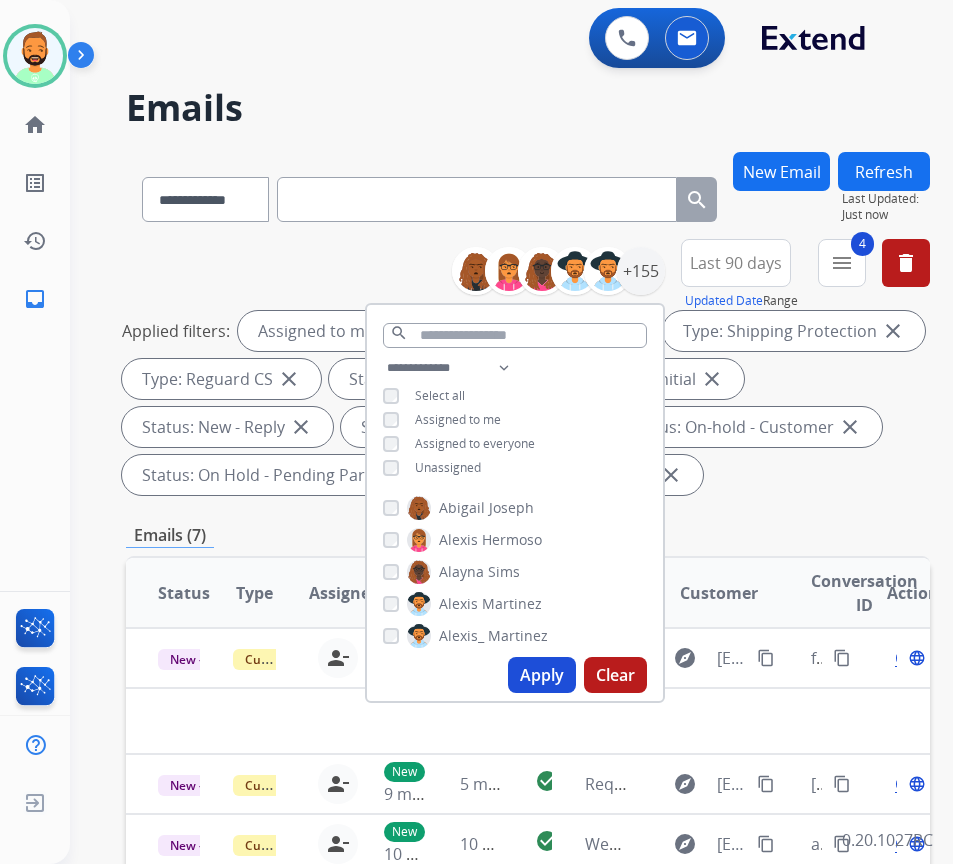 click on "Apply" at bounding box center (542, 675) 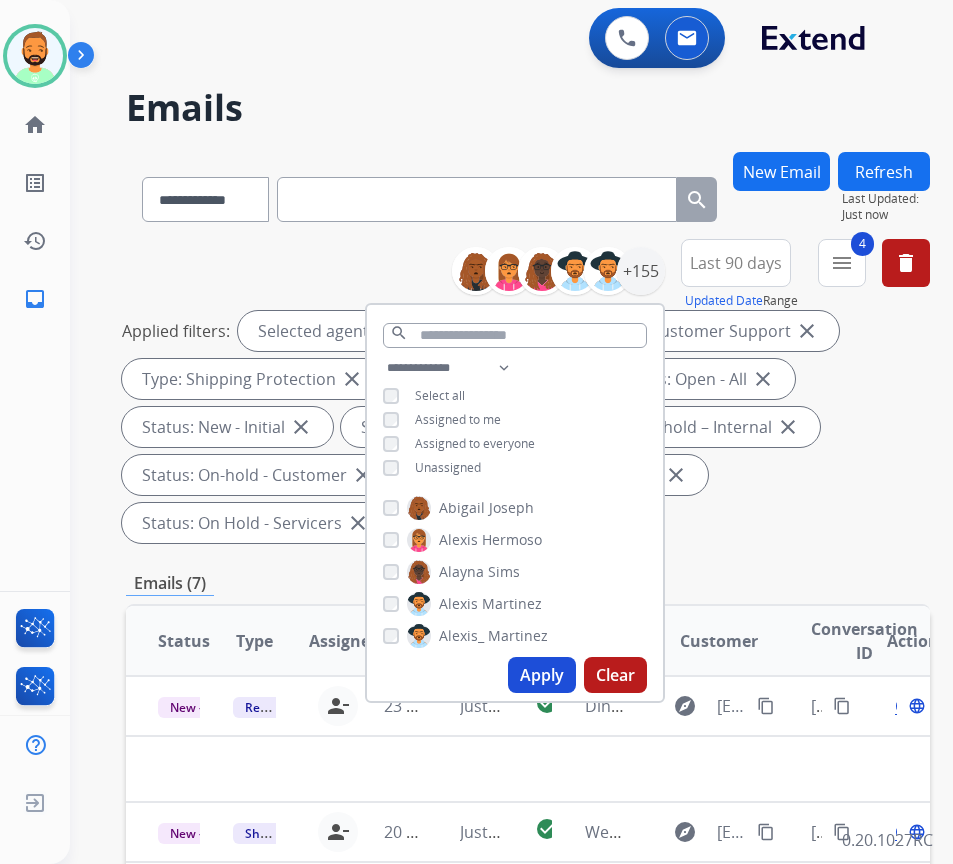 click on "**********" at bounding box center (528, 395) 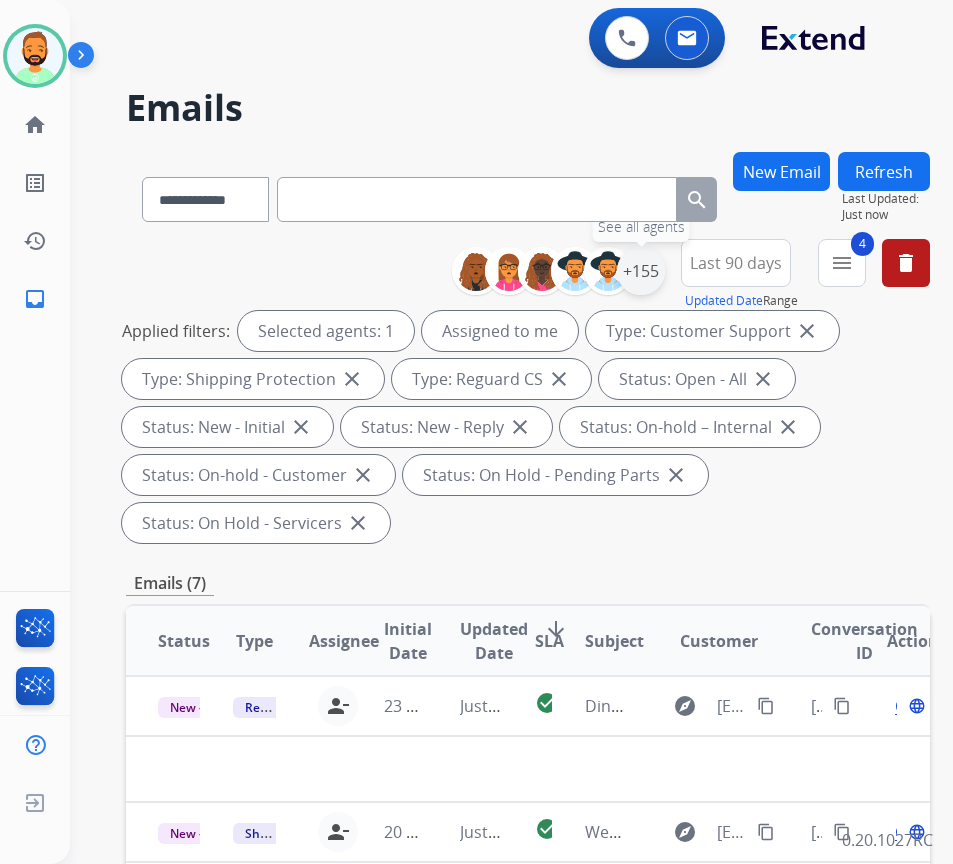 click on "+155" at bounding box center [641, 271] 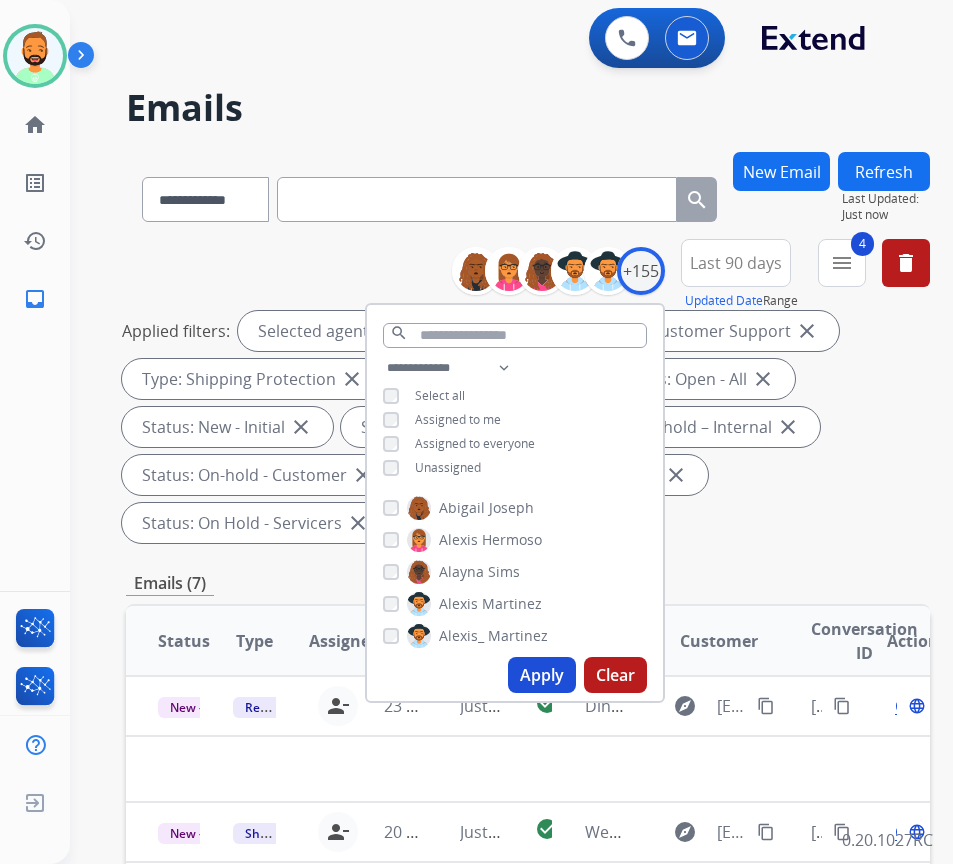 click on "Applied filters:  Selected agents: 1  Assigned to me  Type: Customer Support  close  Type: Shipping Protection  close  Type: Reguard CS  close  Status: Open - All  close  Status: New - Initial  close  Status: New - Reply  close  Status: On-hold – Internal  close  Status: On-hold - Customer  close  Status: On Hold - Pending Parts  close  Status: On Hold - Servicers  close" at bounding box center [524, 427] 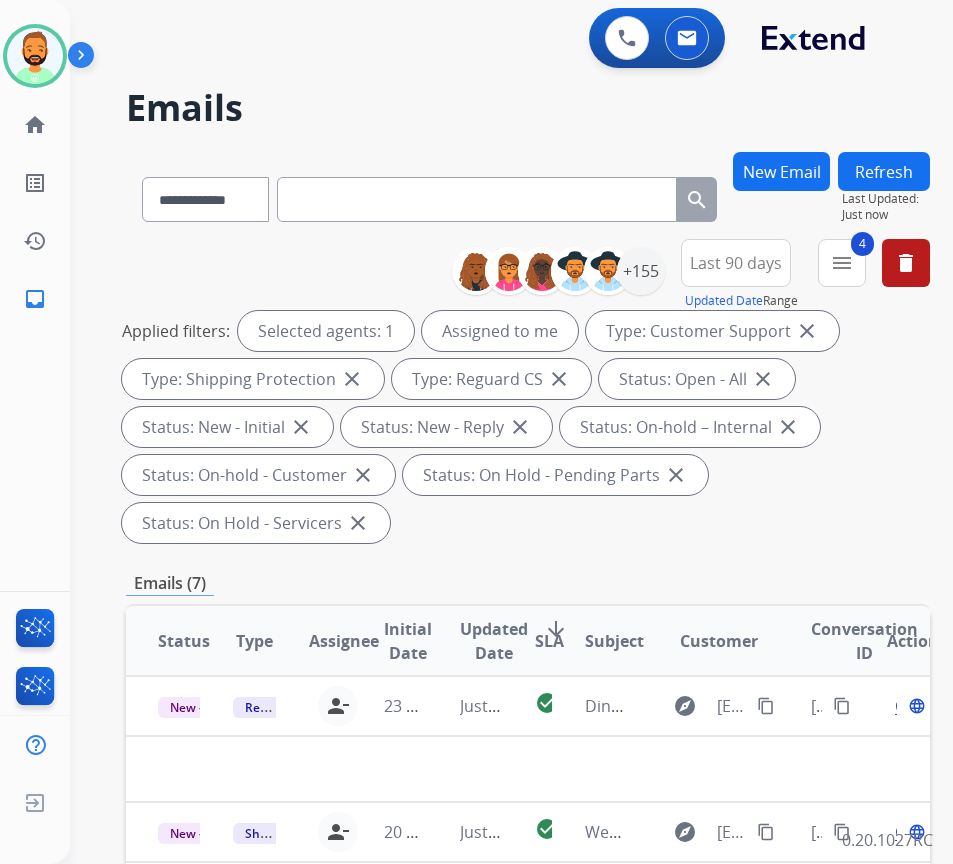 scroll, scrollTop: 200, scrollLeft: 0, axis: vertical 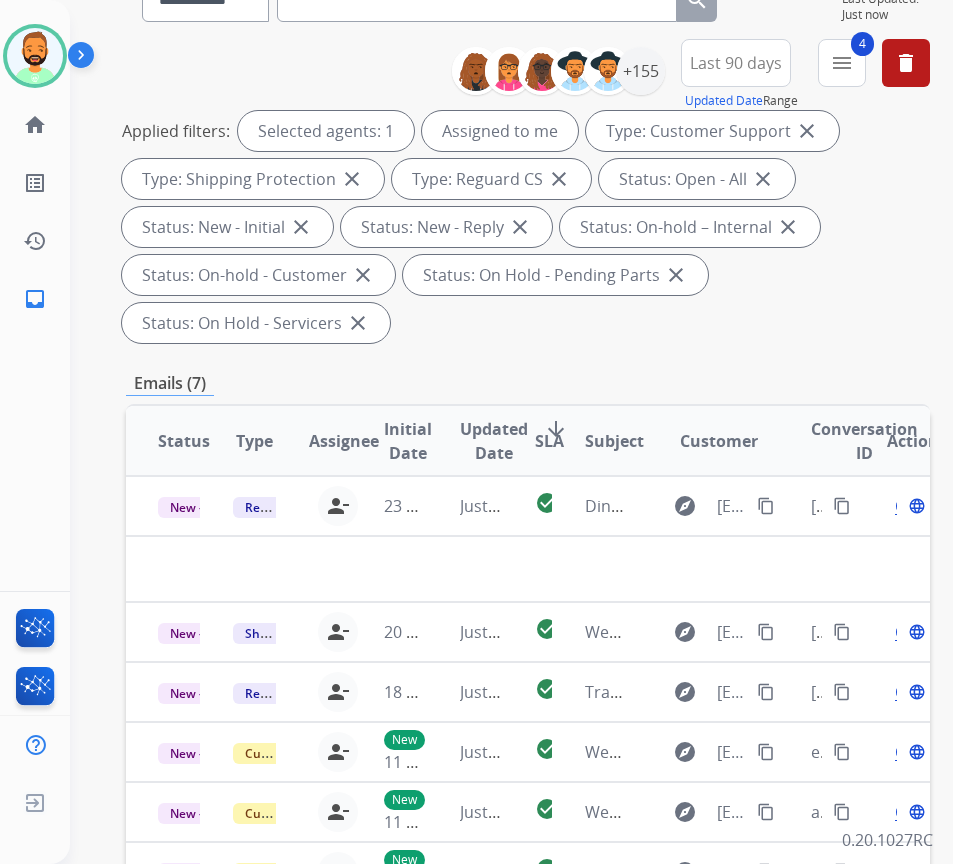 click on "arrow_downward" at bounding box center (556, 429) 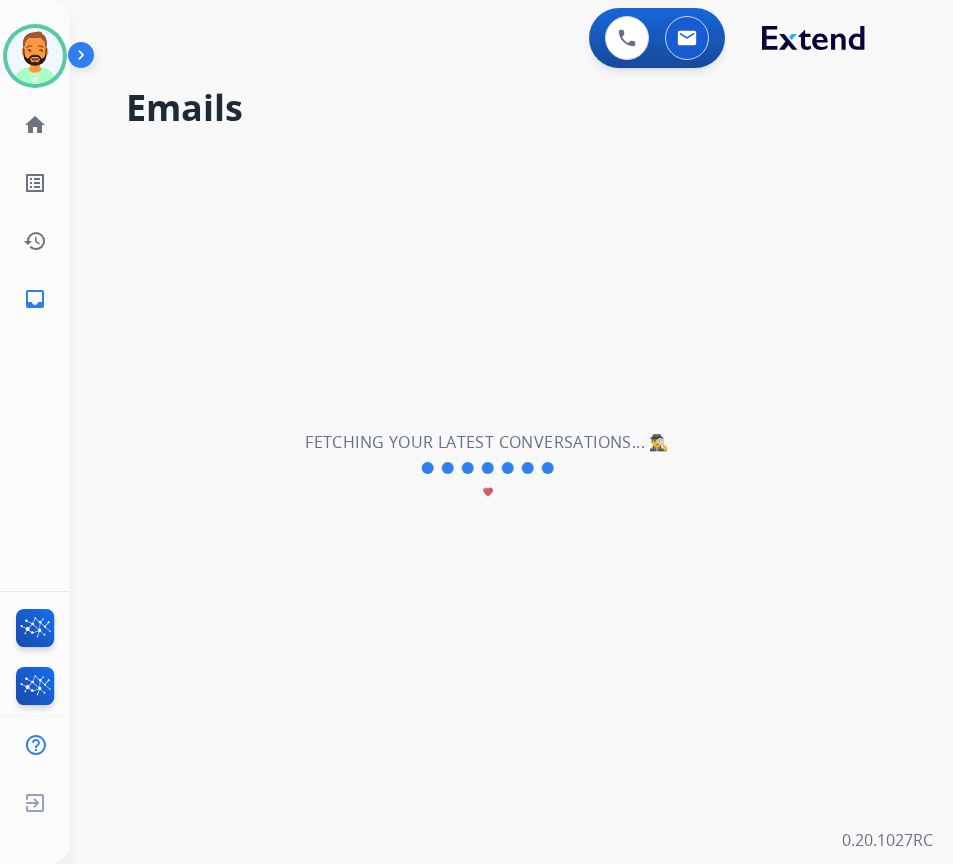 scroll, scrollTop: 0, scrollLeft: 0, axis: both 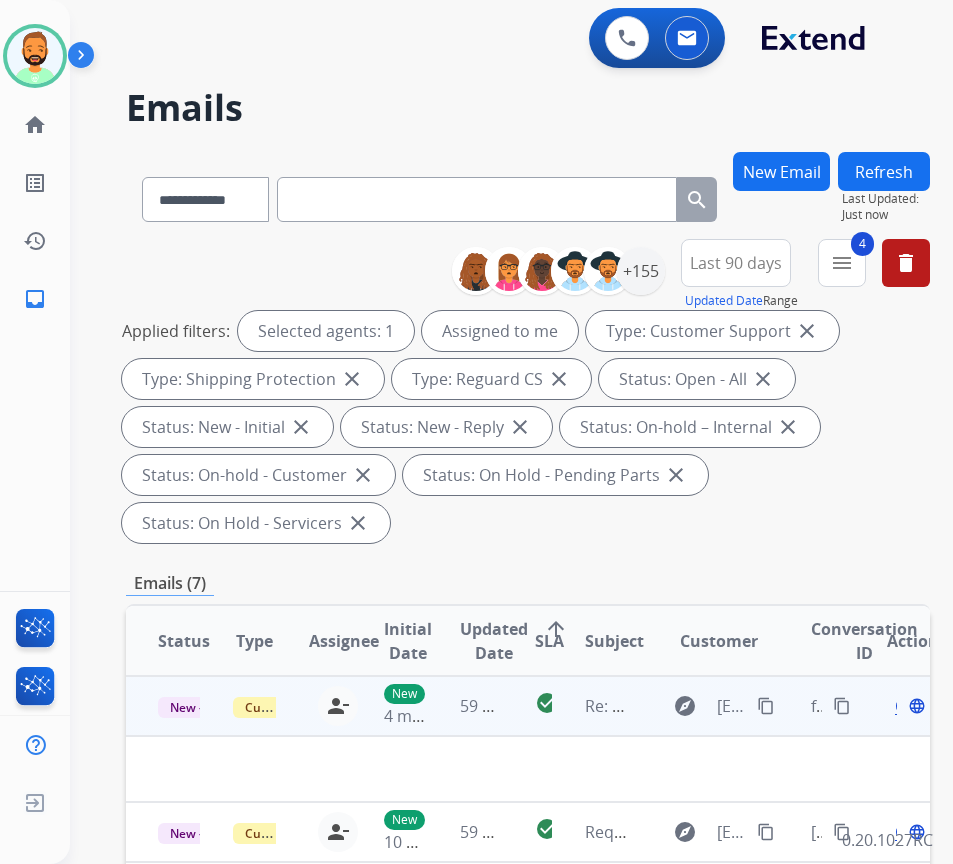 click on "check_circle" at bounding box center (528, 706) 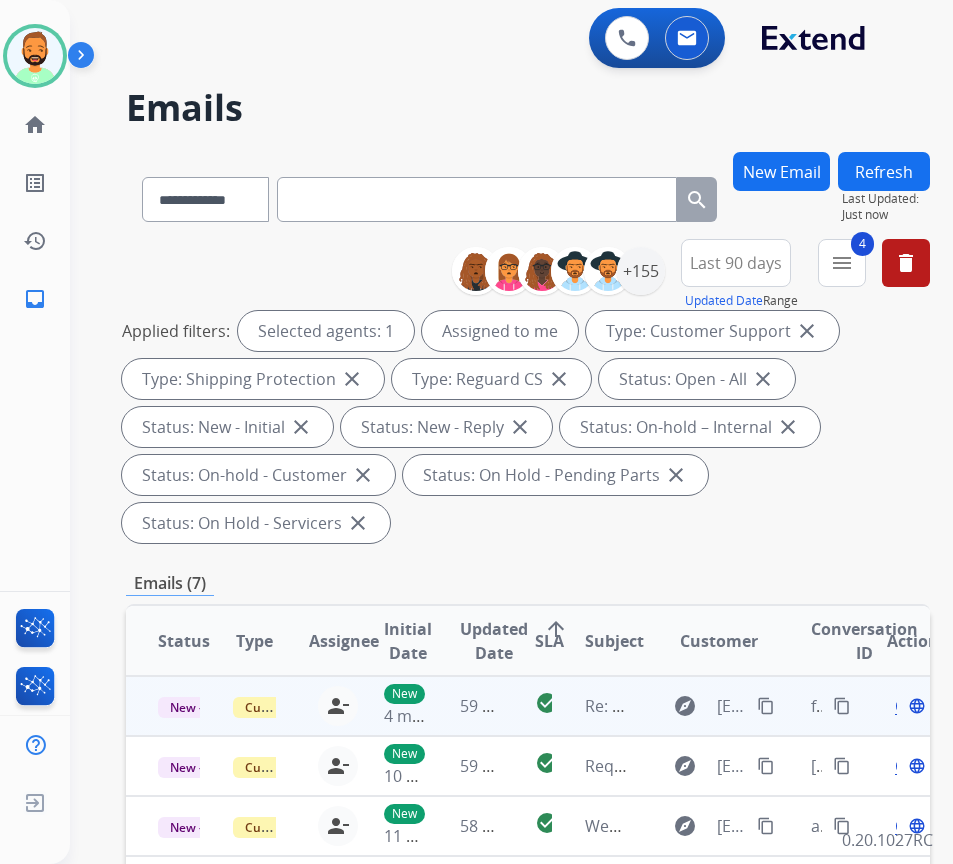 click on "check_circle" at bounding box center [528, 706] 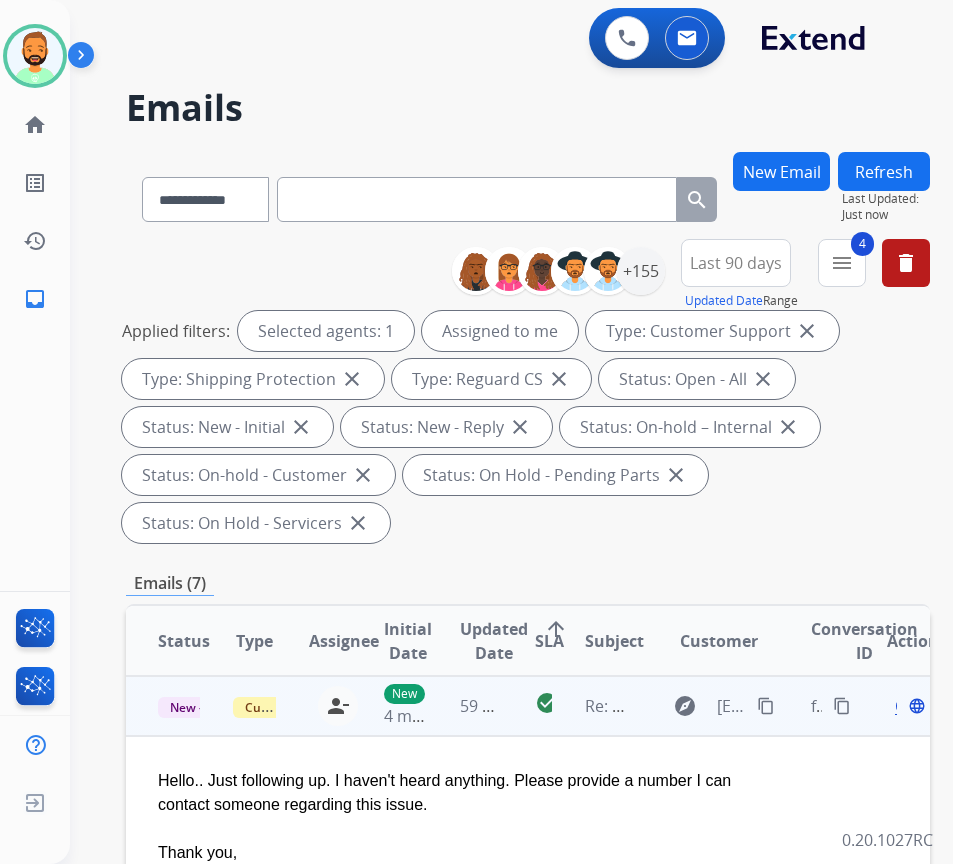 click on "Open language" at bounding box center (908, 706) 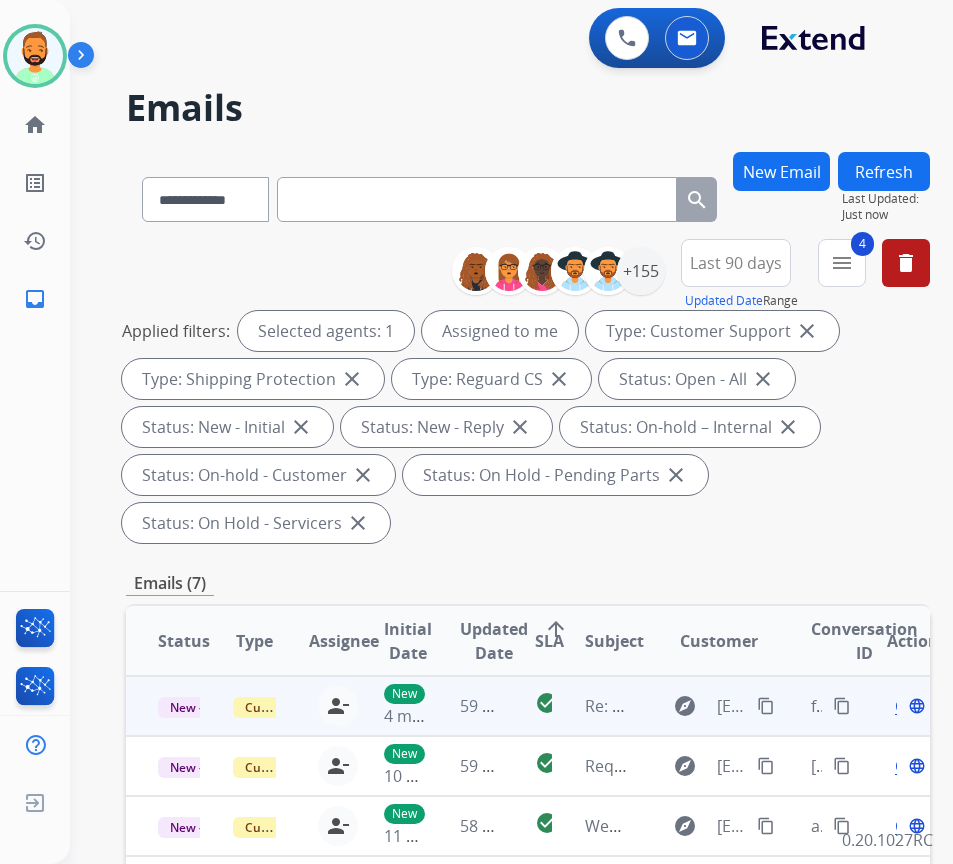 click on "Open" at bounding box center [915, 706] 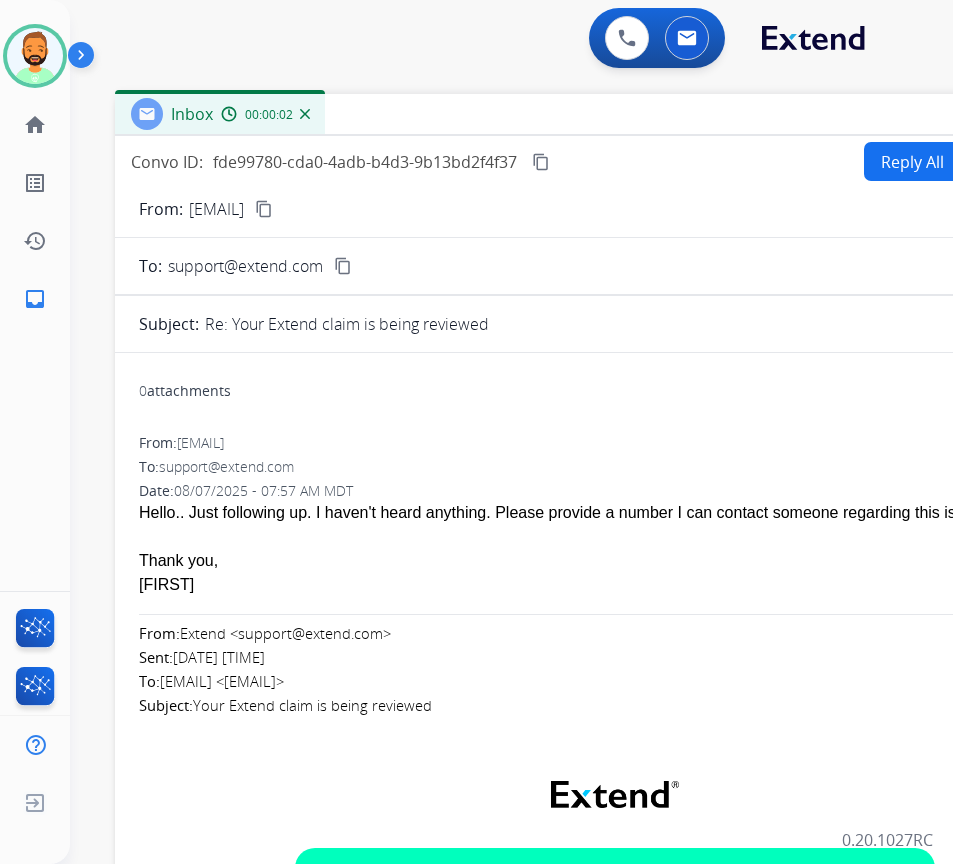 drag, startPoint x: 376, startPoint y: 154, endPoint x: 582, endPoint y: 125, distance: 208.03125 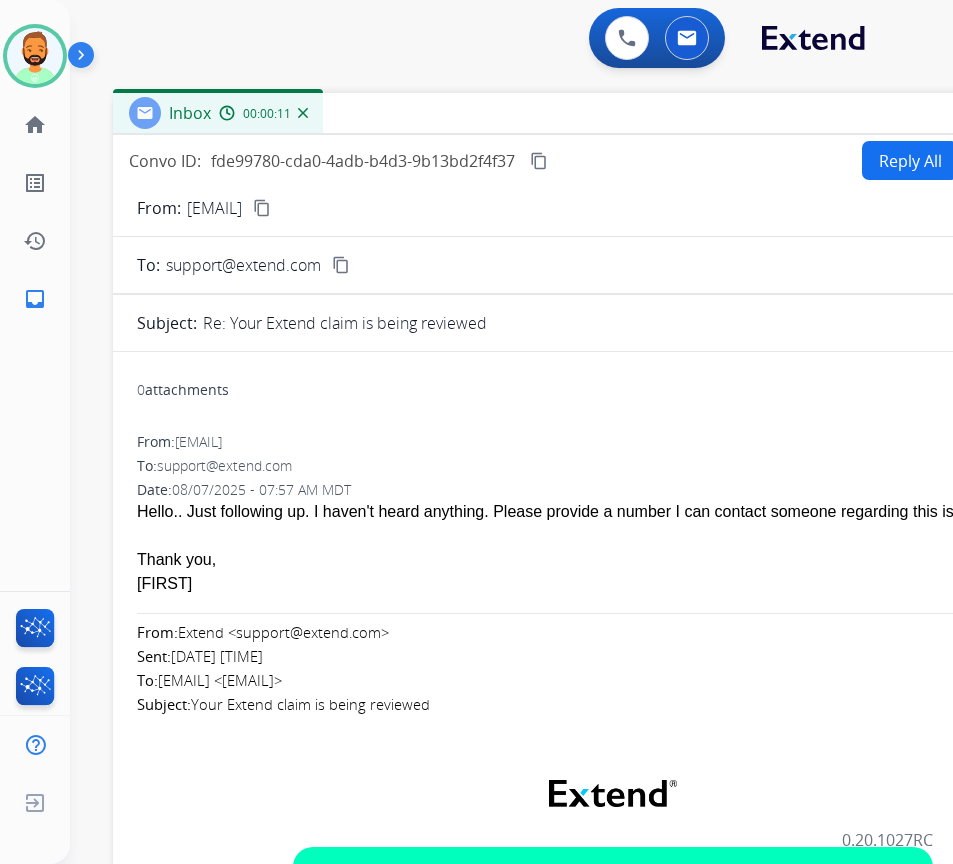 click on "content_copy" at bounding box center [262, 208] 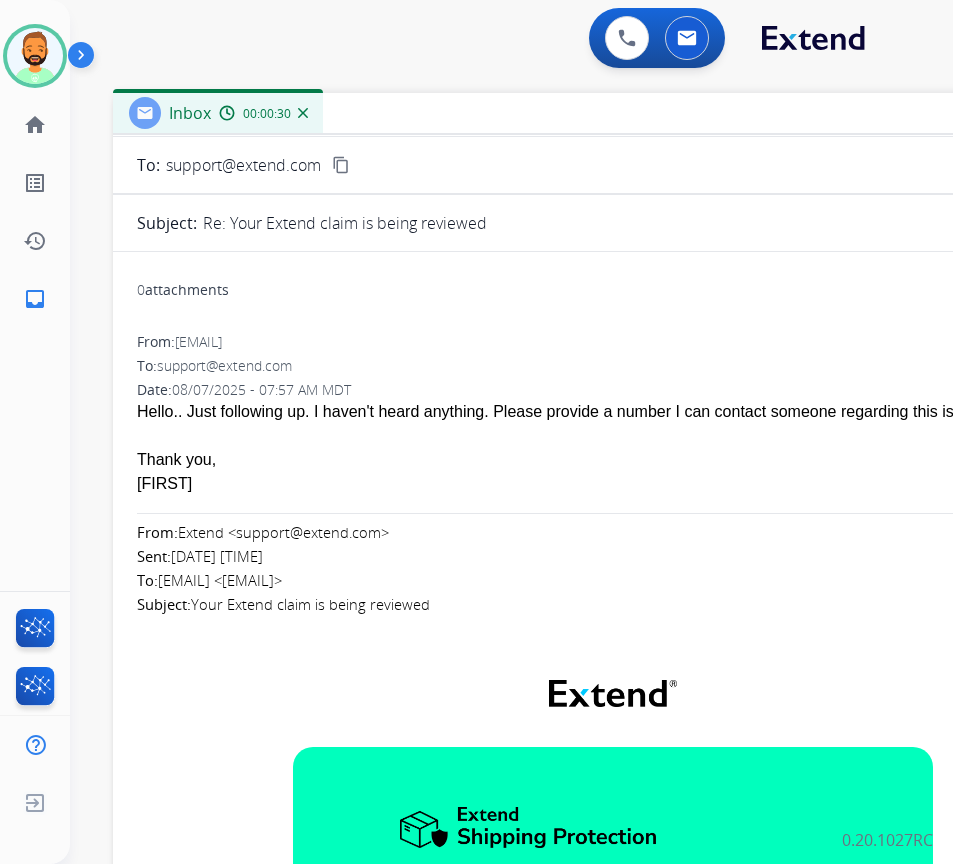scroll, scrollTop: 0, scrollLeft: 0, axis: both 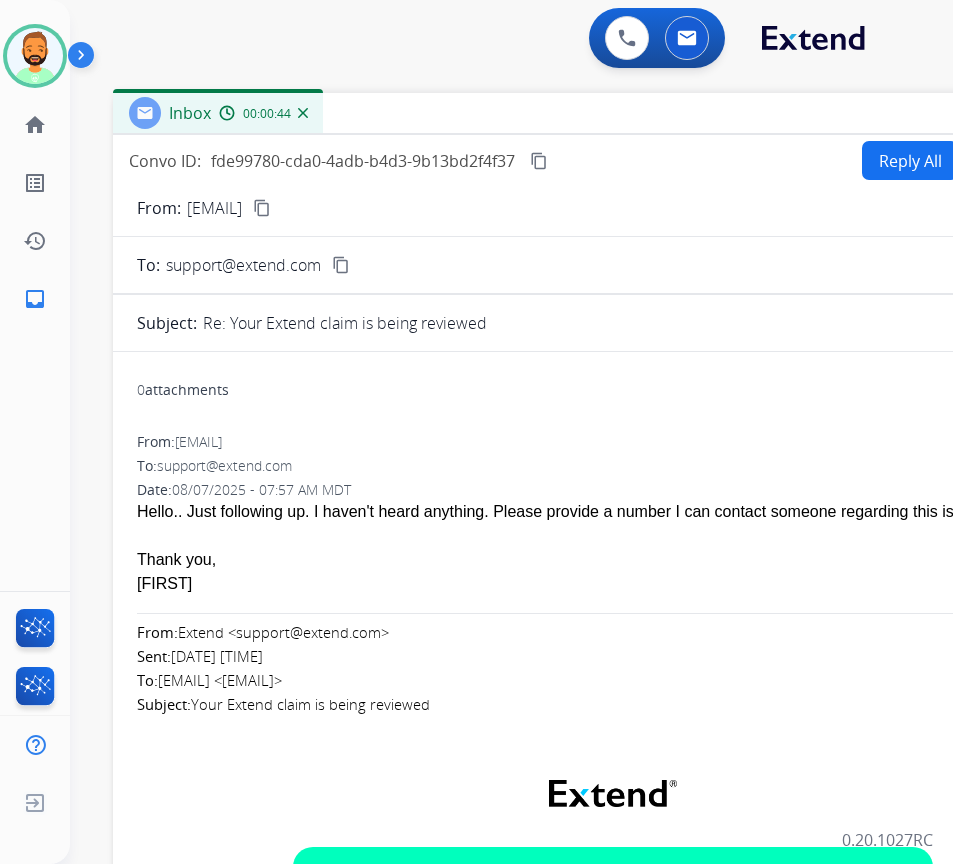 click on "Reply All" at bounding box center (910, 160) 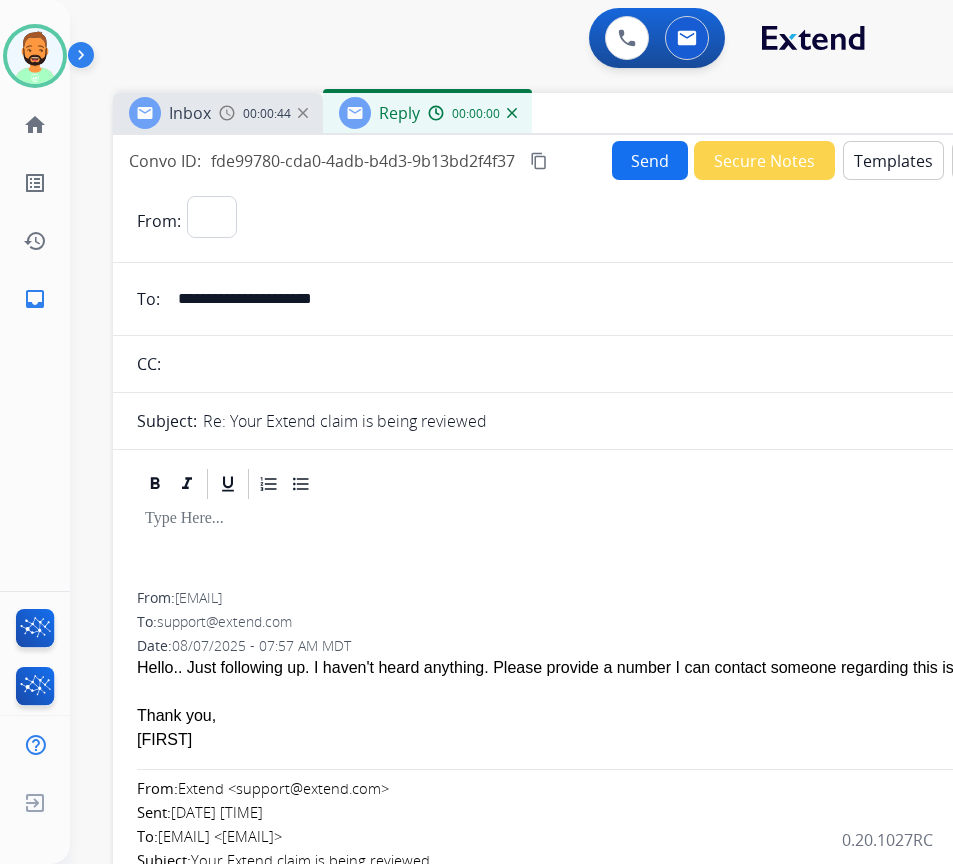 select on "**********" 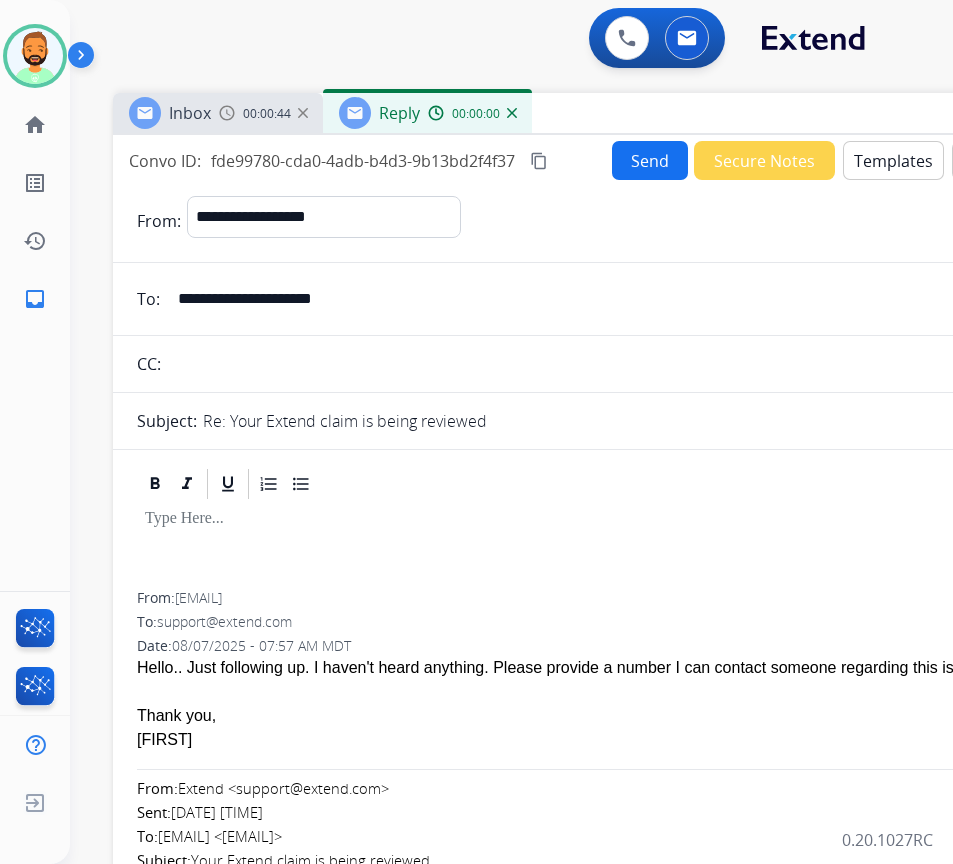 click on "Templates" at bounding box center [893, 160] 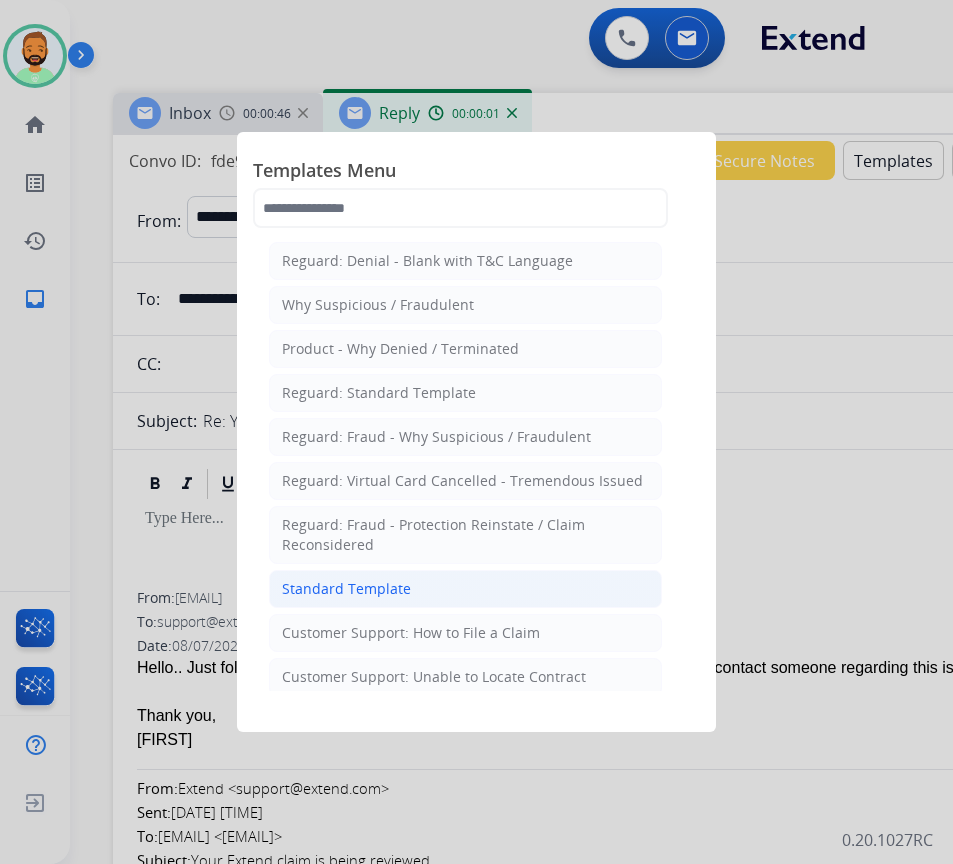 click on "Standard Template" 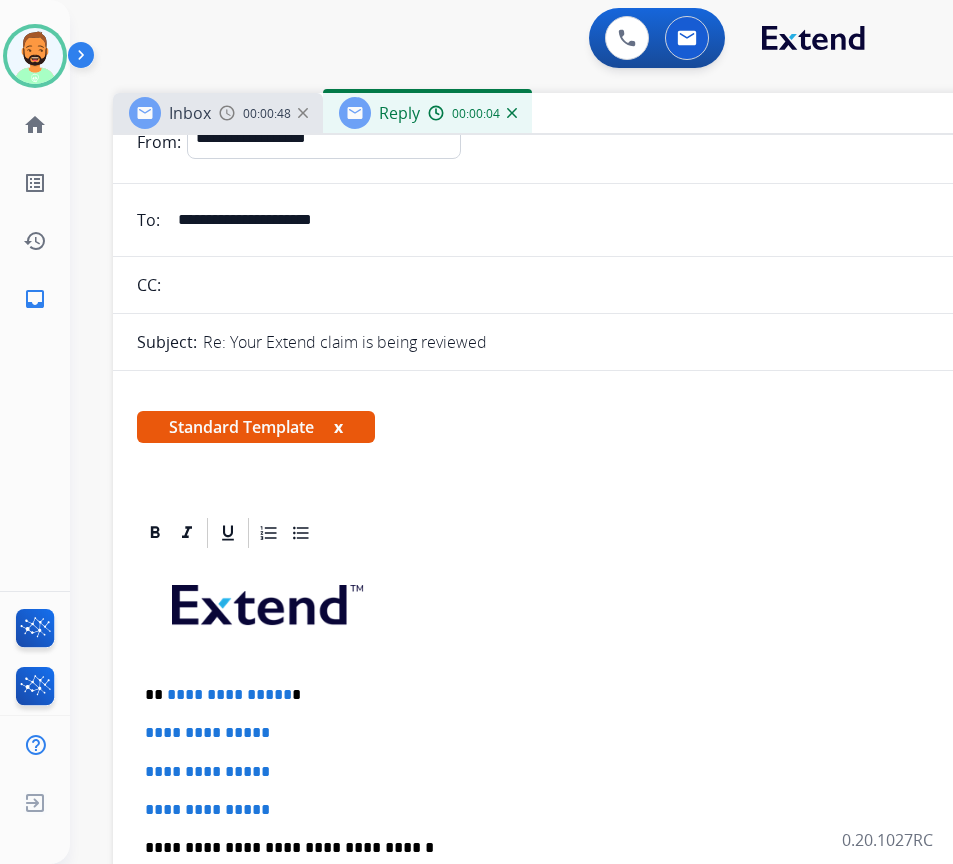 scroll, scrollTop: 200, scrollLeft: 0, axis: vertical 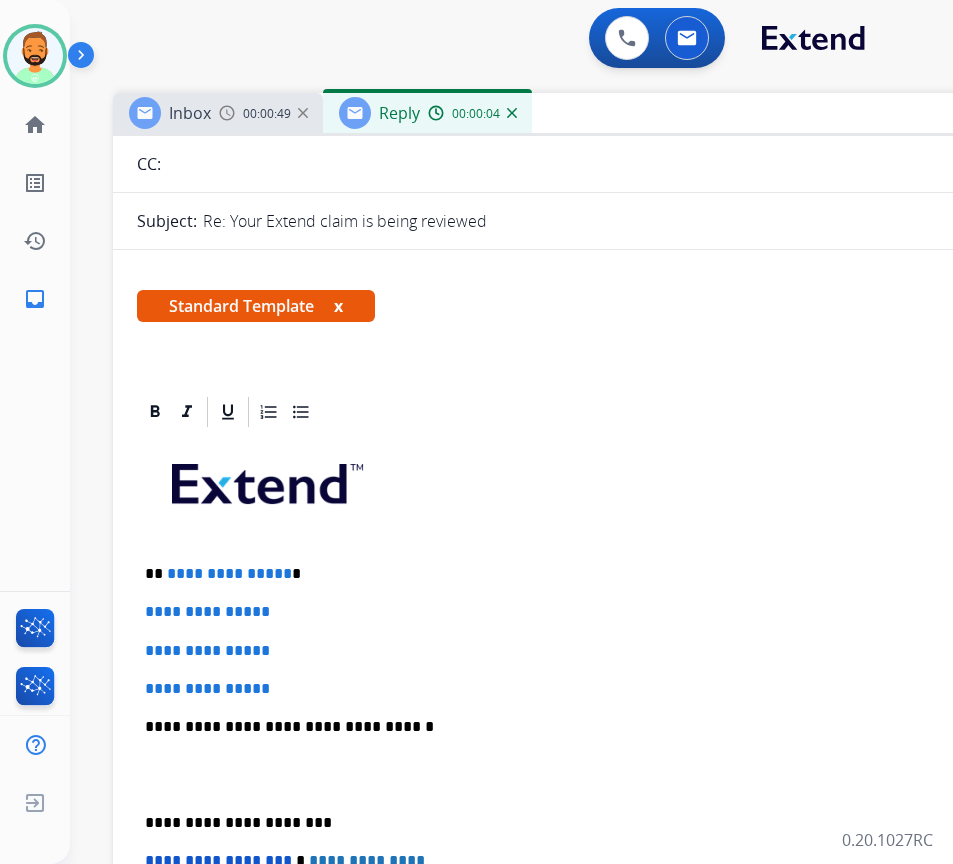 click on "**********" at bounding box center [605, 574] 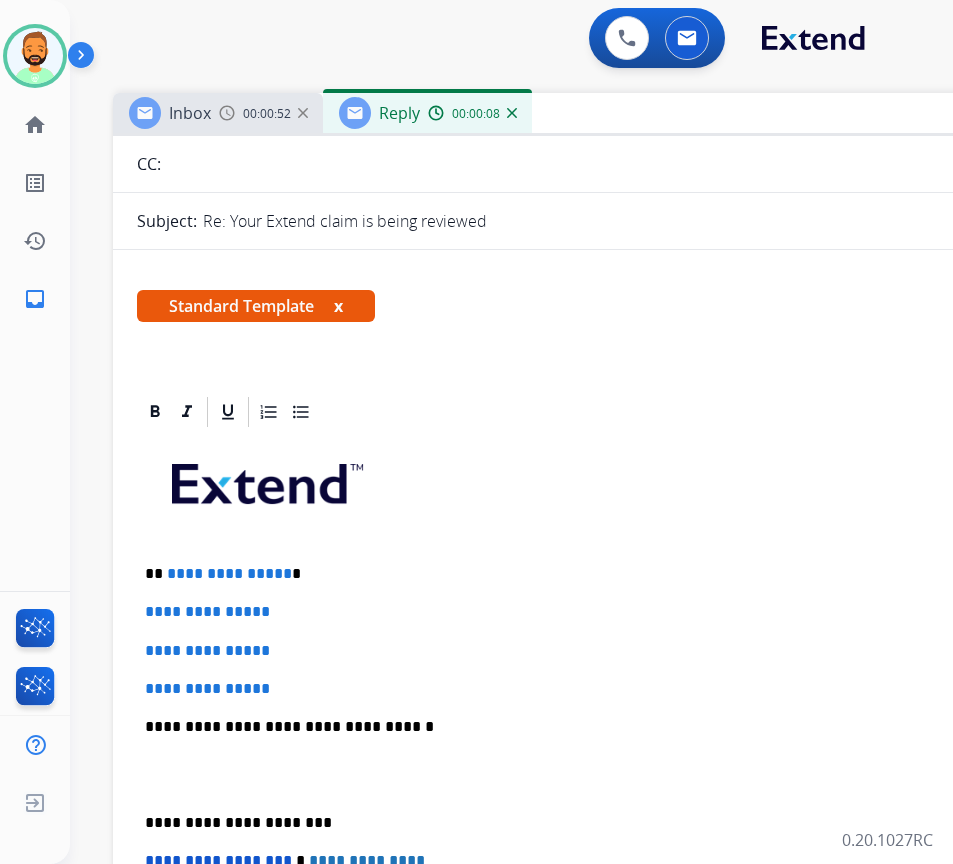 type 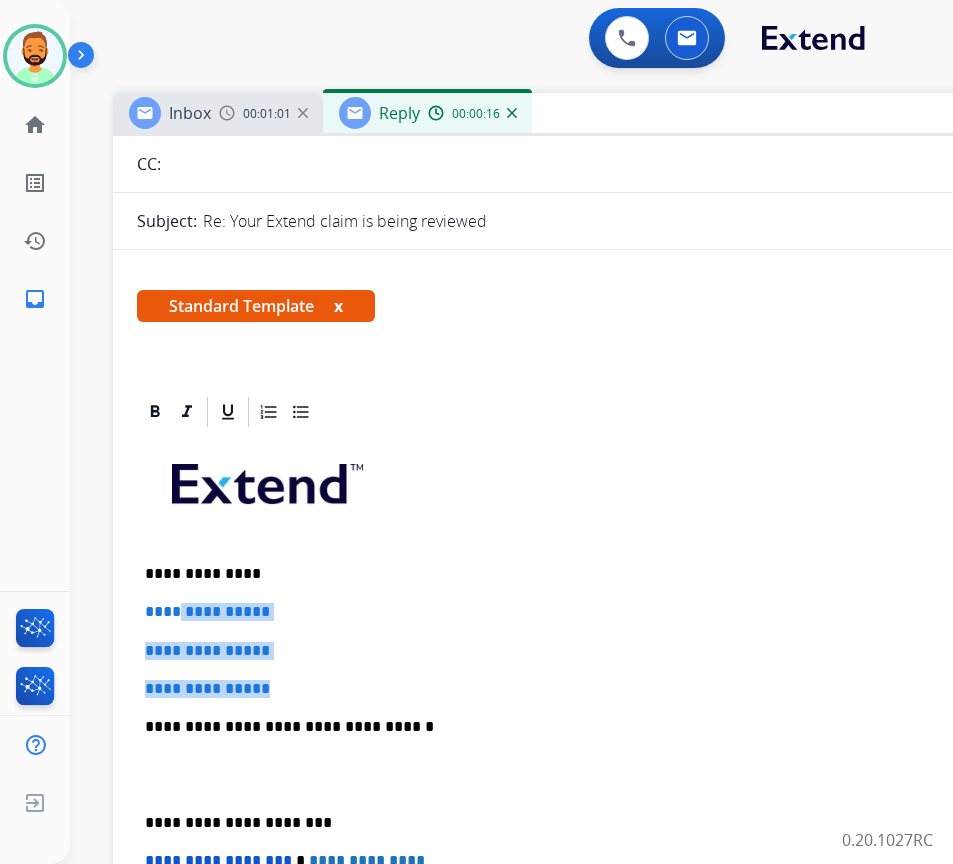 drag, startPoint x: 298, startPoint y: 678, endPoint x: 187, endPoint y: 593, distance: 139.807 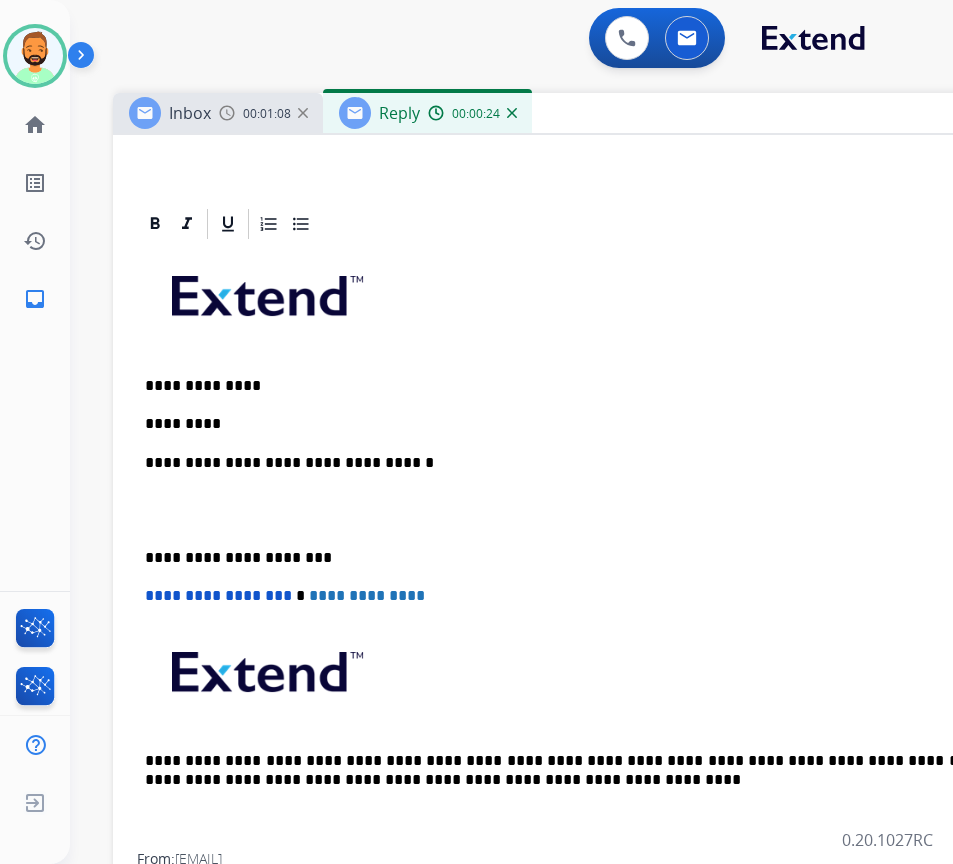 scroll, scrollTop: 300, scrollLeft: 0, axis: vertical 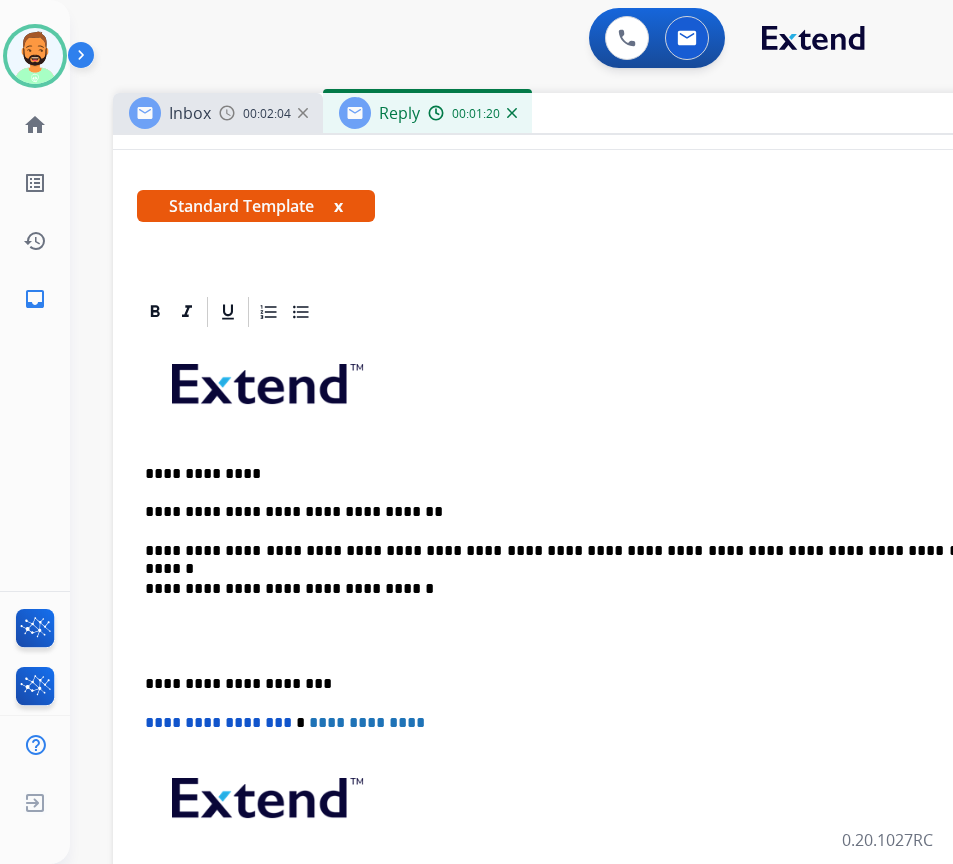click on "**********" at bounding box center [605, 551] 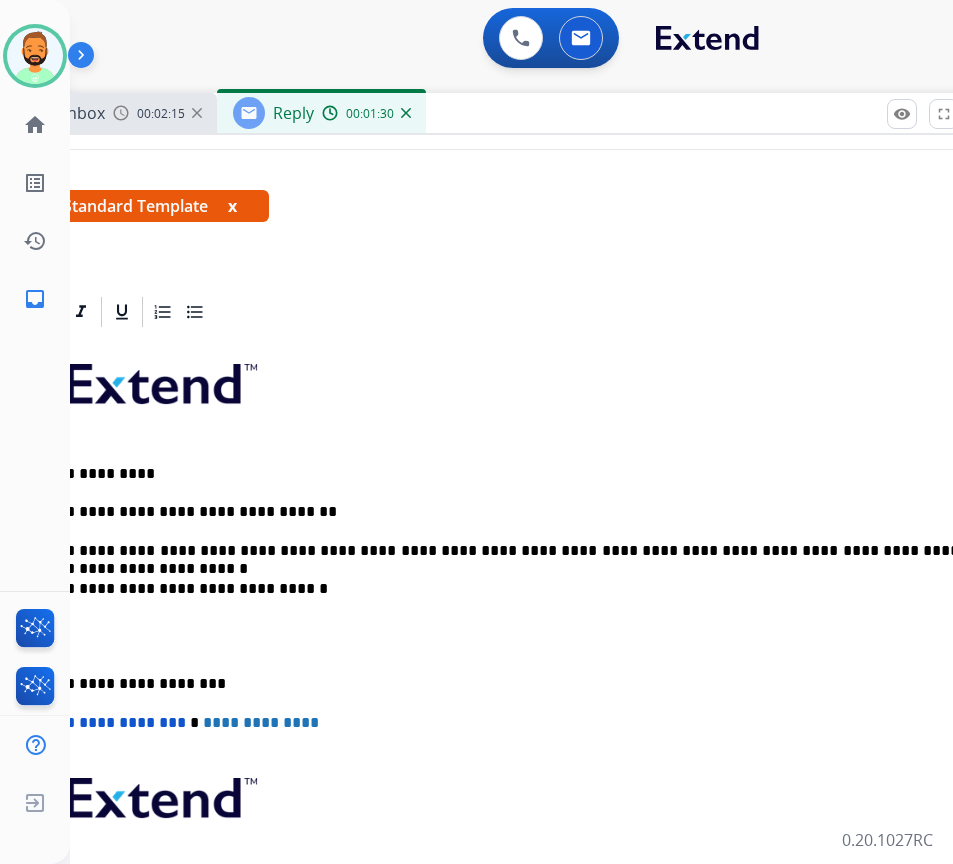 scroll, scrollTop: 0, scrollLeft: 95, axis: horizontal 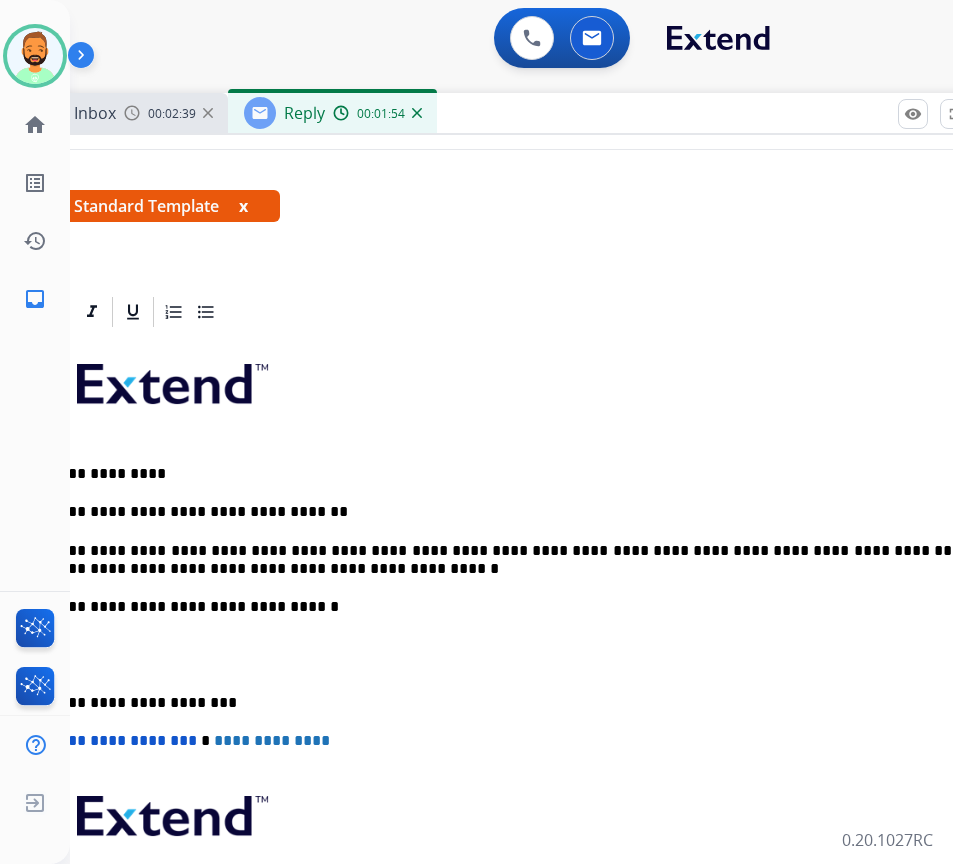 click on "**********" at bounding box center (510, 560) 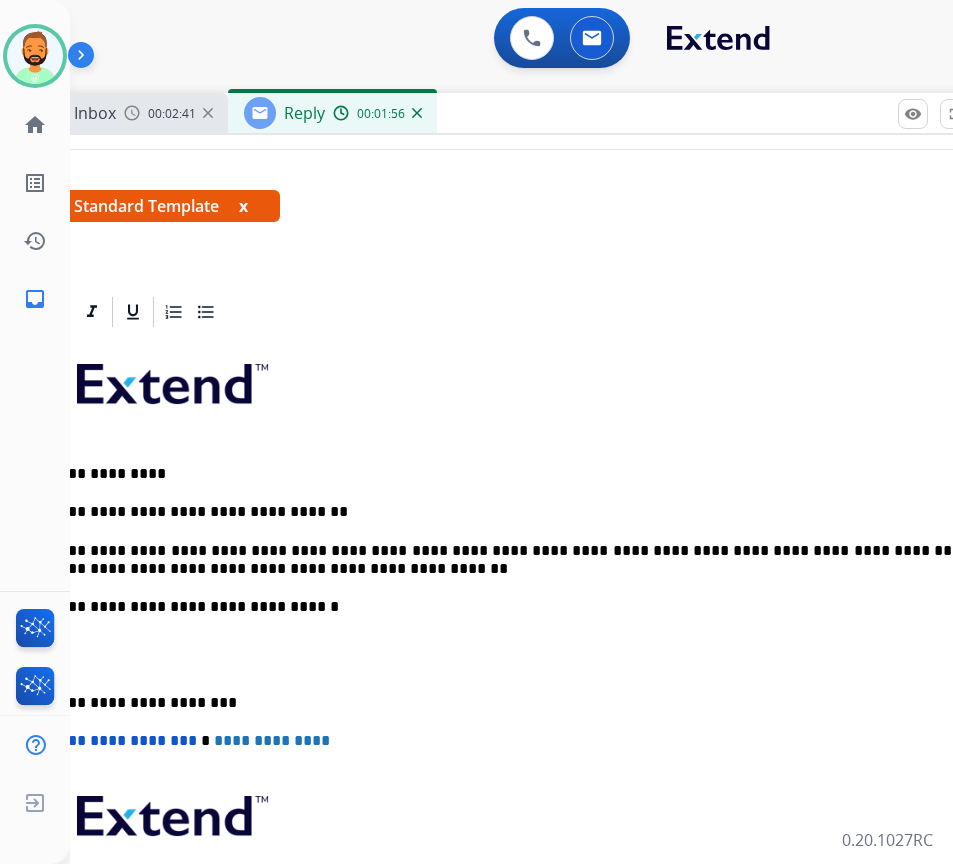 click on "**********" at bounding box center [510, 560] 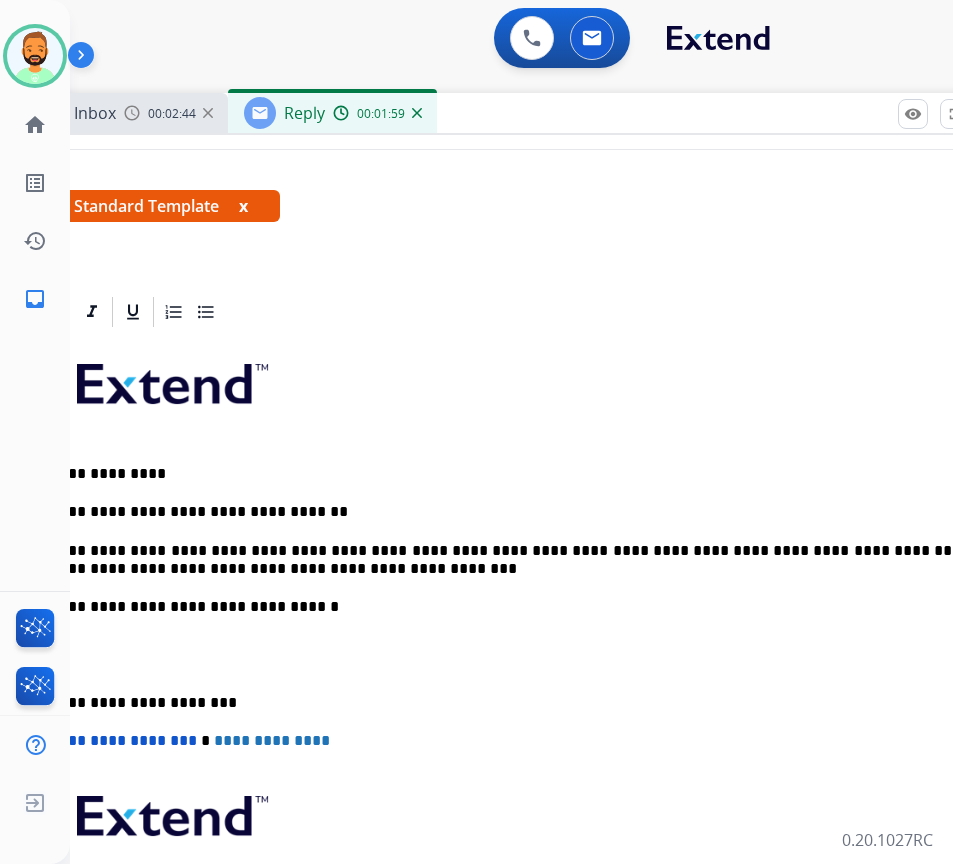 click on "**********" at bounding box center (518, 664) 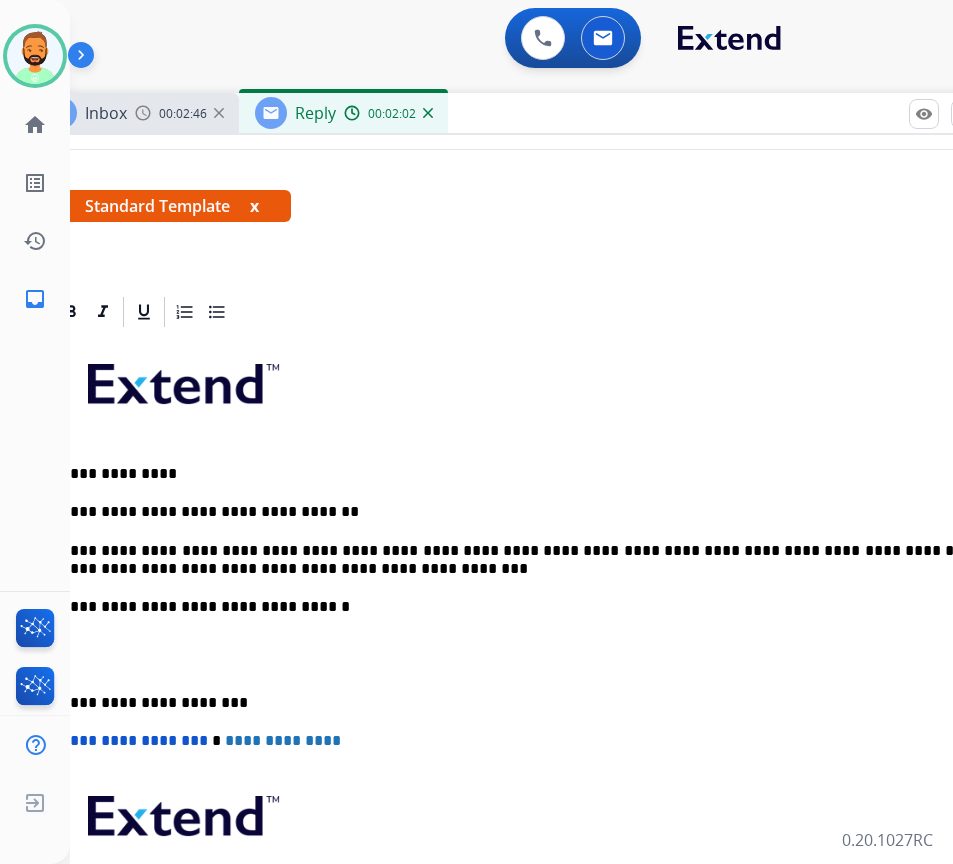 scroll, scrollTop: 0, scrollLeft: 75, axis: horizontal 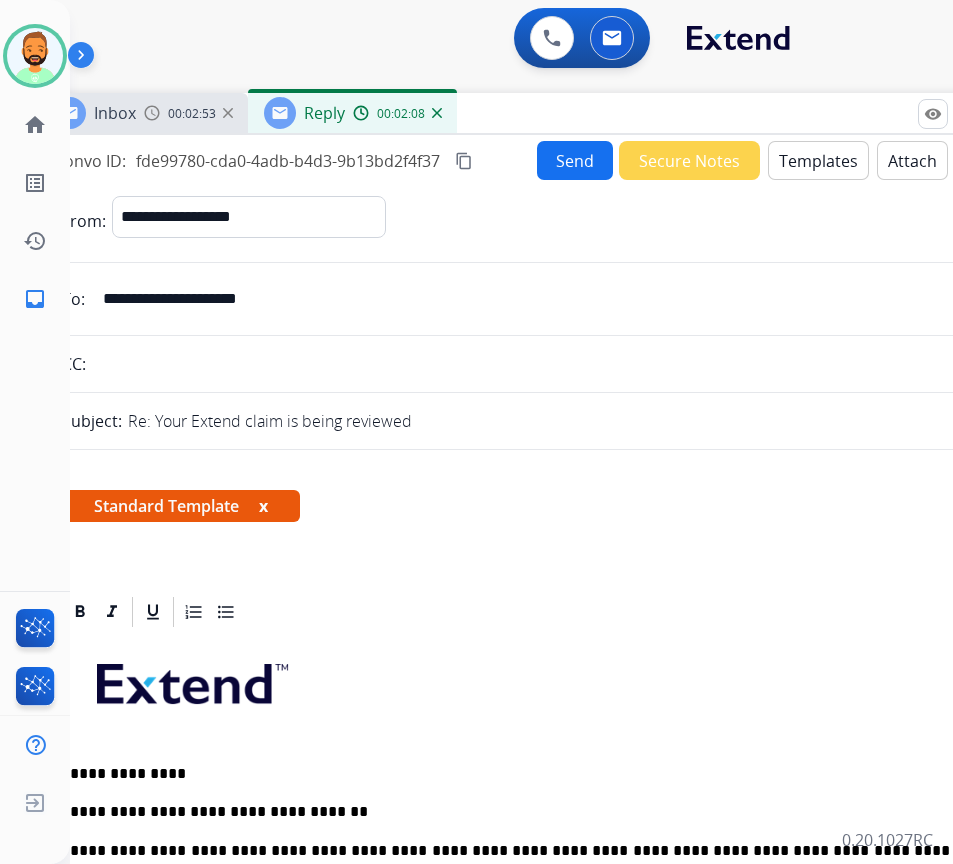 click on "Send" at bounding box center [575, 160] 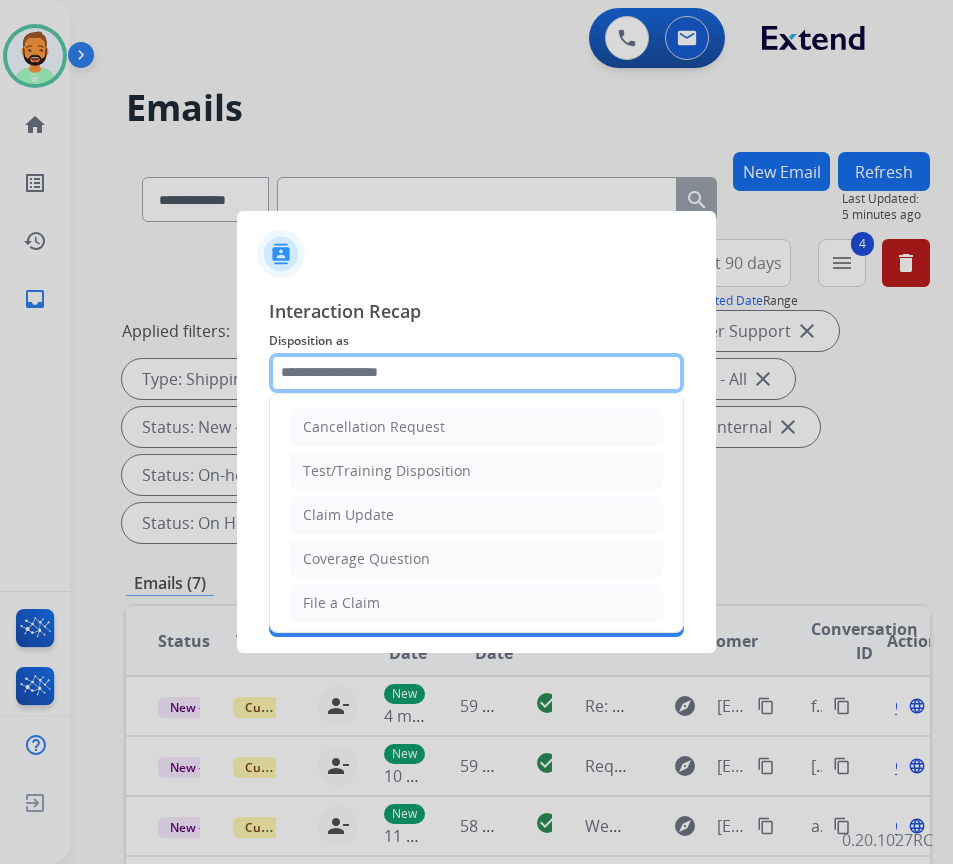 click 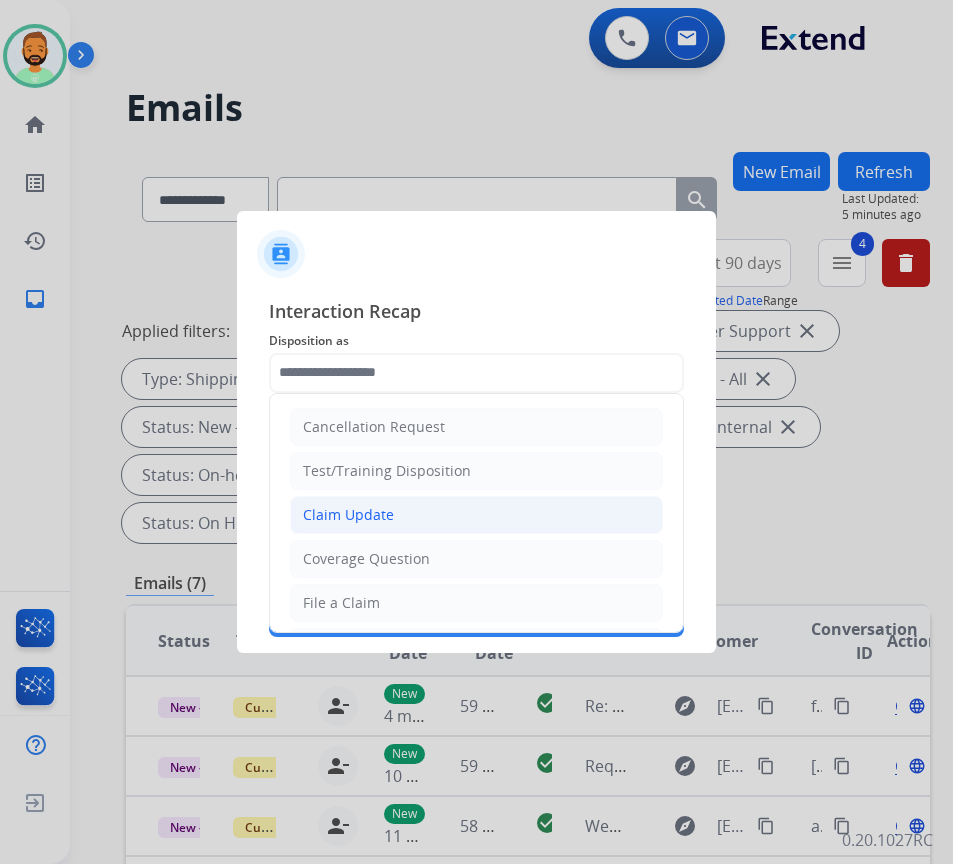 click on "Claim Update" 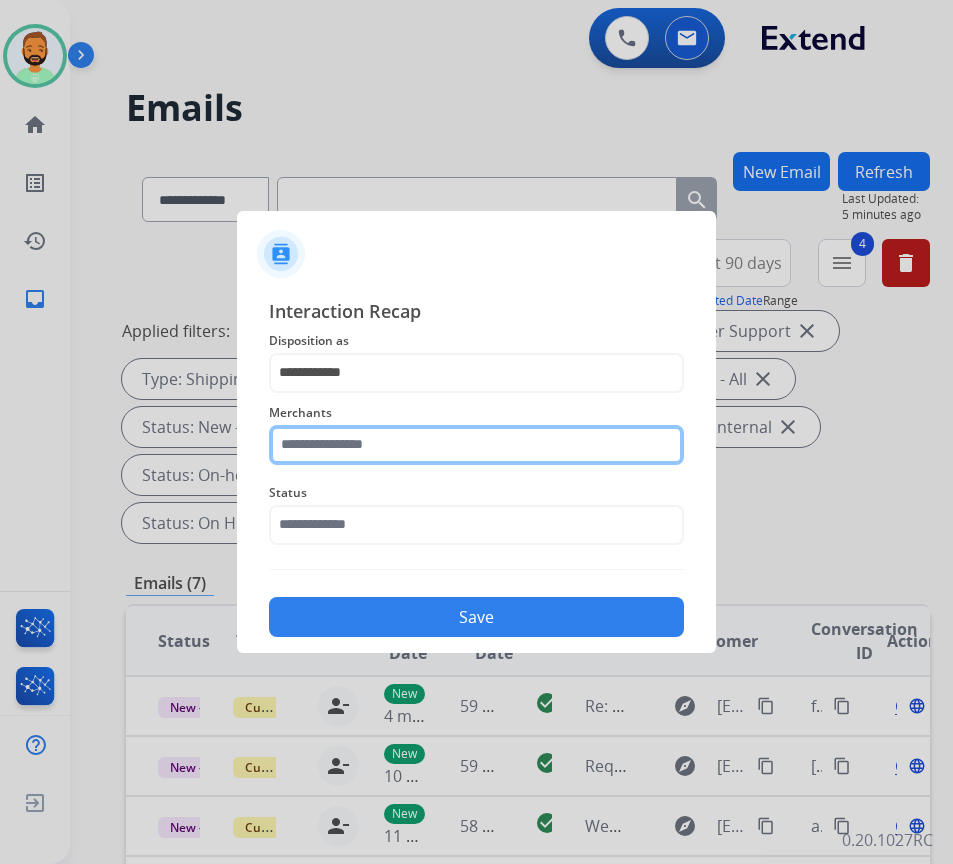 click 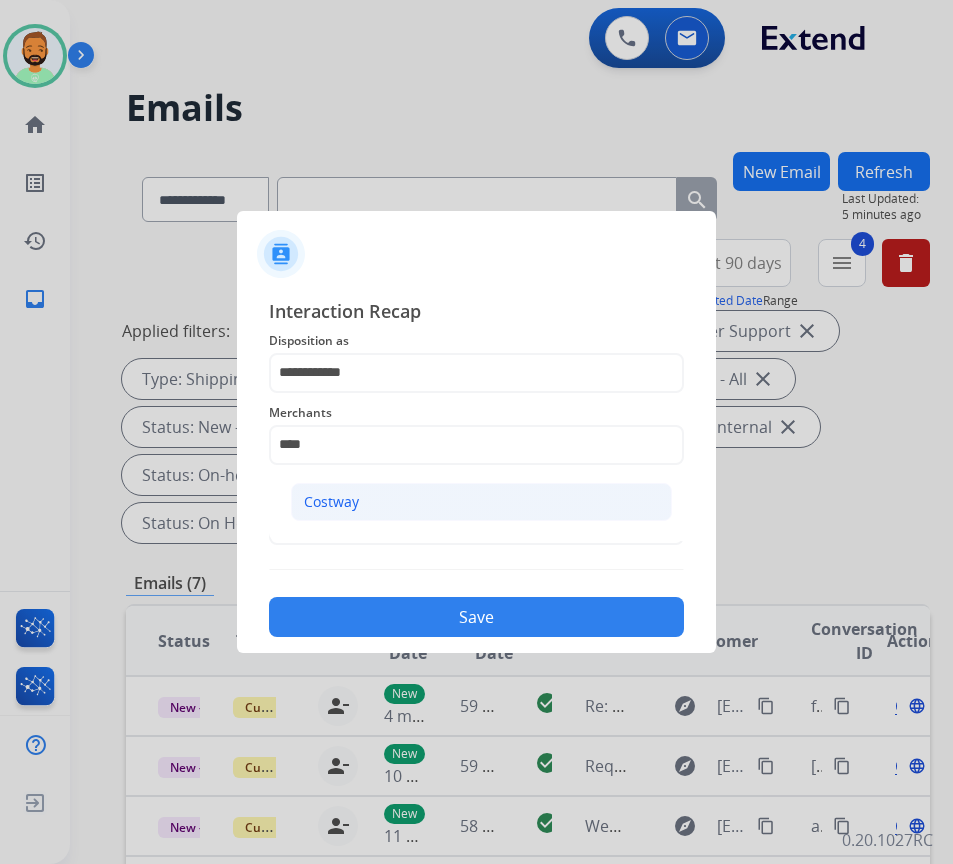 click on "Costway" 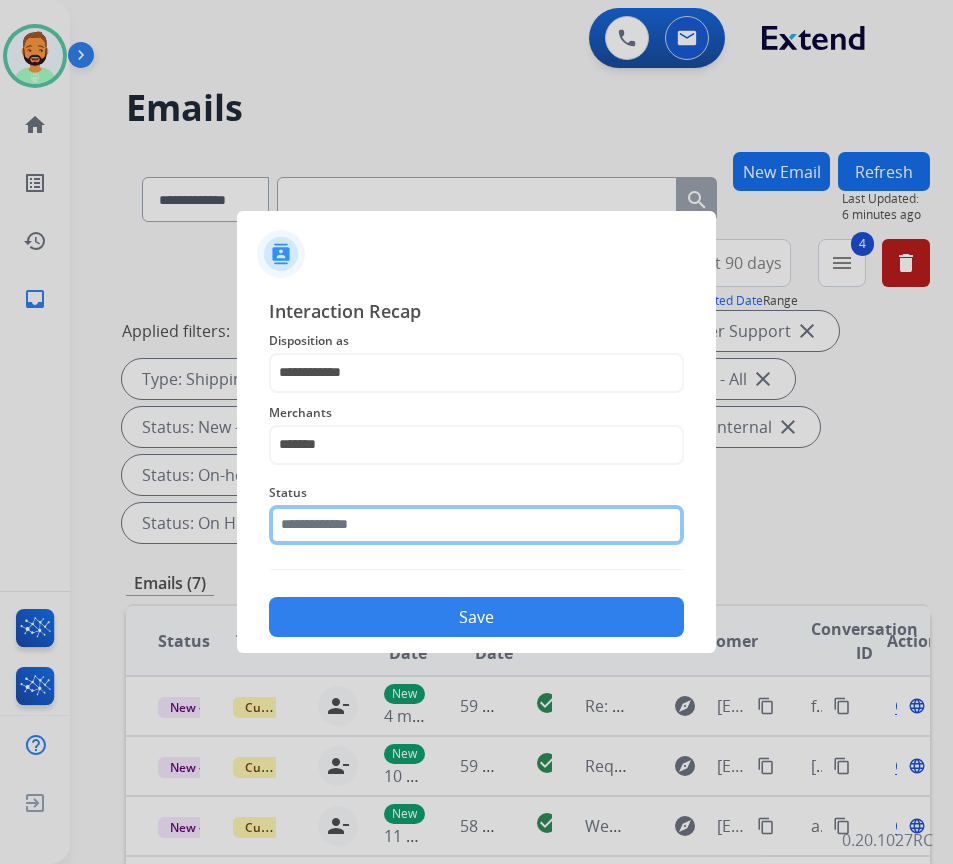 click 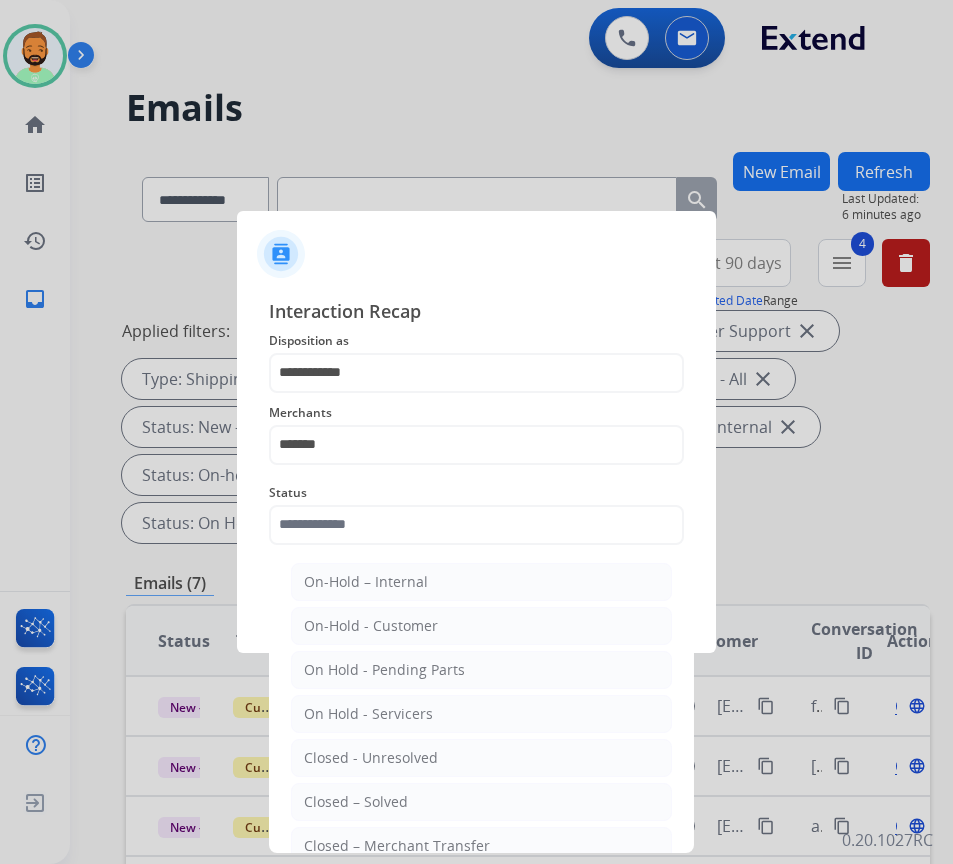click on "On-Hold – Internal   On-Hold - Customer   On Hold - Pending Parts   On Hold - Servicers   Closed - Unresolved   Closed – Solved   Closed – Merchant Transfer   New - Initial   New - Reply" 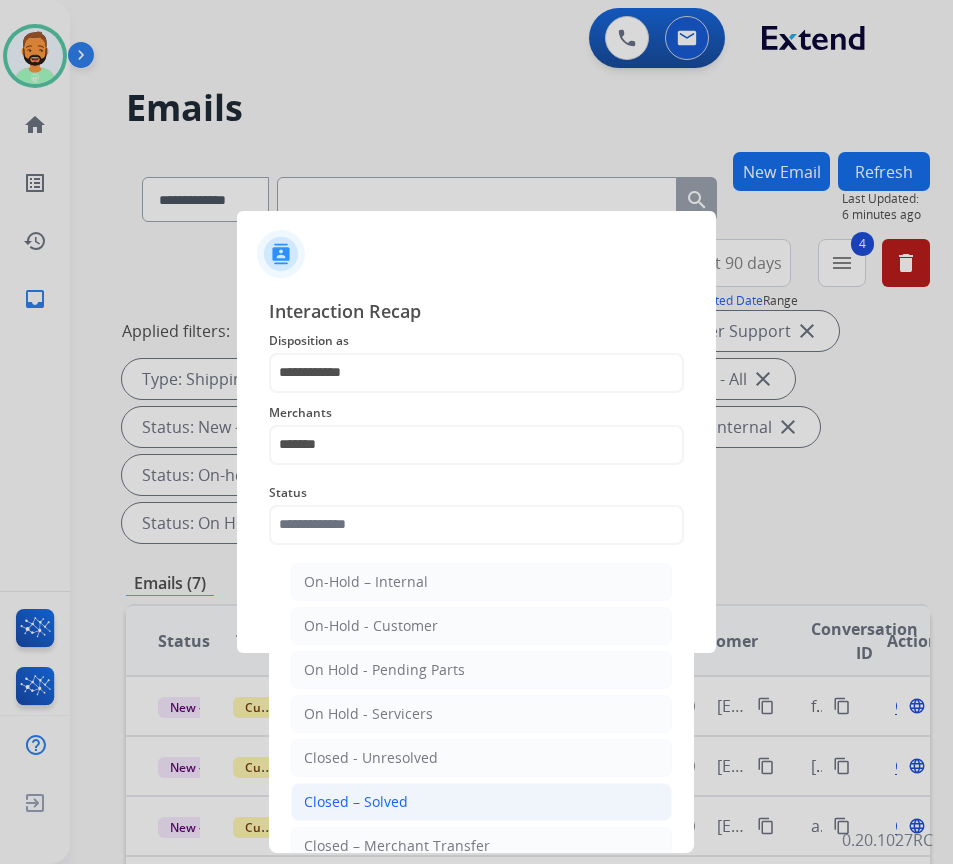 click on "Closed – Solved" 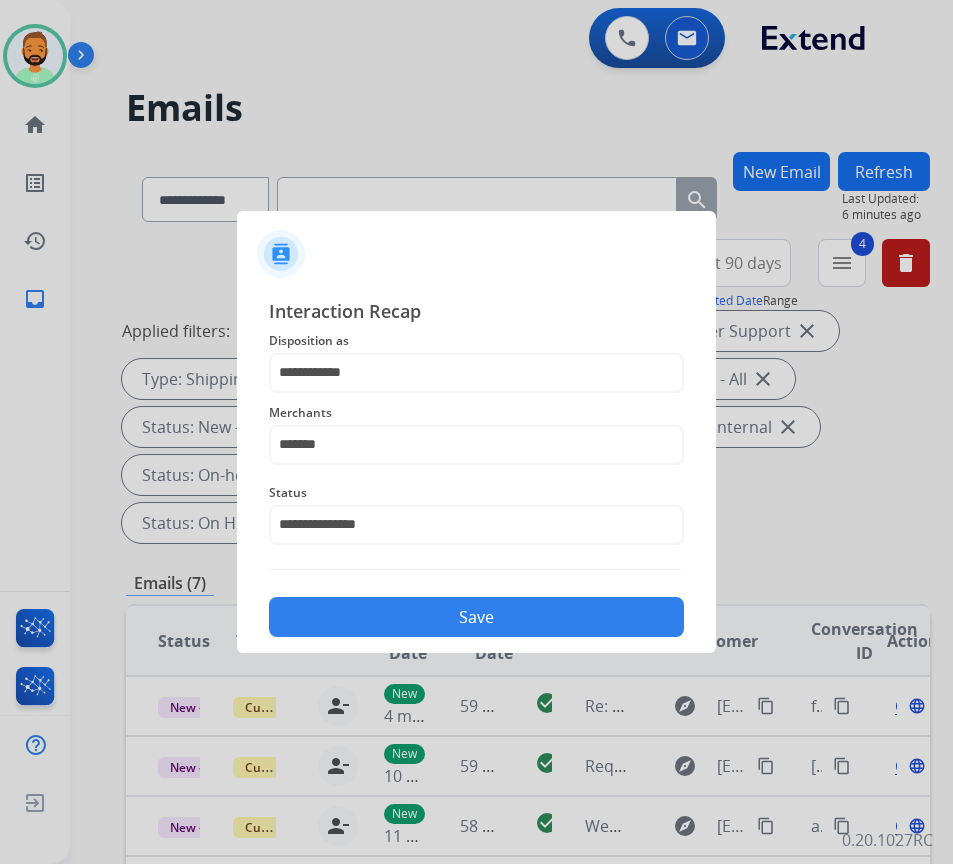click on "Save" 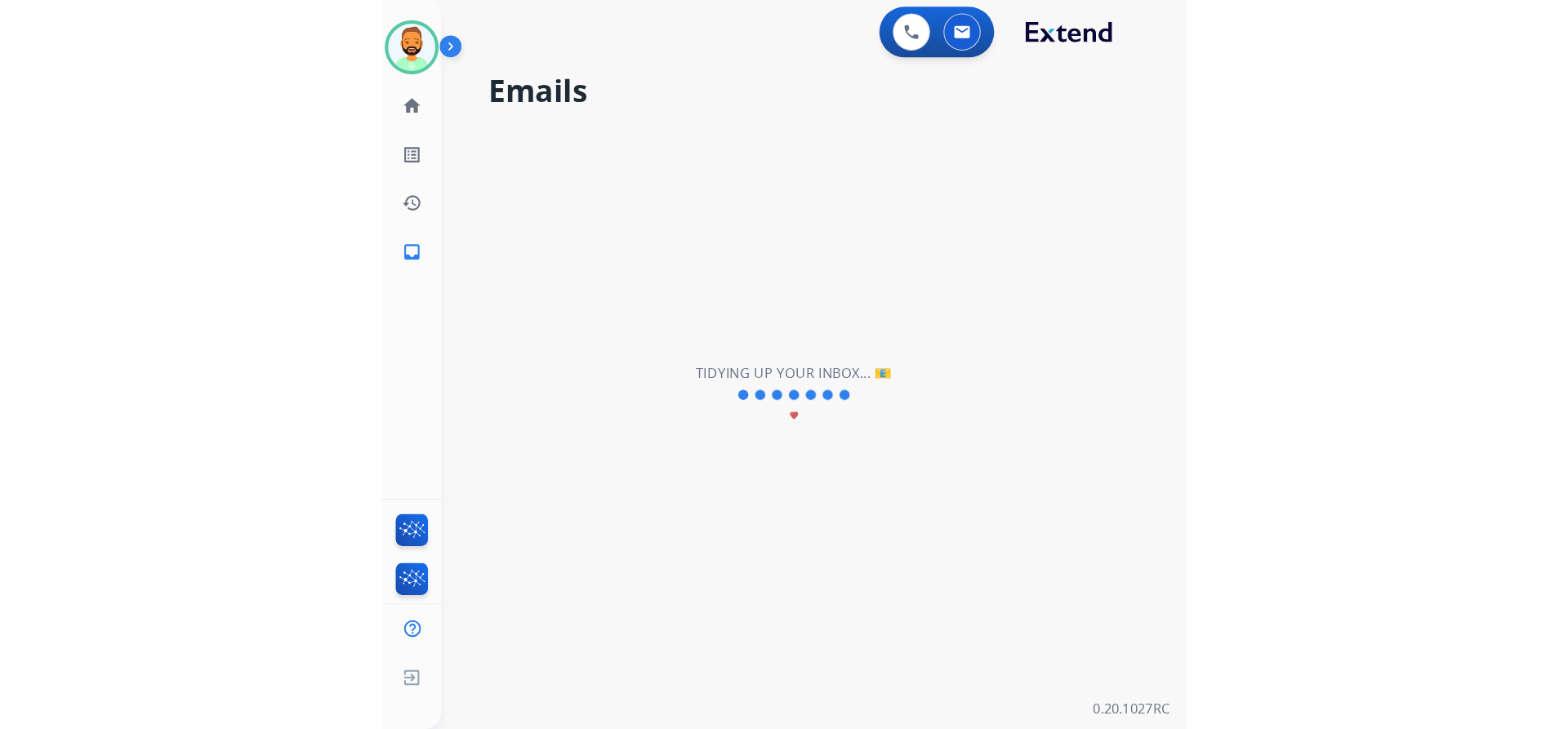 scroll, scrollTop: 0, scrollLeft: 0, axis: both 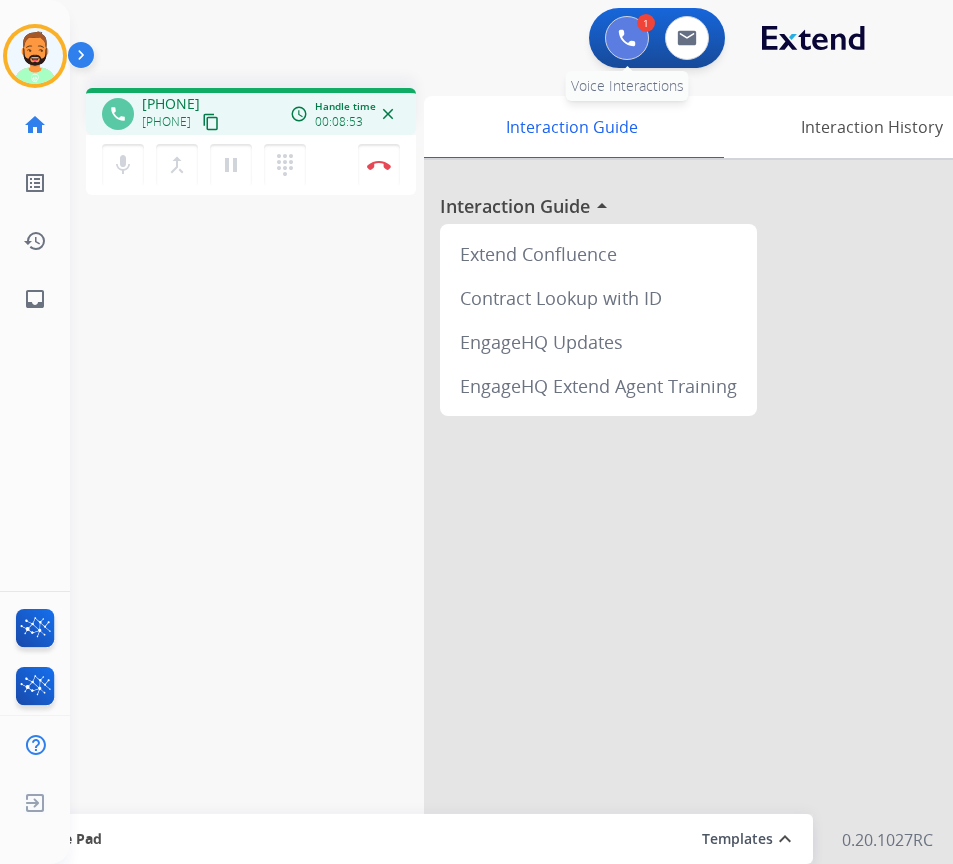 drag, startPoint x: 34, startPoint y: 345, endPoint x: 613, endPoint y: 34, distance: 657.23816 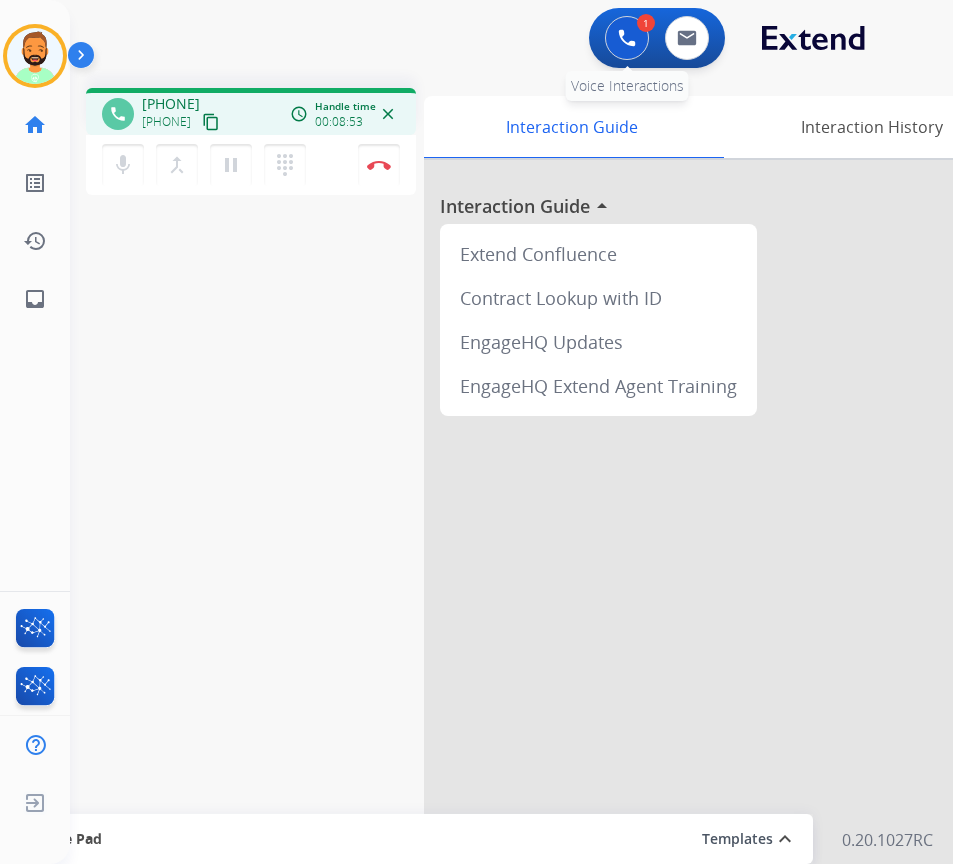 click at bounding box center (627, 38) 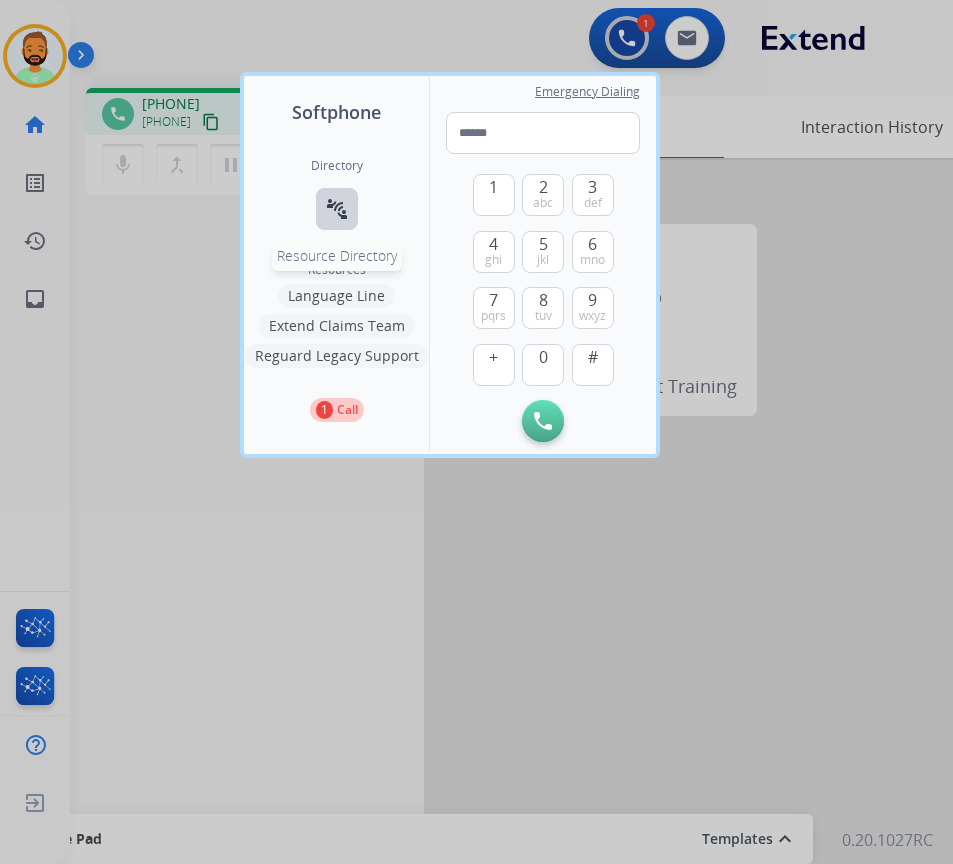 click on "connect_without_contact" at bounding box center [337, 209] 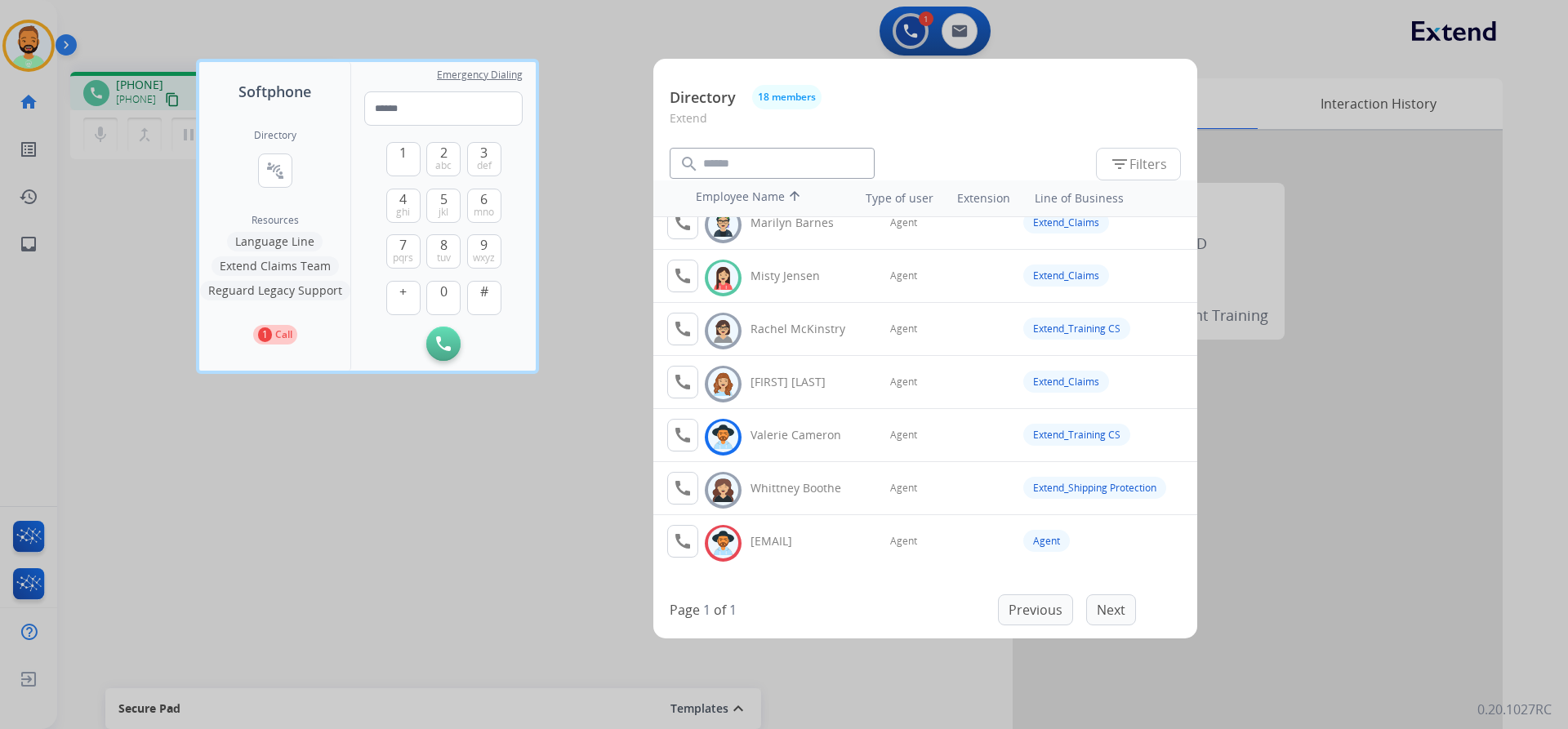 scroll, scrollTop: 622, scrollLeft: 0, axis: vertical 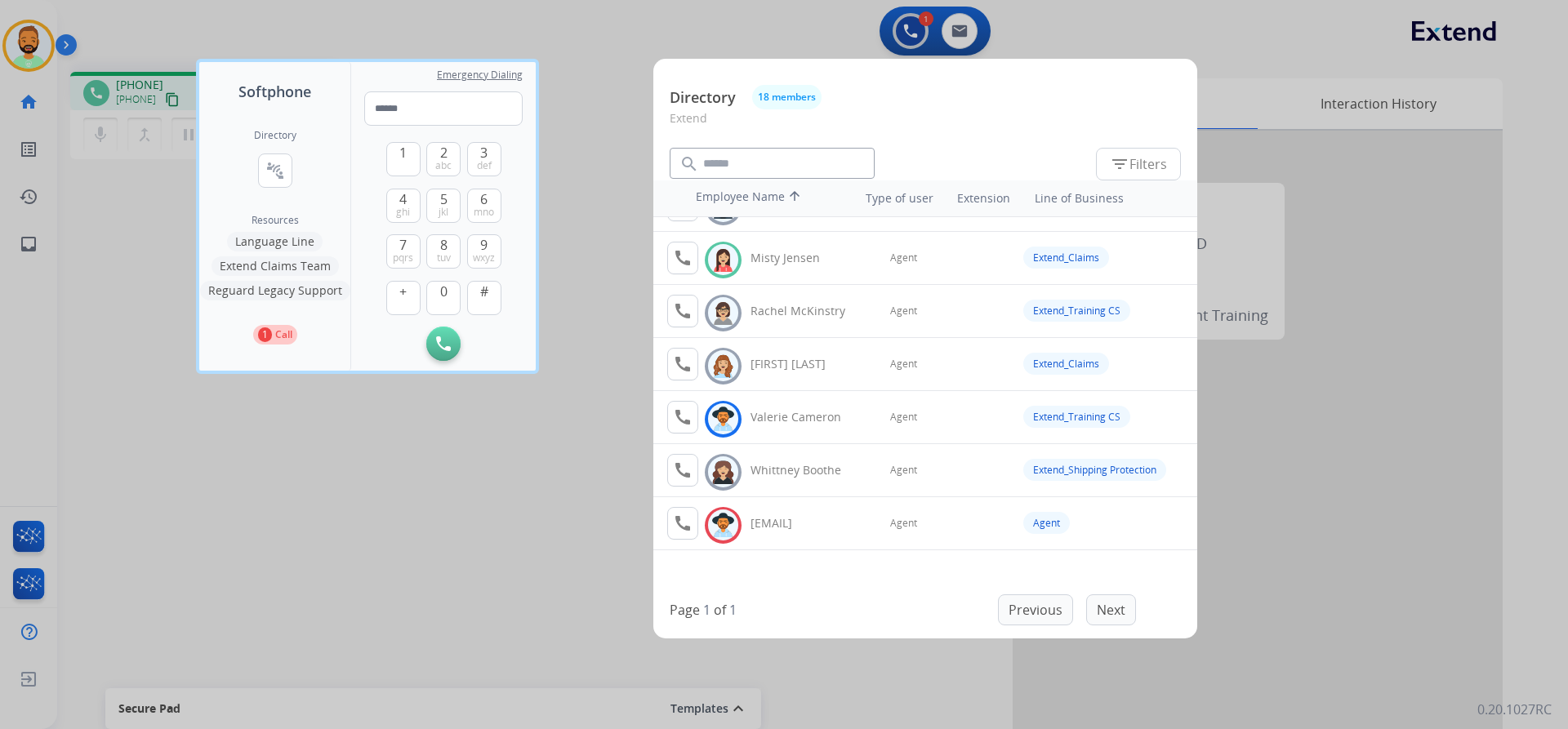 click at bounding box center [784, 364] 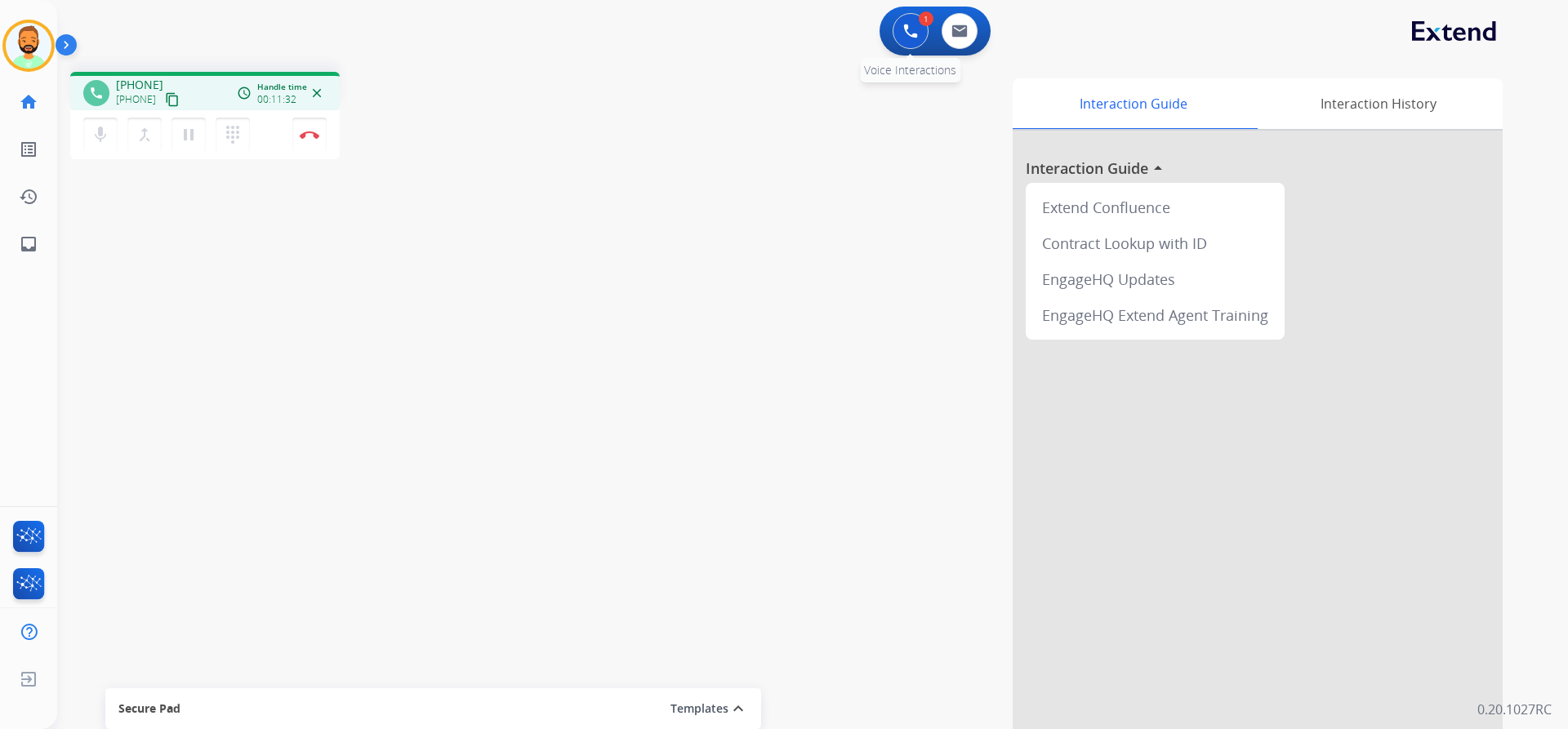 click at bounding box center (911, 31) 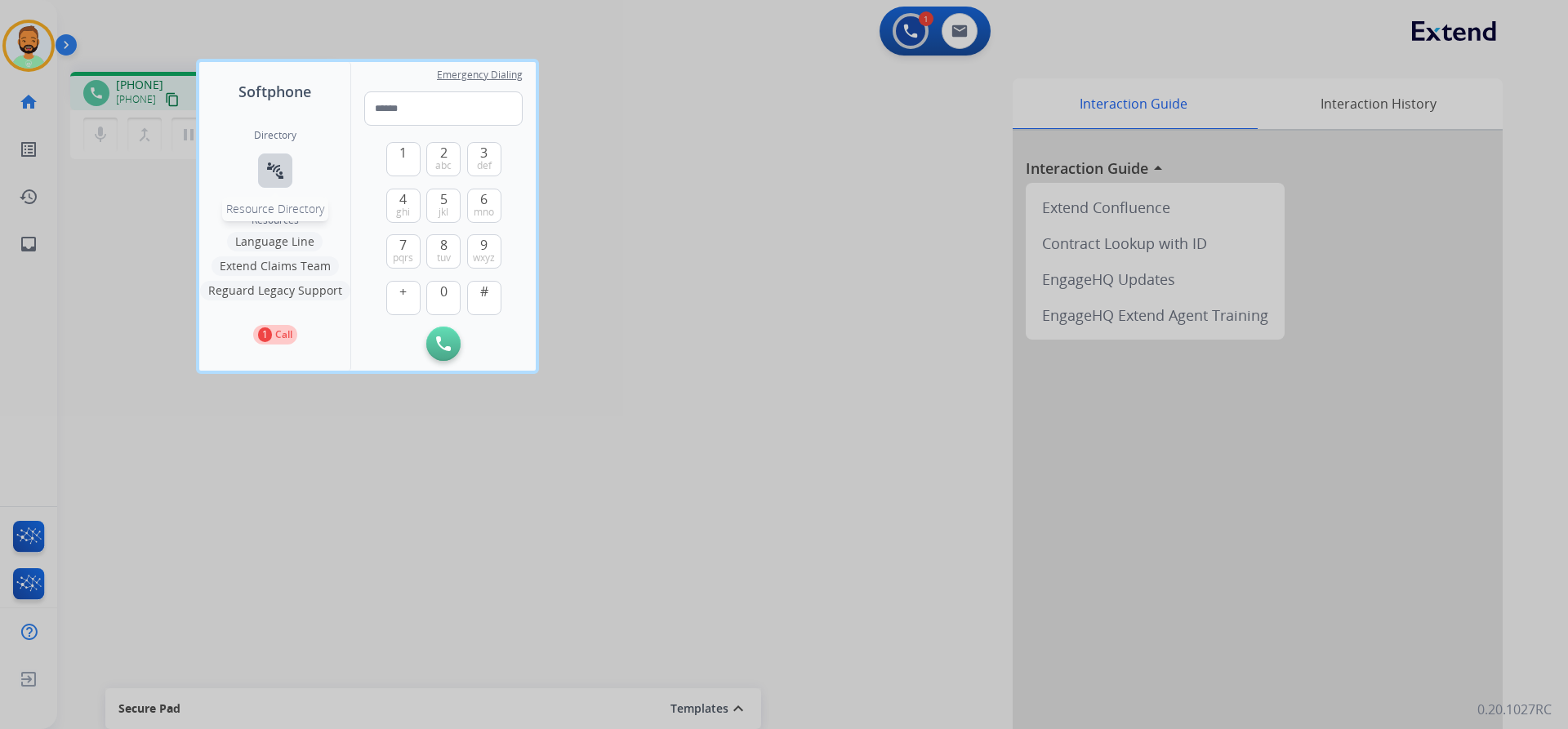 click on "connect_without_contact" at bounding box center (275, 171) 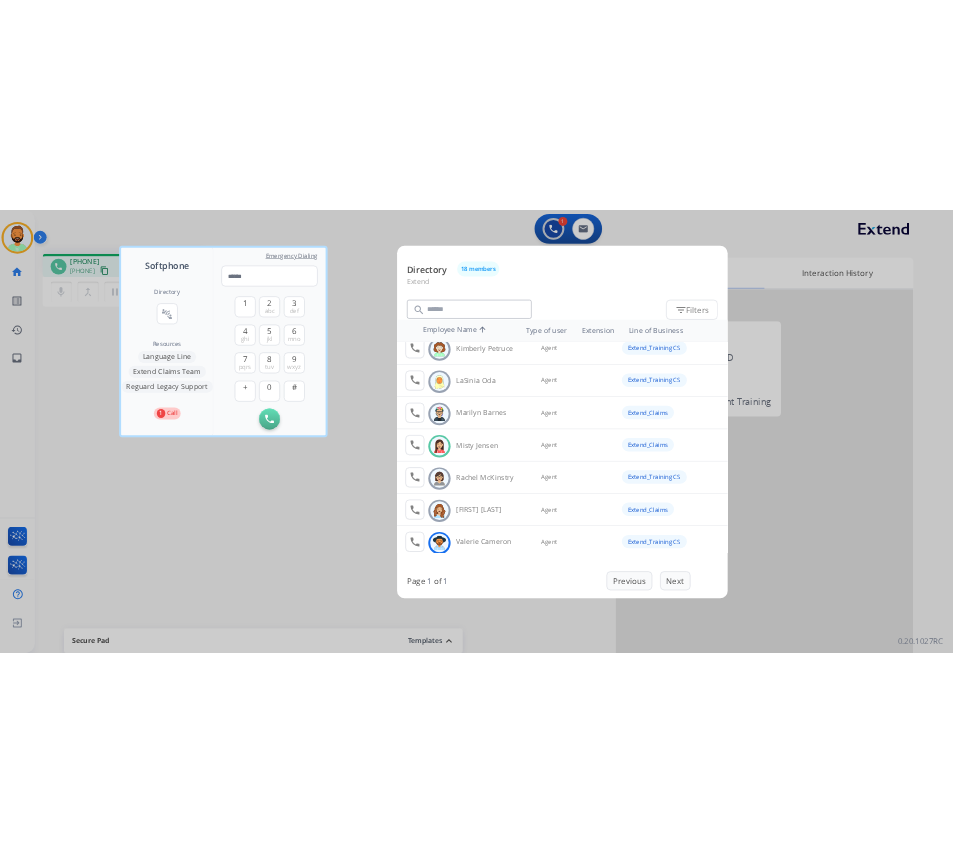 scroll, scrollTop: 700, scrollLeft: 0, axis: vertical 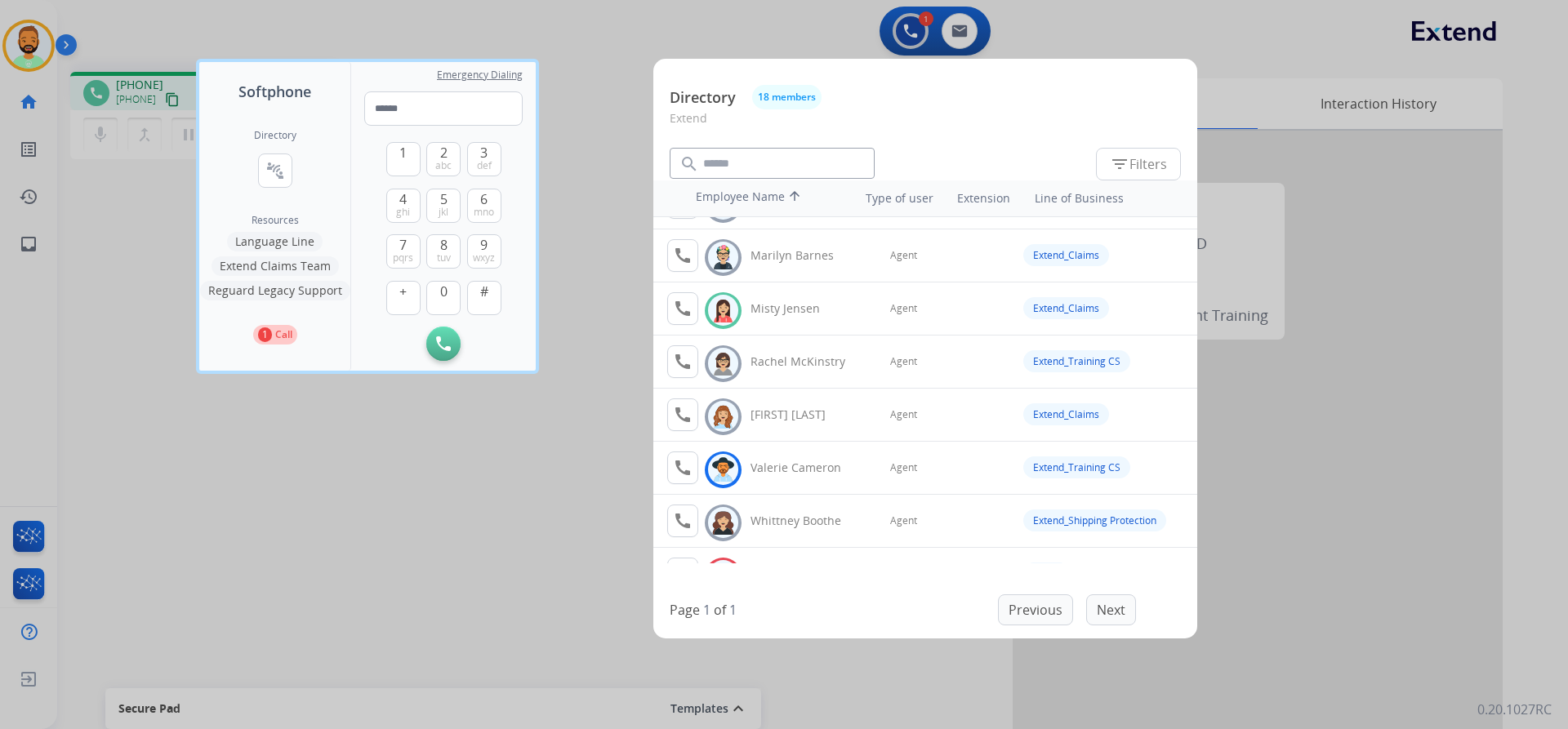 click at bounding box center [784, 364] 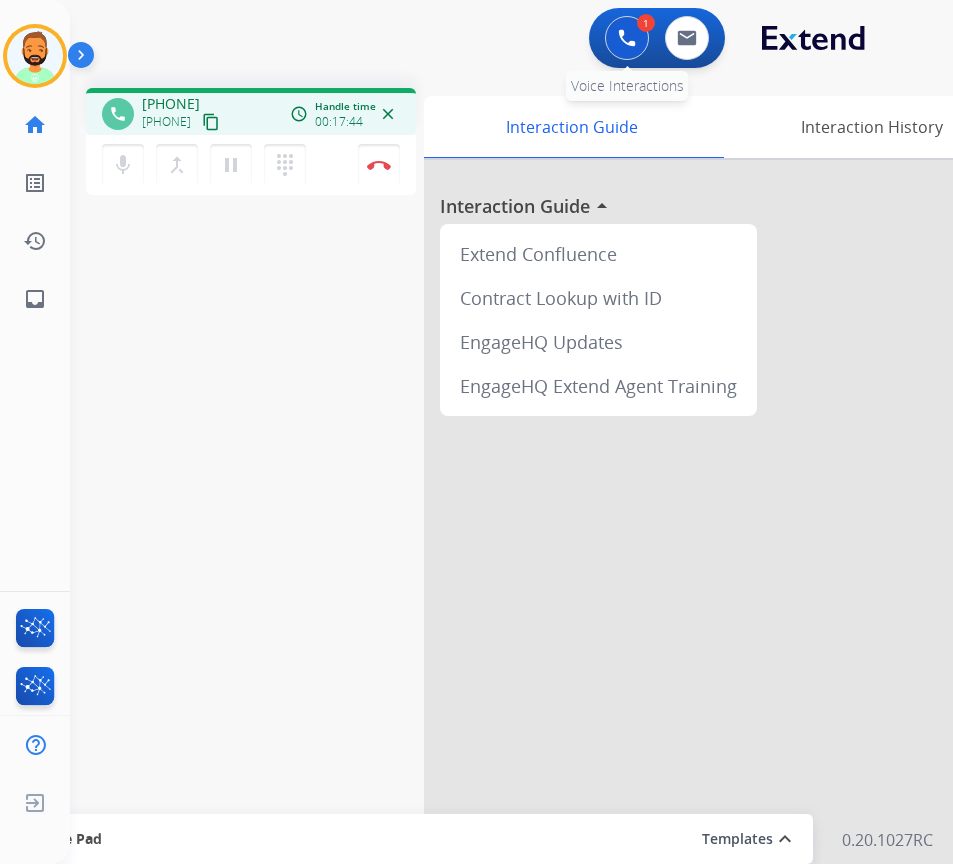 click at bounding box center (627, 38) 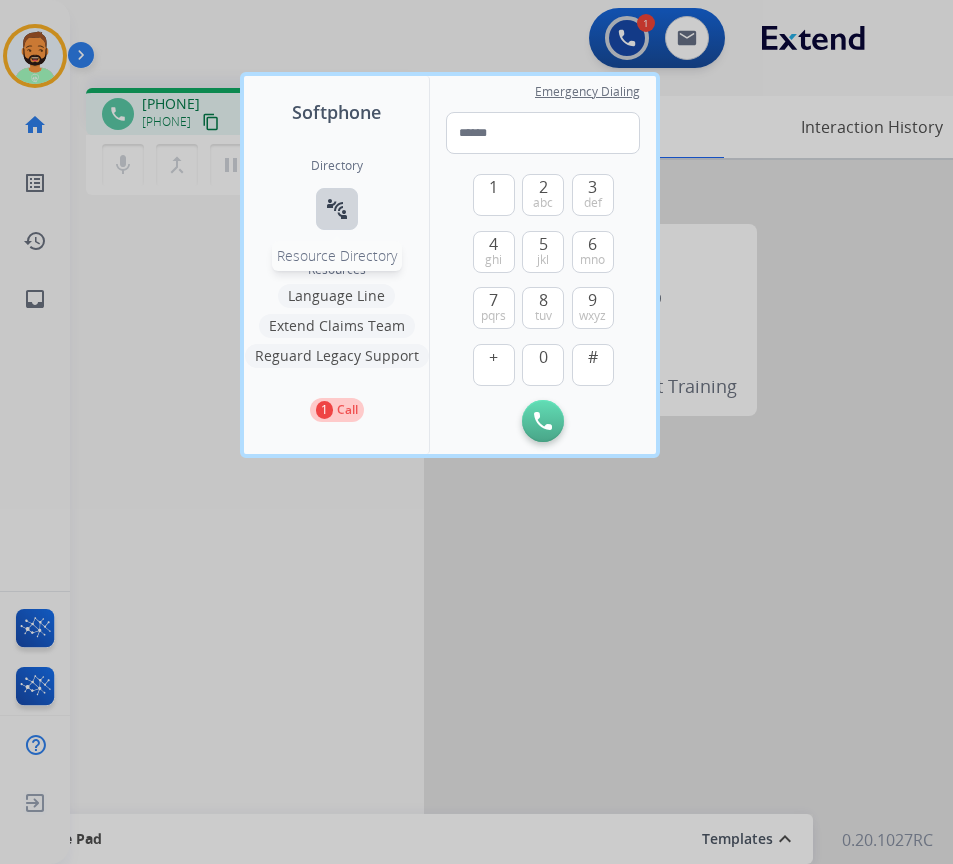 click on "connect_without_contact" at bounding box center [337, 209] 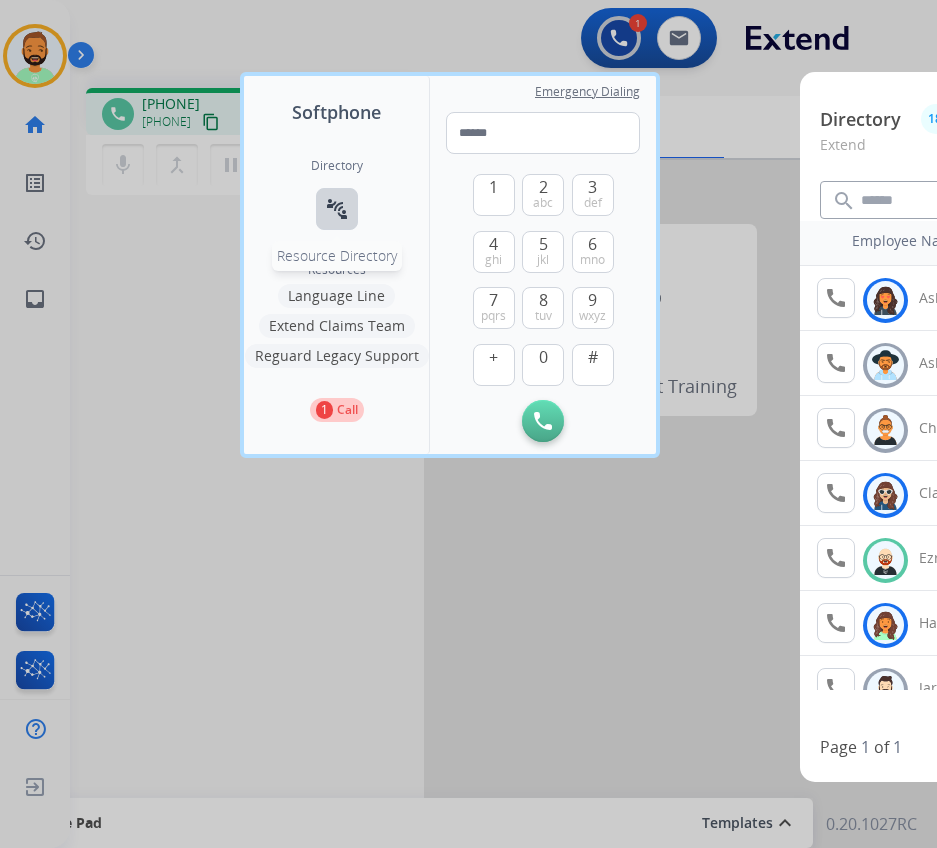 click on "connect_without_contact" at bounding box center [337, 209] 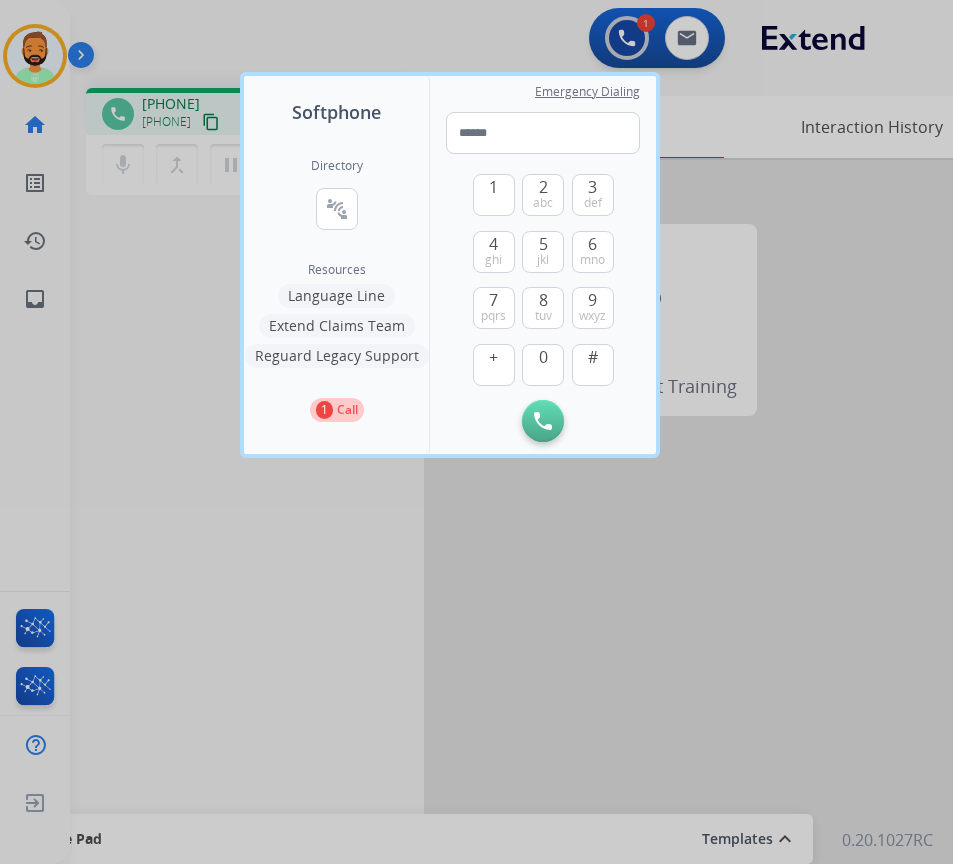 click at bounding box center [476, 432] 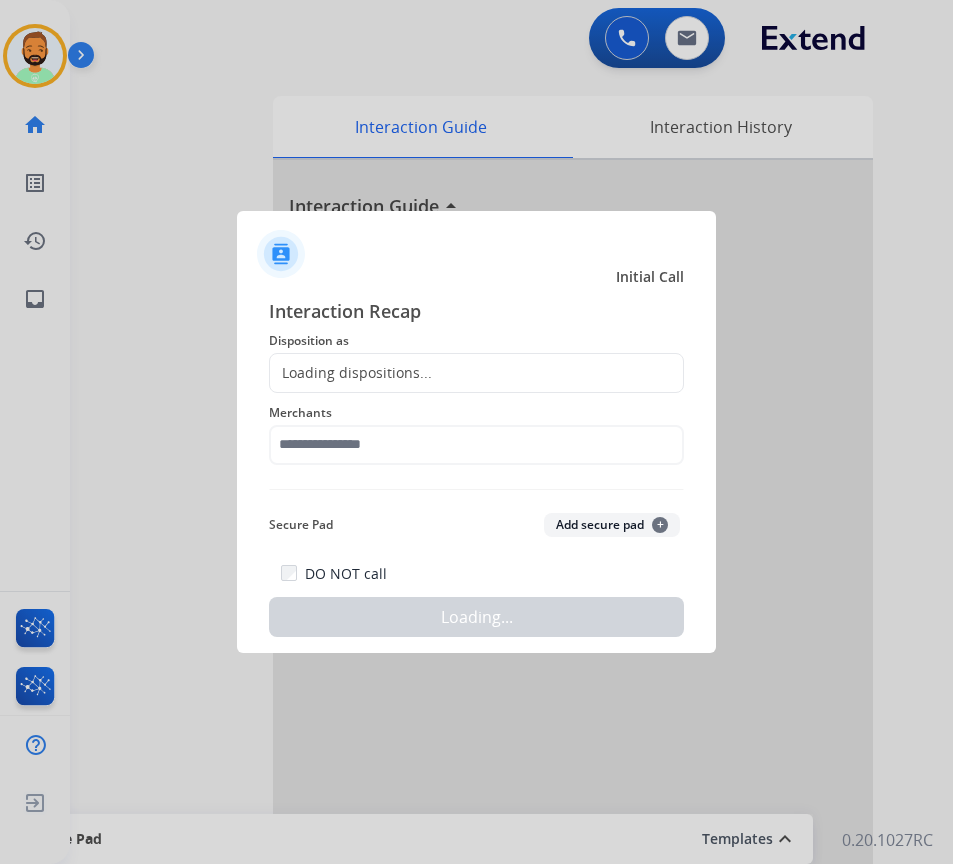click at bounding box center [476, 432] 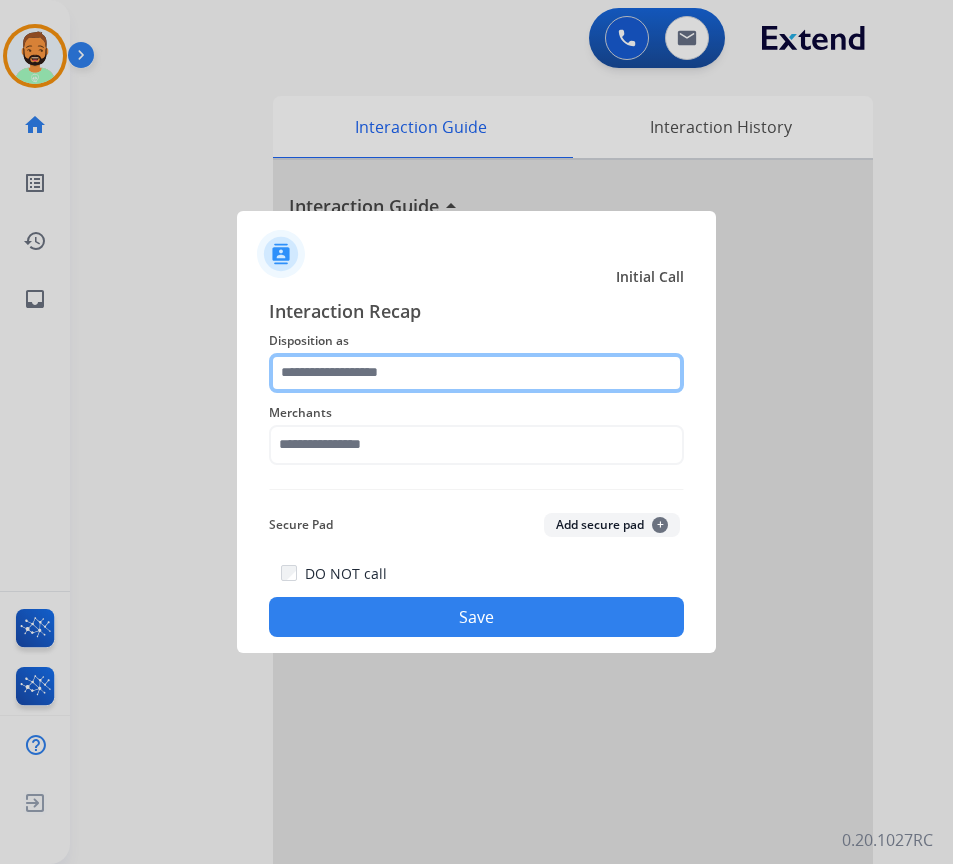 drag, startPoint x: 405, startPoint y: 365, endPoint x: 369, endPoint y: 366, distance: 36.013885 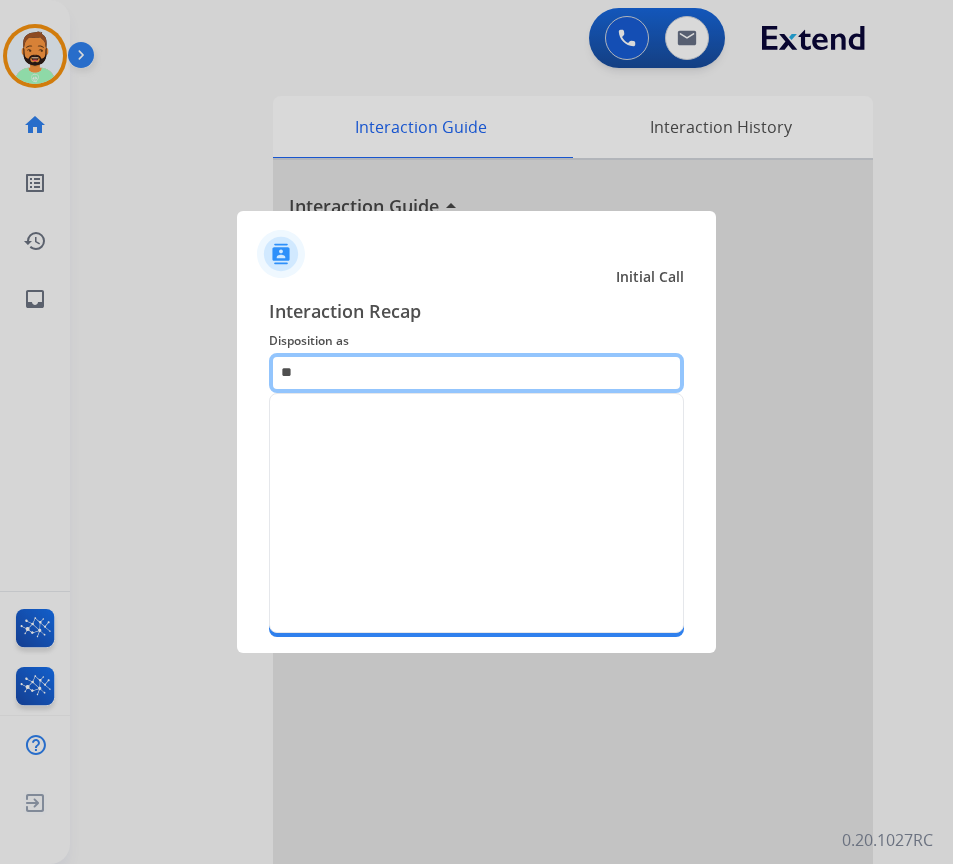 type on "*" 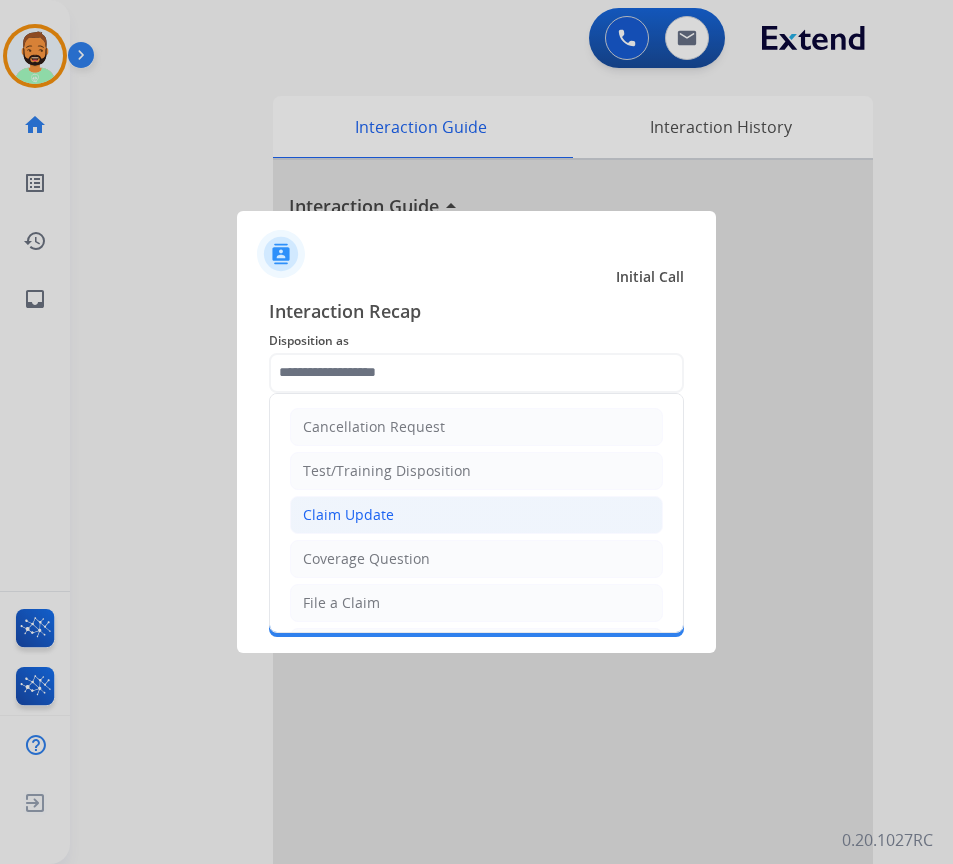 click on "Claim Update" 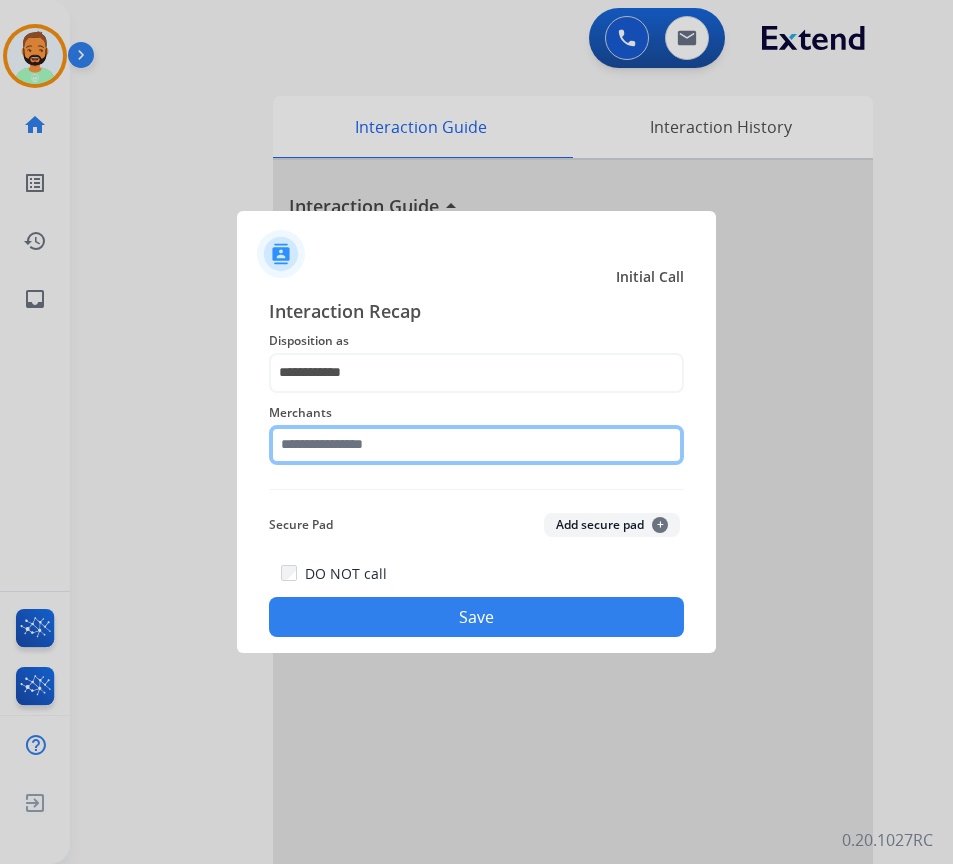 click 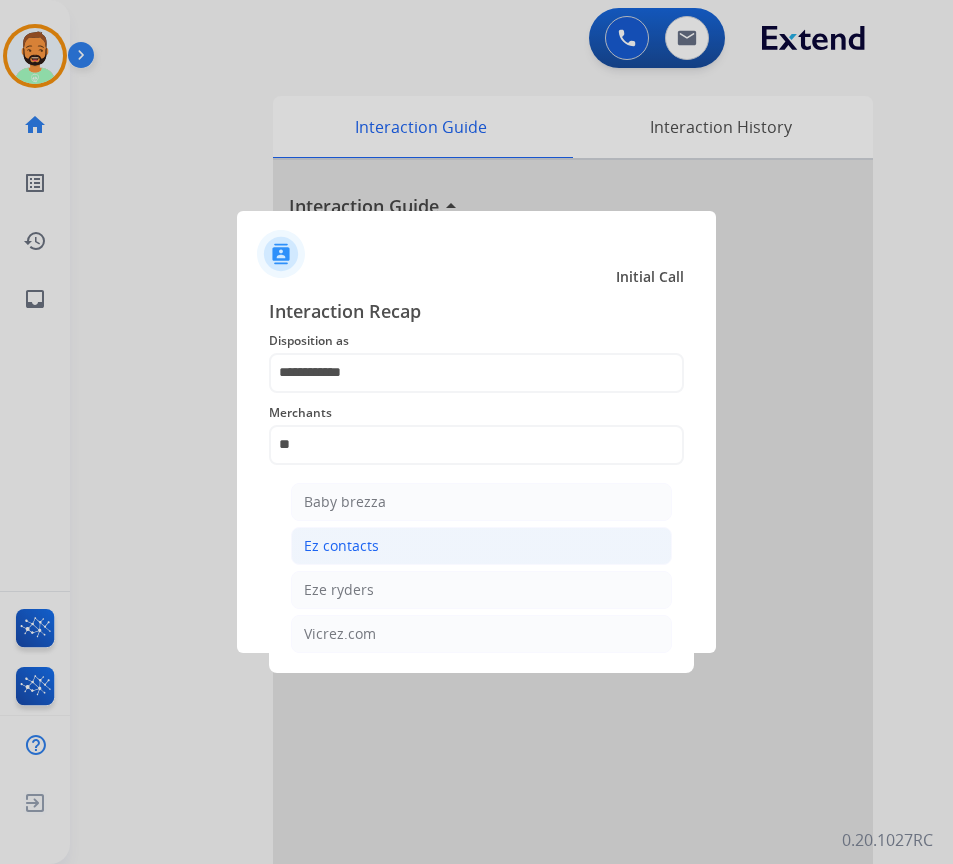 click on "Ez contacts" 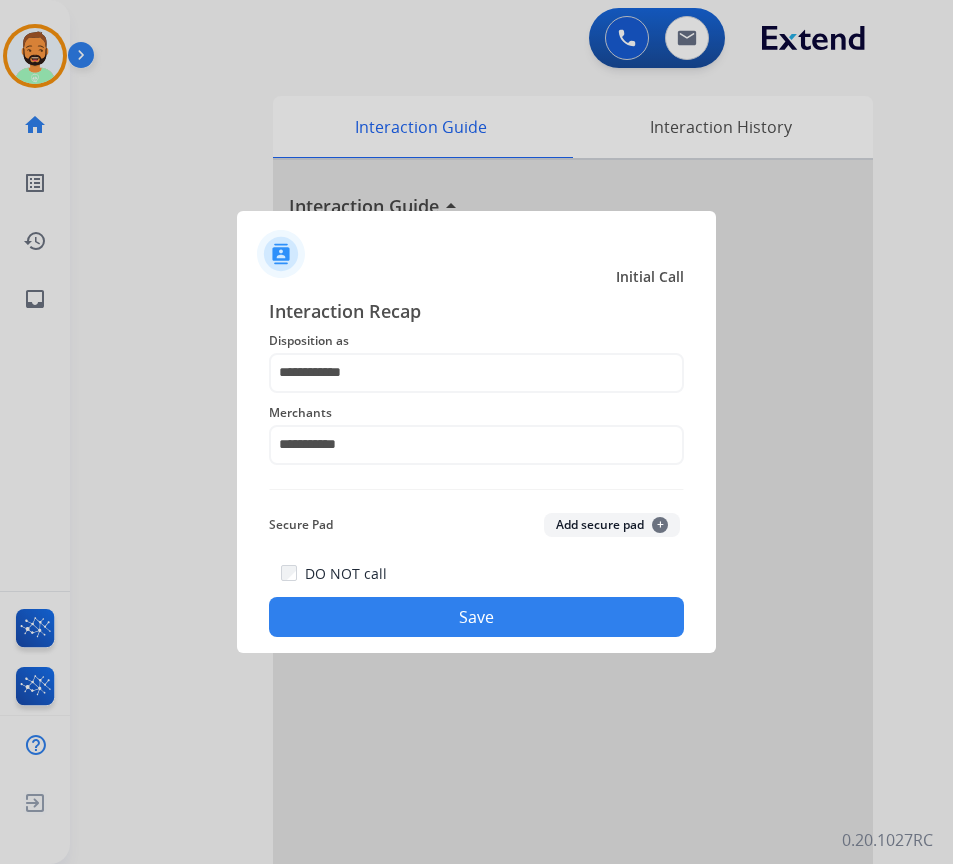 click on "Save" 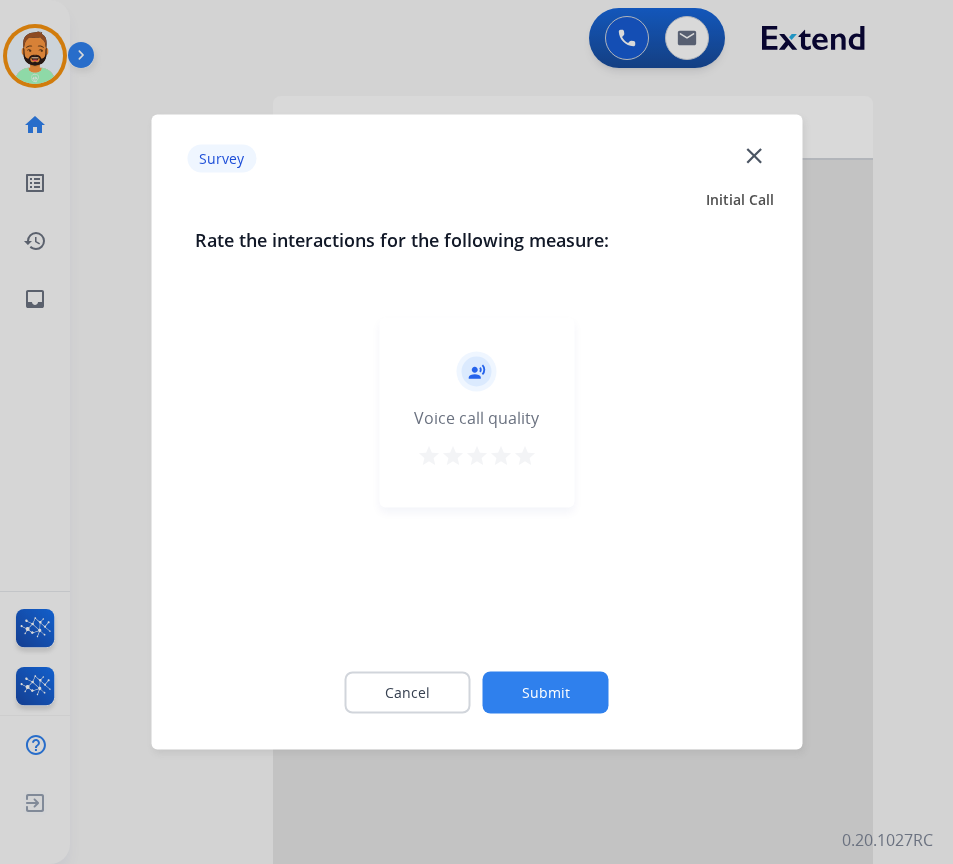 click on "Submit" 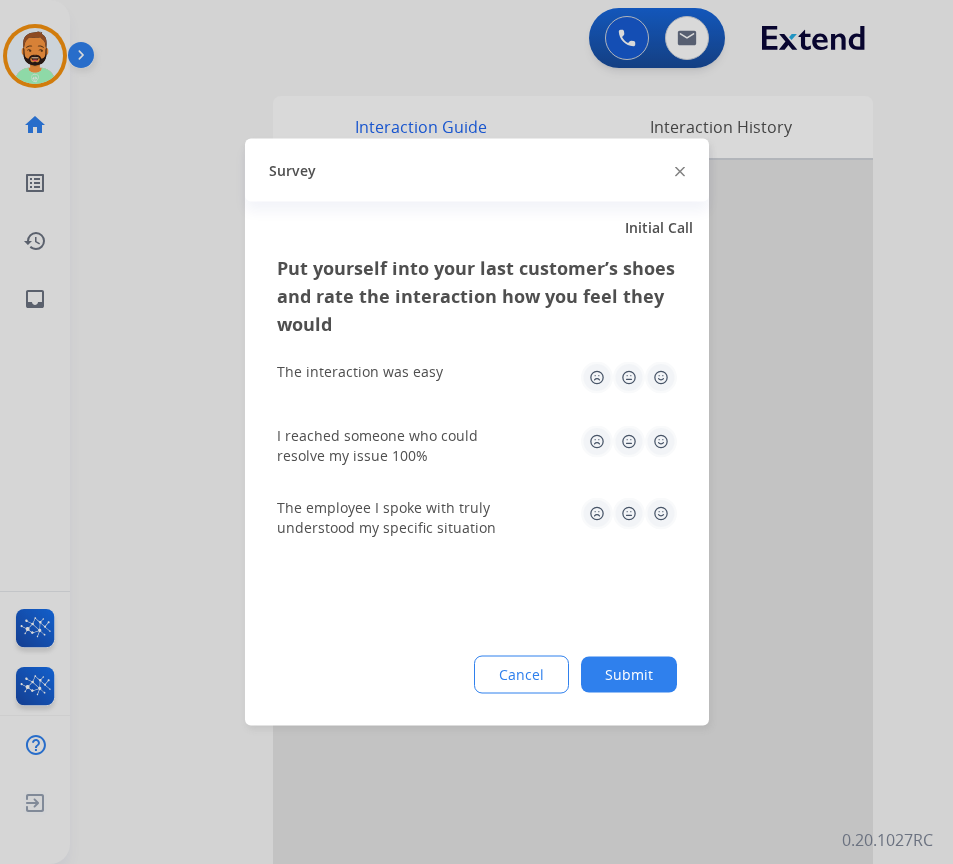 click on "Put yourself into your last customer’s shoes and rate the interaction how you feel they would  The interaction was easy   I reached someone who could resolve my issue 100%   The employee I spoke with truly understood my specific situation  Cancel Submit" 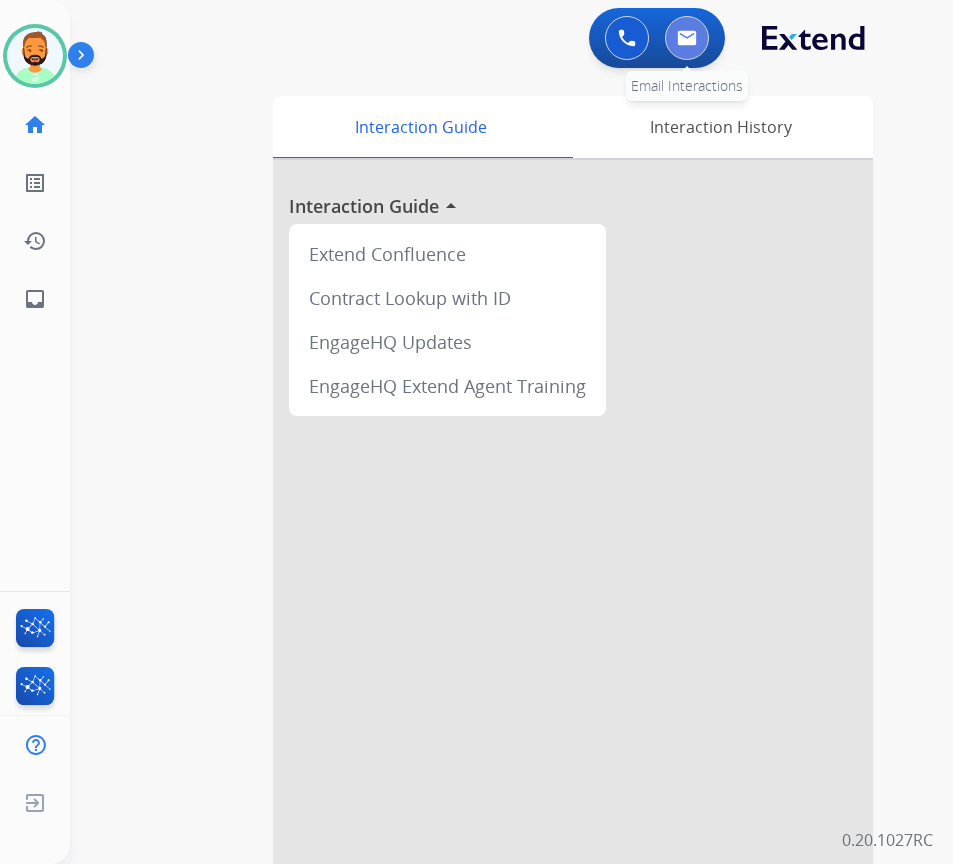 click at bounding box center (687, 38) 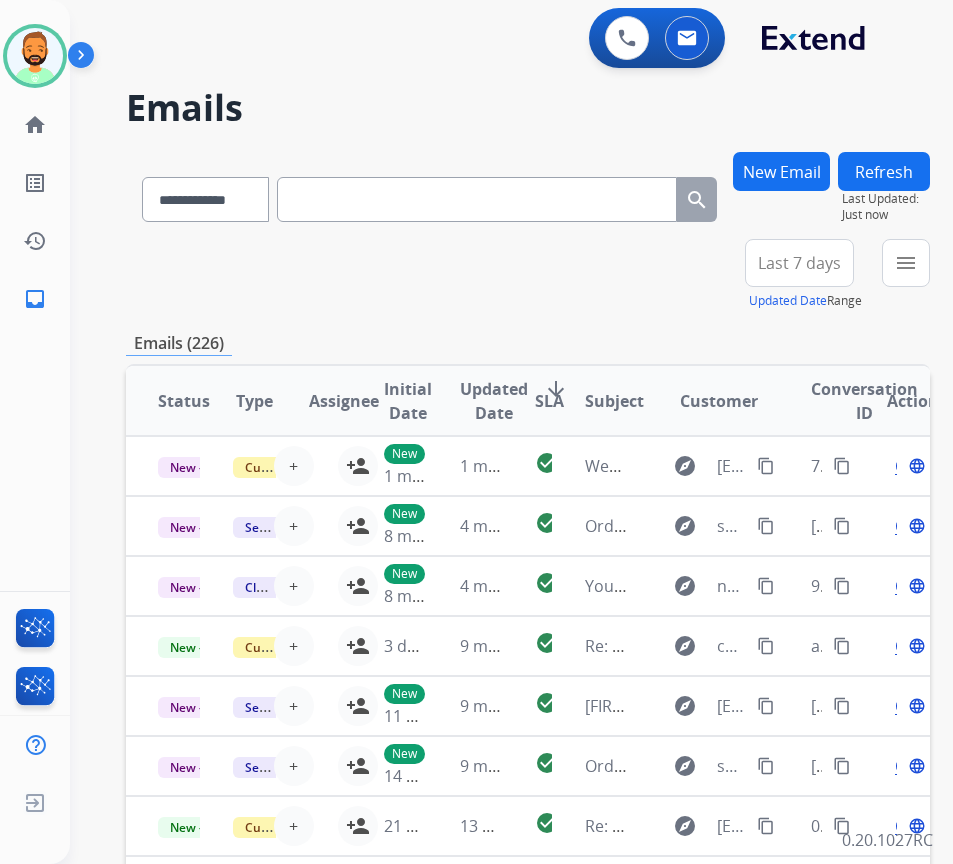 click on "Last 7 days" at bounding box center [799, 263] 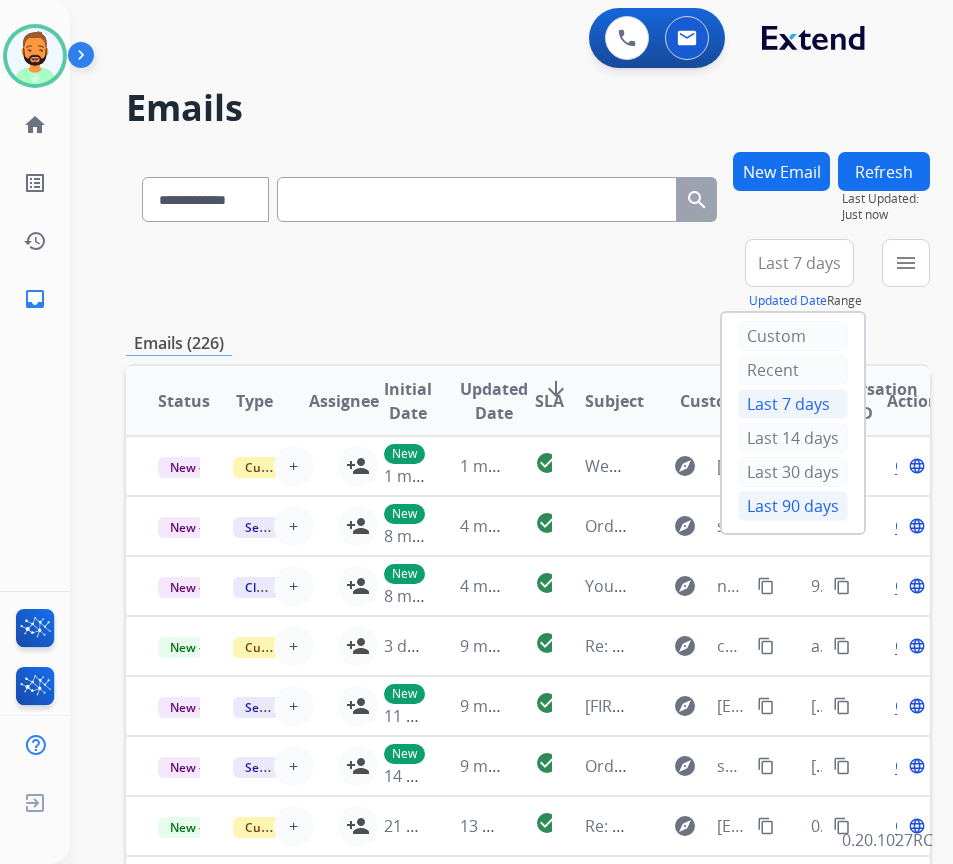 drag, startPoint x: 826, startPoint y: 499, endPoint x: 828, endPoint y: 512, distance: 13.152946 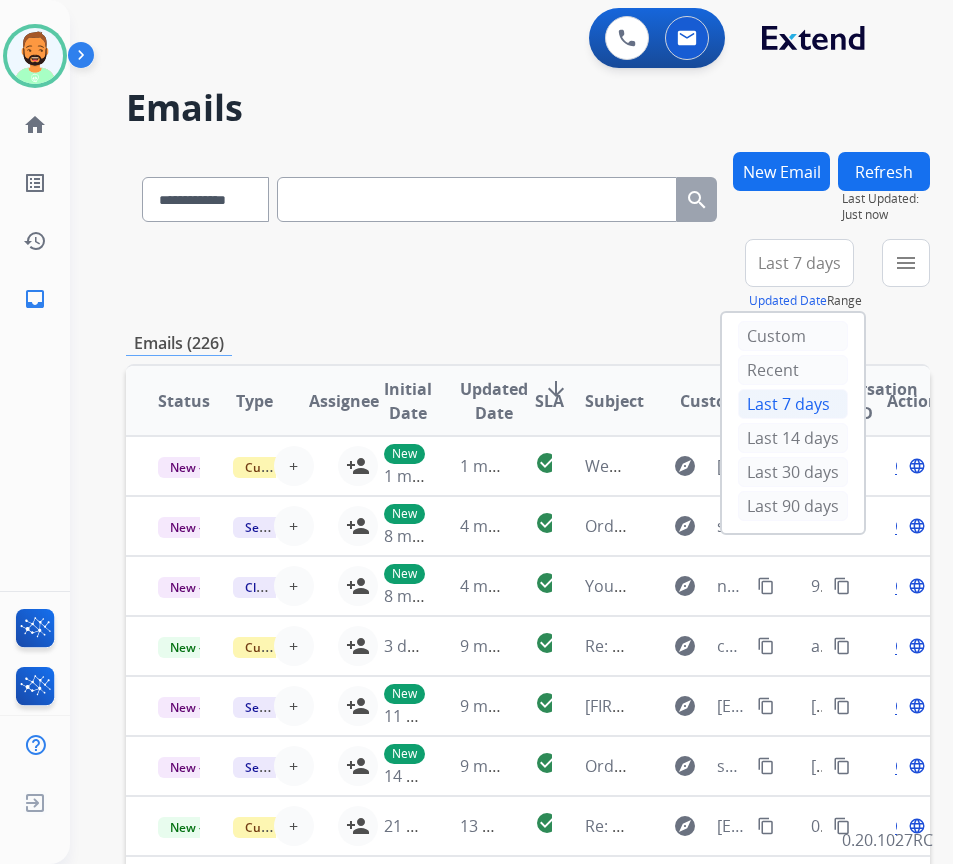 click on "Last 90 days" at bounding box center [793, 506] 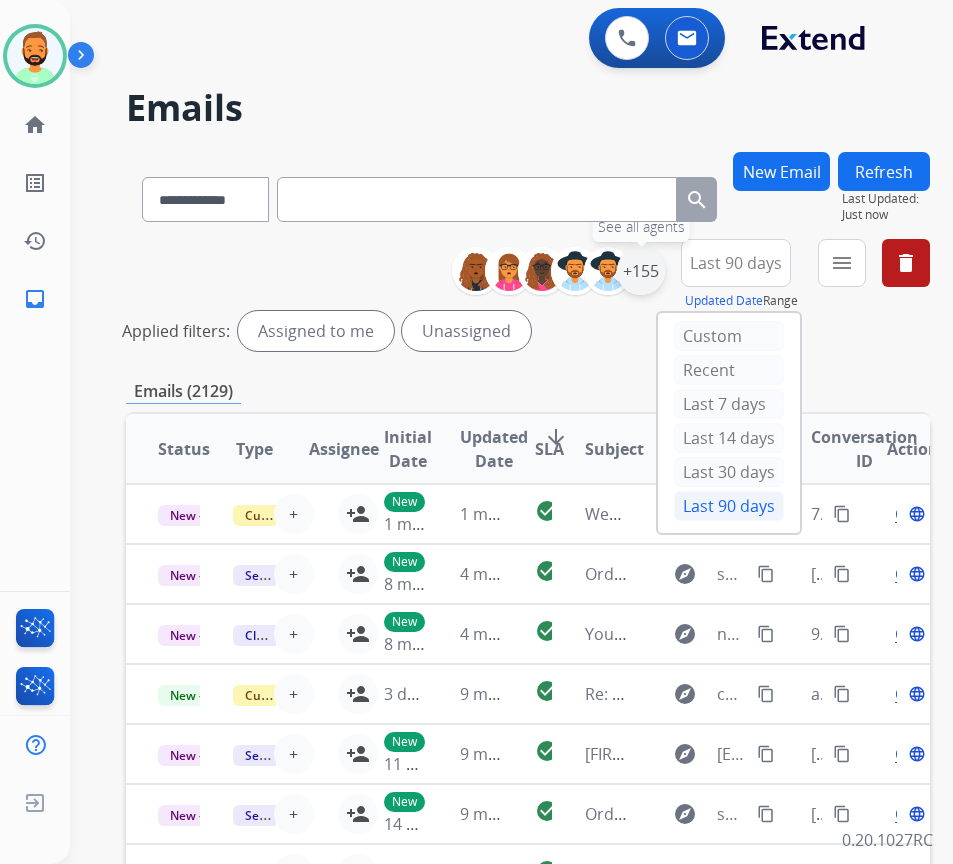 click on "+155" at bounding box center [641, 271] 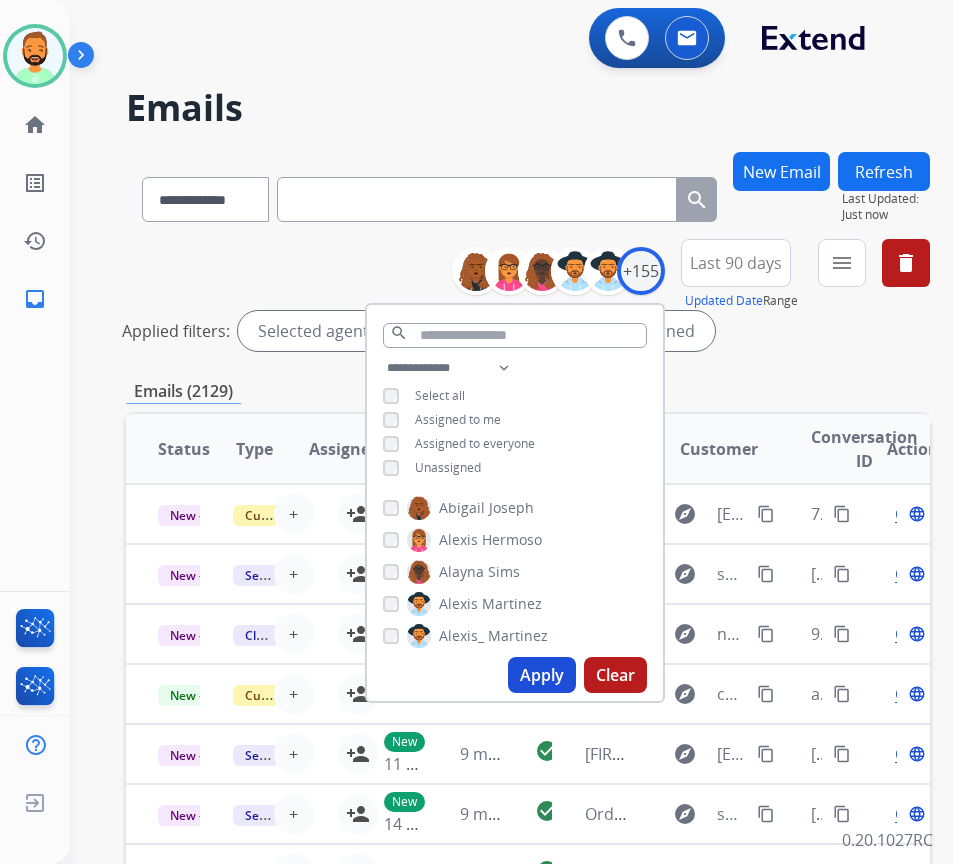 click on "Unassigned" at bounding box center [448, 467] 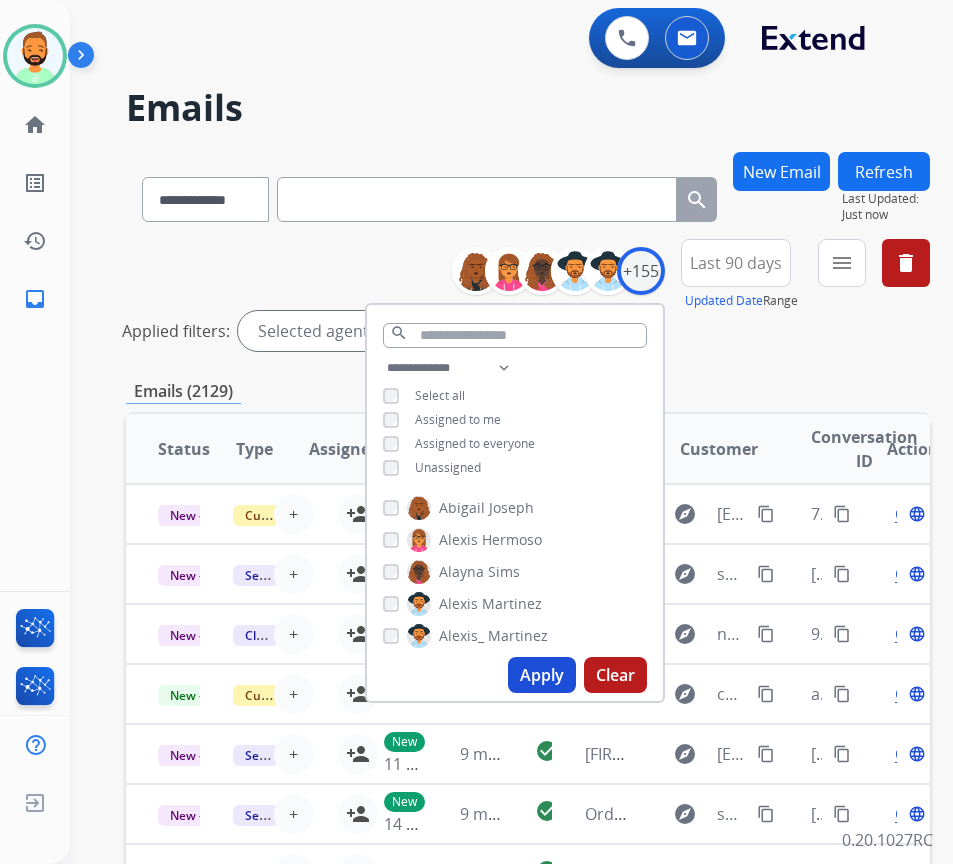 click on "Apply" at bounding box center [542, 675] 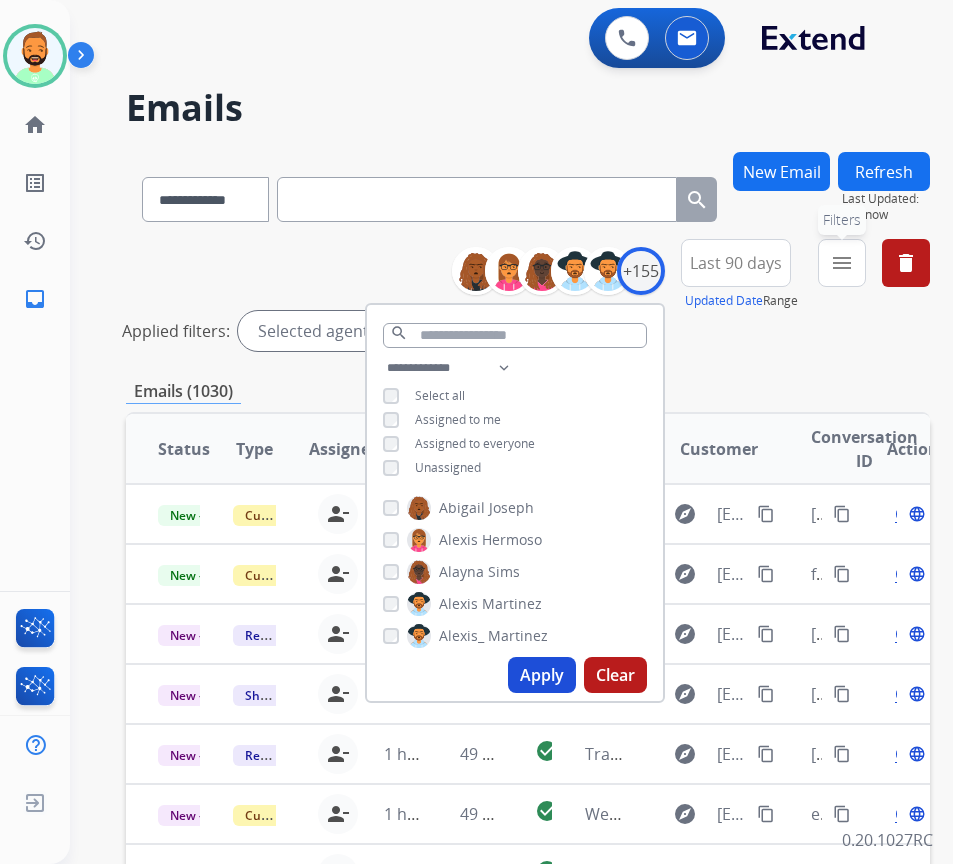 click on "menu" at bounding box center [842, 263] 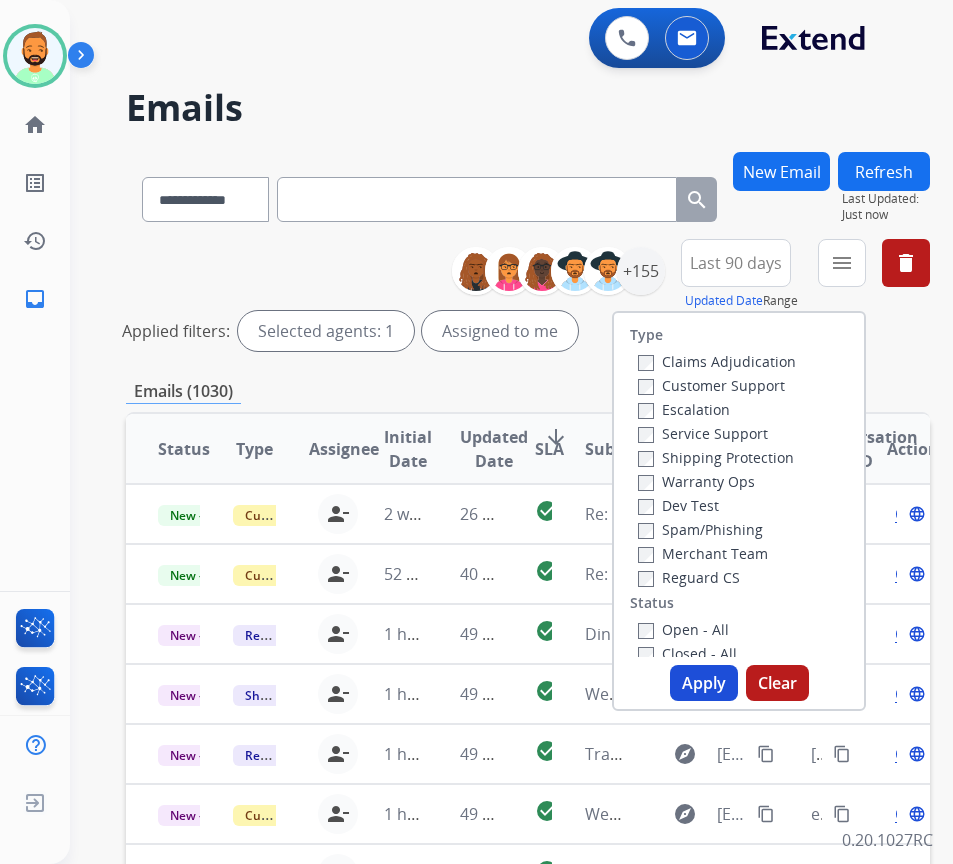 click on "Customer Support" at bounding box center (711, 385) 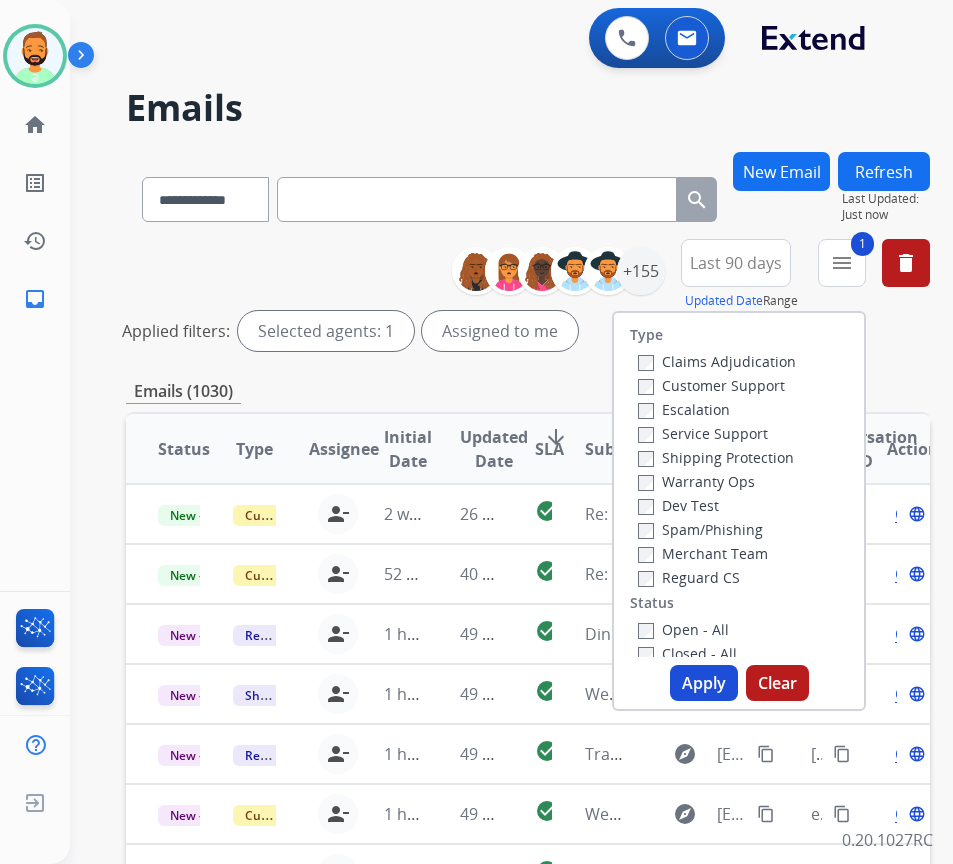 click on "Shipping Protection" at bounding box center (716, 457) 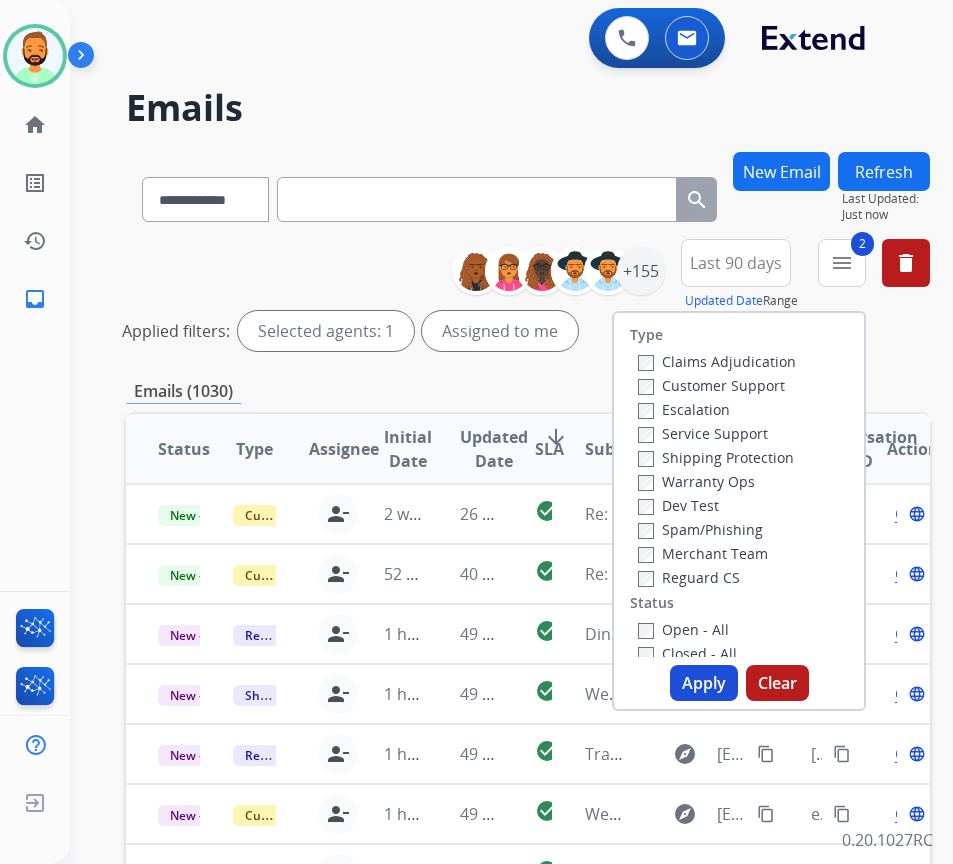 click on "Open - All" at bounding box center [683, 629] 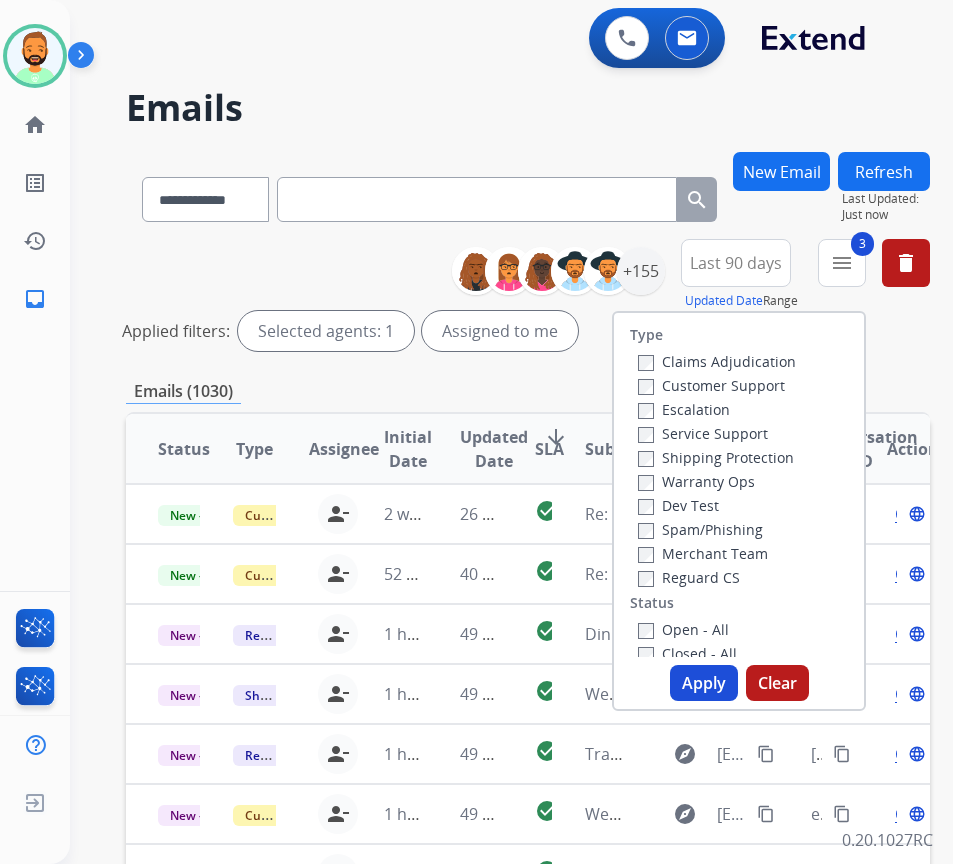 click on "Reguard CS" at bounding box center (689, 577) 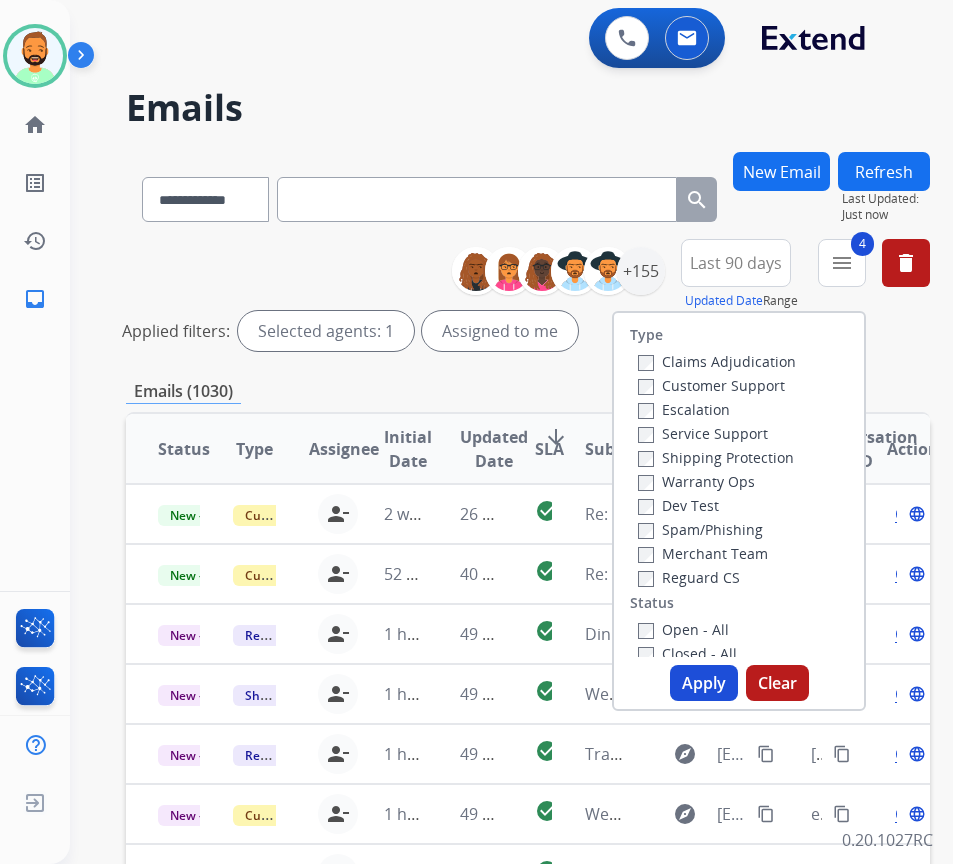 click on "Apply" at bounding box center (704, 683) 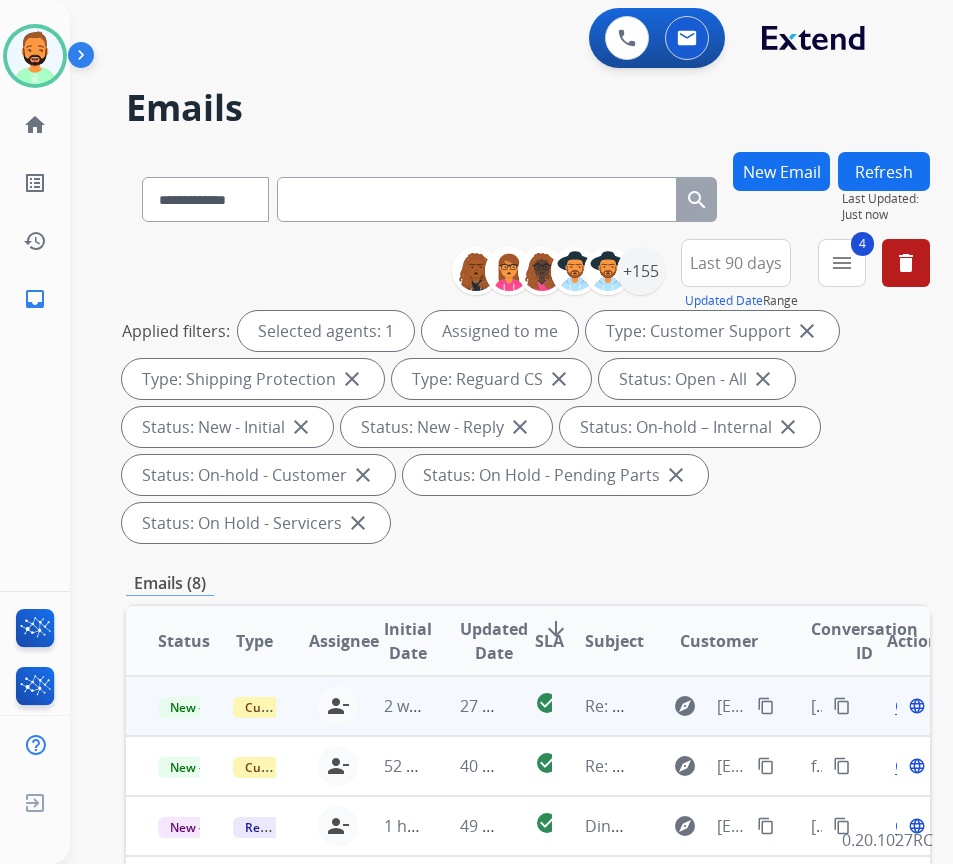 click on "27 minutes ago" at bounding box center (465, 706) 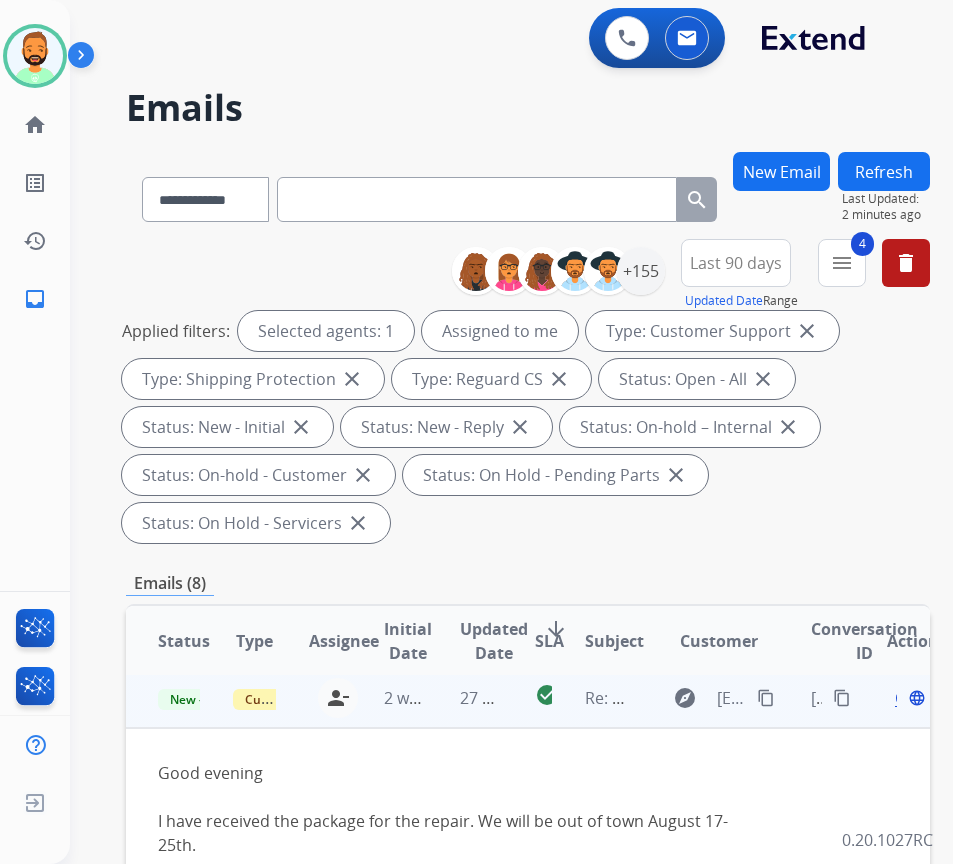 scroll, scrollTop: 0, scrollLeft: 0, axis: both 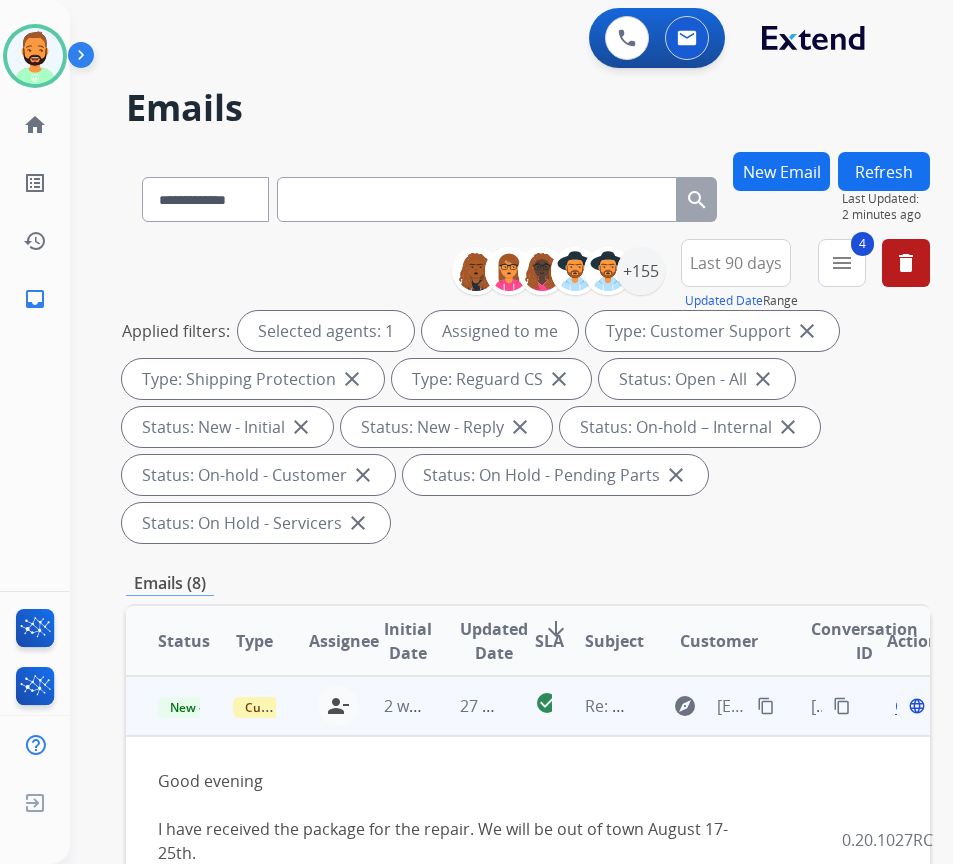 click on "content_copy" at bounding box center (766, 706) 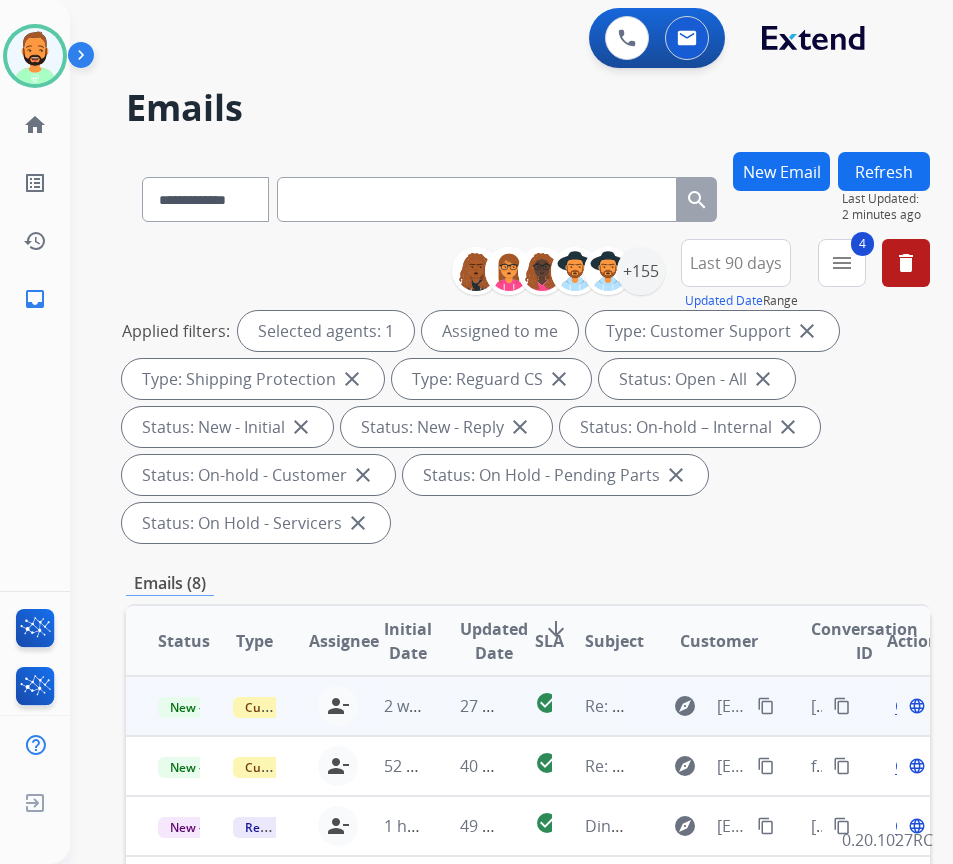 click on "Open" at bounding box center (915, 706) 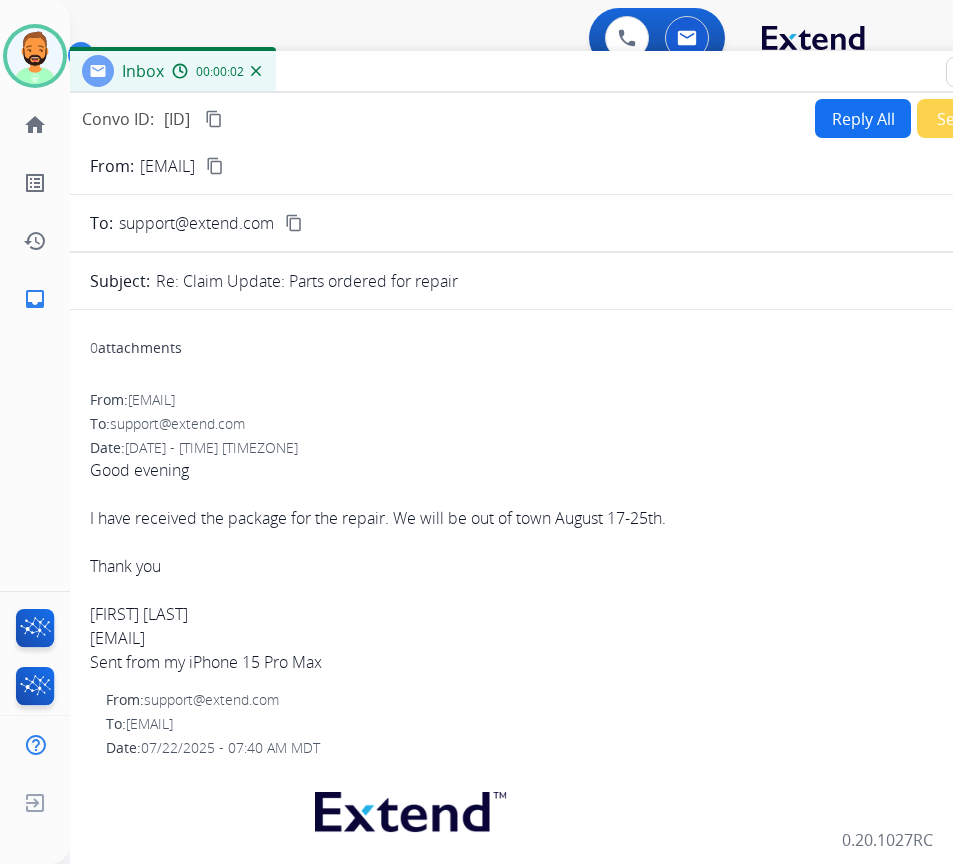 drag, startPoint x: 463, startPoint y: 144, endPoint x: 624, endPoint y: 73, distance: 175.96022 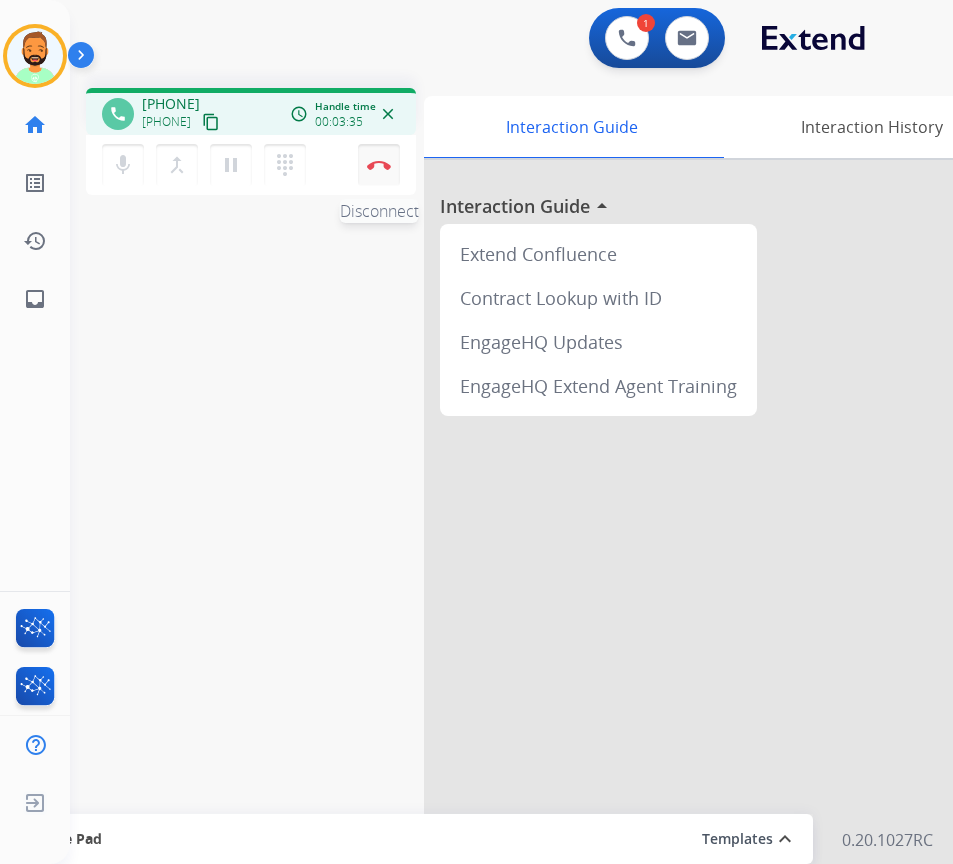 click at bounding box center [379, 165] 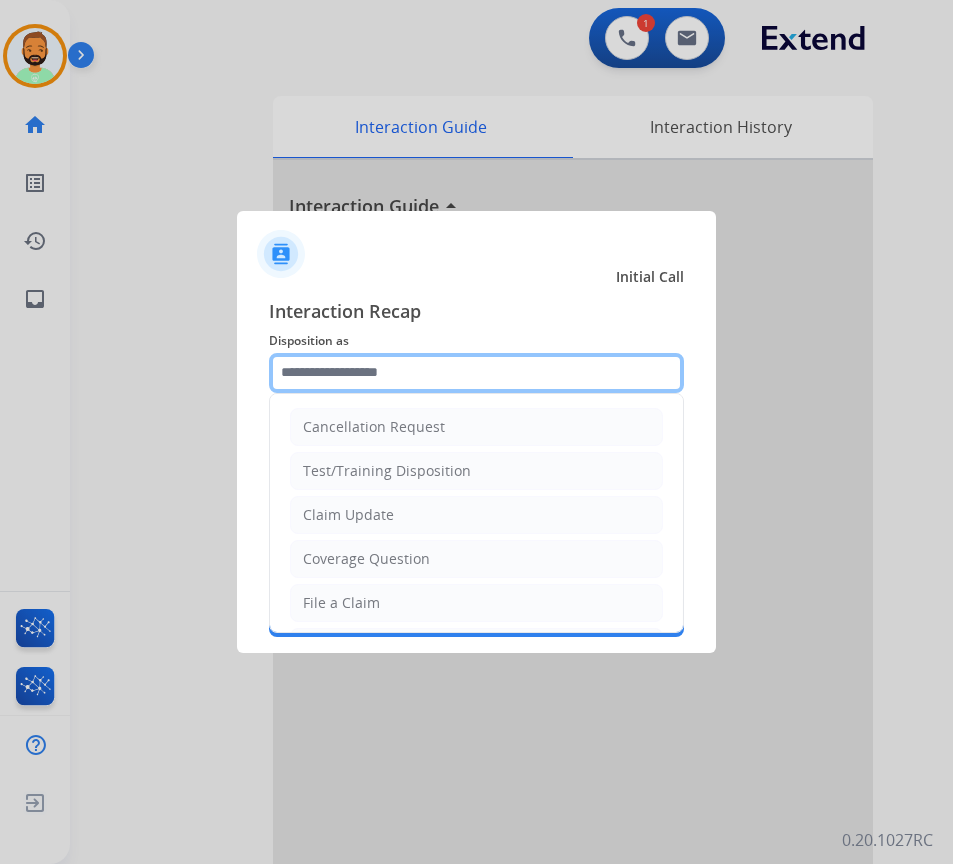 click on "Cancellation Request   Test/Training Disposition   Claim Update   Coverage Question   File a Claim   MyExtend Support   Virtual or Tremendous Card Support   Inquiring about Fraud   Account Update   Resend Contract or Shipping Label   Other   Service Support" 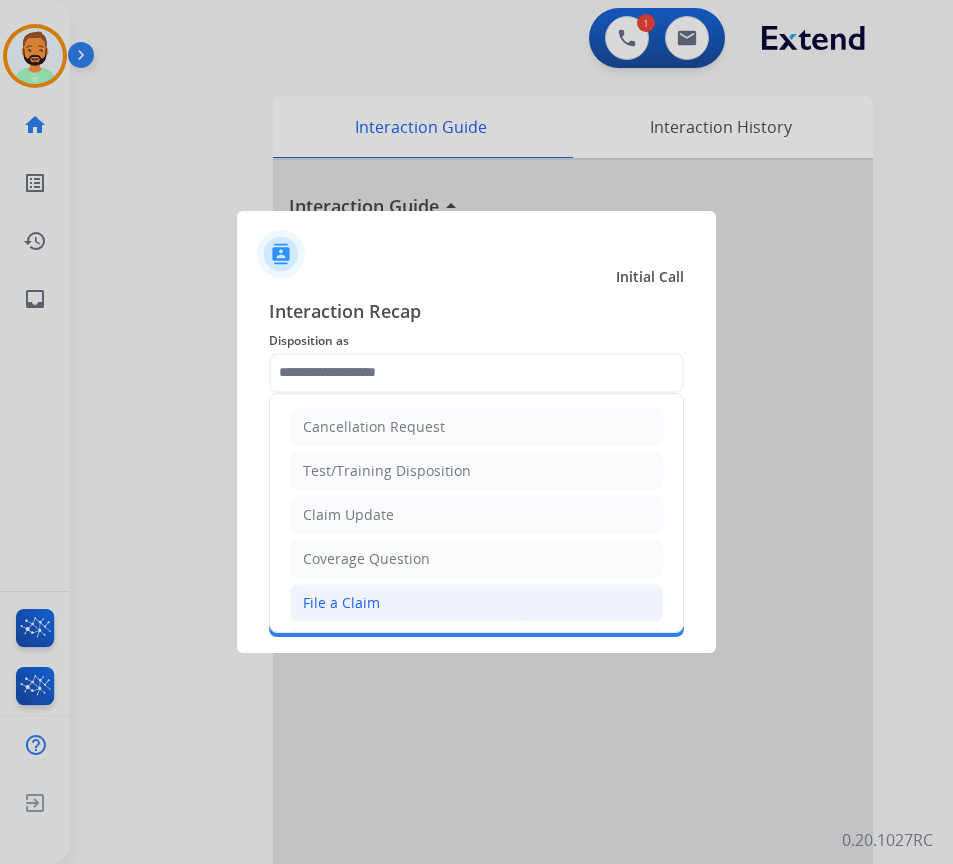 click on "File a Claim" 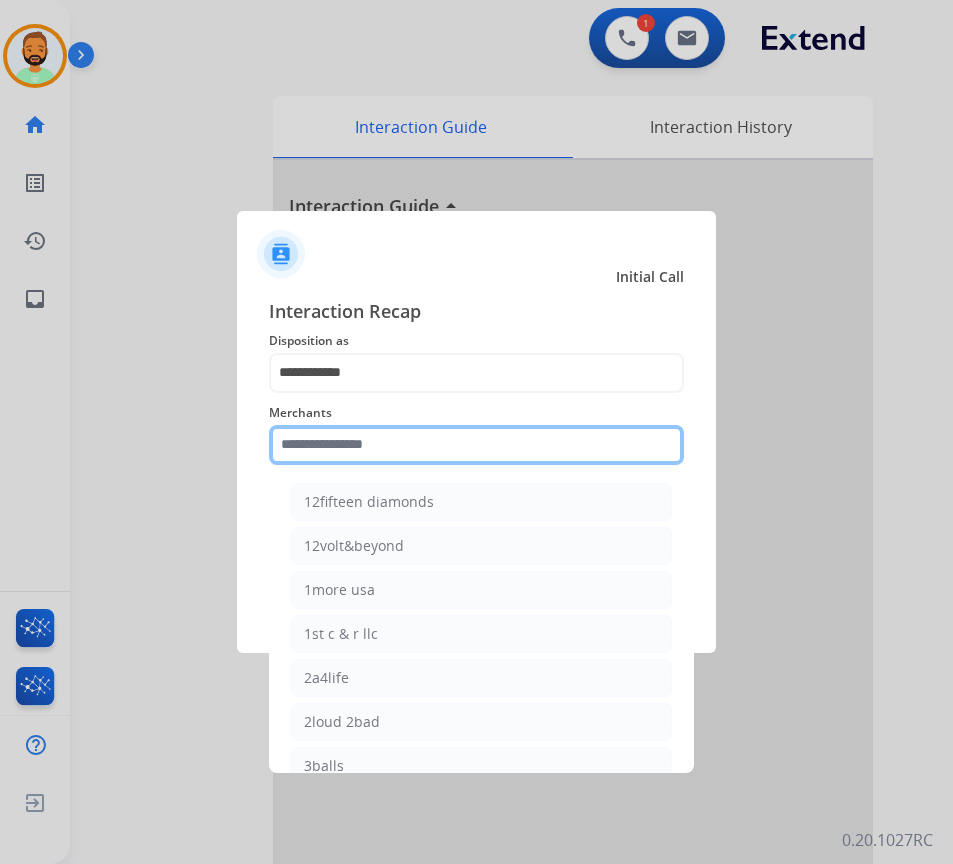 click 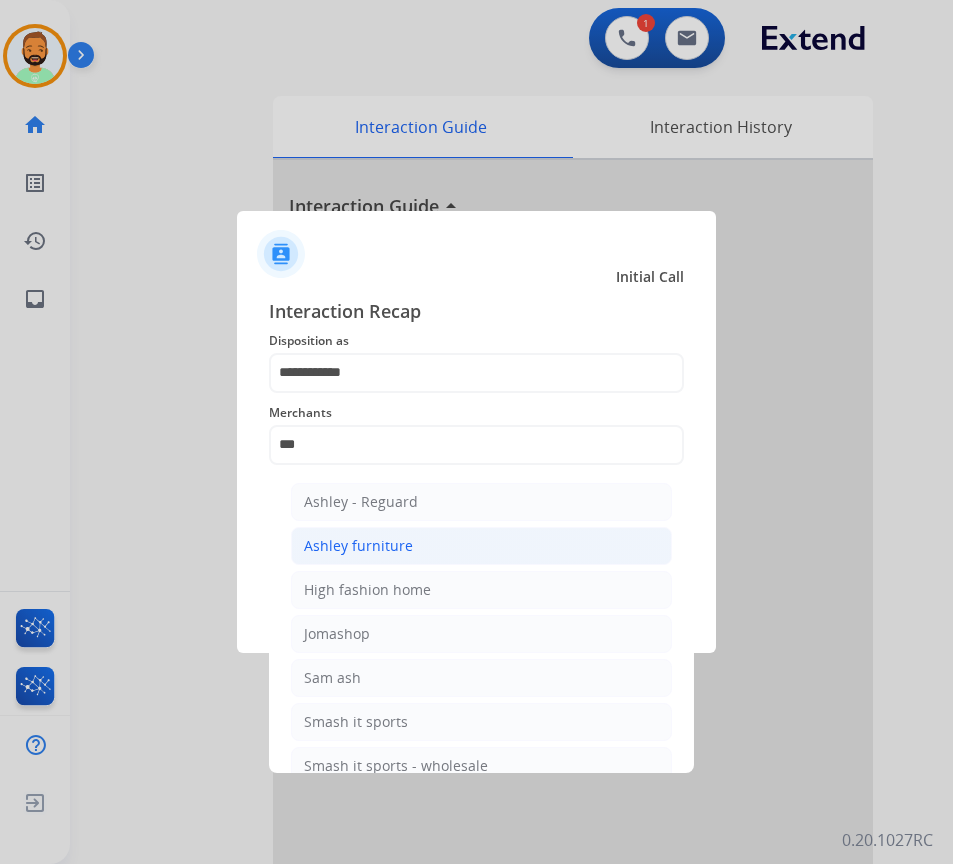 click on "Ashley furniture" 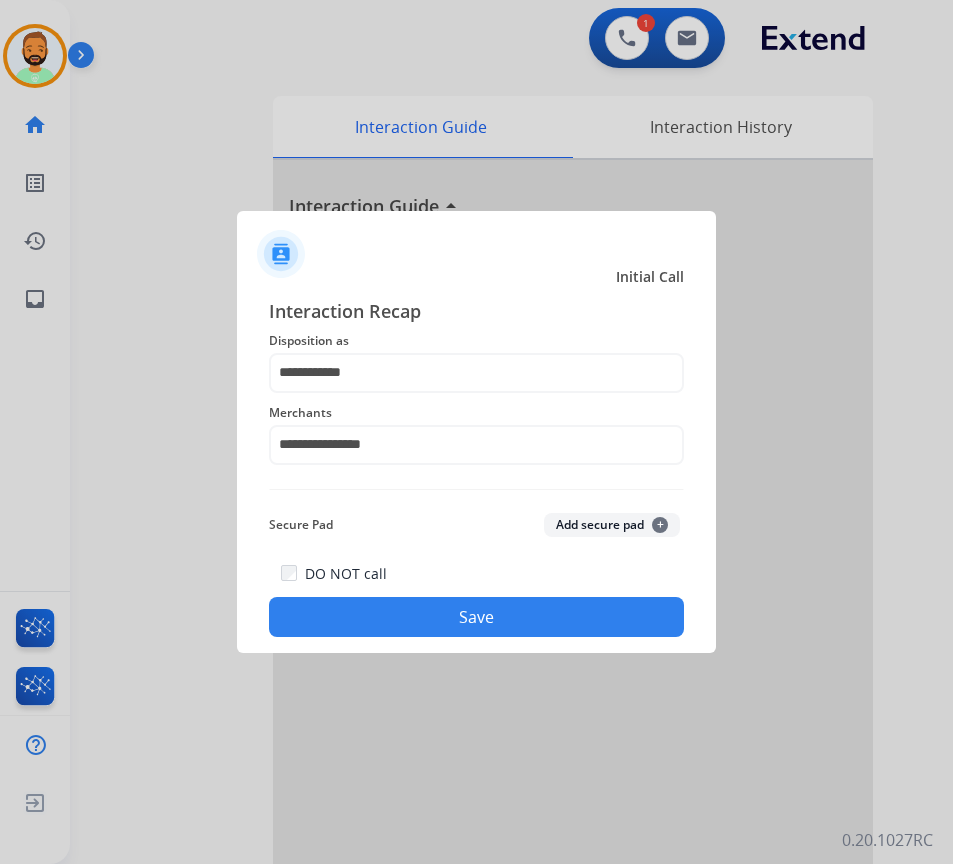 drag, startPoint x: 475, startPoint y: 657, endPoint x: 484, endPoint y: 615, distance: 42.953465 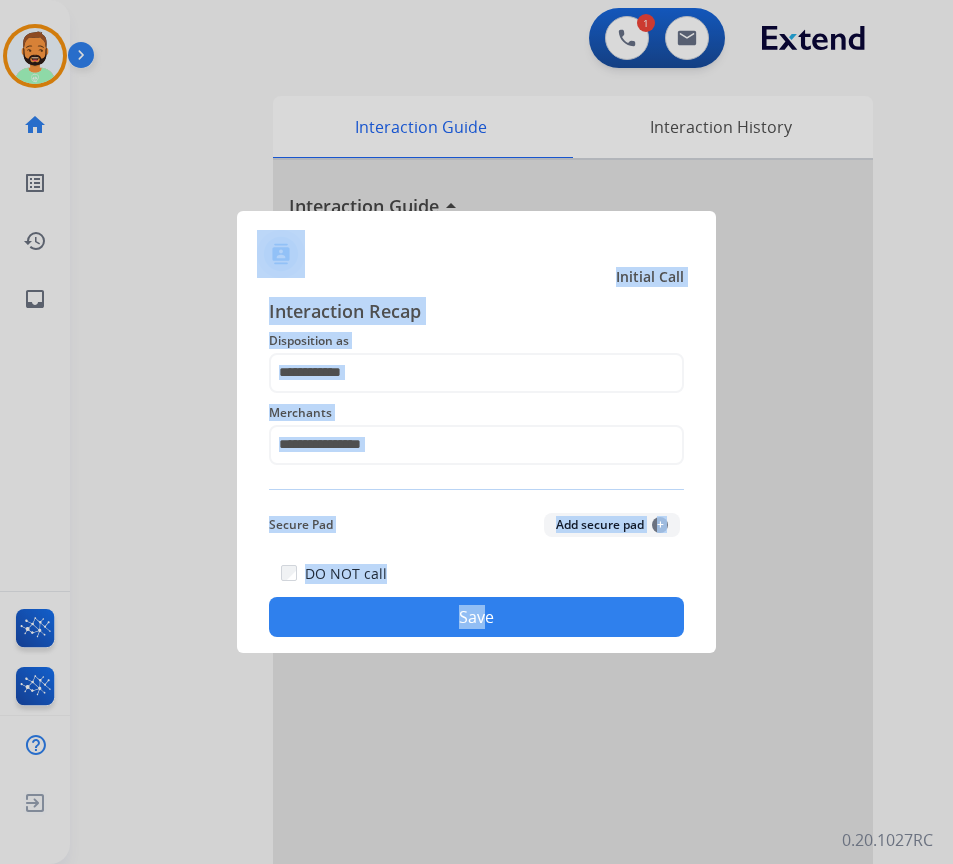 click on "Save" 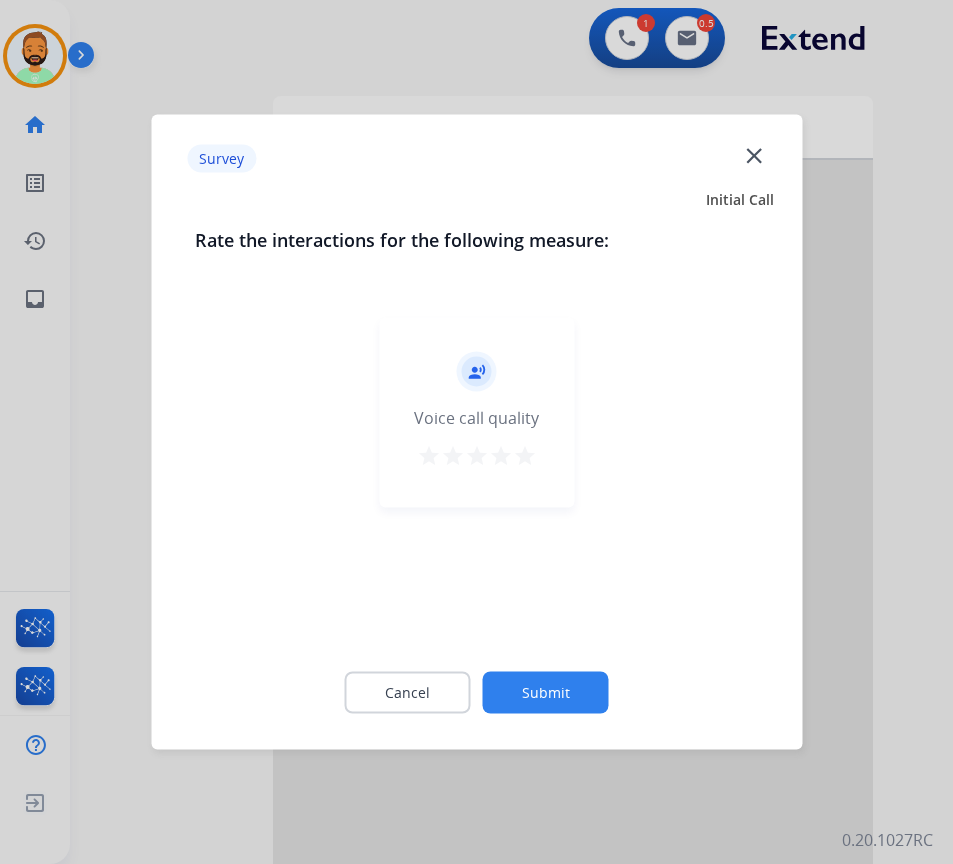 click on "Submit" 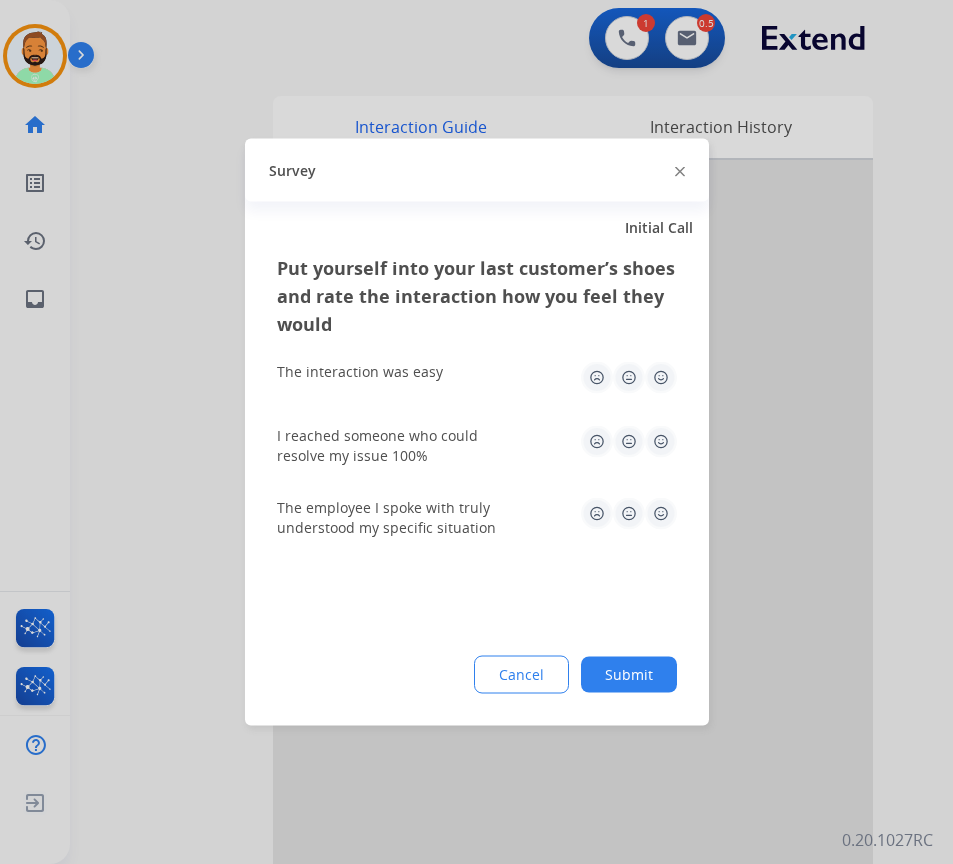 click on "Submit" 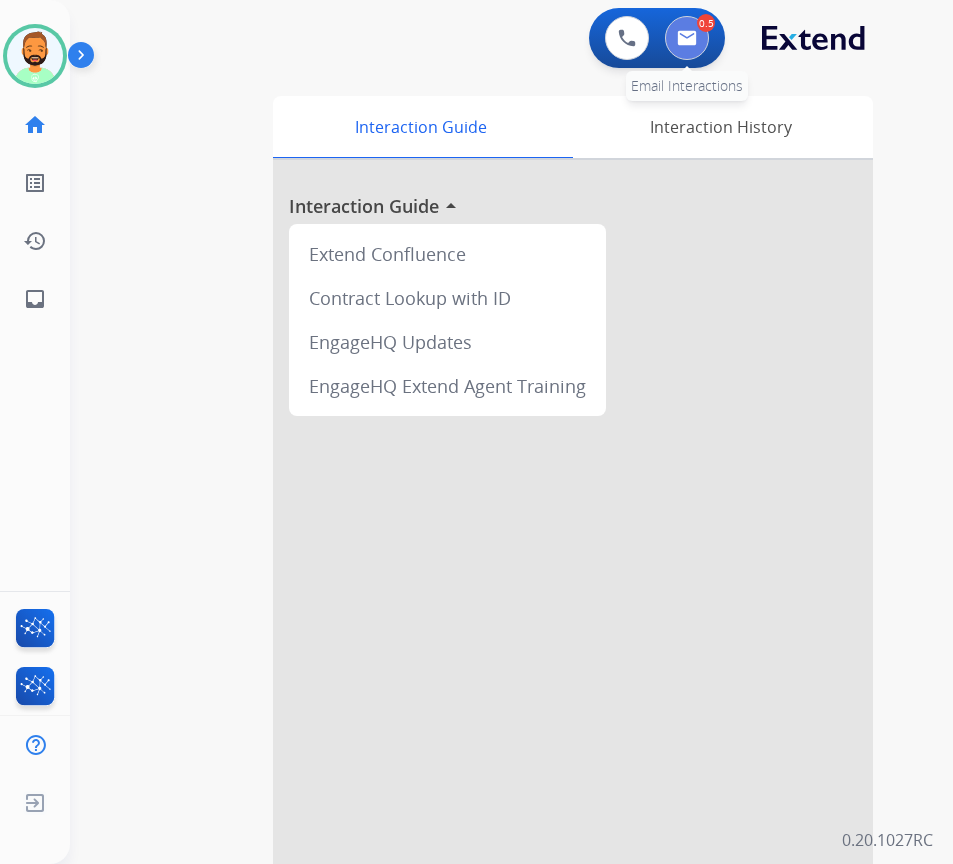 click at bounding box center (687, 38) 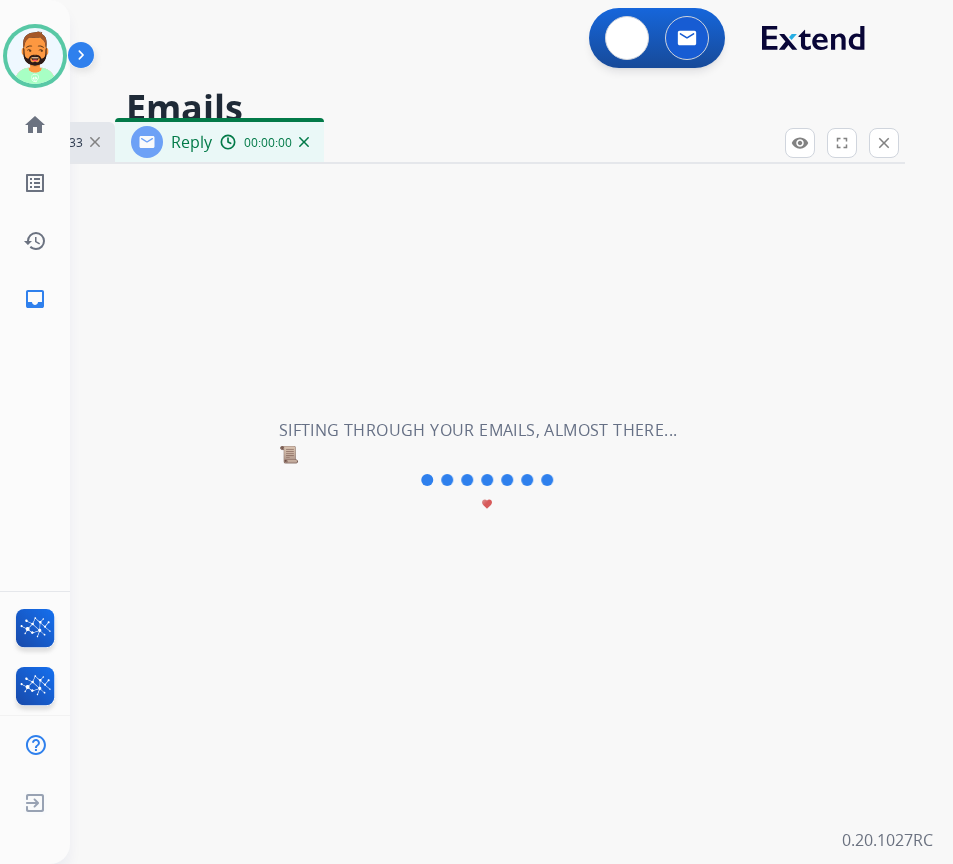 select on "**********" 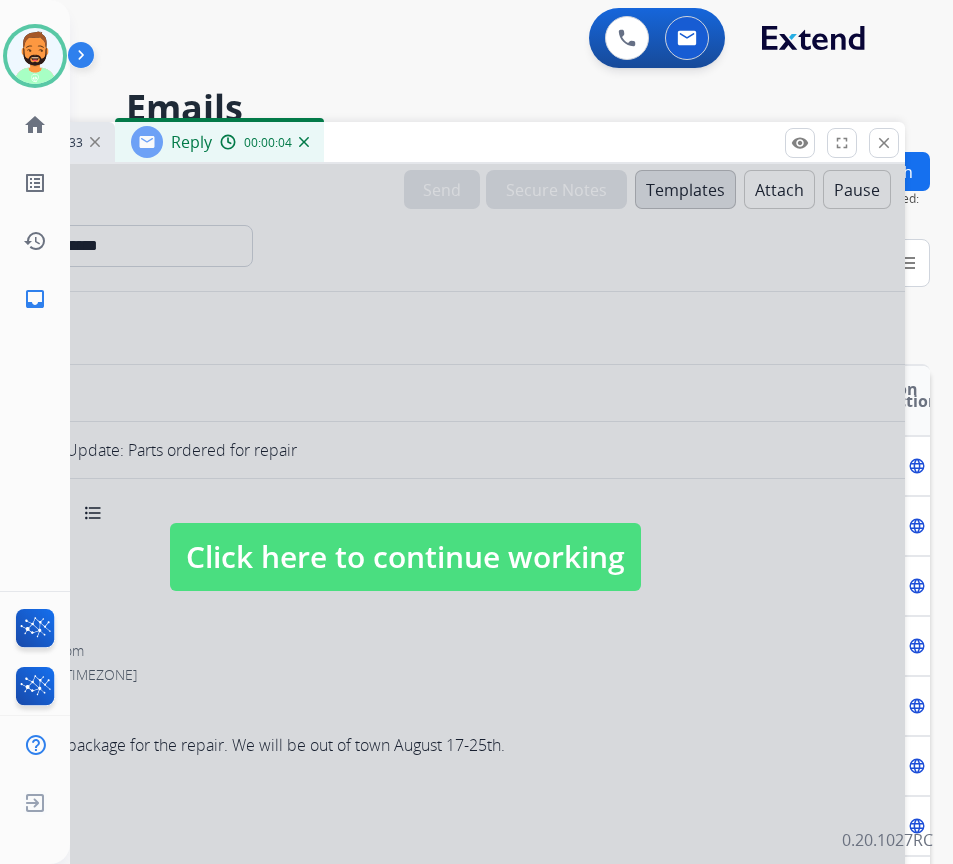 click on "Click here to continue working" at bounding box center [405, 557] 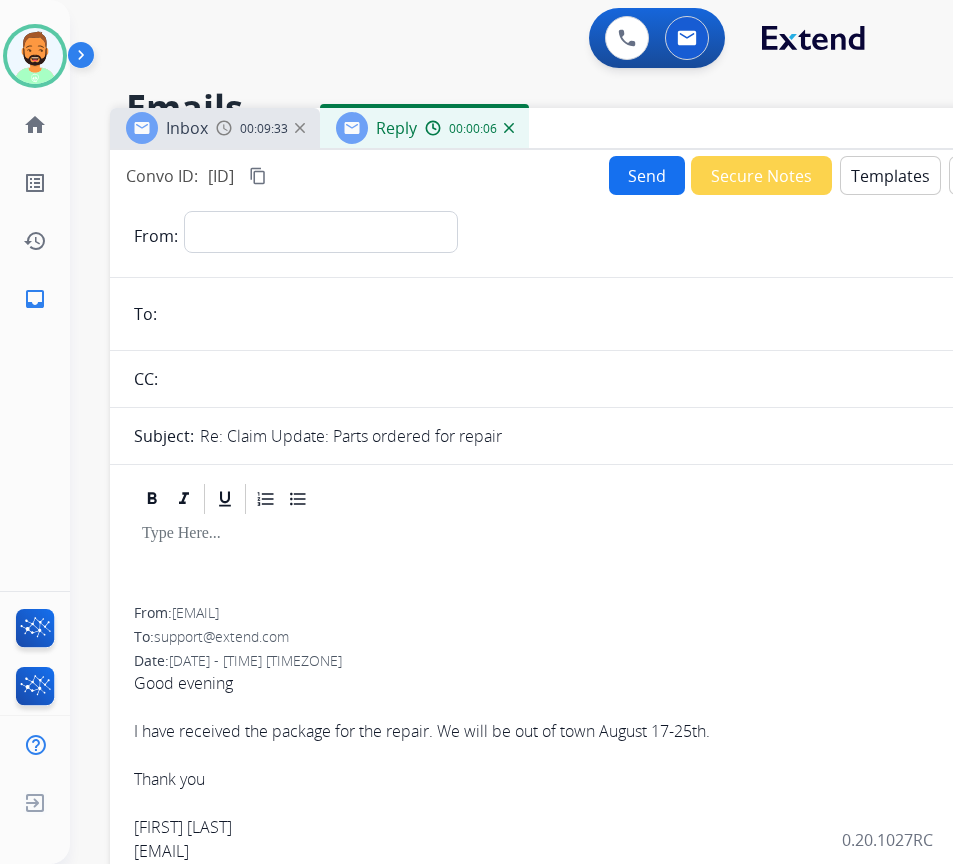 drag, startPoint x: 408, startPoint y: 137, endPoint x: 619, endPoint y: 116, distance: 212.04245 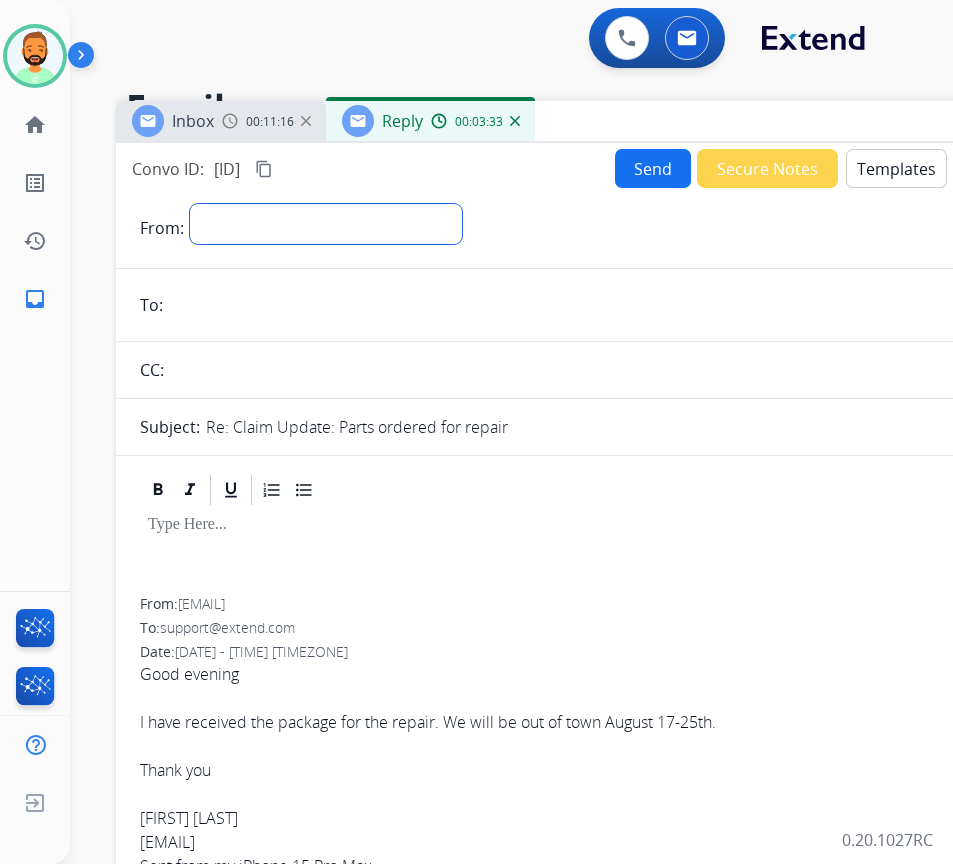 click on "**********" at bounding box center (326, 224) 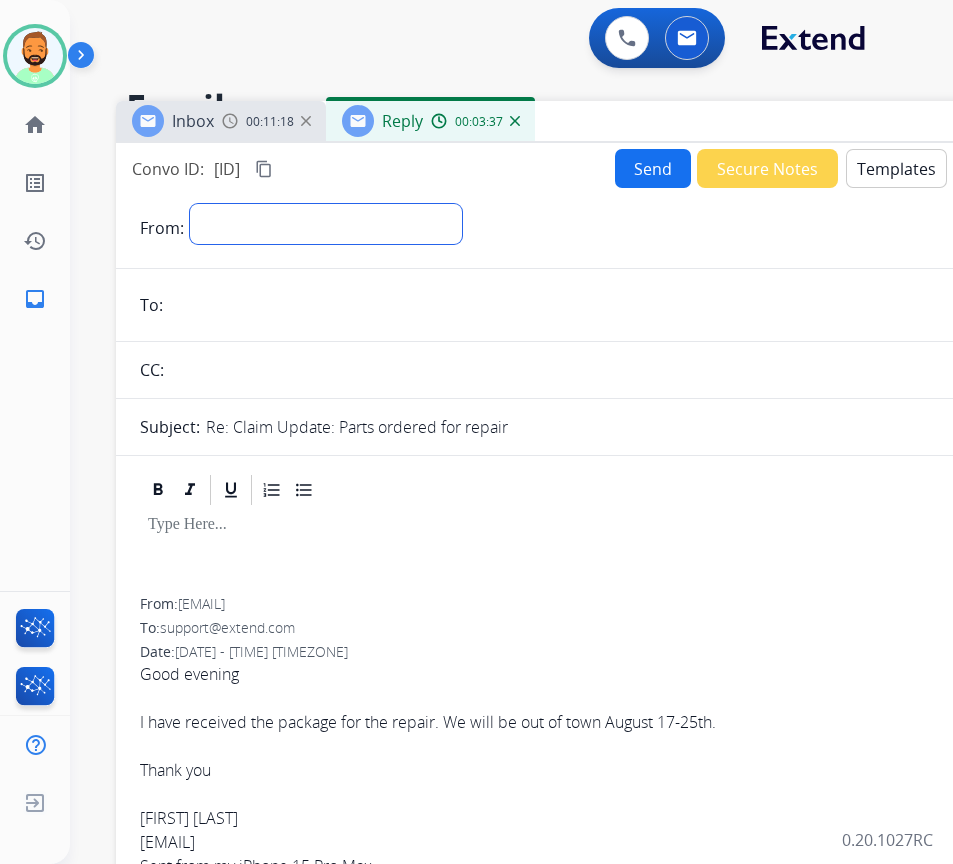 select on "**********" 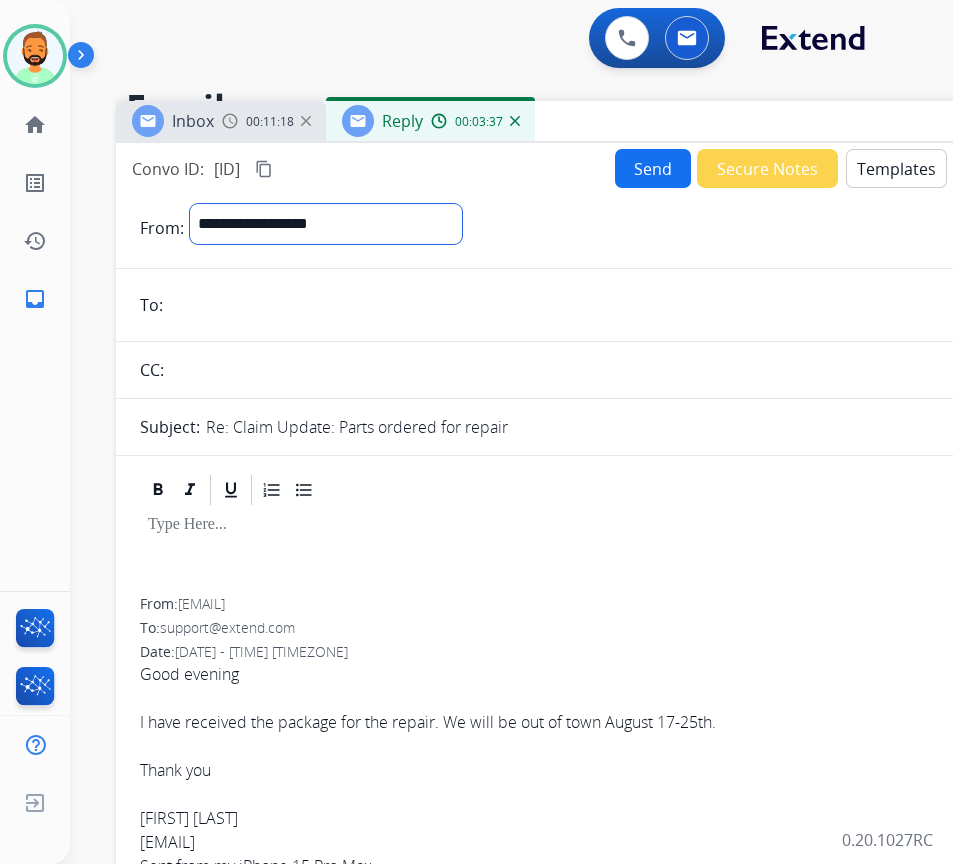 click on "**********" at bounding box center (326, 224) 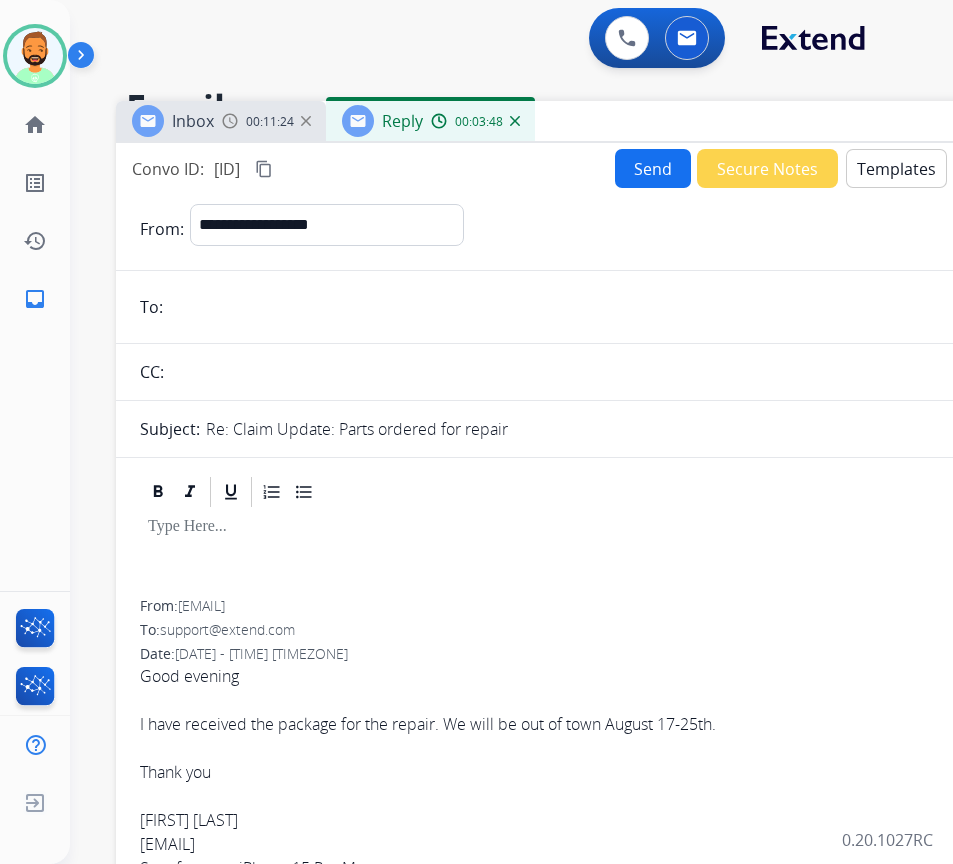 paste on "**********" 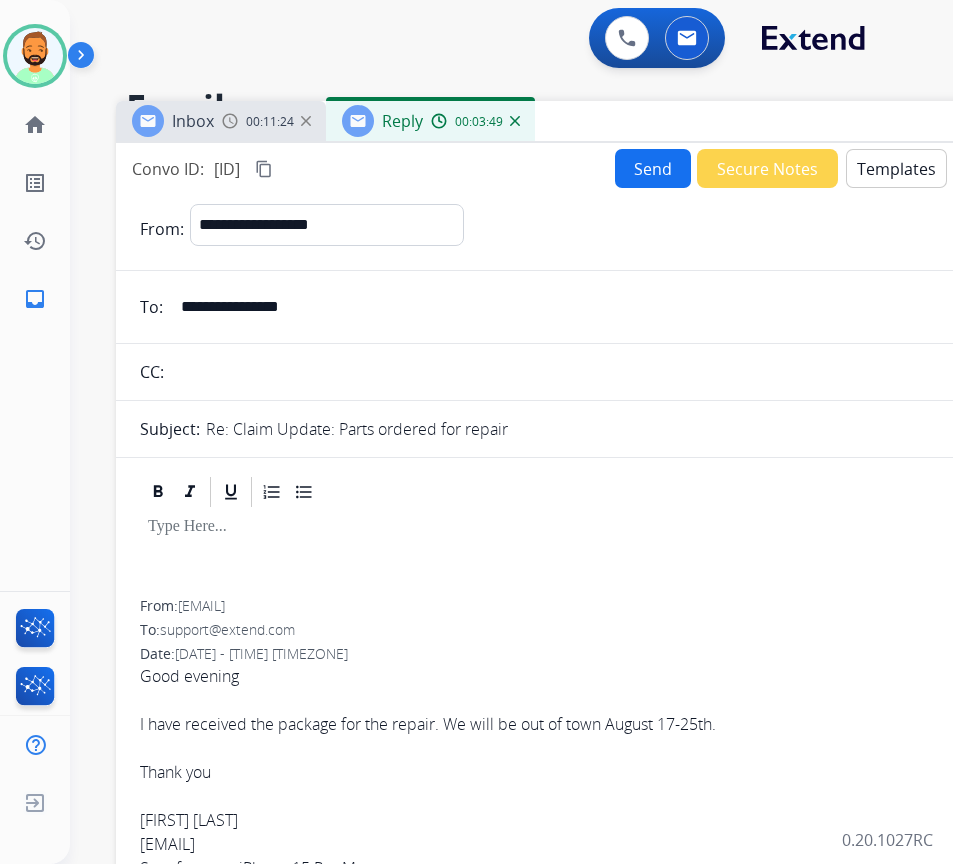 type on "**********" 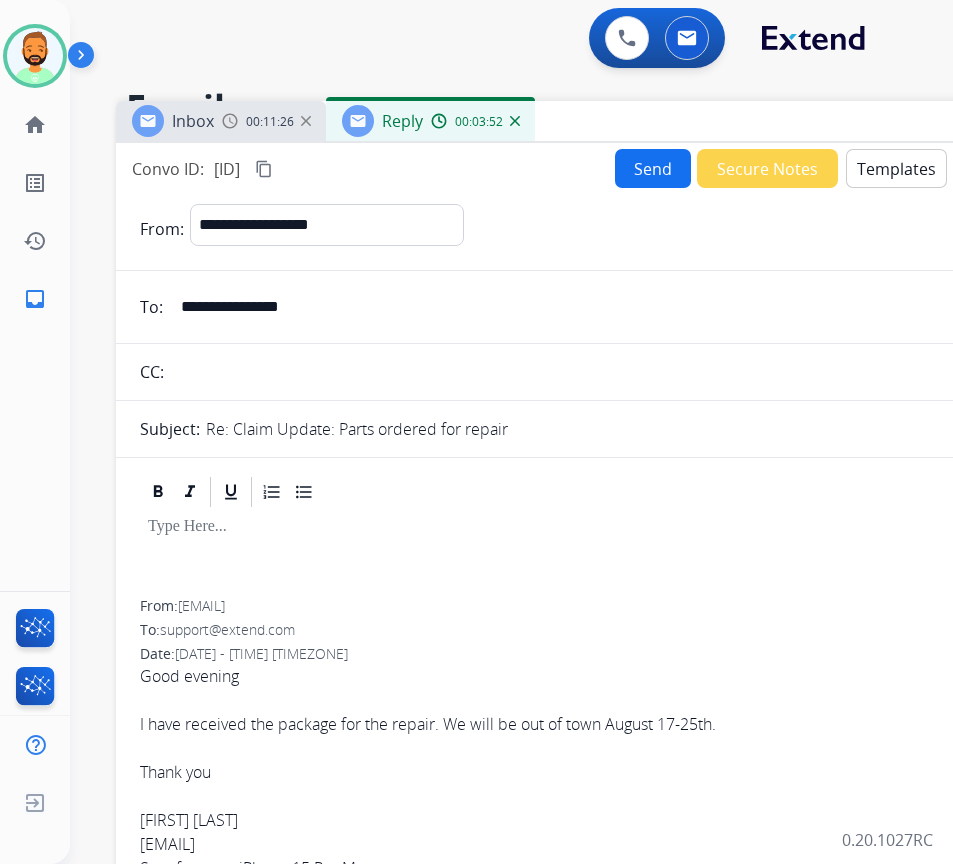 click on "Templates" at bounding box center (896, 168) 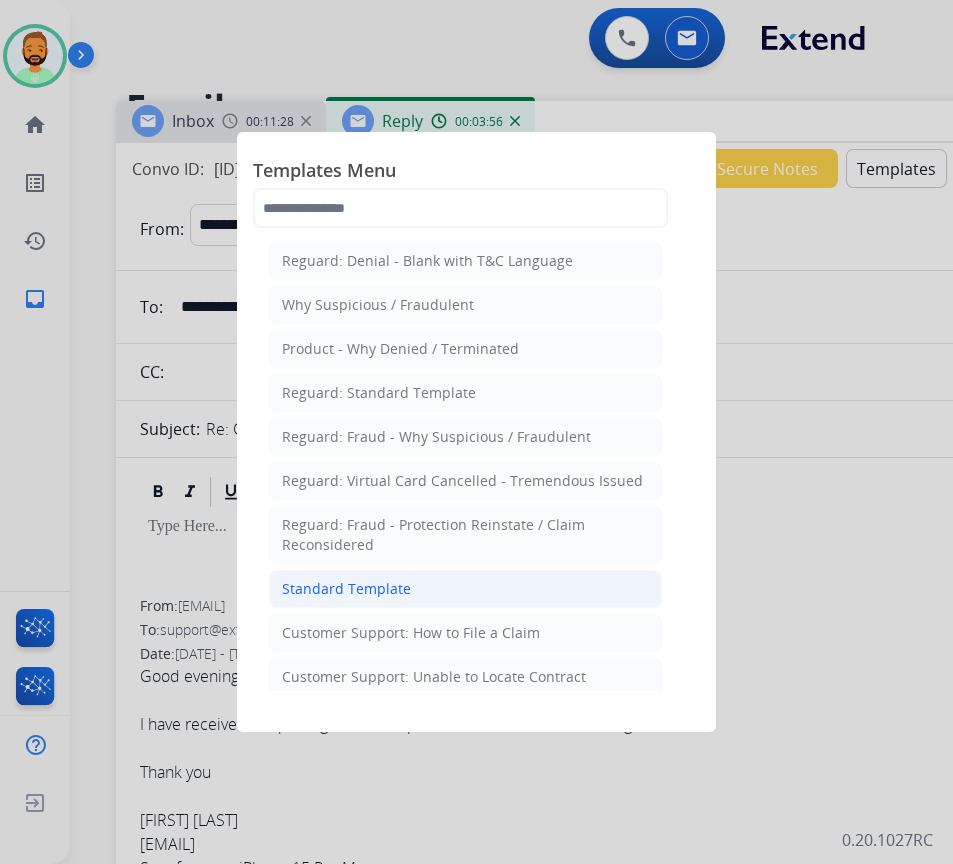 click on "Standard Template" 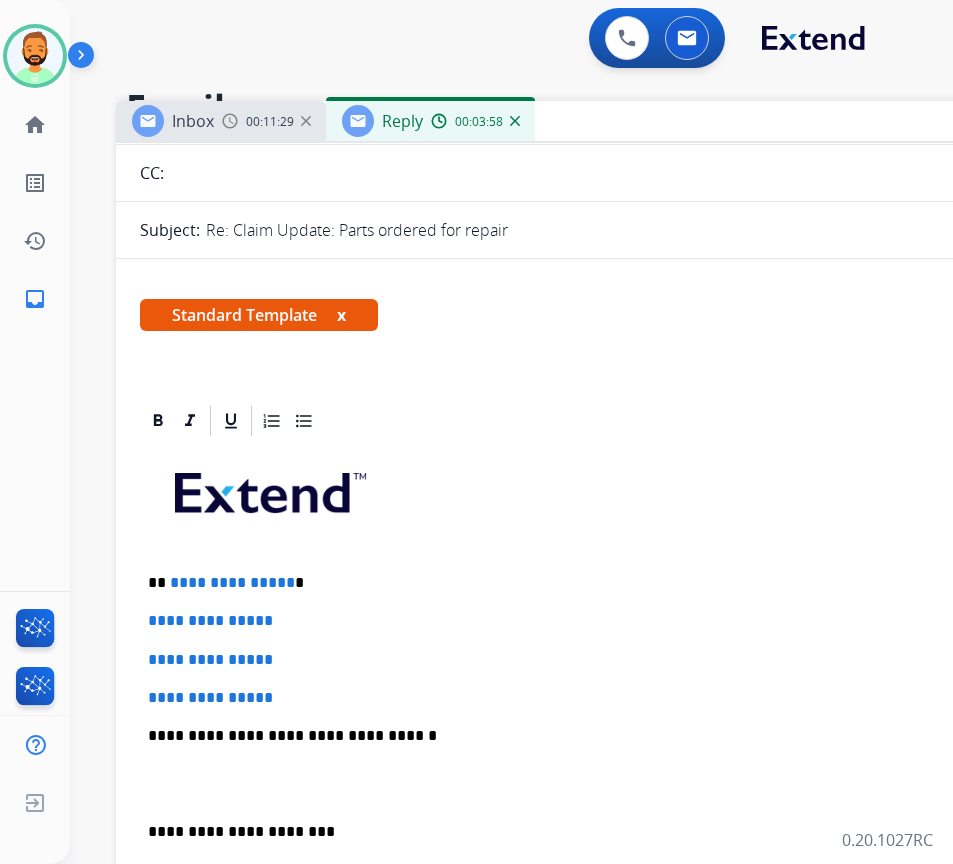 scroll, scrollTop: 200, scrollLeft: 0, axis: vertical 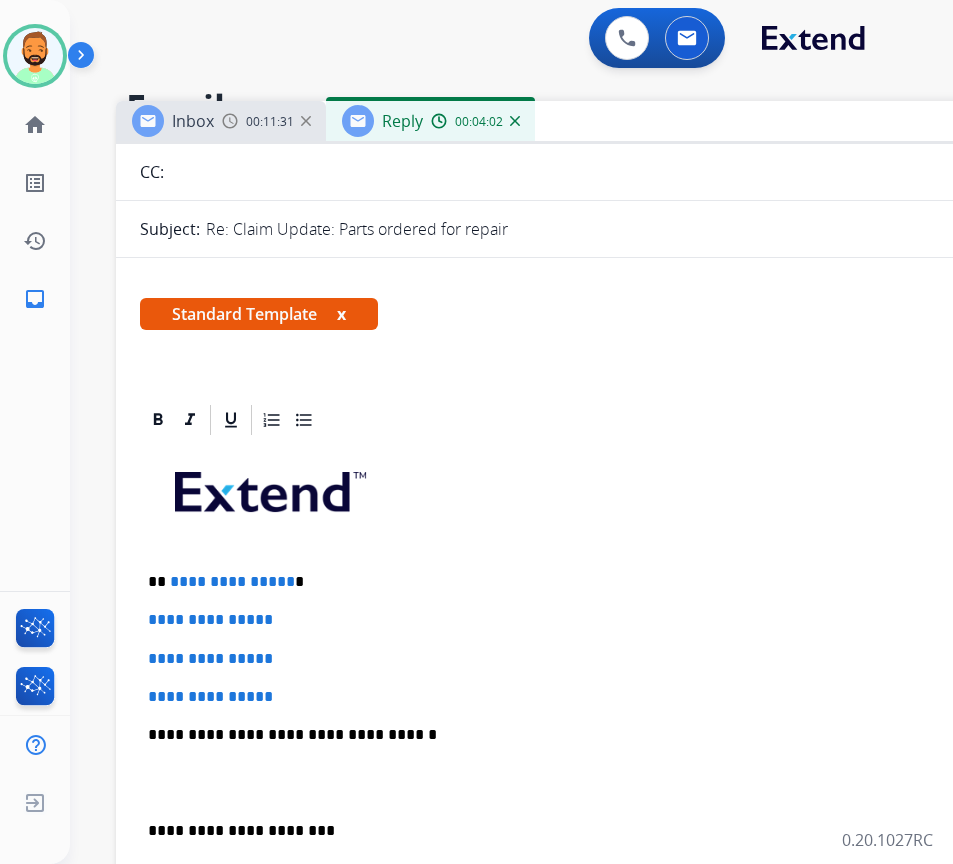 click on "**********" at bounding box center [608, 582] 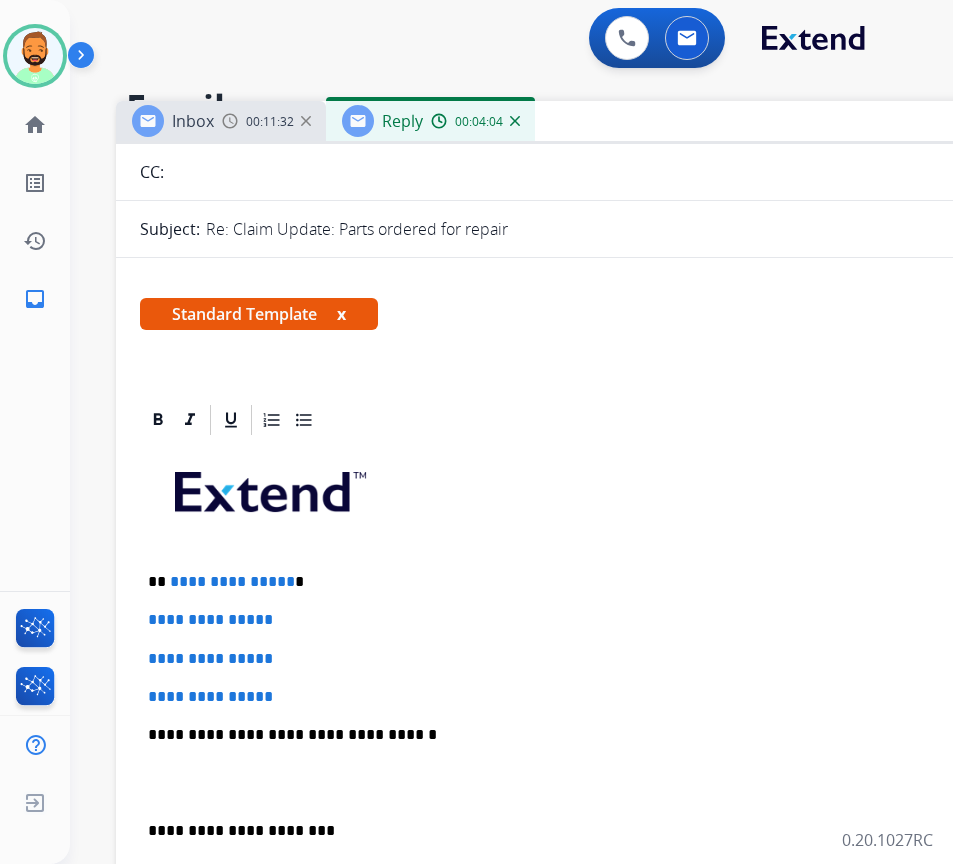 type 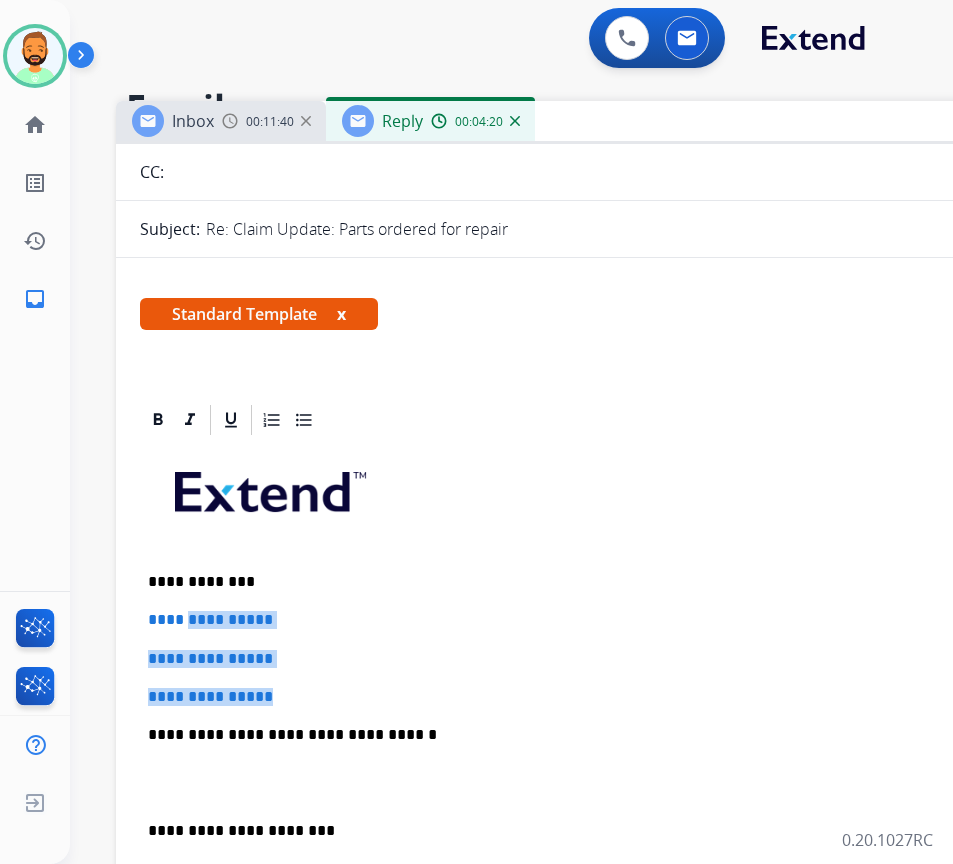 drag, startPoint x: 324, startPoint y: 683, endPoint x: 193, endPoint y: 608, distance: 150.95032 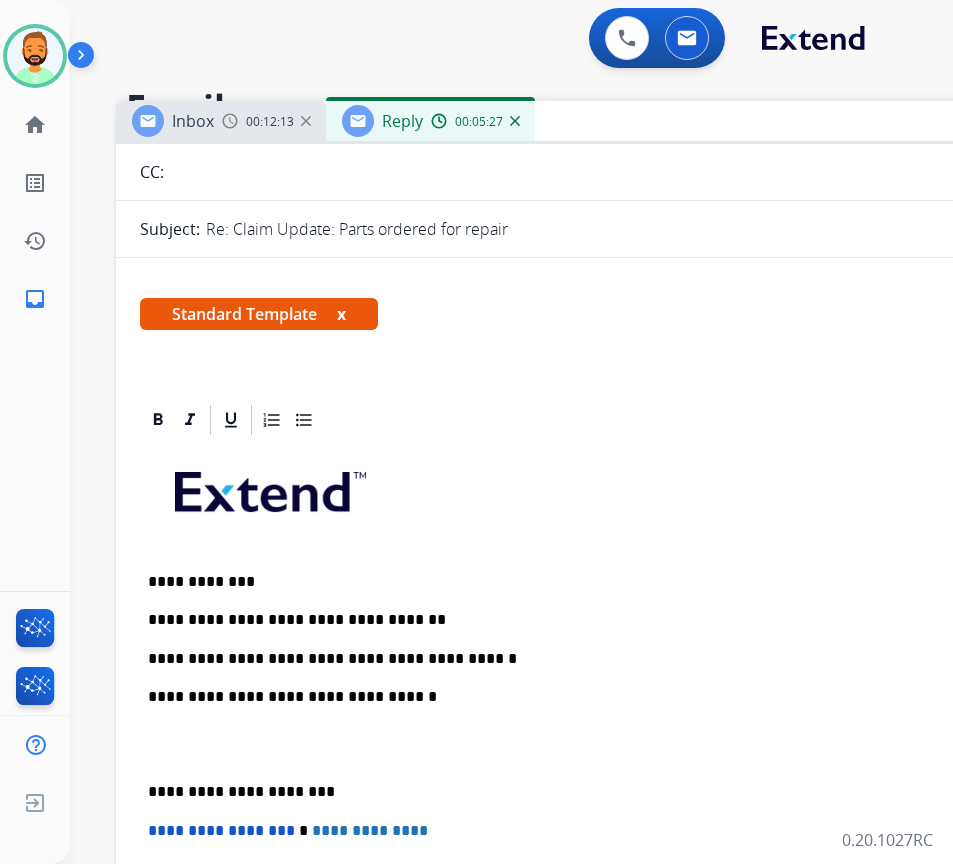 click on "**********" at bounding box center [608, 659] 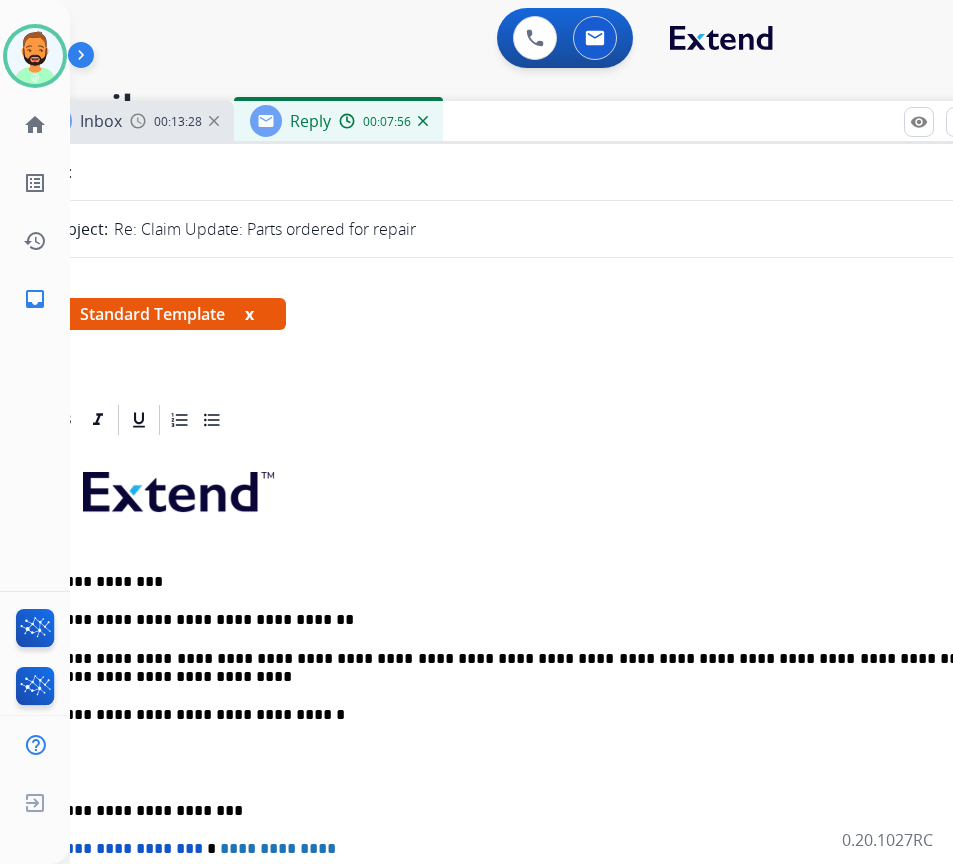 scroll, scrollTop: 0, scrollLeft: 90, axis: horizontal 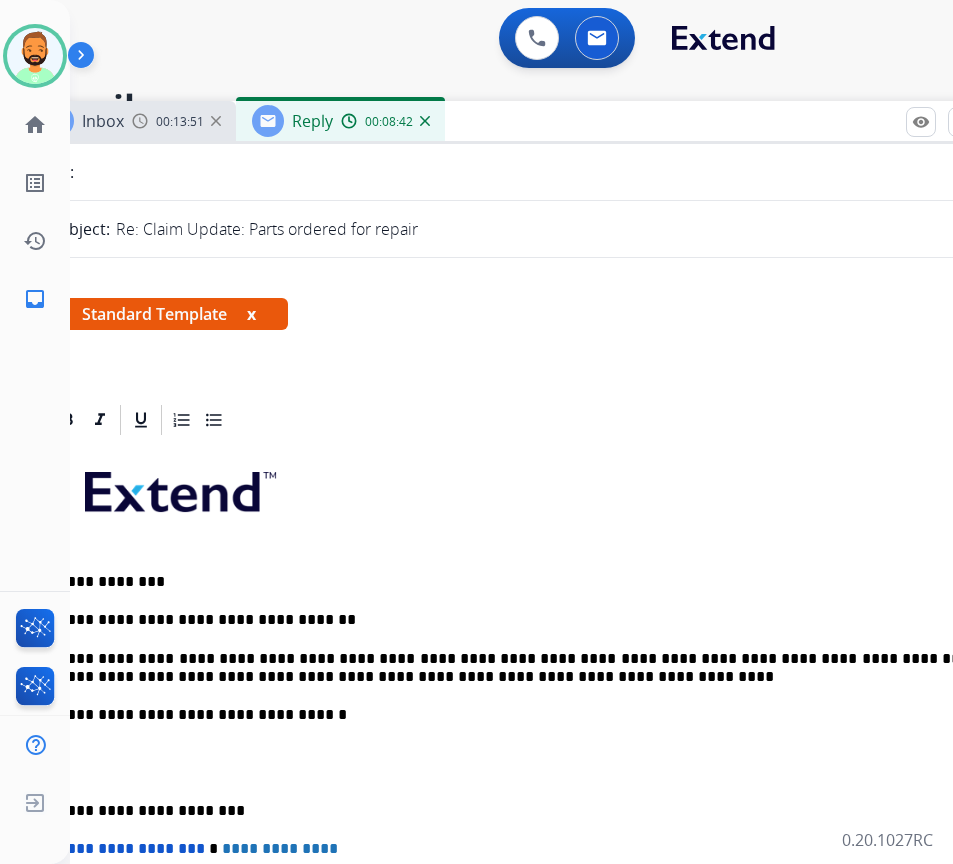 click on "**********" at bounding box center [518, 811] 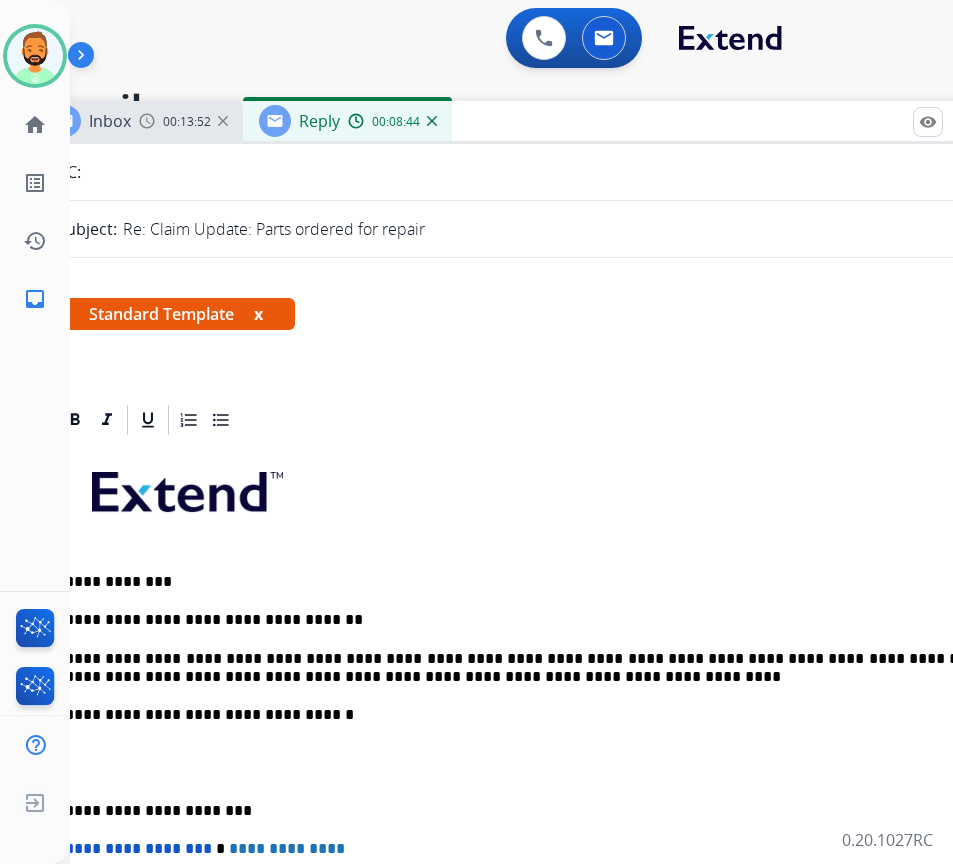 scroll, scrollTop: 0, scrollLeft: 73, axis: horizontal 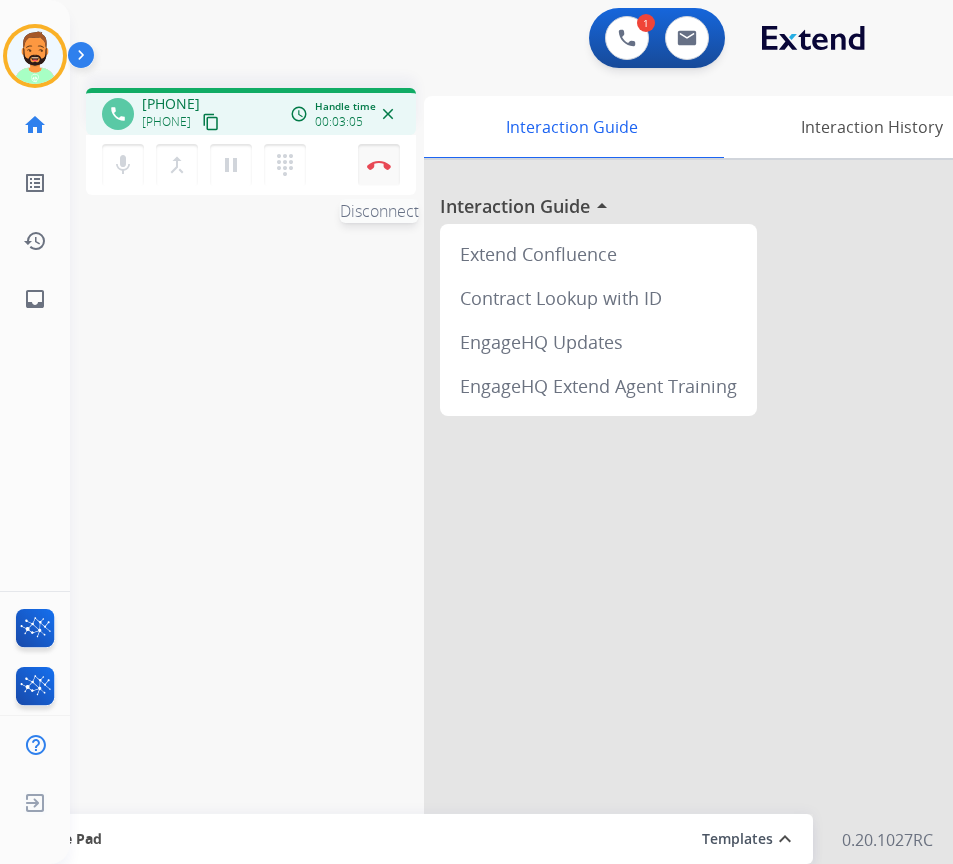 click at bounding box center (379, 165) 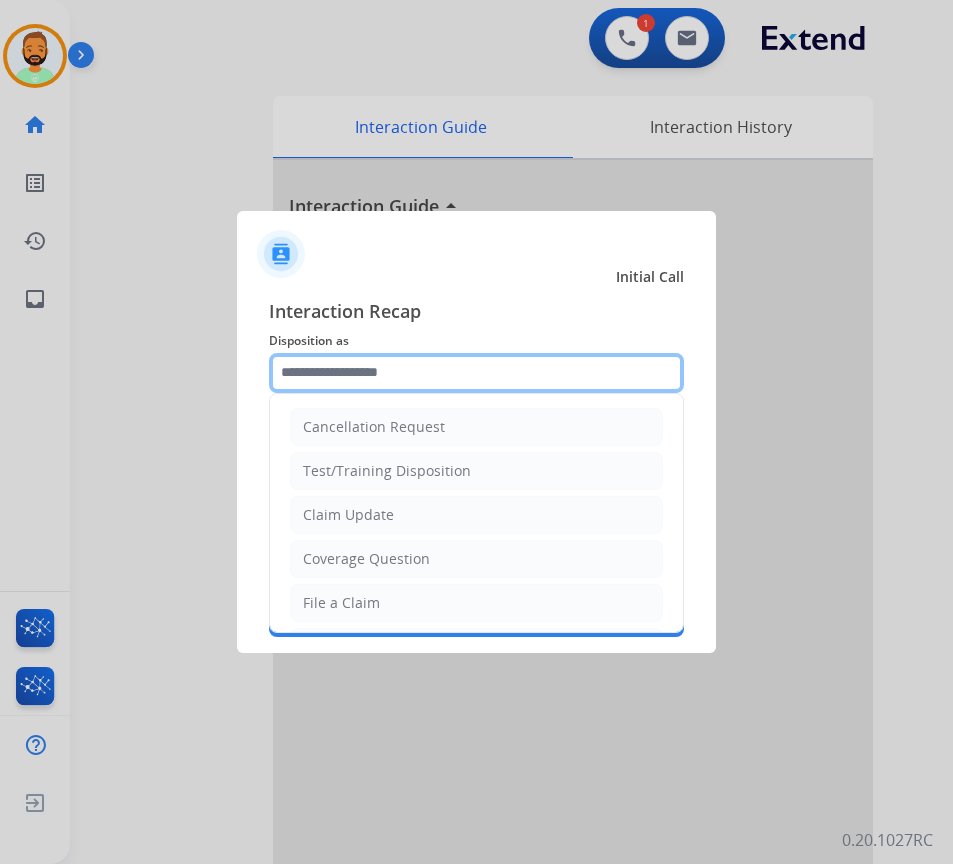 click 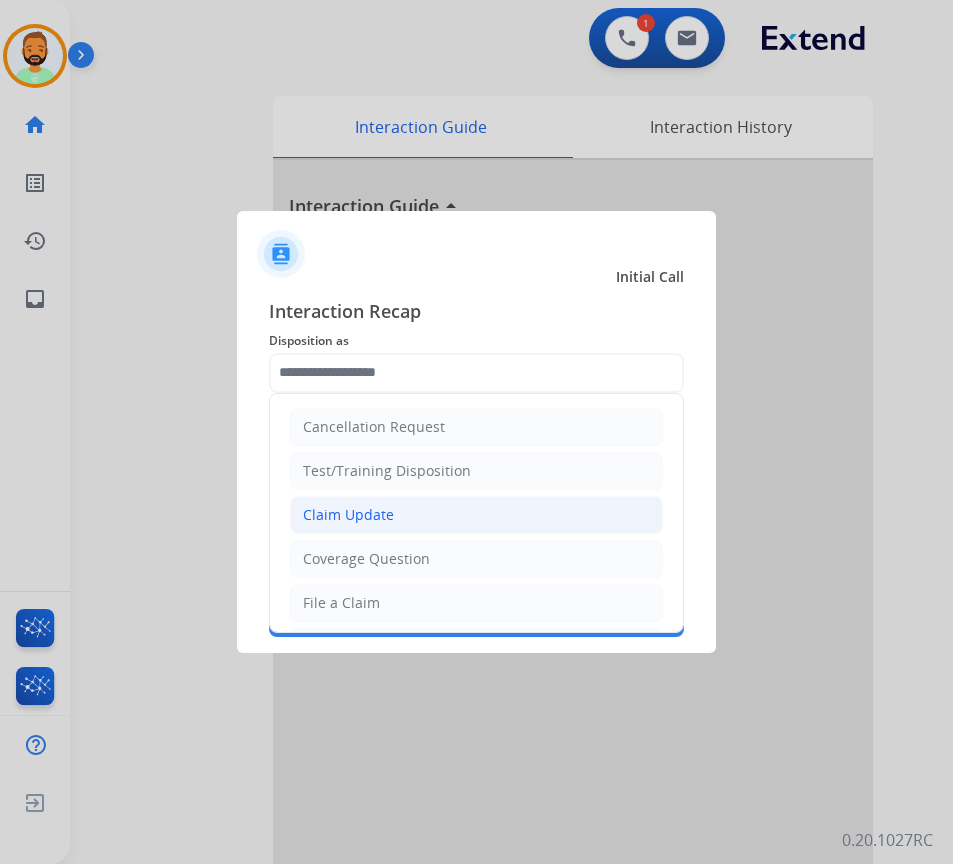 click on "Claim Update" 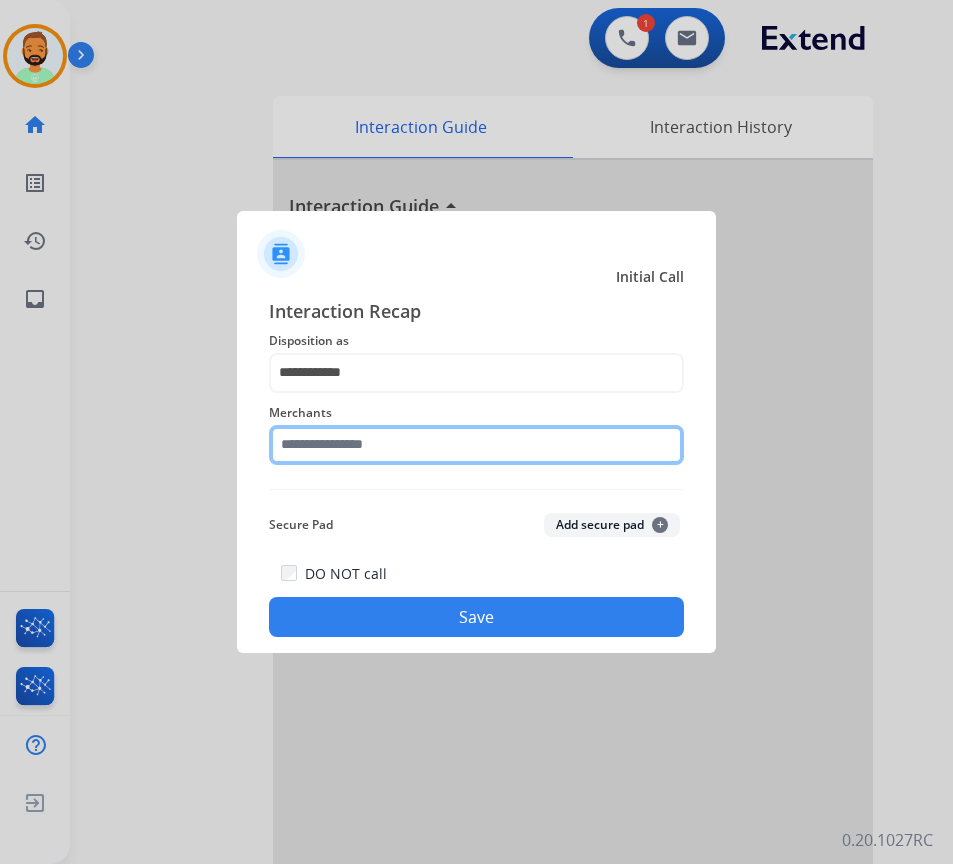 click 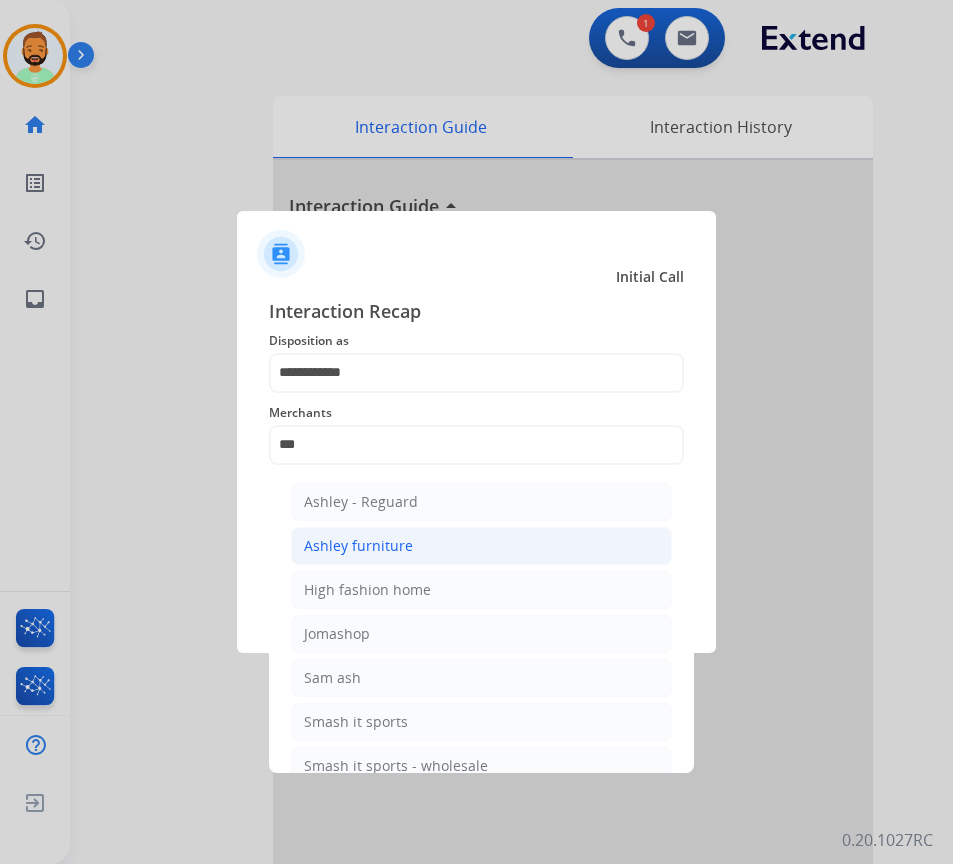 click on "Ashley furniture" 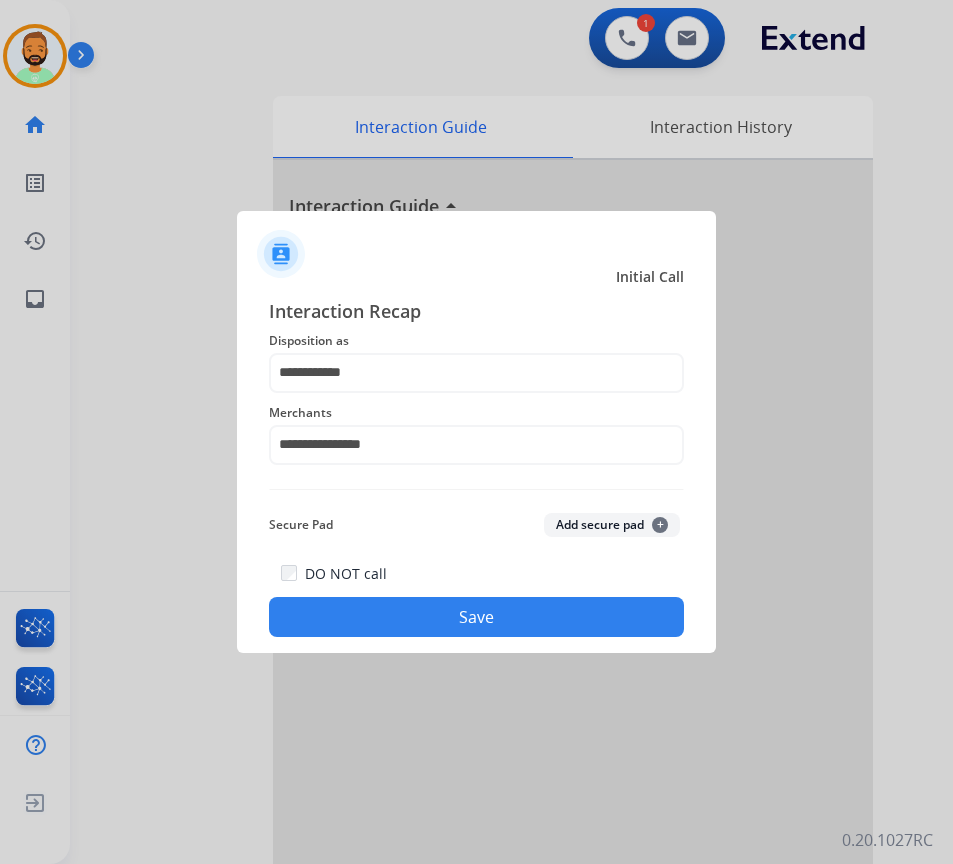 click on "Save" 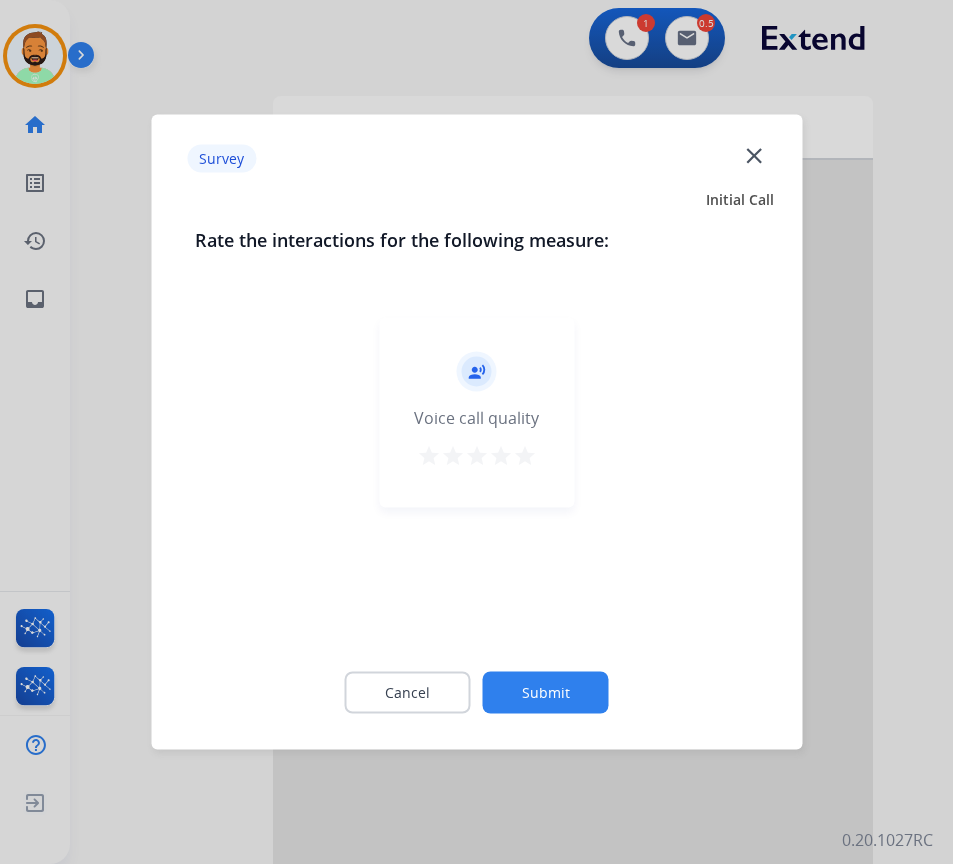 click on "Submit" 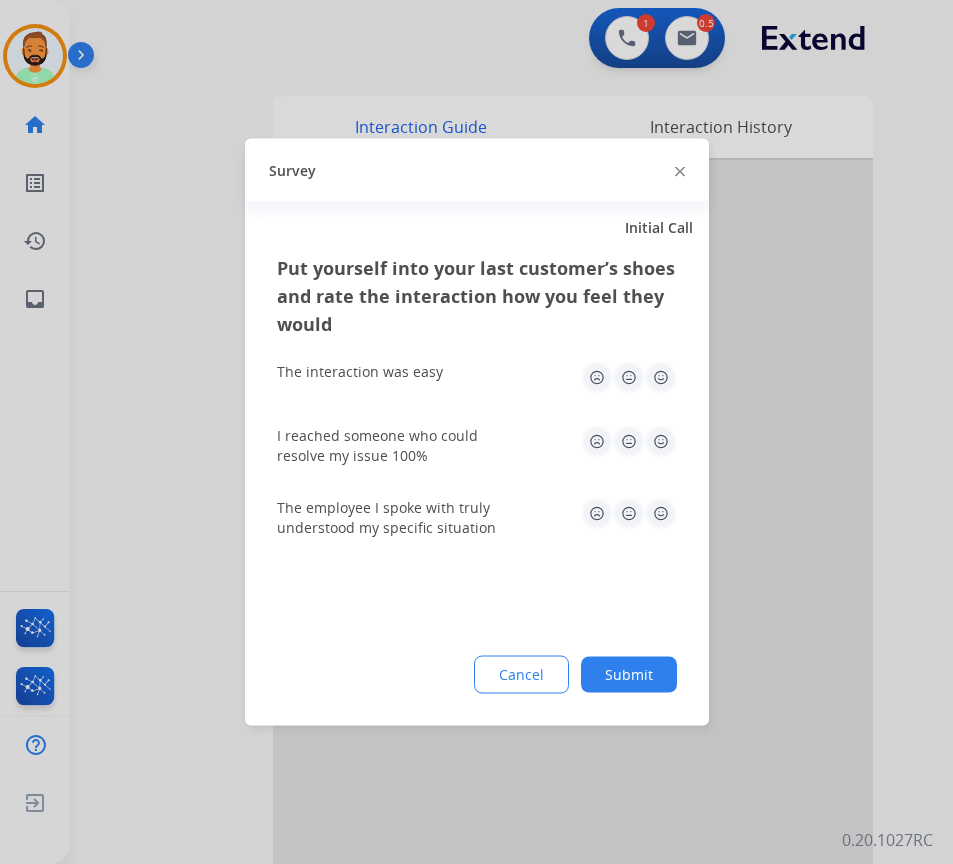 click on "Submit" 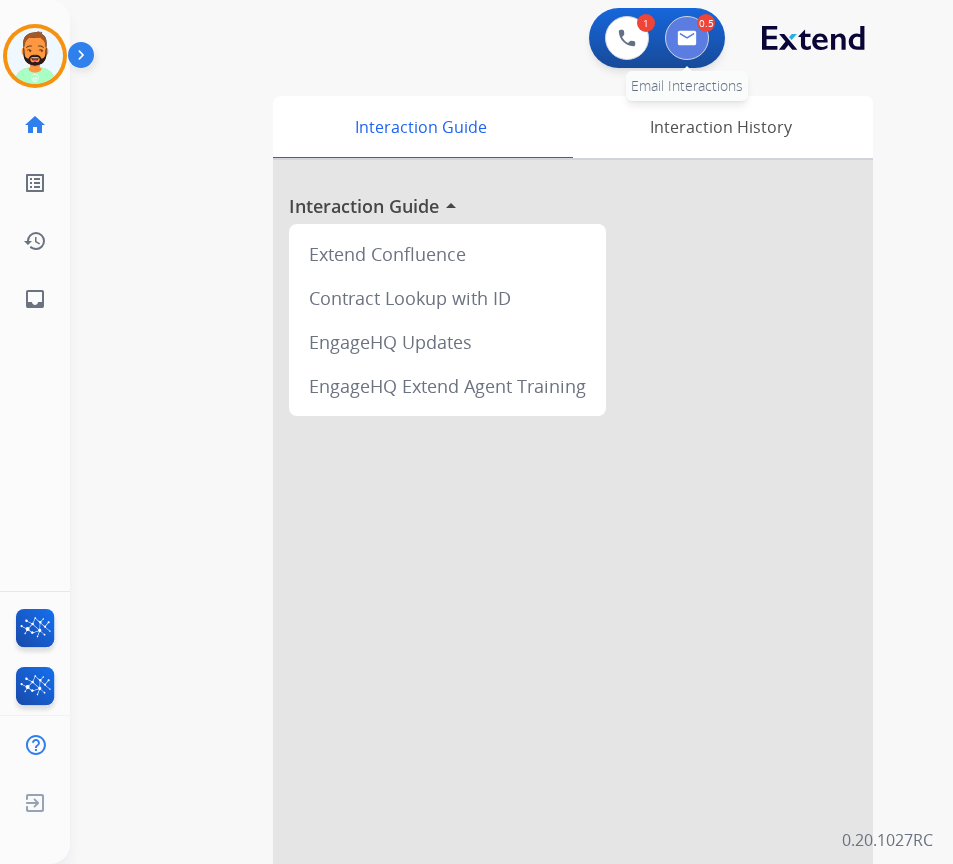 click at bounding box center [687, 38] 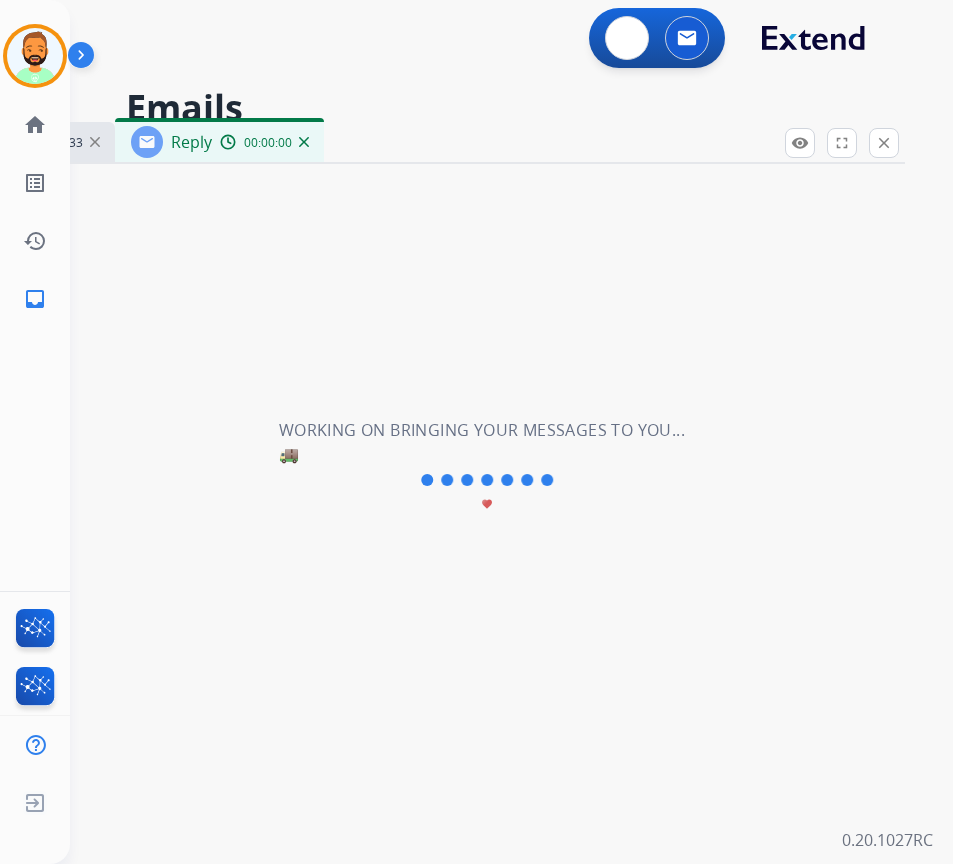 select on "**********" 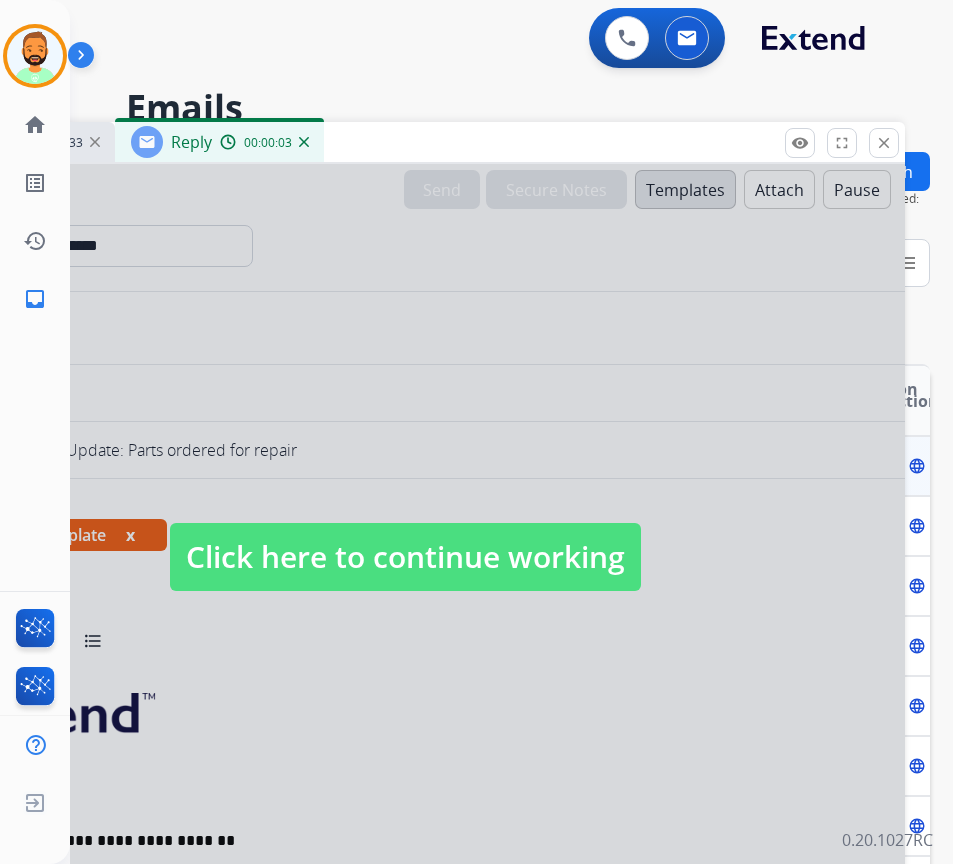 click on "Click here to continue working" at bounding box center (405, 557) 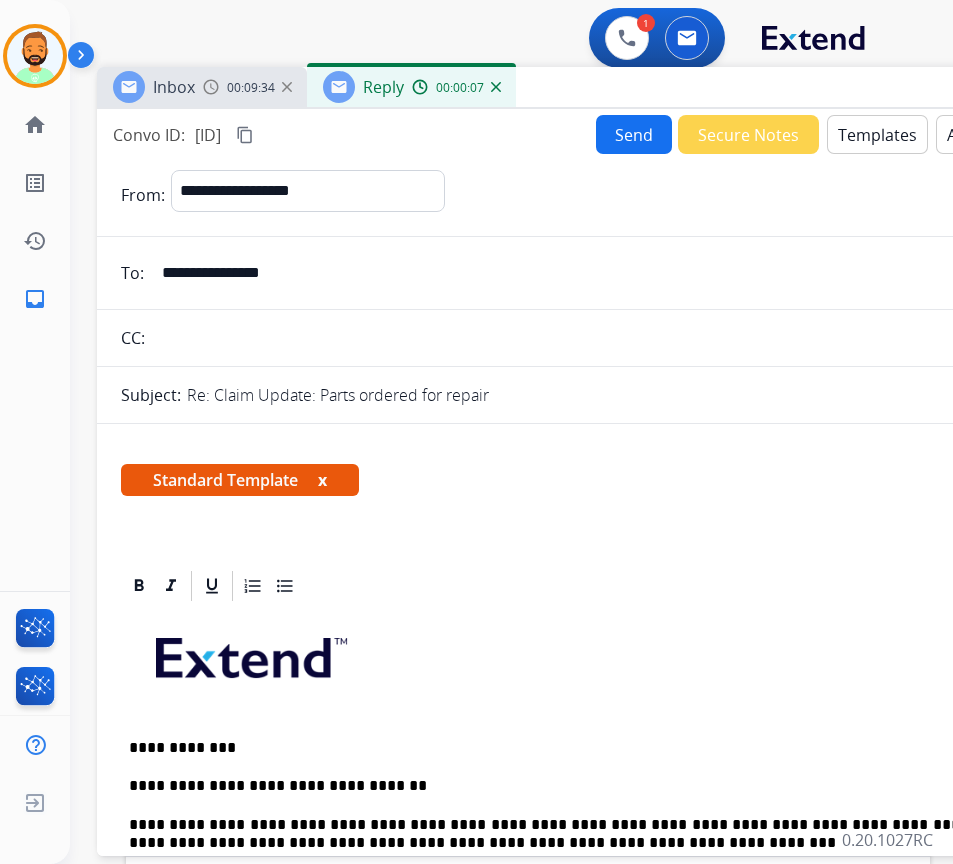 drag, startPoint x: 432, startPoint y: 137, endPoint x: 605, endPoint y: 85, distance: 180.64606 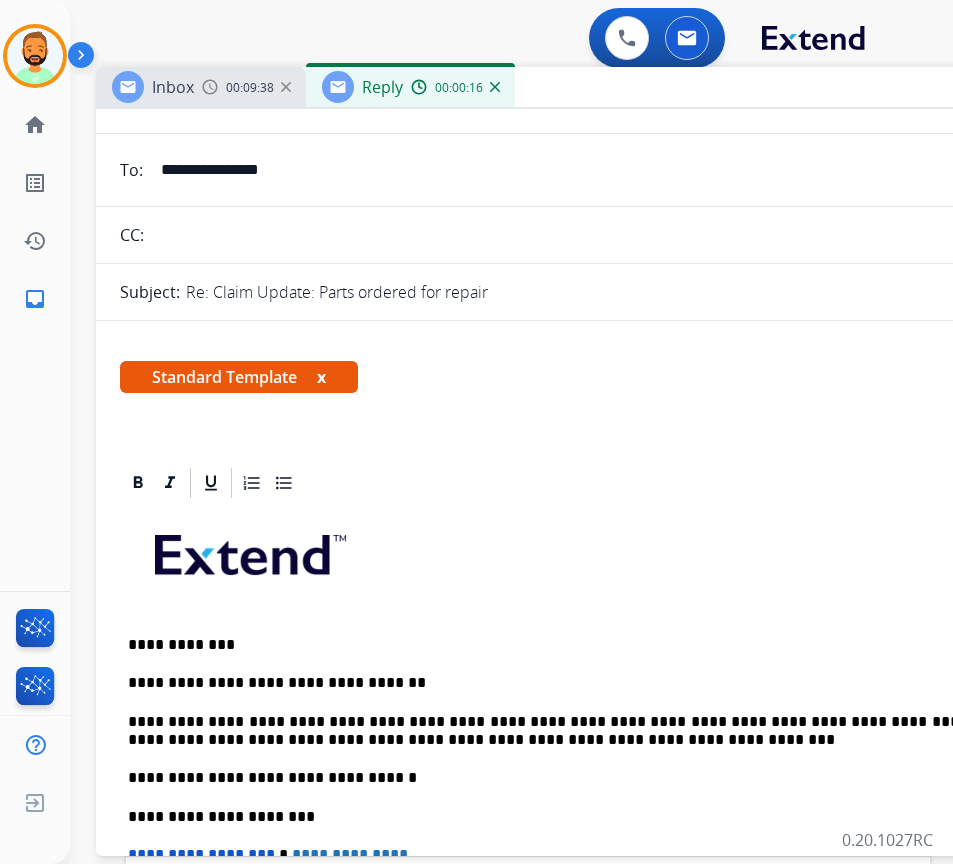 scroll, scrollTop: 0, scrollLeft: 0, axis: both 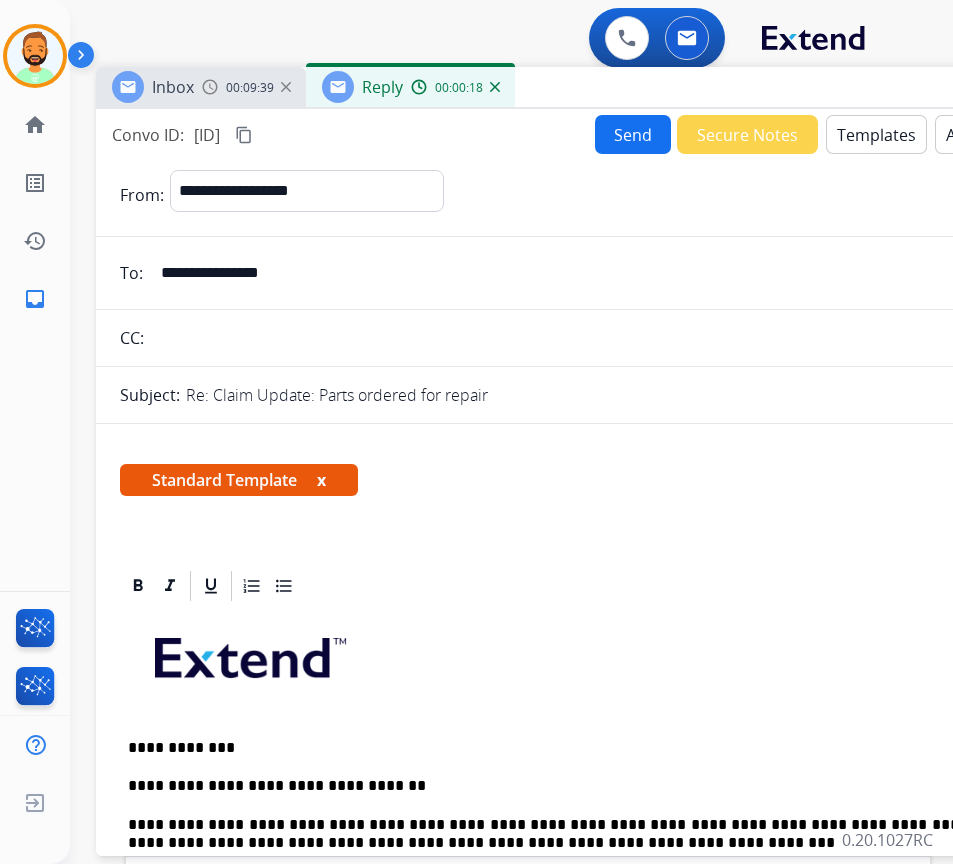 click on "Send" at bounding box center (633, 134) 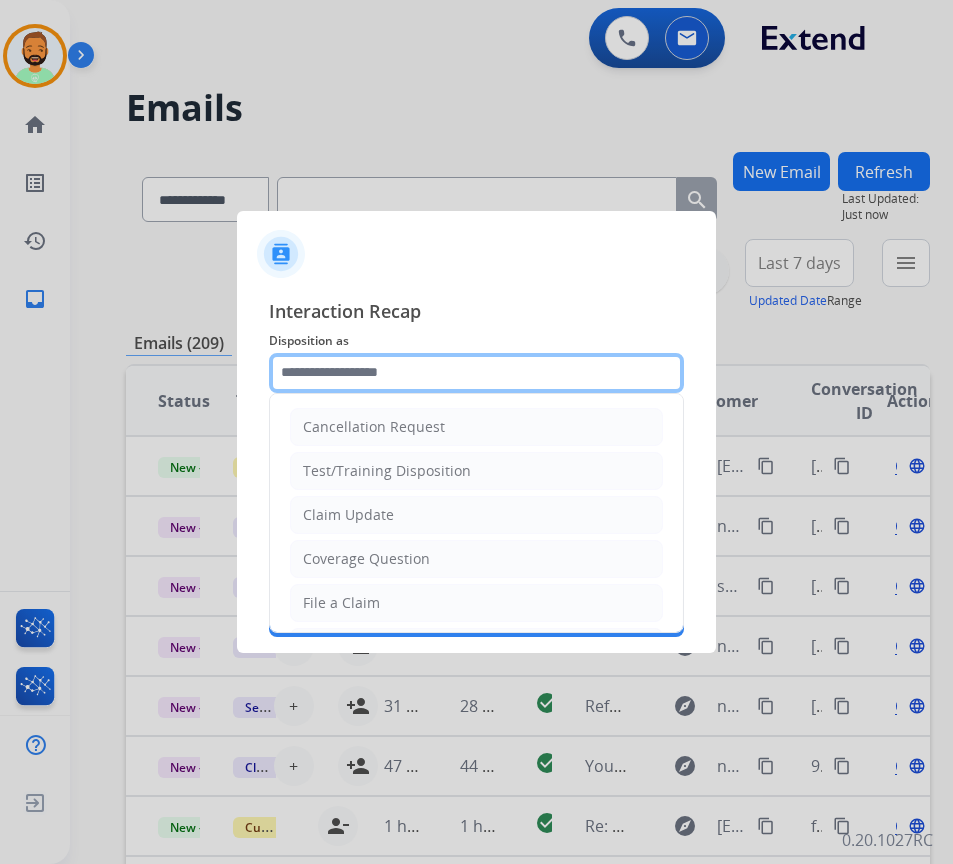 click 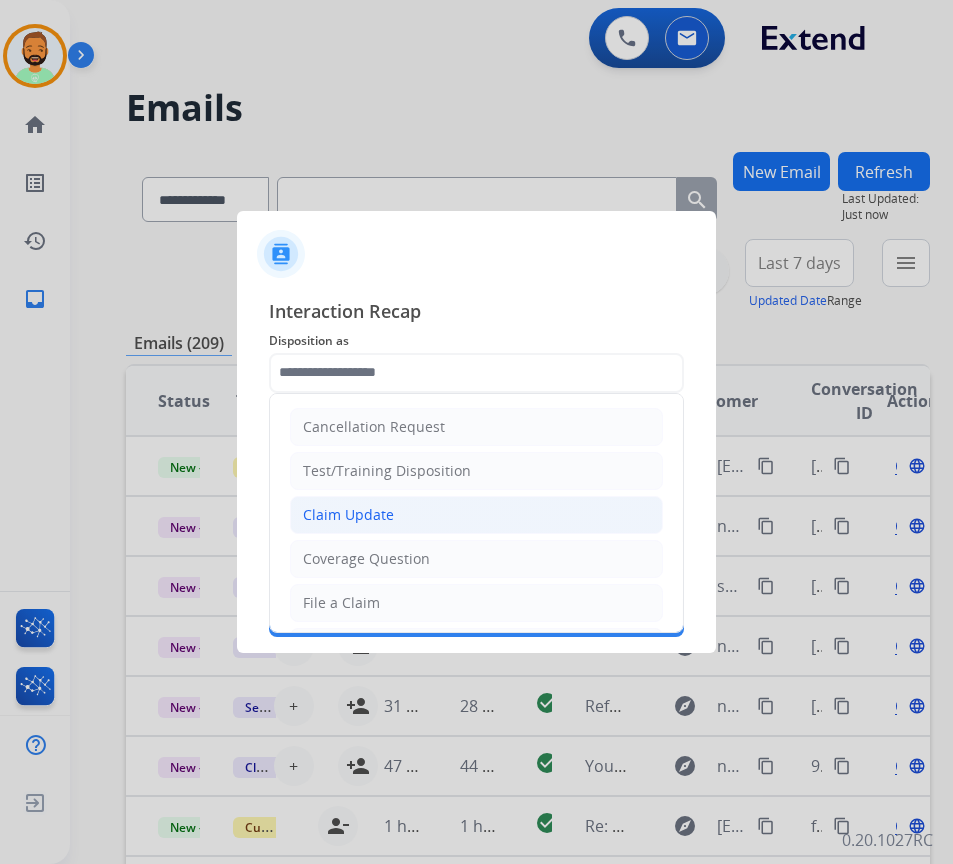 click on "Claim Update" 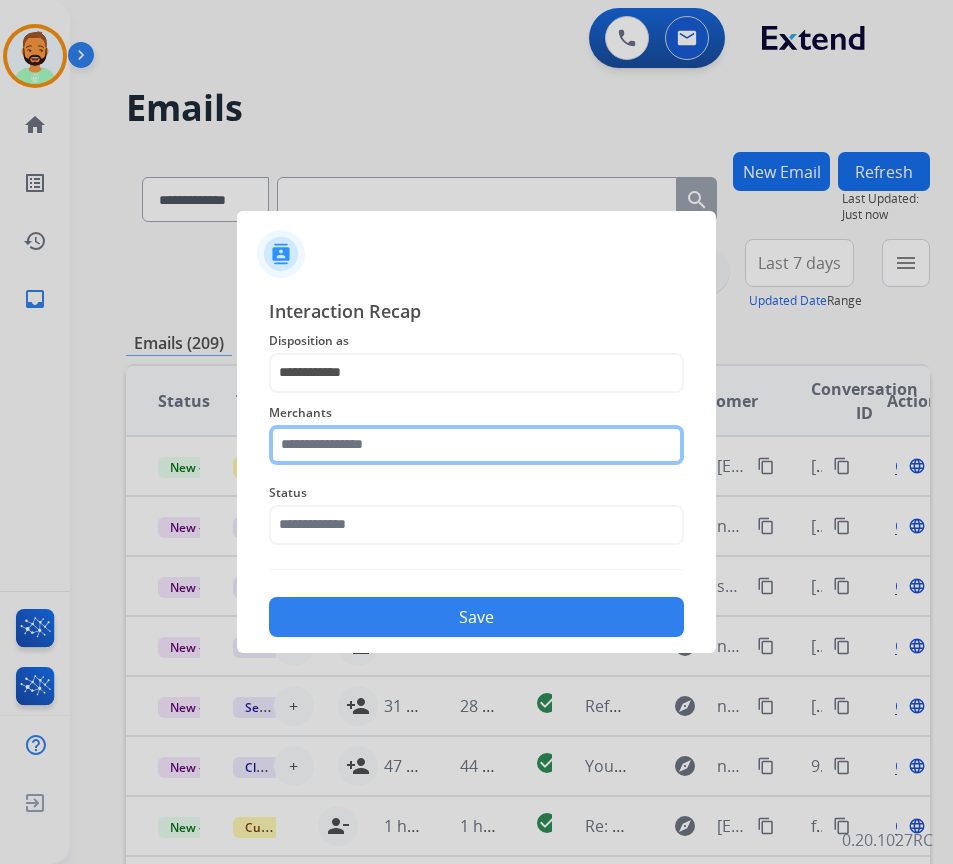 click 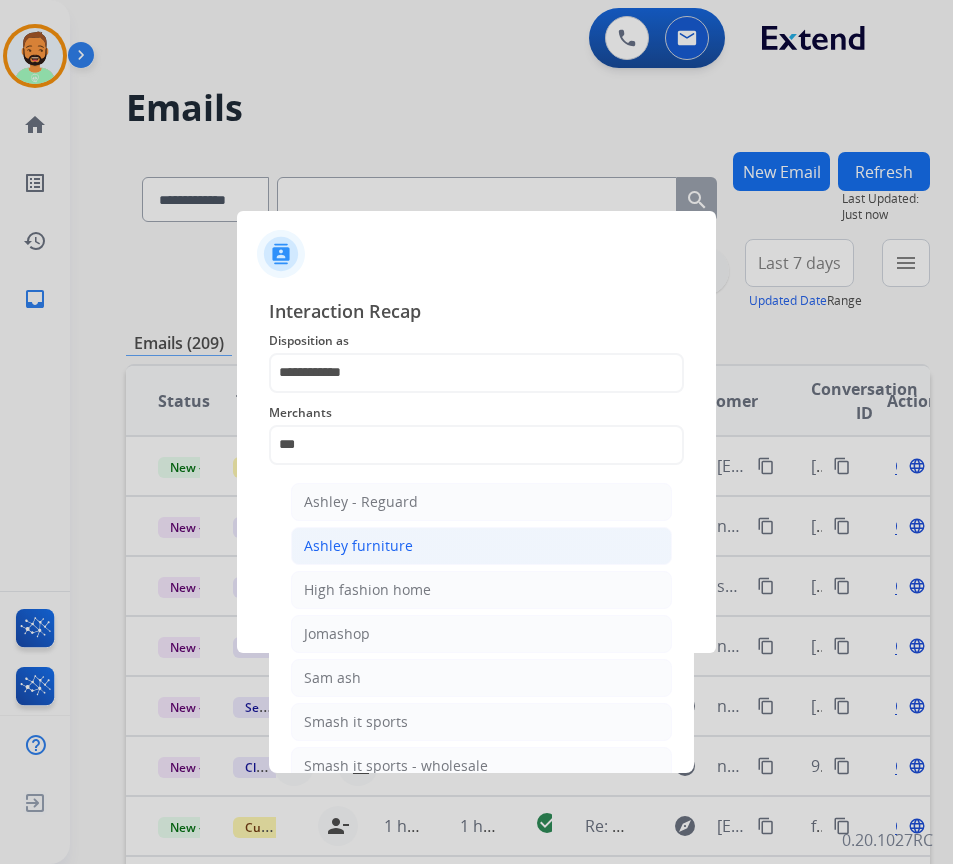 click on "Ashley furniture" 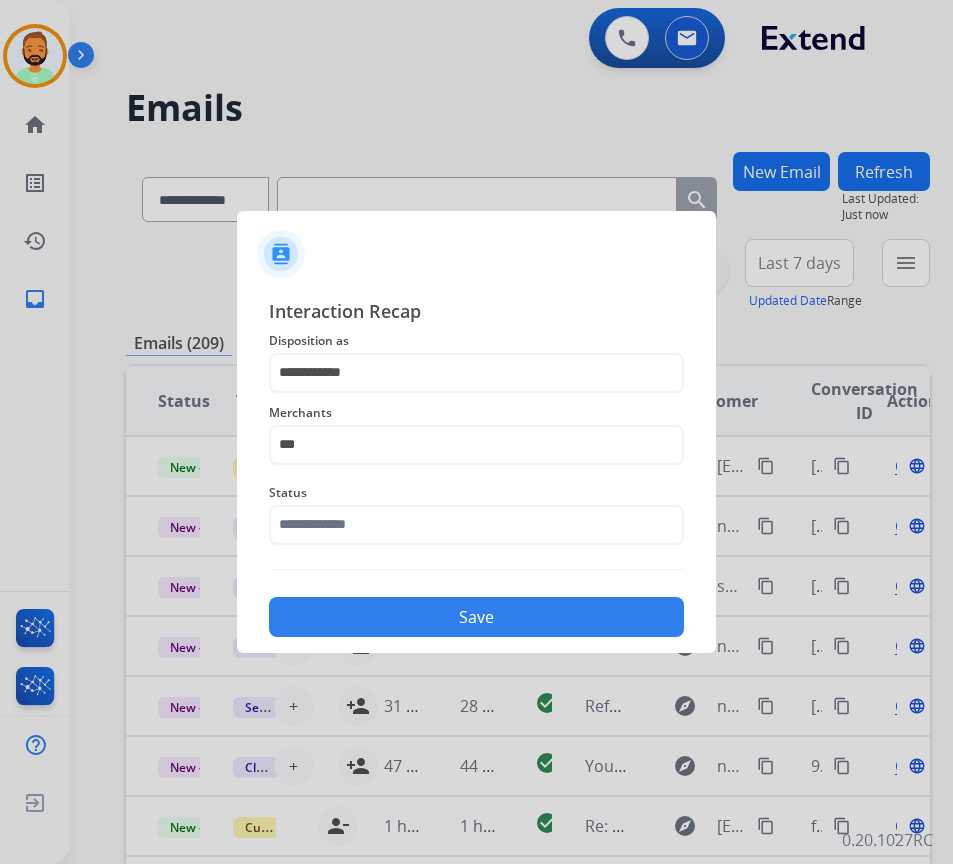 type on "**********" 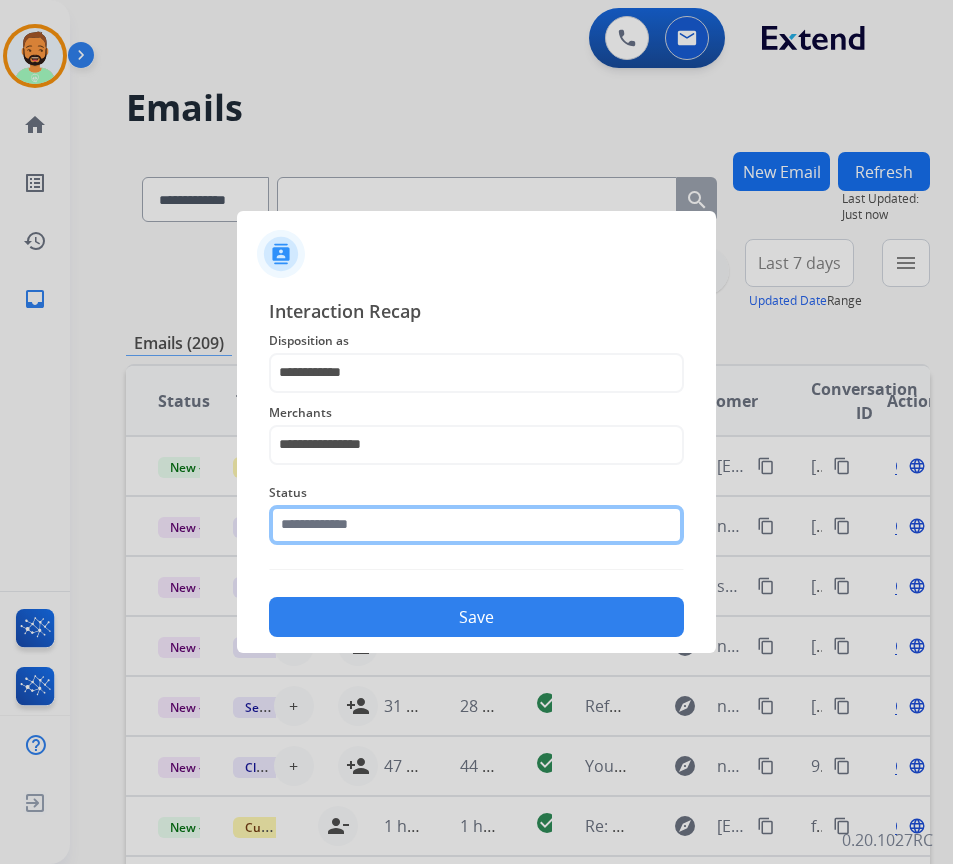 click 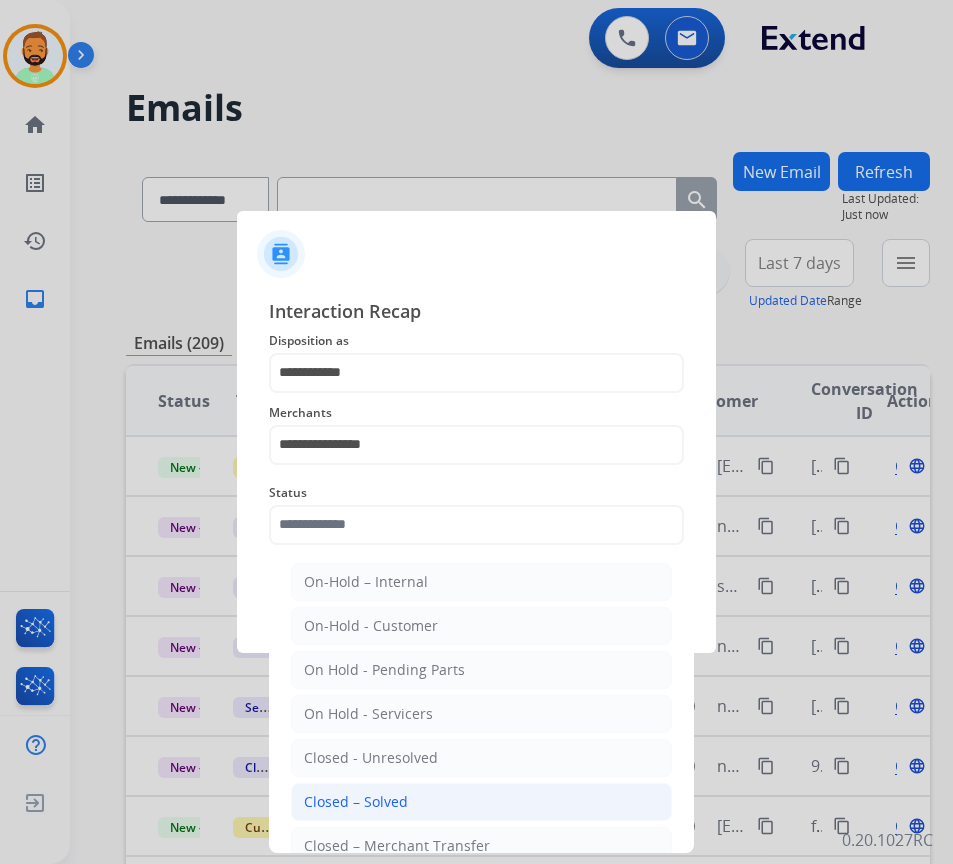 click on "Closed – Solved" 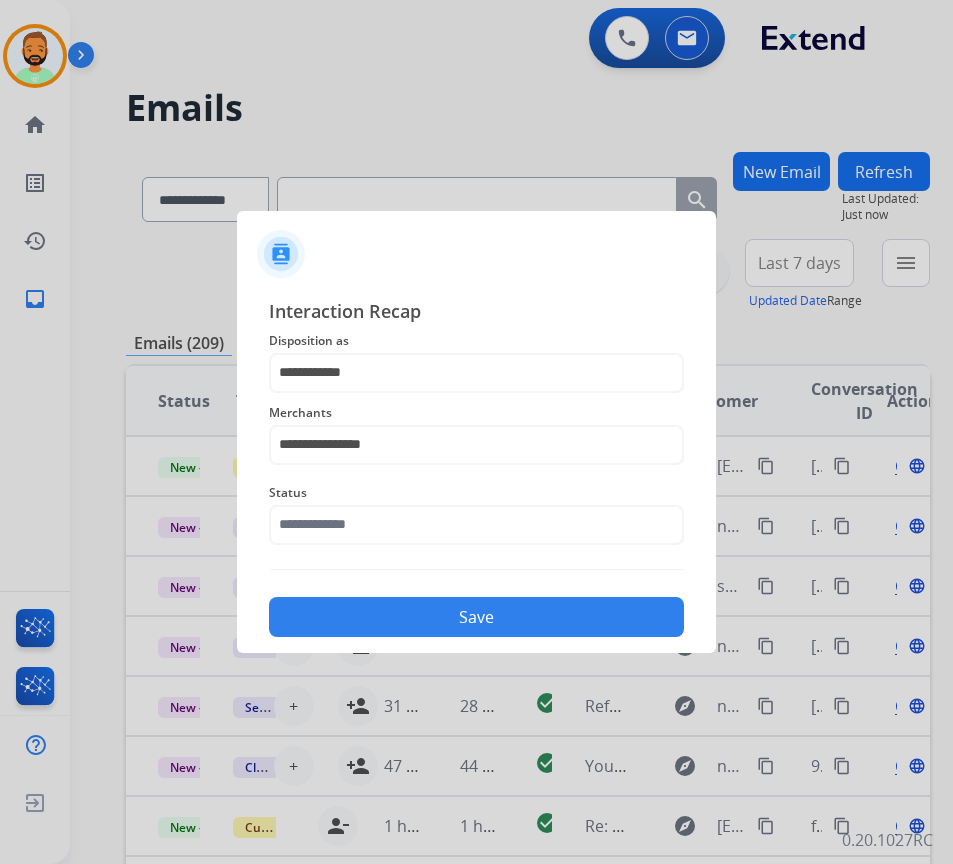 type on "**********" 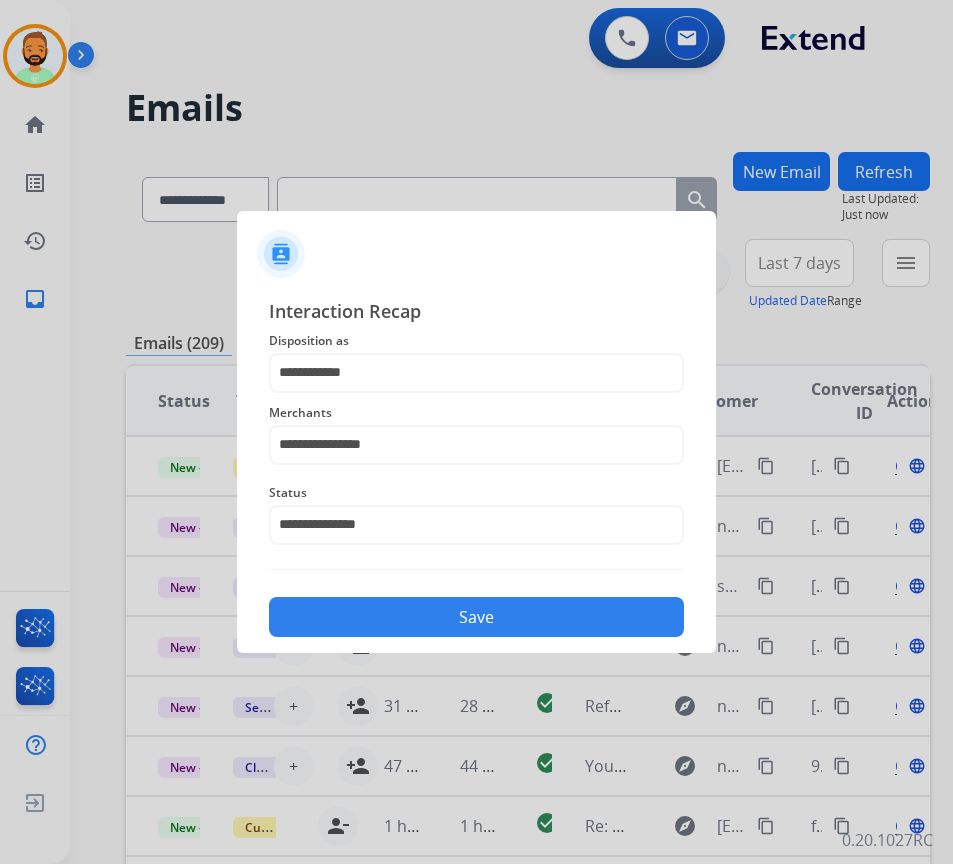 click on "Save" 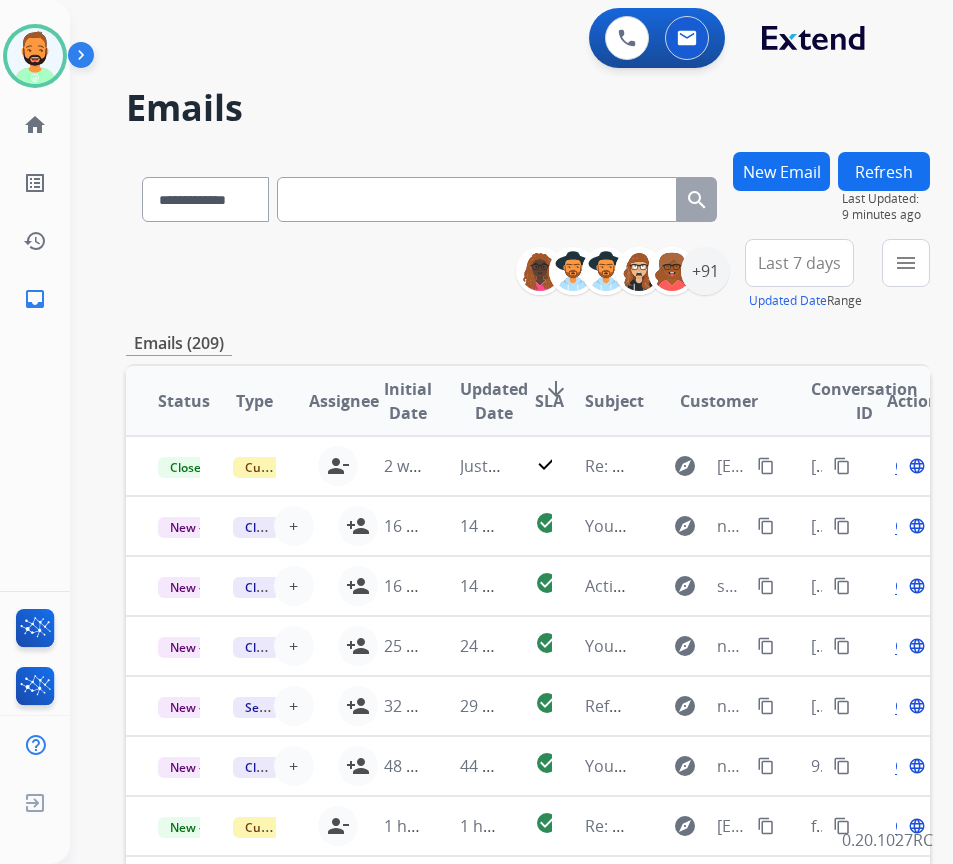 click on "**********" at bounding box center [528, 275] 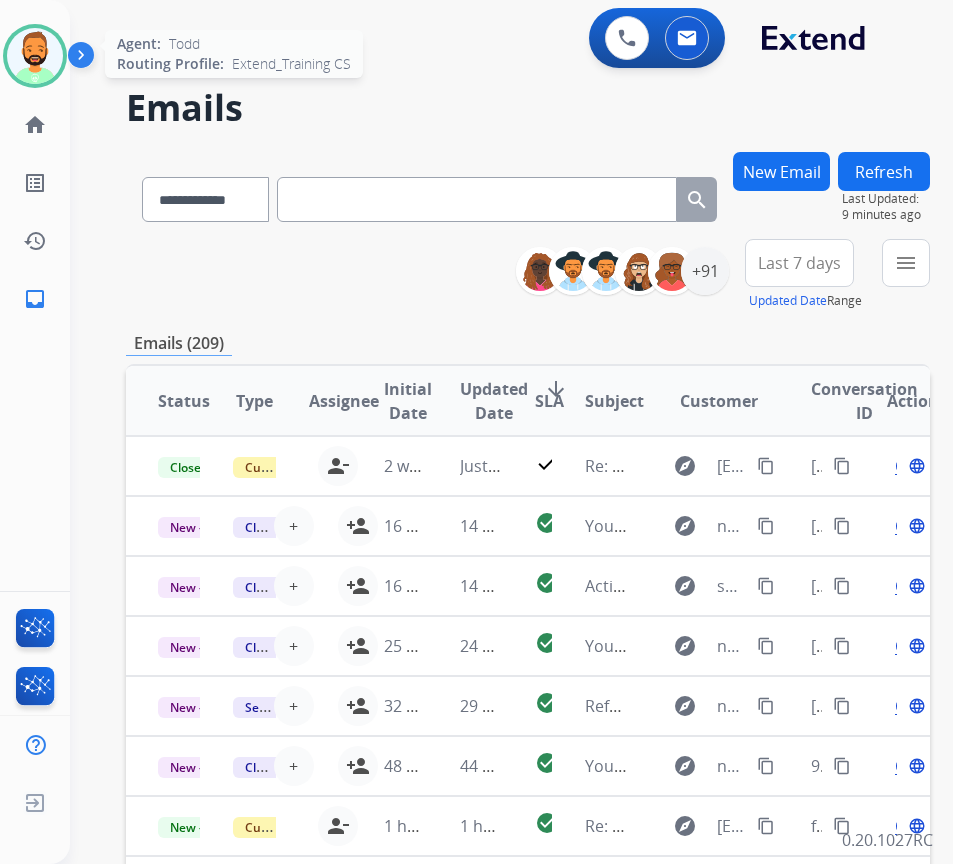 click at bounding box center (35, 56) 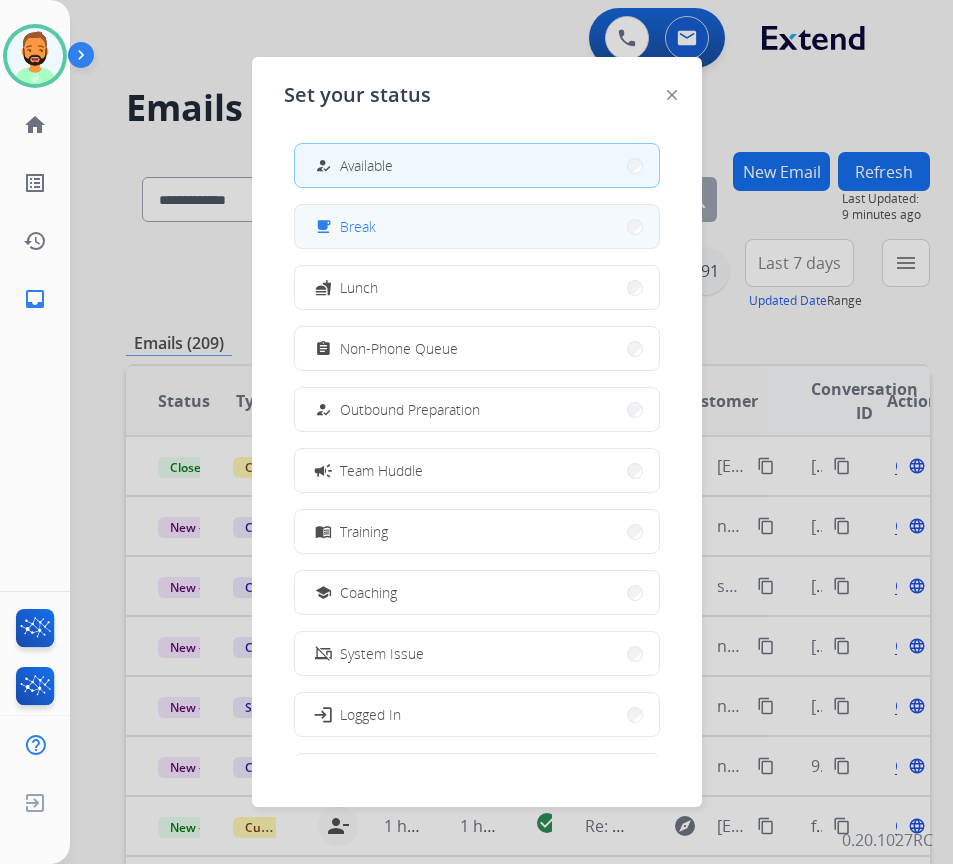 click on "free_breakfast Break" at bounding box center (477, 226) 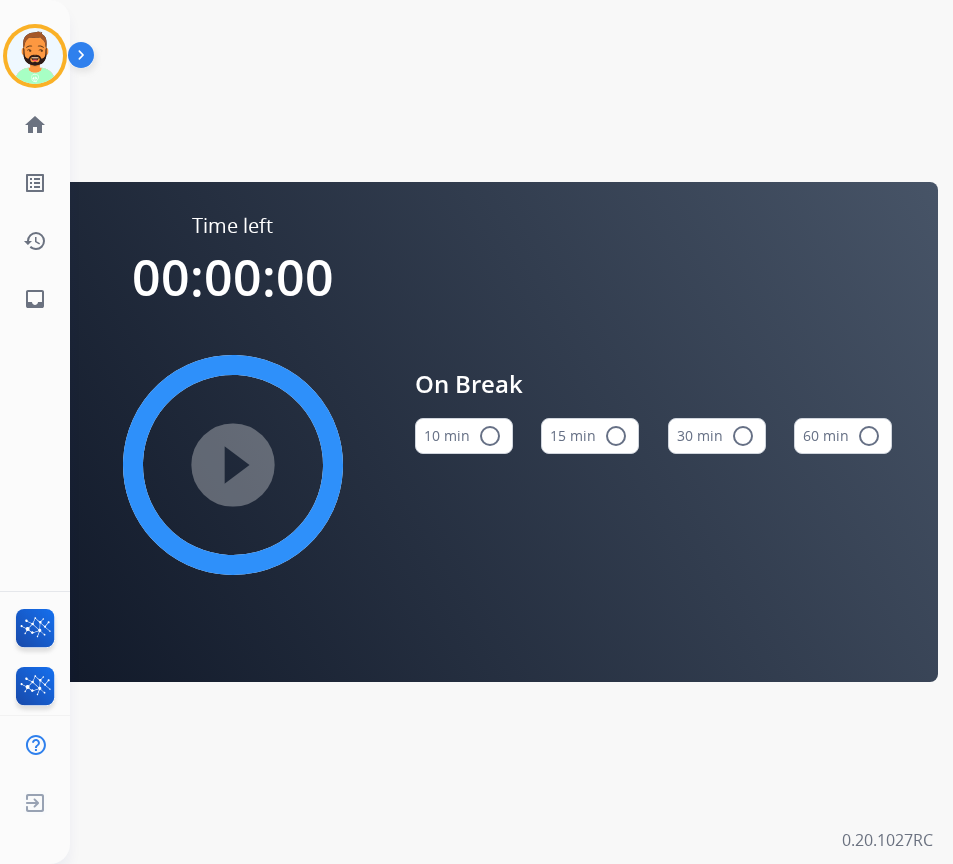 drag, startPoint x: 496, startPoint y: 449, endPoint x: 494, endPoint y: 438, distance: 11.18034 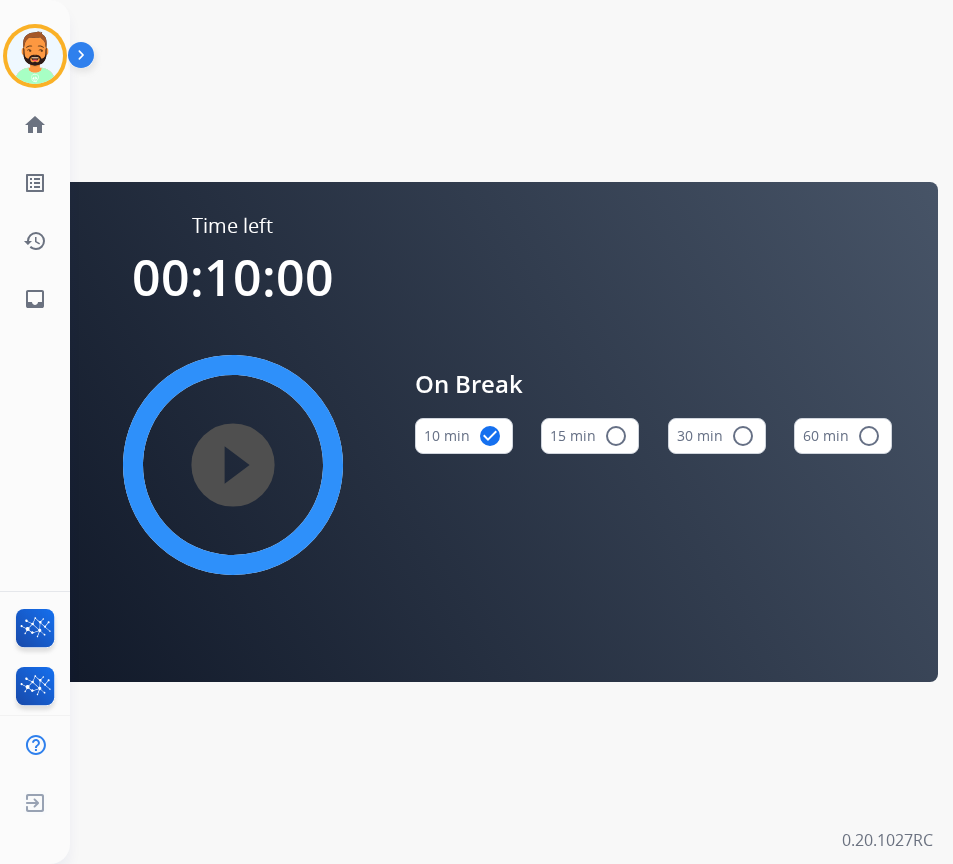 click on "play_circle_filled" at bounding box center (233, 465) 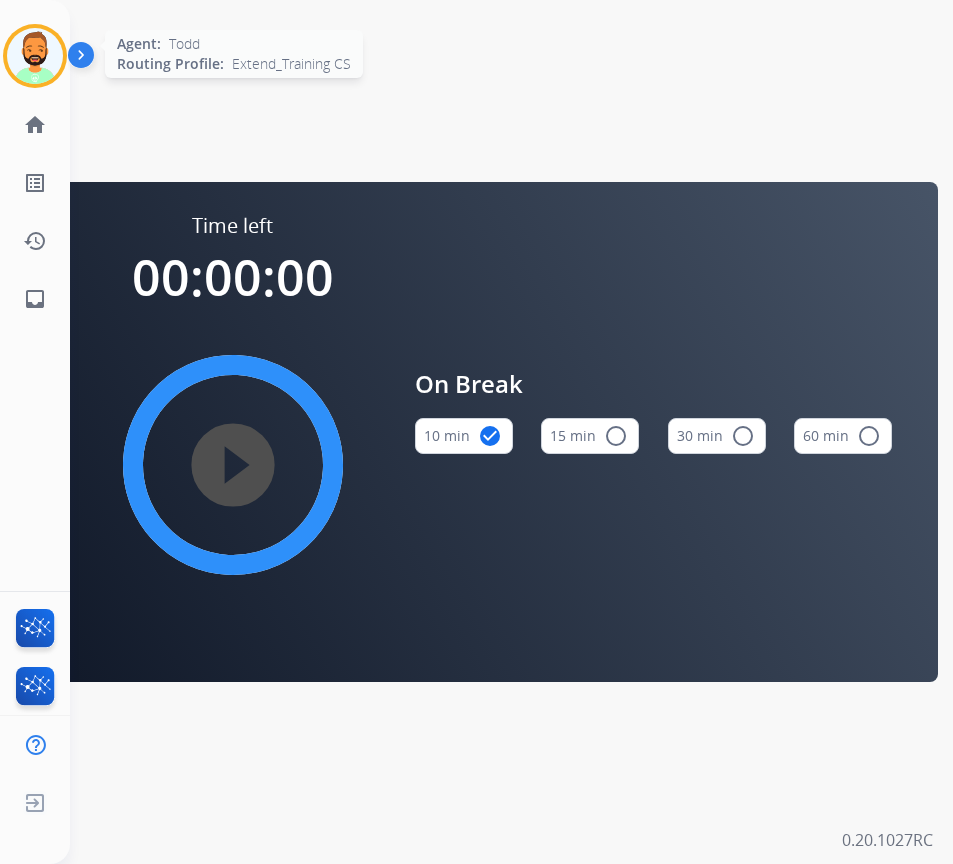 click at bounding box center [35, 56] 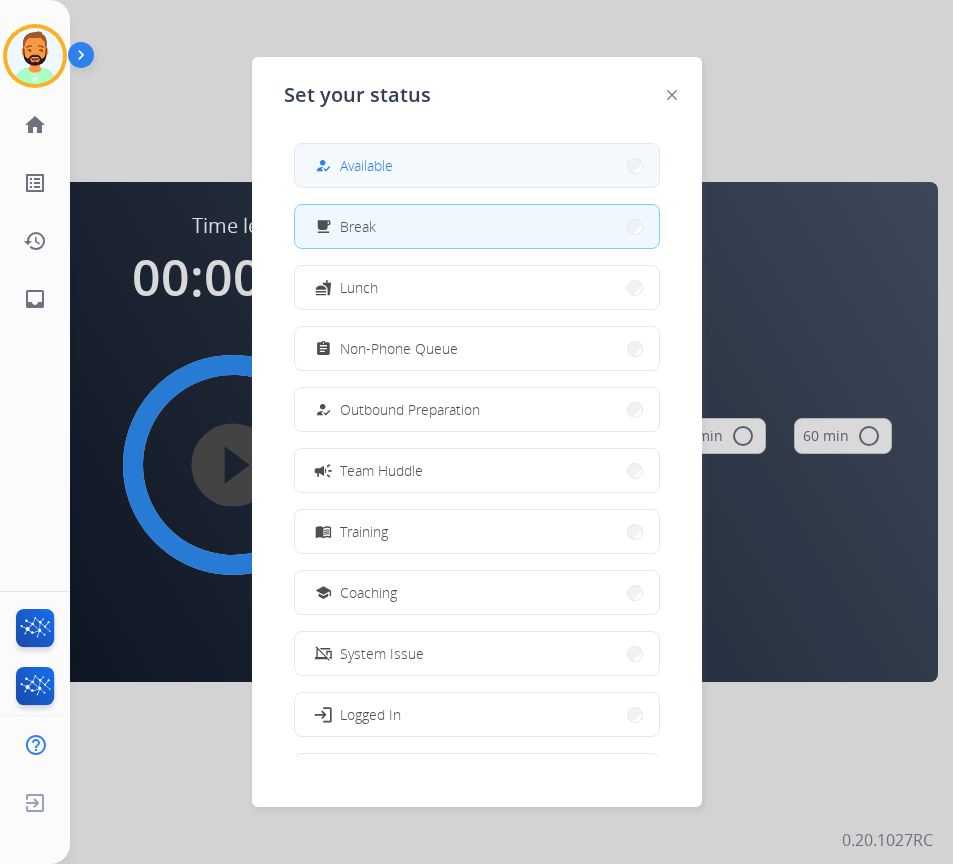 click on "how_to_reg" at bounding box center (325, 166) 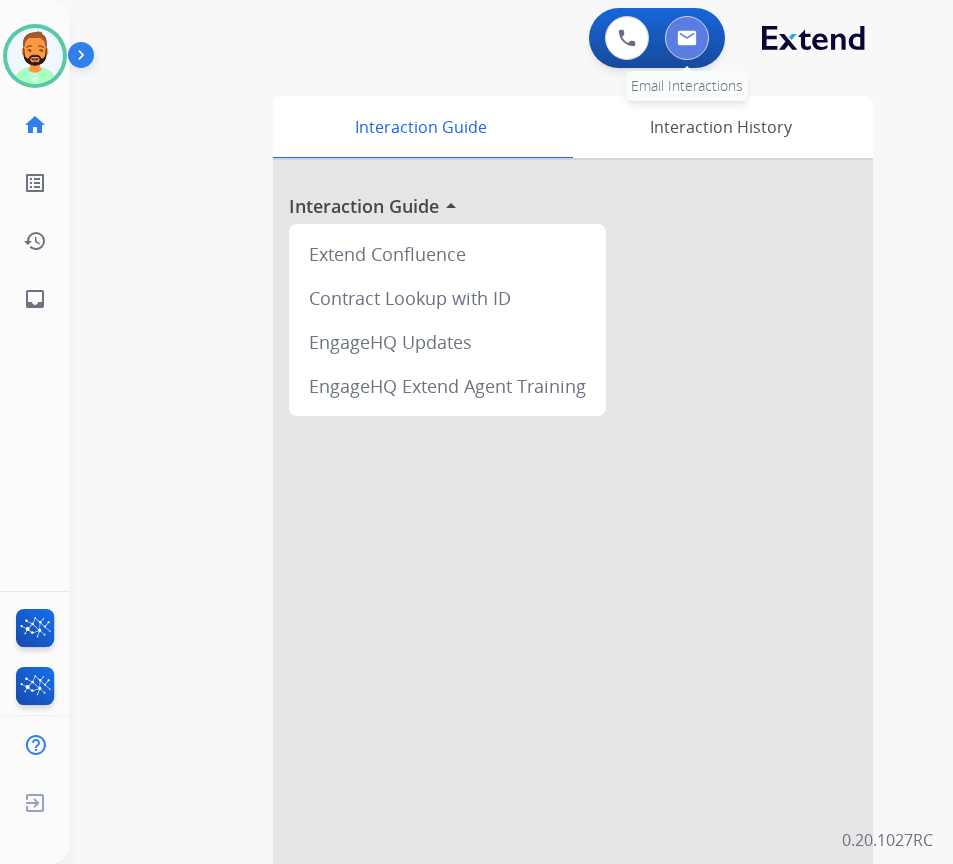 click at bounding box center [687, 38] 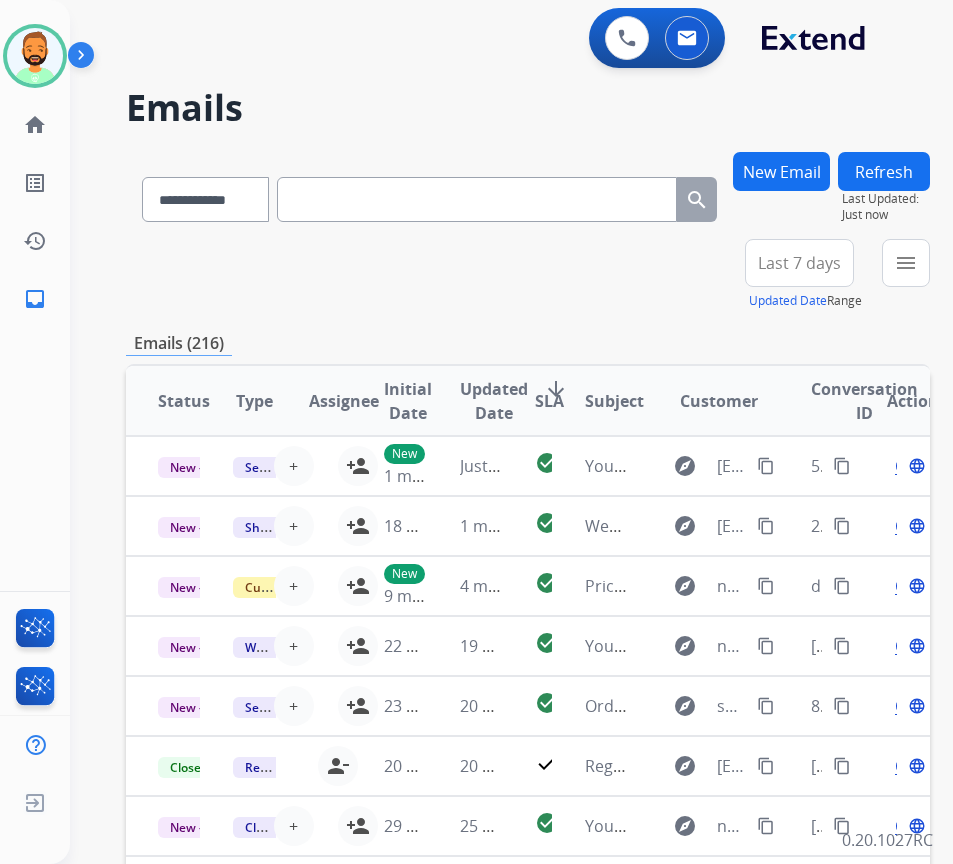 paste on "**********" 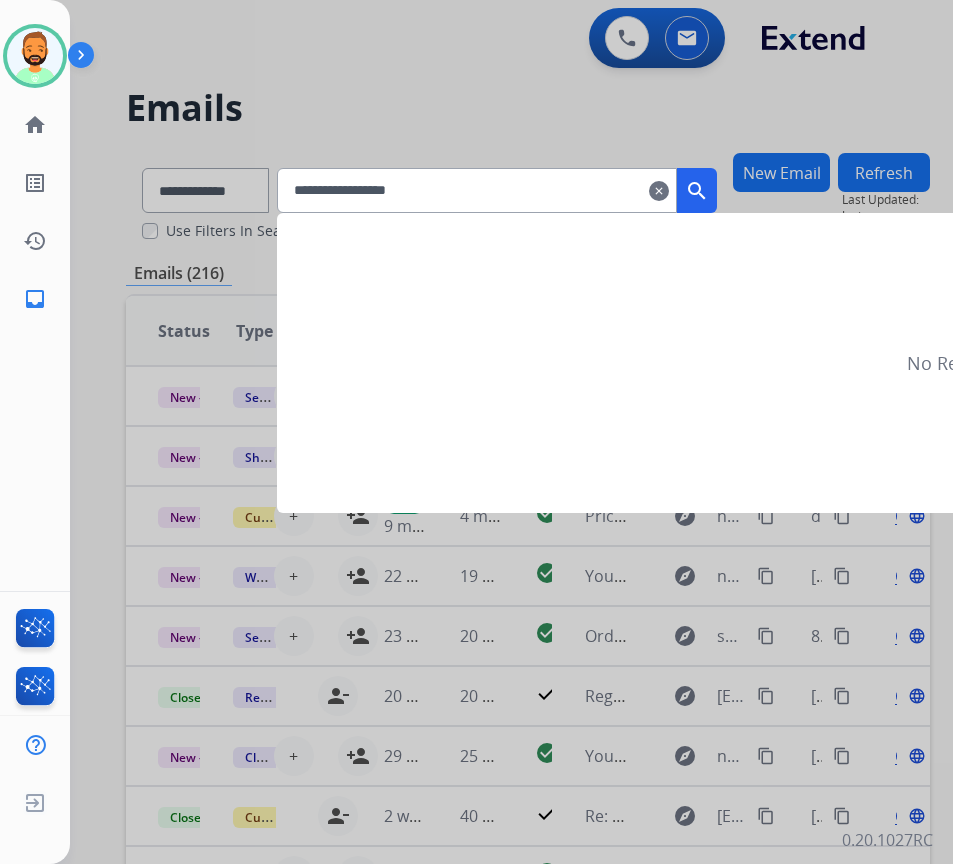 type on "**********" 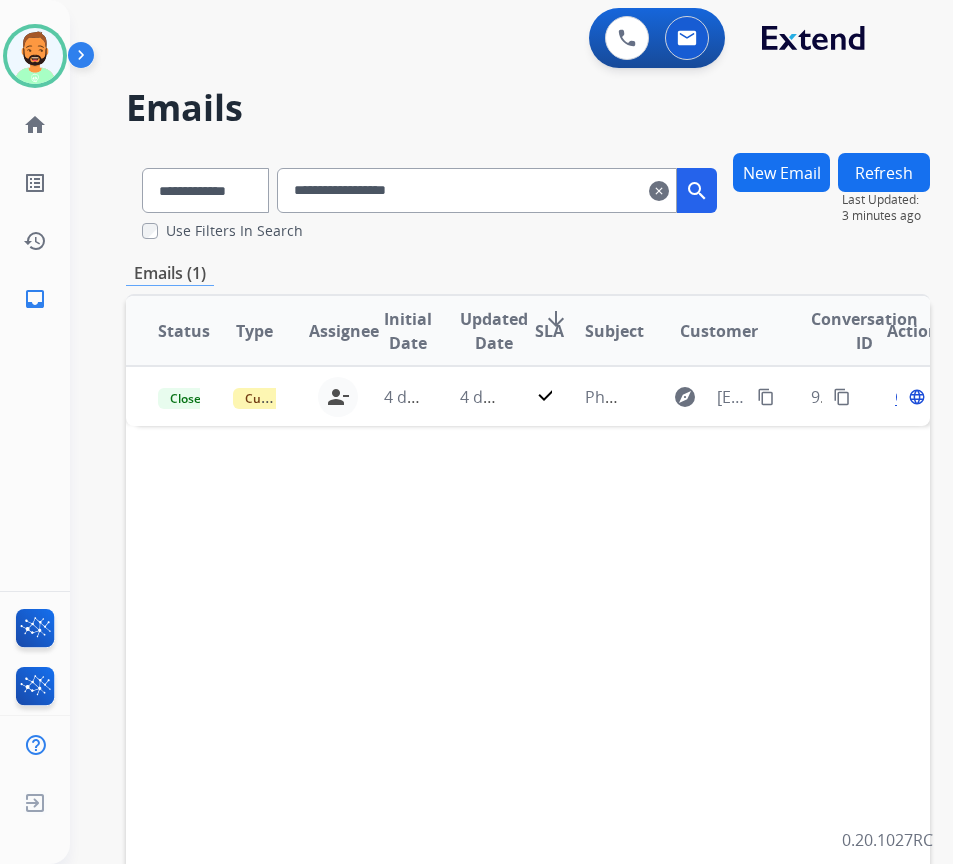 click on "New Email" at bounding box center (781, 172) 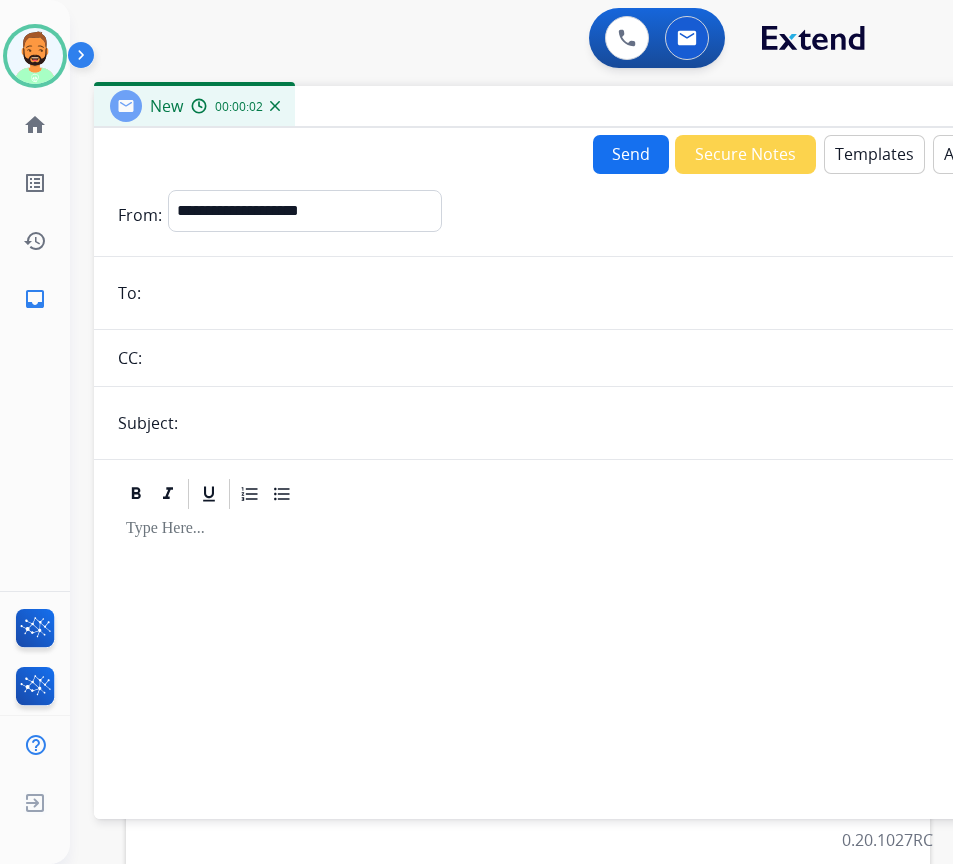drag, startPoint x: 297, startPoint y: 135, endPoint x: 278, endPoint y: 186, distance: 54.42426 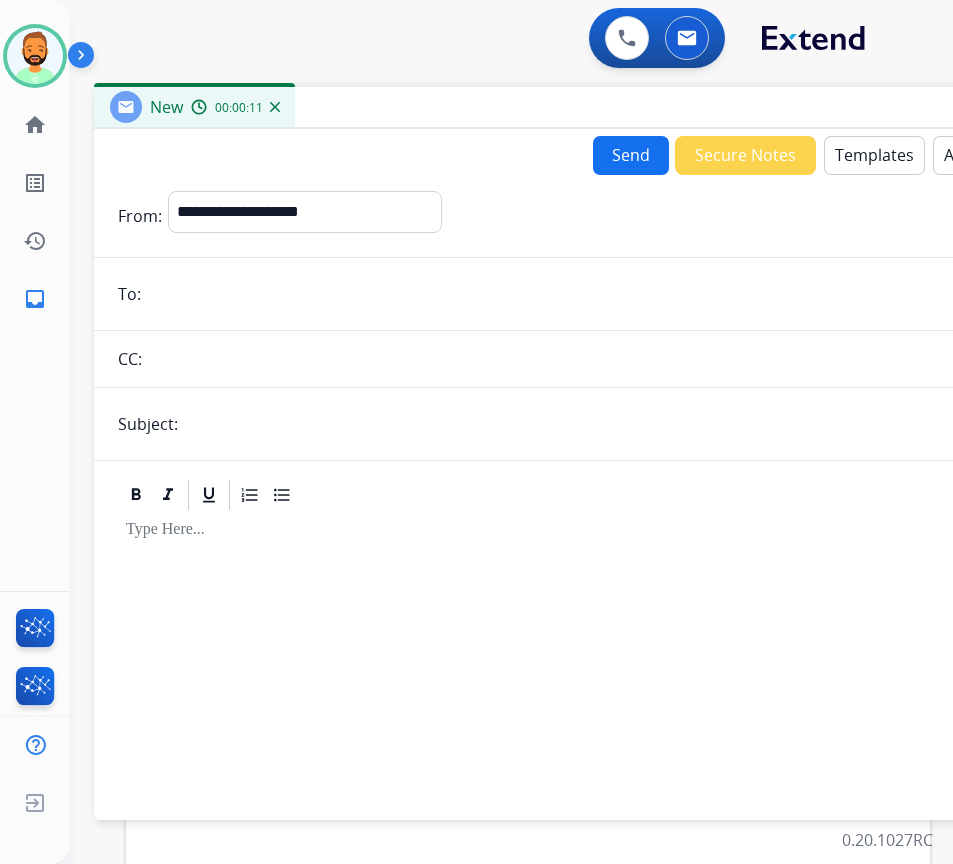 drag, startPoint x: 261, startPoint y: 314, endPoint x: 264, endPoint y: 285, distance: 29.15476 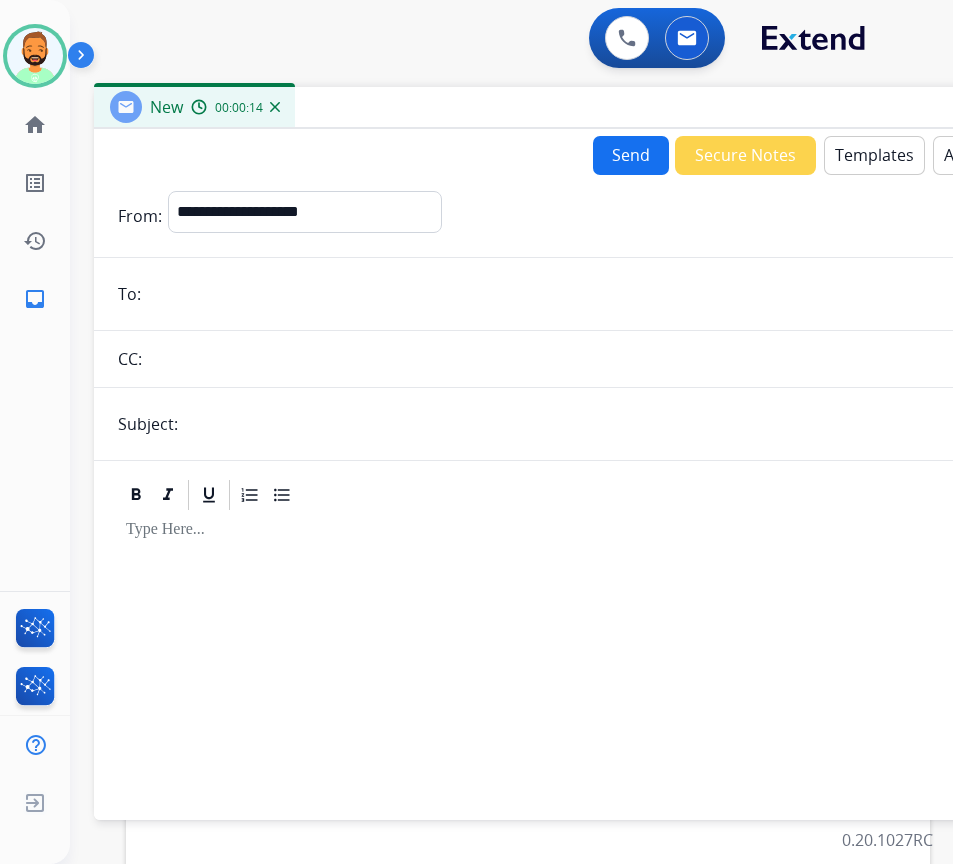 paste on "**********" 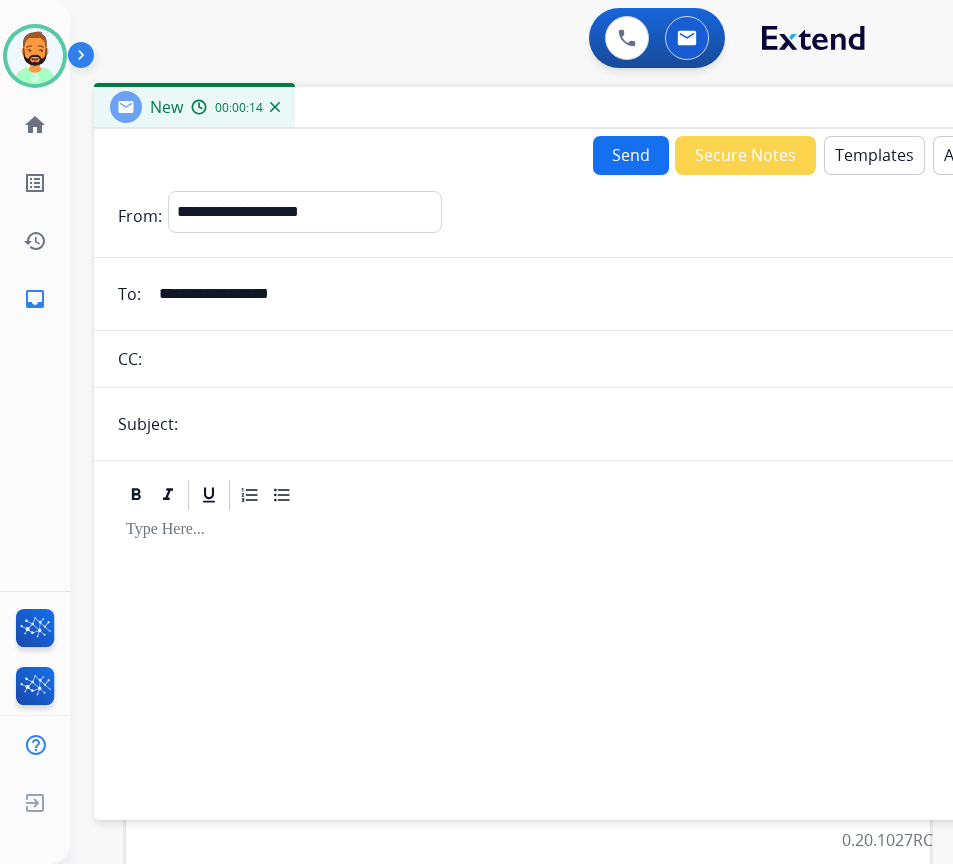 type on "**********" 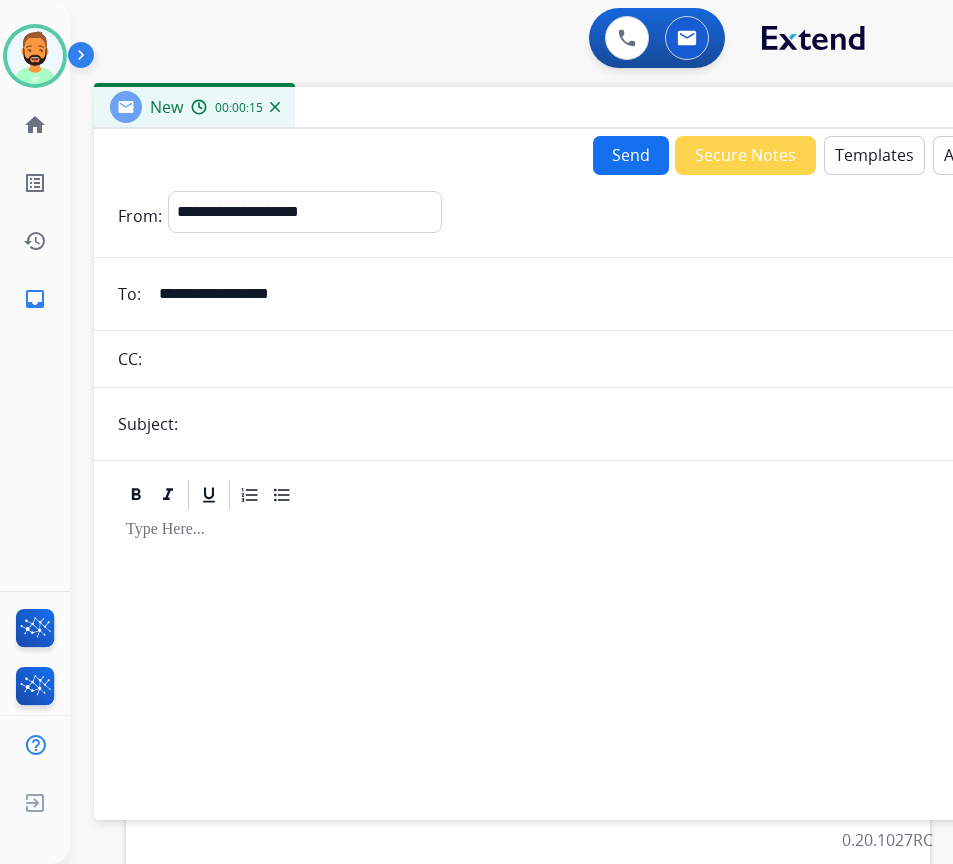 click at bounding box center (627, 424) 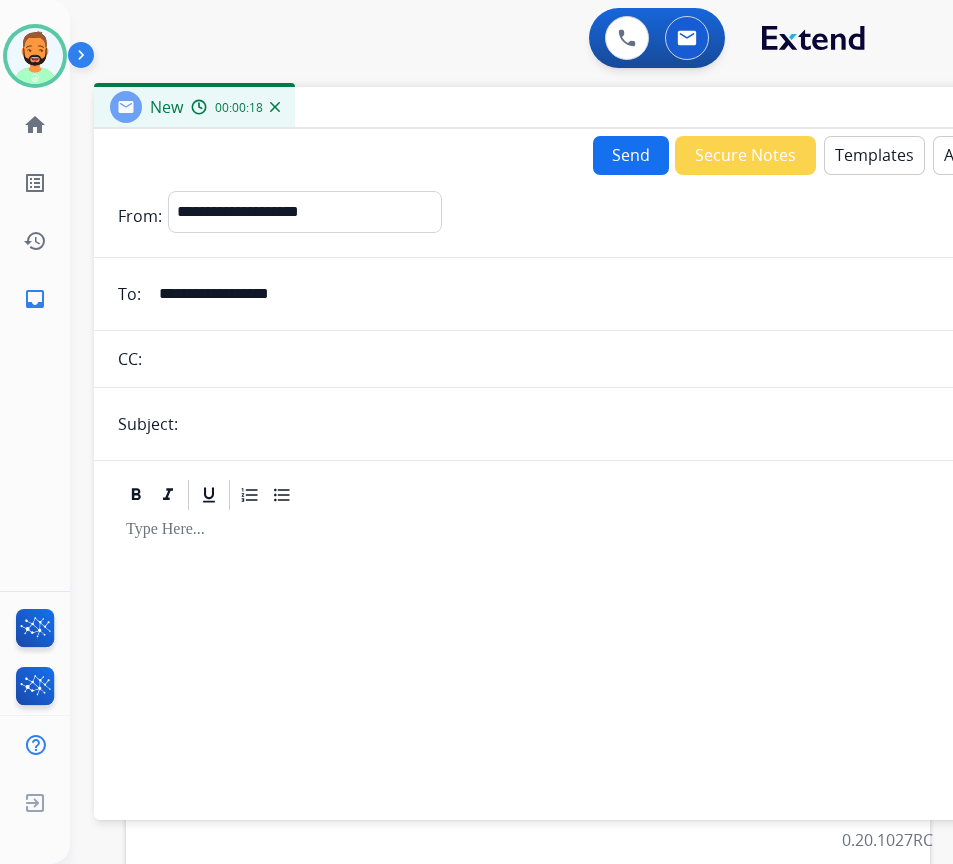 type on "******" 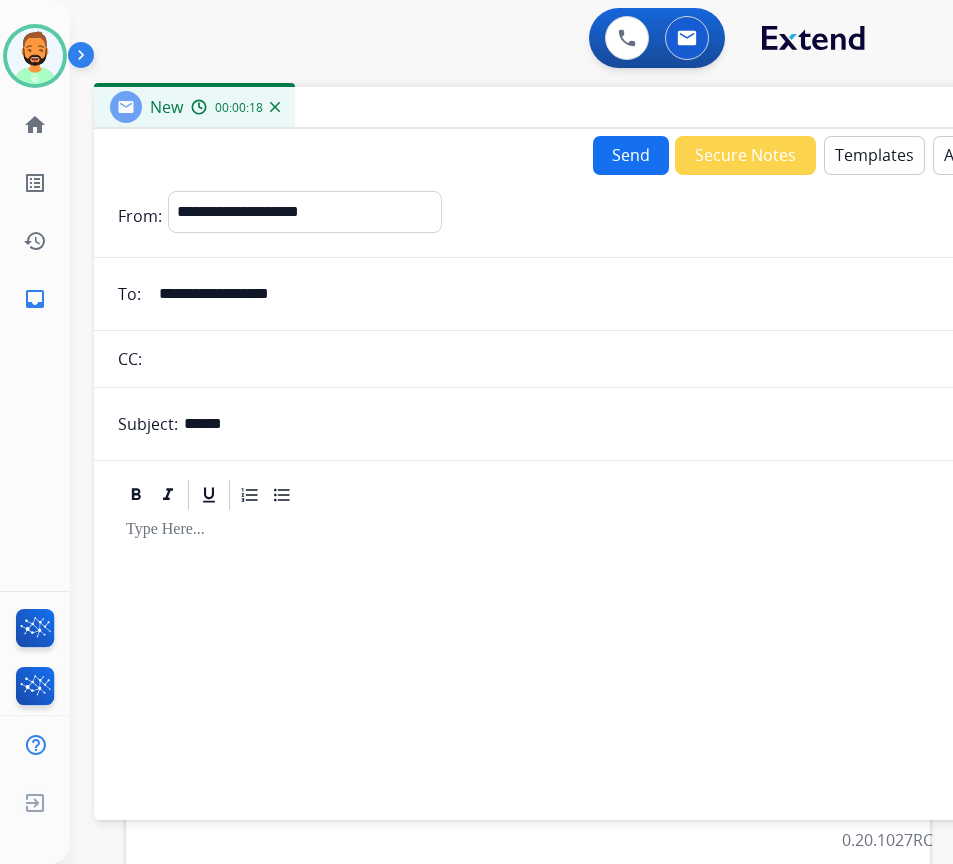 click at bounding box center [594, 656] 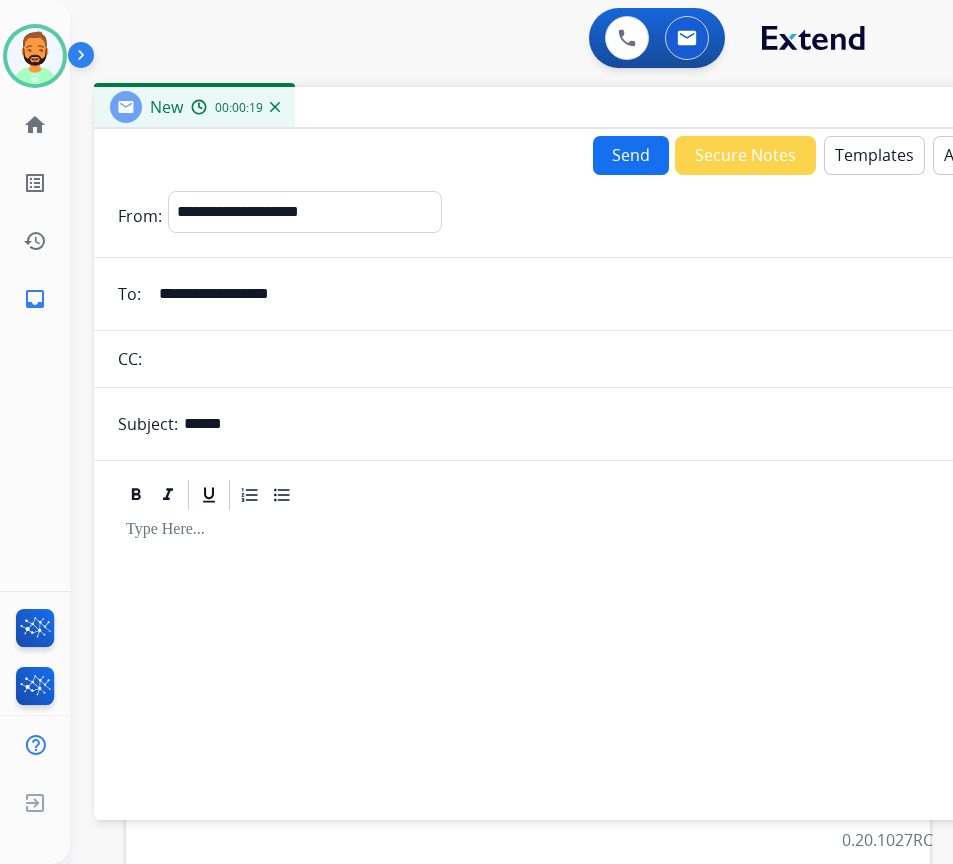 click on "Templates" at bounding box center (874, 155) 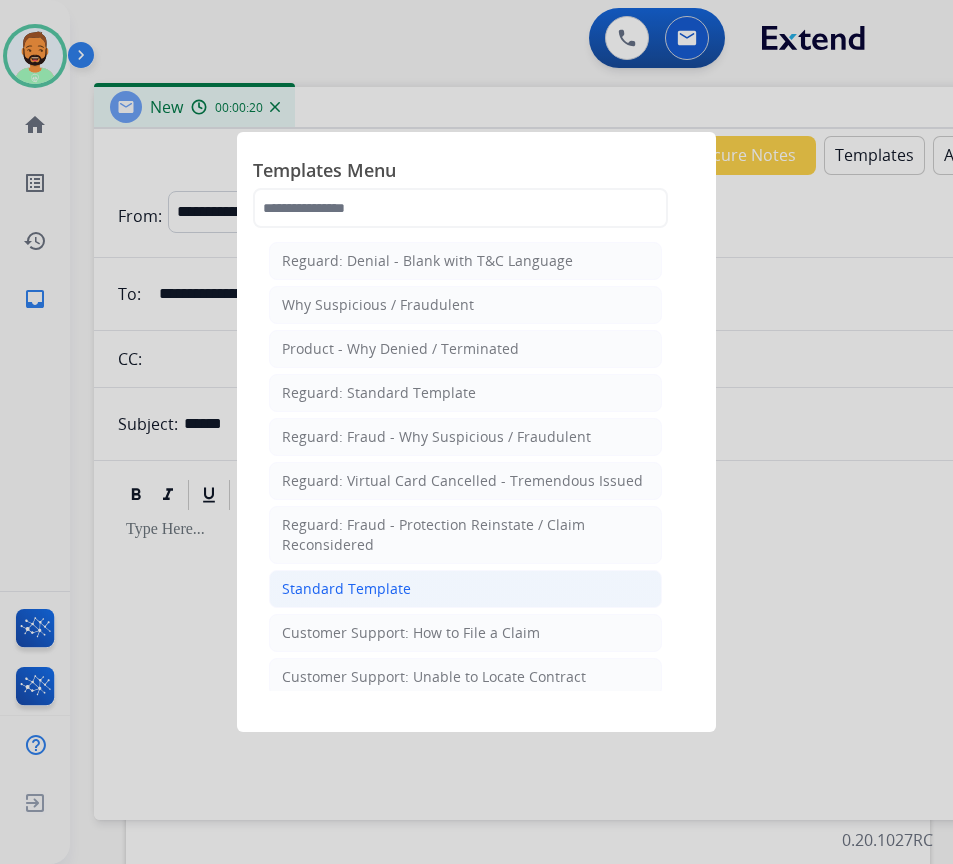 click on "Standard Template" 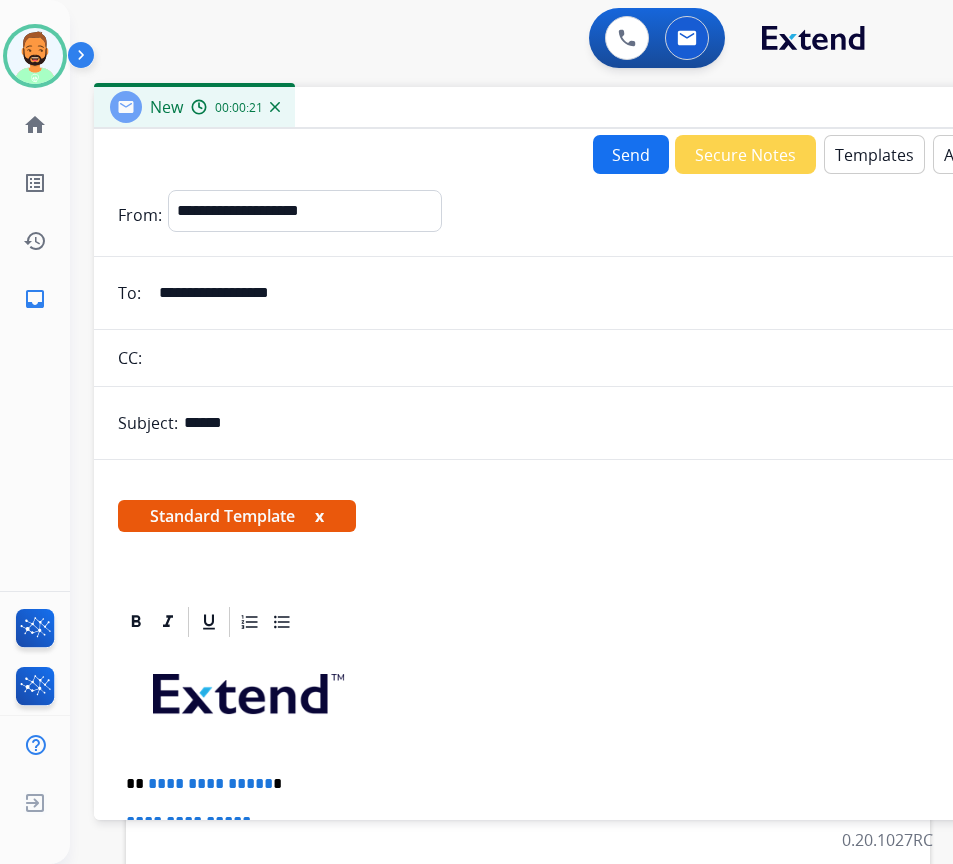 scroll, scrollTop: 200, scrollLeft: 0, axis: vertical 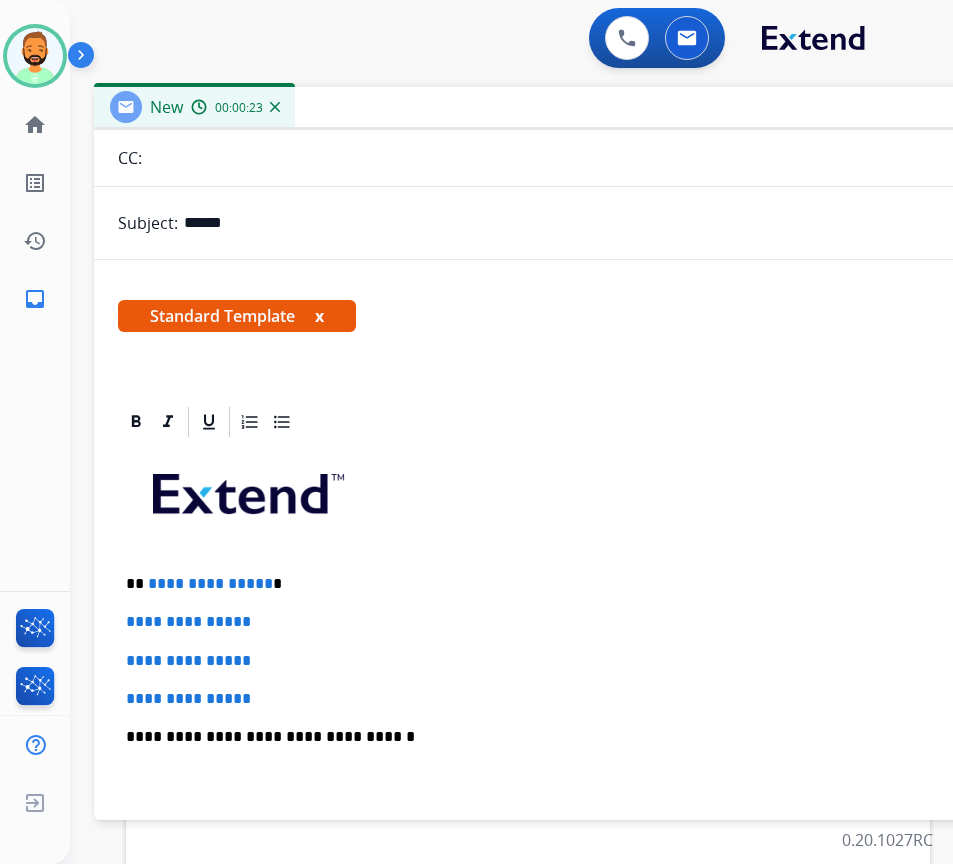 click on "**********" at bounding box center [586, 584] 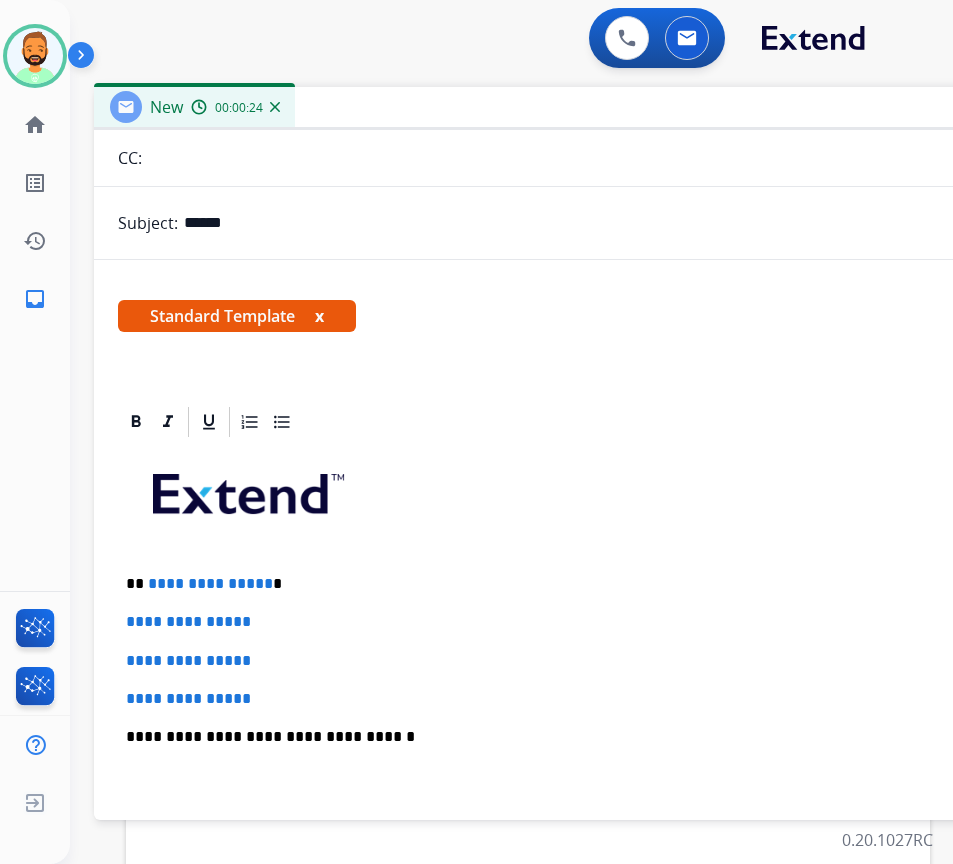 type 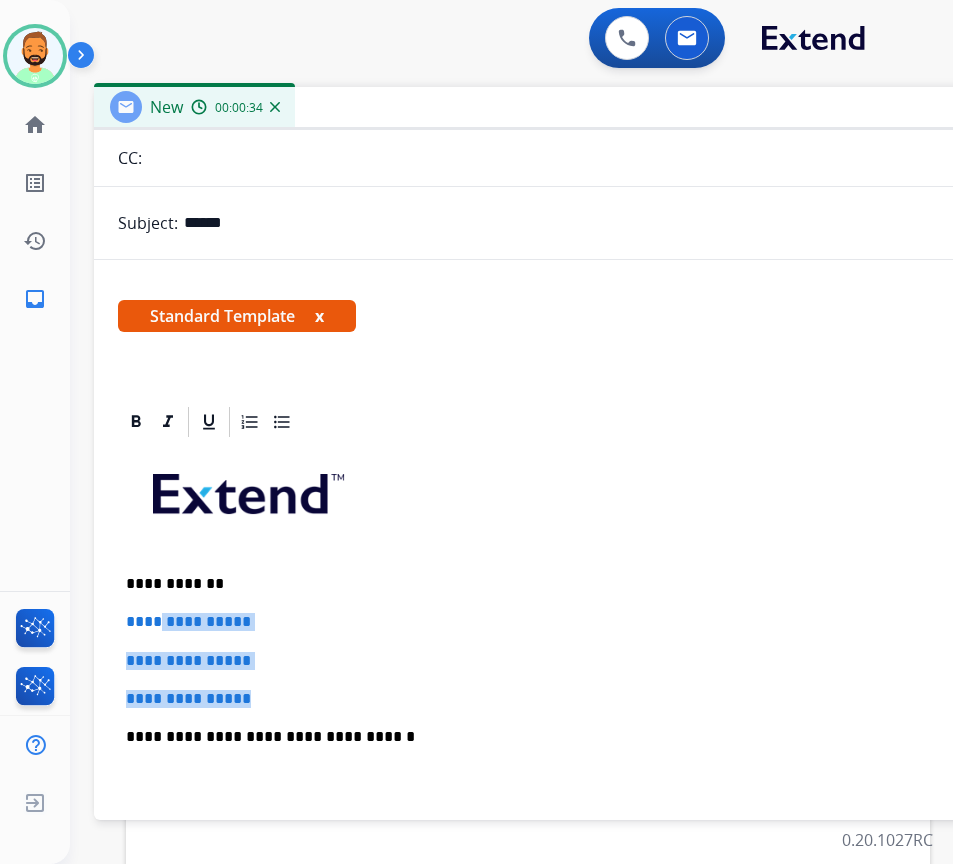 drag, startPoint x: 309, startPoint y: 696, endPoint x: 165, endPoint y: 611, distance: 167.21542 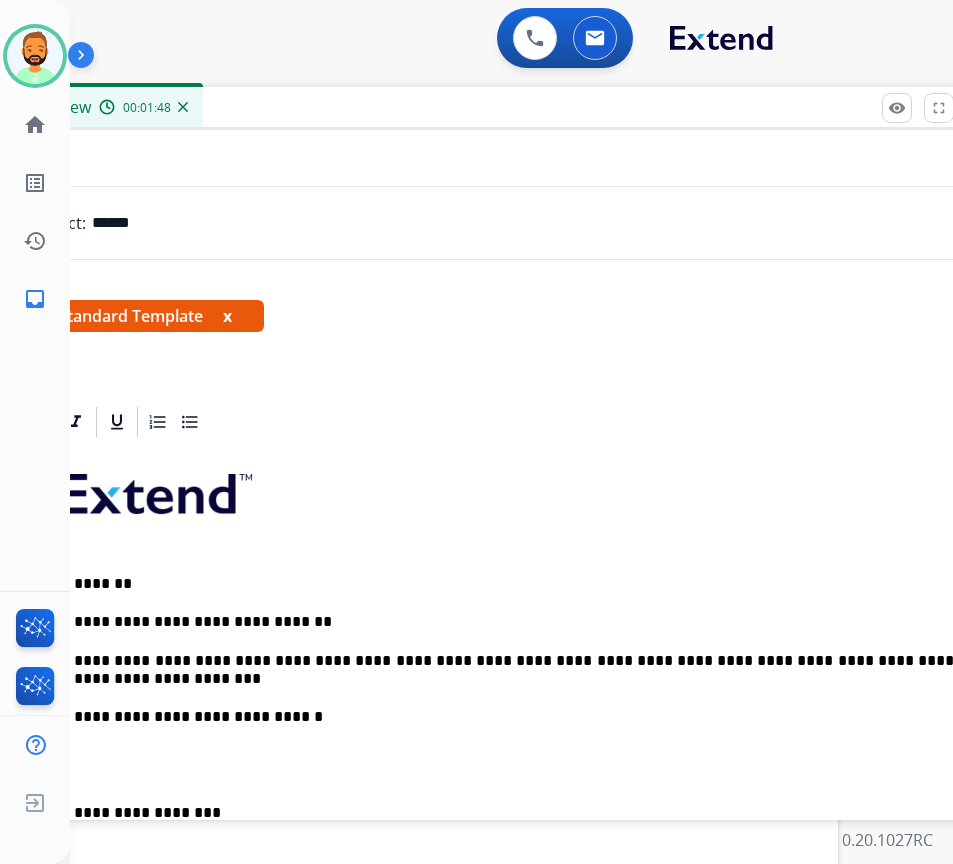 scroll, scrollTop: 0, scrollLeft: 63, axis: horizontal 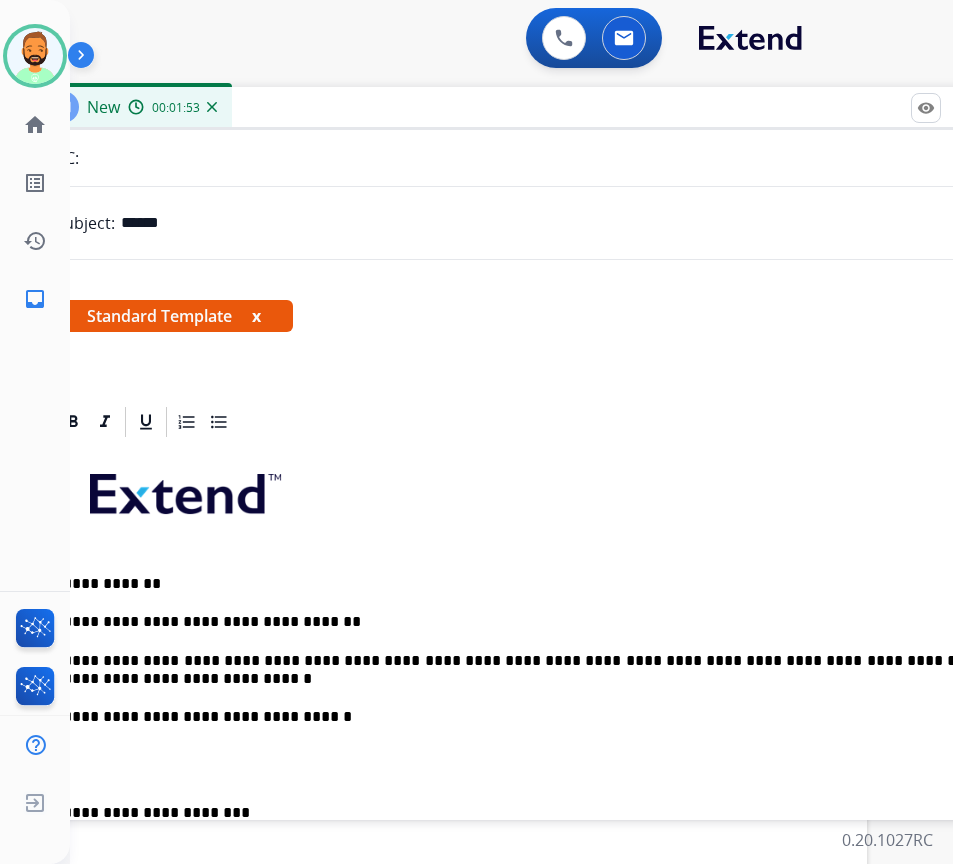 click on "**********" at bounding box center [523, 670] 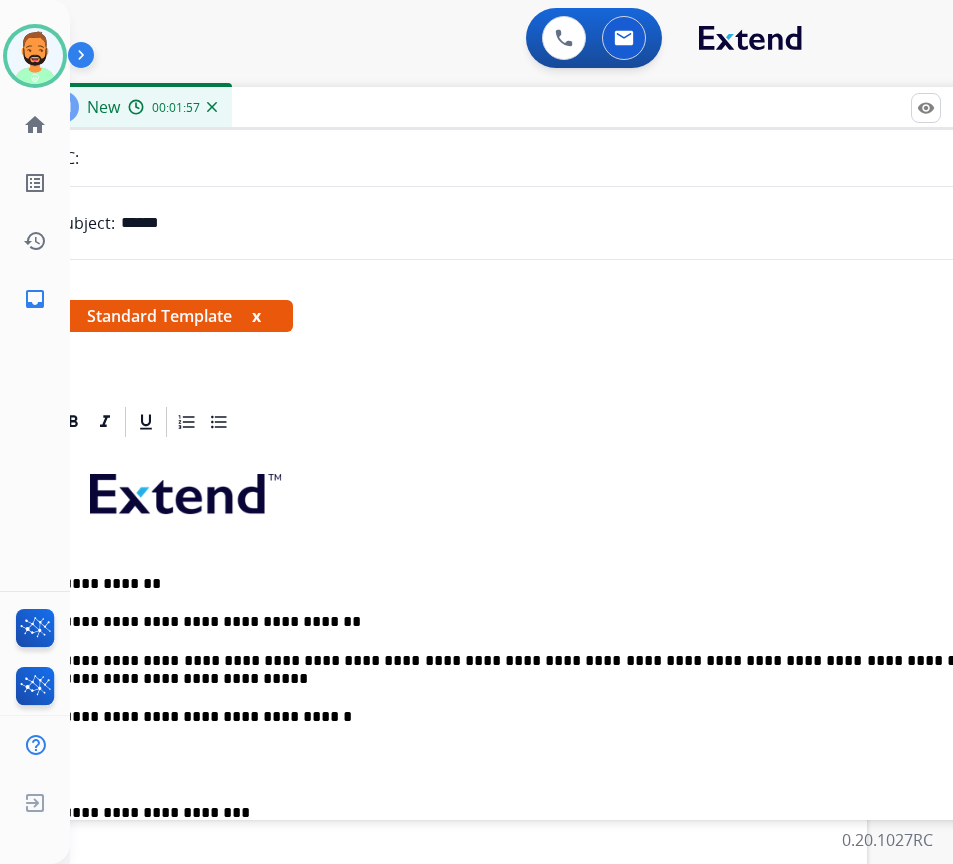 click at bounding box center [531, 765] 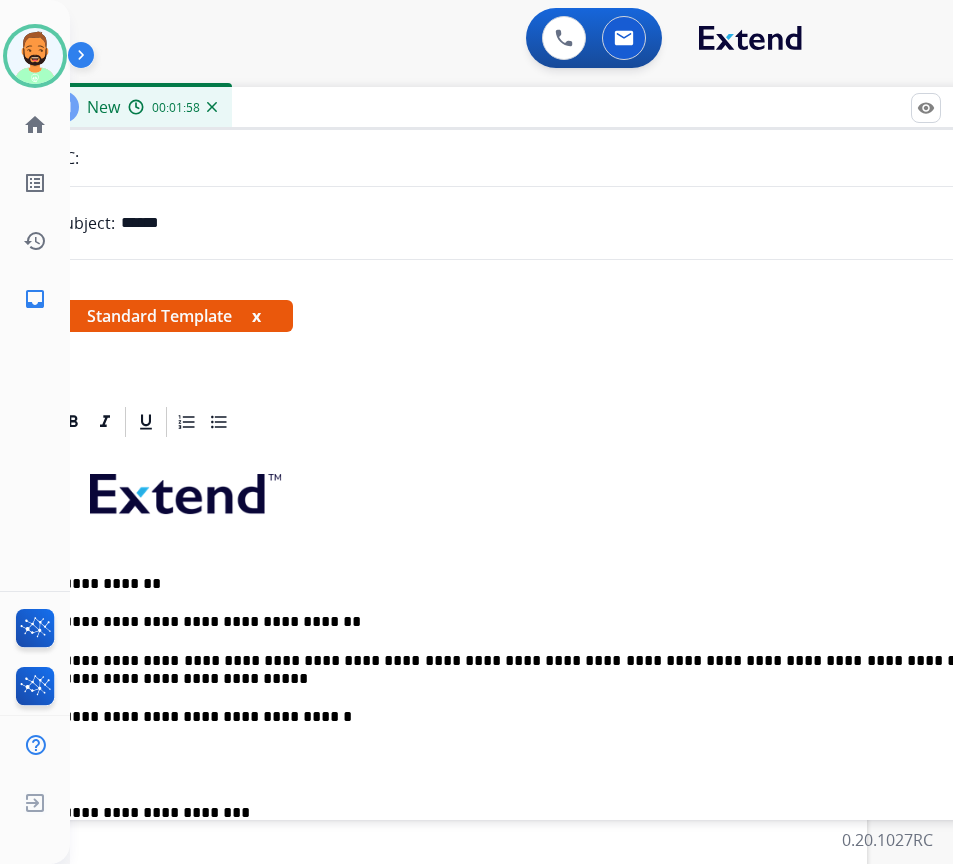 click on "**********" at bounding box center (523, 670) 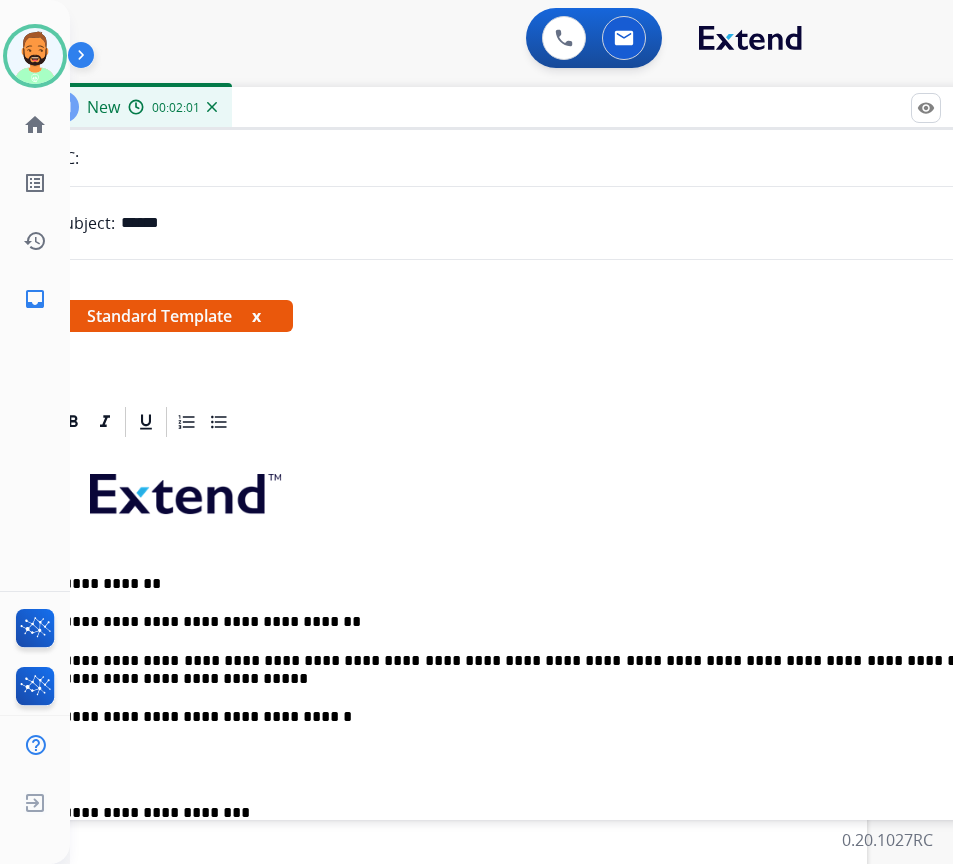 click on "**********" at bounding box center (523, 670) 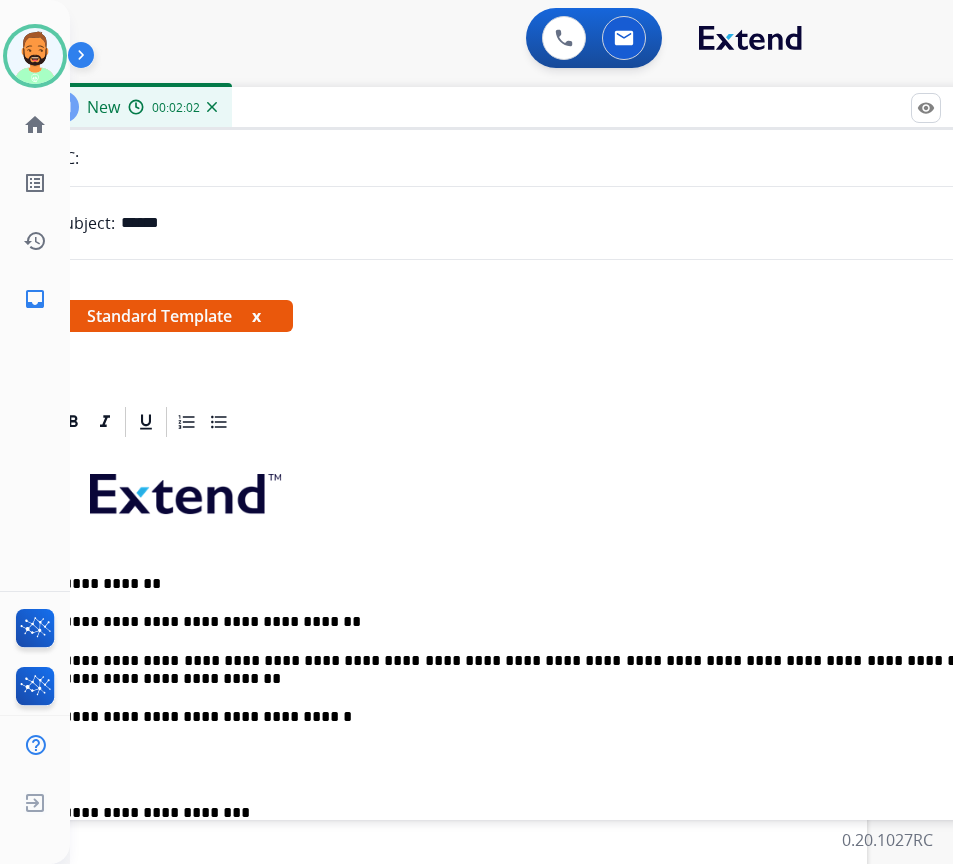 scroll, scrollTop: 0, scrollLeft: 92, axis: horizontal 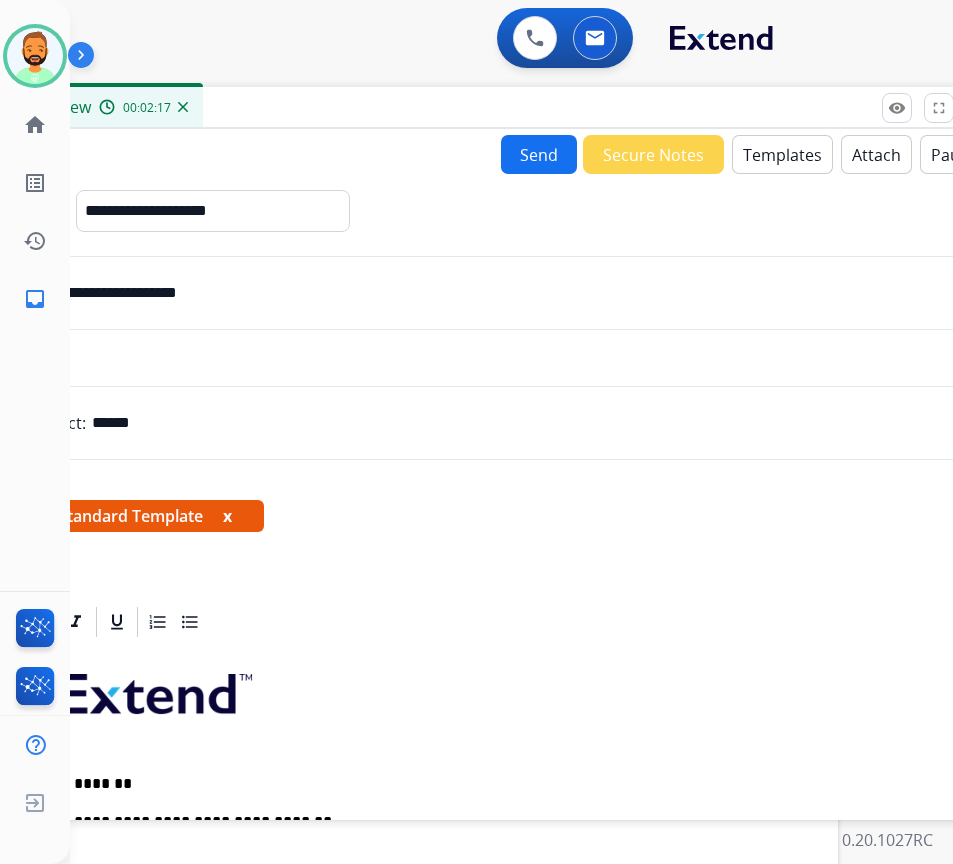 click on "Send" at bounding box center (539, 154) 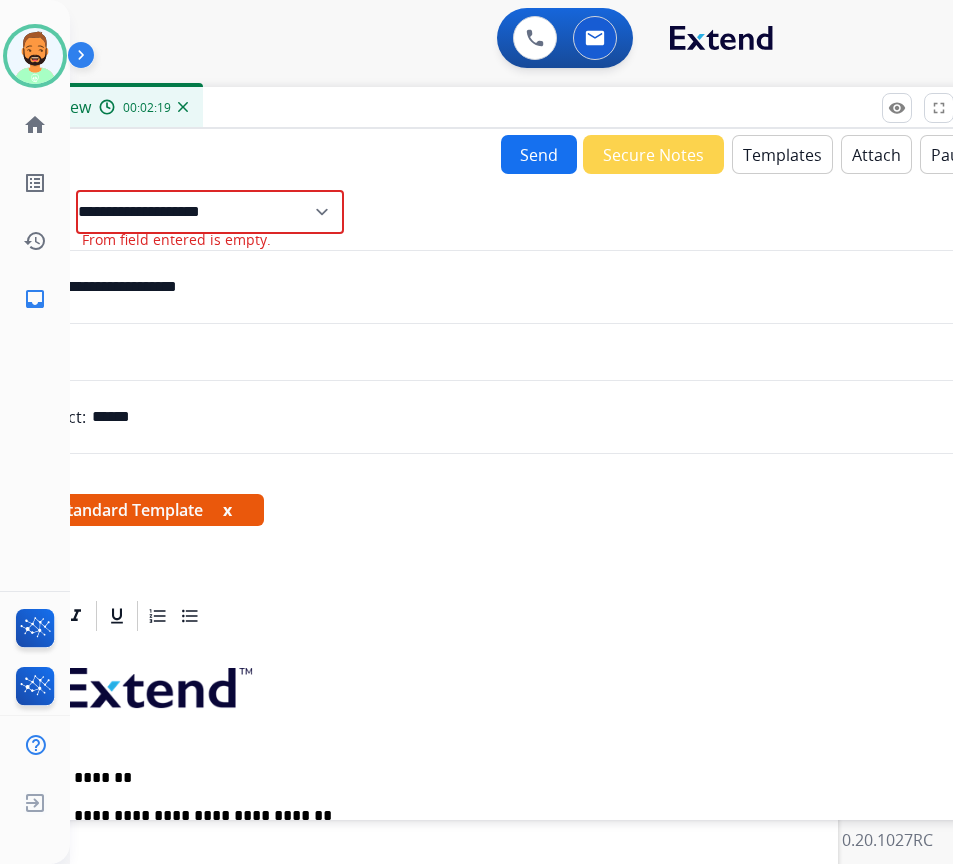 click on "Send  Secure Notes  Templates Attach  Pause" at bounding box center [502, 154] 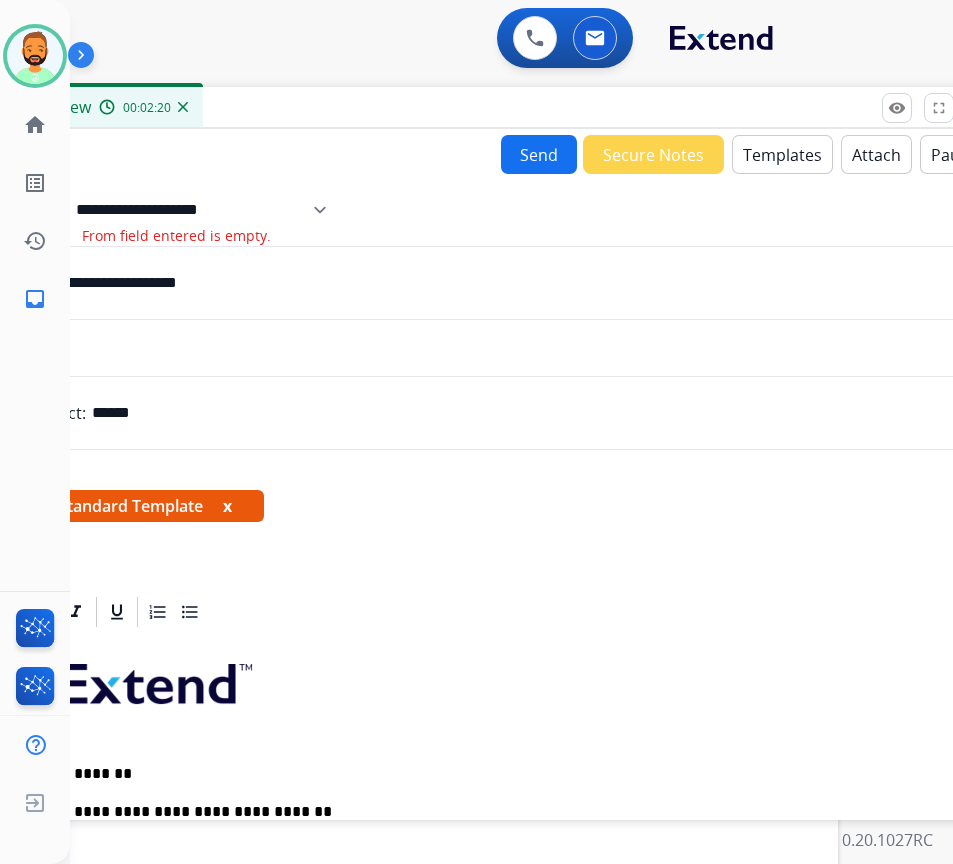 drag, startPoint x: 233, startPoint y: 211, endPoint x: 241, endPoint y: 226, distance: 17 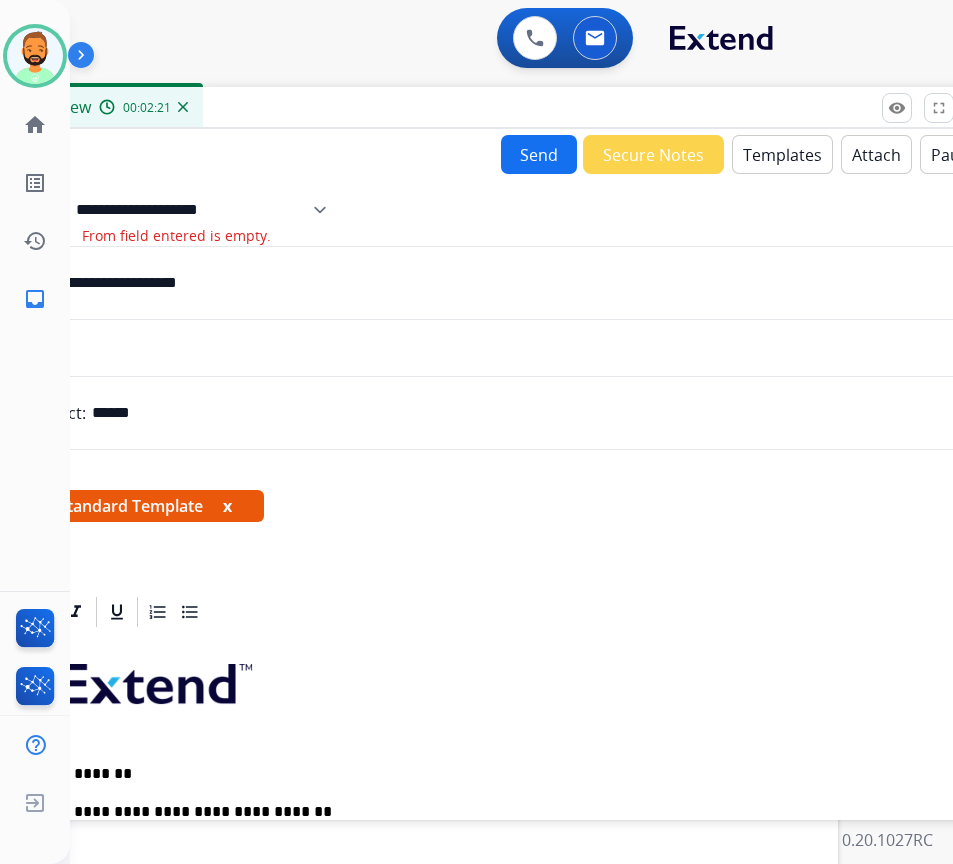 select on "**********" 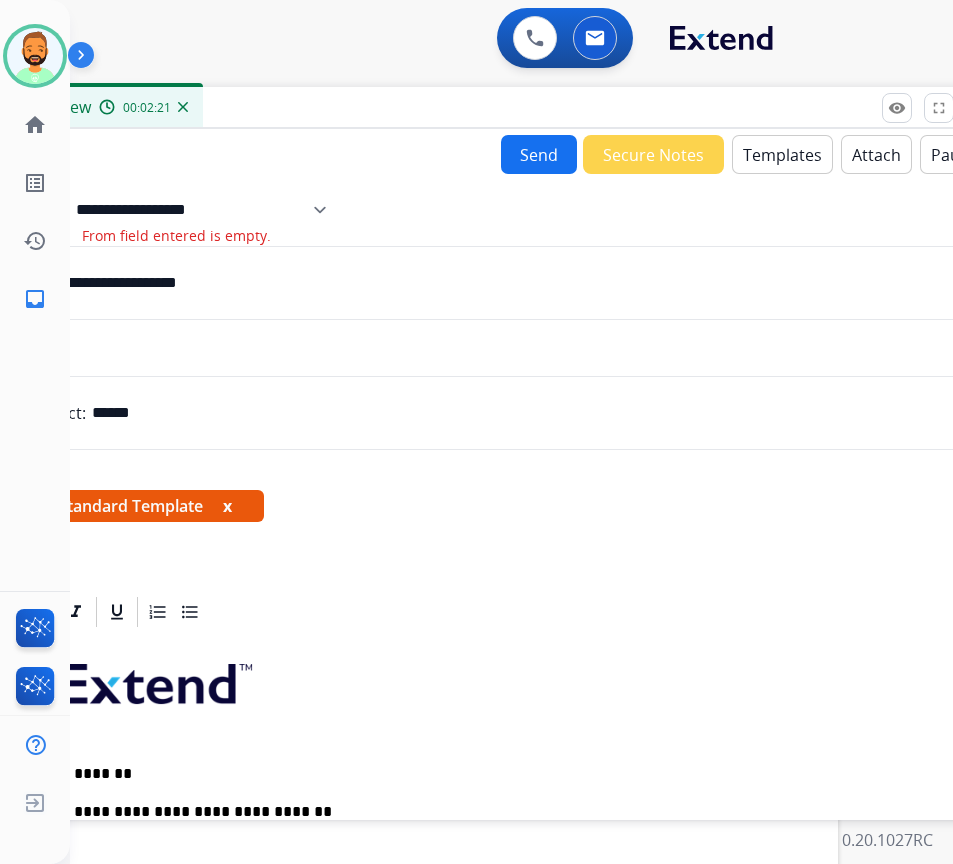 click on "**********" at bounding box center [208, 210] 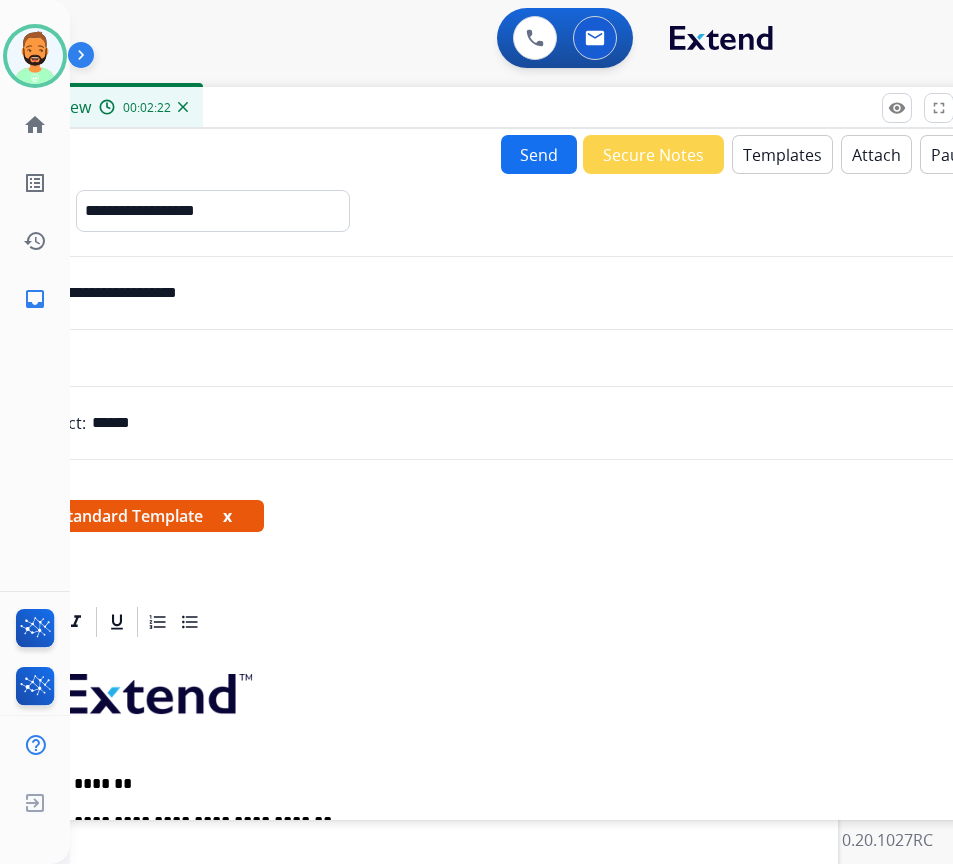 click on "Send" at bounding box center (539, 154) 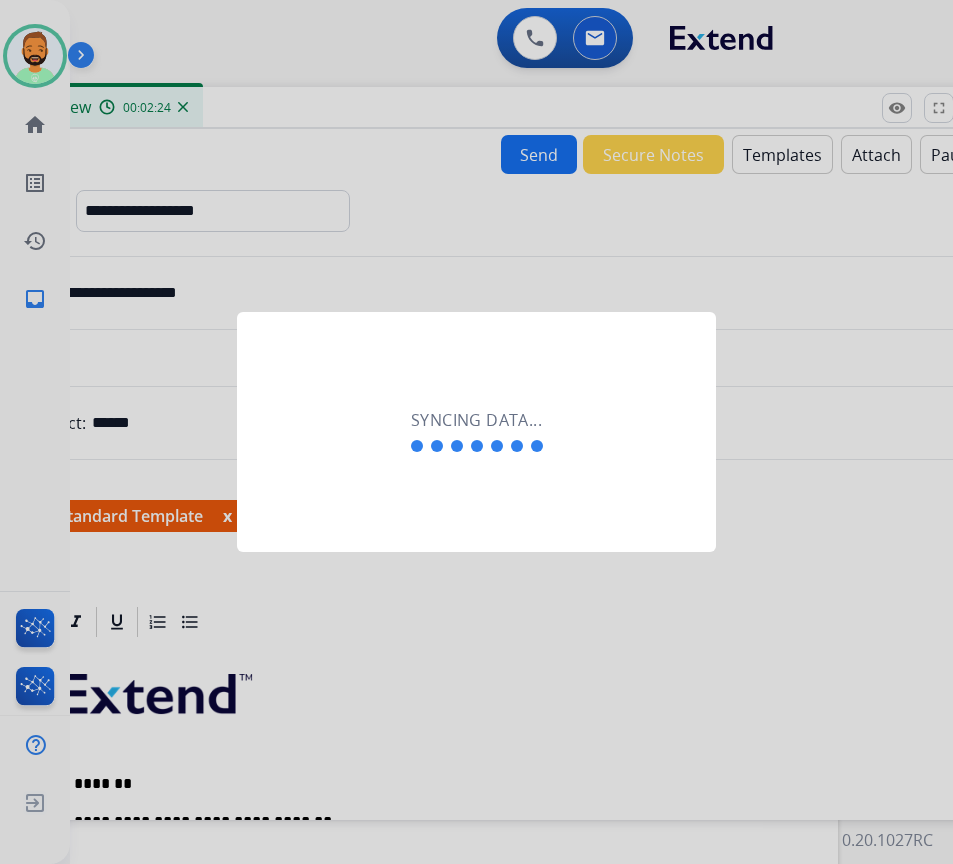scroll, scrollTop: 0, scrollLeft: 3, axis: horizontal 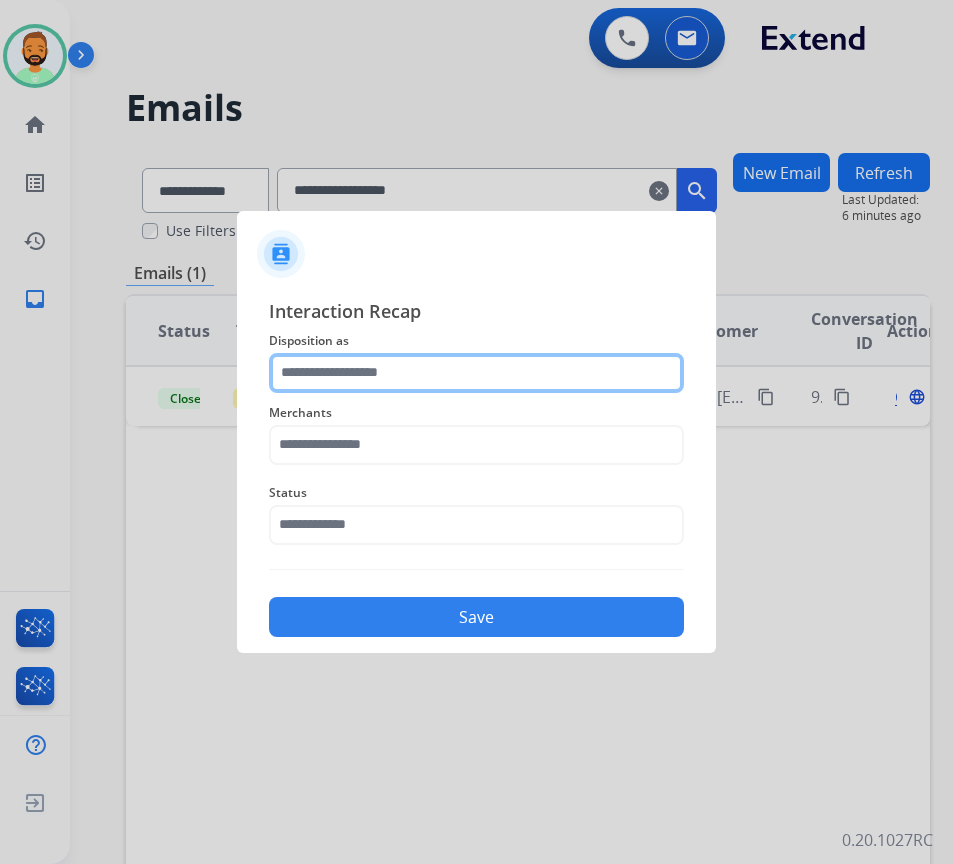 click 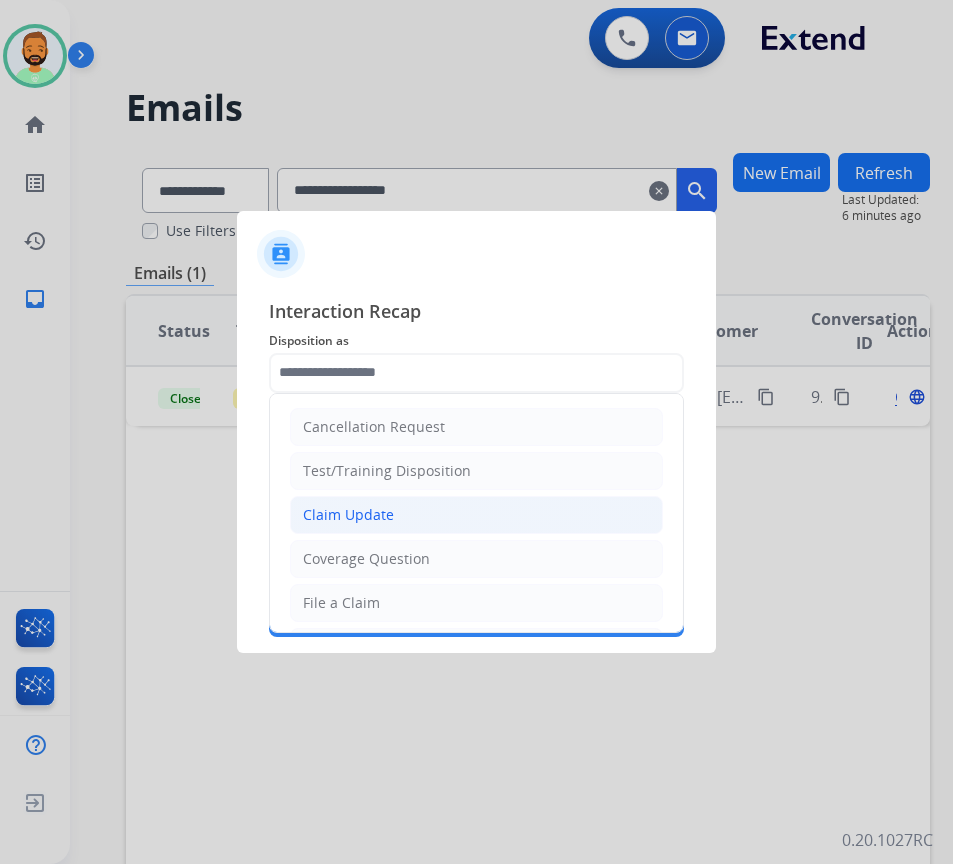 click on "Claim Update" 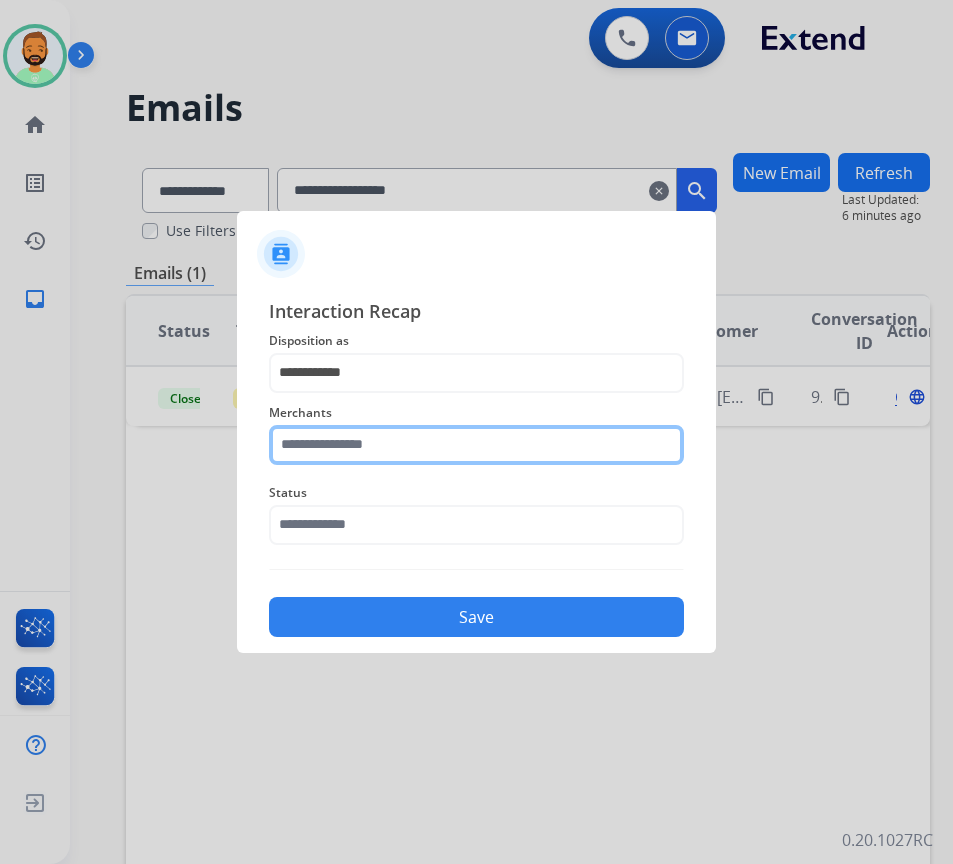 click 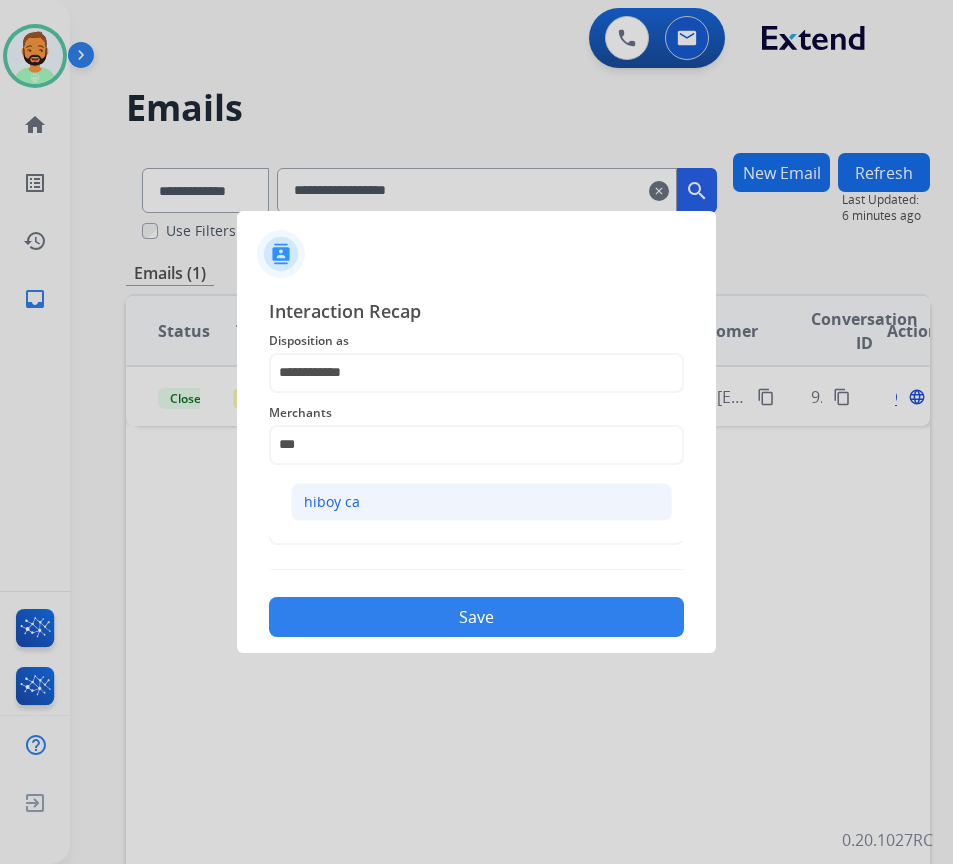 click on "hiboy ca" 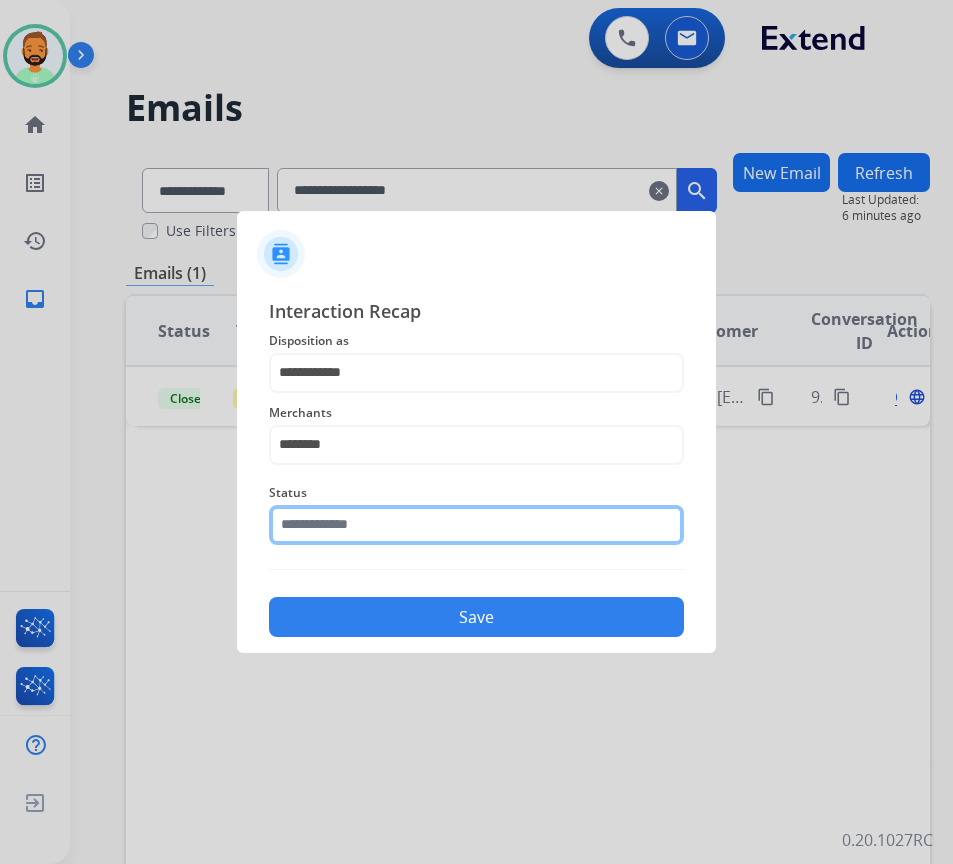 click 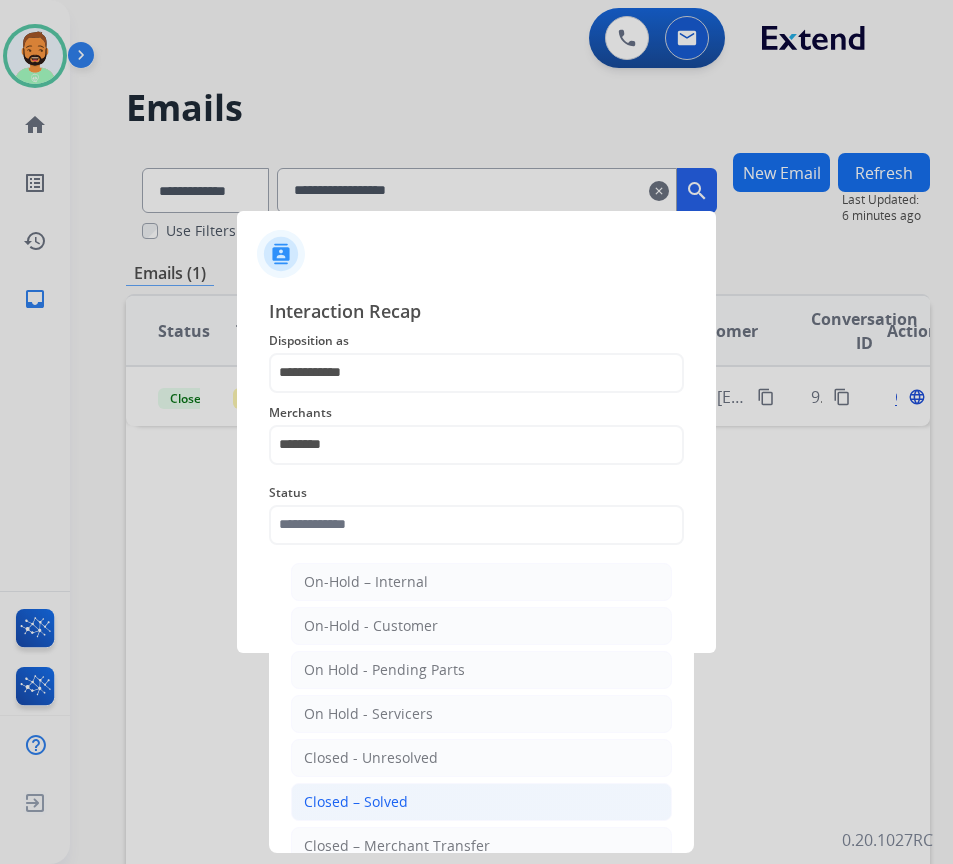 click on "Closed – Solved" 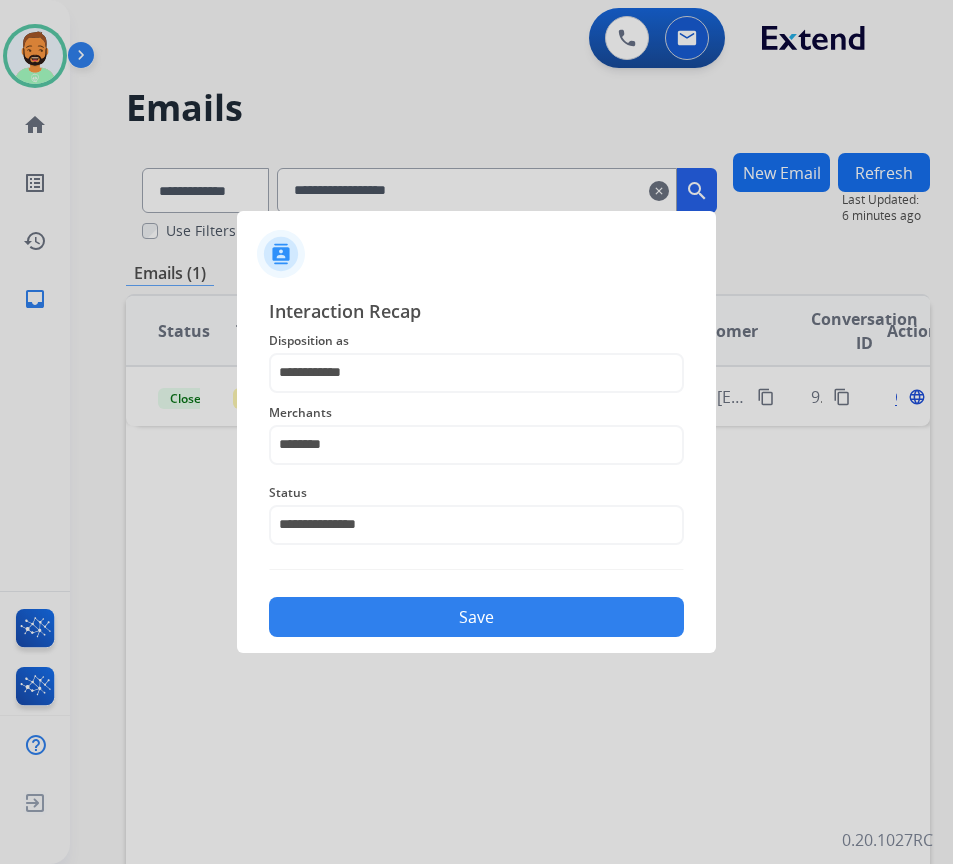 click on "Save" 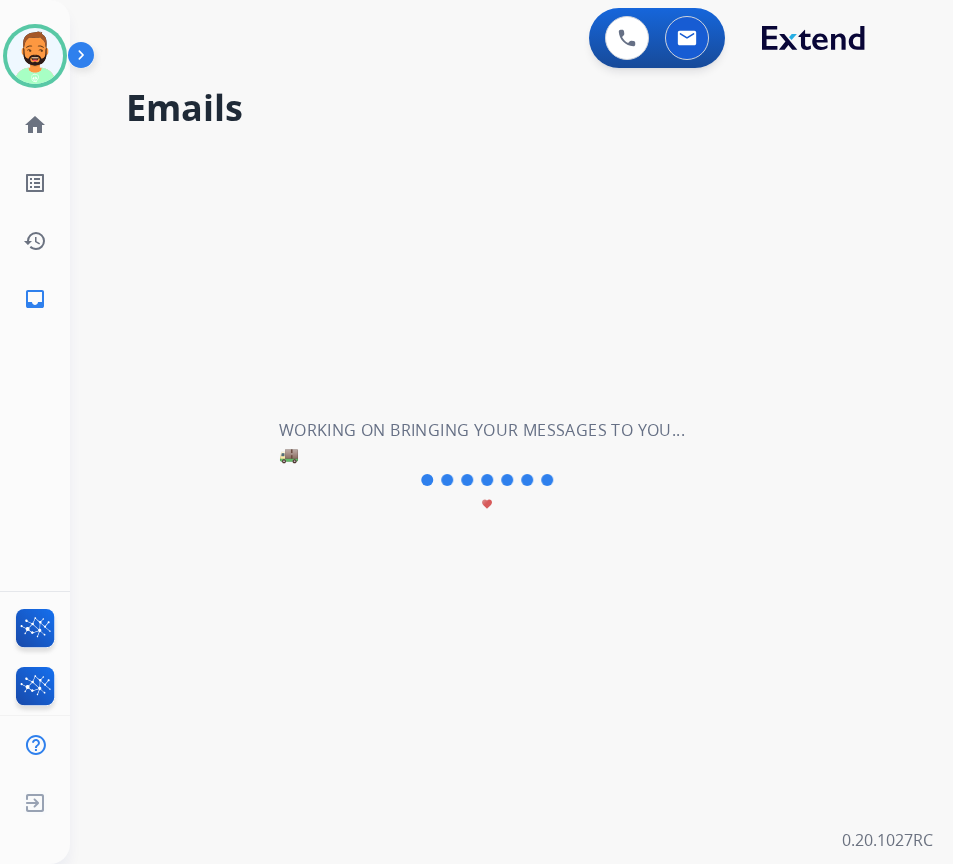 scroll, scrollTop: 0, scrollLeft: 0, axis: both 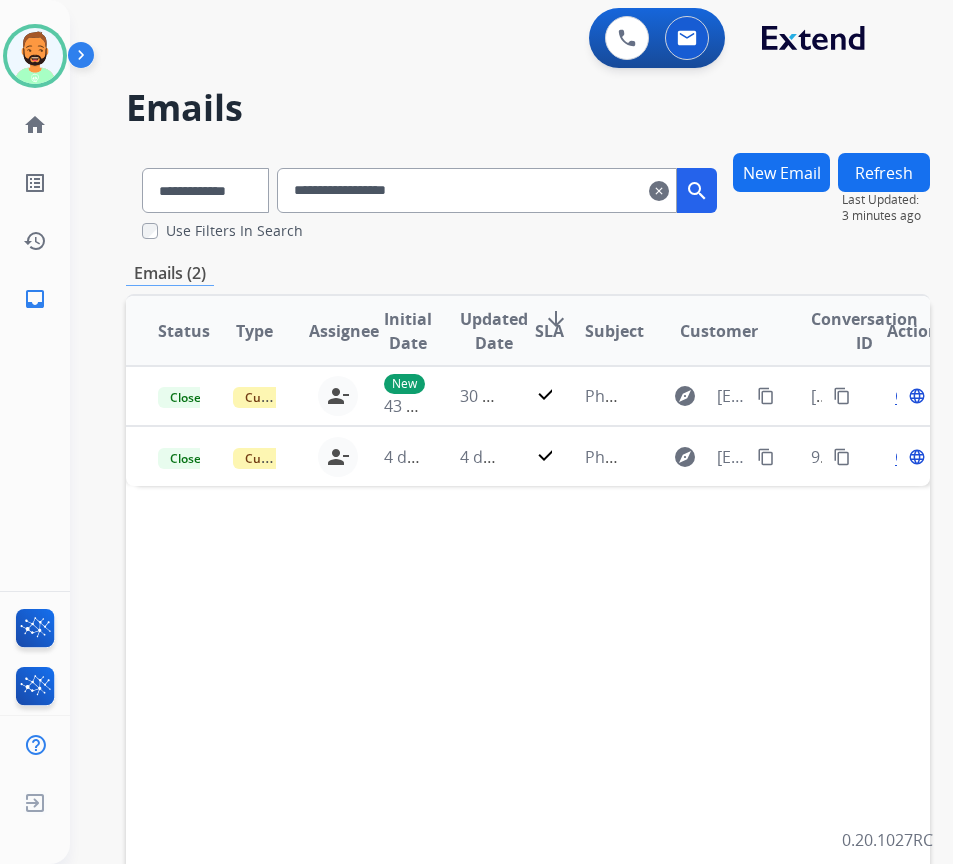 click on "clear" at bounding box center [659, 191] 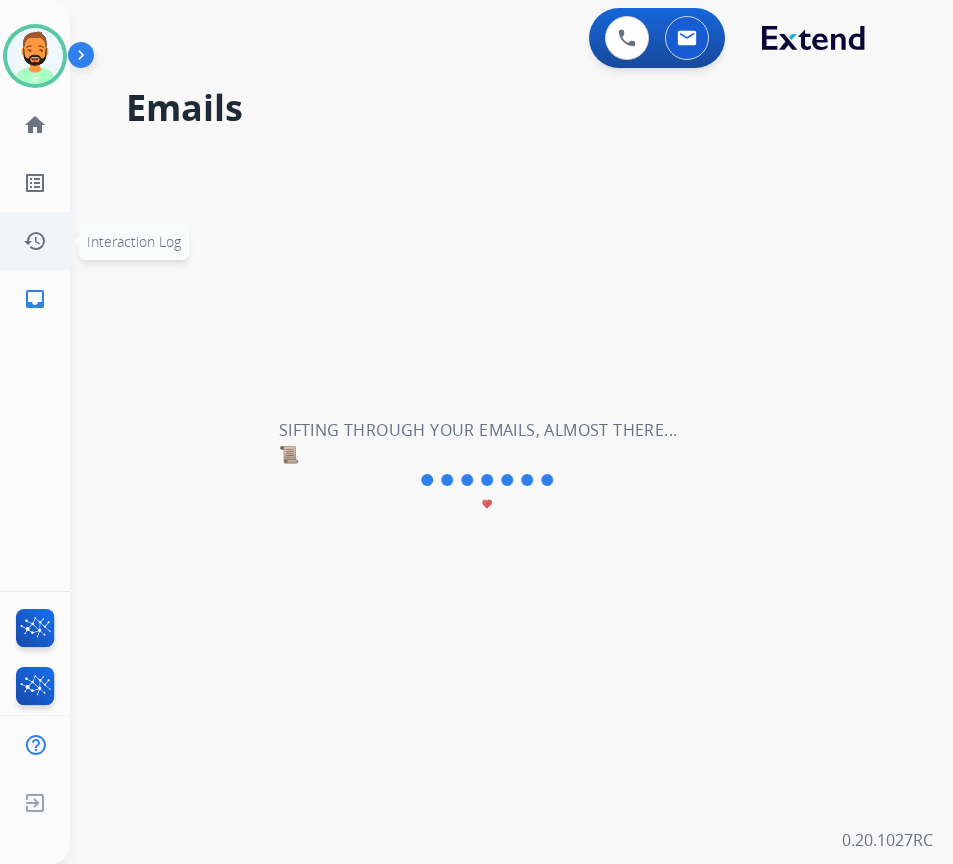 type 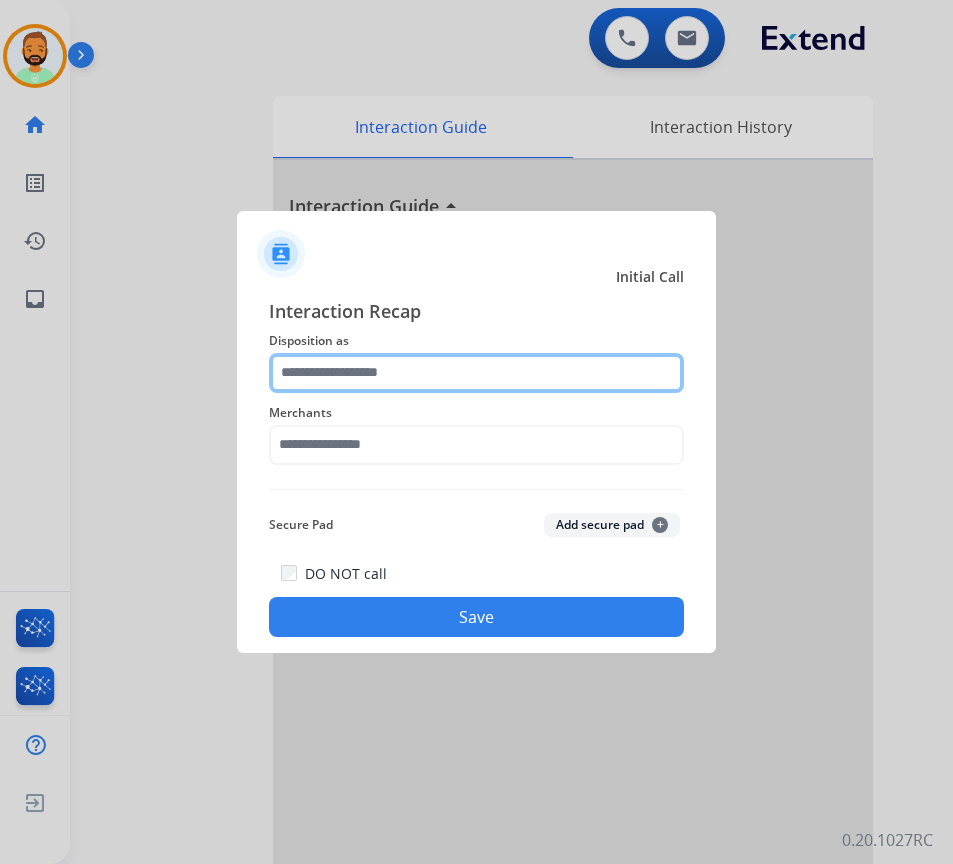 click 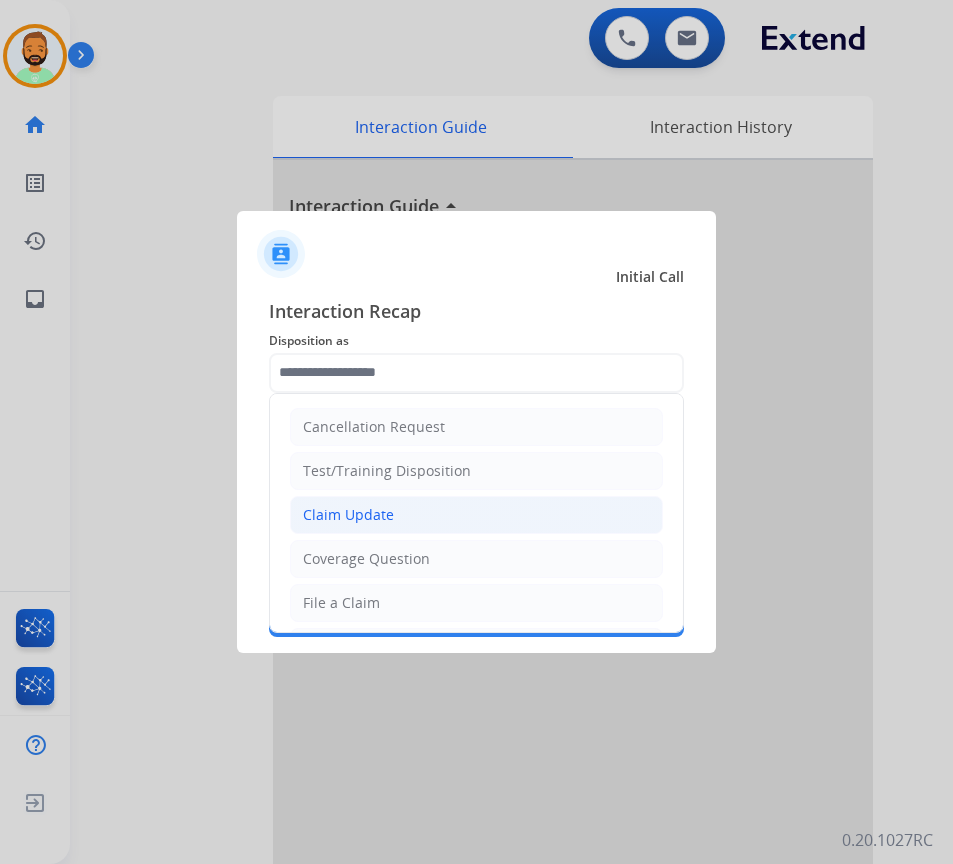click on "Claim Update" 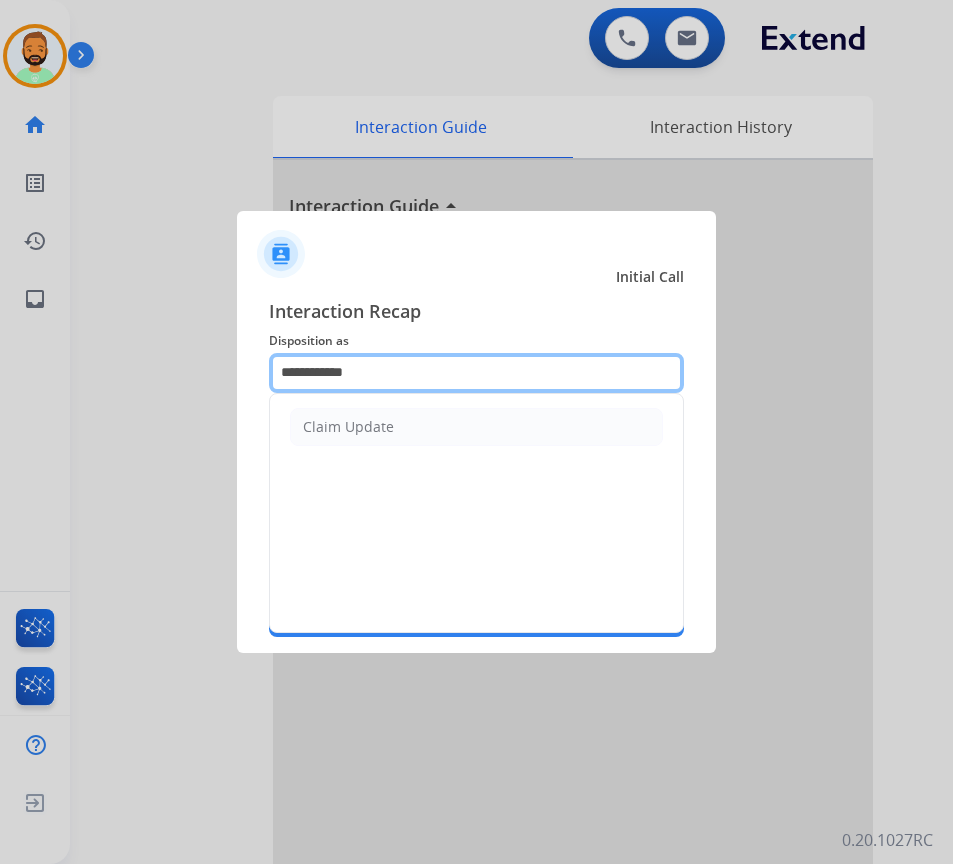 drag, startPoint x: 355, startPoint y: 371, endPoint x: 140, endPoint y: 380, distance: 215.1883 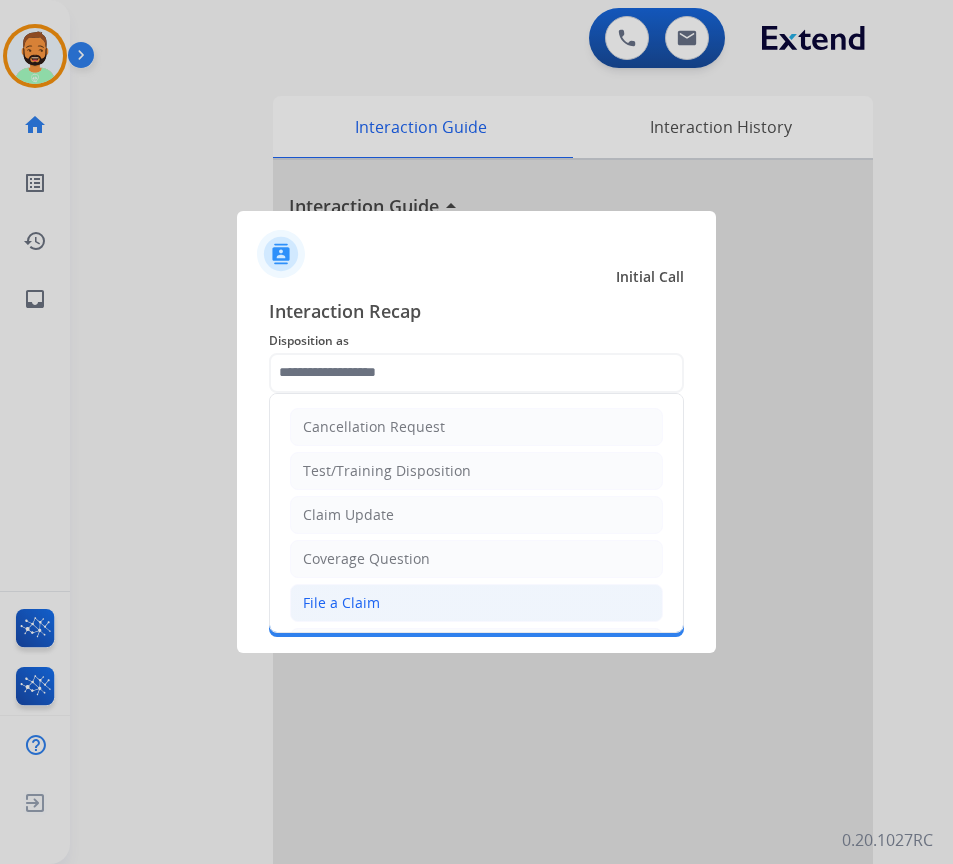 click on "File a Claim" 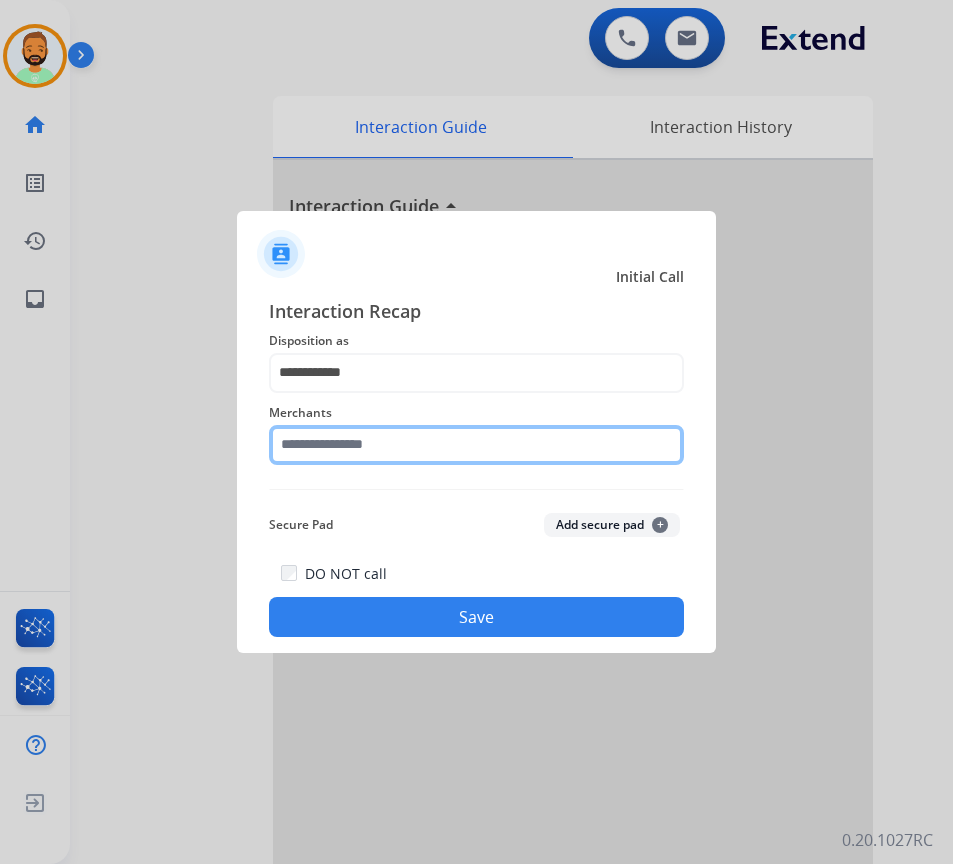 click 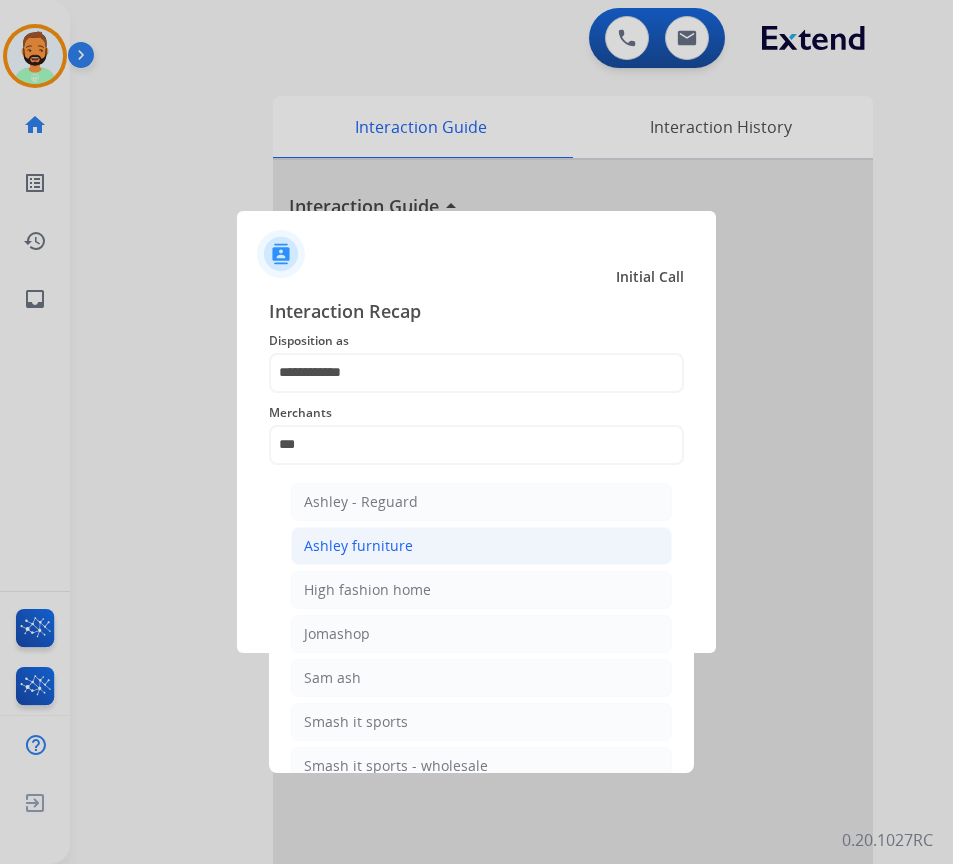 click on "Ashley furniture" 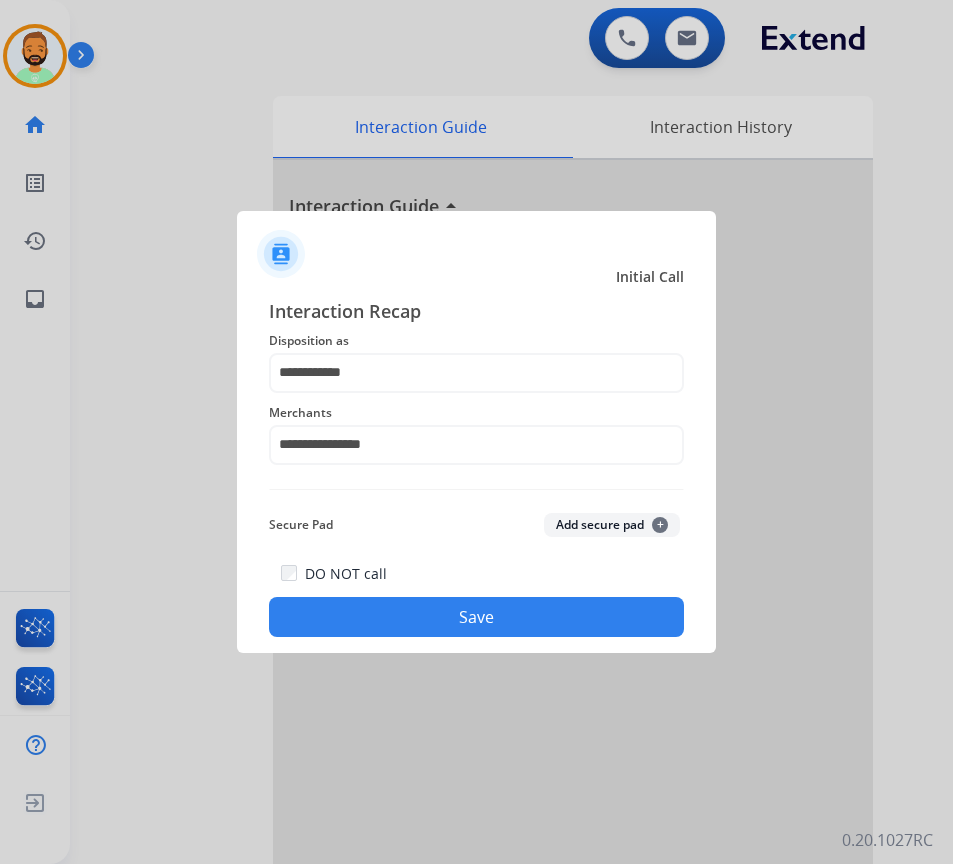 click on "Save" 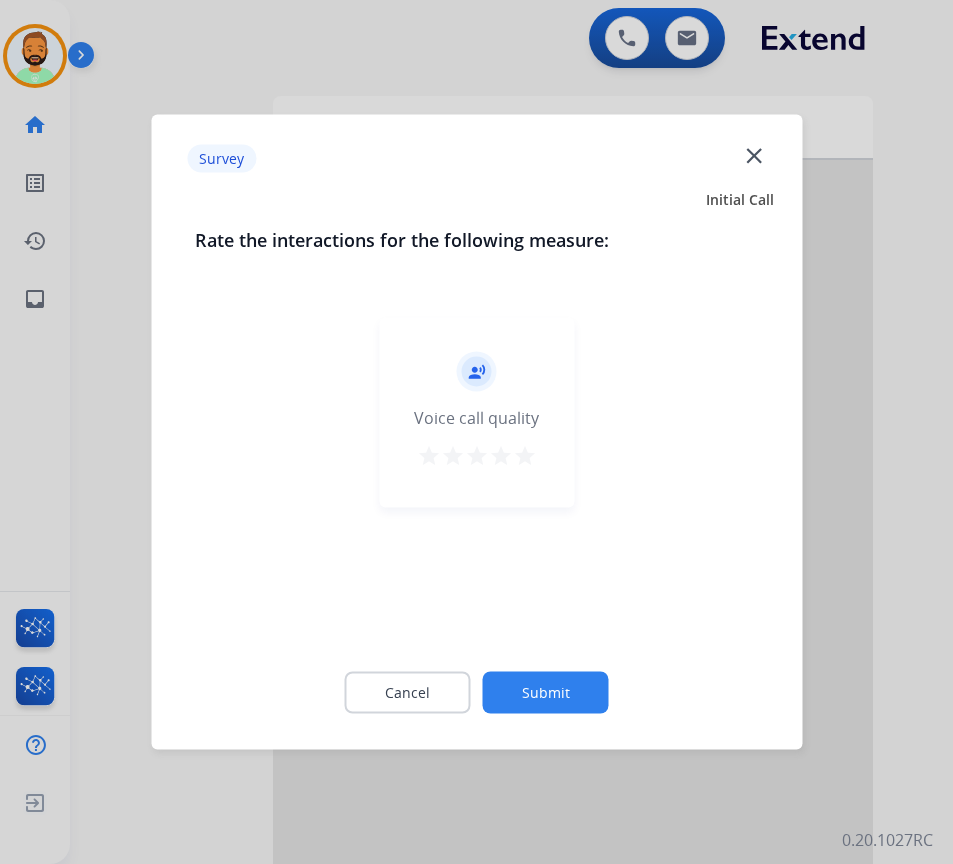 click on "Submit" 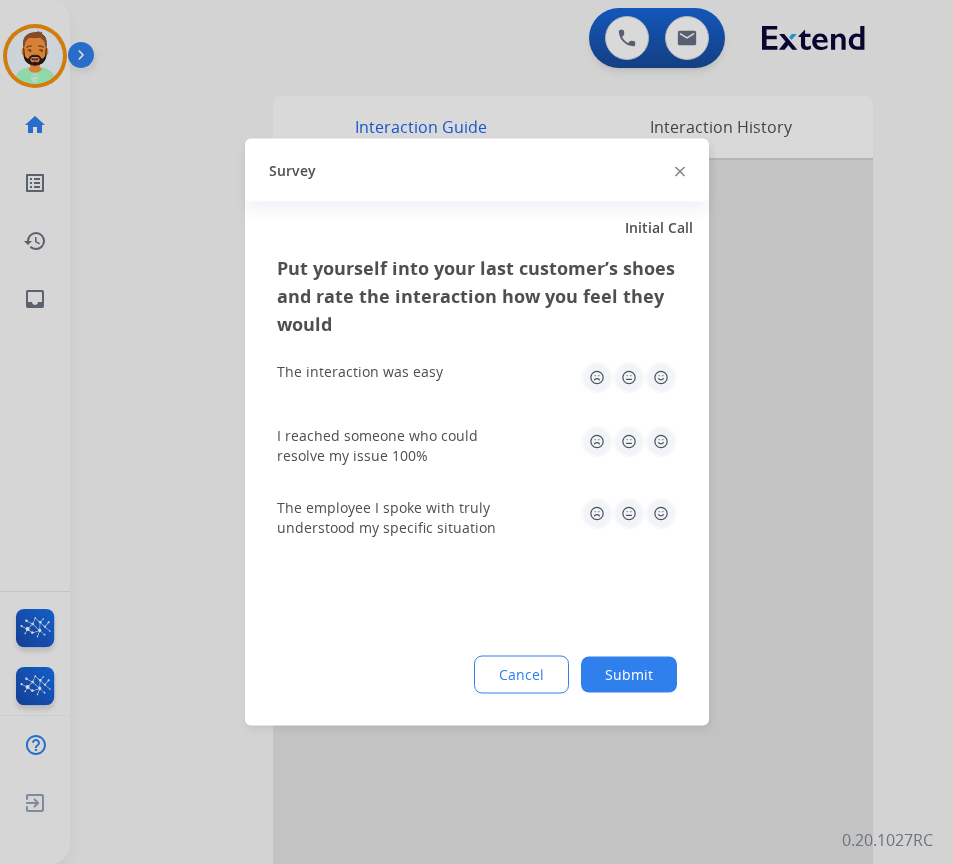 click on "Submit" 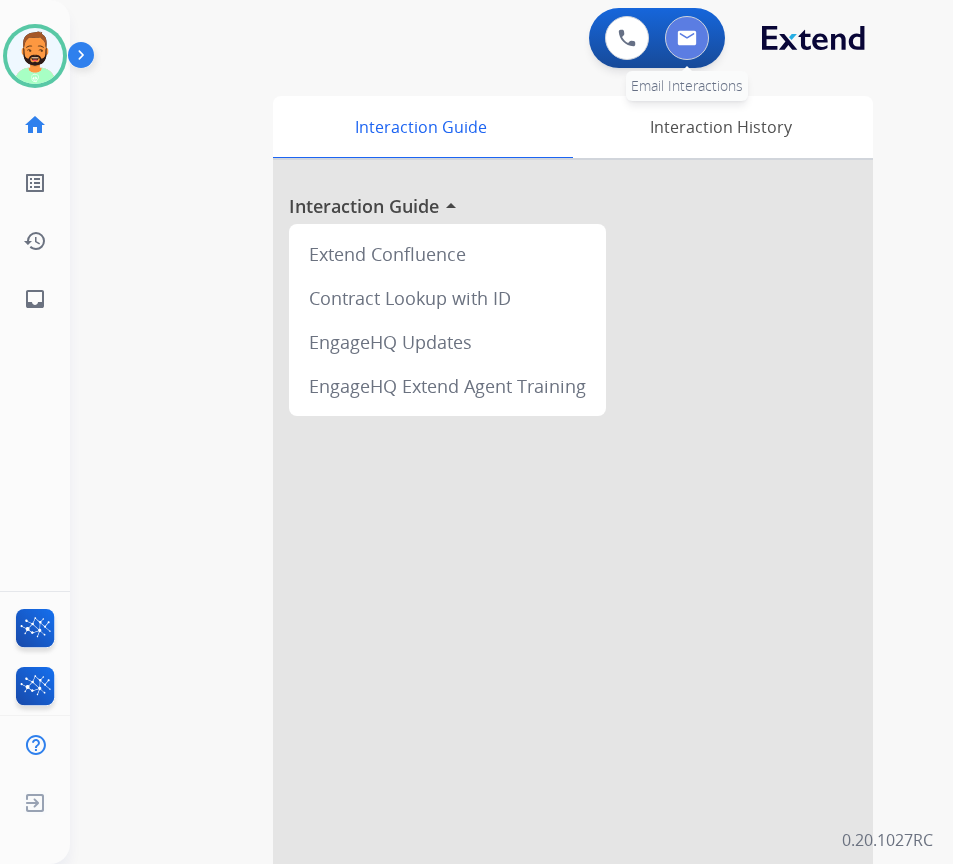 click at bounding box center [687, 38] 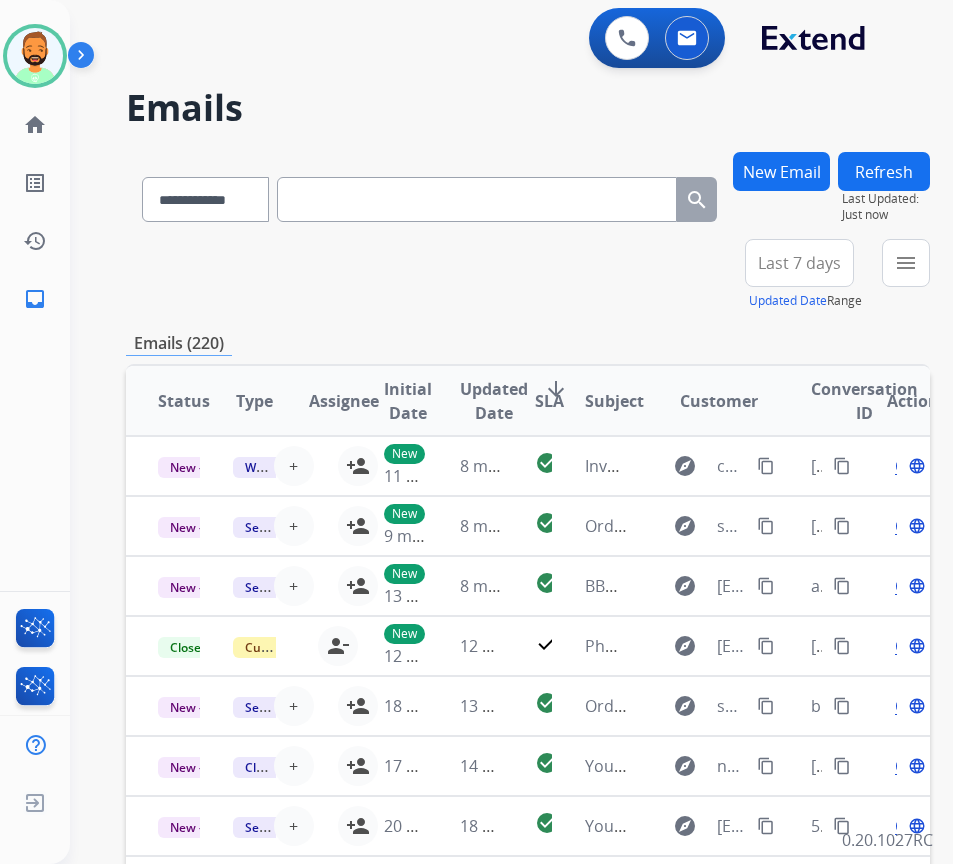 paste on "**********" 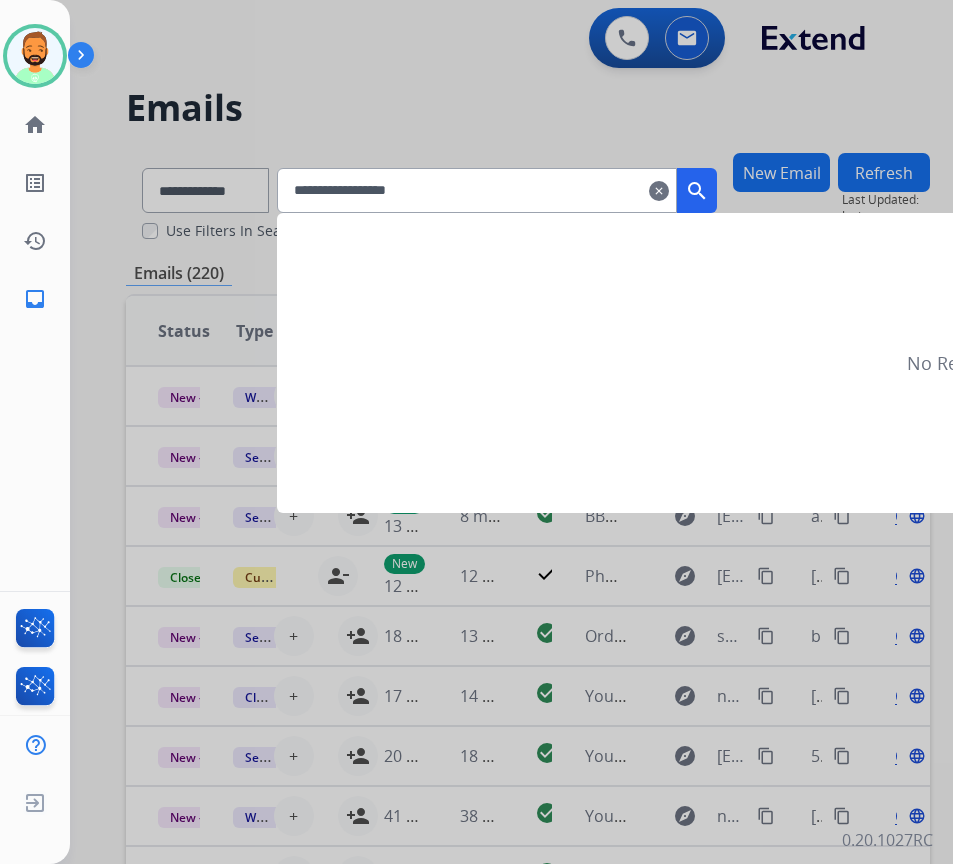 type on "**********" 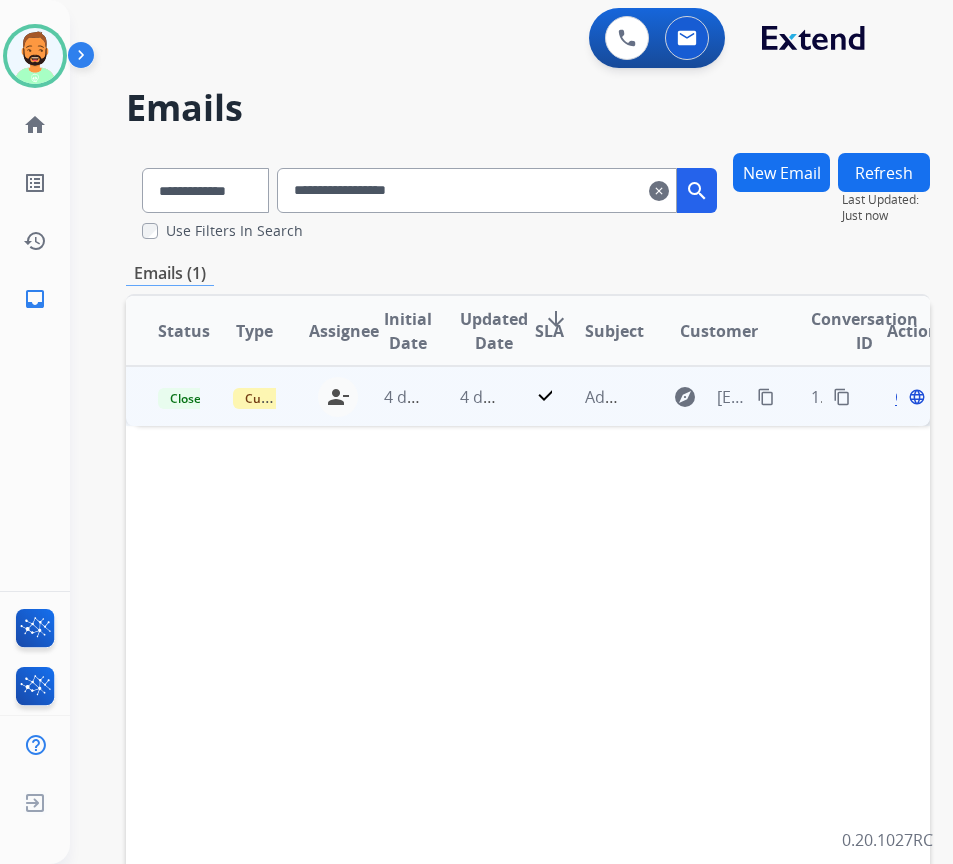 click on "check" at bounding box center [528, 396] 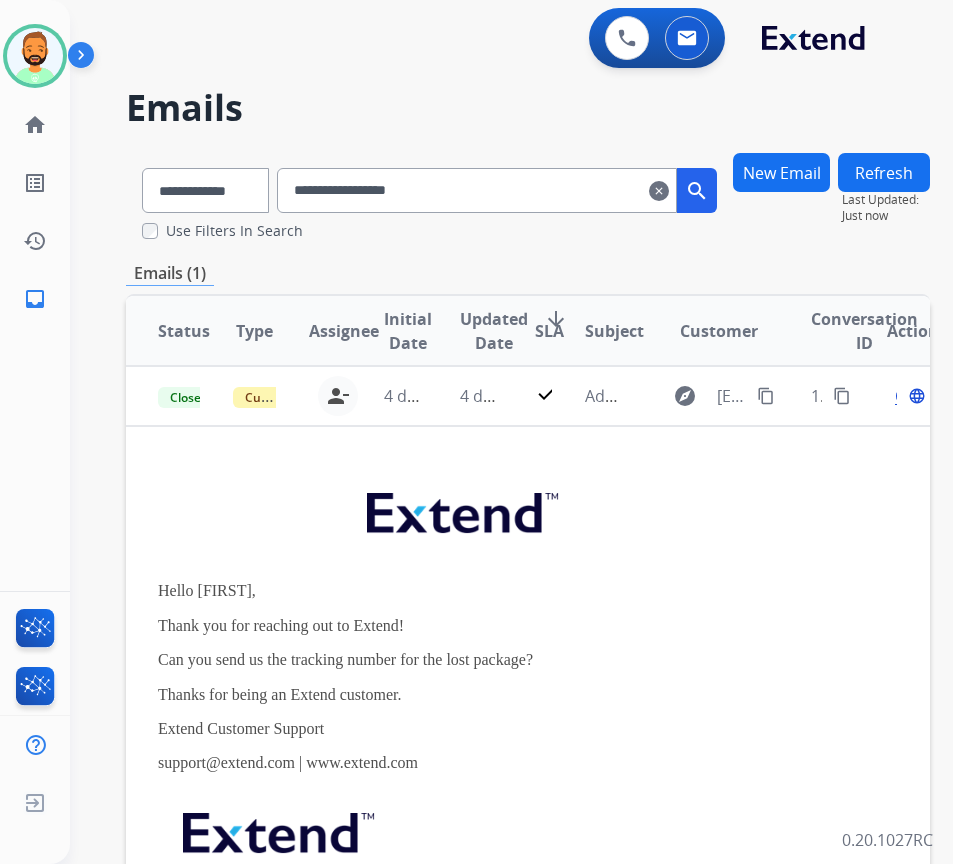 click on "New Email" at bounding box center (781, 172) 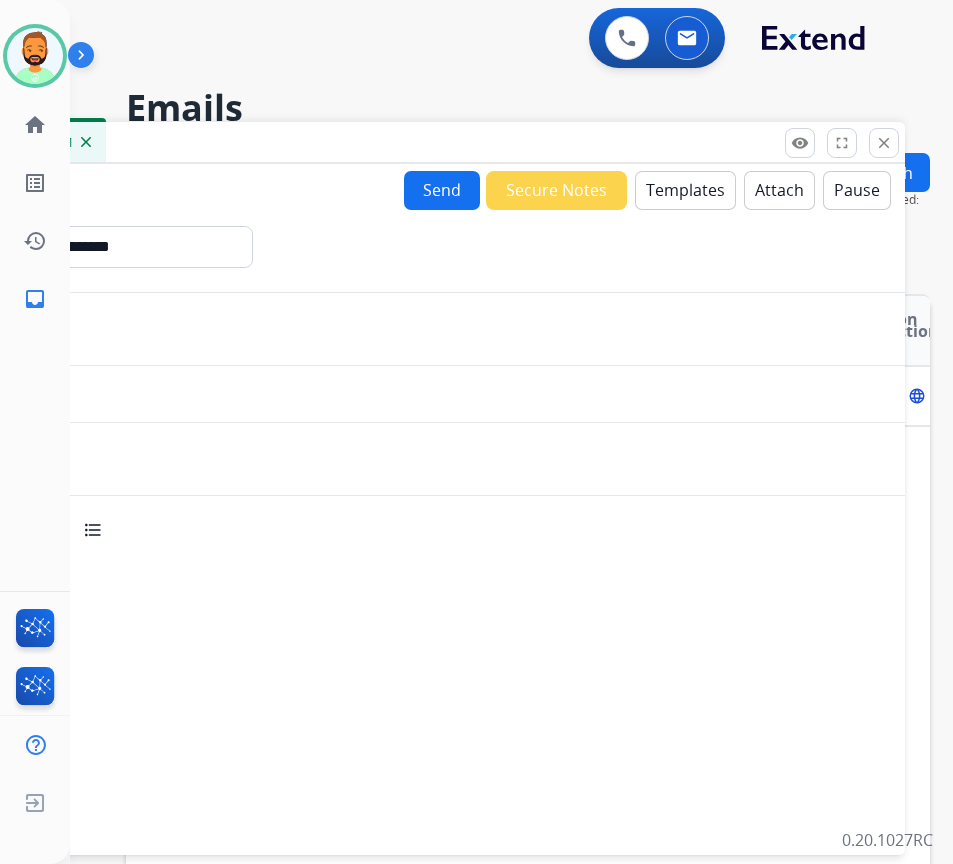 click on "Templates" at bounding box center (685, 190) 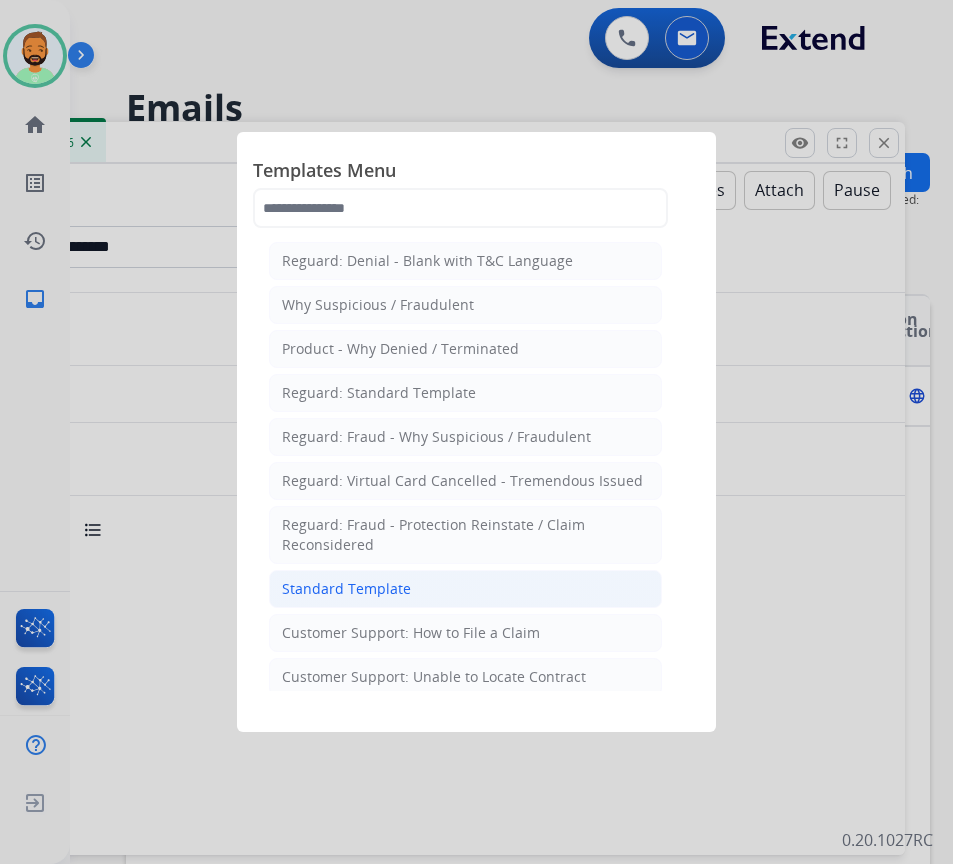 click on "Standard Template" 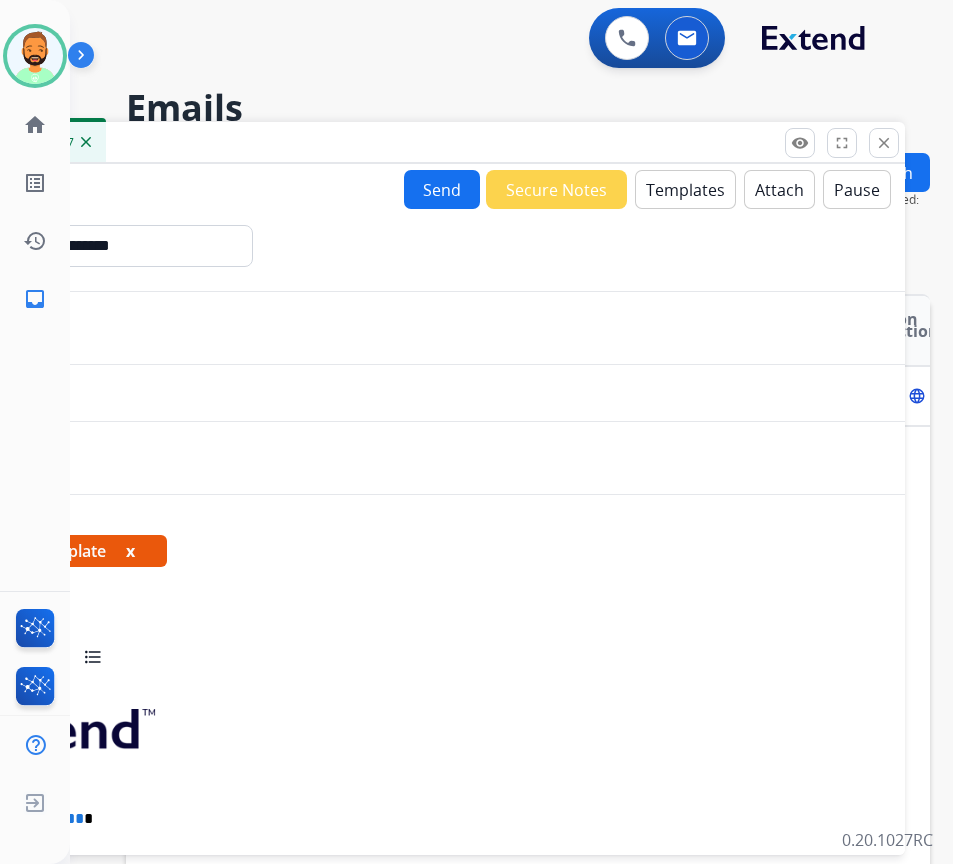 click on "New  00:00:07" at bounding box center [405, 143] 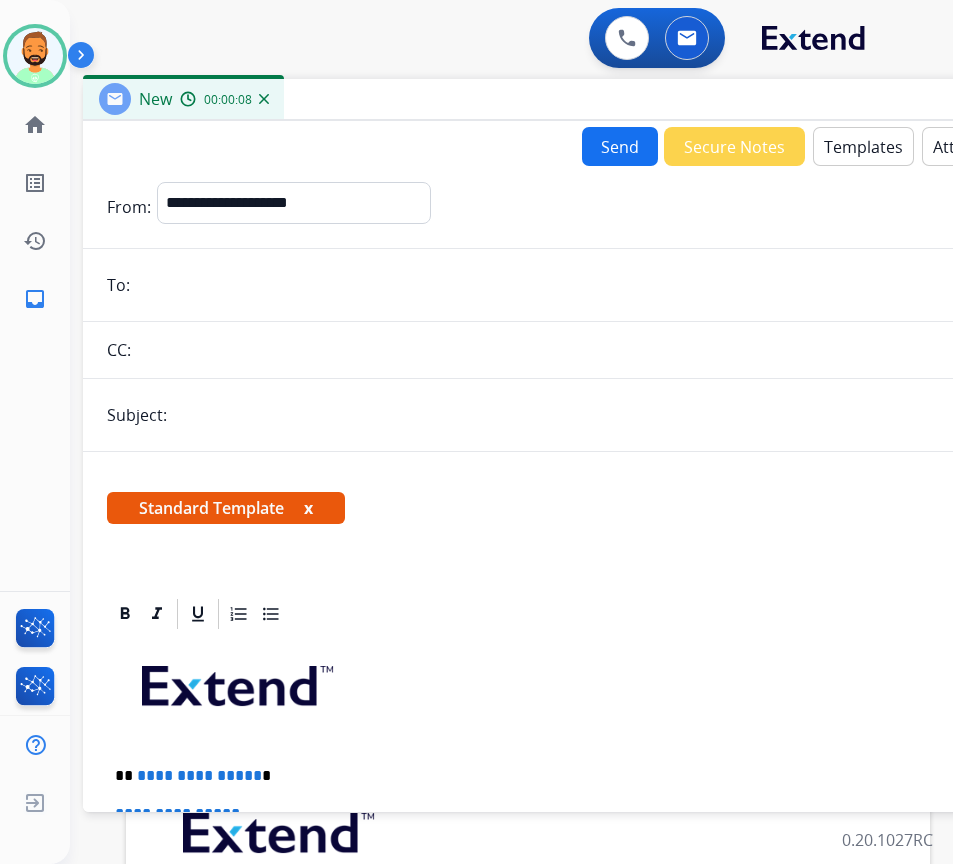 drag, startPoint x: 435, startPoint y: 149, endPoint x: 588, endPoint y: 116, distance: 156.51837 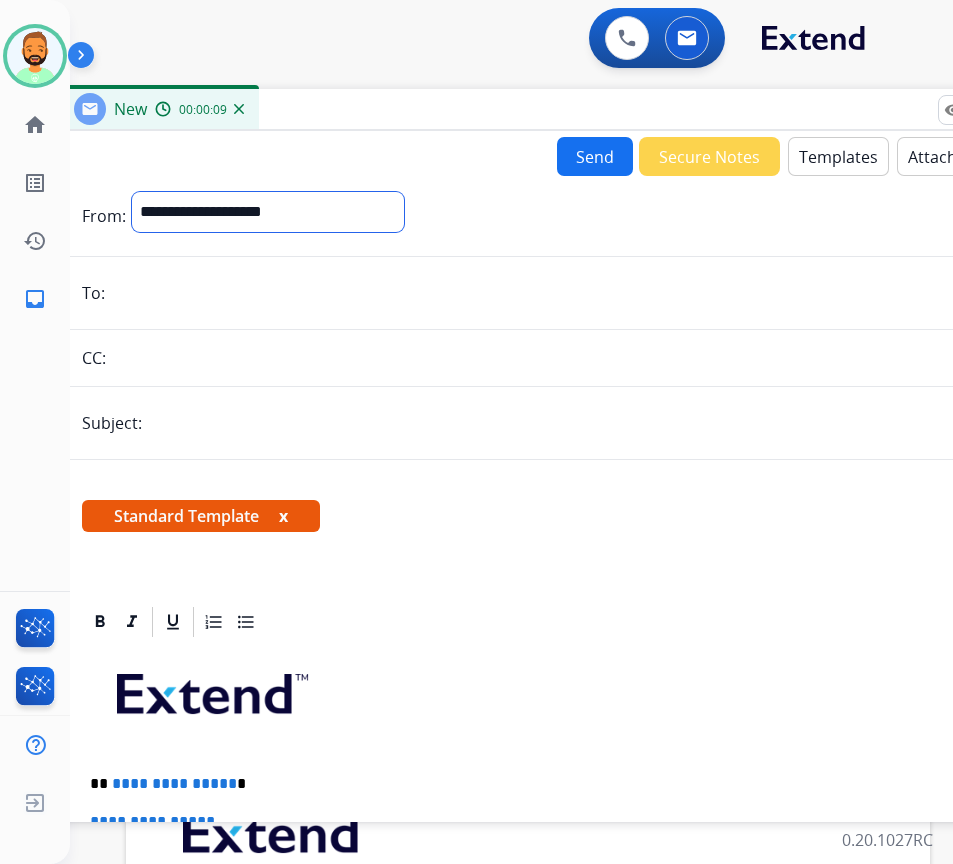 click on "**********" at bounding box center [268, 212] 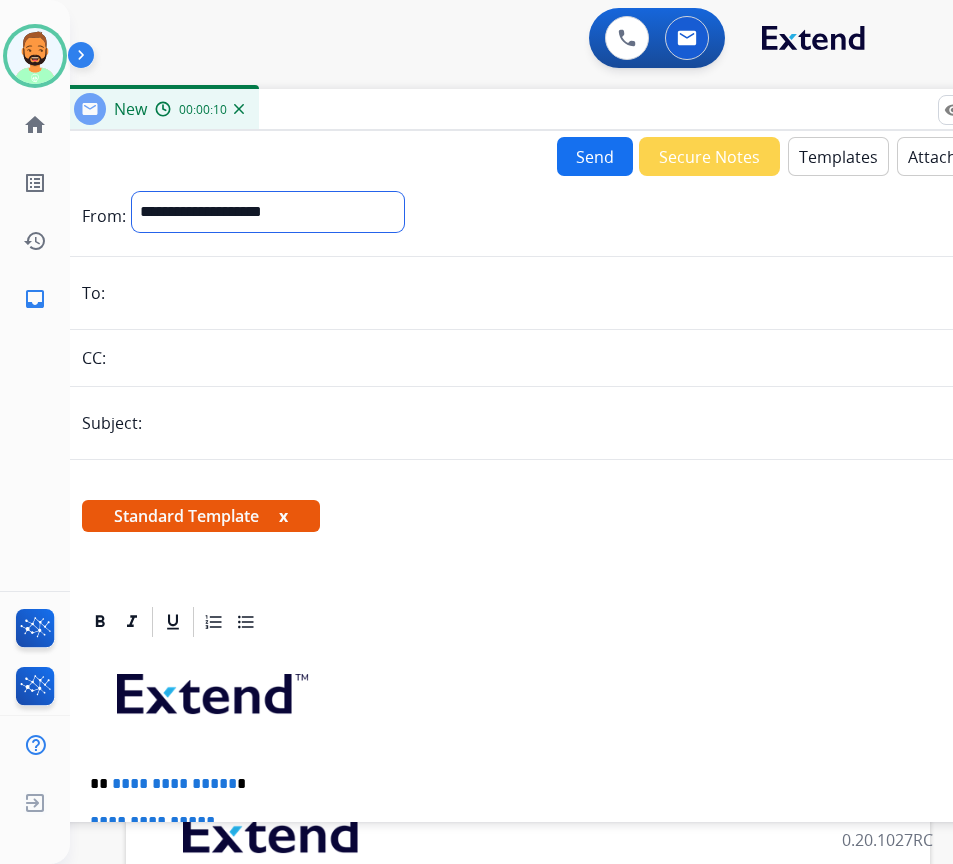select on "**********" 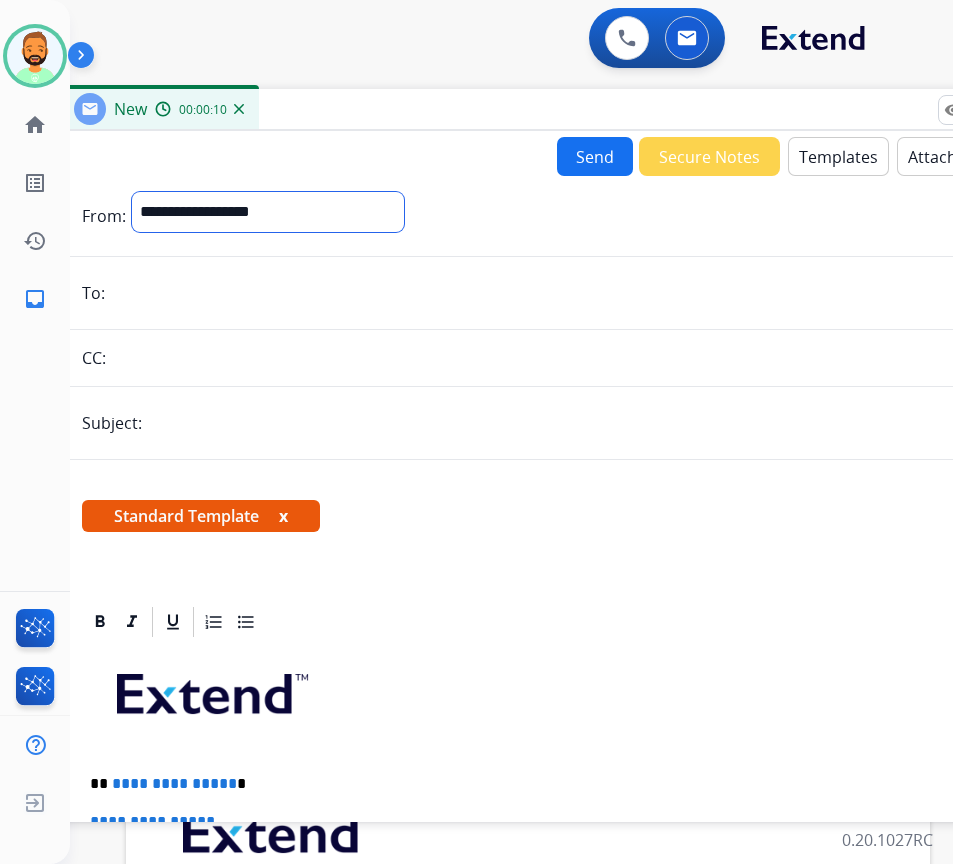 click on "**********" at bounding box center (268, 212) 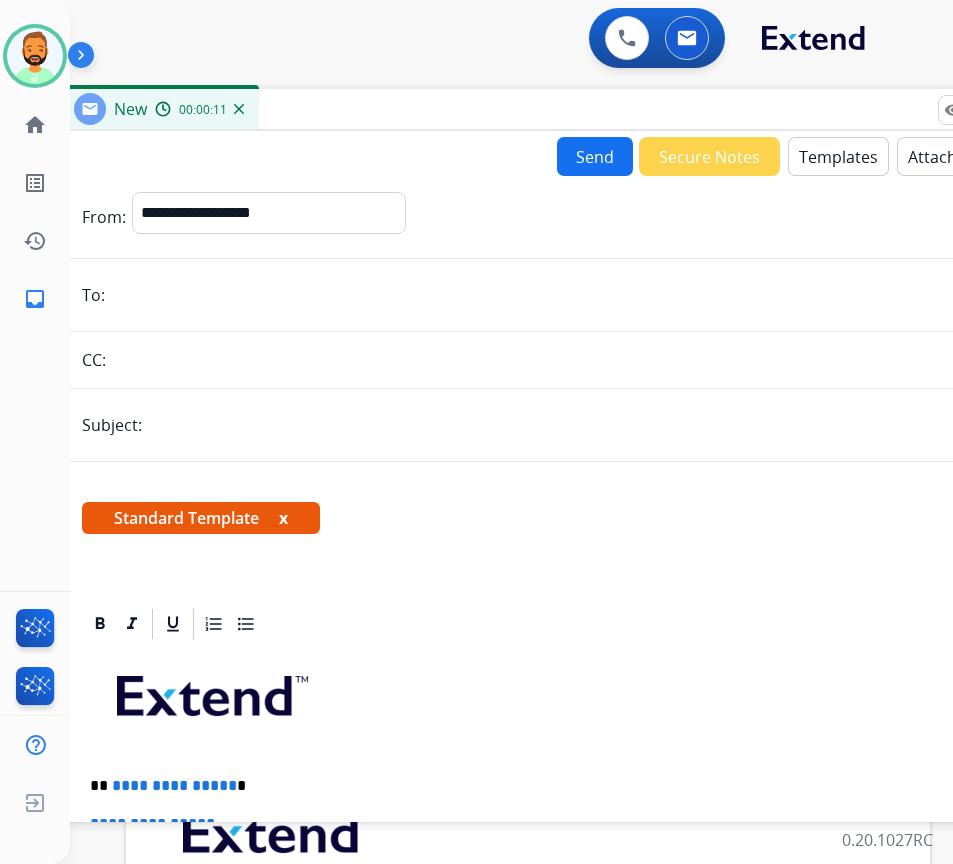 drag, startPoint x: 275, startPoint y: 272, endPoint x: 216, endPoint y: 294, distance: 62.968246 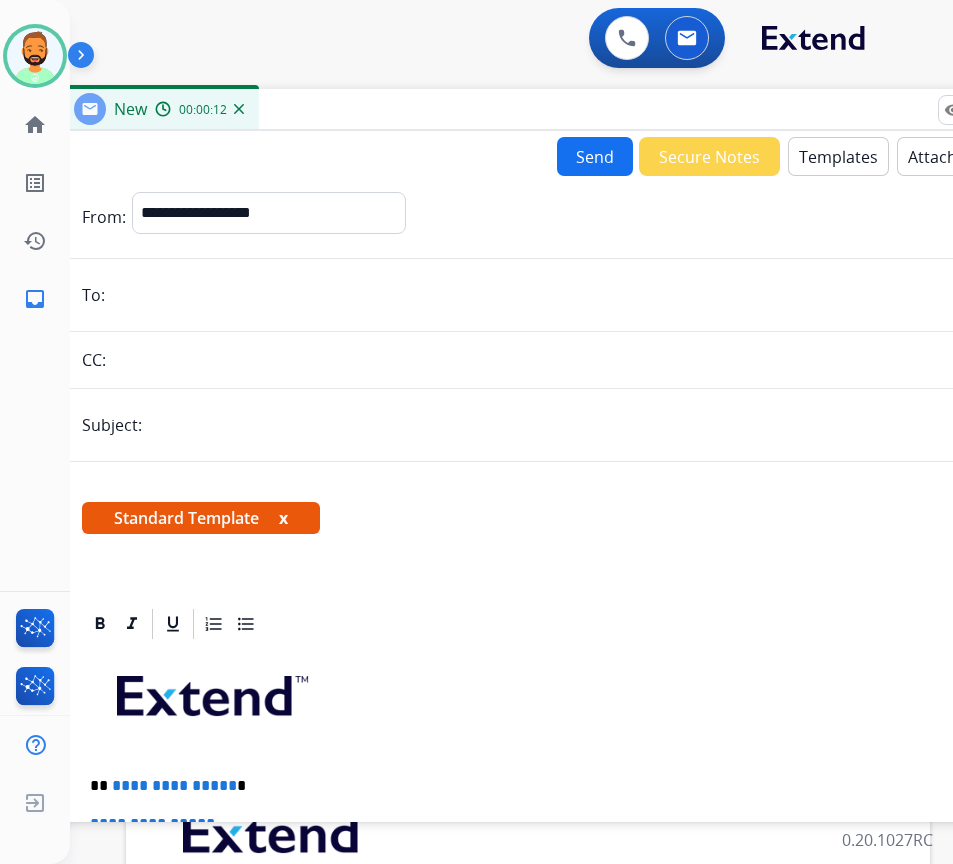 paste on "**********" 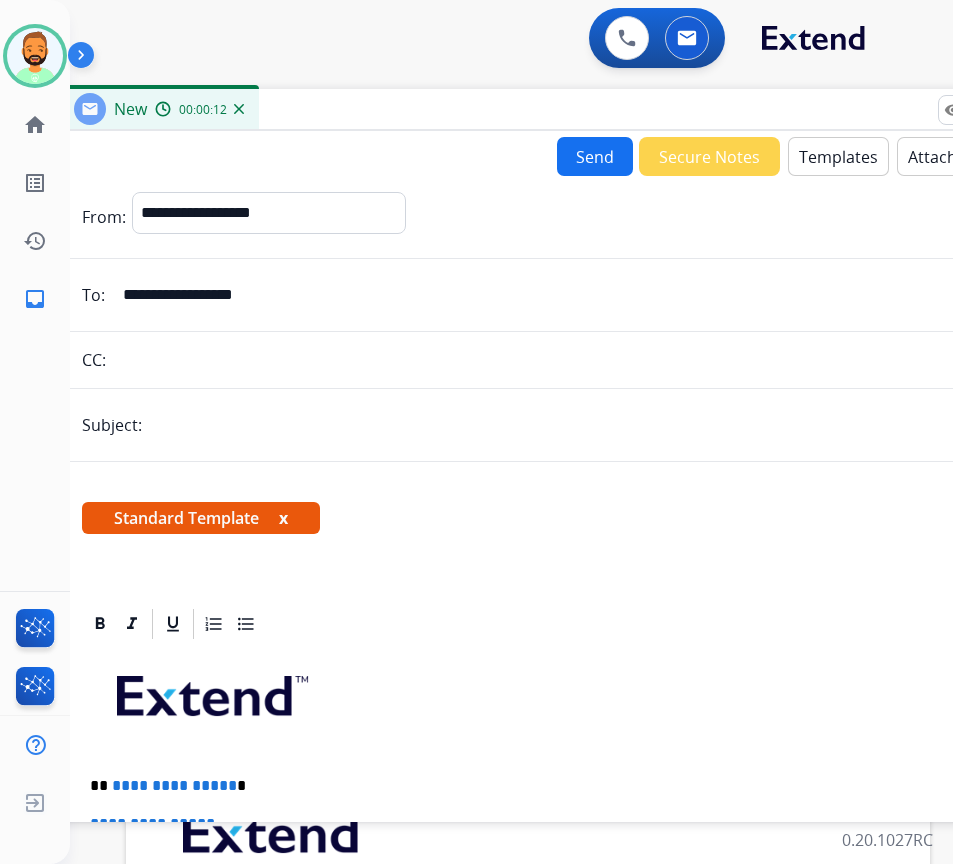 type on "**********" 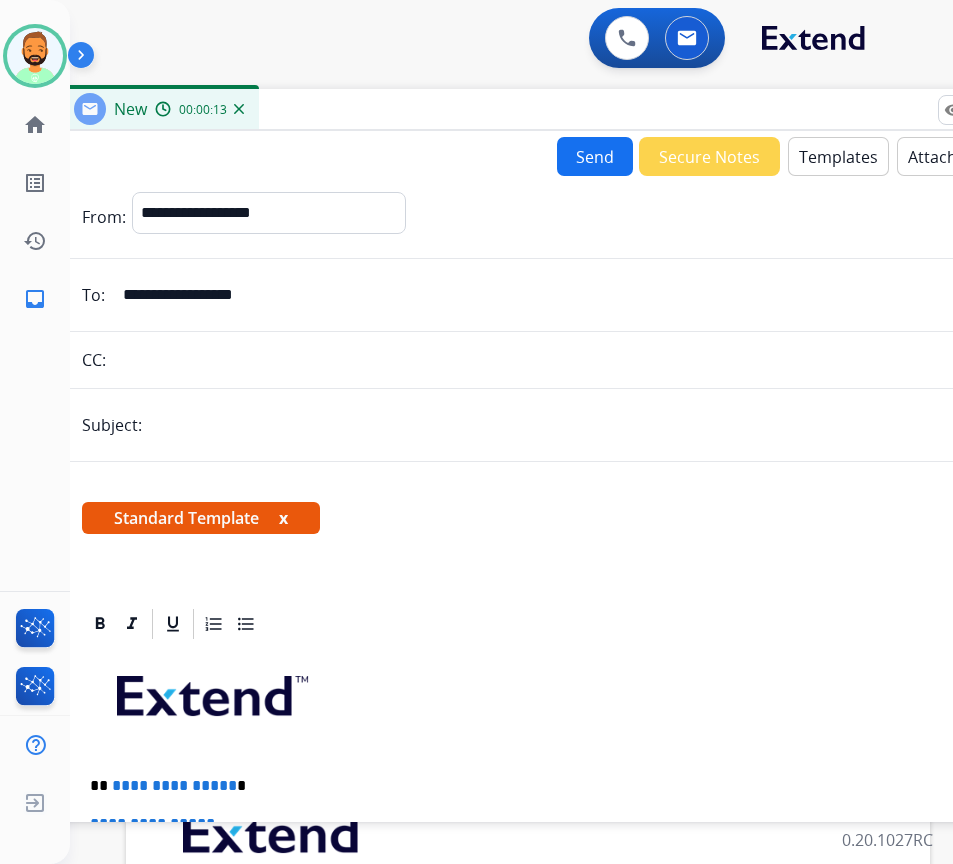 click at bounding box center (591, 425) 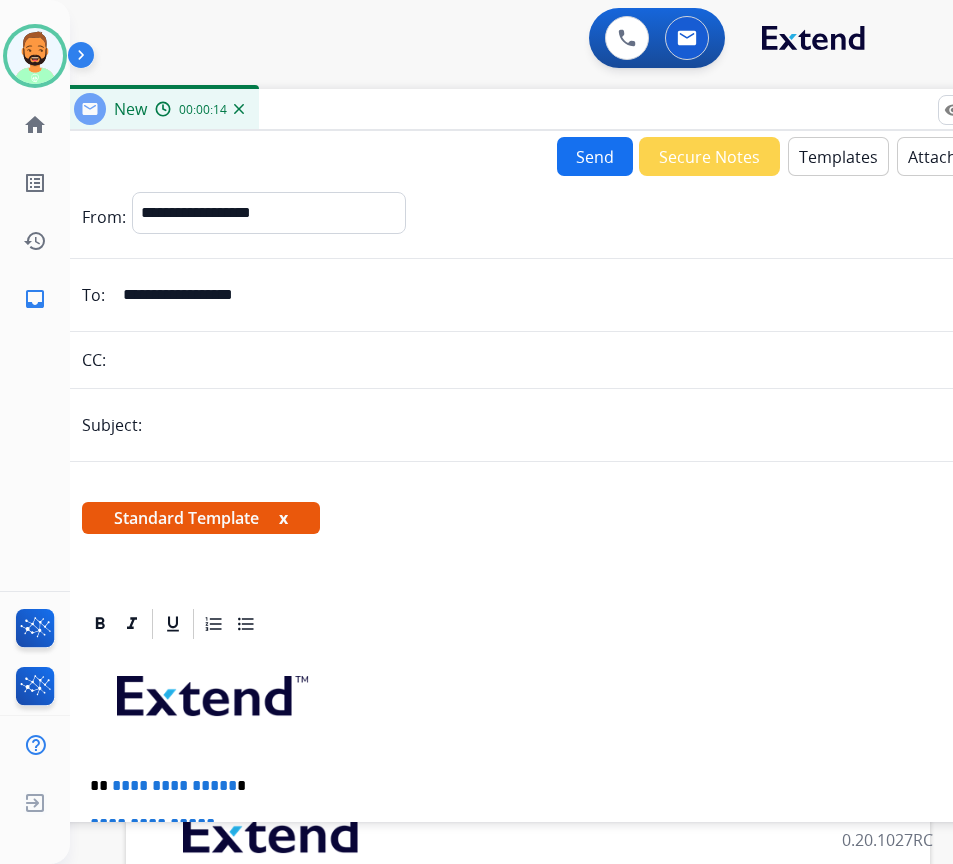 type on "**********" 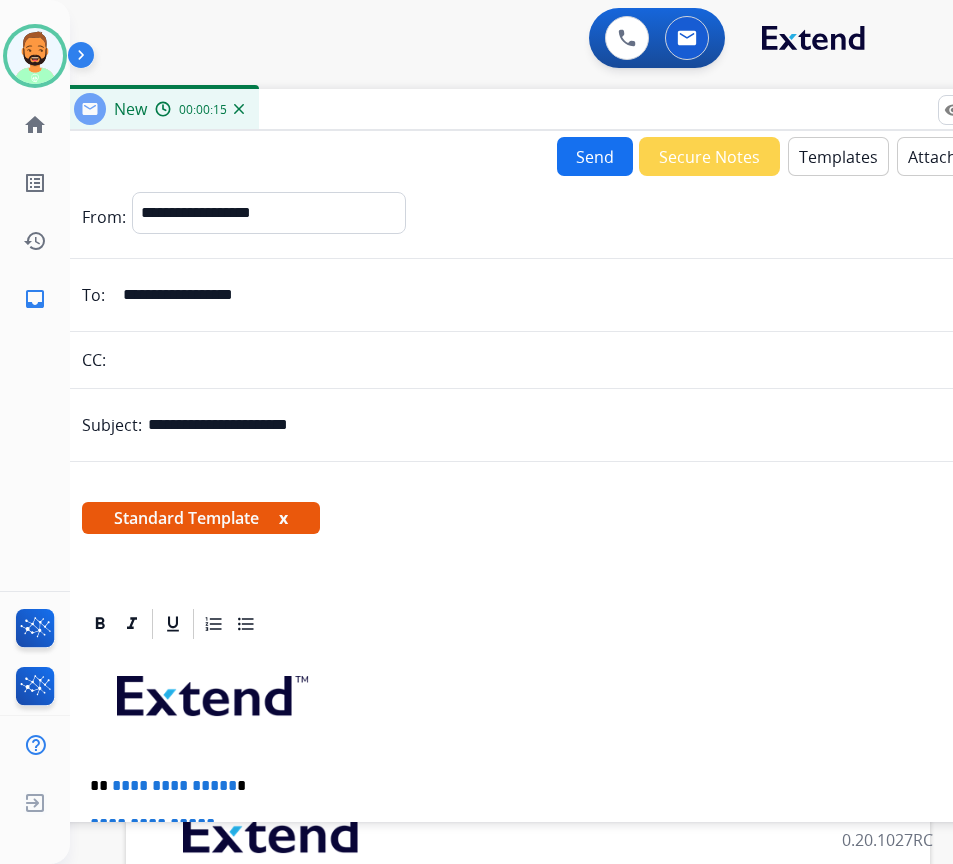 scroll, scrollTop: 100, scrollLeft: 0, axis: vertical 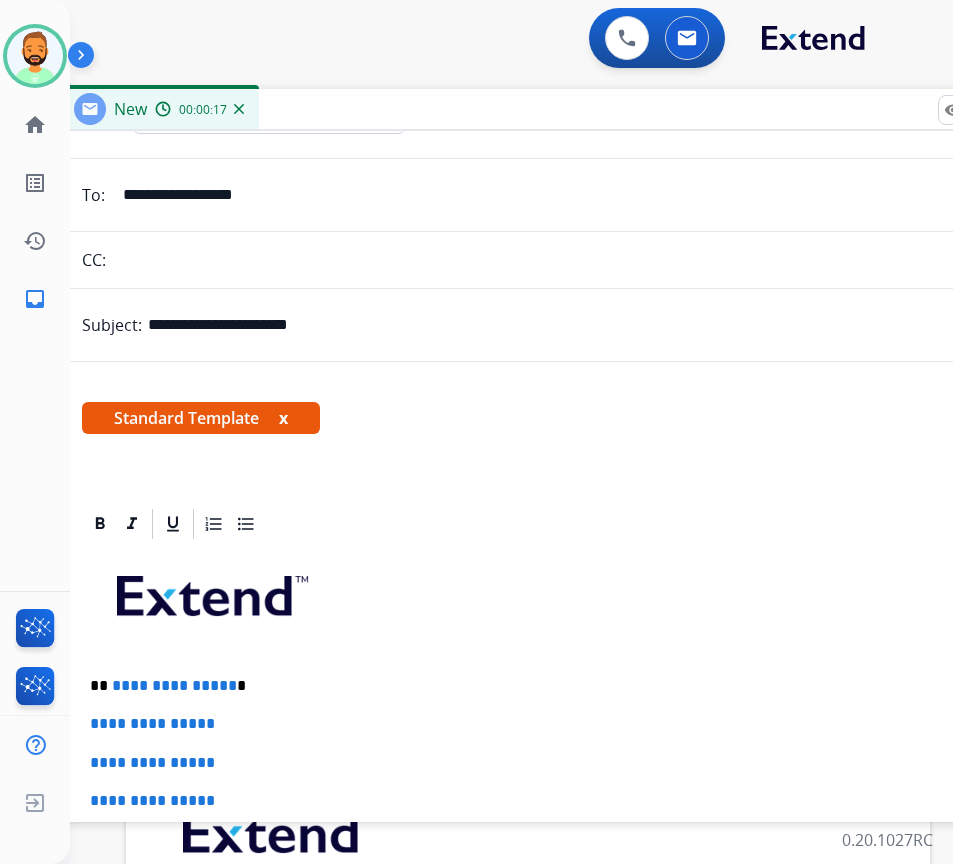 click at bounding box center (558, 603) 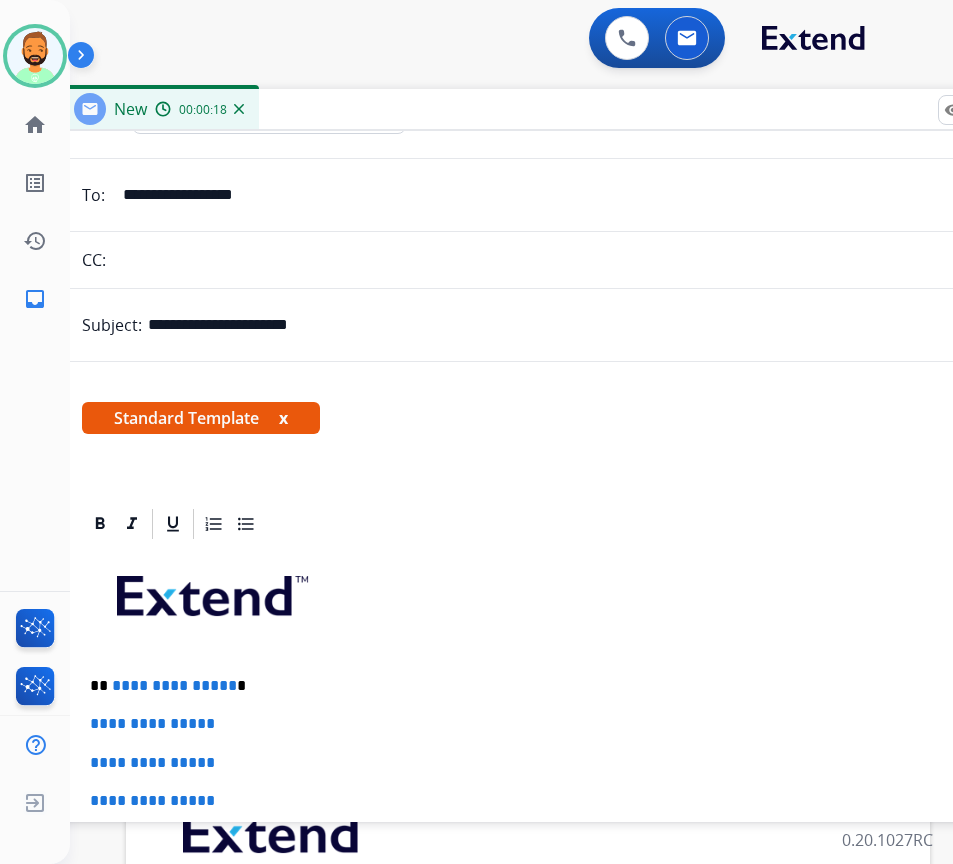 click on "**********" at bounding box center (550, 686) 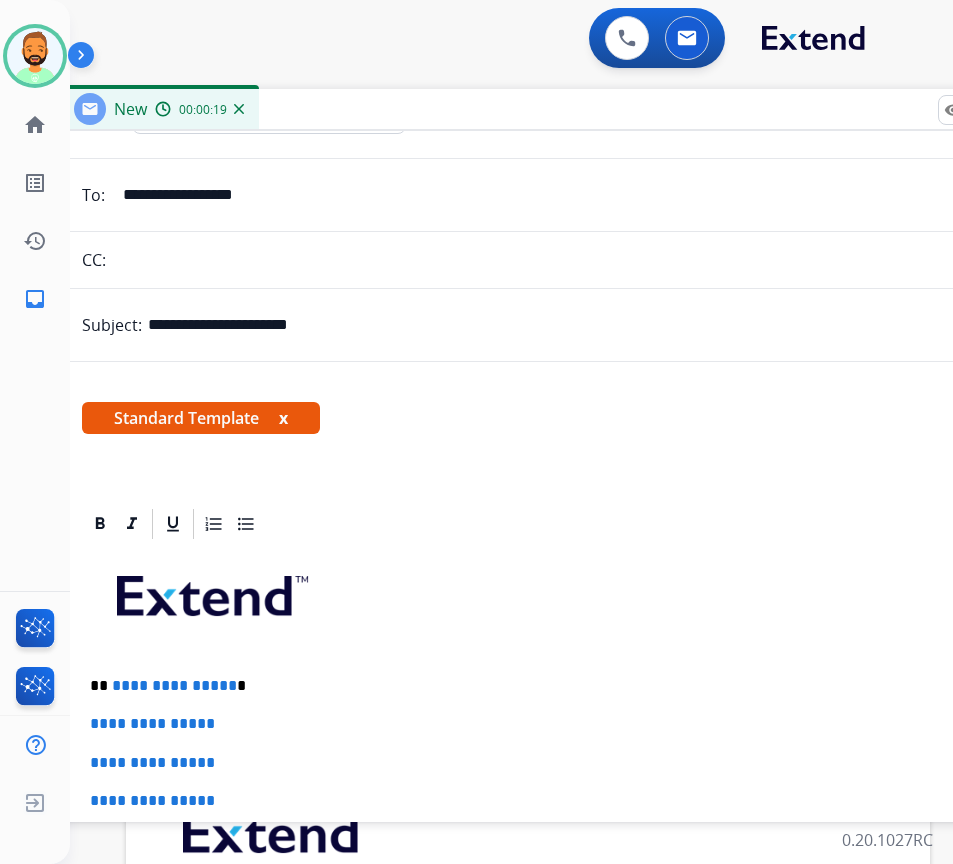 type 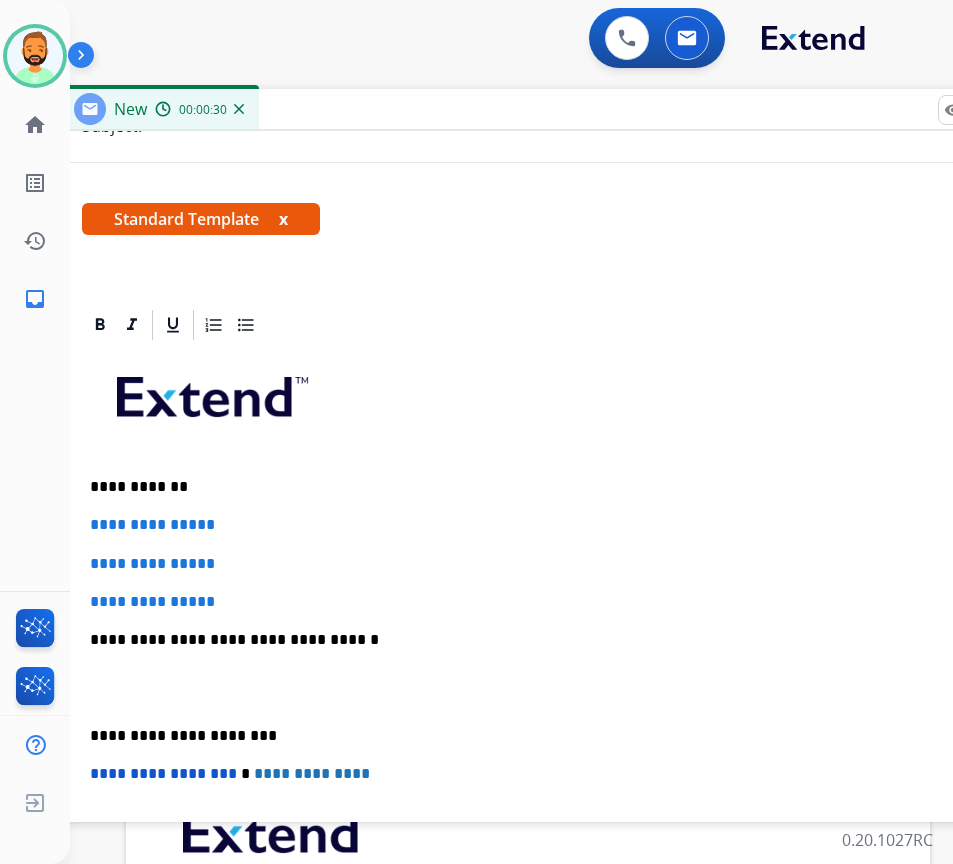 scroll, scrollTop: 300, scrollLeft: 0, axis: vertical 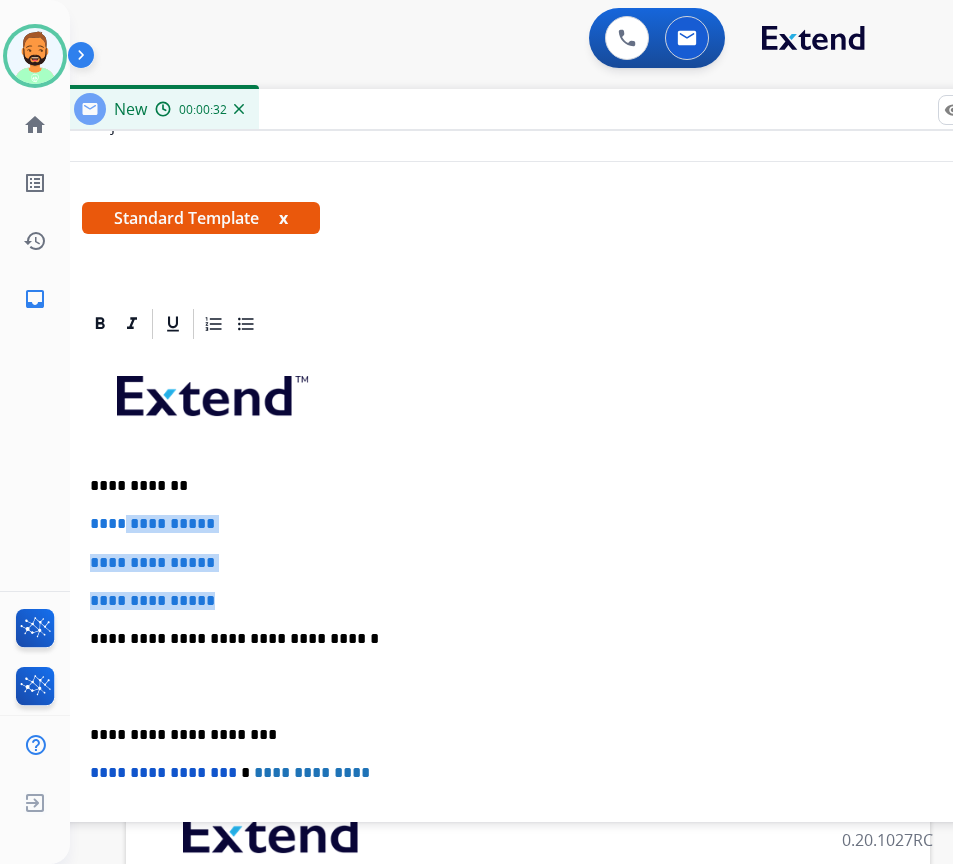 drag, startPoint x: 239, startPoint y: 593, endPoint x: 130, endPoint y: 518, distance: 132.31024 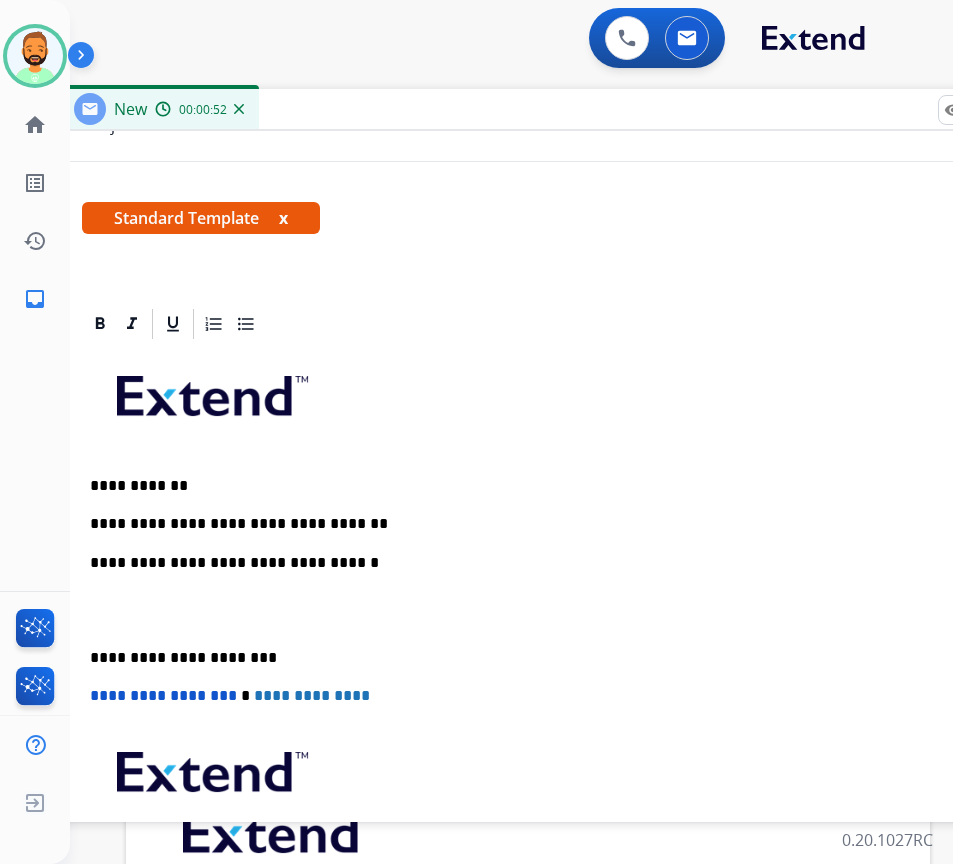 click on "**********" at bounding box center [550, 524] 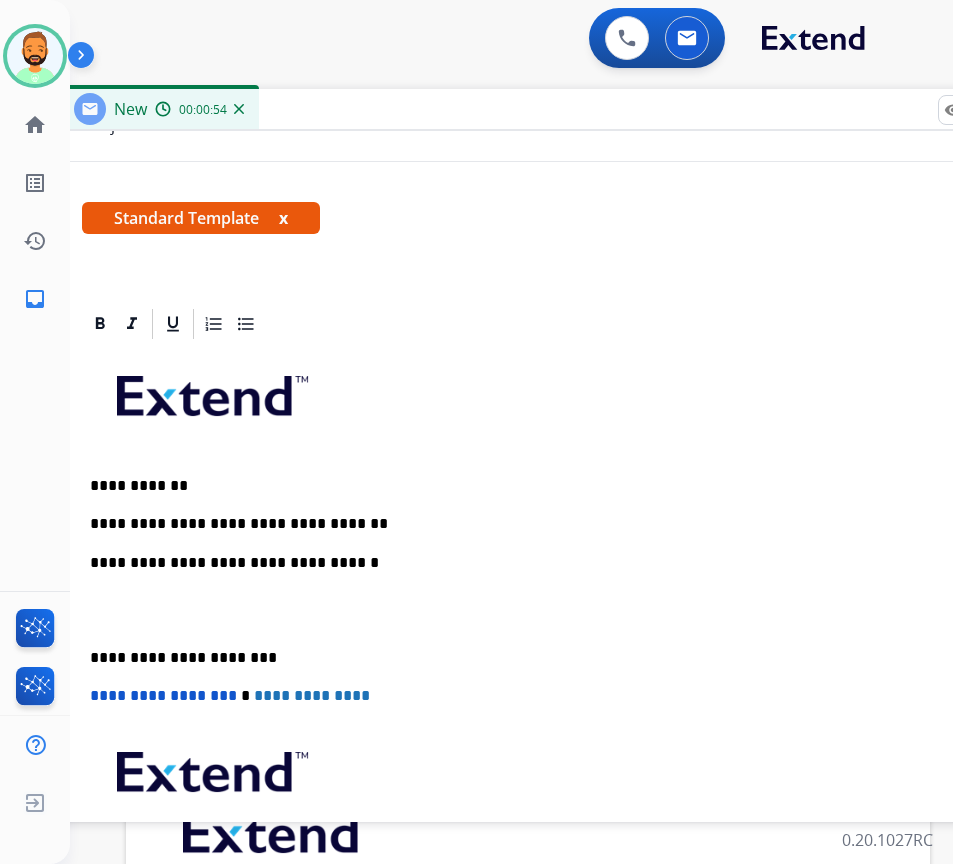 click on "**********" at bounding box center (550, 524) 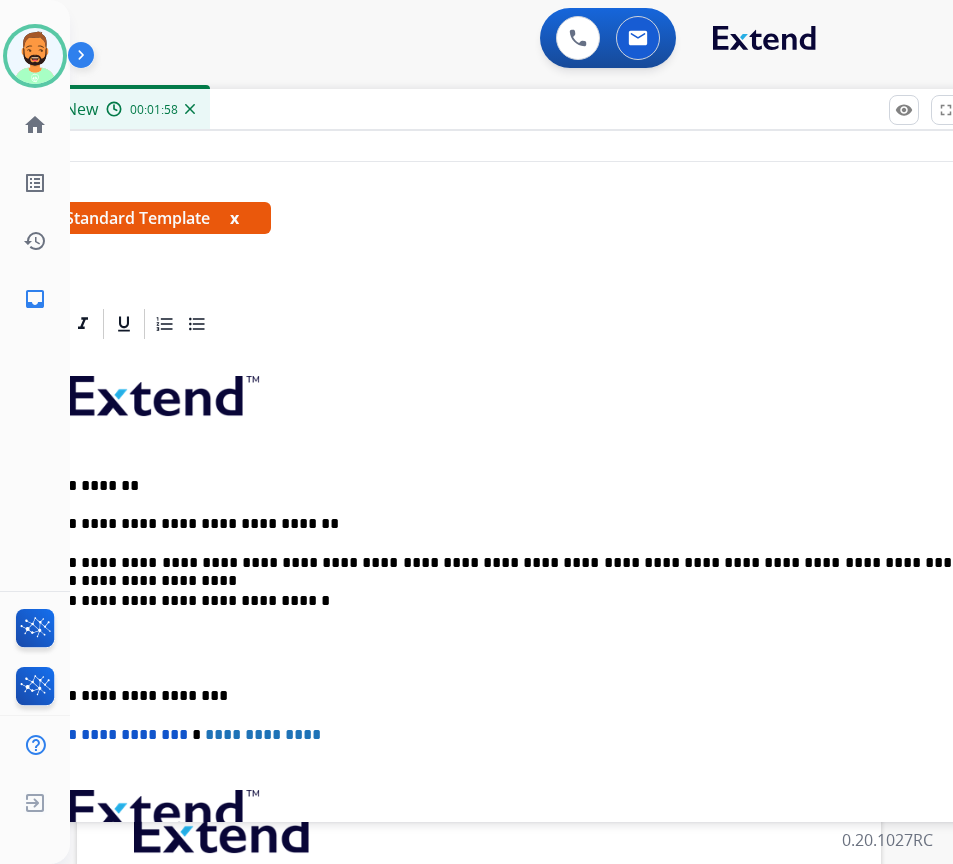 scroll, scrollTop: 0, scrollLeft: 57, axis: horizontal 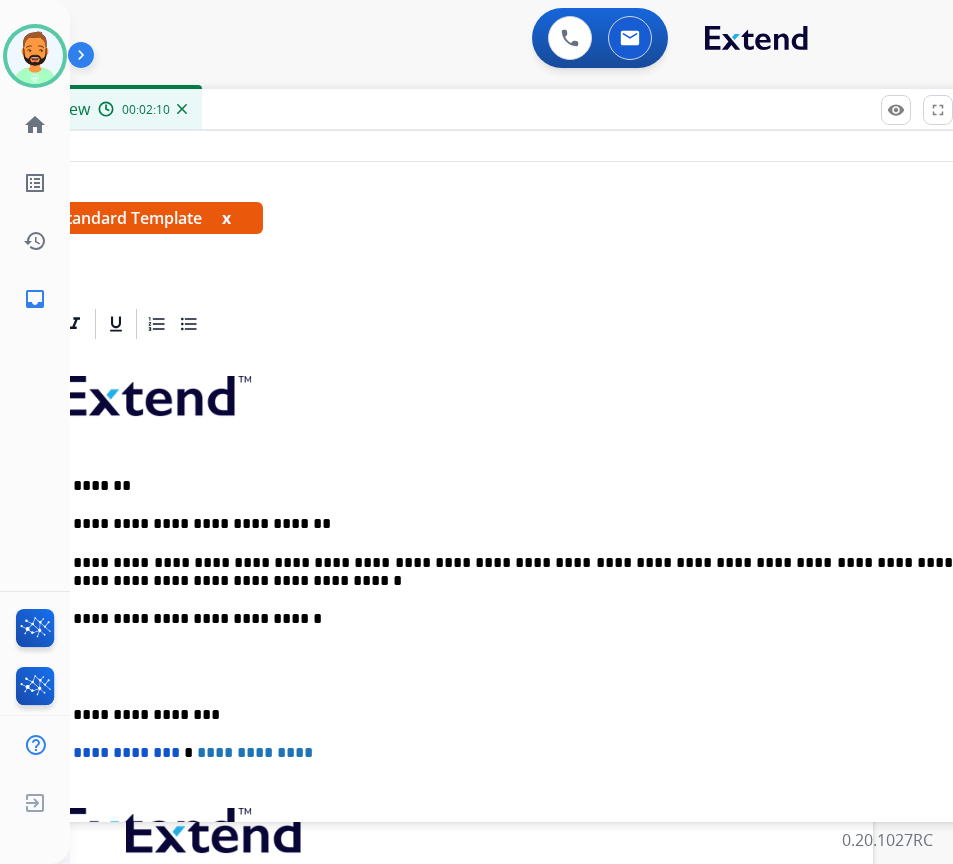 click on "**********" at bounding box center [493, 715] 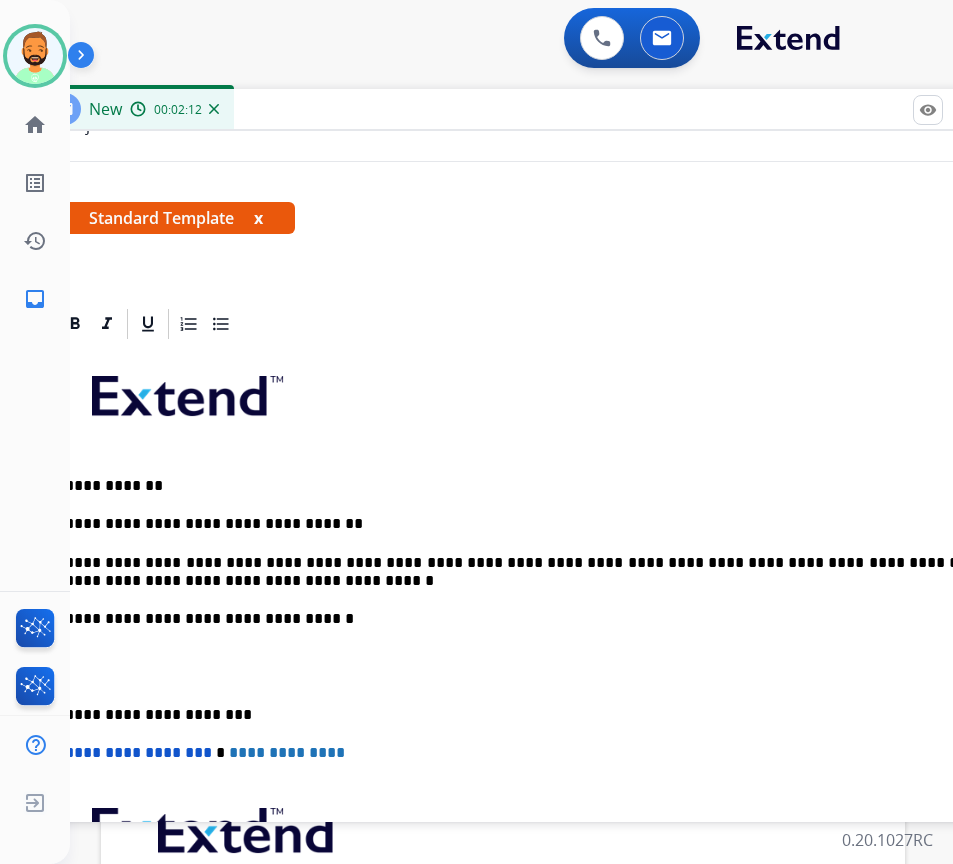 scroll, scrollTop: 0, scrollLeft: 15, axis: horizontal 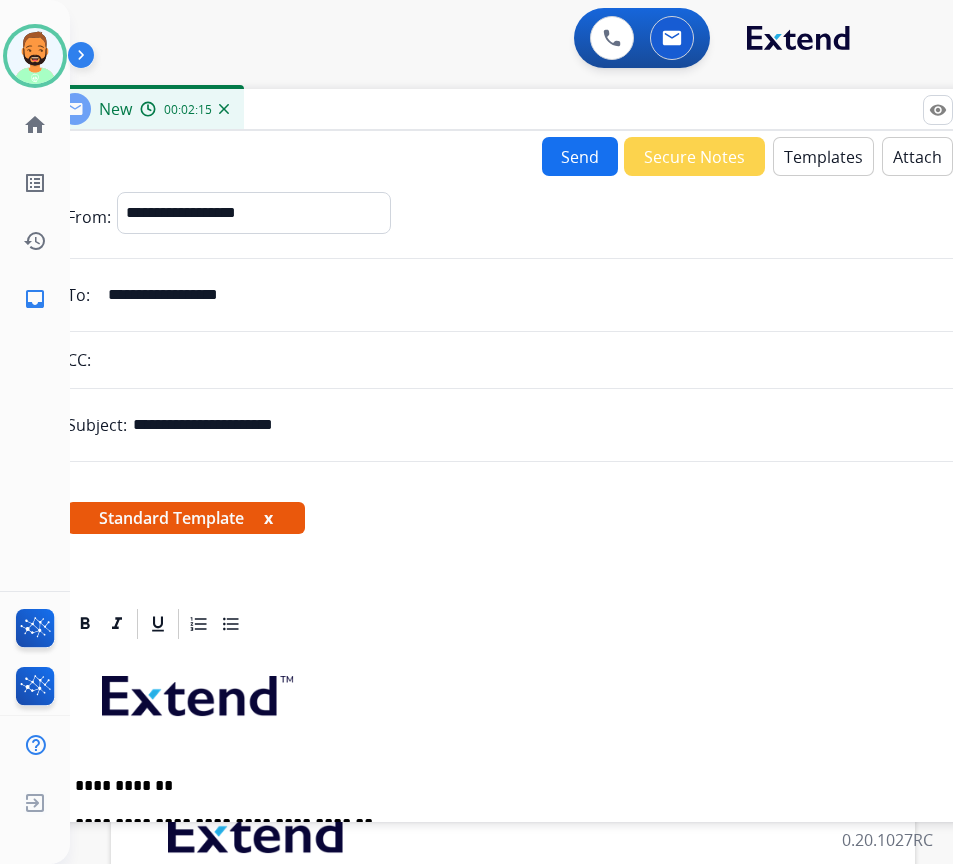 click on "Send" at bounding box center [580, 156] 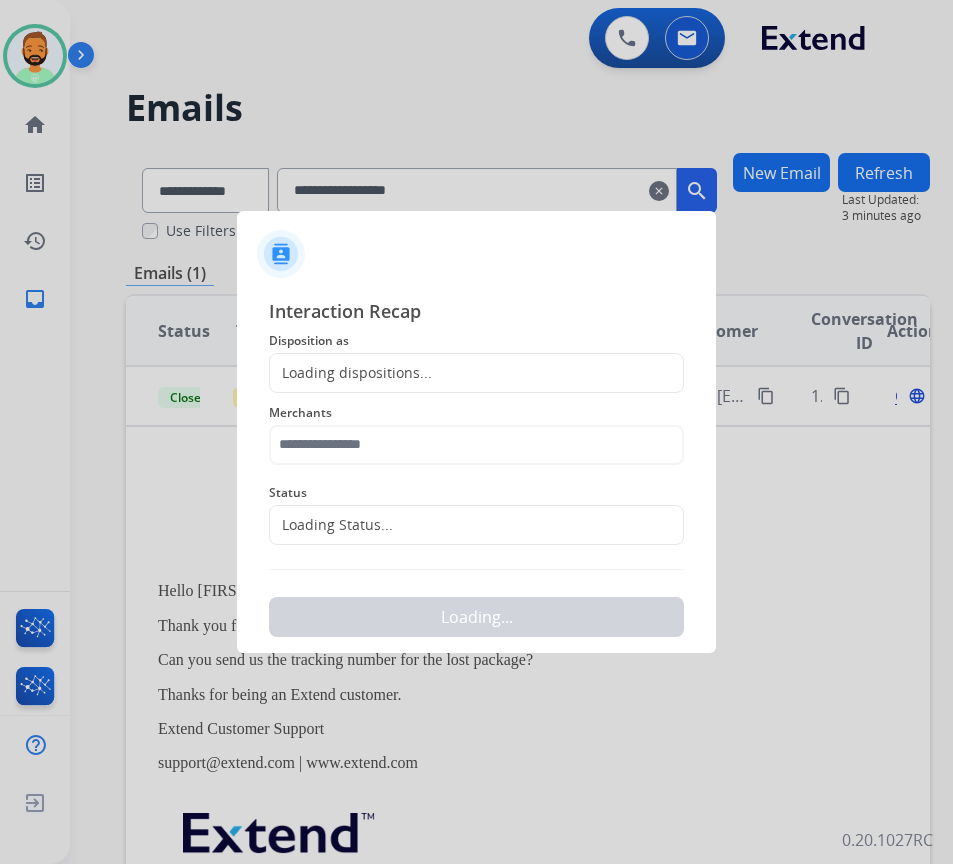 scroll, scrollTop: 0, scrollLeft: 3, axis: horizontal 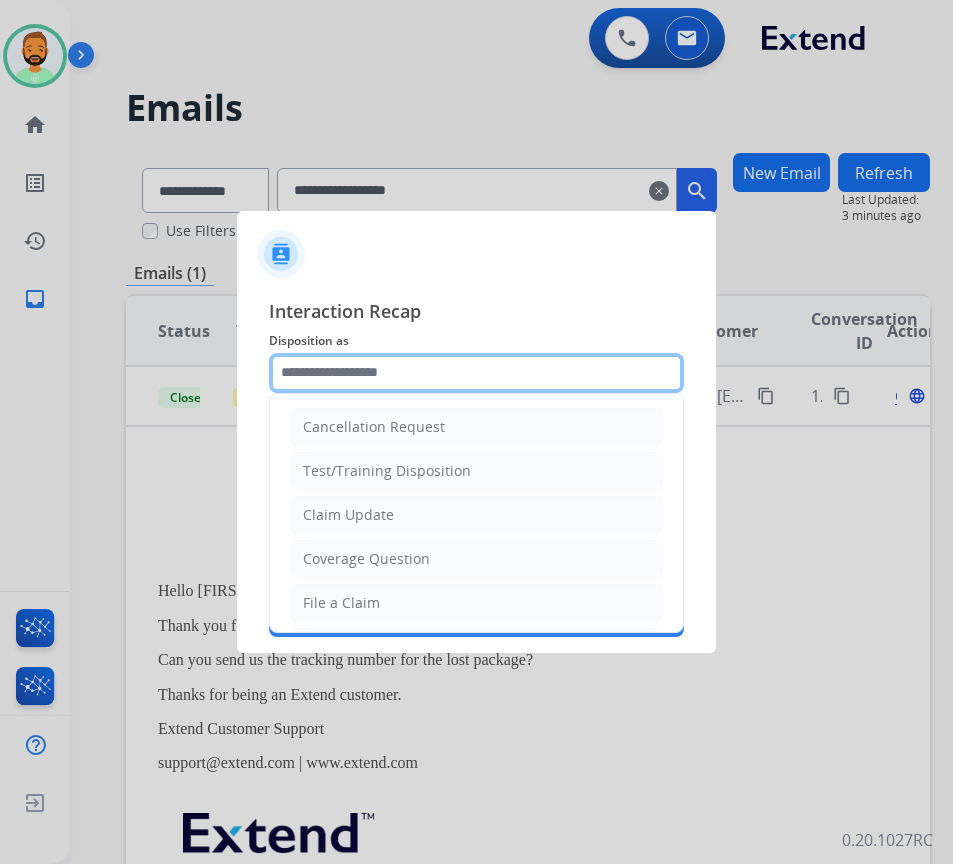 click 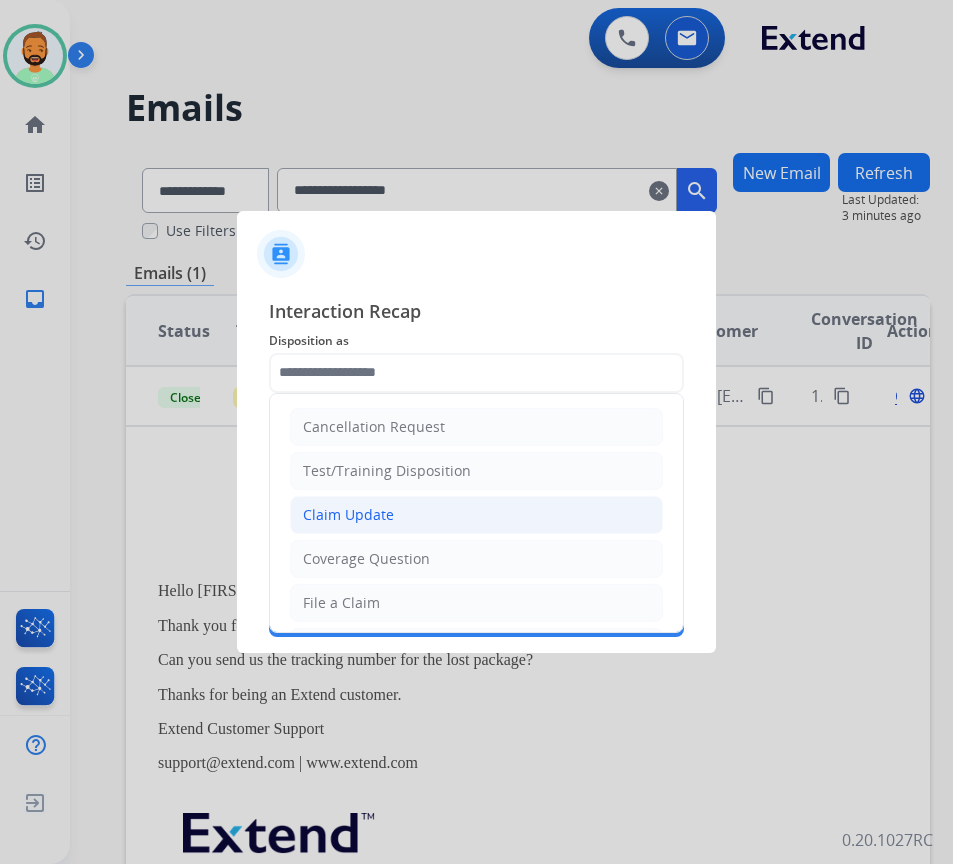 click on "Claim Update" 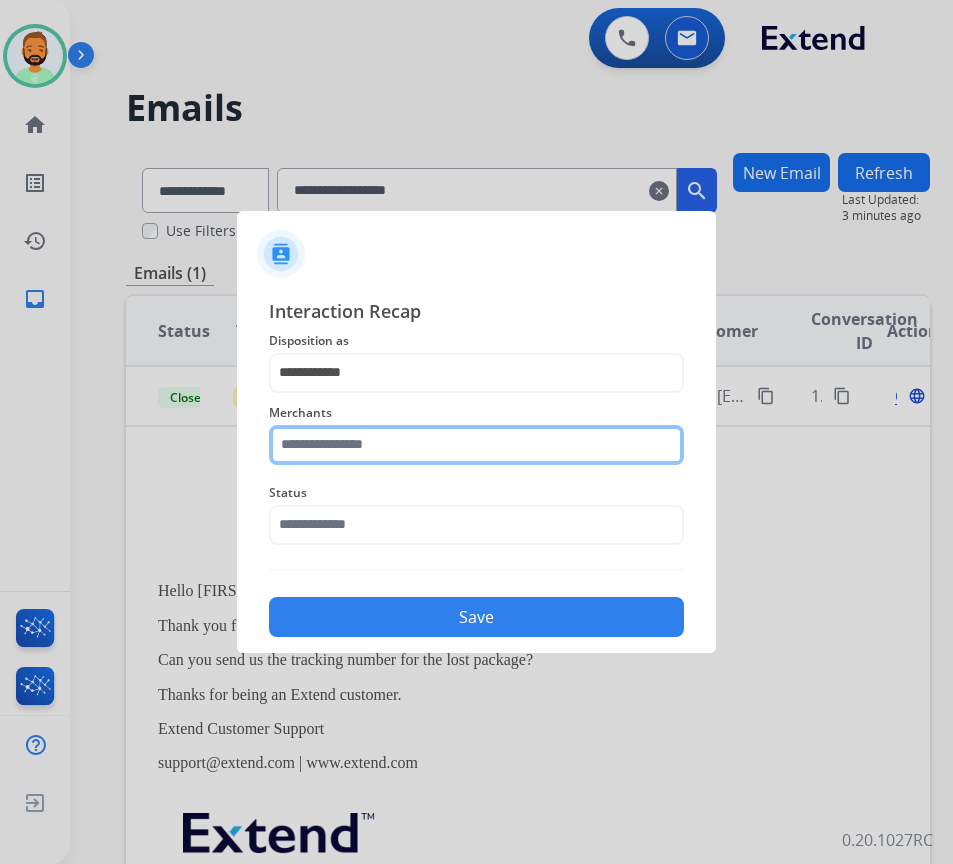 click 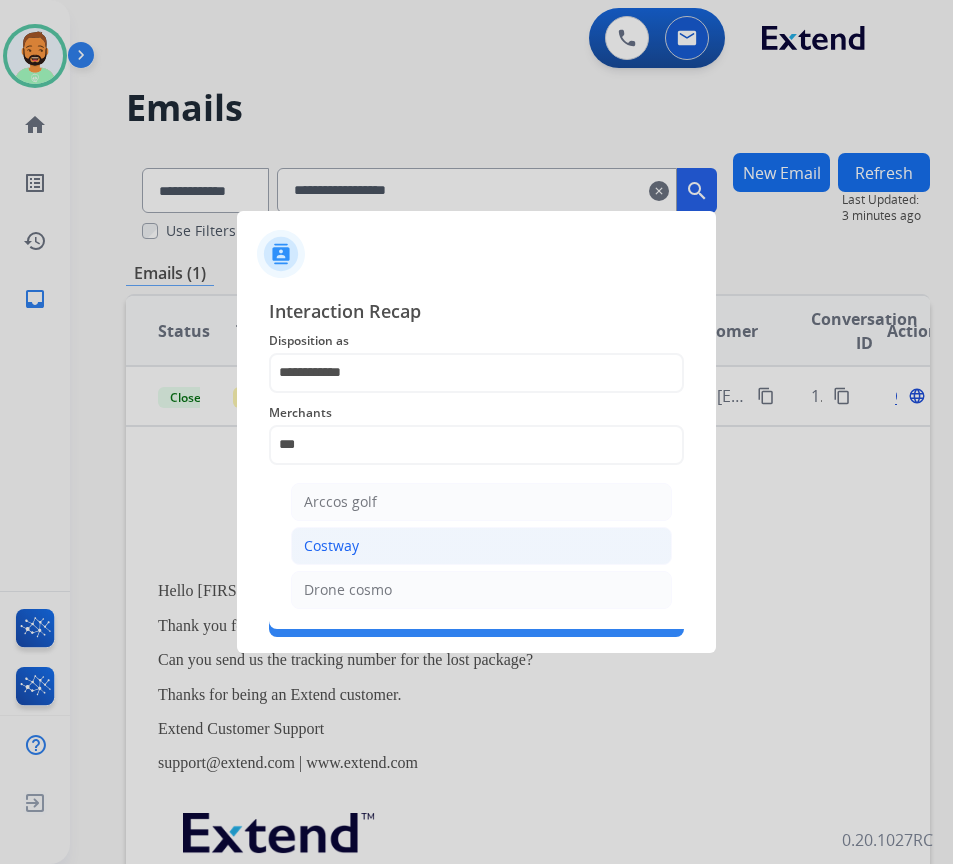 click on "Costway" 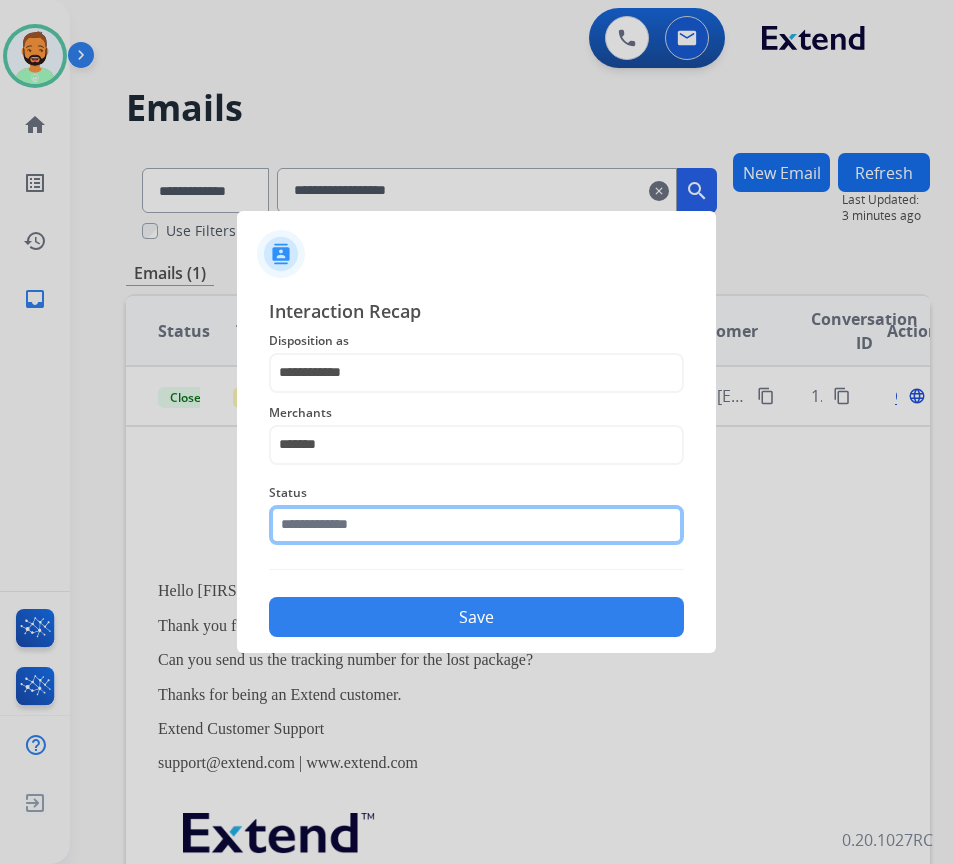 click 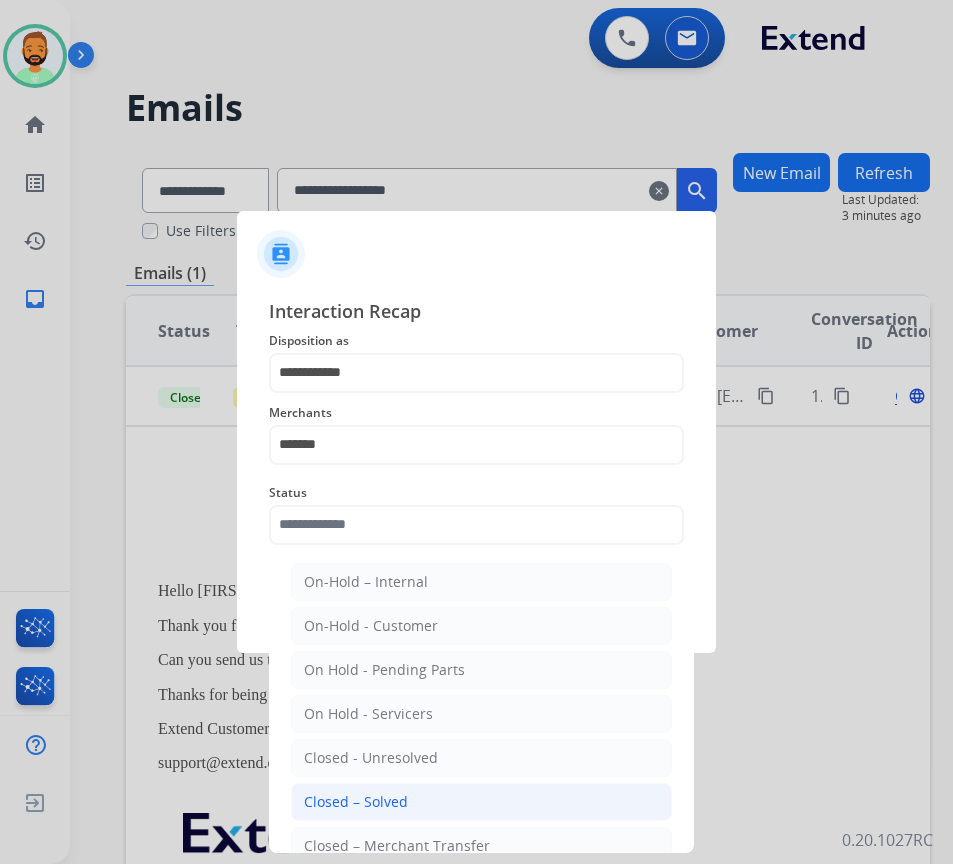 click on "Closed – Solved" 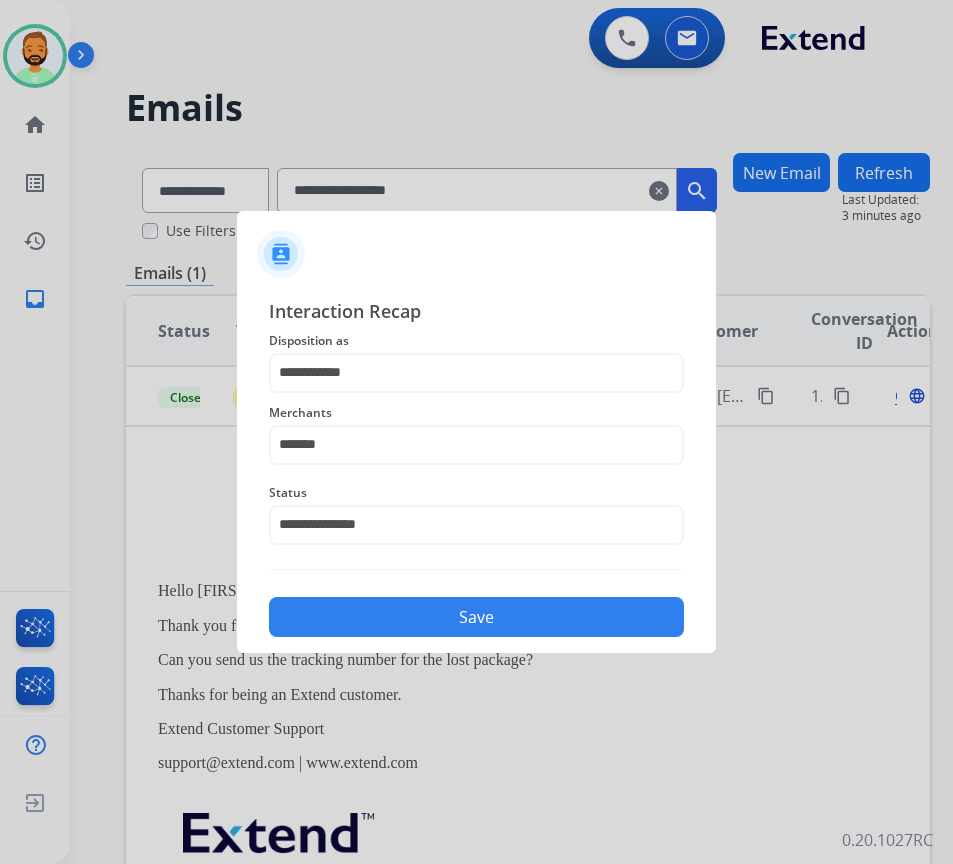 click on "Save" 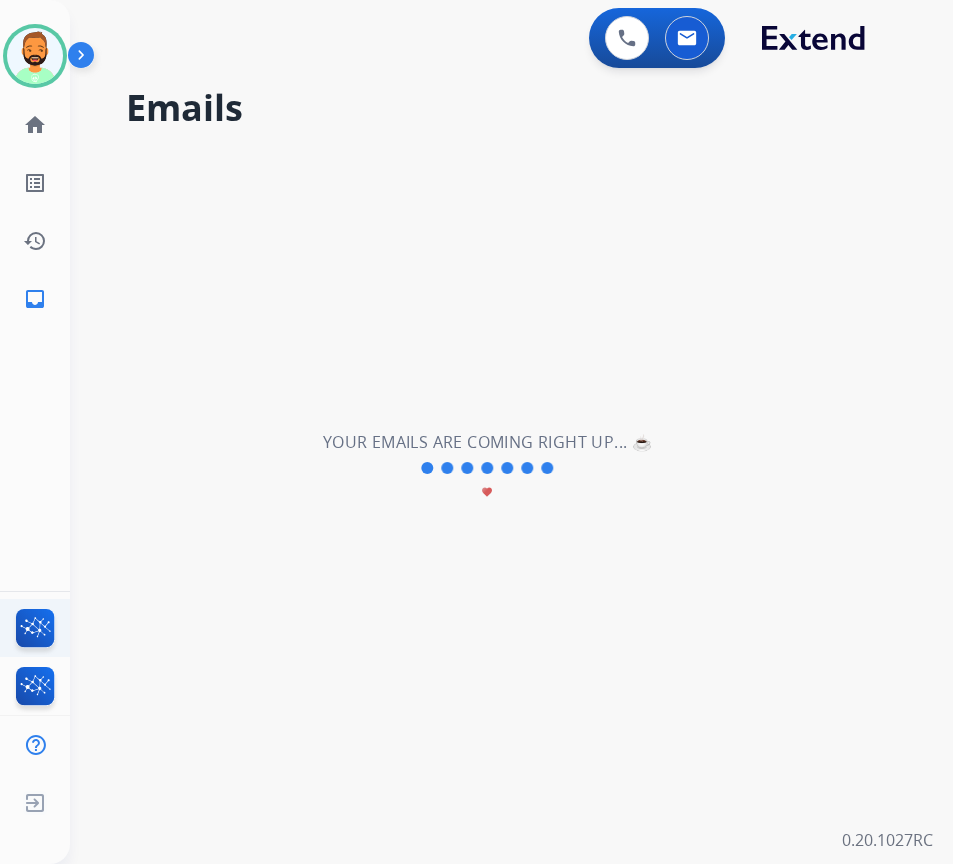 scroll, scrollTop: 0, scrollLeft: 0, axis: both 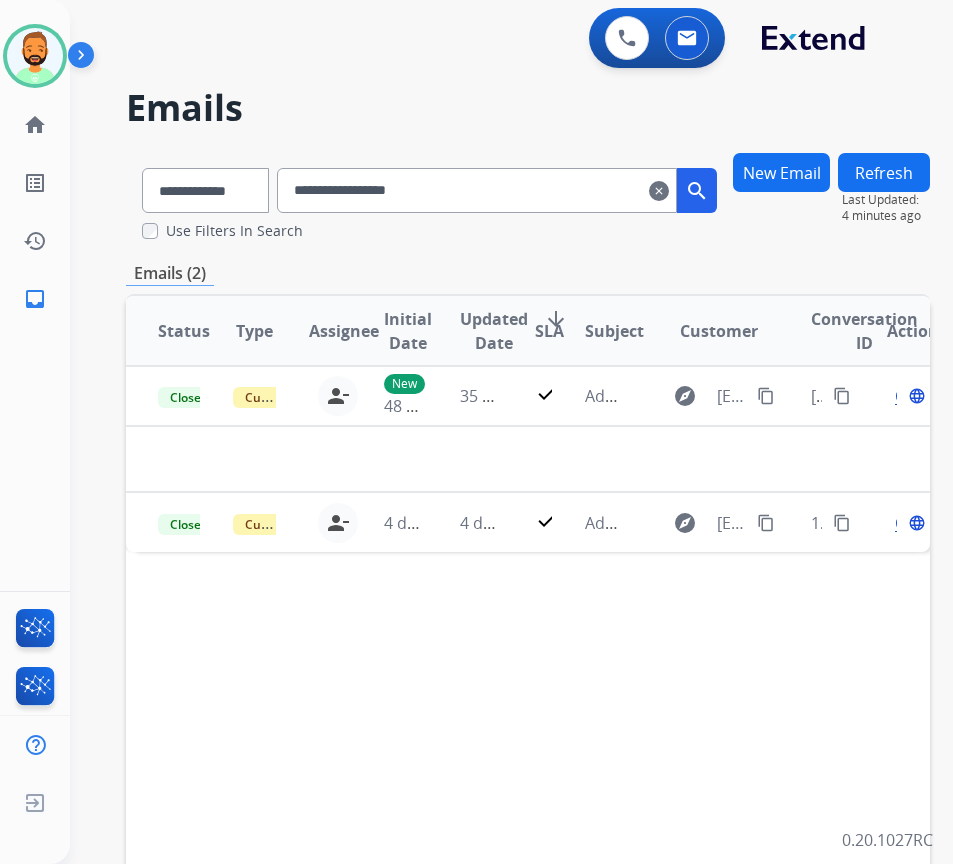drag, startPoint x: 580, startPoint y: 184, endPoint x: 529, endPoint y: 192, distance: 51.62364 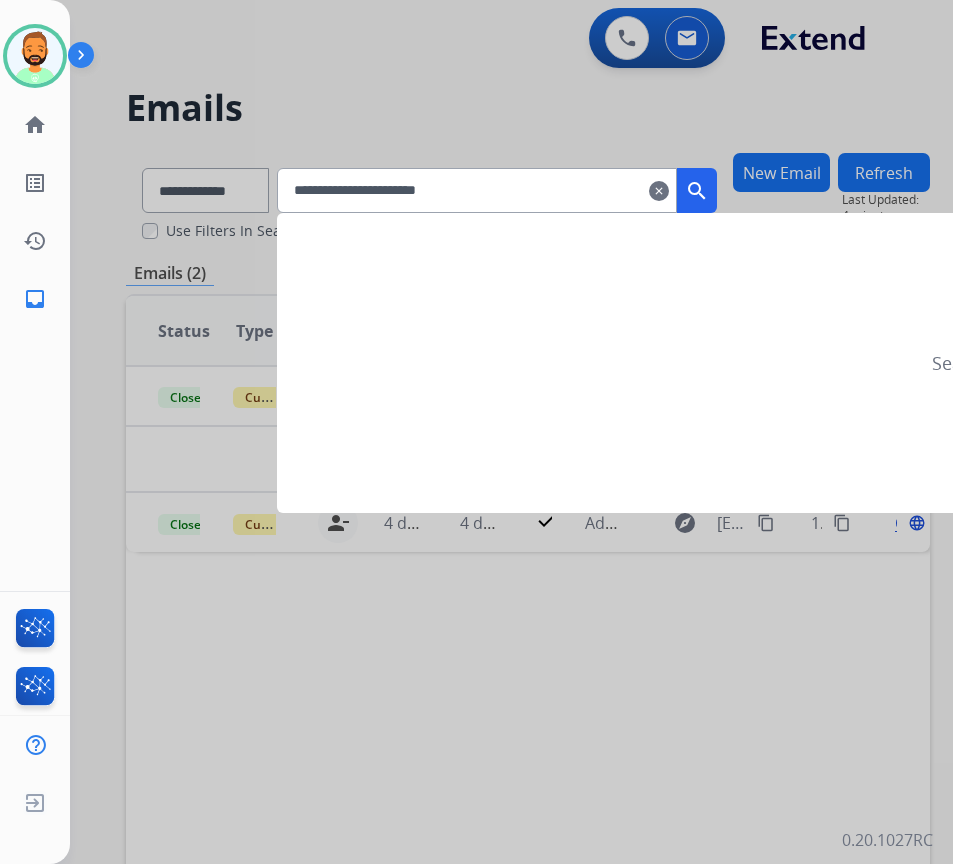 type on "**********" 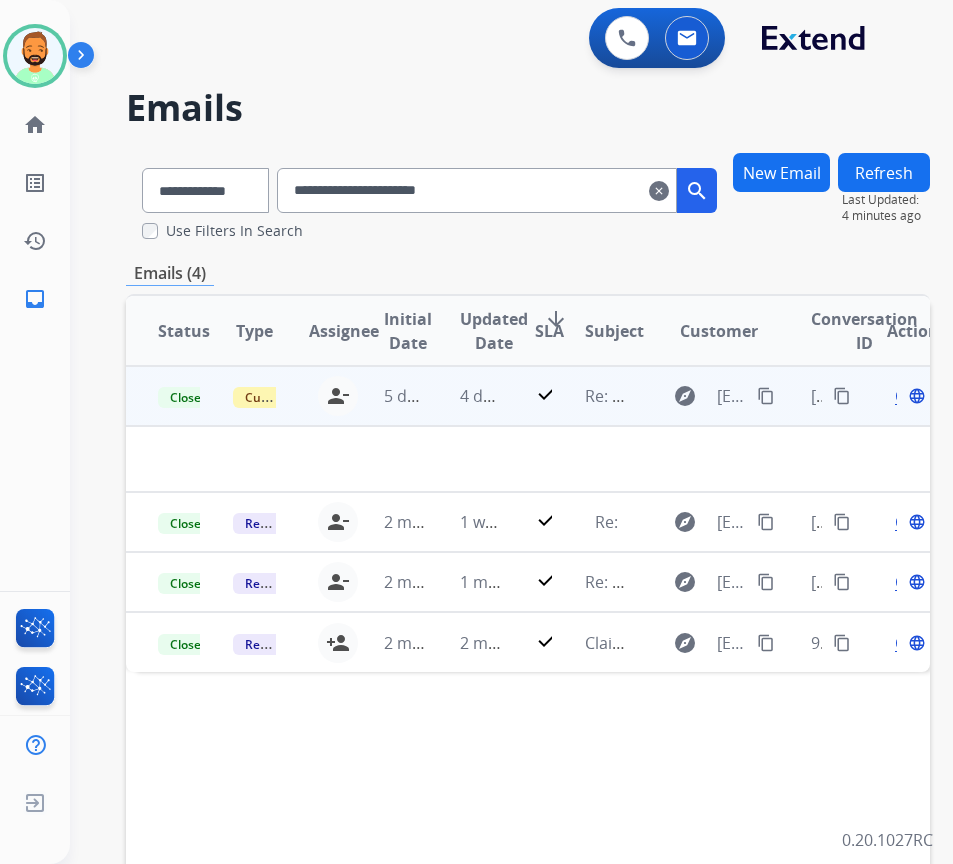 click on "4 days ago" at bounding box center [465, 396] 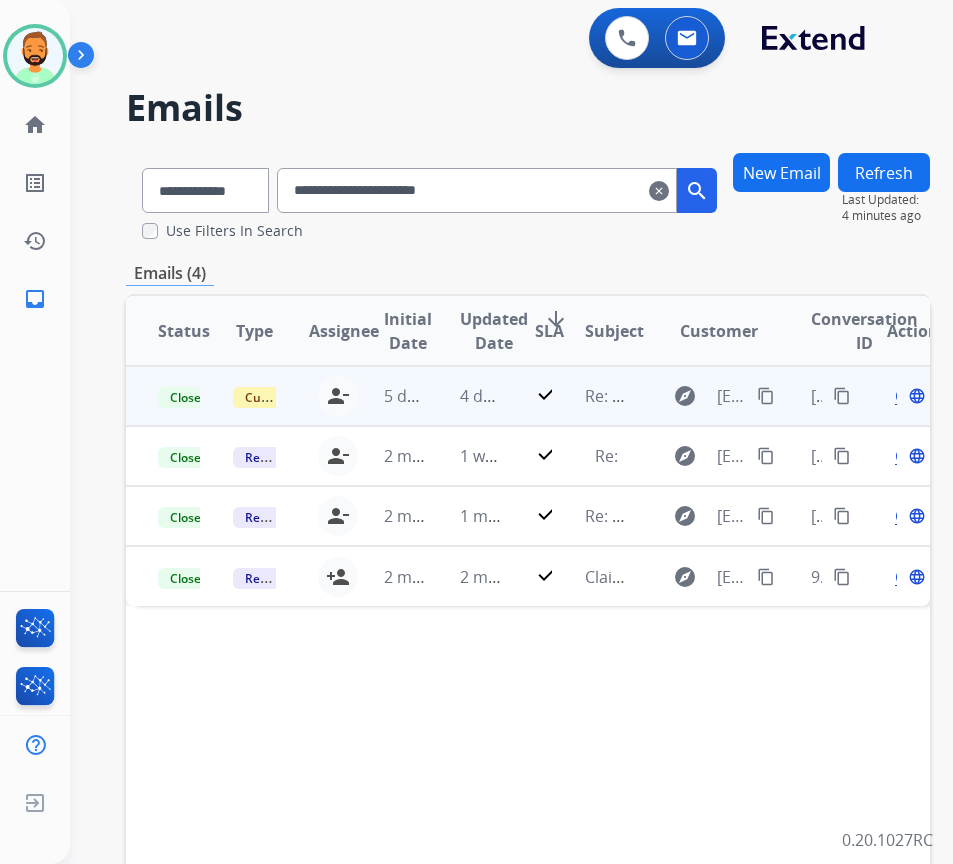 click on "4 days ago" at bounding box center (465, 396) 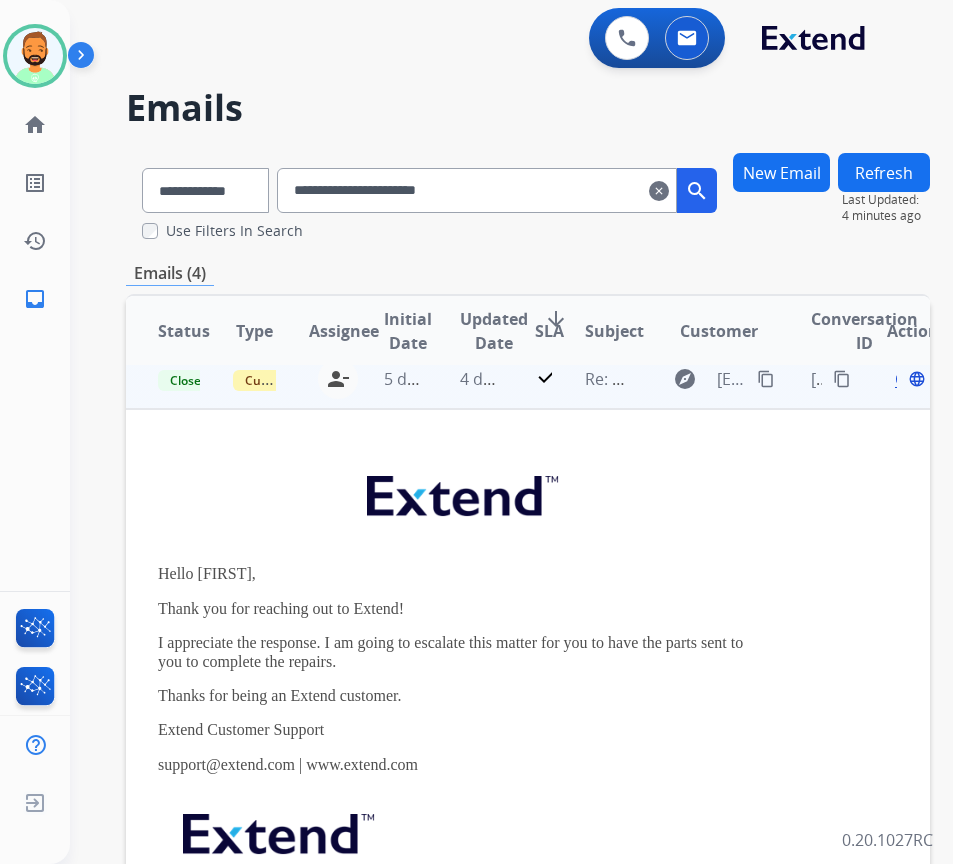scroll, scrollTop: 0, scrollLeft: 0, axis: both 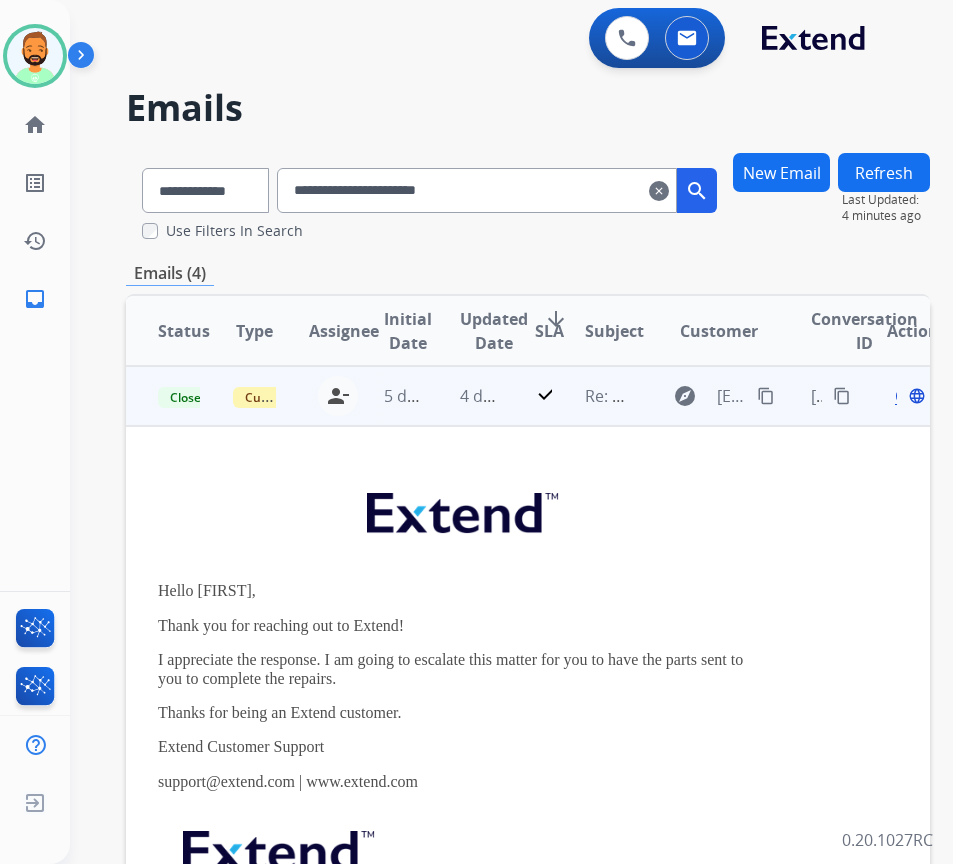 click on "Open" at bounding box center [915, 396] 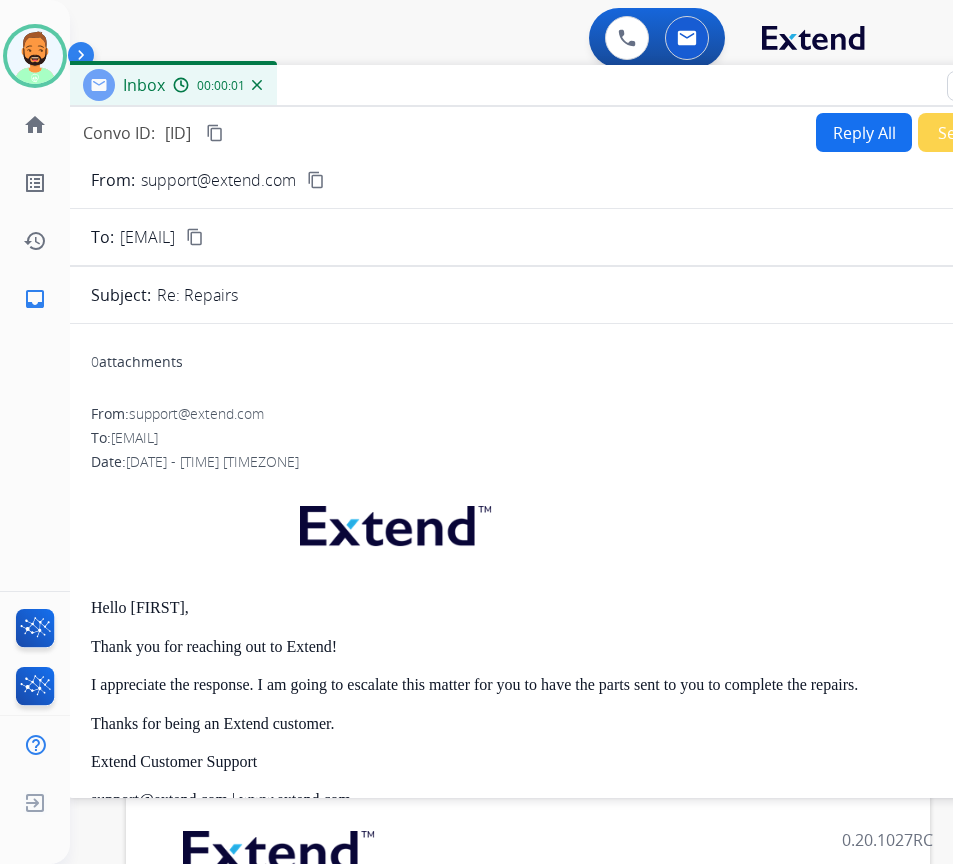 drag, startPoint x: 448, startPoint y: 149, endPoint x: 608, endPoint y: 96, distance: 168.5497 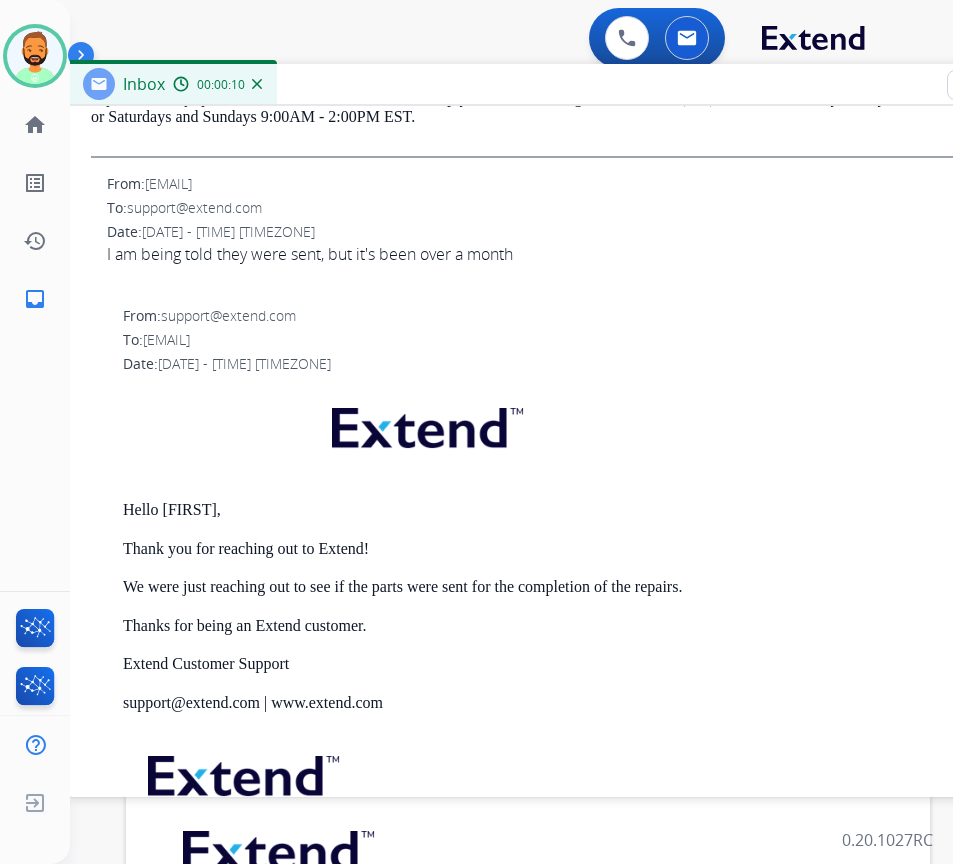 scroll, scrollTop: 1010, scrollLeft: 0, axis: vertical 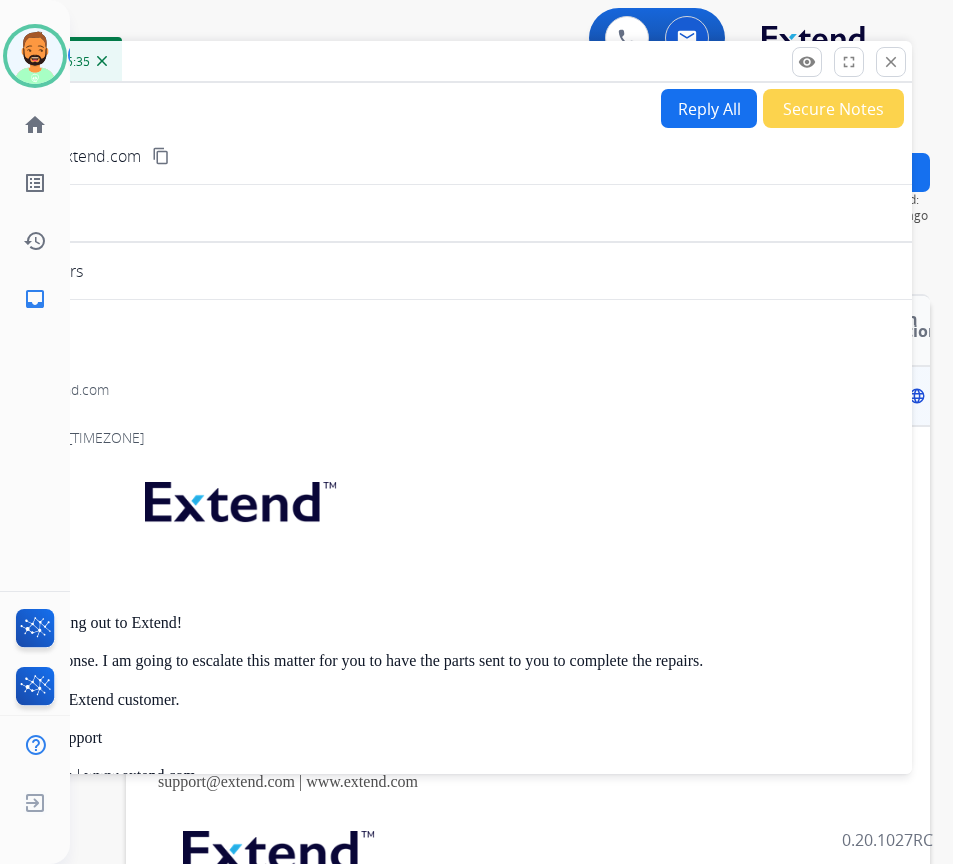 drag, startPoint x: 873, startPoint y: 99, endPoint x: 711, endPoint y: 75, distance: 163.76813 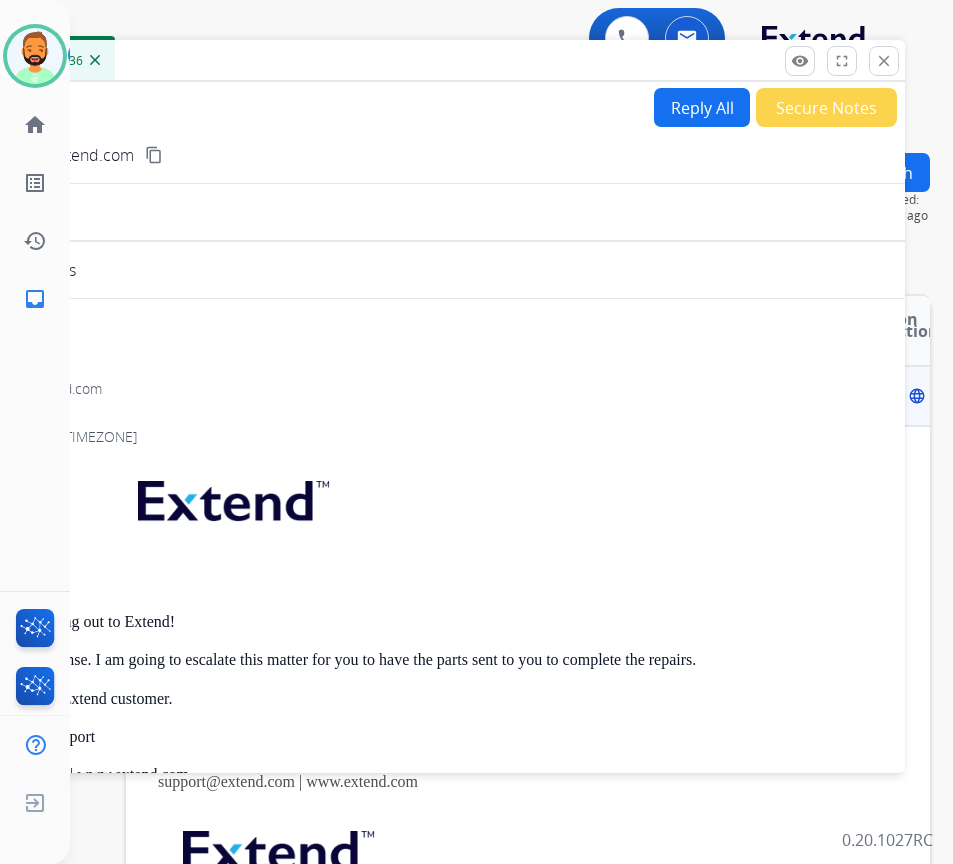 click on "Inbox  00:05:36" at bounding box center [405, 61] 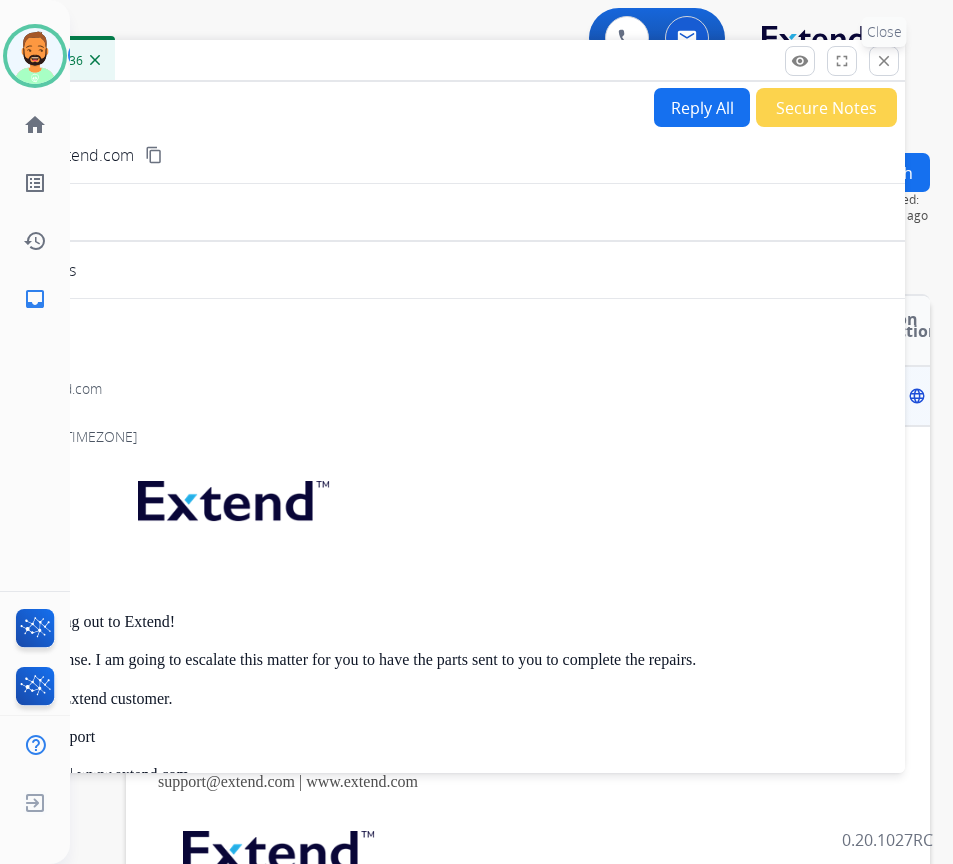 click on "close Close" at bounding box center [884, 61] 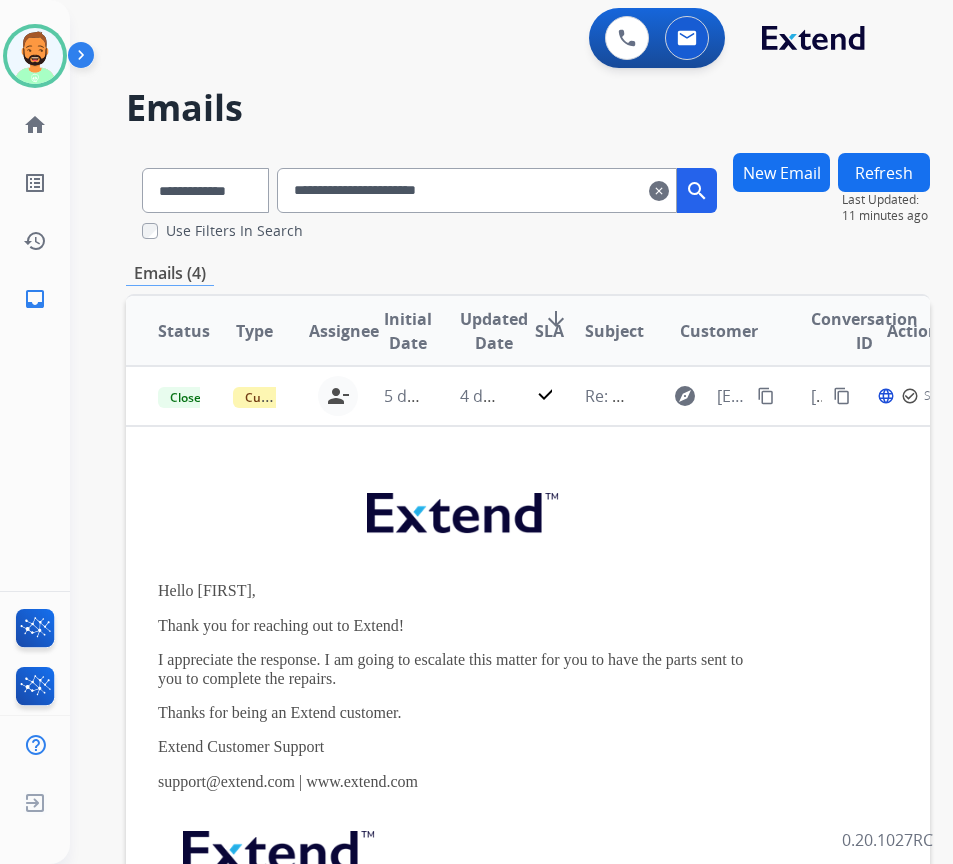 click on "clear" at bounding box center (659, 191) 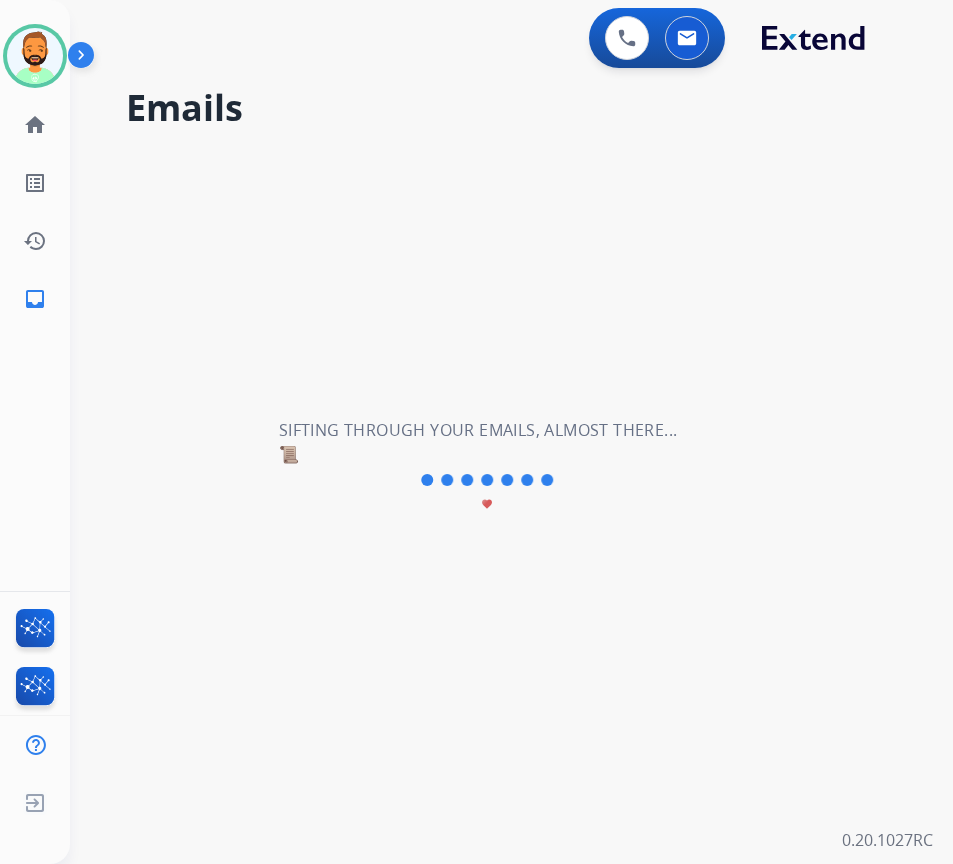 type 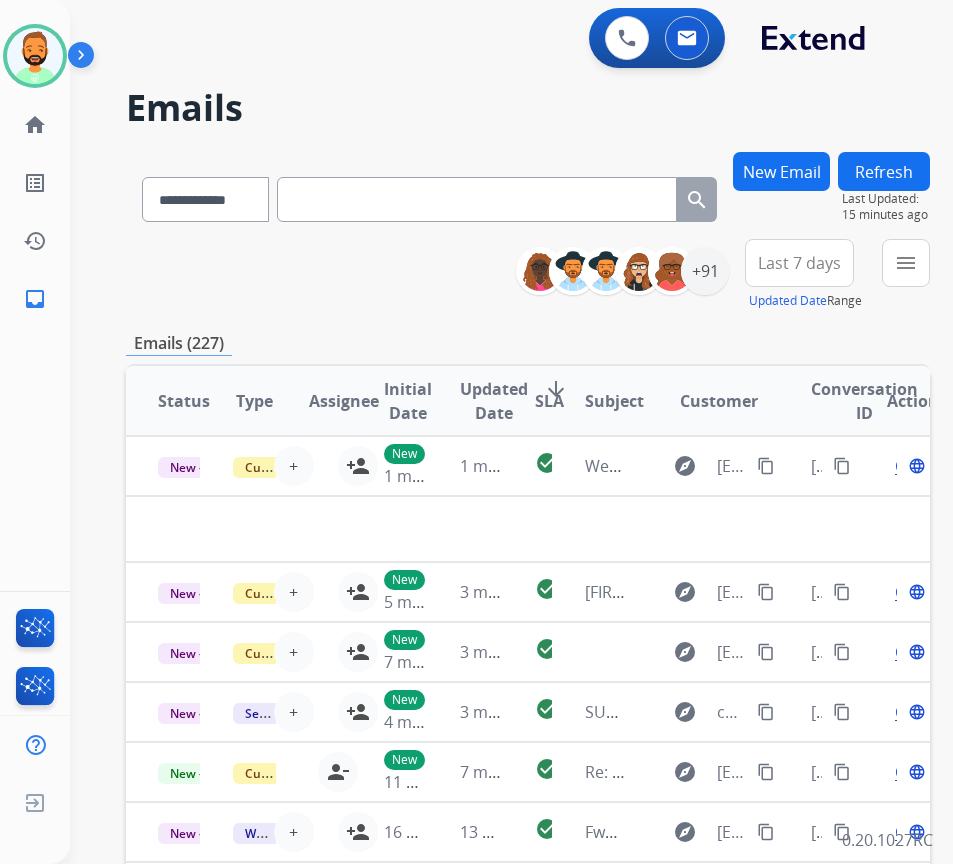 drag, startPoint x: 607, startPoint y: 204, endPoint x: 801, endPoint y: 177, distance: 195.86986 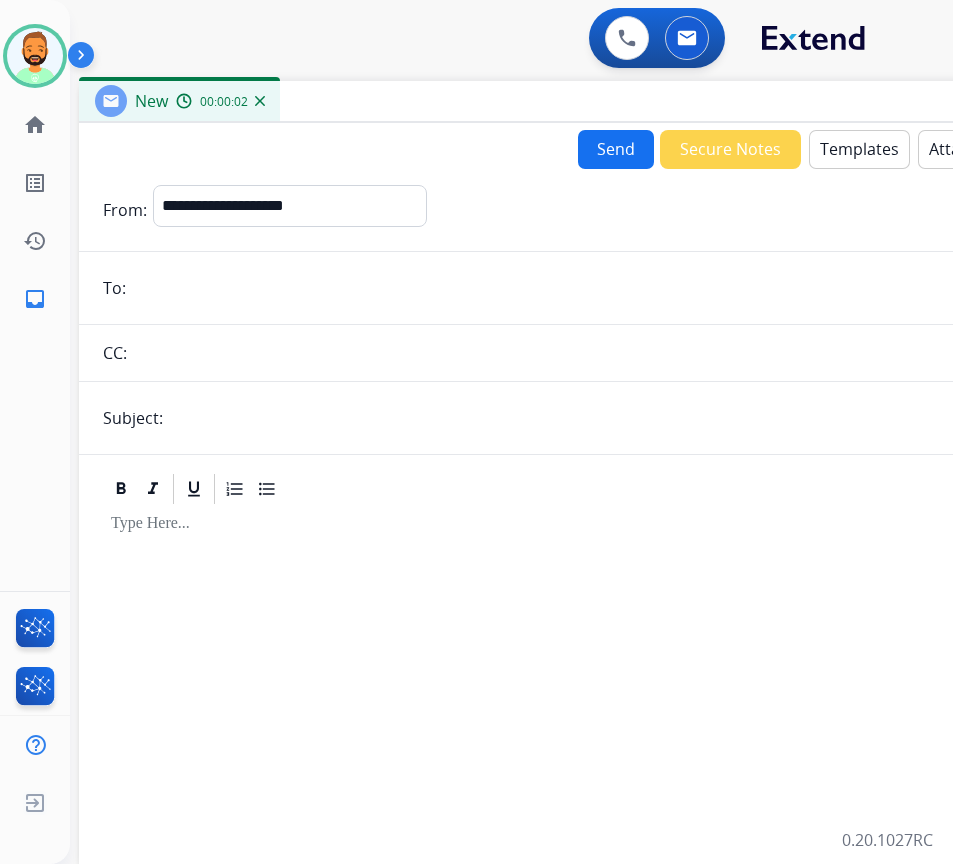 drag, startPoint x: 389, startPoint y: 135, endPoint x: 558, endPoint y: 97, distance: 173.21951 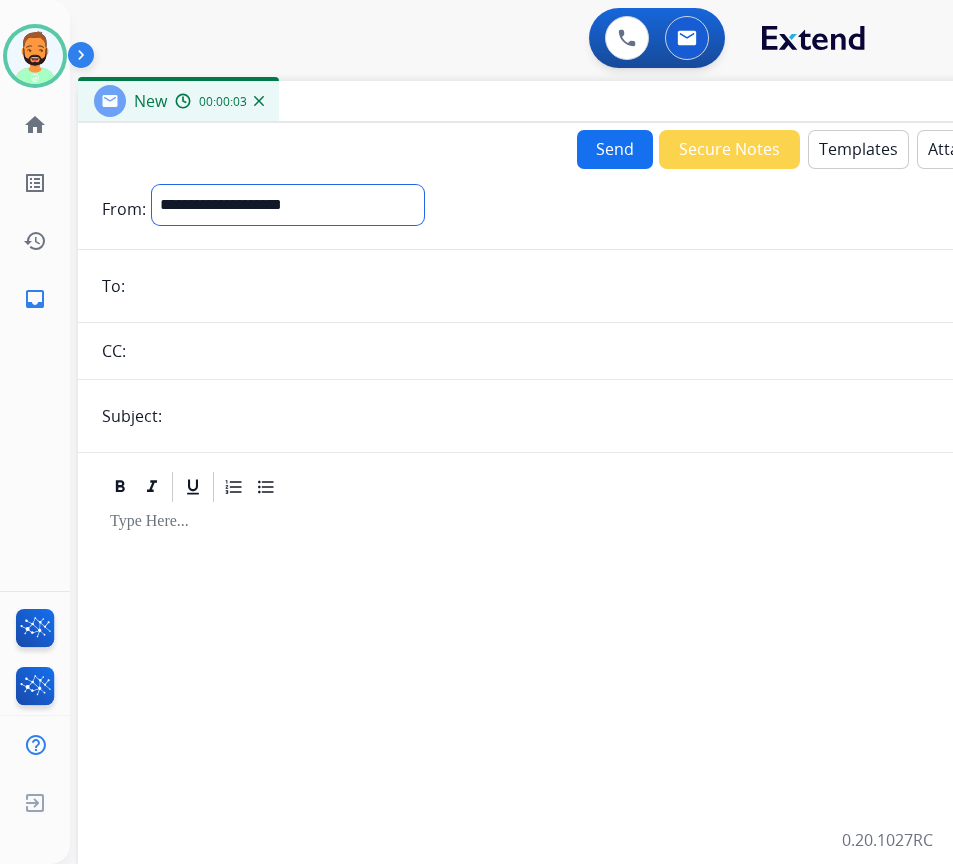 click on "**********" at bounding box center [288, 205] 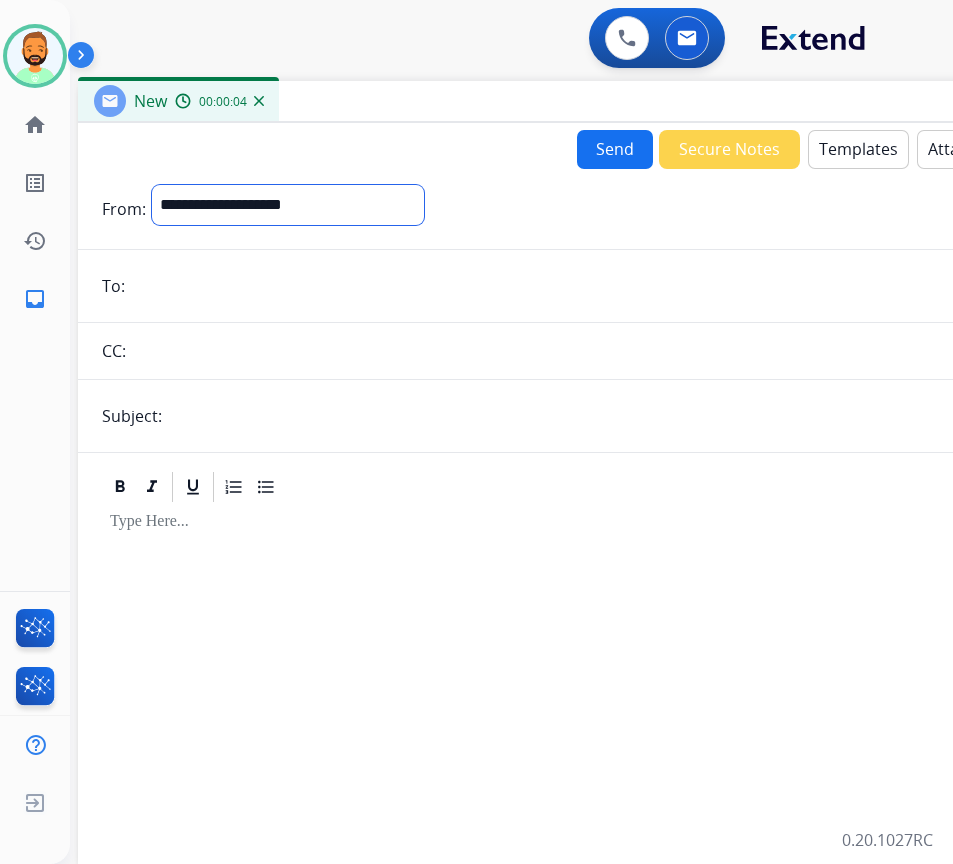select on "**********" 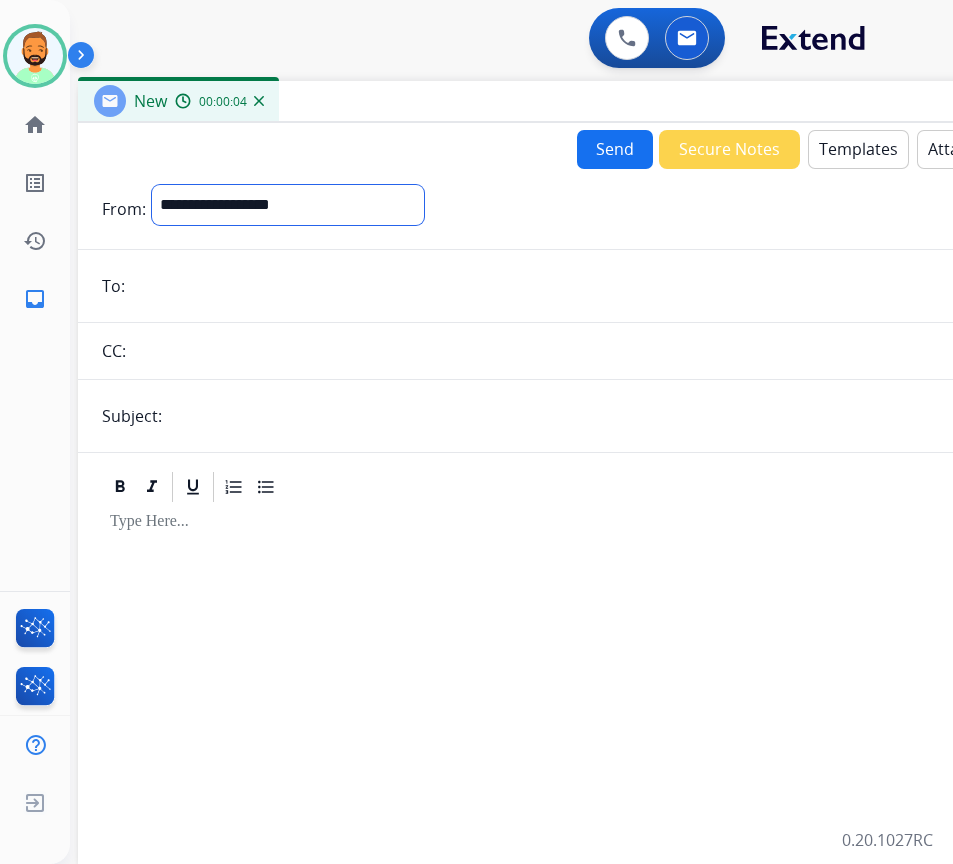 click on "**********" at bounding box center [288, 205] 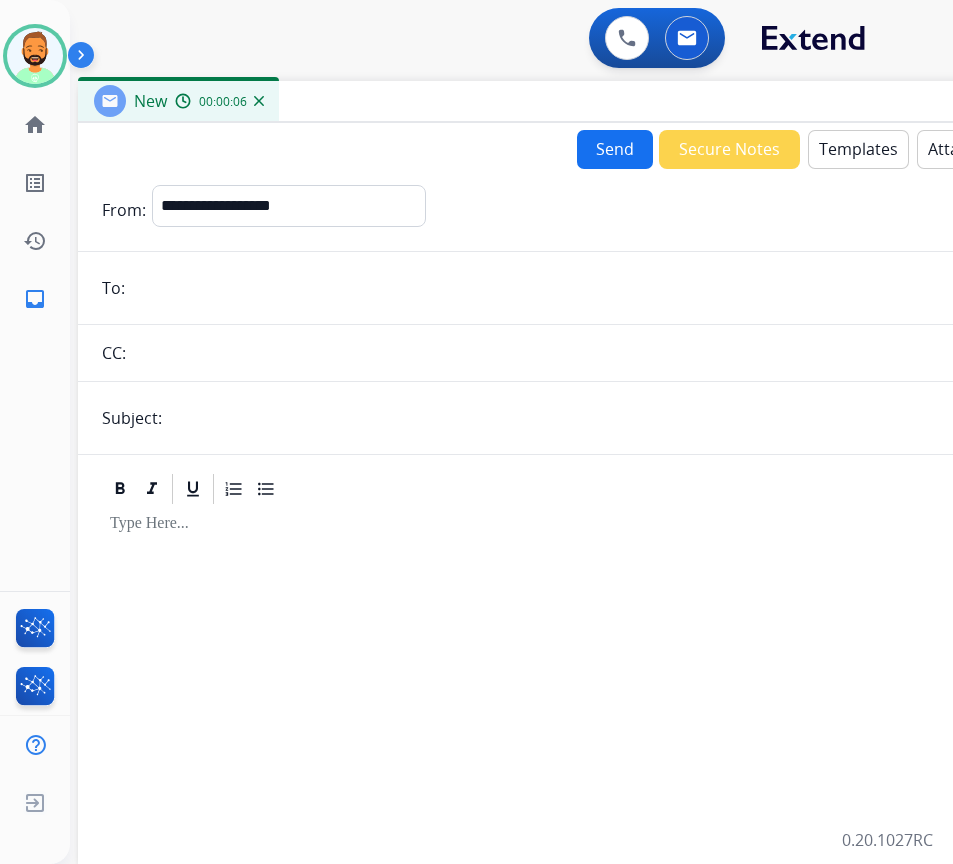 paste on "**********" 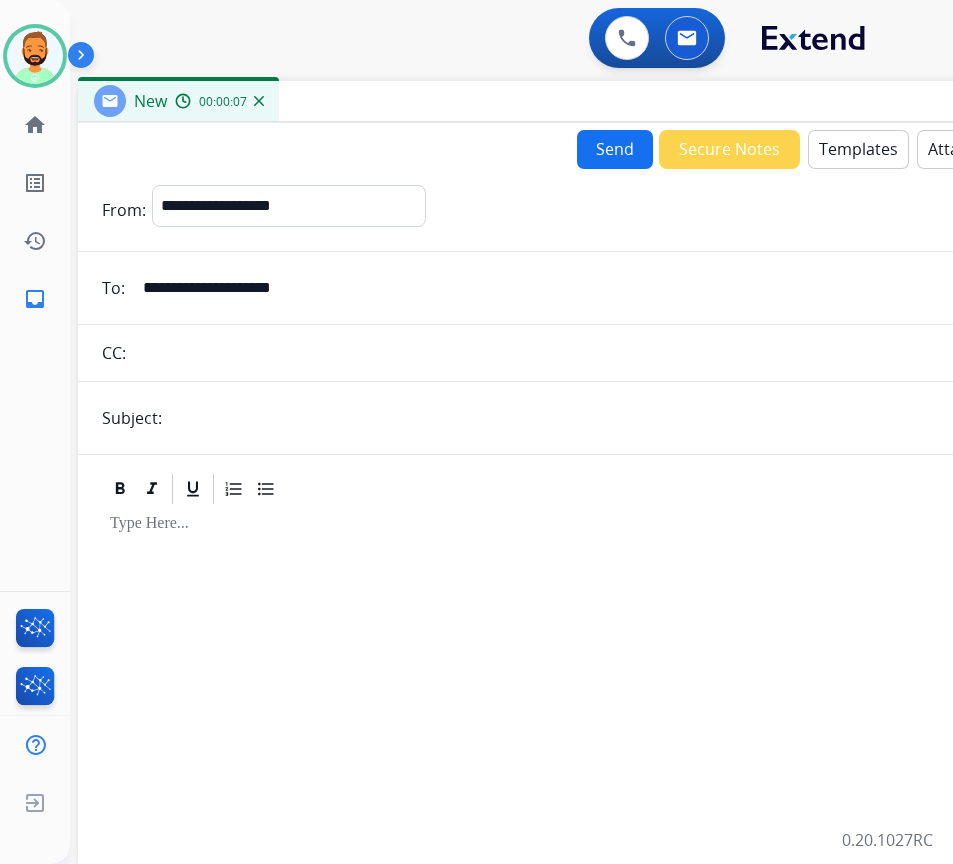 type on "**********" 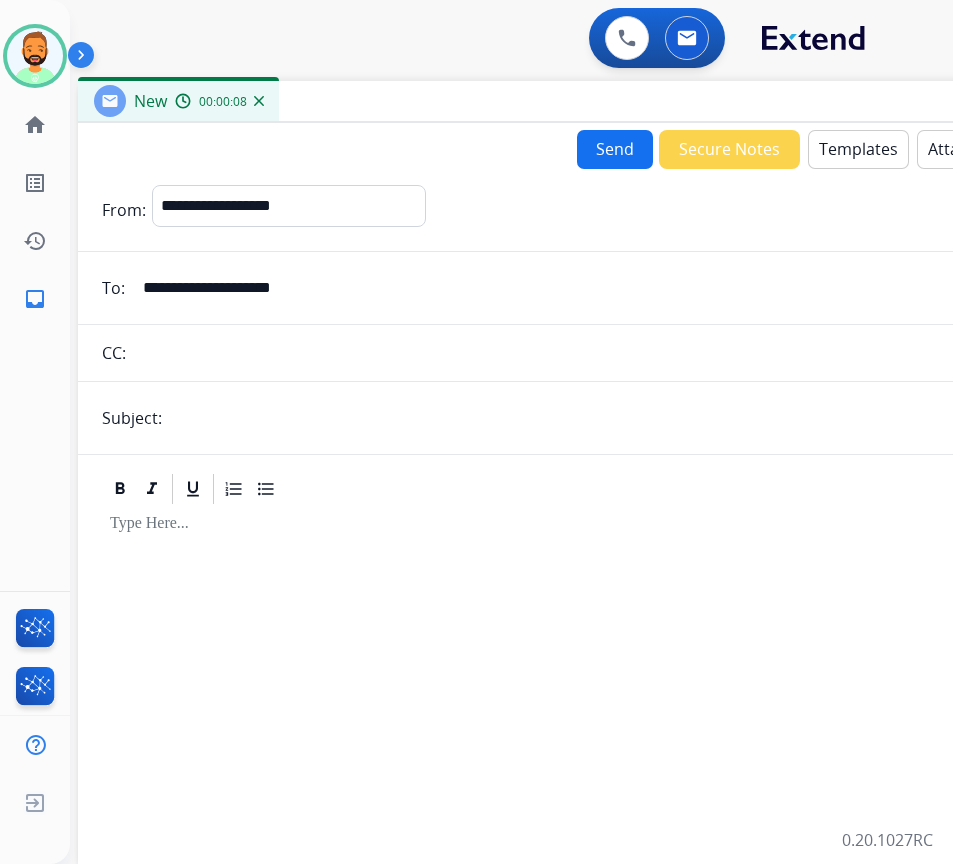 click at bounding box center (611, 418) 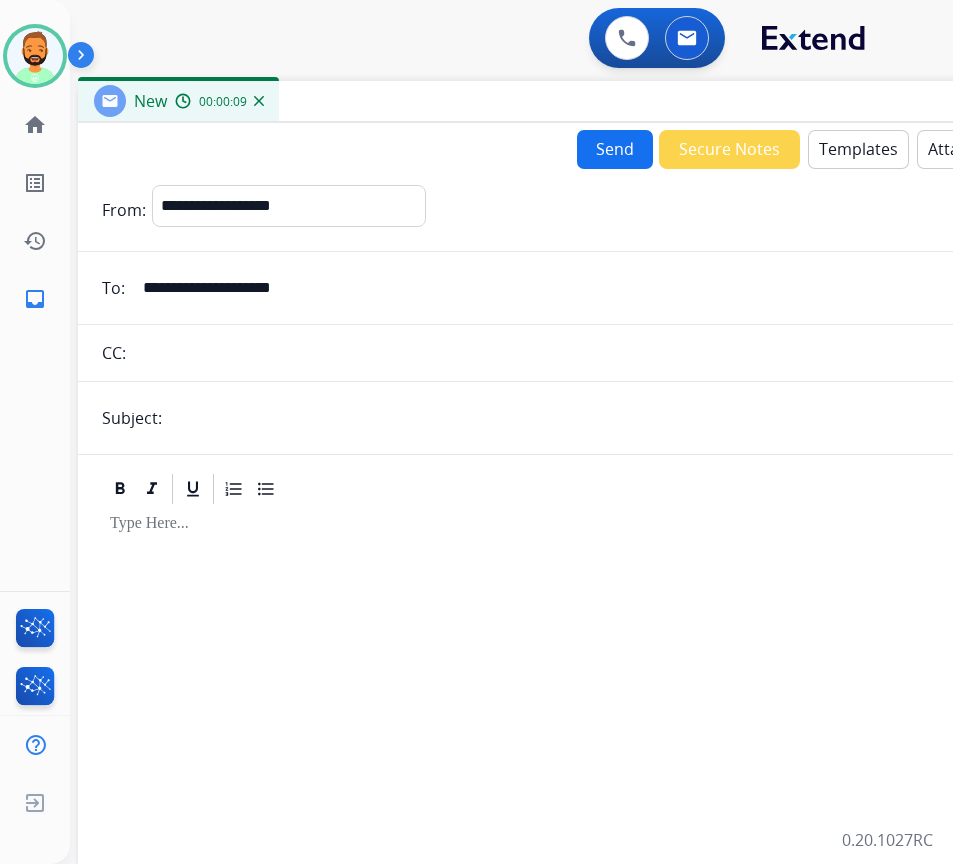 type on "*******" 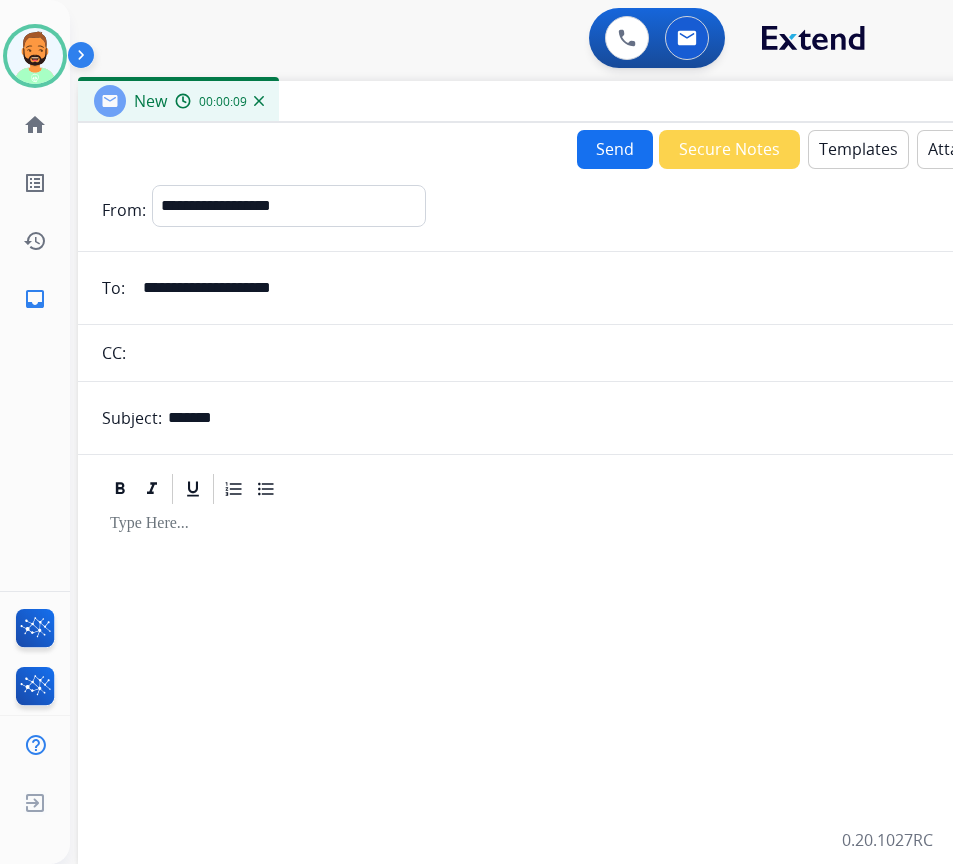 click at bounding box center (578, 678) 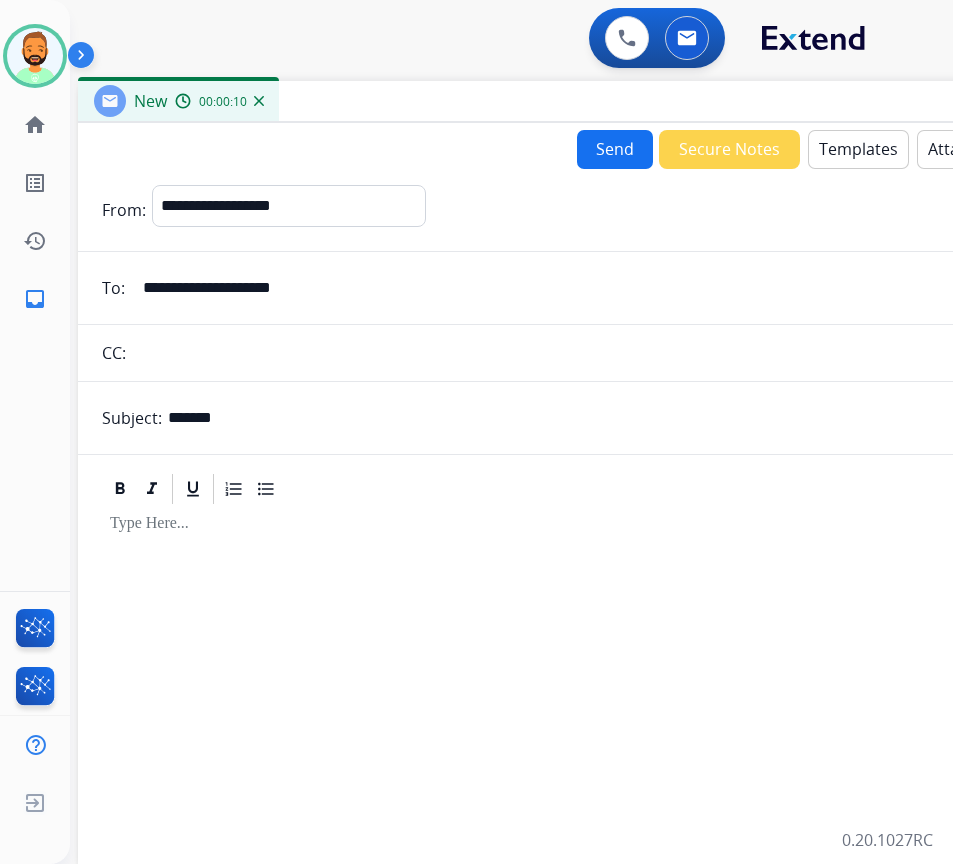 click on "Templates" at bounding box center [858, 149] 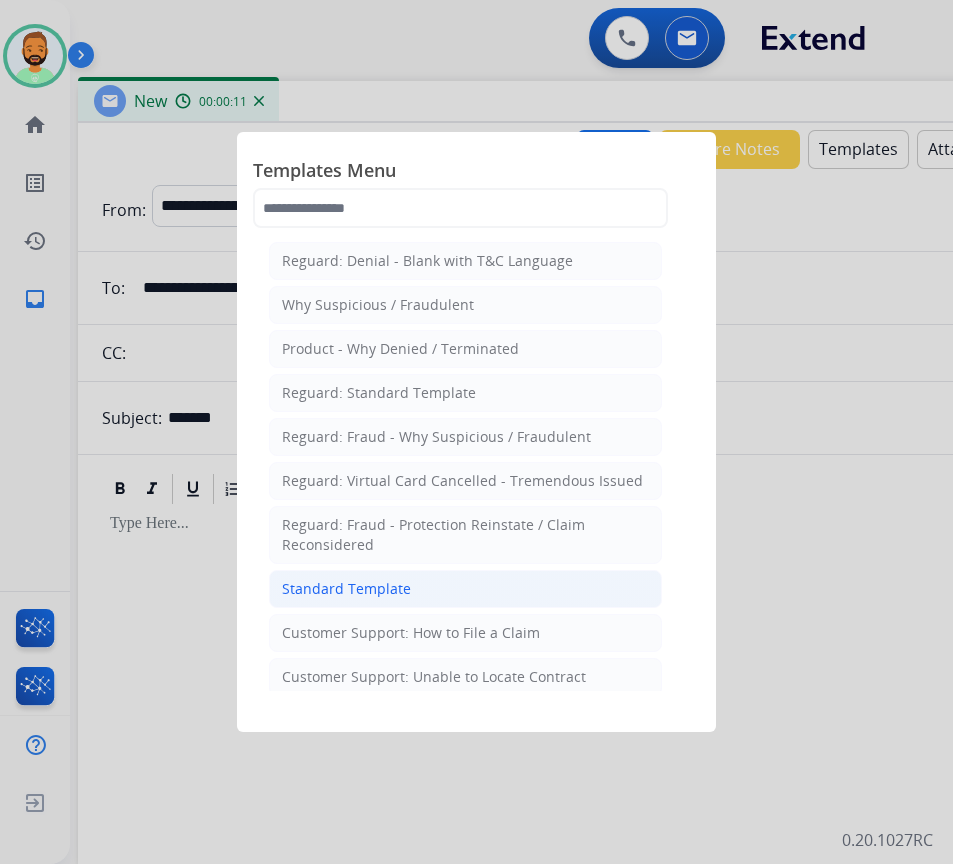 click on "Standard Template" 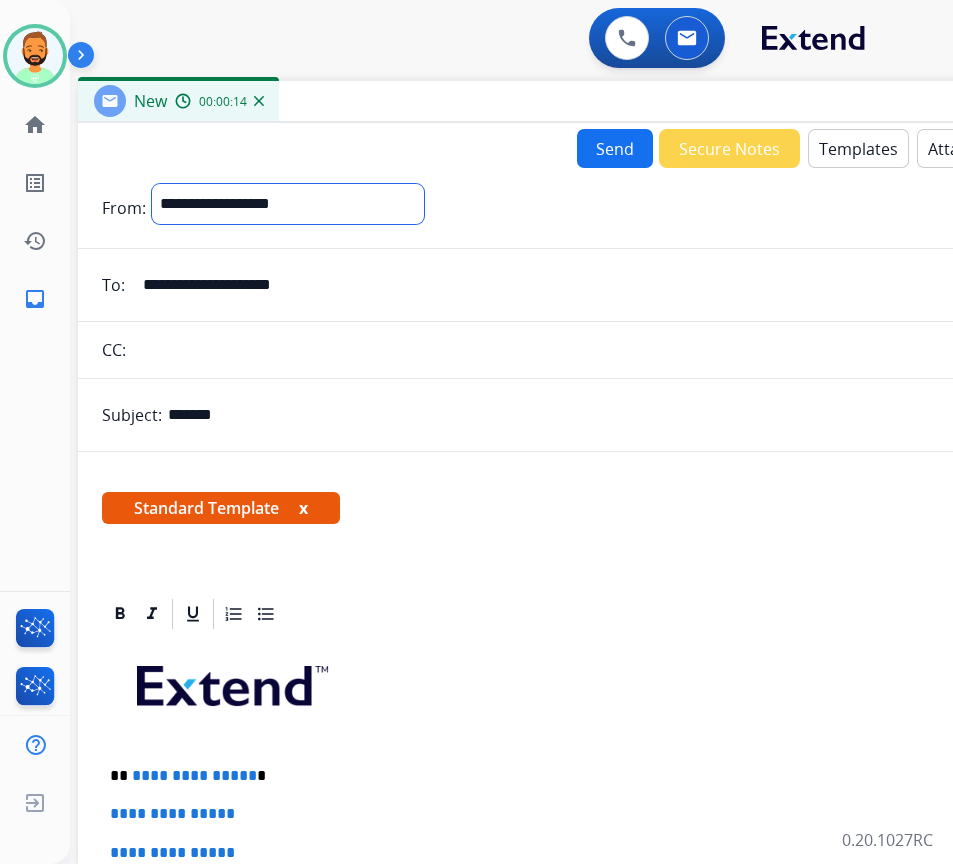 click on "**********" at bounding box center [288, 204] 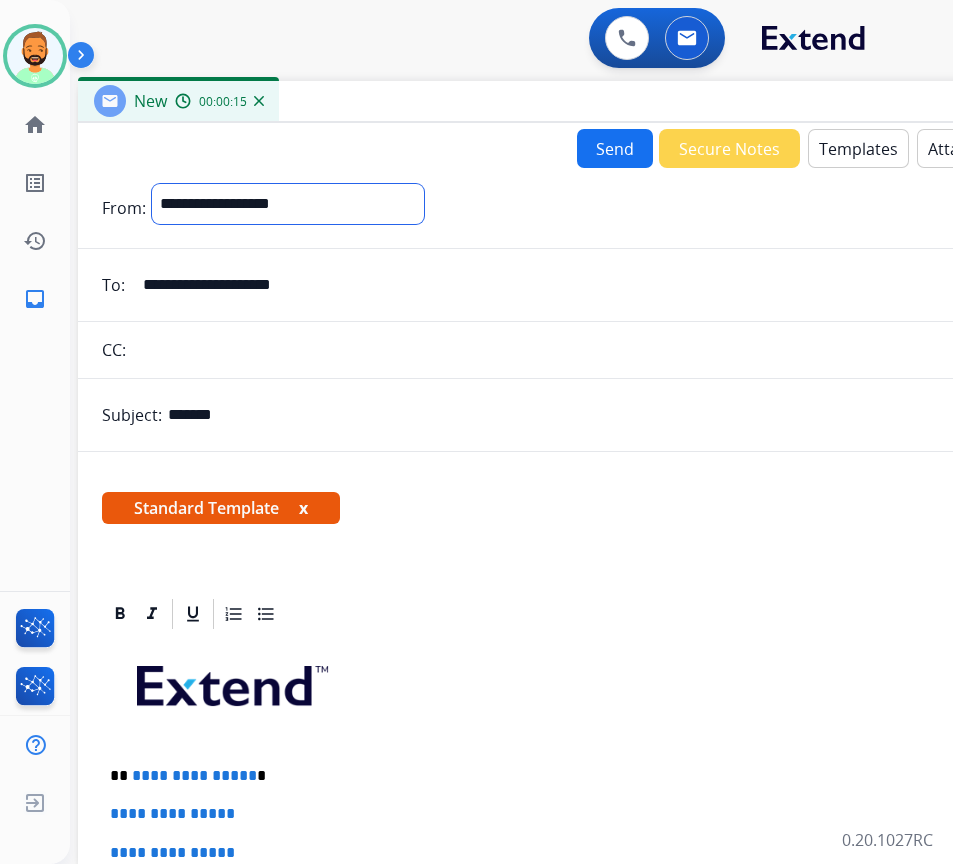 select on "**********" 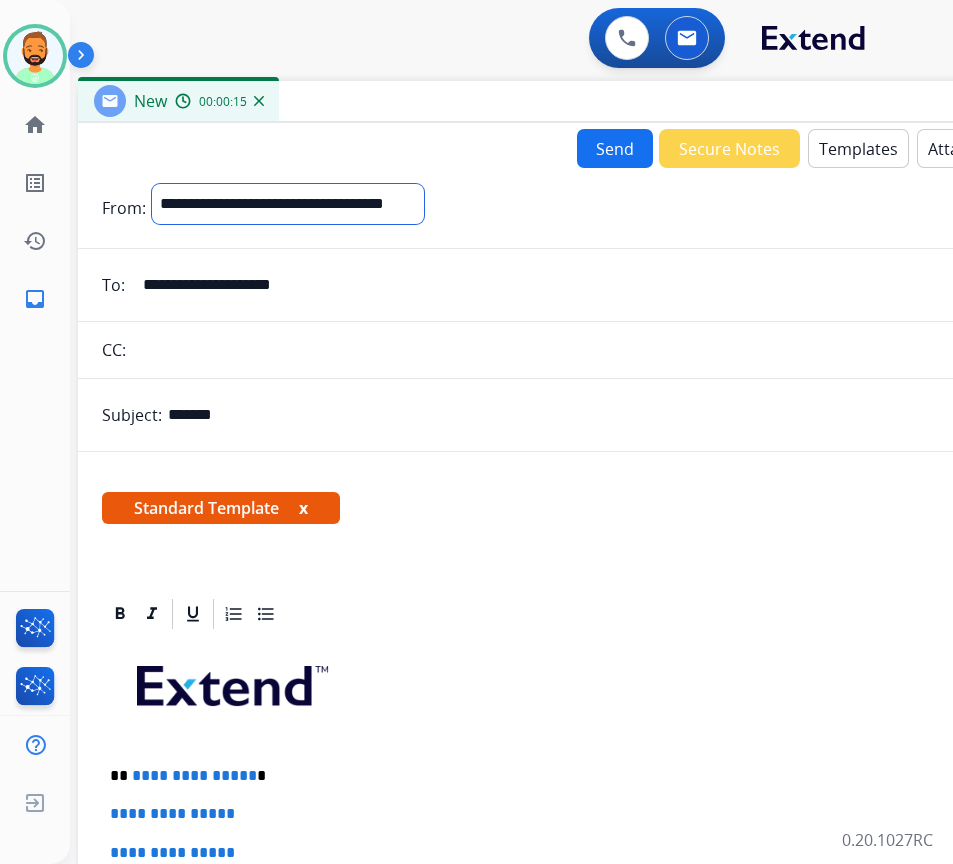 click on "**********" at bounding box center (288, 204) 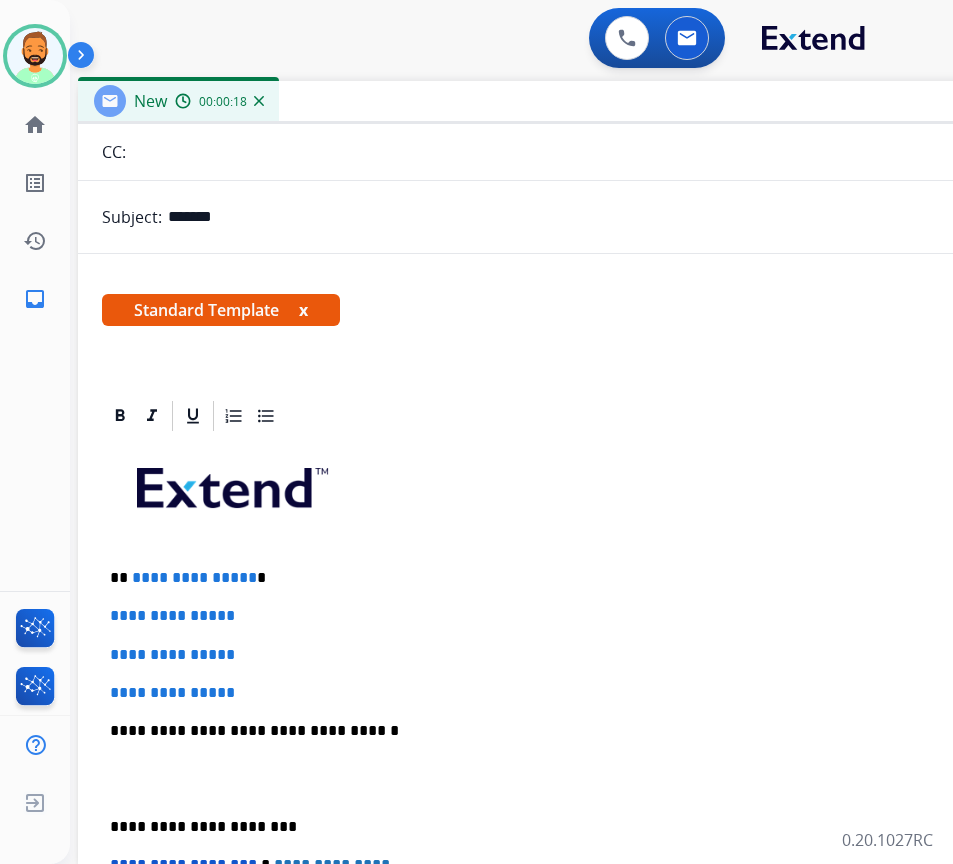 scroll, scrollTop: 202, scrollLeft: 0, axis: vertical 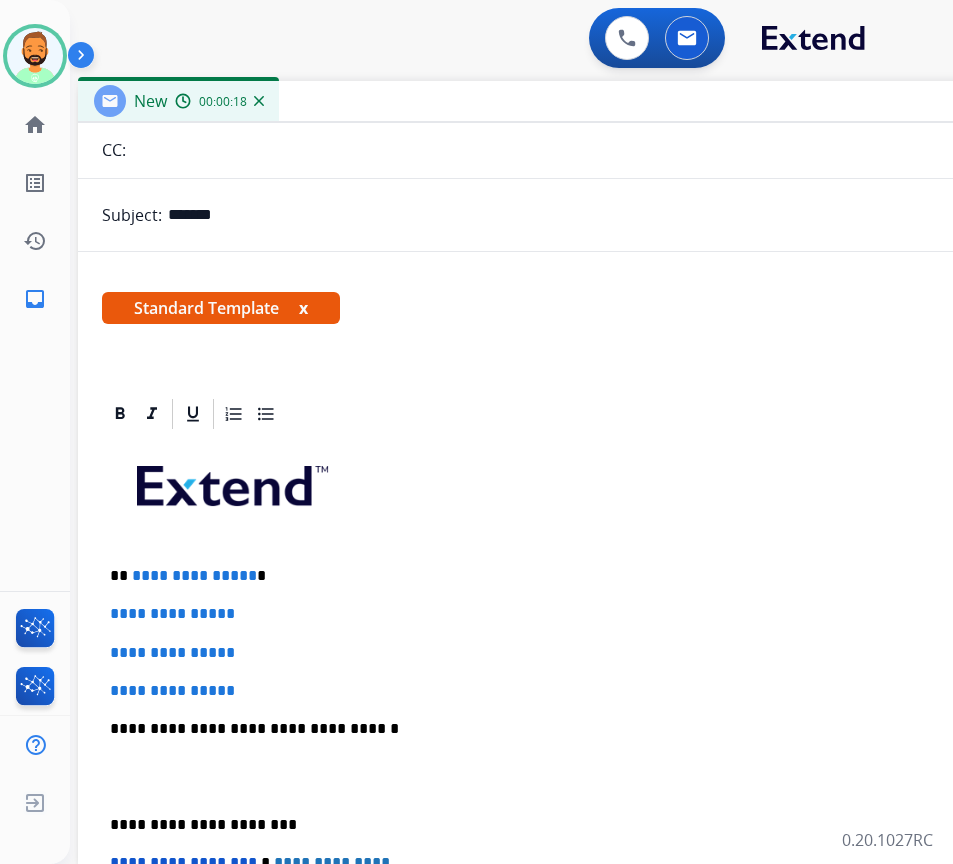 click on "**********" at bounding box center (570, 576) 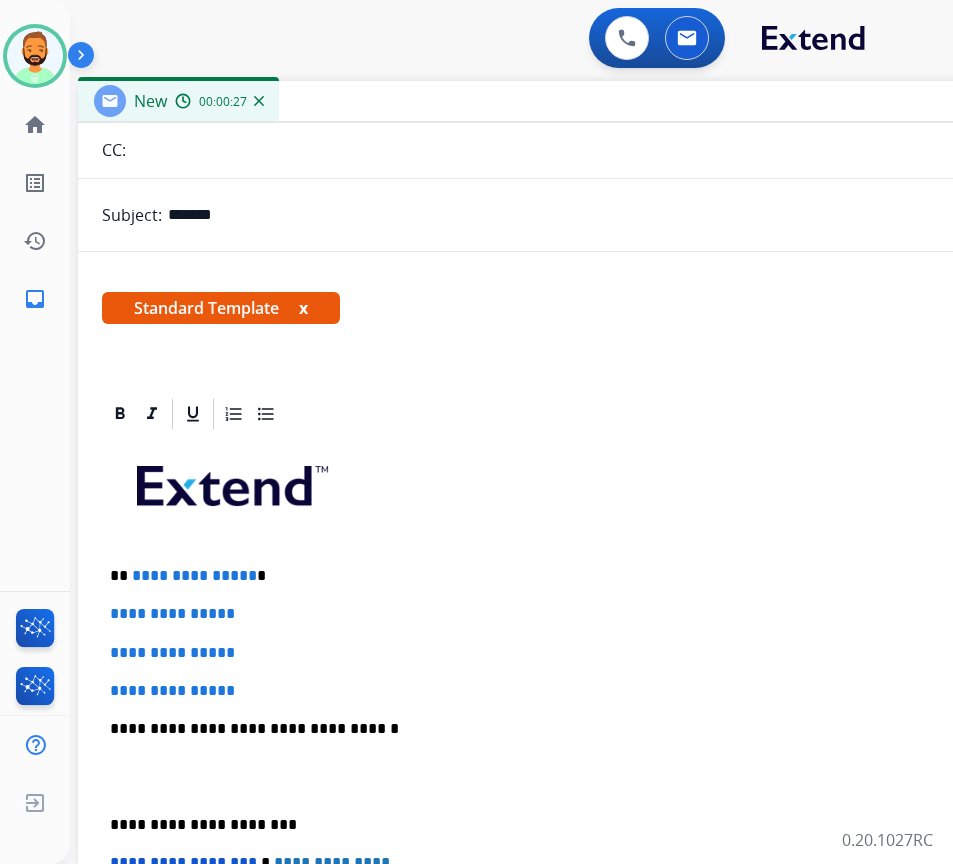 click on "**********" at bounding box center [570, 576] 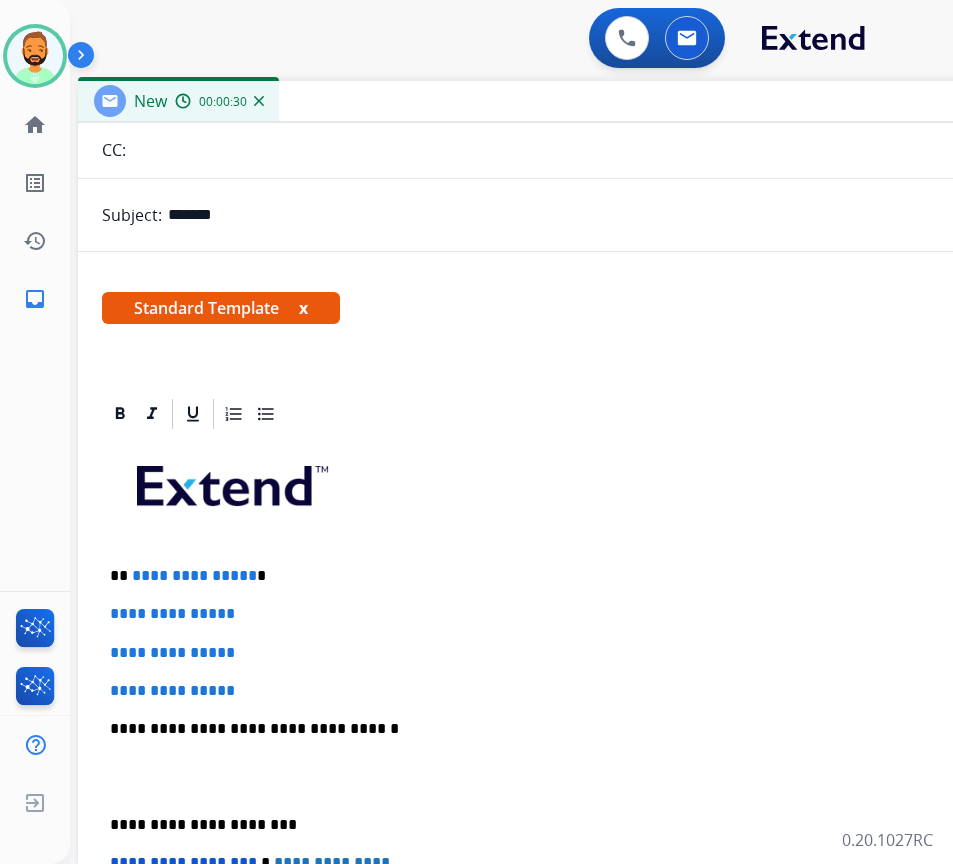 type 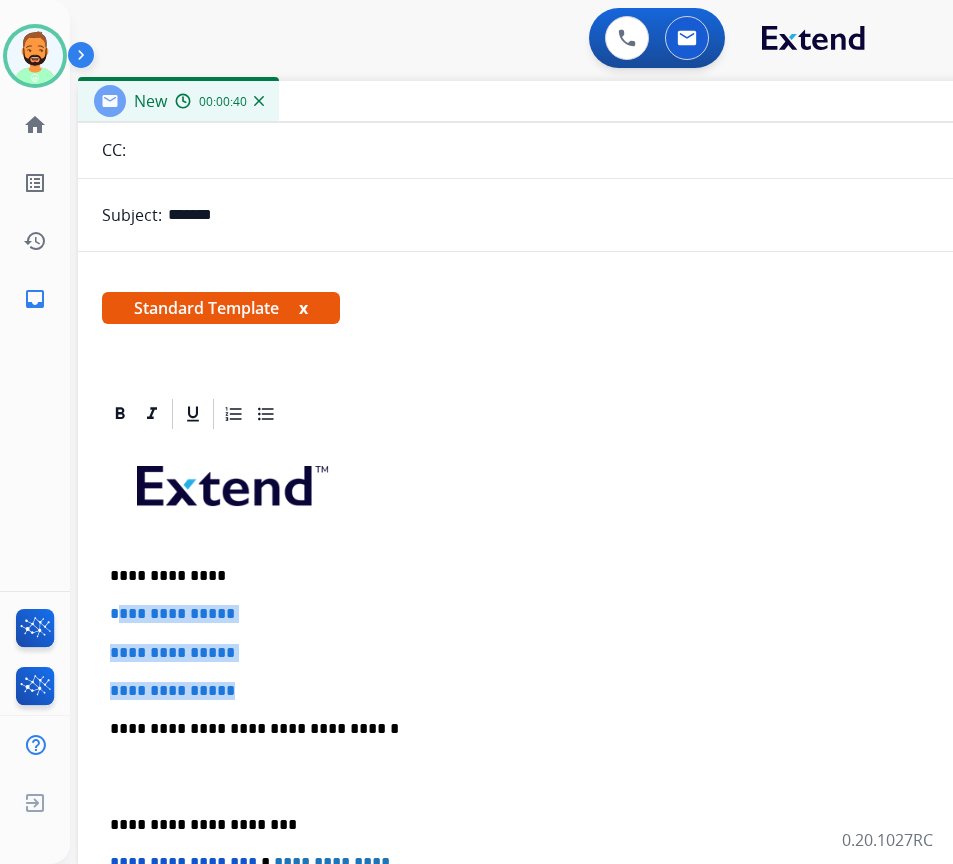 drag, startPoint x: 247, startPoint y: 690, endPoint x: 117, endPoint y: 620, distance: 147.64822 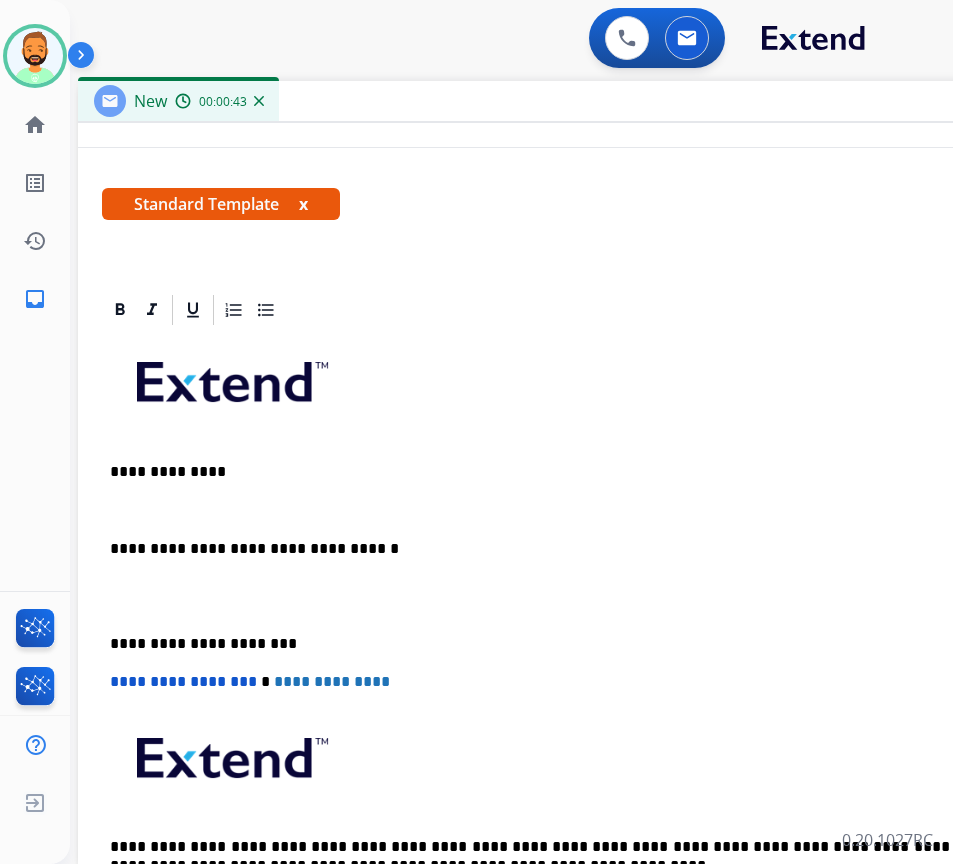 scroll, scrollTop: 385, scrollLeft: 0, axis: vertical 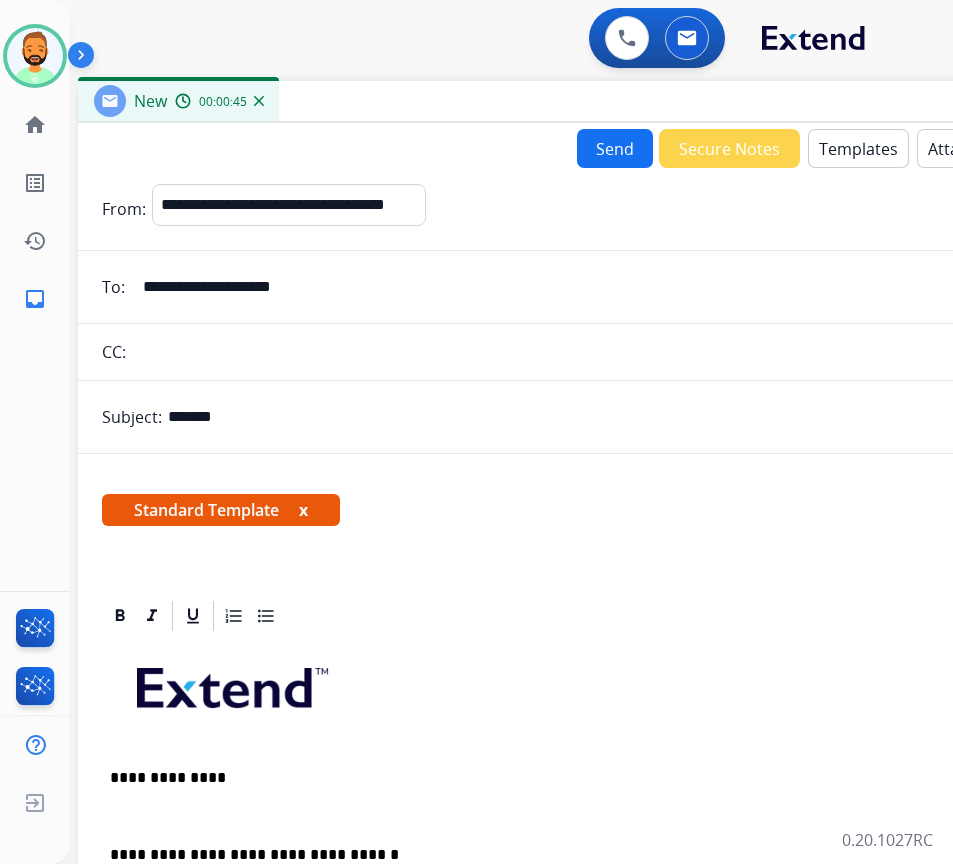 click on "Templates" at bounding box center [858, 148] 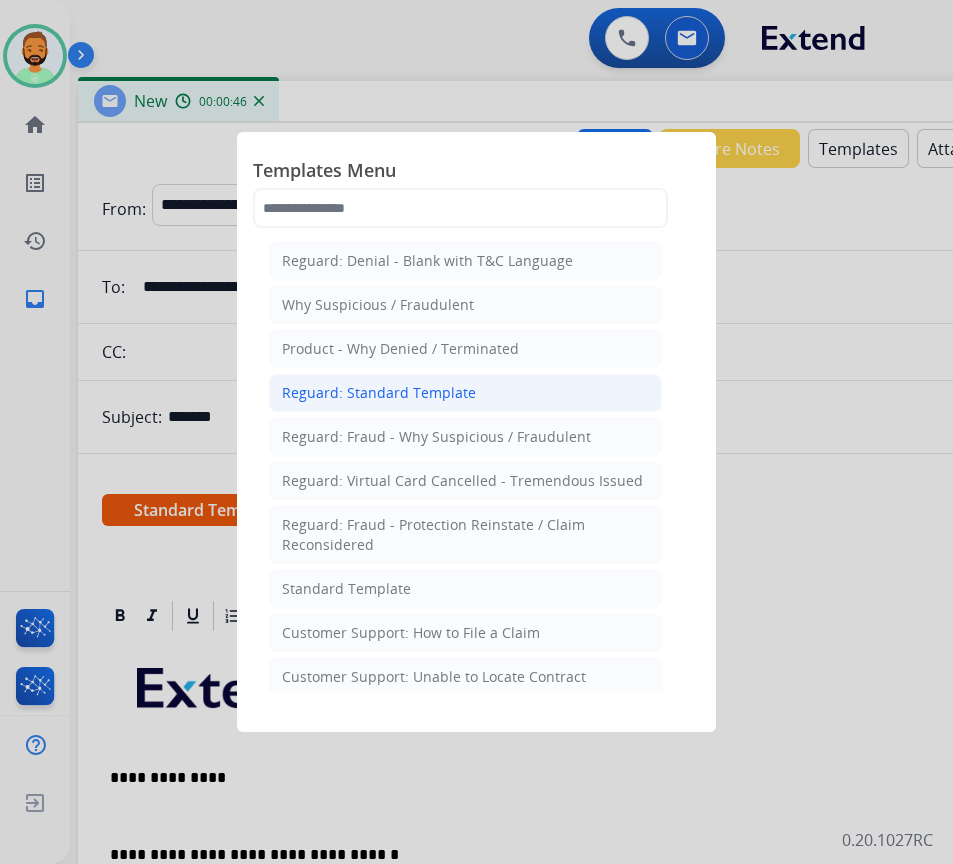click on "Reguard: Standard Template" 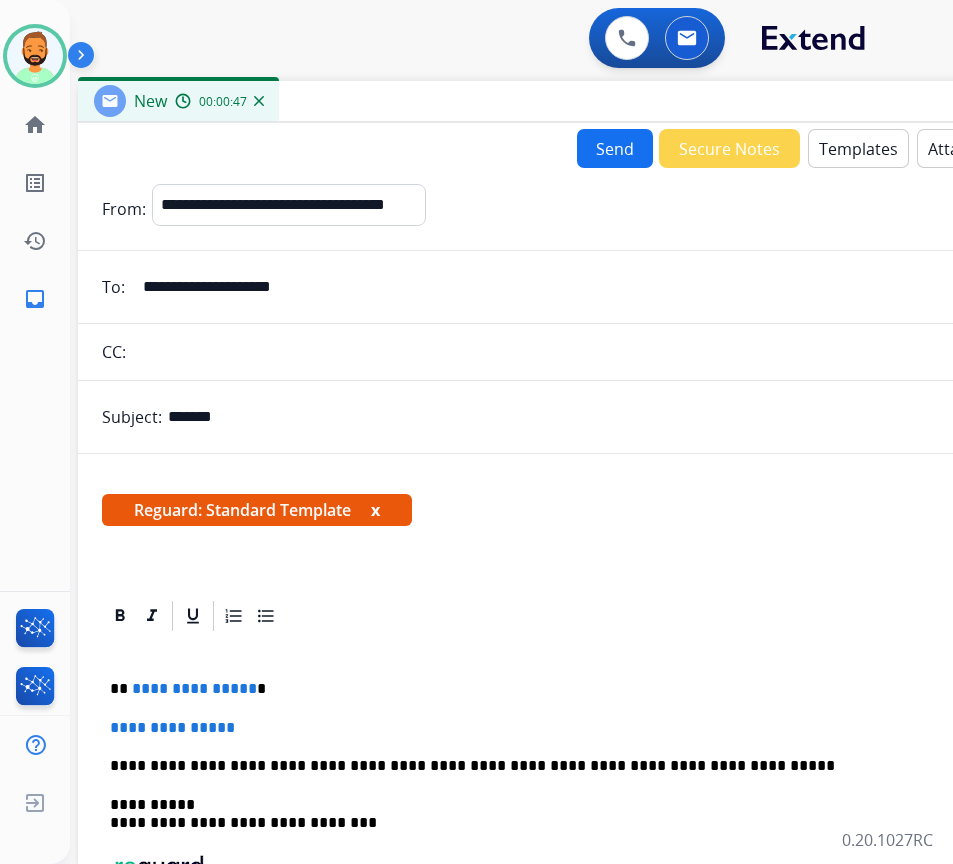 click on "**********" at bounding box center (570, 689) 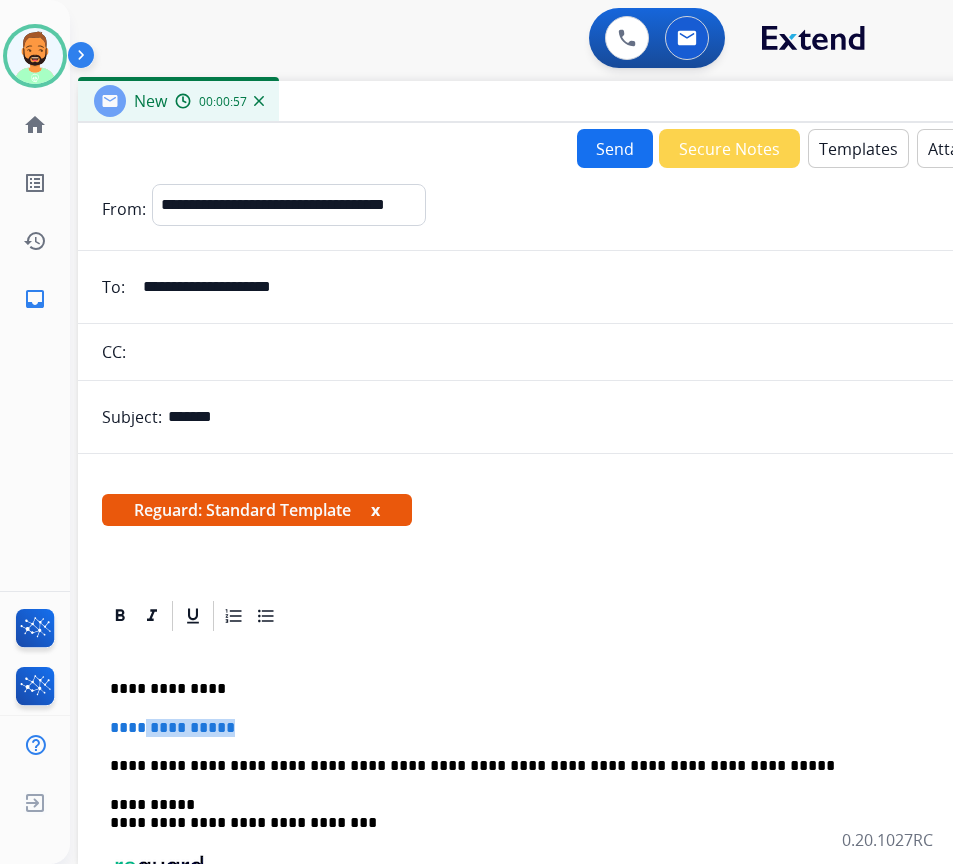 drag, startPoint x: 275, startPoint y: 719, endPoint x: 122, endPoint y: 711, distance: 153.20901 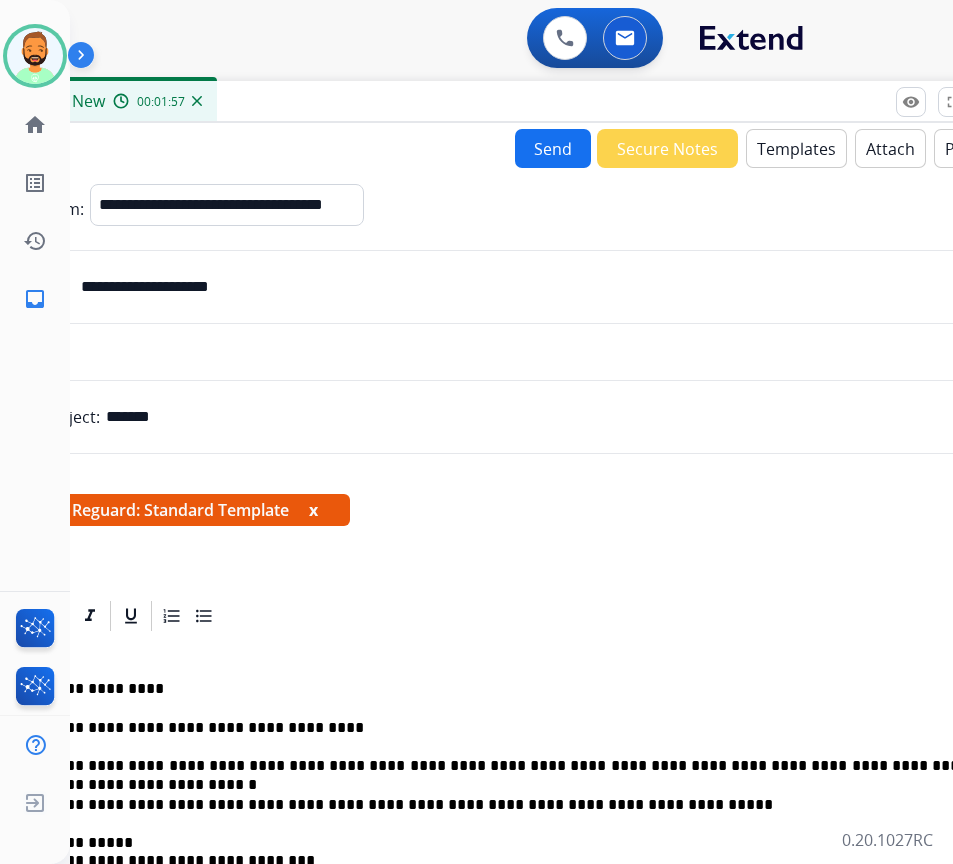 scroll, scrollTop: 0, scrollLeft: 75, axis: horizontal 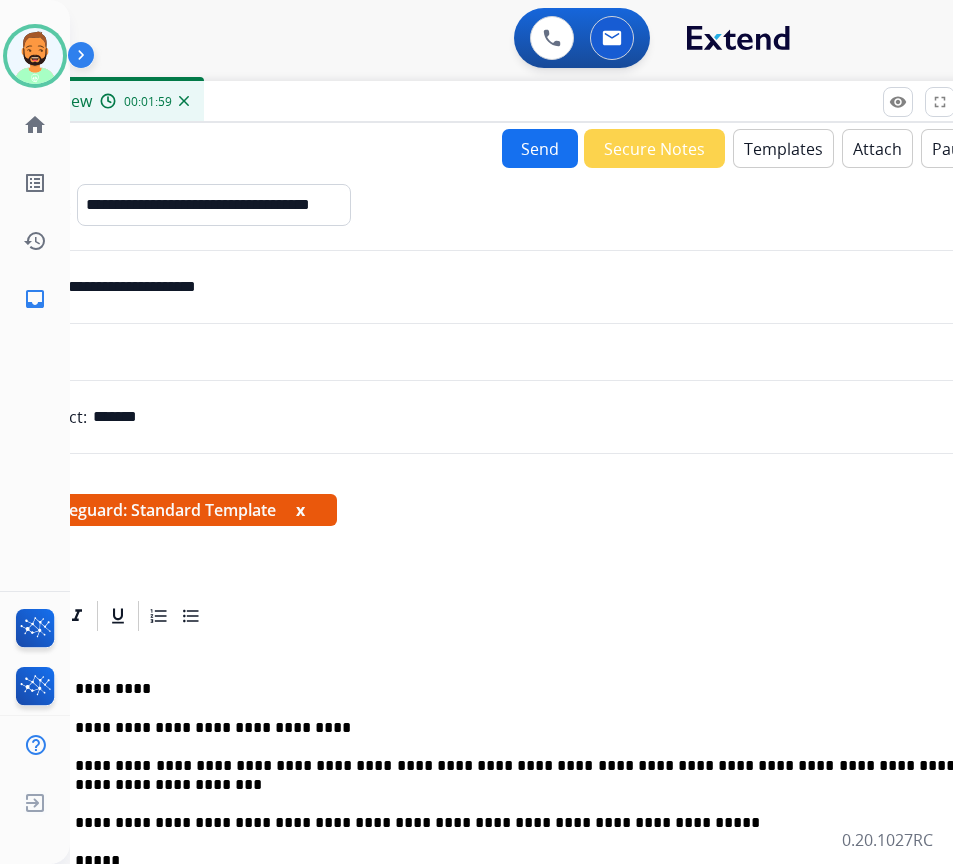 click on "**********" at bounding box center [495, 728] 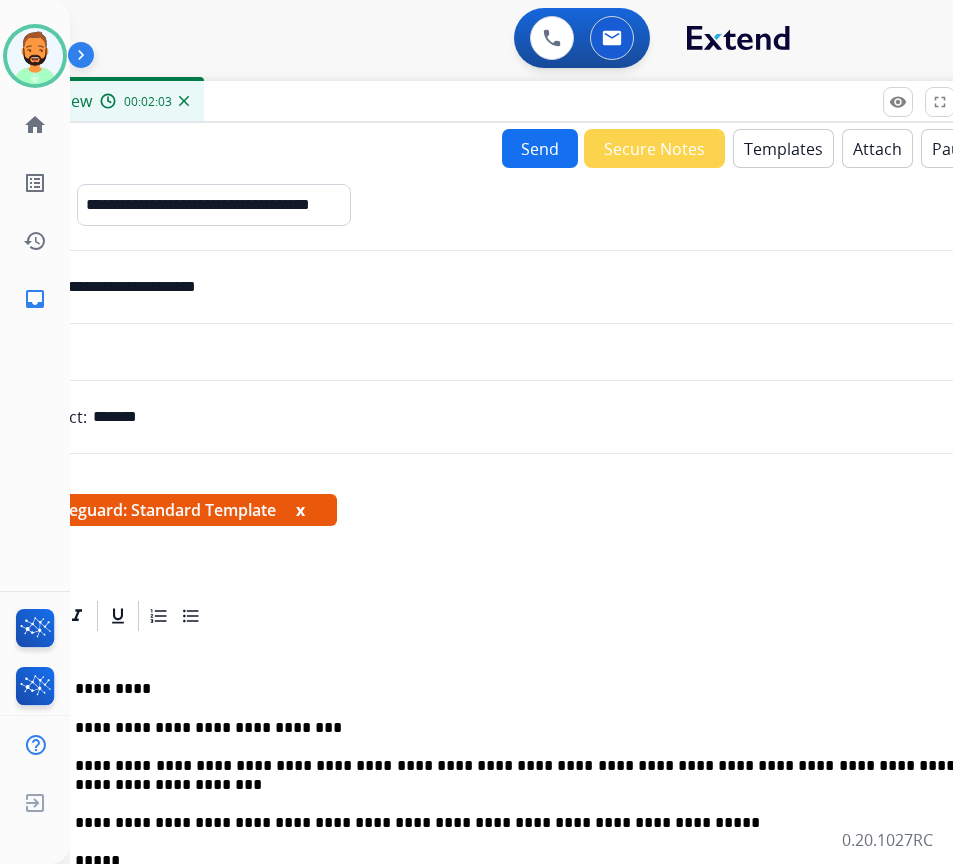 click on "Send" at bounding box center (540, 148) 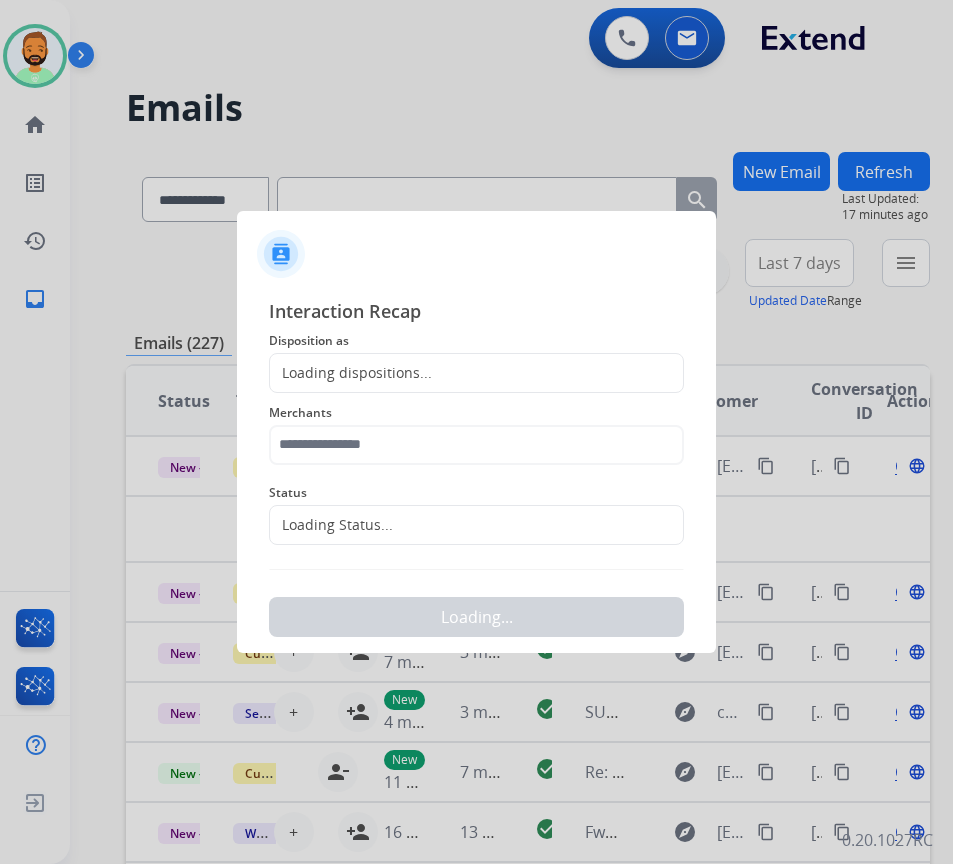 scroll, scrollTop: 0, scrollLeft: 3, axis: horizontal 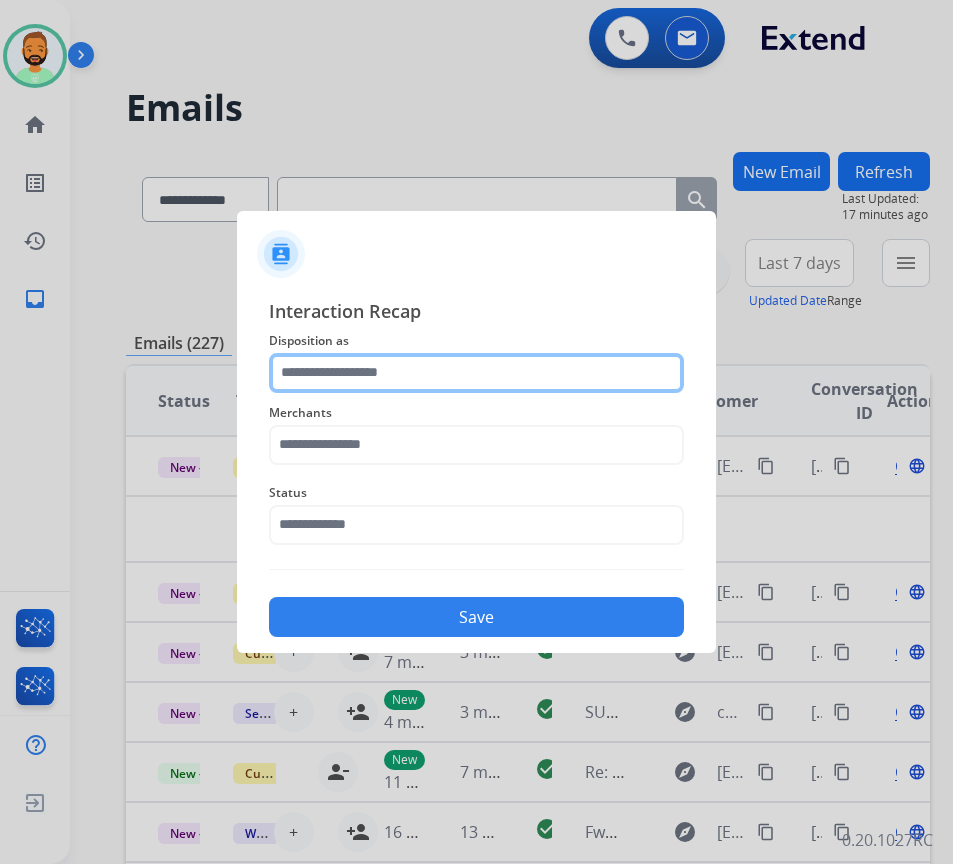 click 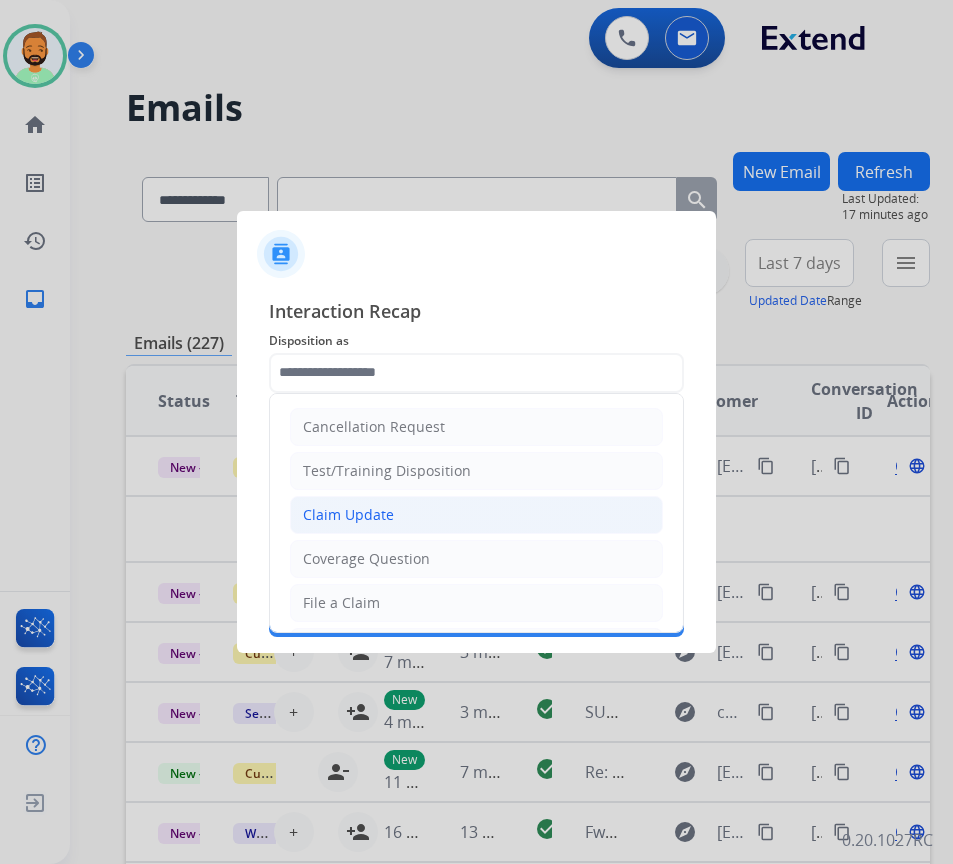 click on "Claim Update" 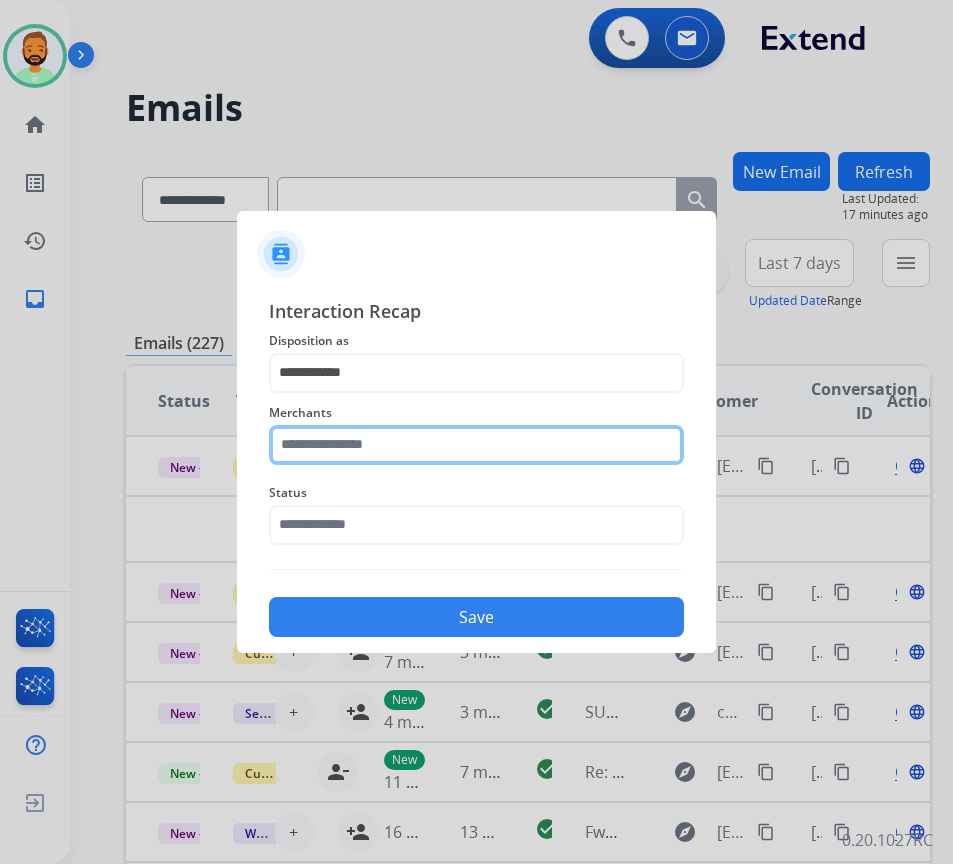 click 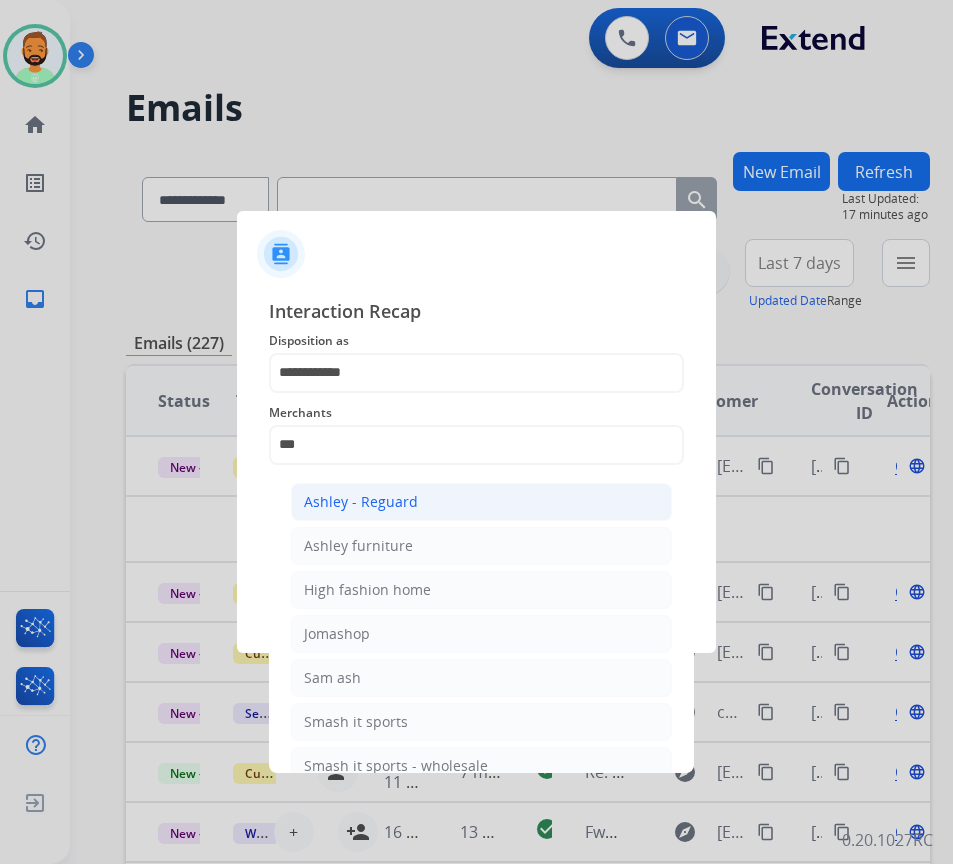click on "Ashley - Reguard" 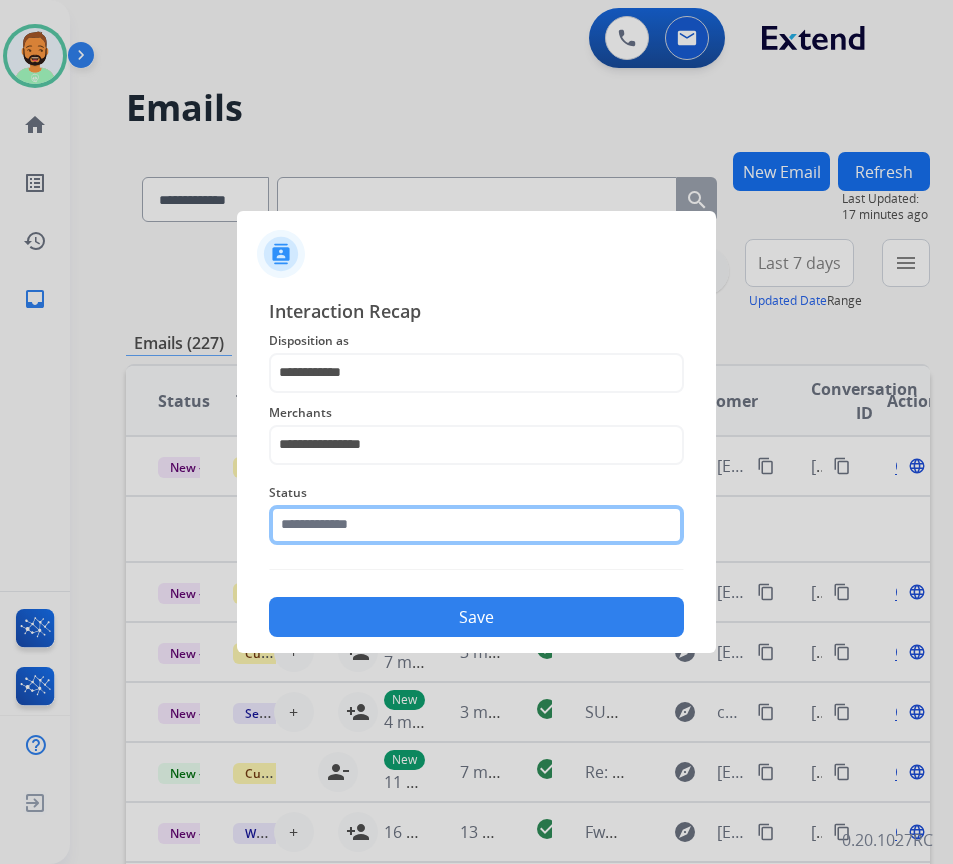 click 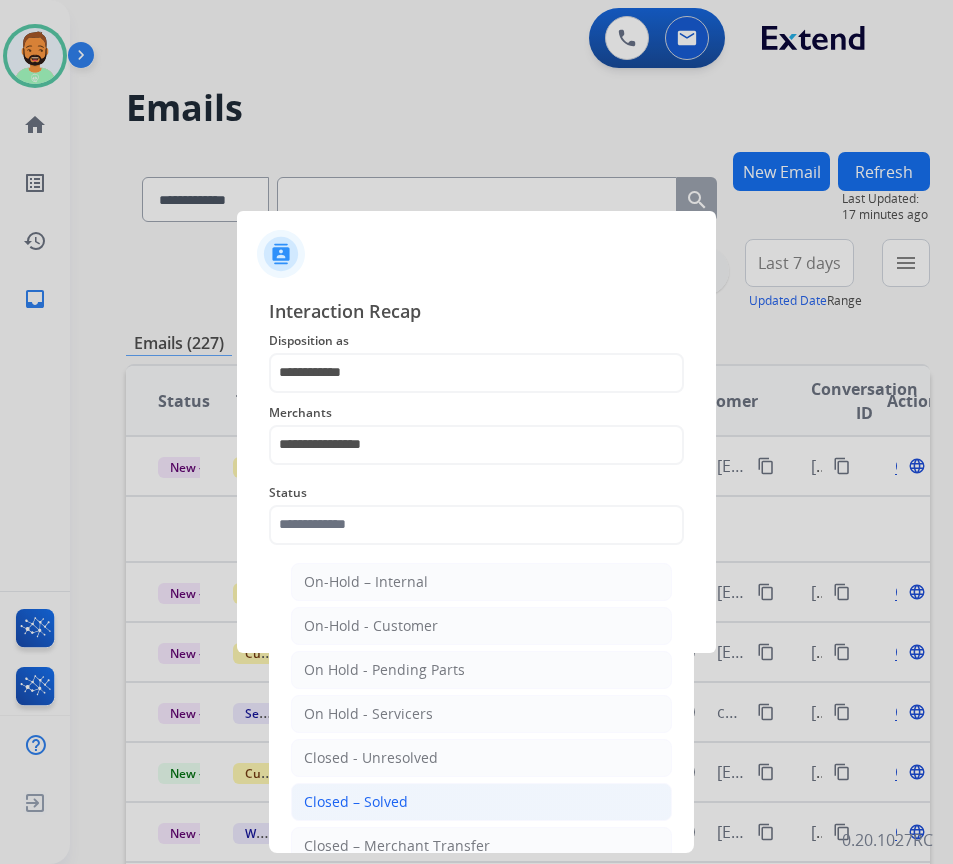 click on "Closed – Solved" 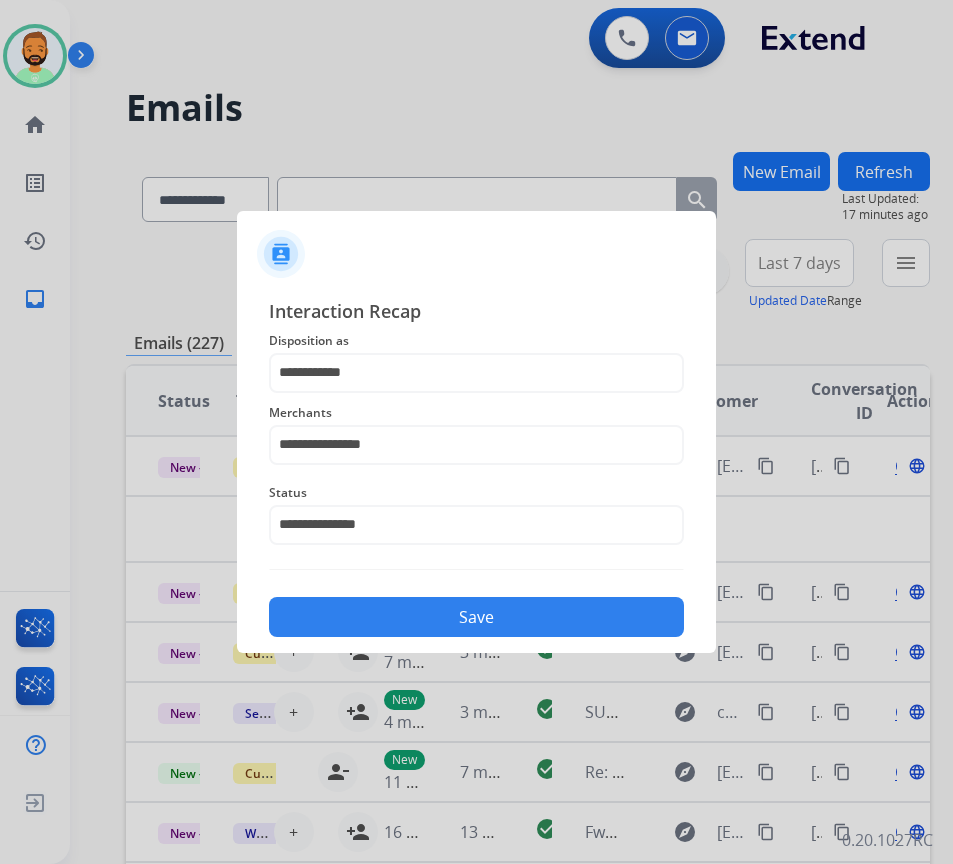 click on "Save" 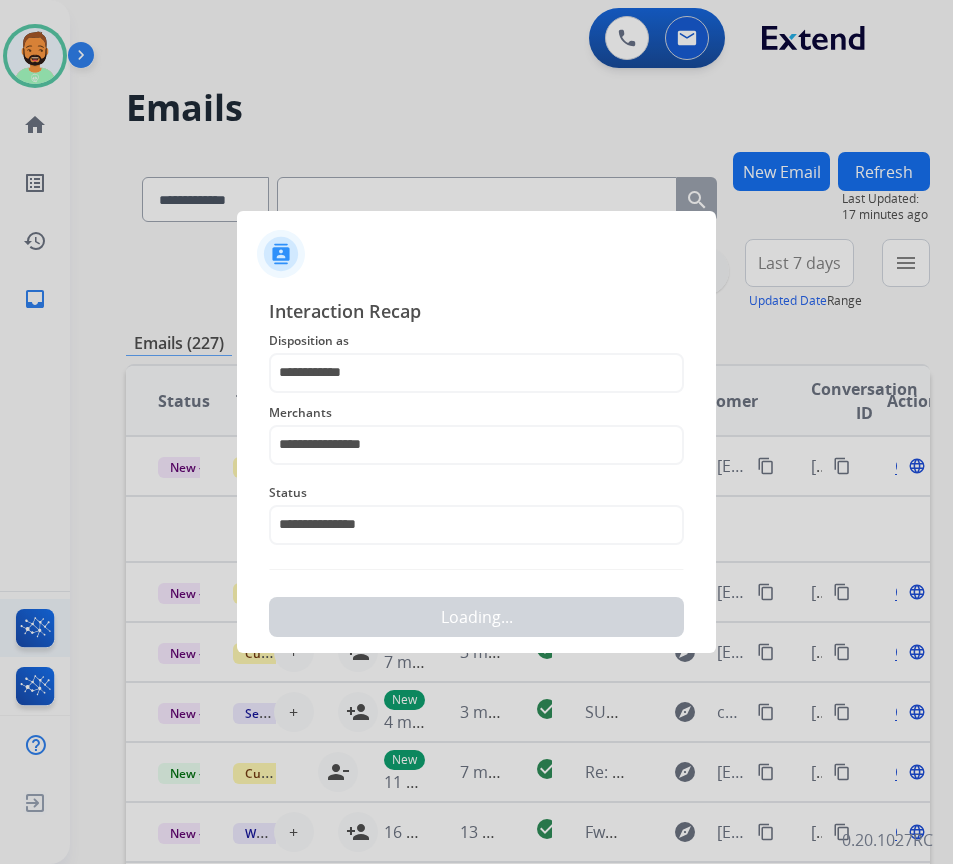 scroll, scrollTop: 0, scrollLeft: 0, axis: both 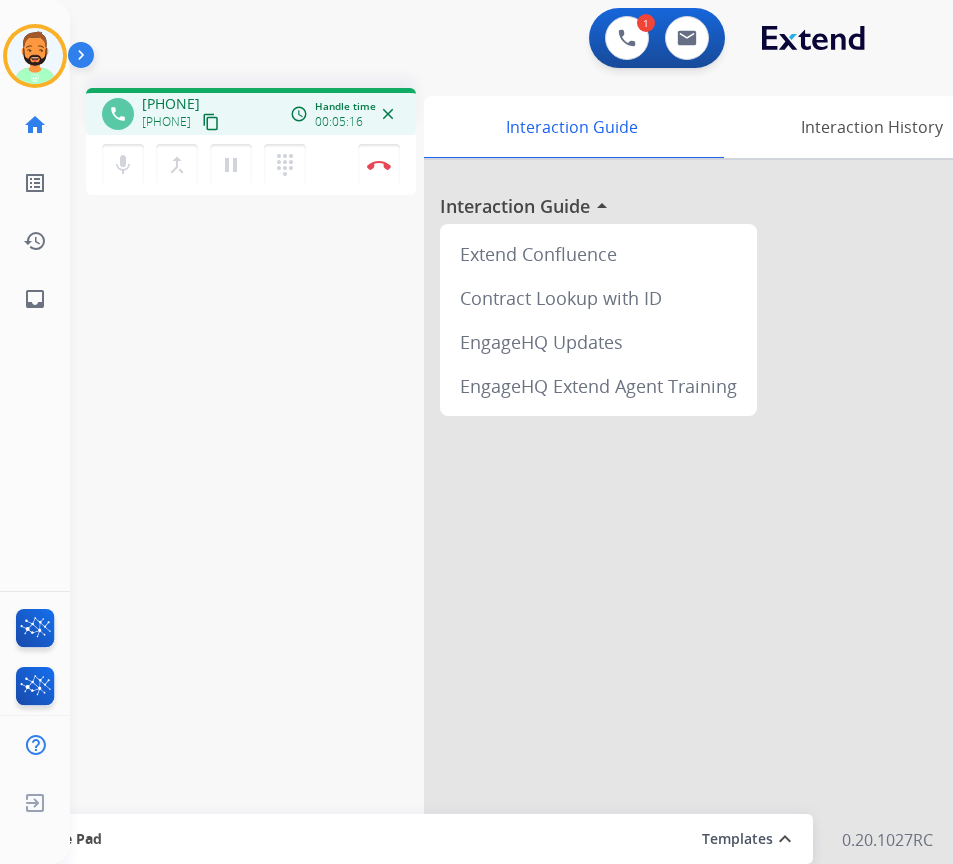 click at bounding box center [724, 533] 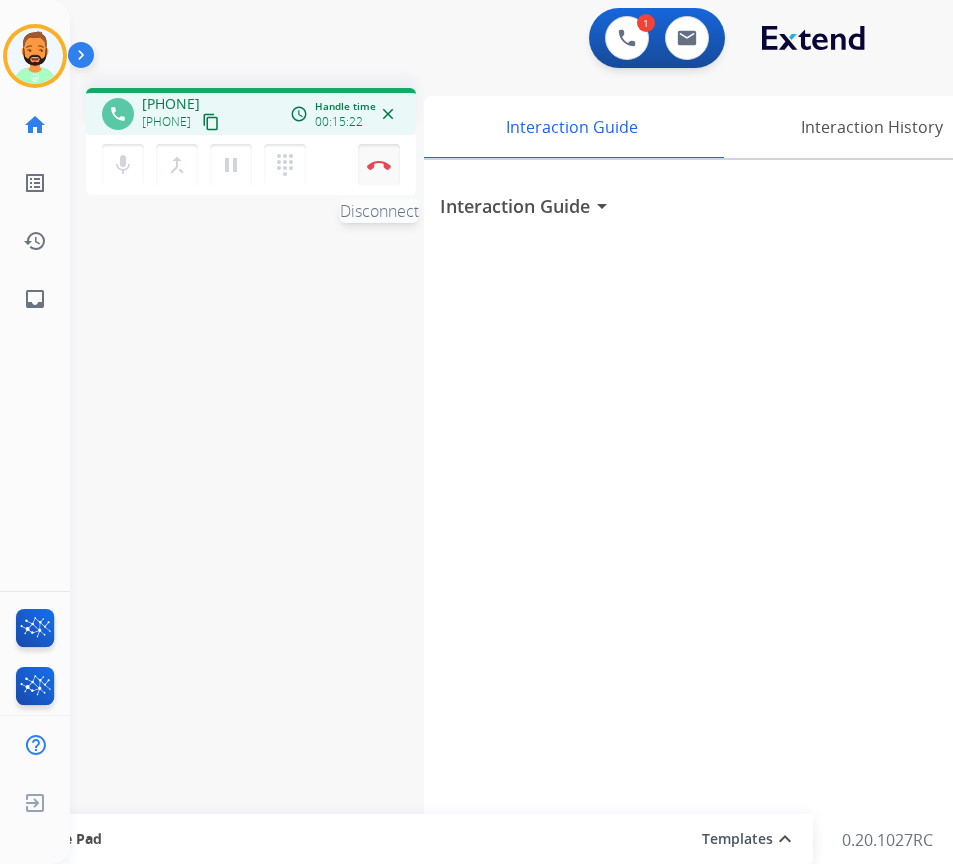click at bounding box center (379, 165) 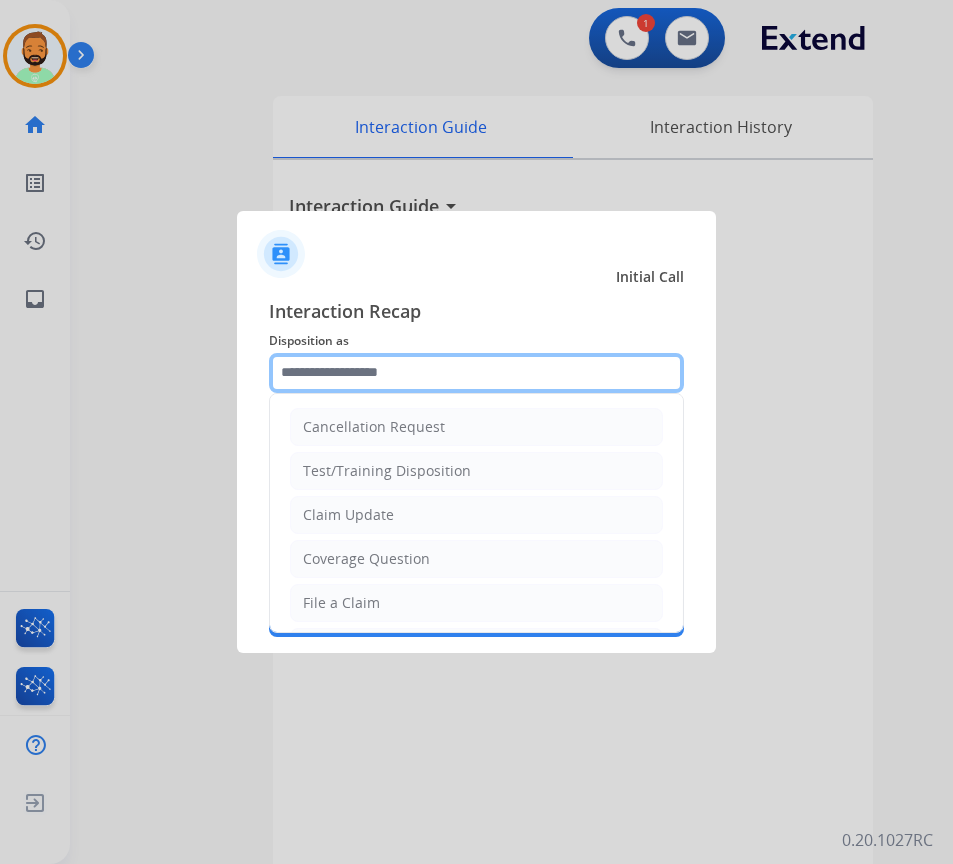 click 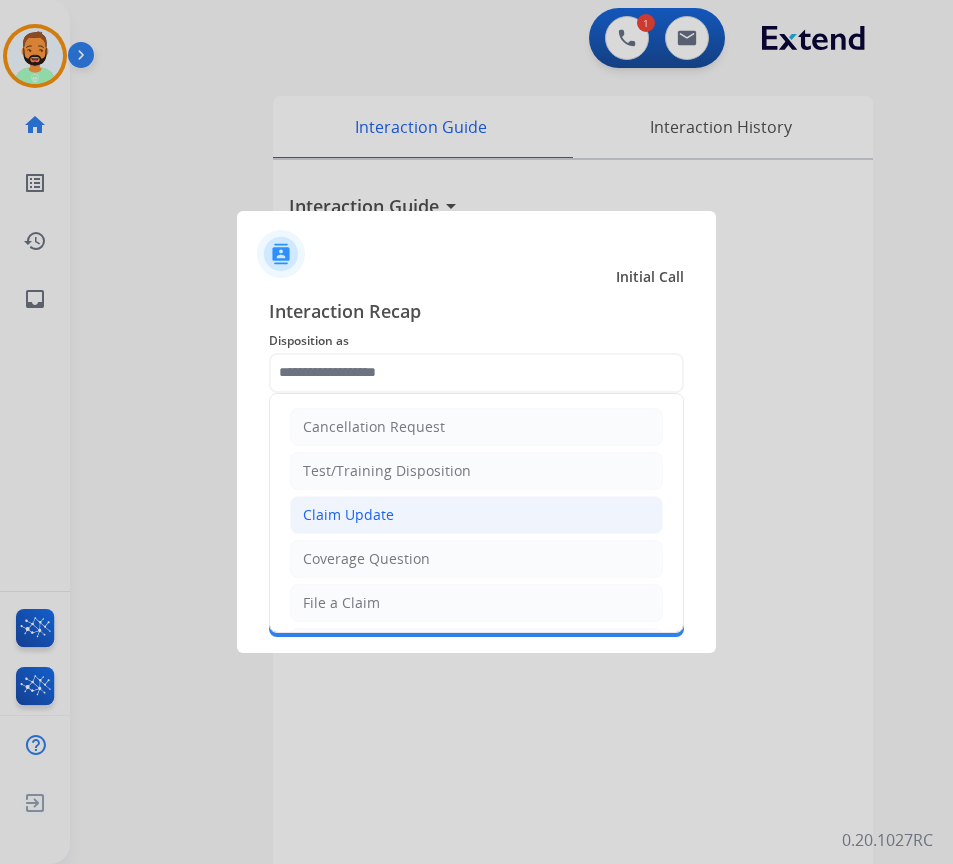 click on "Claim Update" 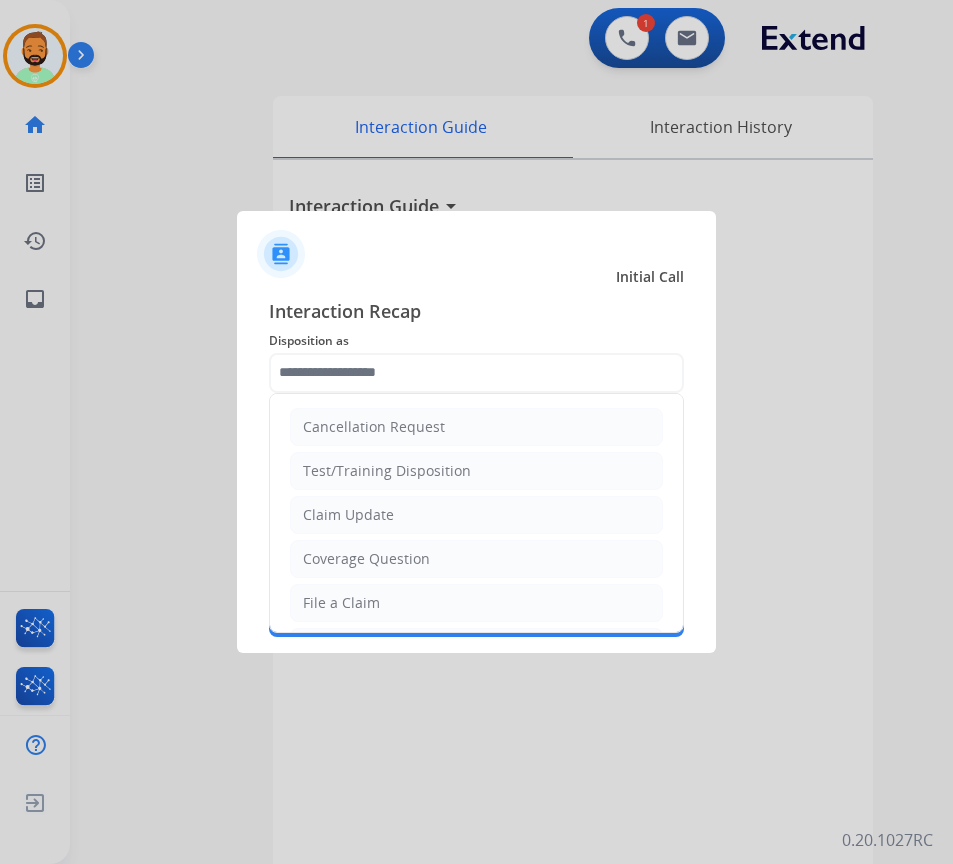 type on "**********" 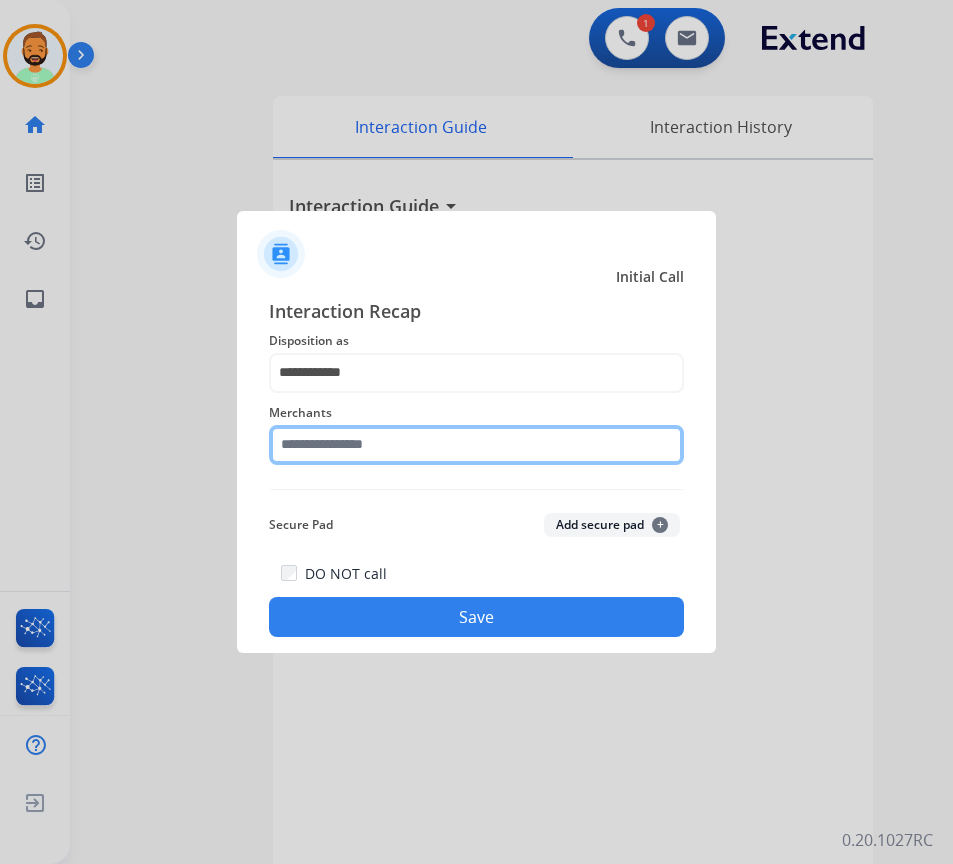 click 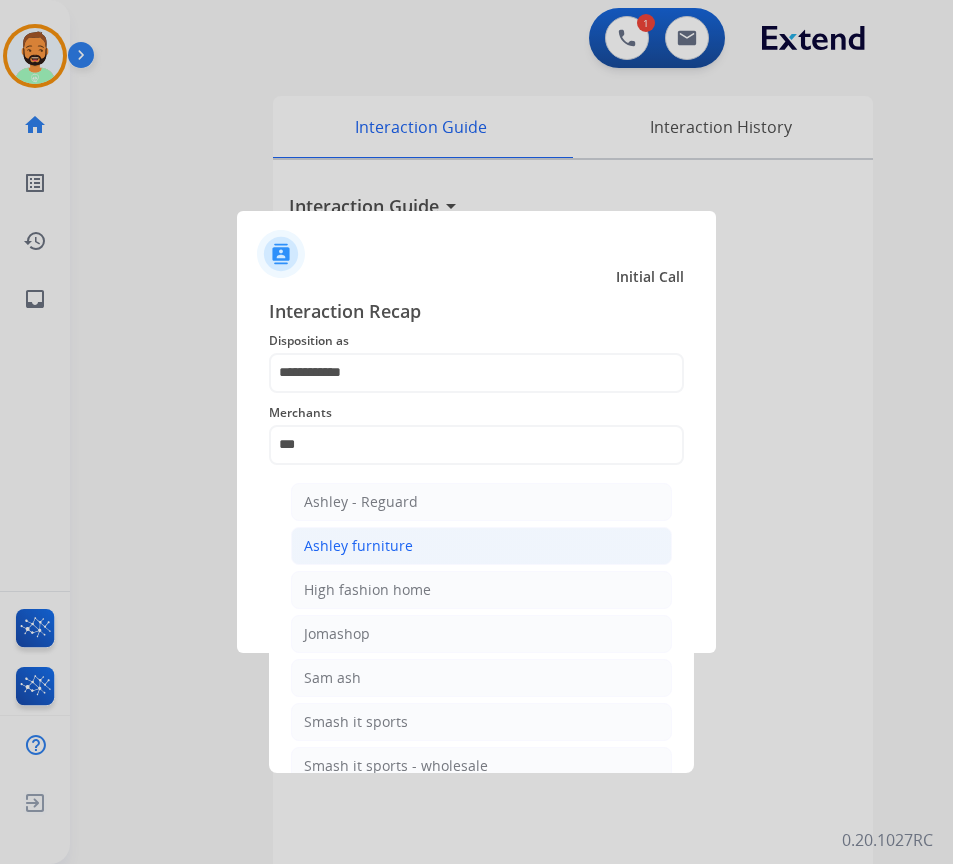 click on "Ashley furniture" 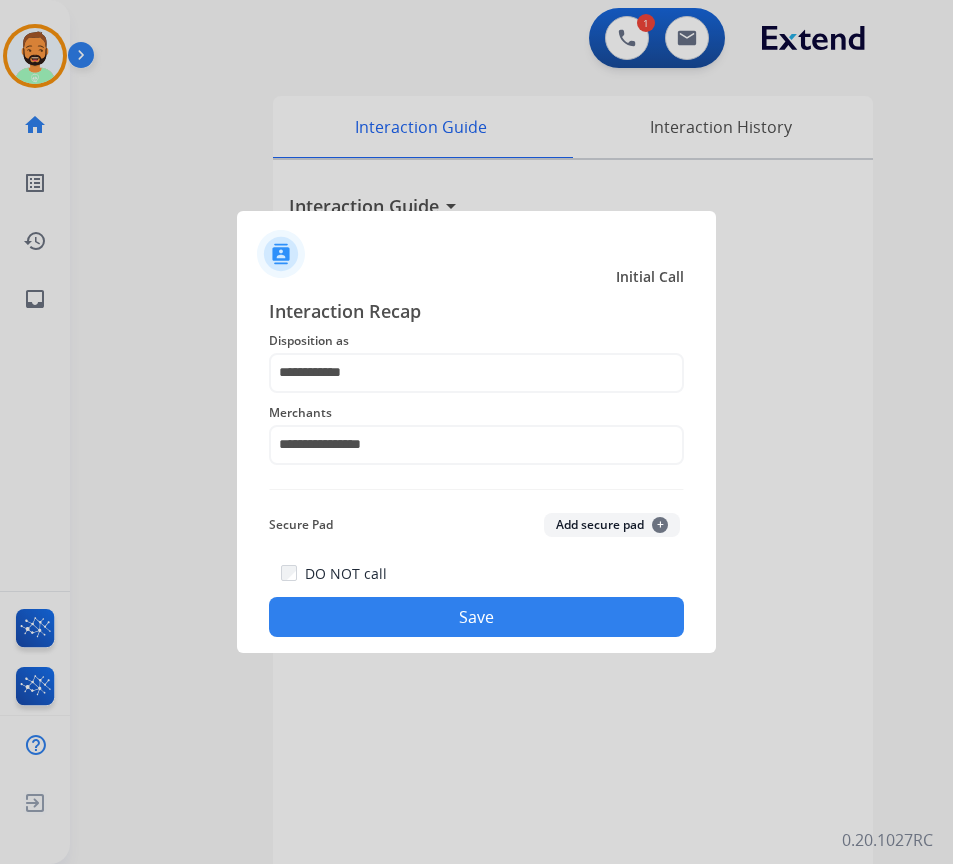 click on "Save" 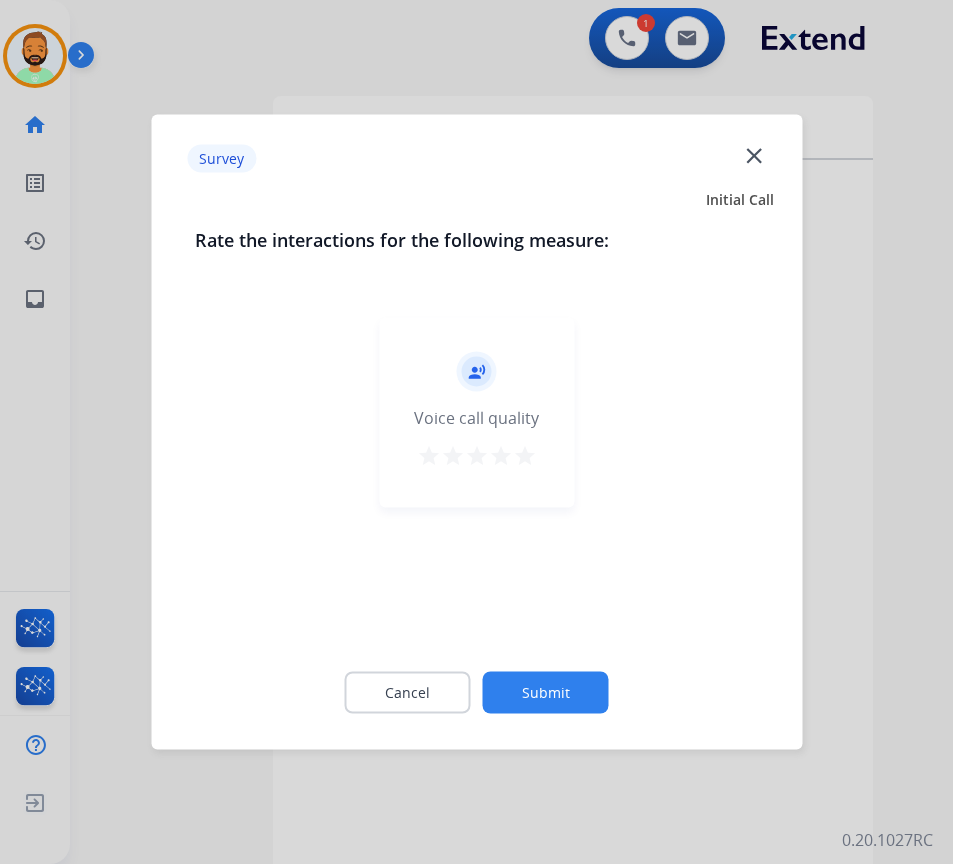 click on "Submit" 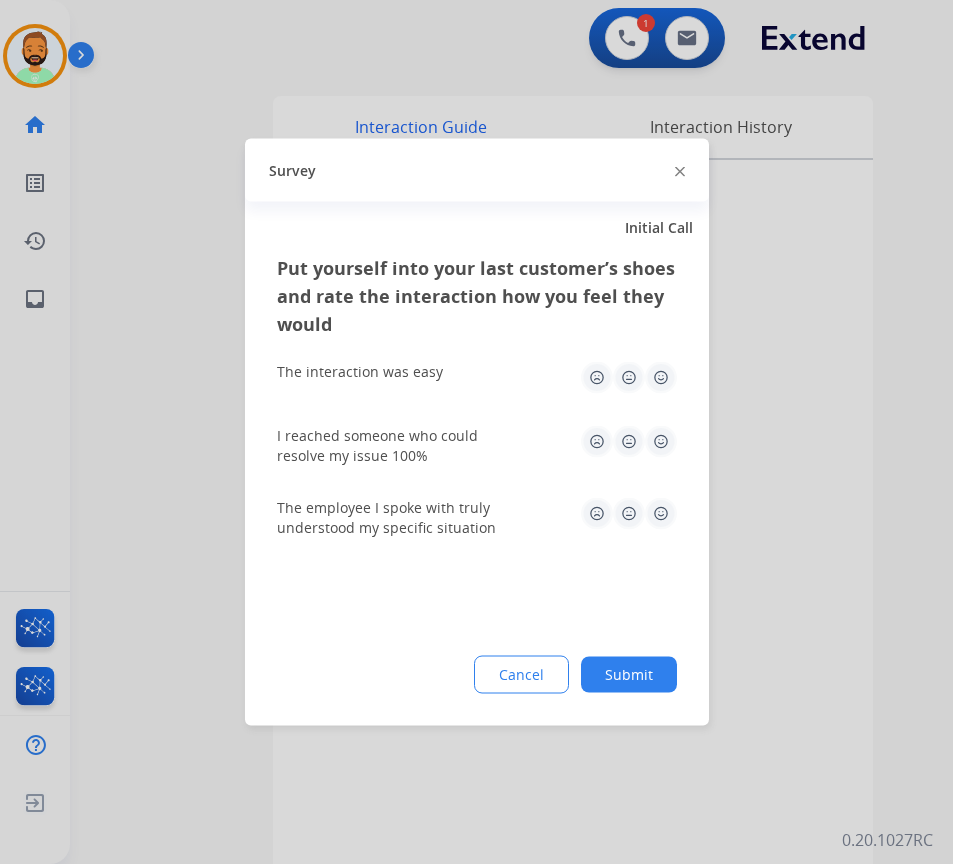 click on "Submit" 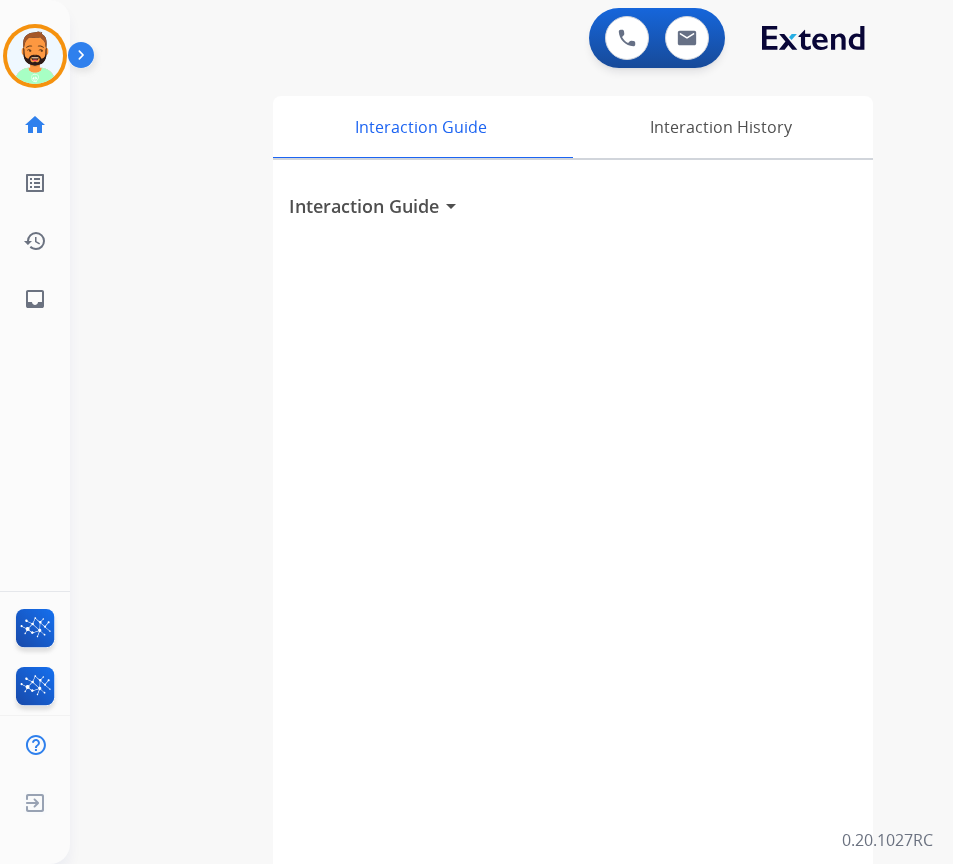 click on "Interaction Guide arrow_drop_down" at bounding box center (573, 533) 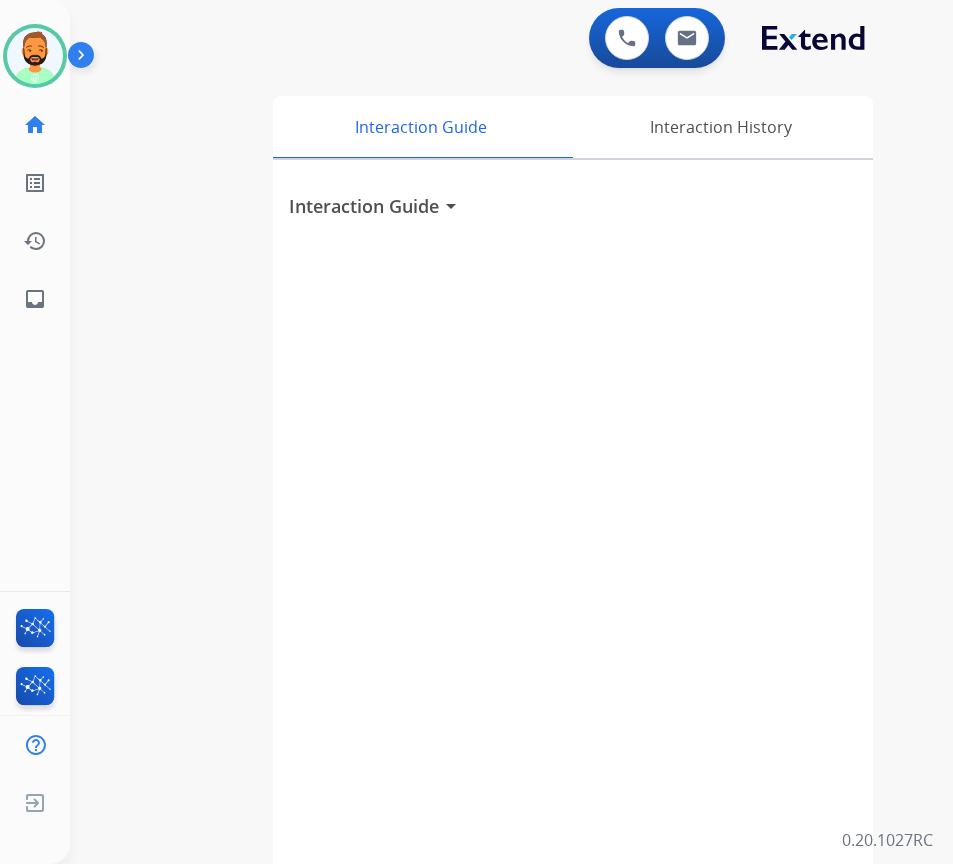 click on "Interaction Guide arrow_drop_down" at bounding box center (573, 533) 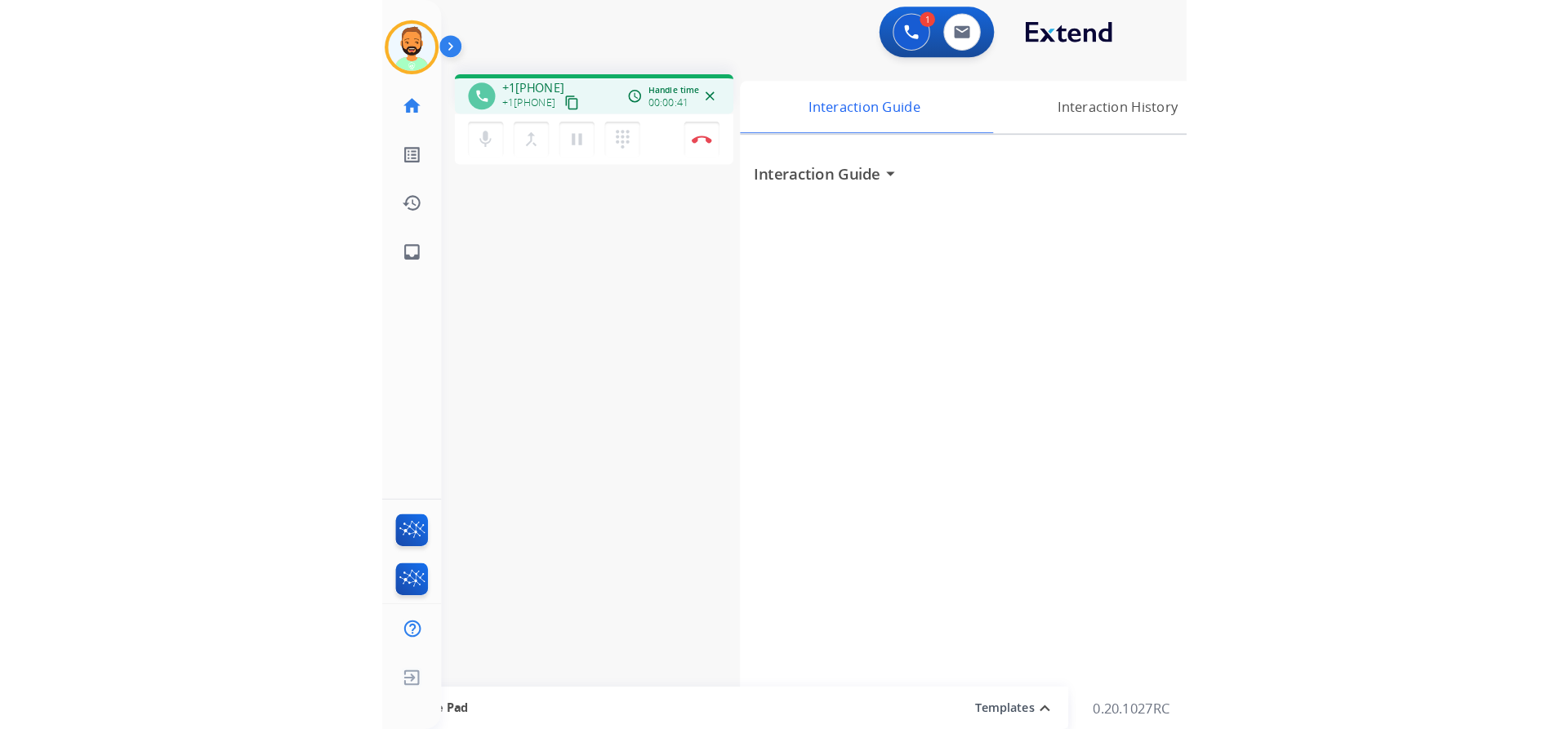 scroll, scrollTop: 0, scrollLeft: 0, axis: both 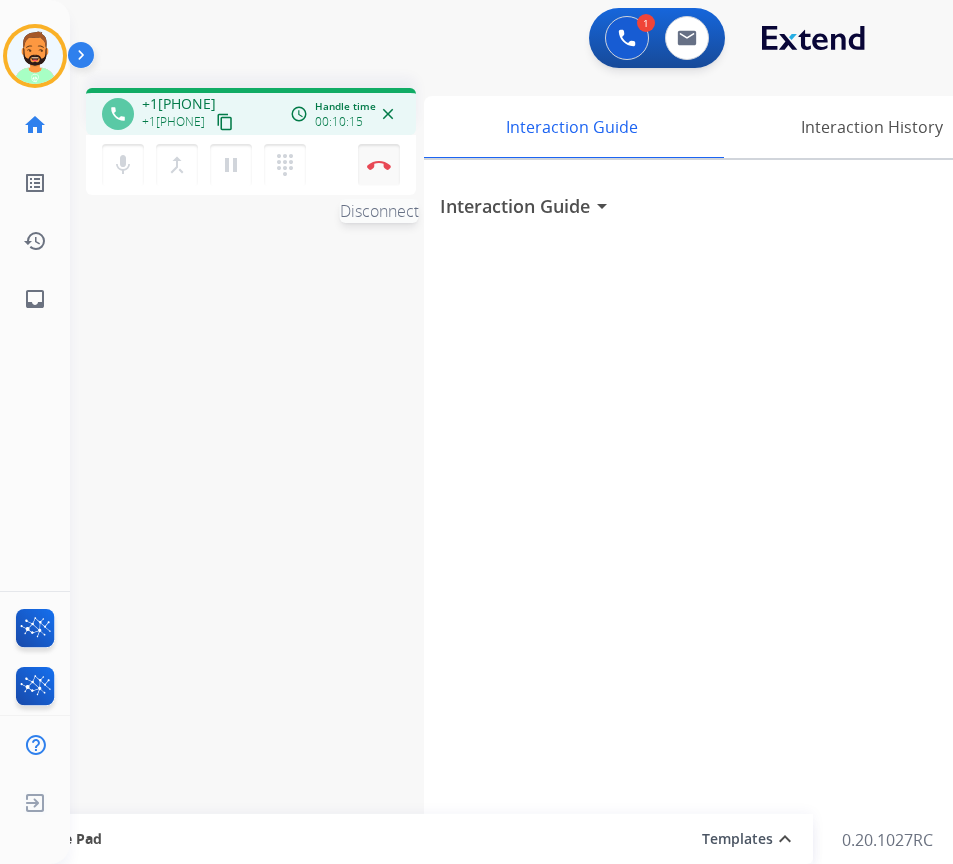 click on "Disconnect" at bounding box center (379, 165) 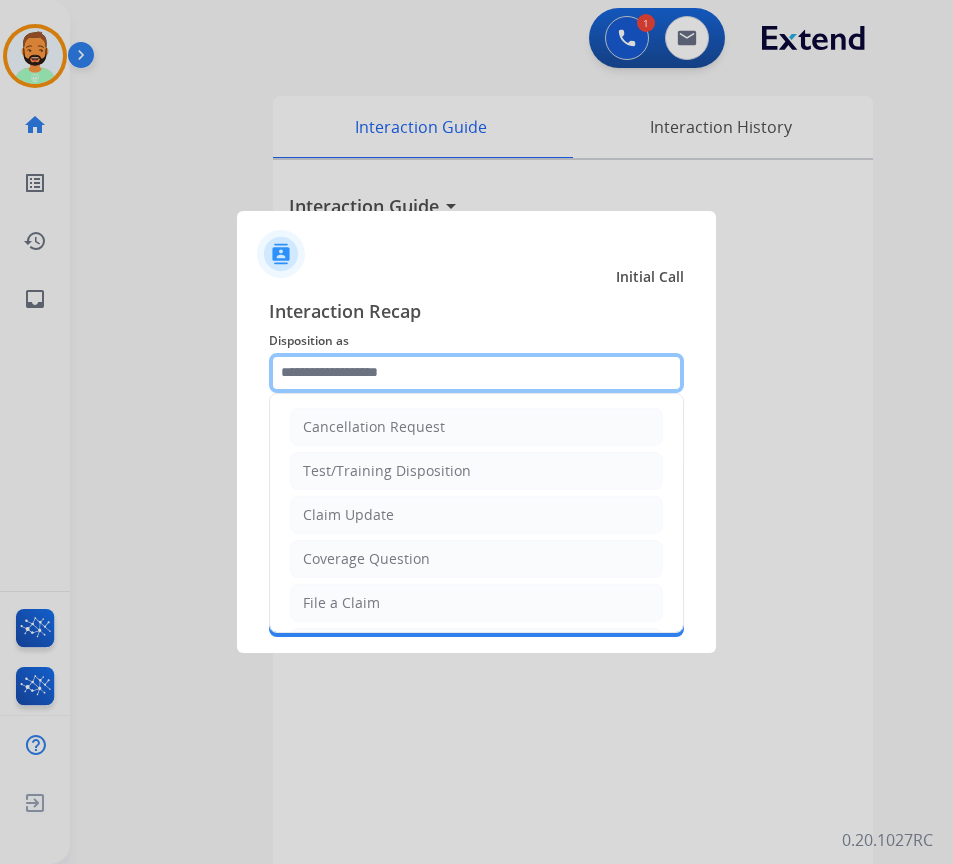 click 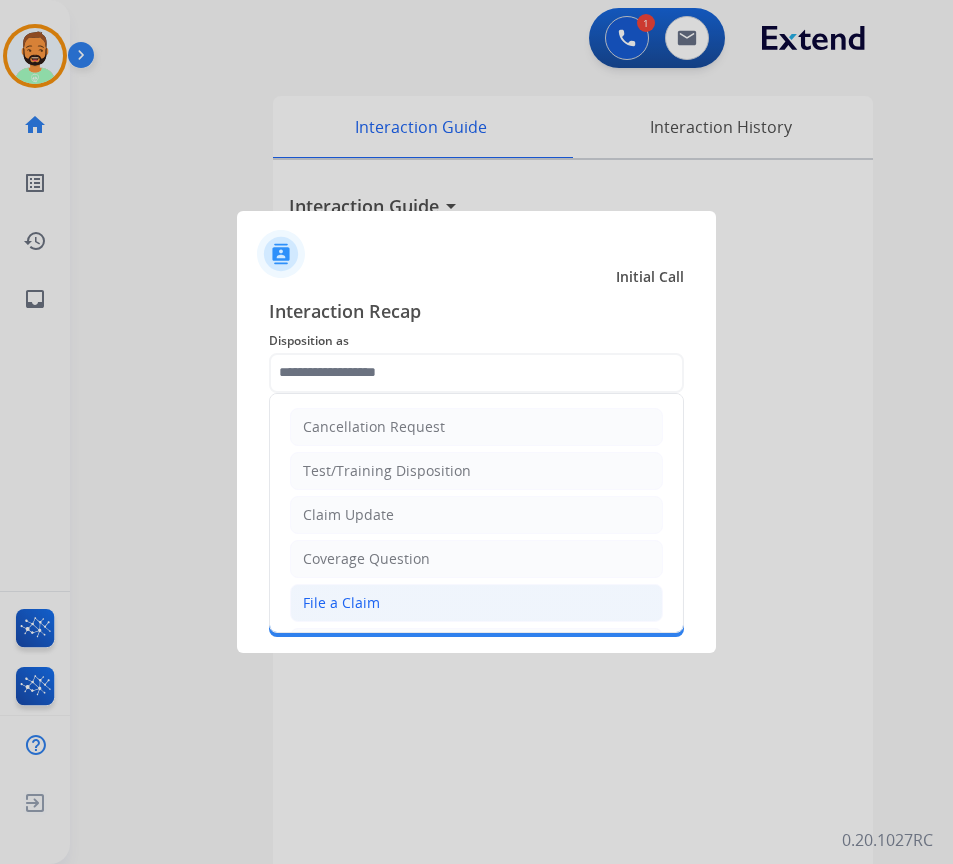 click on "File a Claim" 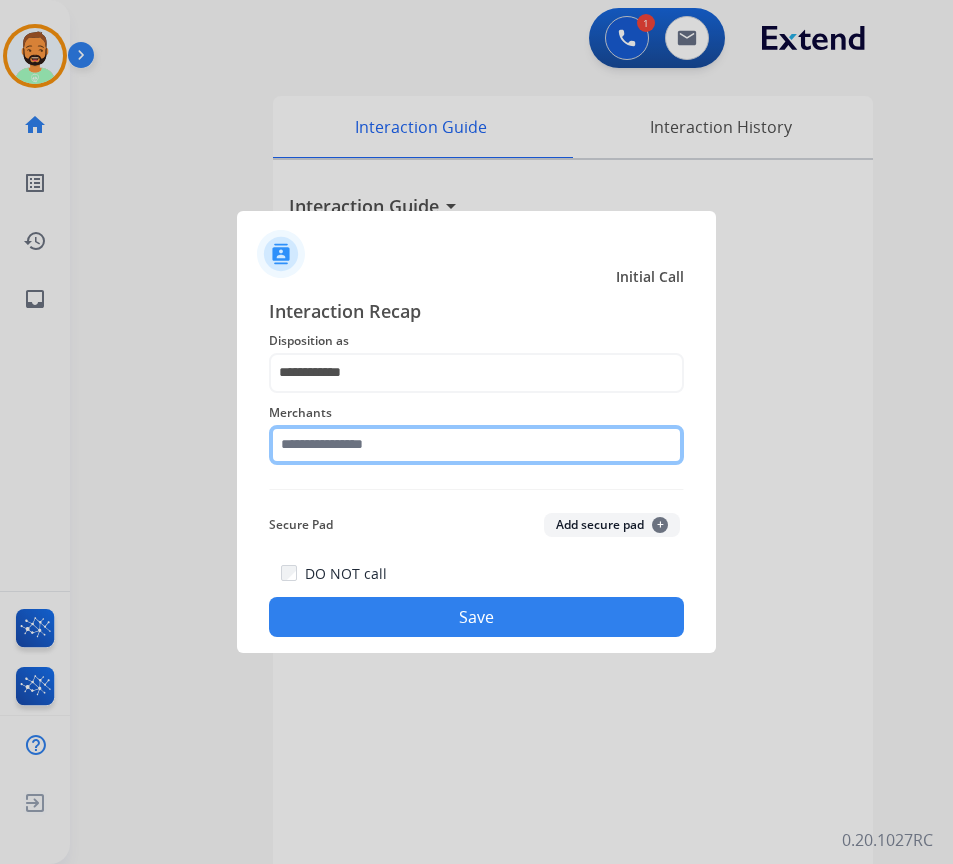 click 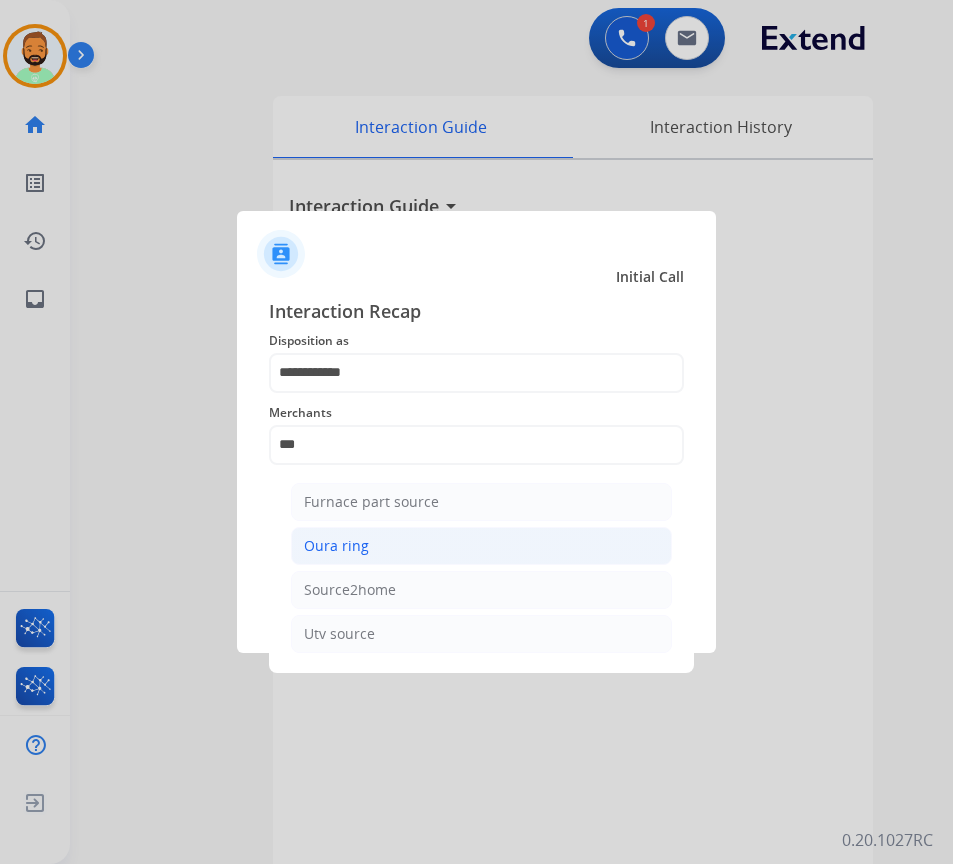 click on "Oura ring" 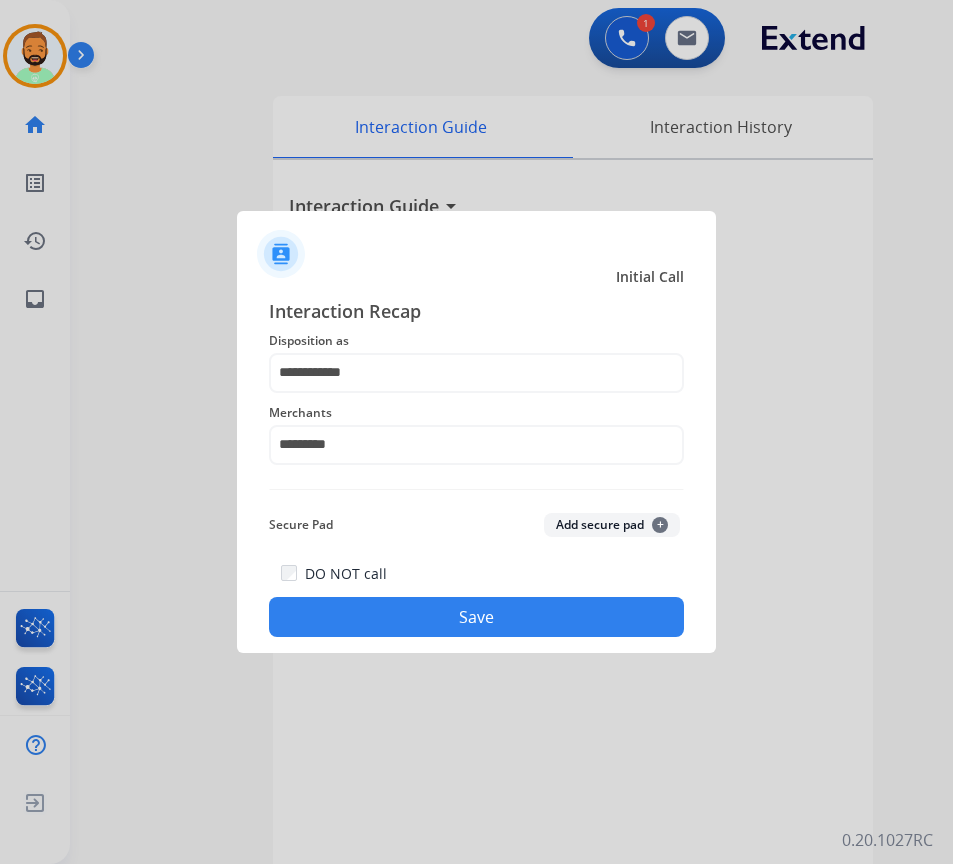 click on "Save" 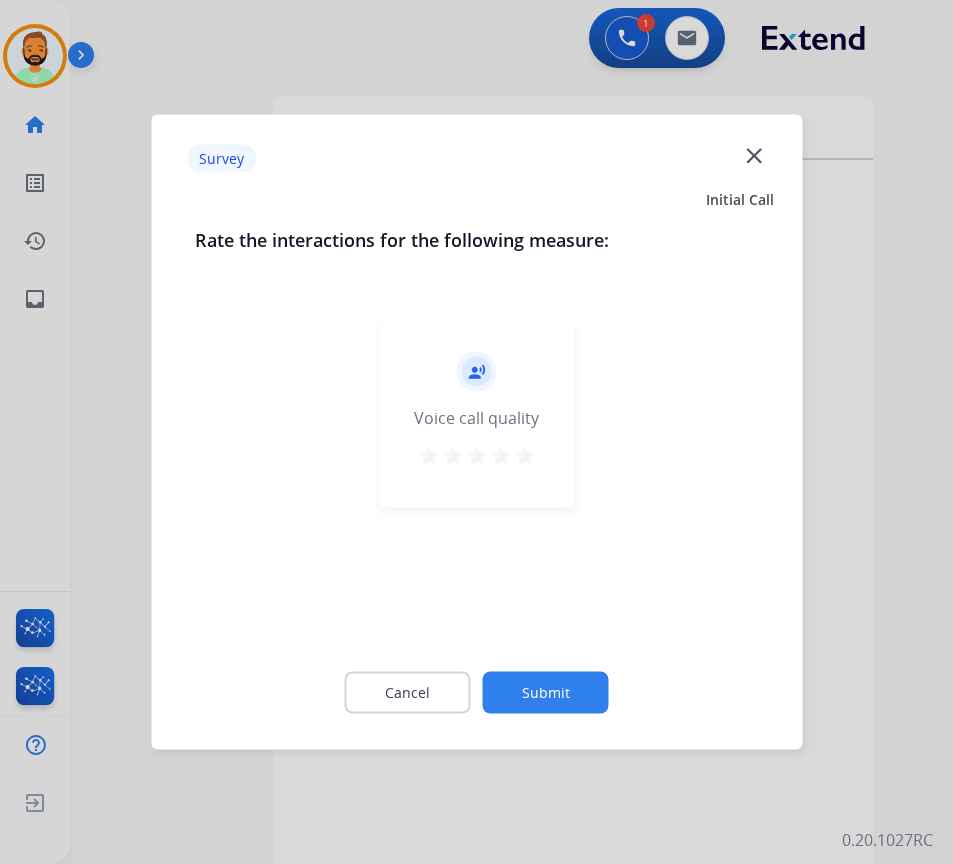 click on "Submit" 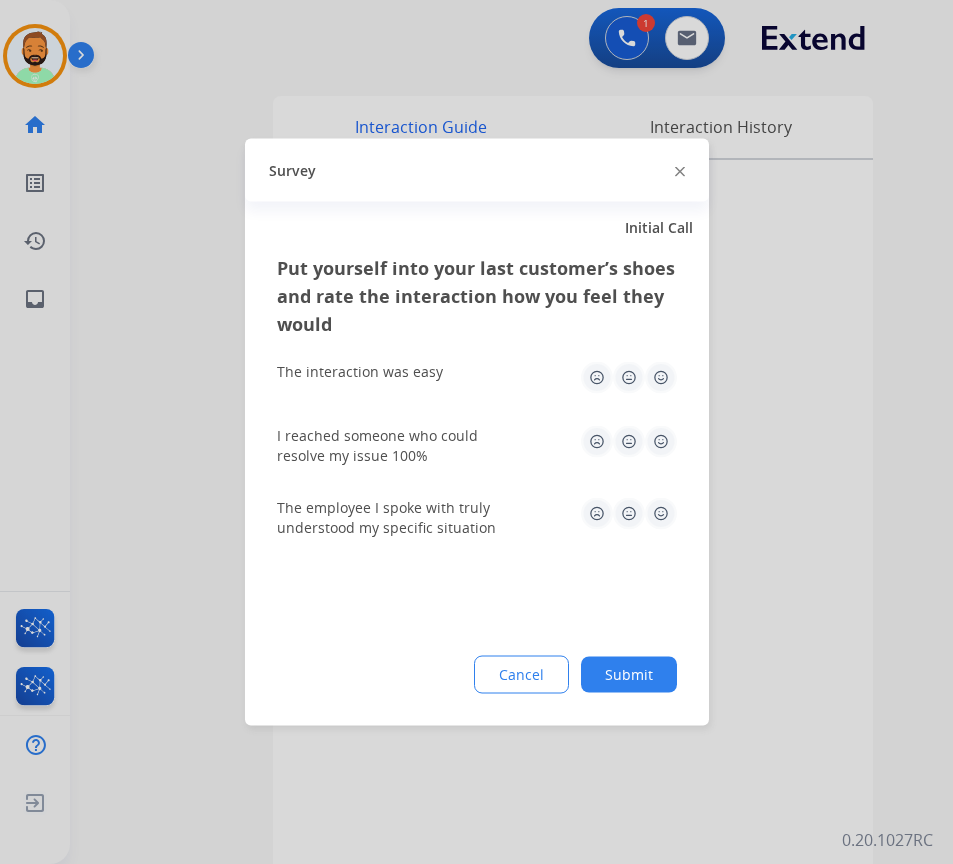 click on "Submit" 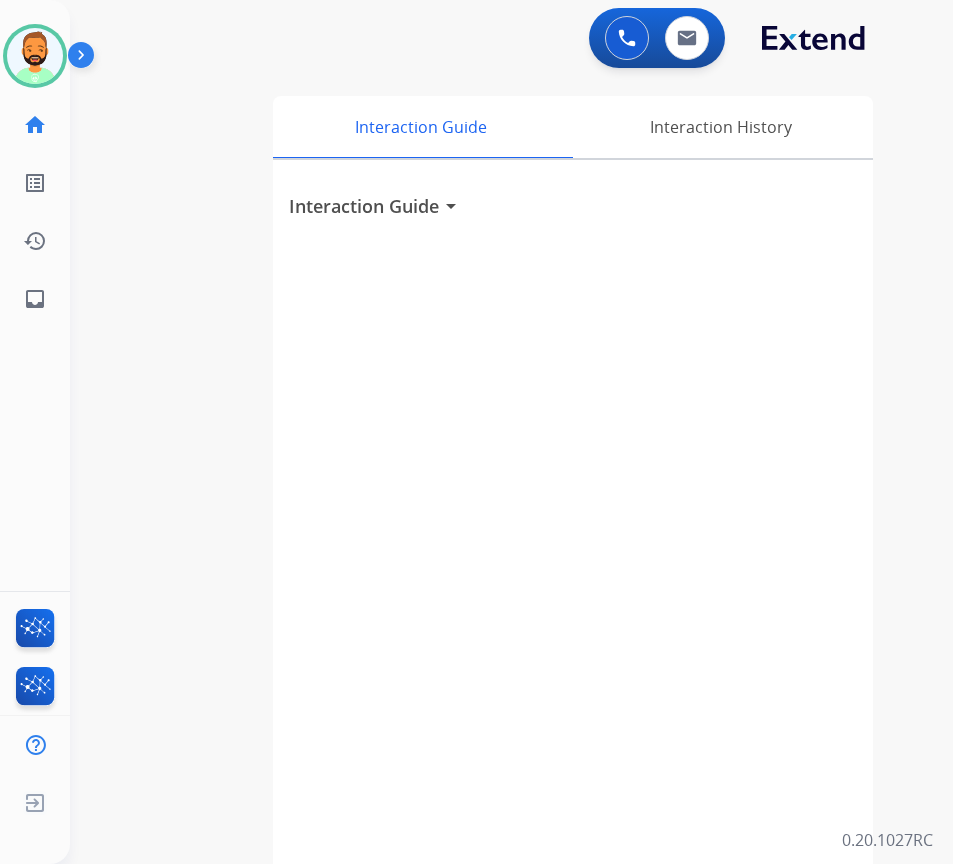 click on "Interaction Guide arrow_drop_down" at bounding box center [573, 533] 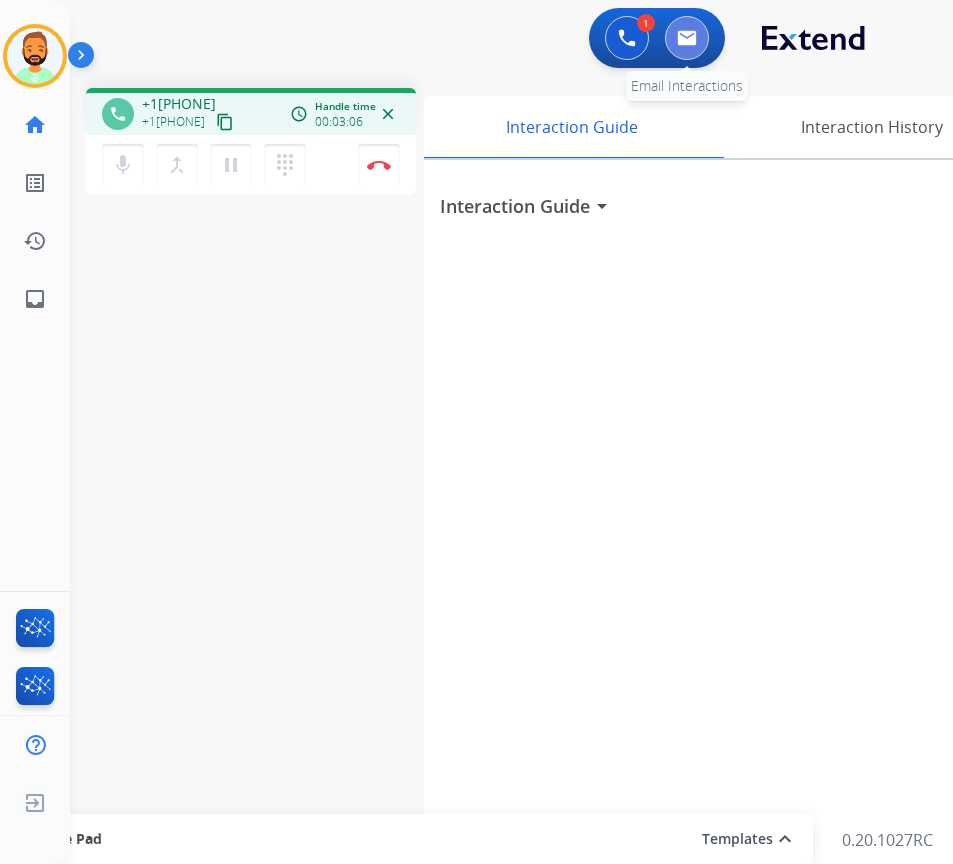 click at bounding box center [687, 38] 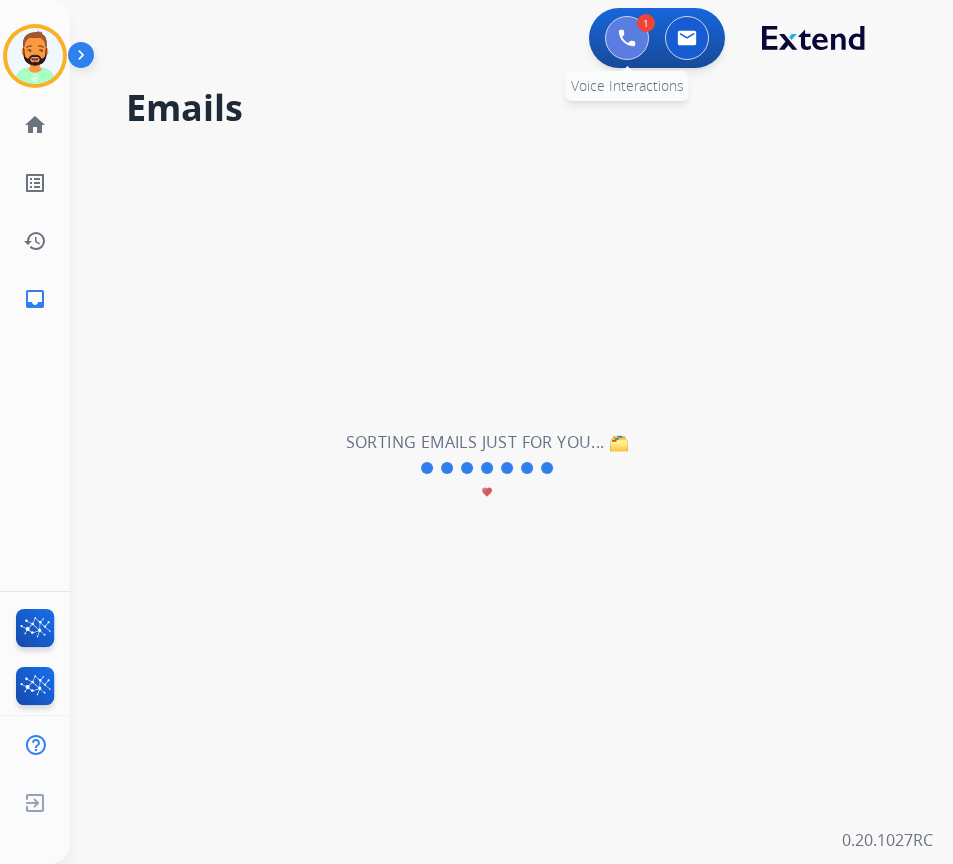 click at bounding box center (627, 38) 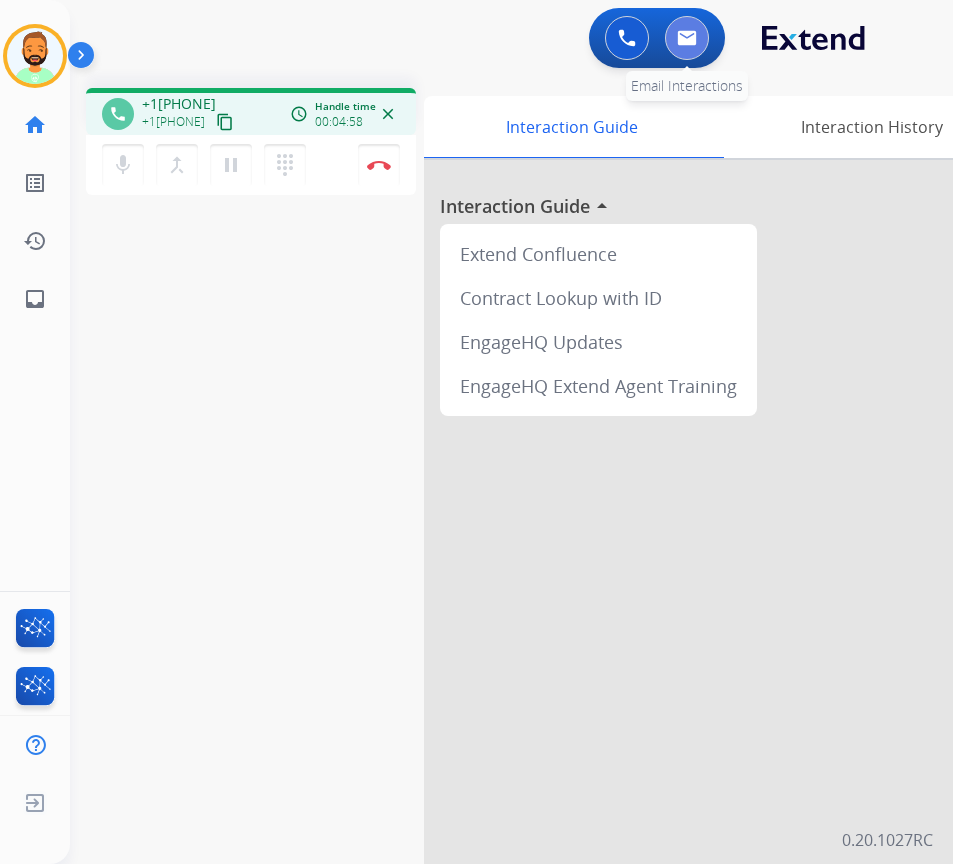 click at bounding box center (687, 38) 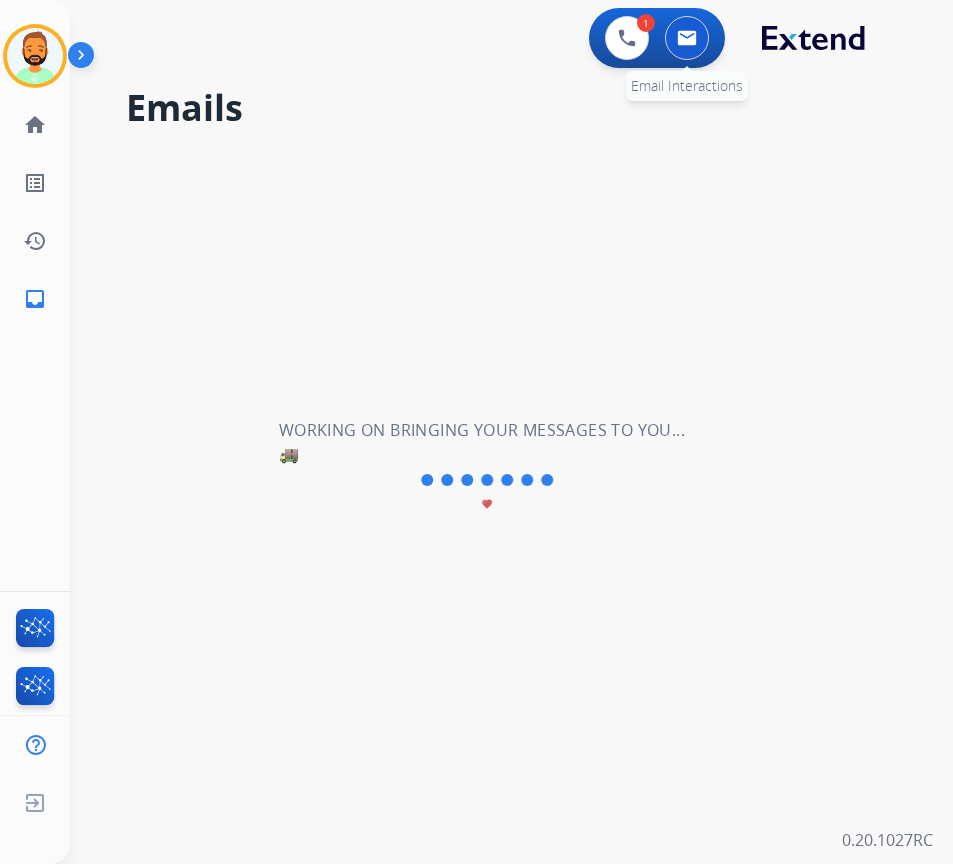 click at bounding box center (687, 38) 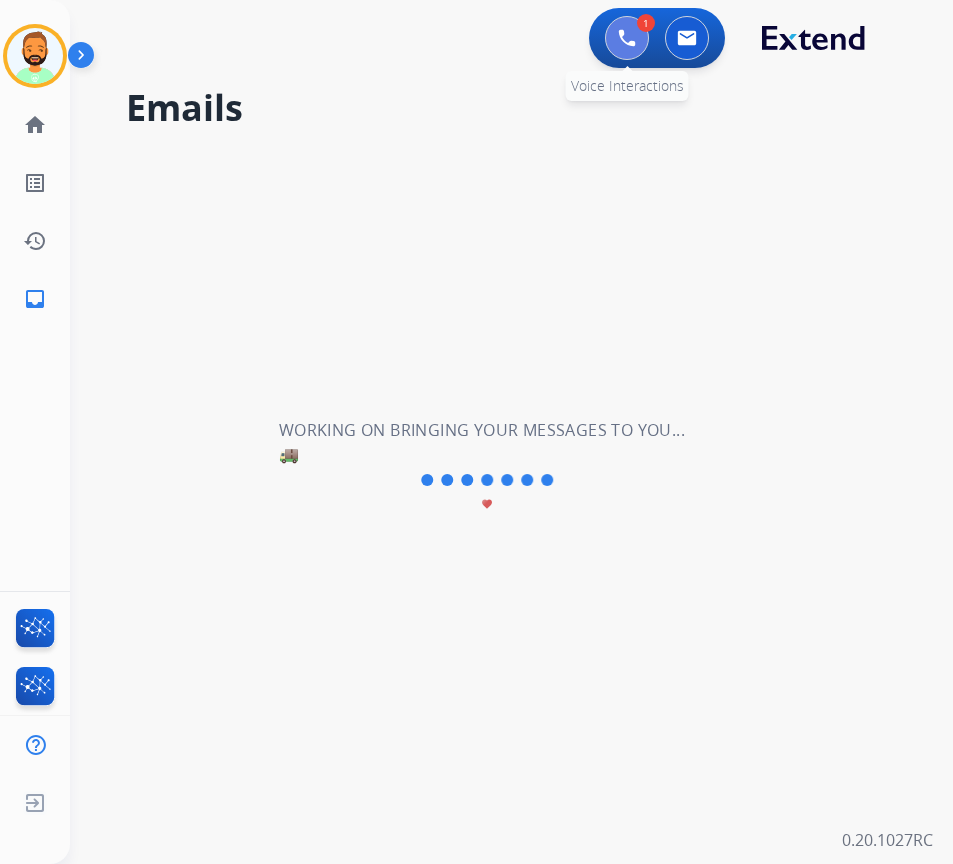 click at bounding box center (627, 38) 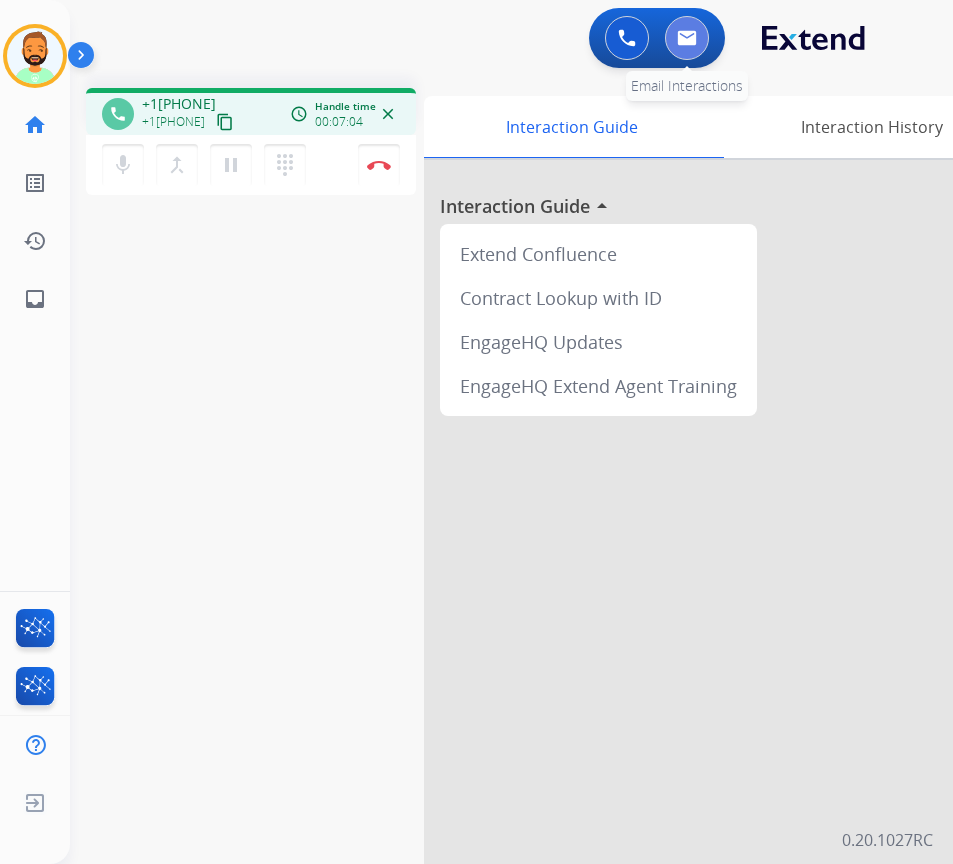 click at bounding box center (687, 38) 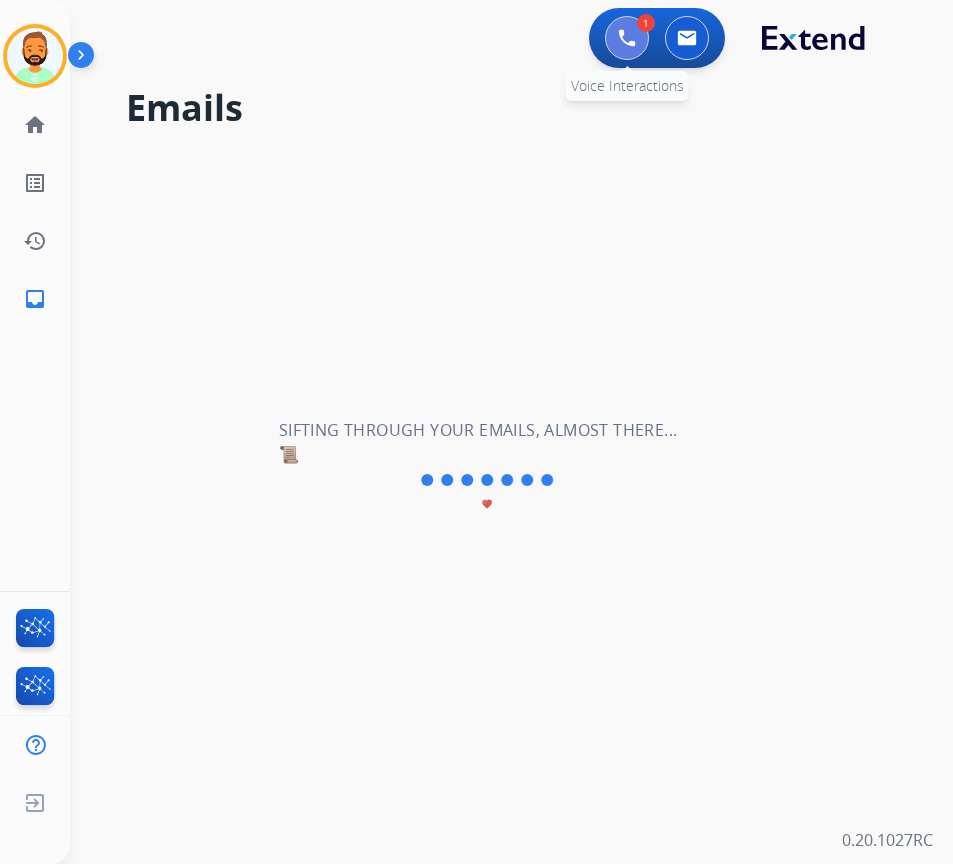 click at bounding box center [627, 38] 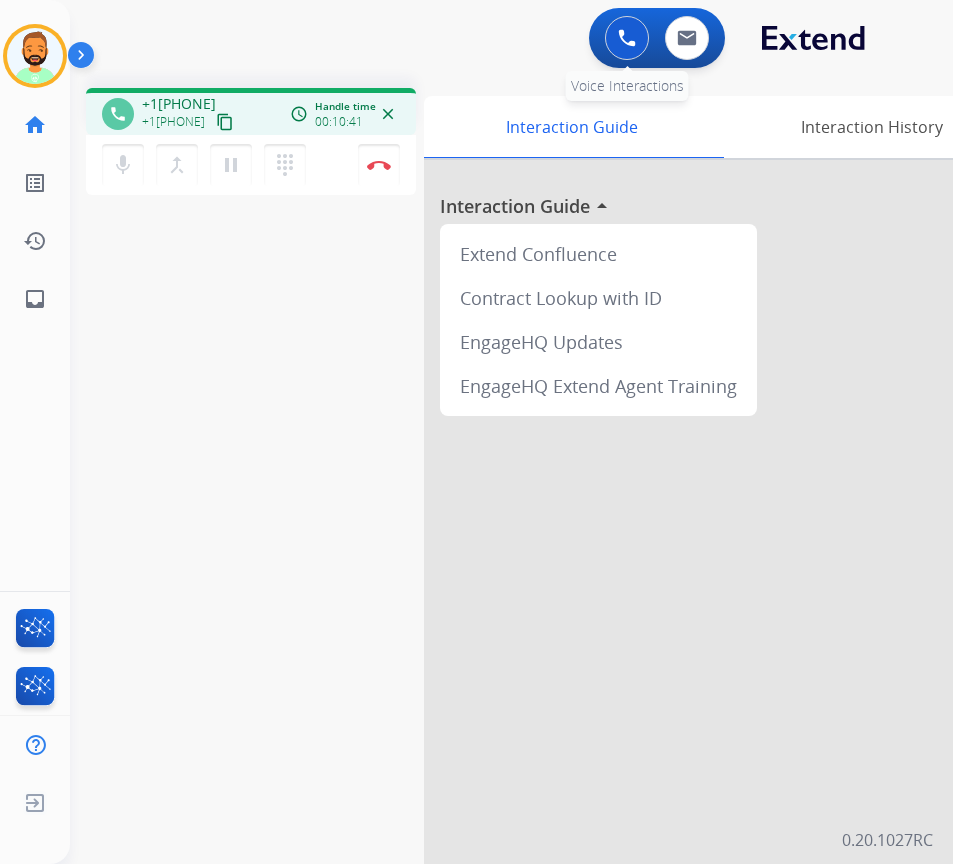 click at bounding box center [627, 38] 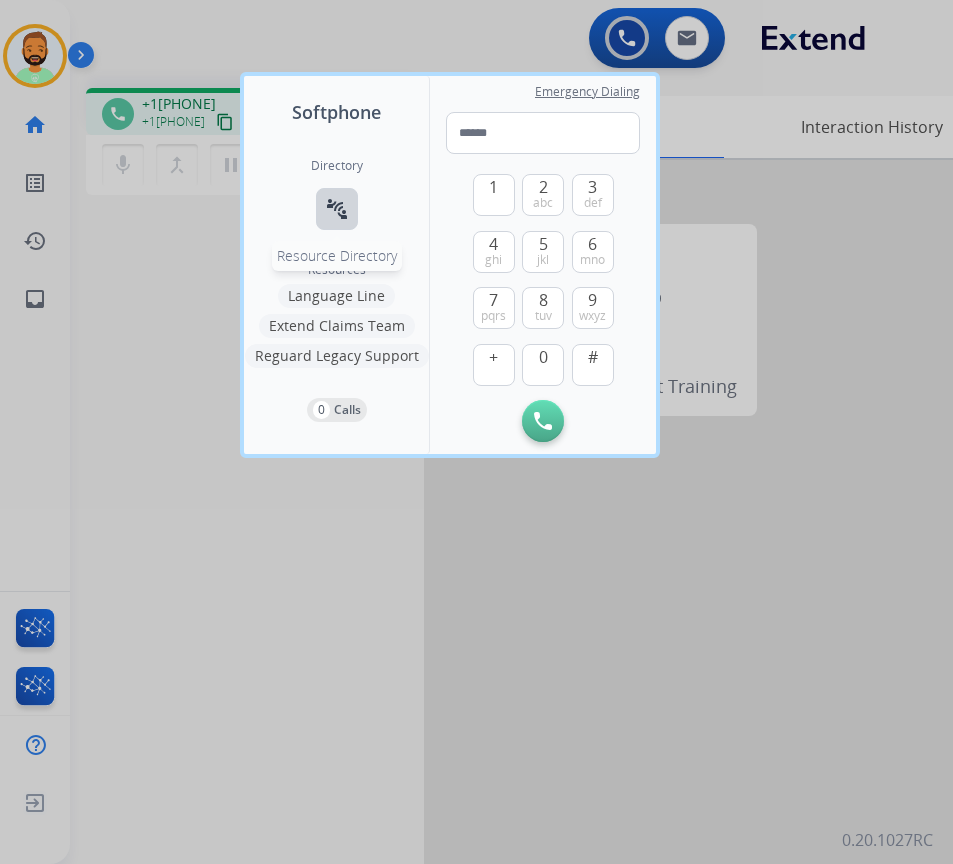 click on "connect_without_contact" at bounding box center (337, 209) 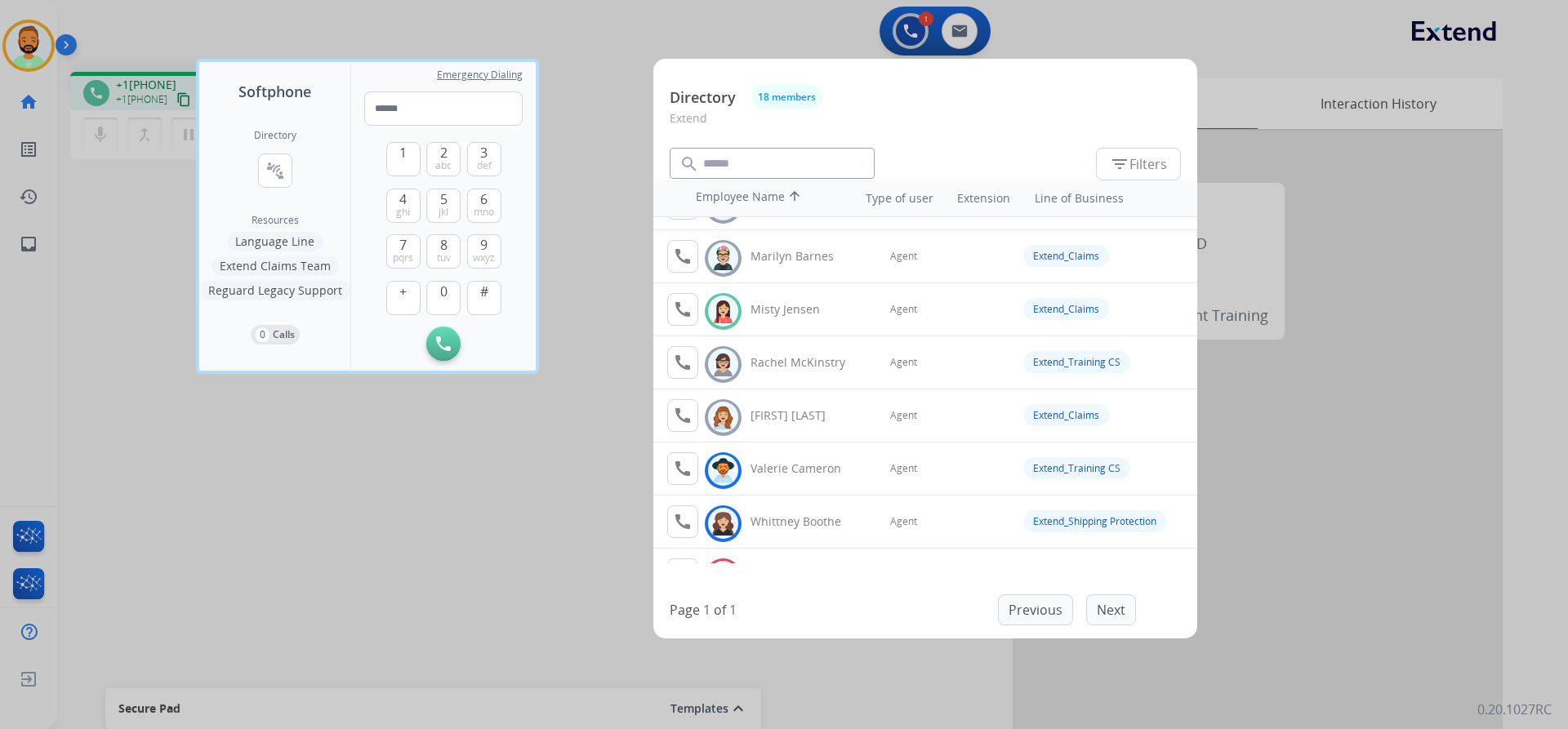 scroll, scrollTop: 571, scrollLeft: 0, axis: vertical 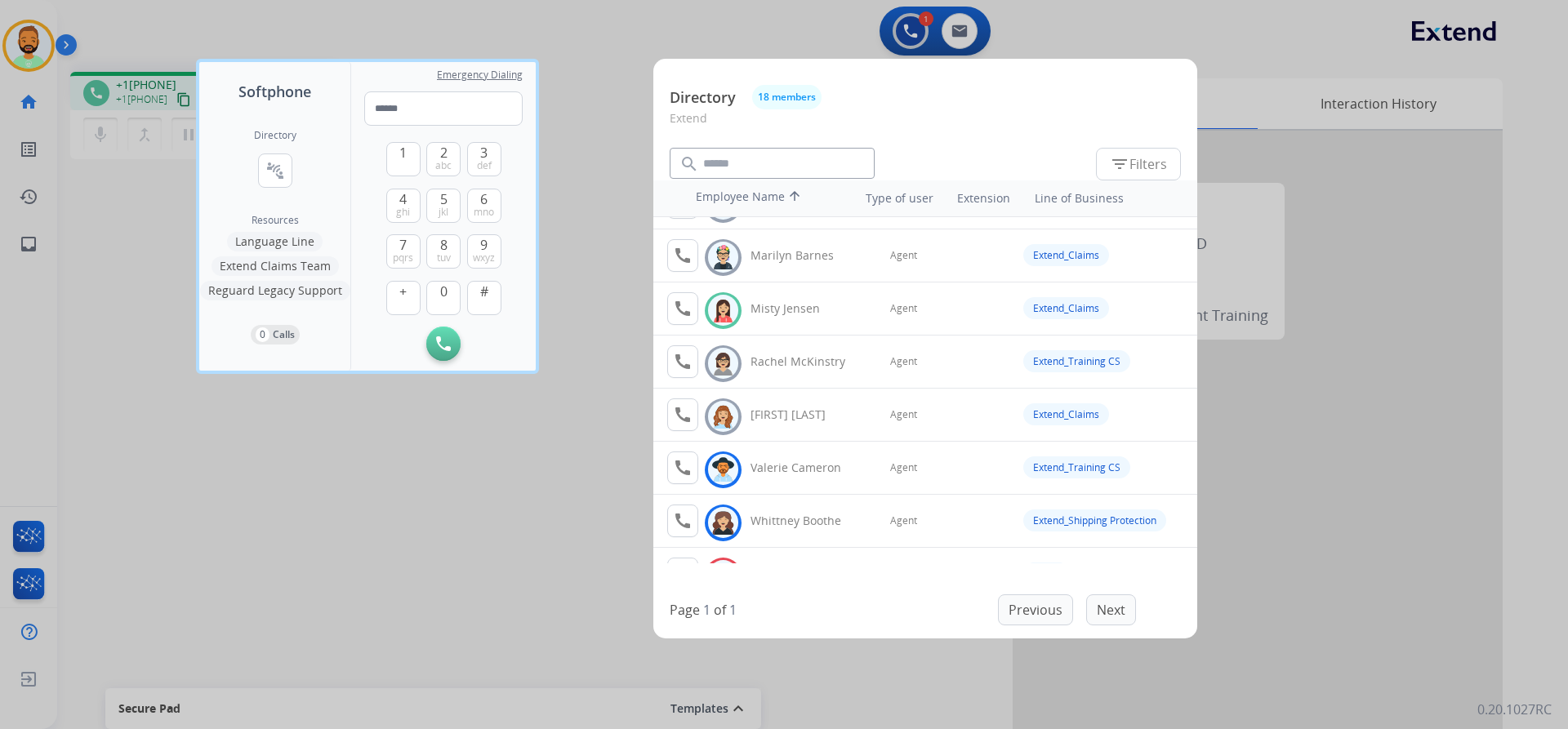 click at bounding box center [784, 364] 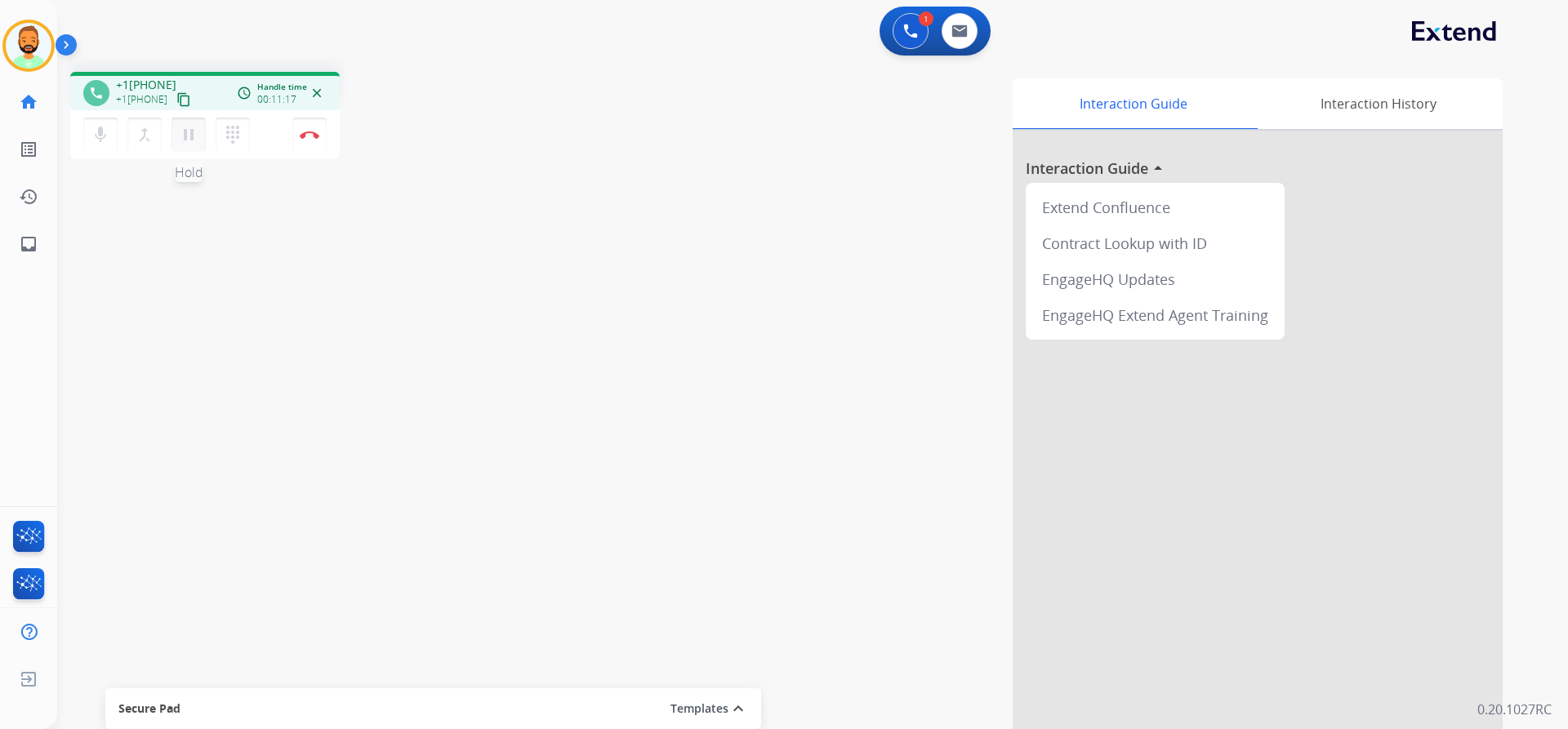 click on "pause" at bounding box center [189, 135] 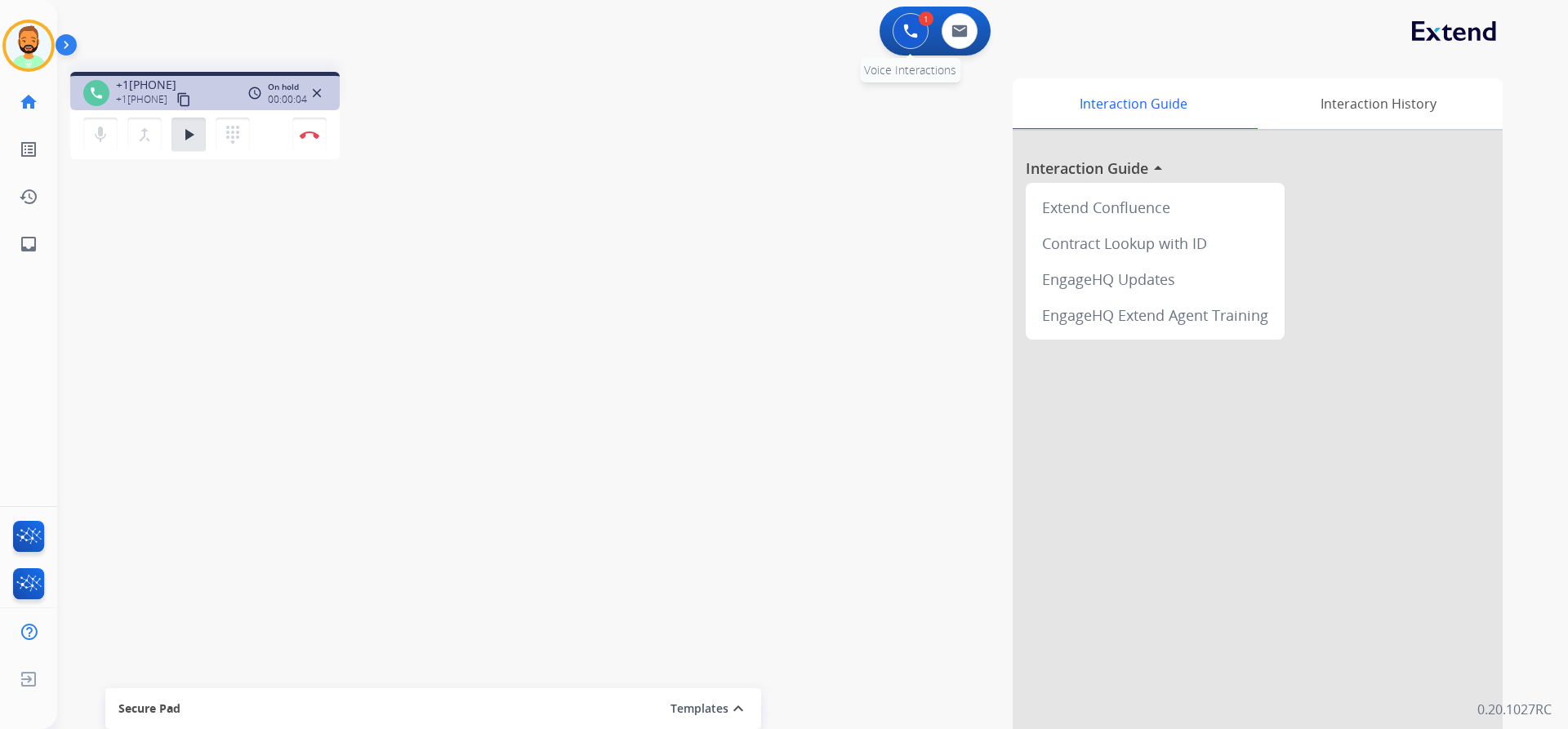 click at bounding box center (911, 31) 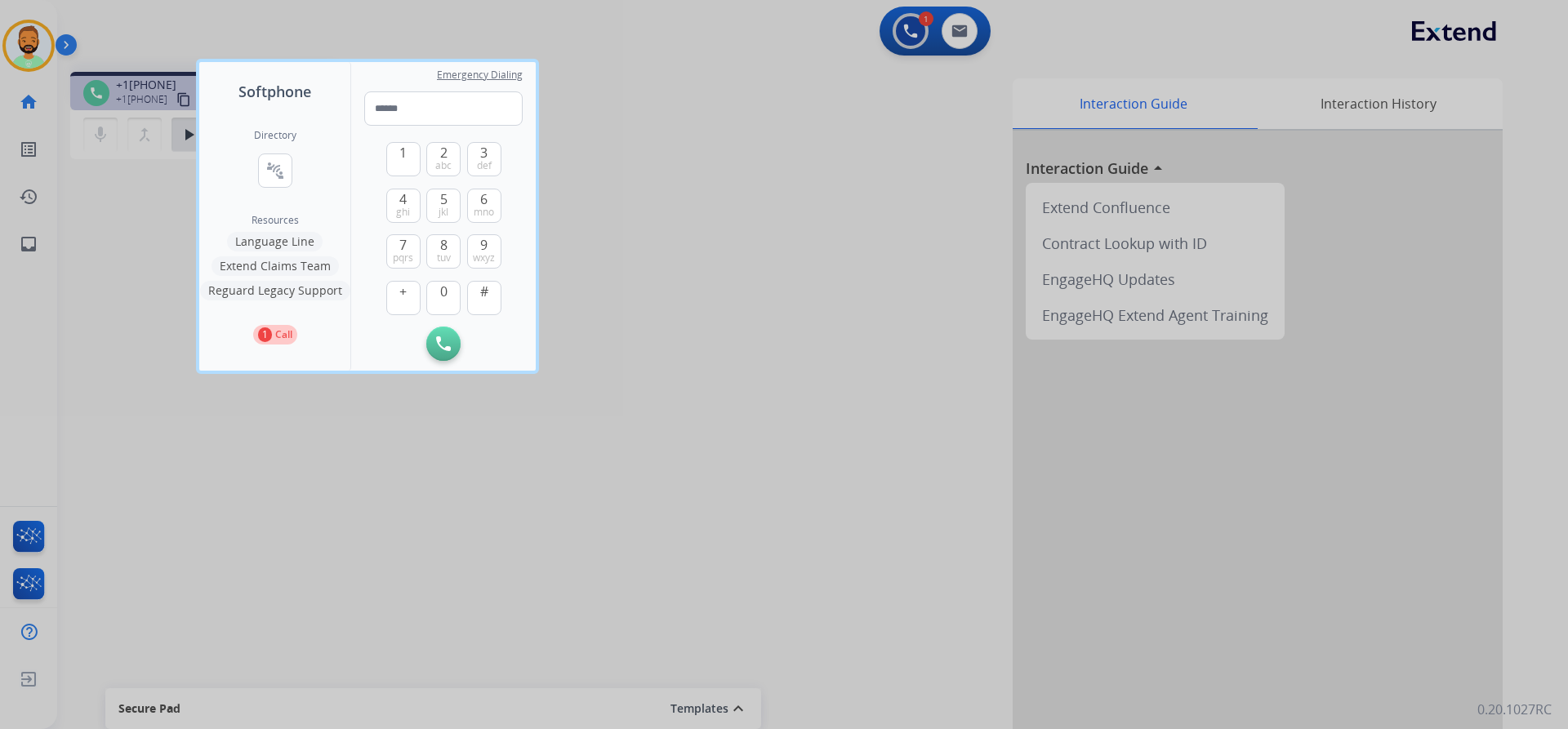 click at bounding box center [784, 364] 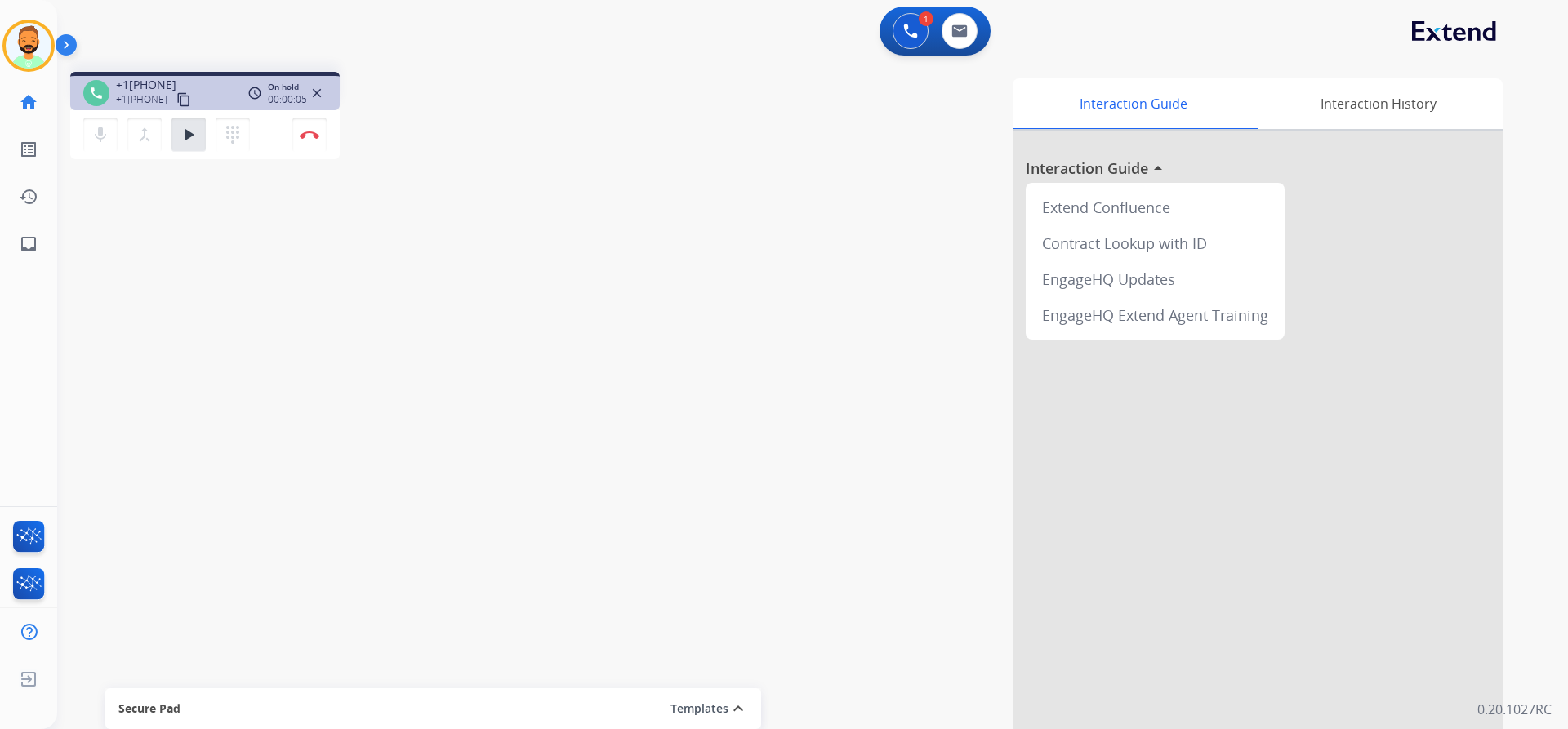 click at bounding box center (911, 31) 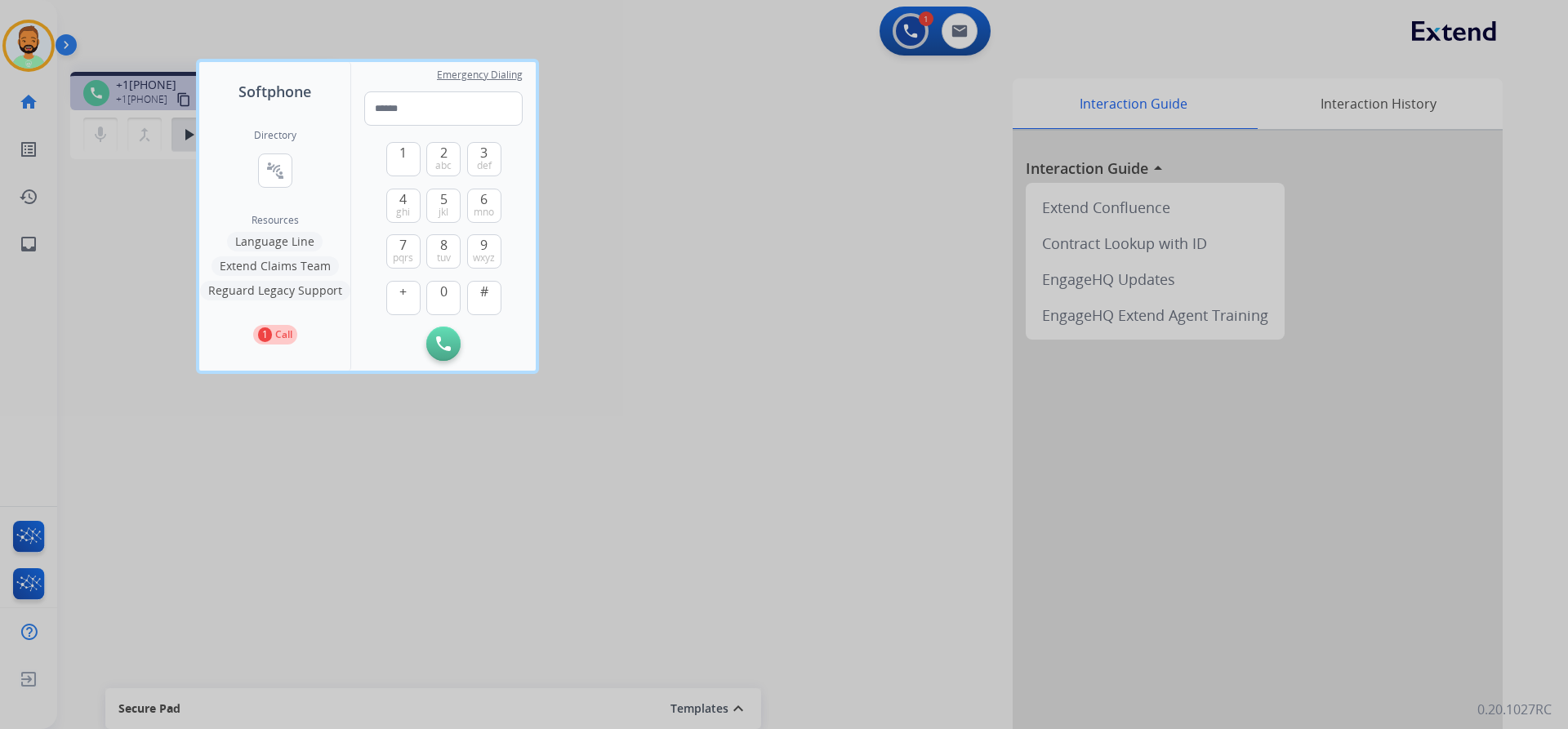 click on "Directory connect_without_contact Resource Directory" at bounding box center (275, 171) 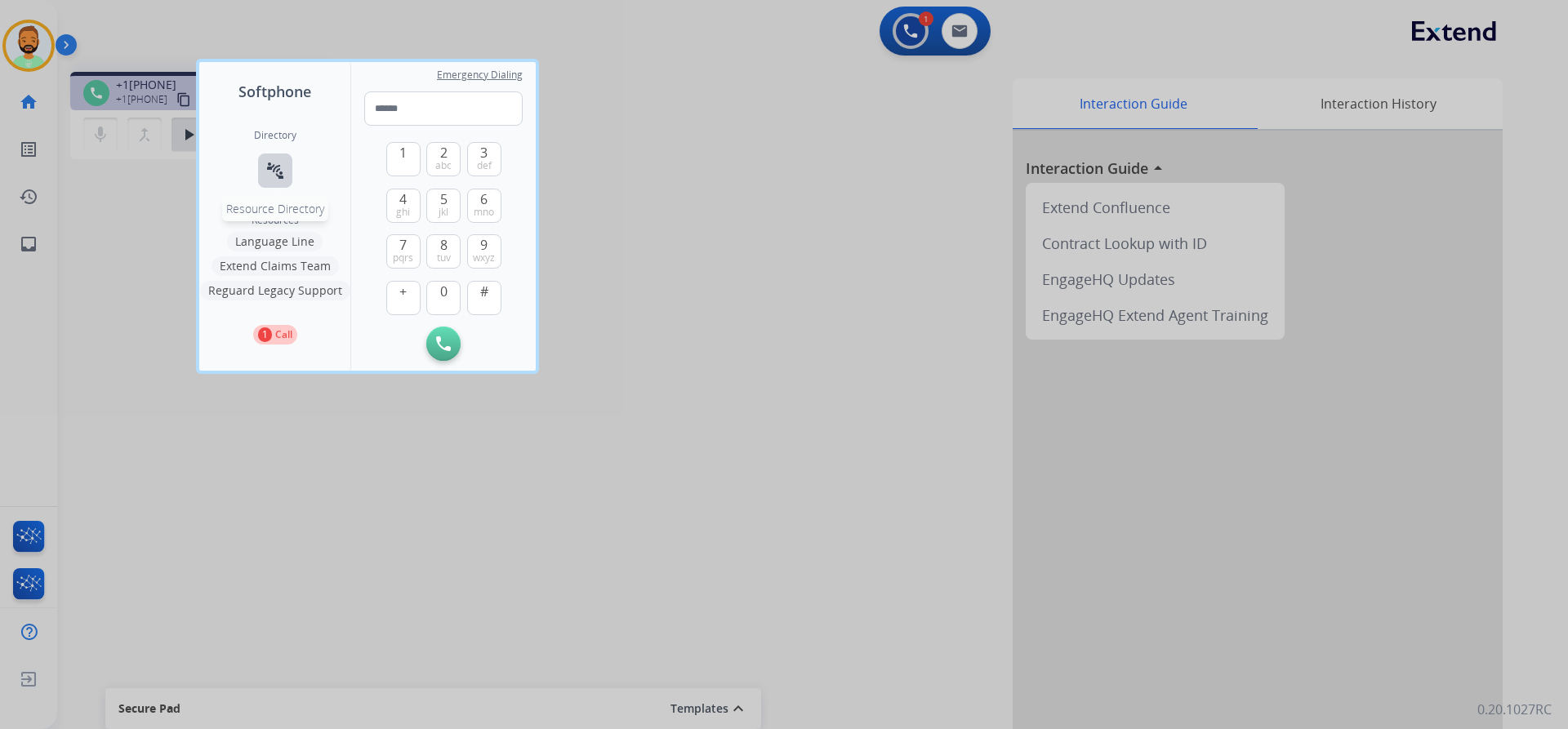 click on "connect_without_contact" at bounding box center [275, 171] 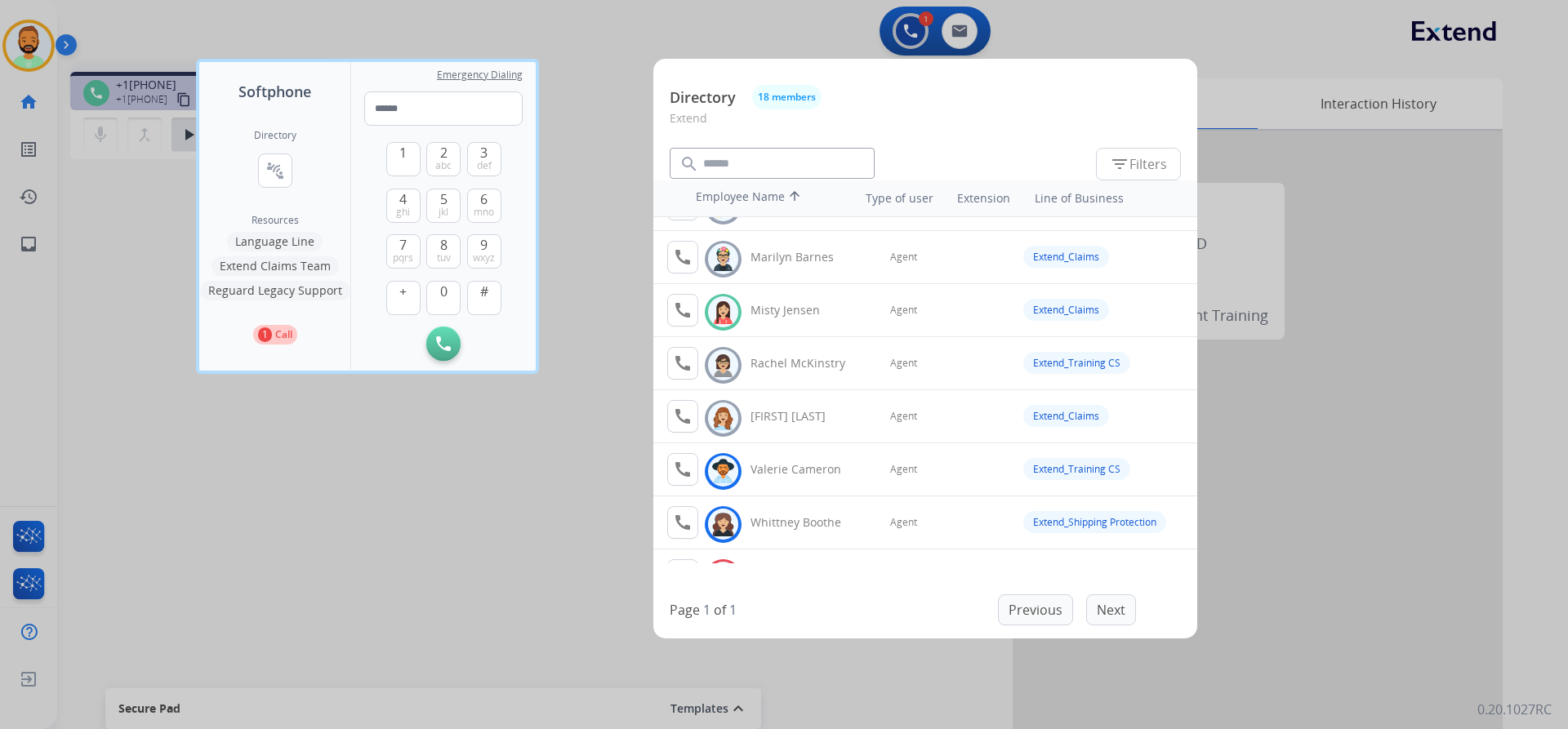 scroll, scrollTop: 571, scrollLeft: 0, axis: vertical 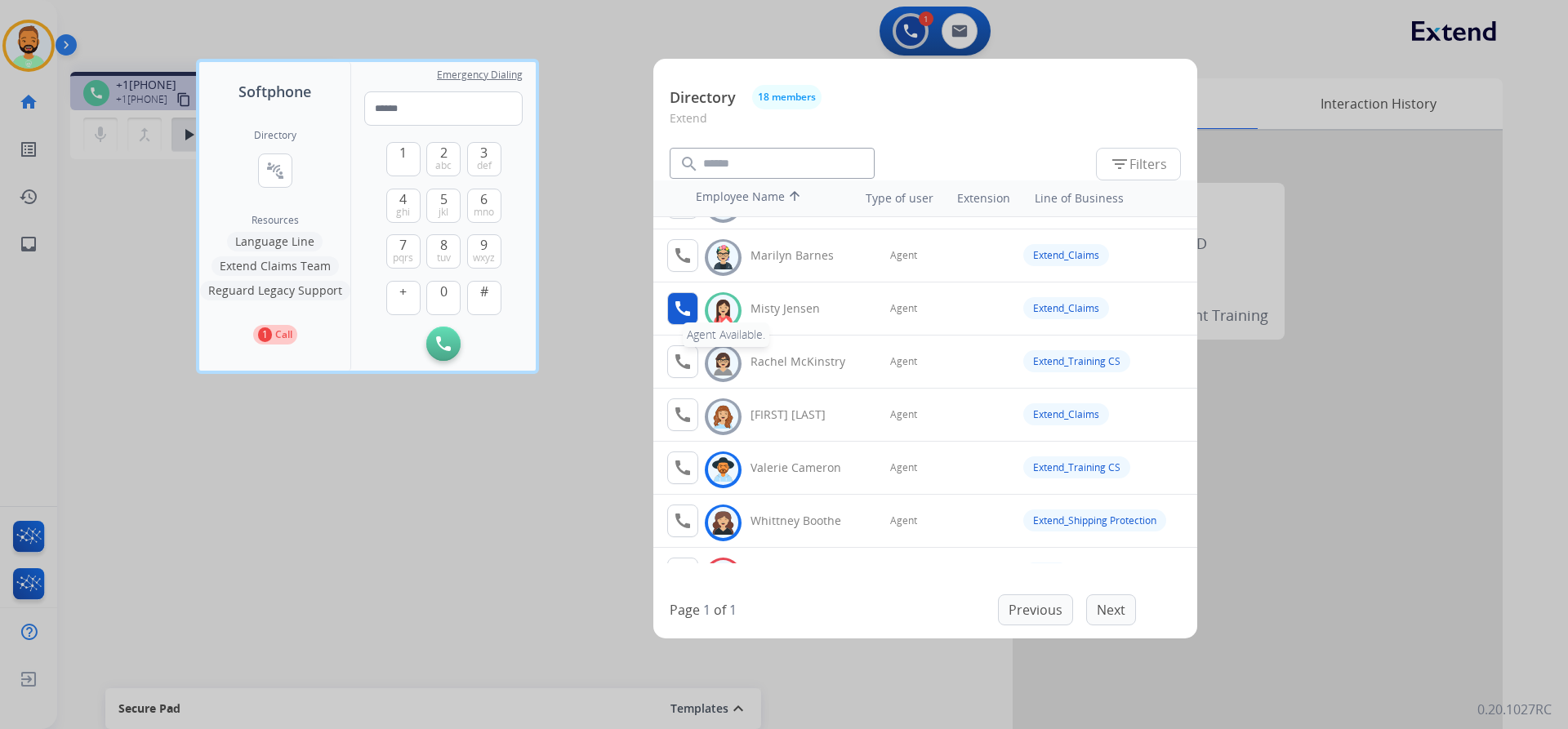 click on "call" at bounding box center (683, 309) 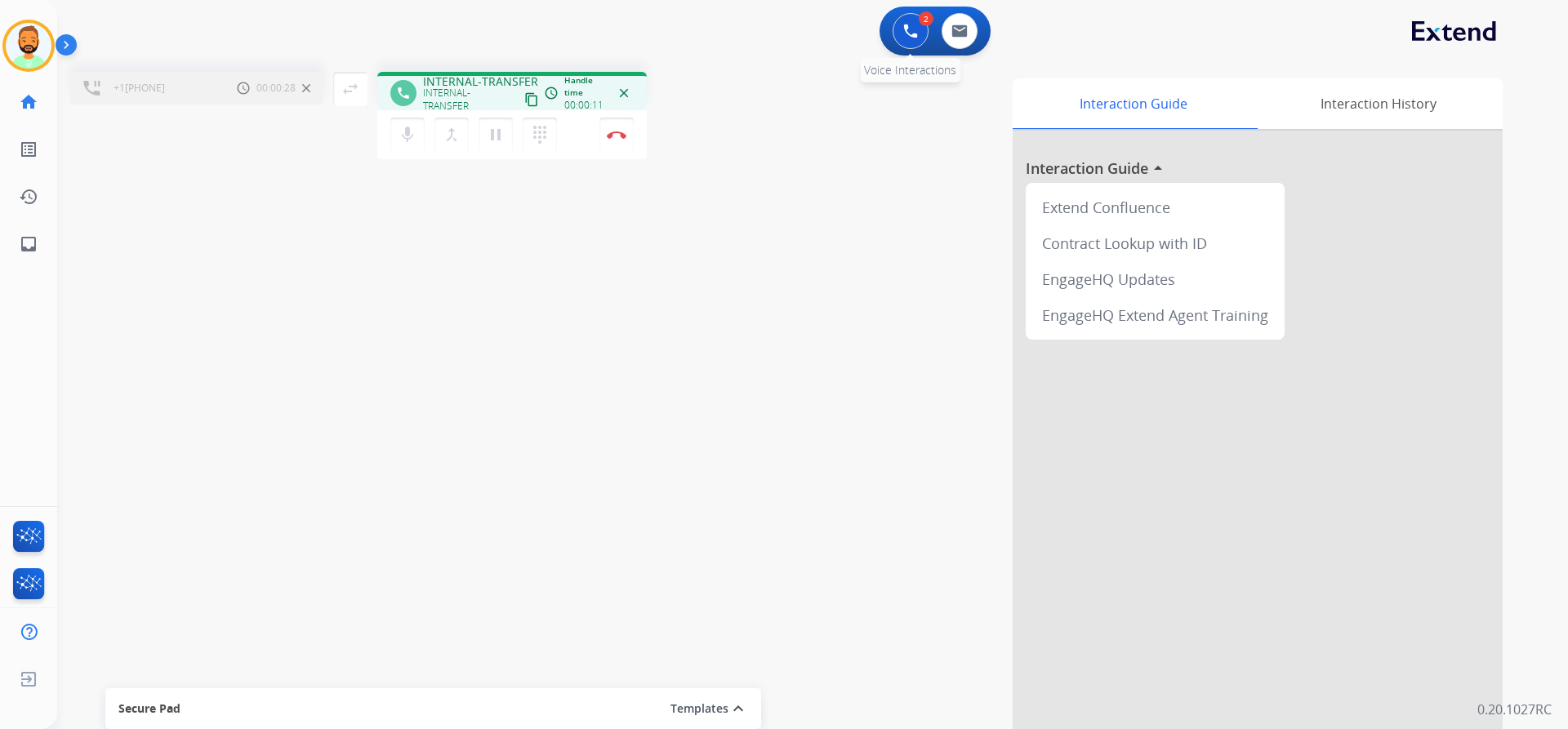 click at bounding box center [911, 31] 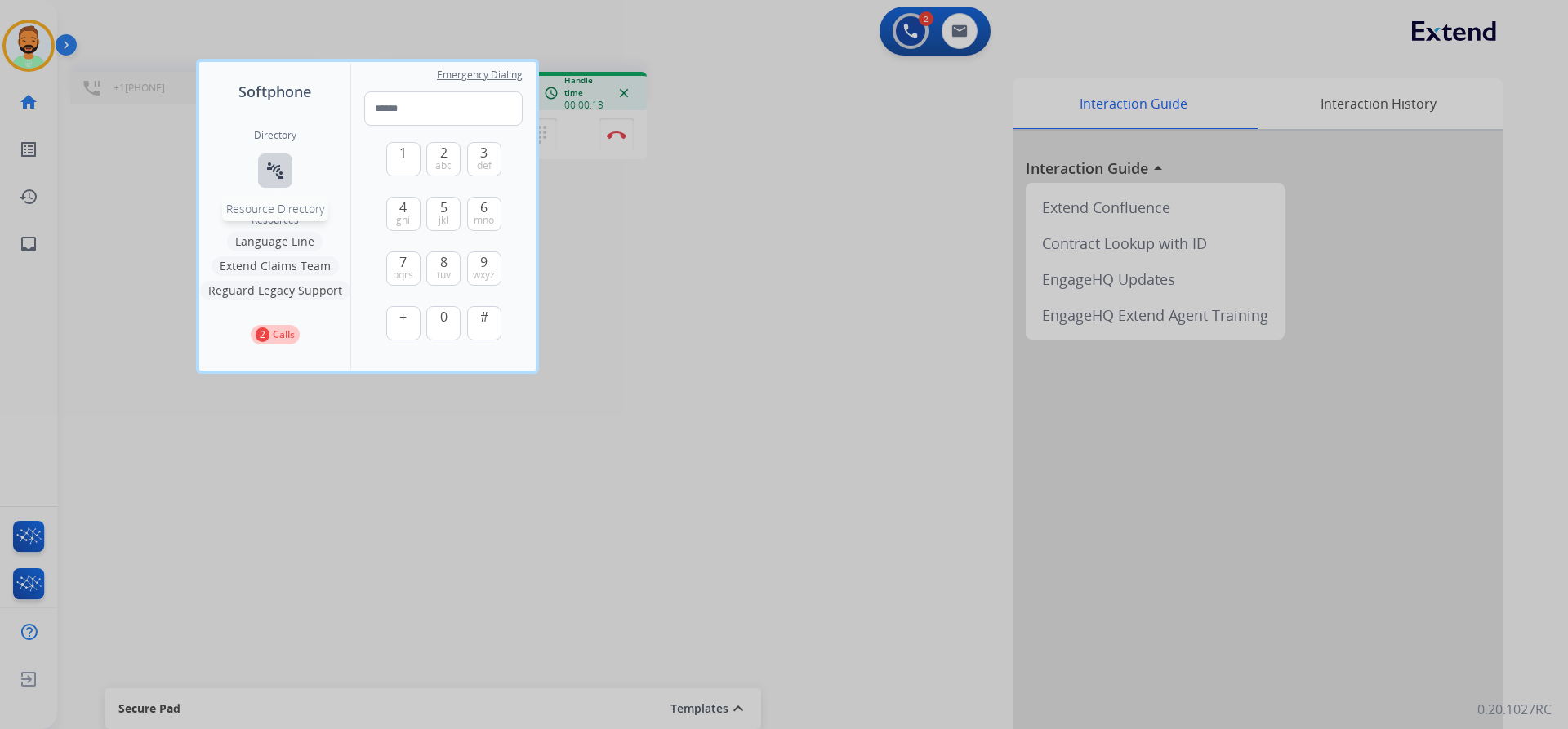 click on "connect_without_contact" at bounding box center (275, 171) 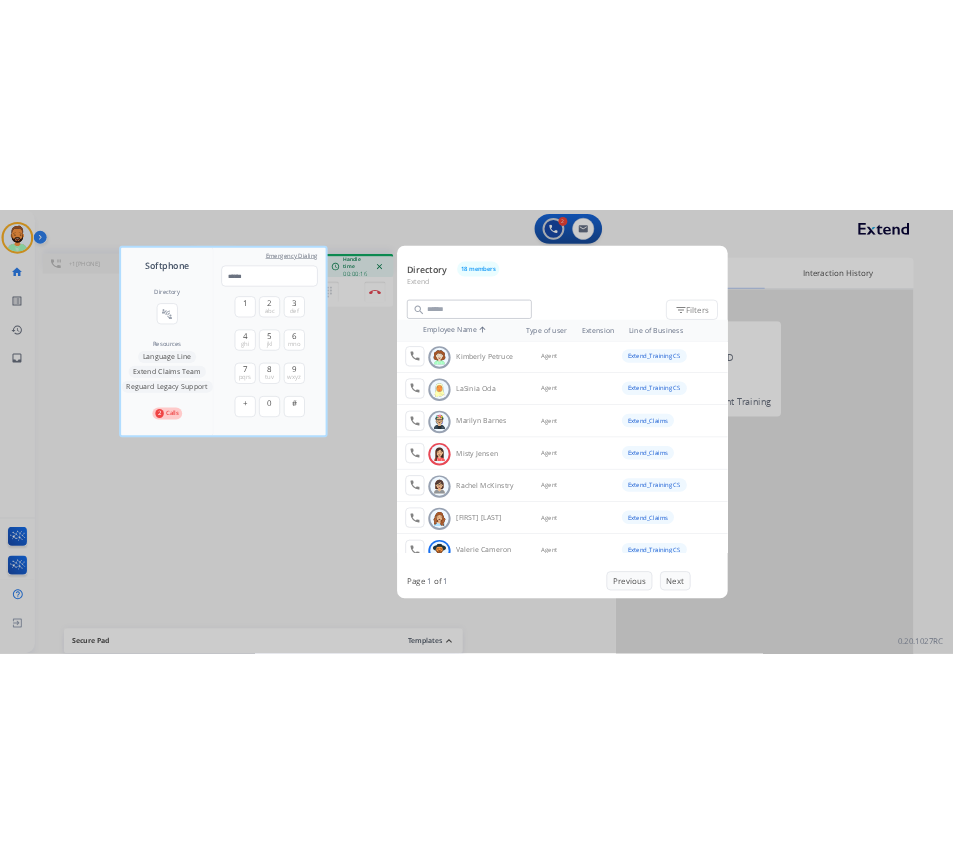 scroll, scrollTop: 600, scrollLeft: 0, axis: vertical 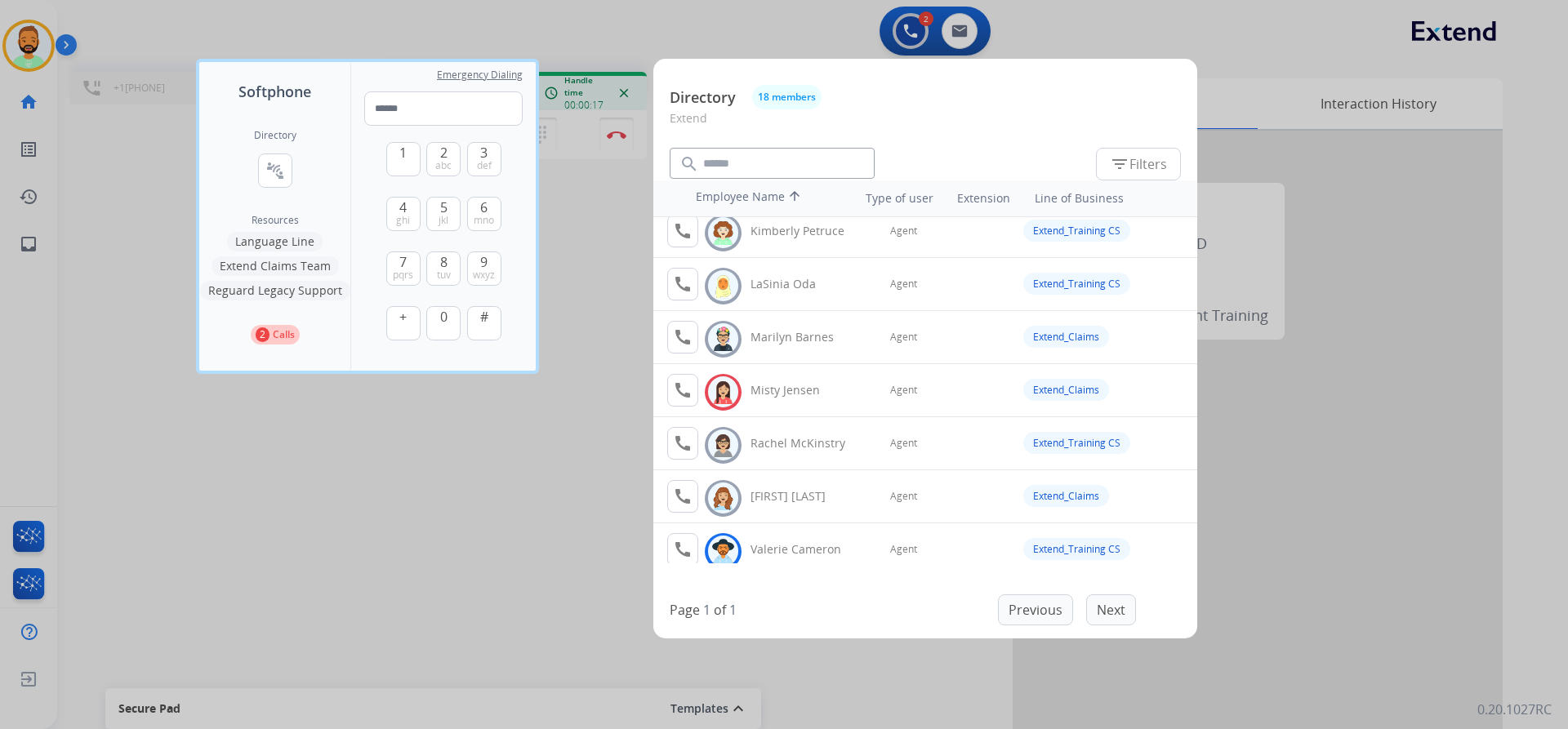 click at bounding box center [784, 364] 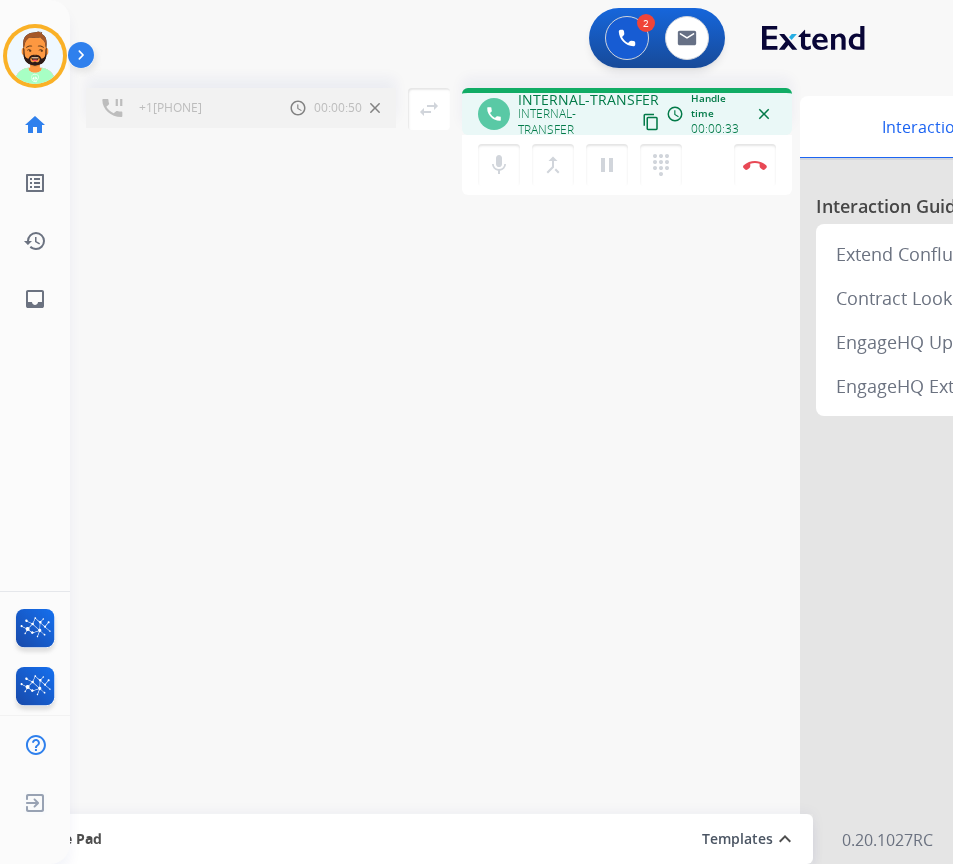 click on "+15617071600 Call metrics Hold   00:00:50 00:00:50 swap_horiz Break voice bridge close_fullscreen Connect 3-Way Call merge_type Separate 3-Way Call phone INTERNAL-TRANSFER INTERNAL-TRANSFER content_copy access_time Call metrics Queue   11:47 Hold   00:00 Talk   00:34 Total   12:20 Handle time 00:00:33 close mic Mute merge_type Bridge pause Hold dialpad Dialpad Disconnect  Interaction Guide   Interaction History  Interaction Guide arrow_drop_up  Extend Confluence   Contract Lookup with ID   EngageHQ Updates   EngageHQ Extend Agent Training  Secure Pad Templates expand_less Choose a template Save" at bounding box center [487, 489] 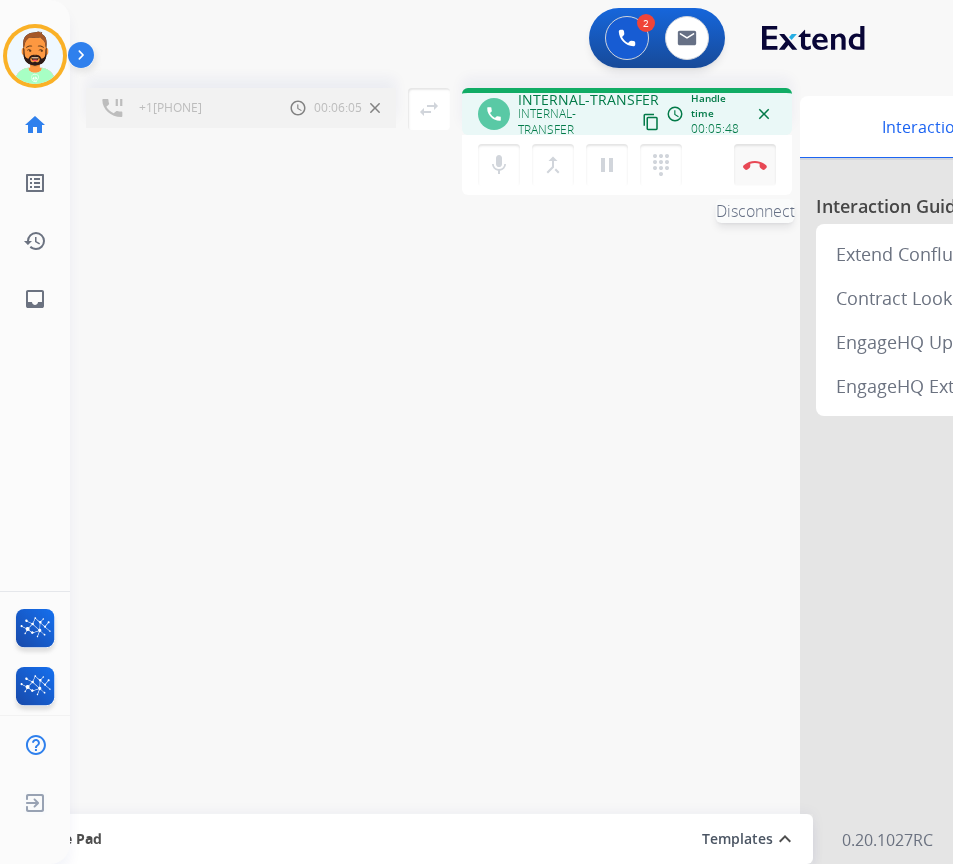 click at bounding box center [755, 165] 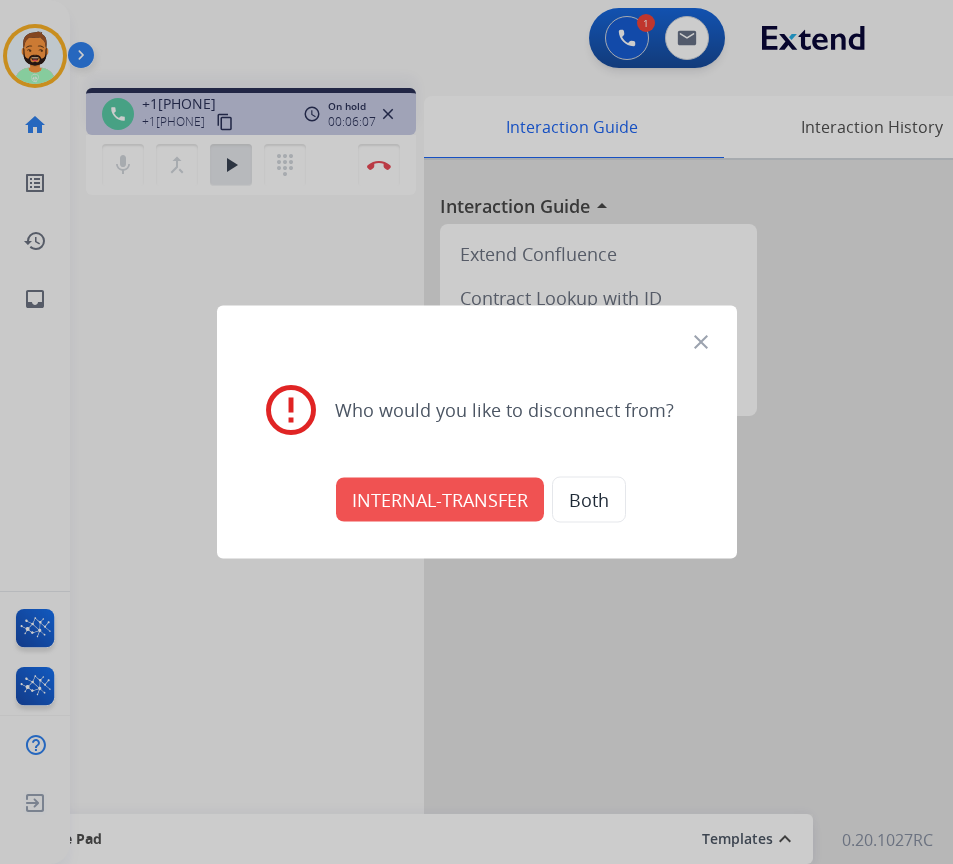 click on "INTERNAL-TRANSFER" at bounding box center [440, 500] 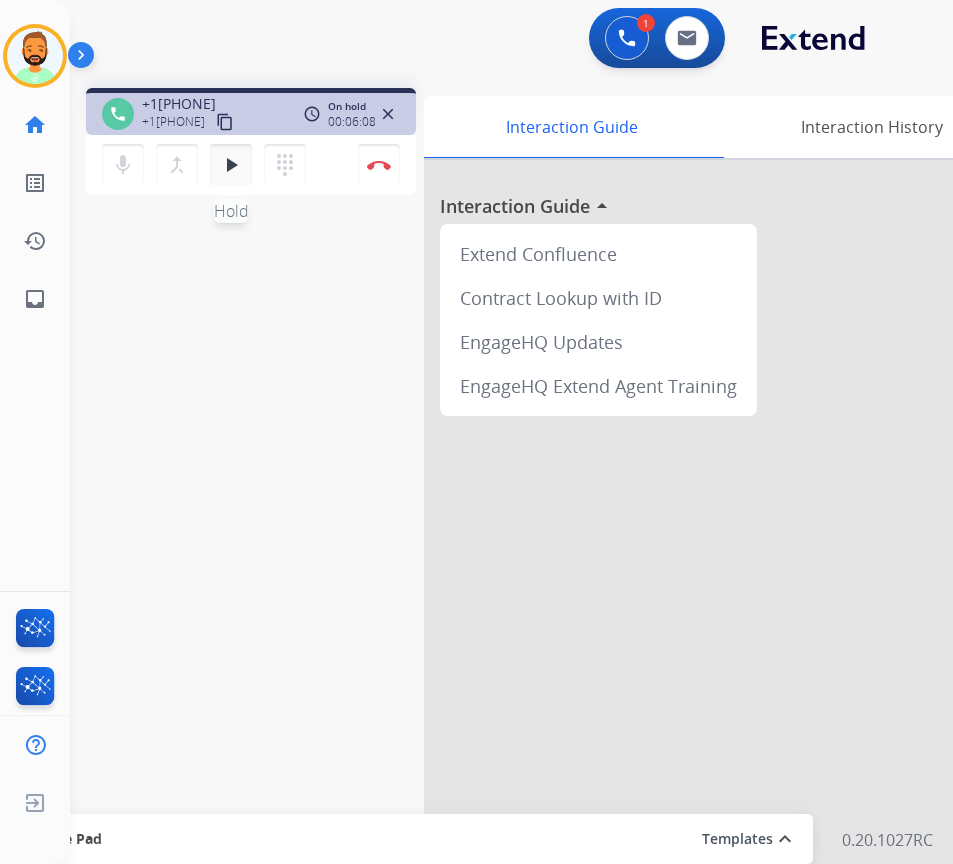 click on "play_arrow" at bounding box center [231, 165] 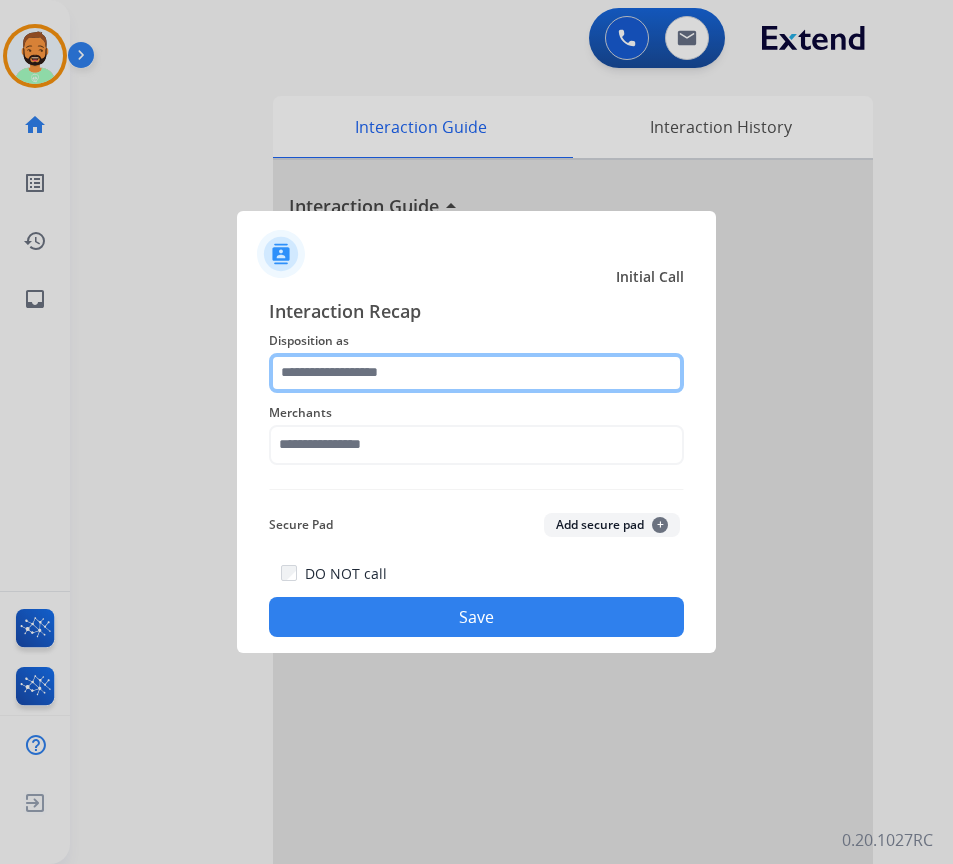 click 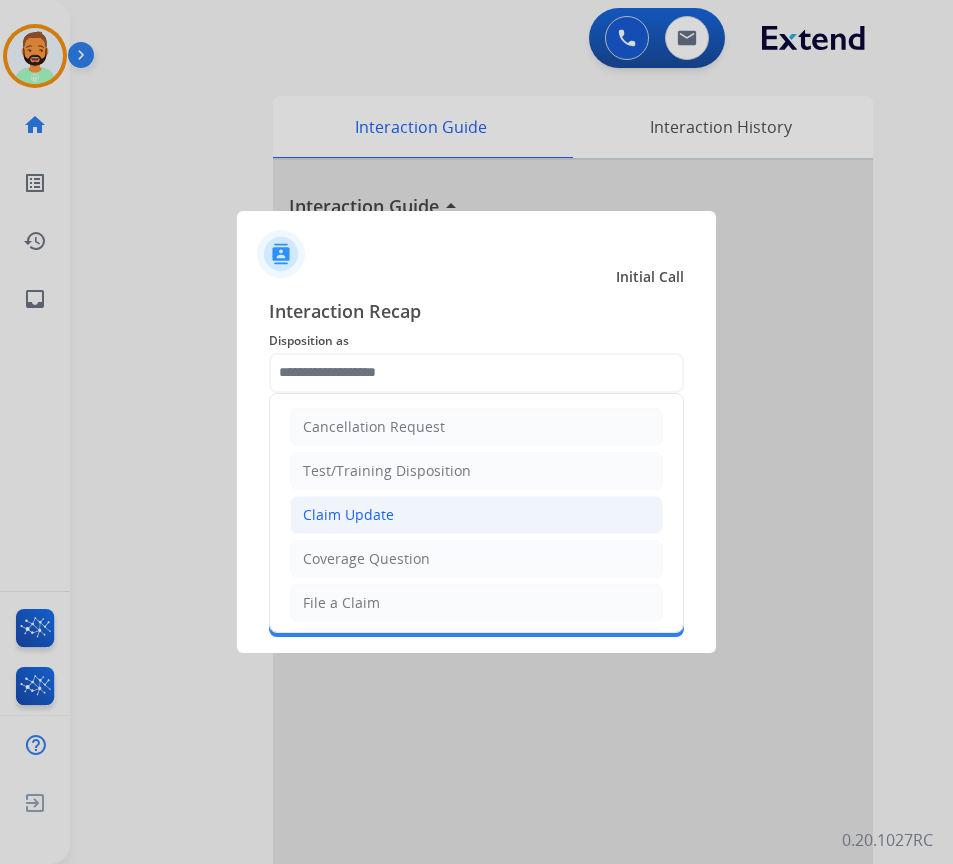 click on "Claim Update" 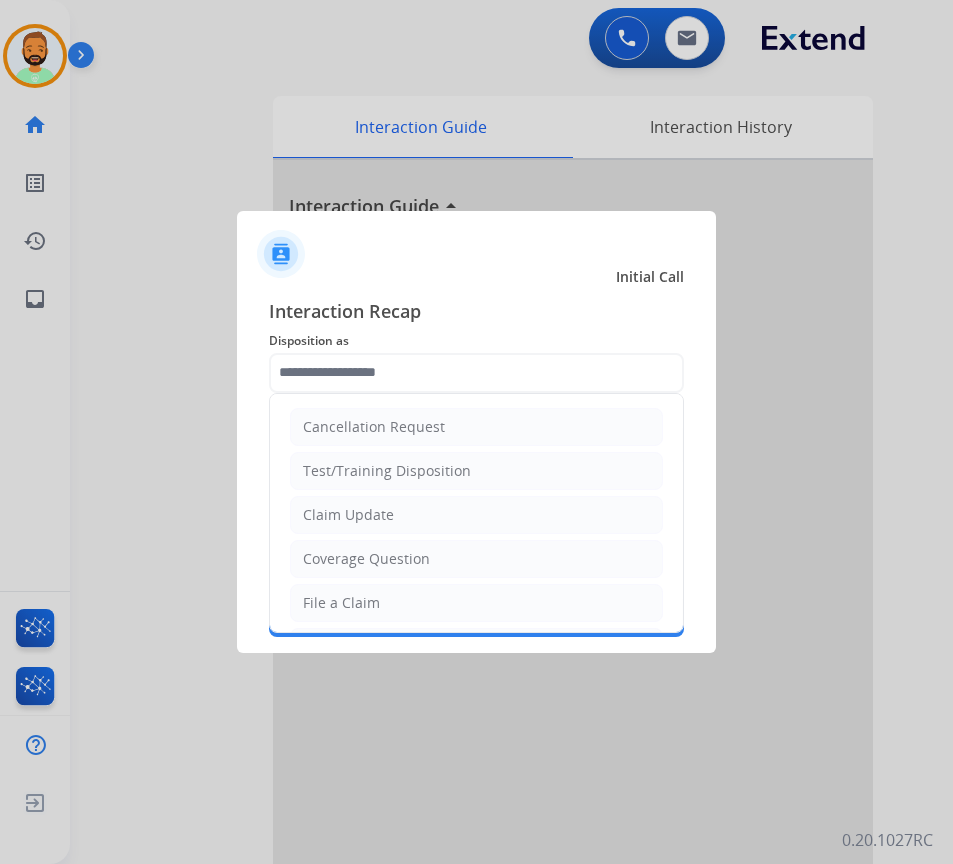 type on "**********" 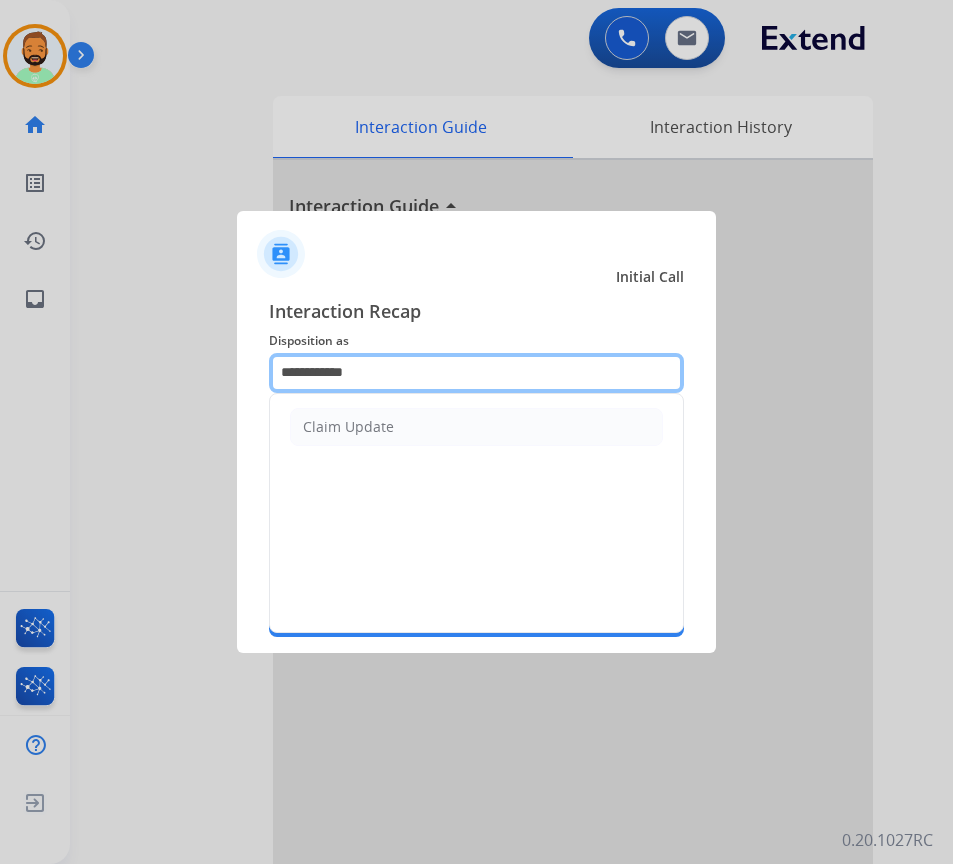 drag, startPoint x: 412, startPoint y: 378, endPoint x: 160, endPoint y: 368, distance: 252.19833 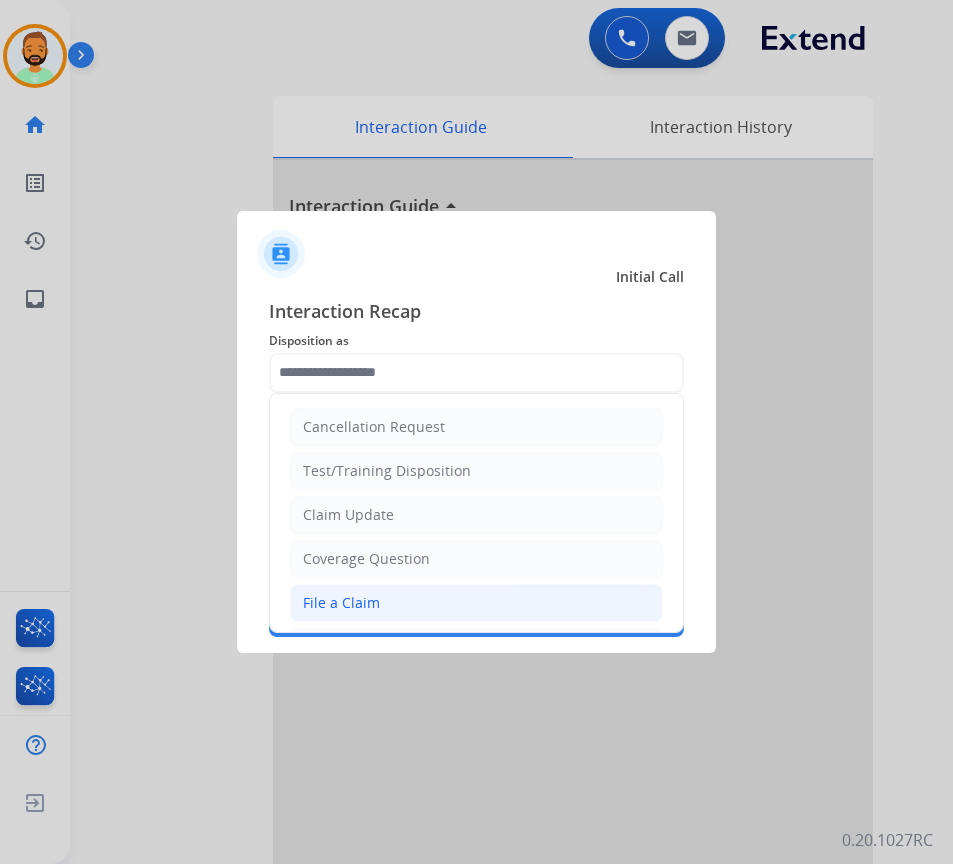 click on "File a Claim" 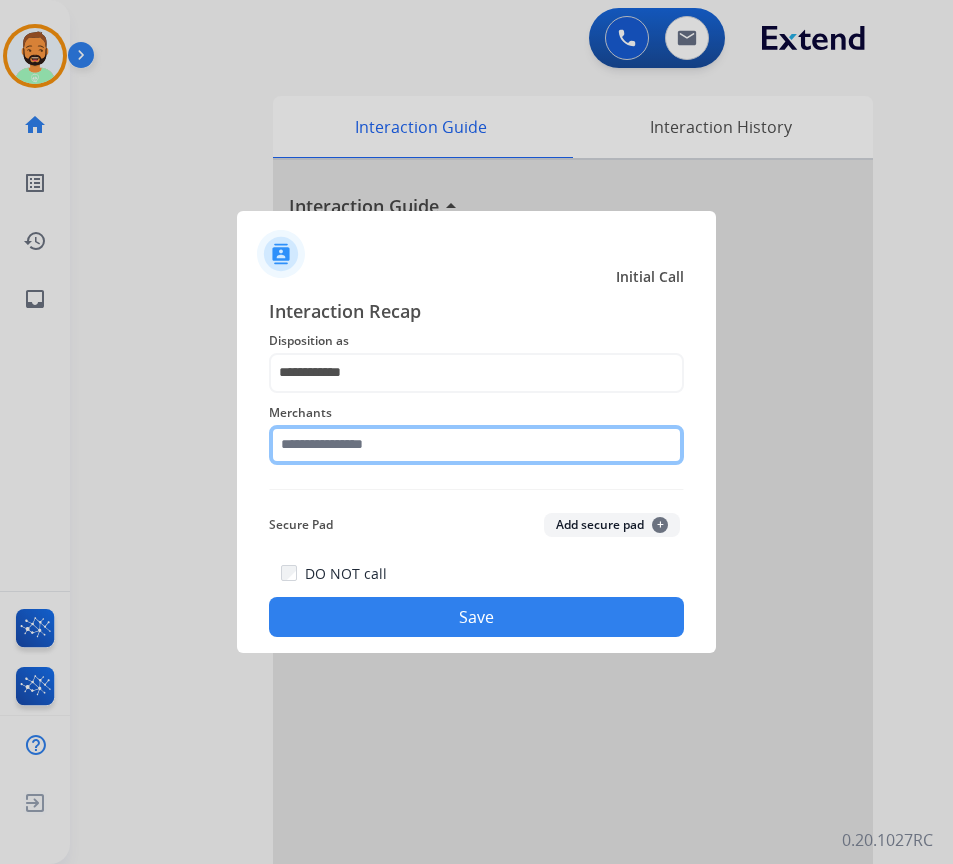click 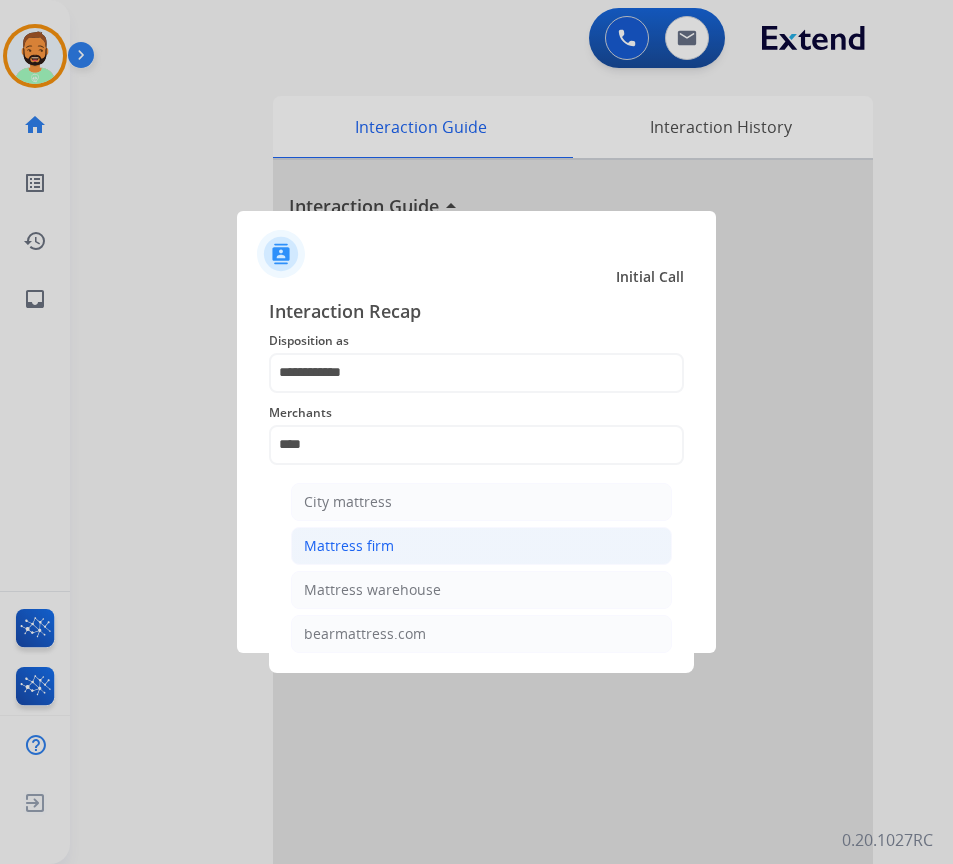 click on "Mattress firm" 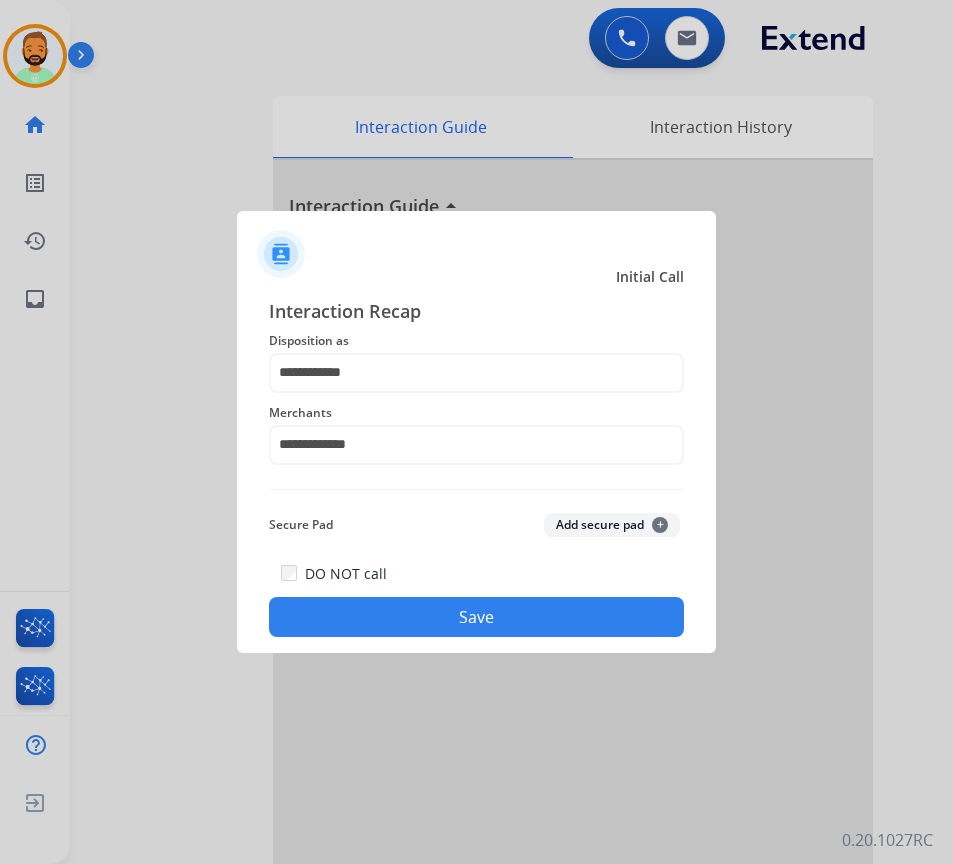 click on "Save" 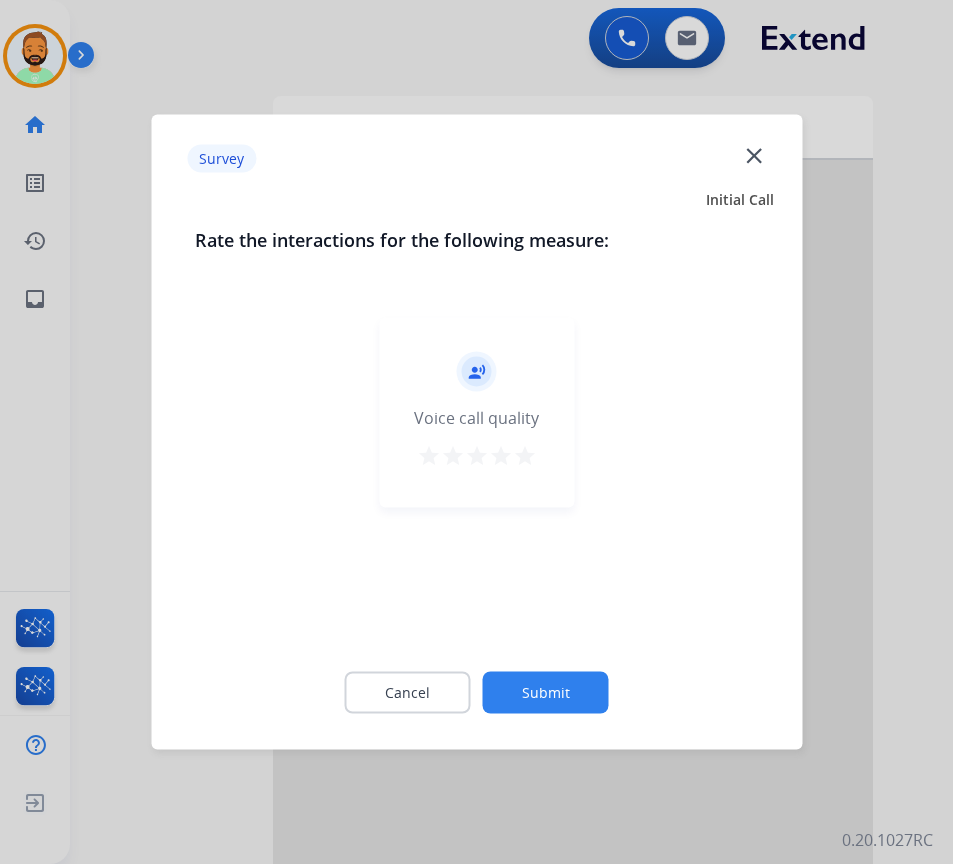 click on "Submit" 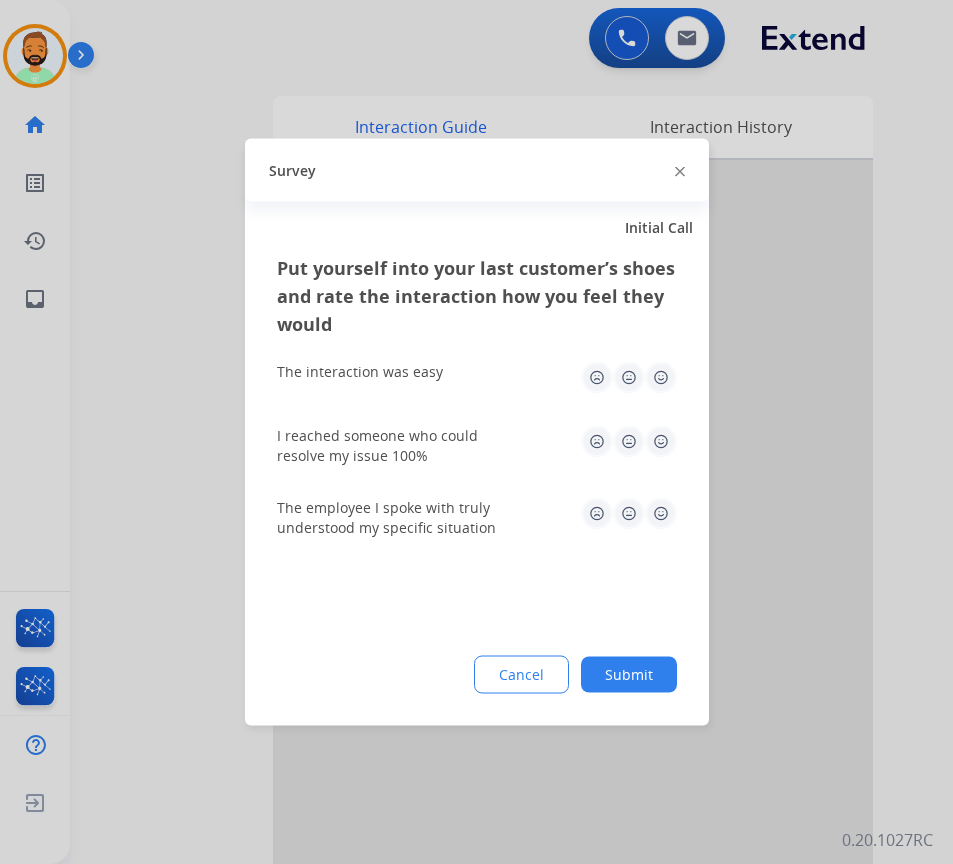 click on "Submit" 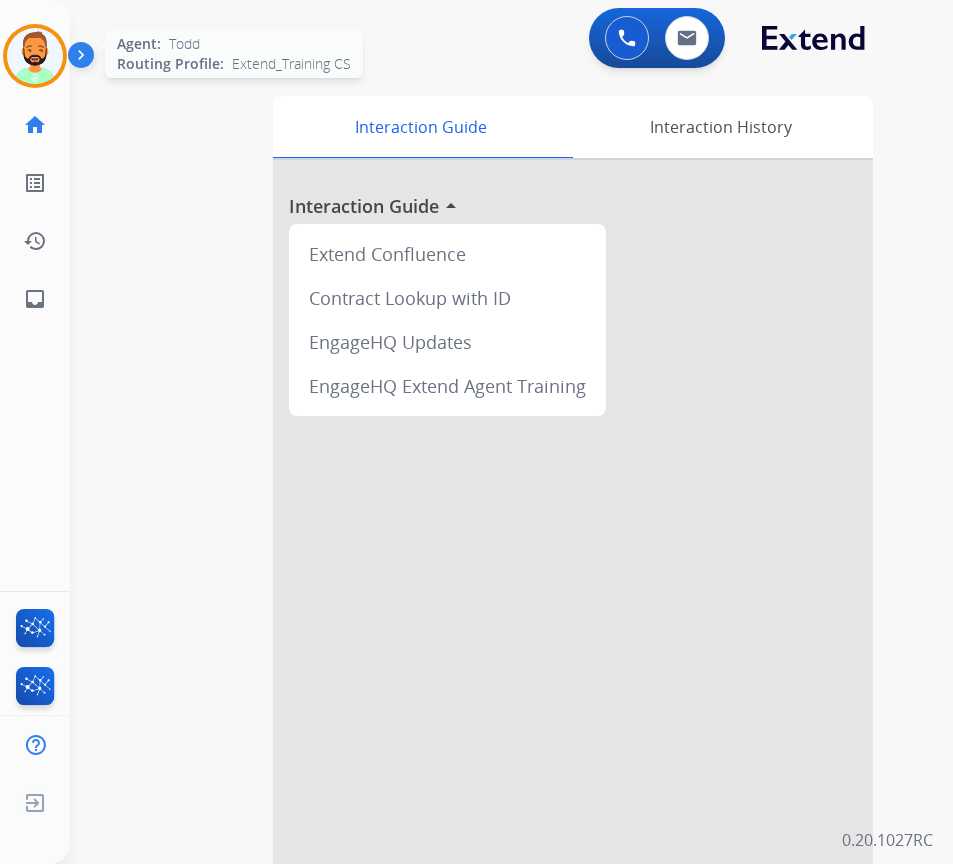 drag, startPoint x: 44, startPoint y: 57, endPoint x: 59, endPoint y: 58, distance: 15.033297 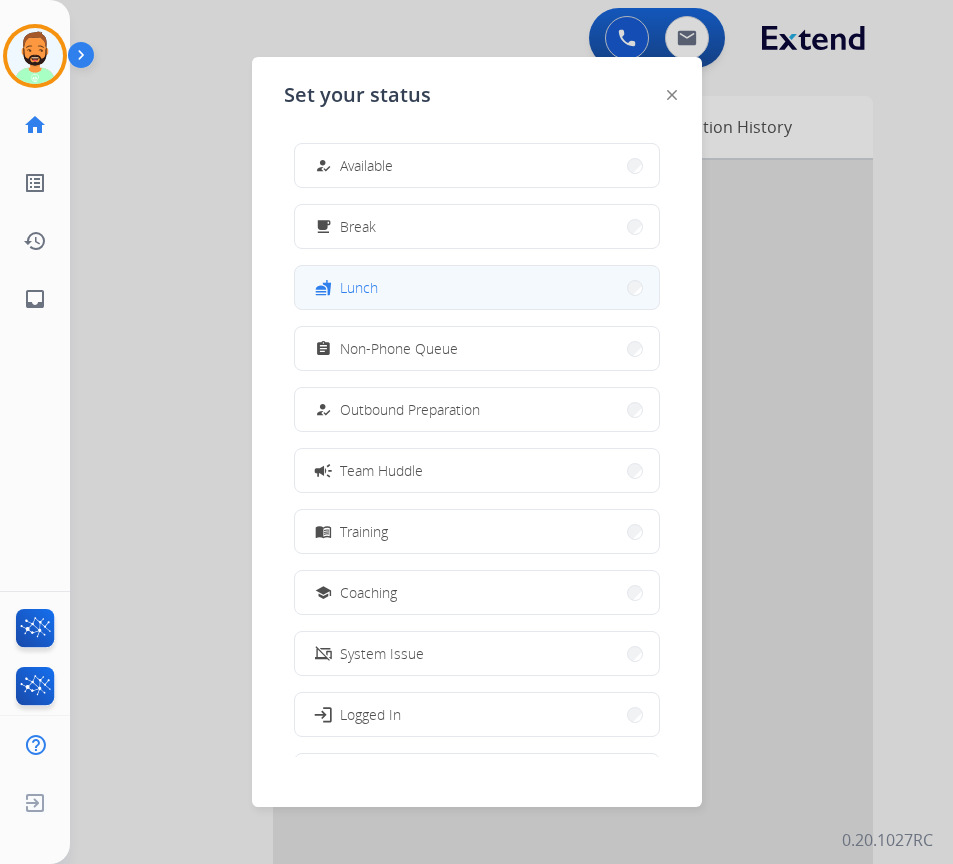 click on "fastfood Lunch" at bounding box center (477, 287) 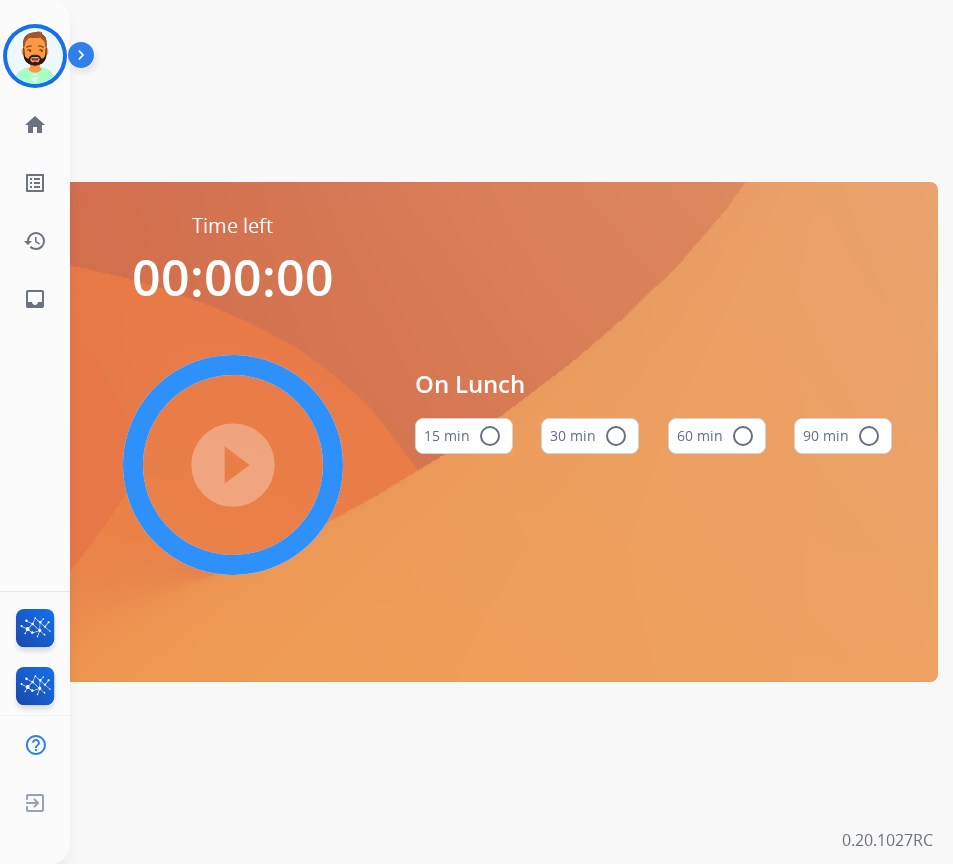 click on "30 min  radio_button_unchecked" at bounding box center [590, 436] 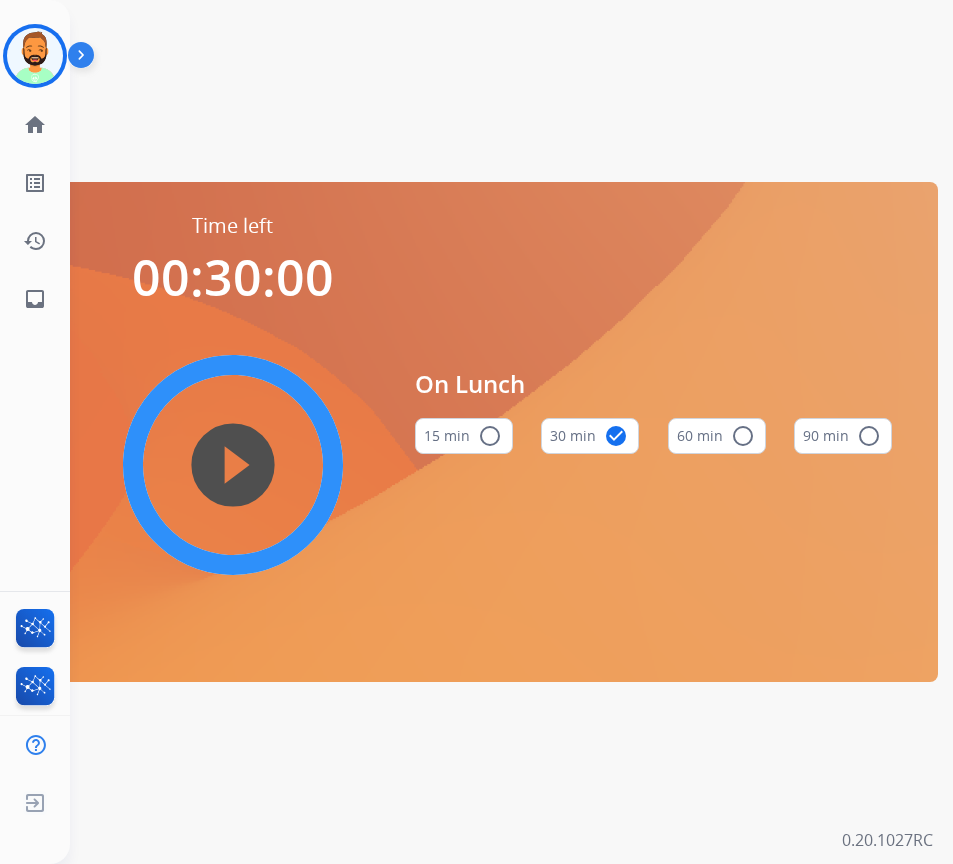 click on "play_circle_filled" at bounding box center (233, 465) 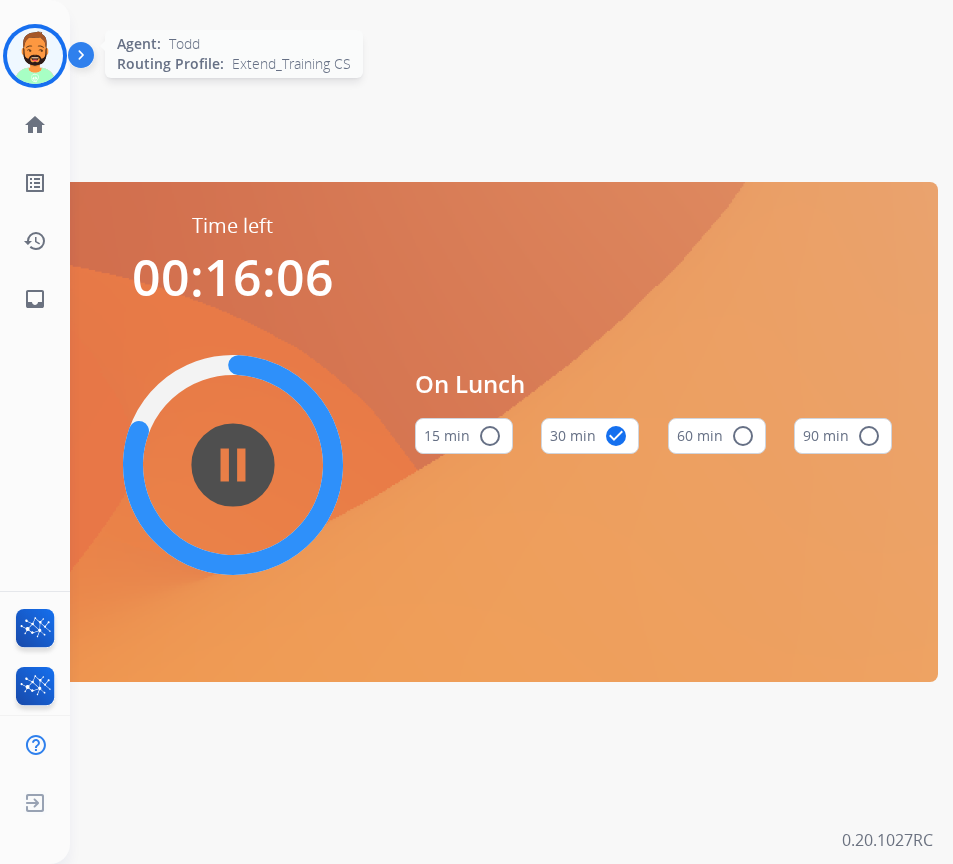 click at bounding box center (35, 56) 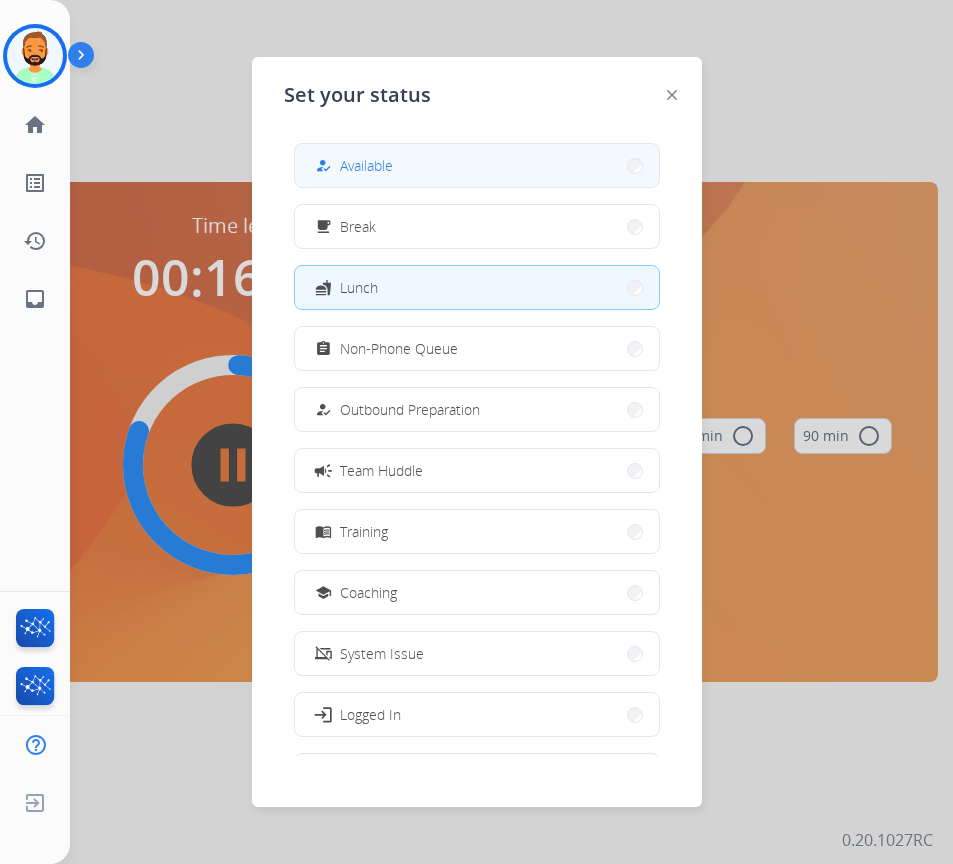 click on "how_to_reg Available" at bounding box center (477, 165) 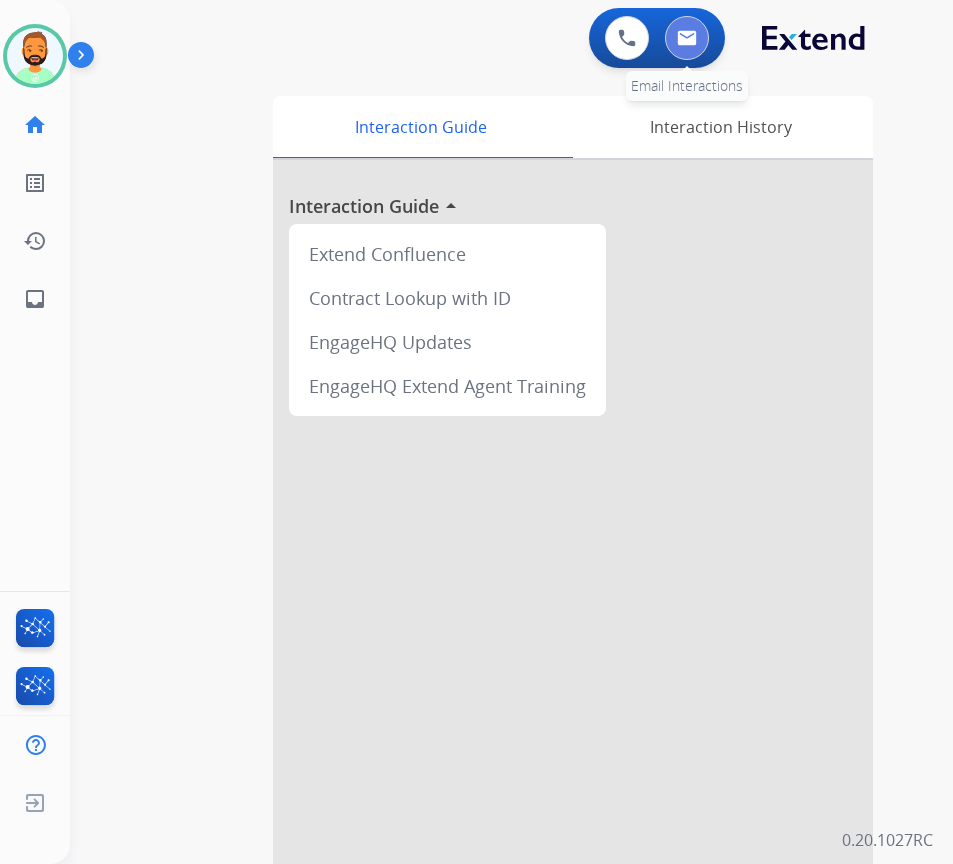 click at bounding box center (687, 38) 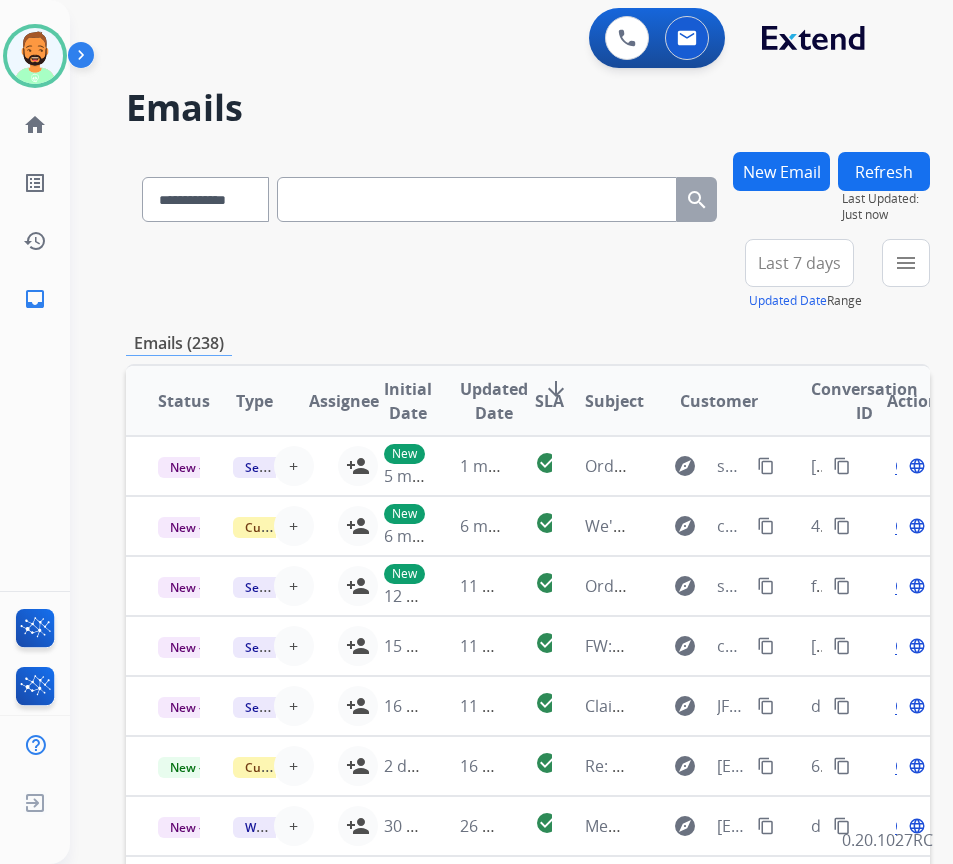 click on "Last 7 days" at bounding box center (799, 263) 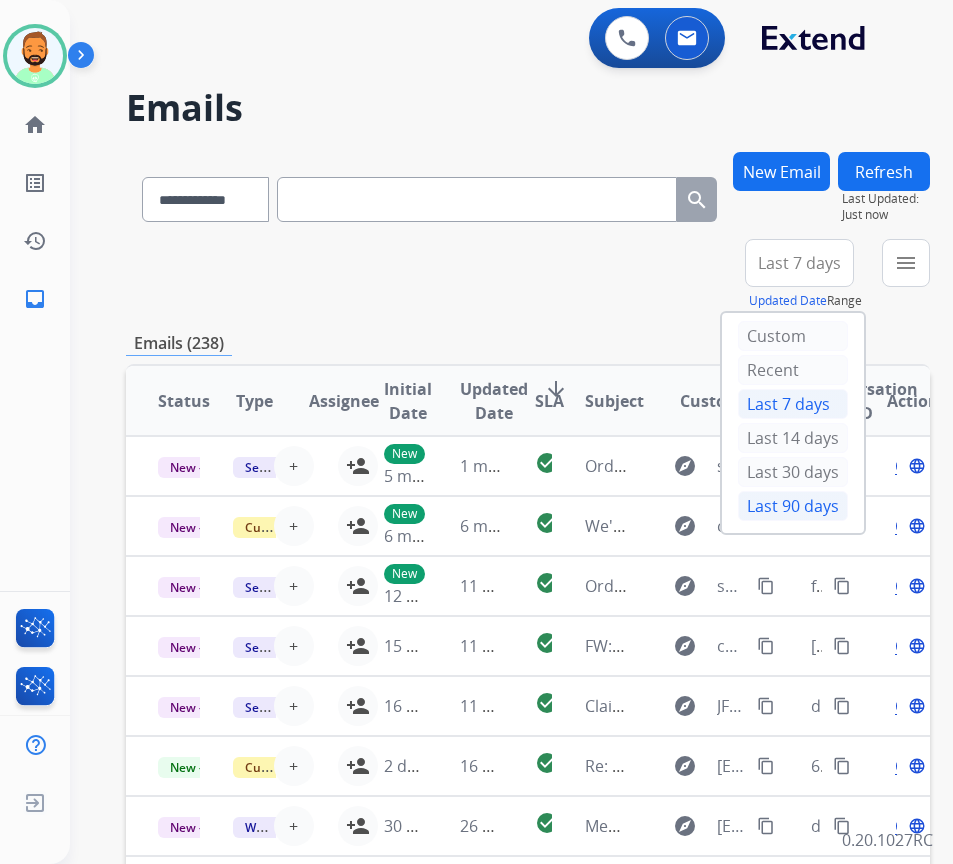 click on "Last 90 days" at bounding box center [793, 506] 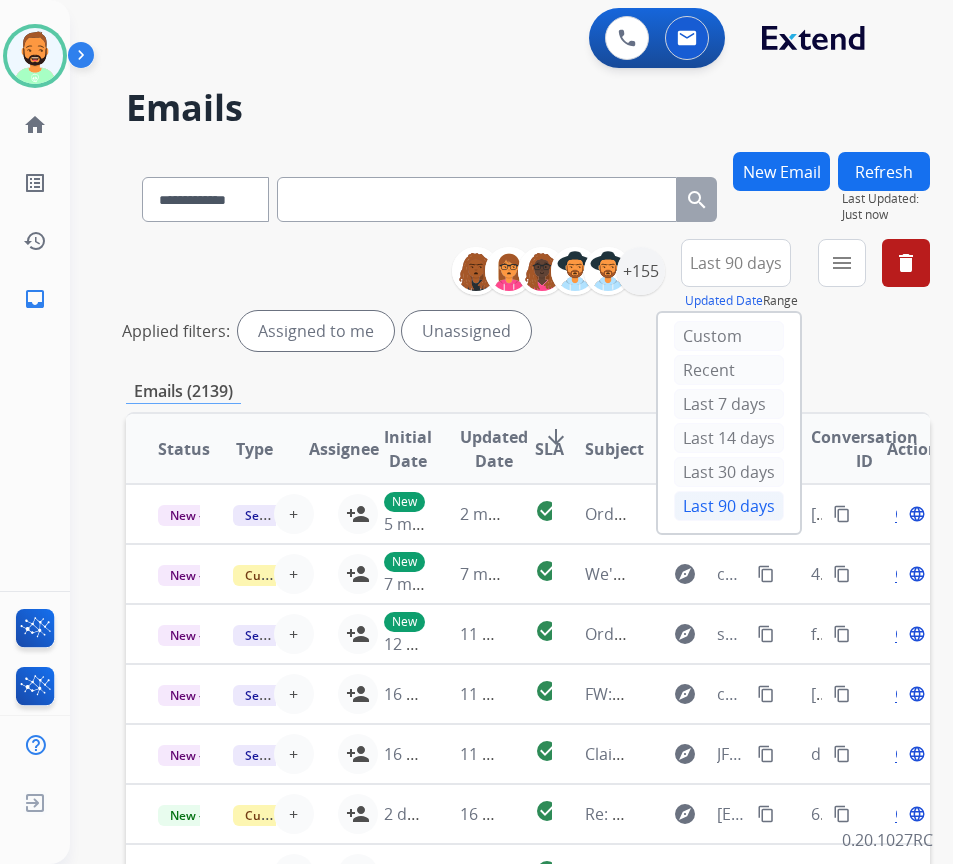 click on "New Email Refresh Last Updated: Just now" at bounding box center [831, 195] 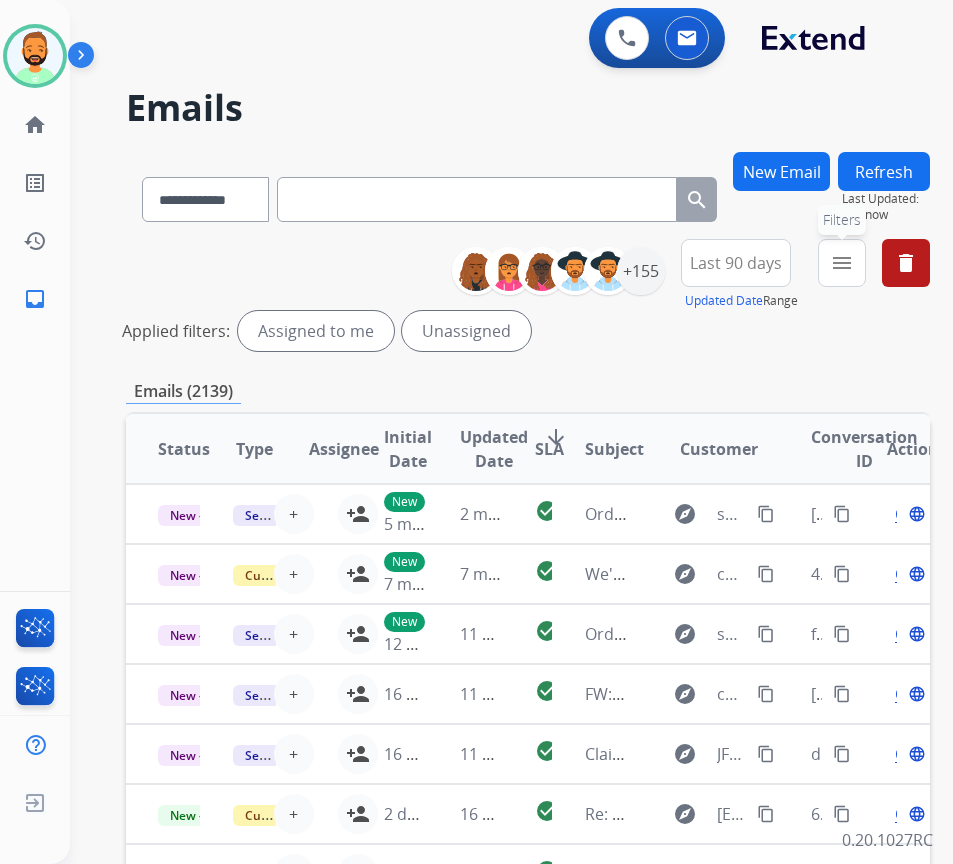 click on "menu" at bounding box center [842, 263] 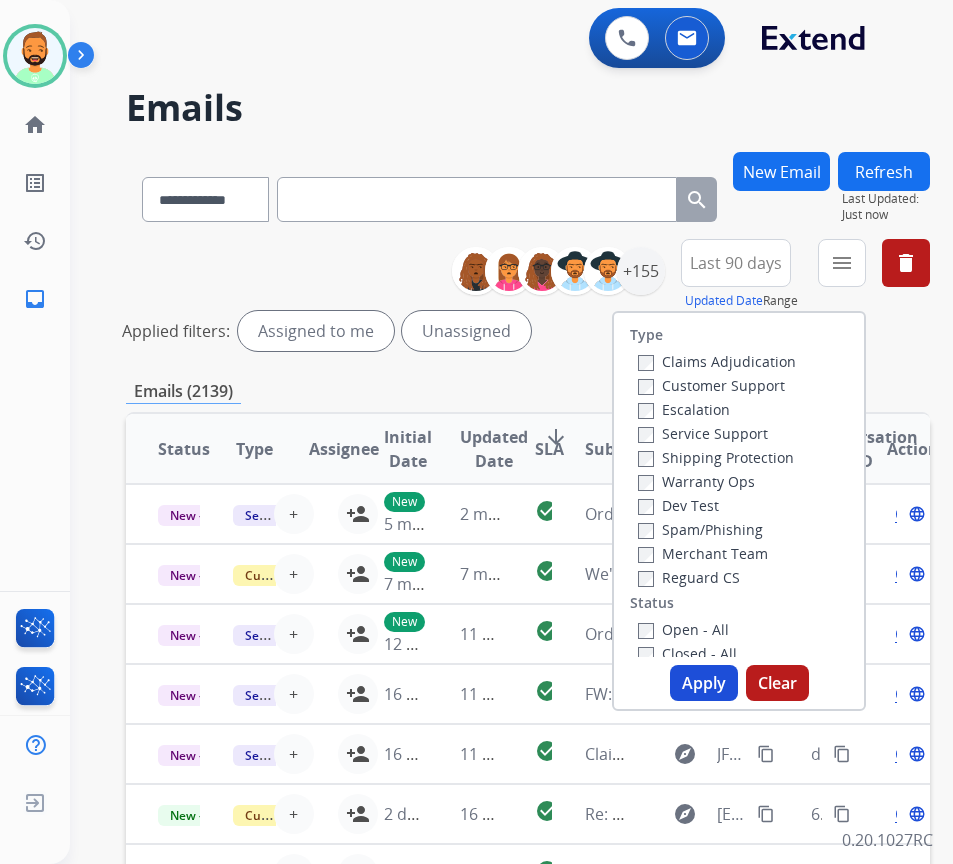 click on "Customer Support" at bounding box center (711, 385) 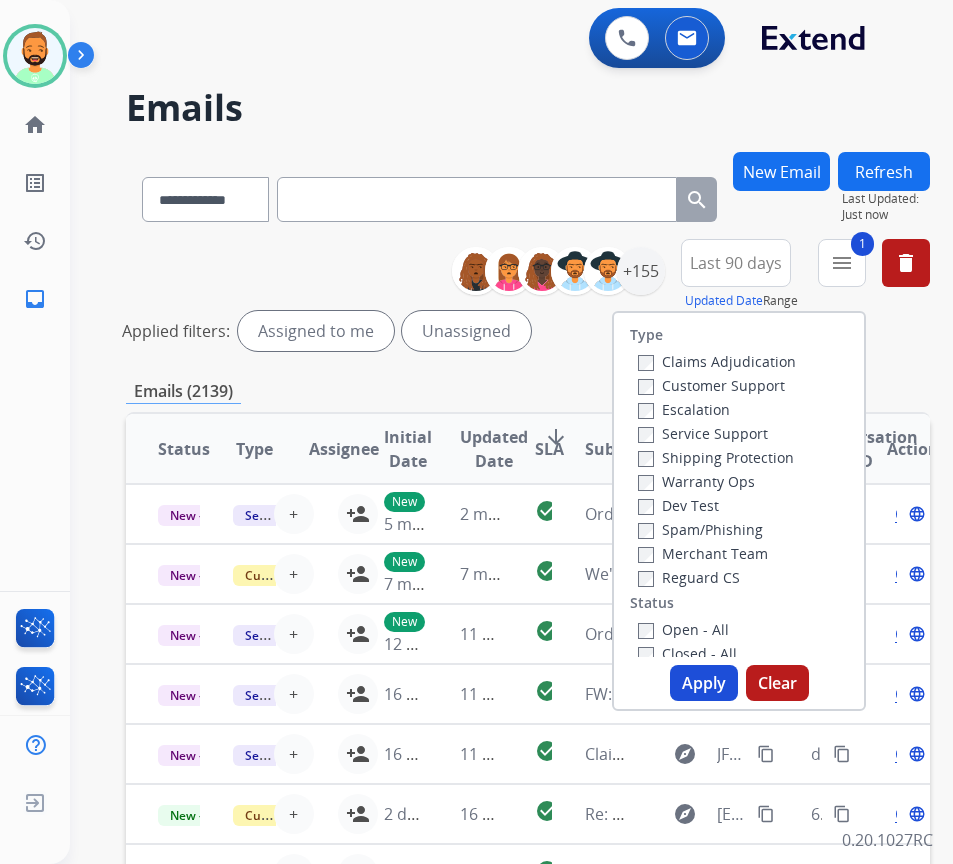 click on "Shipping Protection" at bounding box center [716, 457] 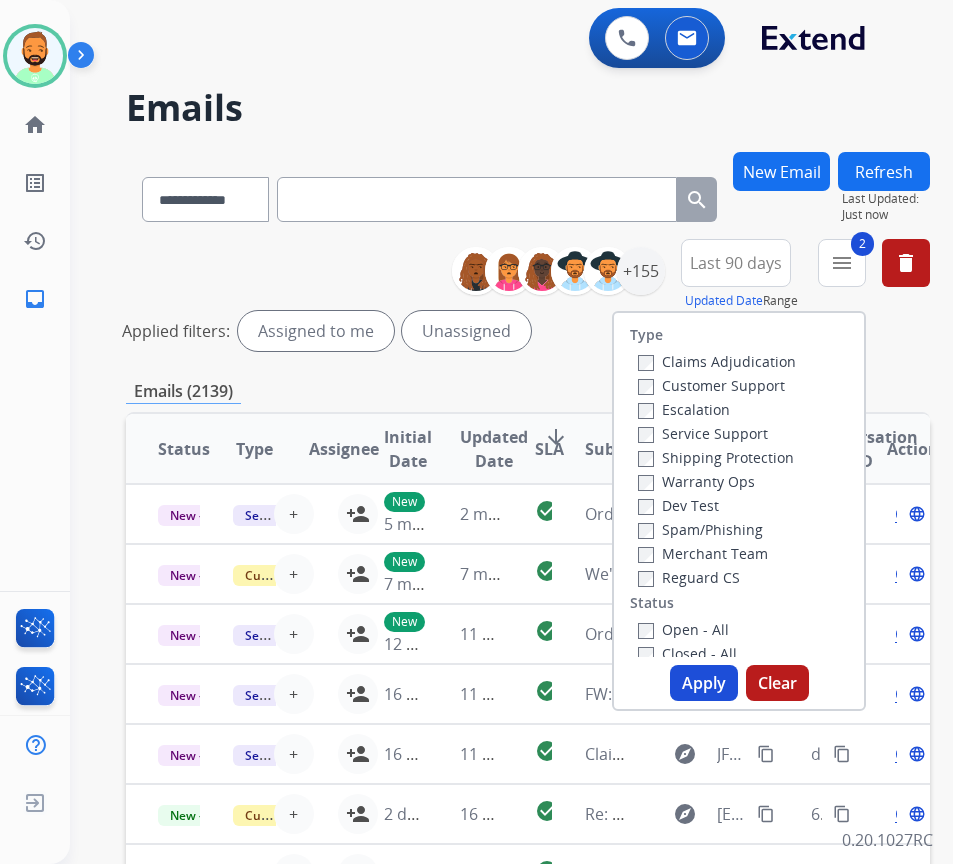 click on "Open - All" at bounding box center (683, 629) 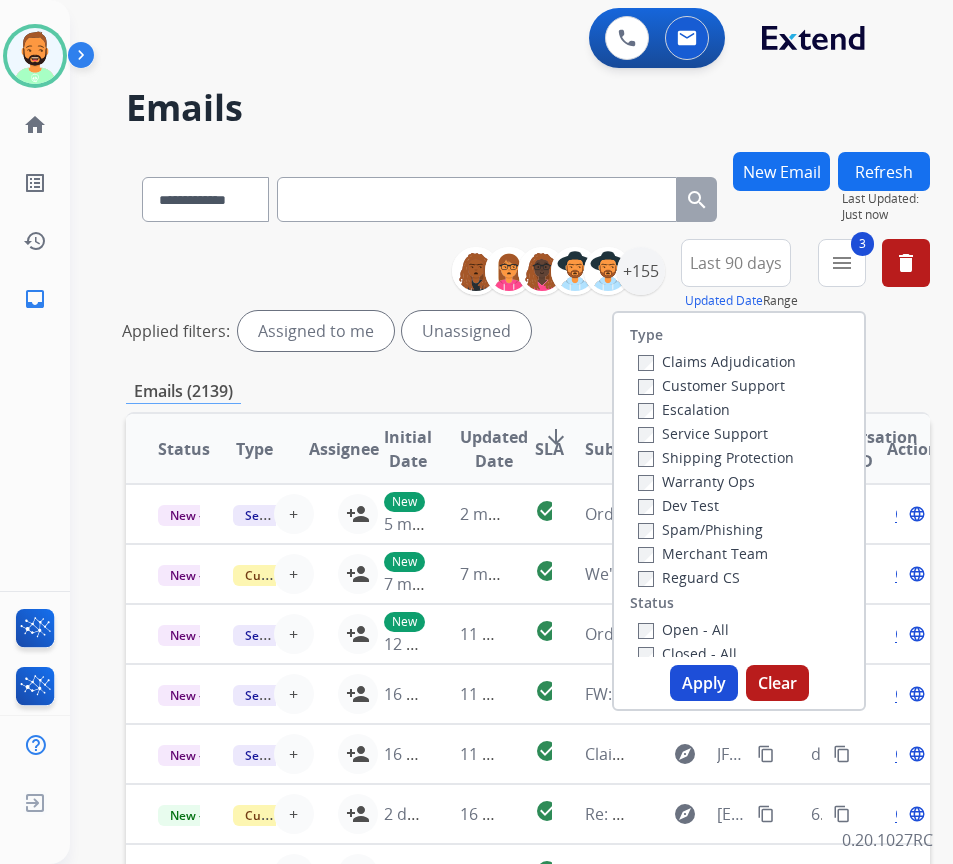 click on "Apply" at bounding box center (704, 683) 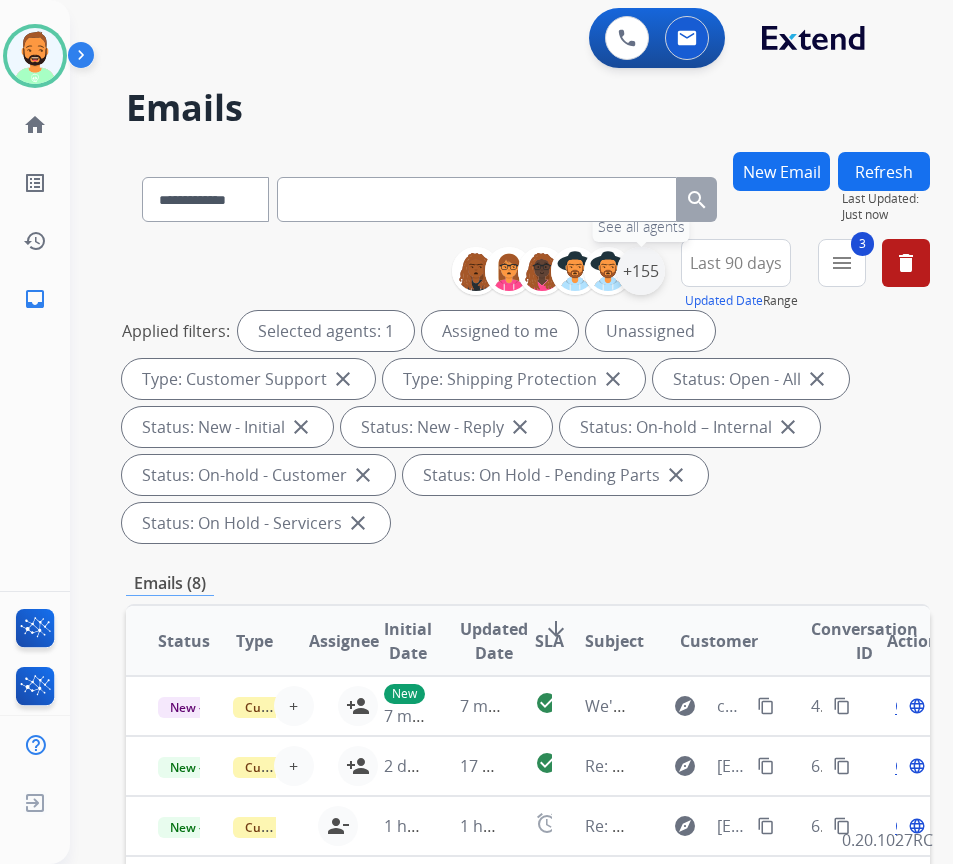 click on "+155" at bounding box center [641, 271] 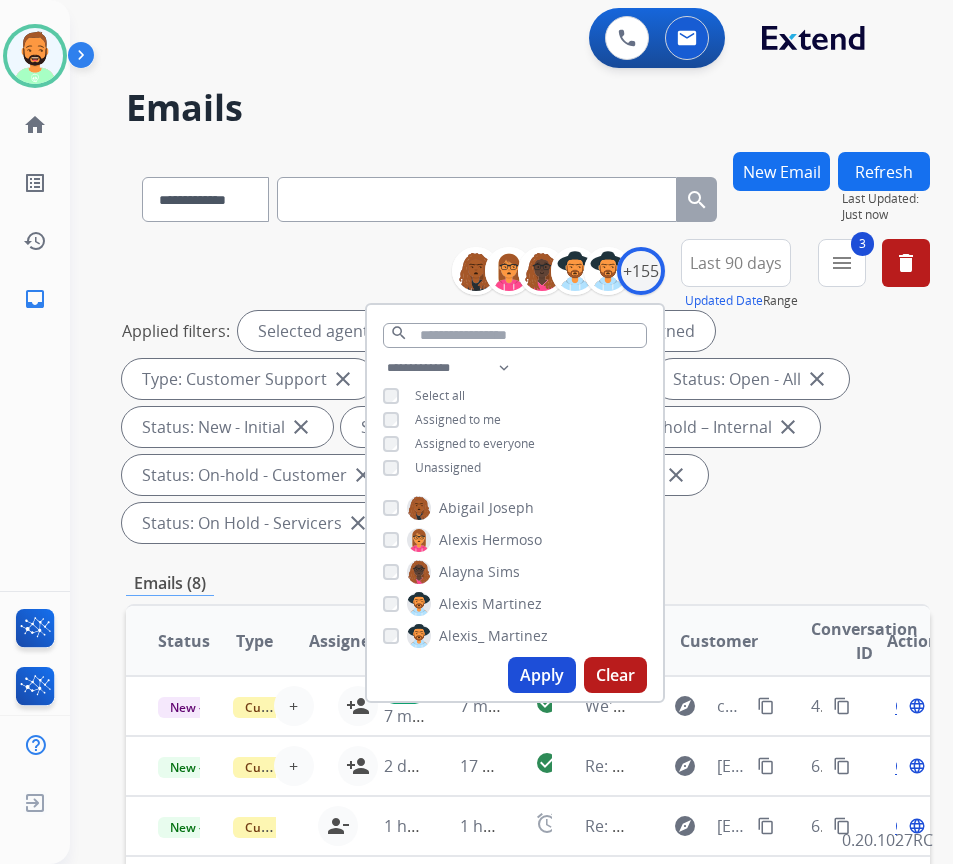 click on "Unassigned" at bounding box center [448, 467] 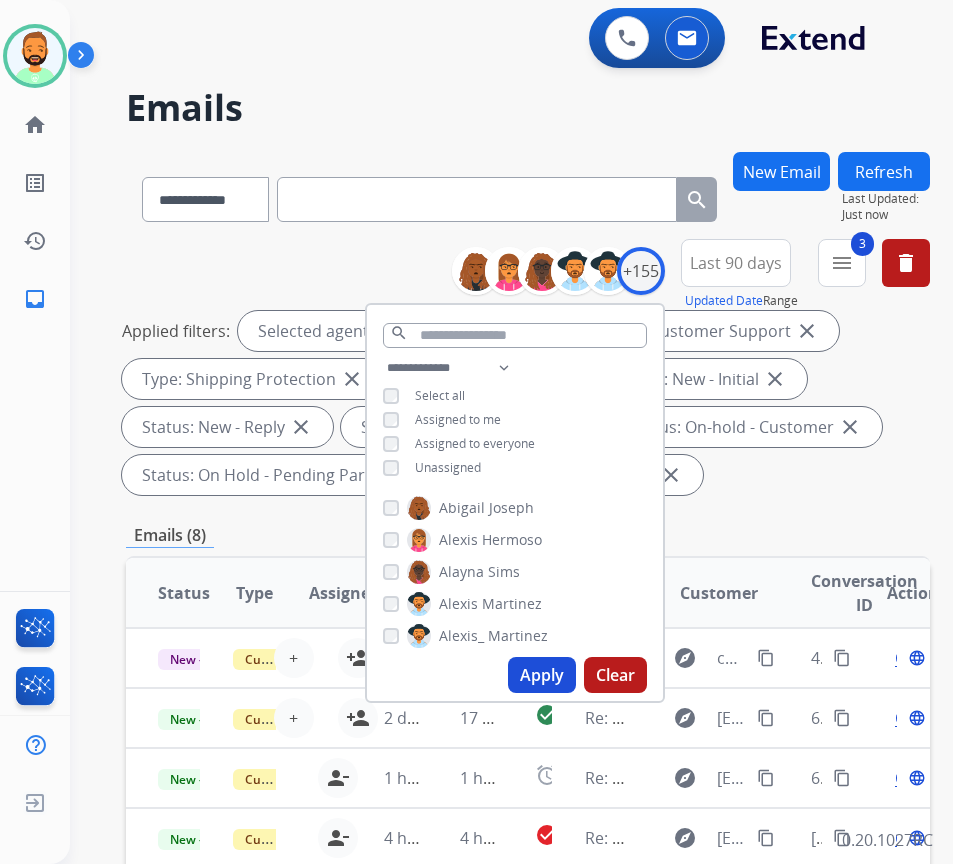 click on "Apply" at bounding box center (542, 675) 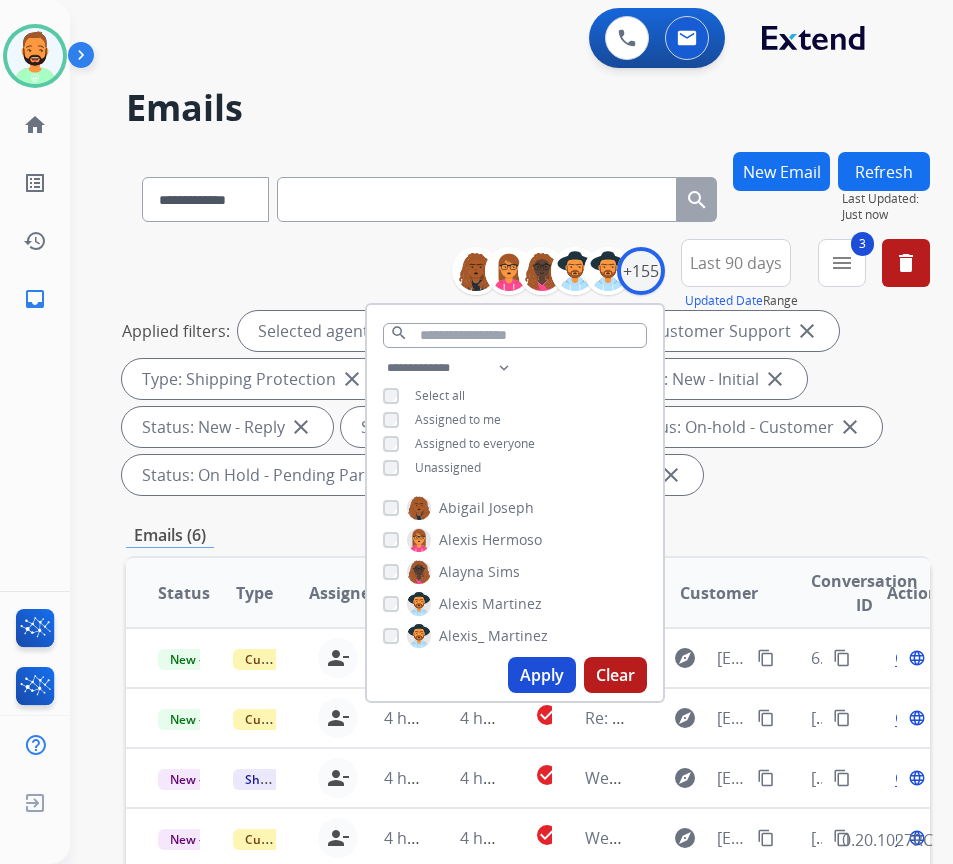 click on "Emails (6)" at bounding box center (528, 535) 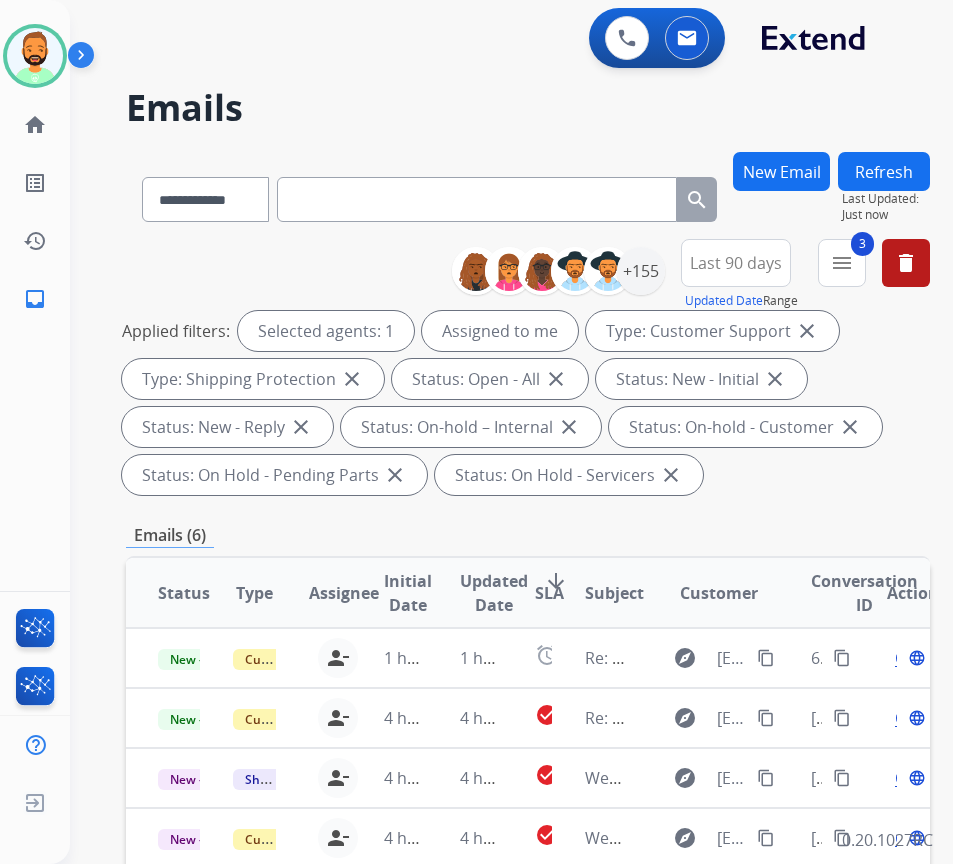 paste on "**********" 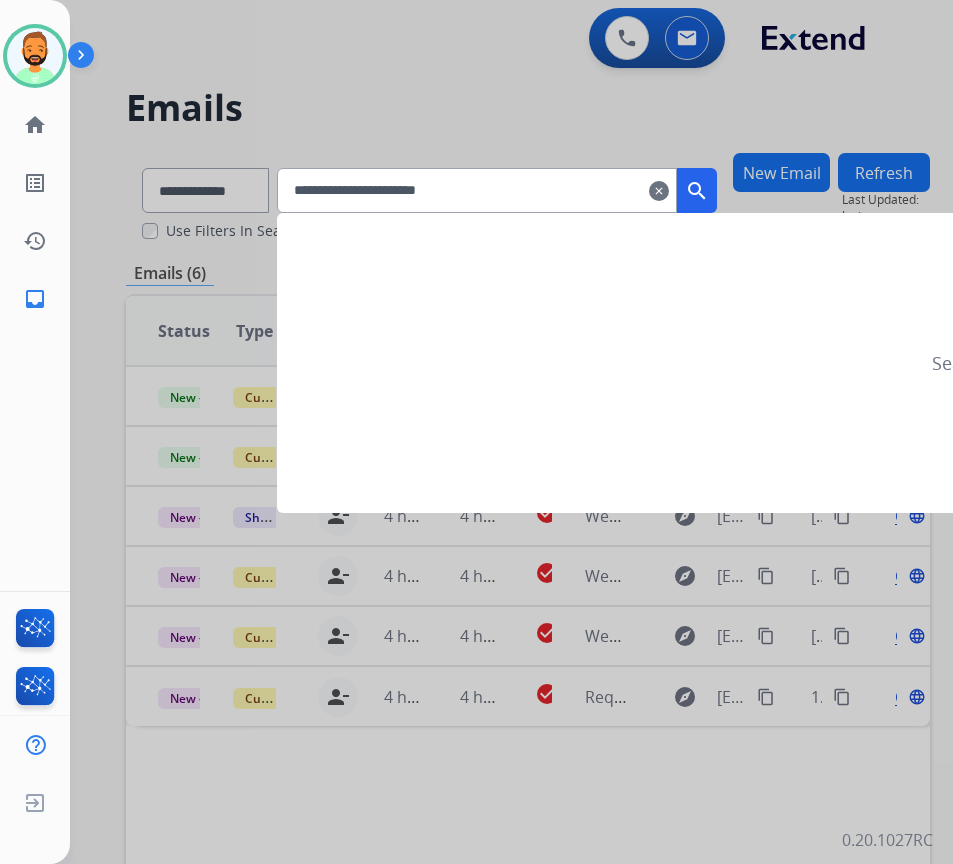 type on "**********" 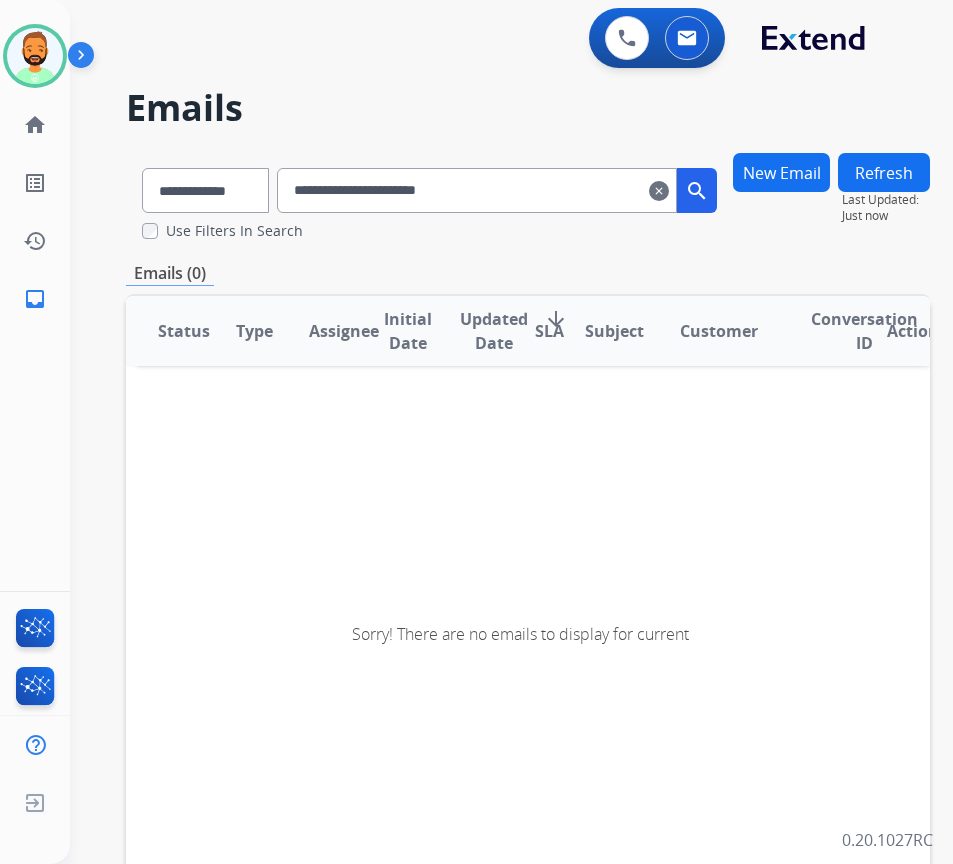 click on "clear" at bounding box center [659, 191] 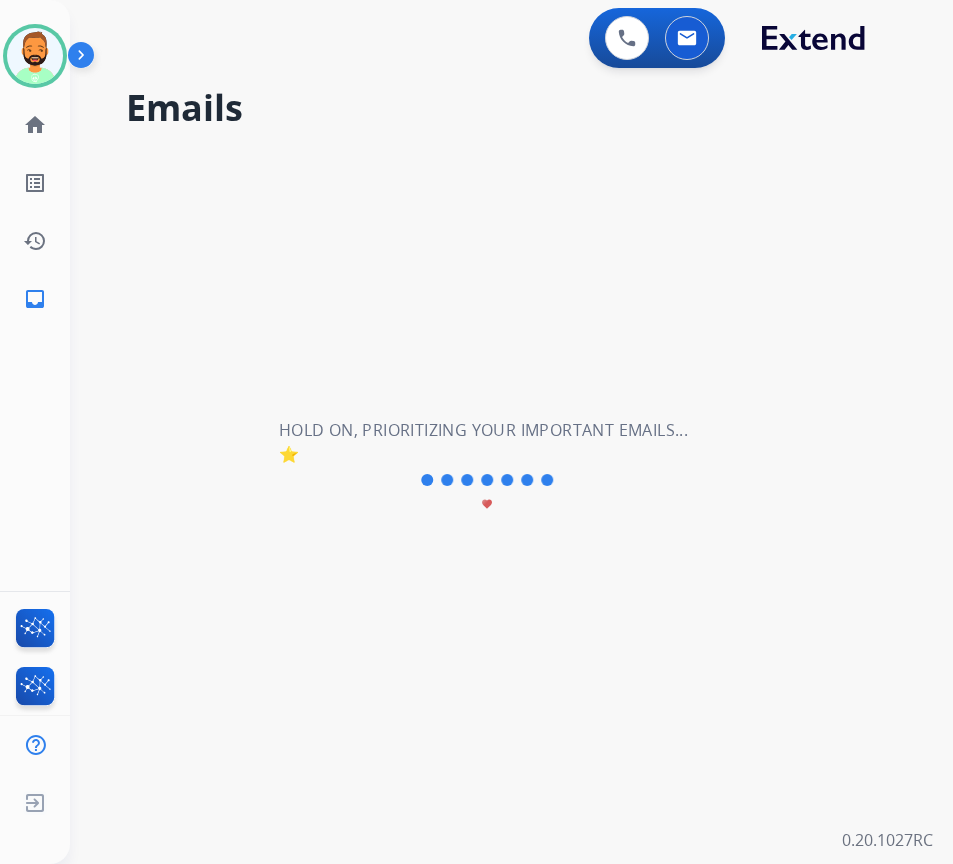 type 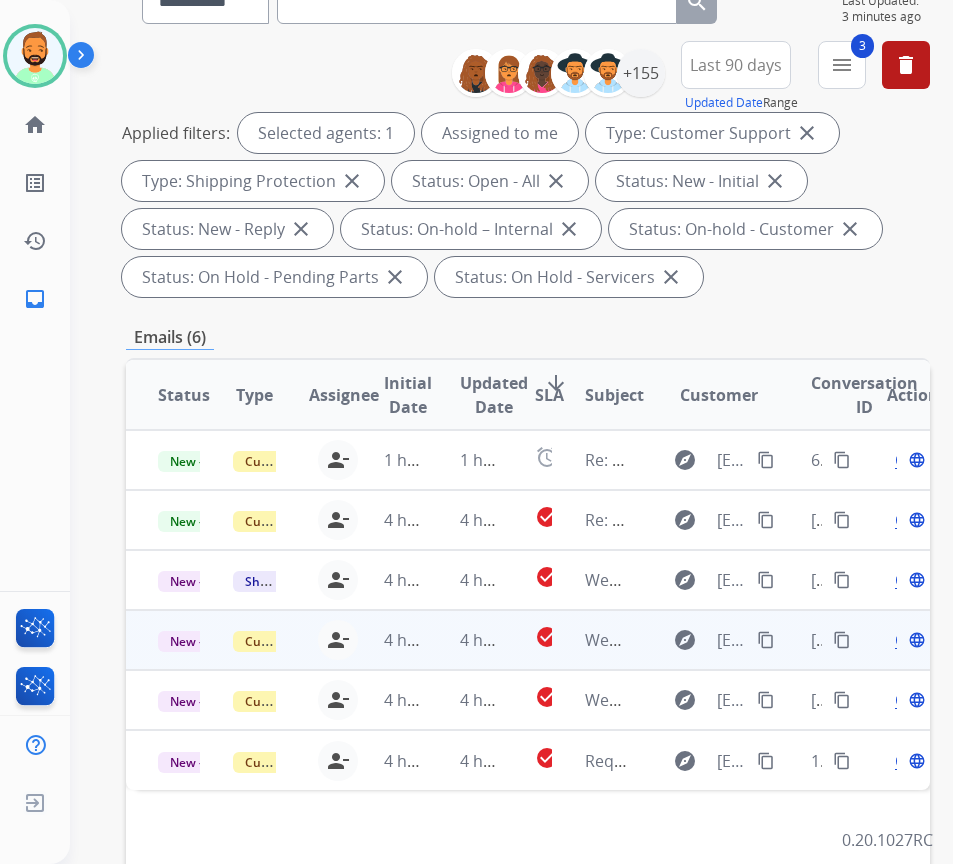 scroll, scrollTop: 200, scrollLeft: 0, axis: vertical 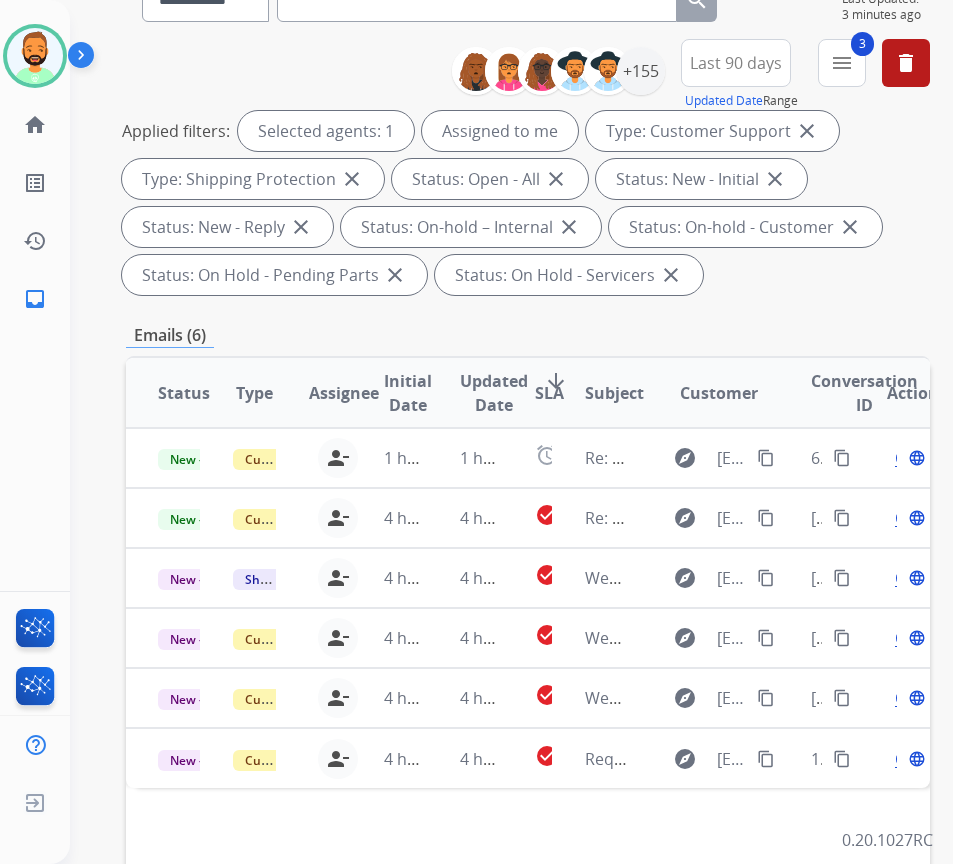 click on "SLA" at bounding box center (549, 393) 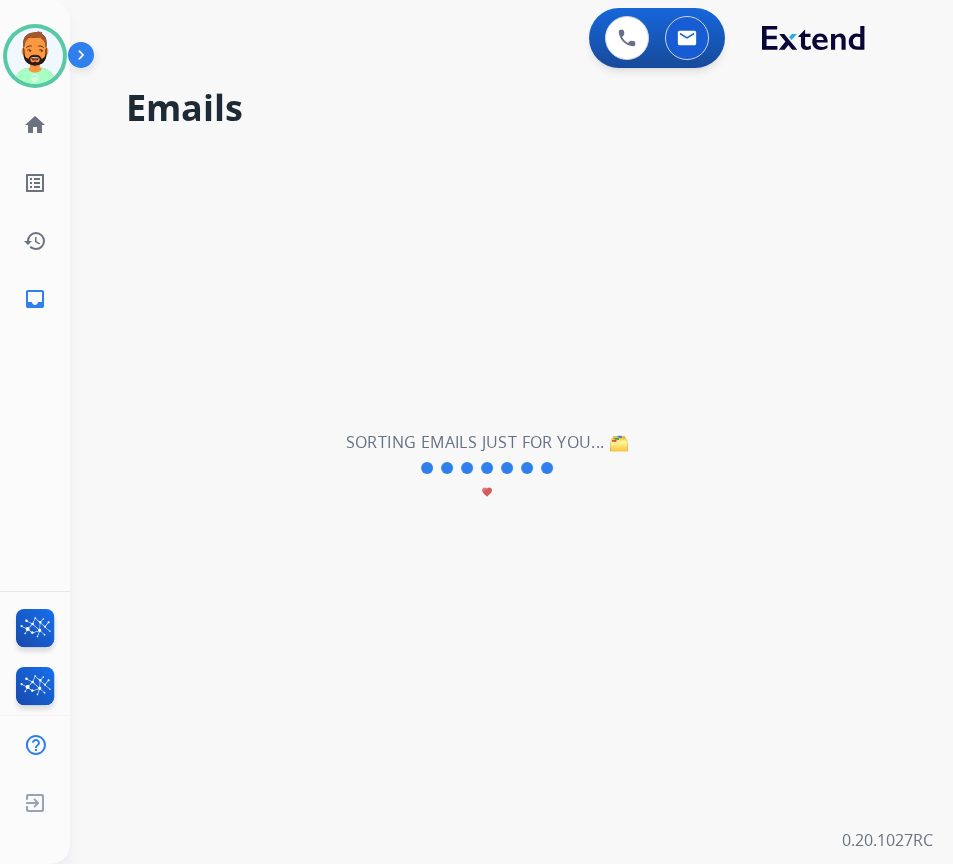 scroll, scrollTop: 0, scrollLeft: 0, axis: both 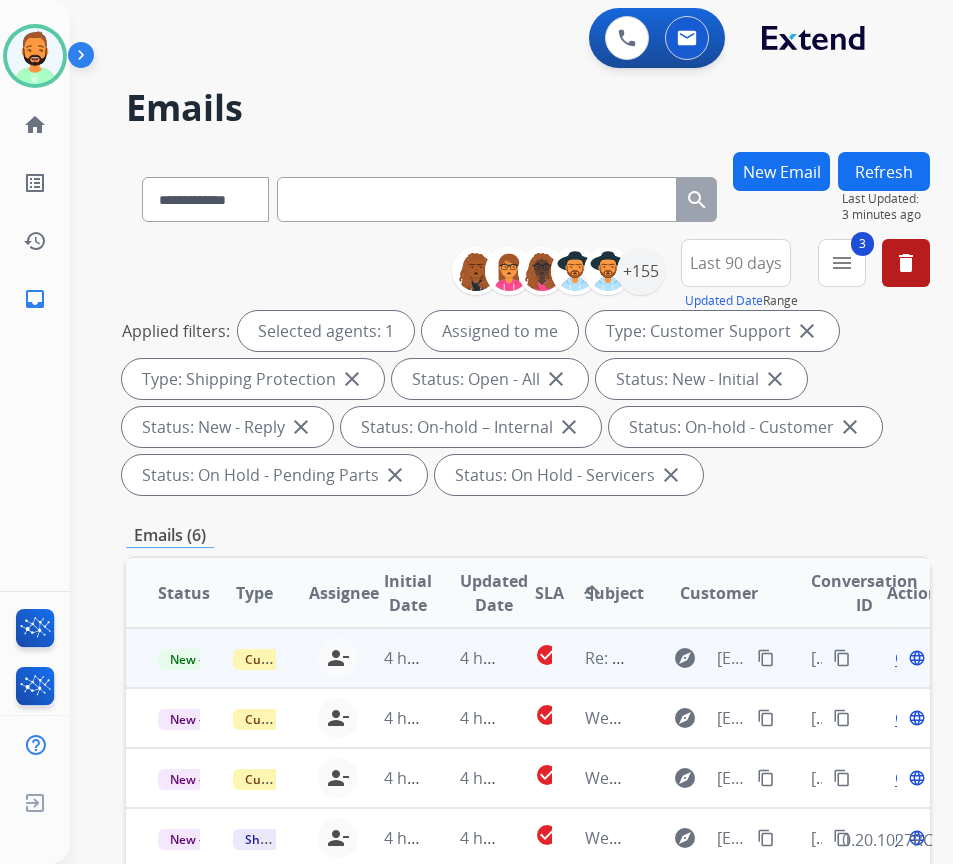 click on "4 hours ago" at bounding box center [465, 658] 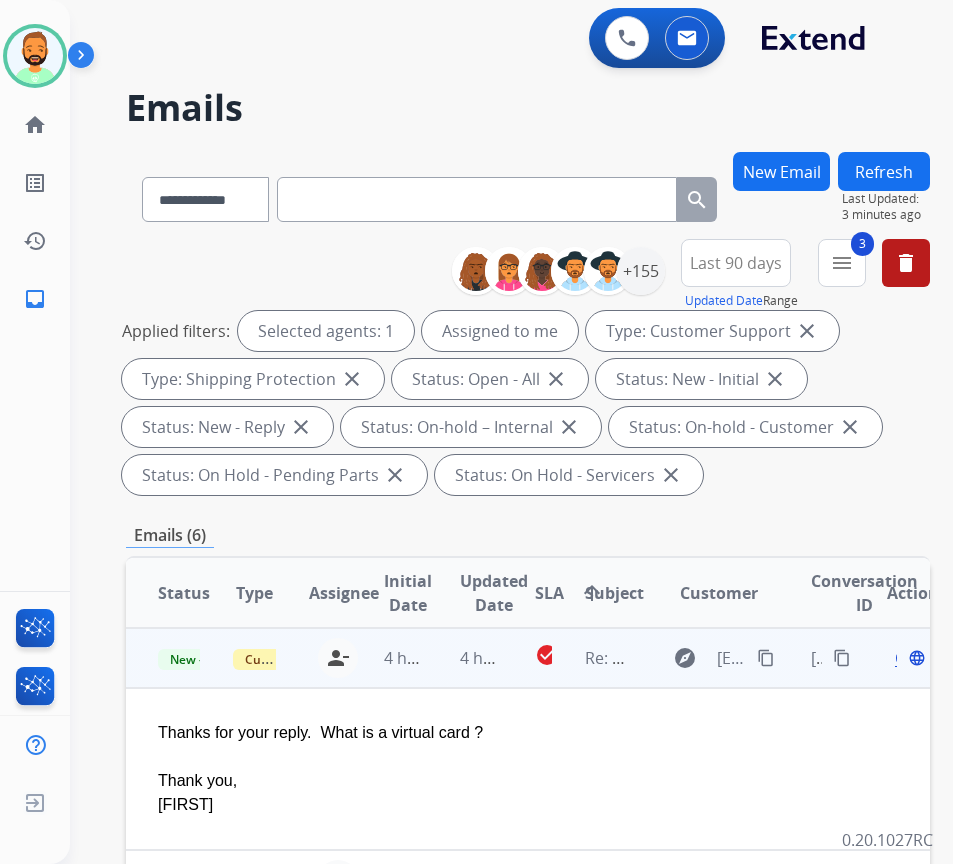 click on "Open" at bounding box center [915, 658] 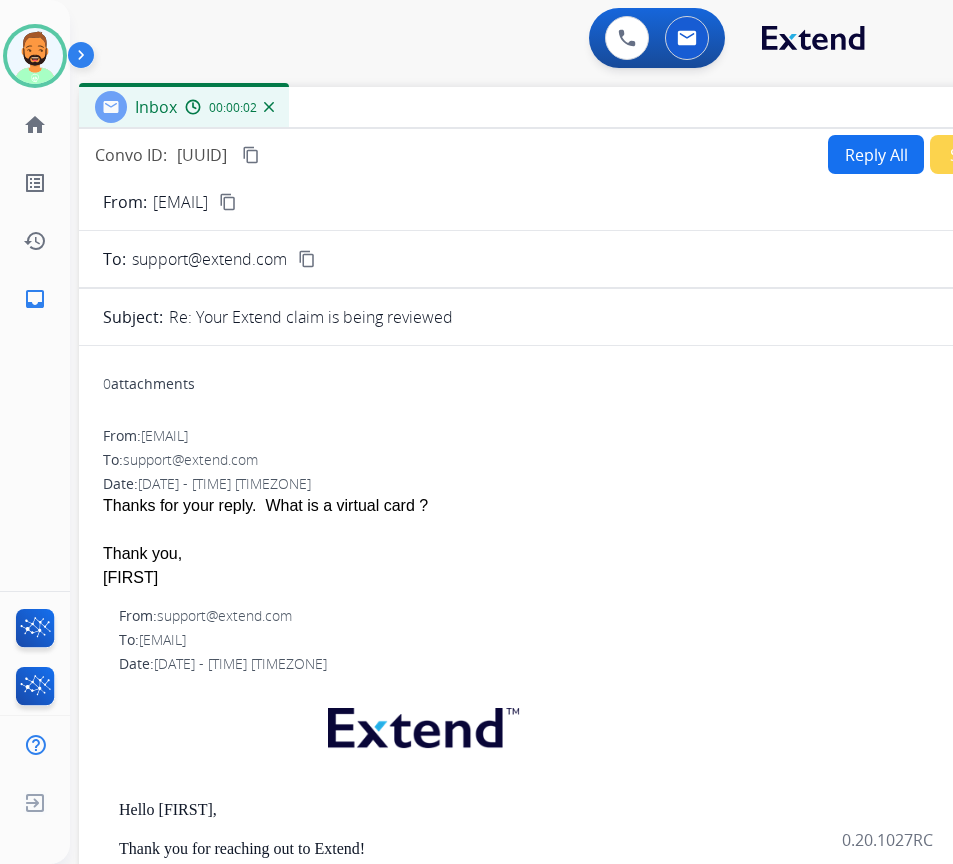 drag, startPoint x: 395, startPoint y: 137, endPoint x: 564, endPoint y: 101, distance: 172.79178 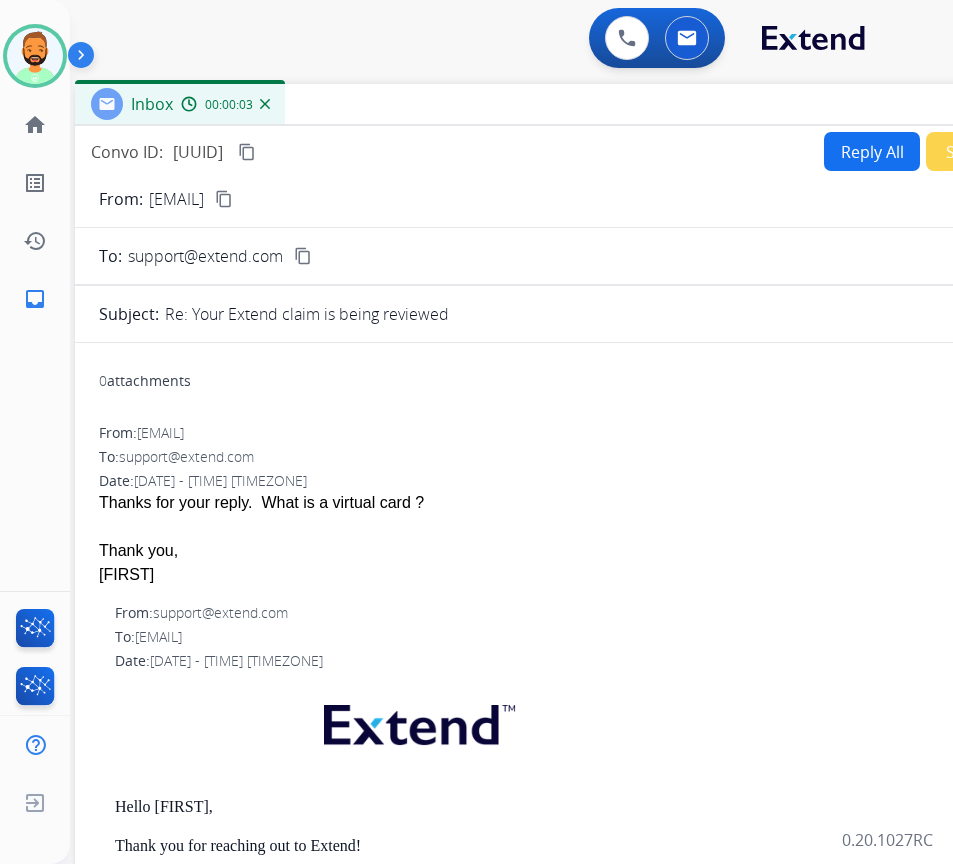 click on "Reply All" at bounding box center (872, 151) 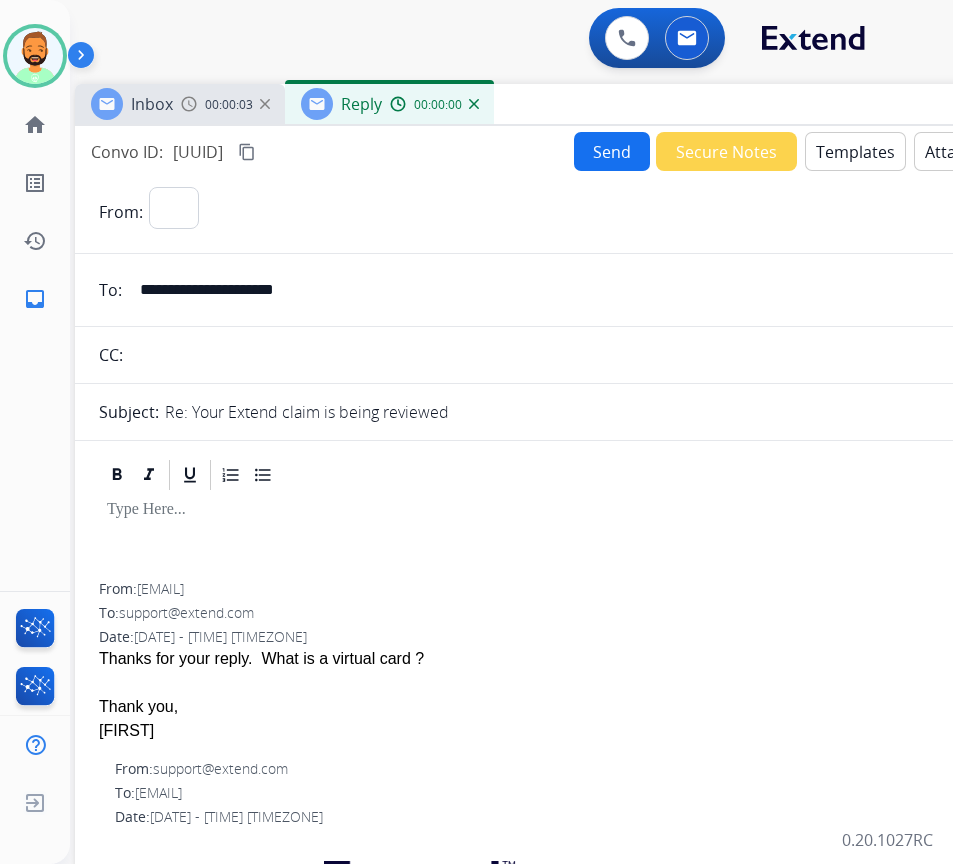 select on "**********" 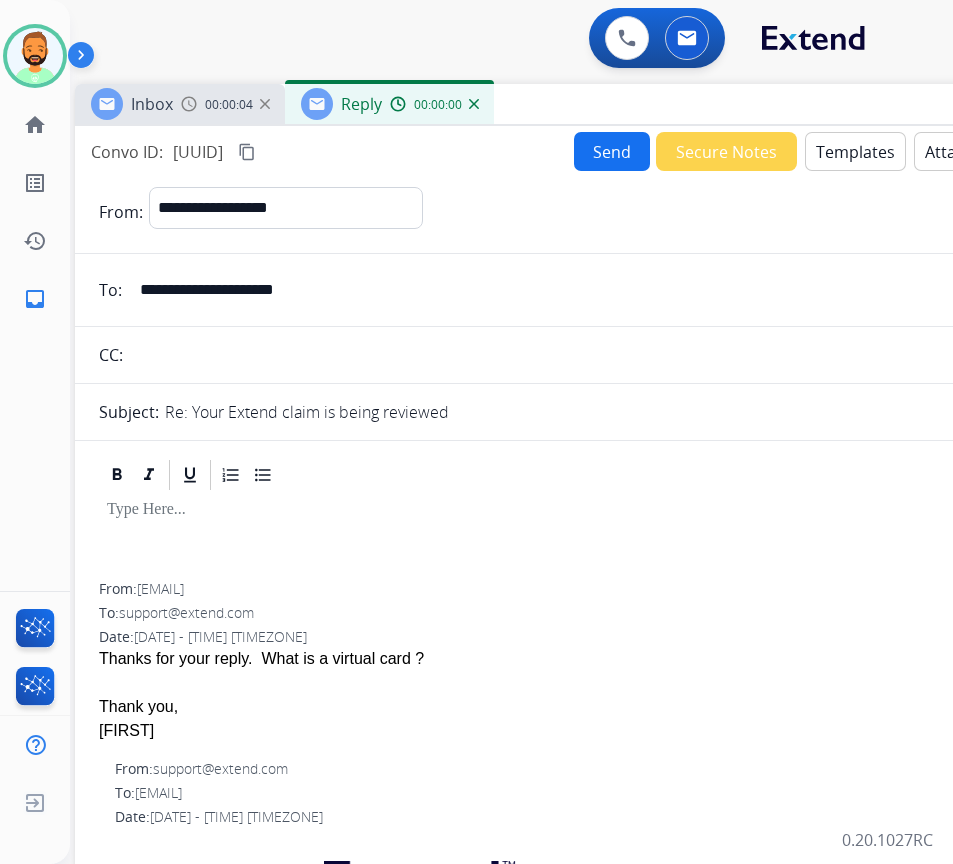 click on "Templates" at bounding box center [855, 151] 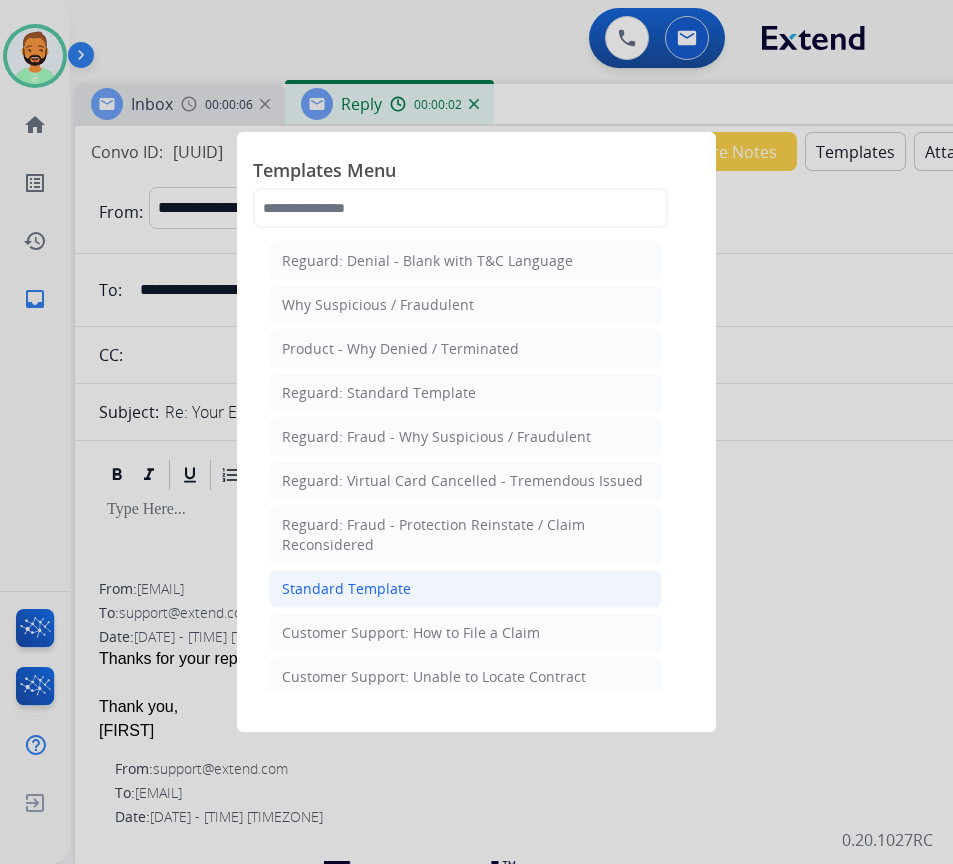 drag, startPoint x: 458, startPoint y: 593, endPoint x: 411, endPoint y: 593, distance: 47 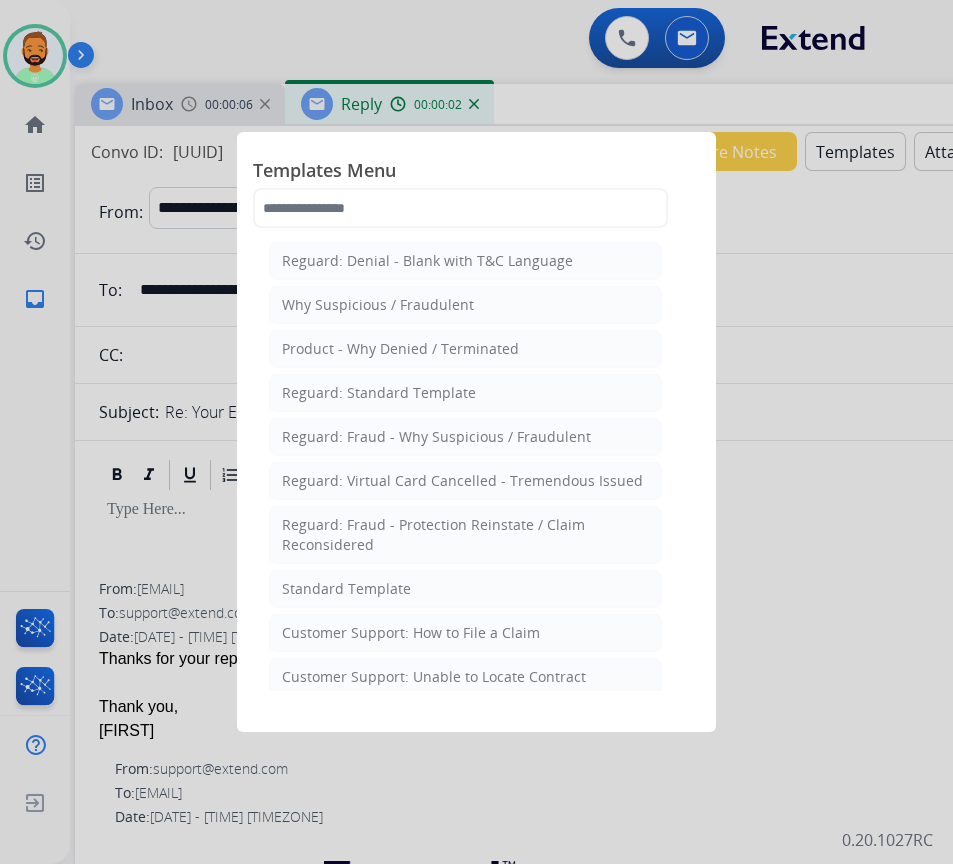 click on "Standard Template" 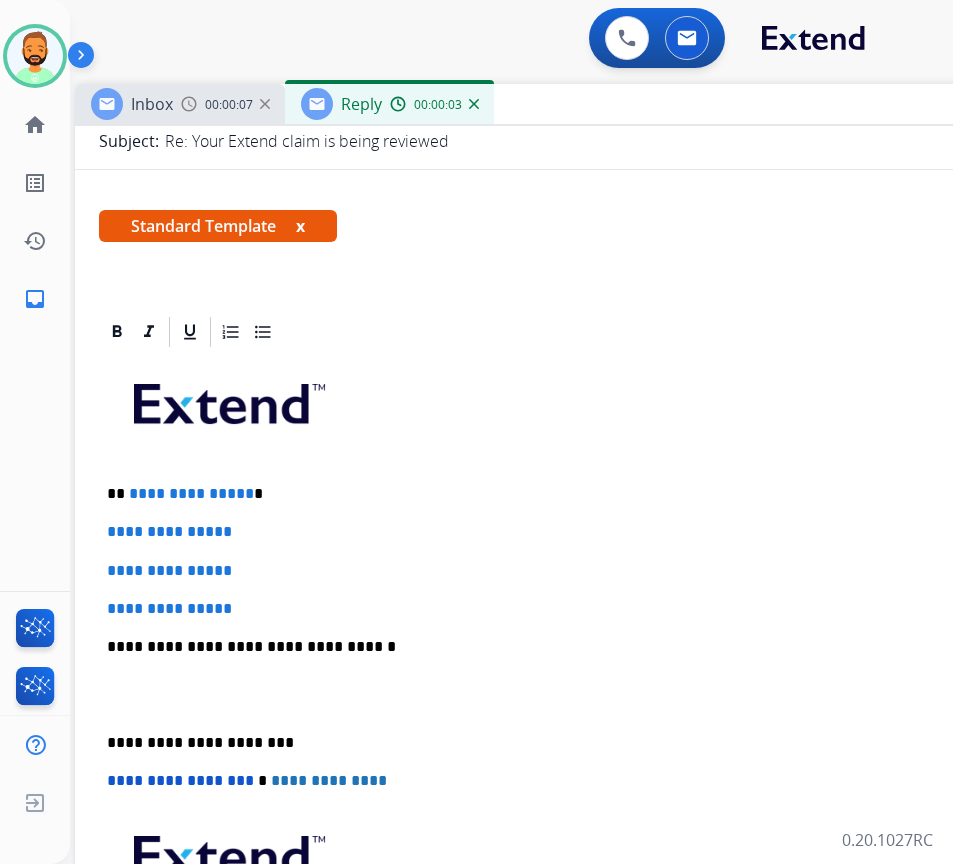 scroll, scrollTop: 300, scrollLeft: 0, axis: vertical 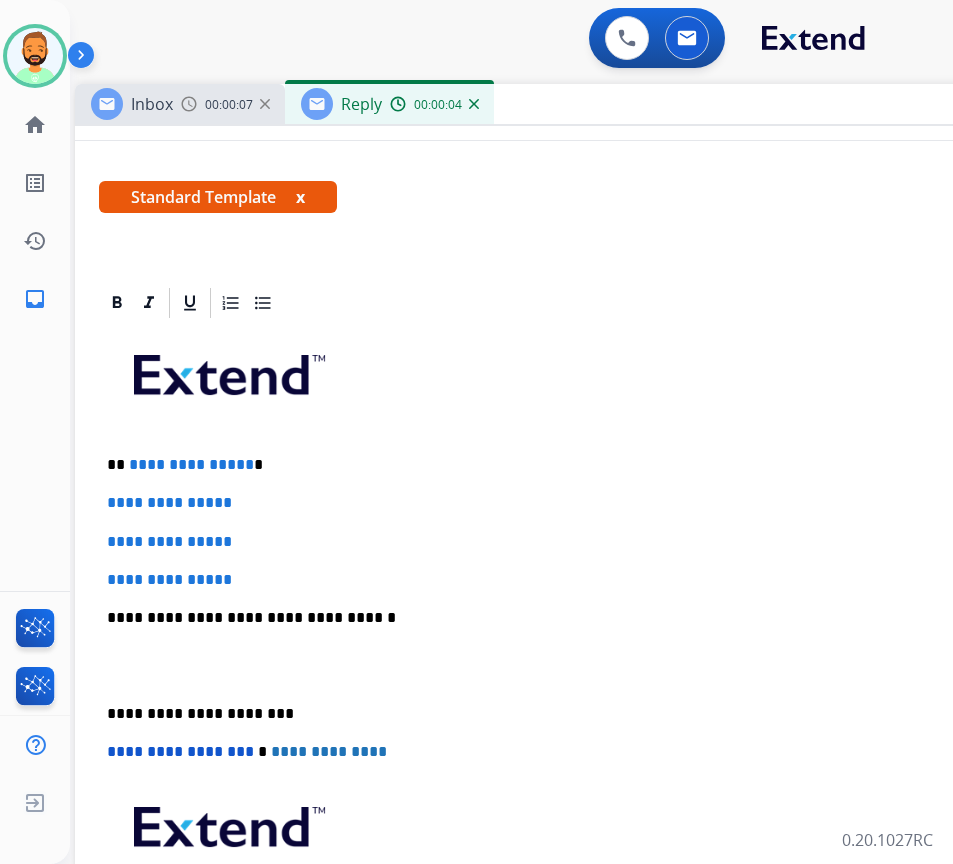 click on "**********" at bounding box center [567, 465] 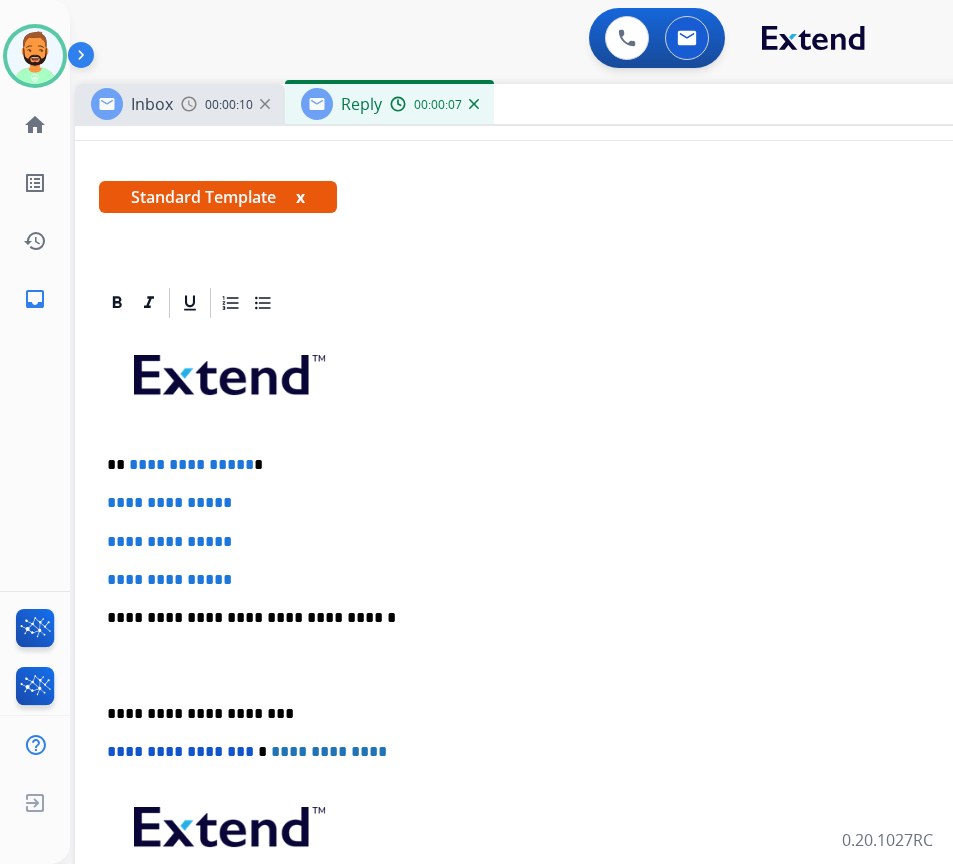 click on "**********" at bounding box center (567, 465) 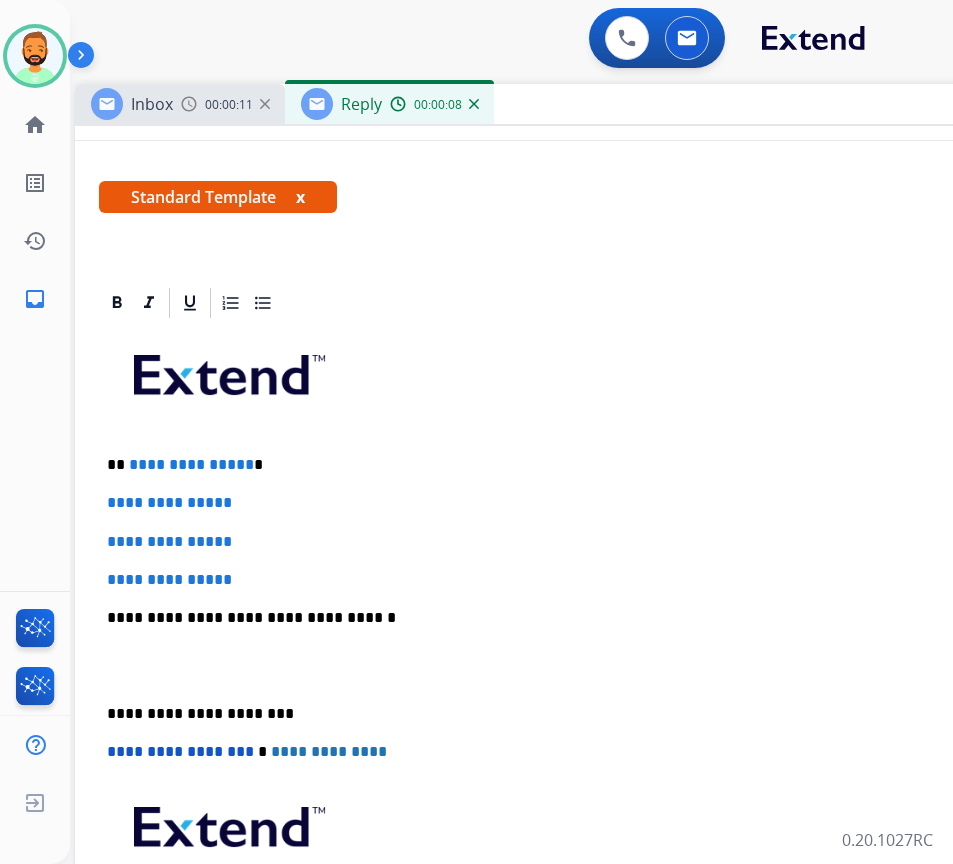 type 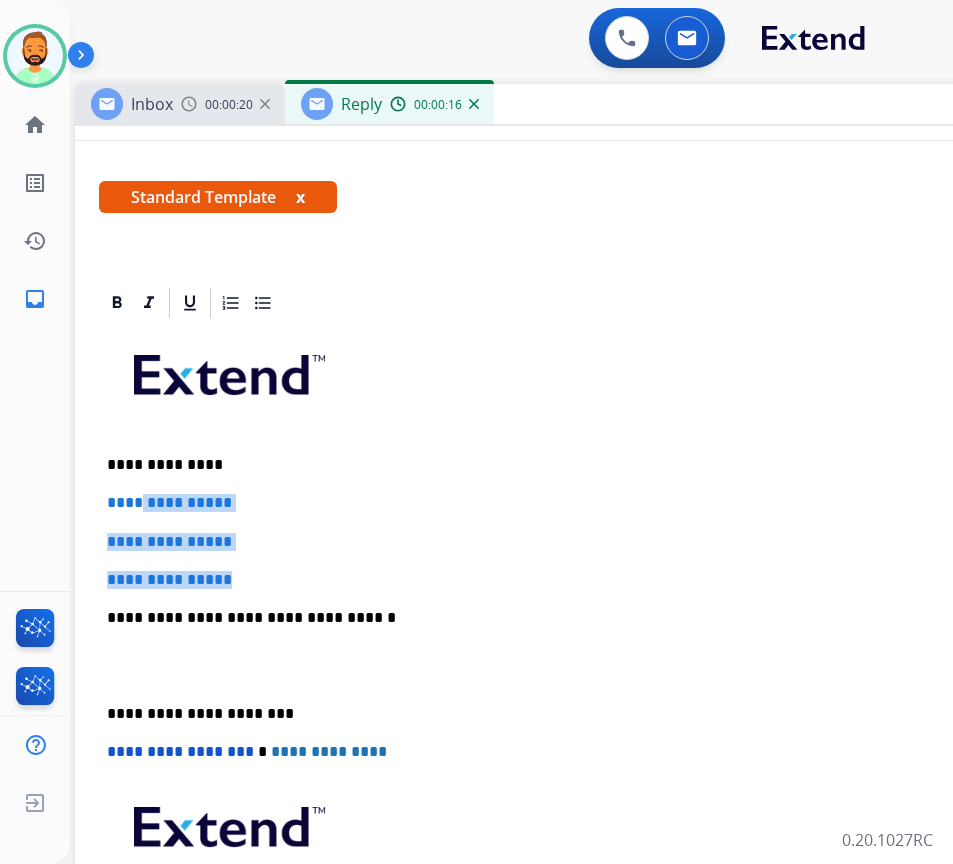 drag, startPoint x: 286, startPoint y: 579, endPoint x: 147, endPoint y: 501, distance: 159.38947 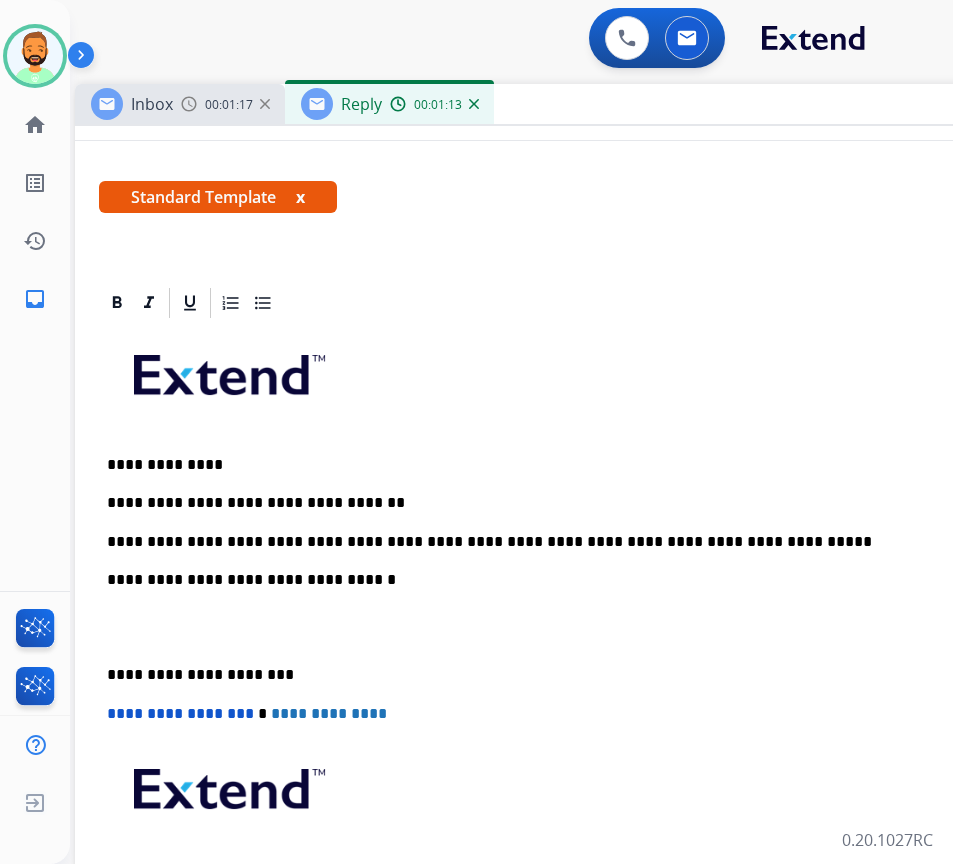 click on "**********" at bounding box center (567, 542) 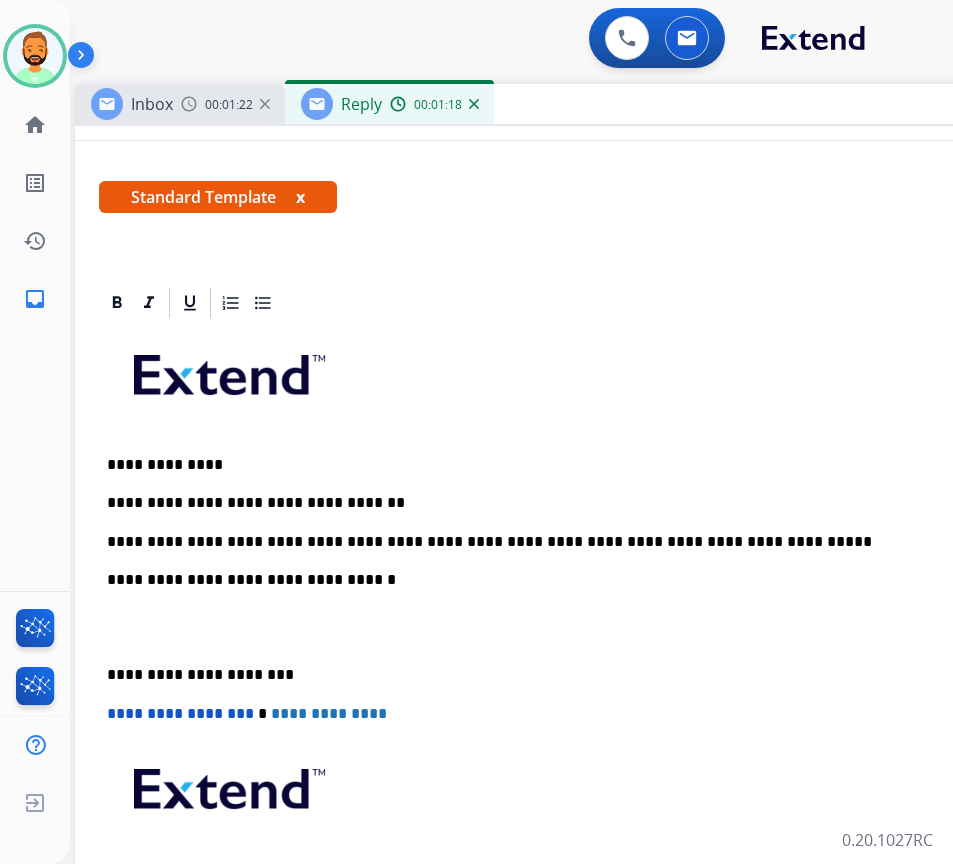 click on "**********" at bounding box center [575, 646] 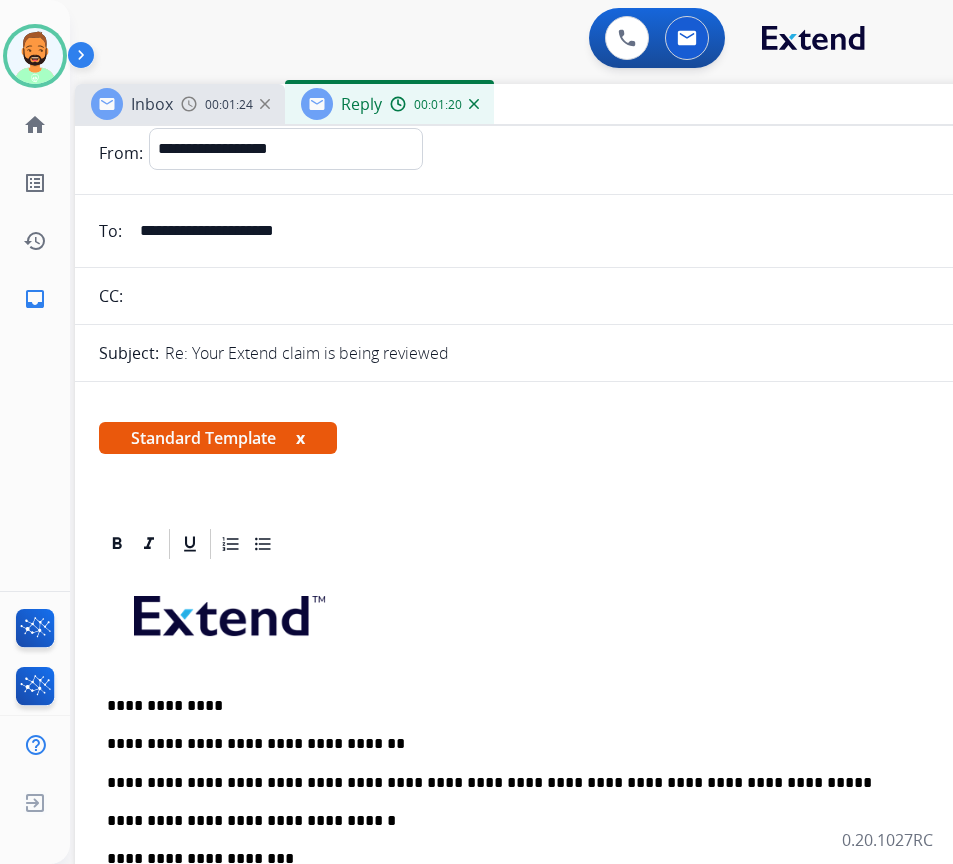 scroll, scrollTop: 0, scrollLeft: 0, axis: both 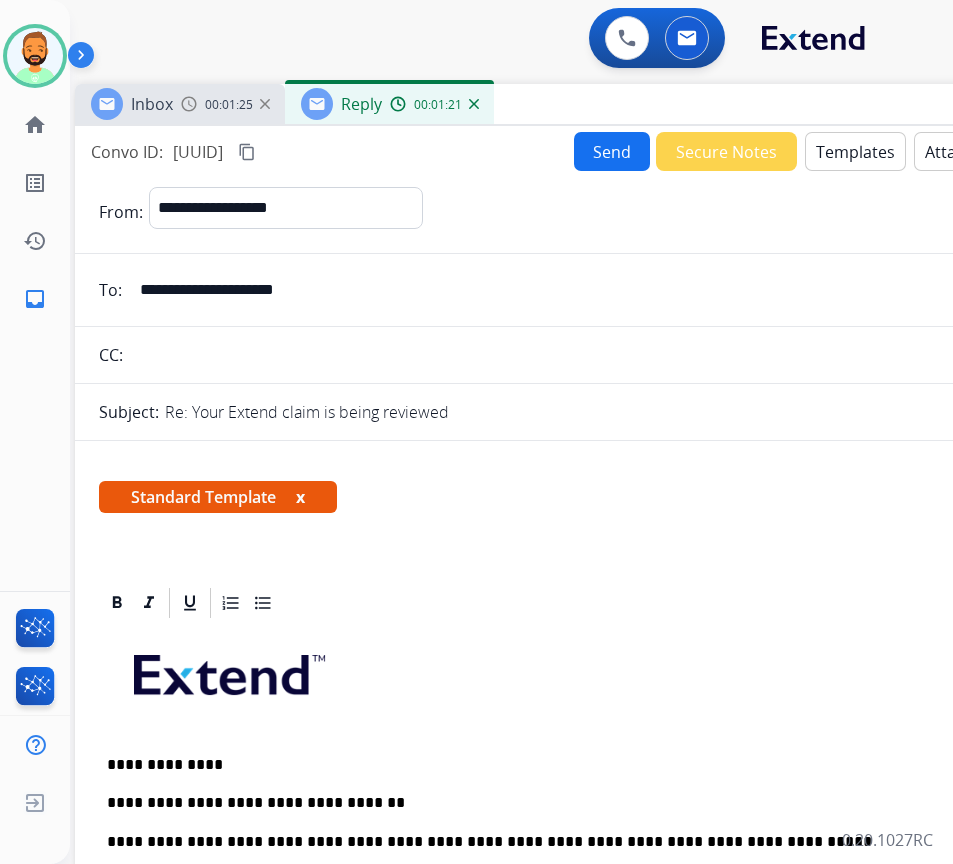 click on "Send" at bounding box center (612, 151) 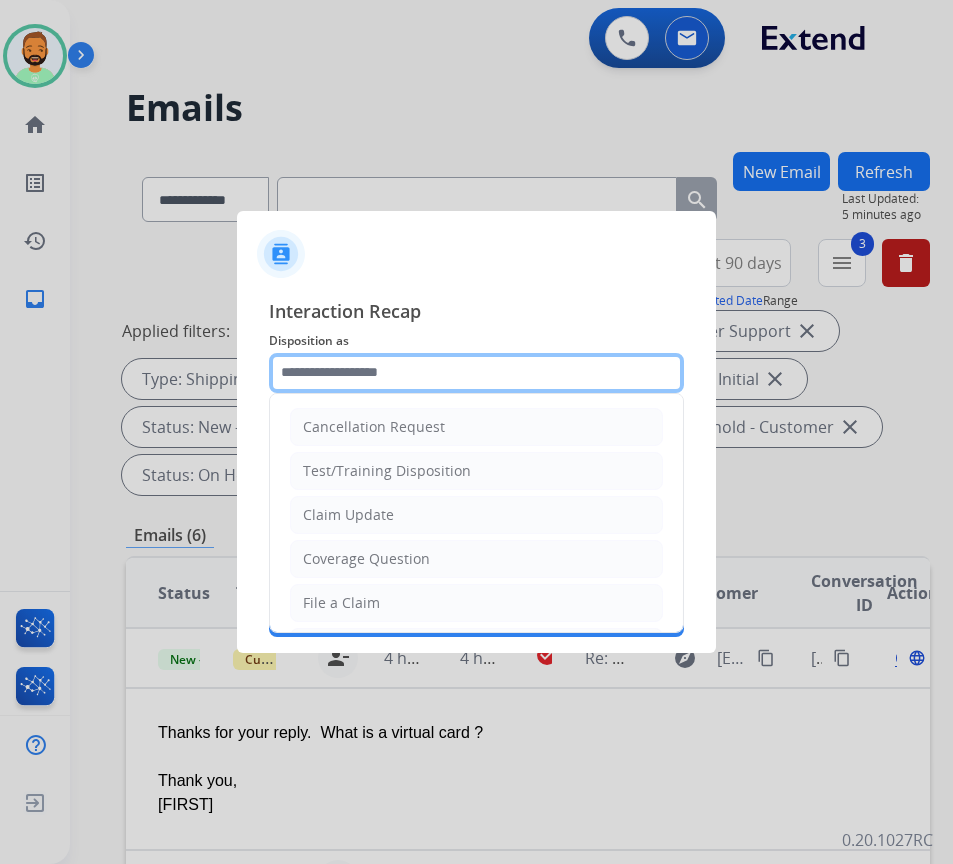 click 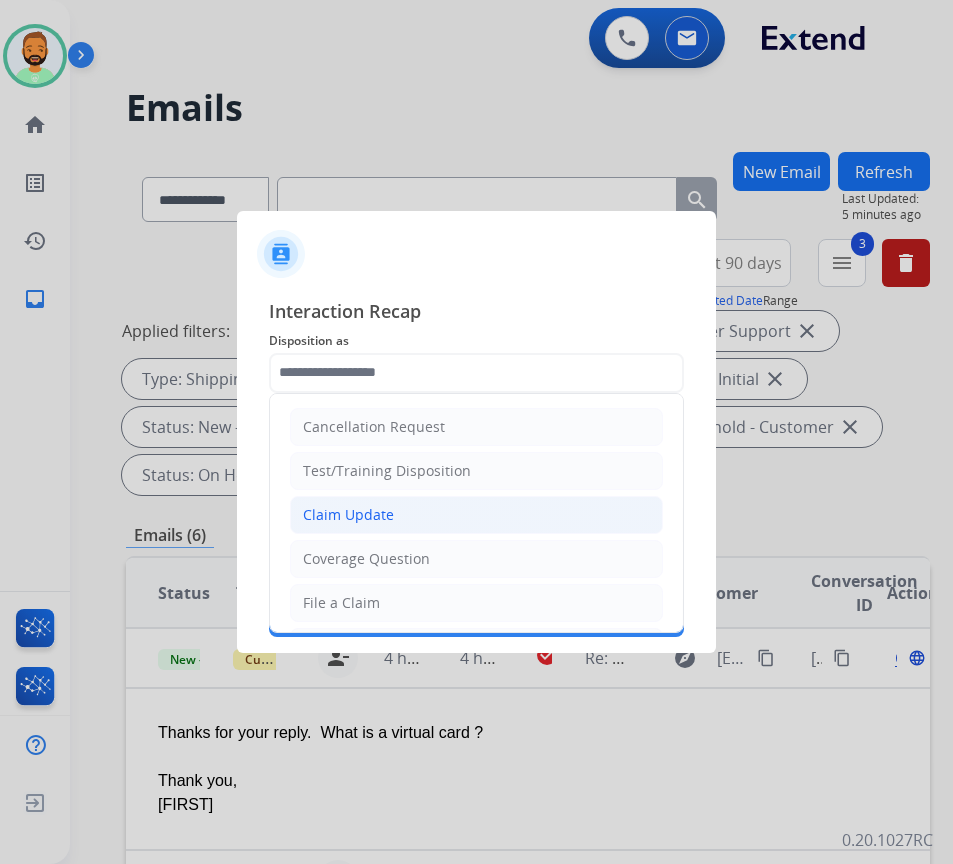 click on "Claim Update" 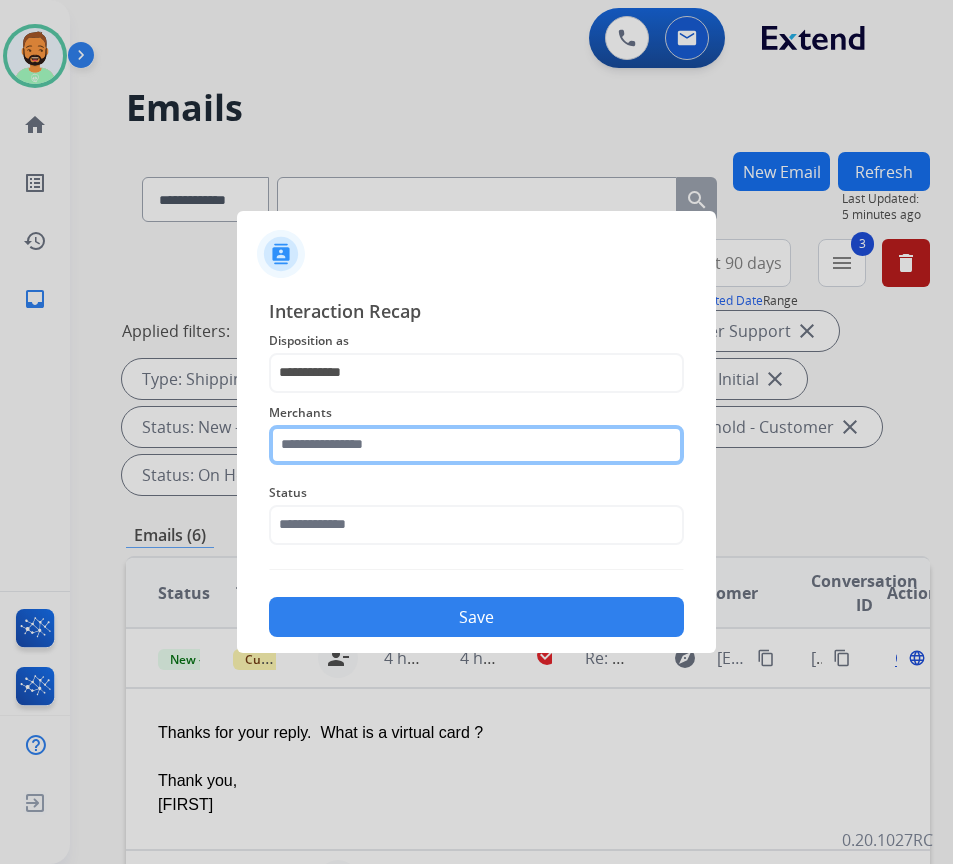 click 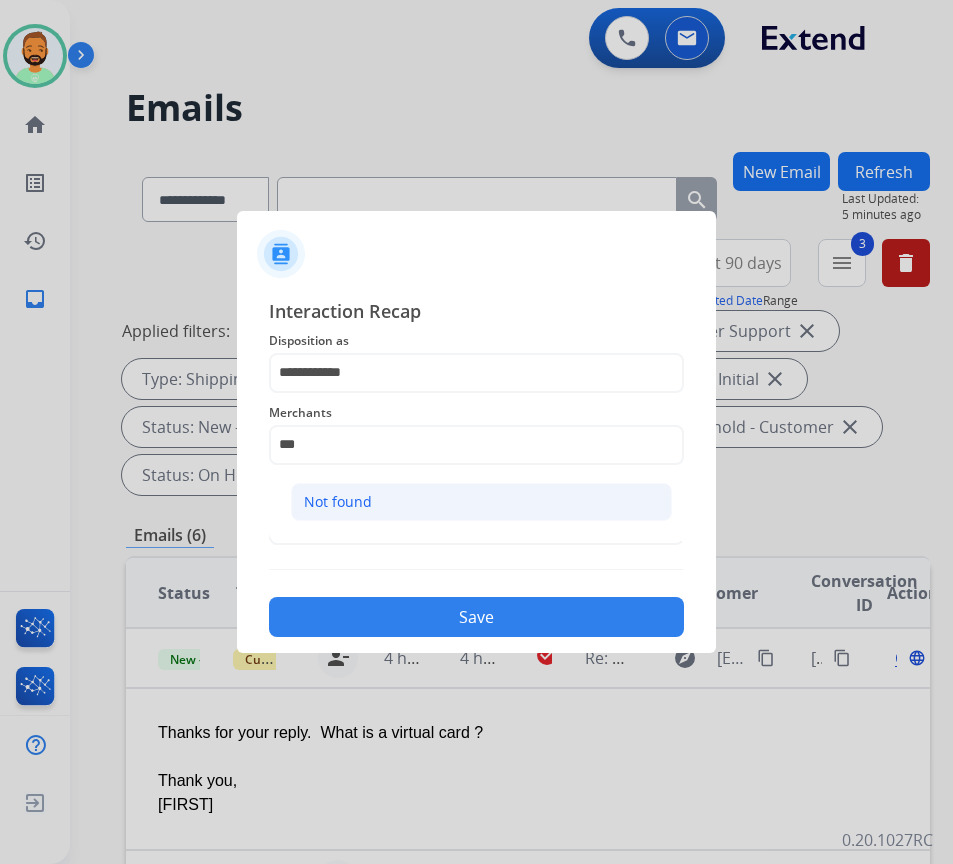 click on "Not found" 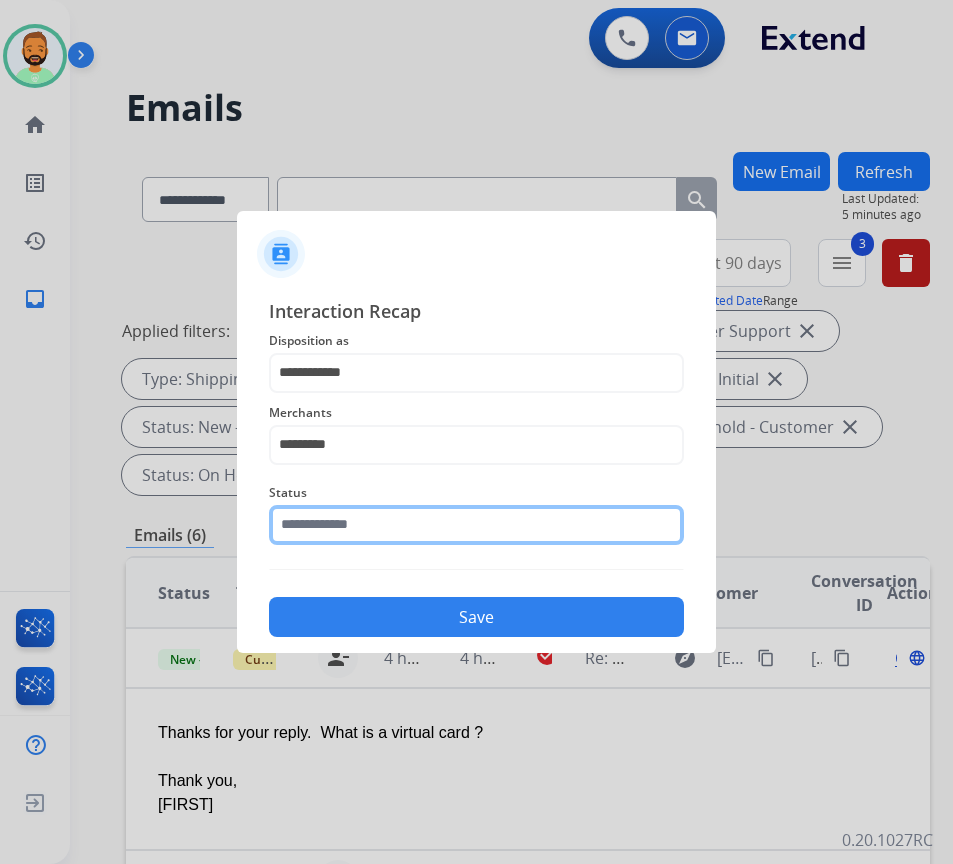 click 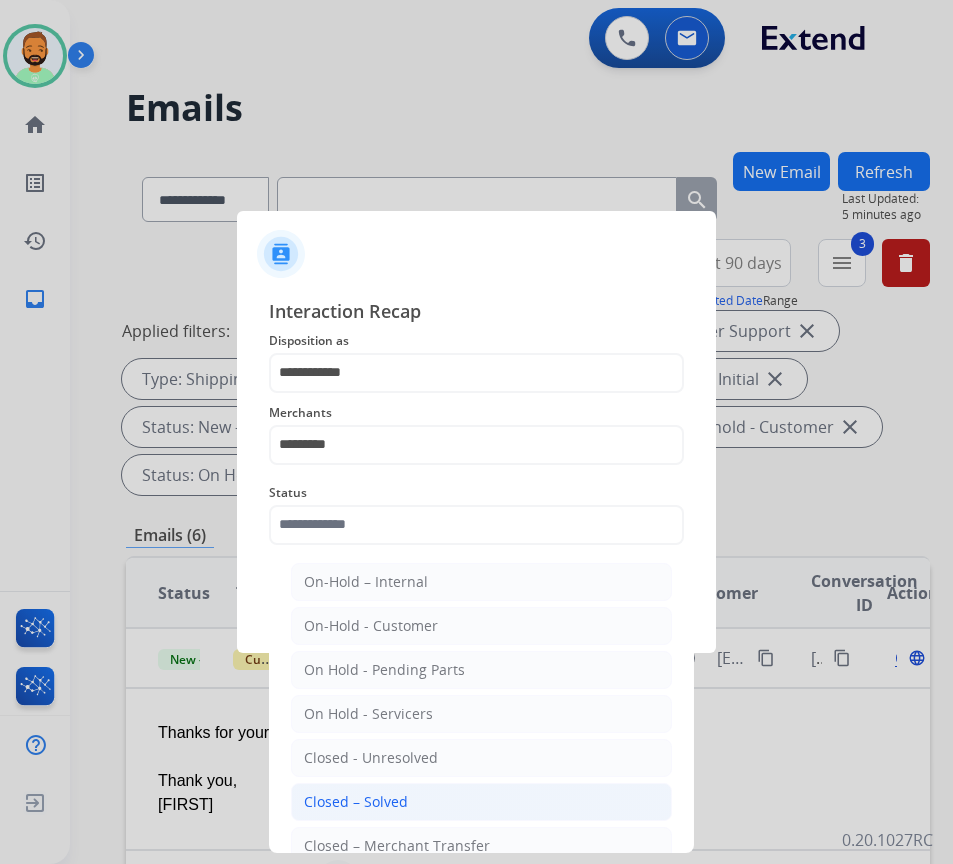 click on "Closed – Solved" 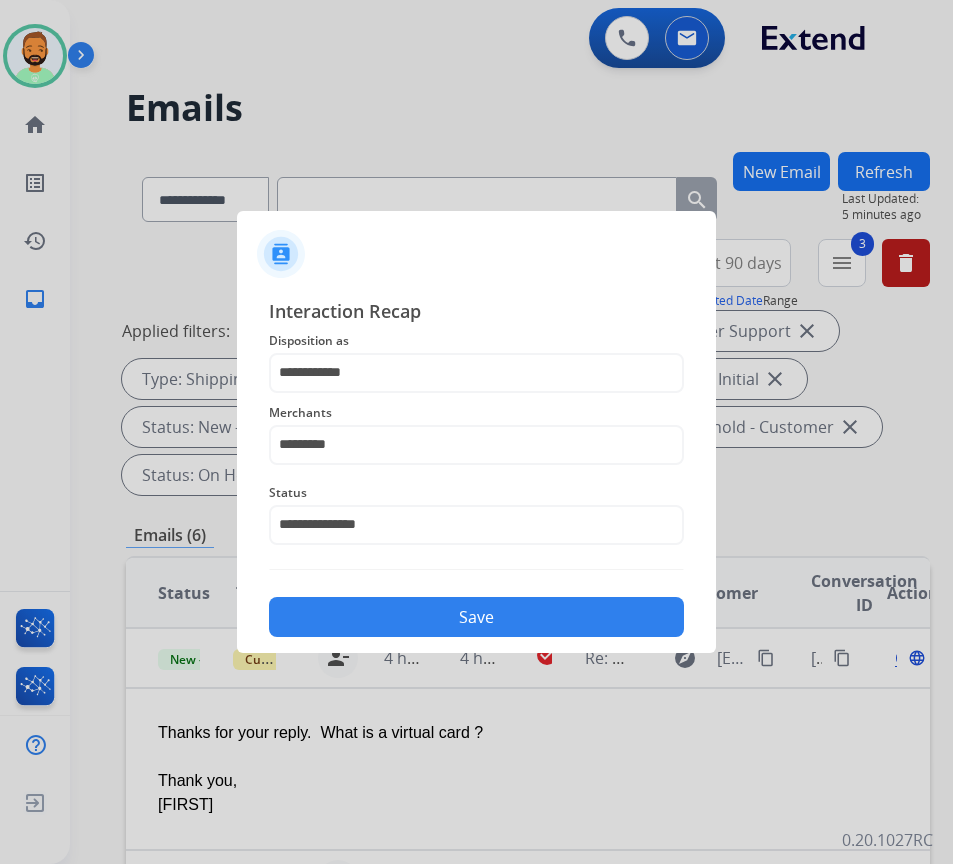 click on "Save" 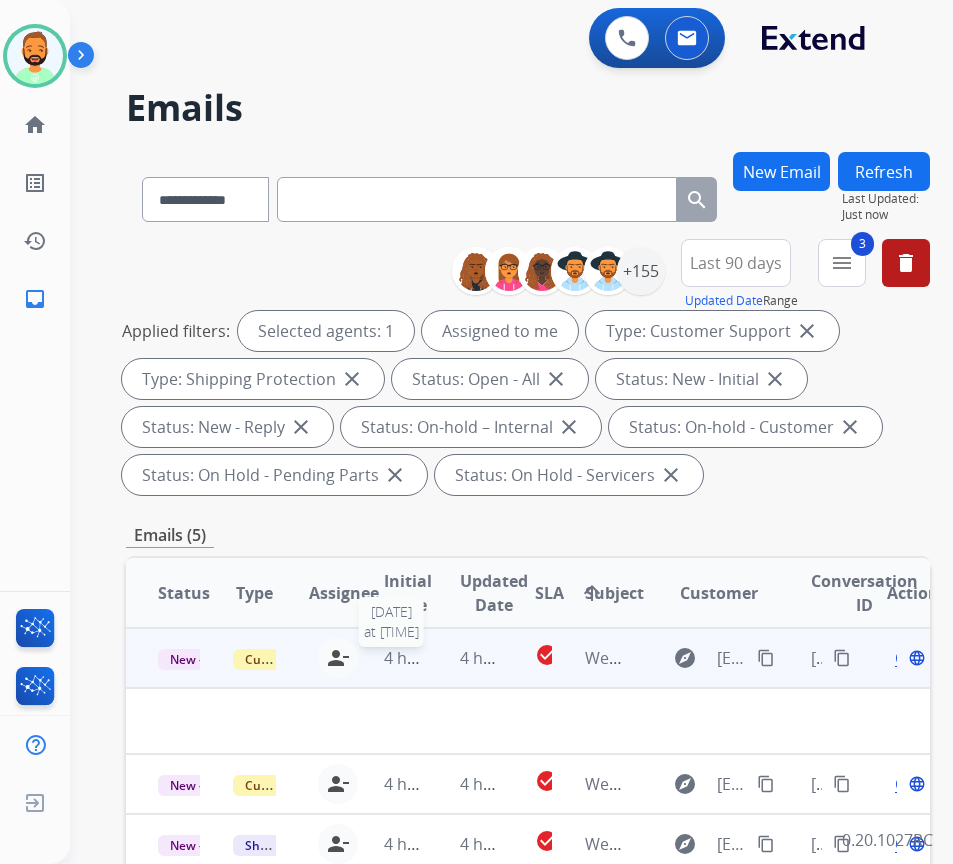 click on "4 hours ago" at bounding box center [429, 658] 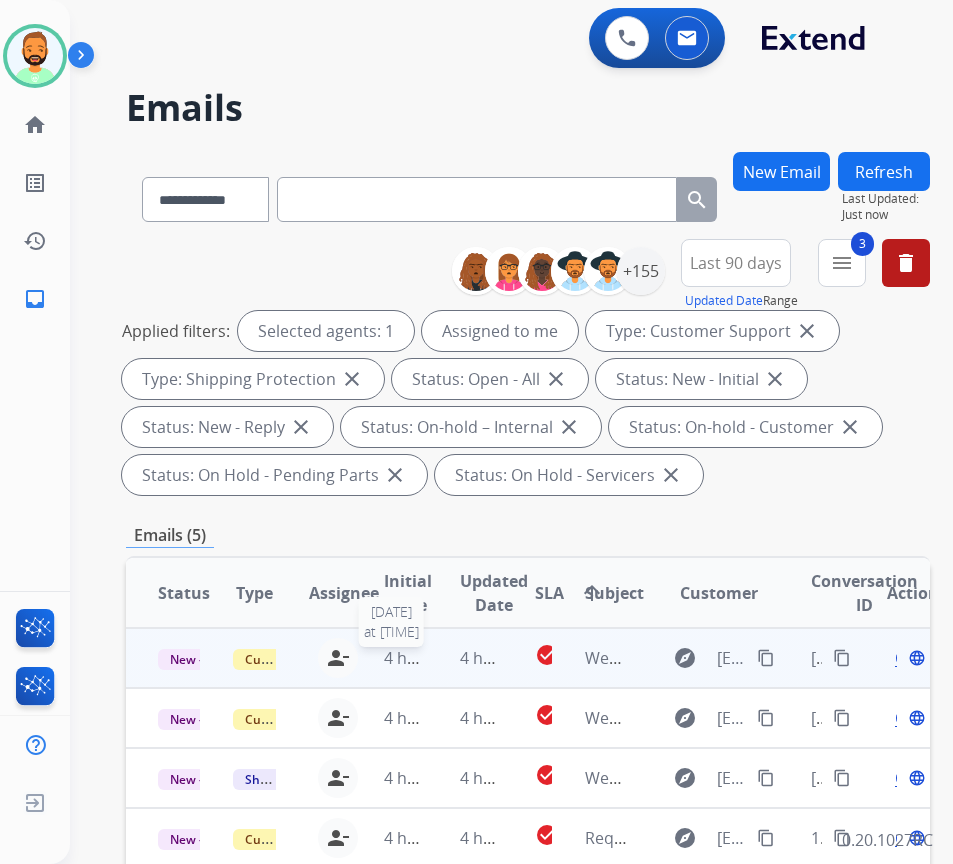 click on "4 hours ago" at bounding box center (429, 658) 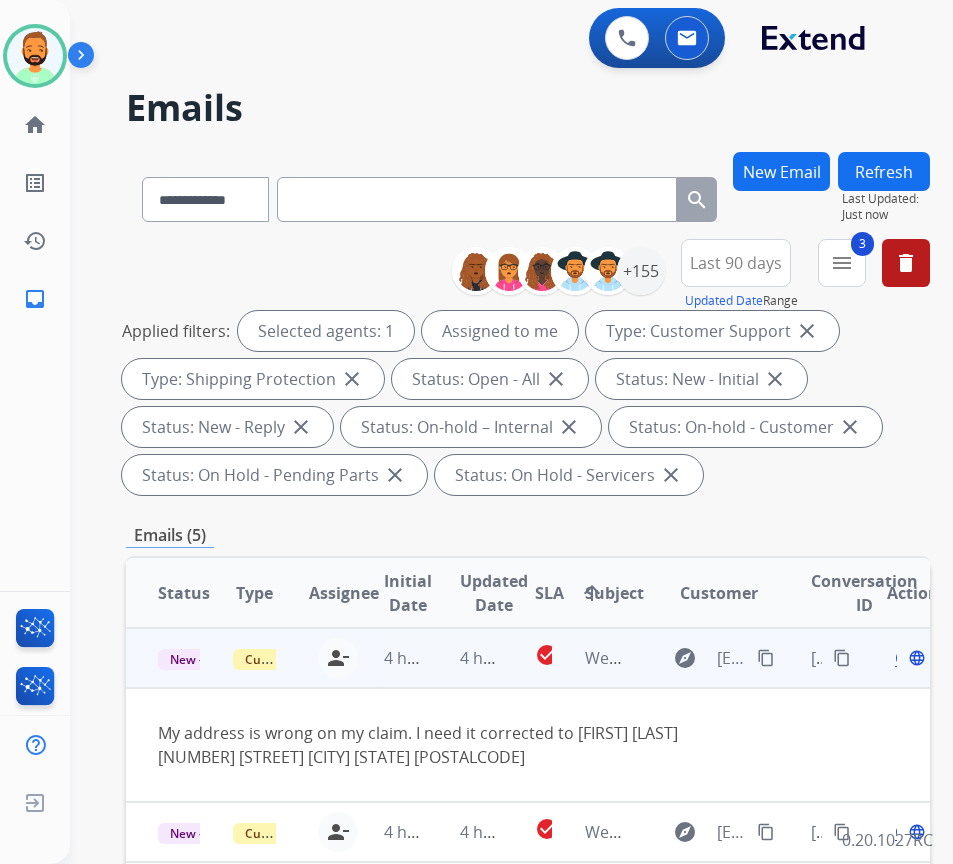 click on "content_copy" at bounding box center [766, 658] 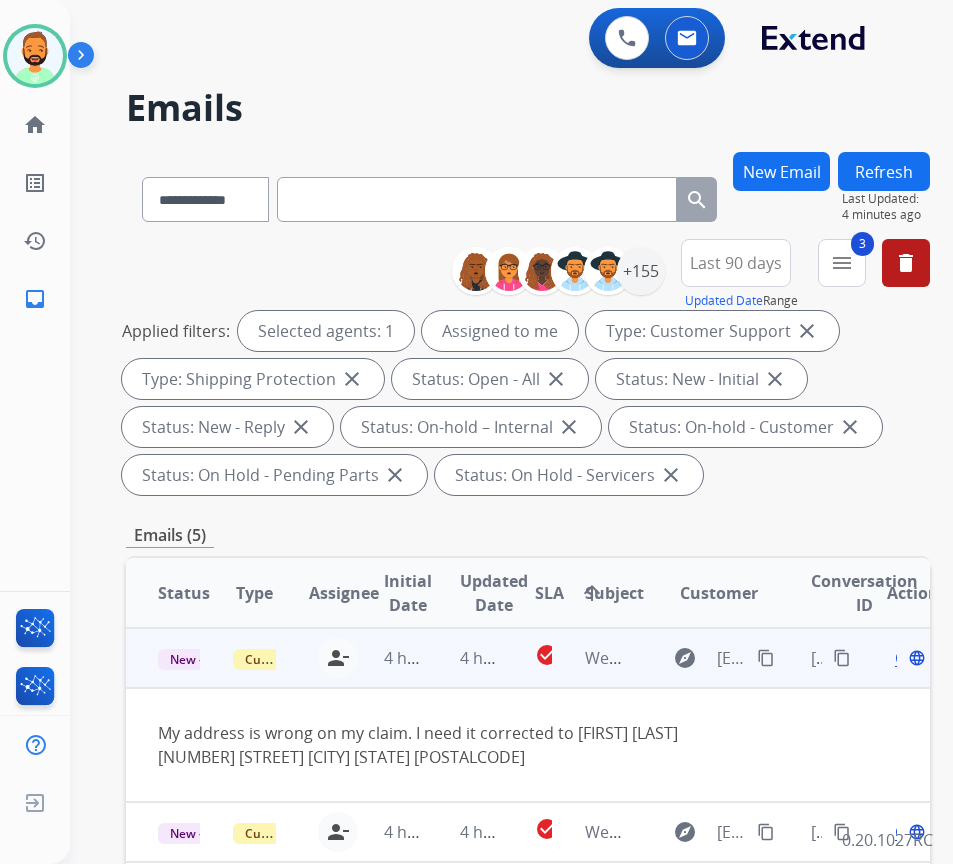 click on "Open" at bounding box center (915, 658) 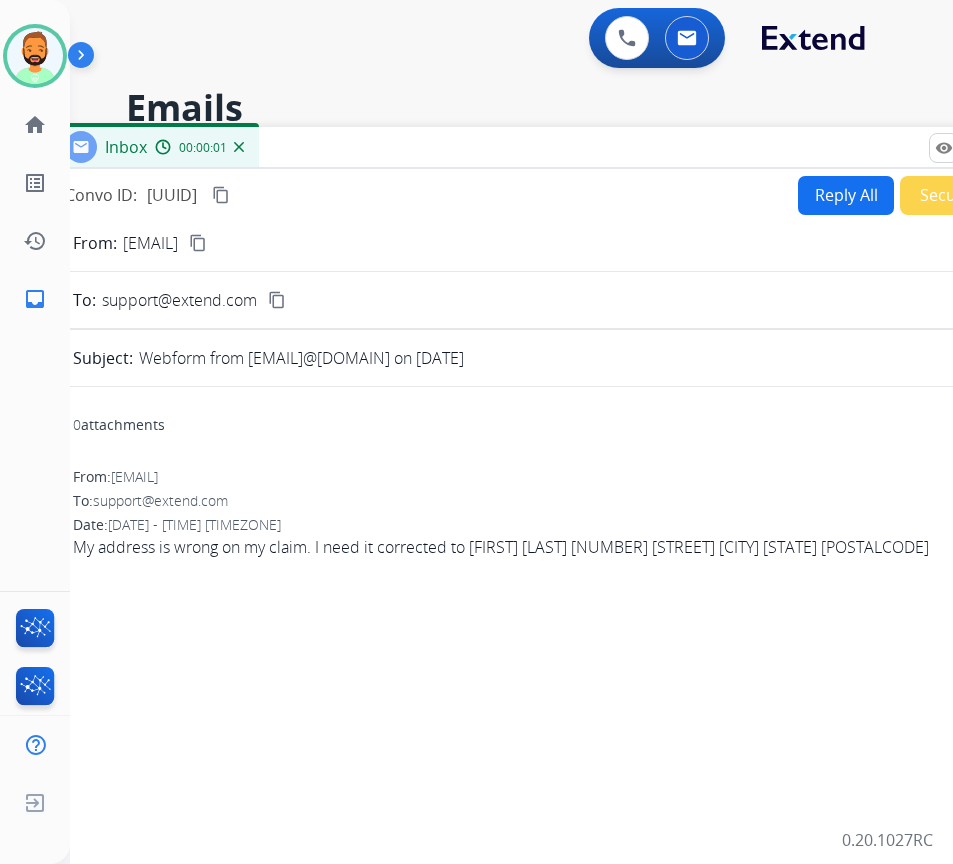 drag, startPoint x: 439, startPoint y: 156, endPoint x: 583, endPoint y: 161, distance: 144.08678 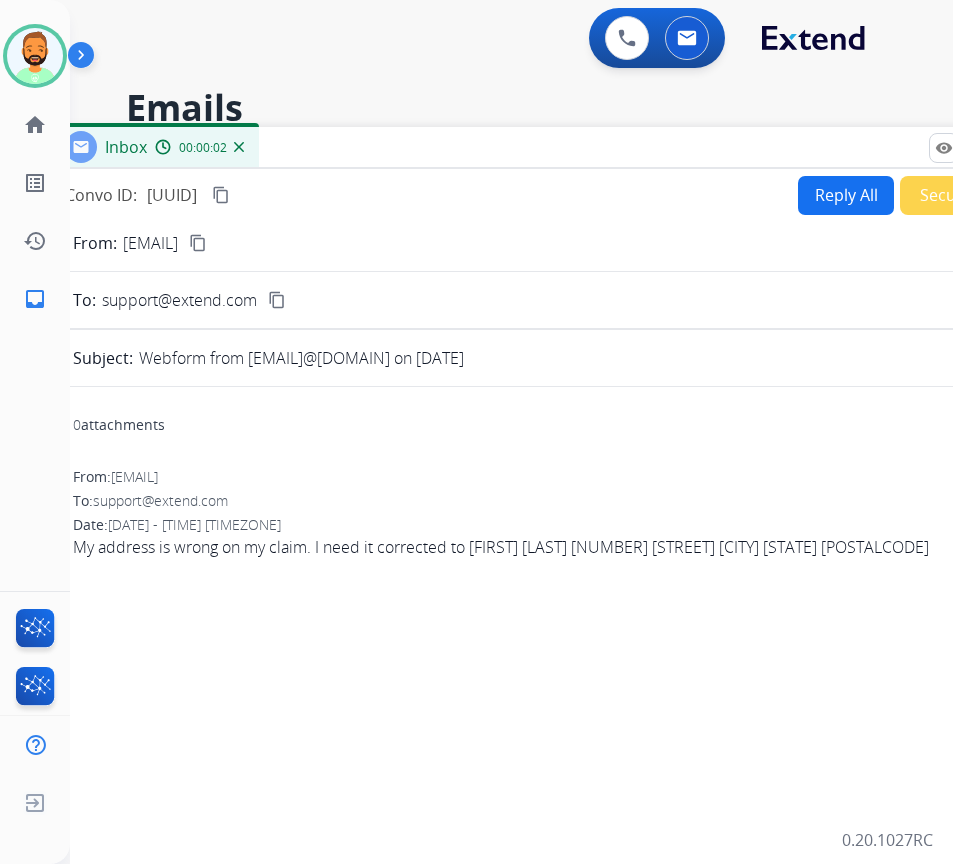 click on "Reply All" at bounding box center [846, 195] 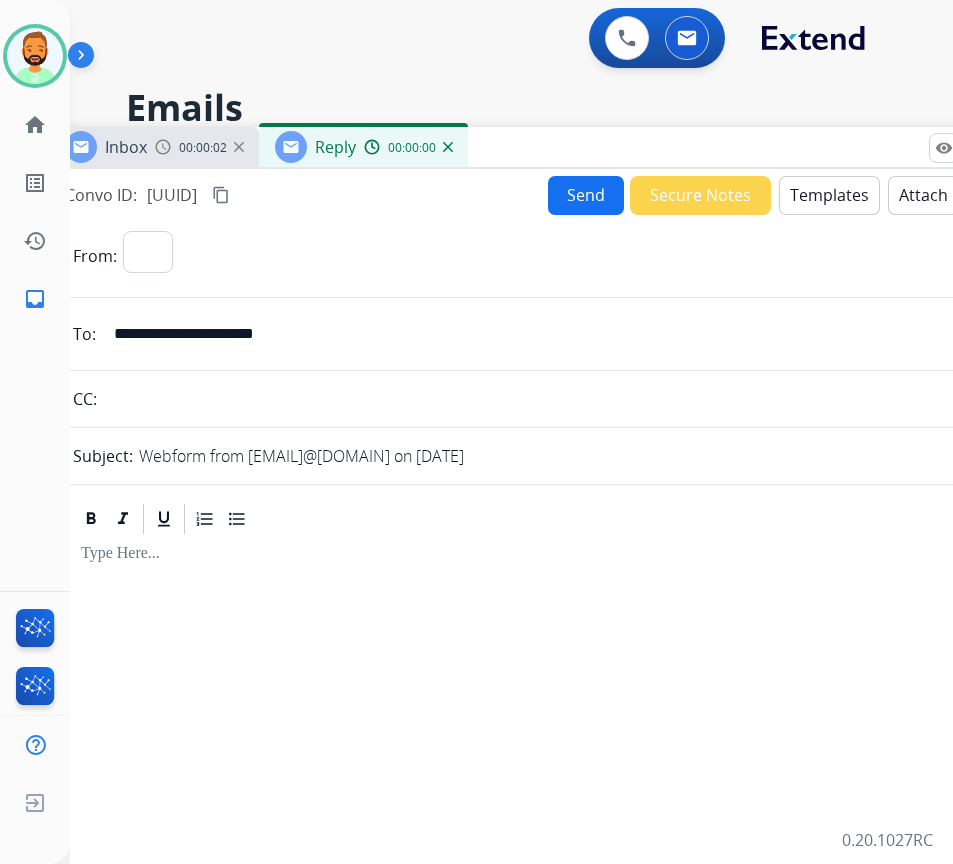select on "**********" 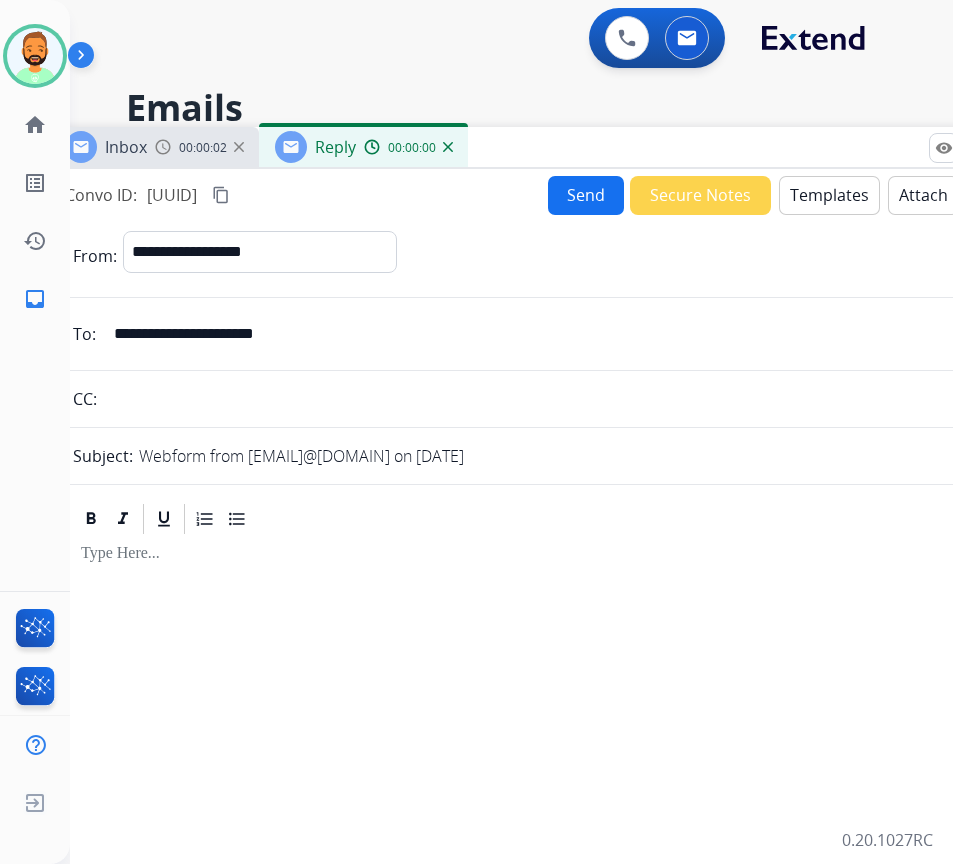 click on "Templates" at bounding box center (829, 195) 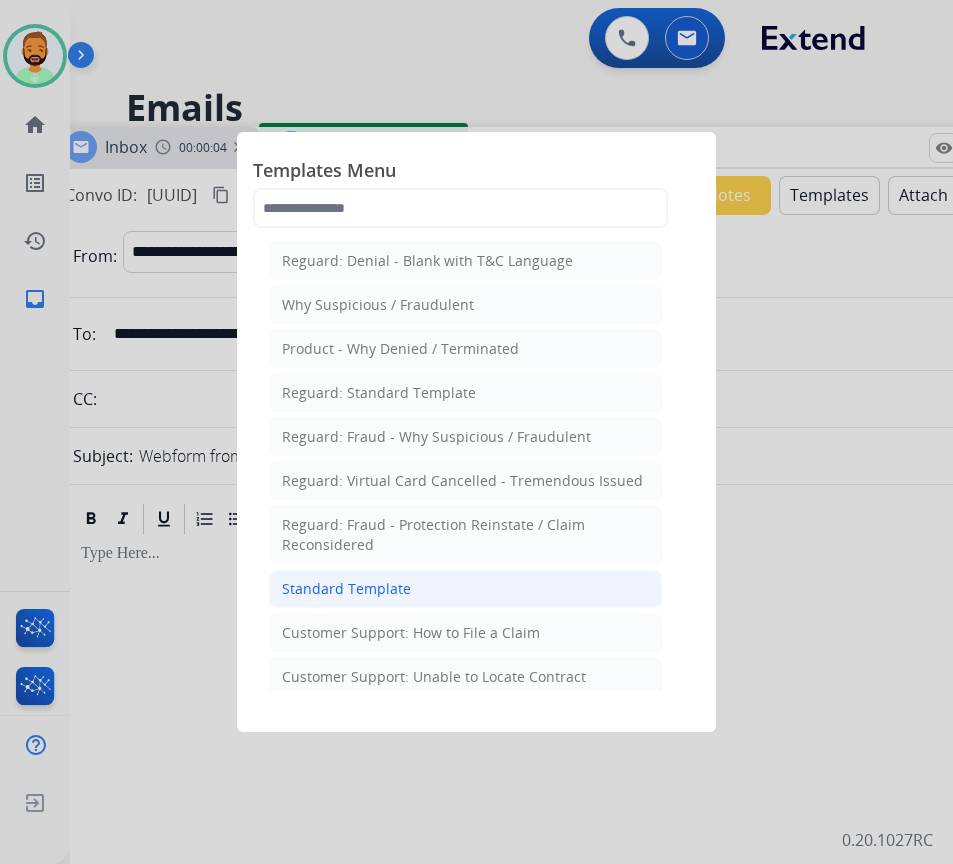 click on "Standard Template" 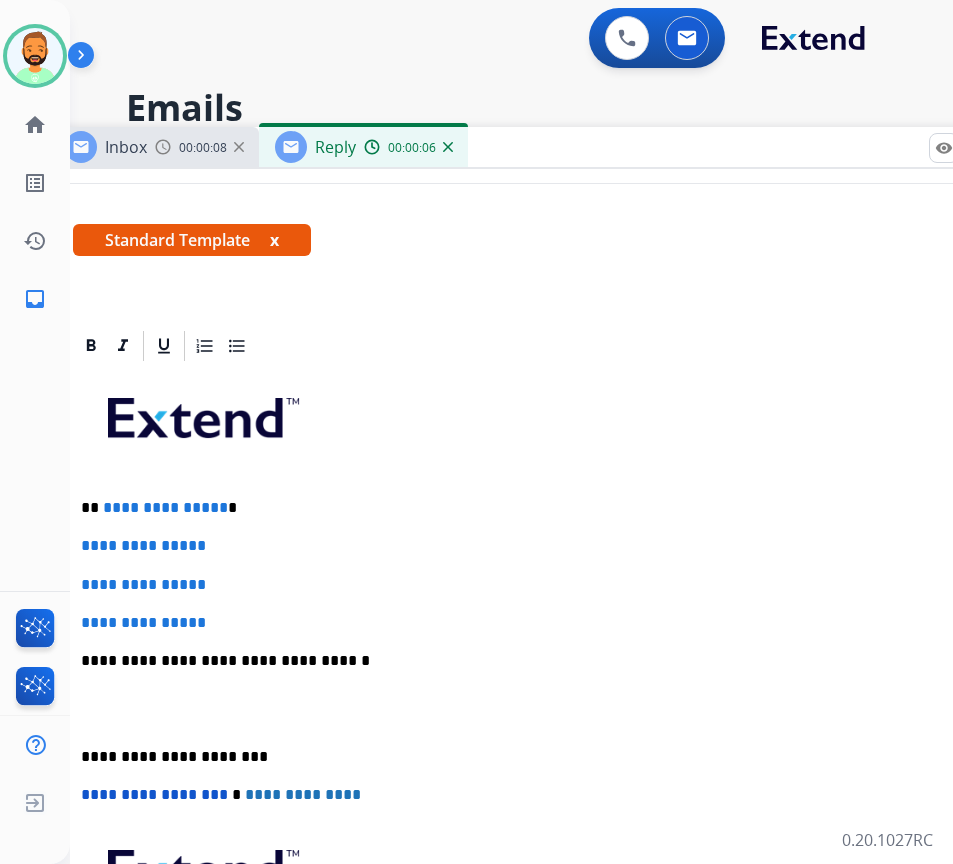 scroll, scrollTop: 401, scrollLeft: 0, axis: vertical 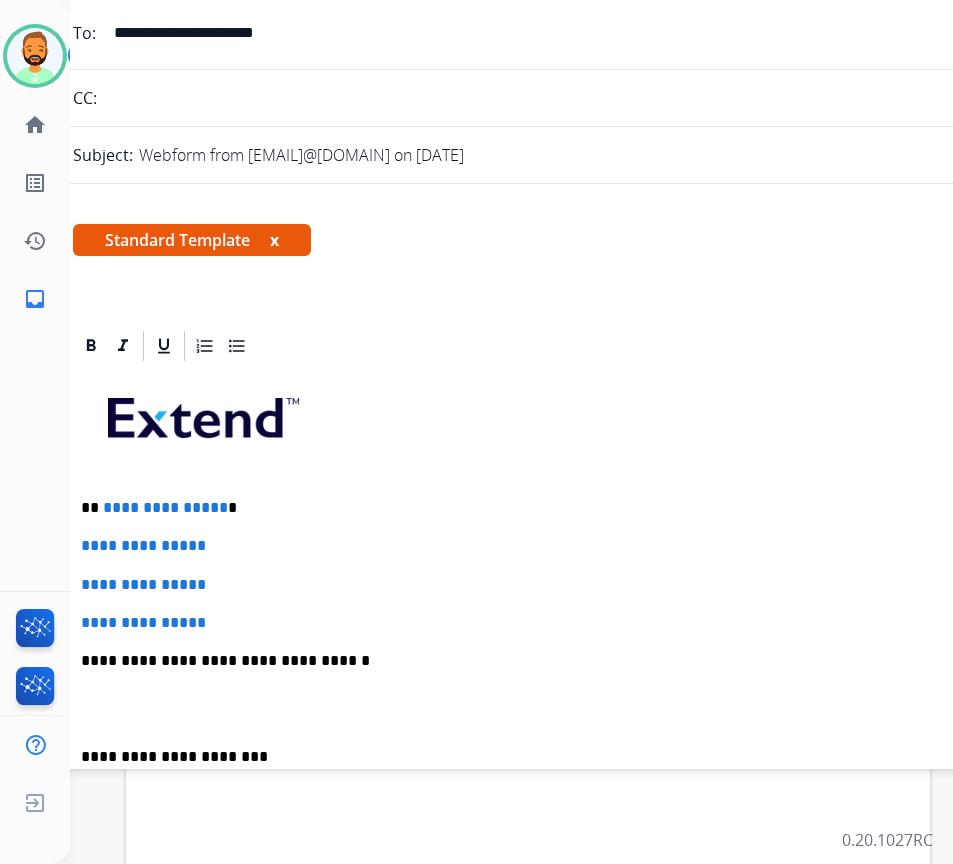click on "**********" at bounding box center [549, 708] 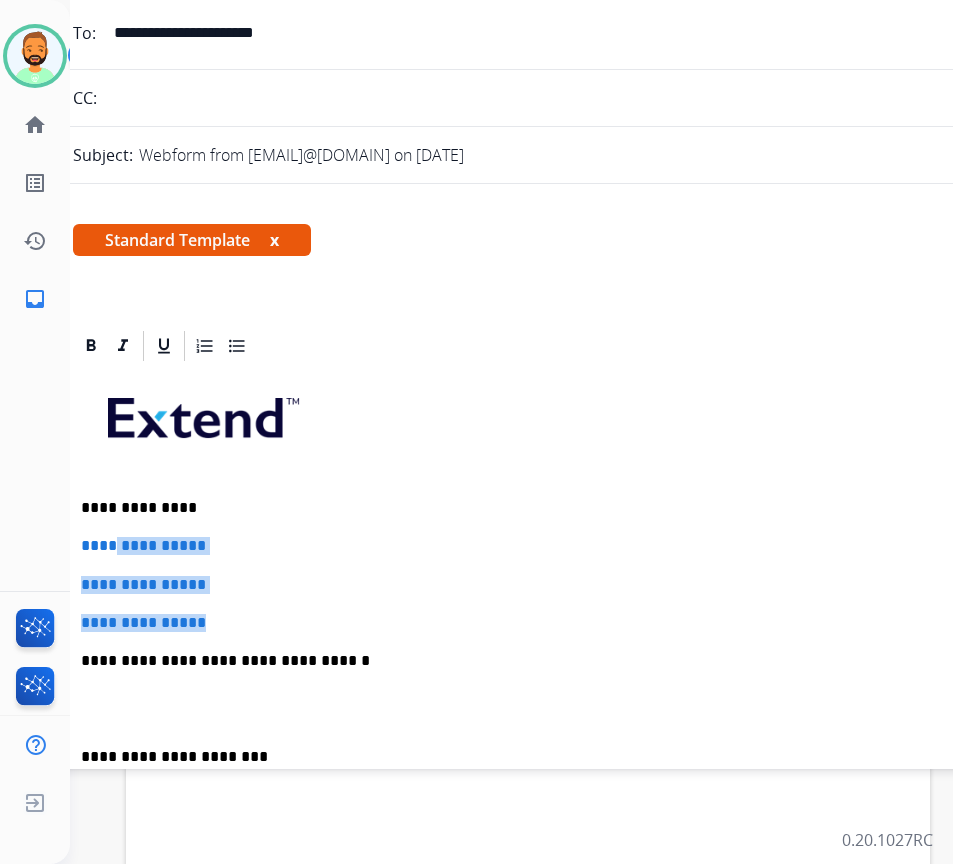 drag, startPoint x: 231, startPoint y: 630, endPoint x: 122, endPoint y: 525, distance: 151.34729 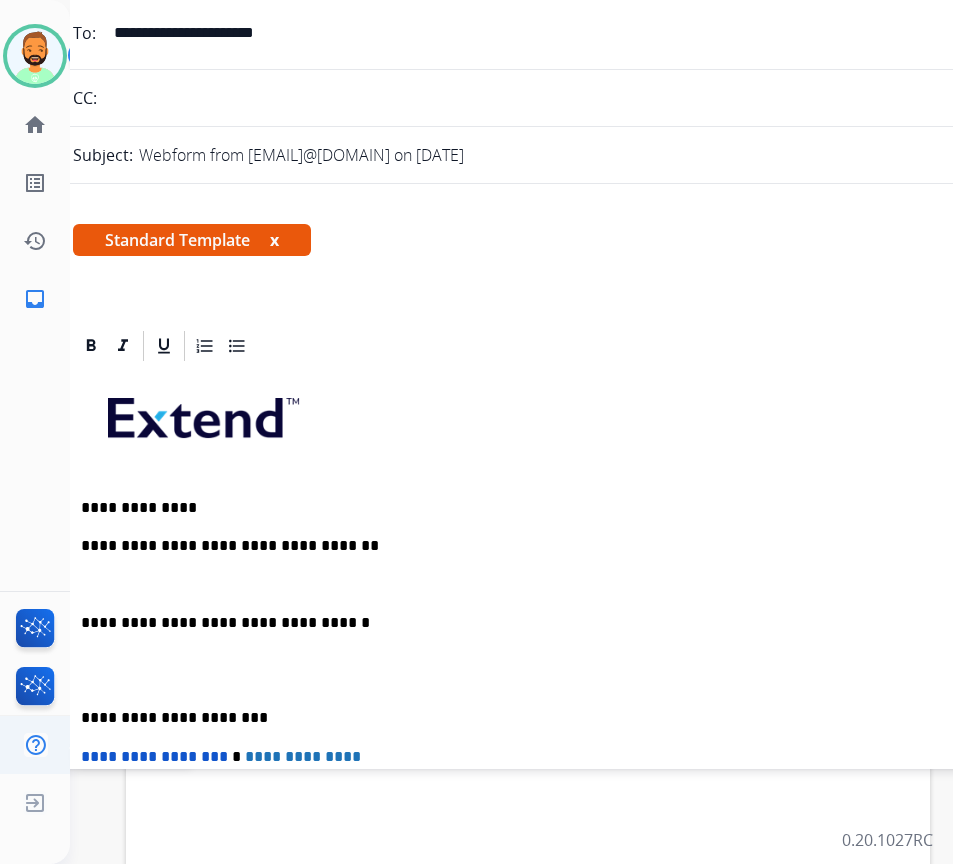 click on "Help Center  Help Center" 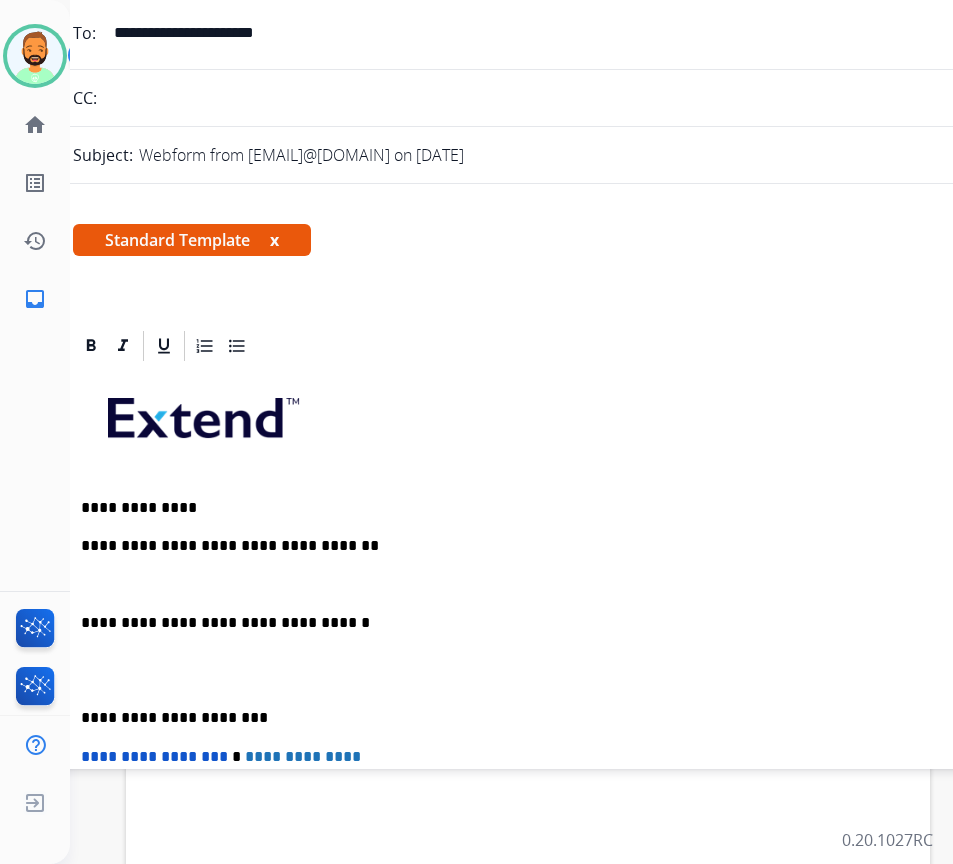 click on "**********" at bounding box center (541, 718) 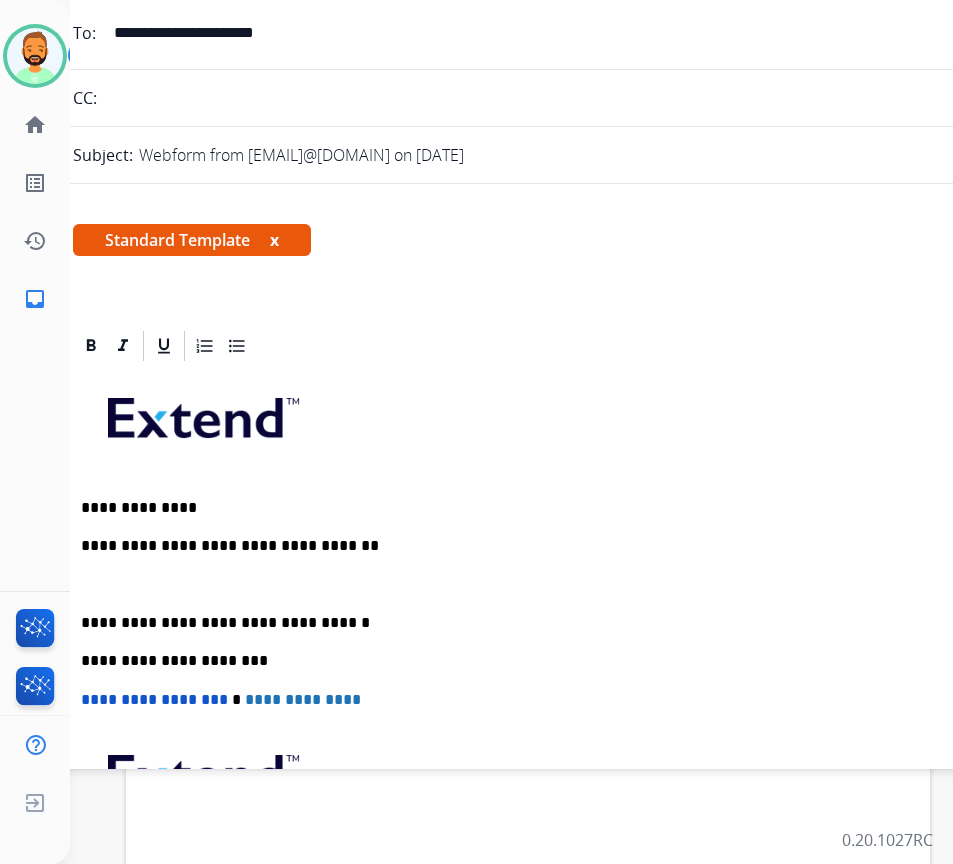 click at bounding box center (549, 585) 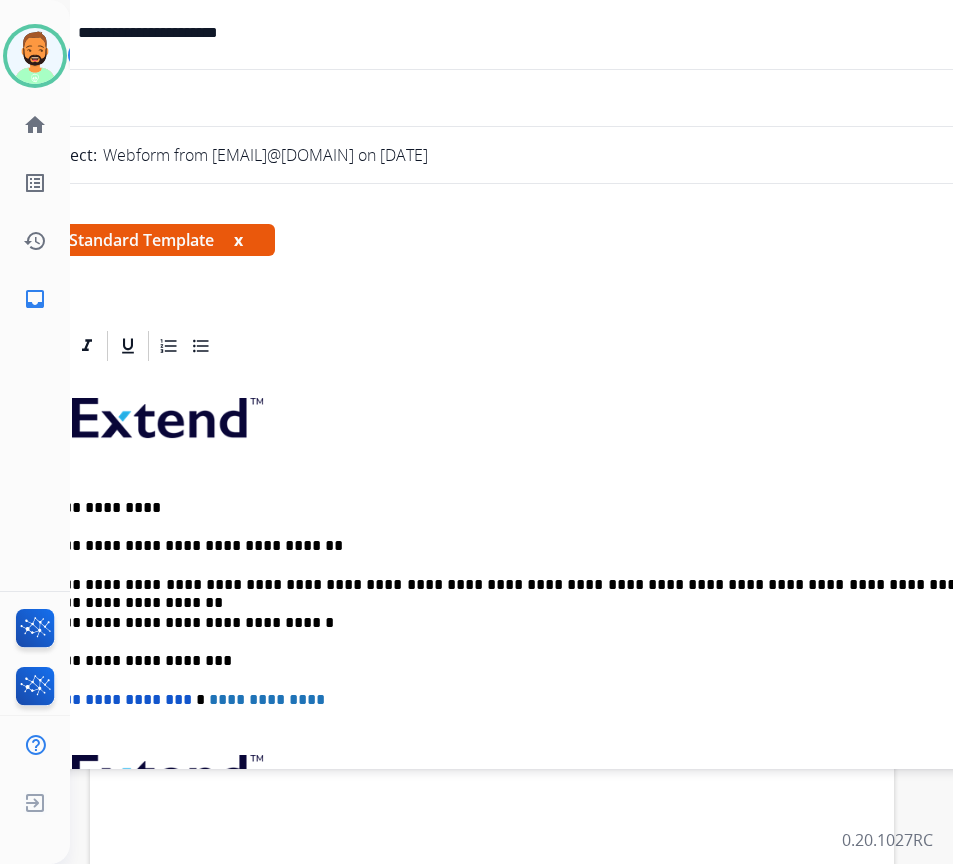 scroll, scrollTop: 300, scrollLeft: 42, axis: both 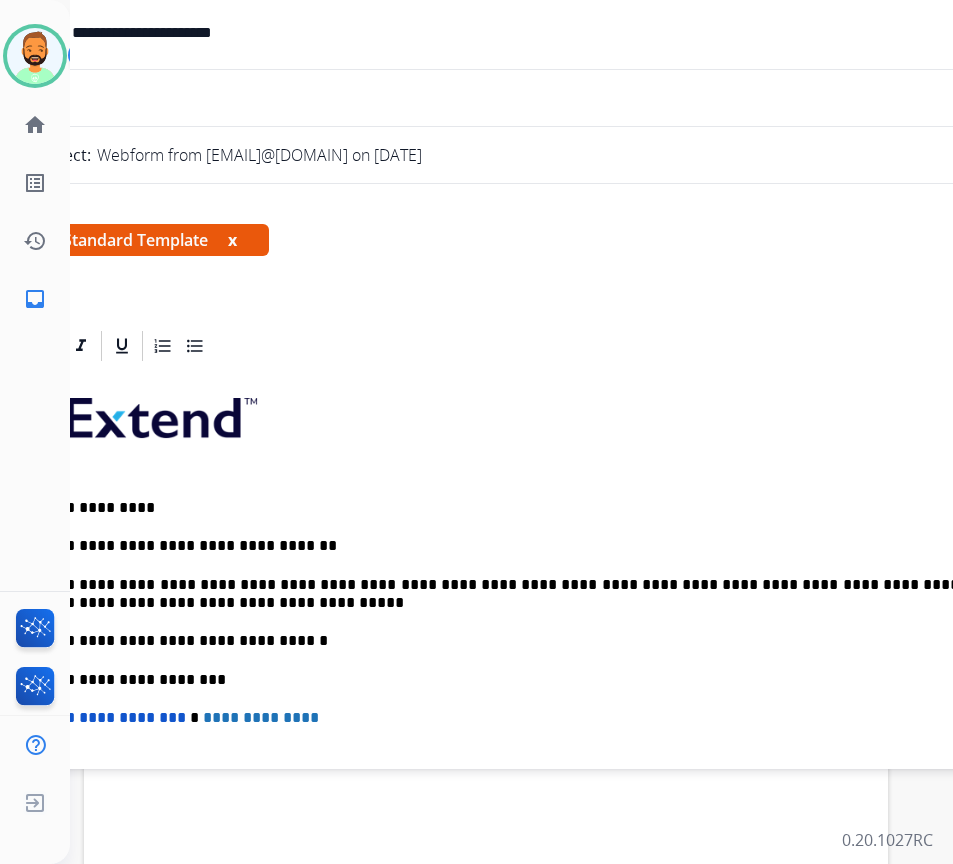 click on "**********" at bounding box center [499, 594] 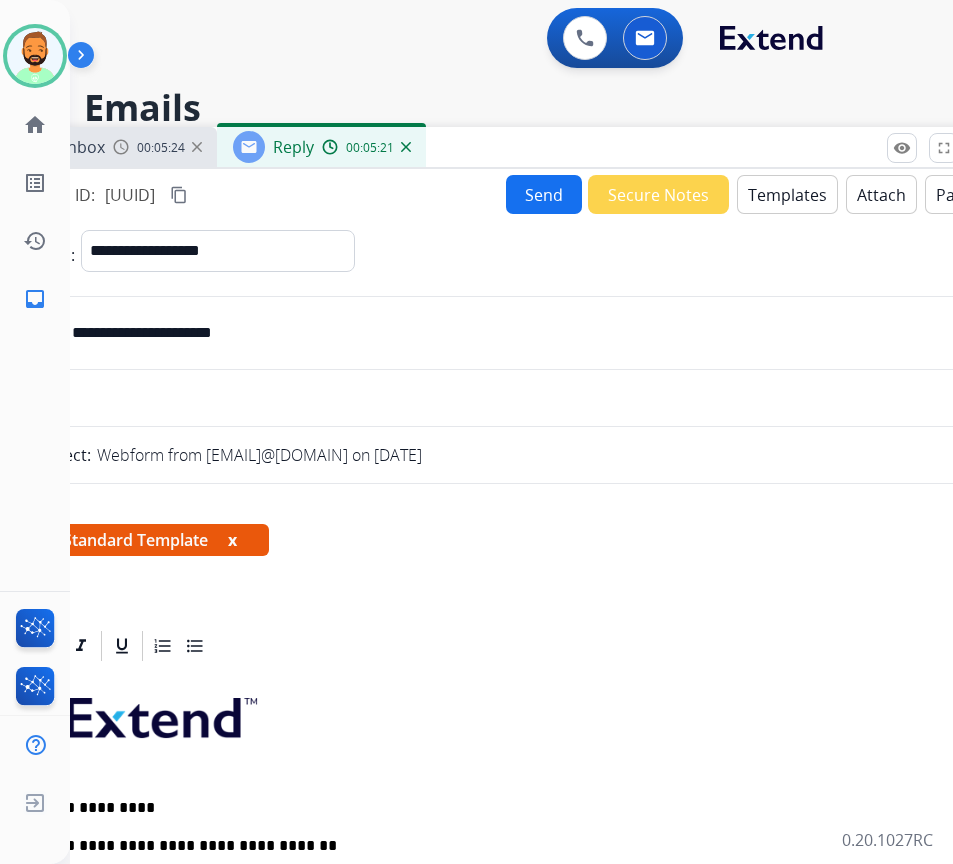 click on "Send" at bounding box center [544, 194] 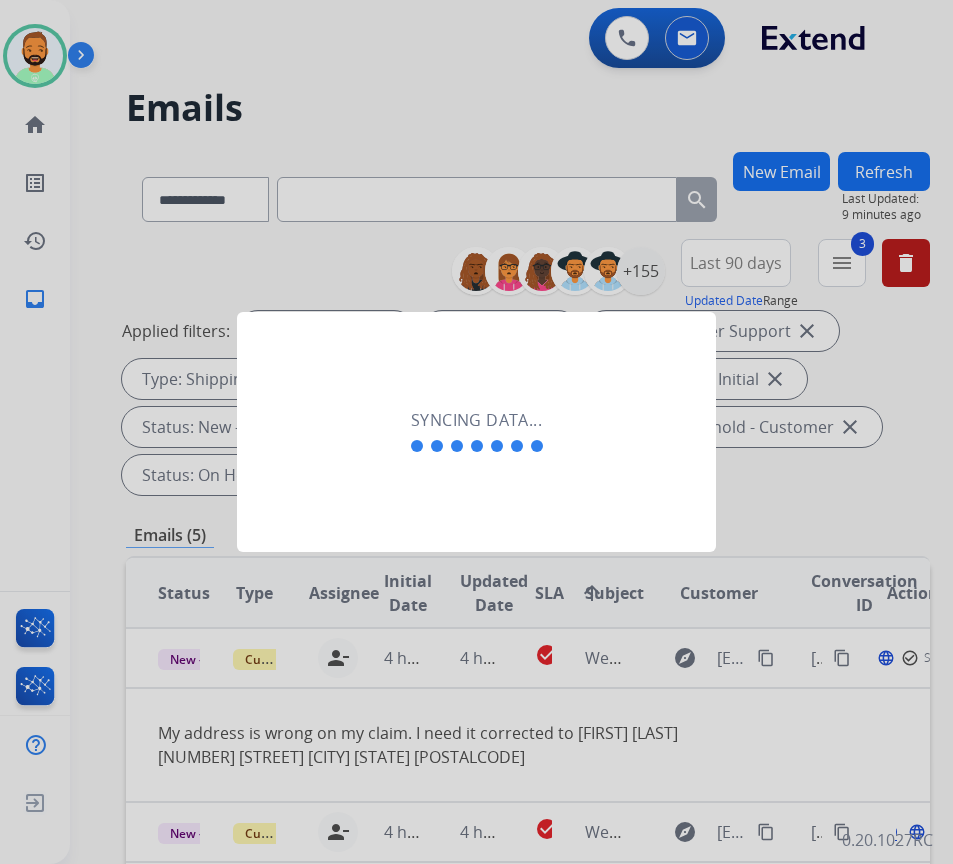 scroll, scrollTop: 0, scrollLeft: 3, axis: horizontal 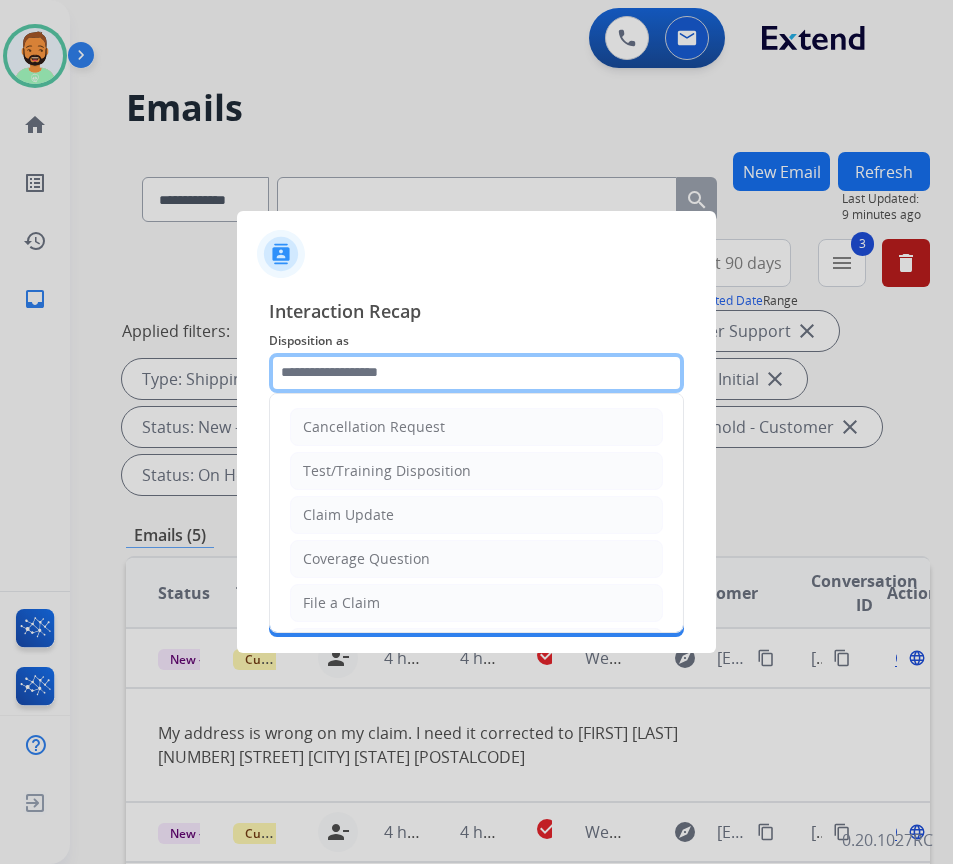 click 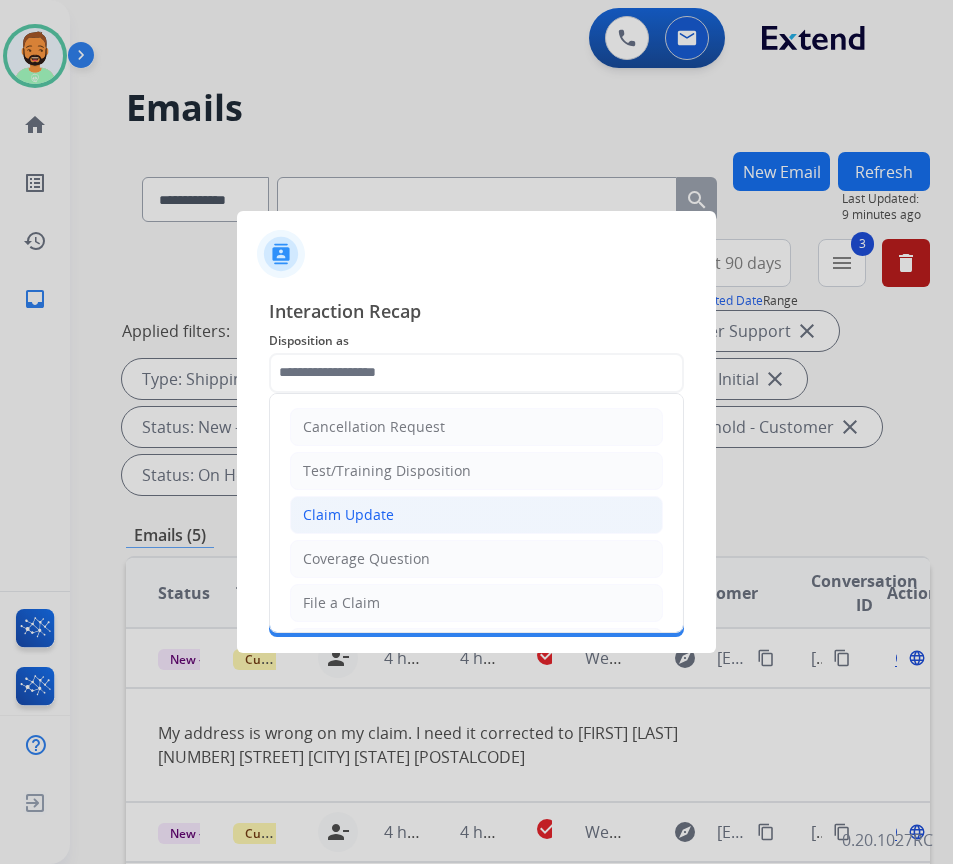 click on "Claim Update" 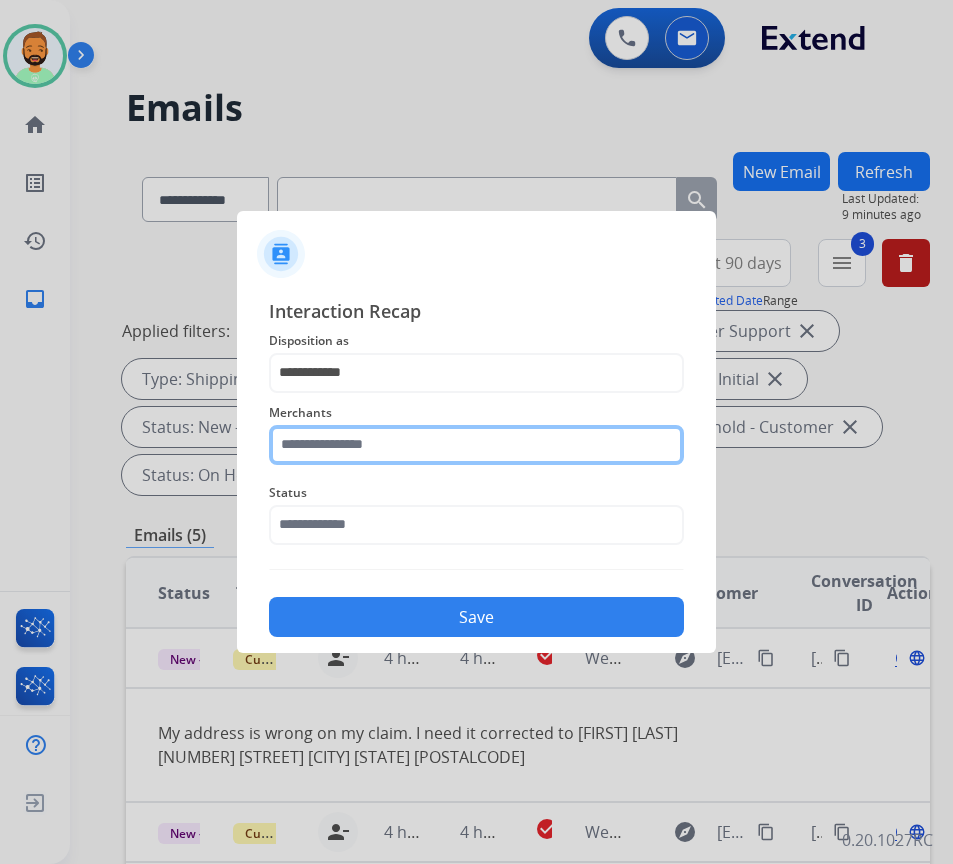 click 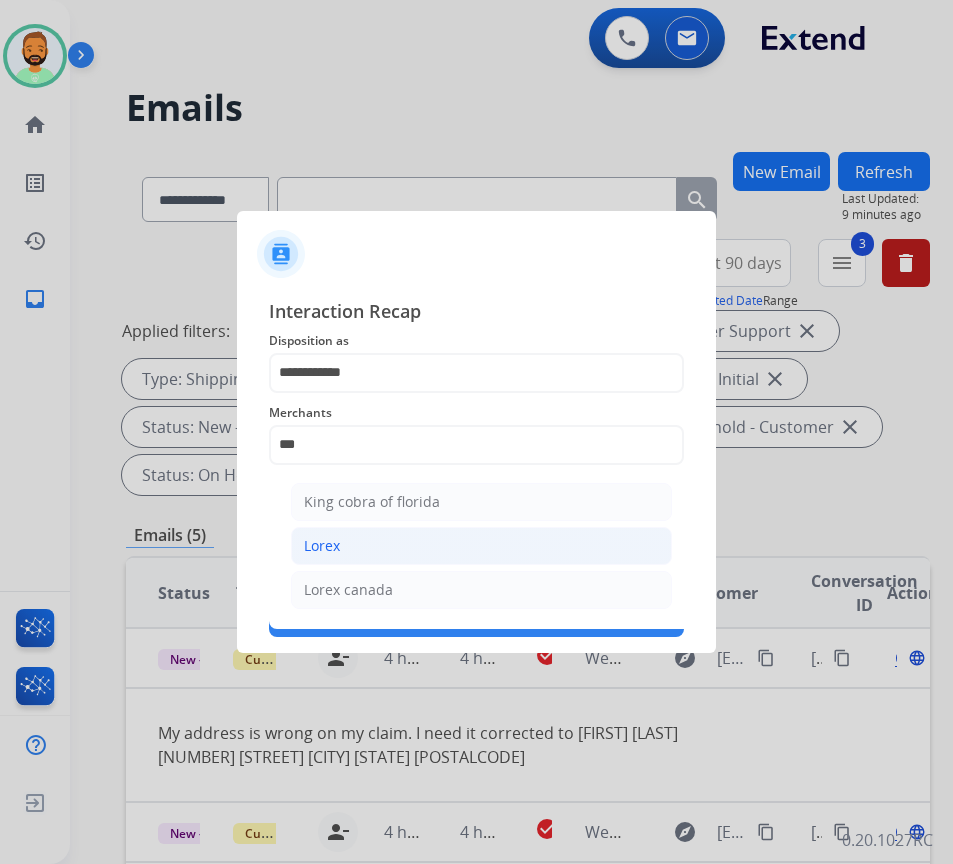 click on "Lorex" 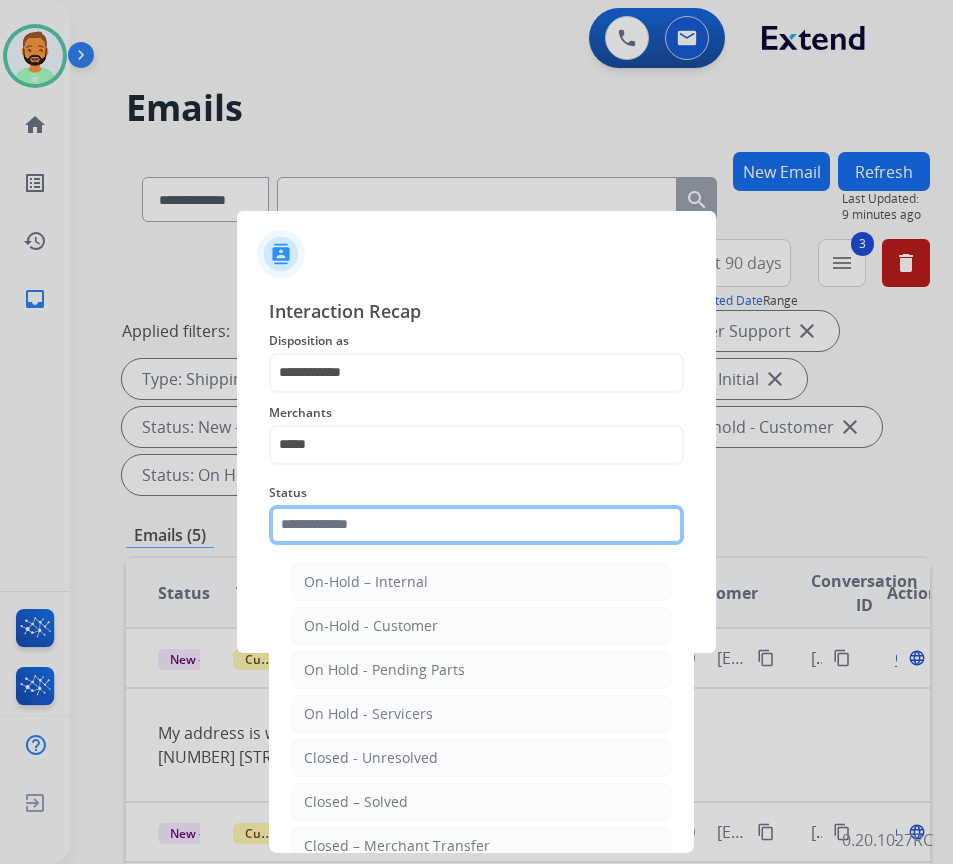 click 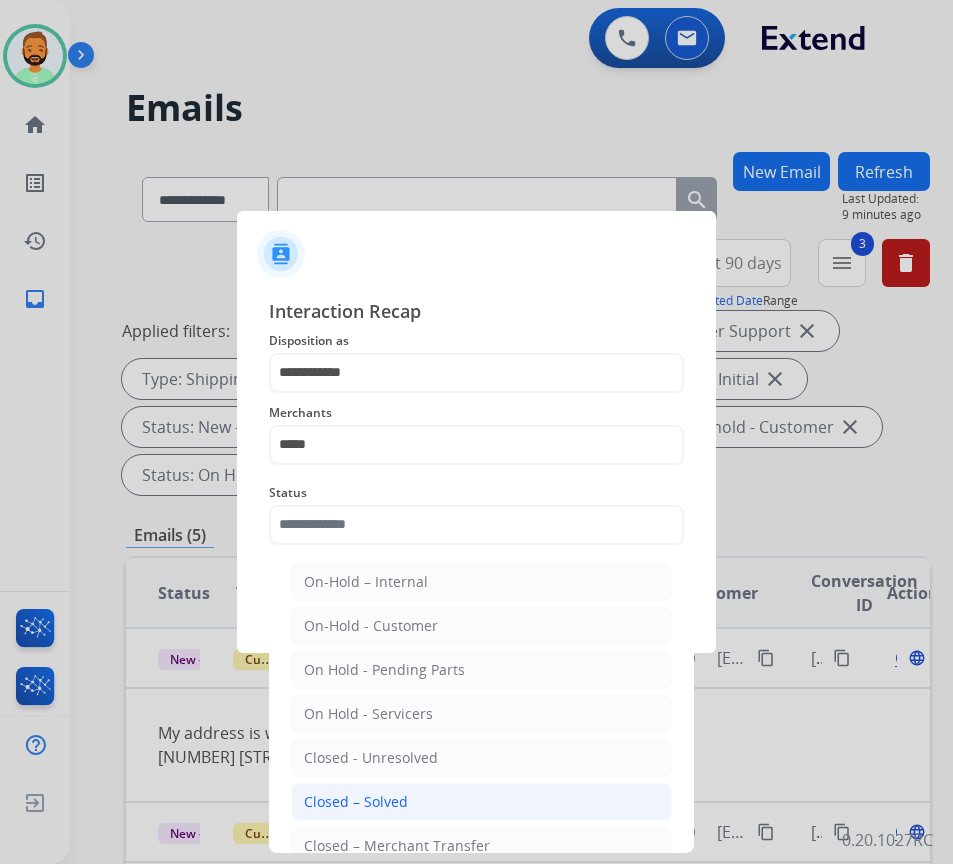 click on "Closed – Solved" 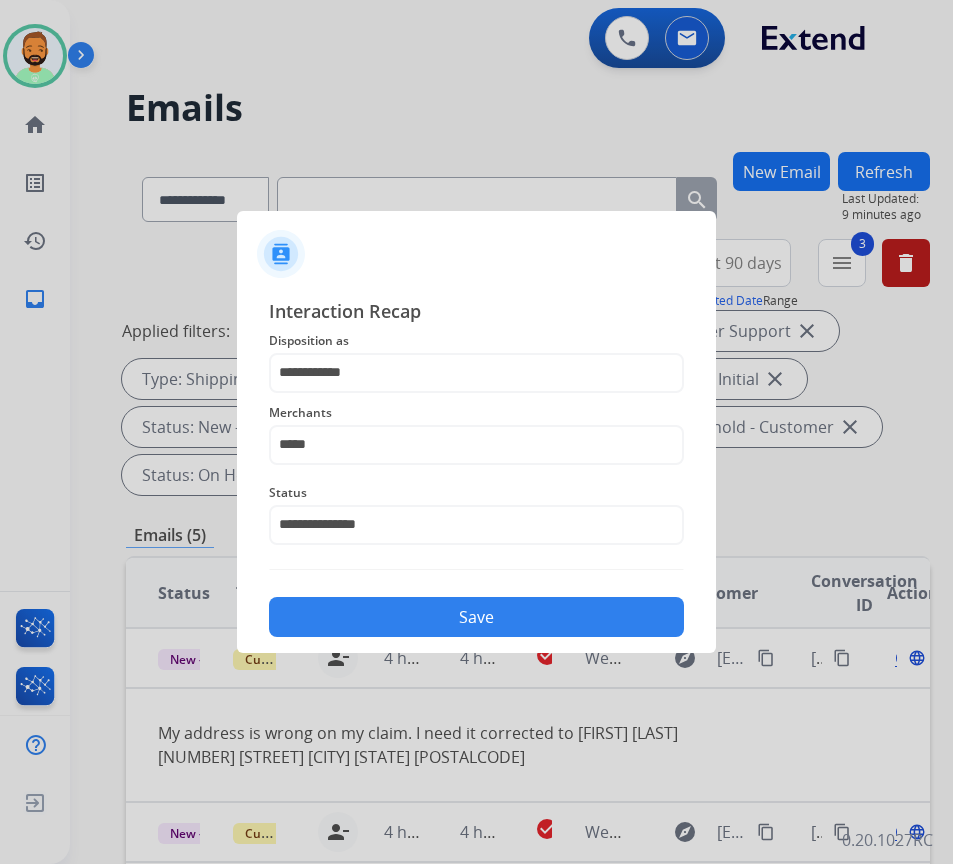 click on "Save" 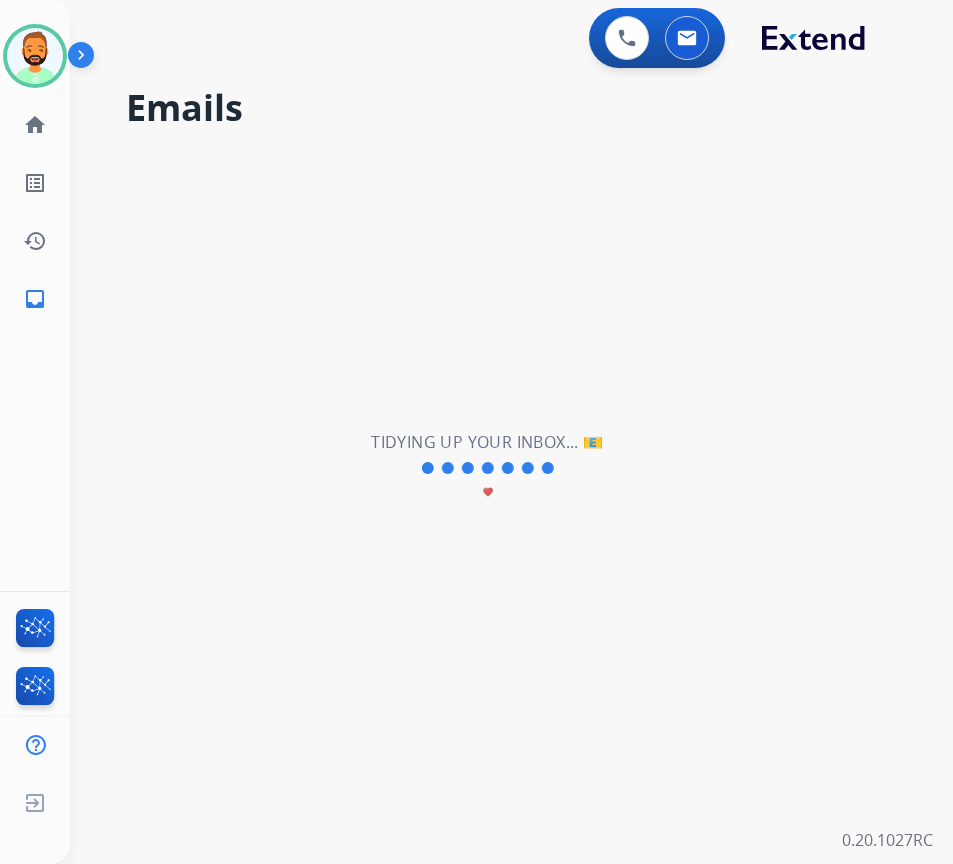 scroll, scrollTop: 0, scrollLeft: 0, axis: both 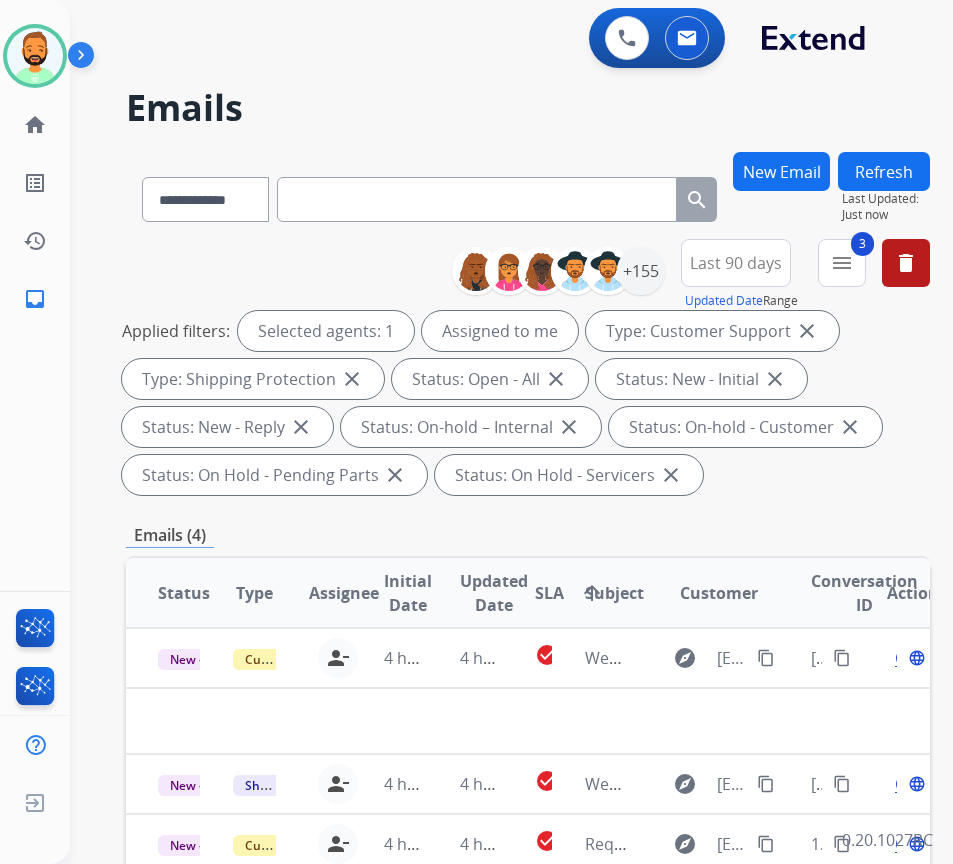 click on "New Email" at bounding box center [781, 171] 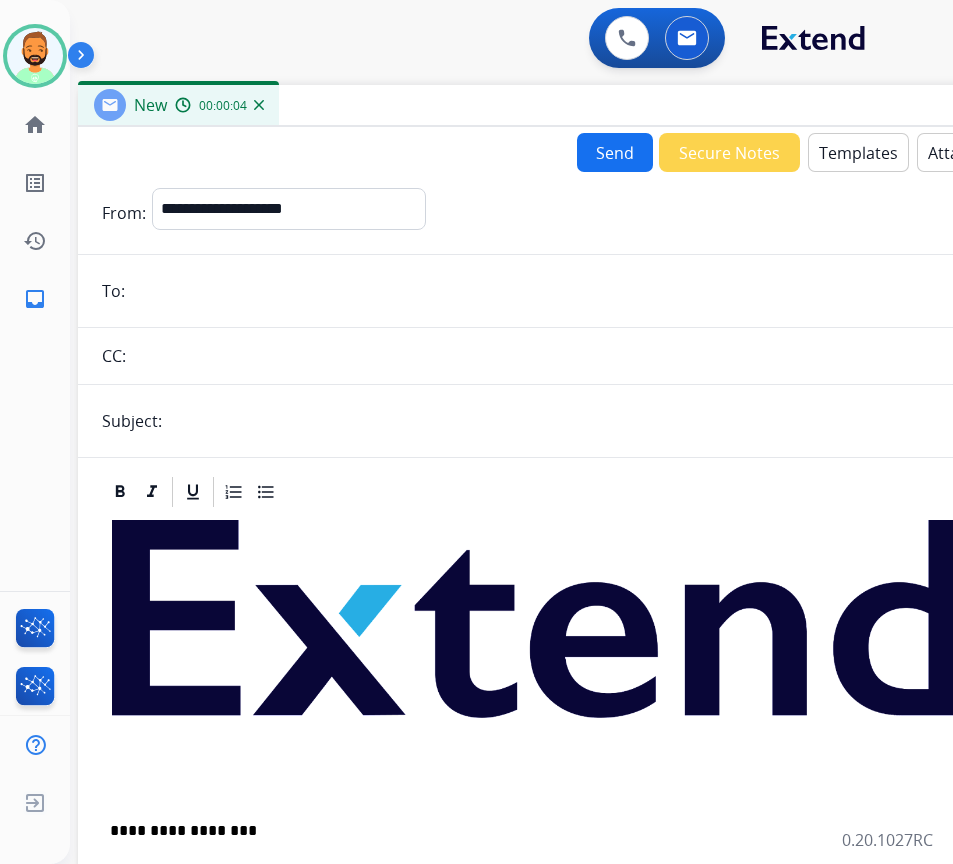 drag, startPoint x: 519, startPoint y: 142, endPoint x: 583, endPoint y: 143, distance: 64.00781 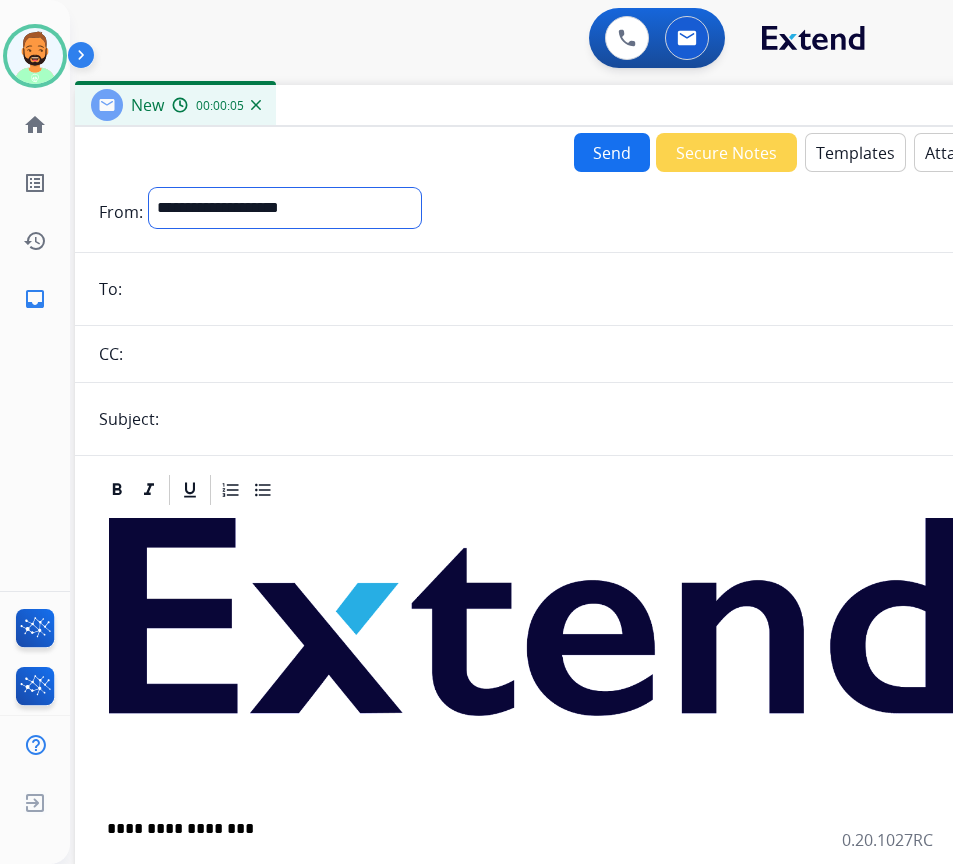 drag, startPoint x: 325, startPoint y: 189, endPoint x: 333, endPoint y: 203, distance: 16.124516 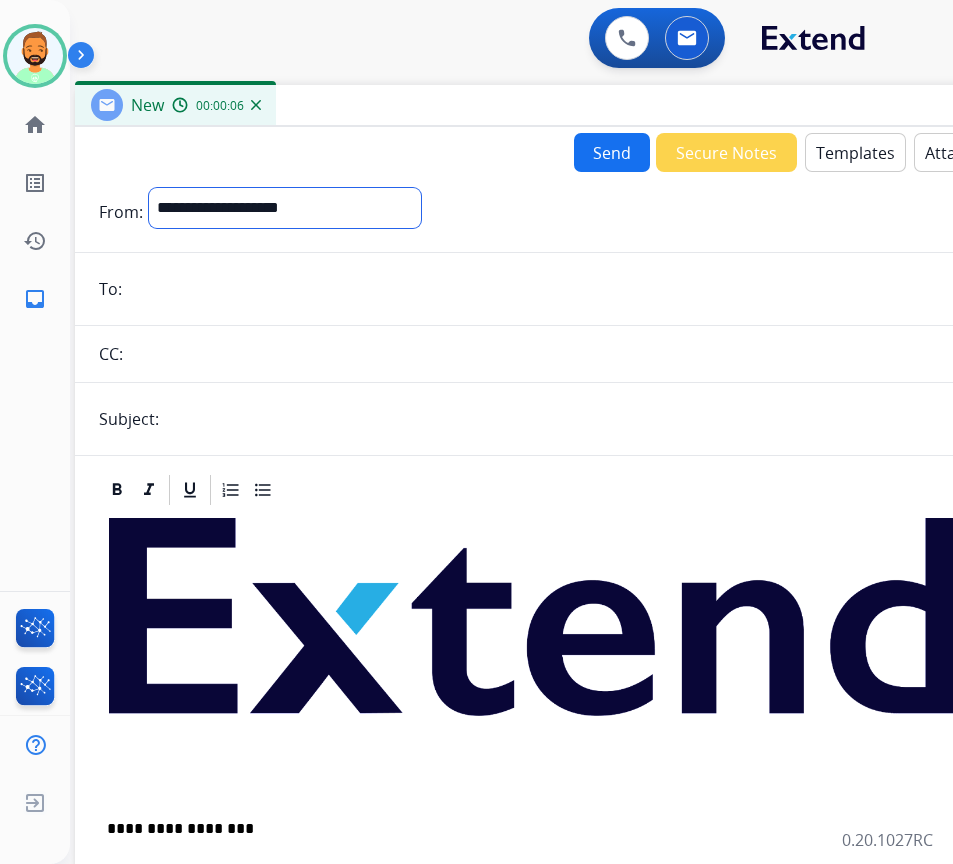 select on "**********" 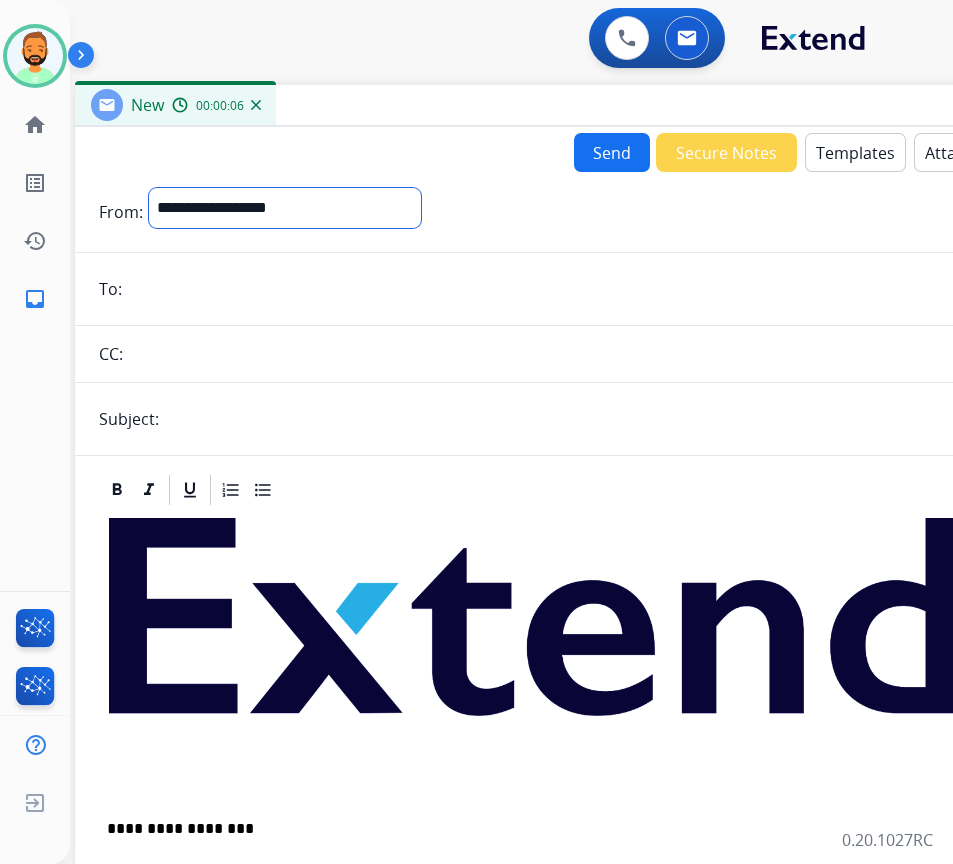click on "**********" at bounding box center (285, 208) 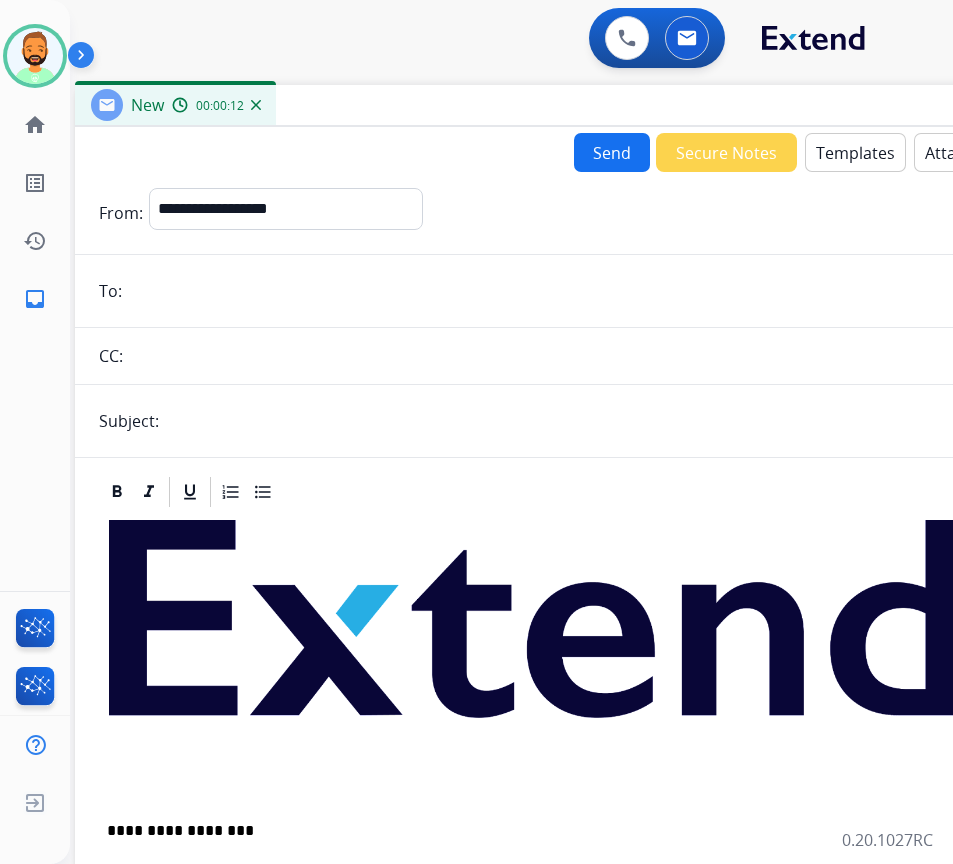 paste on "**********" 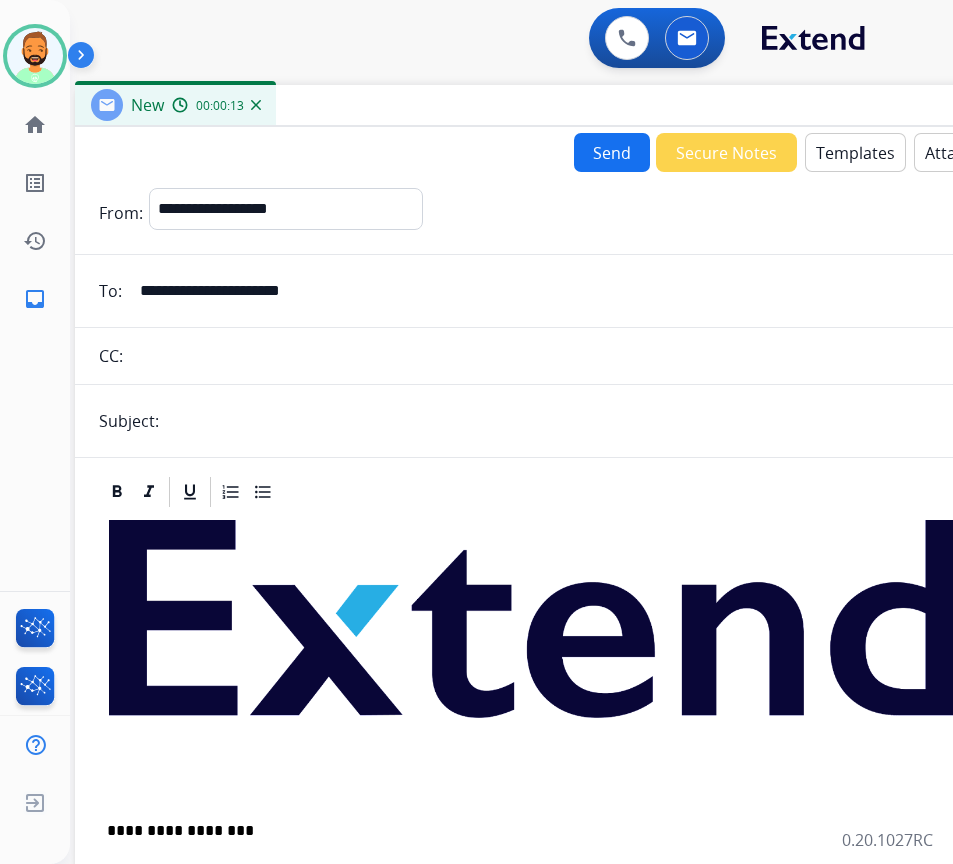 type on "**********" 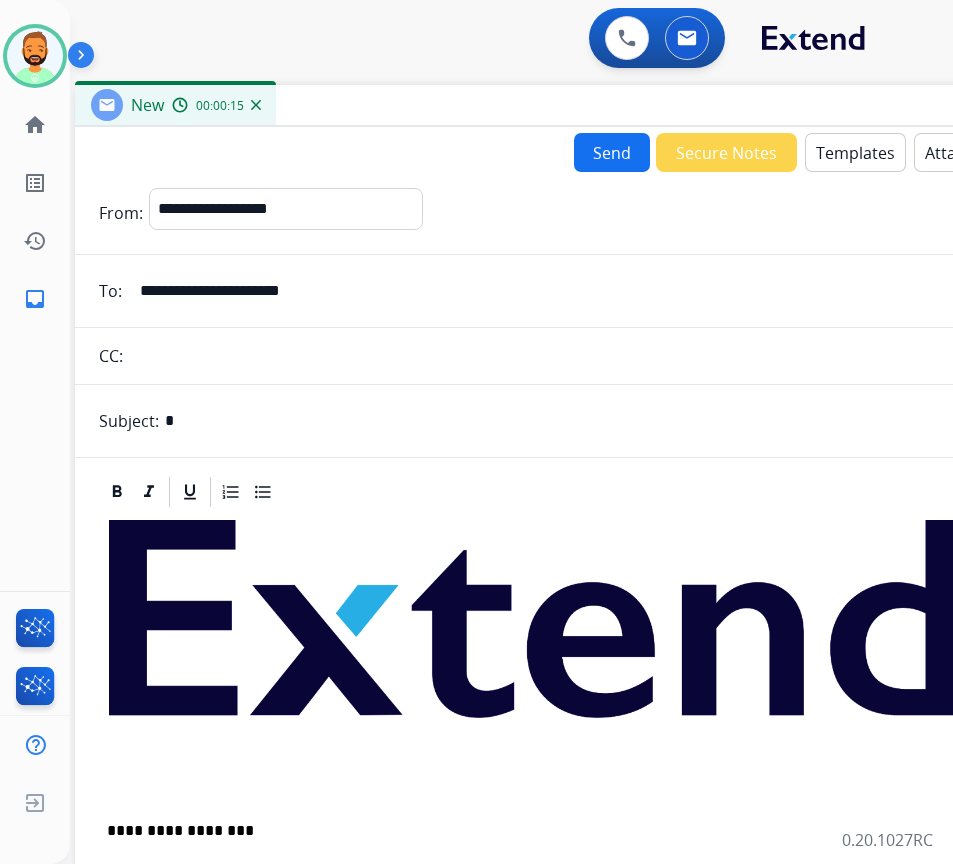 type on "**********" 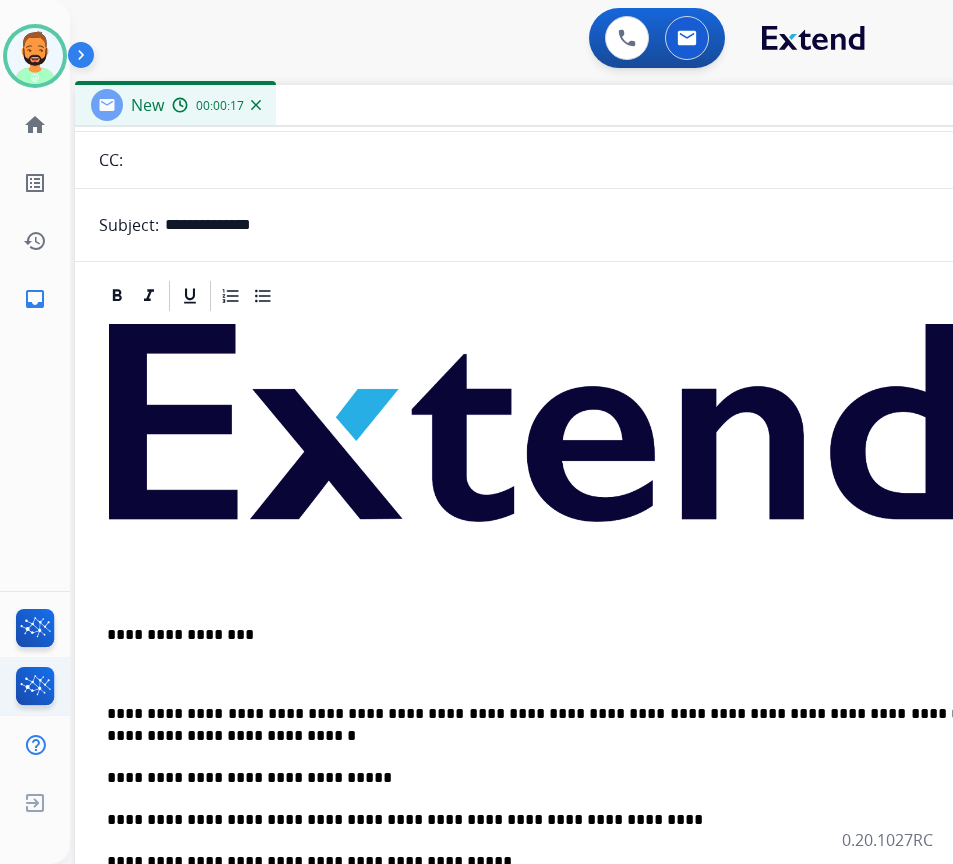 scroll, scrollTop: 200, scrollLeft: 0, axis: vertical 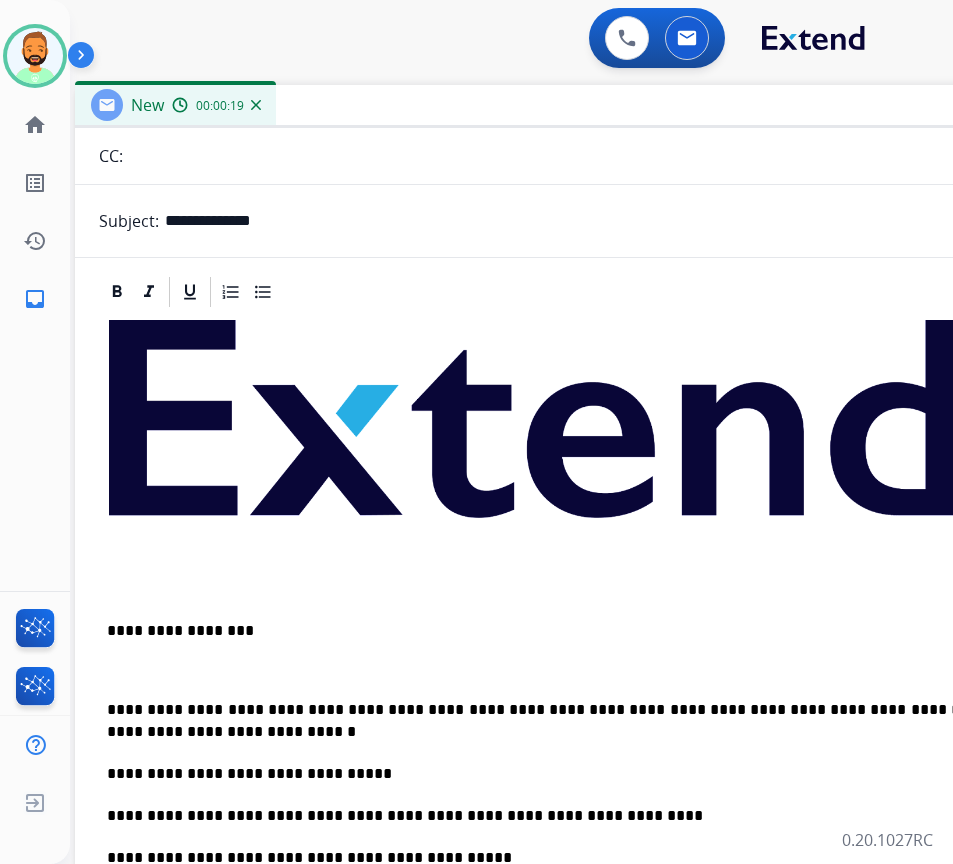 click at bounding box center [575, 582] 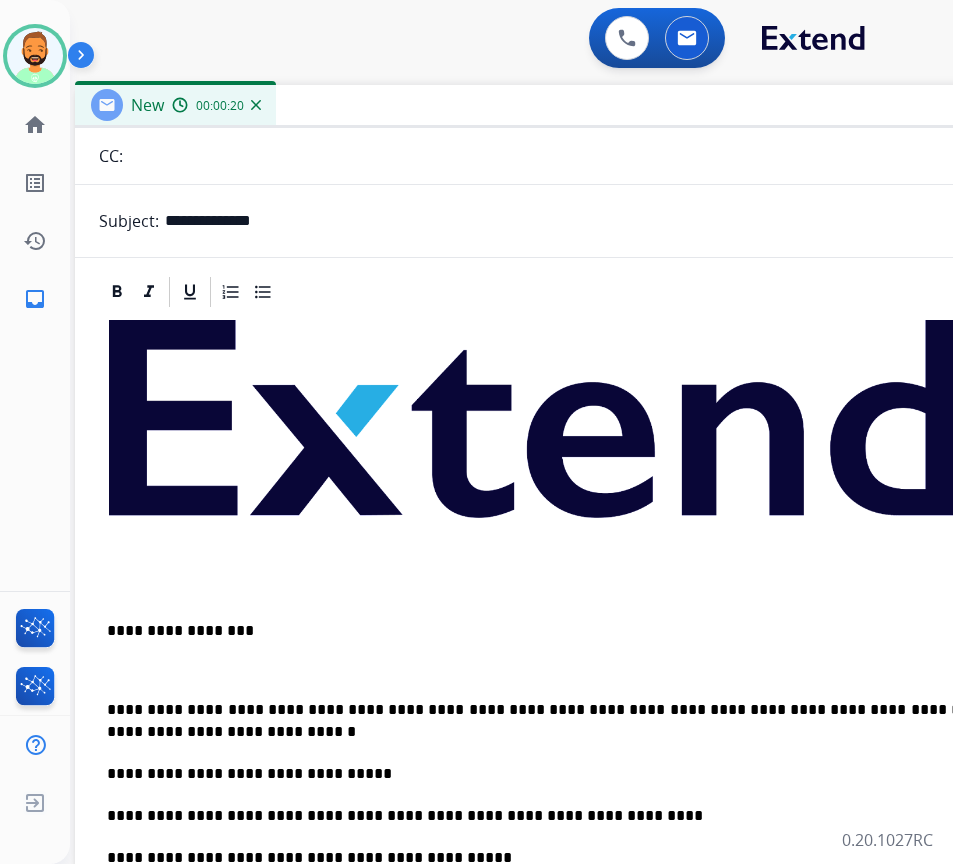 click on "**********" at bounding box center (575, 1116) 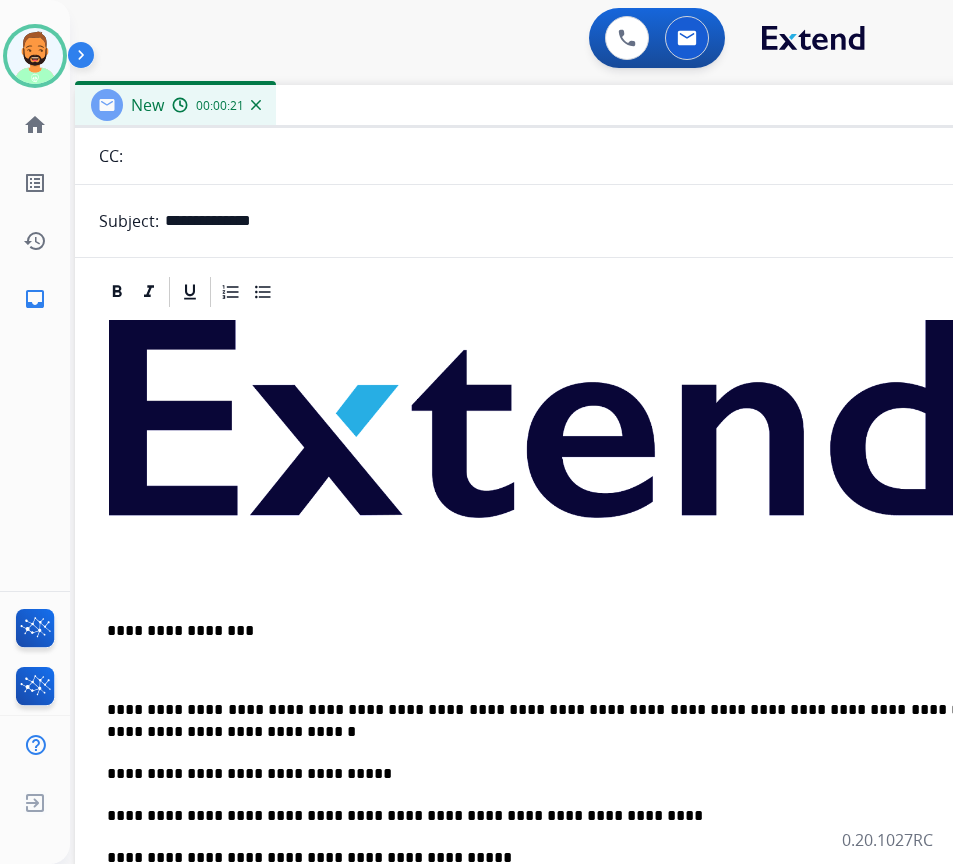 type 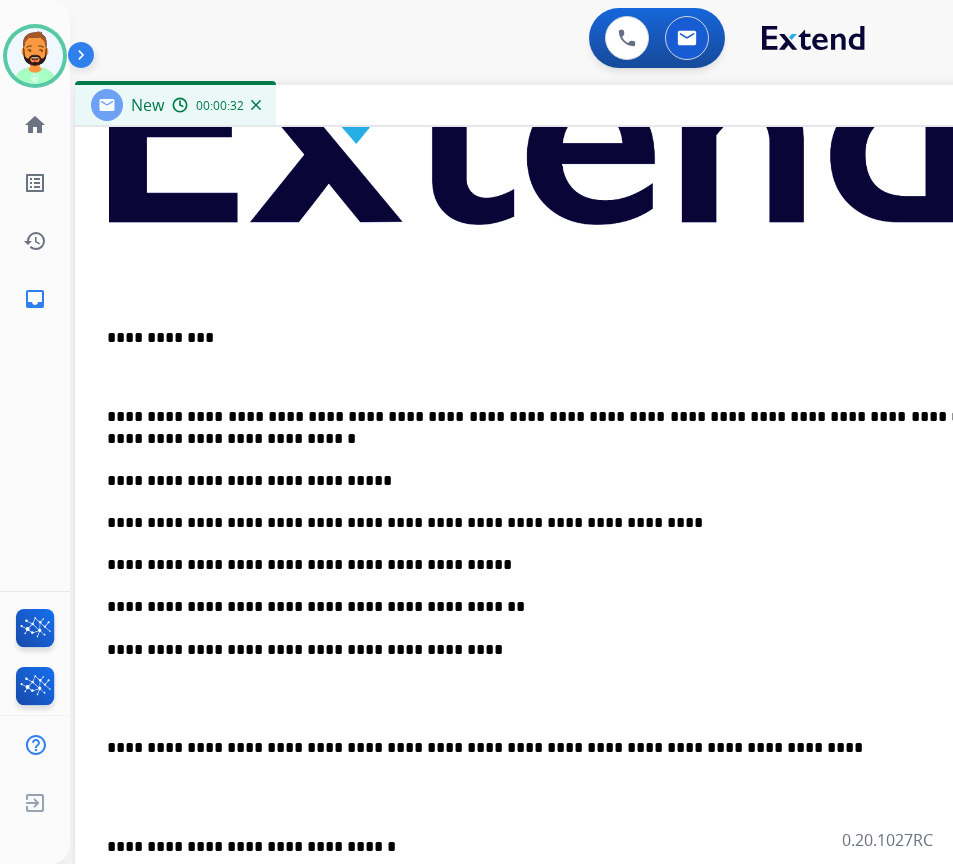 scroll, scrollTop: 500, scrollLeft: 0, axis: vertical 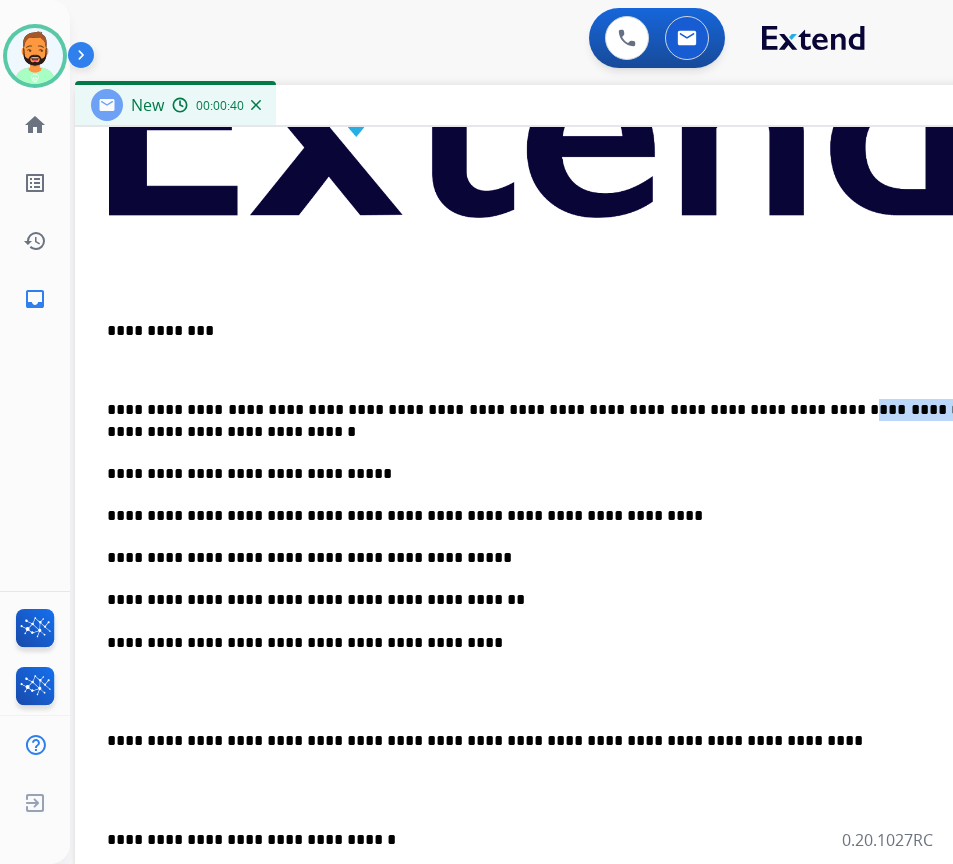 drag, startPoint x: 908, startPoint y: 404, endPoint x: 715, endPoint y: 396, distance: 193.16573 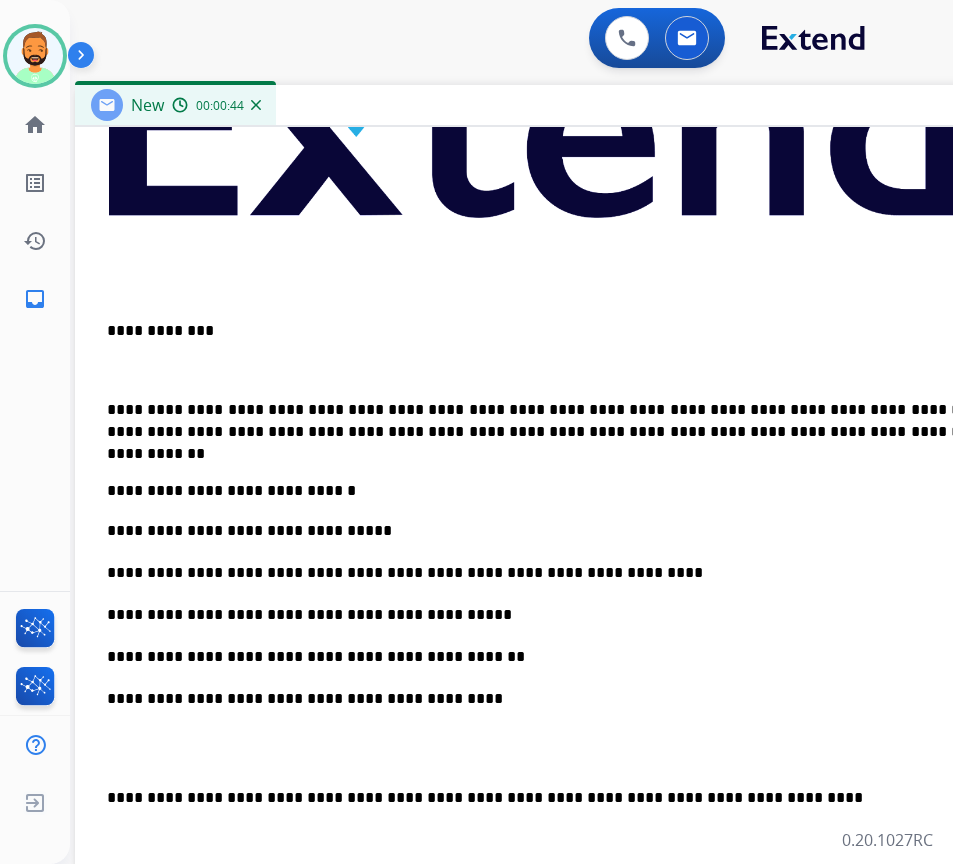 click on "**********" at bounding box center (567, 421) 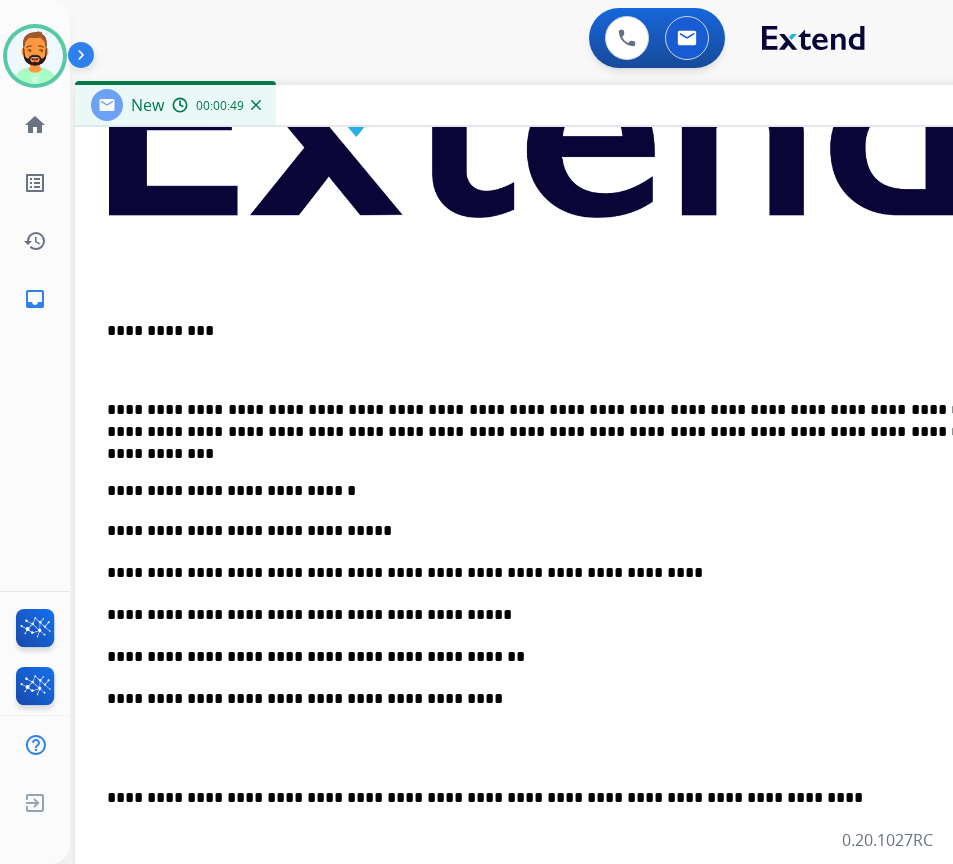 click on "**********" at bounding box center (567, 481) 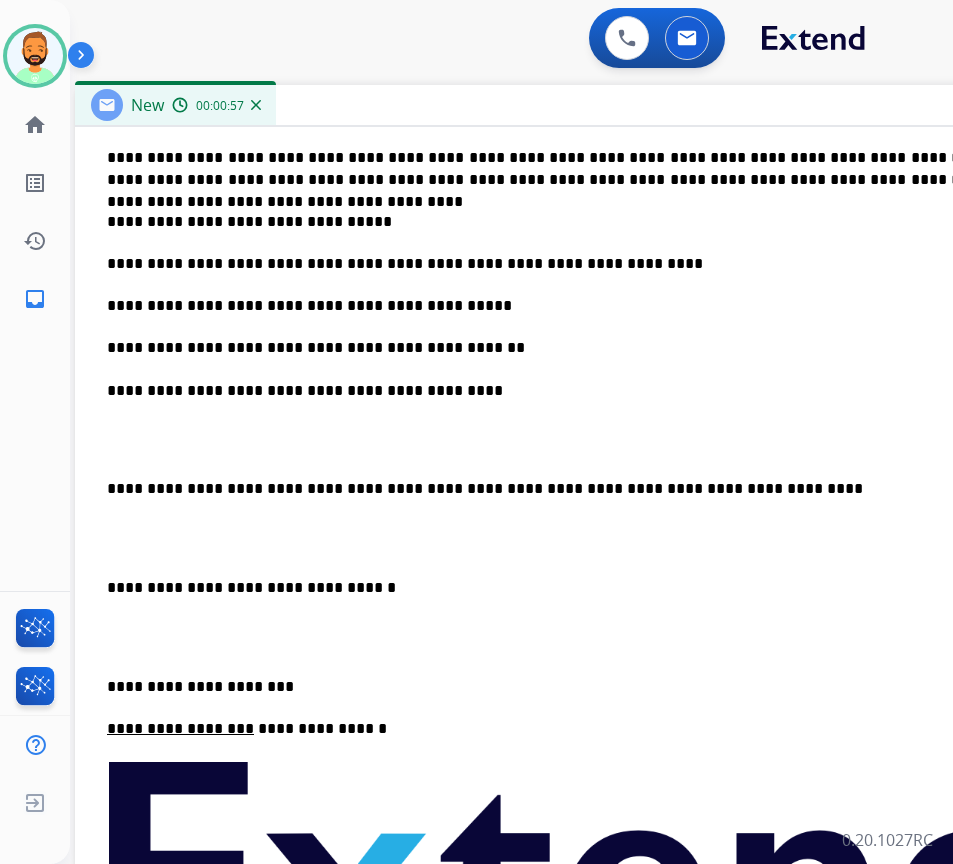 scroll, scrollTop: 800, scrollLeft: 0, axis: vertical 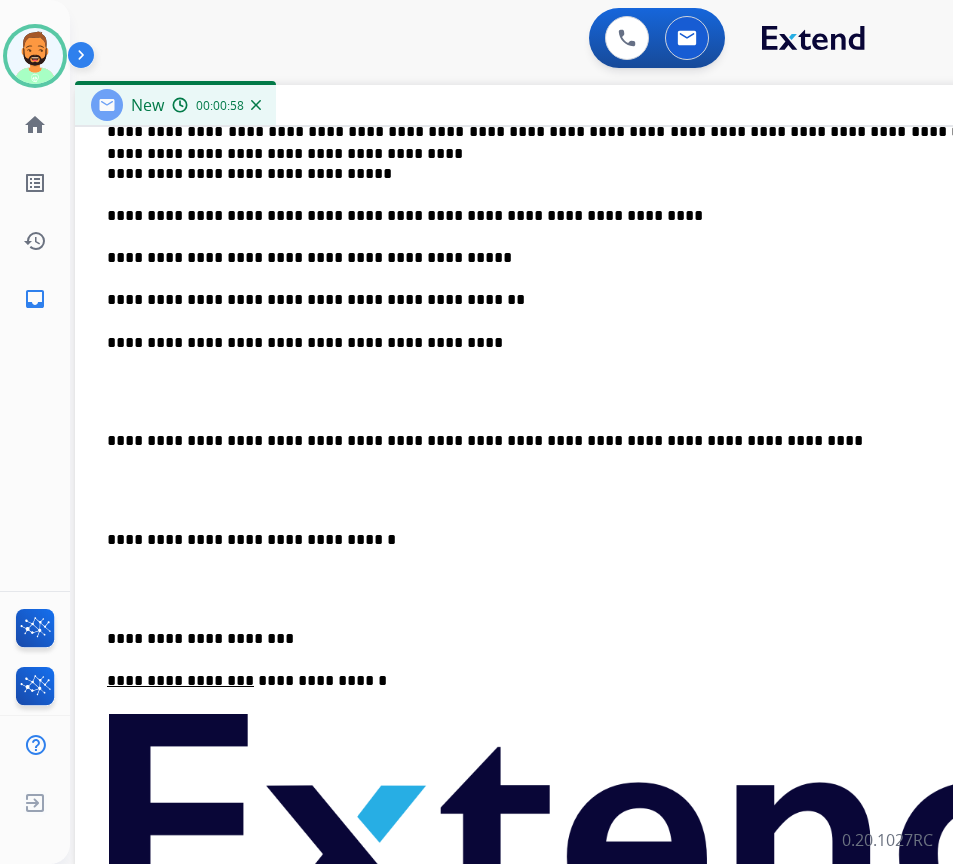 click on "**********" at bounding box center (575, 516) 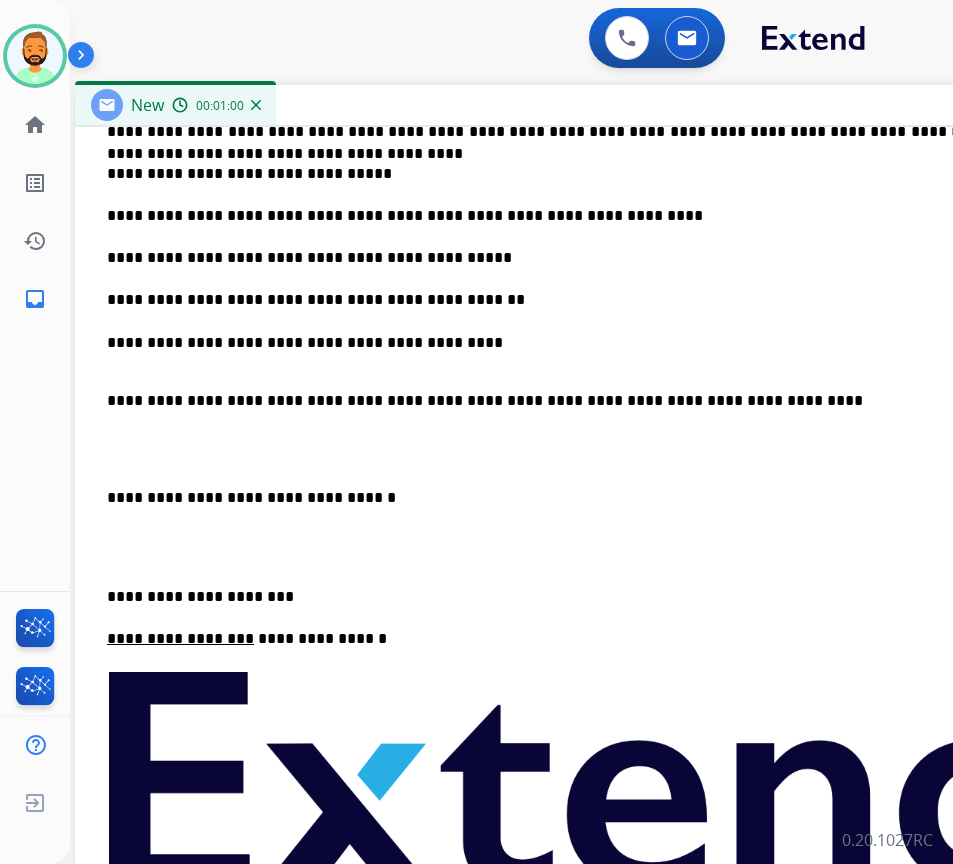 click on "**********" at bounding box center (575, 495) 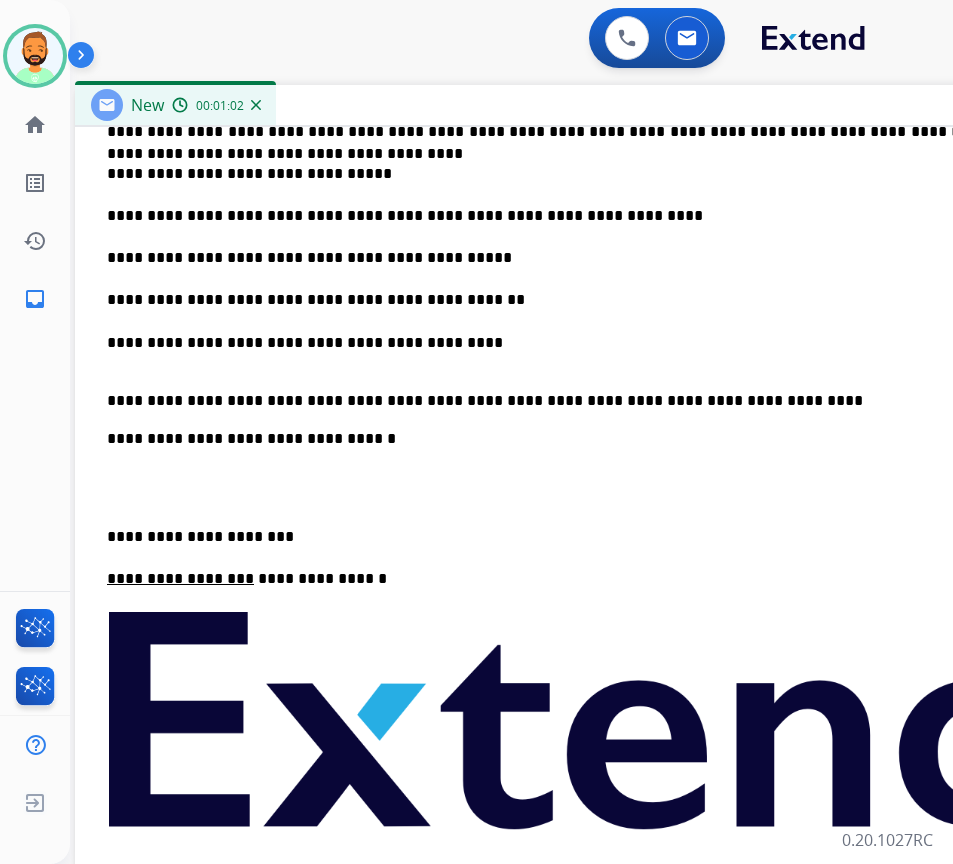 click on "**********" at bounding box center [575, 465] 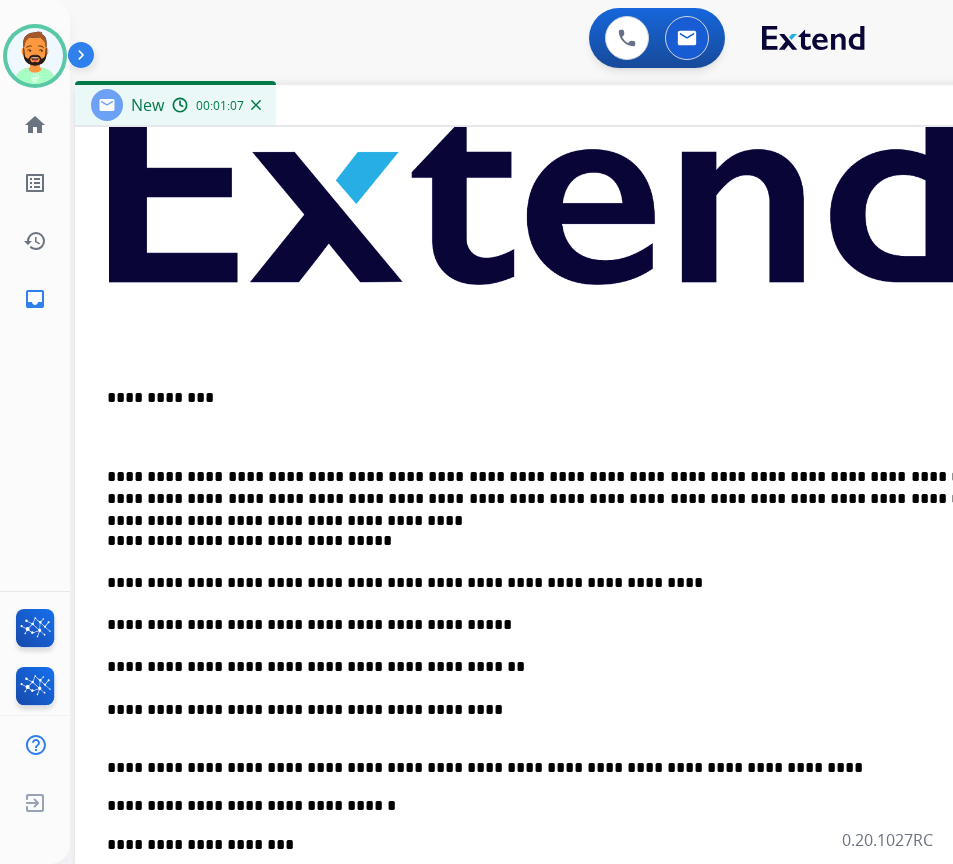 scroll, scrollTop: 0, scrollLeft: 0, axis: both 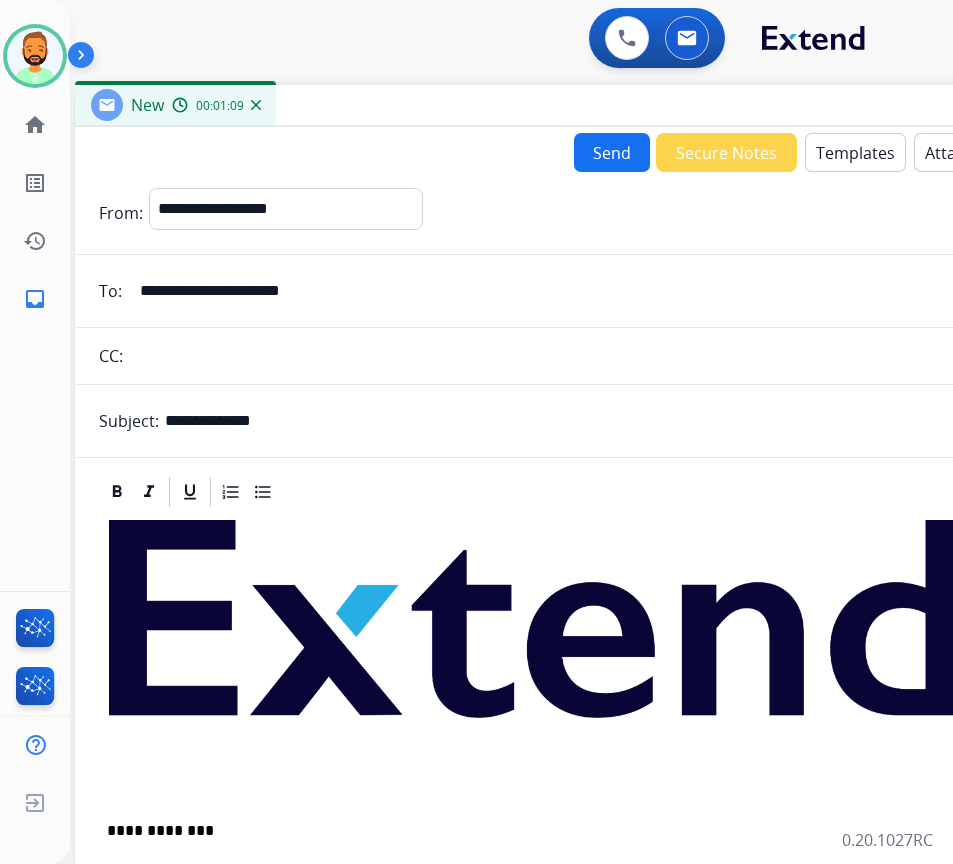 click on "Send" at bounding box center (612, 152) 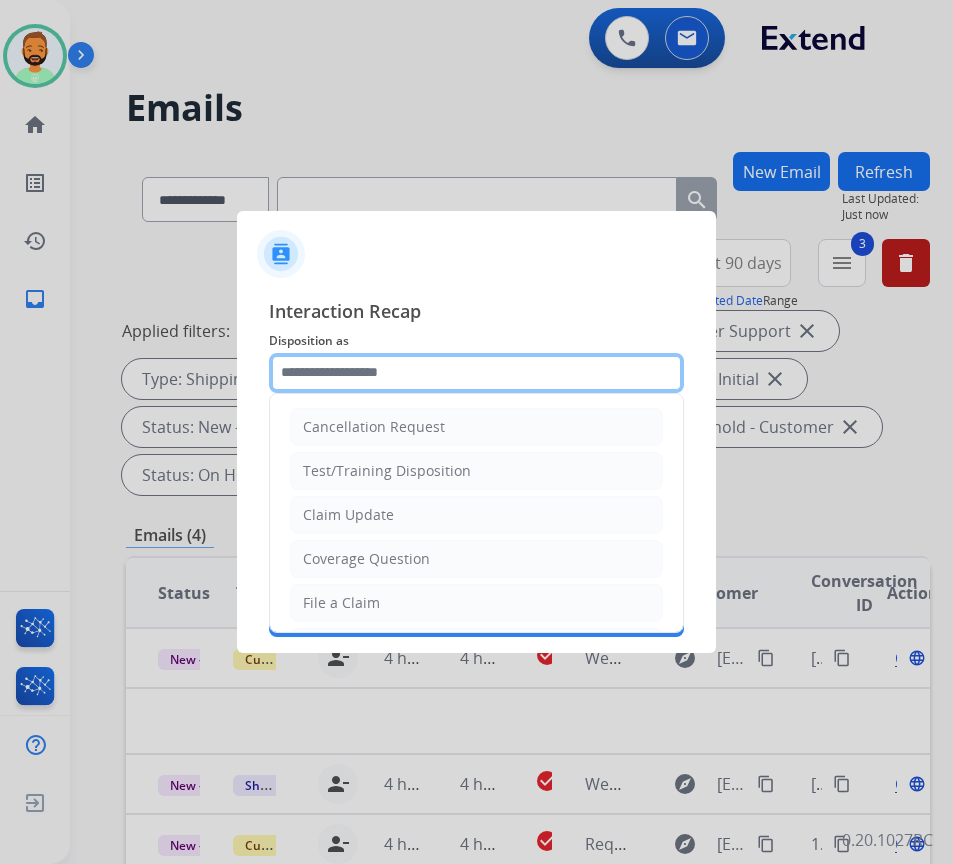 click 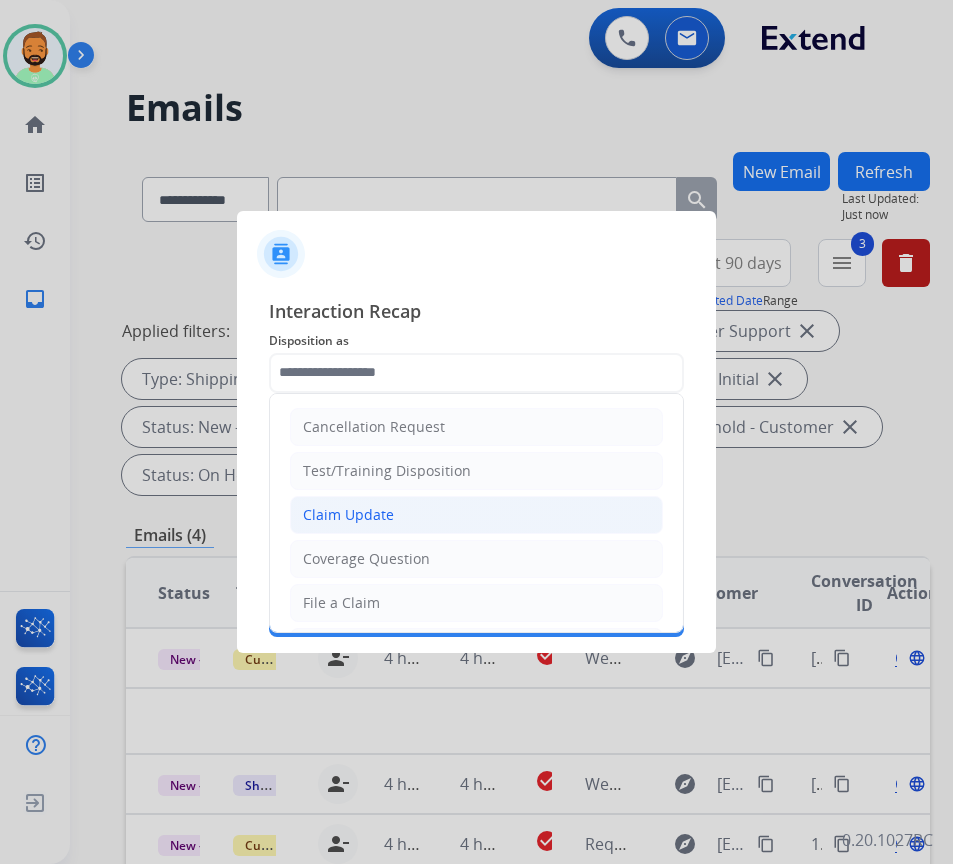 click on "Claim Update" 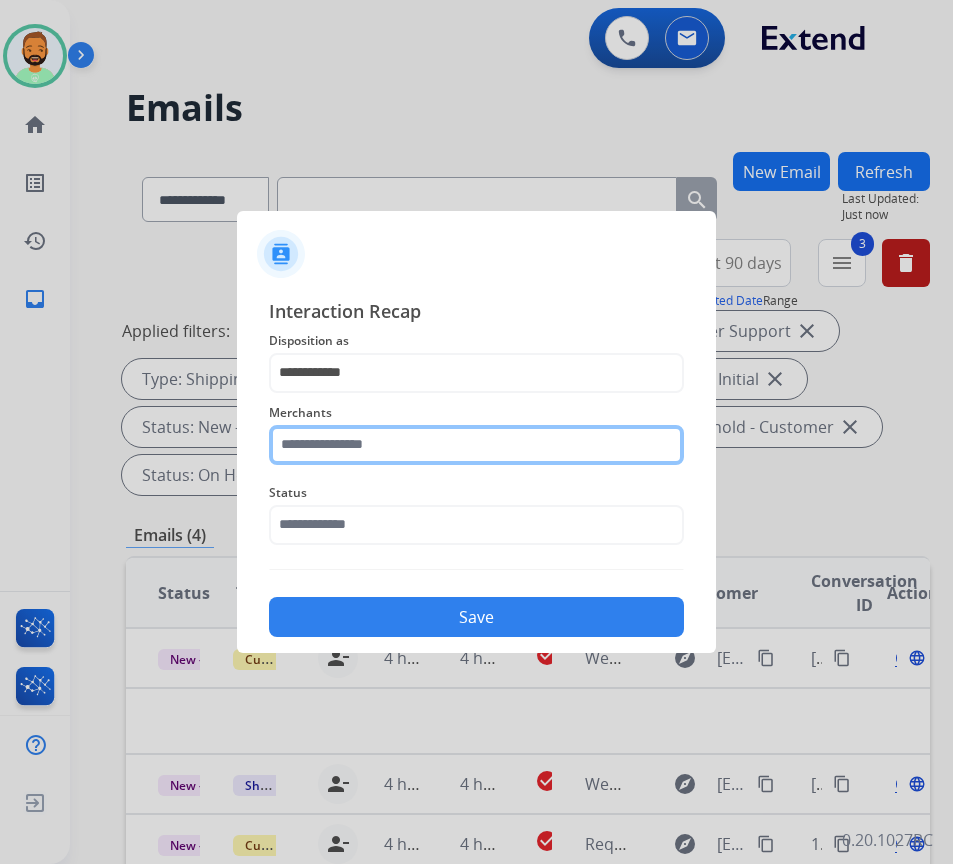 click 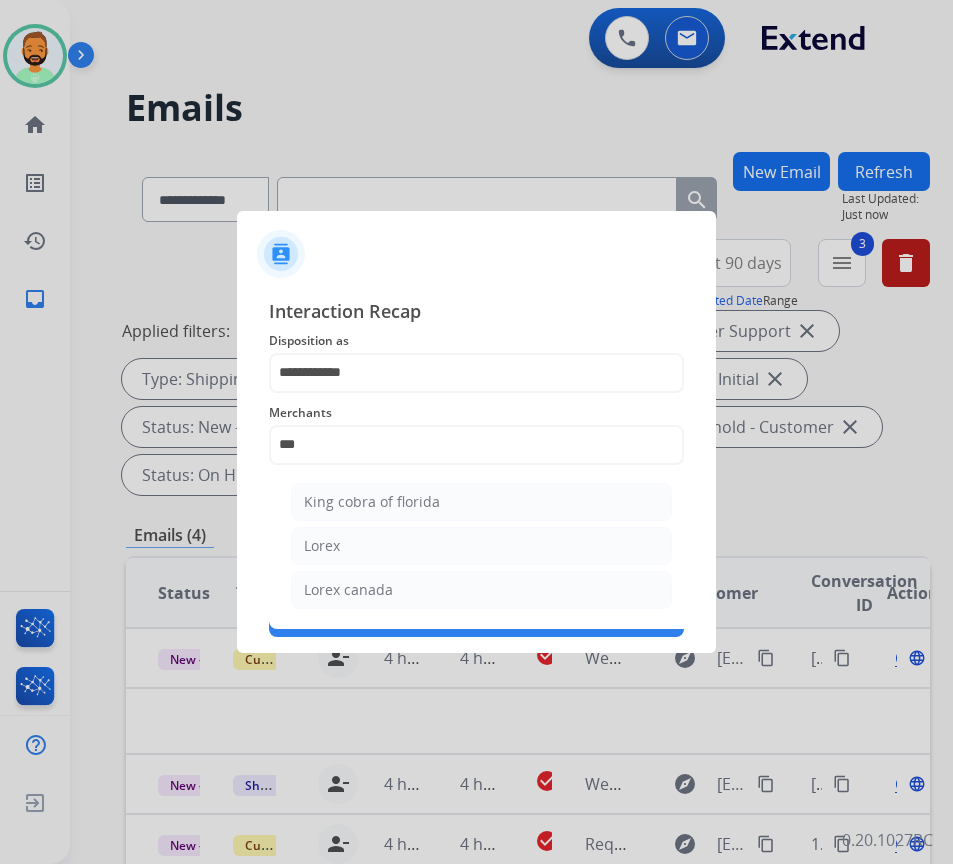 click on "King cobra of florida   Lorex   Lorex canada" 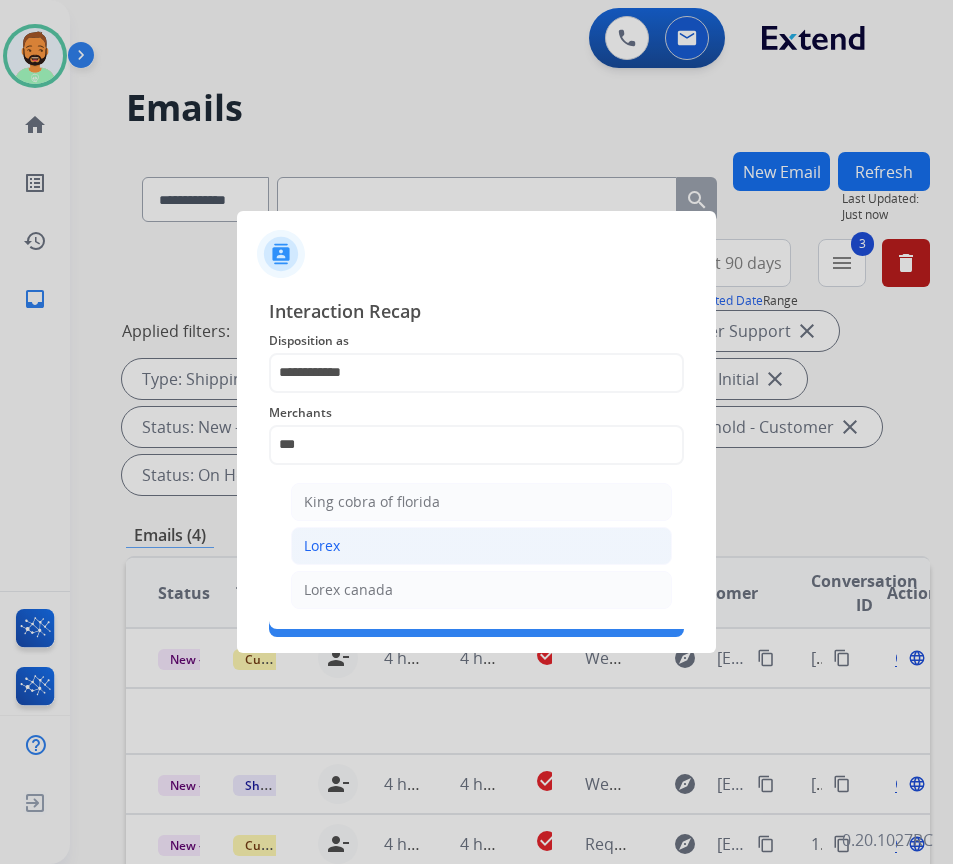 click on "Lorex" 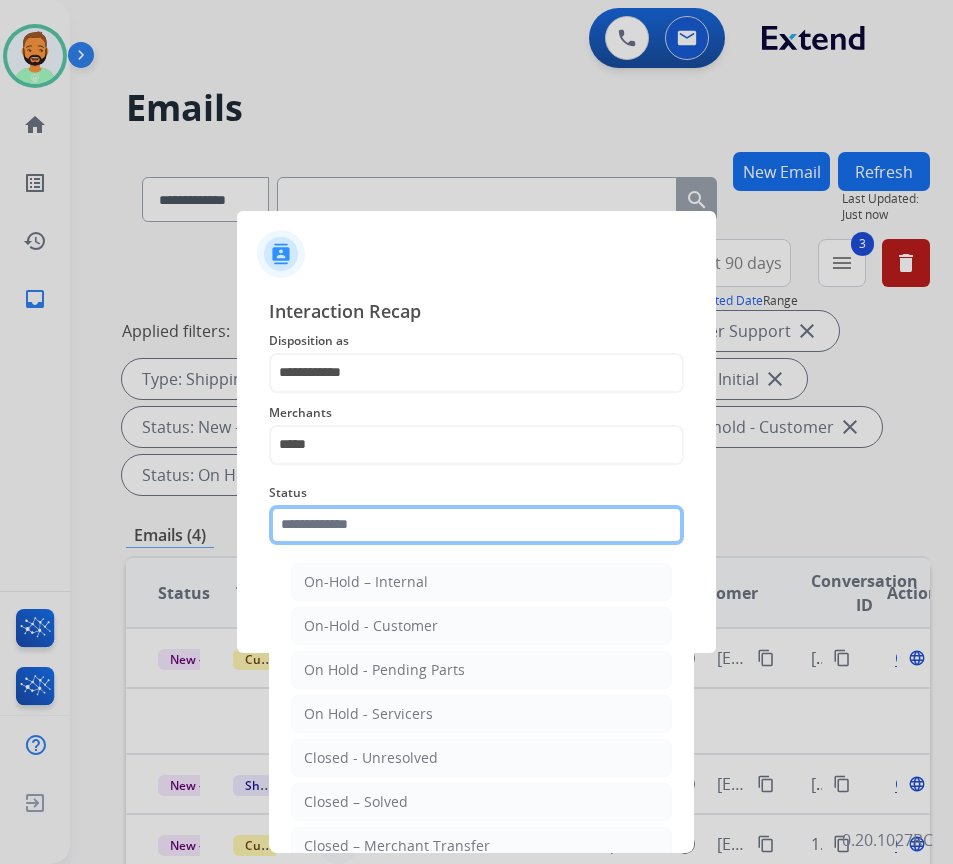 click 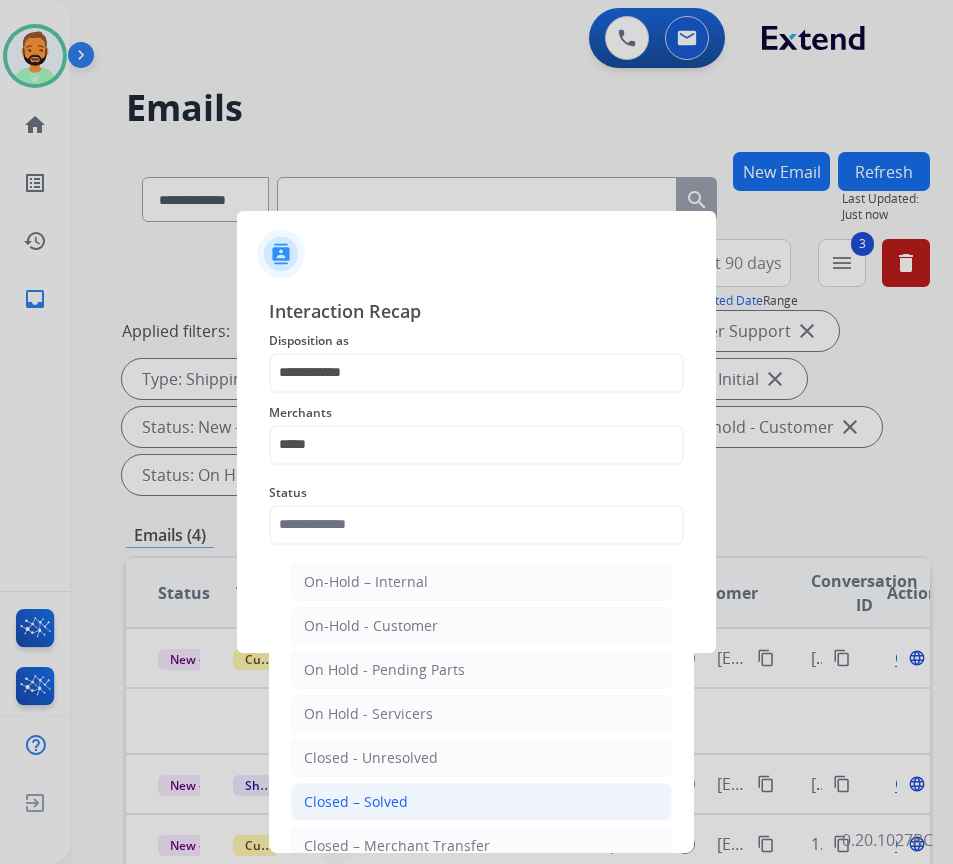 click on "Closed – Solved" 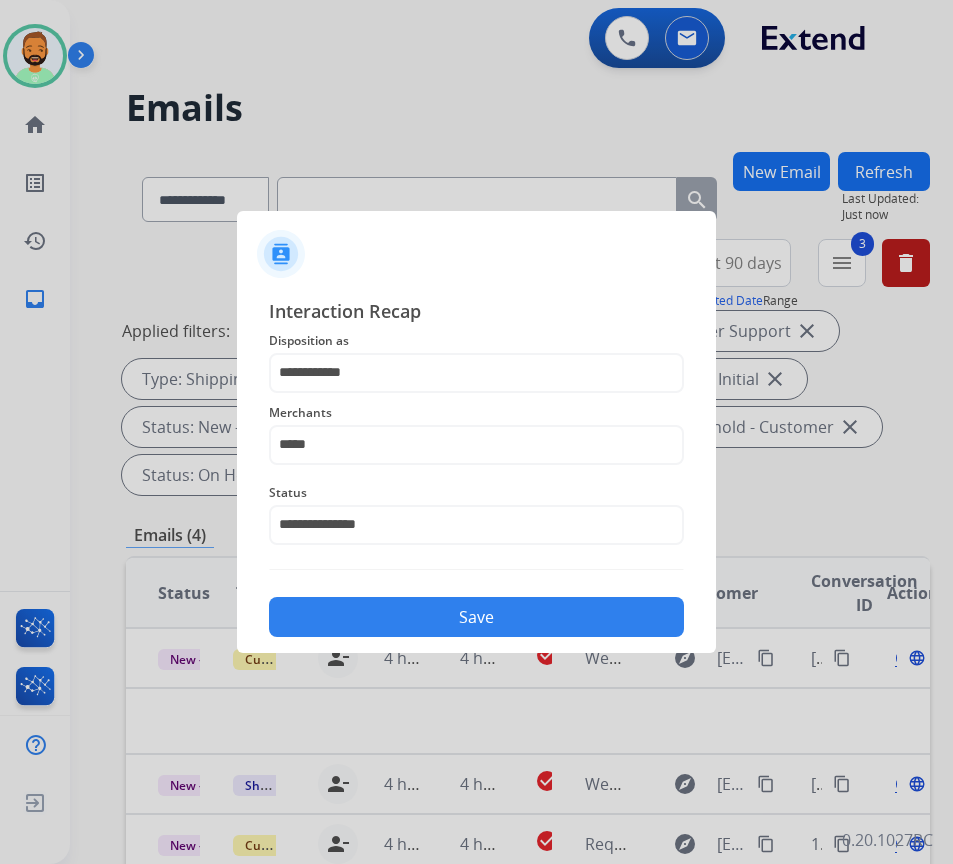 click on "Save" 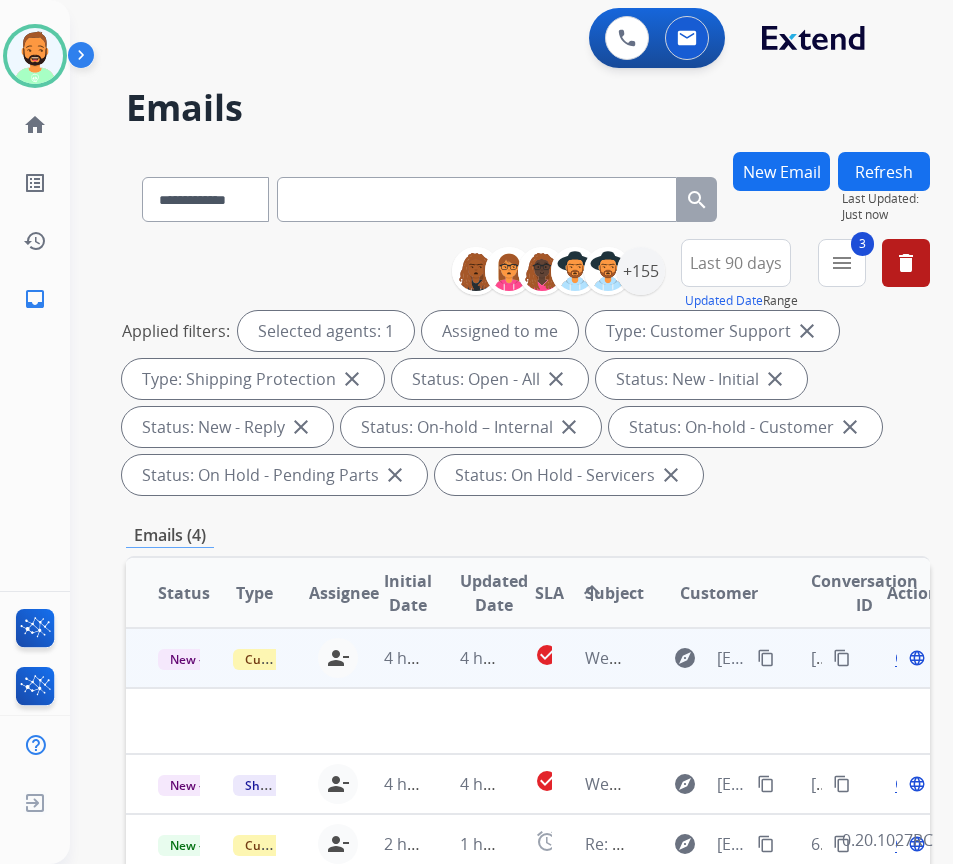 click at bounding box center (452, 721) 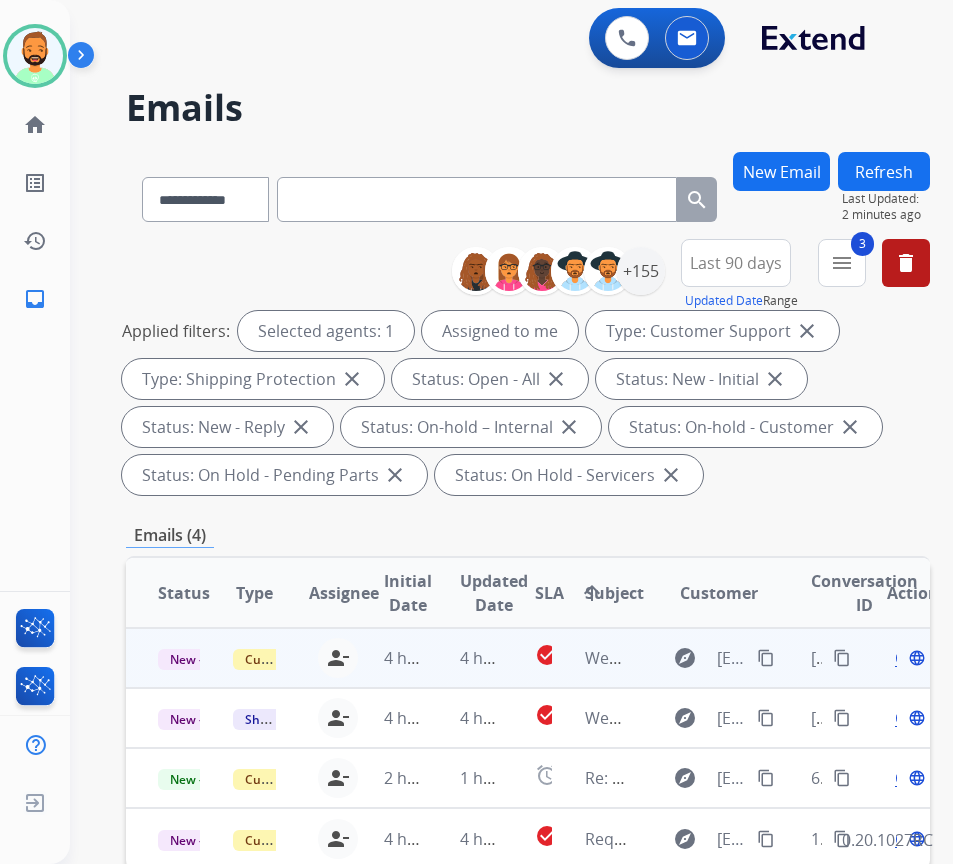click on "4 hours ago" at bounding box center (465, 658) 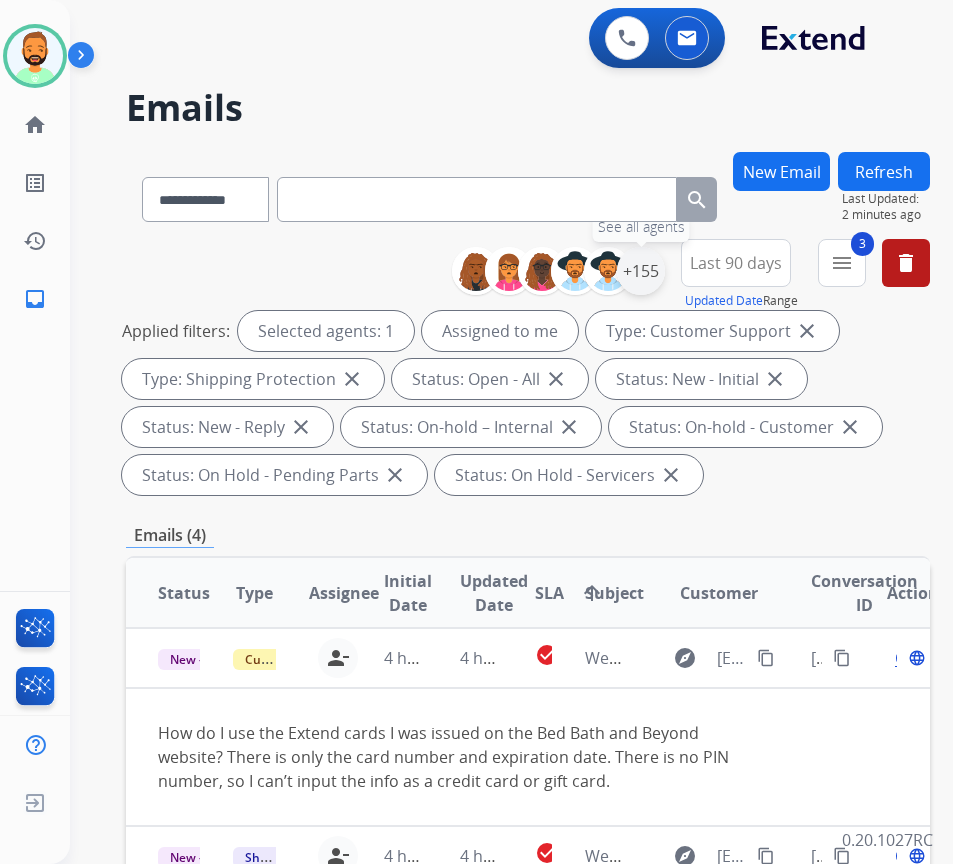 click on "+155" at bounding box center (641, 271) 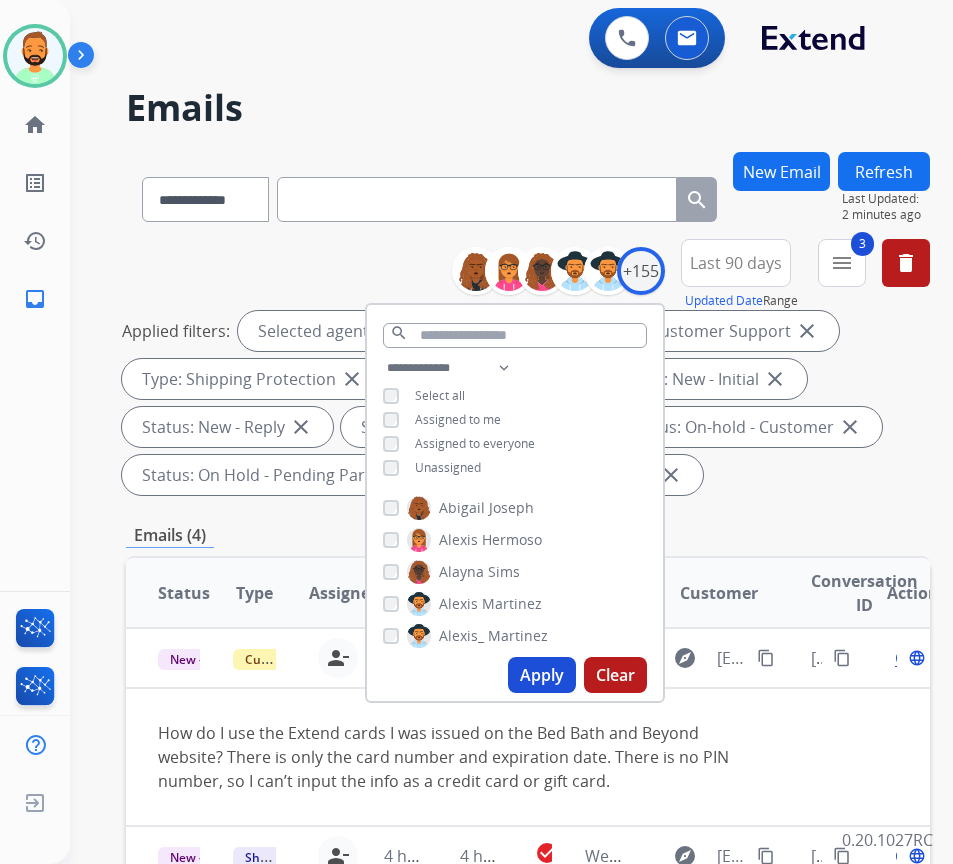 click on "Last 90 days" at bounding box center (736, 263) 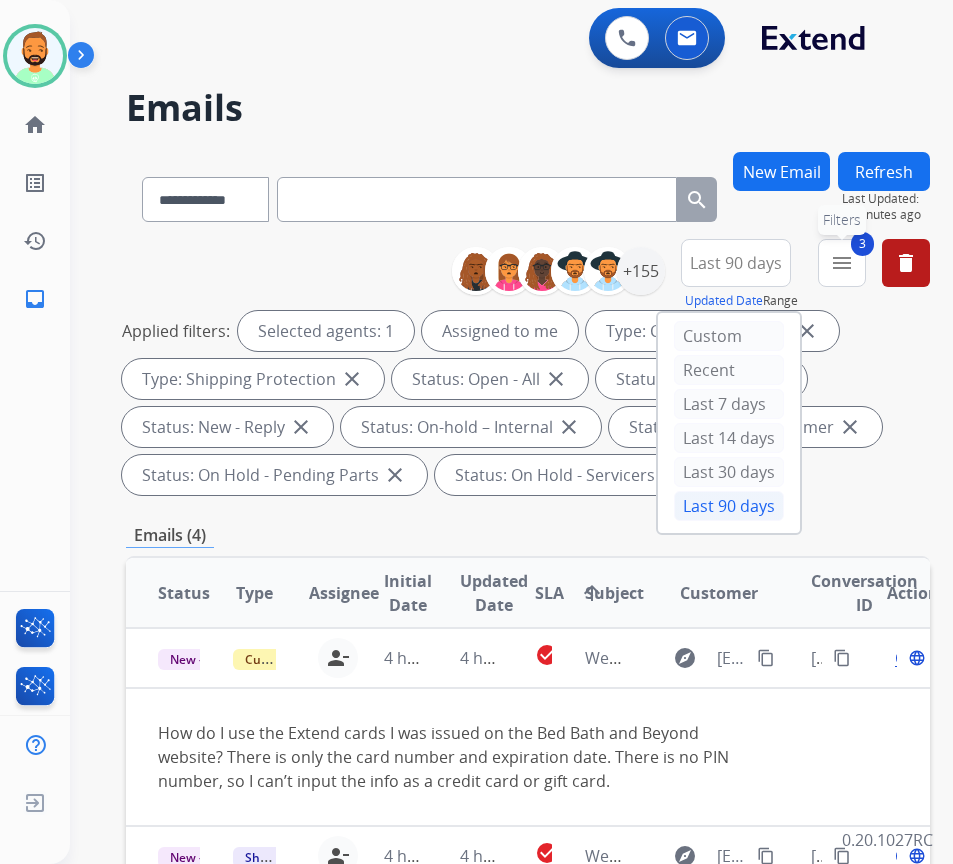 click on "3 menu  Filters" at bounding box center [842, 263] 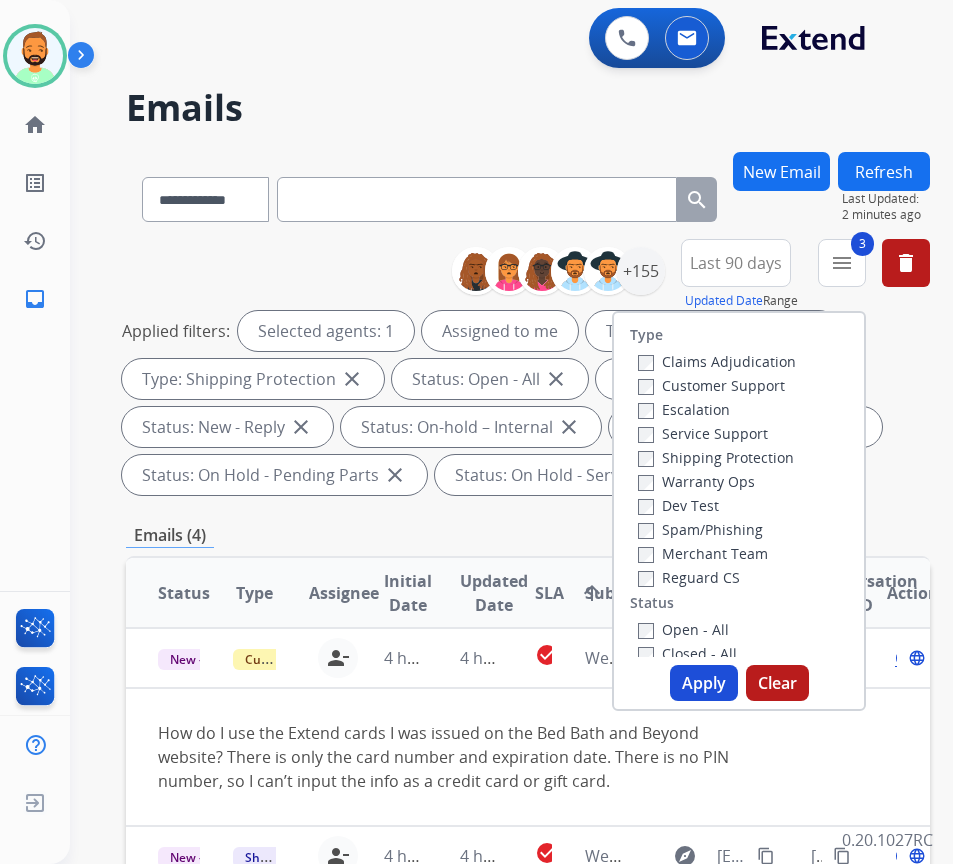 click on "Applied filters:  Selected agents: 1  Assigned to me  Type: Customer Support  close  Type: Shipping Protection  close  Status: Open - All  close  Status: New - Initial  close  Status: New - Reply  close  Status: On-hold – Internal  close  Status: On-hold - Customer  close  Status: On Hold - Pending Parts  close  Status: On Hold - Servicers  close" at bounding box center (524, 403) 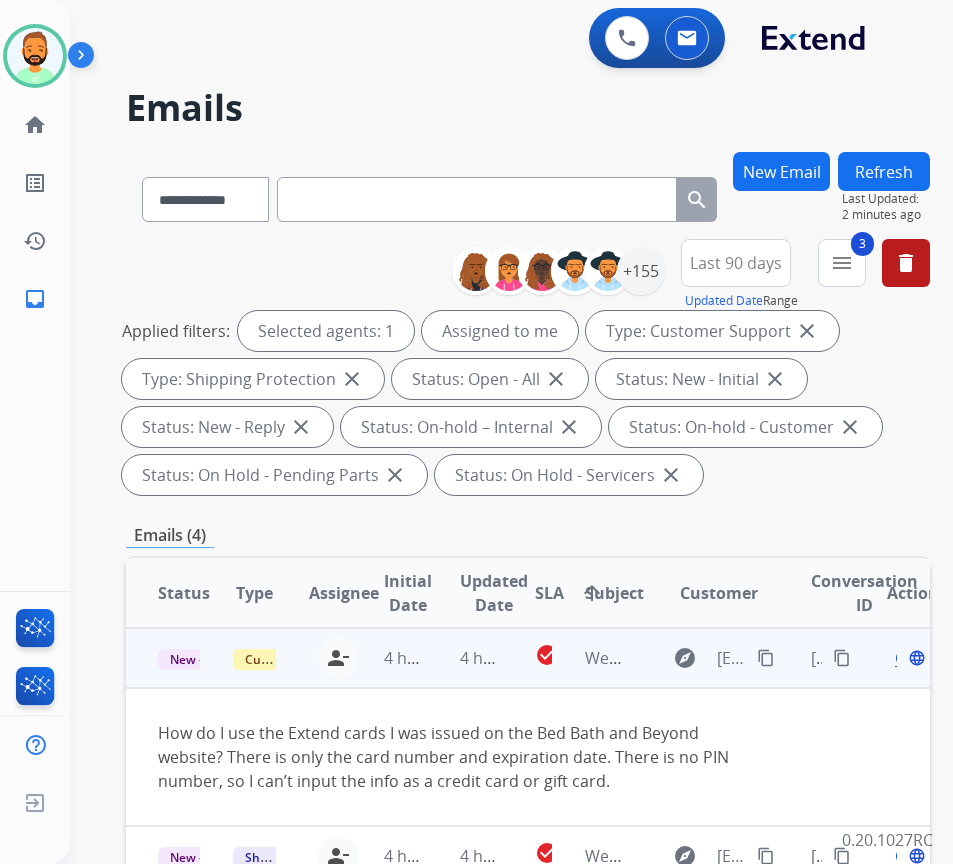 click on "Open" at bounding box center (915, 658) 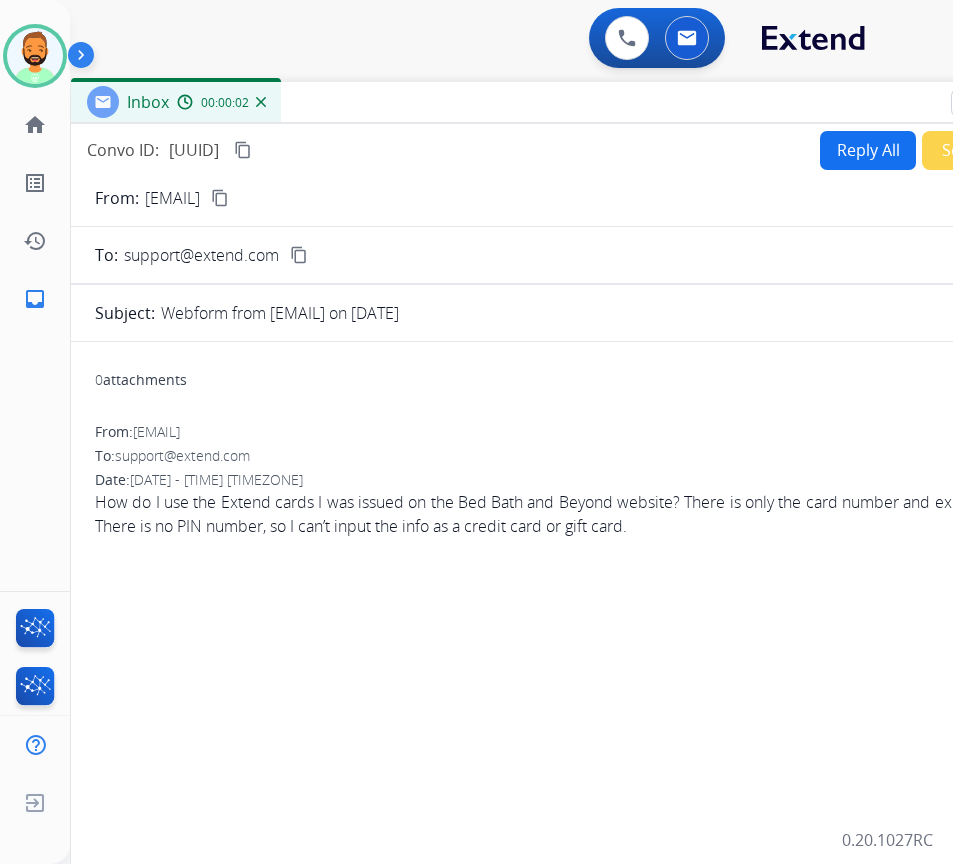 drag, startPoint x: 518, startPoint y: 146, endPoint x: 684, endPoint y: 106, distance: 170.75128 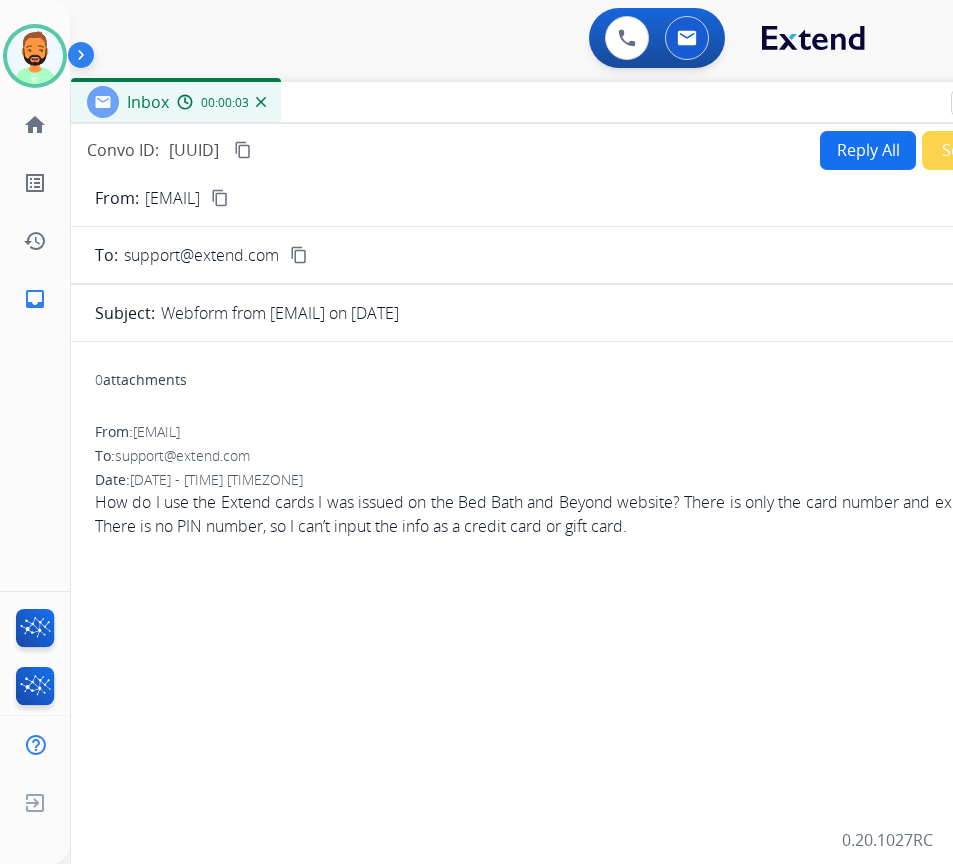 click on "Reply All" at bounding box center (868, 150) 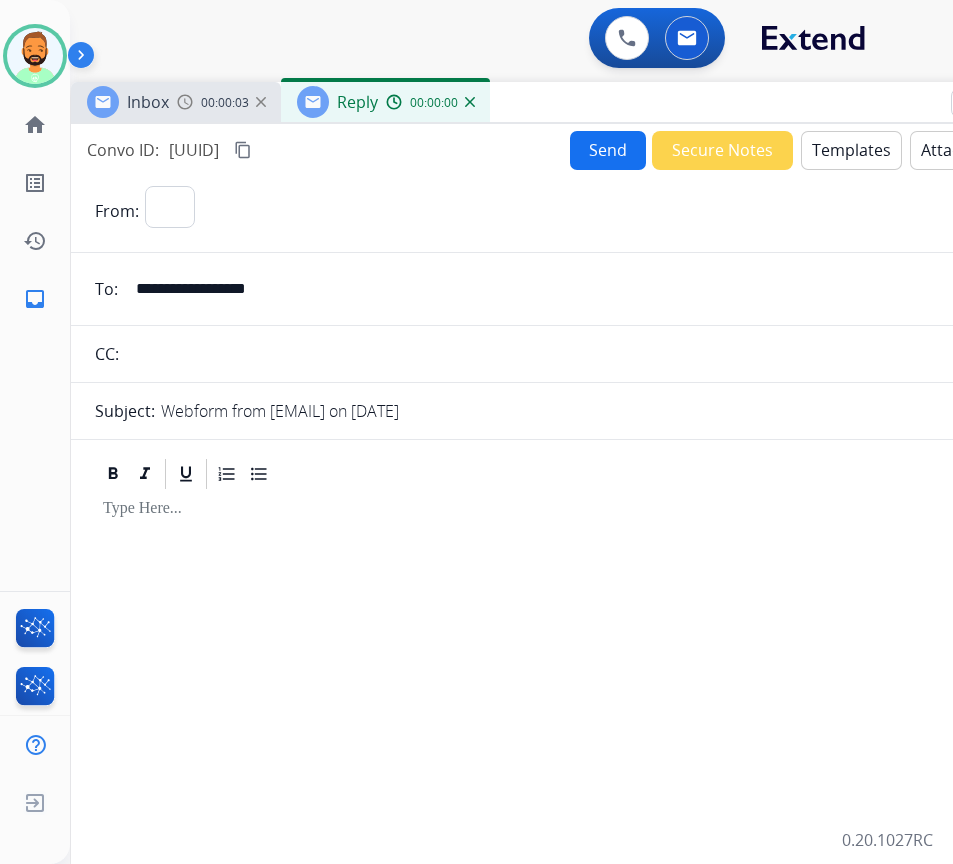 select on "**********" 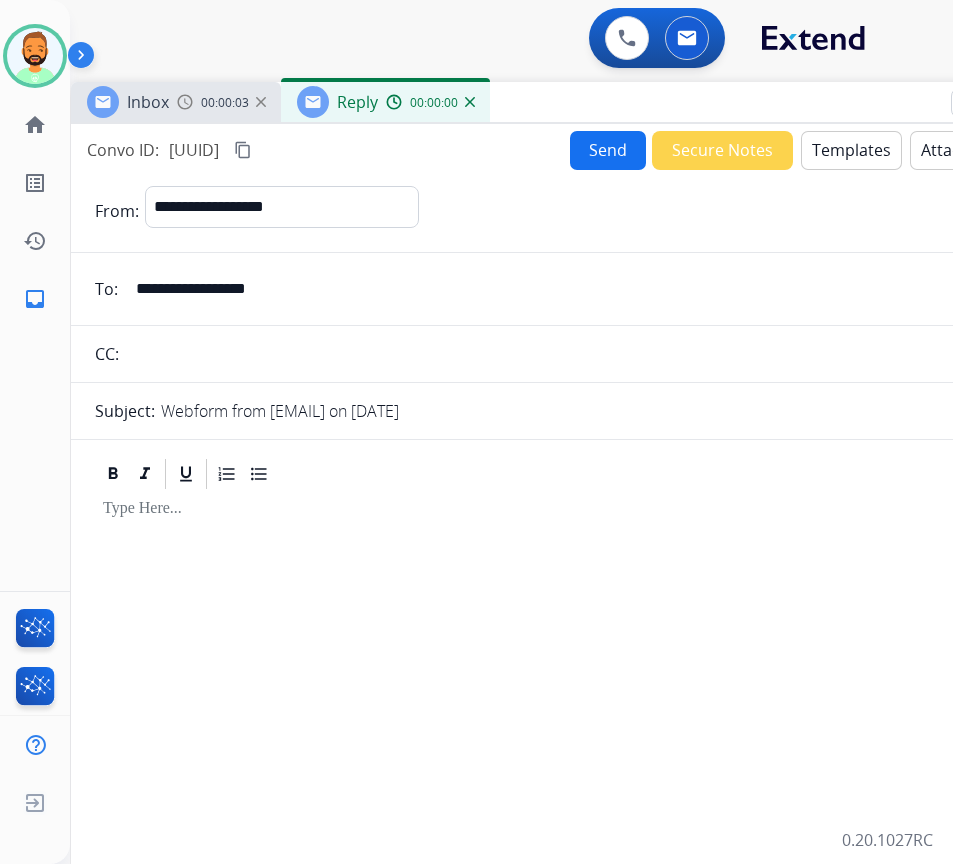 click on "Templates" at bounding box center (851, 150) 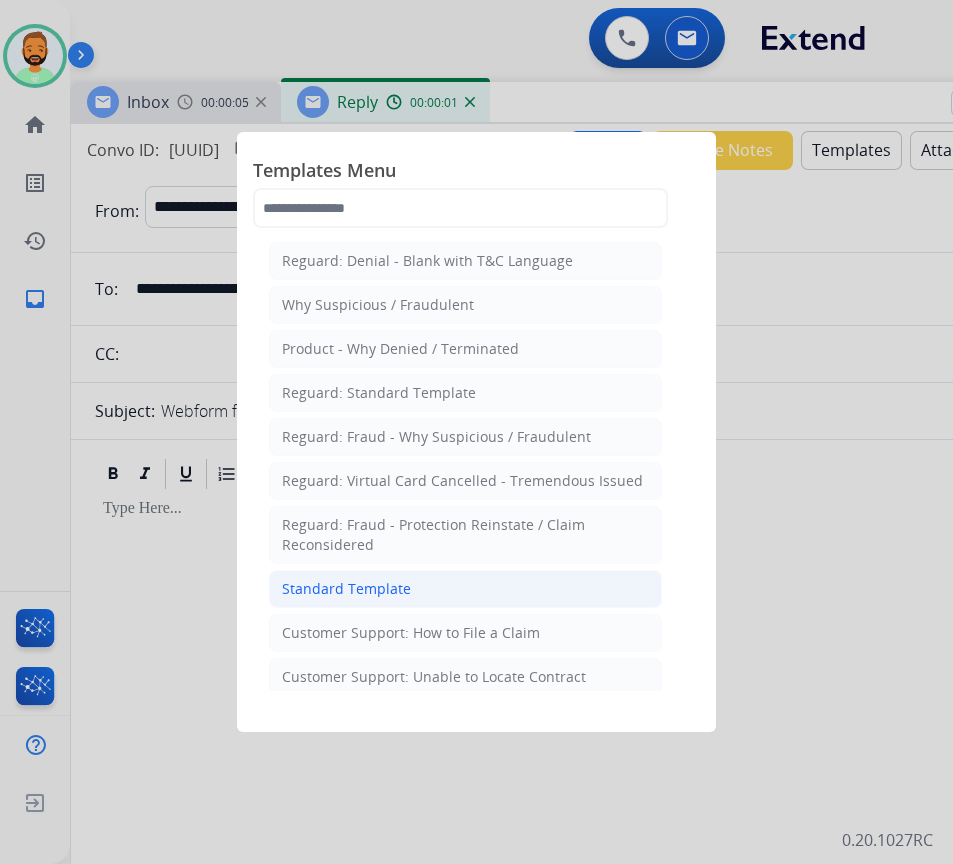 click on "Reguard: Denial - Blank with T&C Language   Why Suspicious / Fraudulent   Product - Why Denied / Terminated   Reguard: Standard Template   Reguard: Fraud - Why Suspicious / Fraudulent   Reguard: Virtual Card Cancelled - Tremendous Issued   Reguard: Fraud - Protection Reinstate / Claim Reconsidered   Standard Template    Customer Support: How to File a Claim    Customer Support: Unable to Locate Contract    Product Protection: Denial-Blank with T&C Language    Shipping Protection: Need Additional Information    Product Protection: Tire & Wheel: Need Additional Information    Customer Support: Virtual Card Troubleshooting    Shipping Protection: Virtual Card SP Fulfillment (To Customer)   Product Protection Follow Up Process: 1st Follow Up (Pursuing Claim)    Product Protection: Manufacturer Defect Denial    Tremendous Fulfillment (Customer)   Product Protection: On the Spot Stain Cleaning Kit    Product Protection:Wheel Photo Request   Canada Contract Cancels and Refunds (English)" 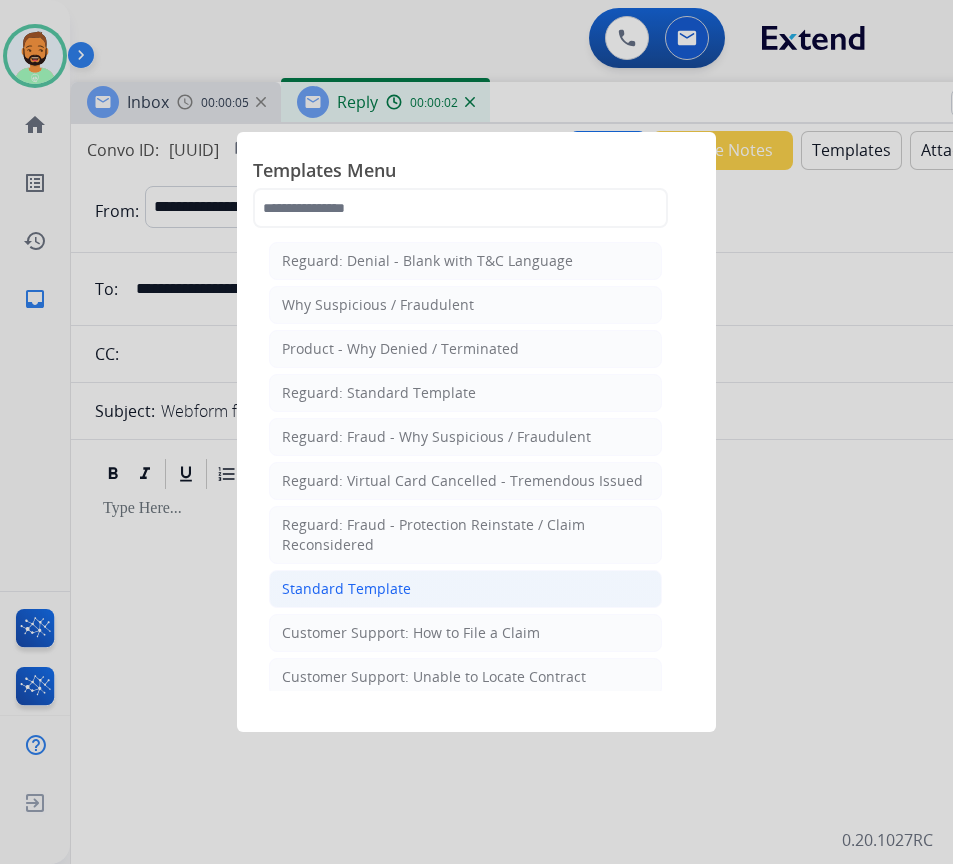 click on "Standard Template" 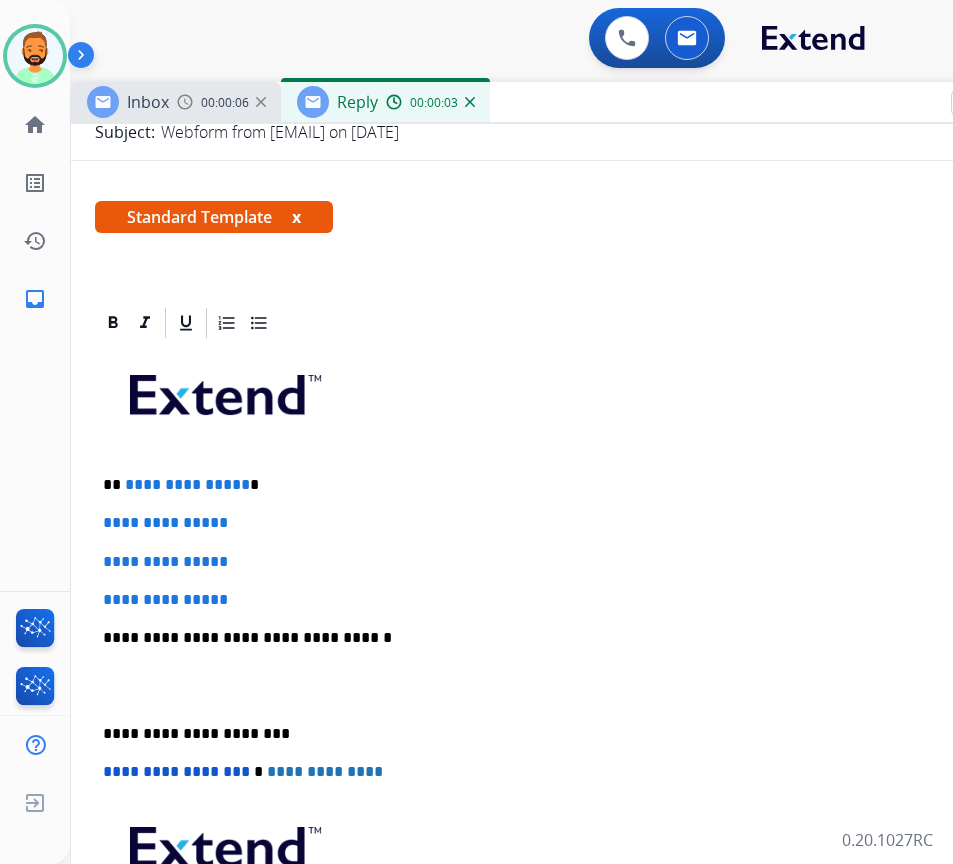 scroll, scrollTop: 300, scrollLeft: 0, axis: vertical 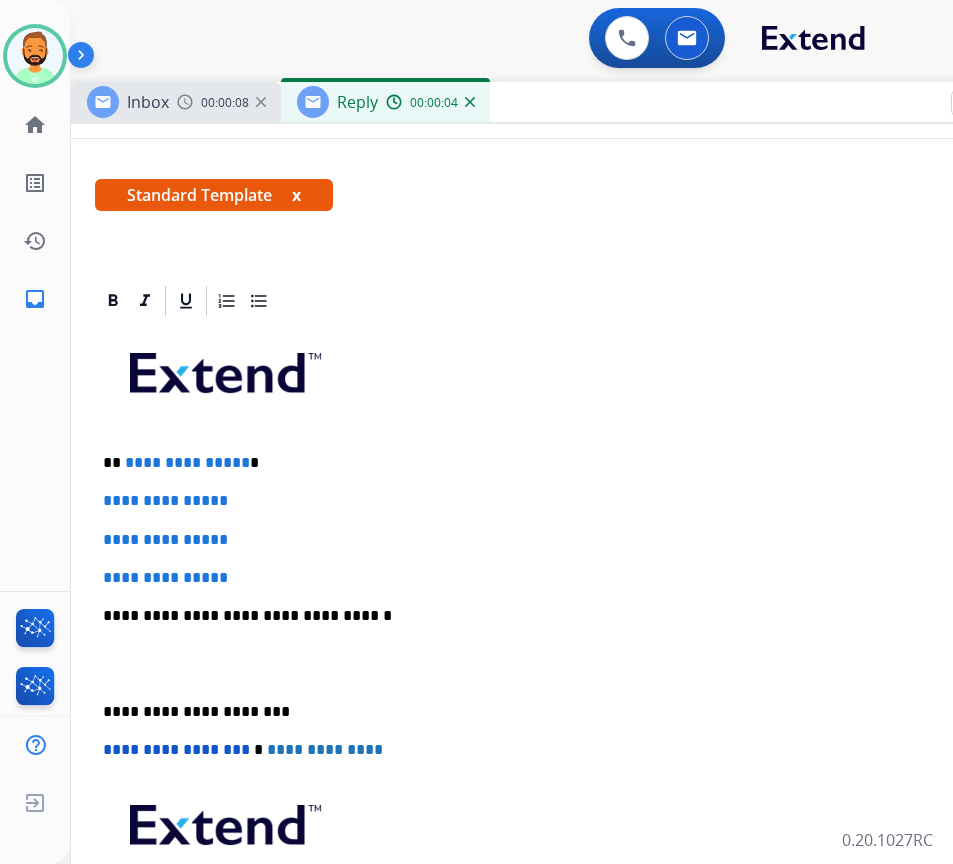 click on "**********" at bounding box center [563, 463] 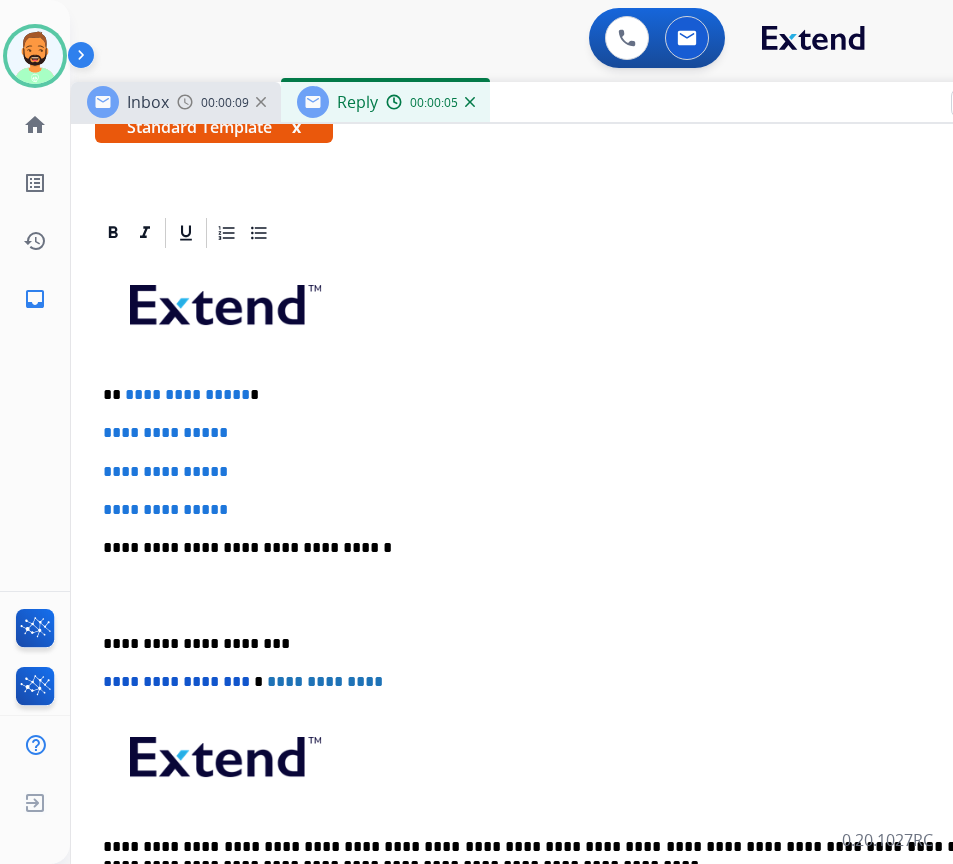 scroll, scrollTop: 425, scrollLeft: 0, axis: vertical 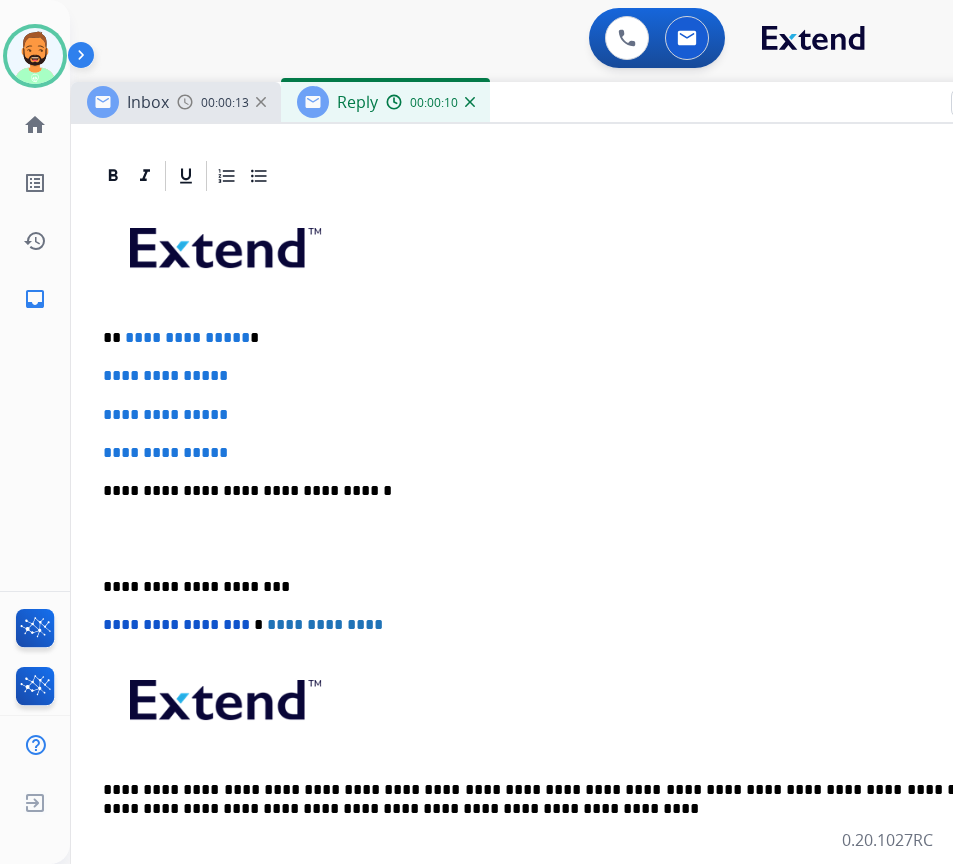 type 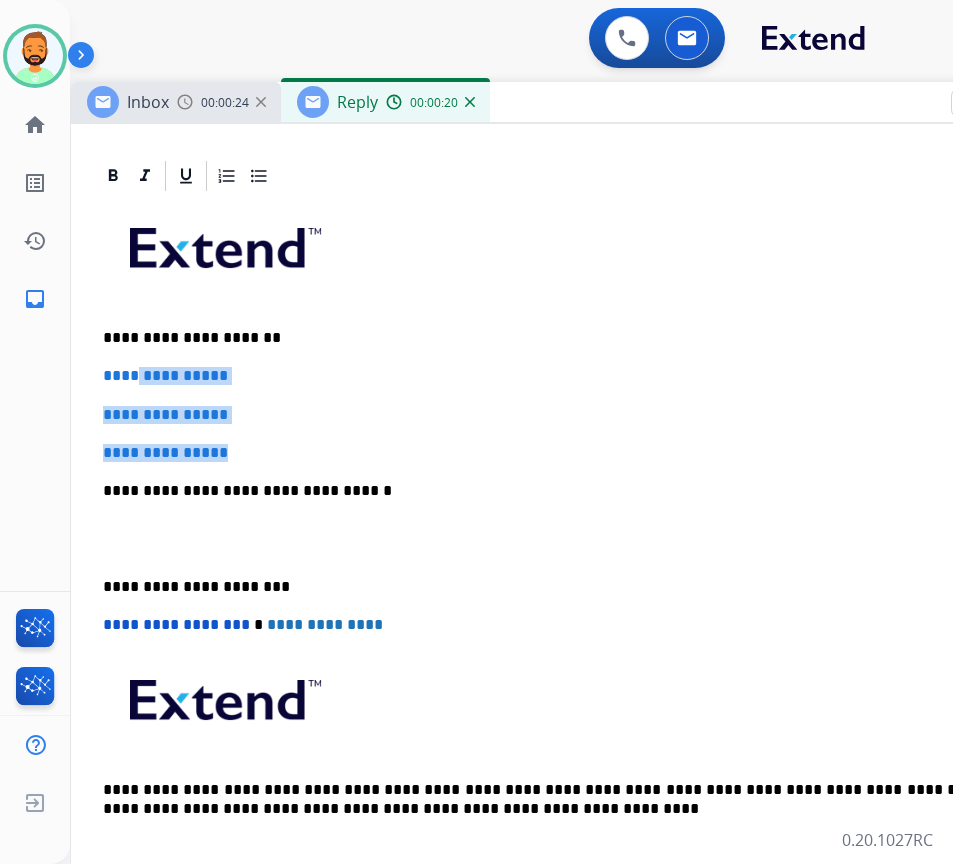 drag, startPoint x: 276, startPoint y: 456, endPoint x: 138, endPoint y: 369, distance: 163.13492 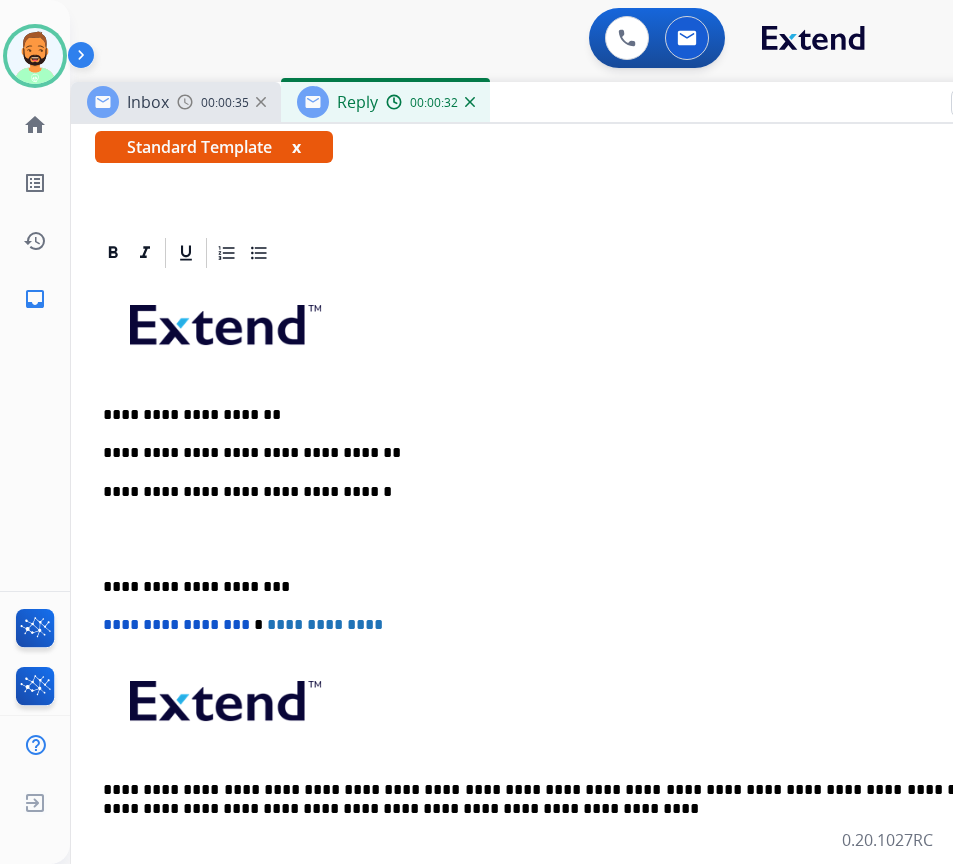 scroll, scrollTop: 387, scrollLeft: 0, axis: vertical 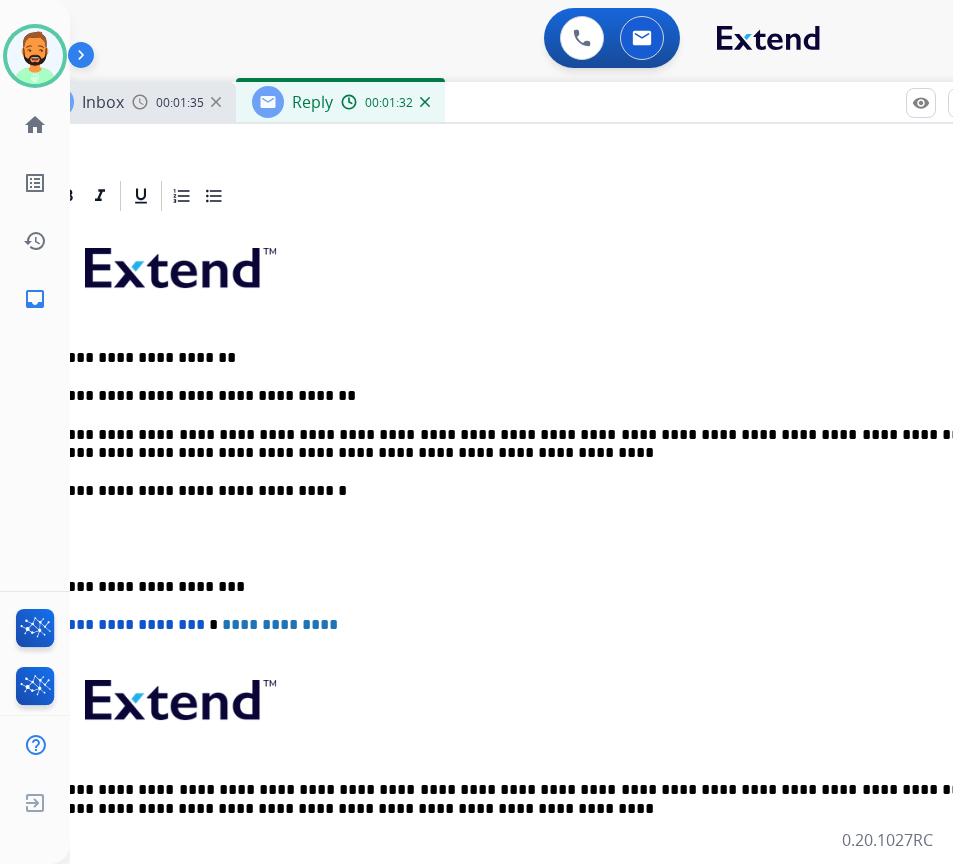 click on "**********" at bounding box center [526, 548] 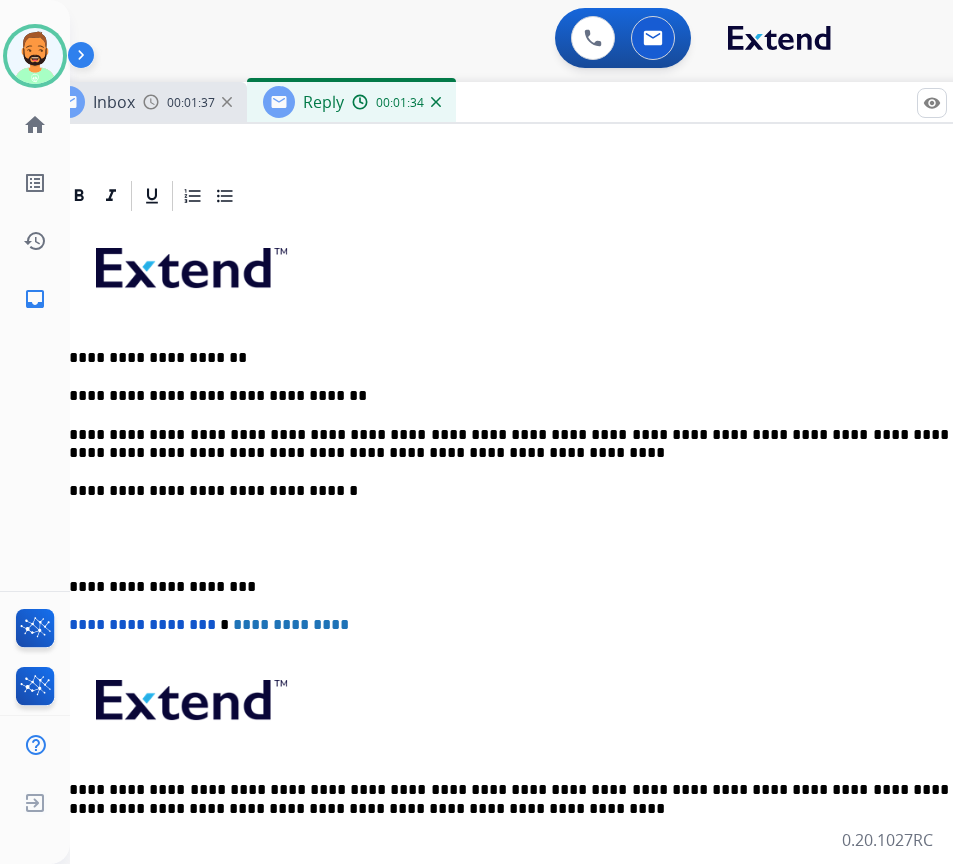 scroll, scrollTop: 0, scrollLeft: 28, axis: horizontal 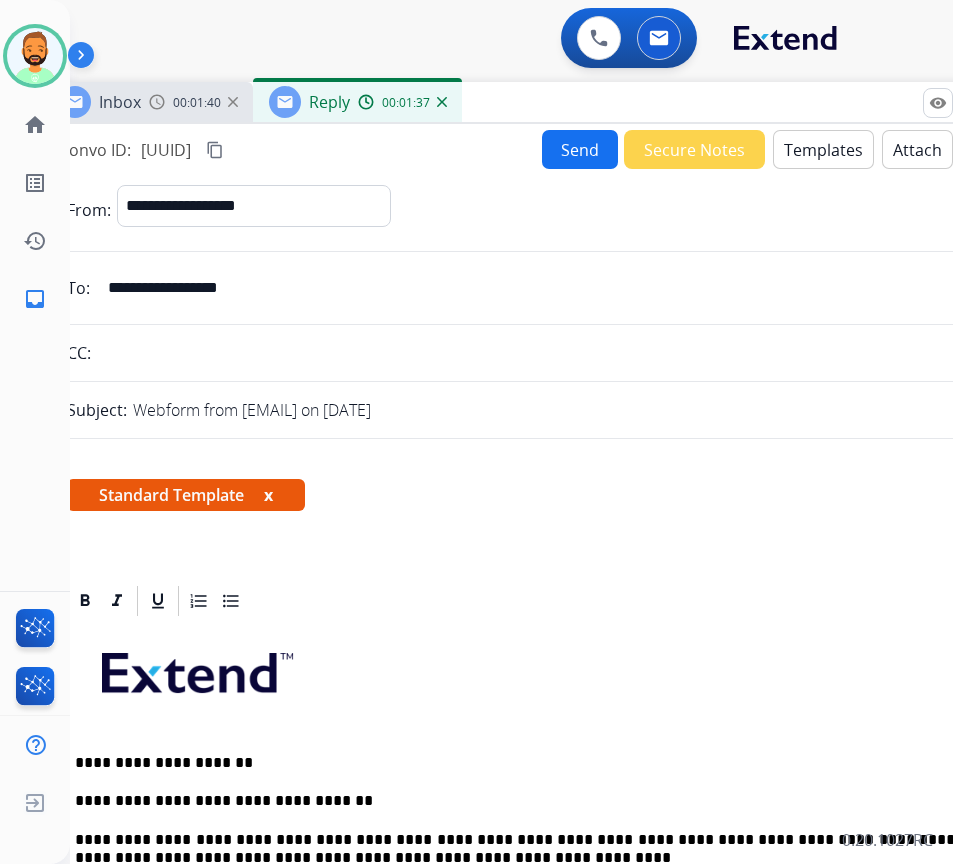 click on "Send" at bounding box center (580, 149) 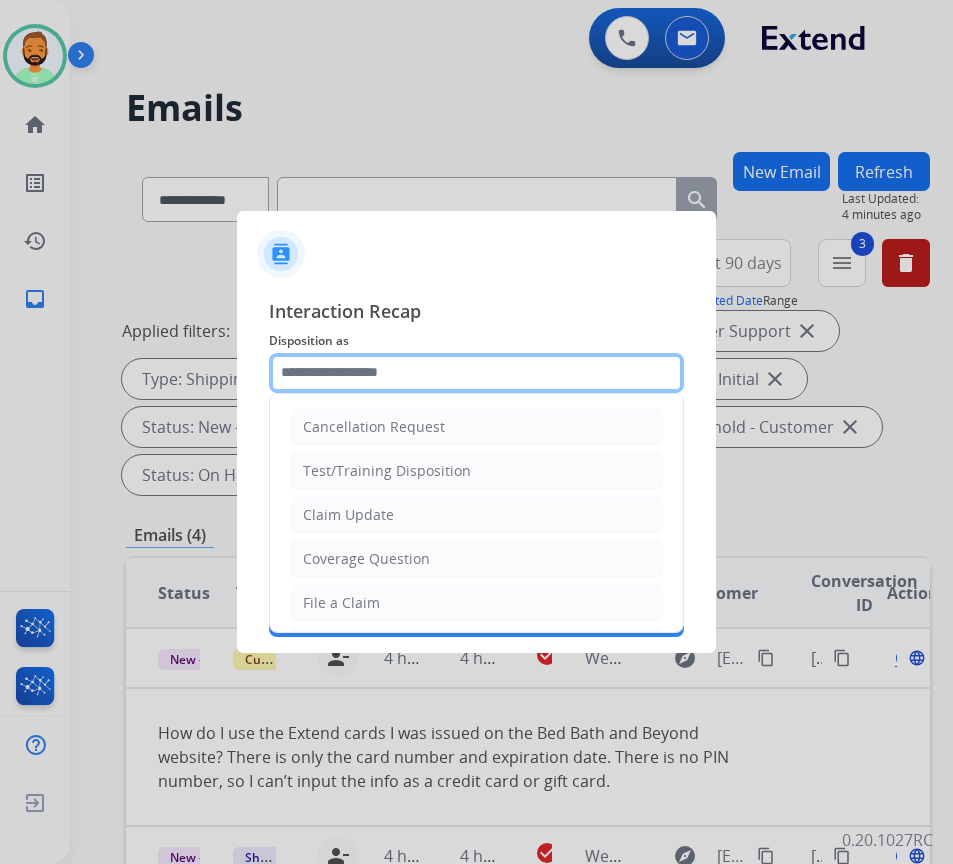 click 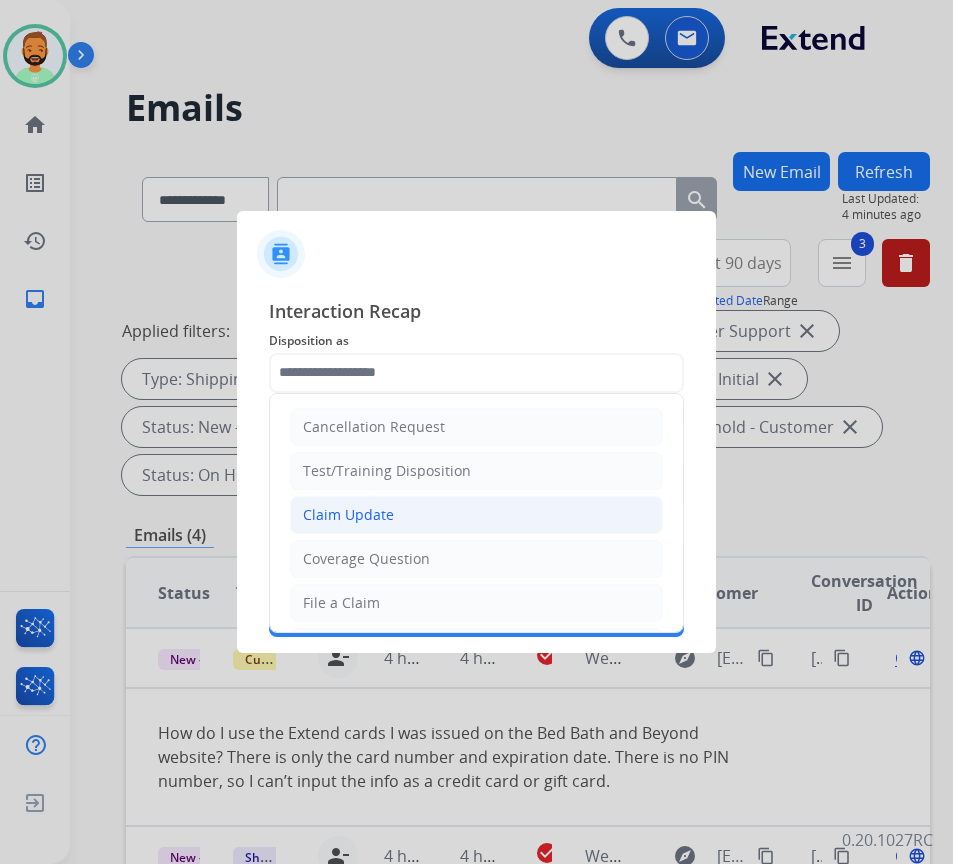 click on "Claim Update" 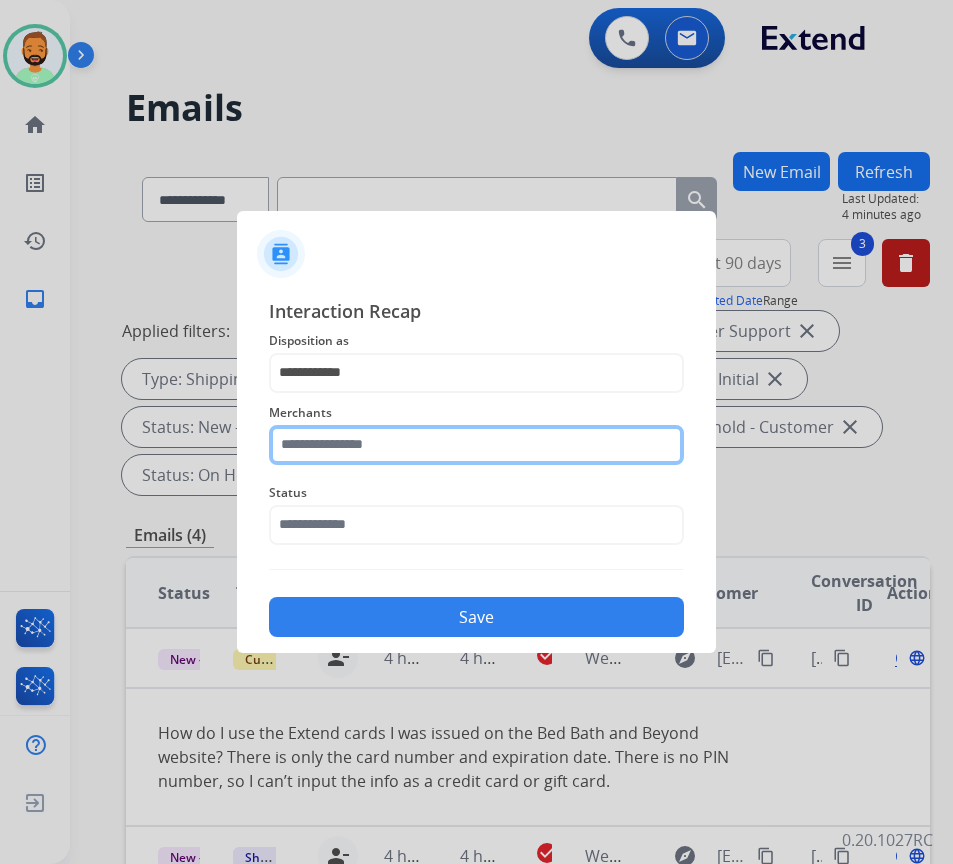 click 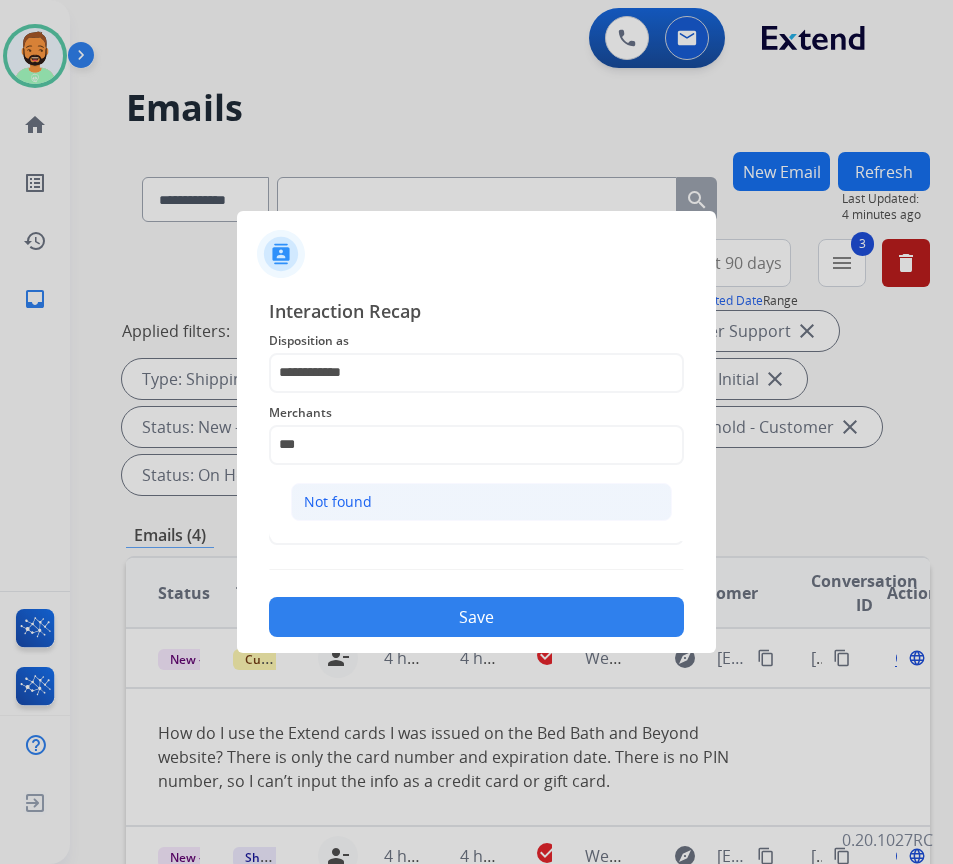 click on "Not found" 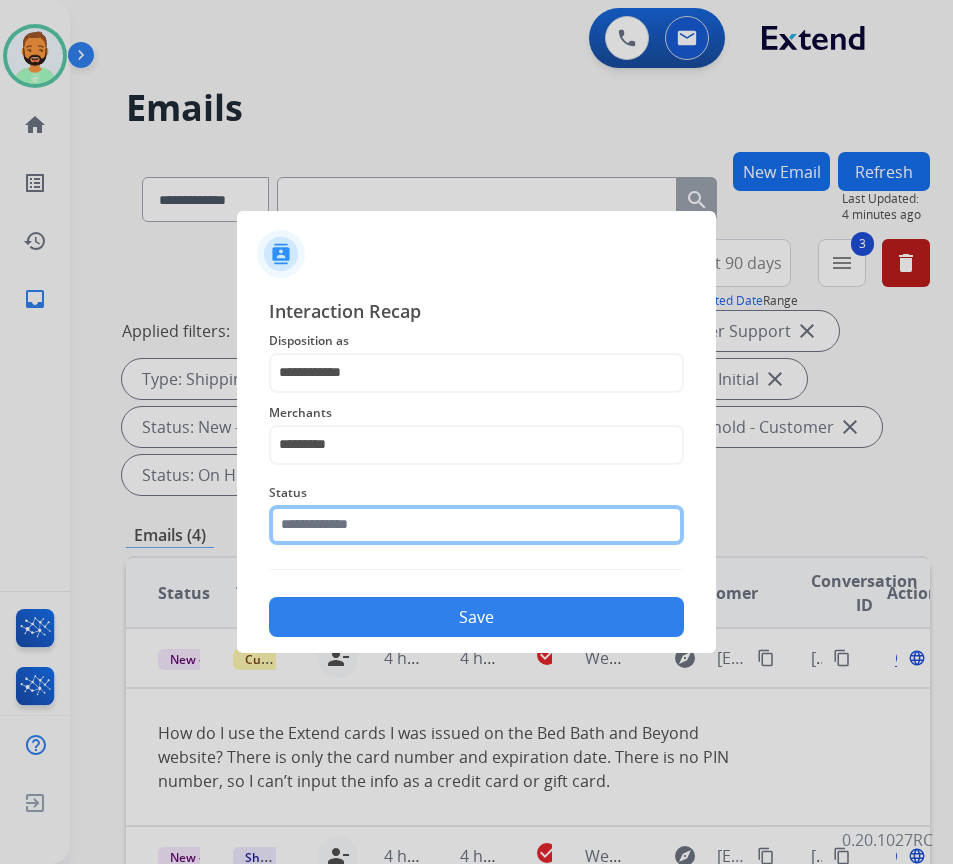 drag, startPoint x: 452, startPoint y: 514, endPoint x: 464, endPoint y: 535, distance: 24.186773 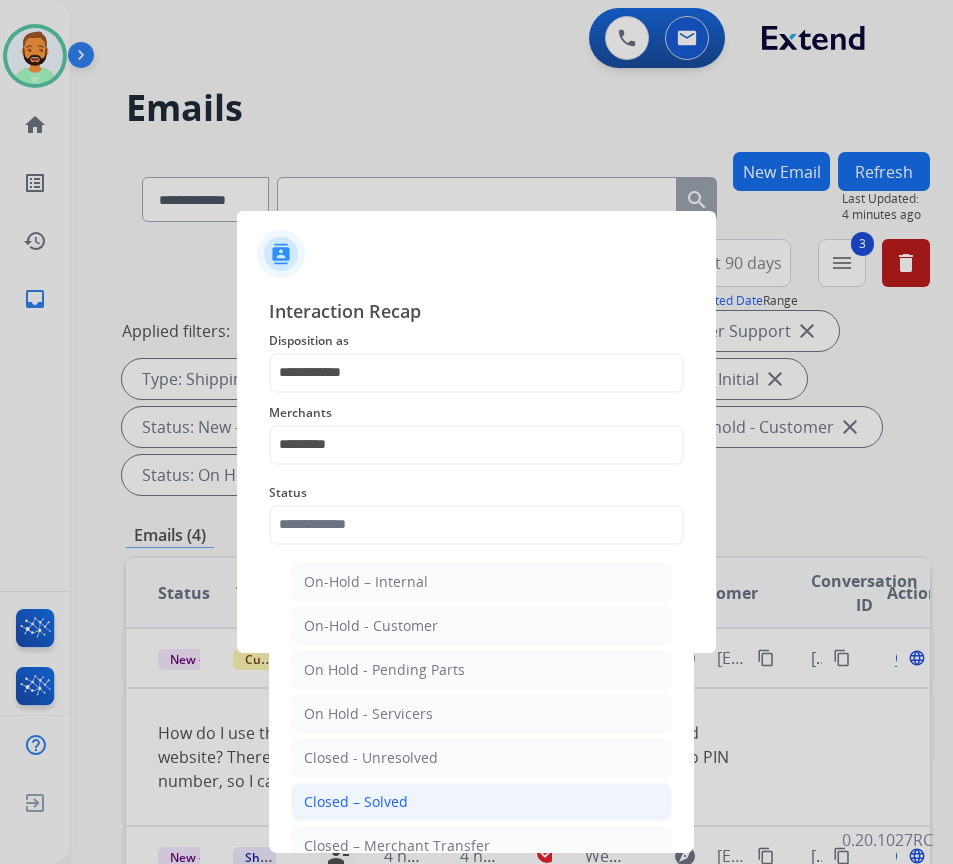 click on "Closed – Solved" 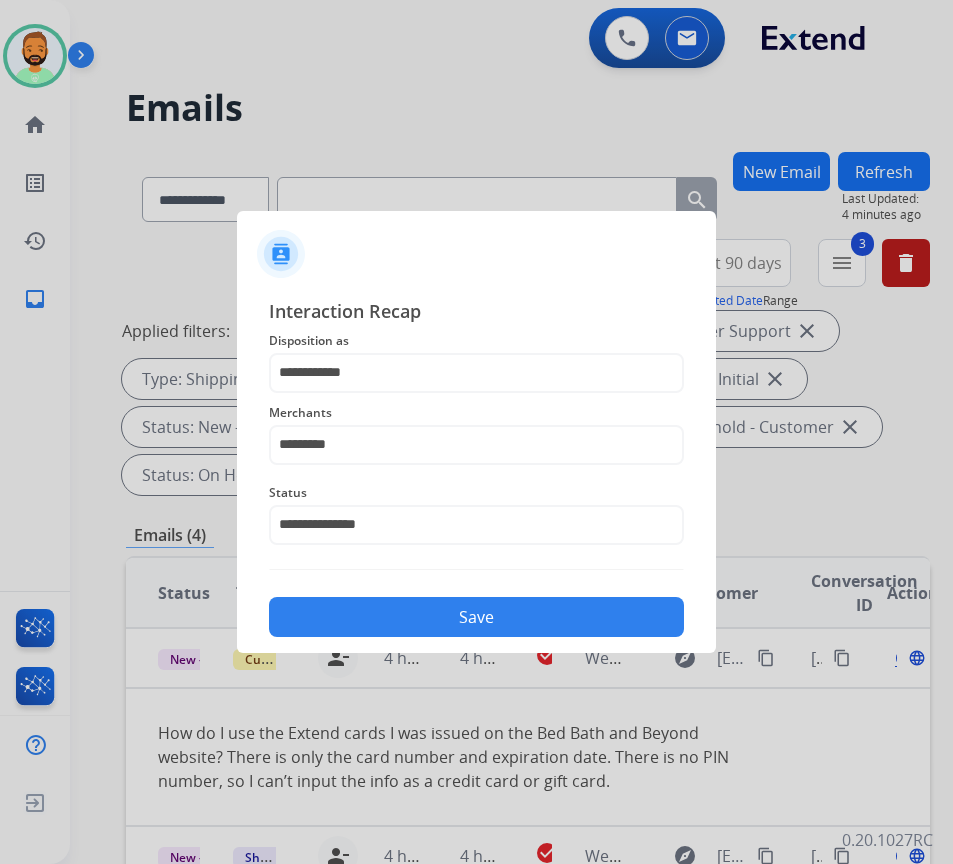 click on "Save" 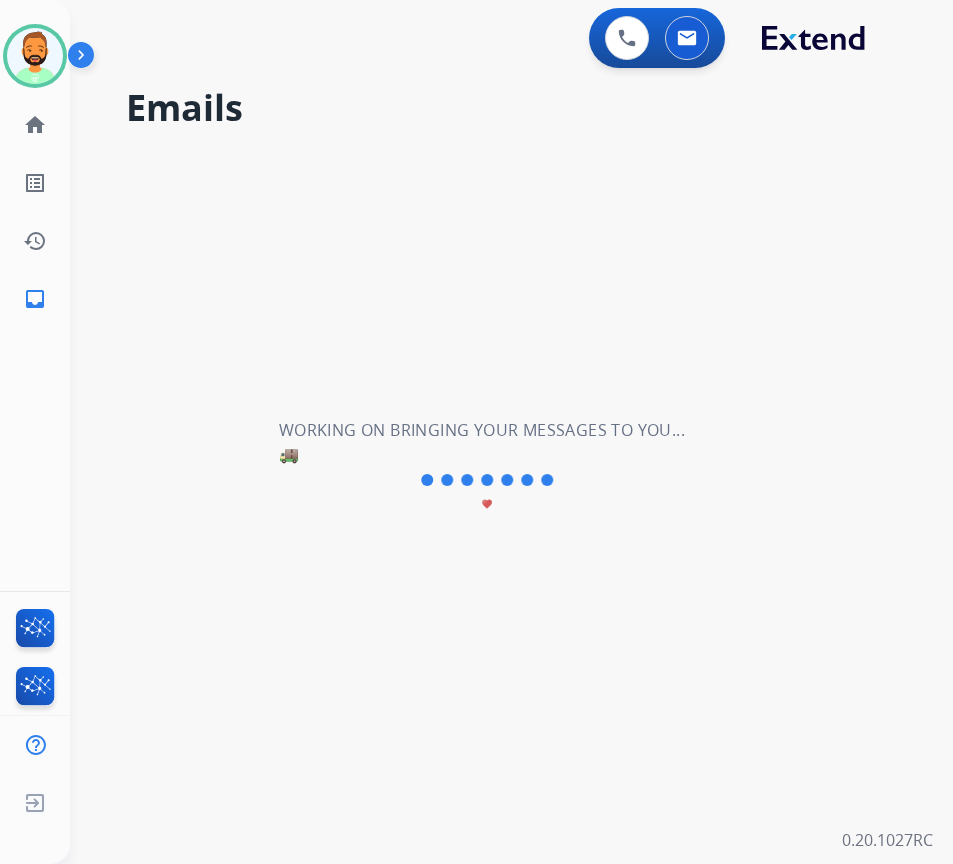 scroll, scrollTop: 0, scrollLeft: 0, axis: both 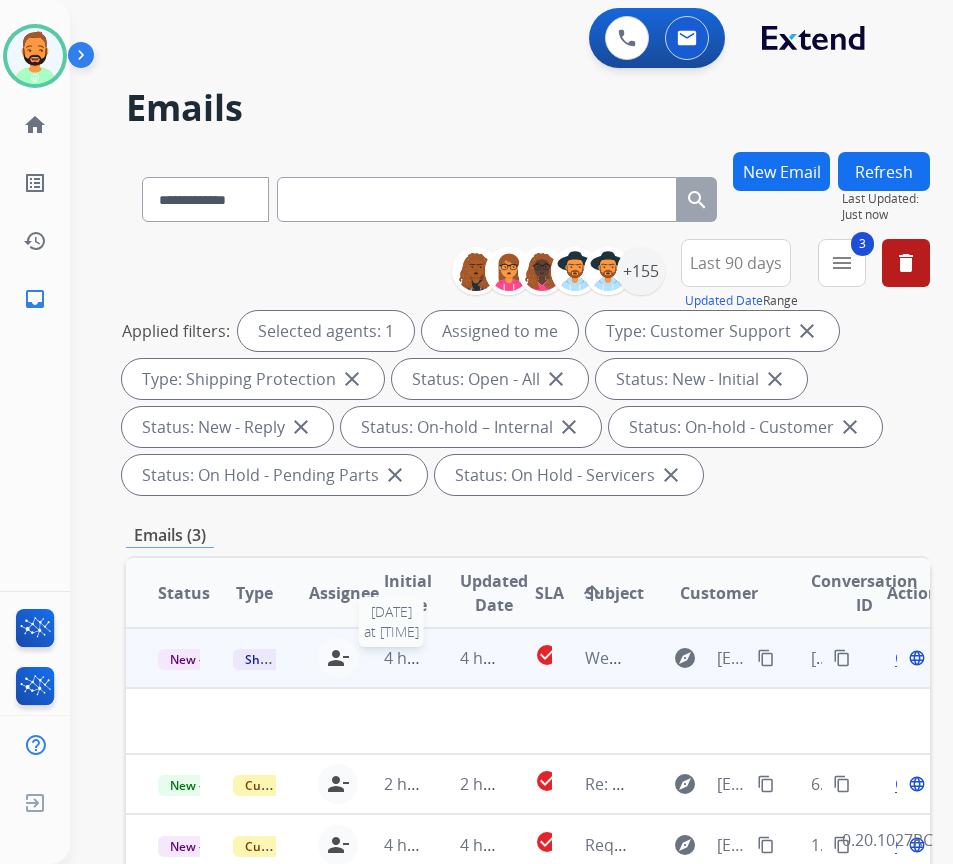 click on "4 hours ago" at bounding box center [429, 658] 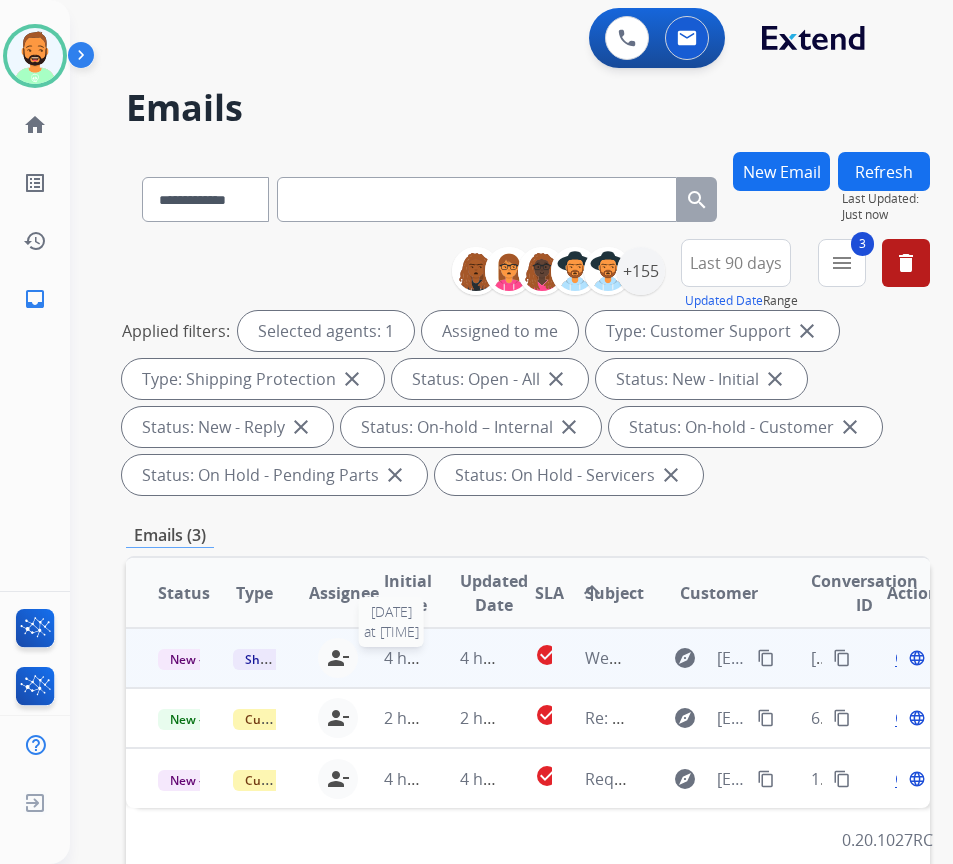 click on "4 hours ago" at bounding box center [429, 658] 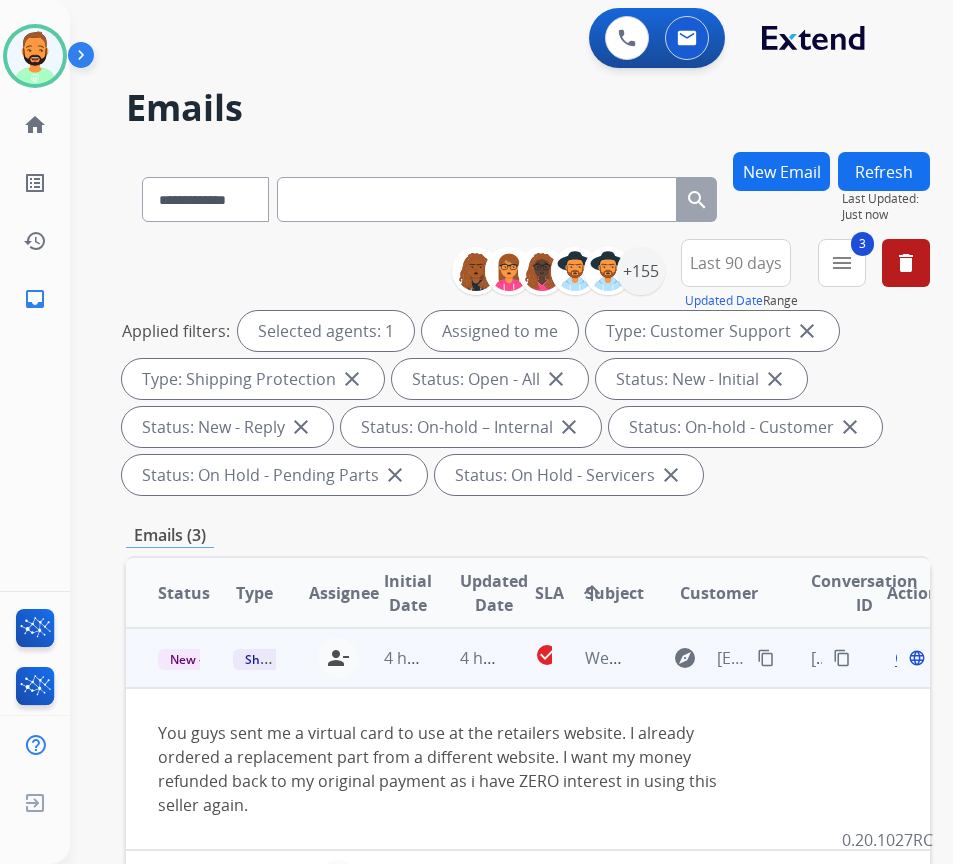 click on "Open" at bounding box center [915, 658] 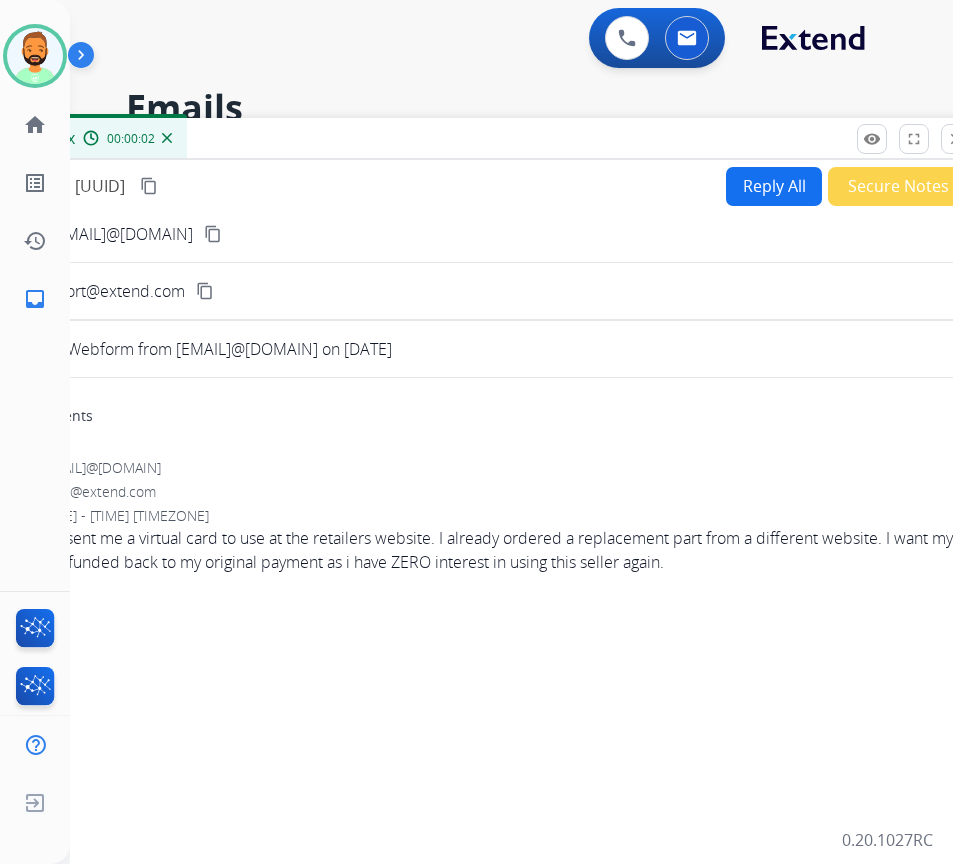 drag, startPoint x: 501, startPoint y: 150, endPoint x: 573, endPoint y: 146, distance: 72.11102 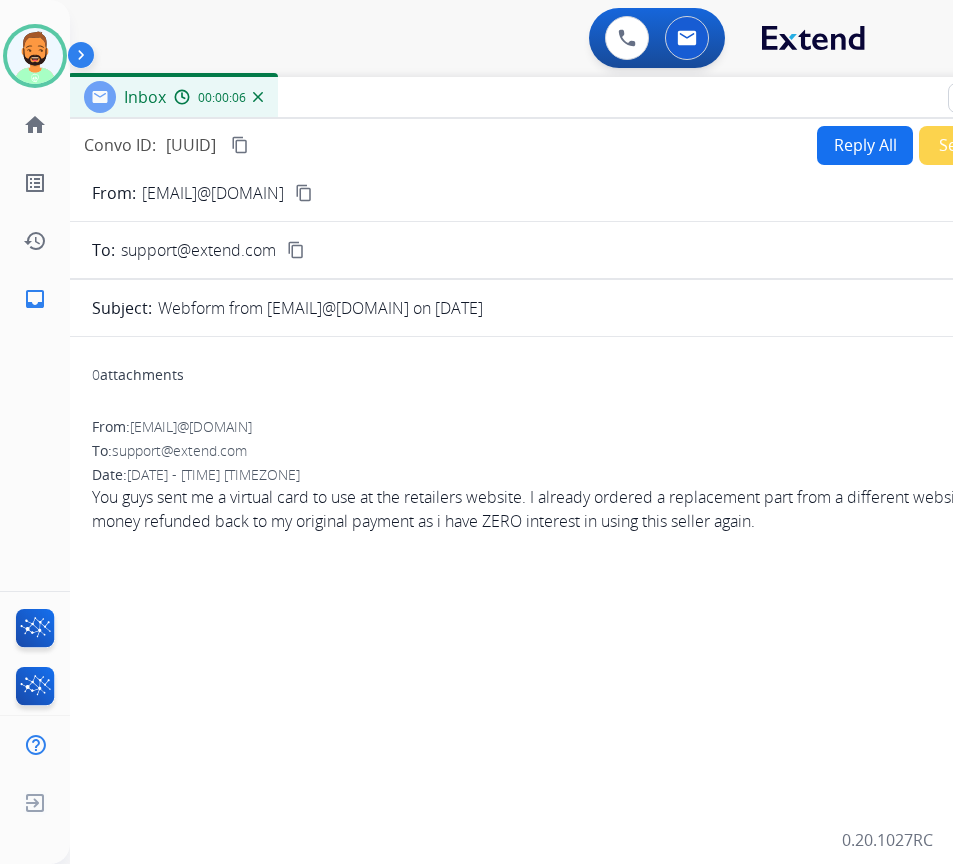 drag, startPoint x: 467, startPoint y: 155, endPoint x: 742, endPoint y: 153, distance: 275.00726 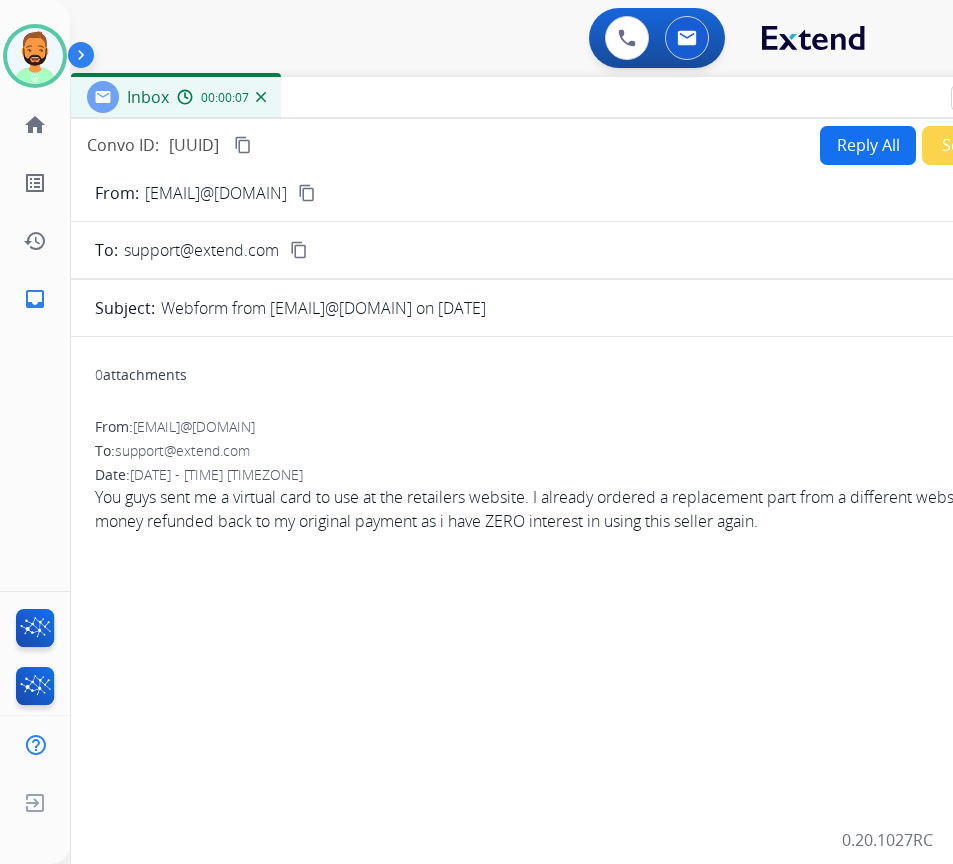 click on "Reply All" at bounding box center [868, 145] 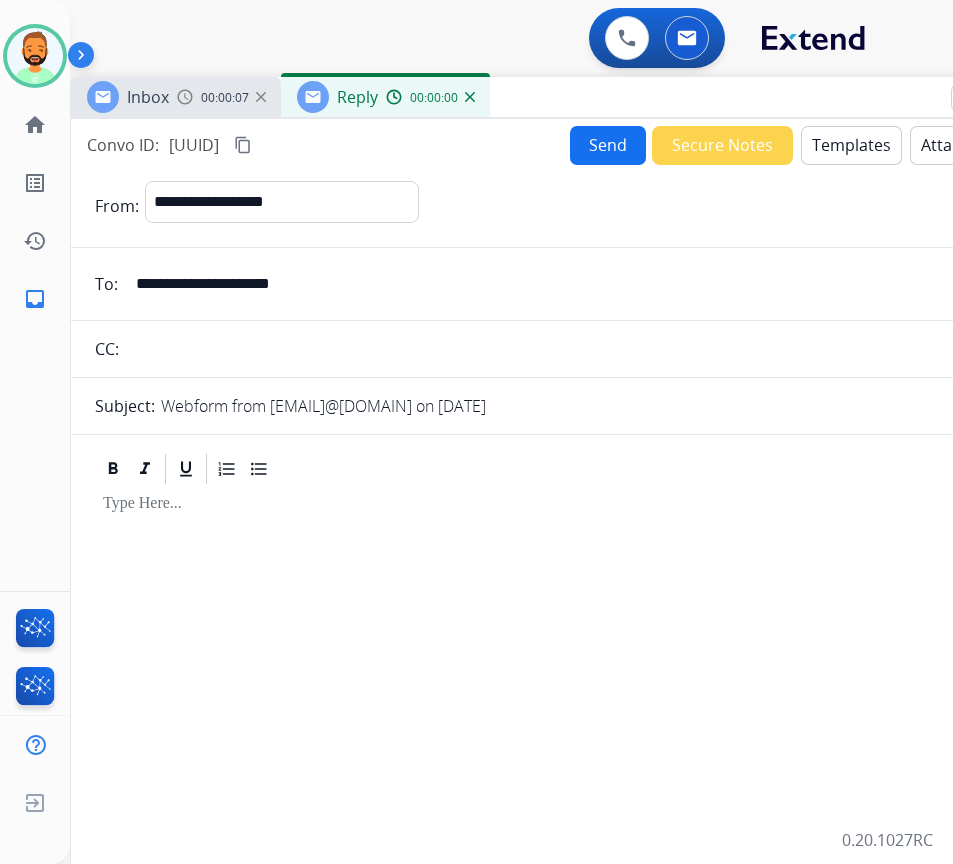 click on "Templates" at bounding box center (851, 145) 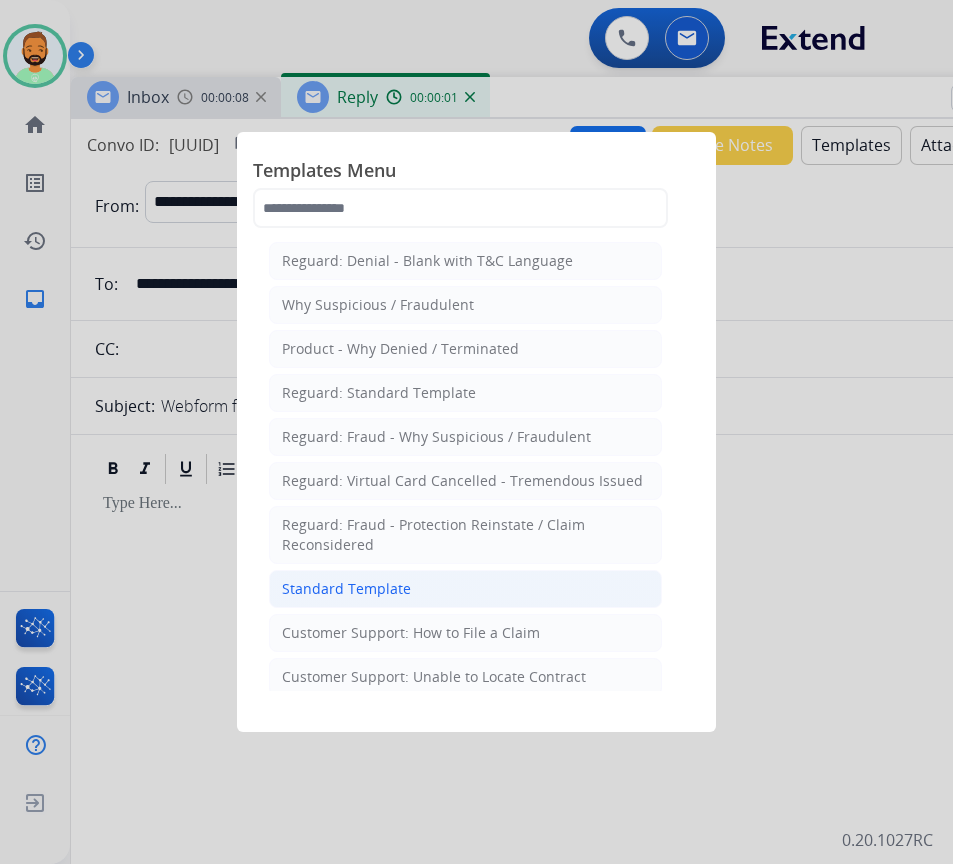 click on "Standard Template" 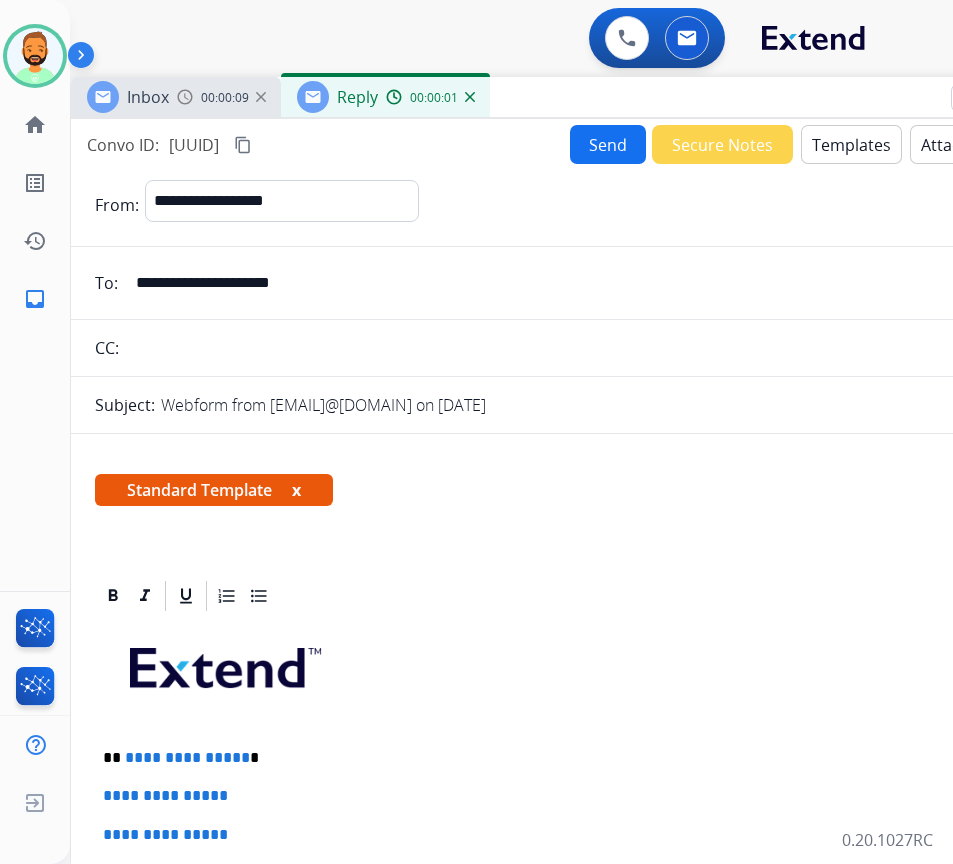 click at bounding box center [571, 596] 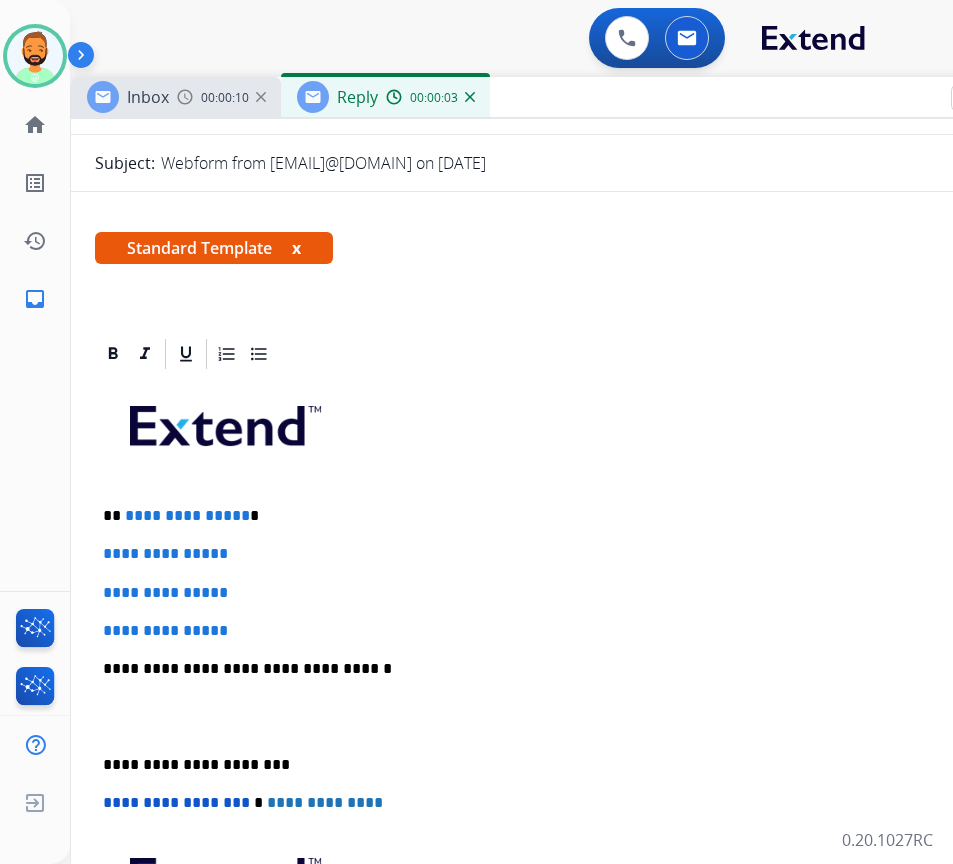 scroll, scrollTop: 425, scrollLeft: 0, axis: vertical 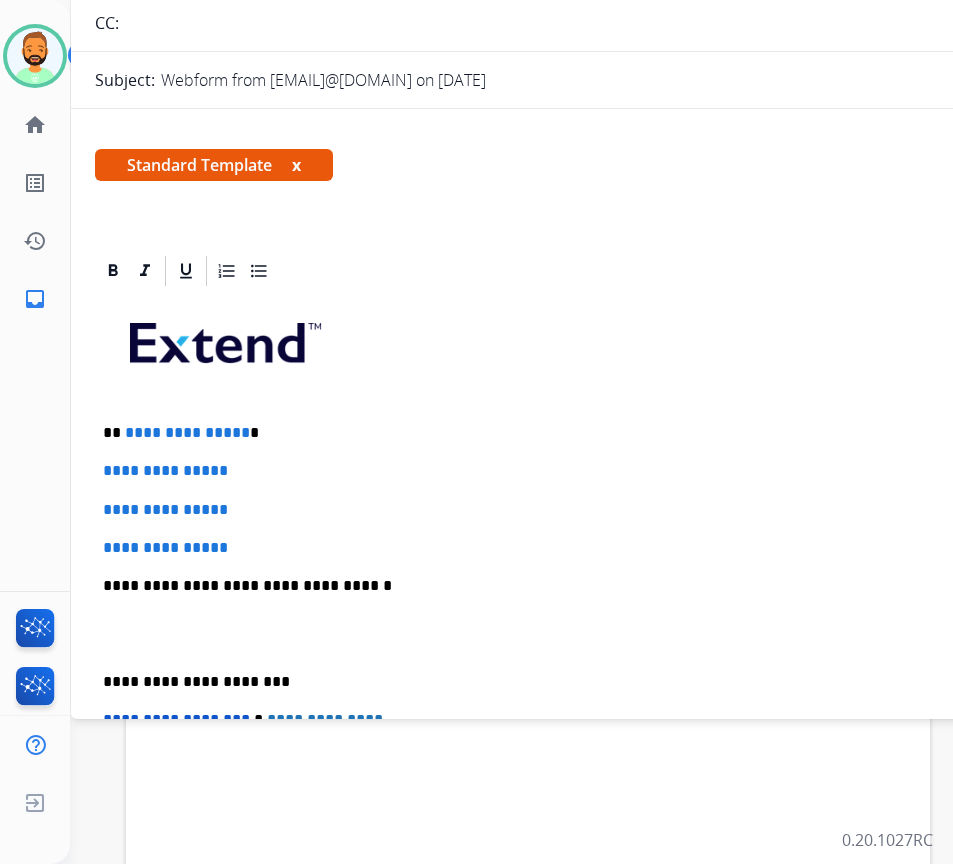 click on "**********" at bounding box center [563, 433] 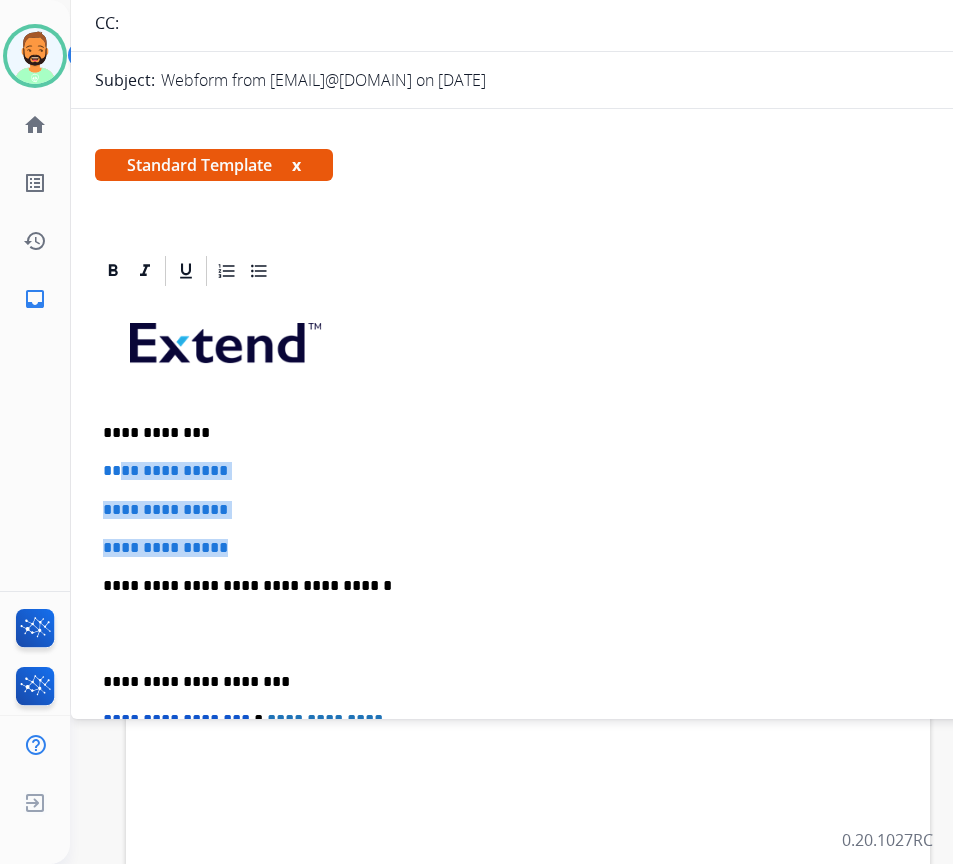 drag, startPoint x: 308, startPoint y: 541, endPoint x: 120, endPoint y: 460, distance: 204.7071 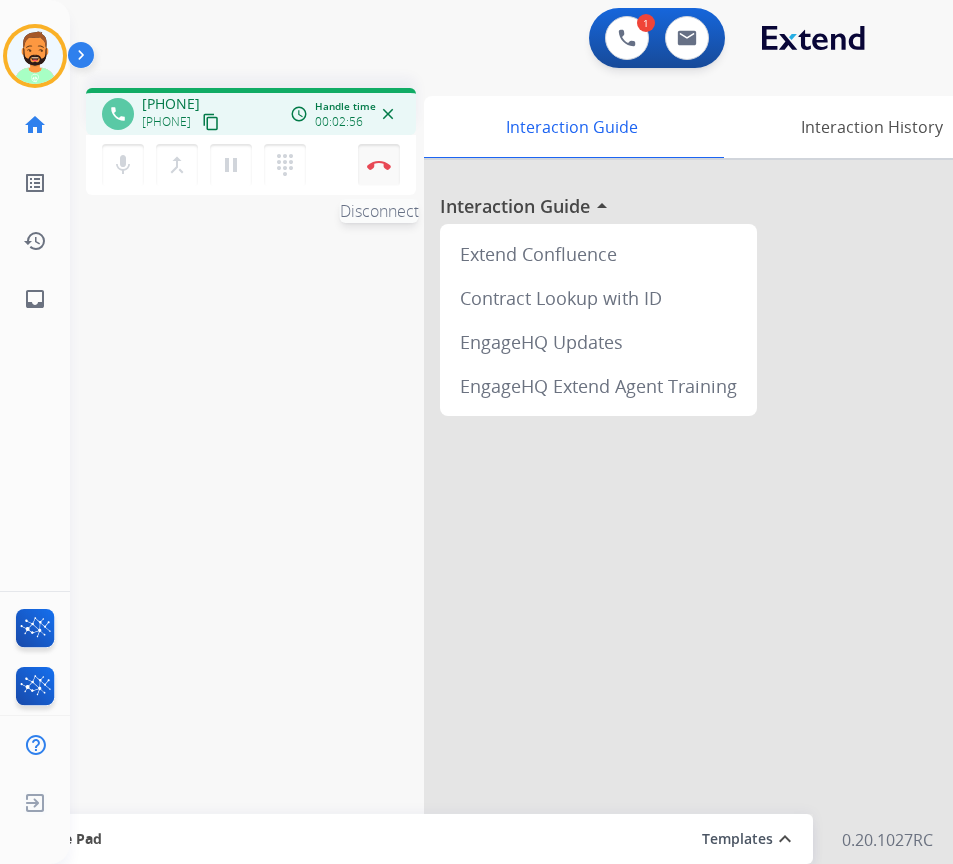 click on "Disconnect" at bounding box center (379, 165) 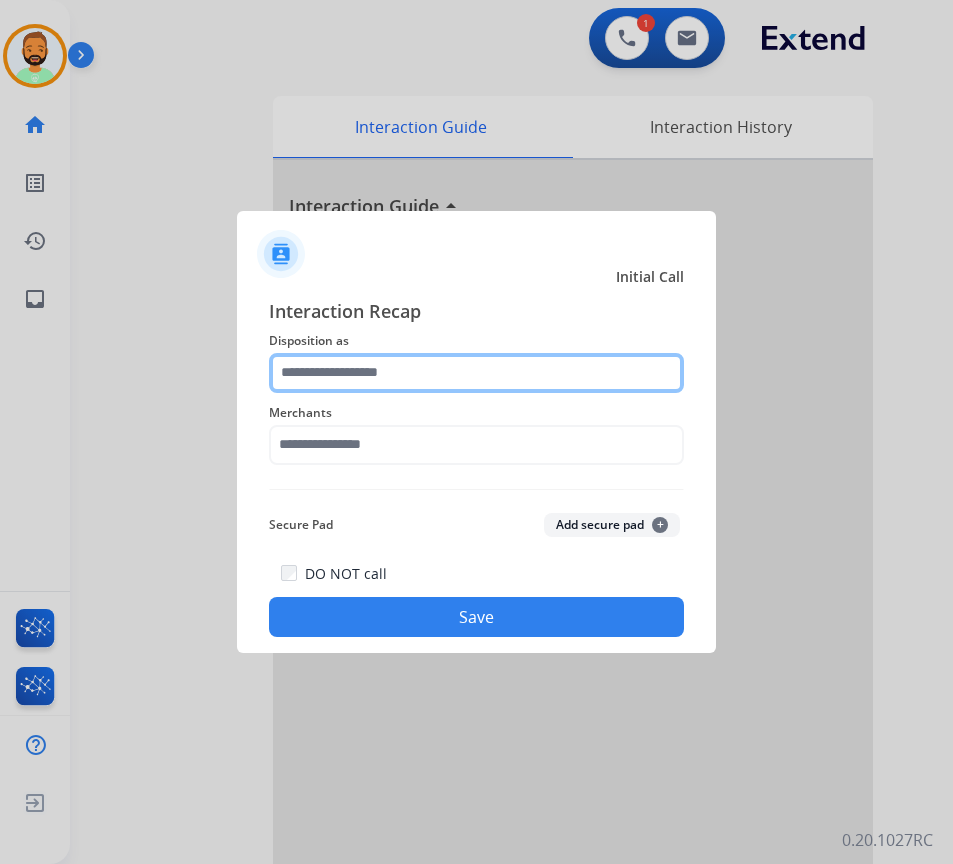 click 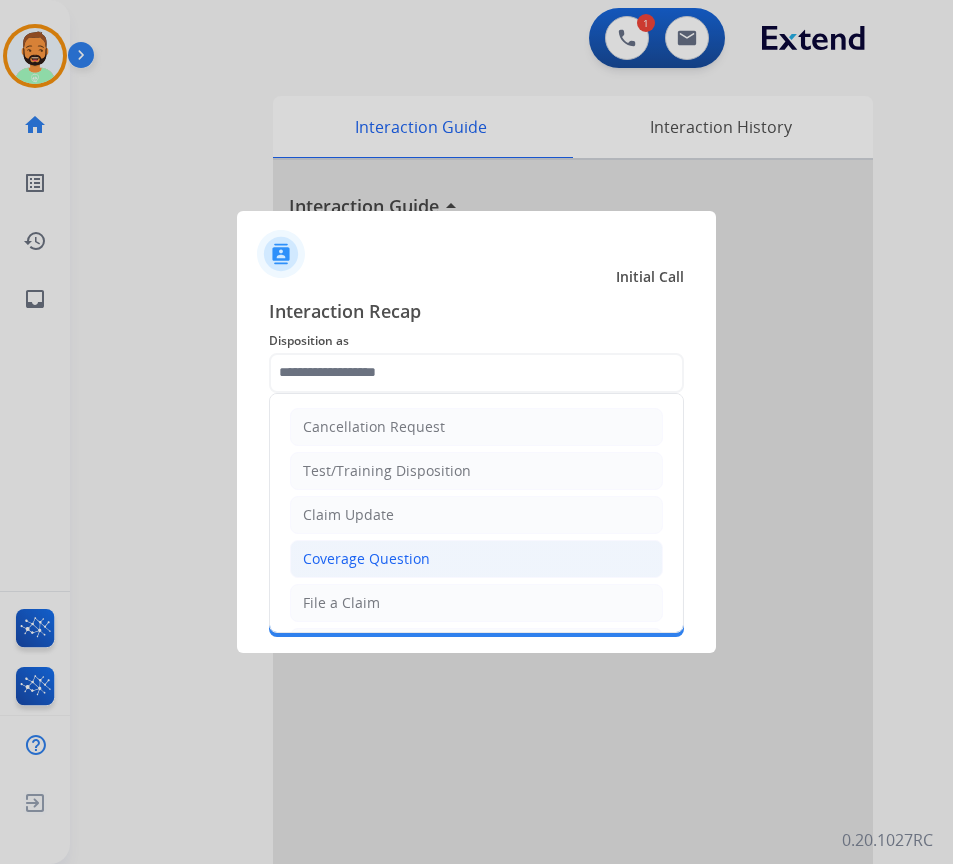 click on "Coverage Question" 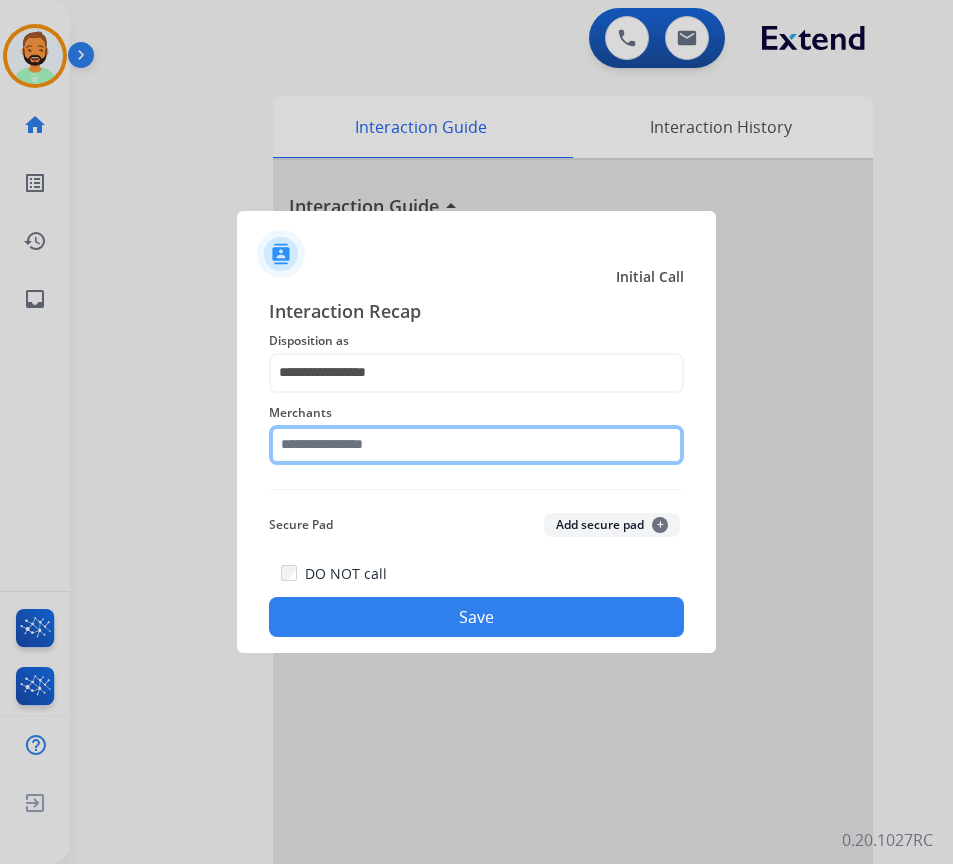 click 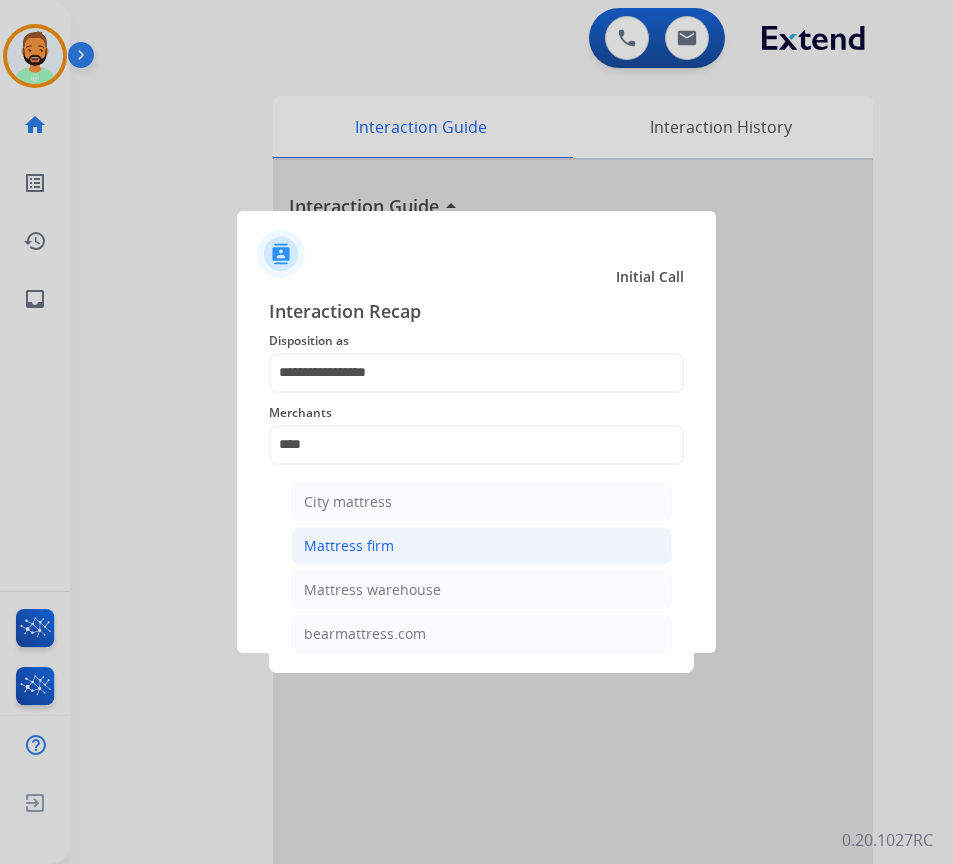 click on "Mattress firm" 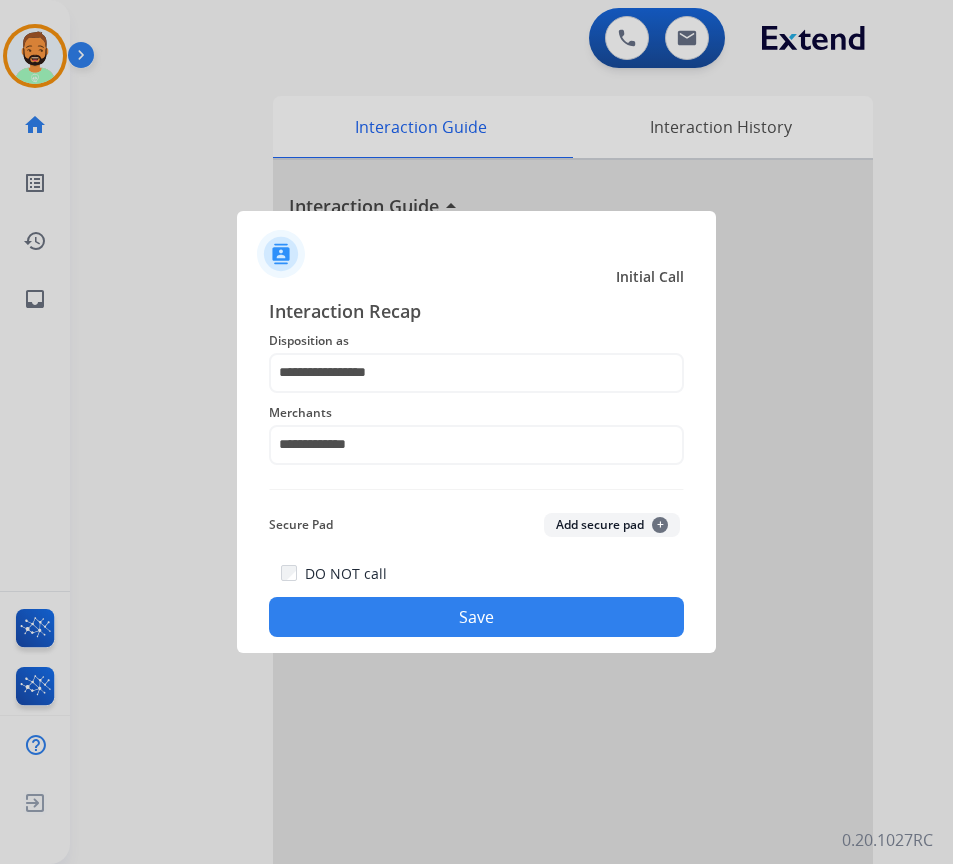click on "Save" 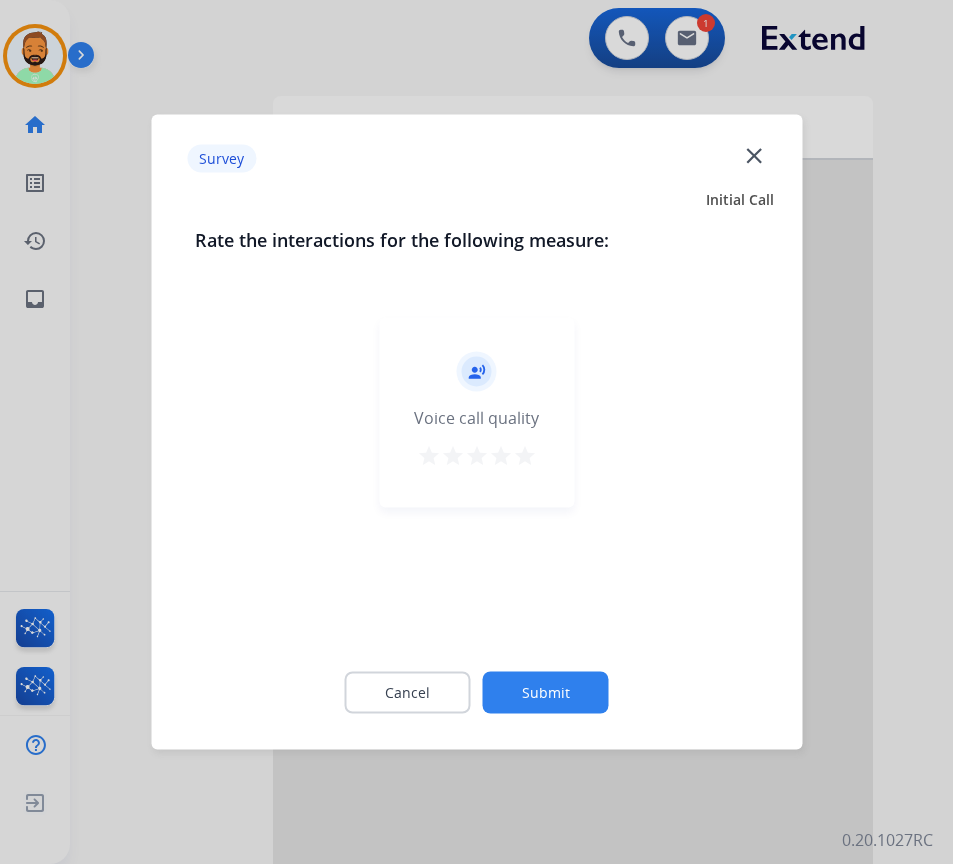 click on "Cancel Submit" 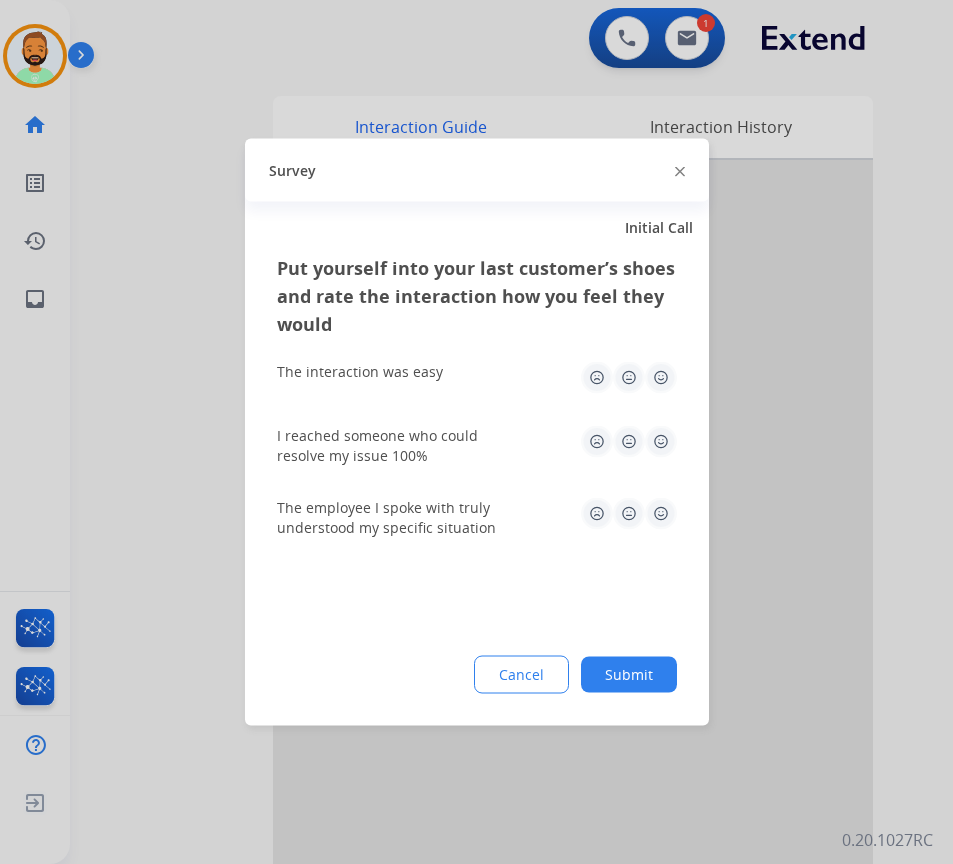 click on "Submit" 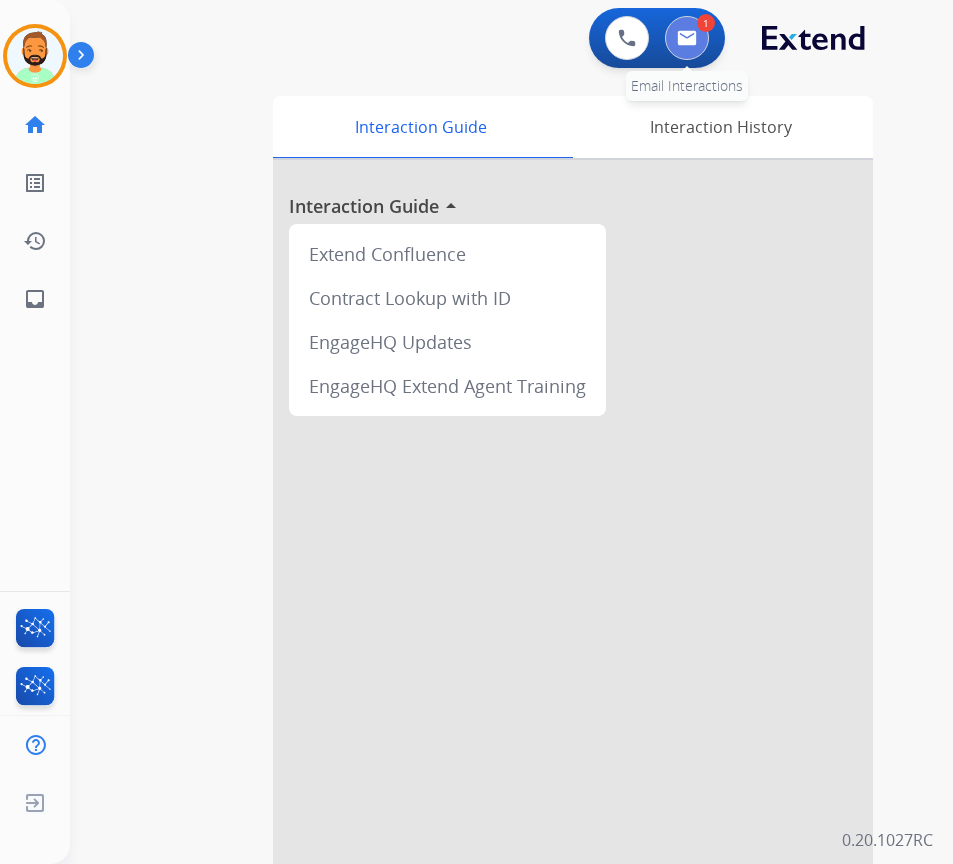 click at bounding box center (687, 38) 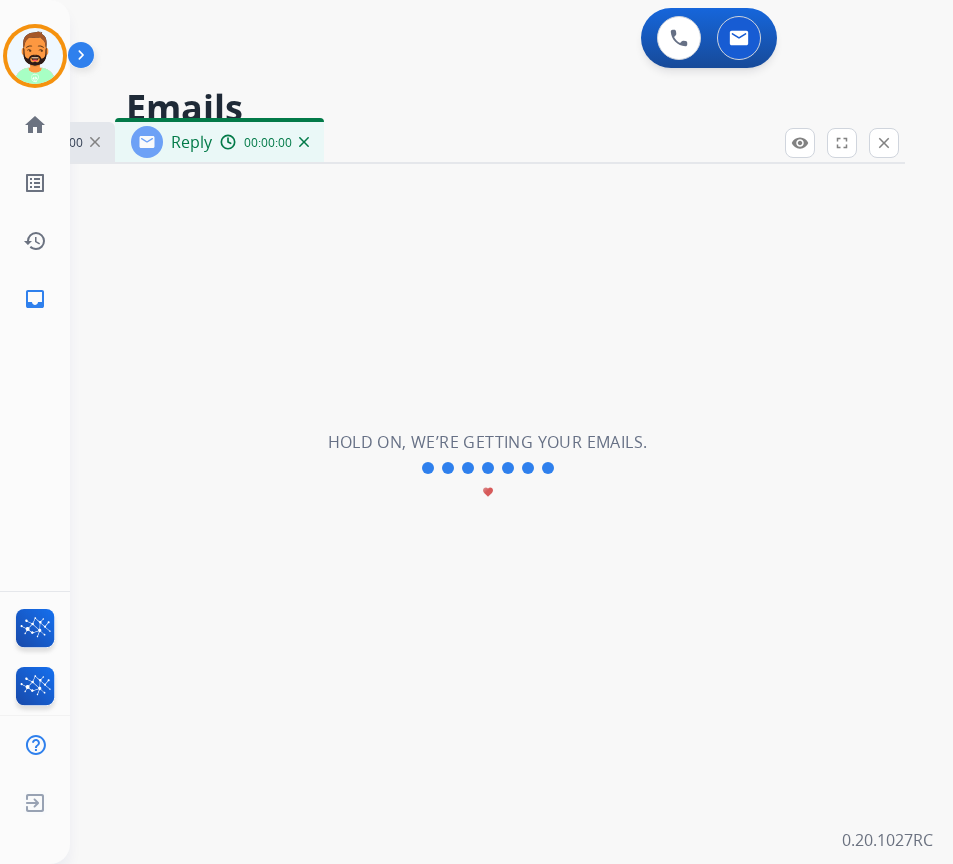 select on "**********" 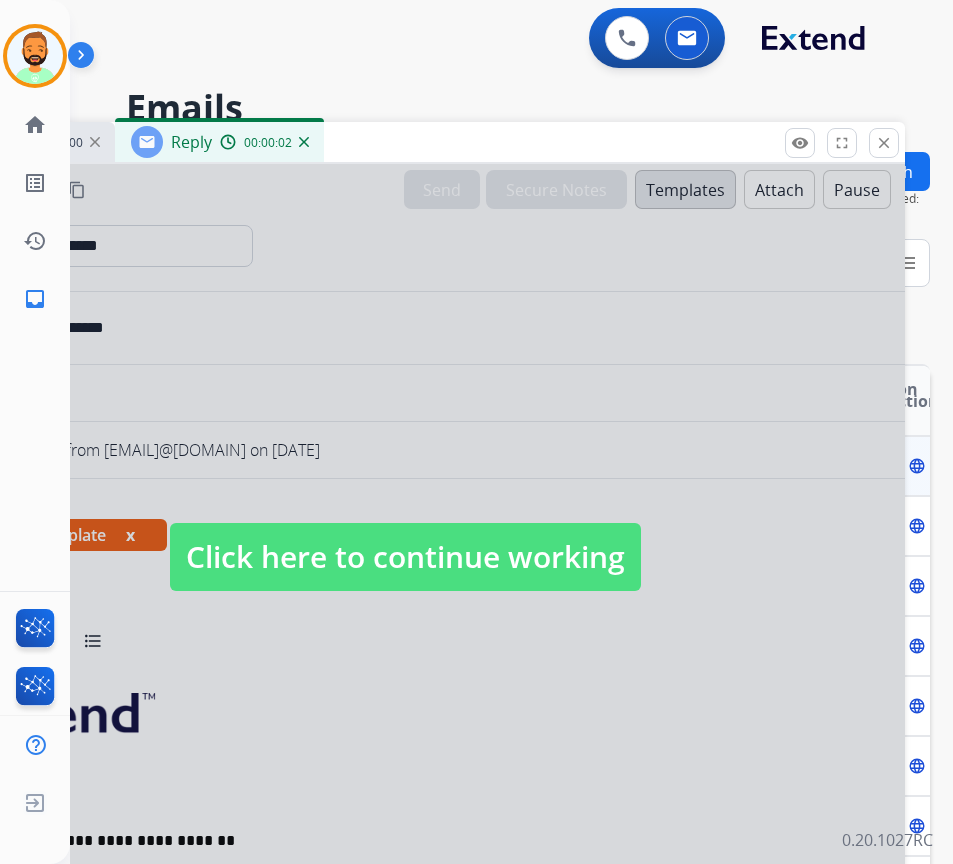 click on "Click here to continue working" at bounding box center (405, 557) 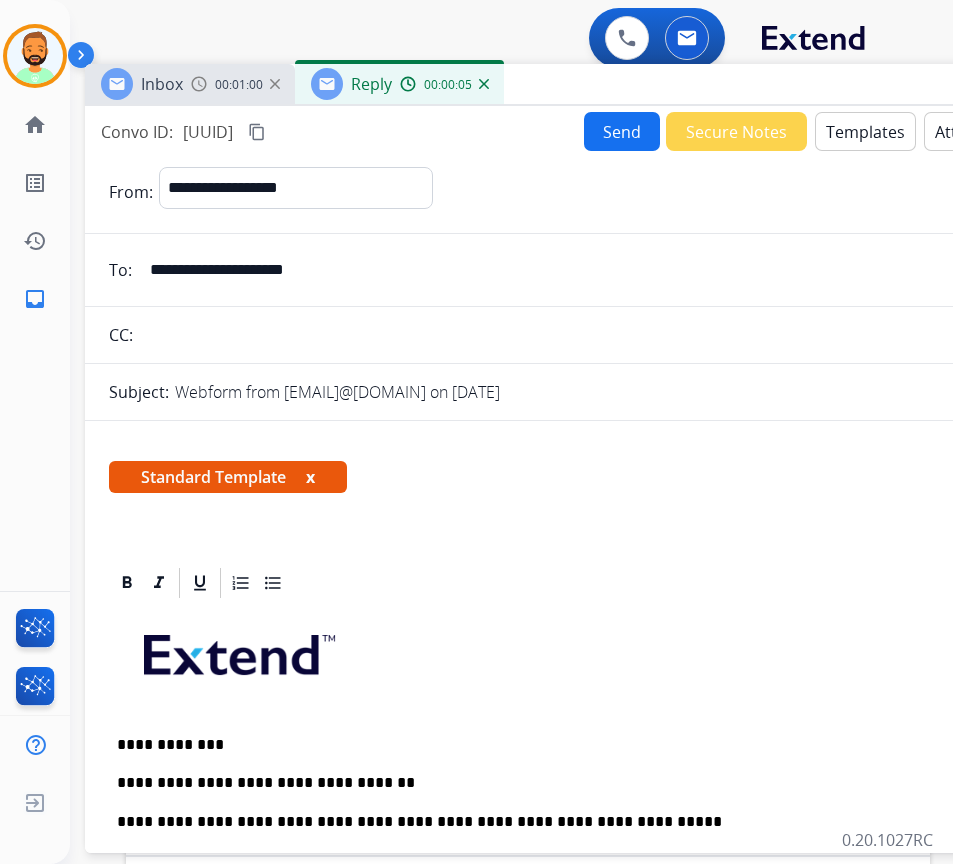 drag, startPoint x: 449, startPoint y: 148, endPoint x: 628, endPoint y: 90, distance: 188.16217 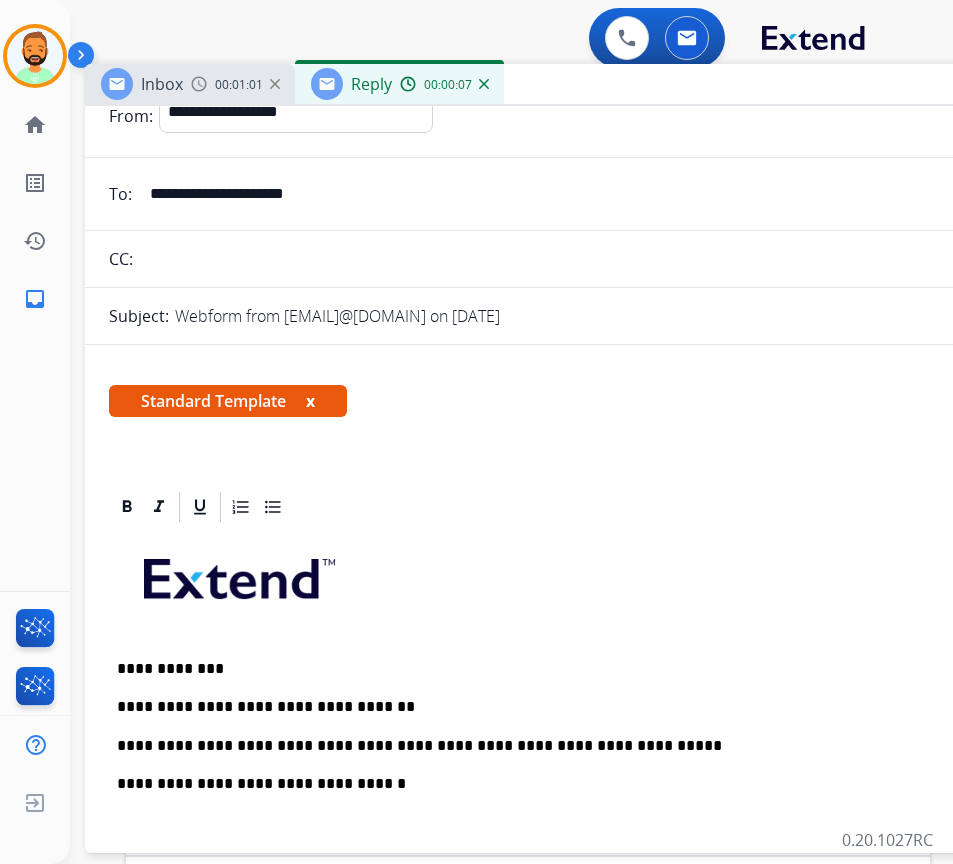 scroll, scrollTop: 200, scrollLeft: 0, axis: vertical 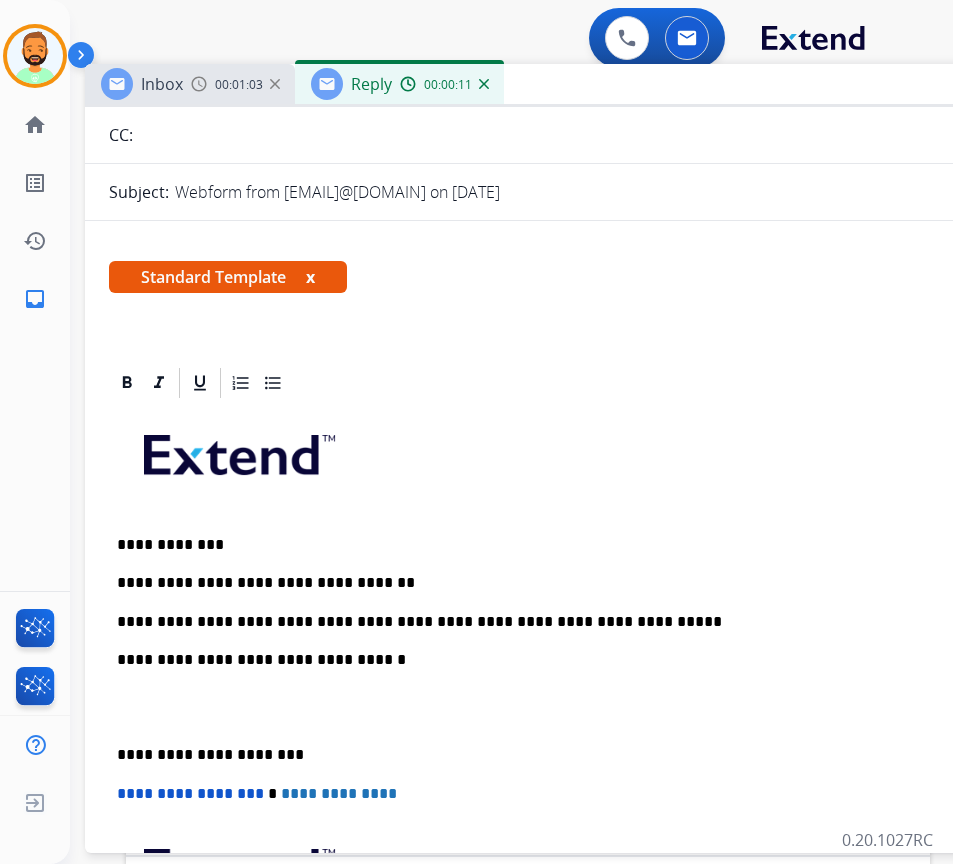 click on "**********" at bounding box center [577, 622] 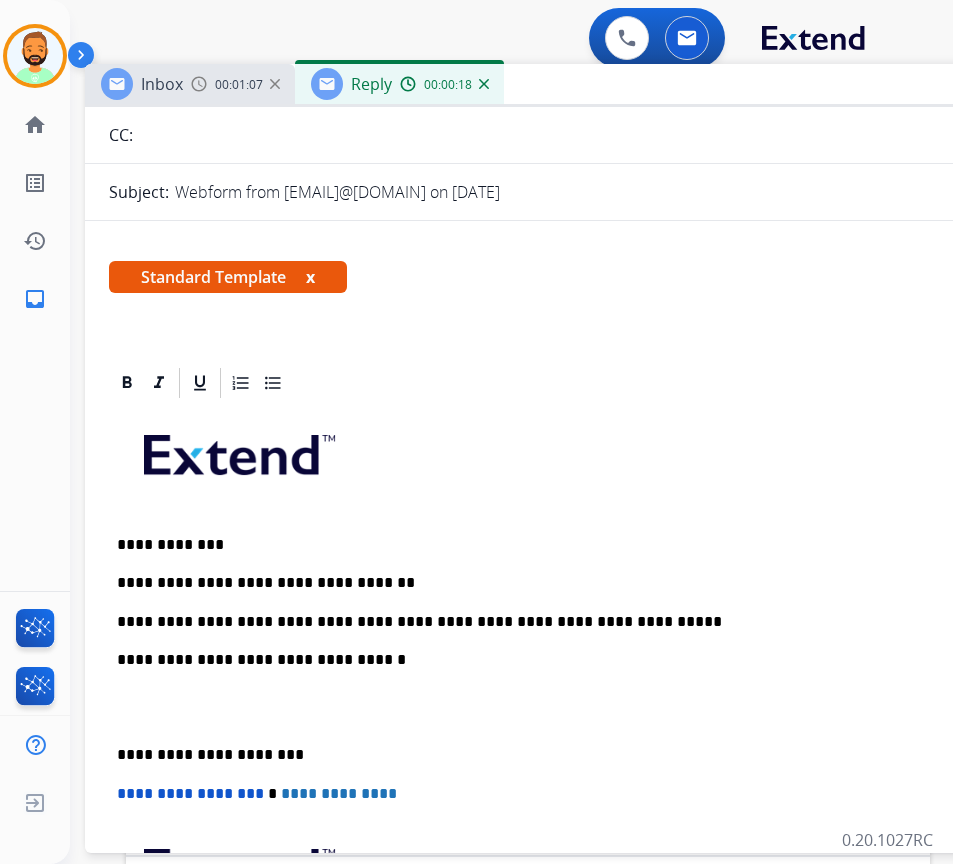 type 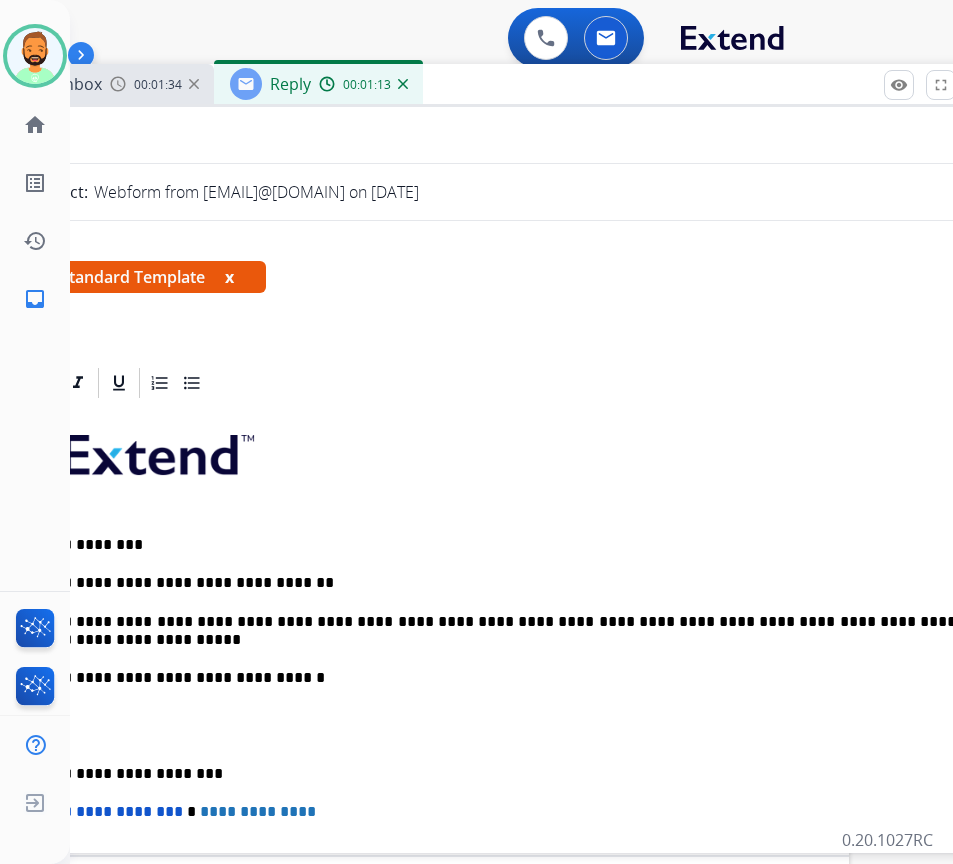 scroll, scrollTop: 0, scrollLeft: 67, axis: horizontal 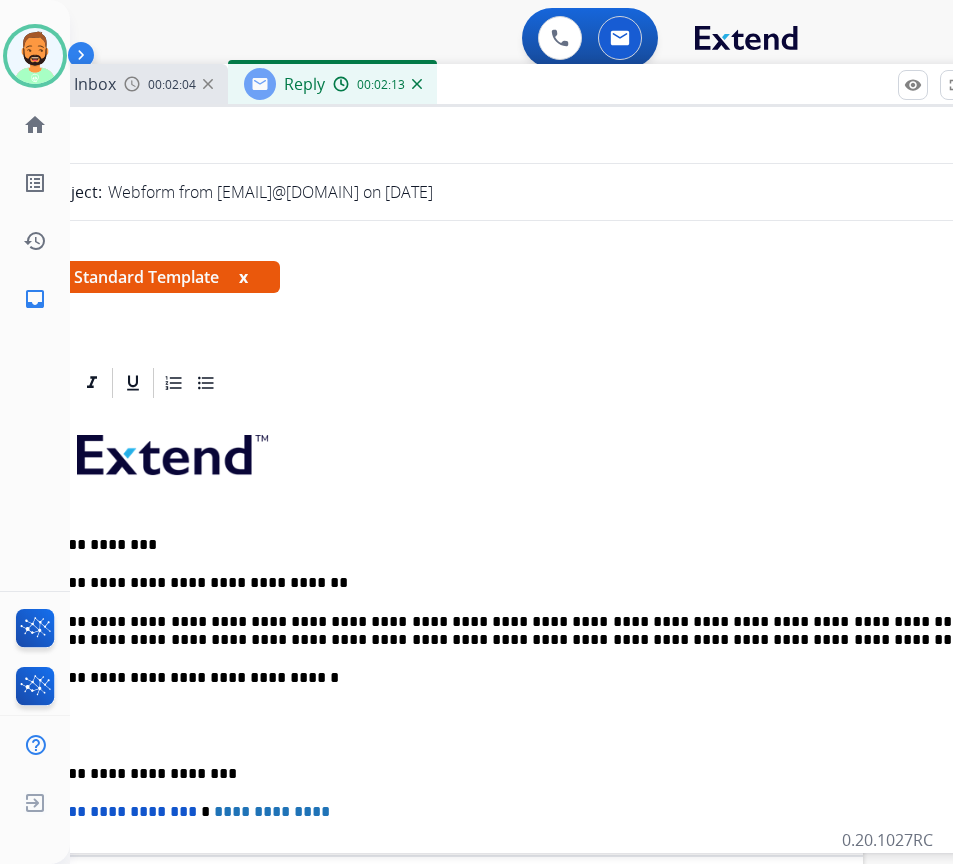 click on "**********" at bounding box center [510, 774] 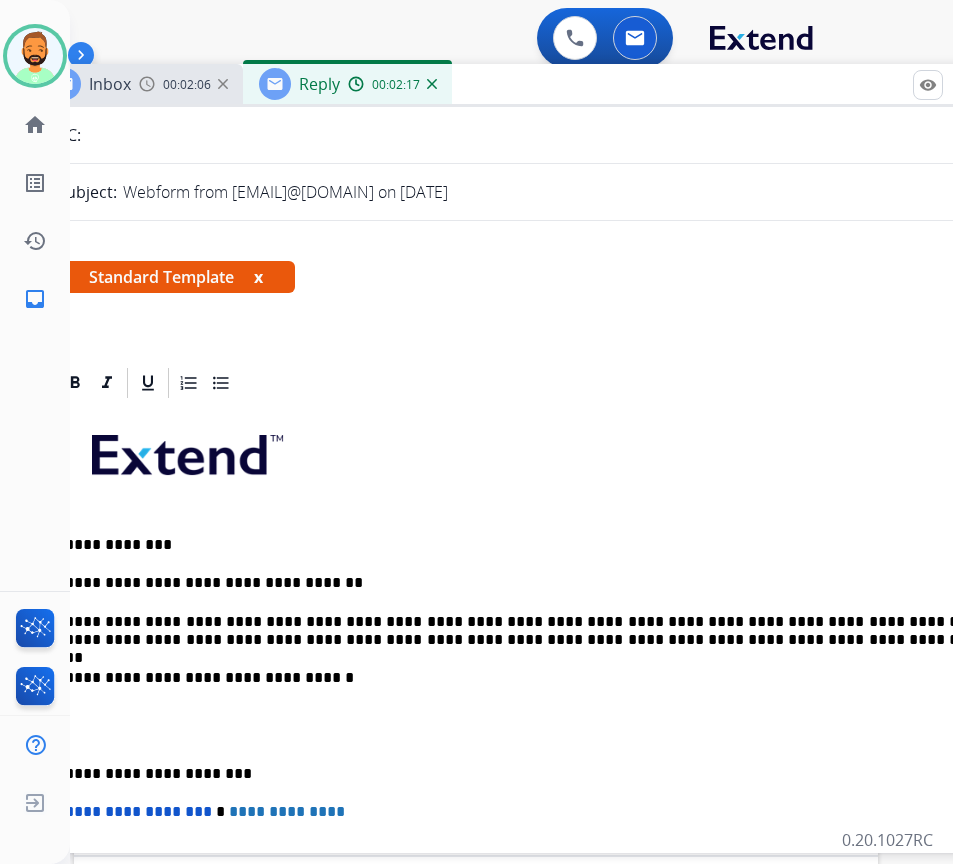 scroll, scrollTop: 0, scrollLeft: 42, axis: horizontal 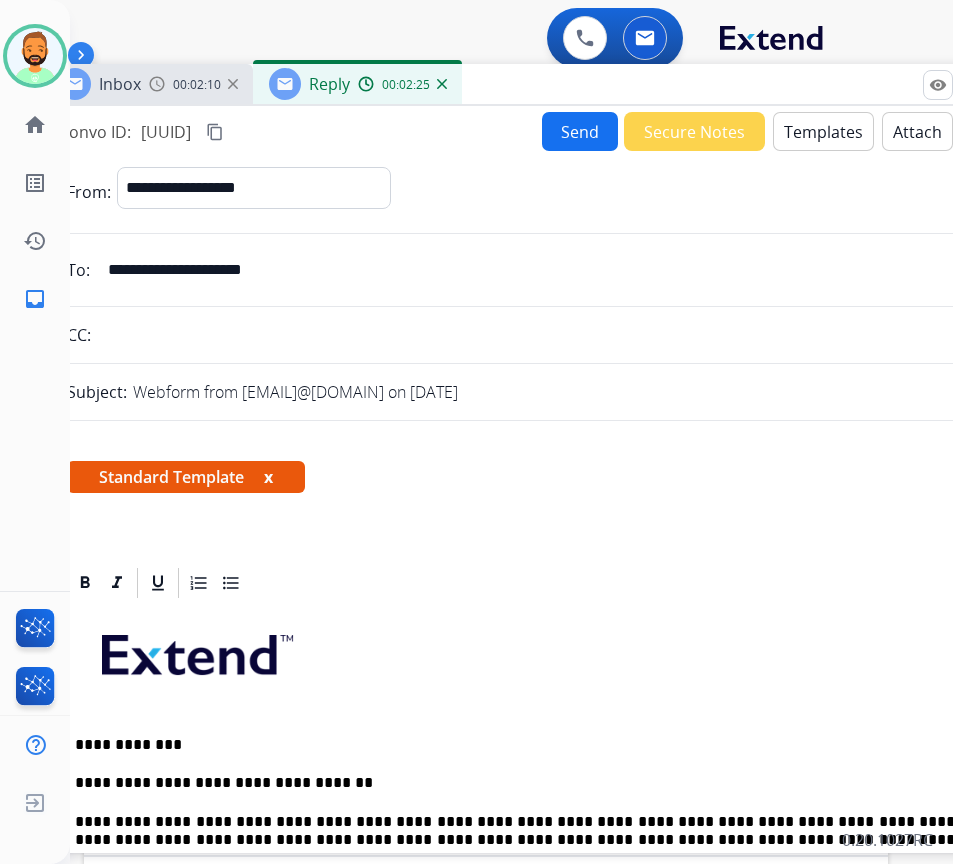 click on "Send" at bounding box center (580, 131) 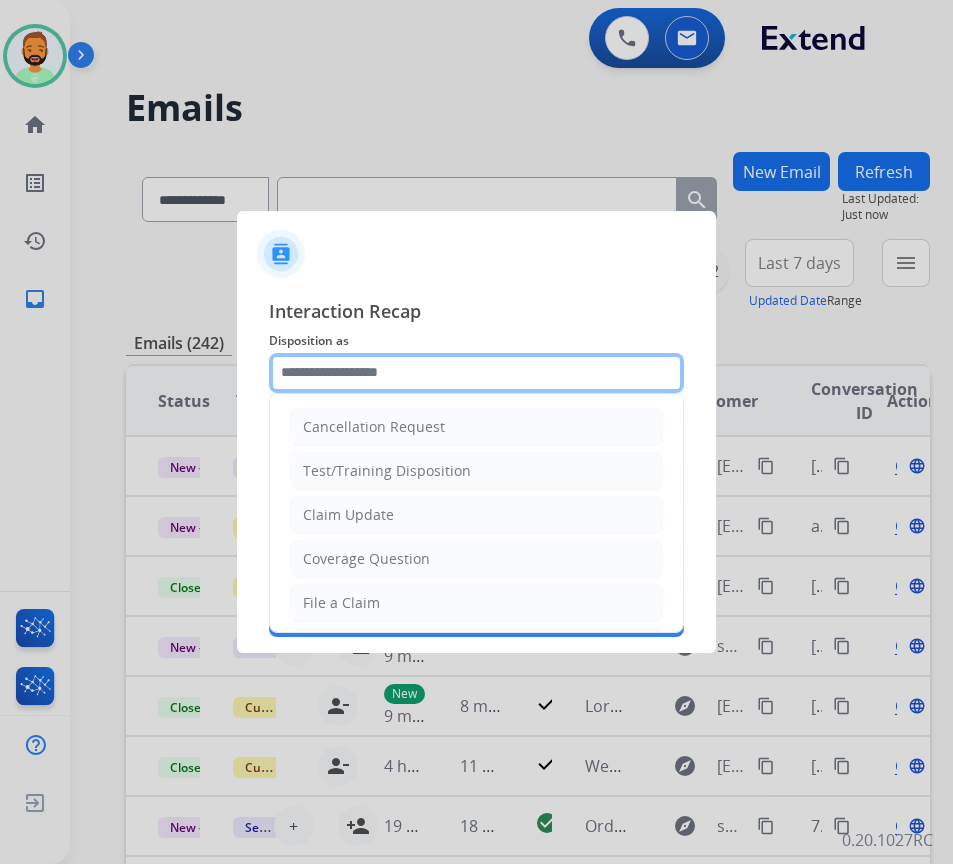 click 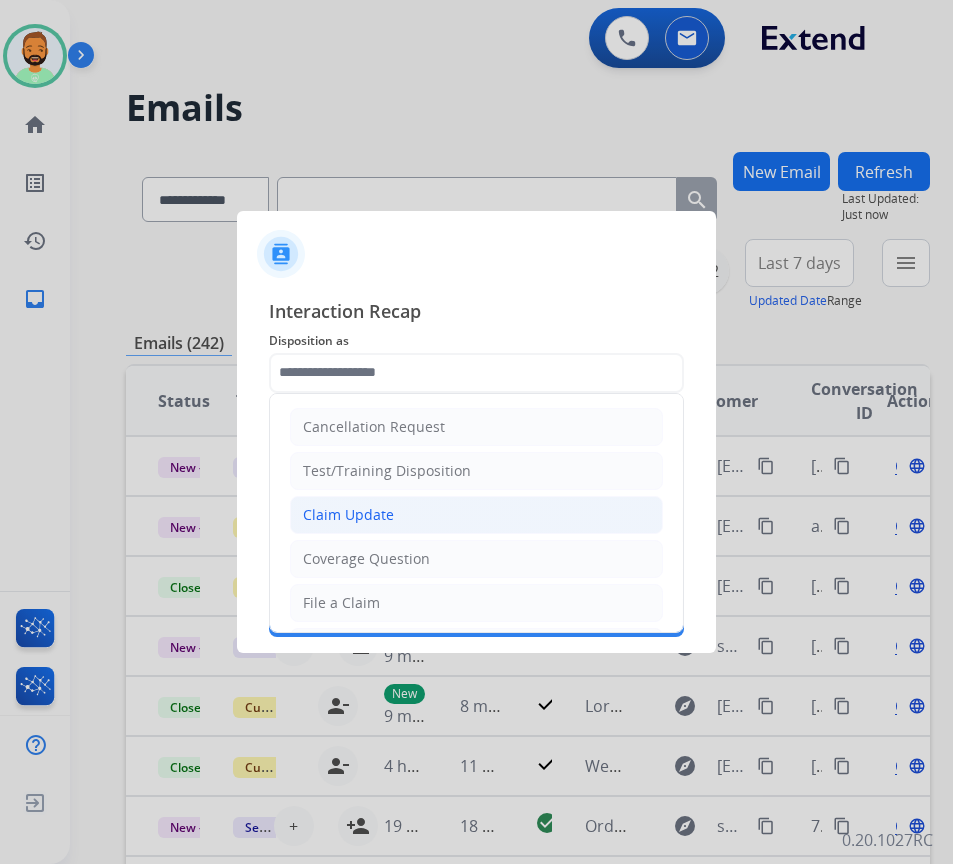 click on "Claim Update" 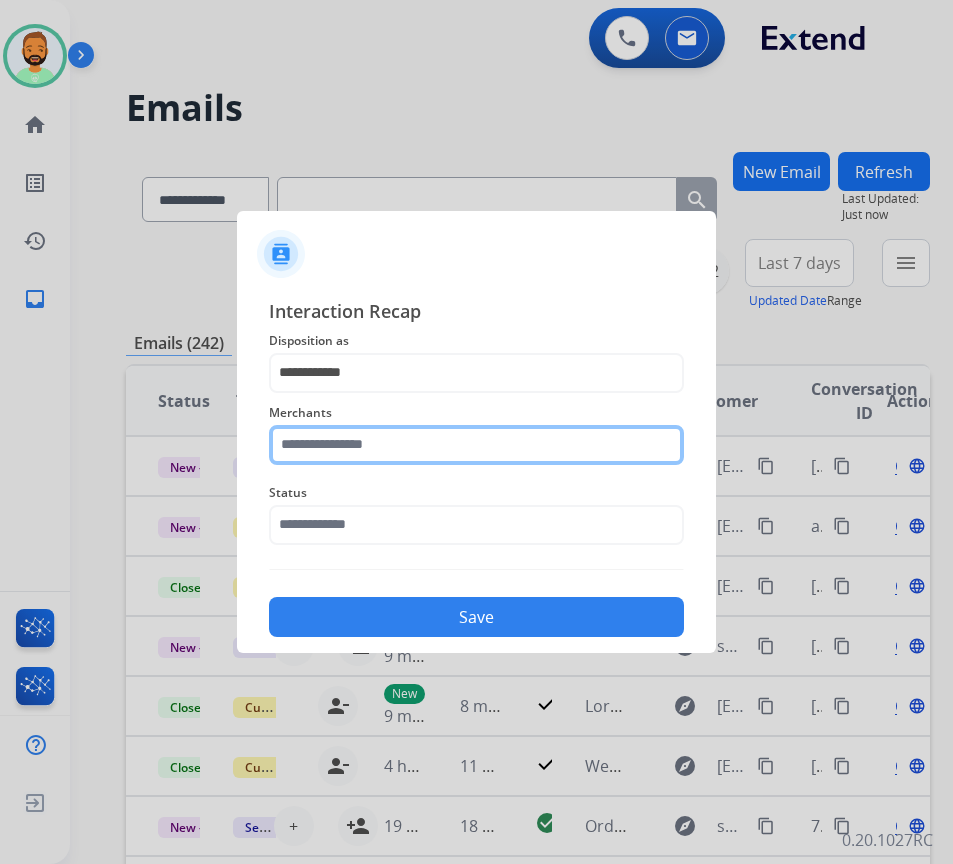 click 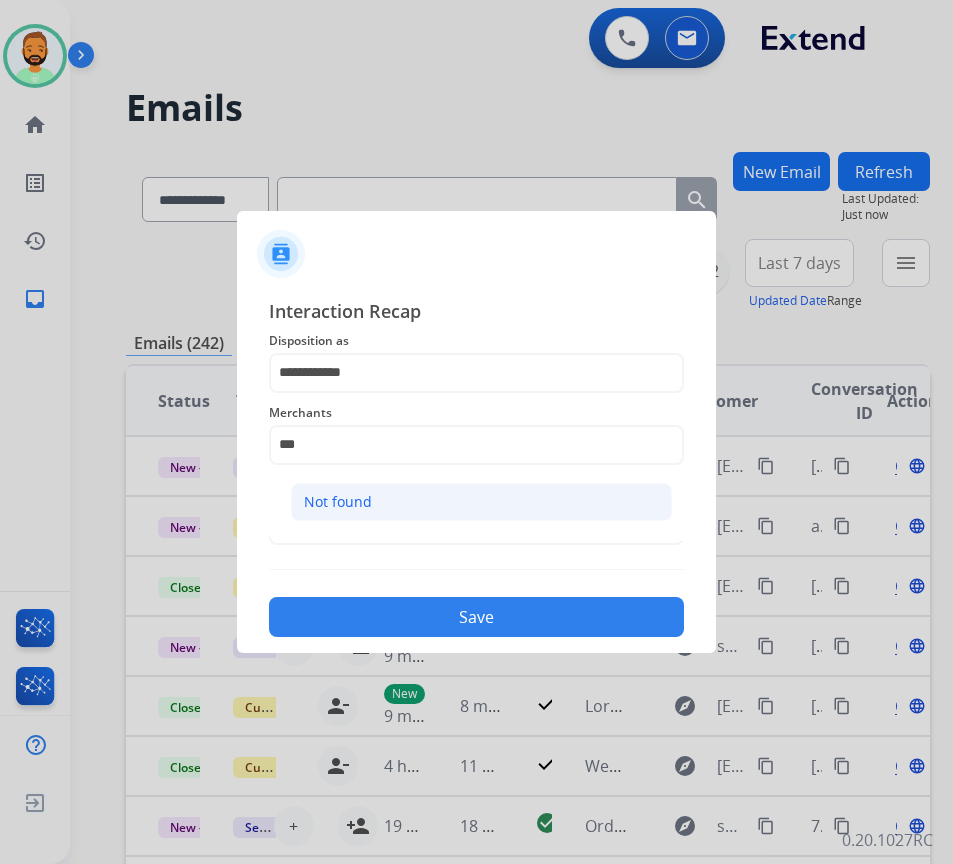 click on "Not found" 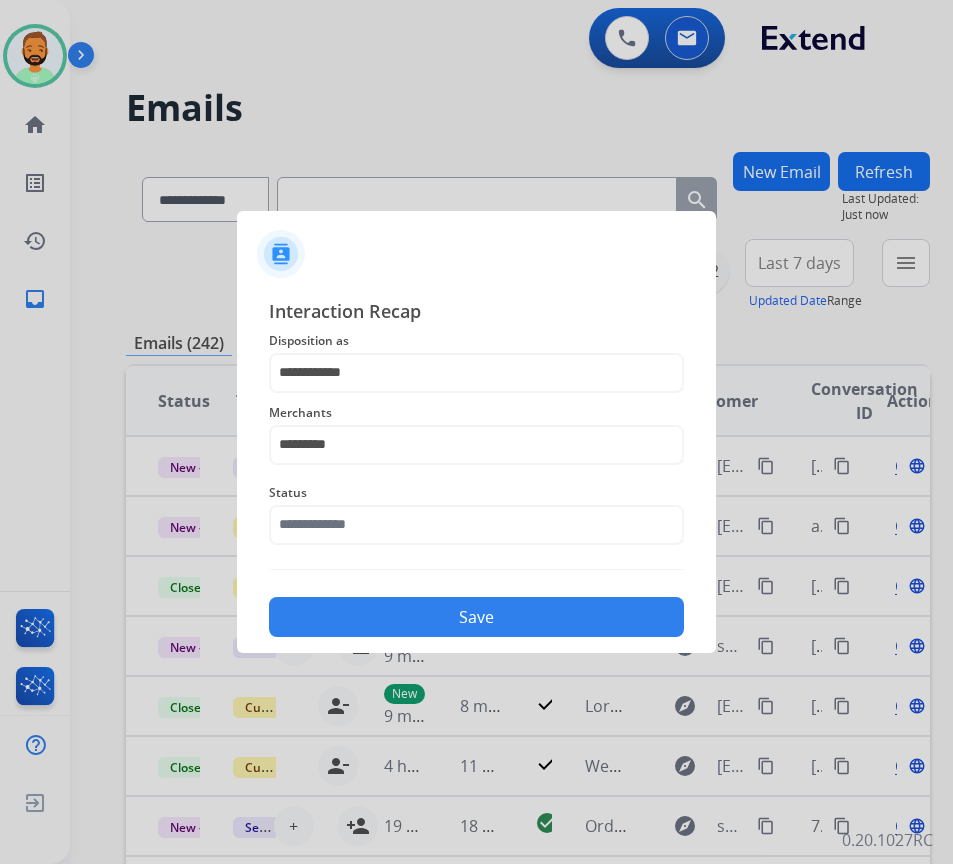 click on "Status" 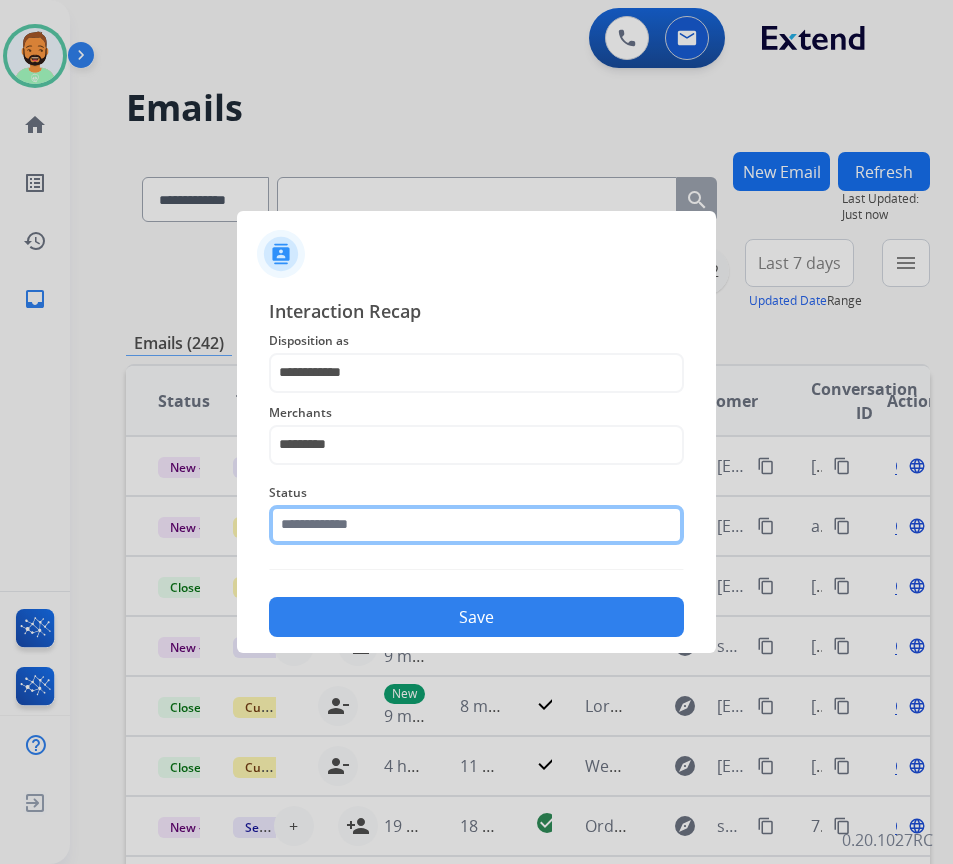 click 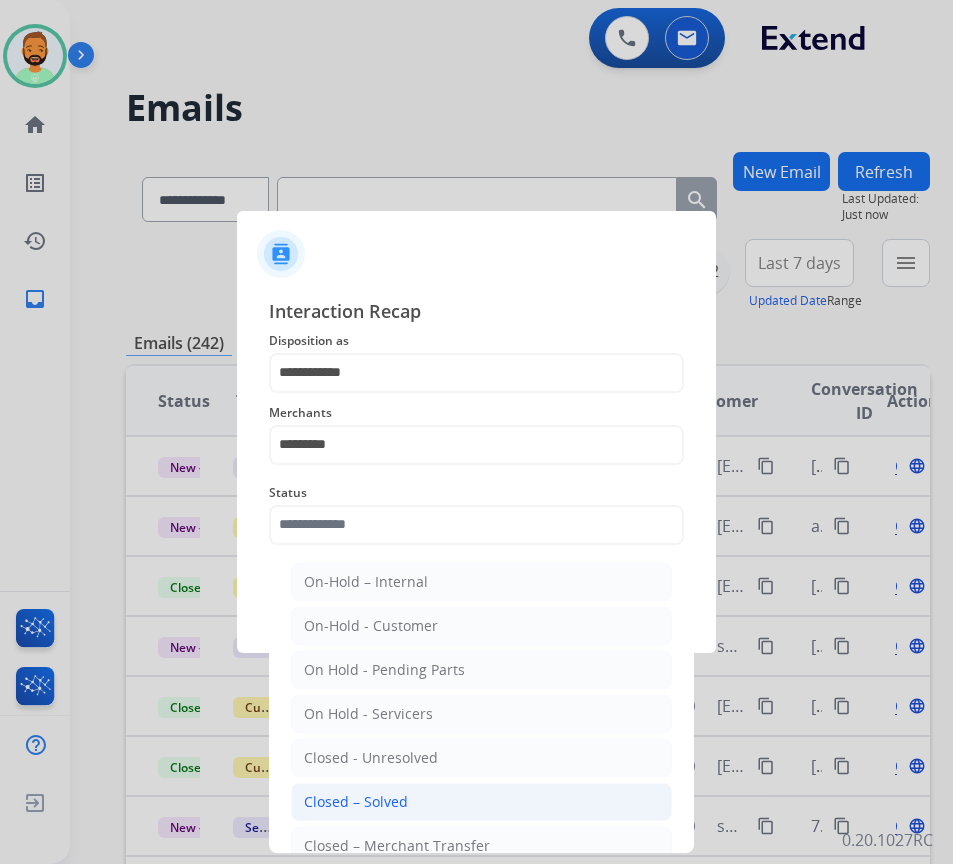click on "Closed – Solved" 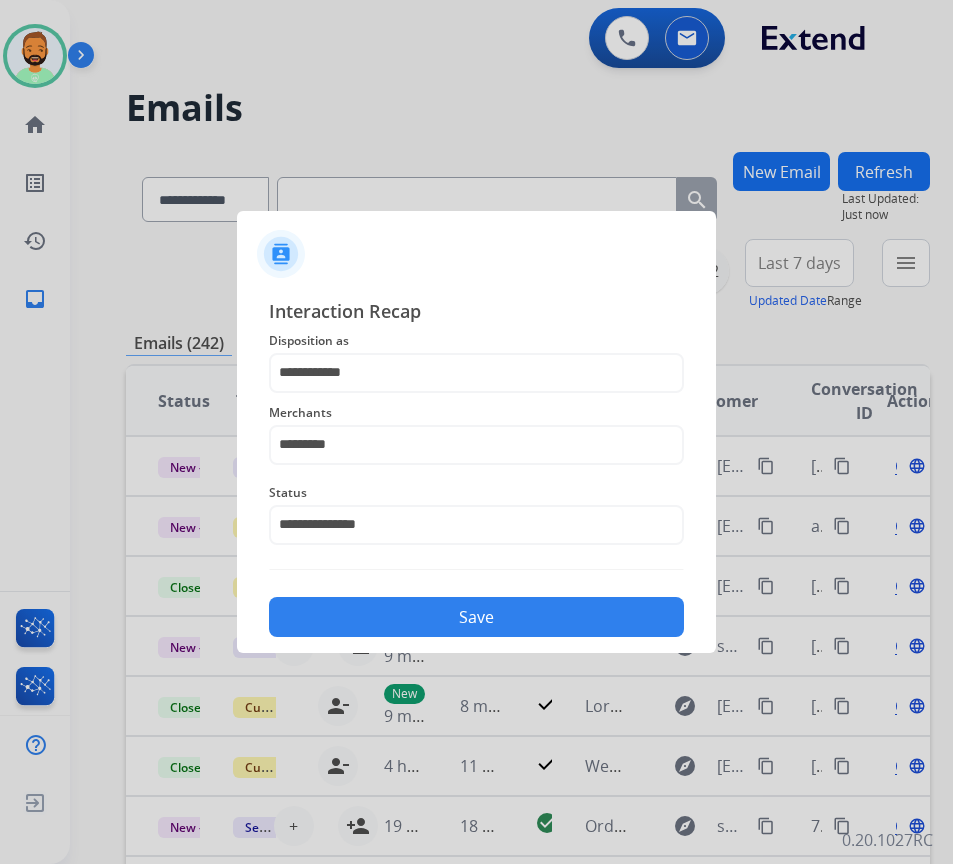click on "Save" 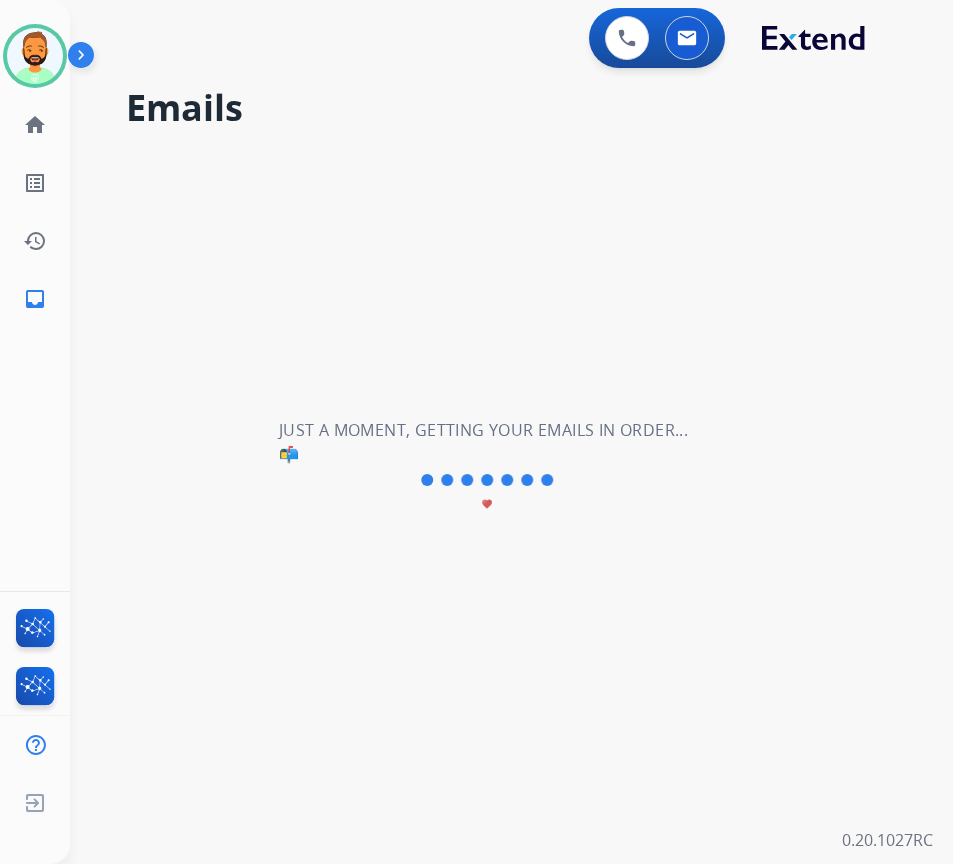 scroll, scrollTop: 0, scrollLeft: 0, axis: both 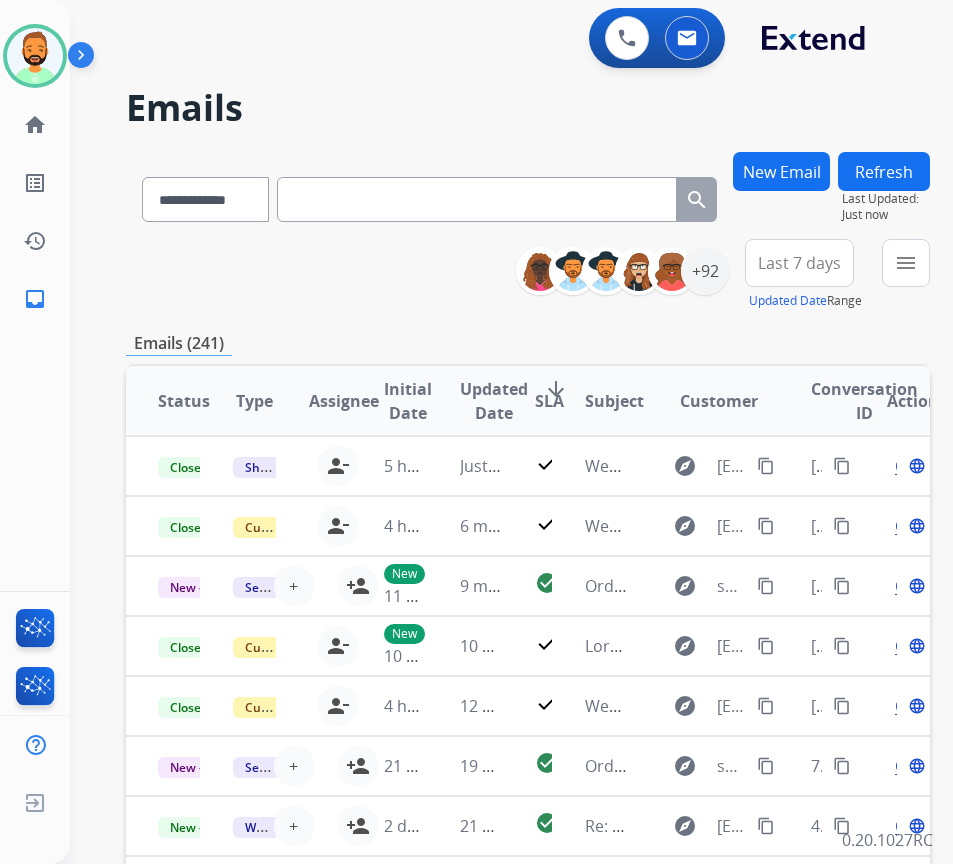 click on "Last 7 days   Updated Date   Range  Custom Recent Last 7 days Last 14 days Last 30 days Last 90 days" at bounding box center (805, 275) 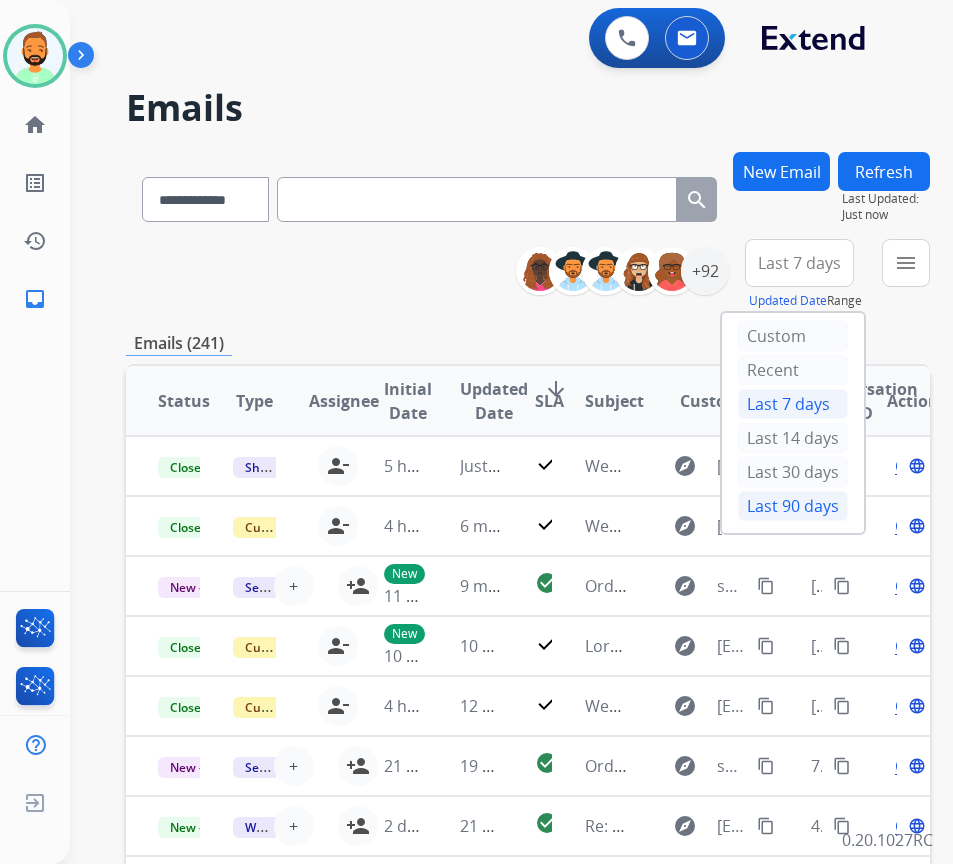 click on "Last 90 days" at bounding box center (793, 506) 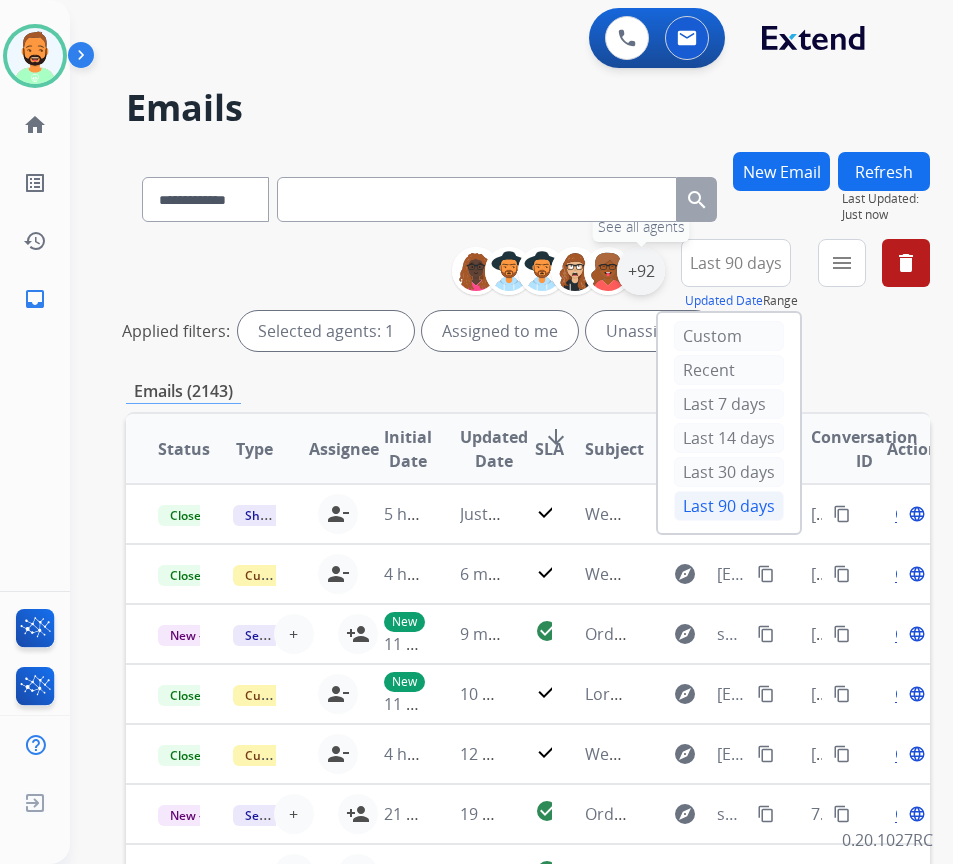 click on "+92" at bounding box center [641, 271] 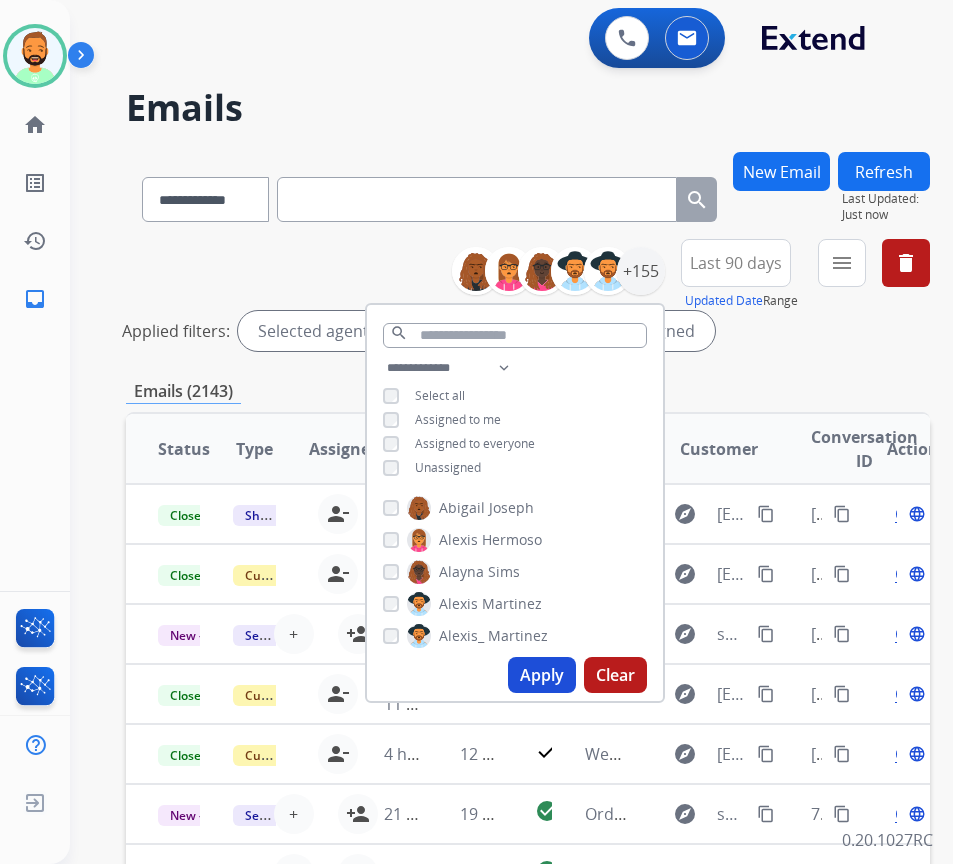 click on "Unassigned" at bounding box center (448, 467) 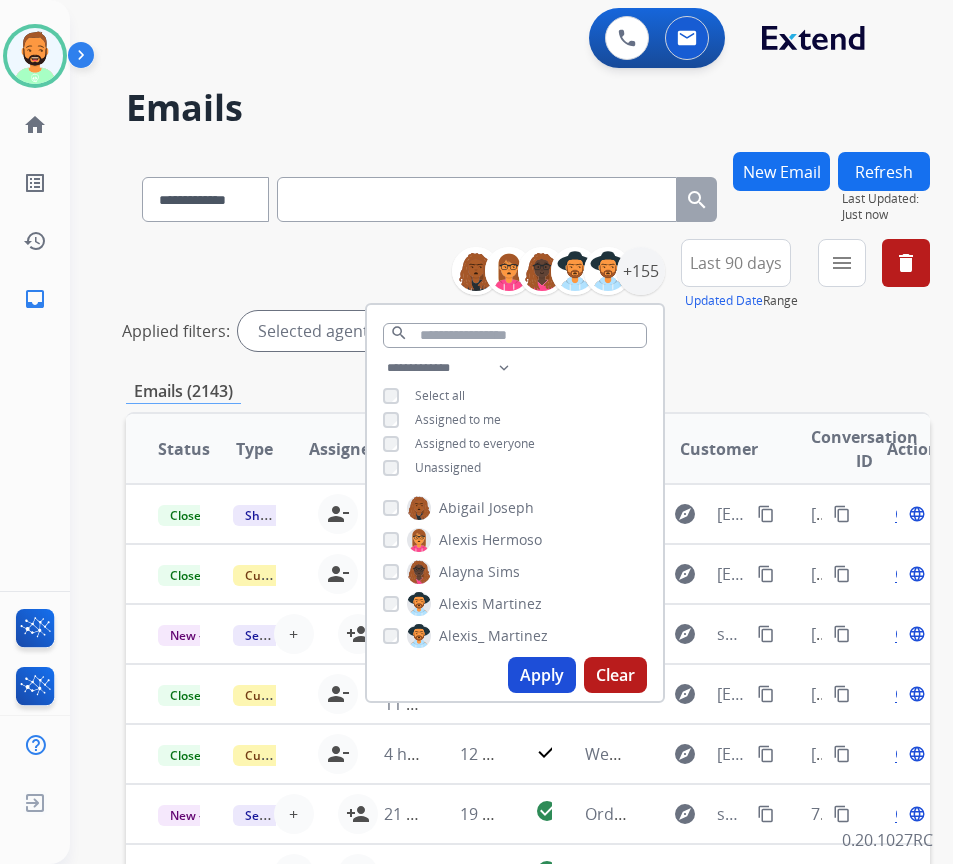 click on "Apply" at bounding box center [542, 675] 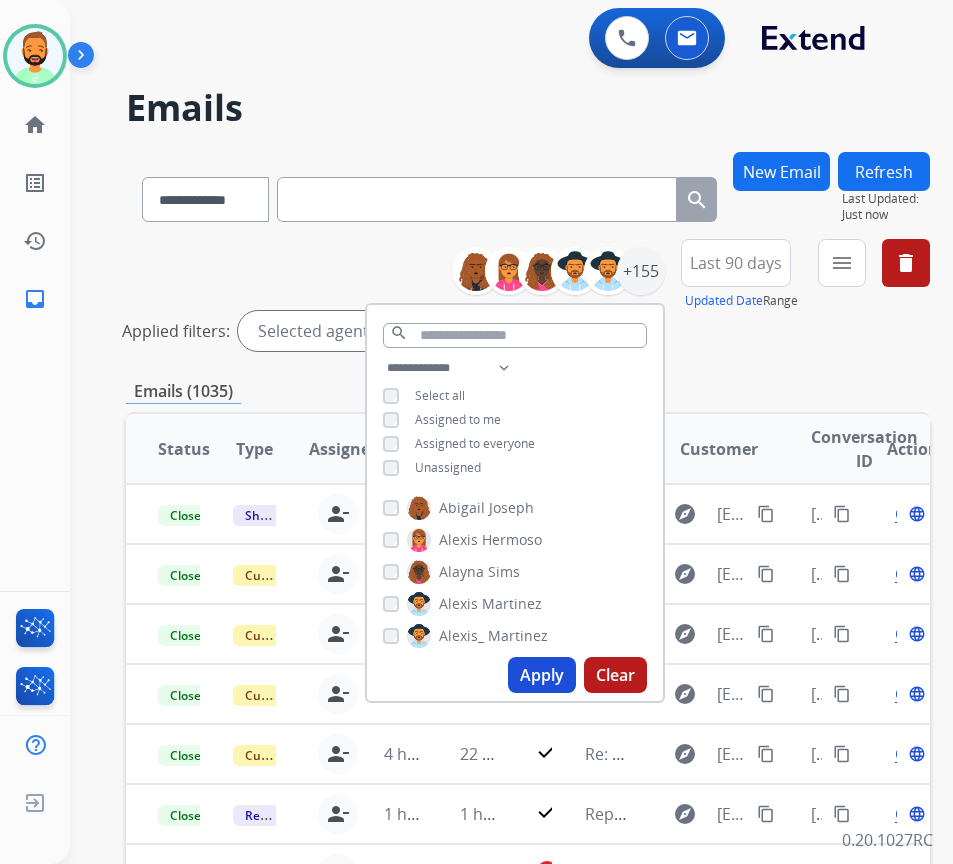 click on "**********" at bounding box center (528, 669) 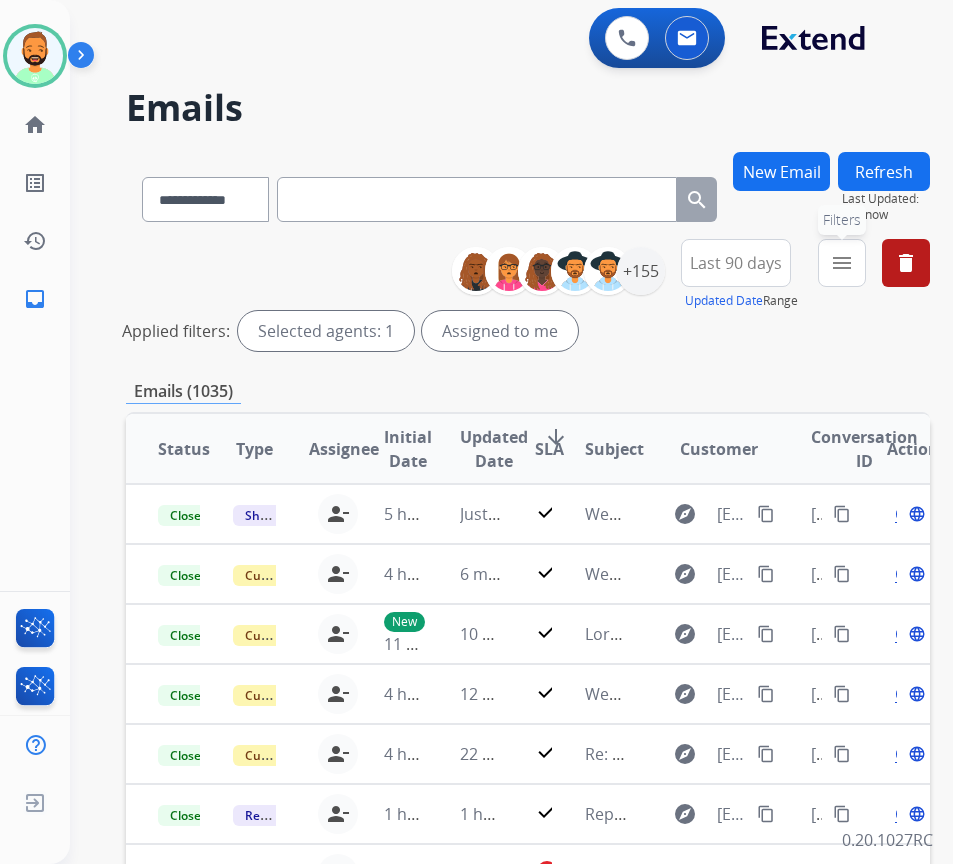 click on "menu  Filters" at bounding box center (842, 263) 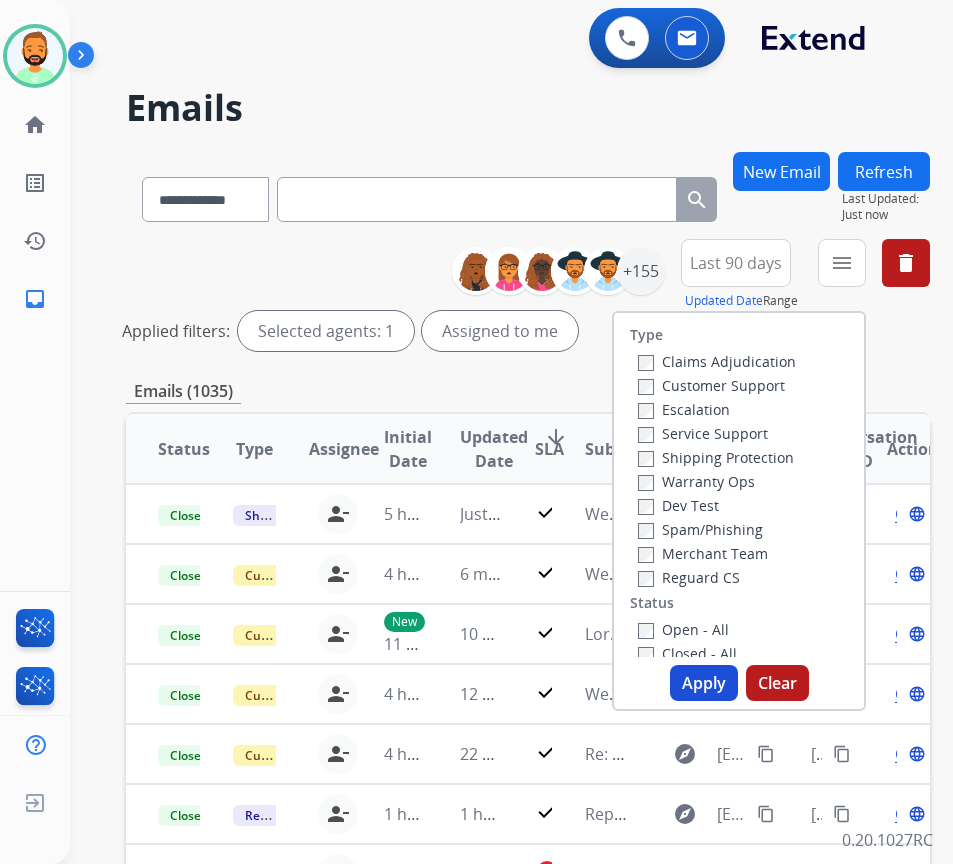click on "Customer Support" at bounding box center [711, 385] 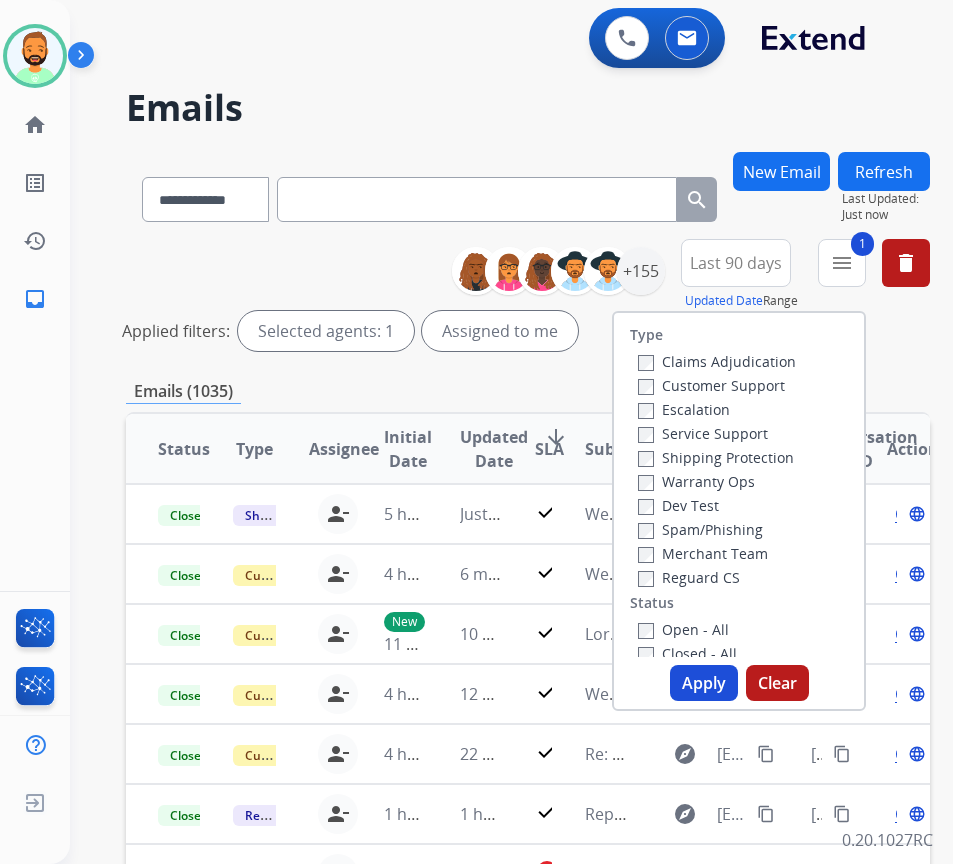 click on "Shipping Protection" at bounding box center [716, 457] 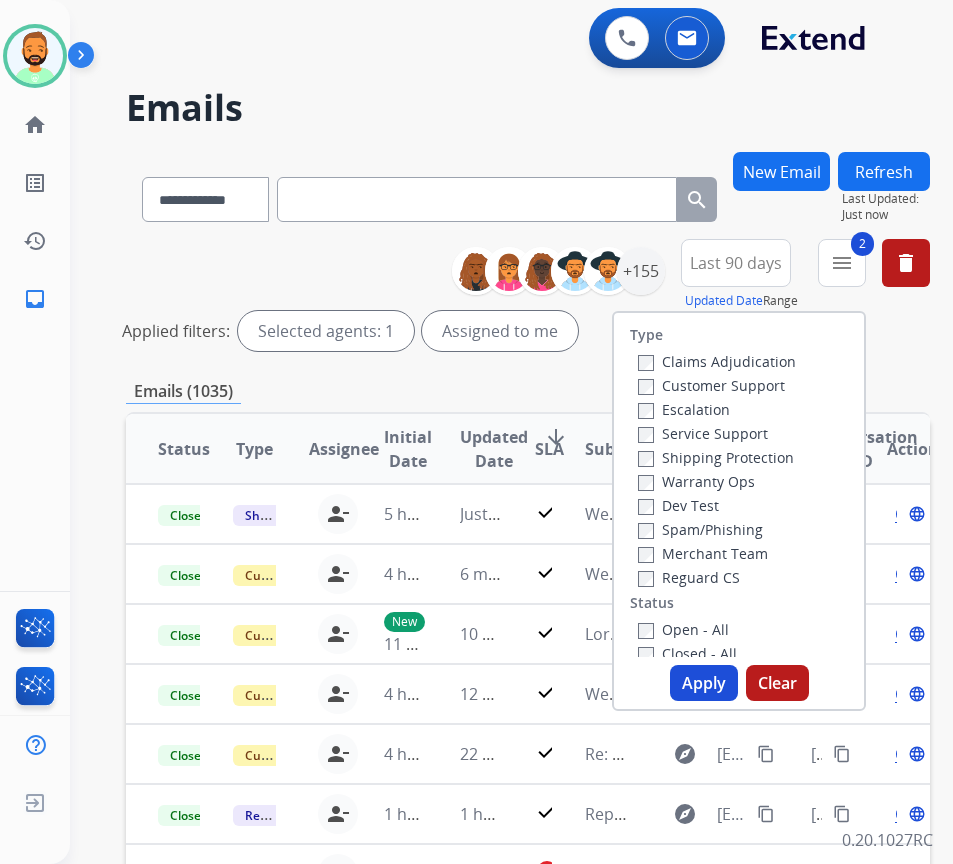click on "Reguard CS" at bounding box center [689, 577] 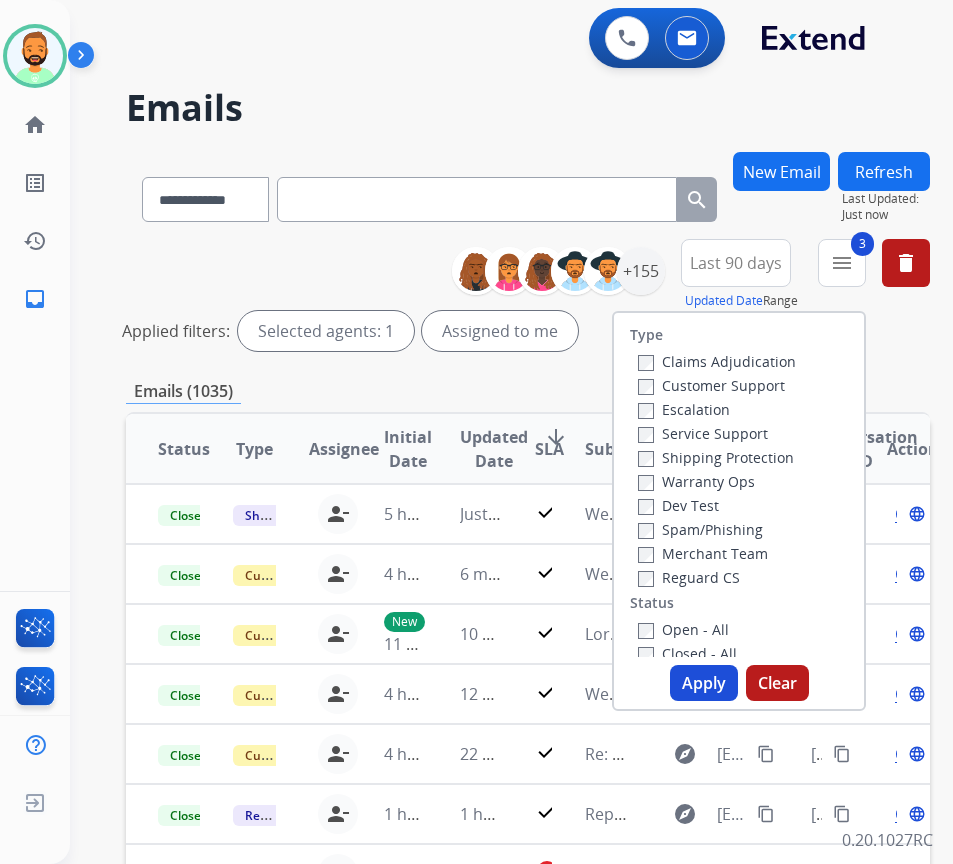 click on "Open - All" at bounding box center (683, 629) 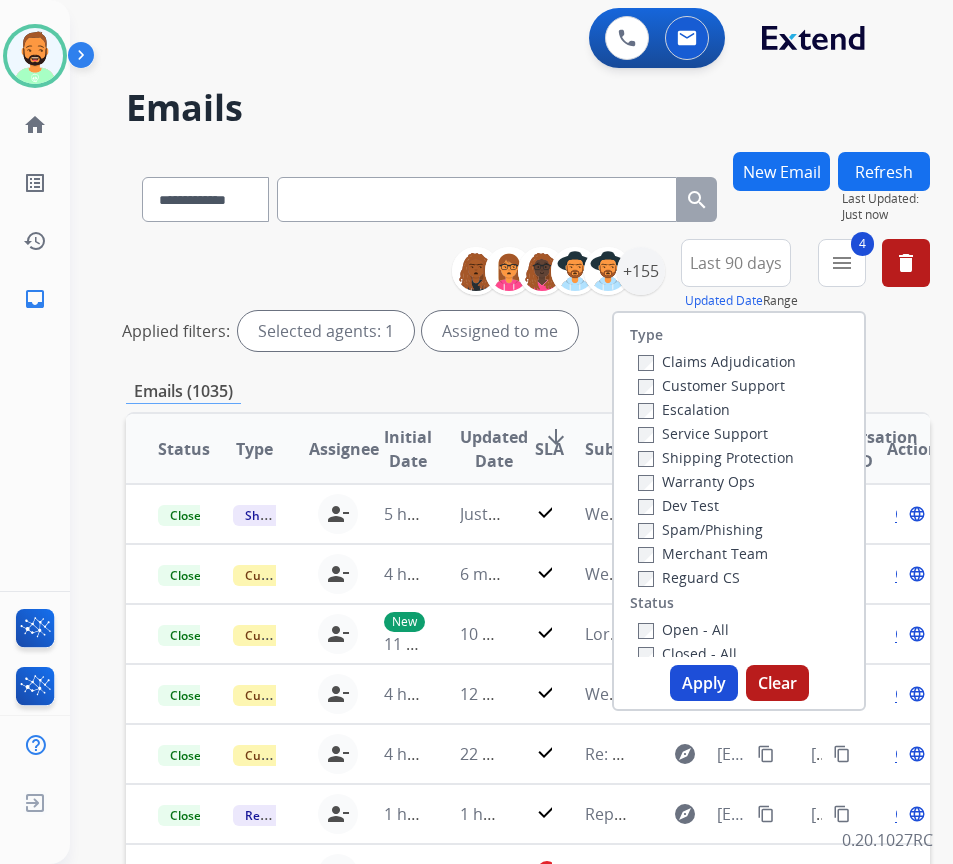 click on "Type  Claims Adjudication   Customer Support   Escalation   Service Support   Shipping Protection   Warranty Ops   Dev Test   Spam/Phishing   Merchant Team   Reguard CS  Status  Open - All   Closed - All   New - Initial   New - Reply   On-hold – Internal   On-hold - Customer   On Hold - Pending Parts   On Hold - Servicers   Closed - Unresolved   Closed – Solved   Closed – Merchant Transfer  SLA  Within SLA   Nearing SLA   Past SLA   Critical   On Hold   Closed  Processed  Migration   Webhook   Polling   Extend.com (API)  Apply Clear" at bounding box center (739, 511) 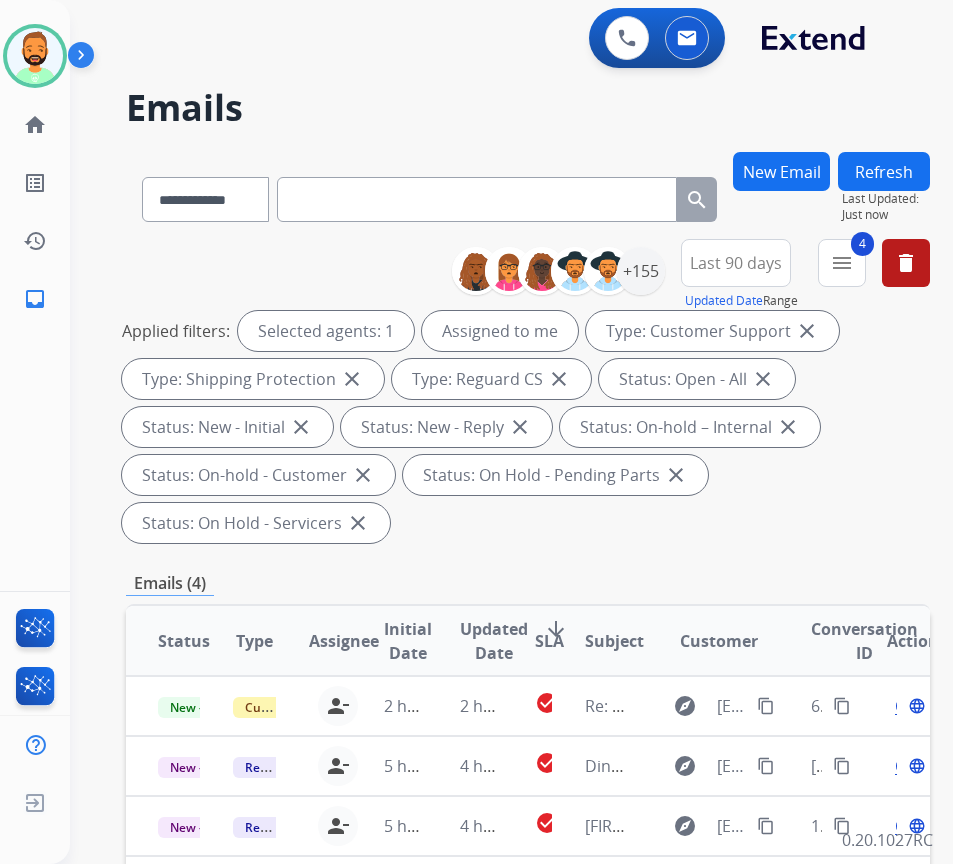 click on "**********" at bounding box center [528, 765] 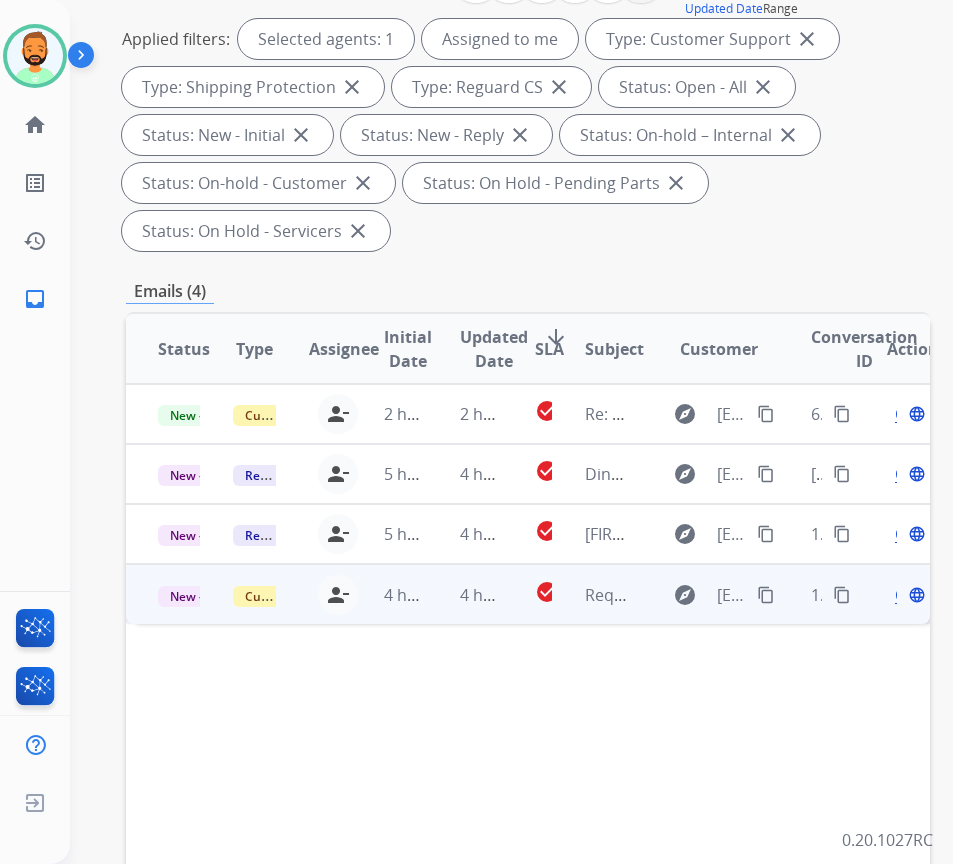 scroll, scrollTop: 300, scrollLeft: 0, axis: vertical 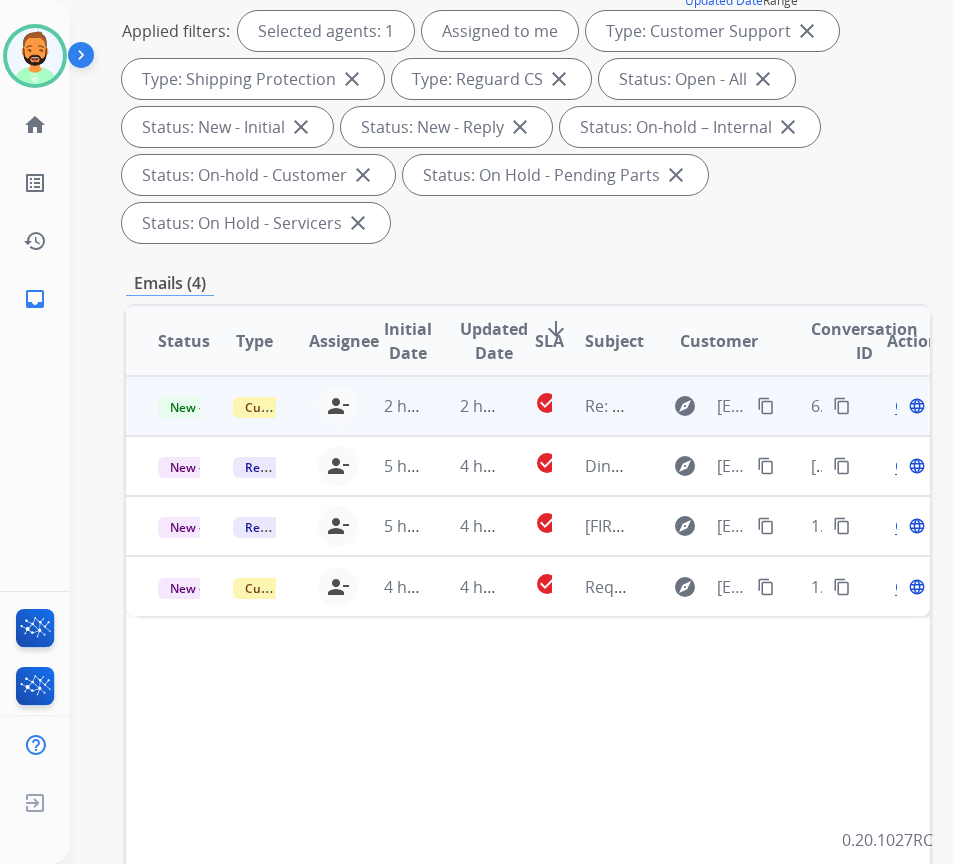 click on "2 hours ago" at bounding box center (465, 406) 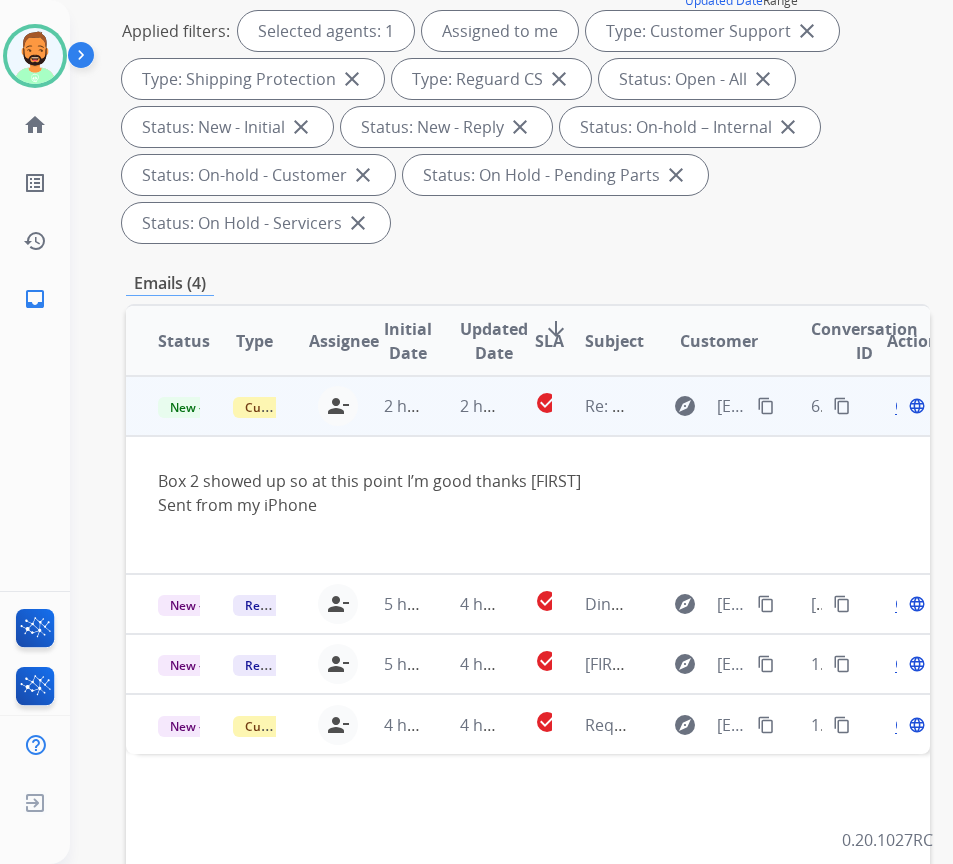 click on "Open" at bounding box center [915, 406] 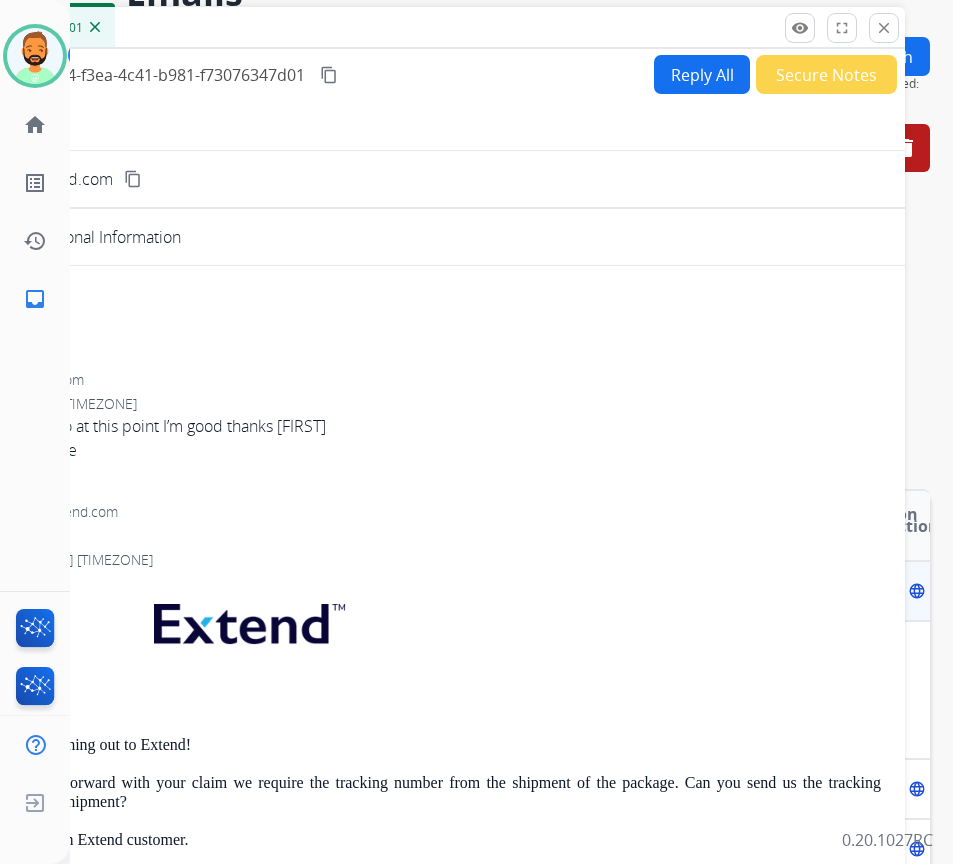 scroll, scrollTop: 100, scrollLeft: 0, axis: vertical 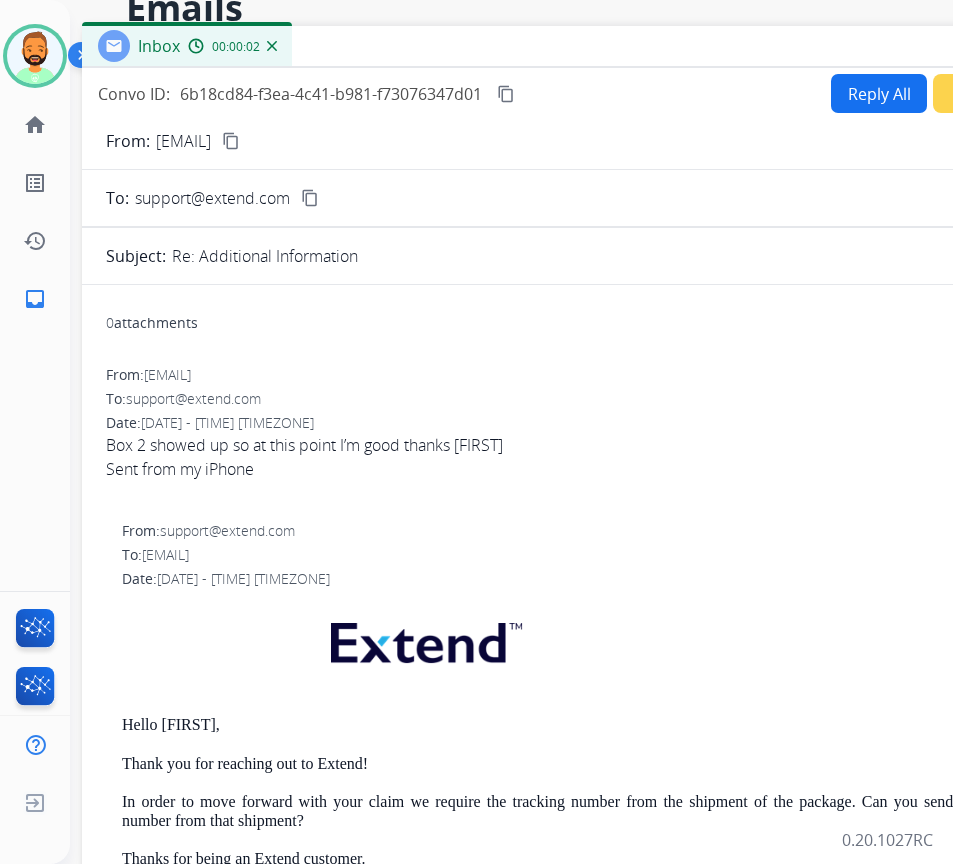 drag, startPoint x: 383, startPoint y: 49, endPoint x: 473, endPoint y: 50, distance: 90.005554 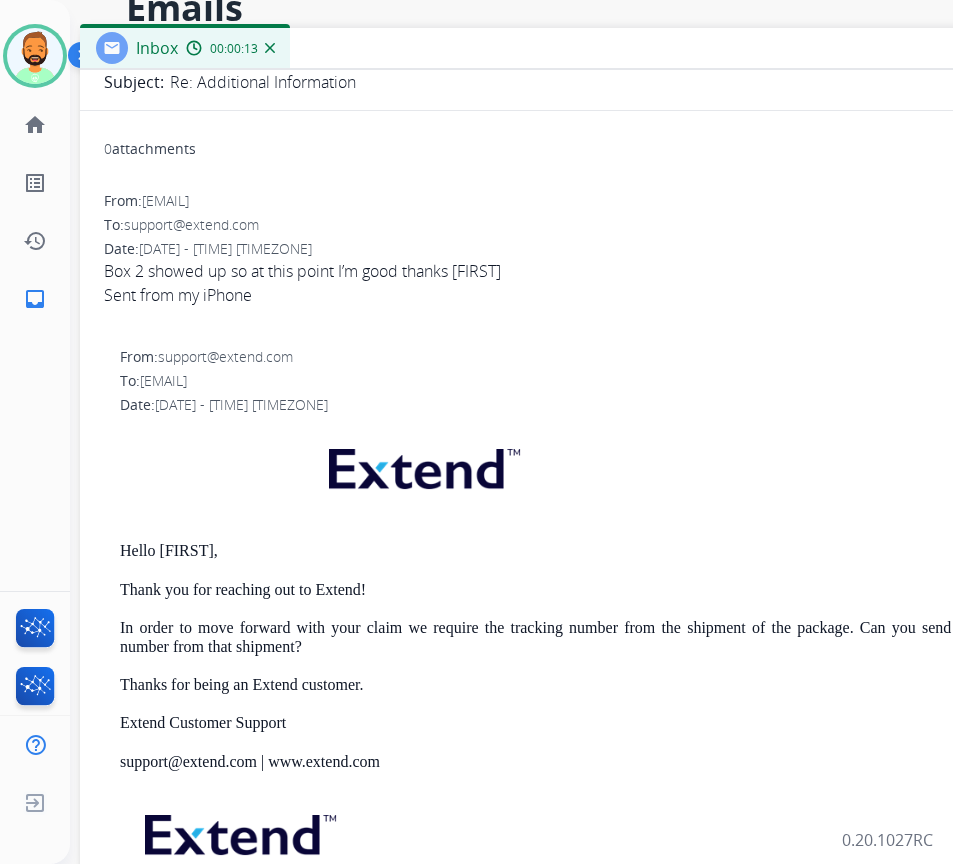 scroll, scrollTop: 0, scrollLeft: 0, axis: both 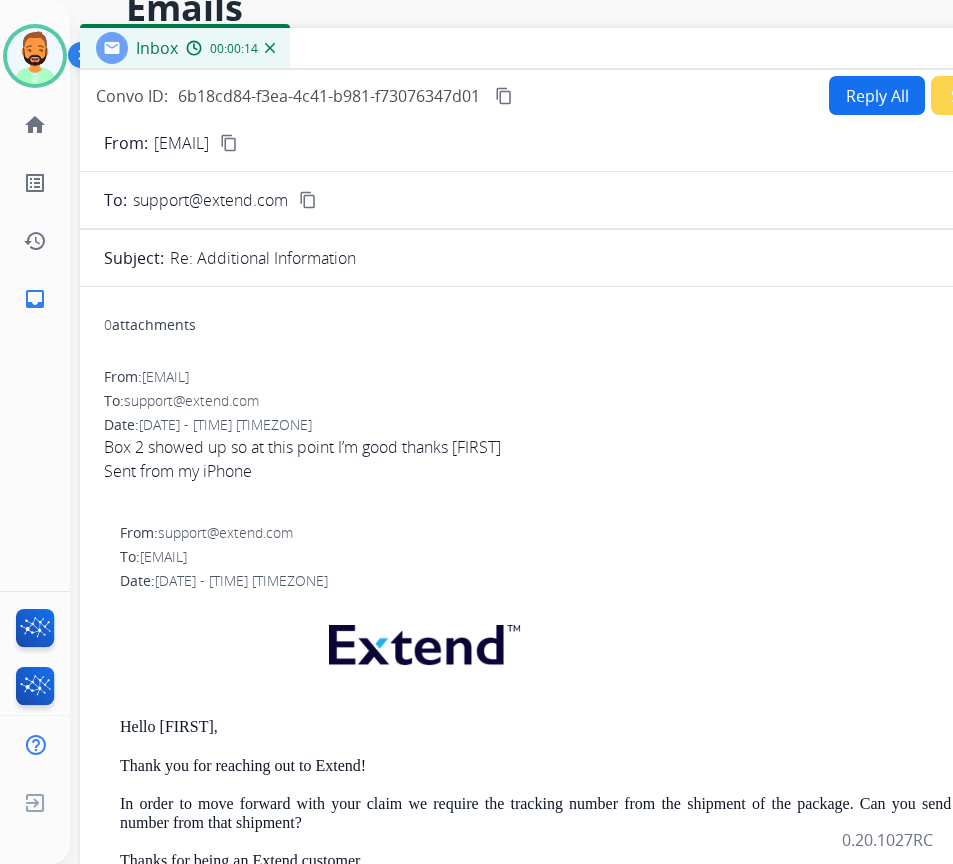 click on "Reply All" at bounding box center [877, 95] 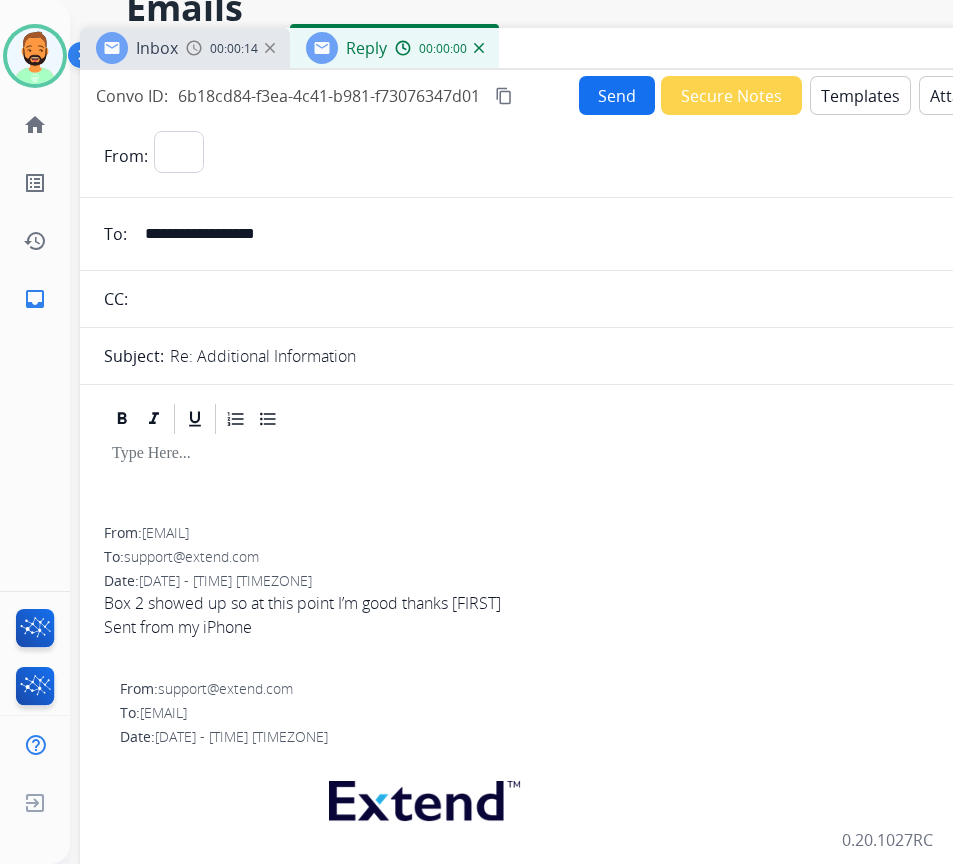select on "**********" 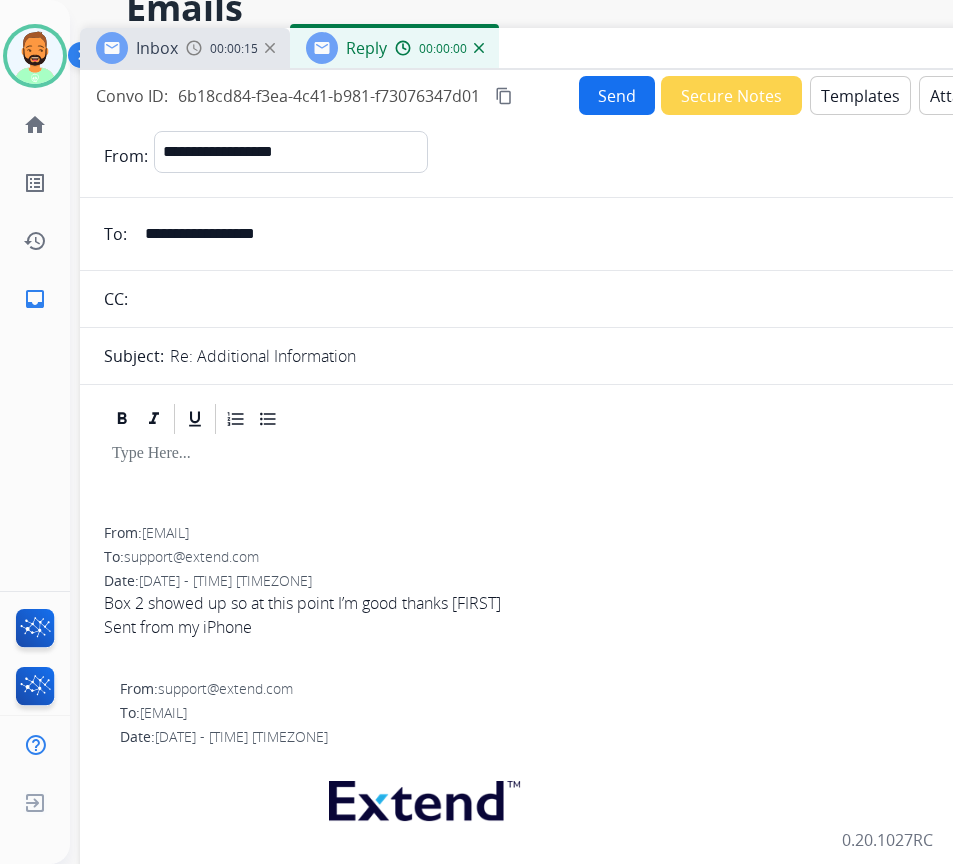 click on "Templates" at bounding box center [860, 95] 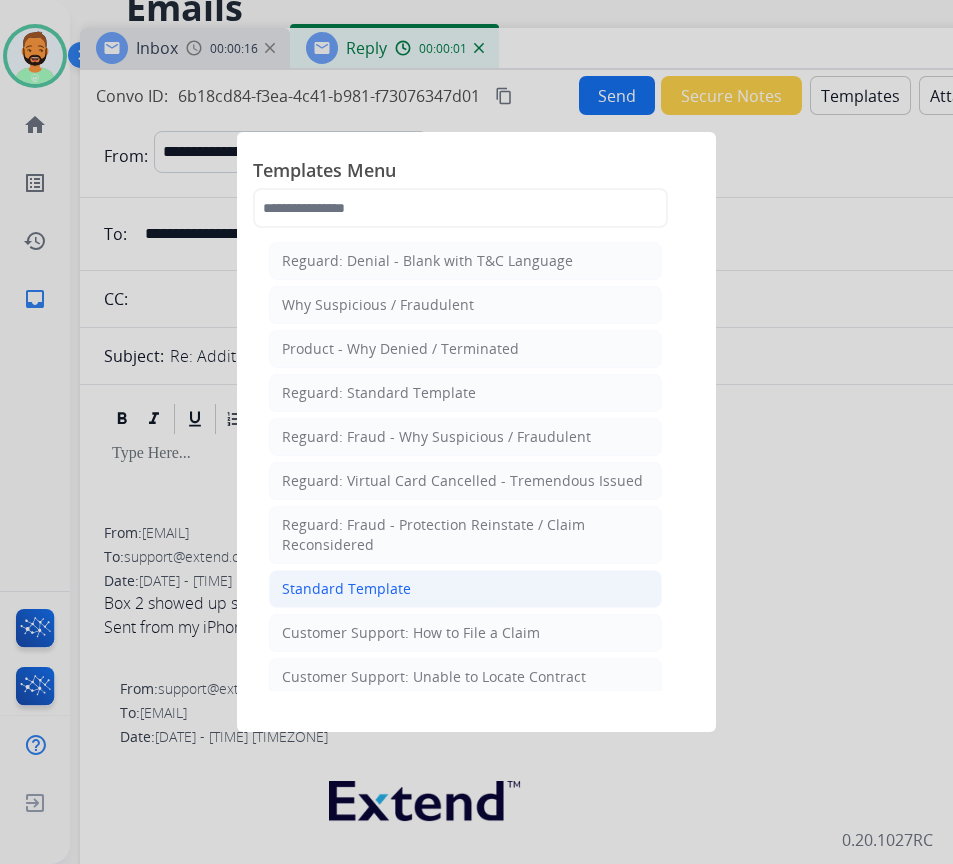 click on "Standard Template" 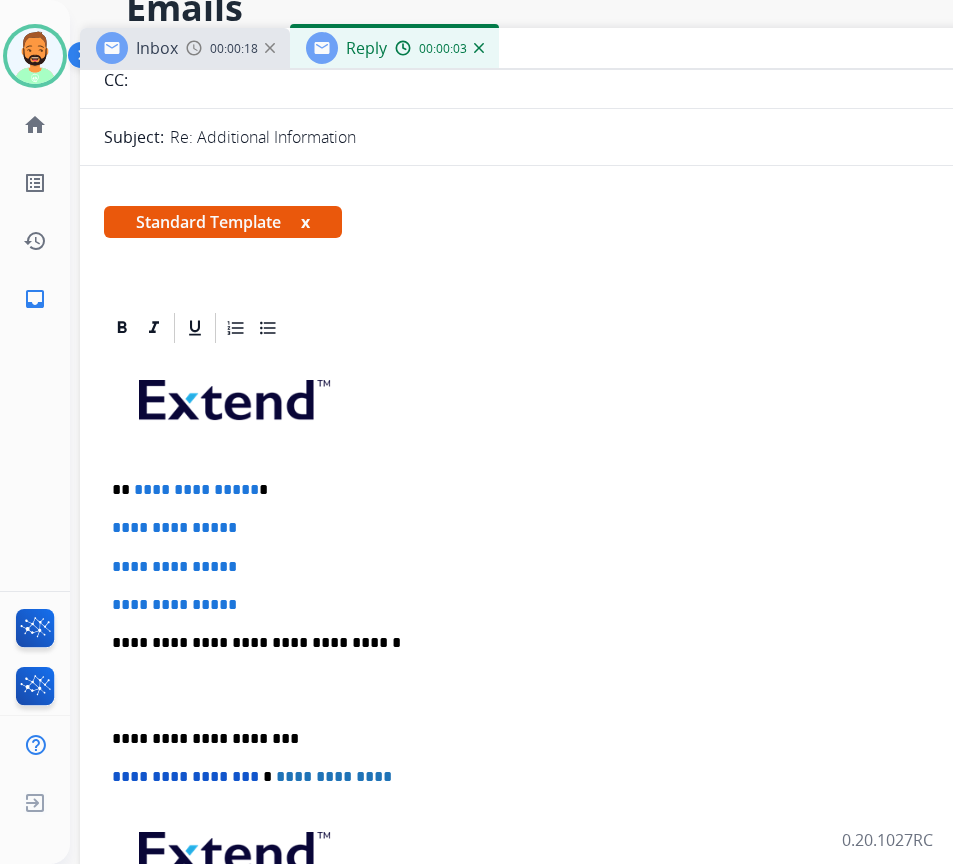 scroll, scrollTop: 200, scrollLeft: 0, axis: vertical 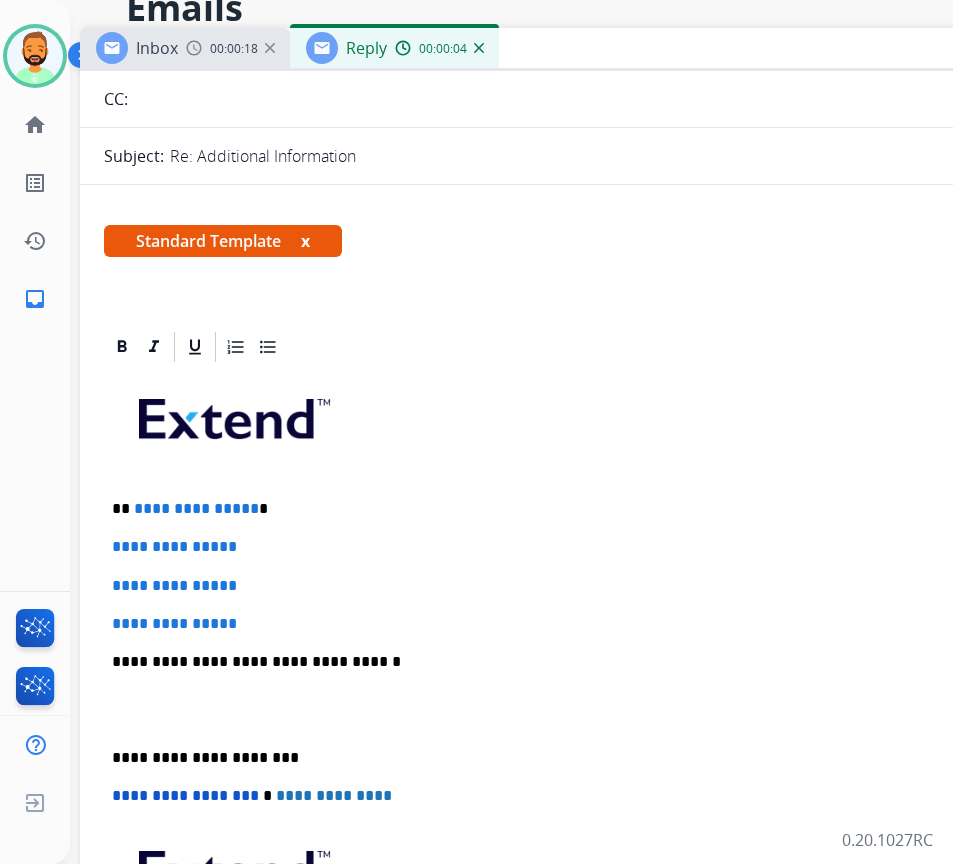 click on "**********" at bounding box center [572, 509] 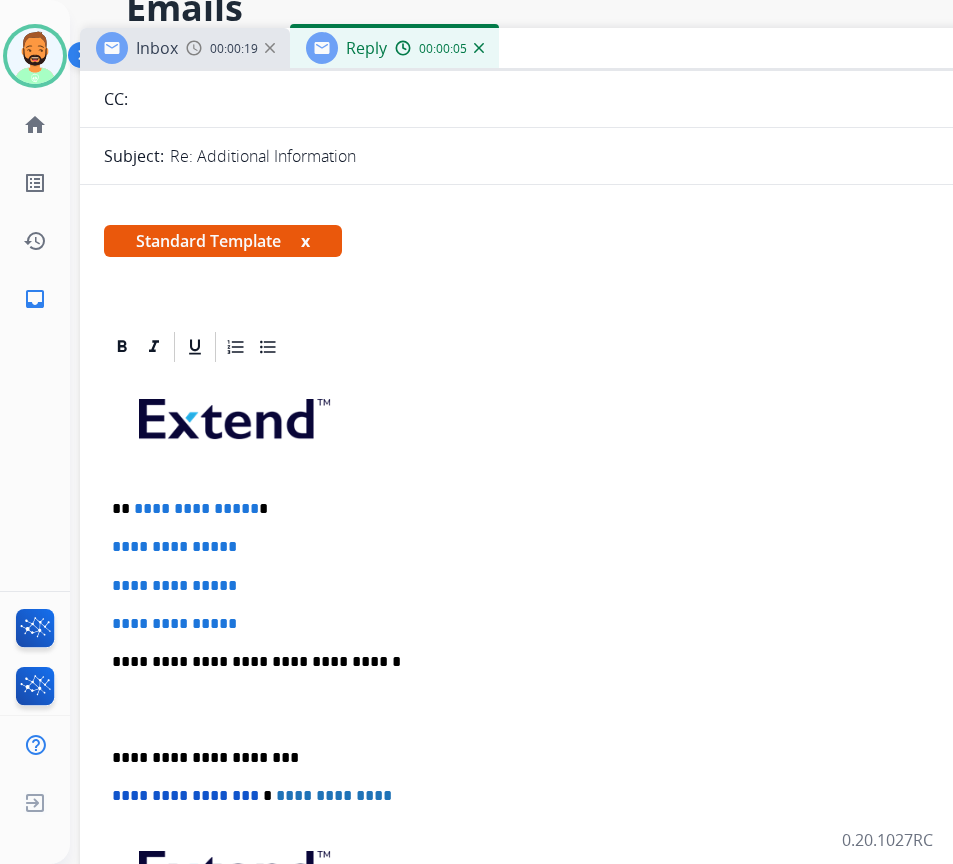 type 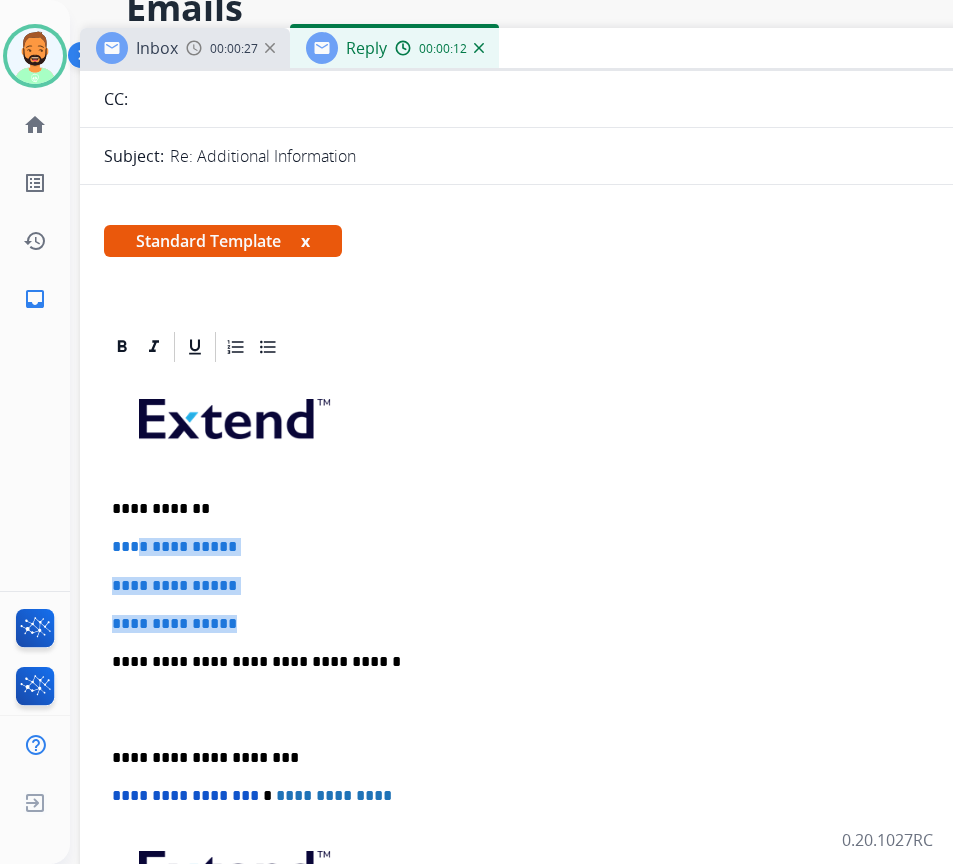 drag, startPoint x: 252, startPoint y: 623, endPoint x: 134, endPoint y: 541, distance: 143.69412 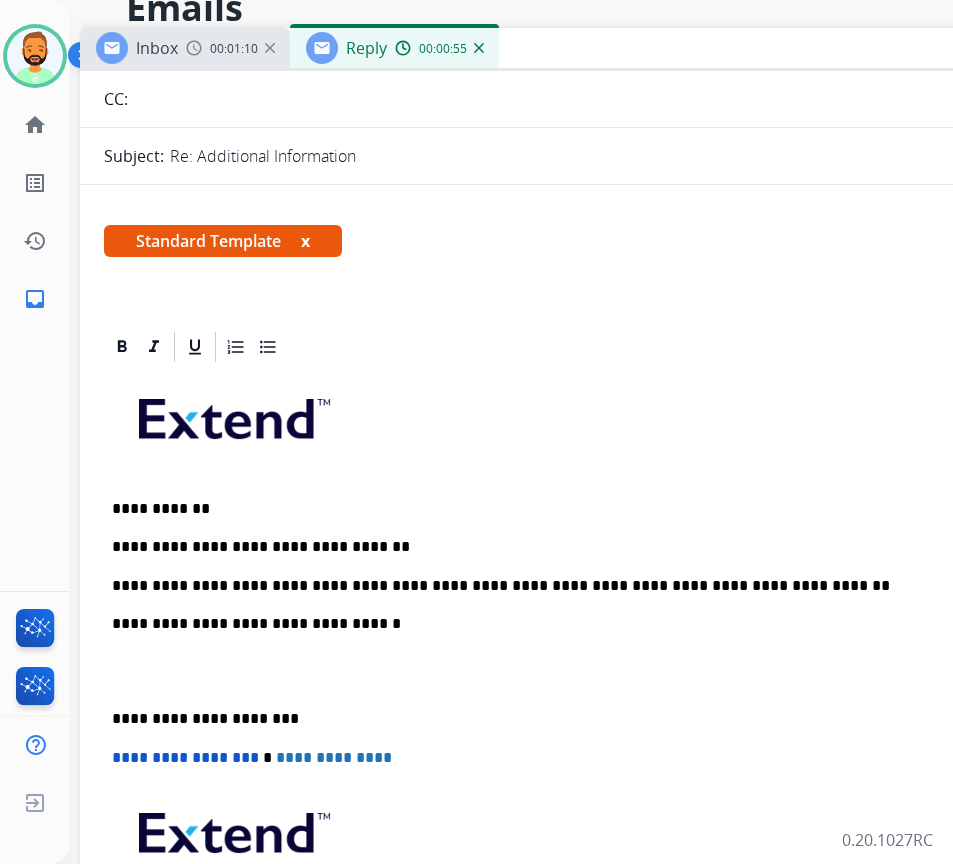 click on "**********" at bounding box center [580, 690] 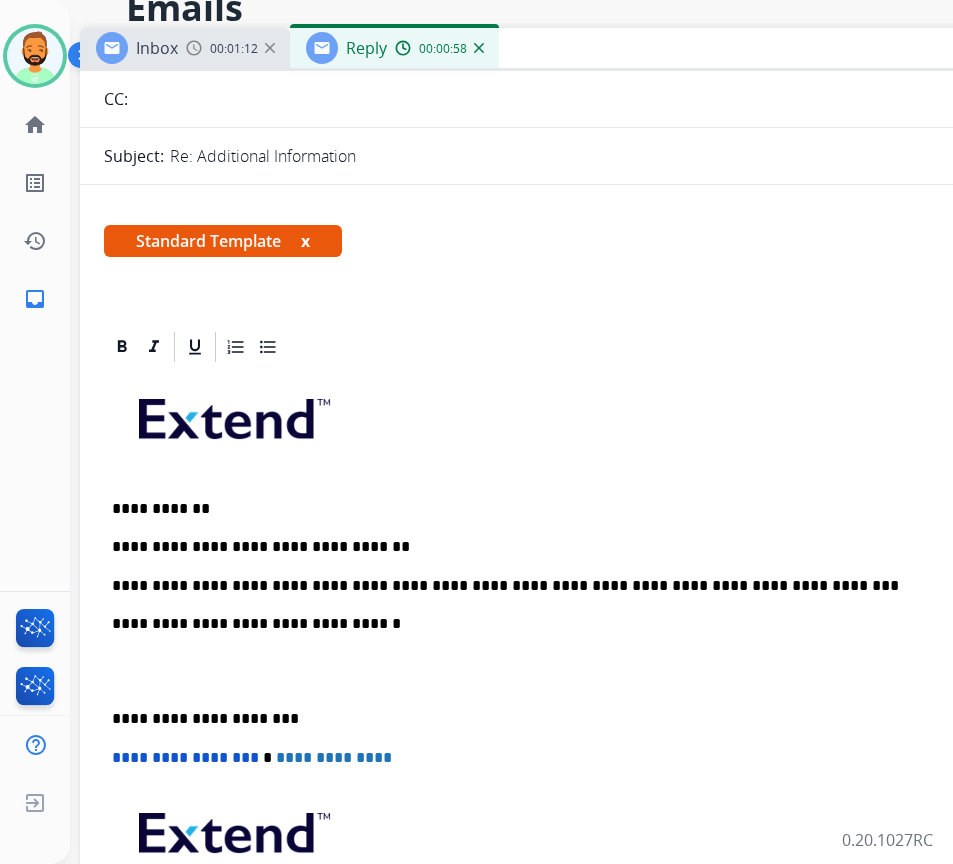drag, startPoint x: 109, startPoint y: 709, endPoint x: 121, endPoint y: 715, distance: 13.416408 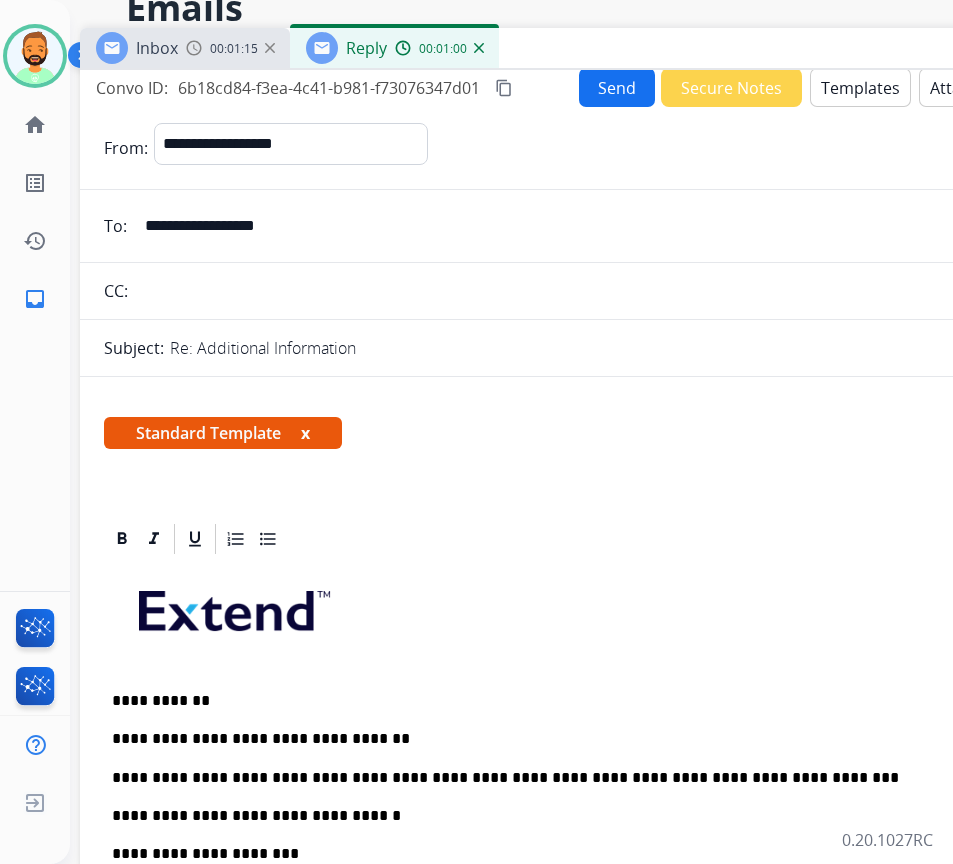 scroll, scrollTop: 0, scrollLeft: 0, axis: both 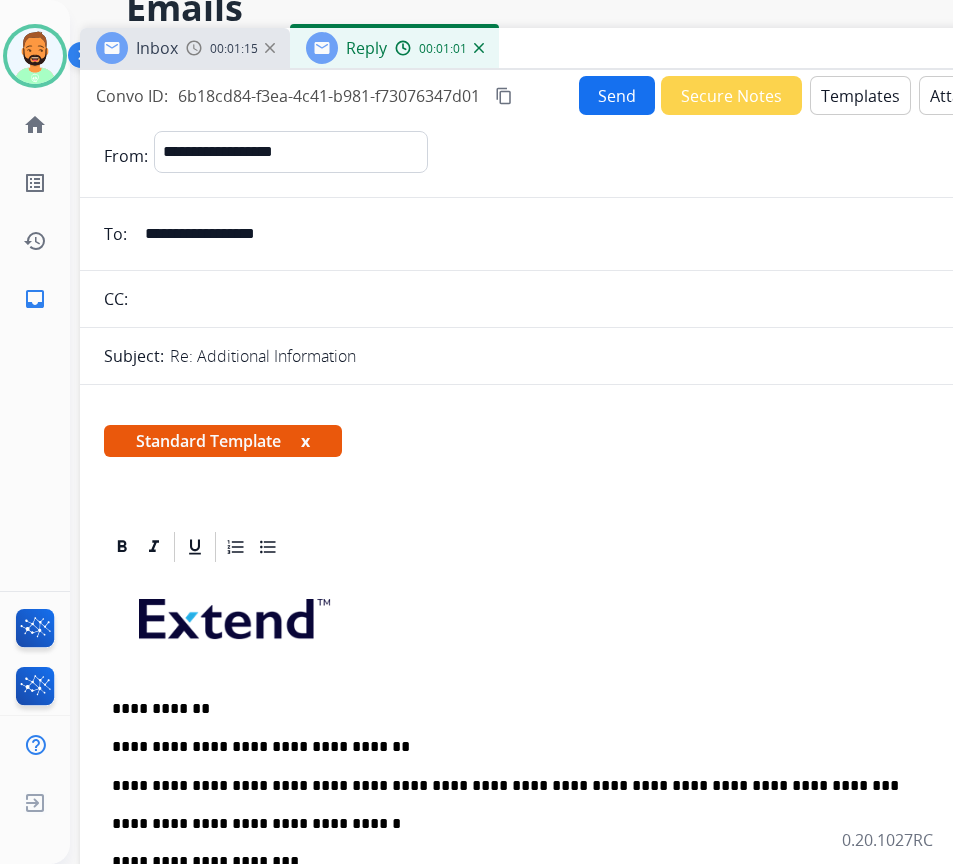click on "Send" at bounding box center [617, 95] 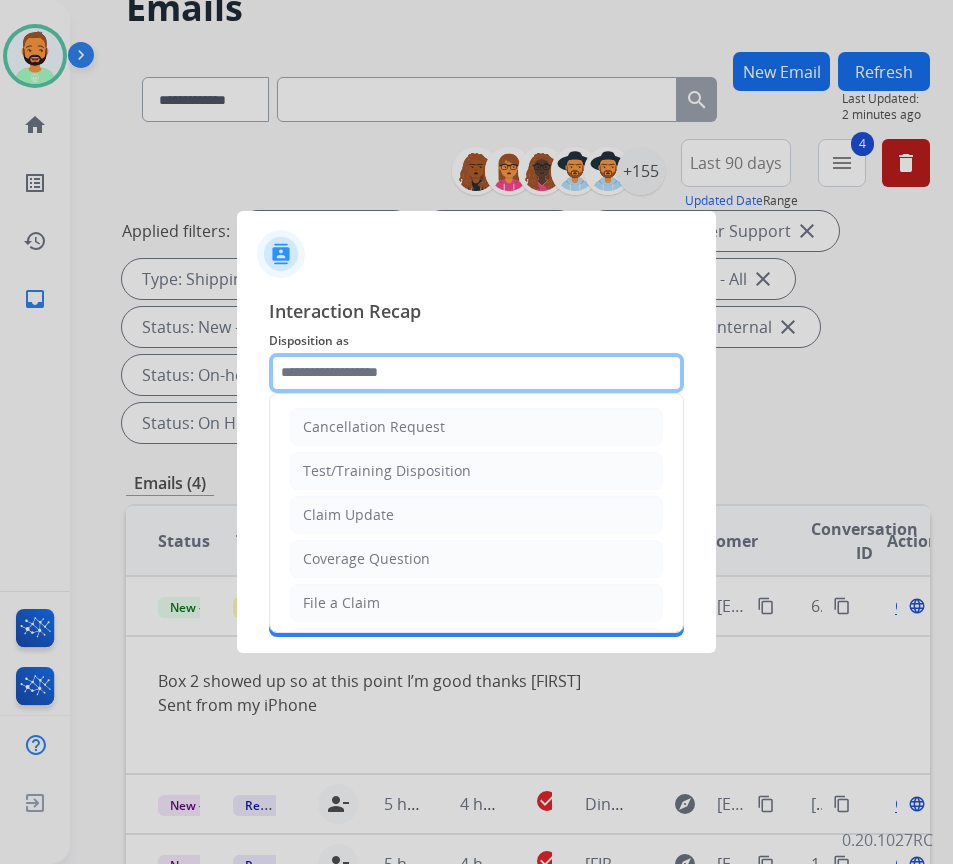 click 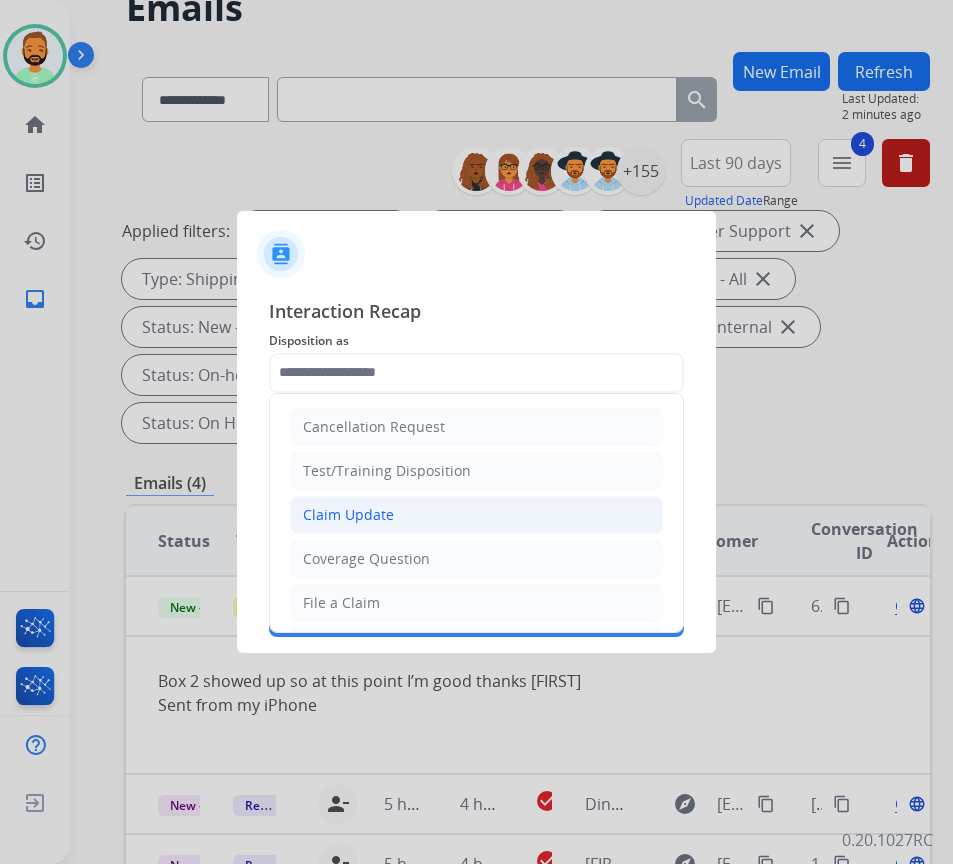 click on "Claim Update" 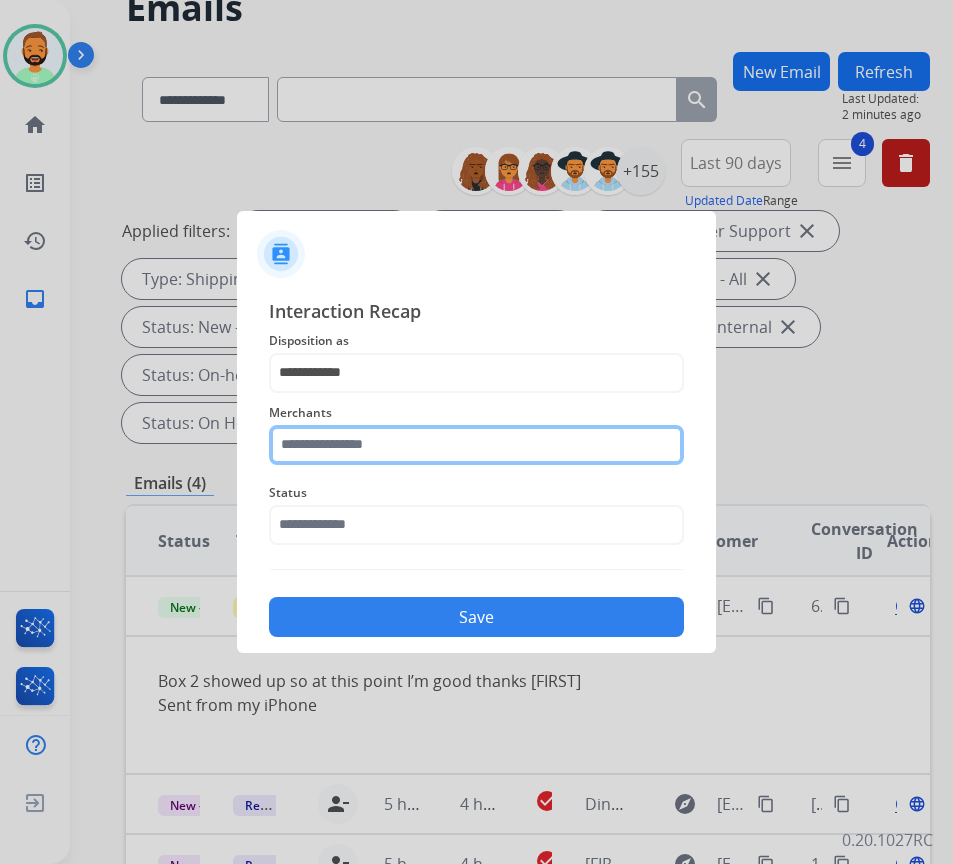 click 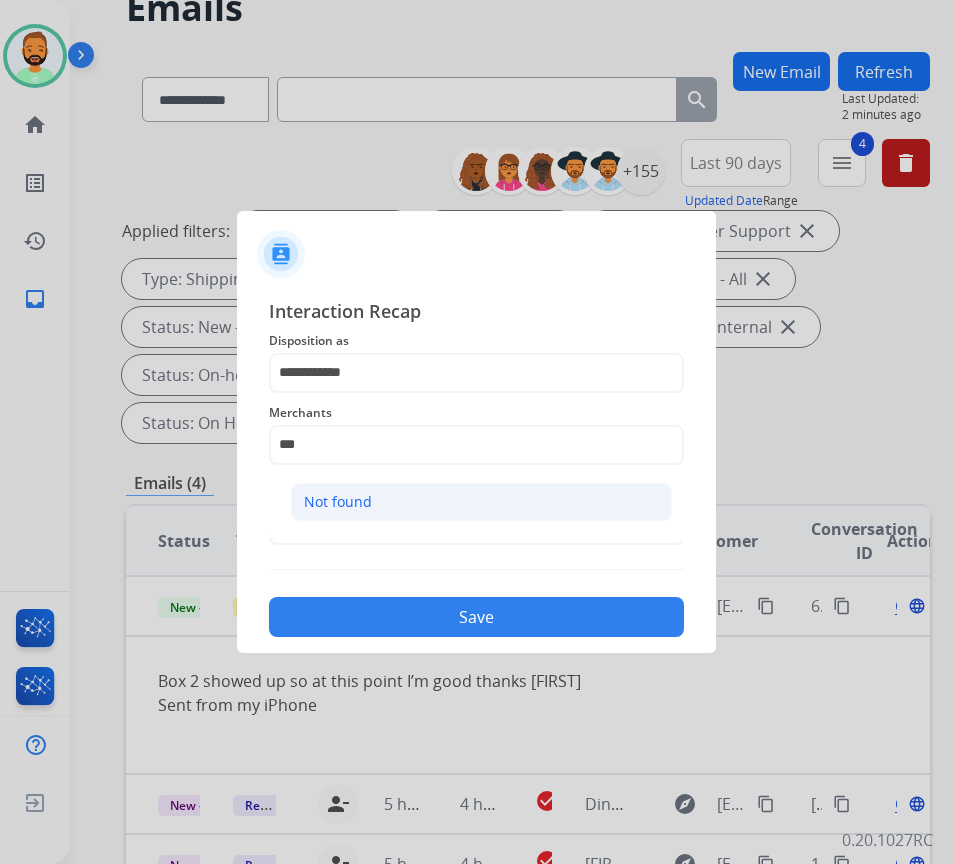 click on "Not found" 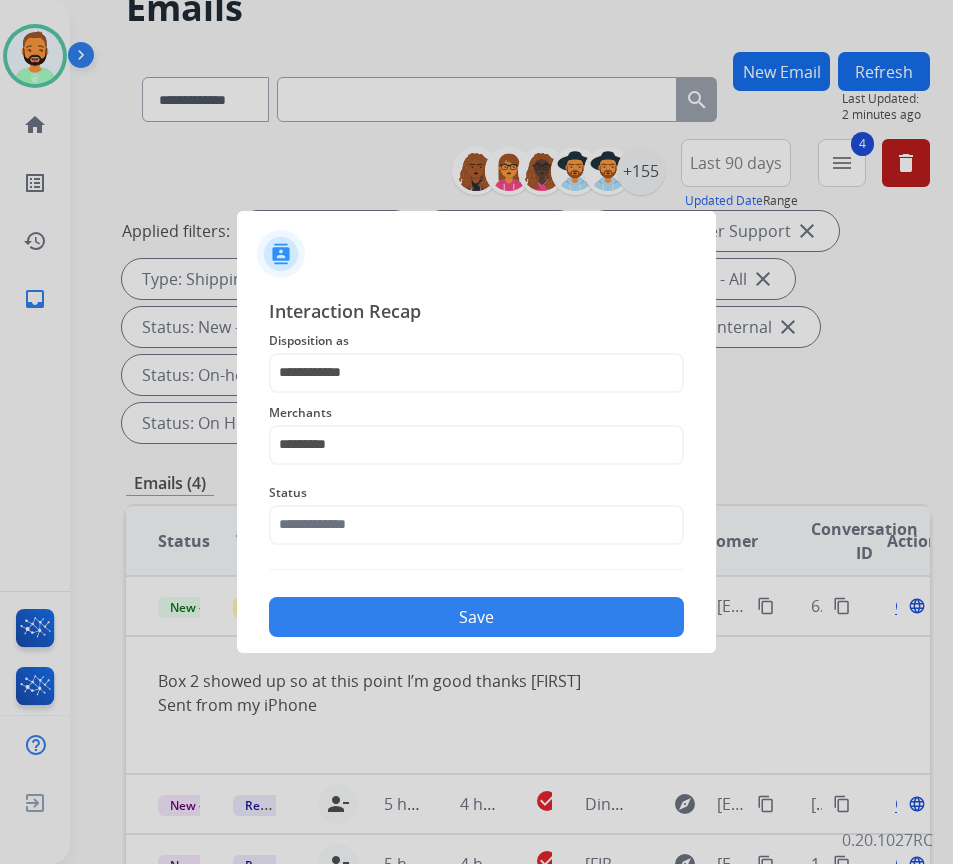 click on "Status" 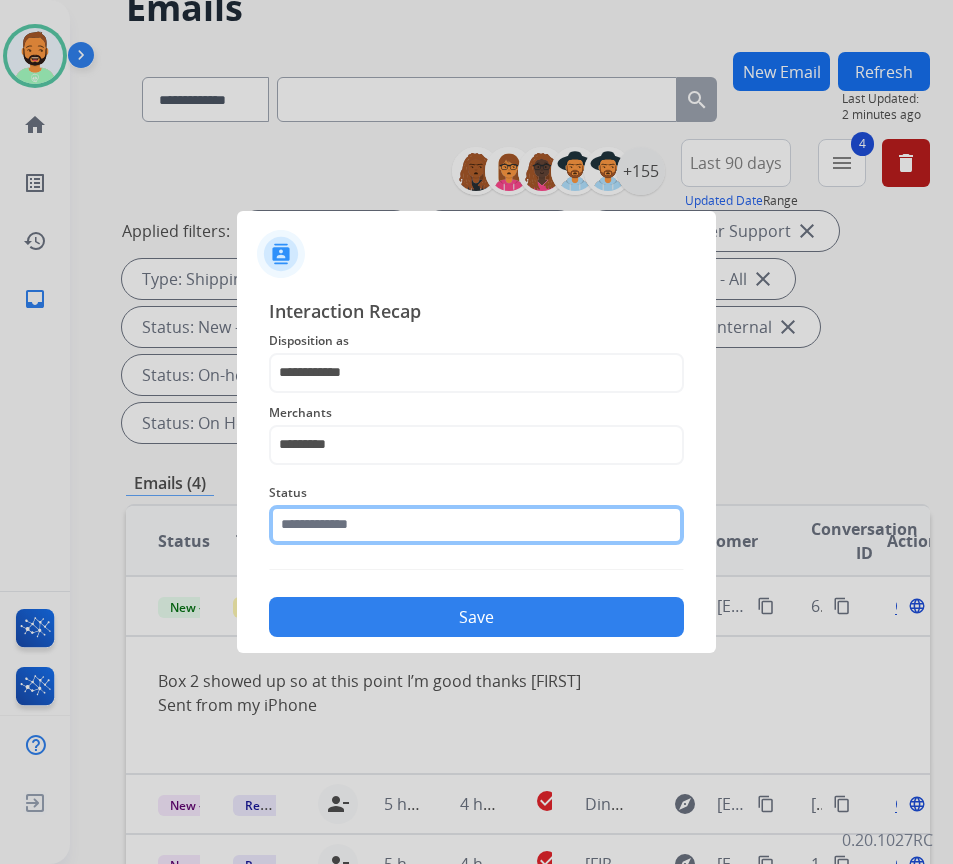click 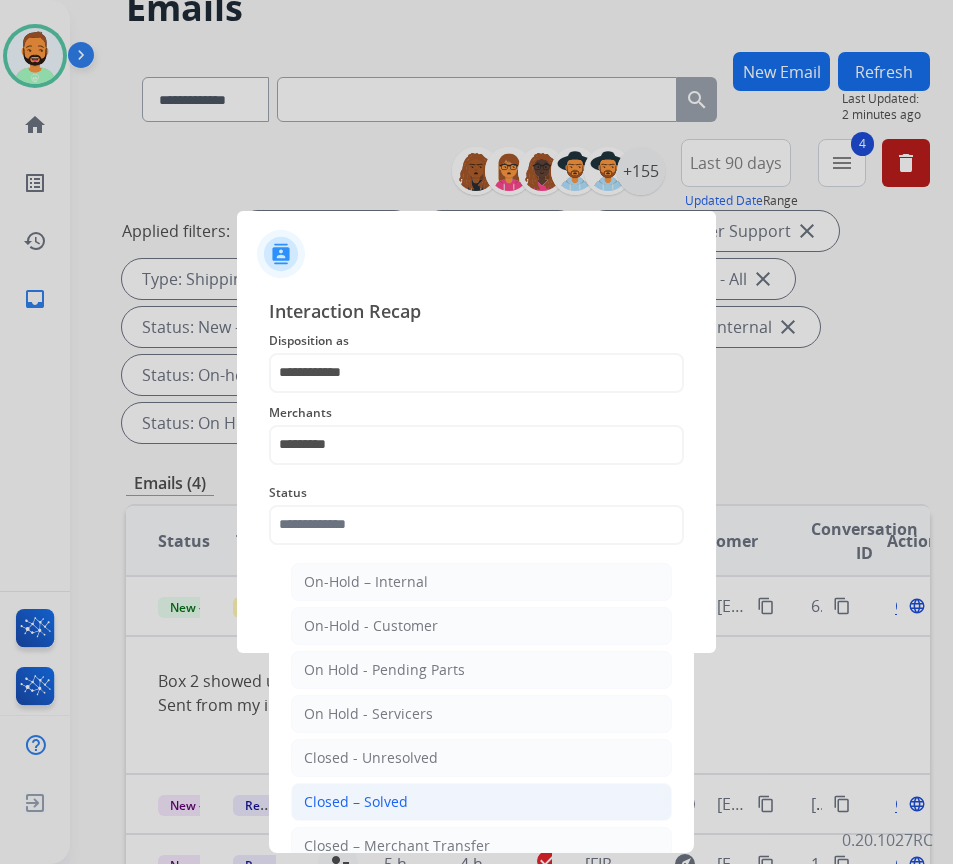 click on "Closed – Solved" 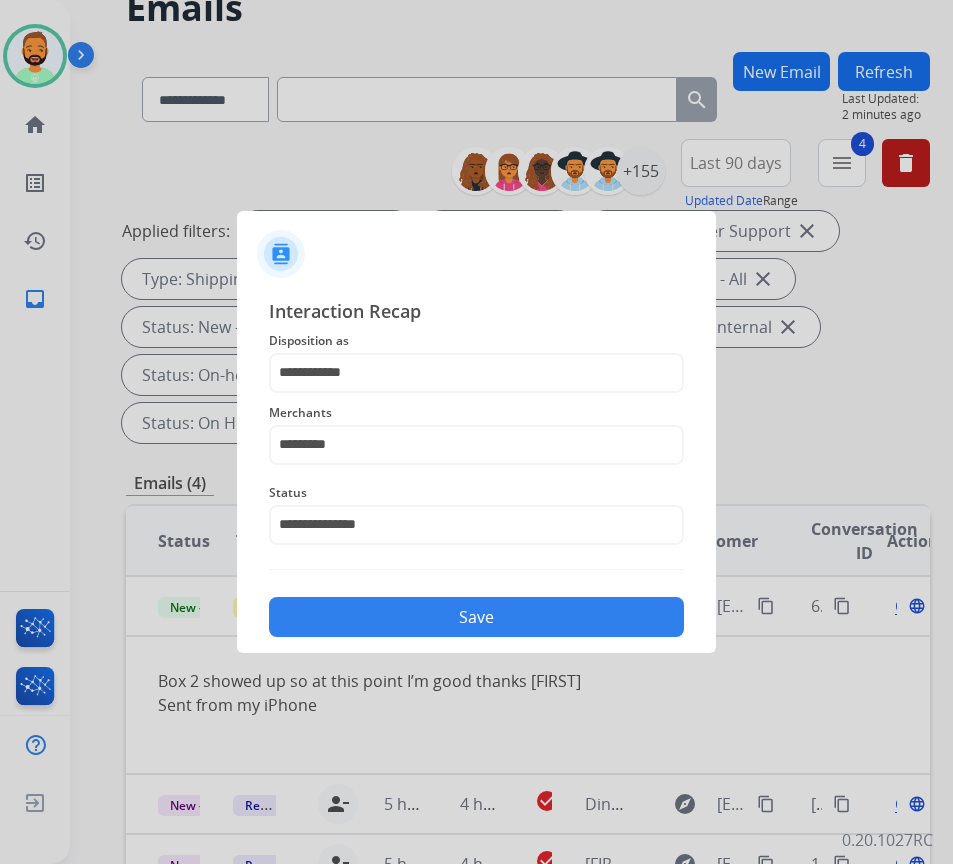 click on "Save" 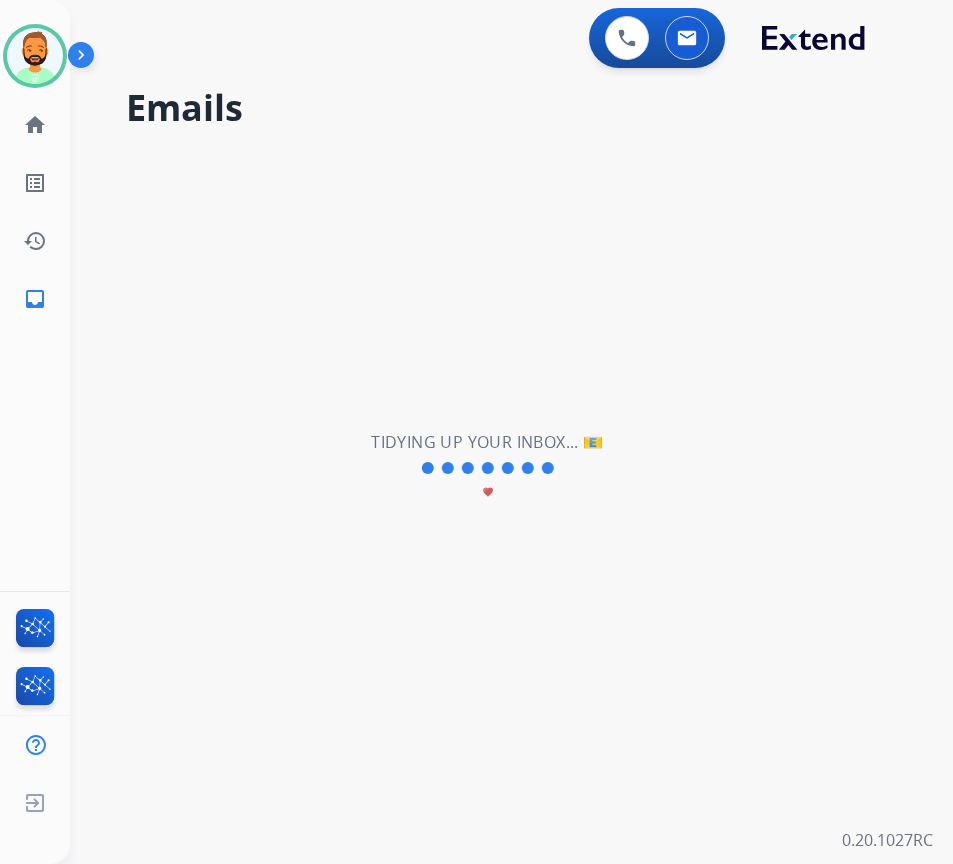 scroll, scrollTop: 0, scrollLeft: 0, axis: both 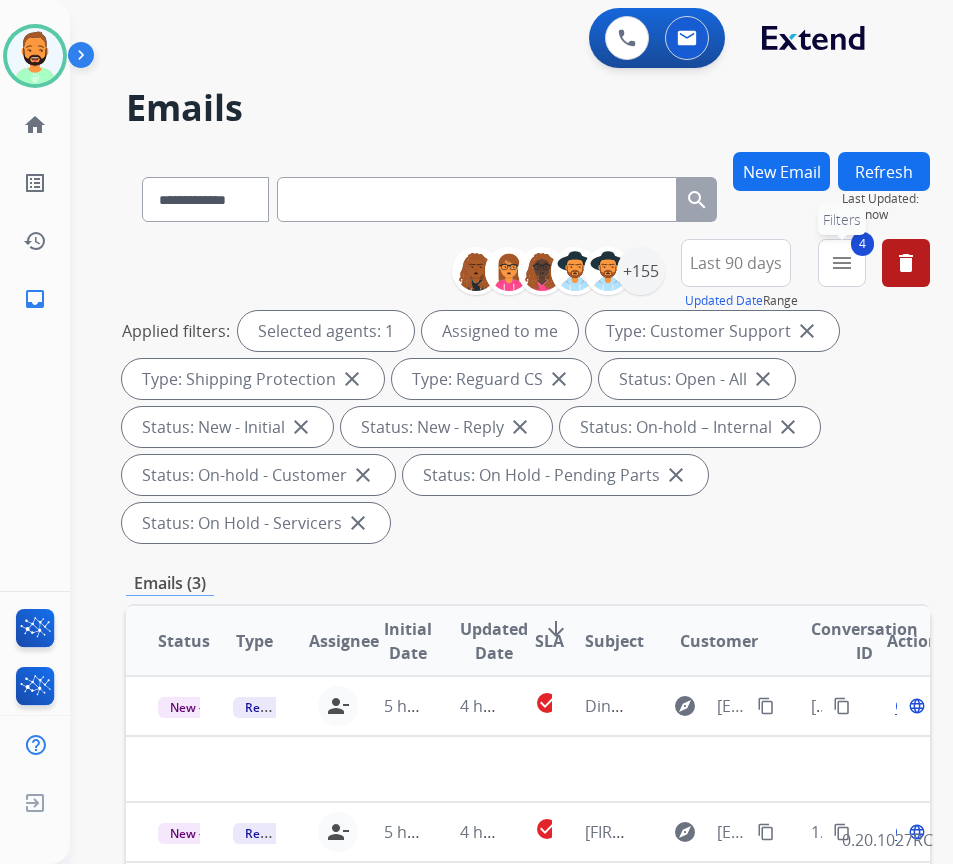 click on "menu" at bounding box center [842, 263] 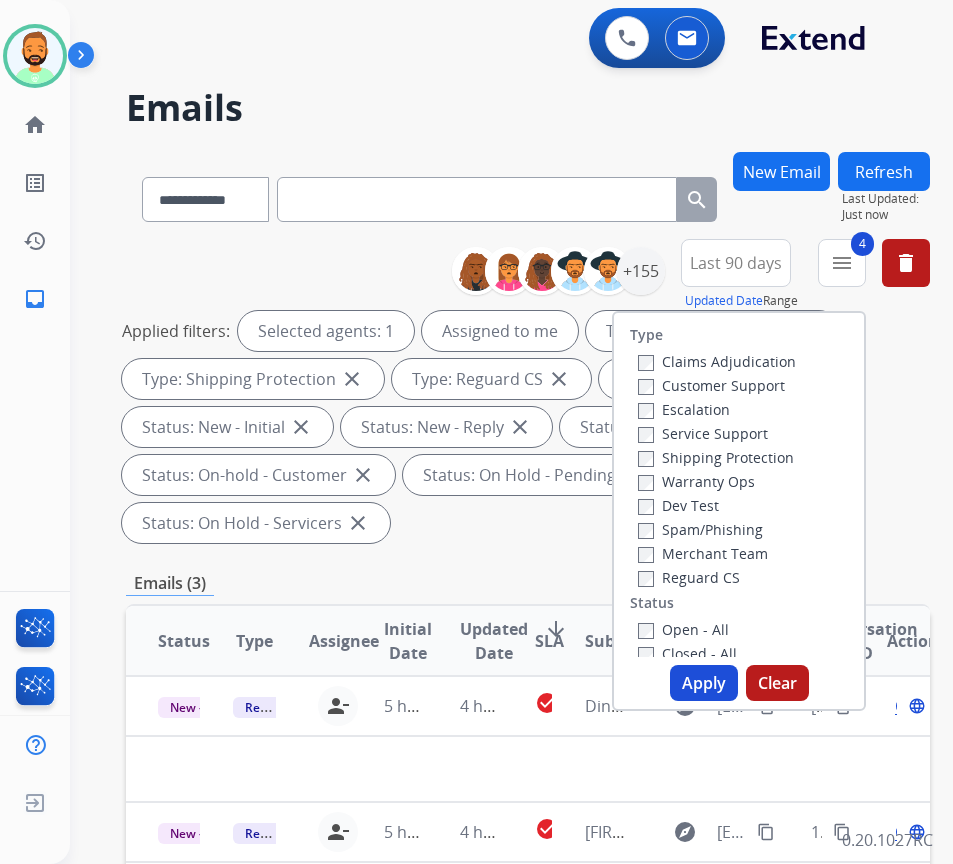 click on "Open - All" at bounding box center (683, 629) 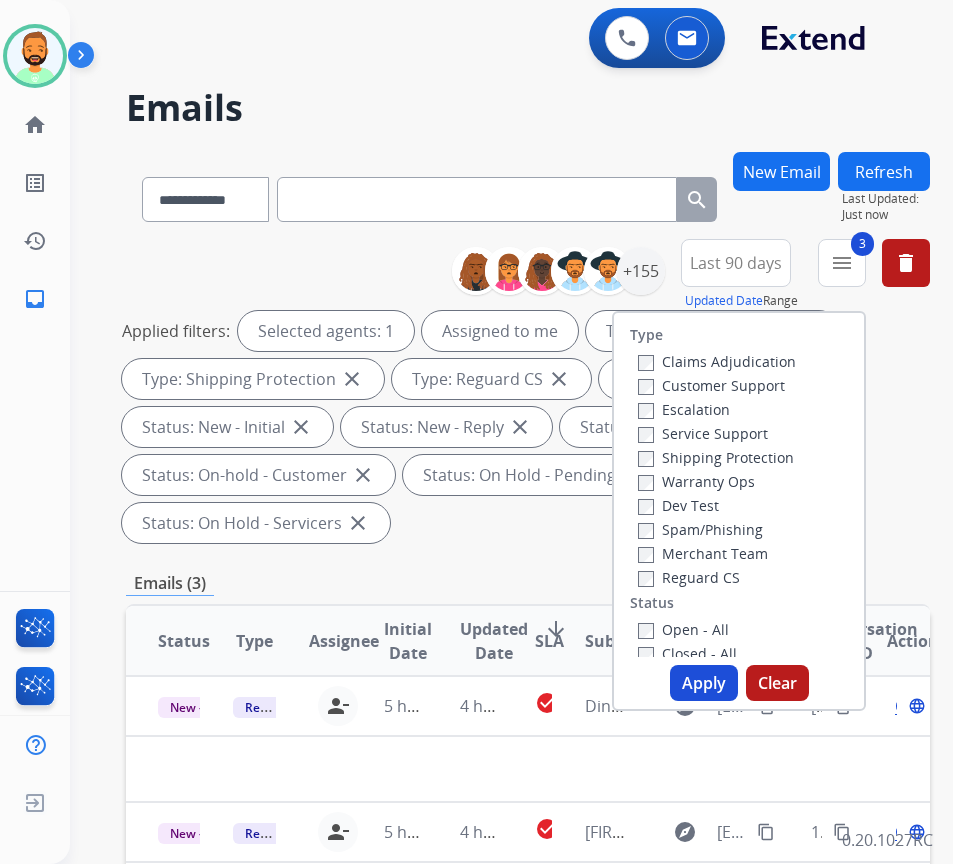 click on "Closed - All" at bounding box center (687, 653) 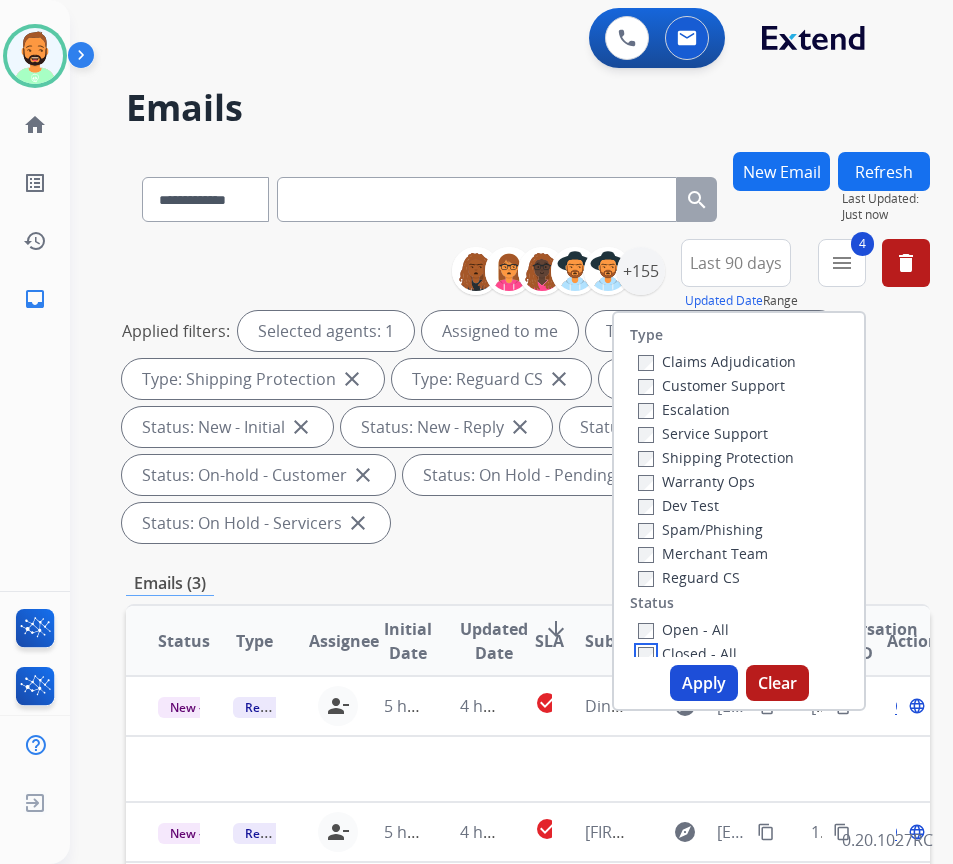 scroll, scrollTop: 6, scrollLeft: 0, axis: vertical 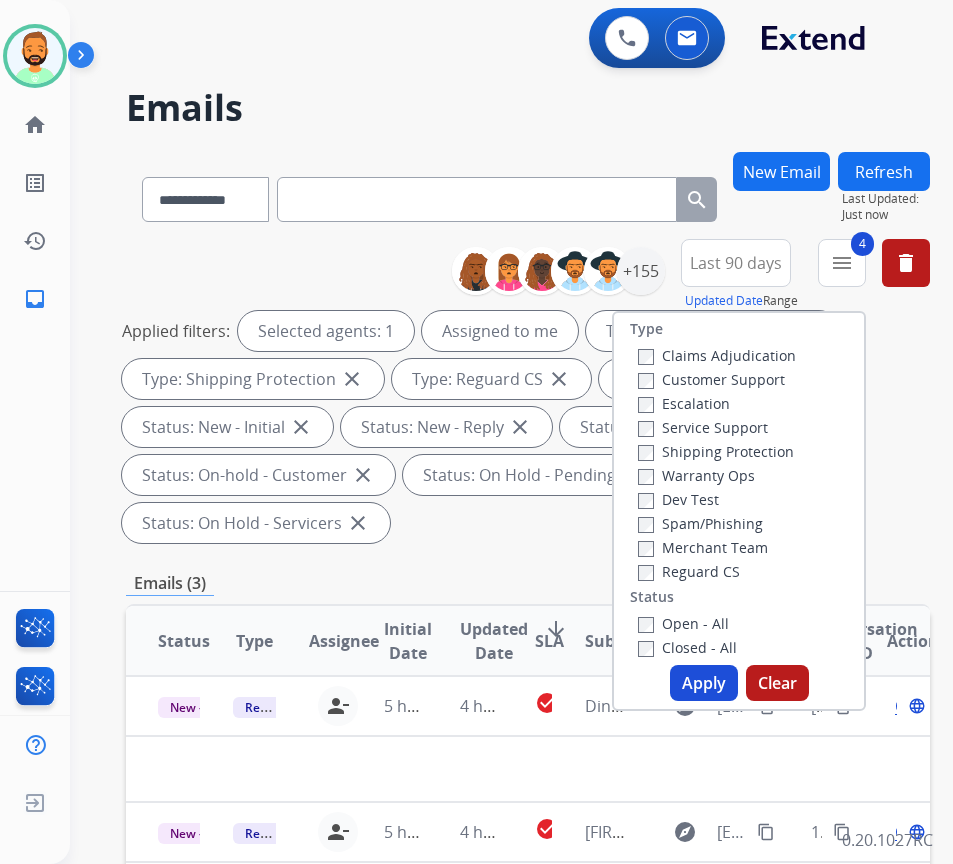 click on "Apply" at bounding box center [704, 683] 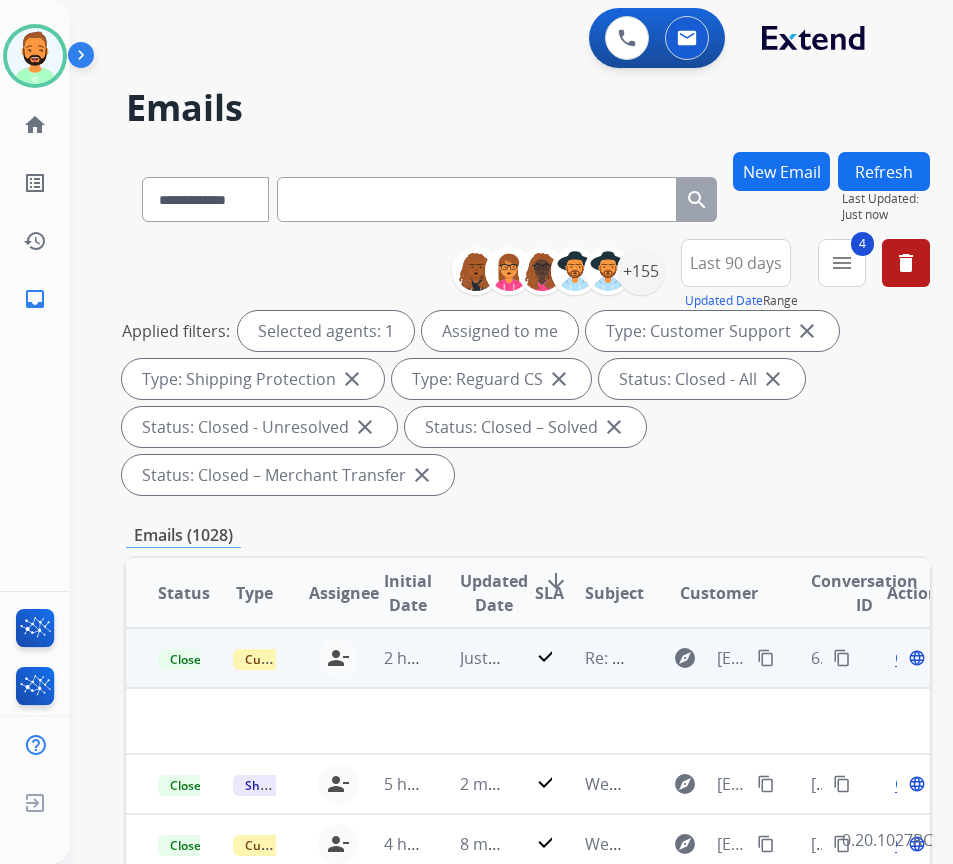 click on "content_copy" at bounding box center [766, 658] 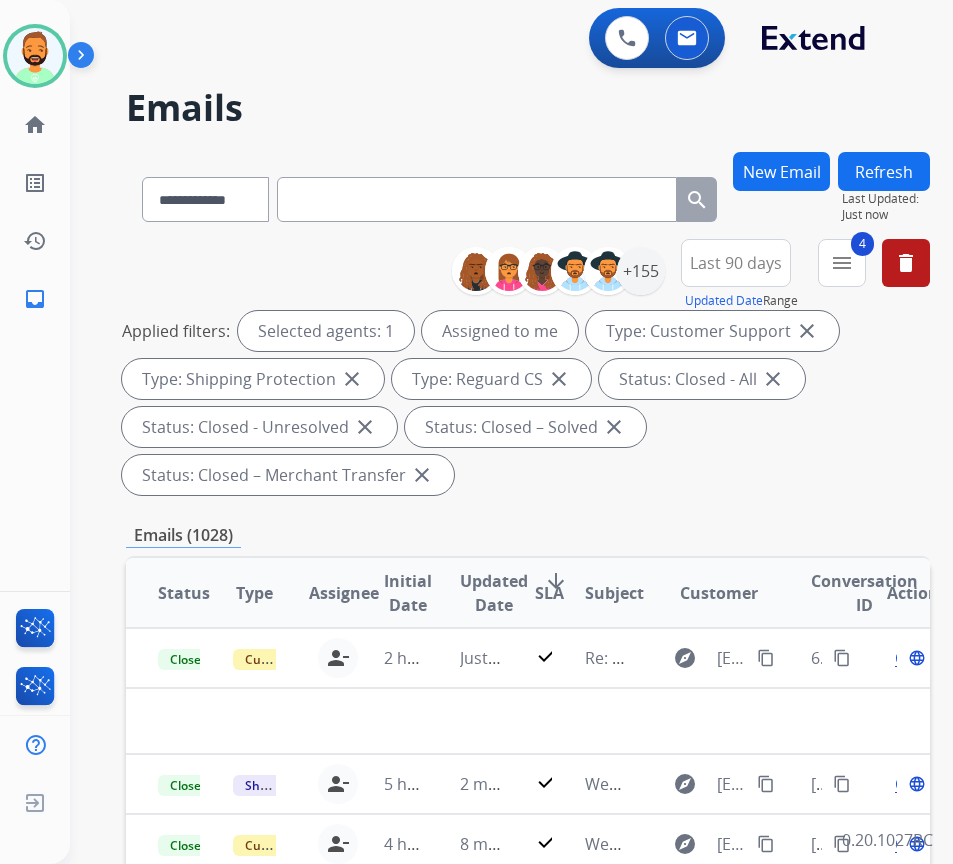drag, startPoint x: 439, startPoint y: 515, endPoint x: 456, endPoint y: 512, distance: 17.262676 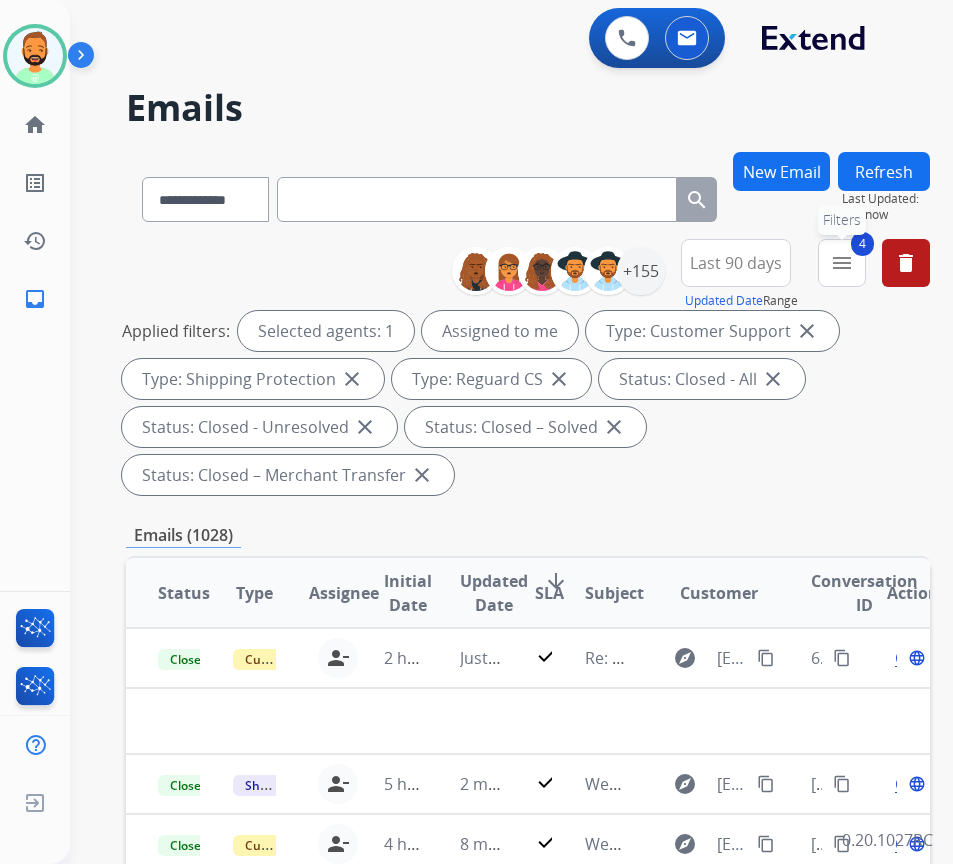 drag, startPoint x: 864, startPoint y: 257, endPoint x: 869, endPoint y: 348, distance: 91.13726 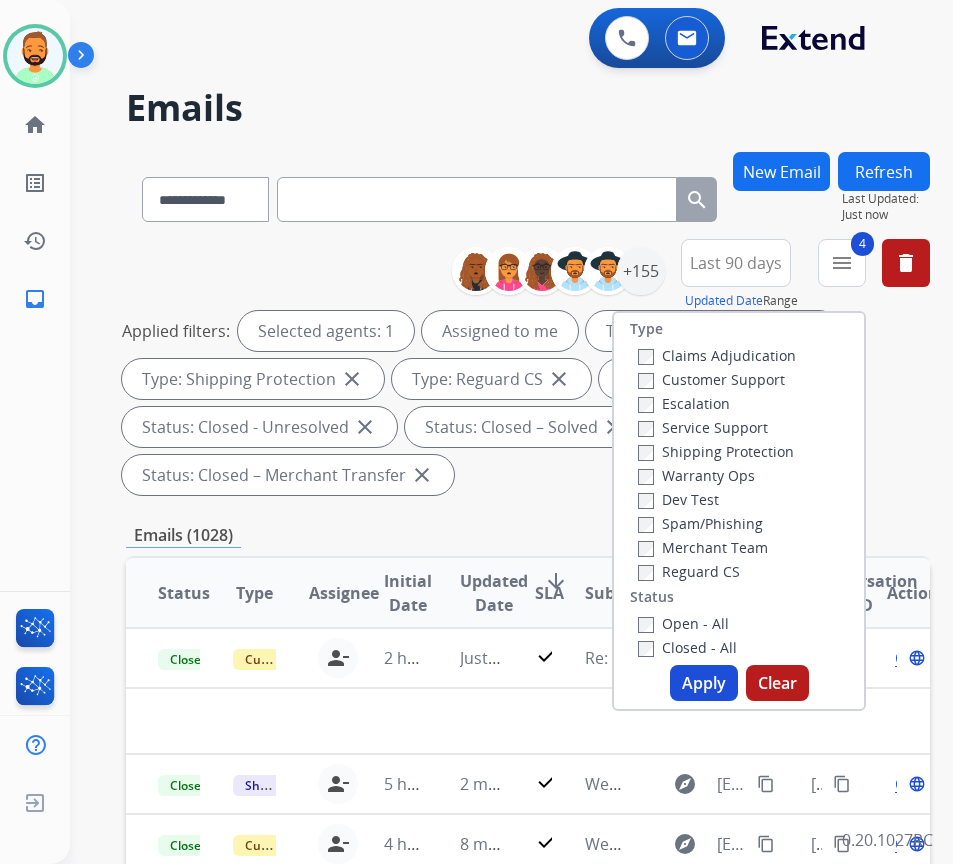 click on "Open - All" at bounding box center (683, 623) 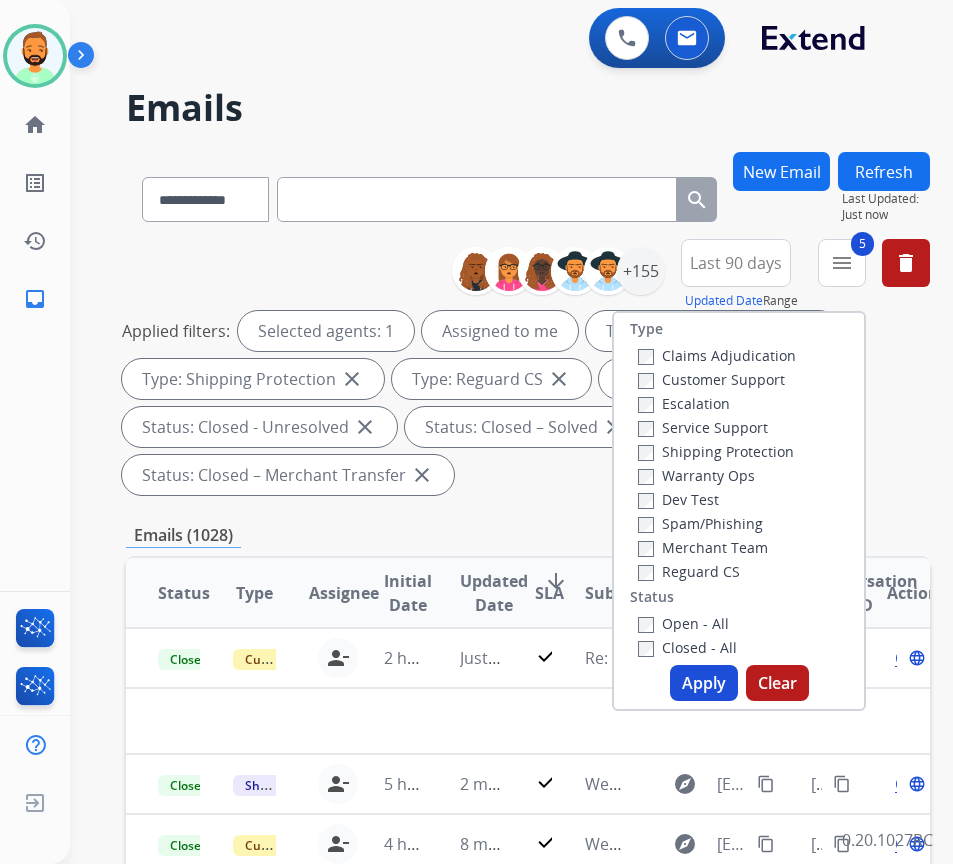click on "Apply" at bounding box center [704, 683] 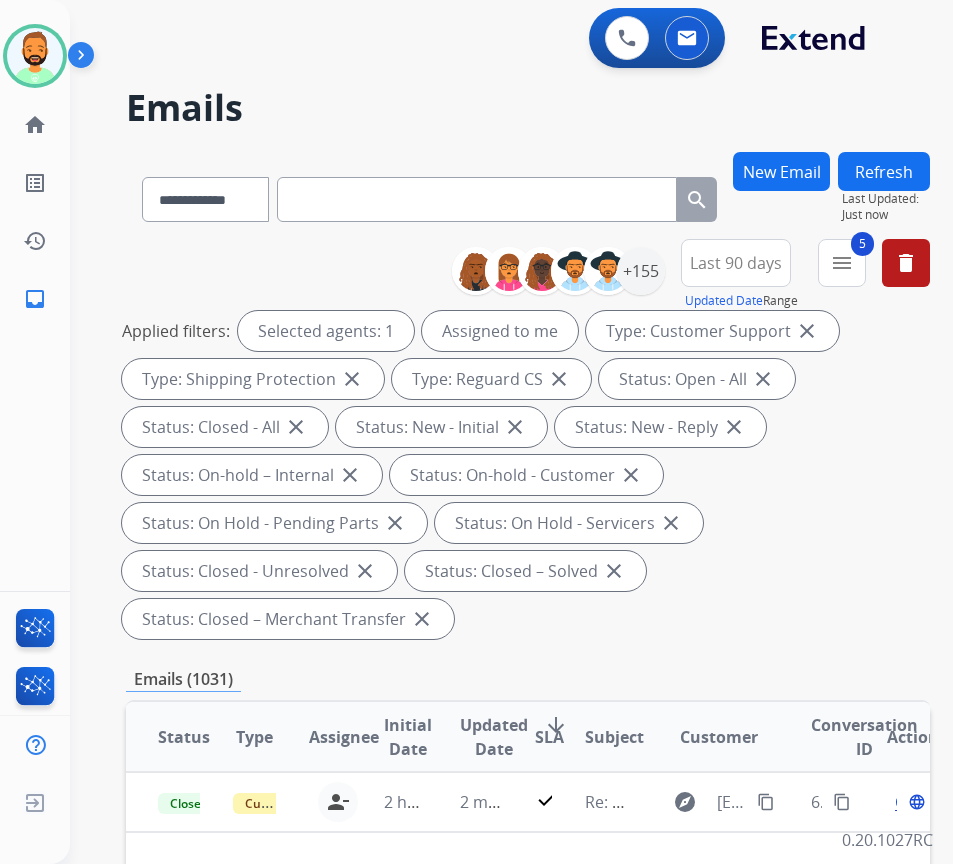drag, startPoint x: 738, startPoint y: 607, endPoint x: 742, endPoint y: 619, distance: 12.649111 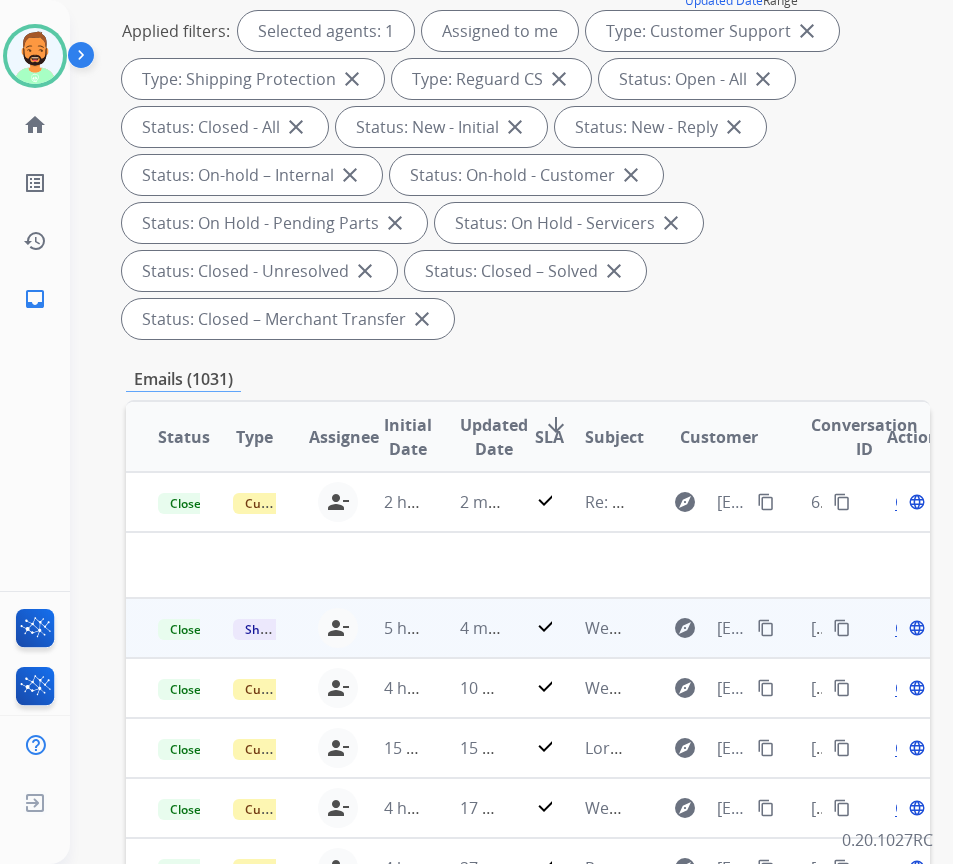scroll, scrollTop: 0, scrollLeft: 0, axis: both 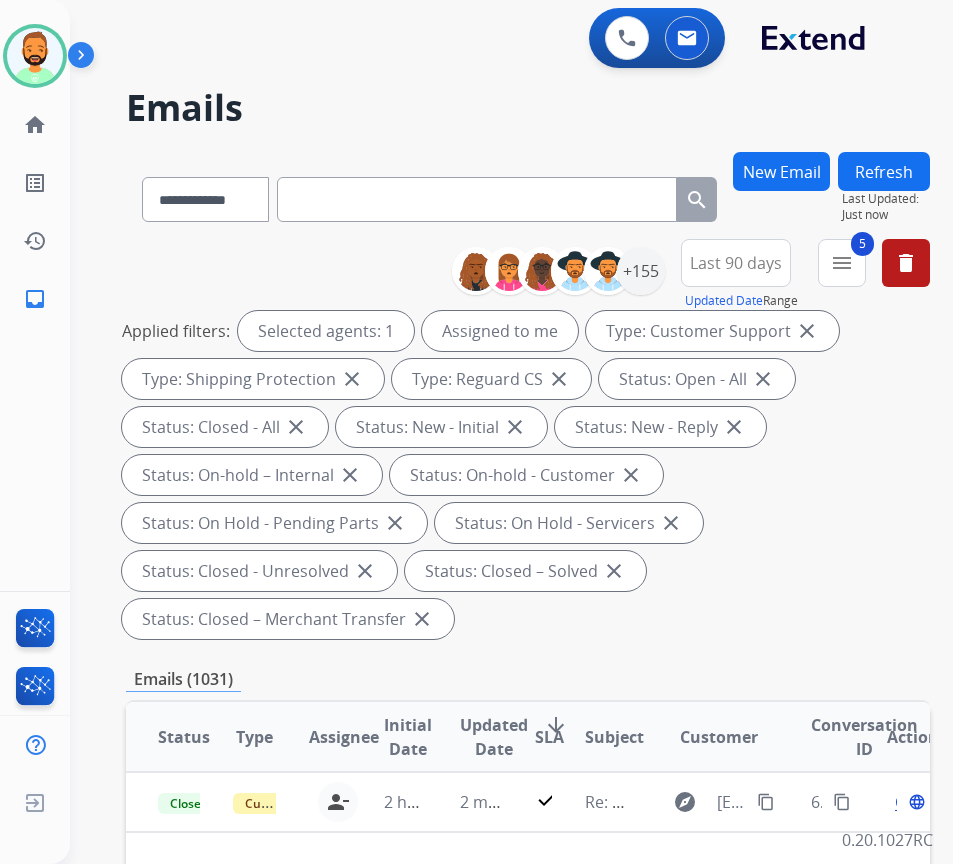 click on "Last 90 days" at bounding box center (736, 263) 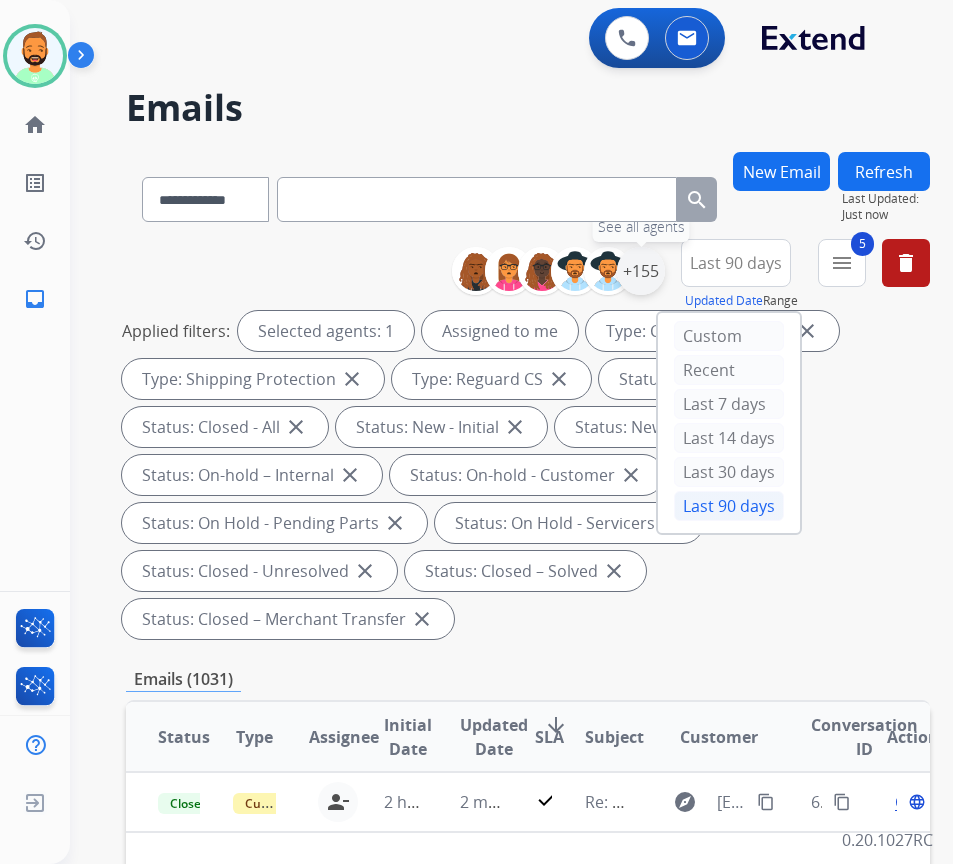 click on "+155" at bounding box center [641, 271] 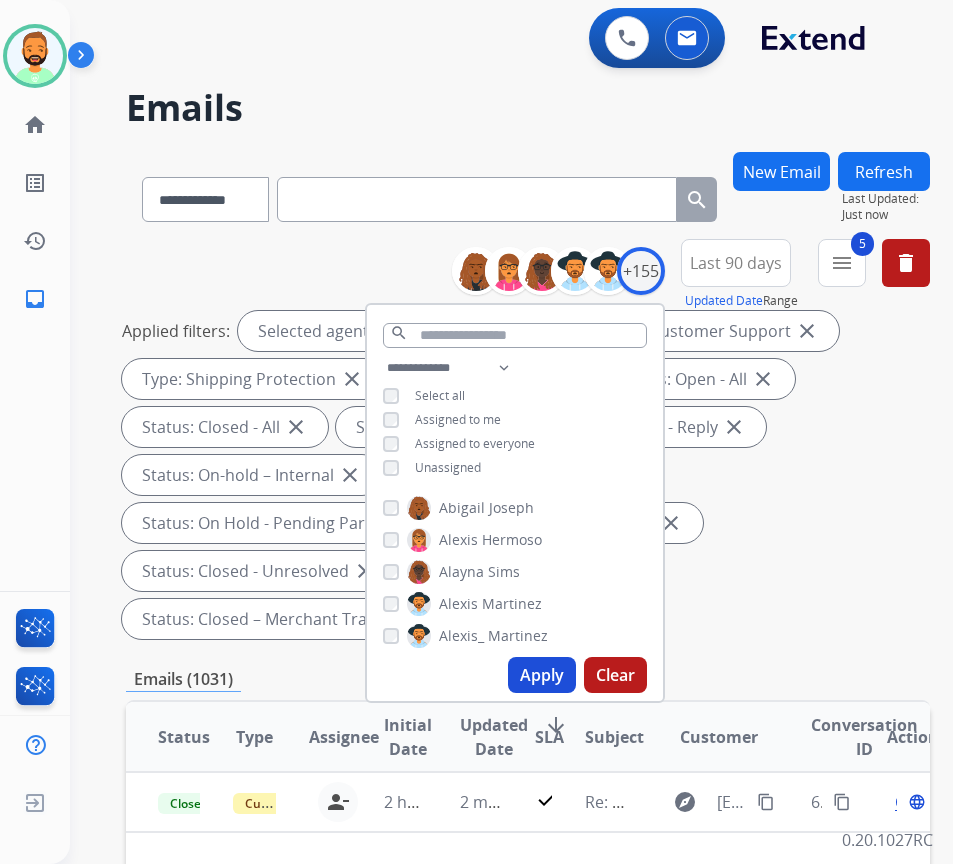 click on "Applied filters:  Selected agents: 1  Assigned to me  Type: Customer Support  close  Type: Shipping Protection  close  Type: Reguard CS  close  Status: Open - All  close  Status: Closed - All  close  Status: New - Initial  close  Status: New - Reply  close  Status: On-hold – Internal  close  Status: On-hold - Customer  close  Status: On Hold - Pending Parts  close  Status: On Hold - Servicers  close  Status: Closed - Unresolved  close  Status: Closed – Solved  close  Status: Closed – Merchant Transfer  close" at bounding box center [524, 475] 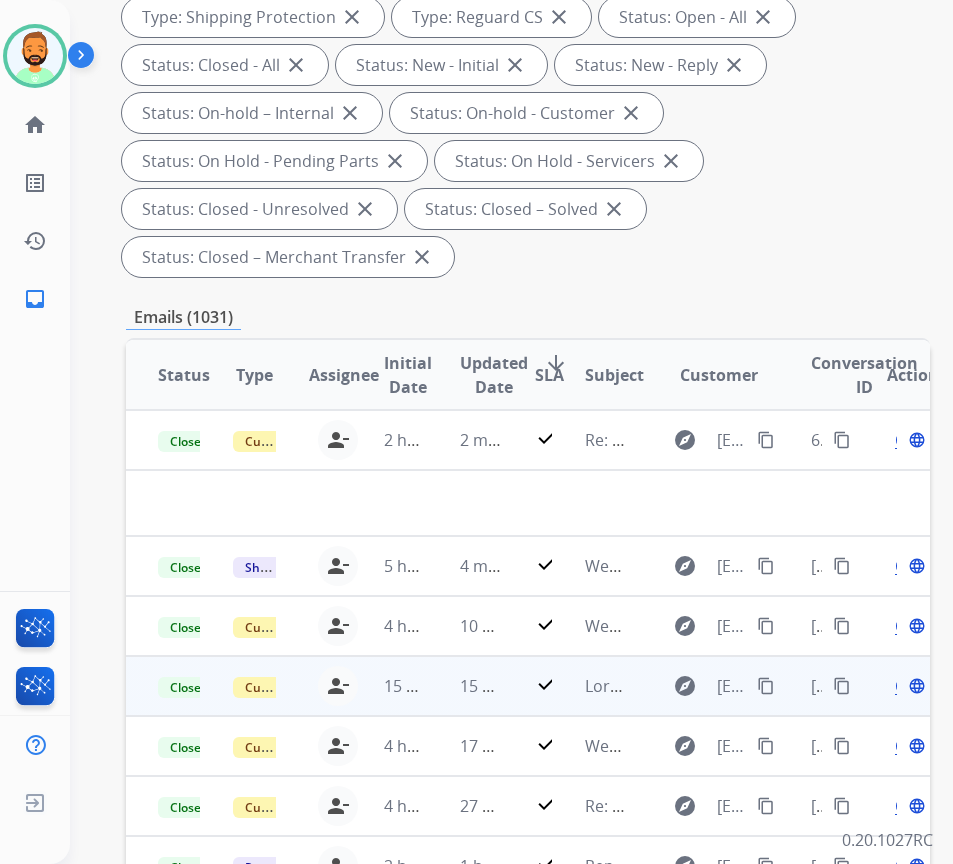 scroll, scrollTop: 400, scrollLeft: 0, axis: vertical 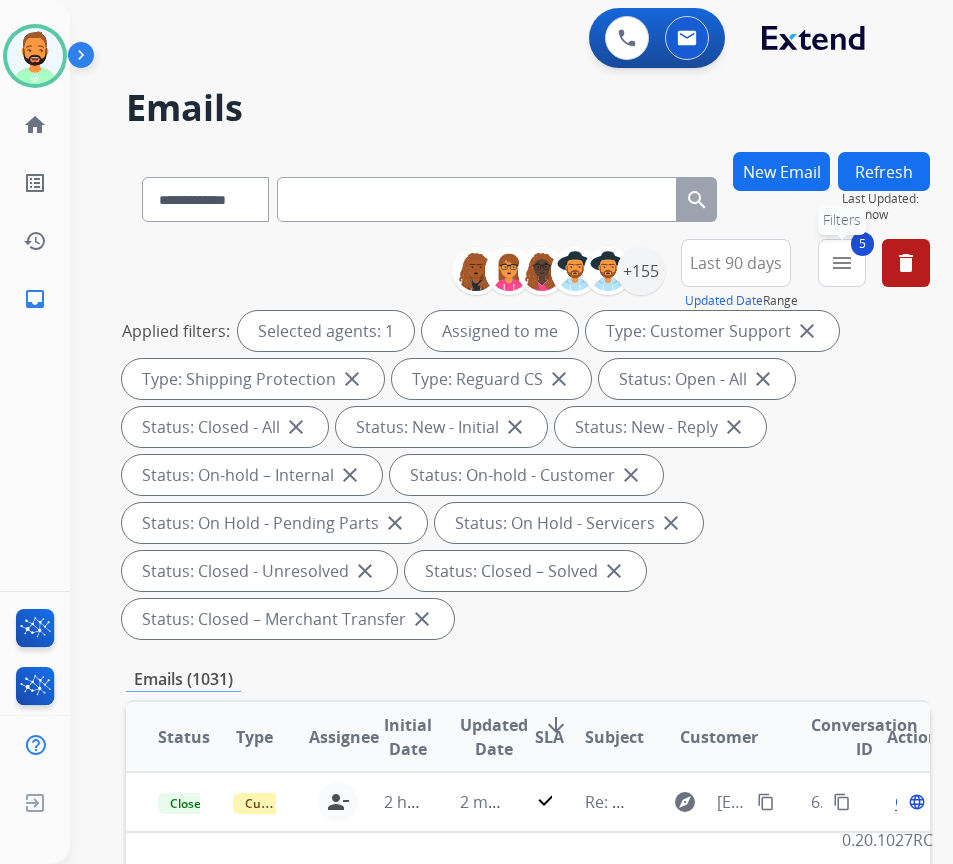 click on "5 menu  Filters" at bounding box center (842, 263) 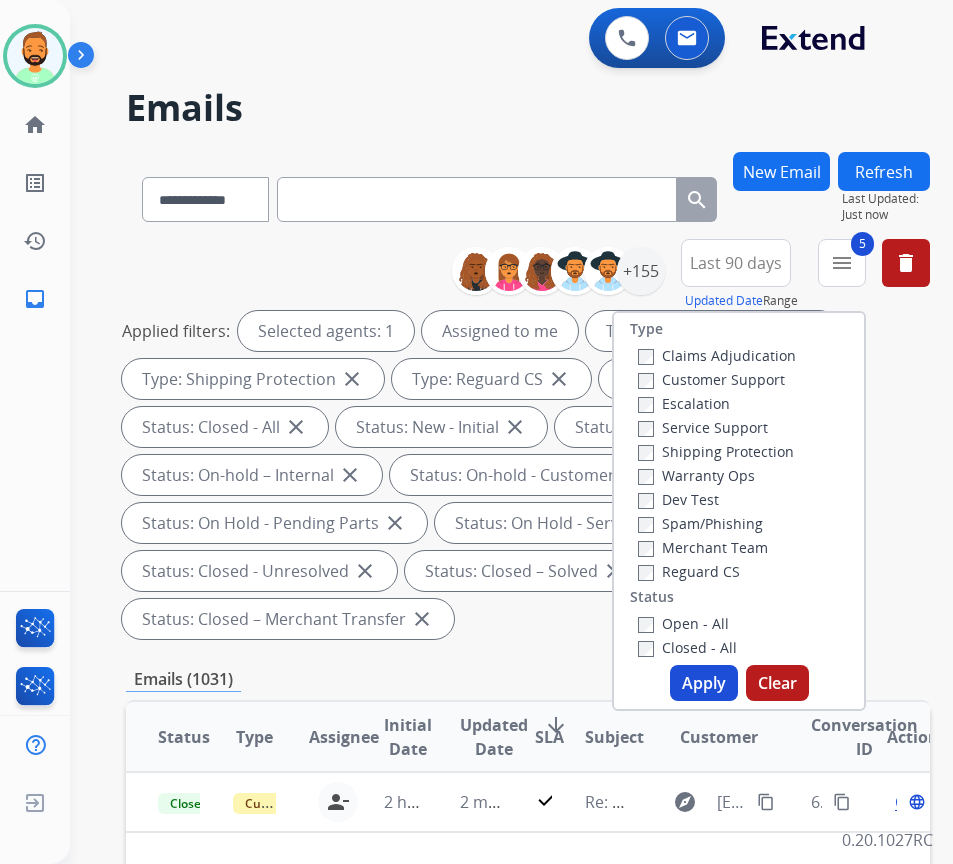click on "Closed - All" at bounding box center (687, 647) 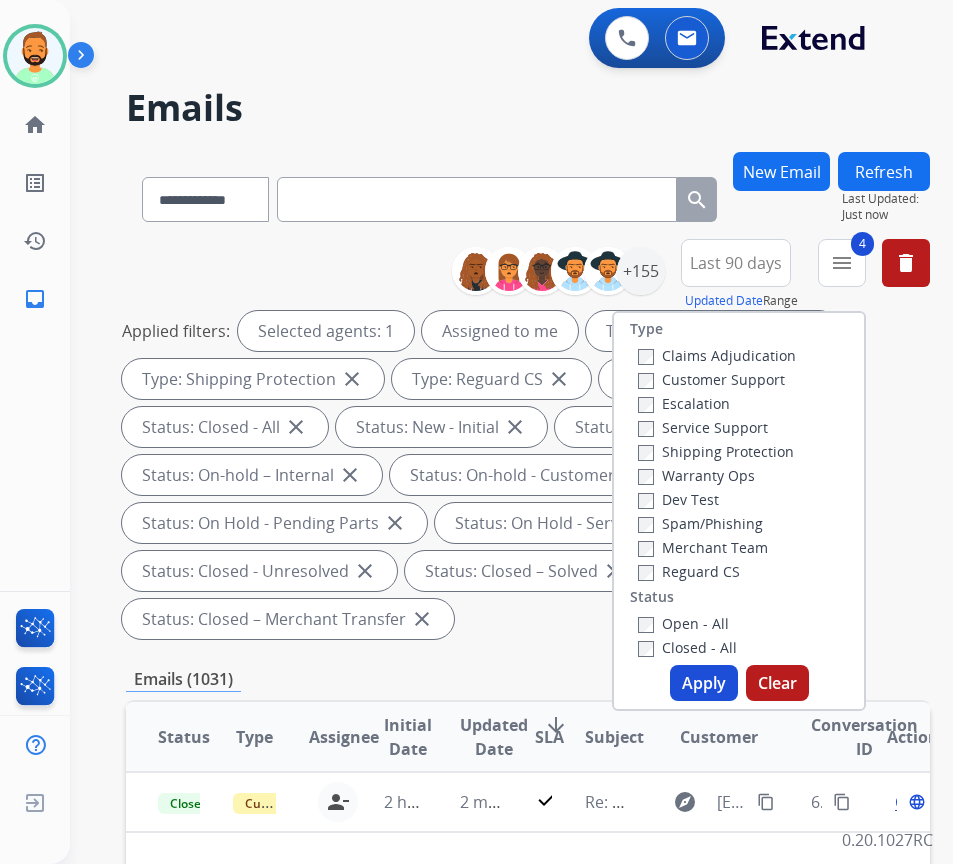 click on "Apply" at bounding box center (704, 683) 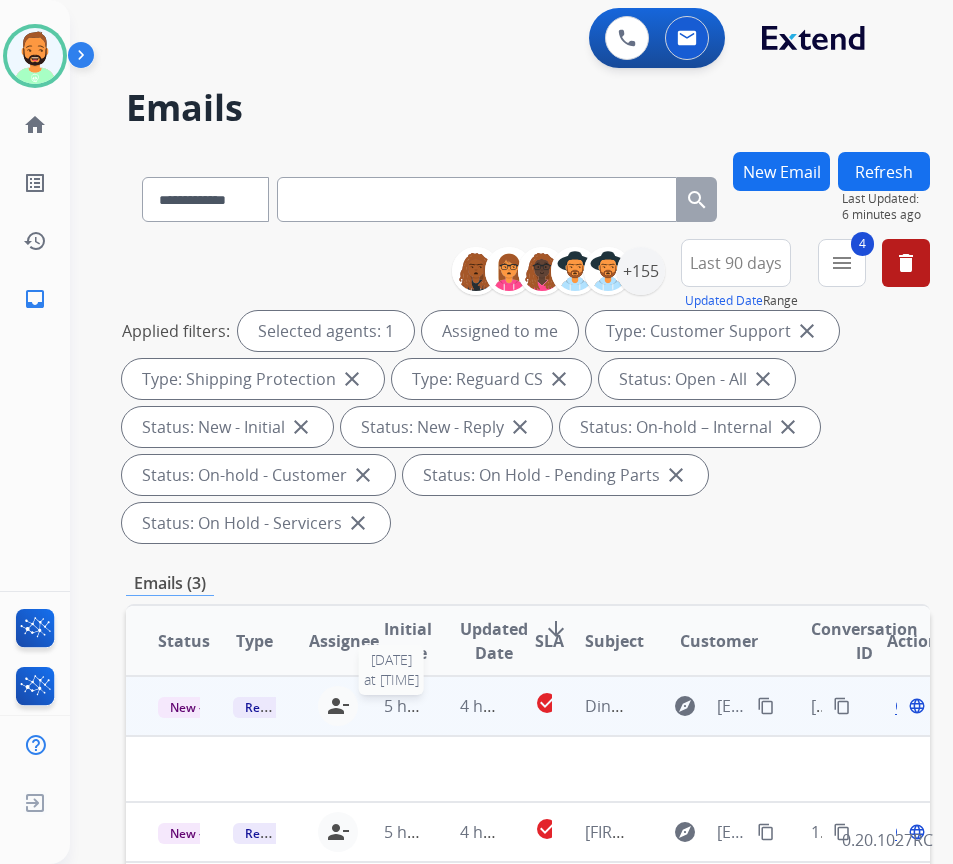 click on "5 hours ago" at bounding box center [429, 706] 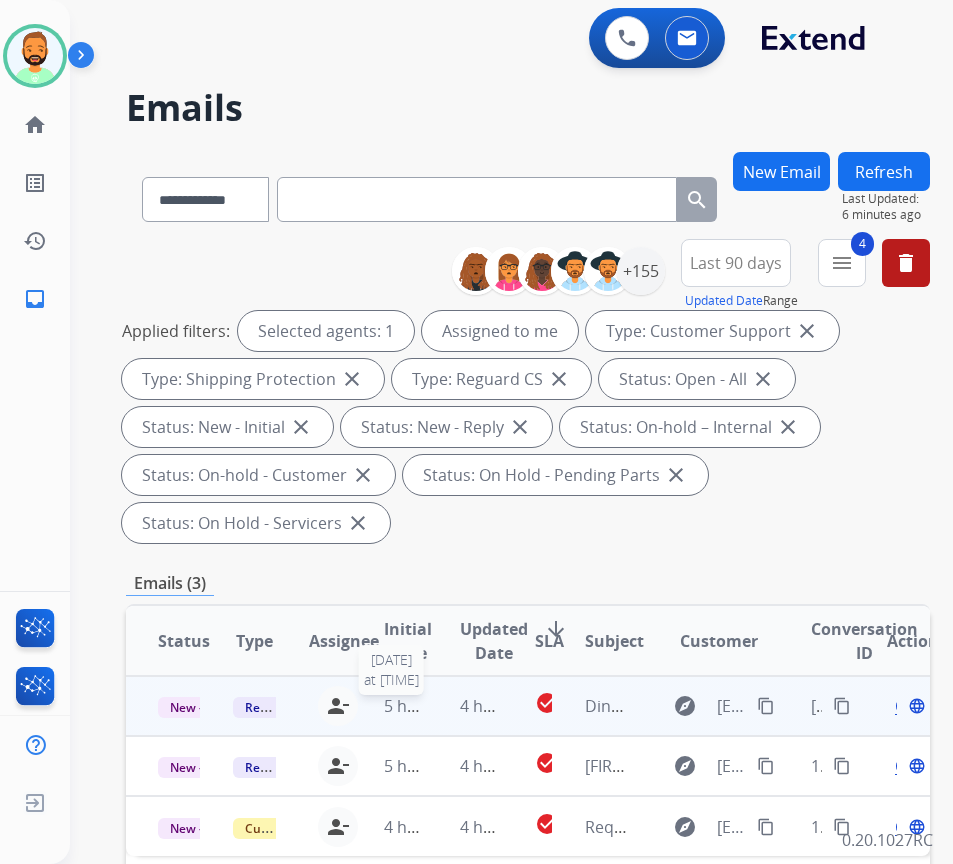 click on "4 hours ago" at bounding box center (465, 706) 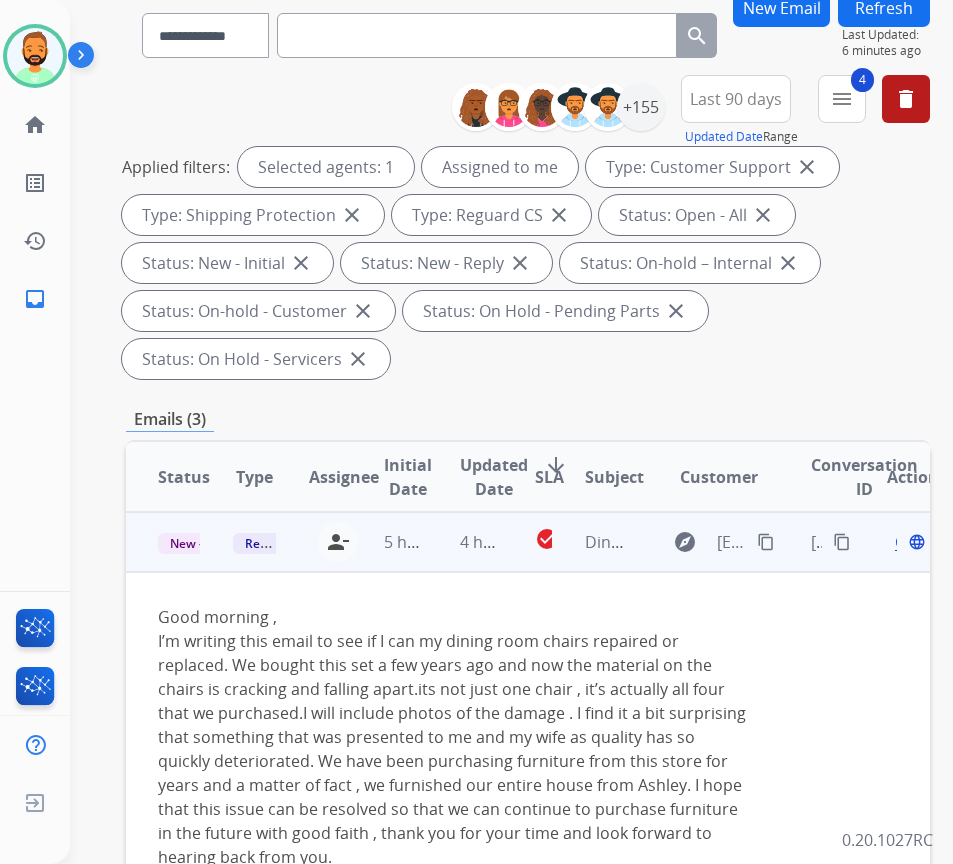 scroll, scrollTop: 200, scrollLeft: 0, axis: vertical 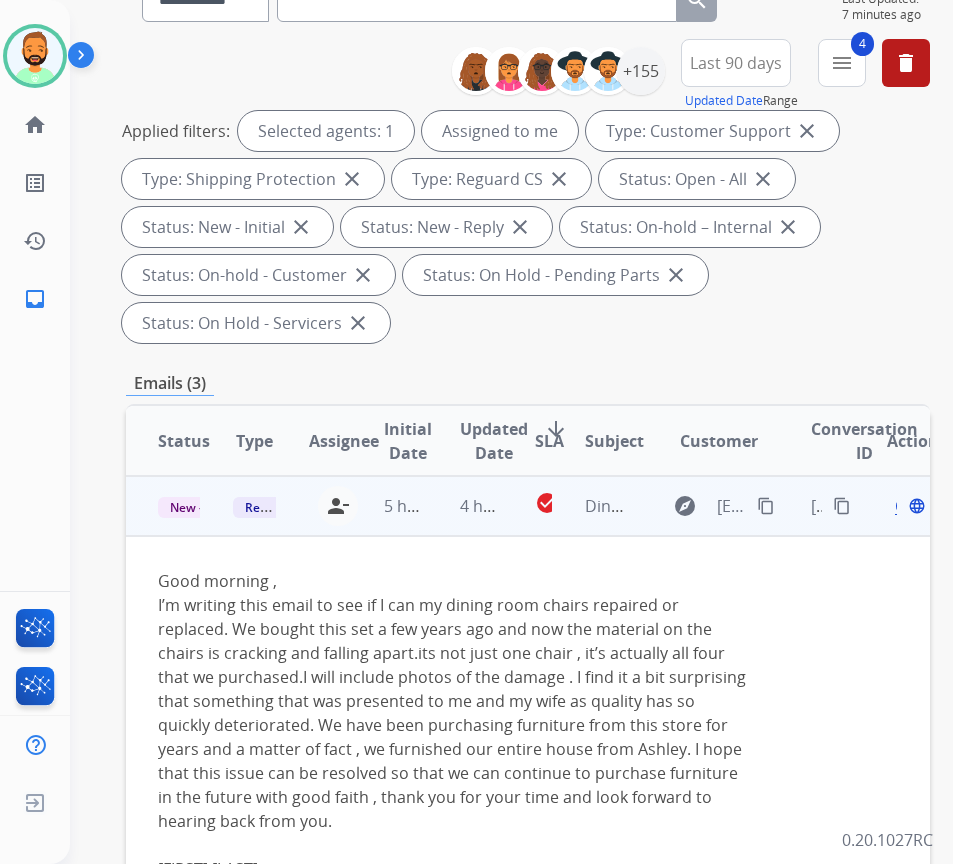 click on "content_copy" at bounding box center [766, 506] 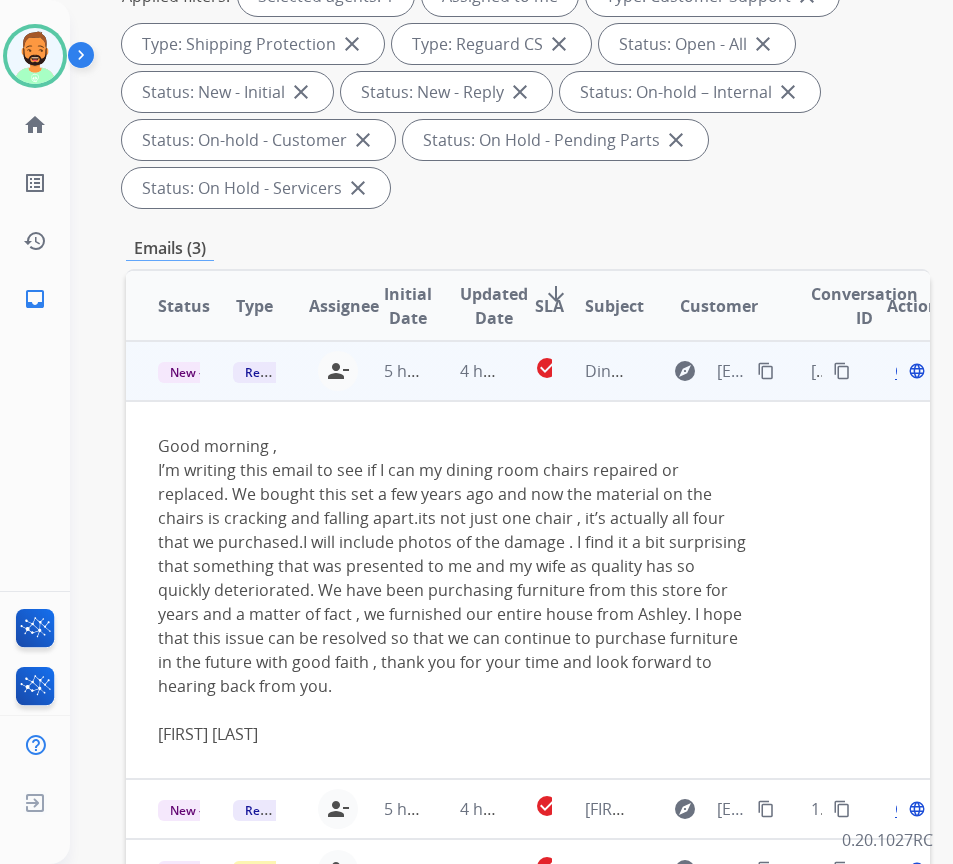 scroll, scrollTop: 300, scrollLeft: 0, axis: vertical 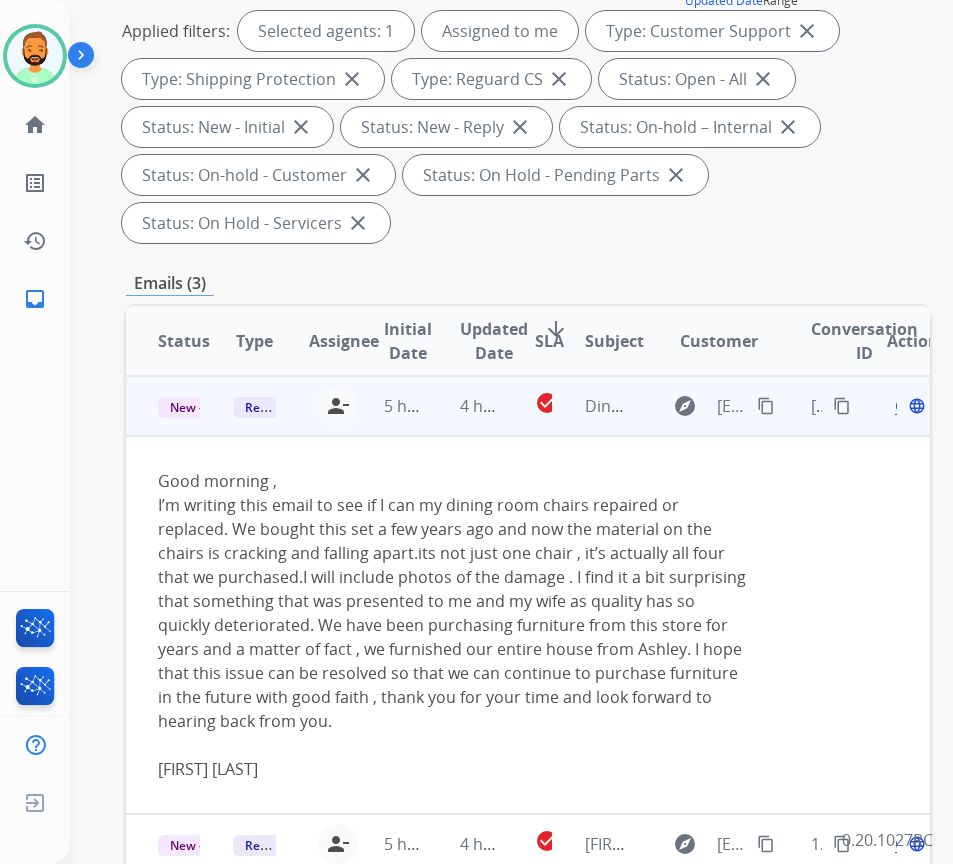 click on "Open" at bounding box center (915, 406) 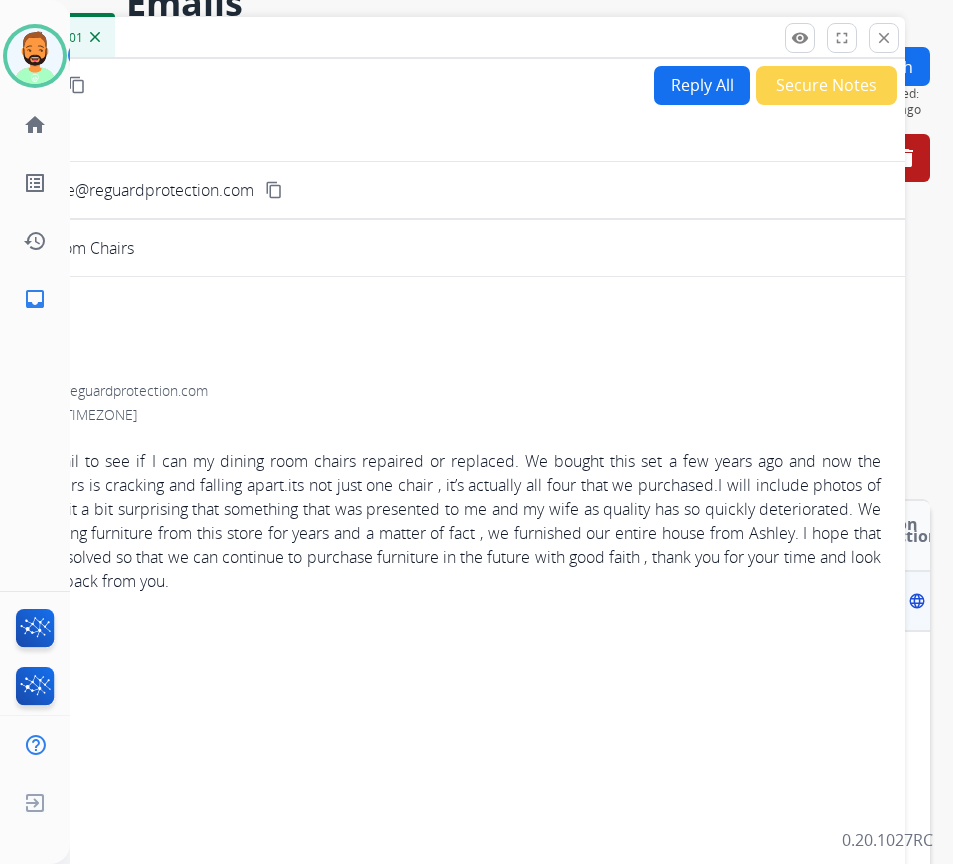 scroll, scrollTop: 100, scrollLeft: 0, axis: vertical 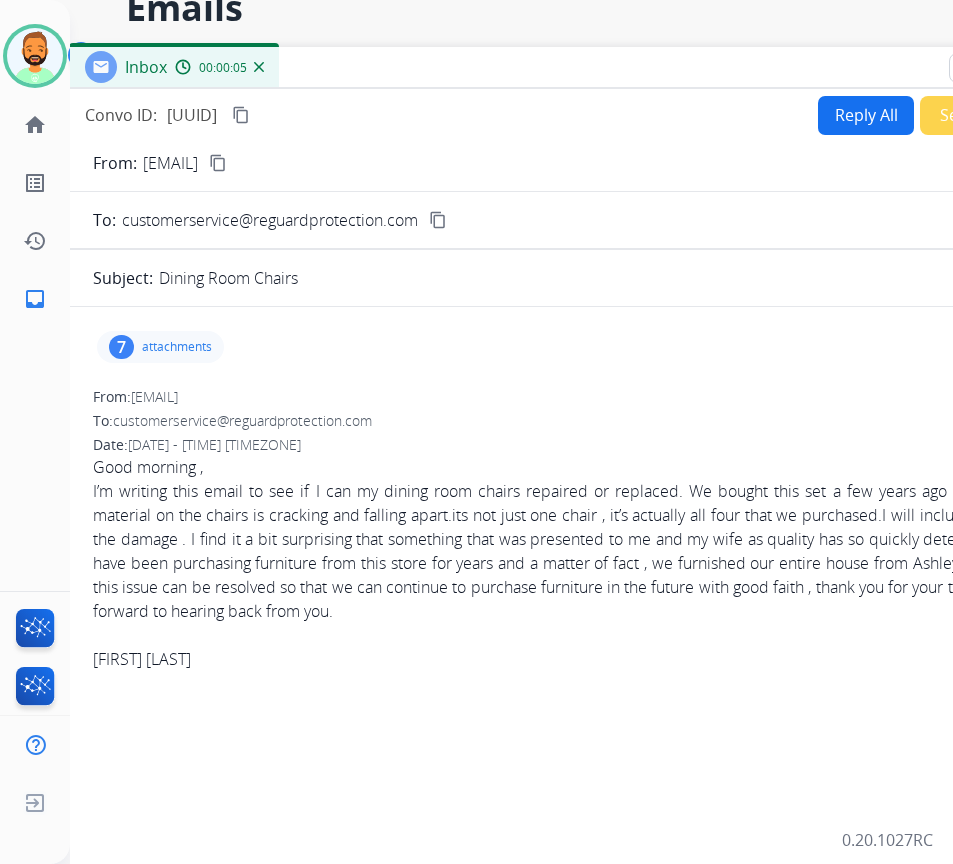 drag, startPoint x: 467, startPoint y: 49, endPoint x: 523, endPoint y: 80, distance: 64.00781 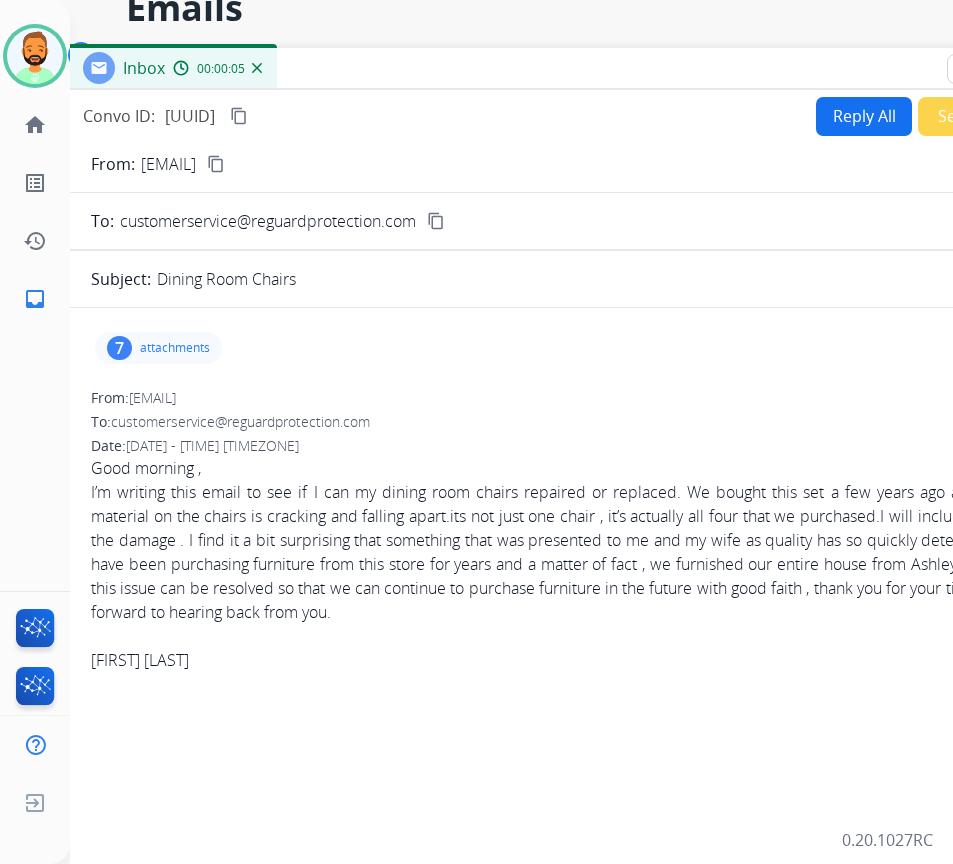 click on "Reply All" at bounding box center (864, 116) 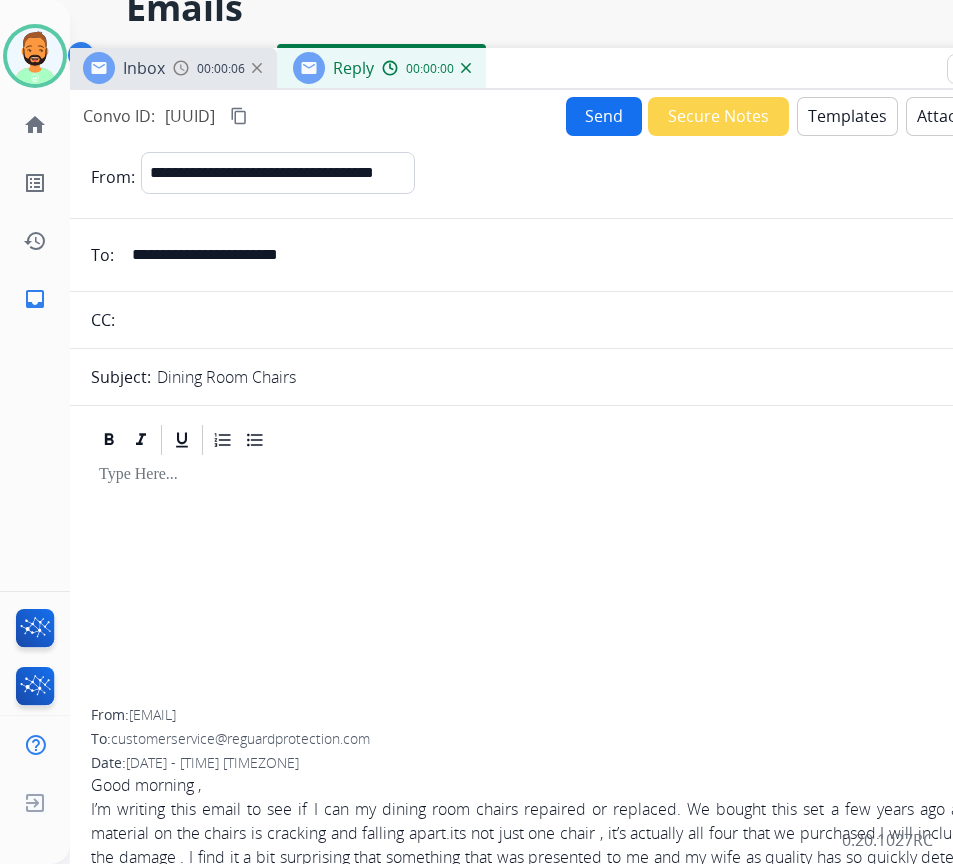 click on "Templates" at bounding box center (847, 116) 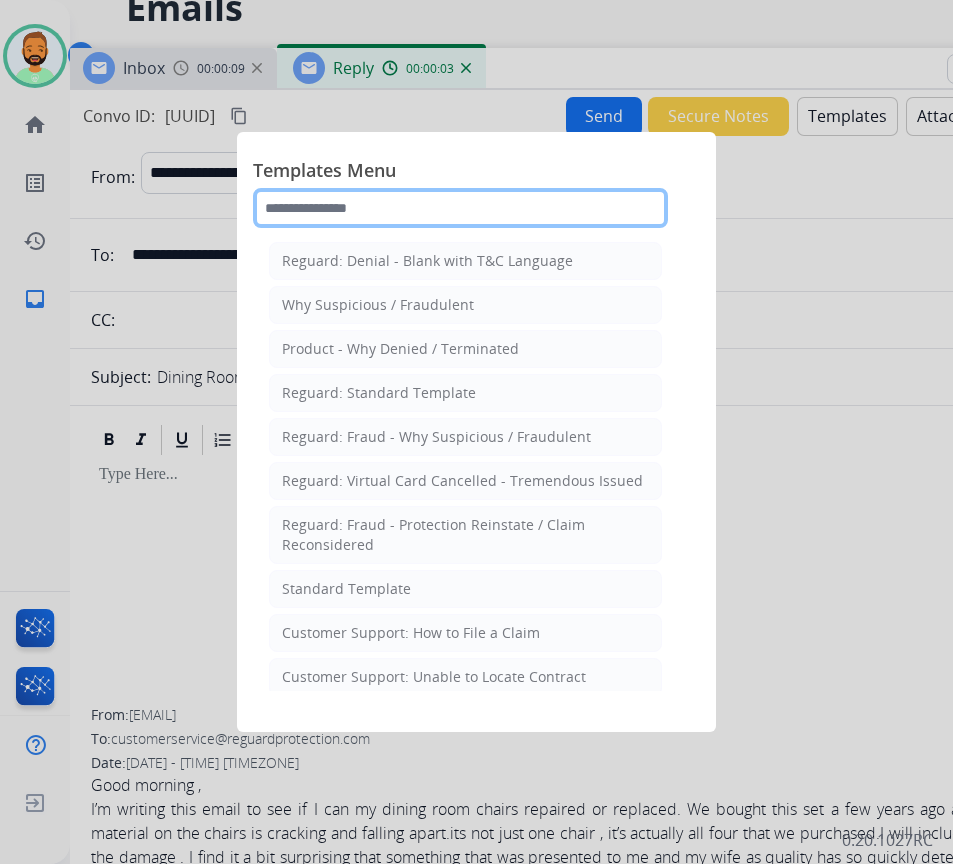 click 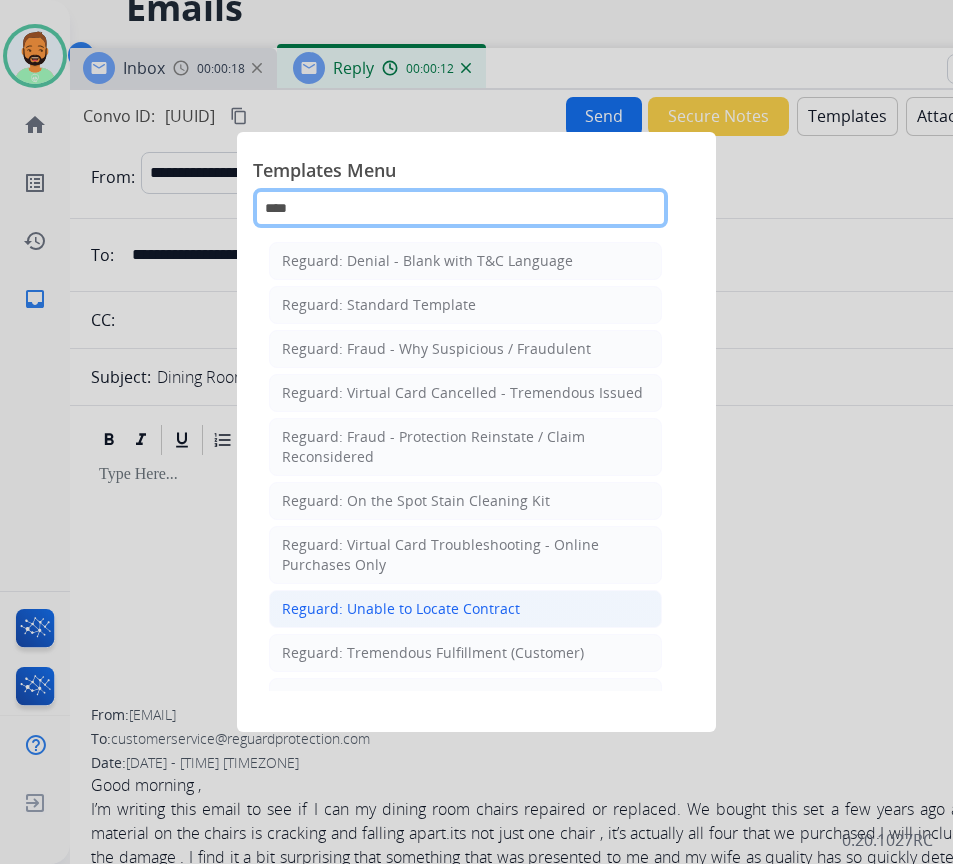 type on "****" 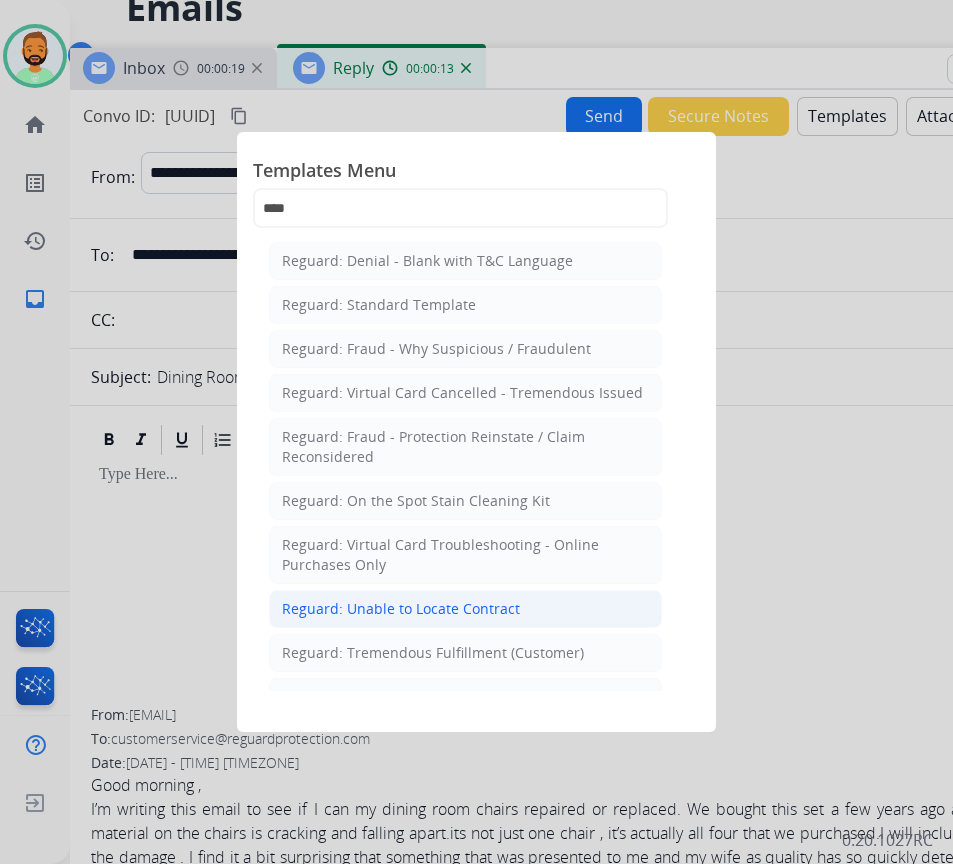 click on "Reguard: Unable to Locate Contract" 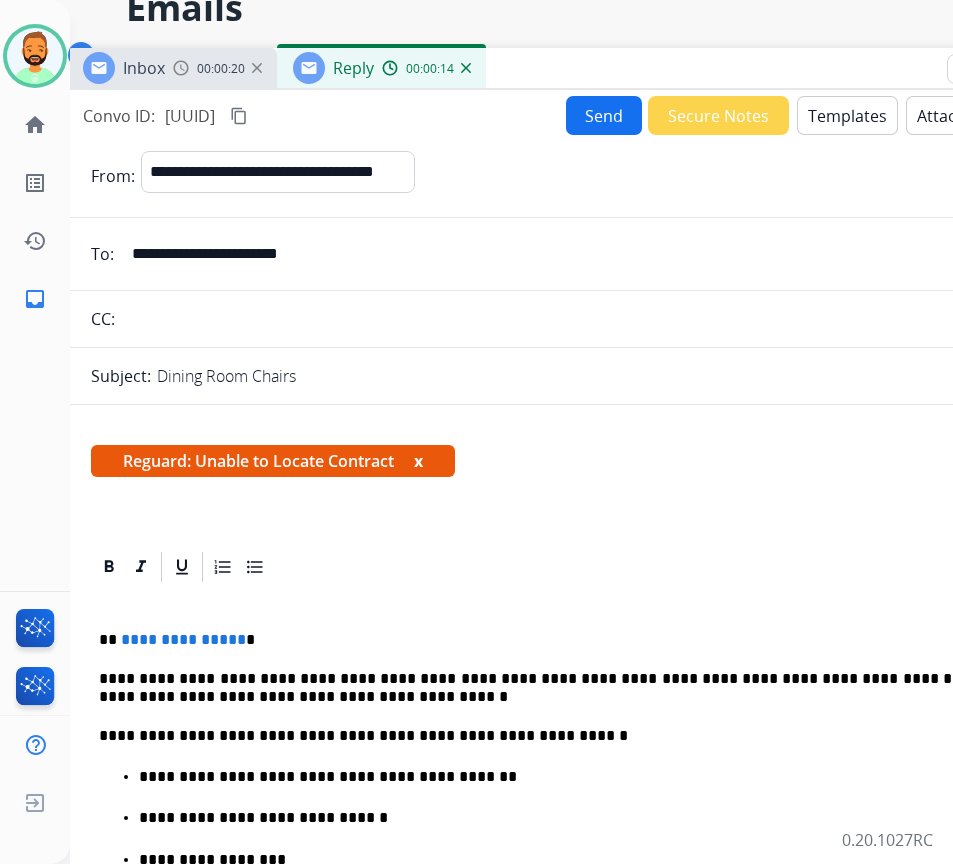 click on "**********" at bounding box center (567, 873) 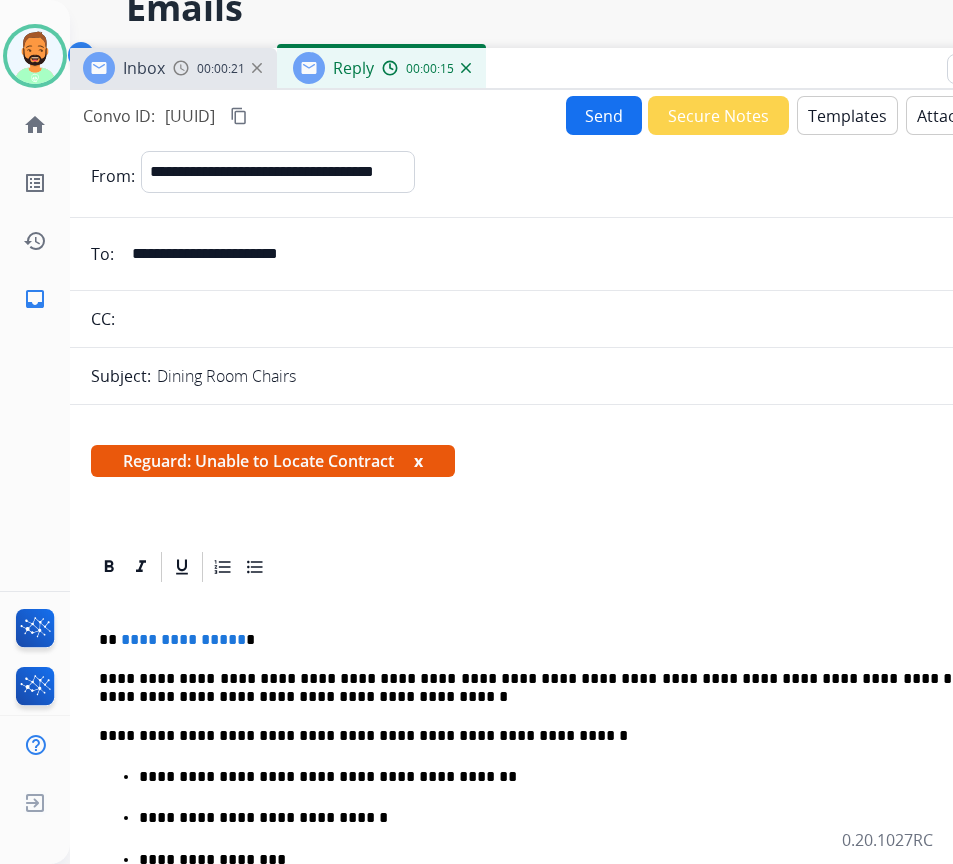 type 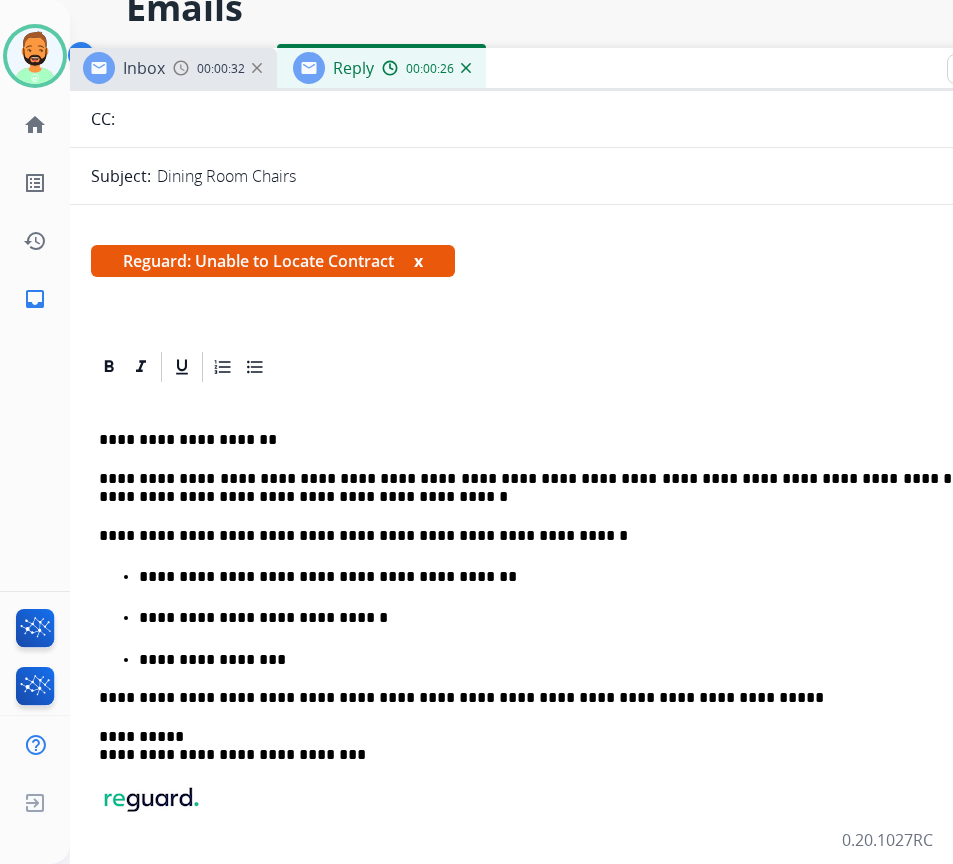 scroll, scrollTop: 0, scrollLeft: 0, axis: both 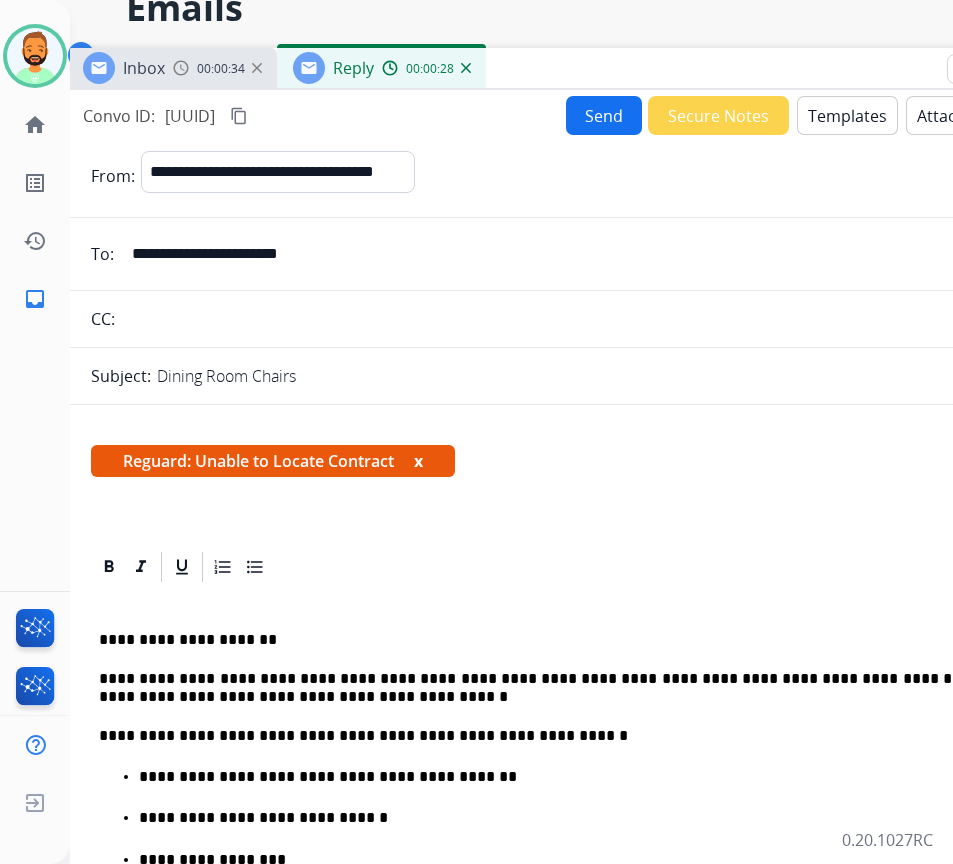 click on "Send" at bounding box center [604, 115] 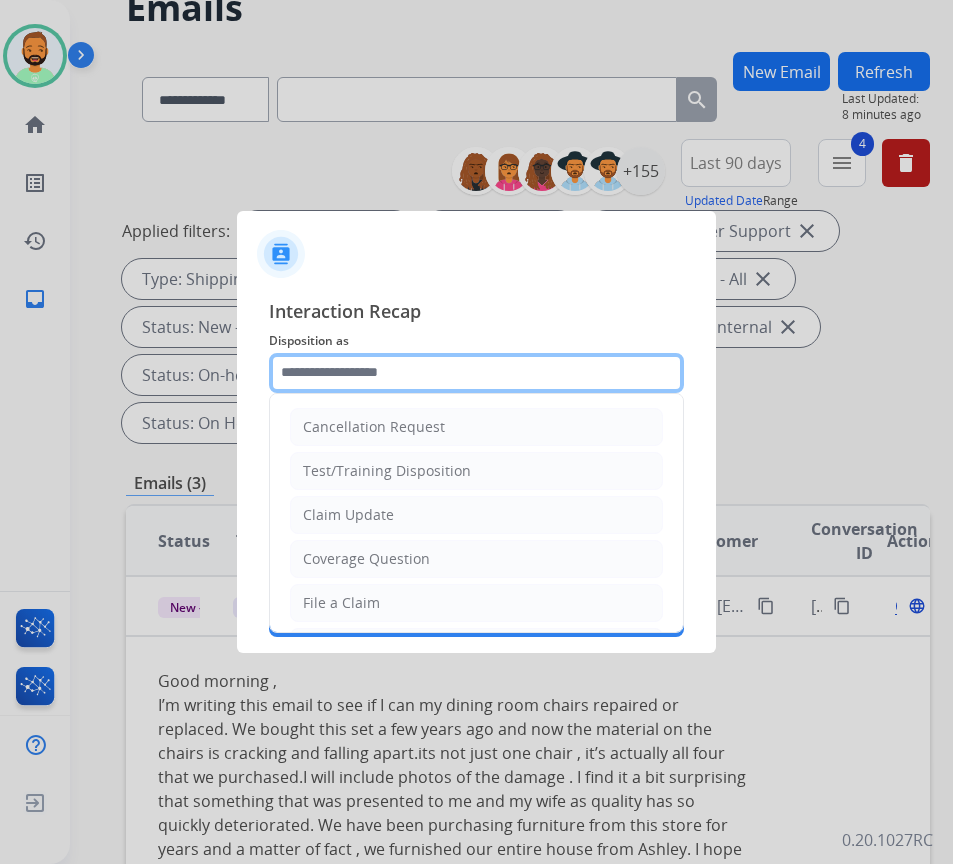 click 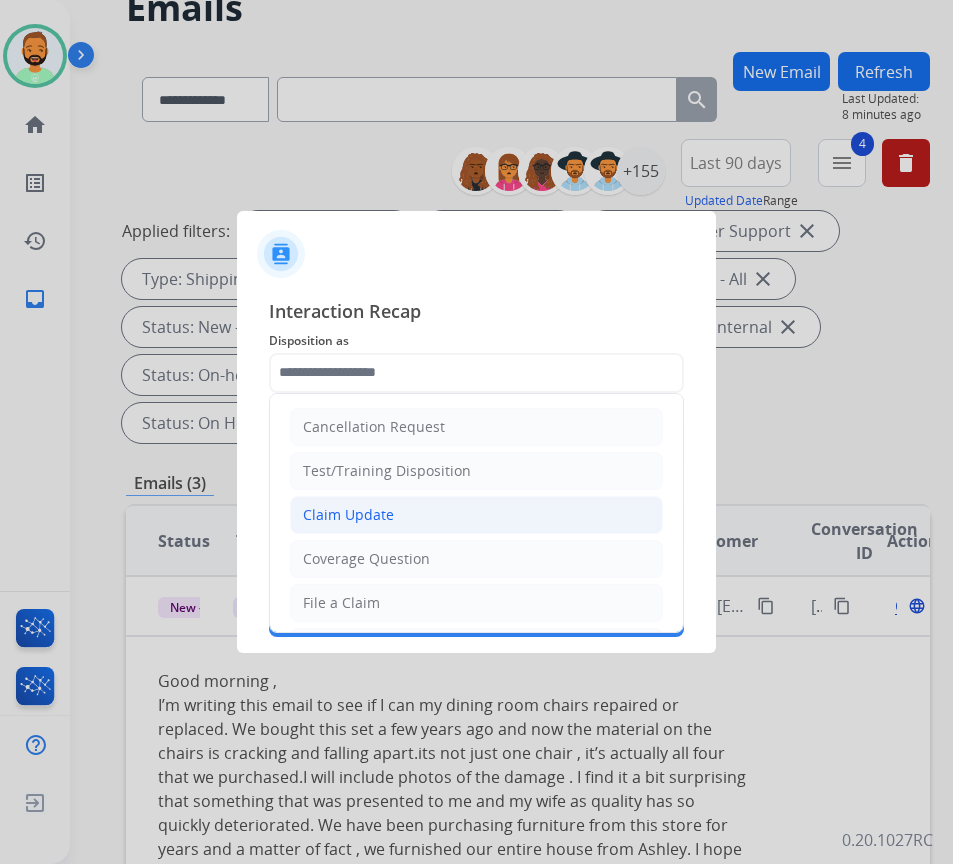 click on "Claim Update" 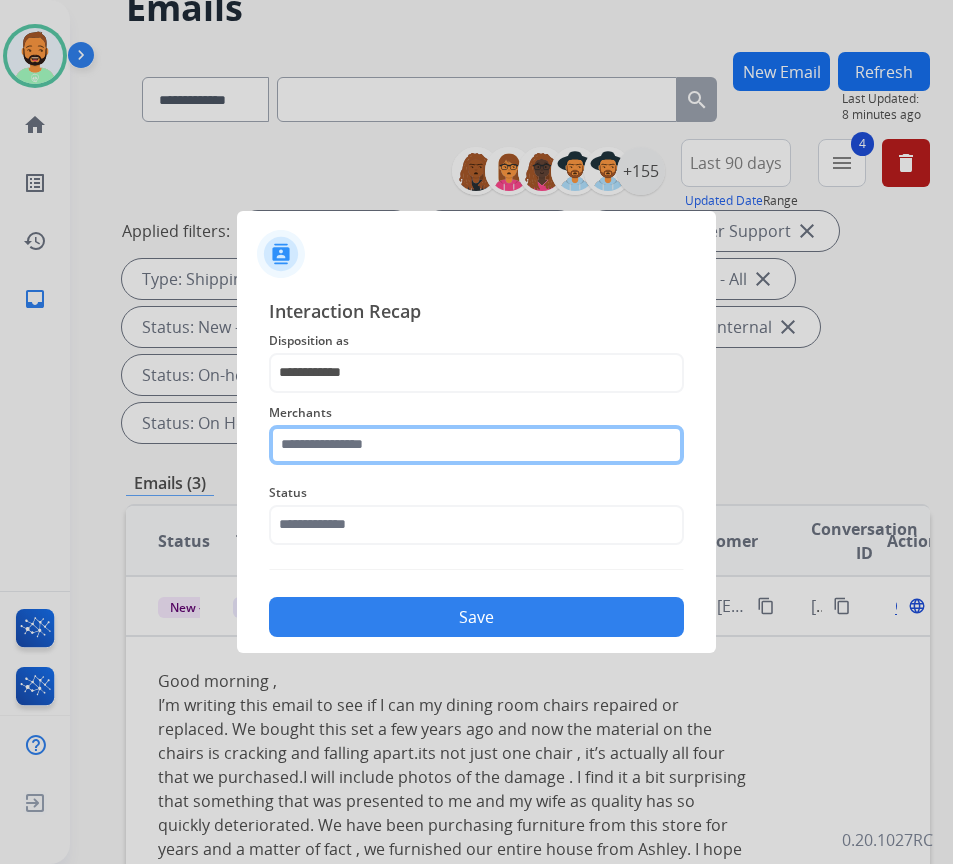 click 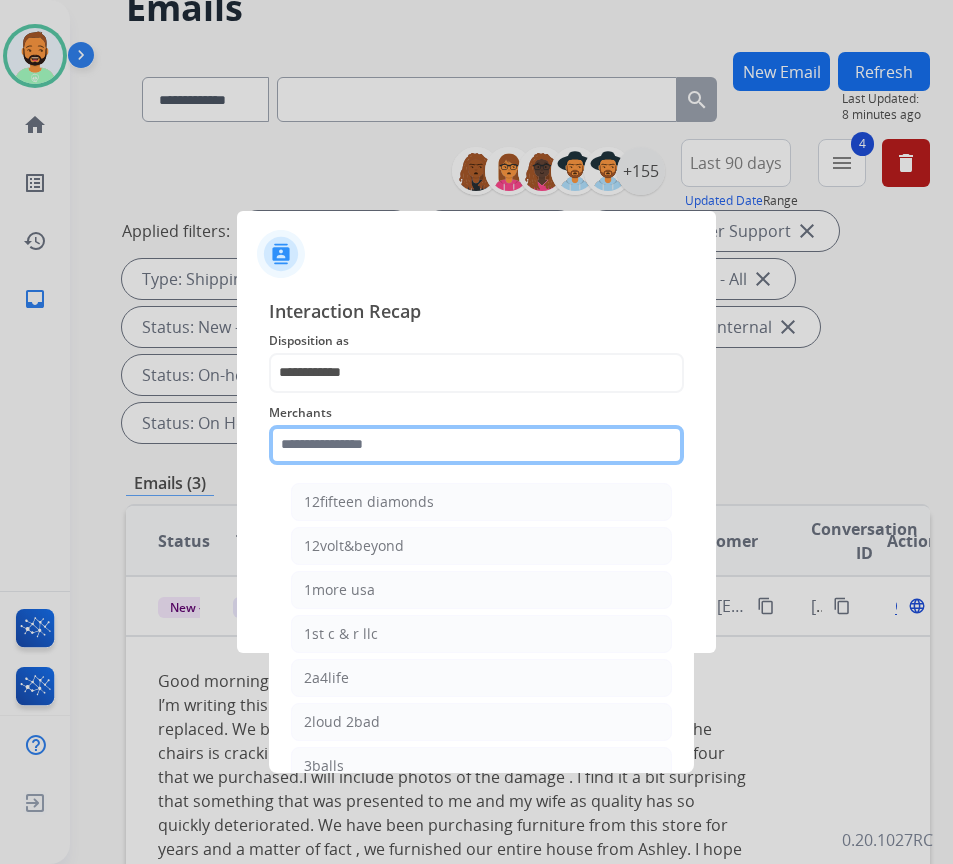 click 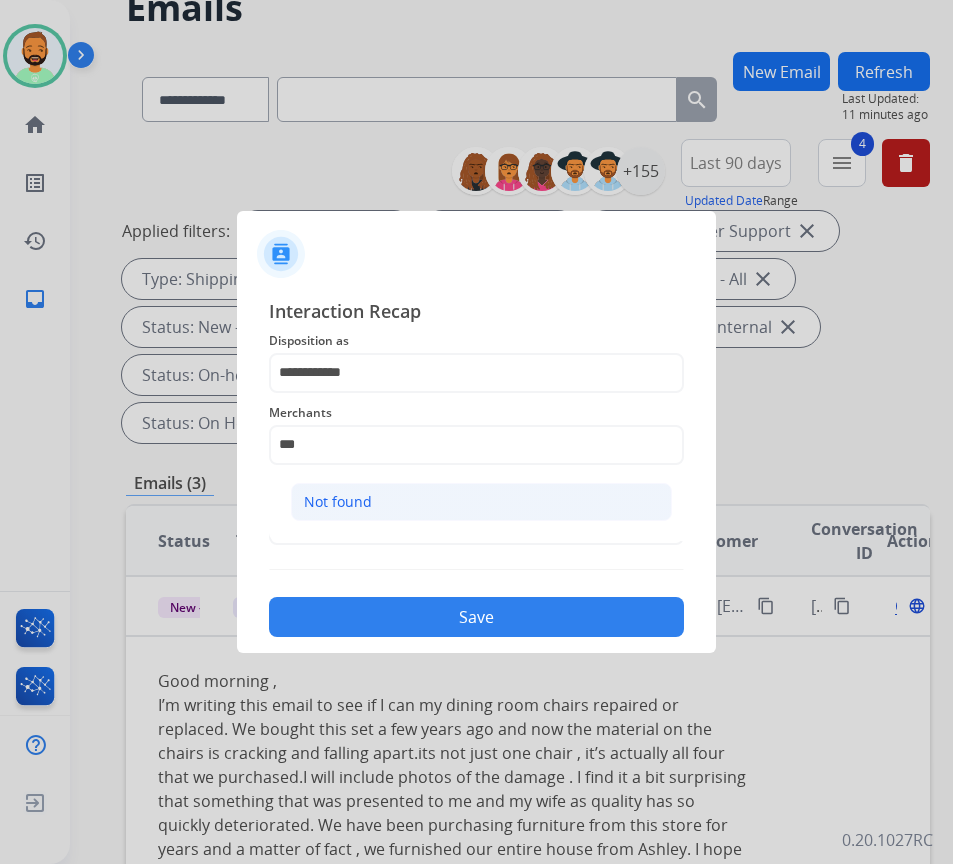 click on "Not found" 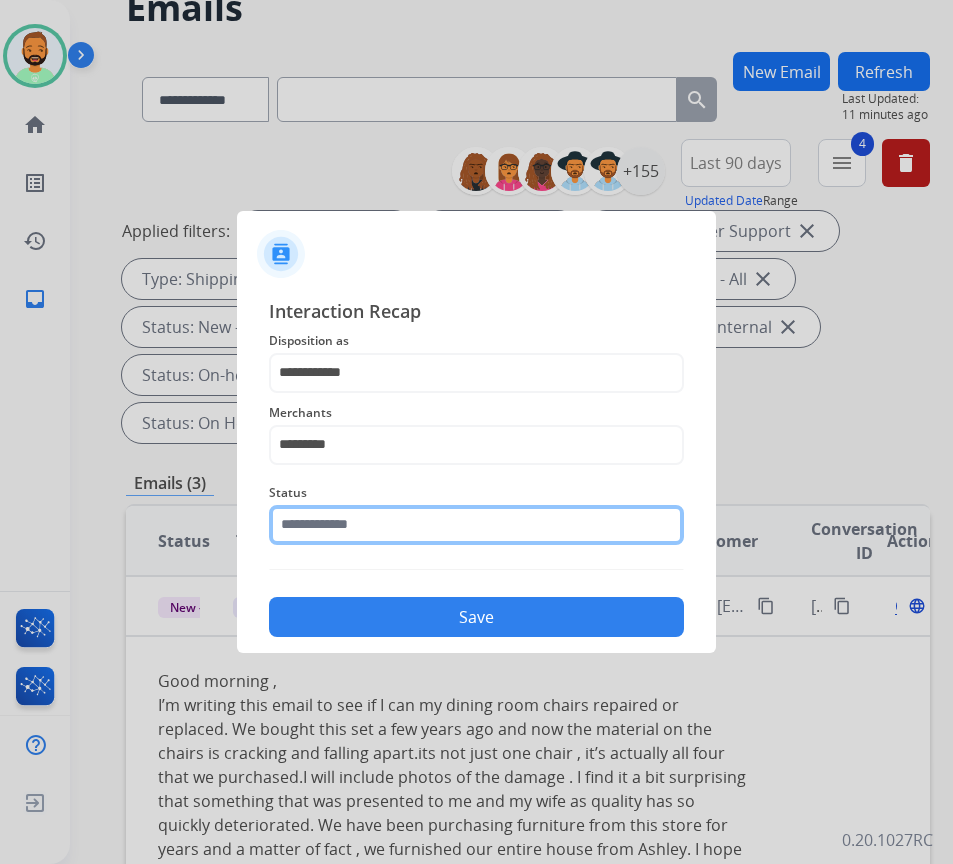 click 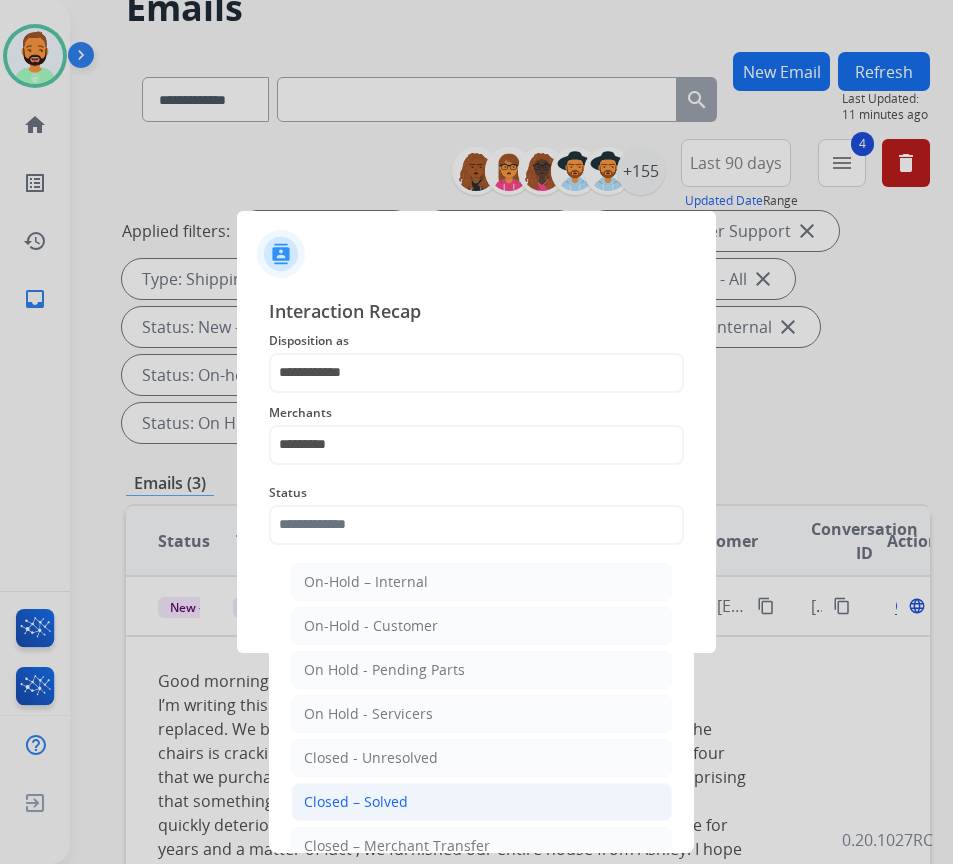 click on "Closed – Solved" 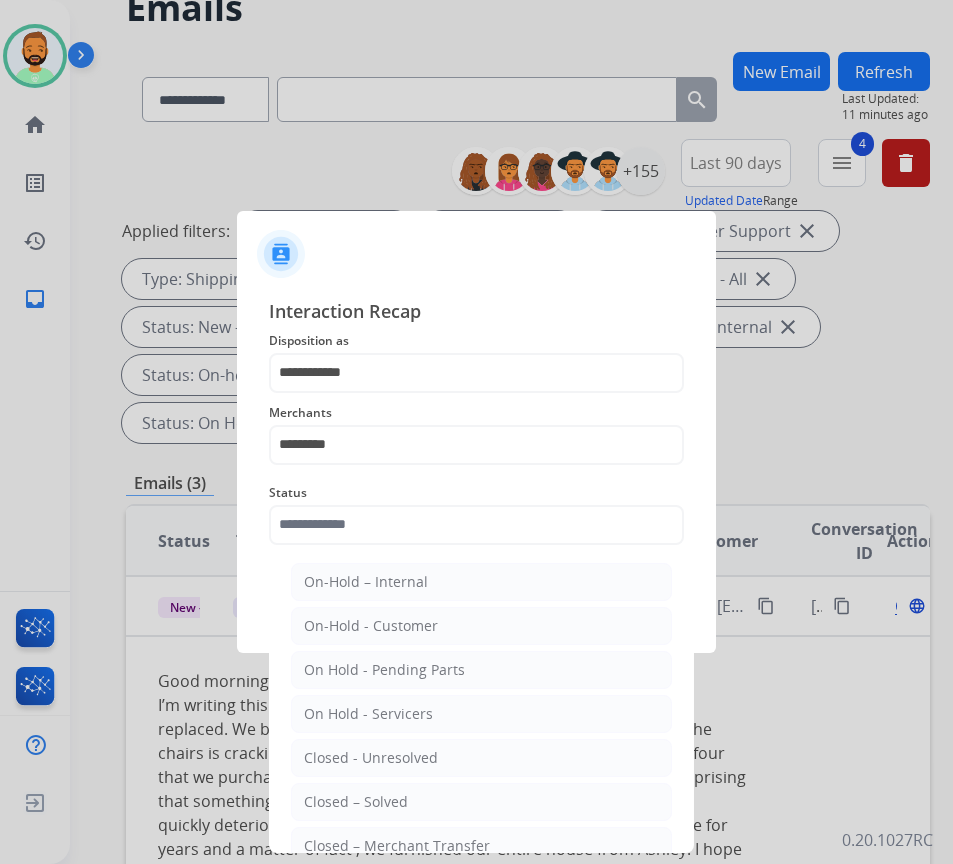 type on "**********" 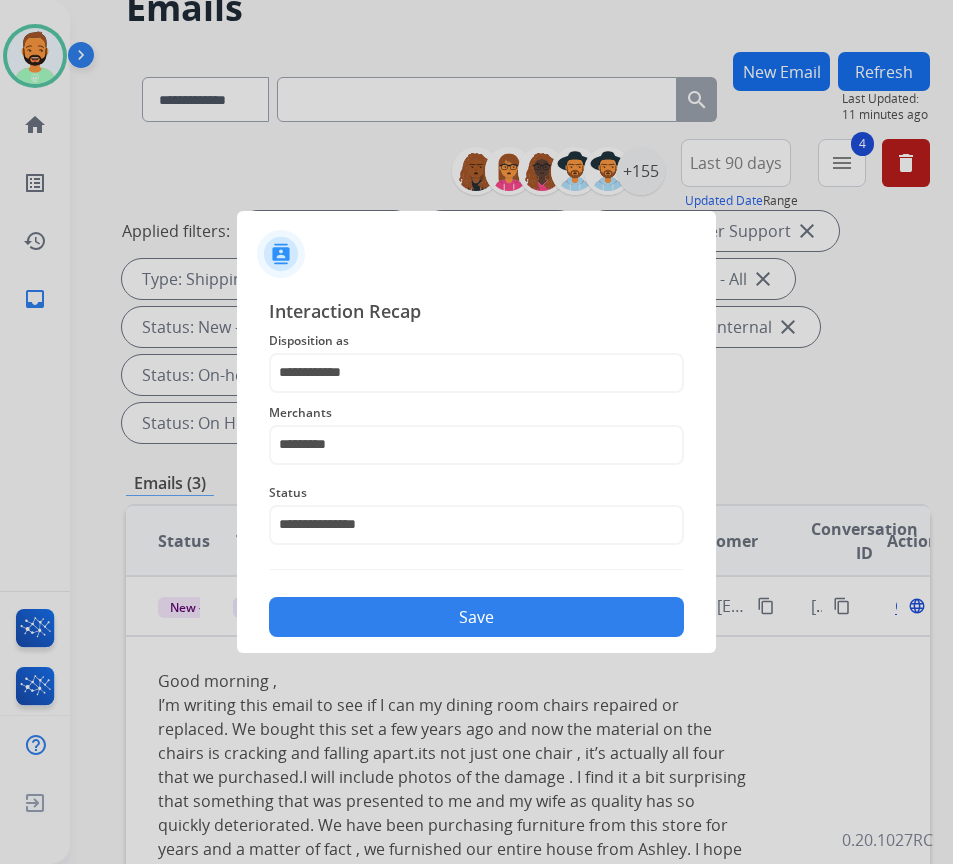 click on "Save" 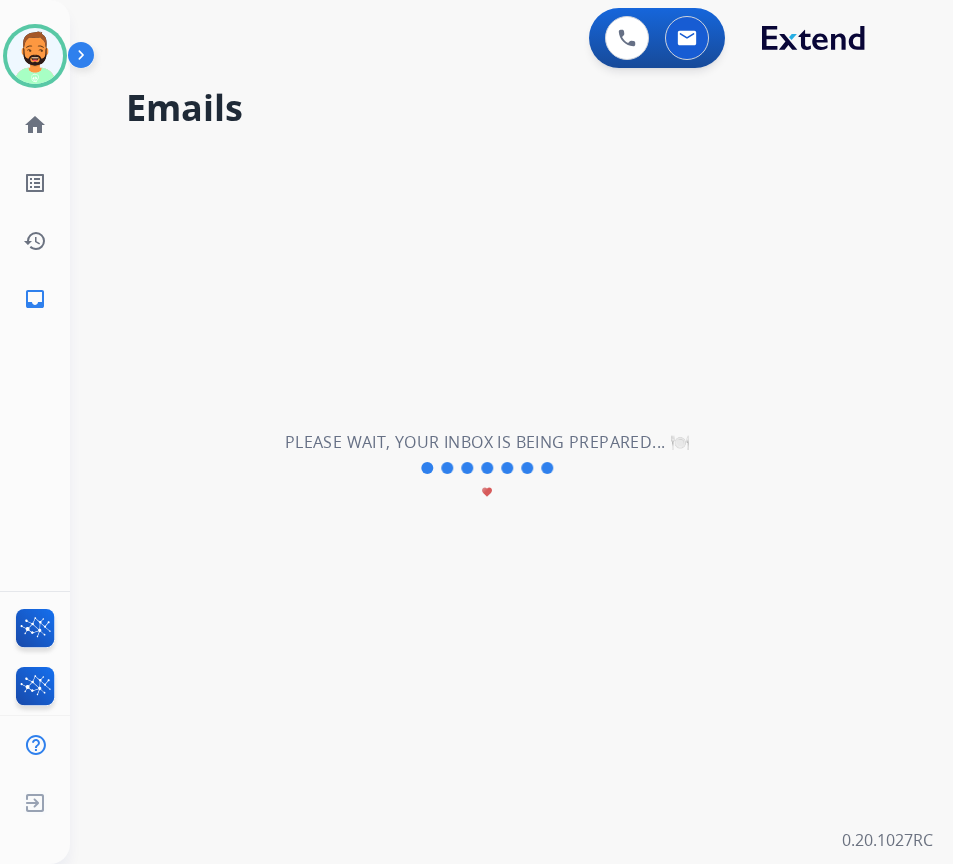 scroll, scrollTop: 0, scrollLeft: 0, axis: both 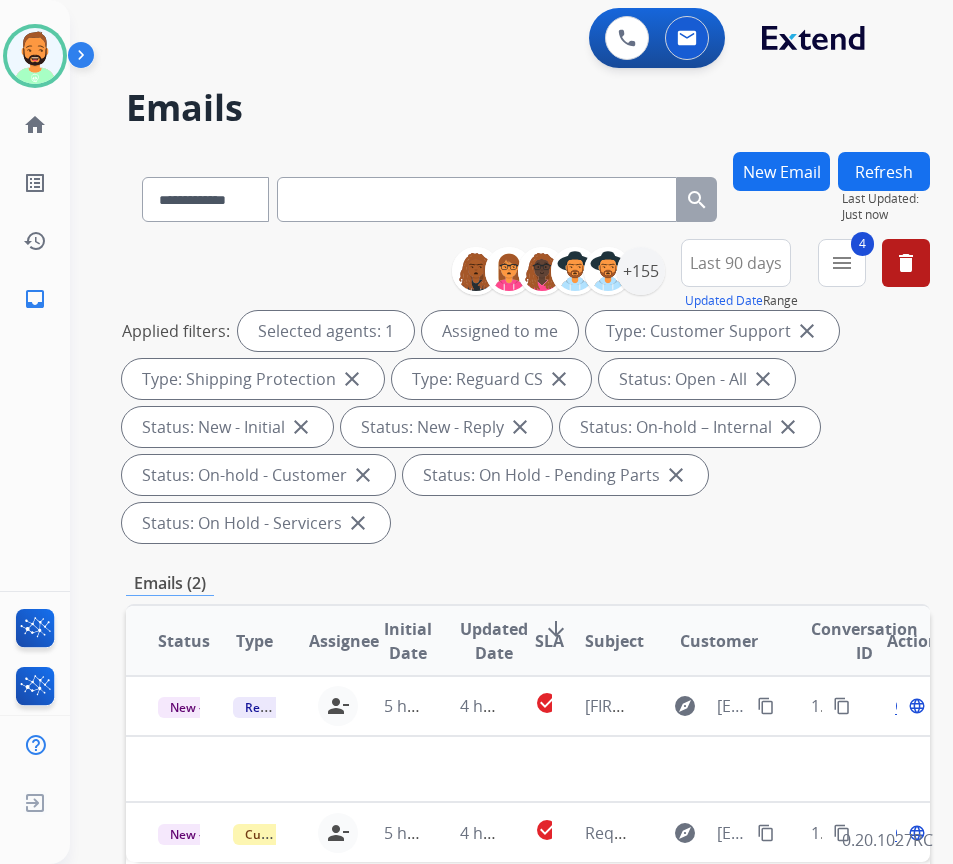 click on "**********" at bounding box center (528, 765) 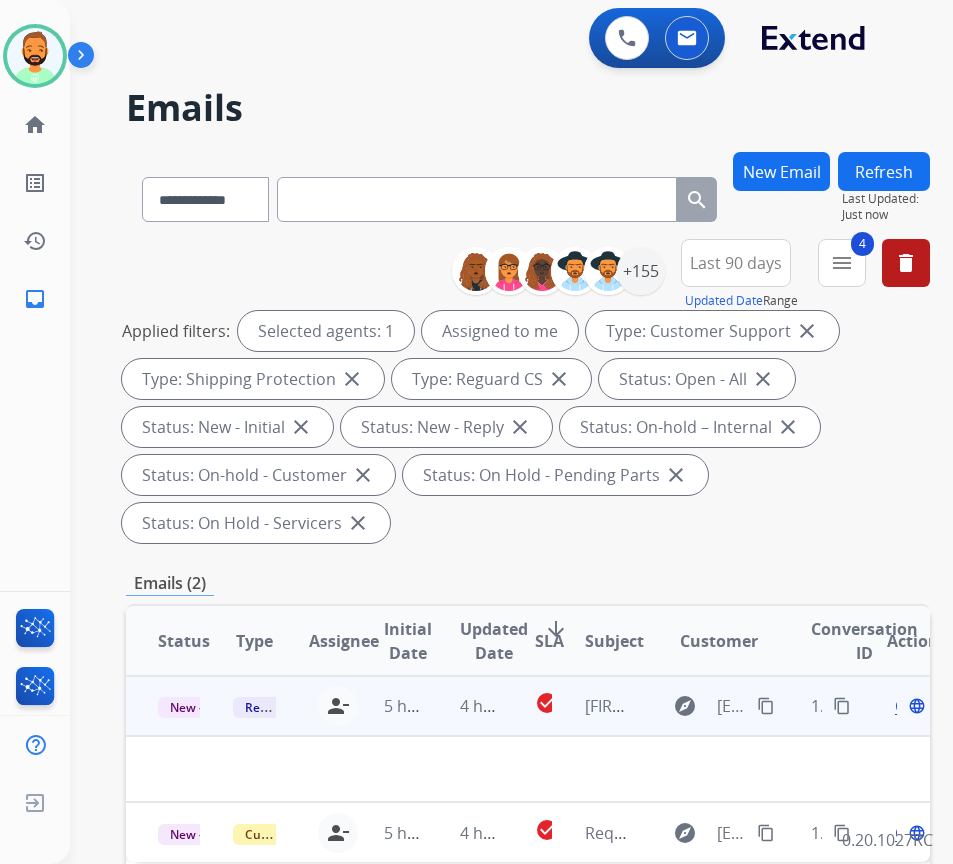 click on "5 hours ago" at bounding box center (389, 706) 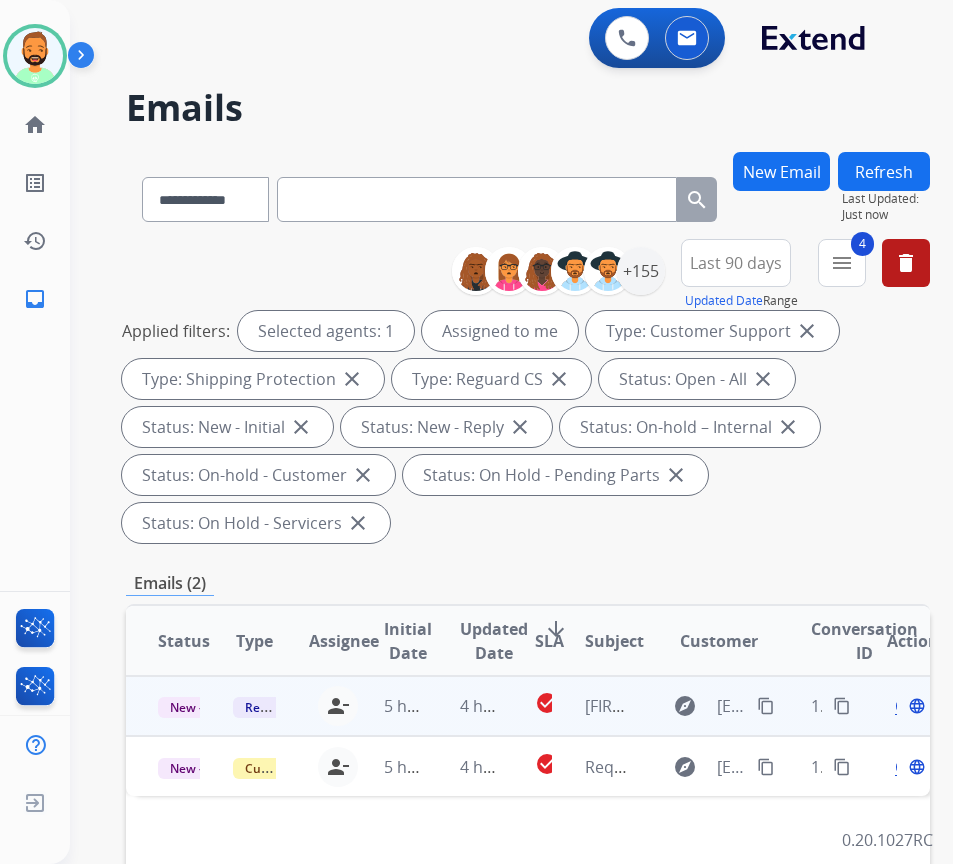 click on "content_copy" at bounding box center [766, 706] 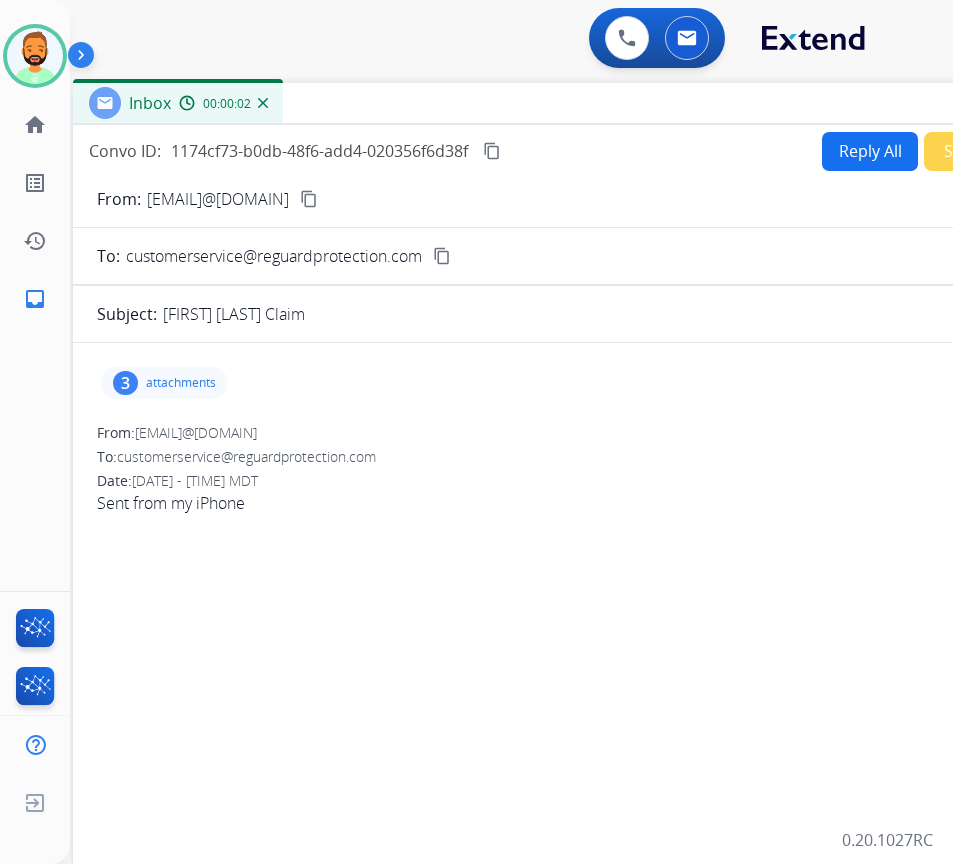 drag, startPoint x: 375, startPoint y: 136, endPoint x: 538, endPoint y: 97, distance: 167.60072 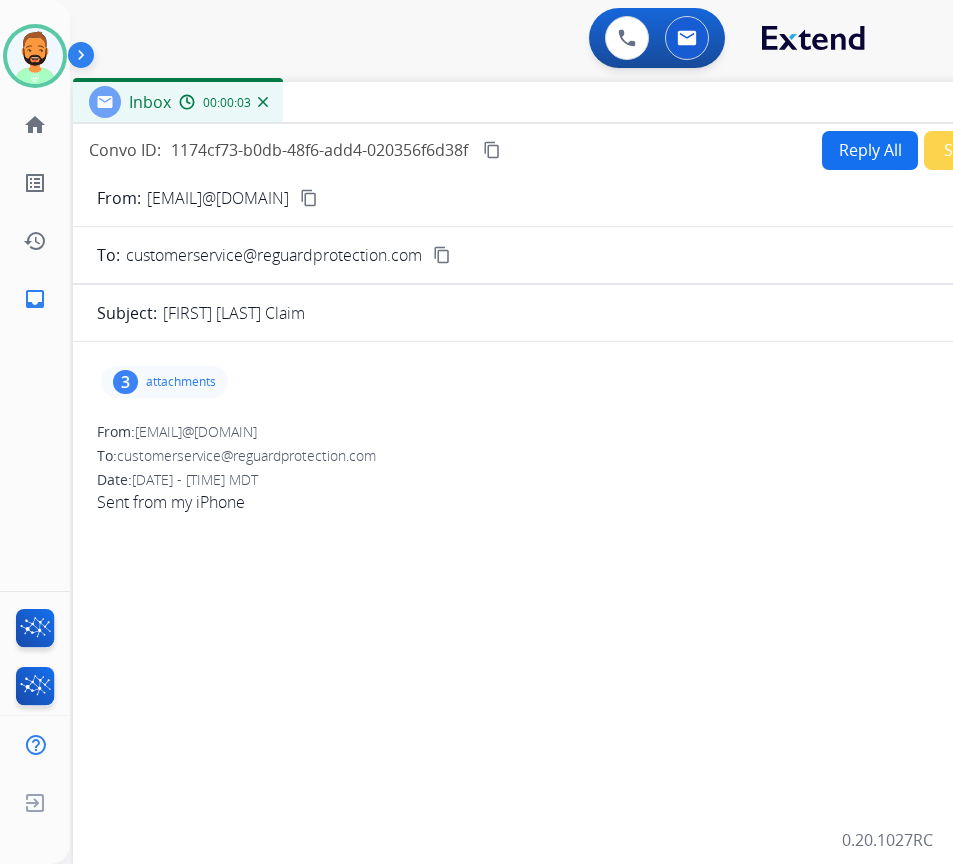 click on "attachments" at bounding box center [181, 382] 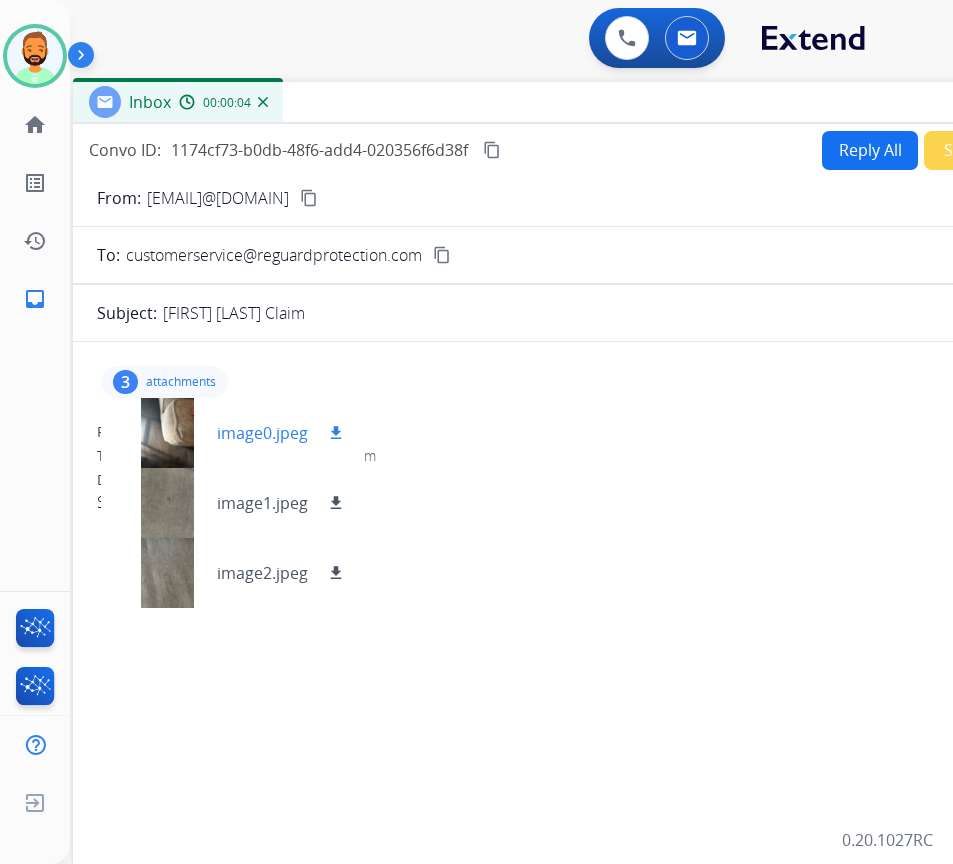 click at bounding box center (167, 433) 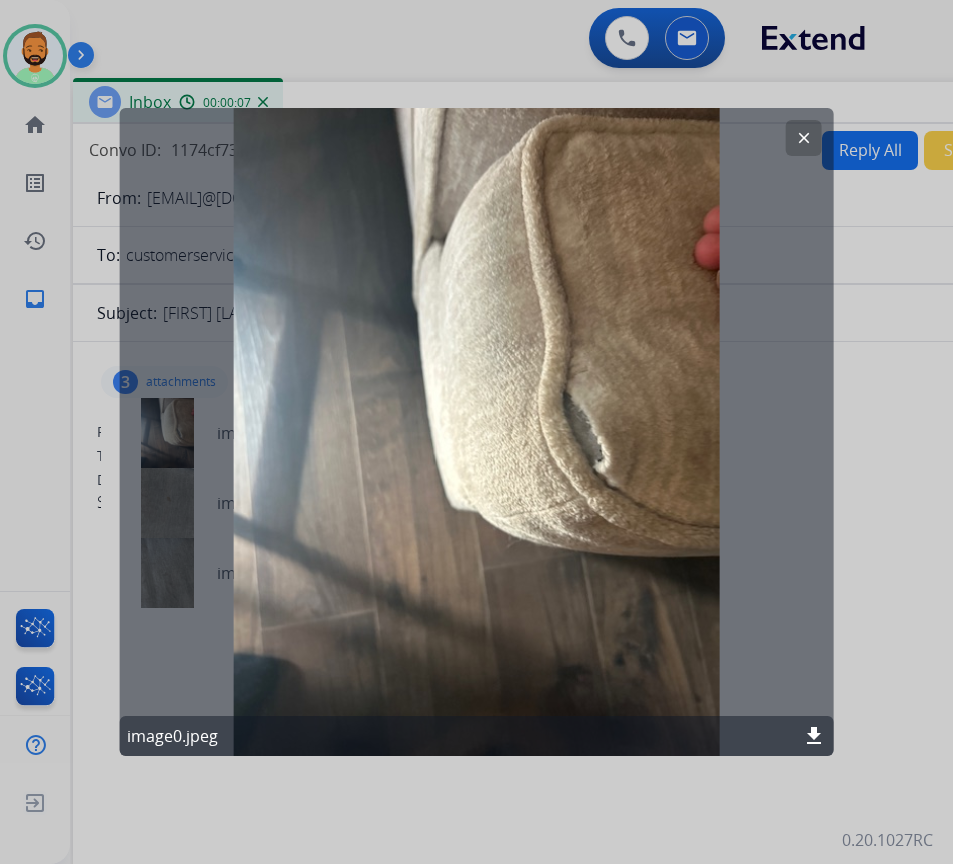 click on "download" 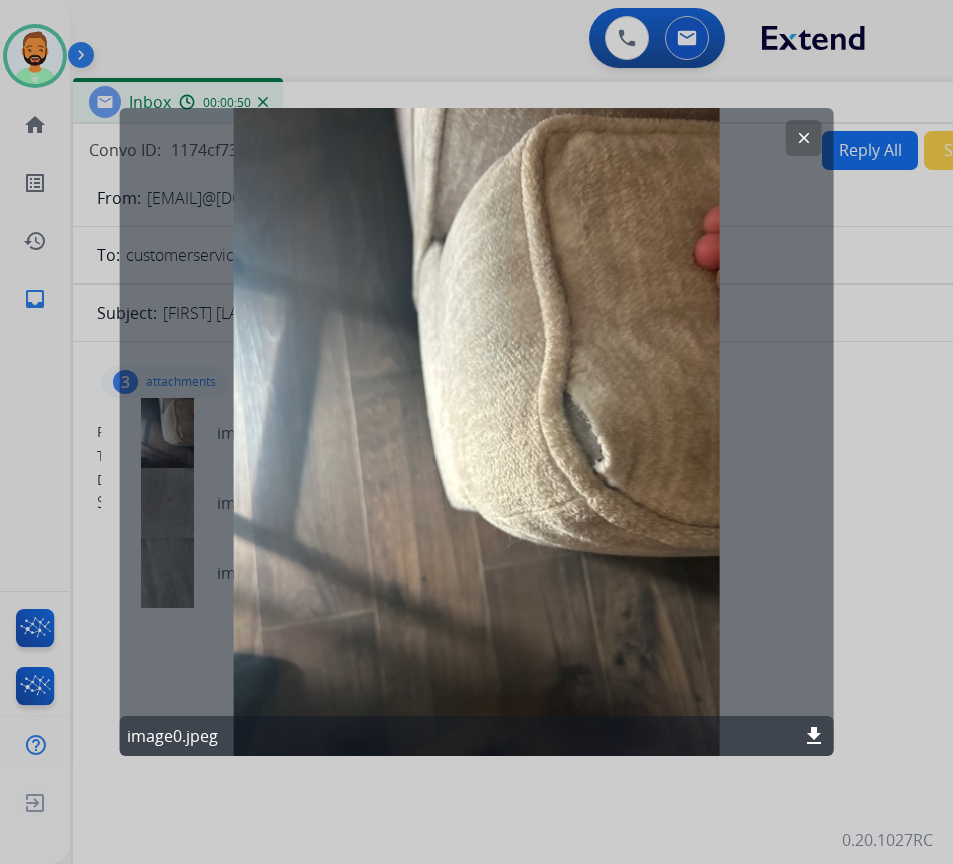 click on "clear" 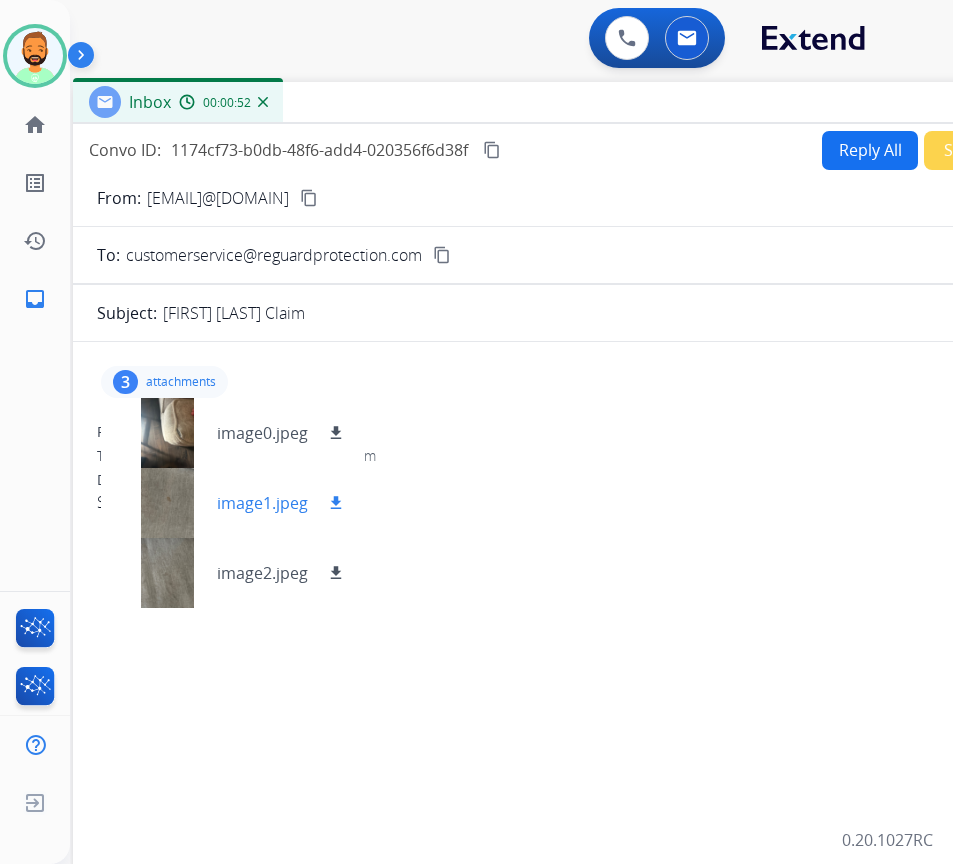 click at bounding box center [167, 503] 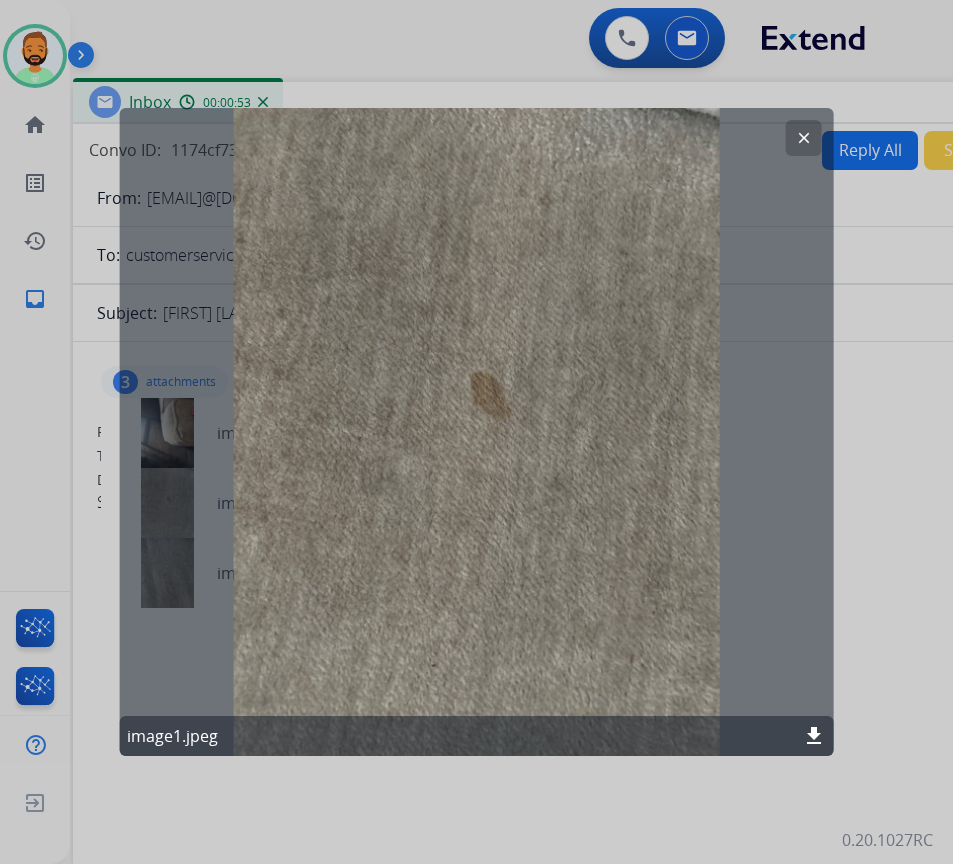 click on "clear" 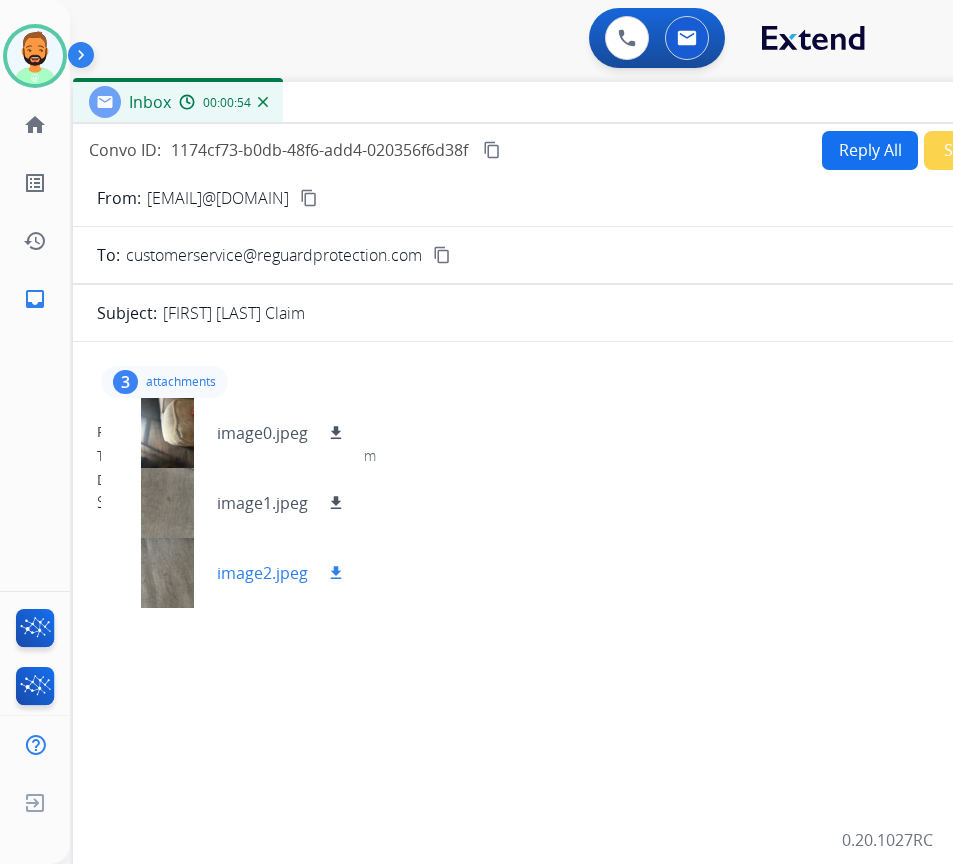 click at bounding box center (167, 573) 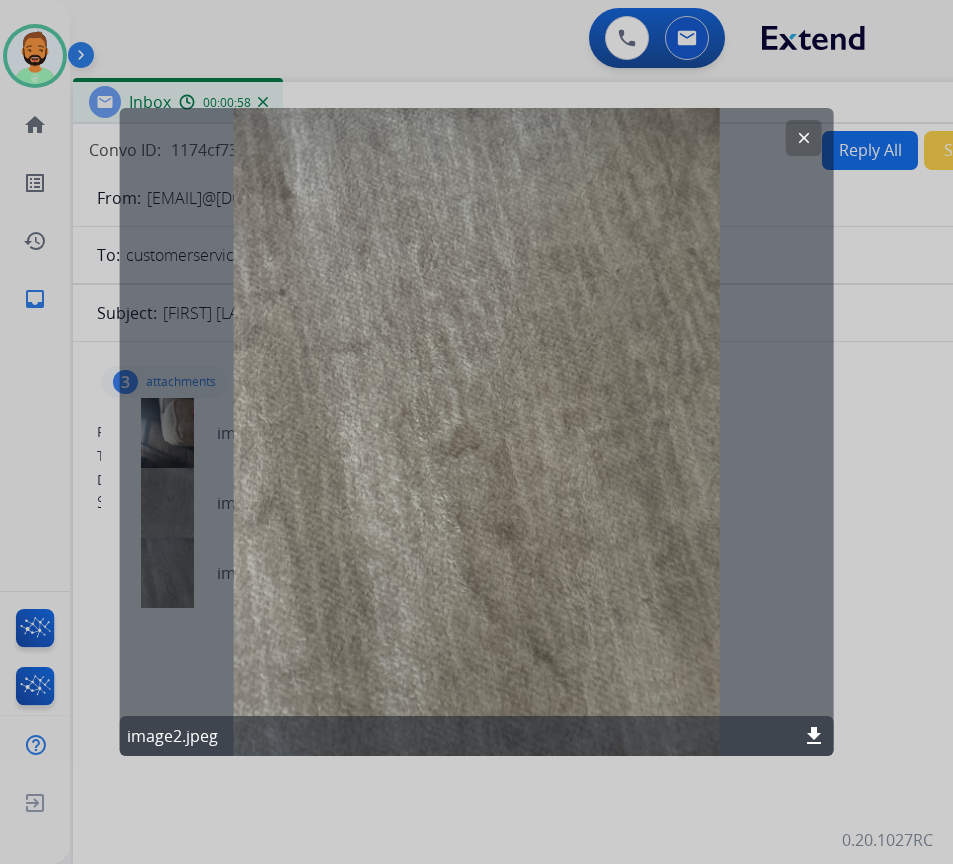 click on "clear" 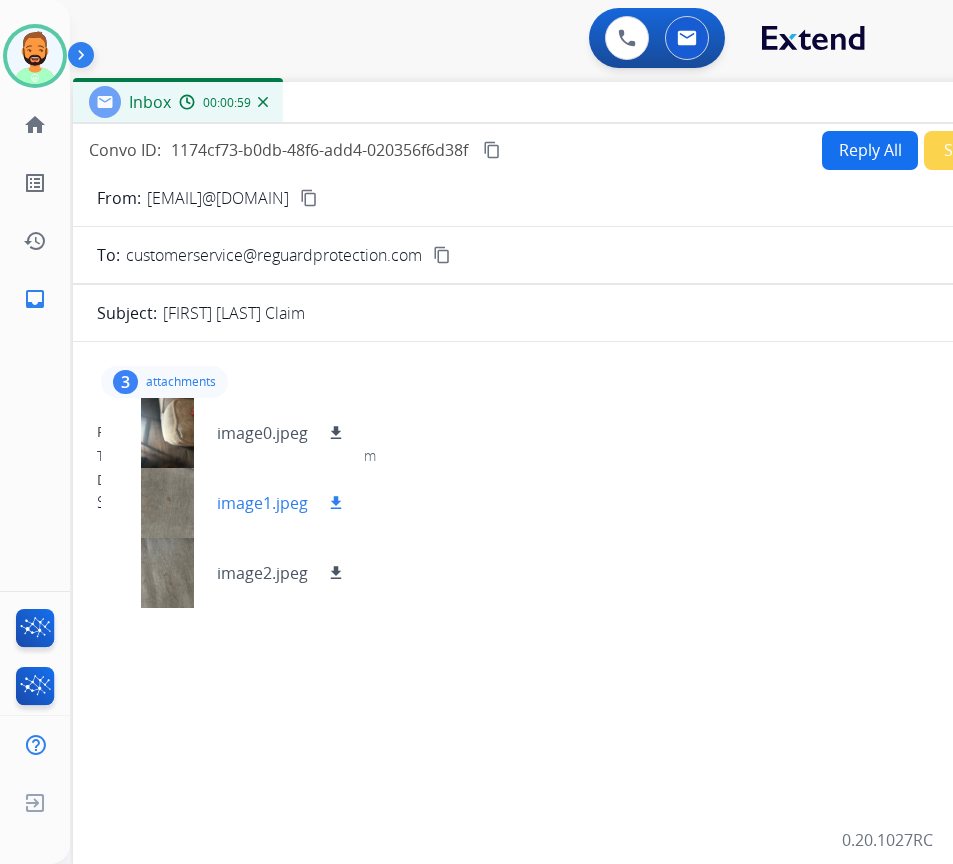 click on "download" at bounding box center [336, 503] 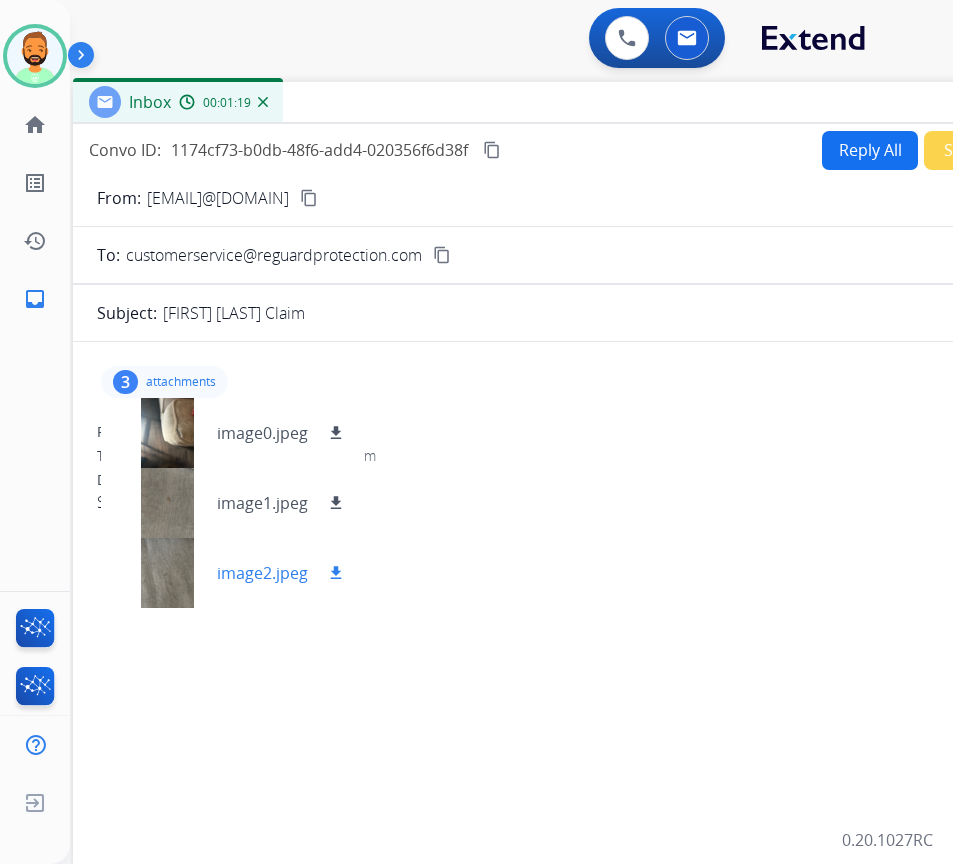 click on "download" at bounding box center [336, 573] 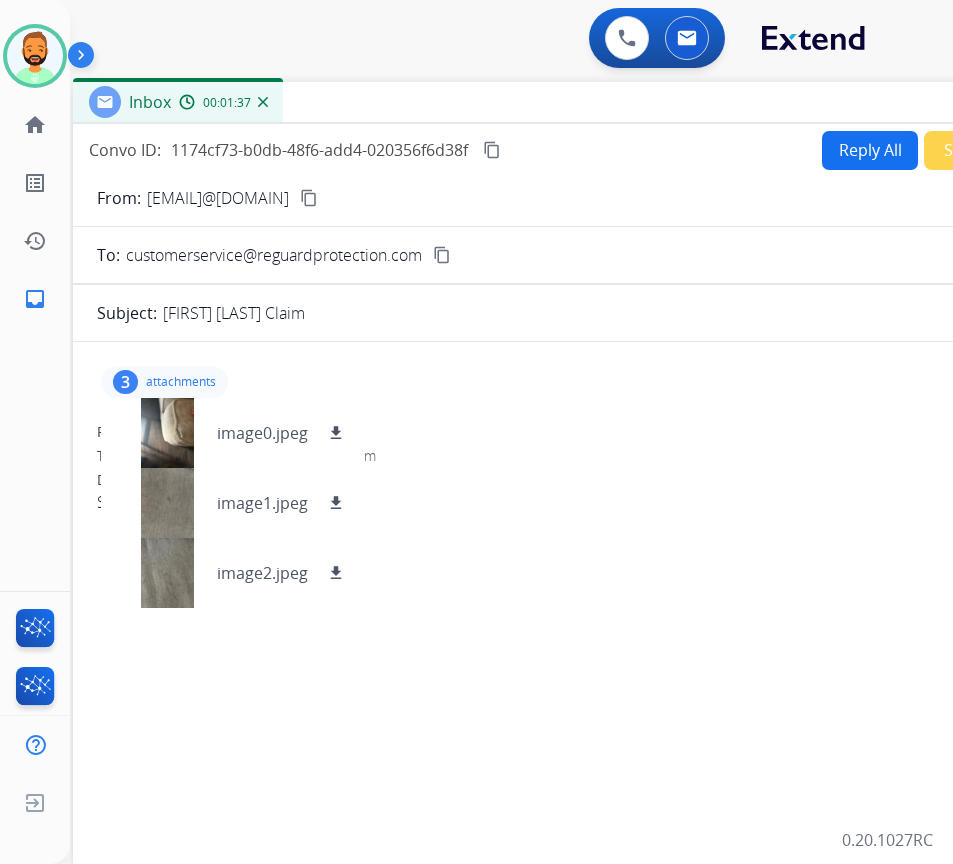 drag, startPoint x: 168, startPoint y: 374, endPoint x: 237, endPoint y: 367, distance: 69.354164 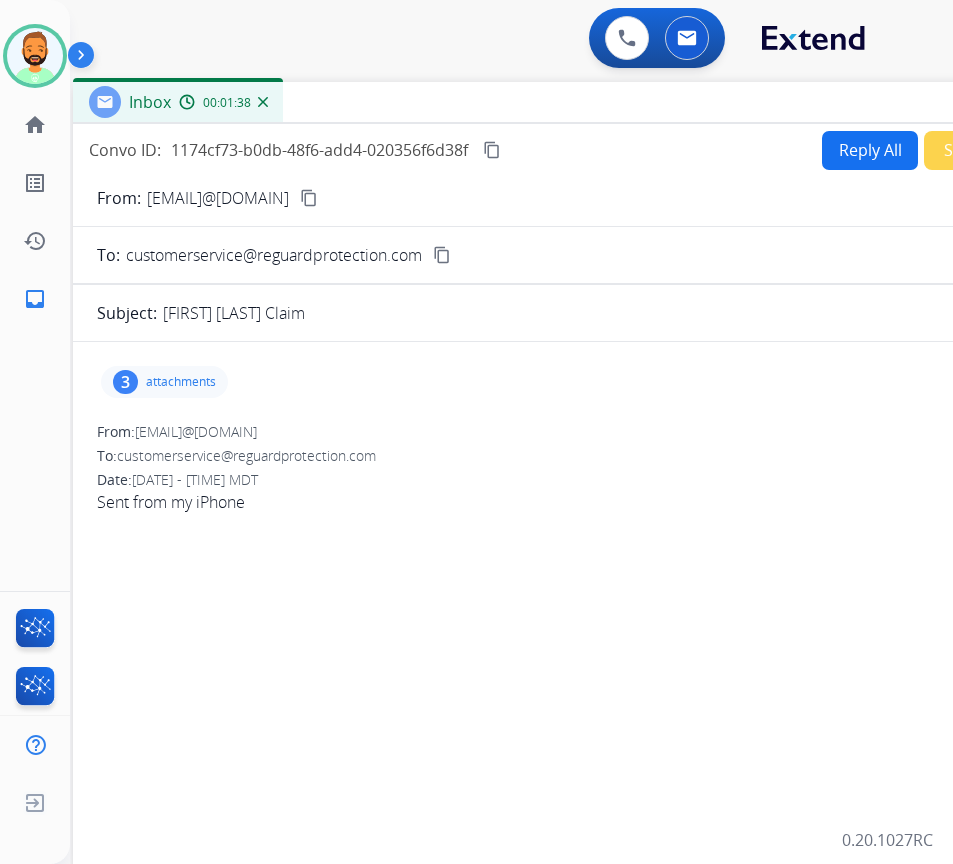 click on "Reply All" at bounding box center (870, 150) 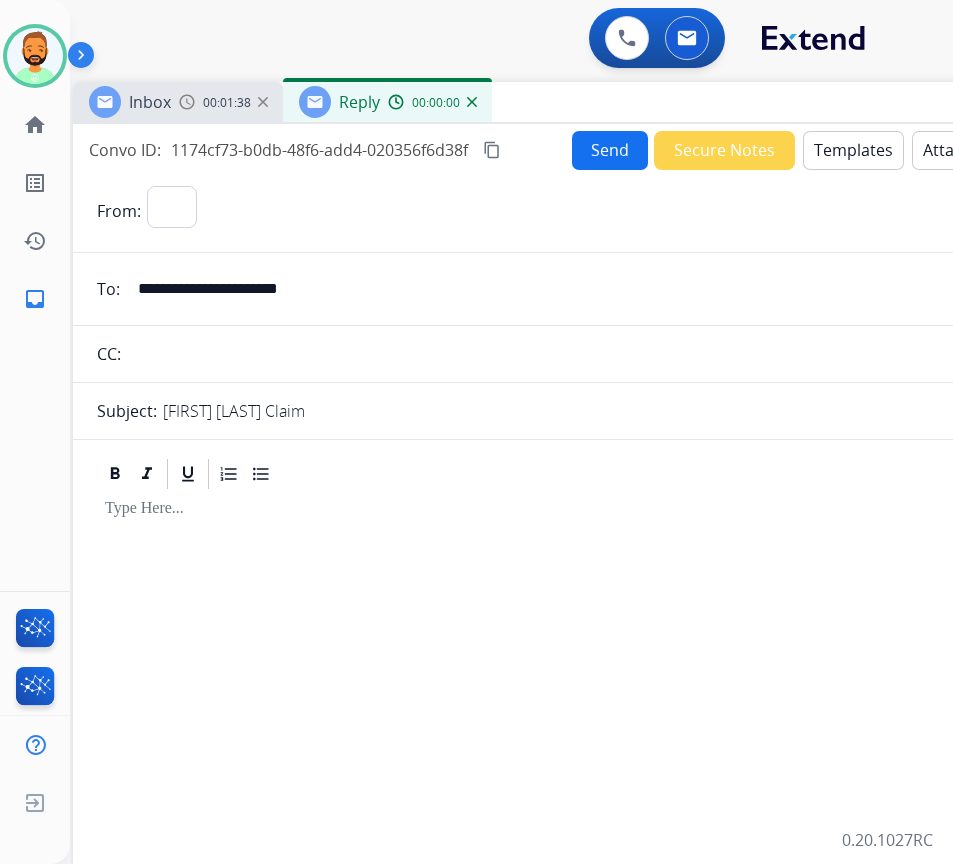 select on "**********" 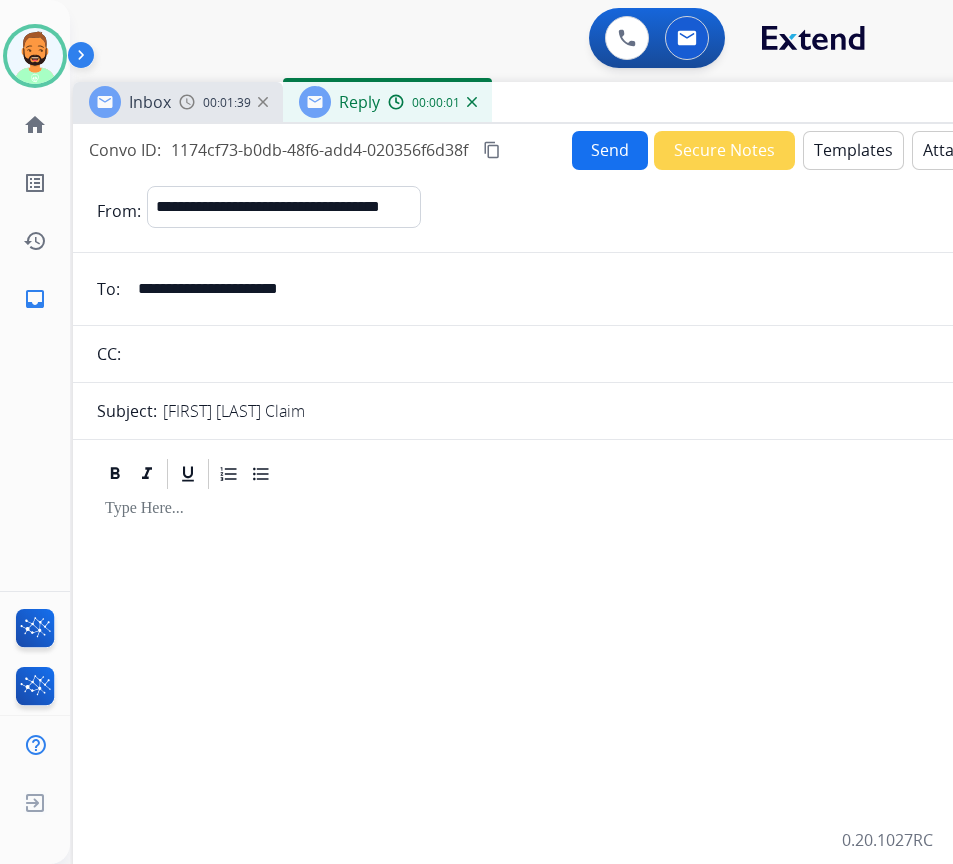 click at bounding box center [573, 509] 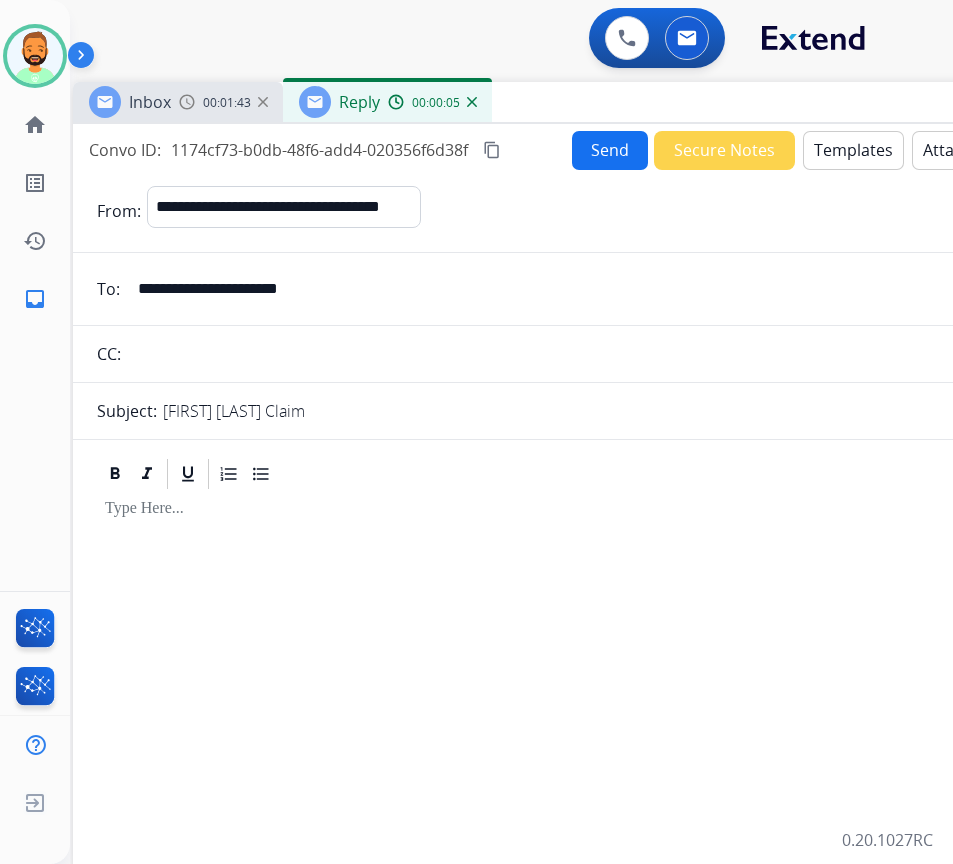 click on "Templates" at bounding box center [853, 150] 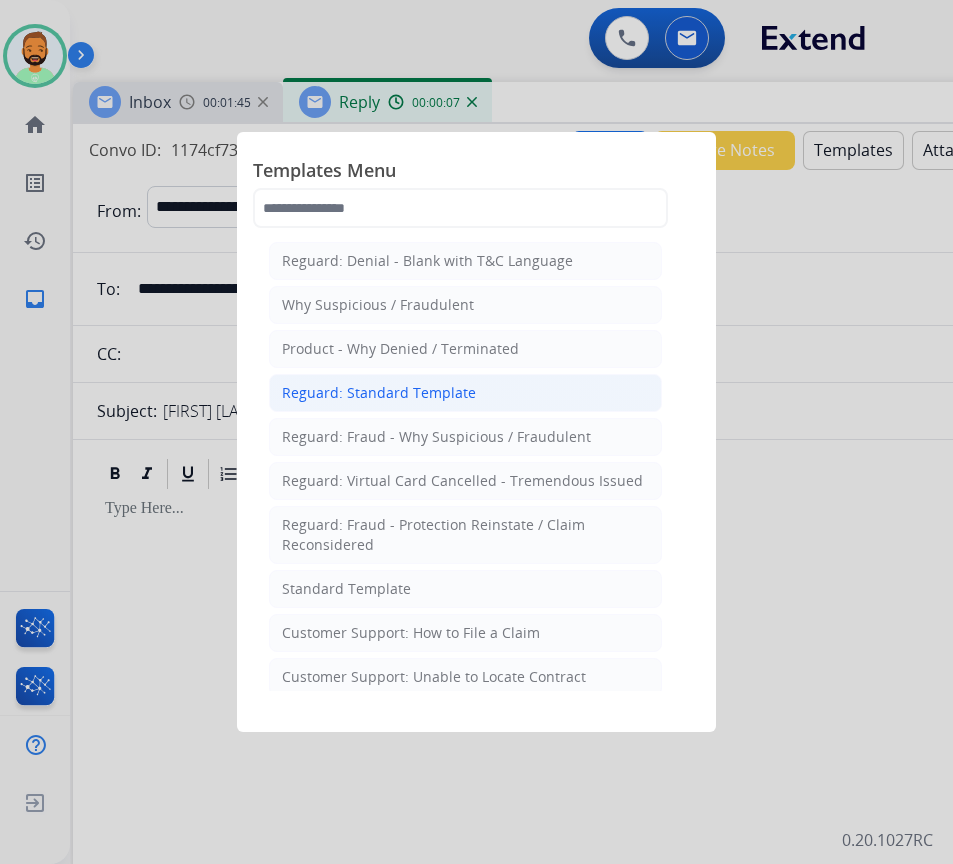 click on "Reguard: Standard Template" 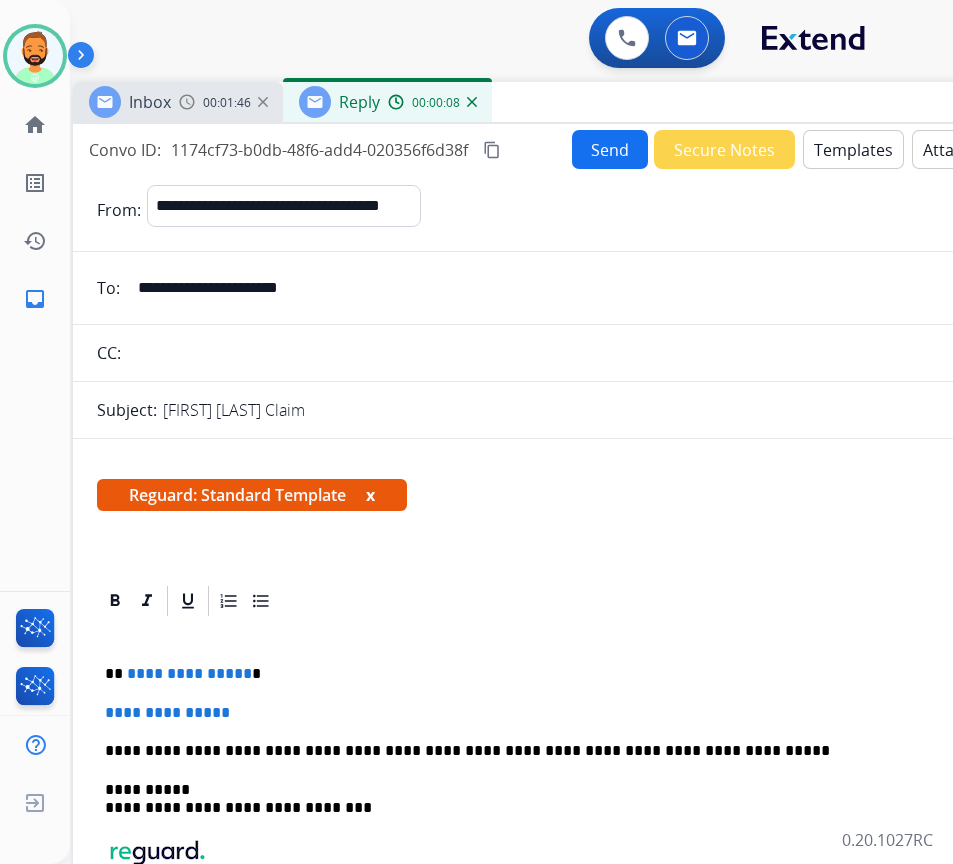 scroll, scrollTop: 70, scrollLeft: 0, axis: vertical 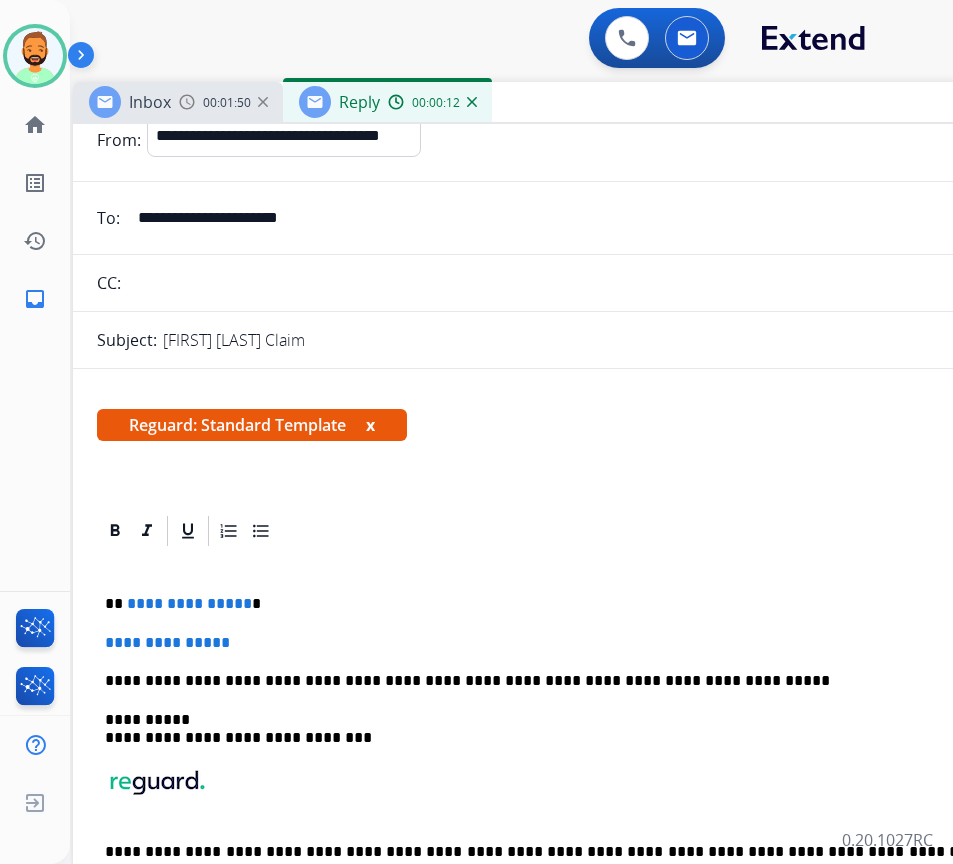 click on "**********" at bounding box center [565, 604] 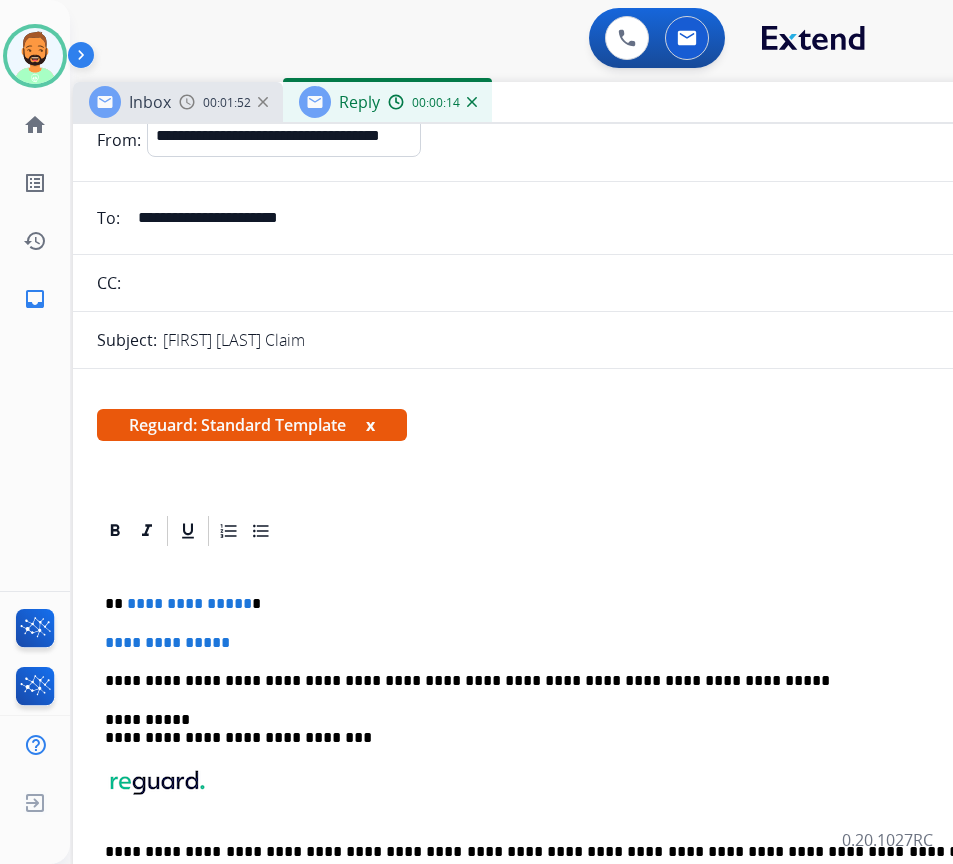 type 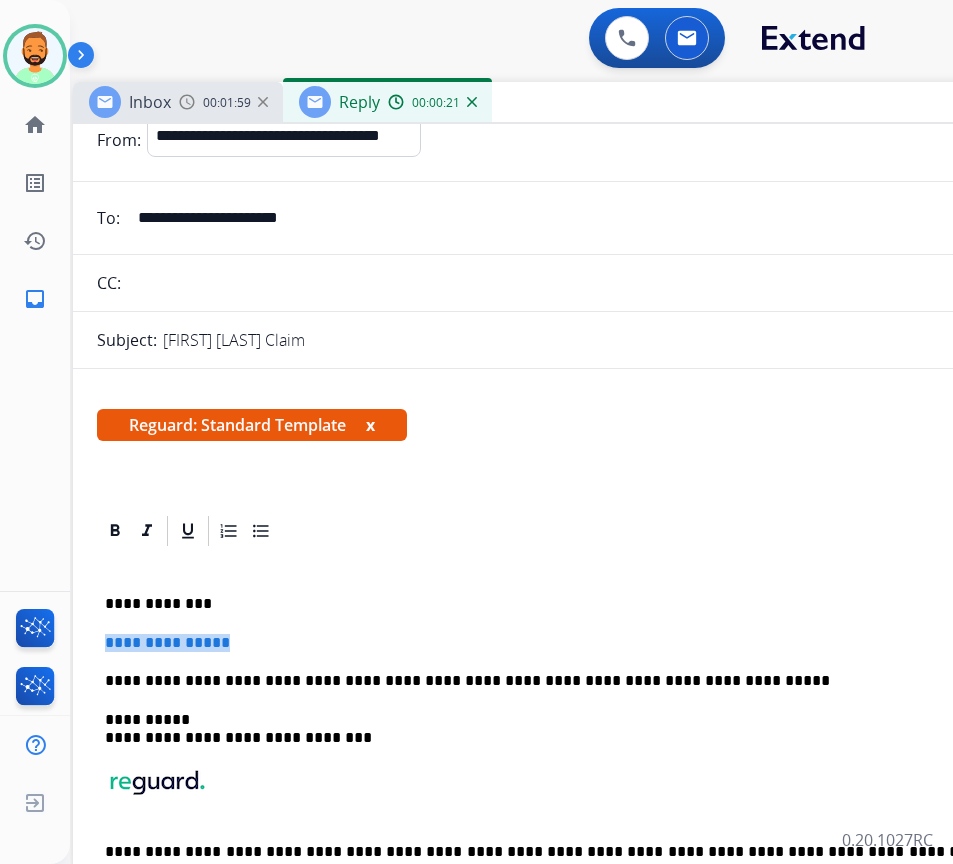 drag, startPoint x: 172, startPoint y: 615, endPoint x: 79, endPoint y: 615, distance: 93 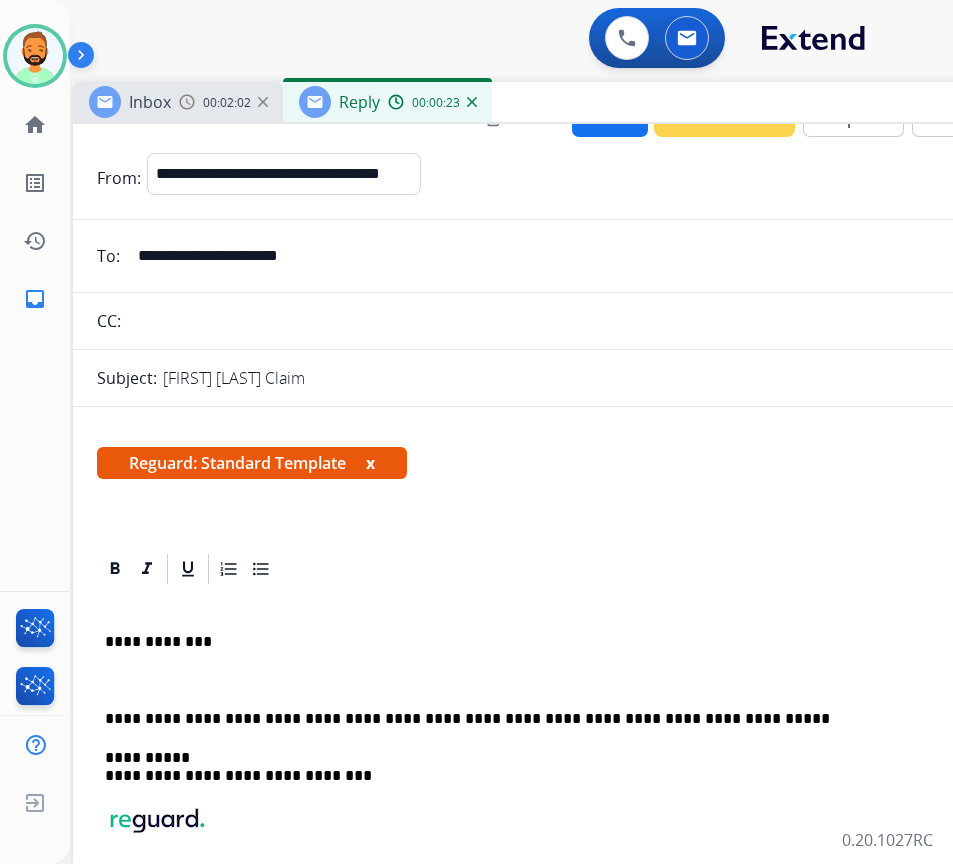 scroll, scrollTop: 70, scrollLeft: 0, axis: vertical 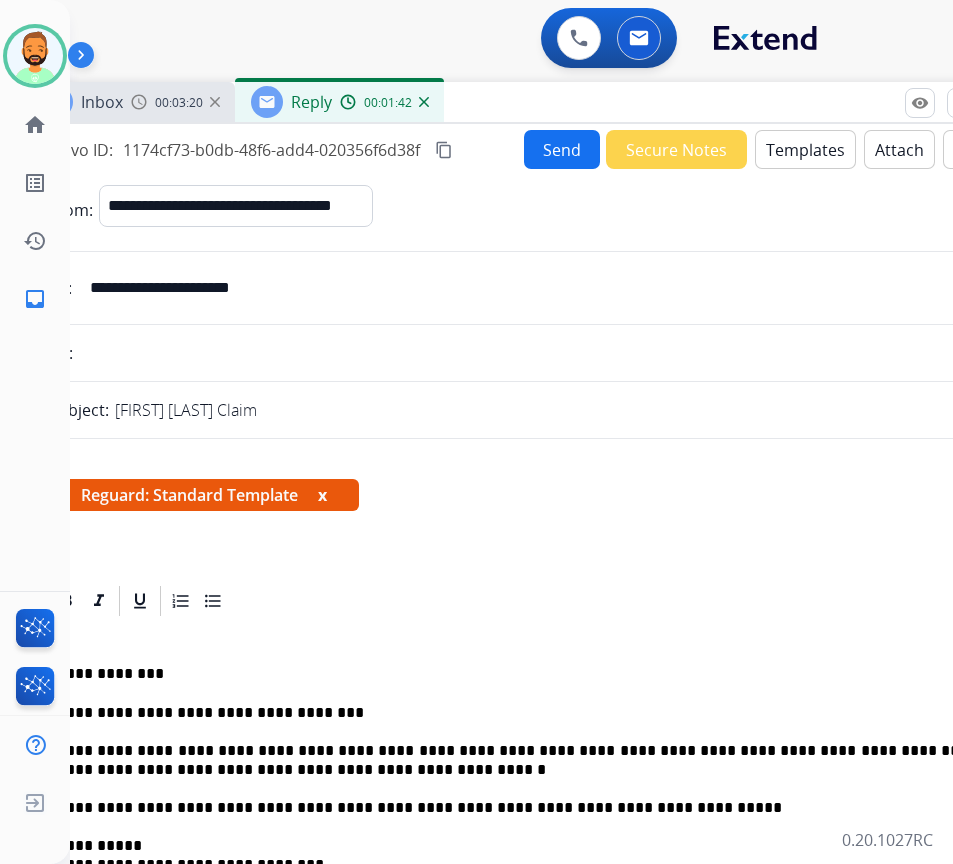 click on "Send" at bounding box center (562, 149) 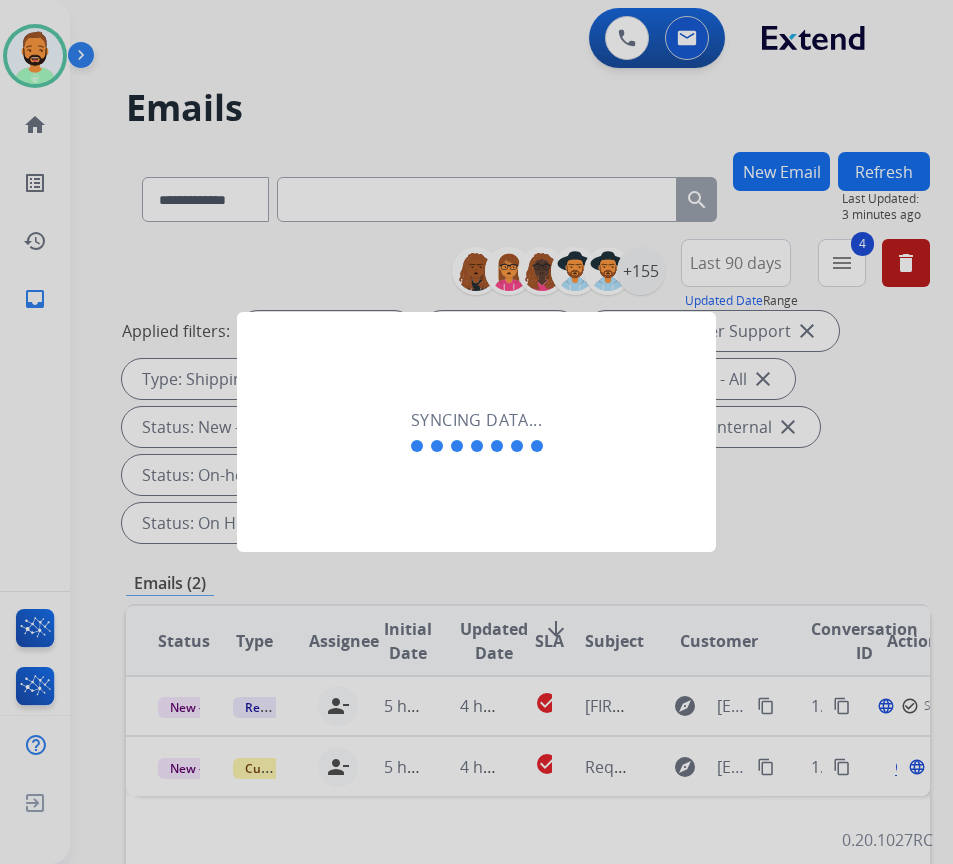 scroll, scrollTop: 0, scrollLeft: 3, axis: horizontal 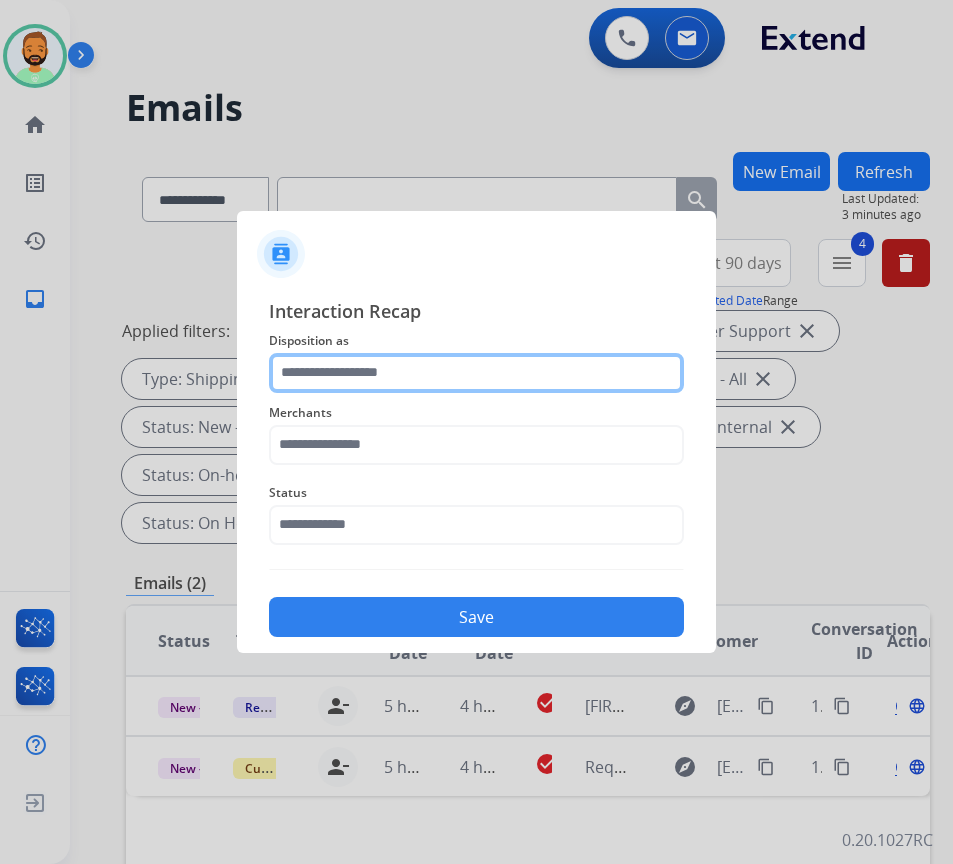 click 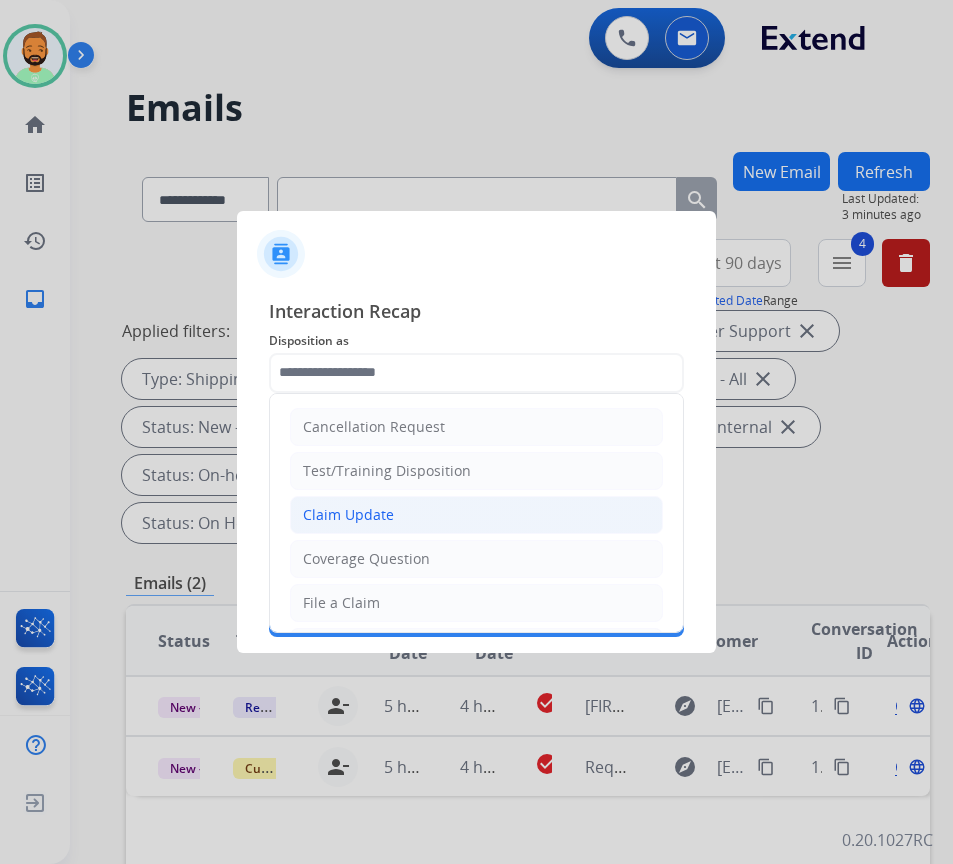 click on "Claim Update" 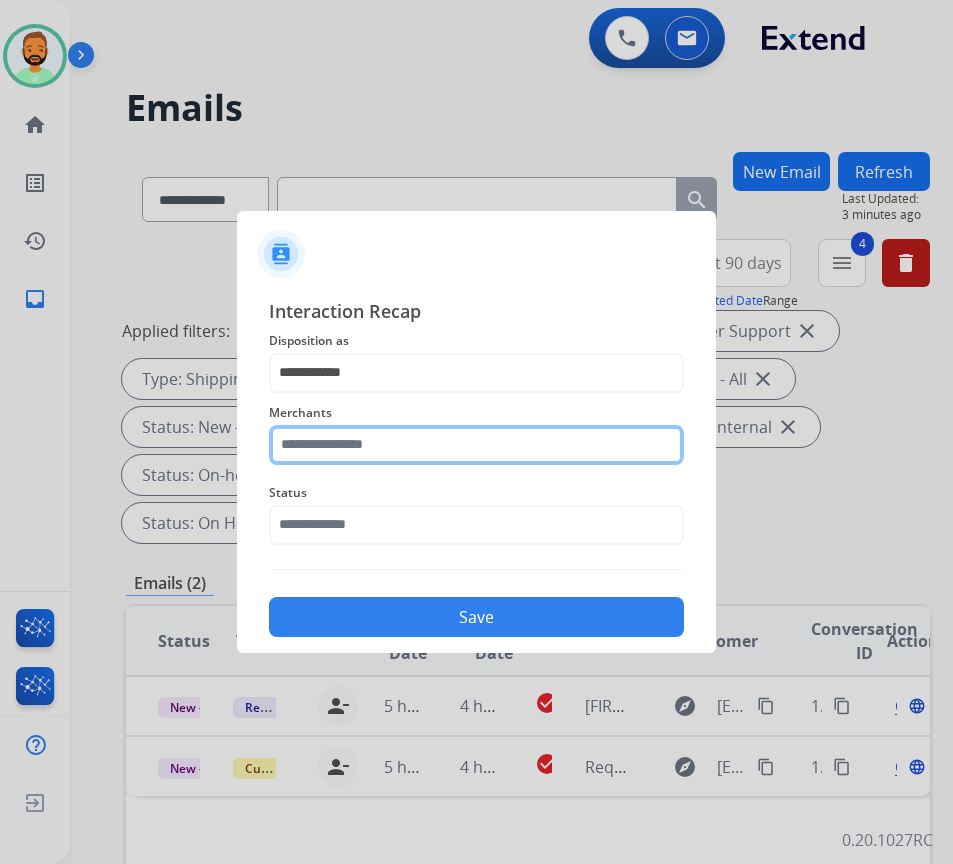 click 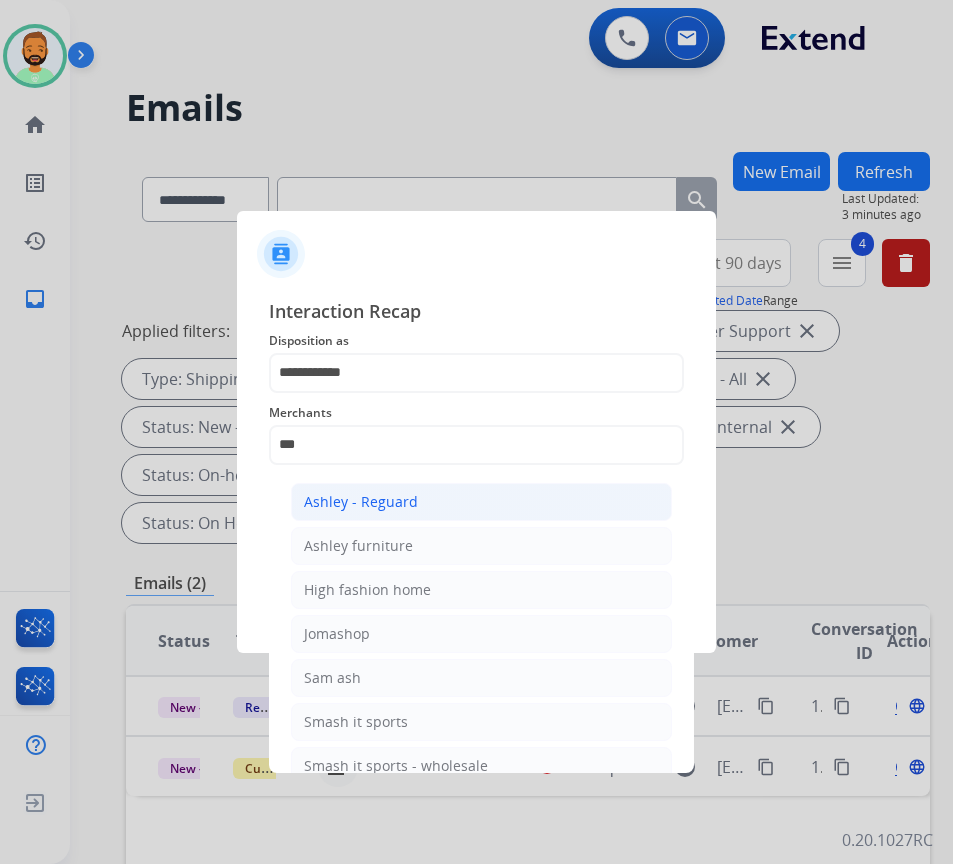 click on "Ashley - Reguard" 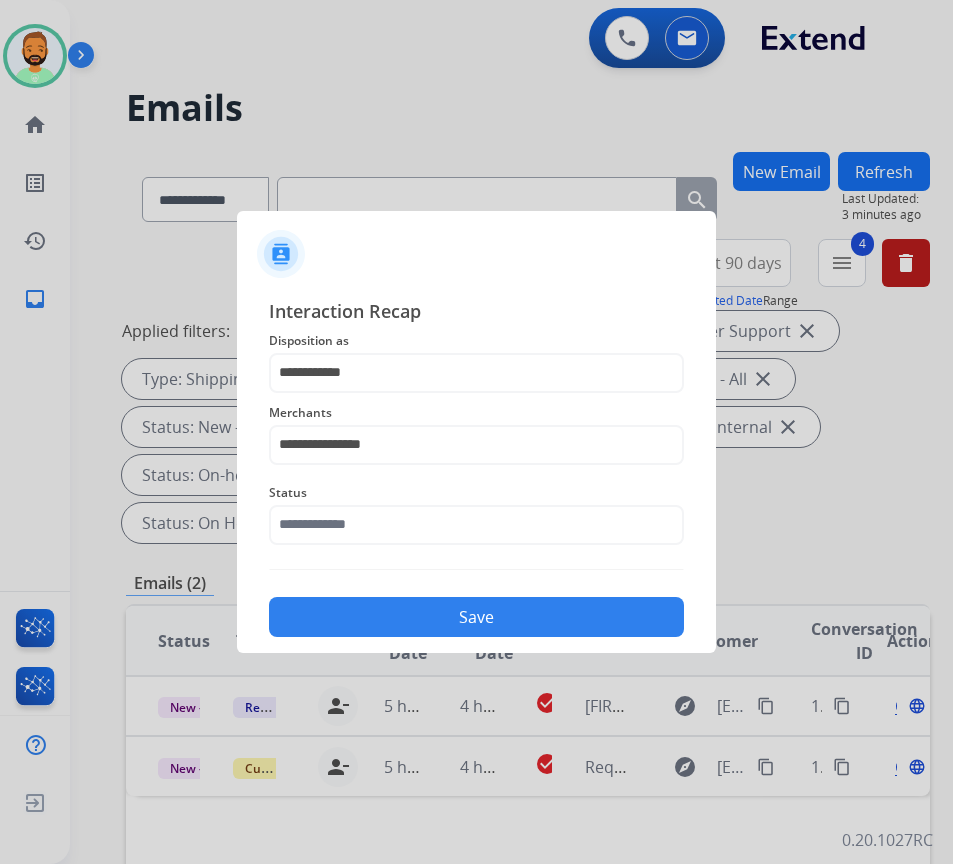 drag, startPoint x: 460, startPoint y: 559, endPoint x: 464, endPoint y: 535, distance: 24.33105 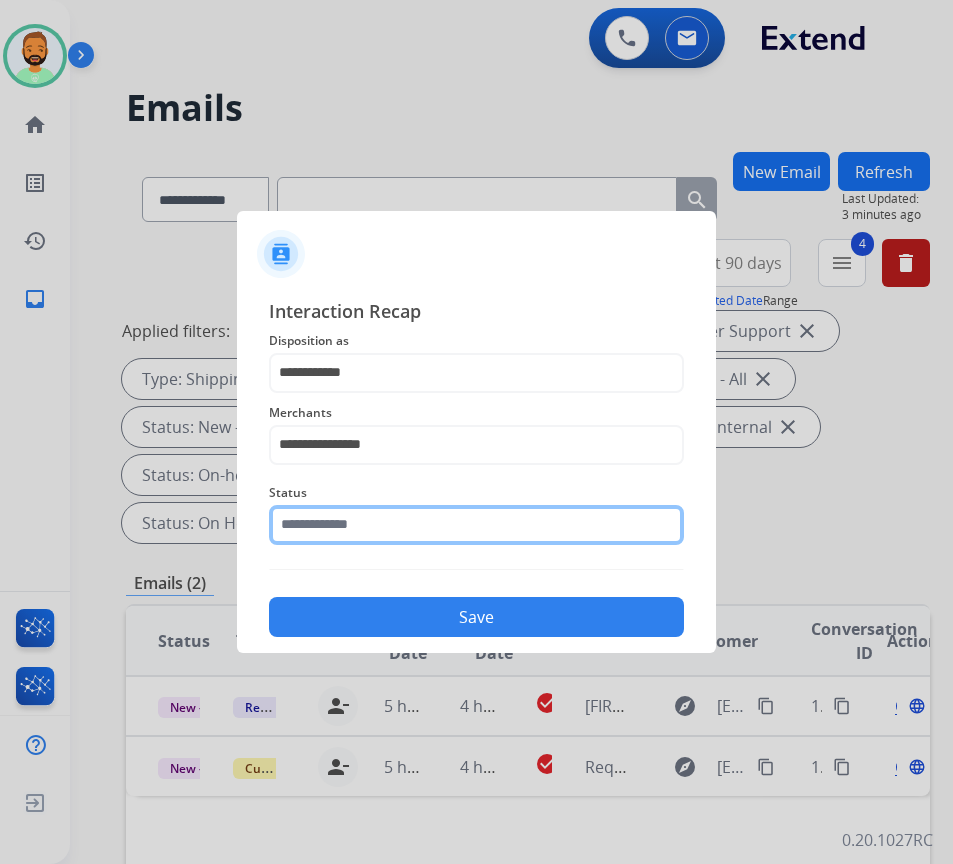 click 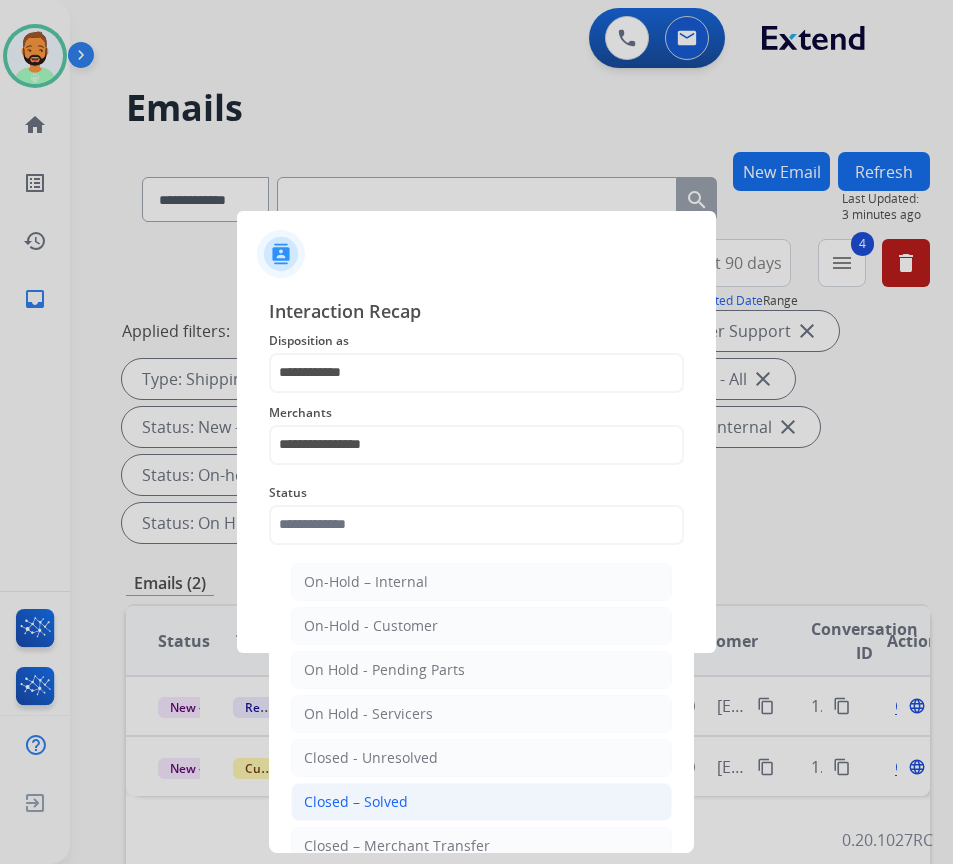 click on "Closed – Solved" 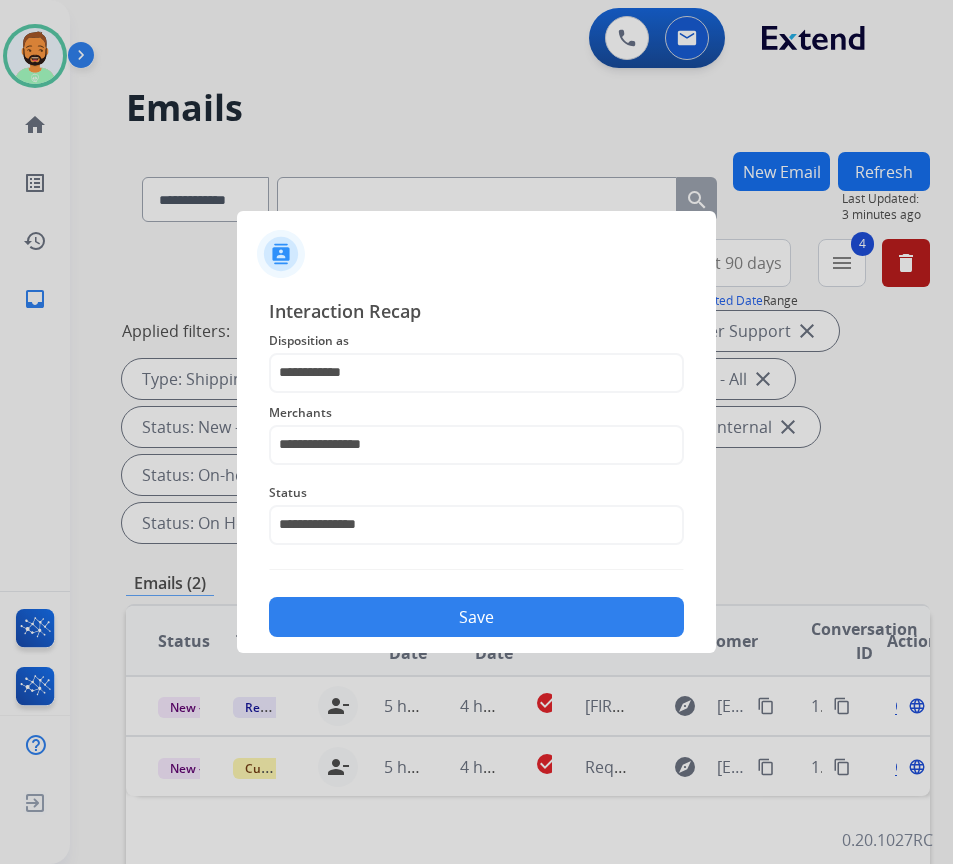 click on "Save" 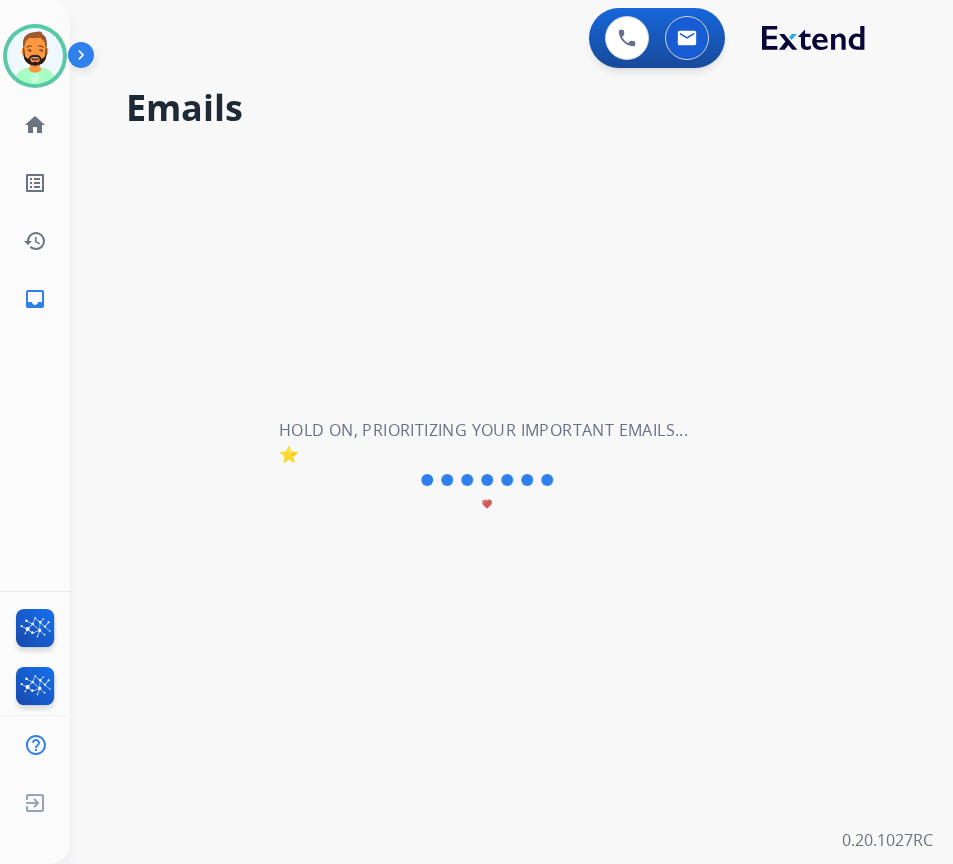 scroll, scrollTop: 0, scrollLeft: 0, axis: both 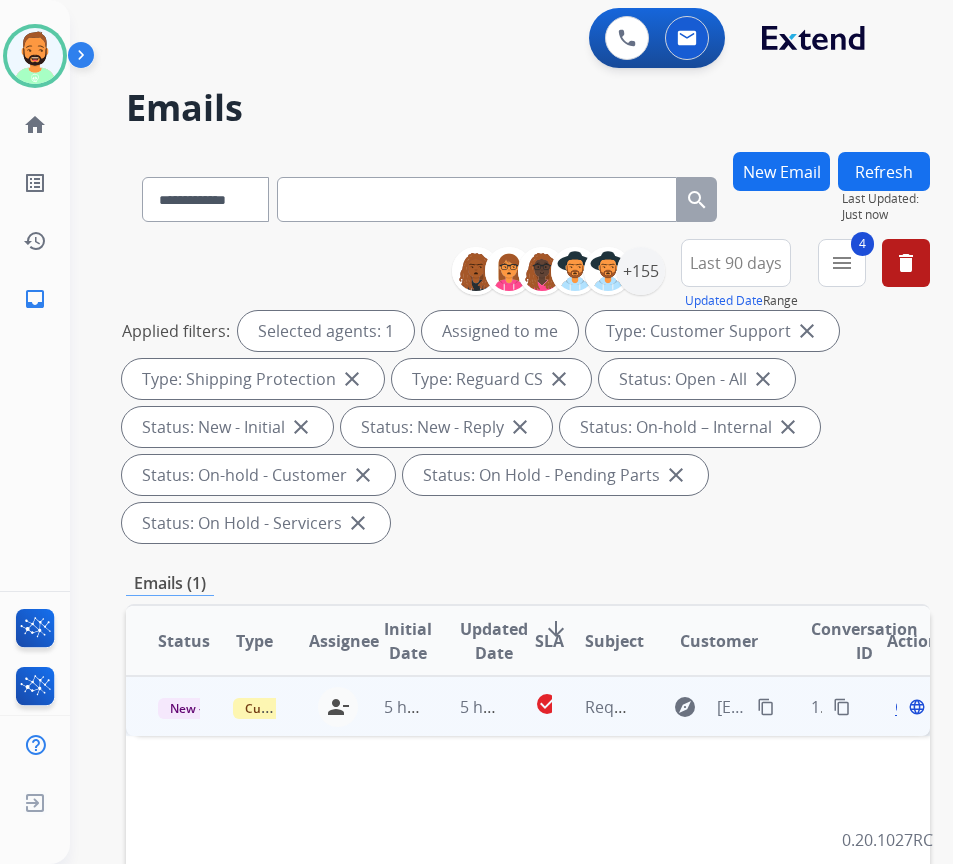 click on "5 hours ago" at bounding box center [465, 706] 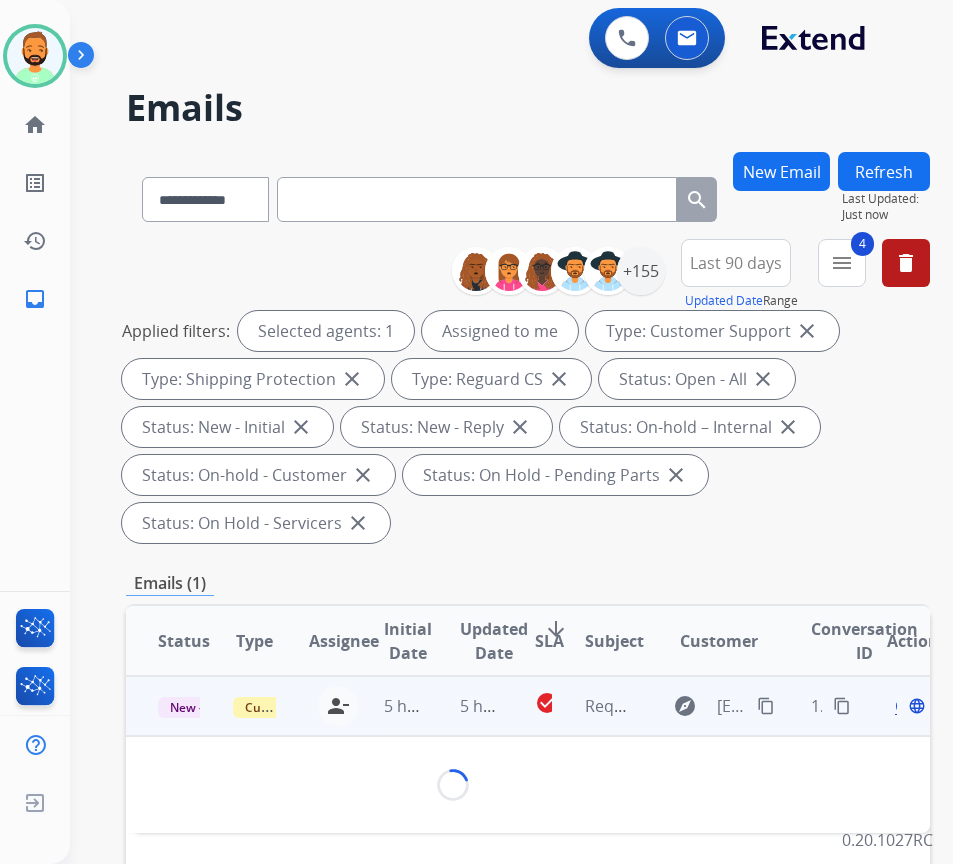 click on "5 hours ago" at bounding box center (465, 706) 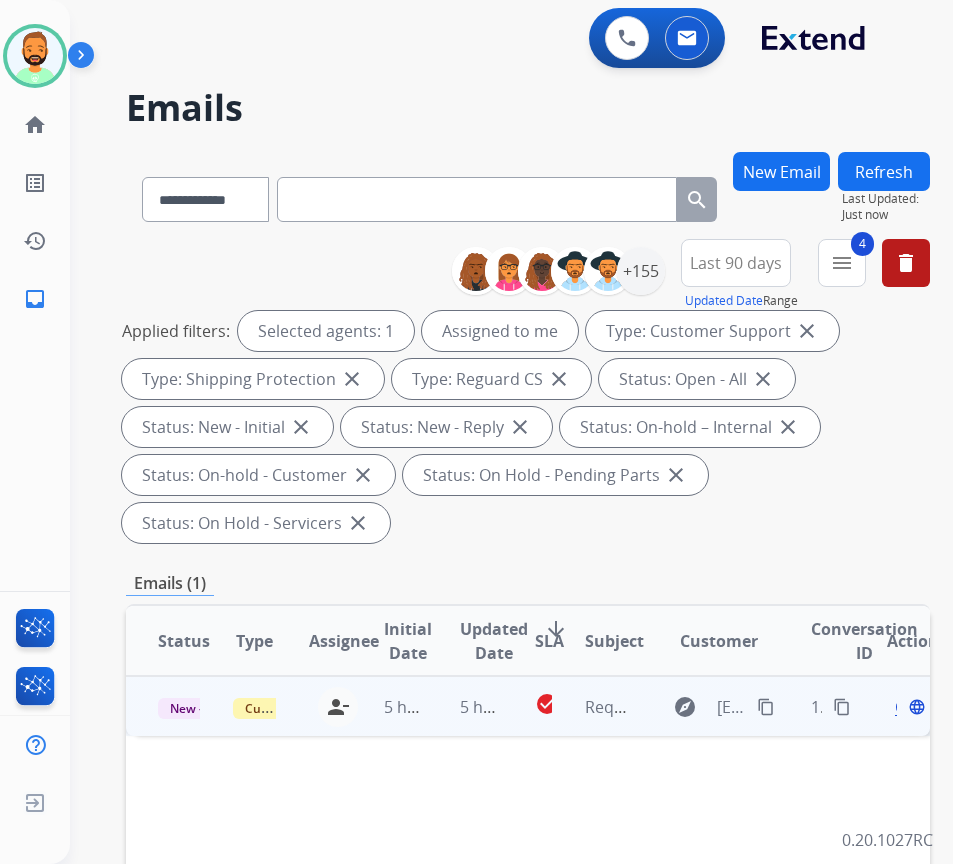 click on "5 hours ago" at bounding box center (465, 706) 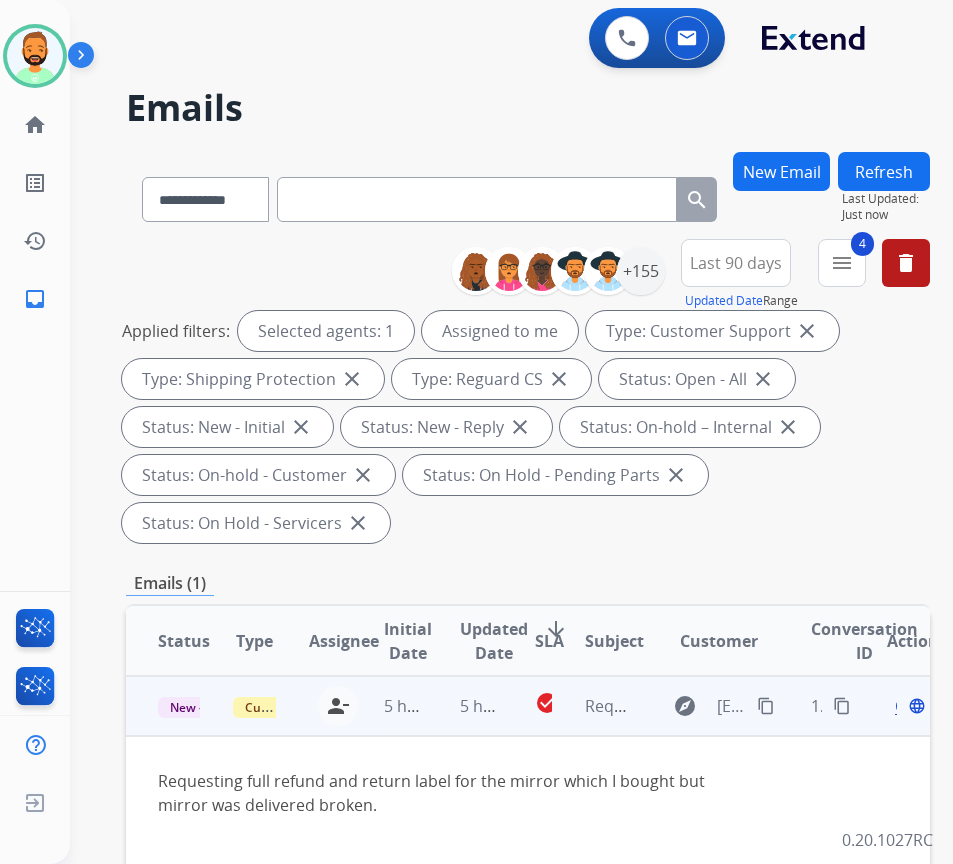 click on "content_copy" at bounding box center [766, 706] 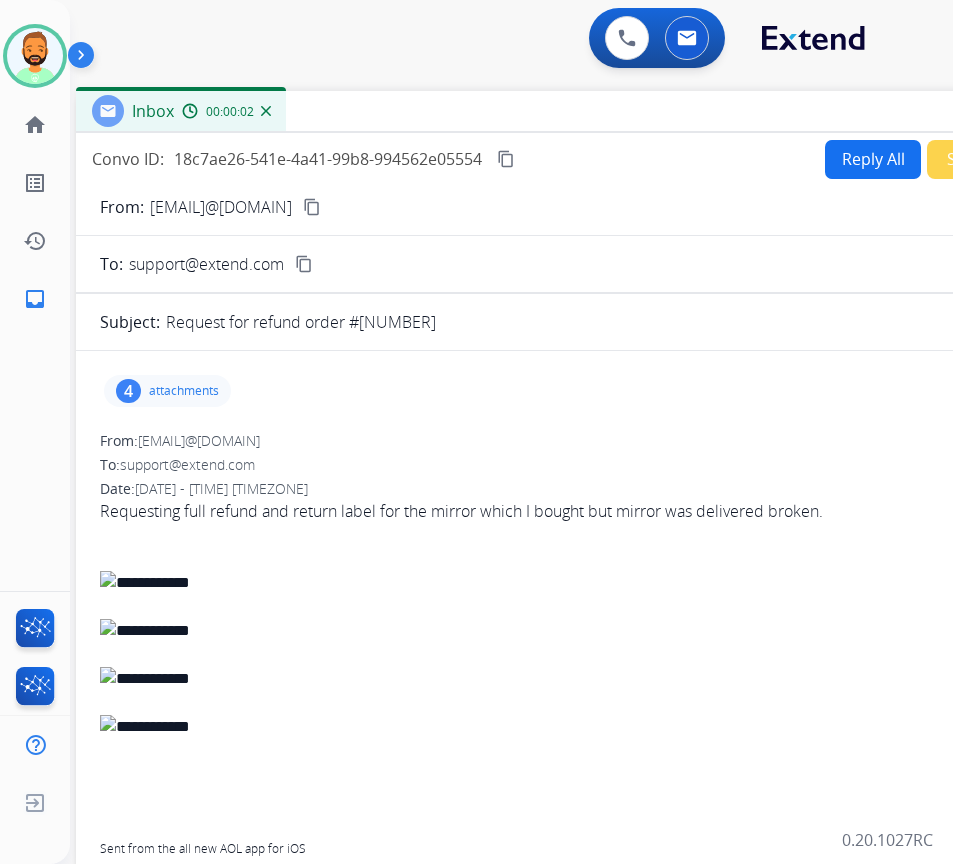 drag, startPoint x: 351, startPoint y: 141, endPoint x: 522, endPoint y: 110, distance: 173.78723 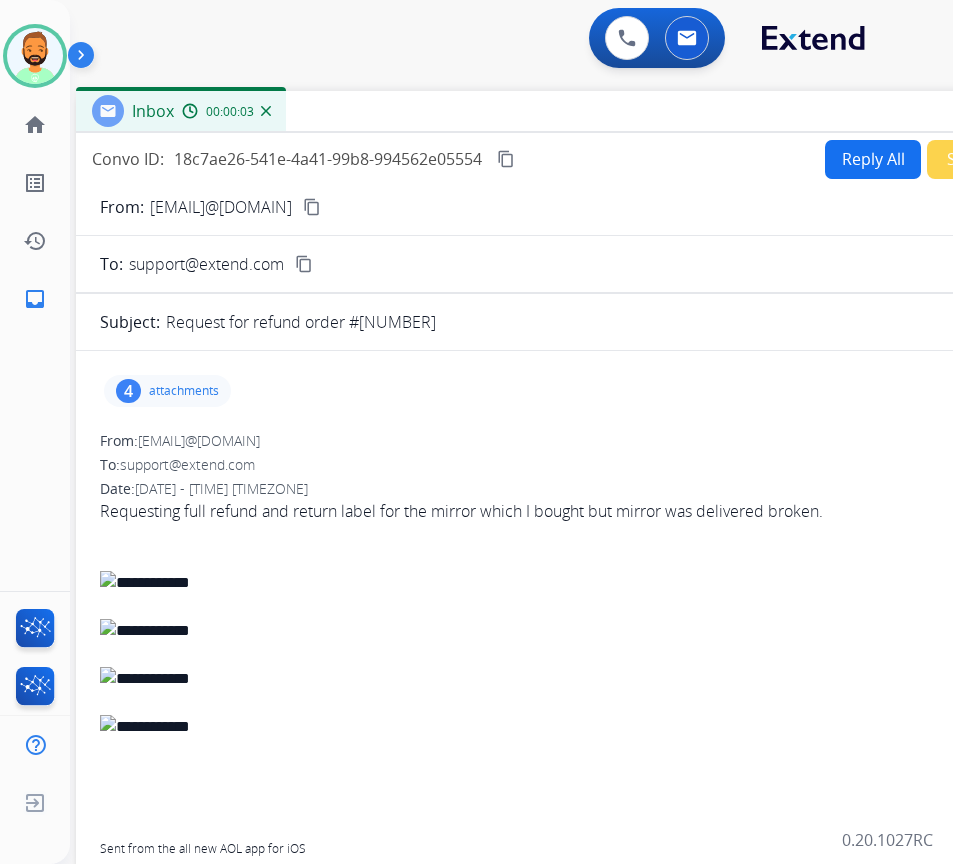 click on "attachments" at bounding box center [184, 391] 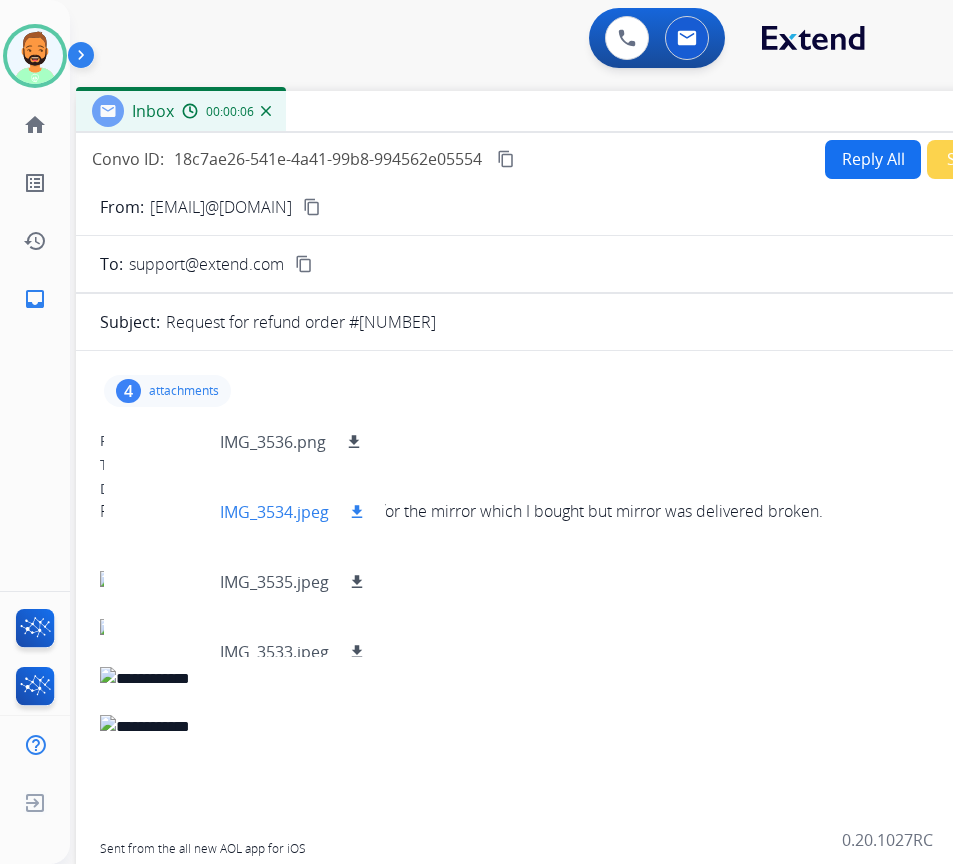 click at bounding box center (170, 512) 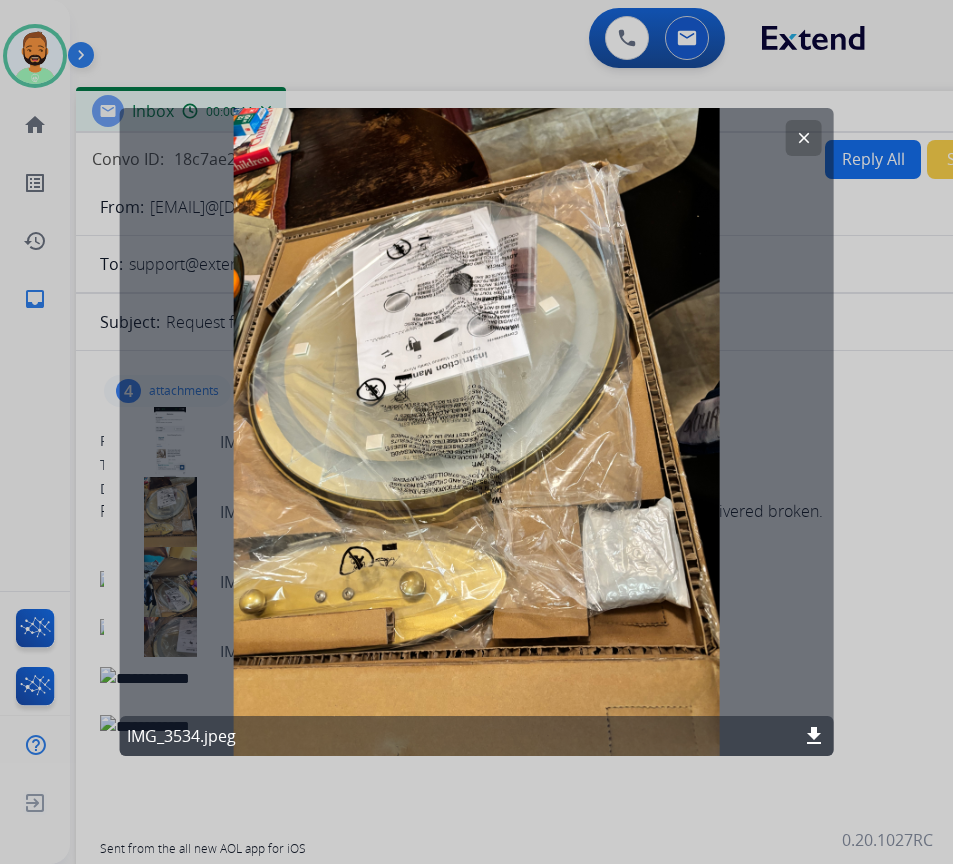 click on "clear" 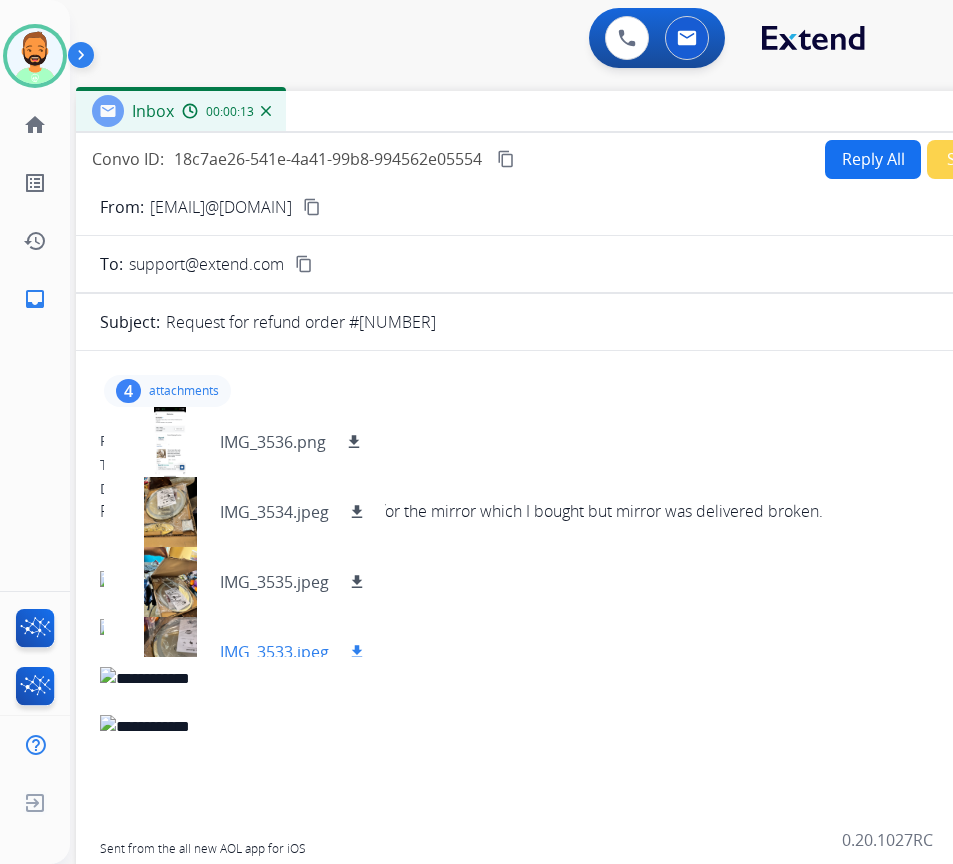 click at bounding box center (170, 652) 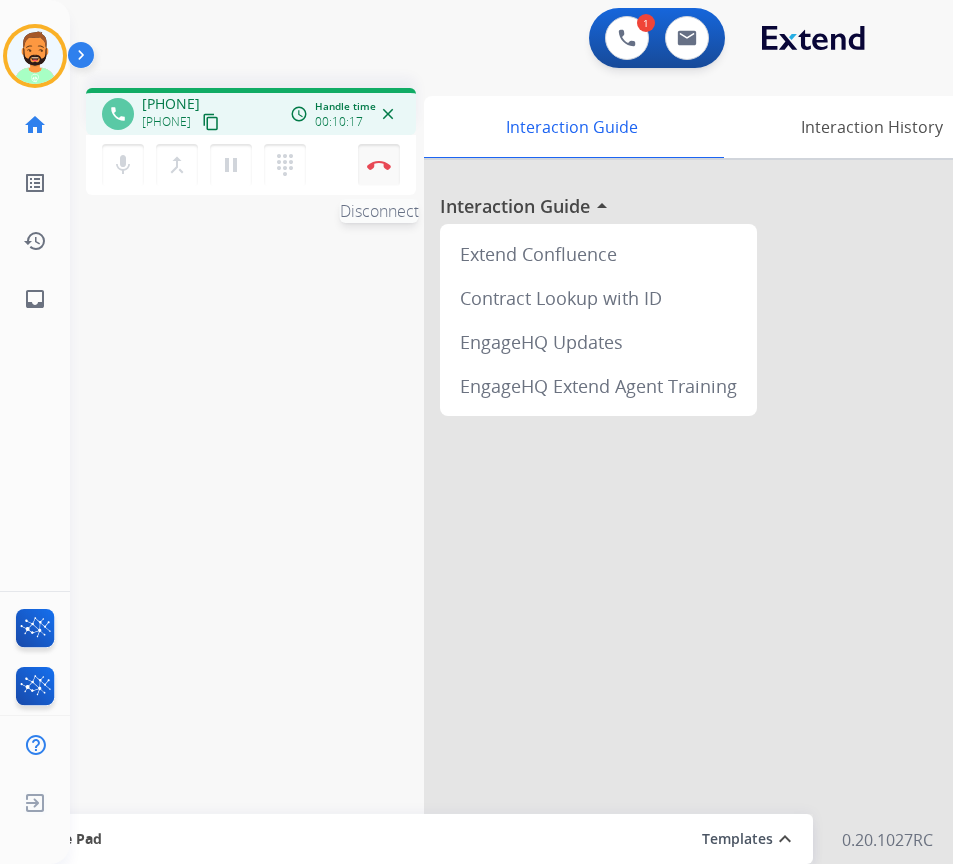 click at bounding box center [379, 165] 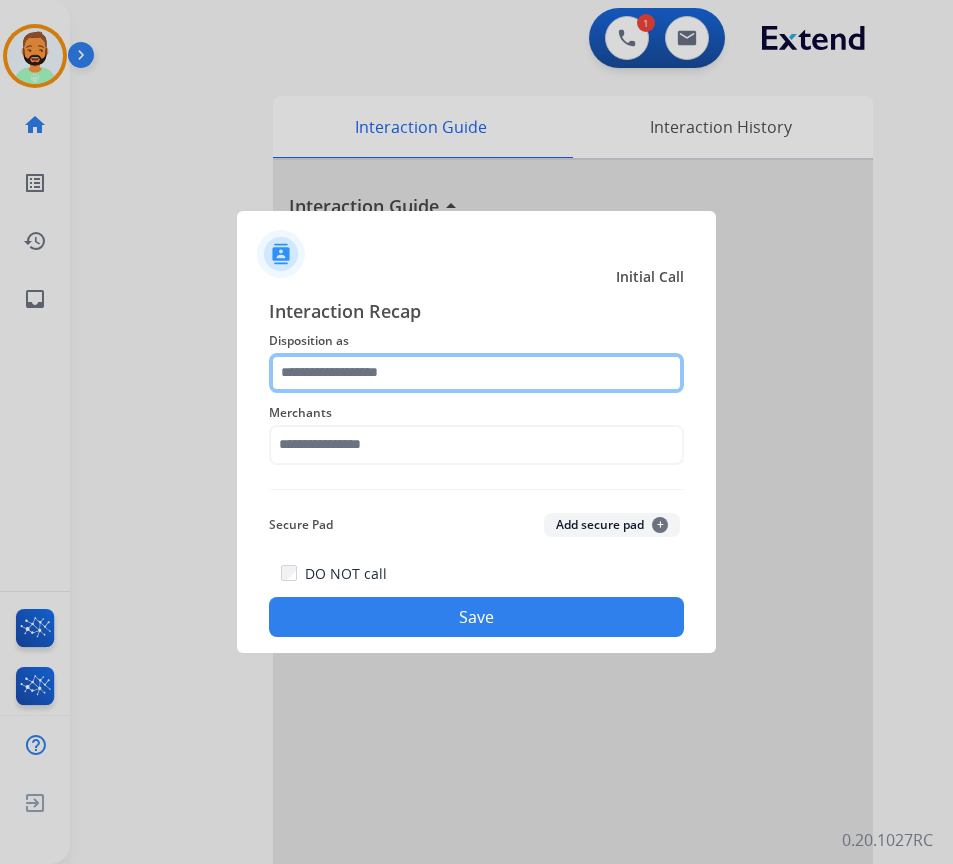 click 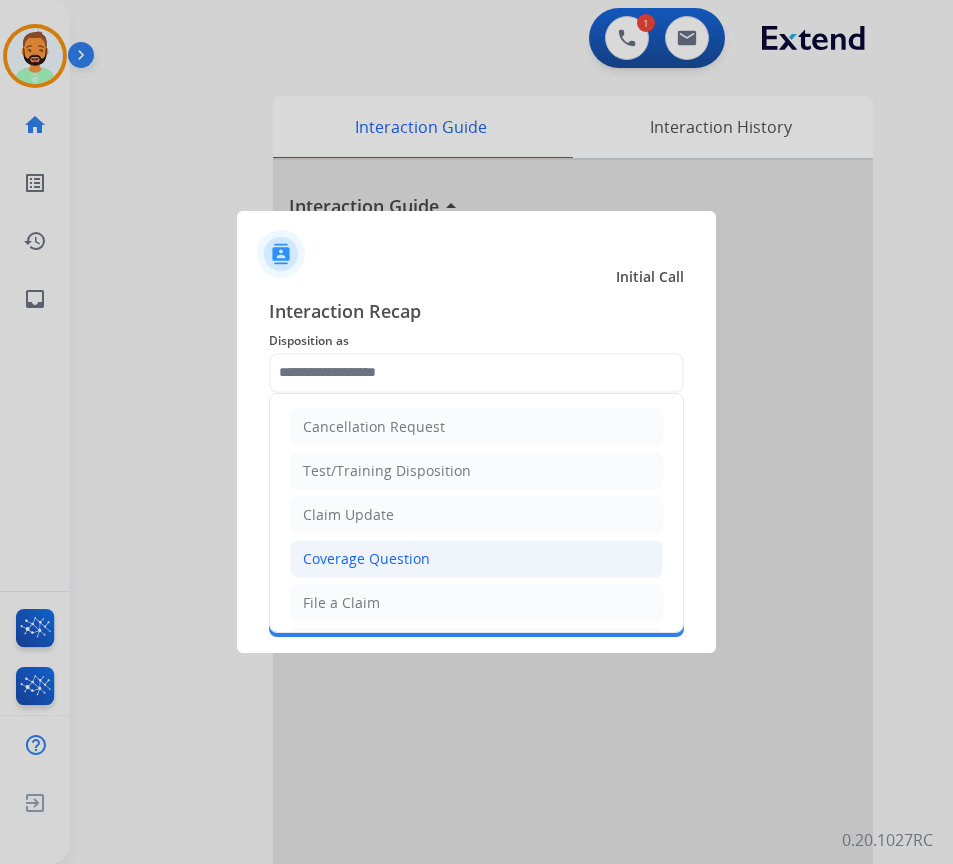 click on "Coverage Question" 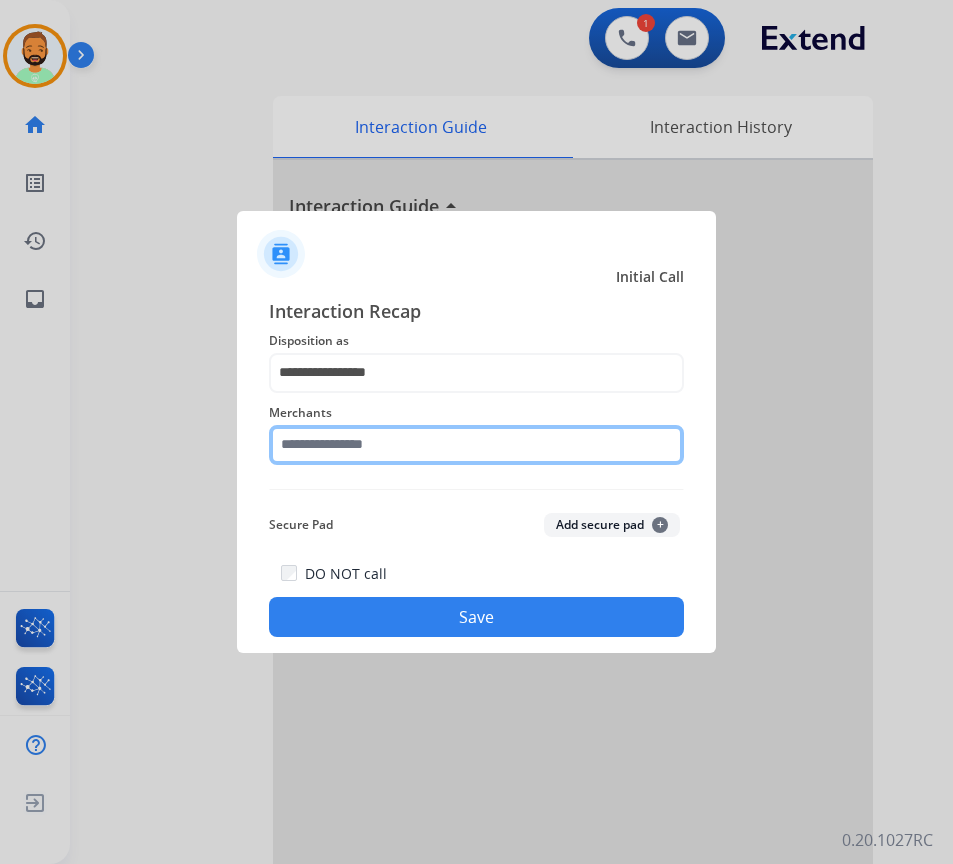 click 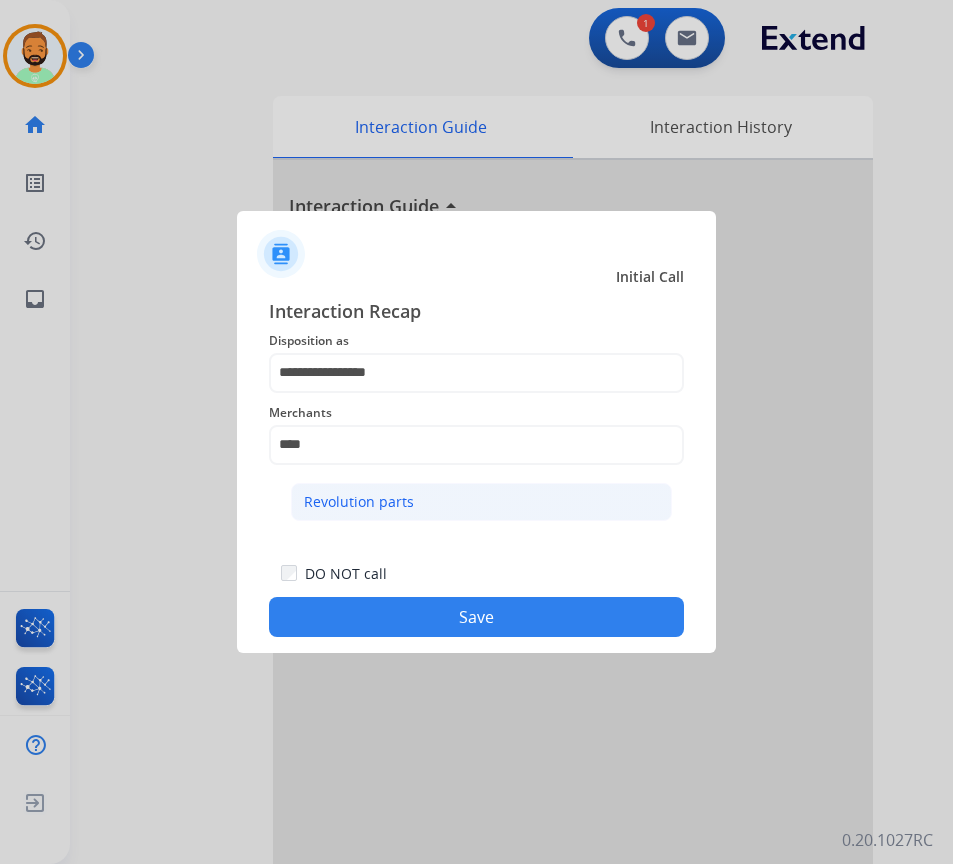 click on "Revolution parts" 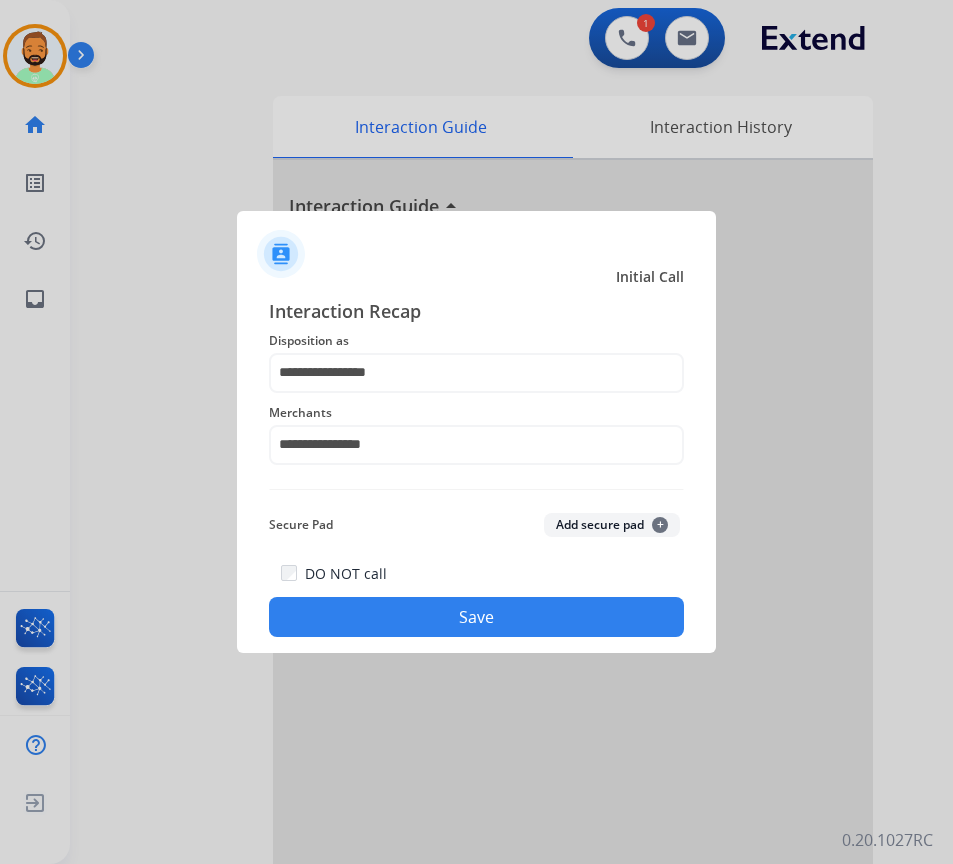 click on "Save" 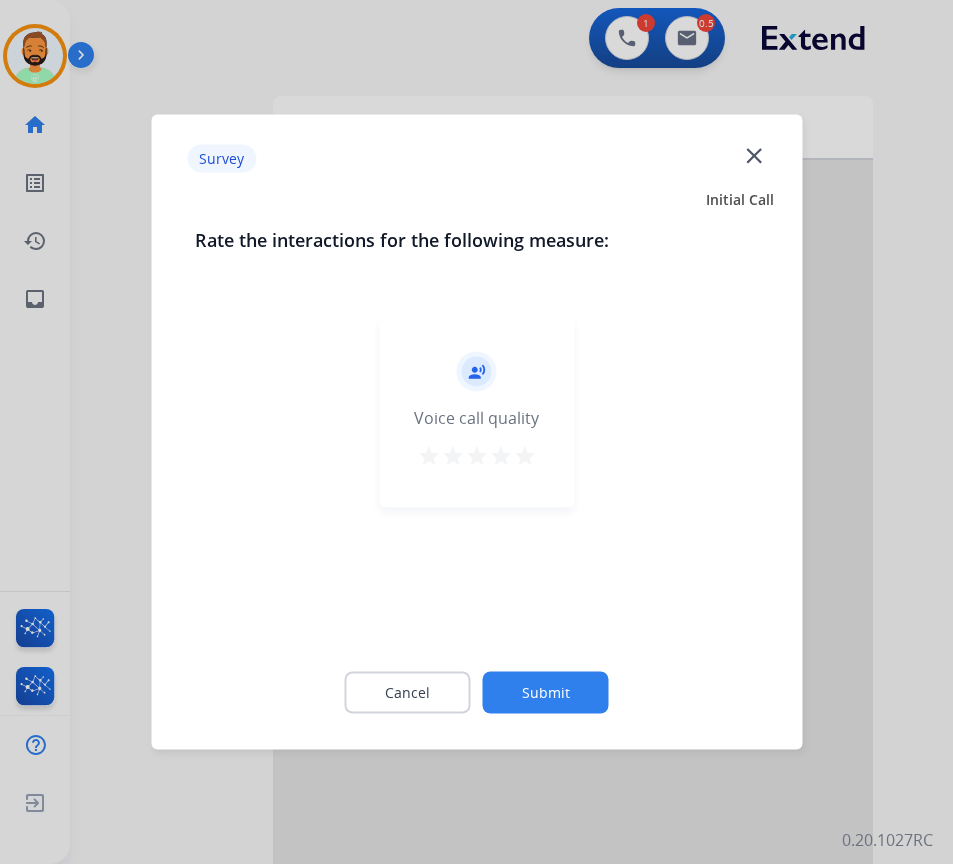 click on "Submit" 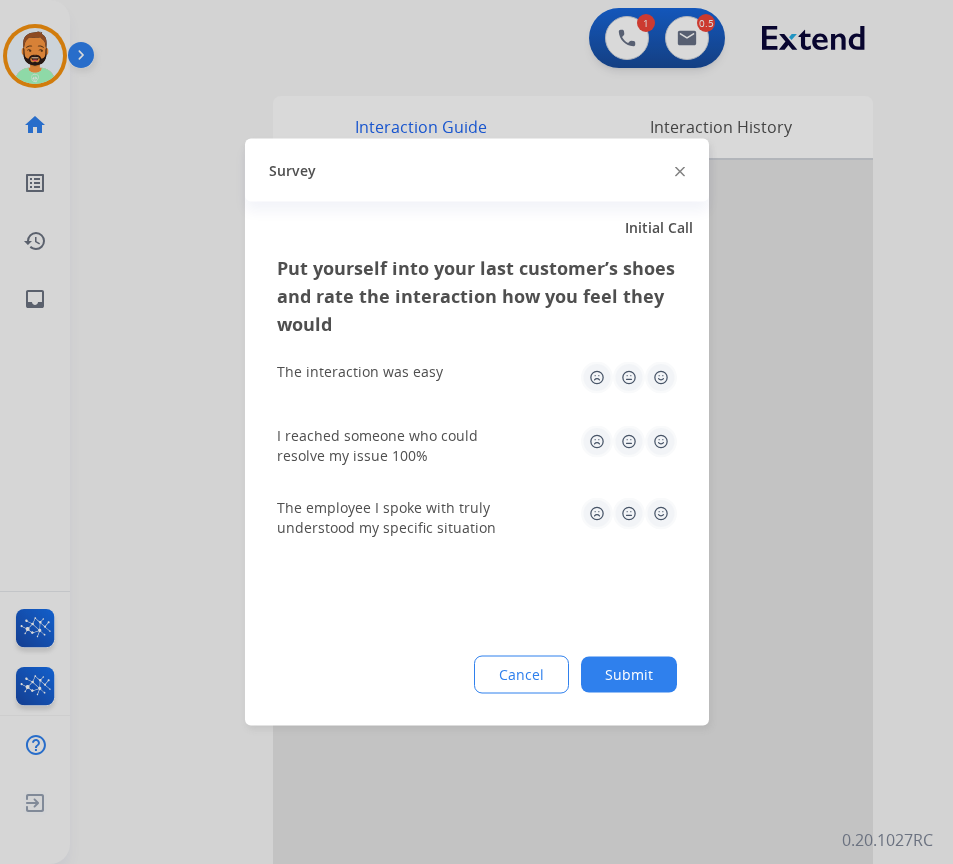 click on "Submit" 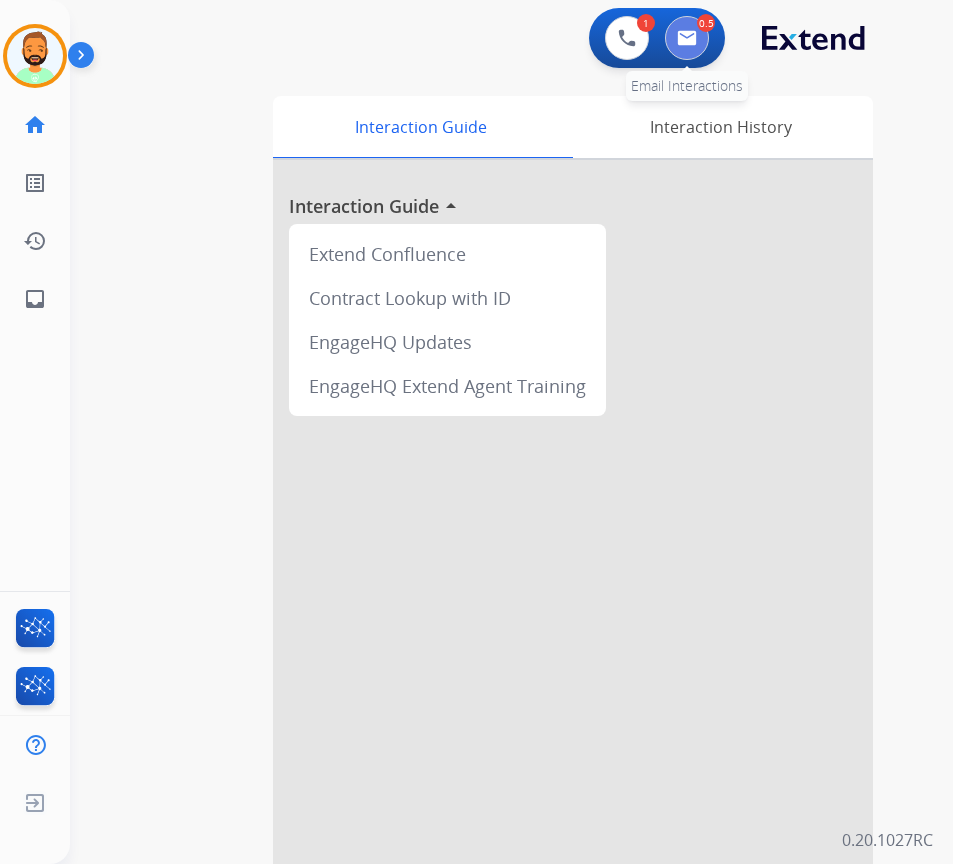 click at bounding box center (687, 38) 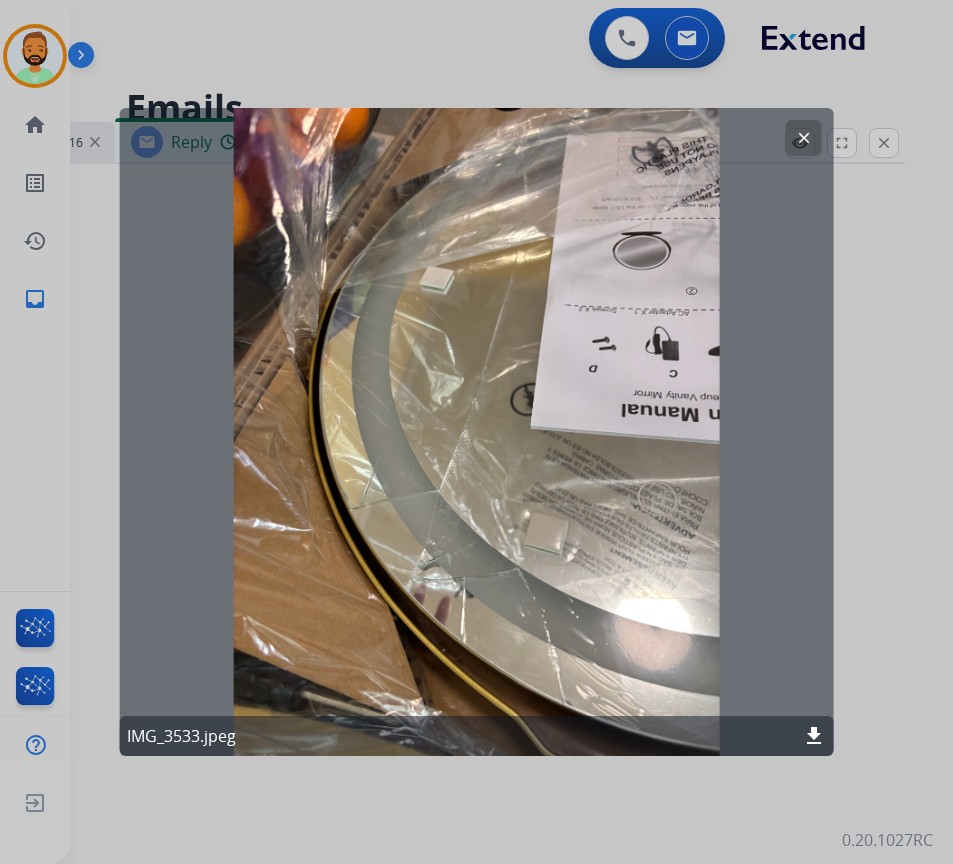 select on "**********" 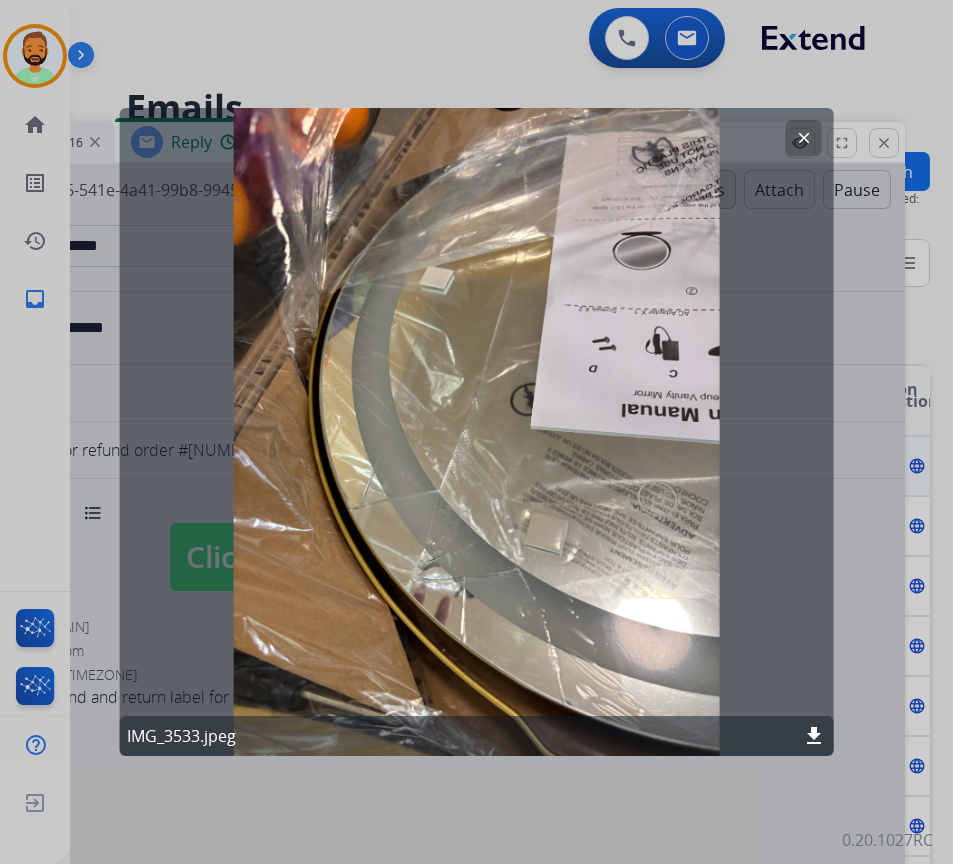click on "clear" 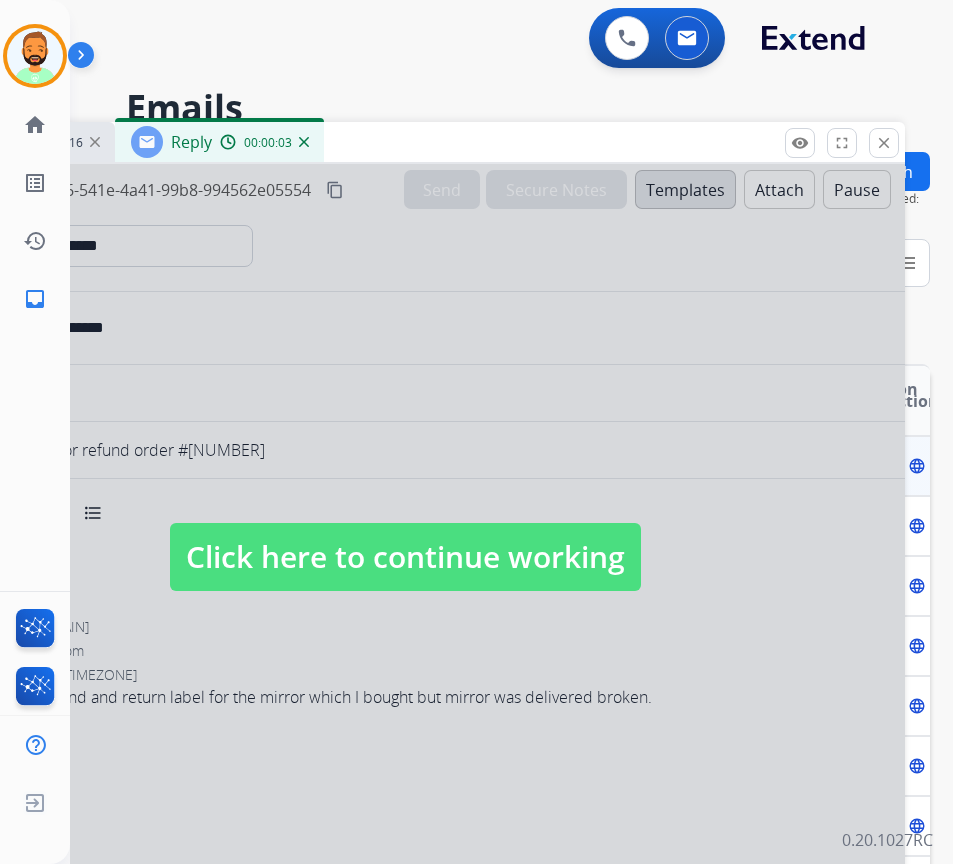 click at bounding box center (405, 537) 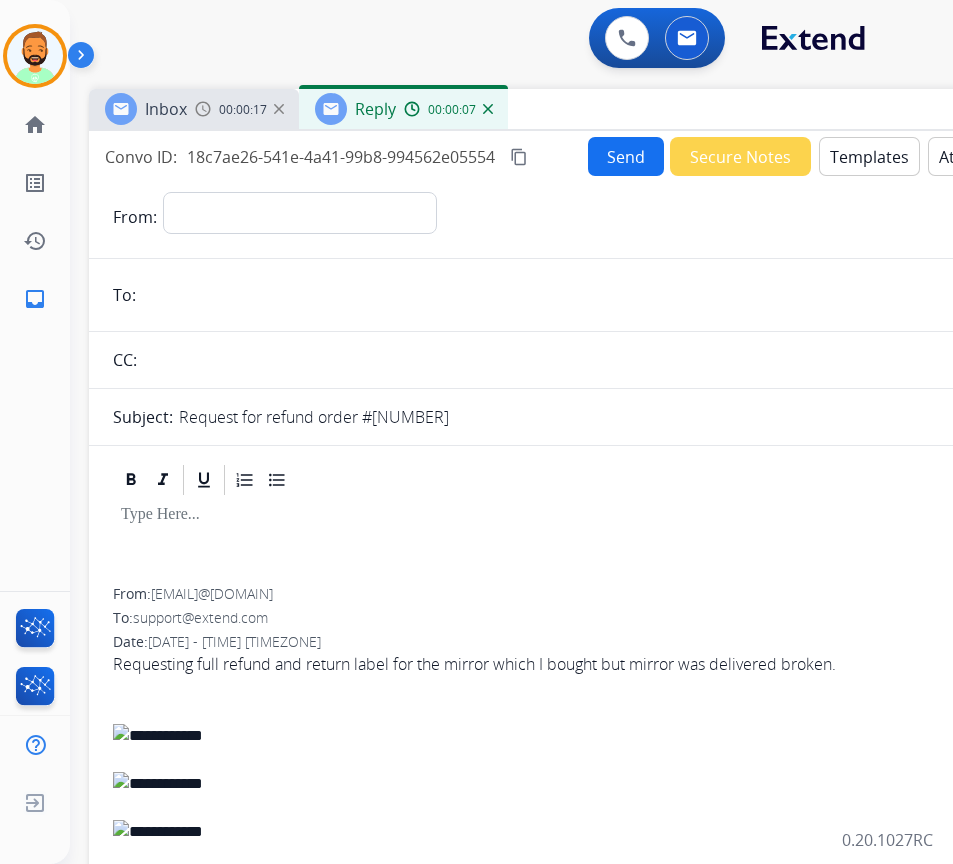 drag, startPoint x: 367, startPoint y: 146, endPoint x: 544, endPoint y: 120, distance: 178.89941 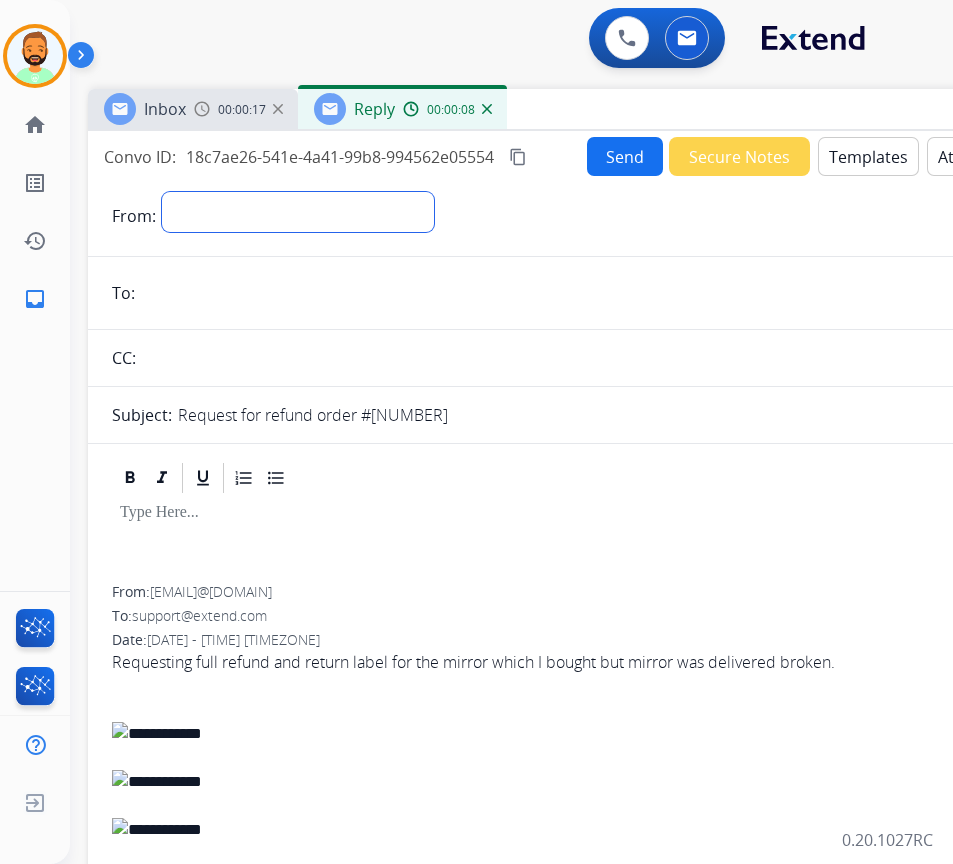 click on "**********" at bounding box center [298, 212] 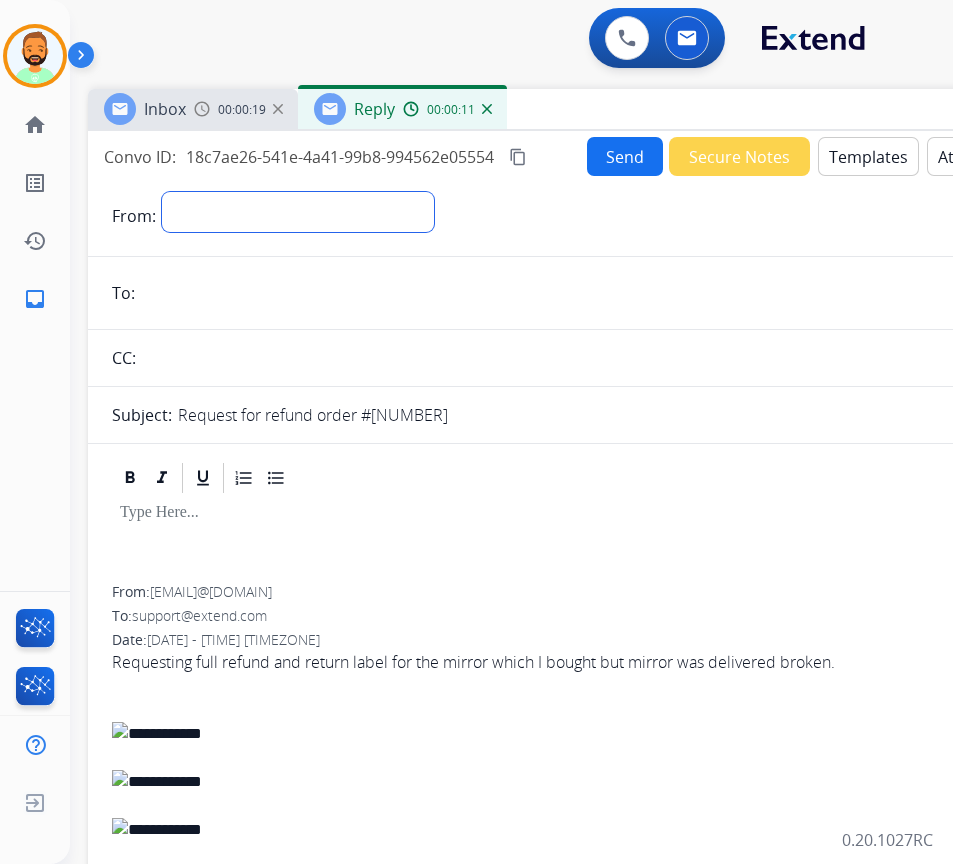 select on "**********" 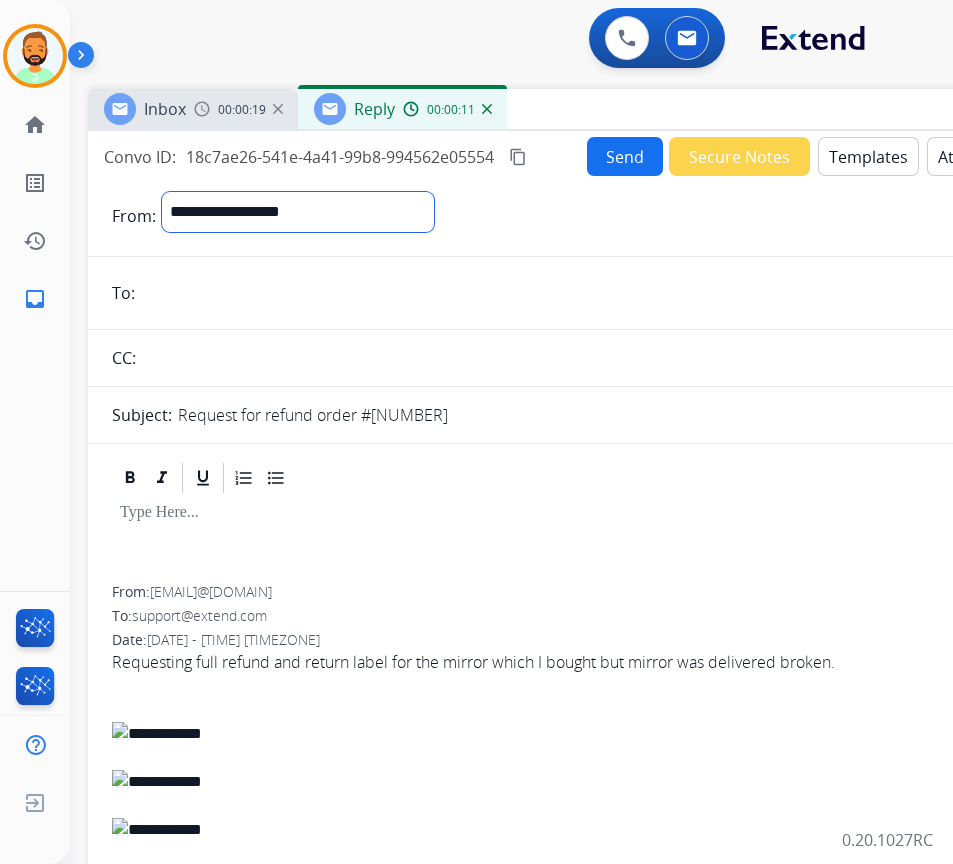 click on "**********" at bounding box center (298, 212) 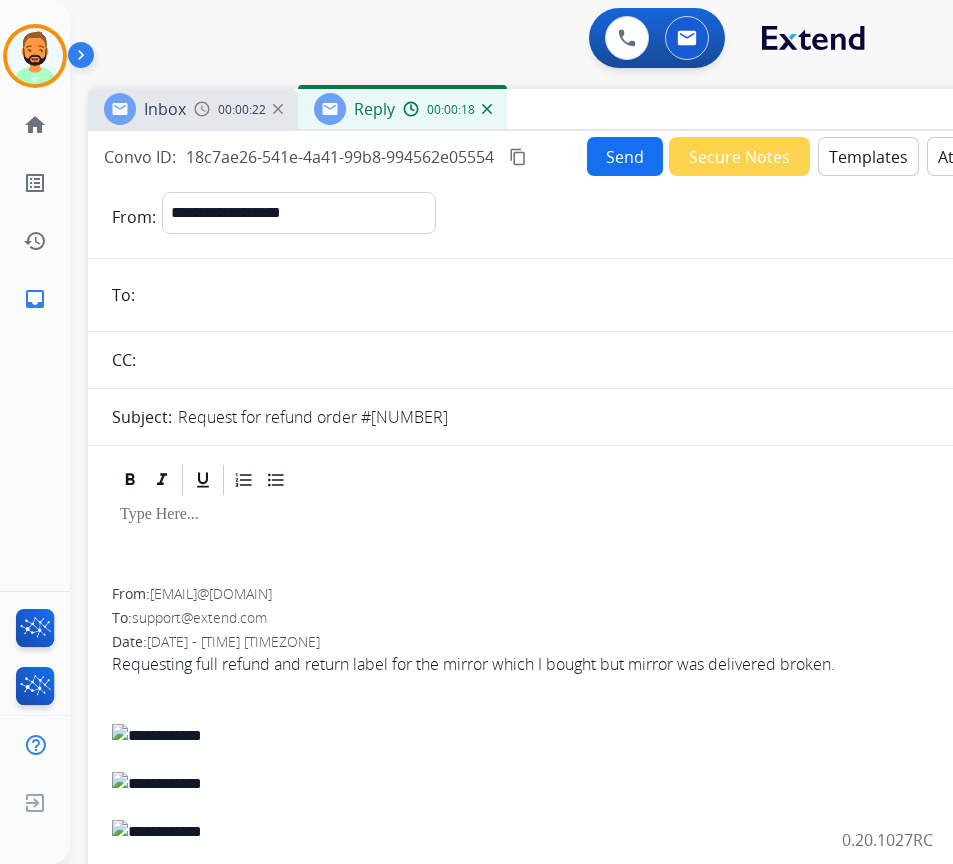 drag, startPoint x: 155, startPoint y: 588, endPoint x: 304, endPoint y: 590, distance: 149.01343 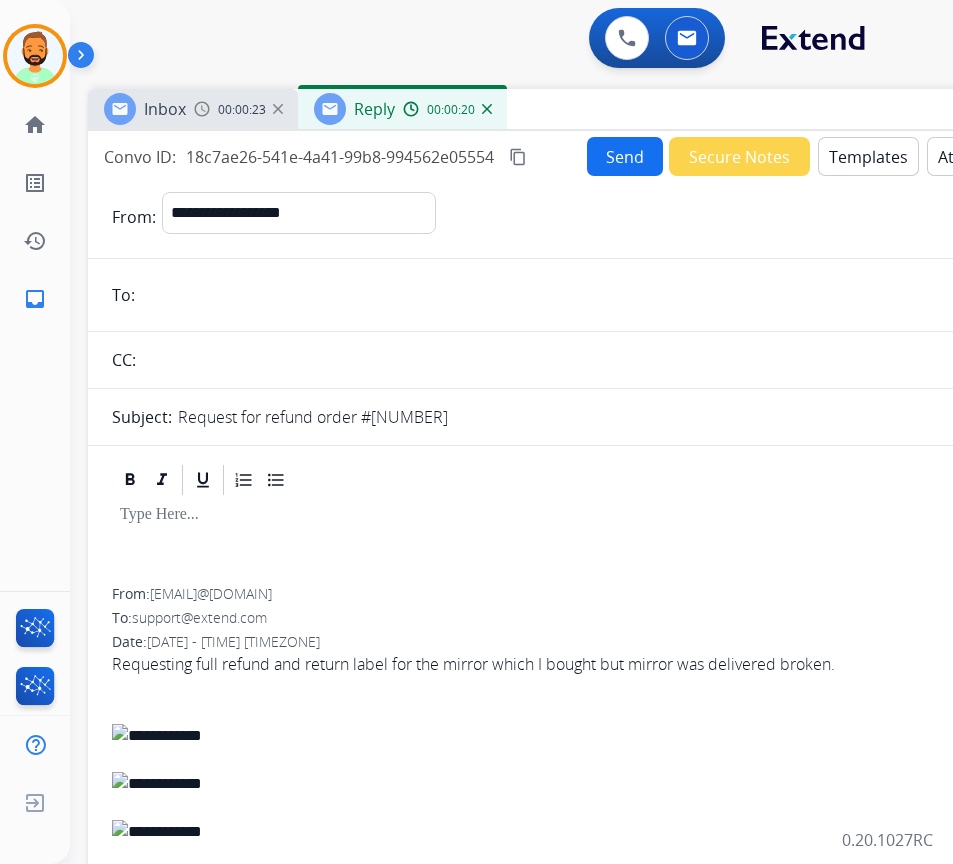 copy on "[EMAIL]" 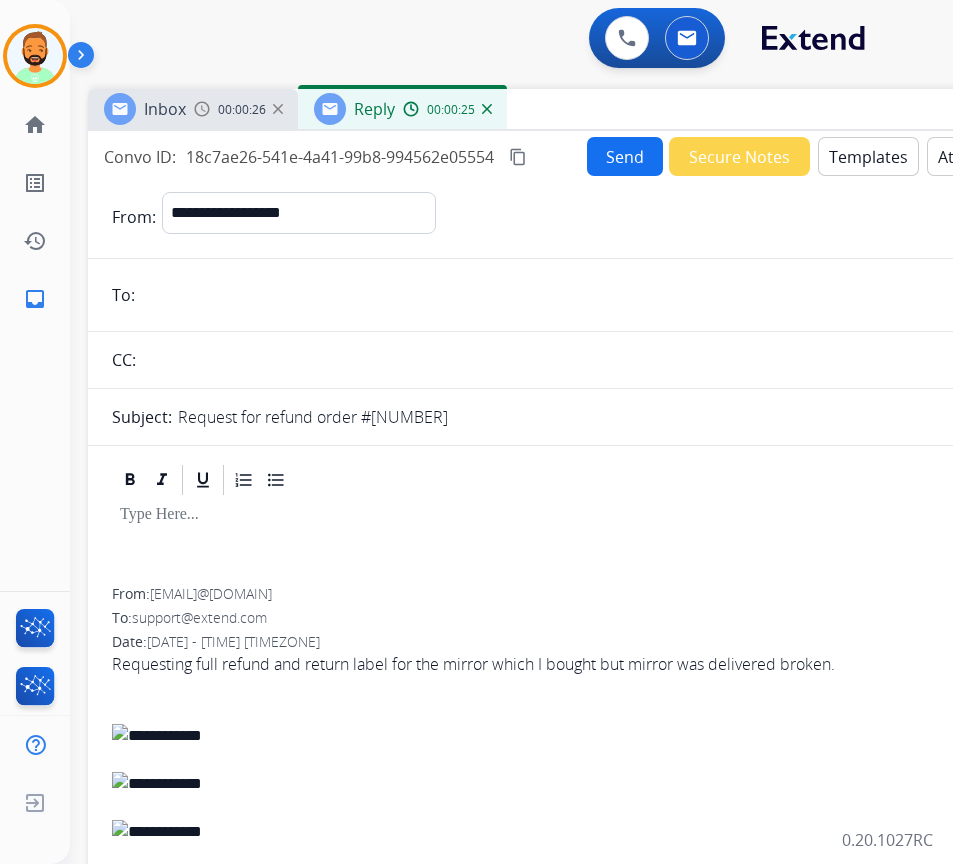 paste on "**********" 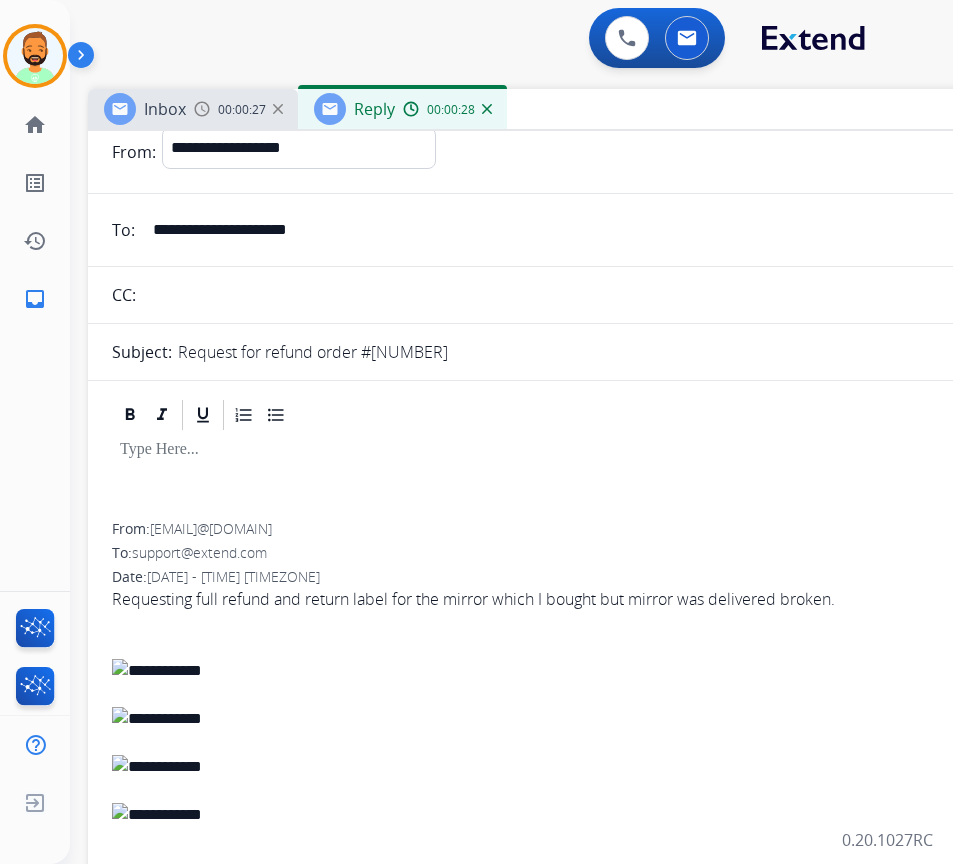 scroll, scrollTop: 100, scrollLeft: 0, axis: vertical 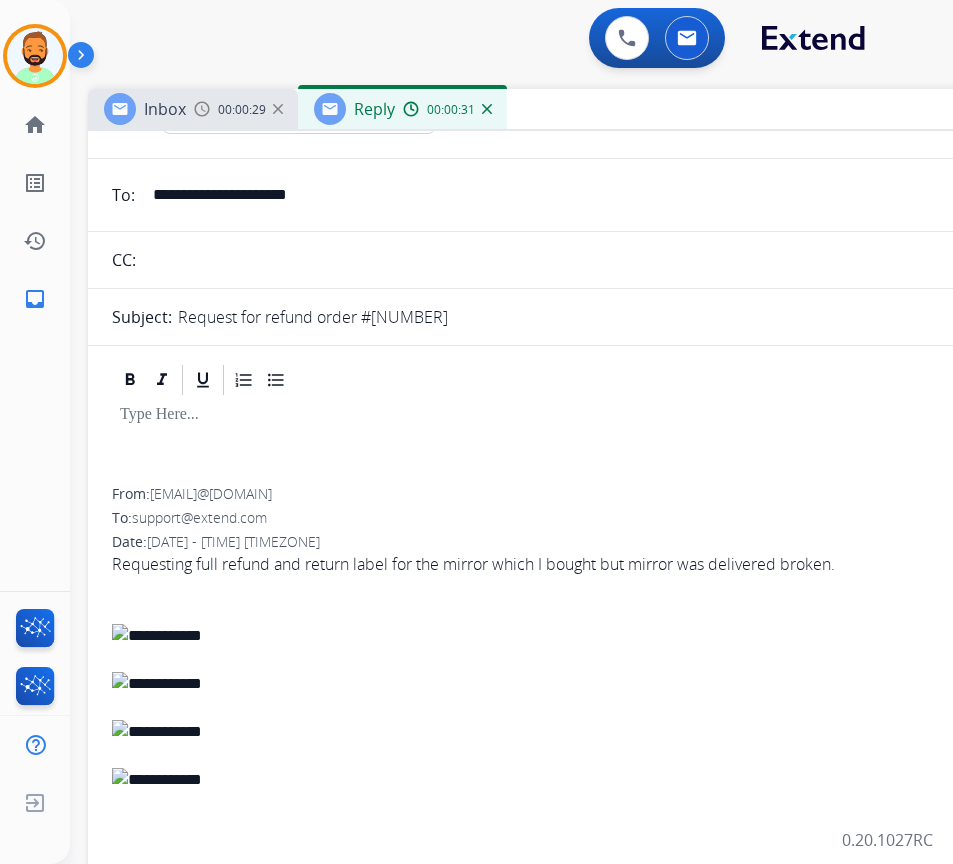 type on "**********" 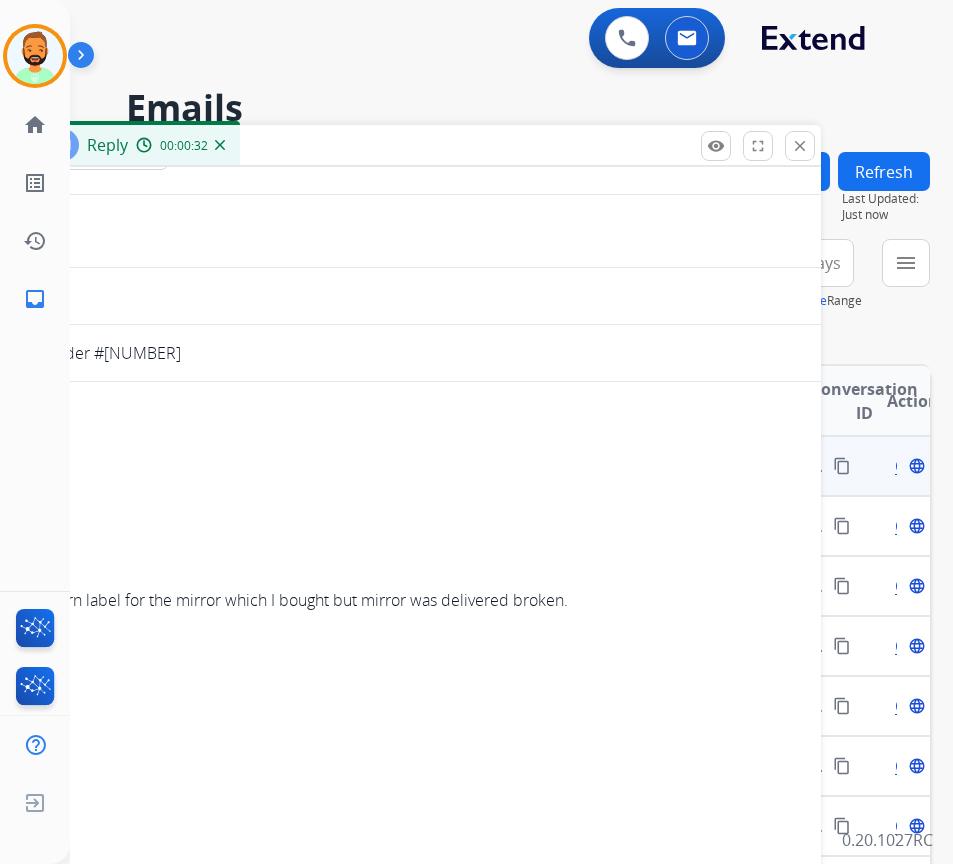 drag, startPoint x: 667, startPoint y: 102, endPoint x: 436, endPoint y: 136, distance: 233.48875 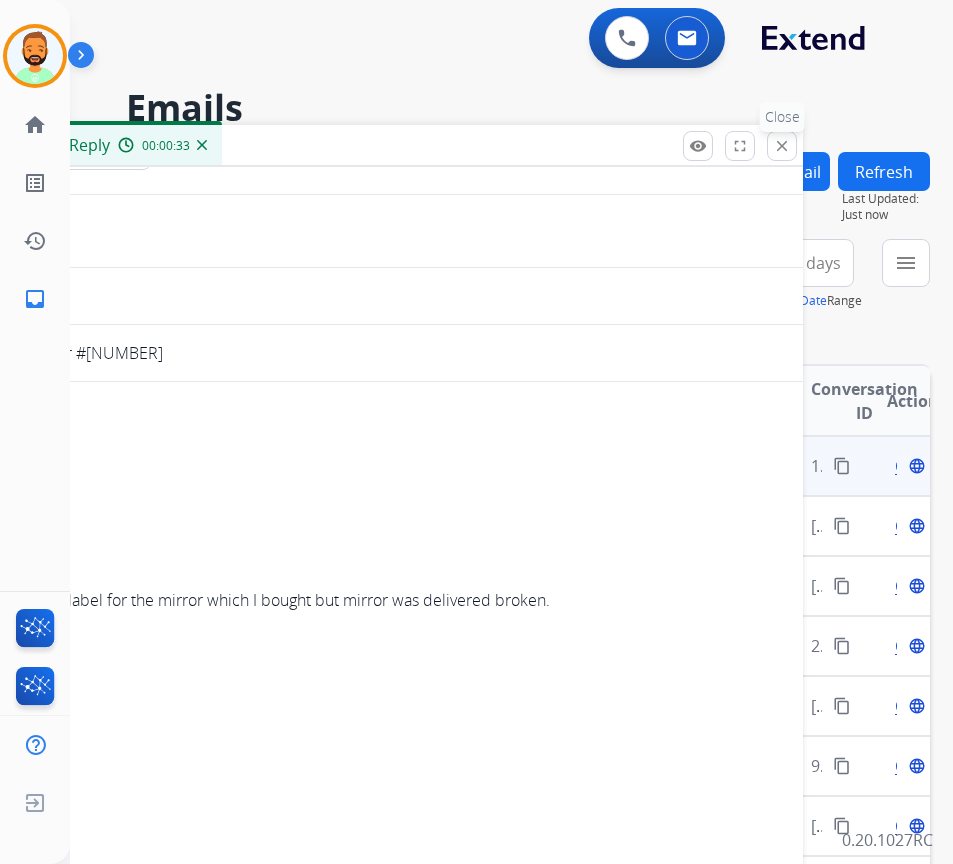 click on "close" at bounding box center [782, 146] 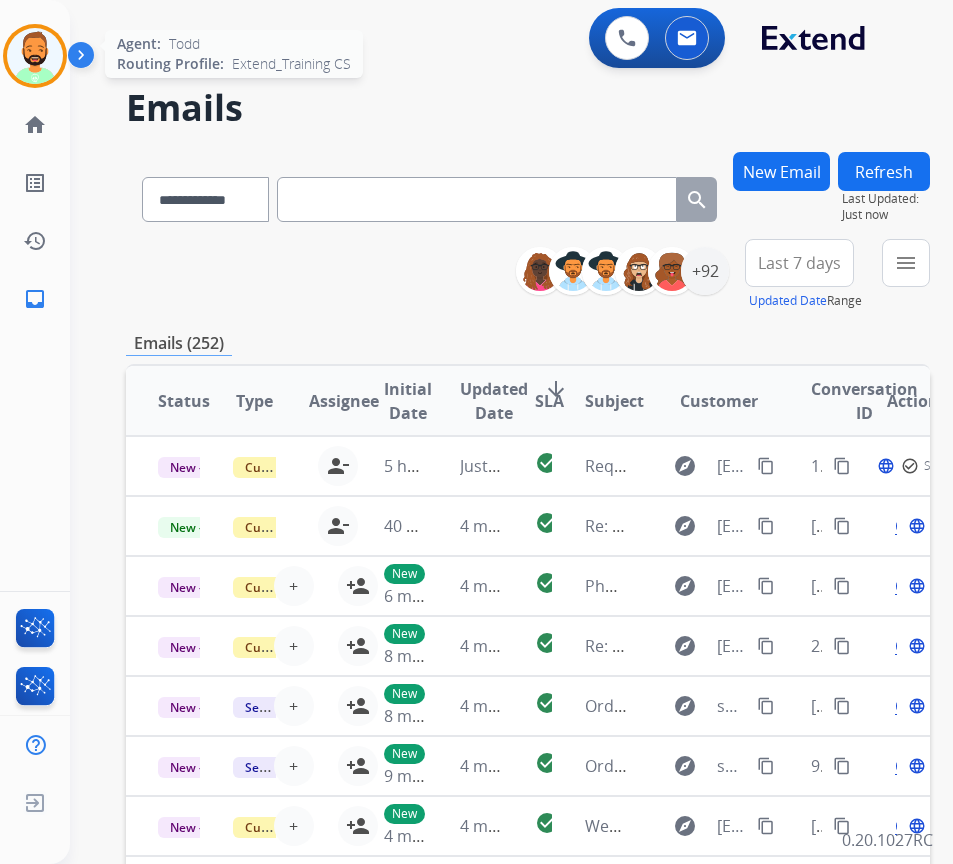 click at bounding box center [35, 56] 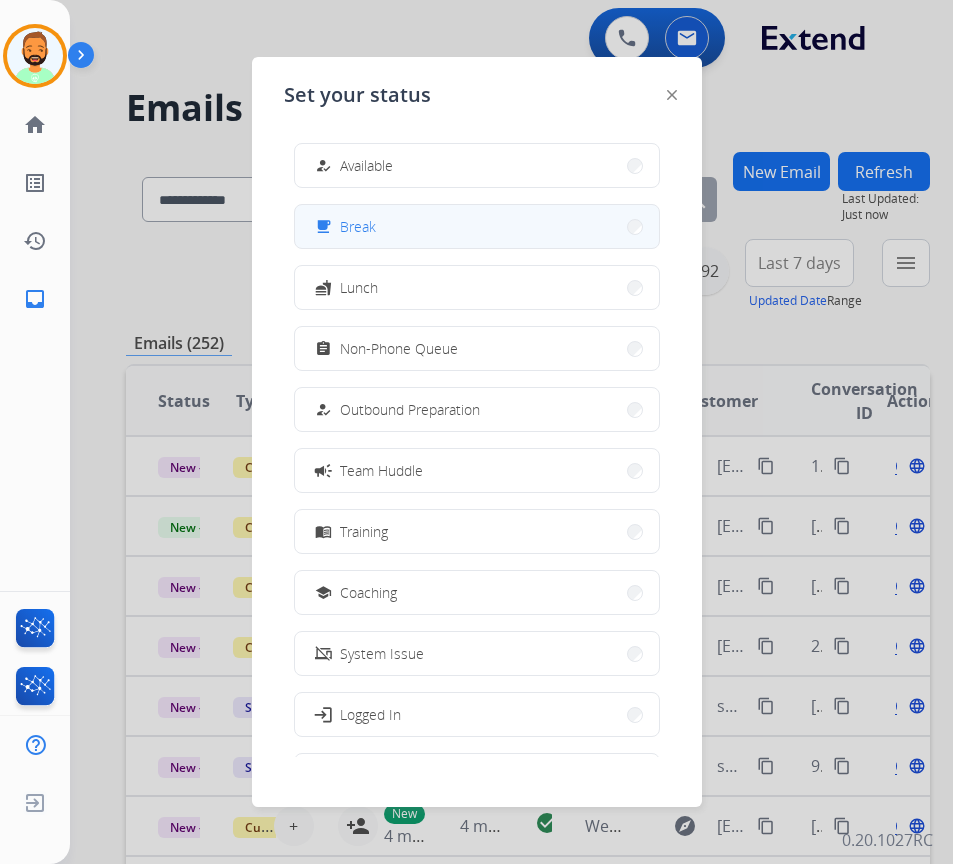 click on "free_breakfast" at bounding box center [325, 227] 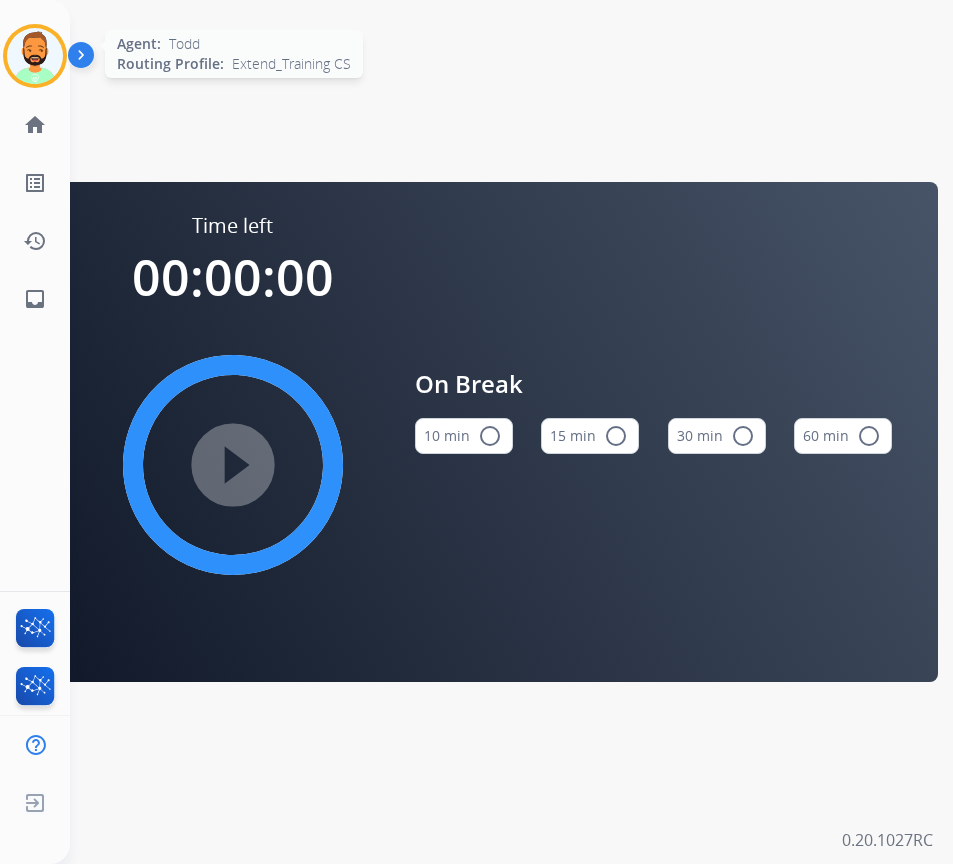 click at bounding box center (35, 56) 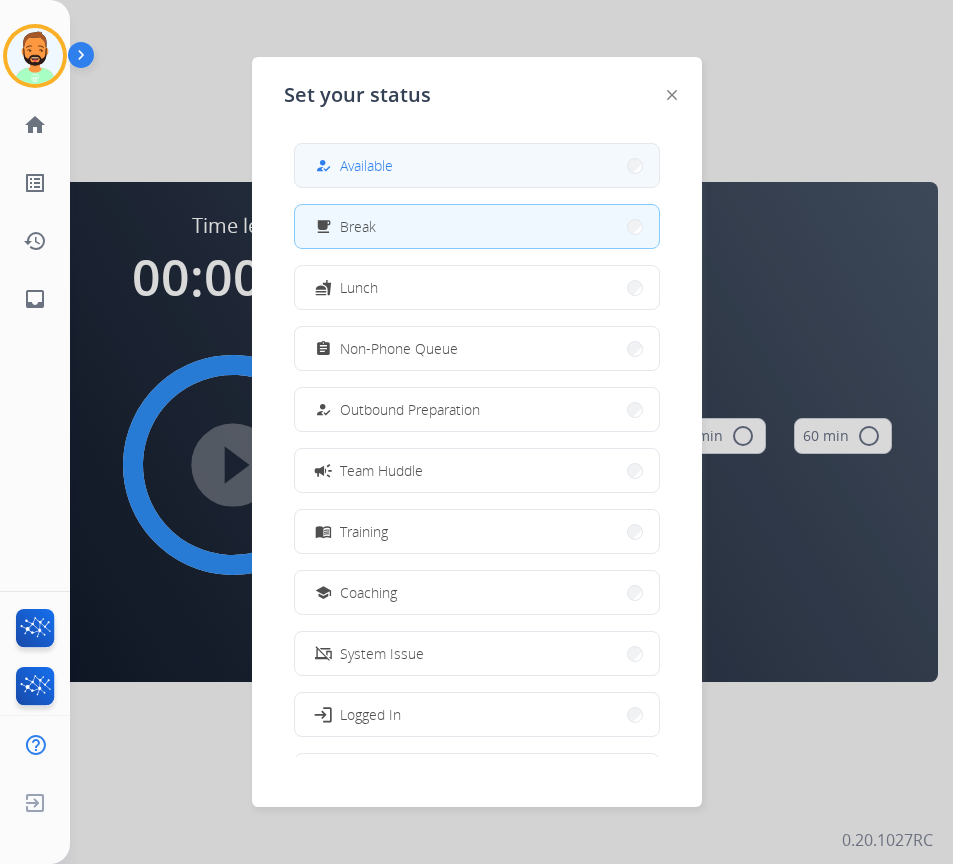 click on "how_to_reg Available" at bounding box center [477, 165] 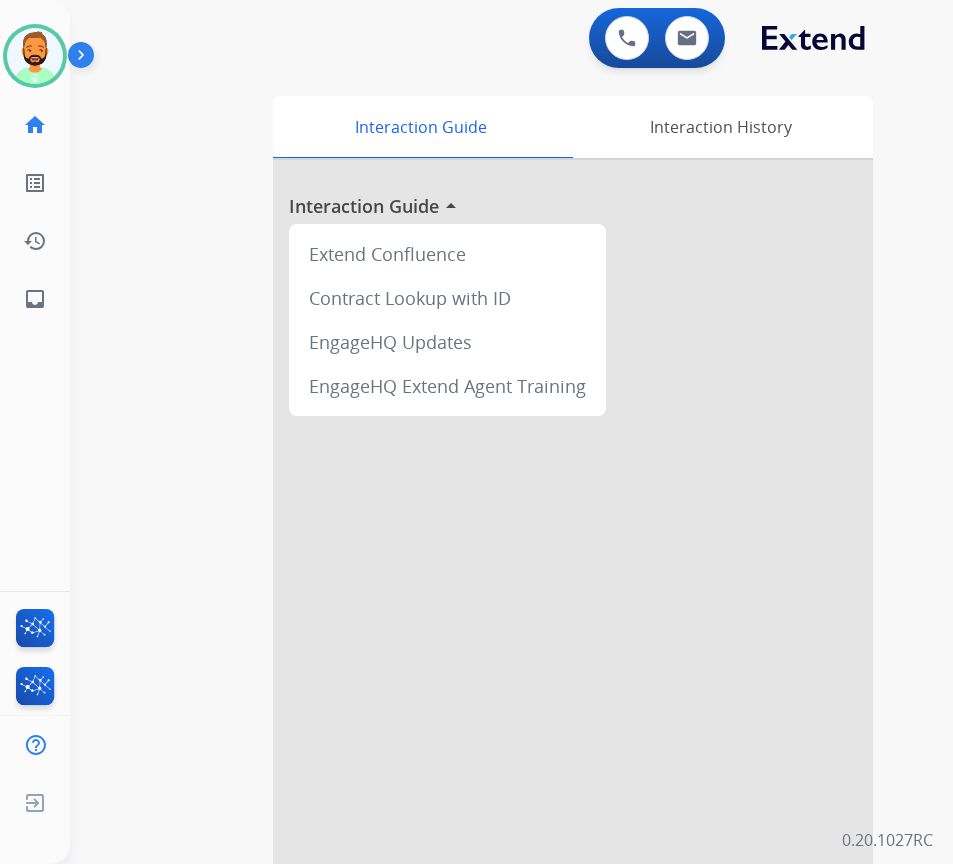 click on "Interaction Guide   Interaction History  Interaction Guide arrow_drop_up  Extend Confluence   Contract Lookup with ID   EngageHQ Updates   EngageHQ Extend Agent Training" at bounding box center (589, 497) 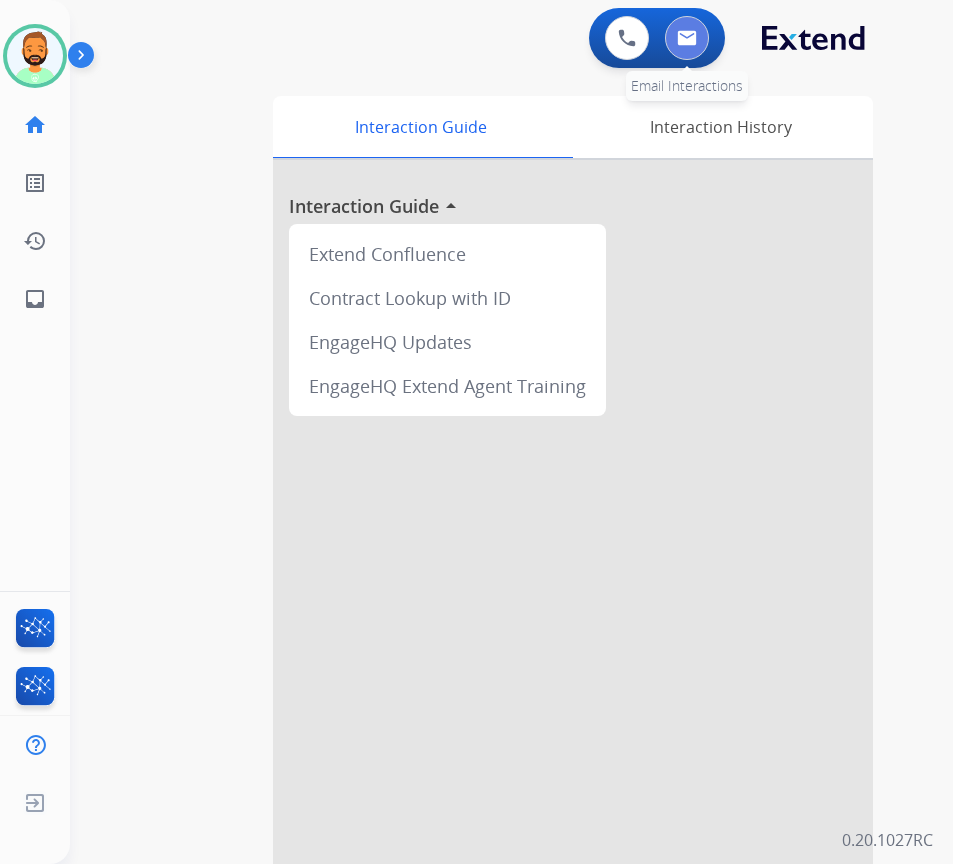 click at bounding box center [687, 38] 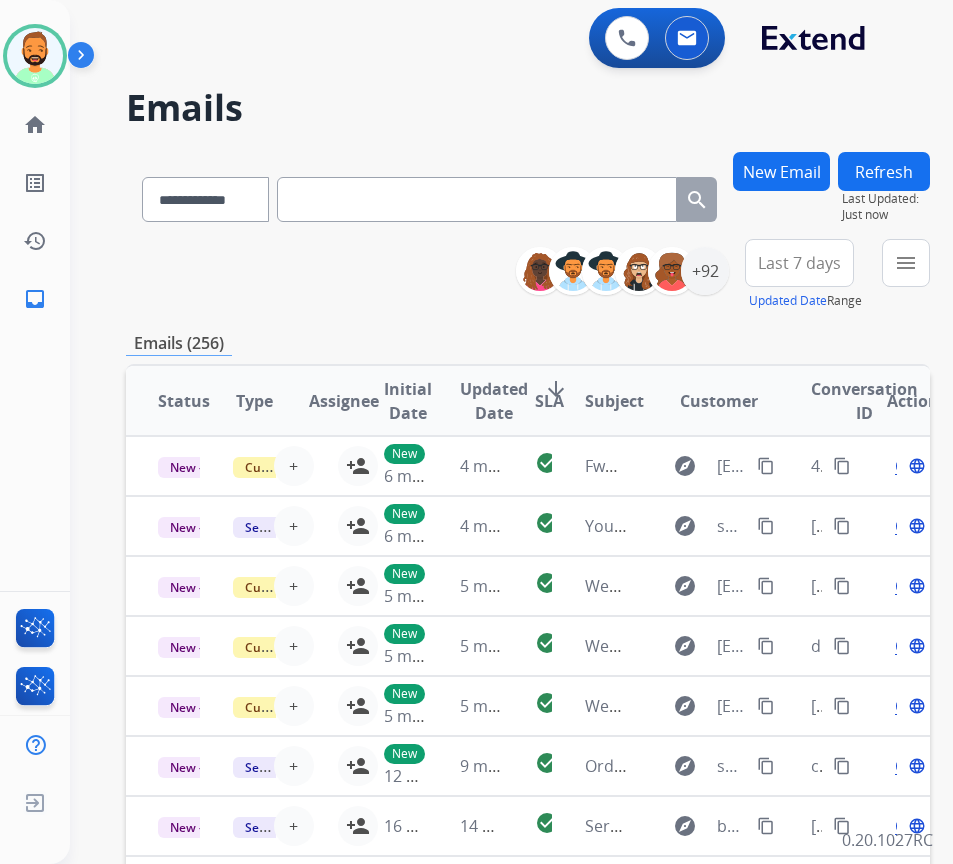 click on "Emails (256)" at bounding box center (528, 343) 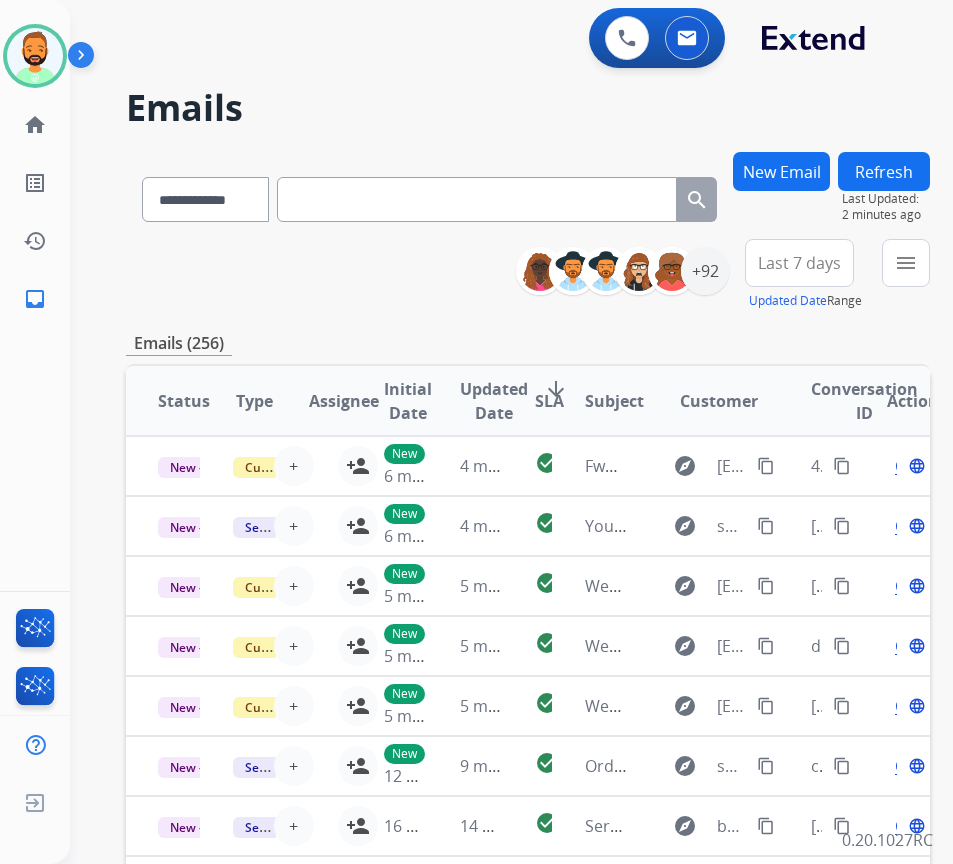 click on "**********" at bounding box center (528, 645) 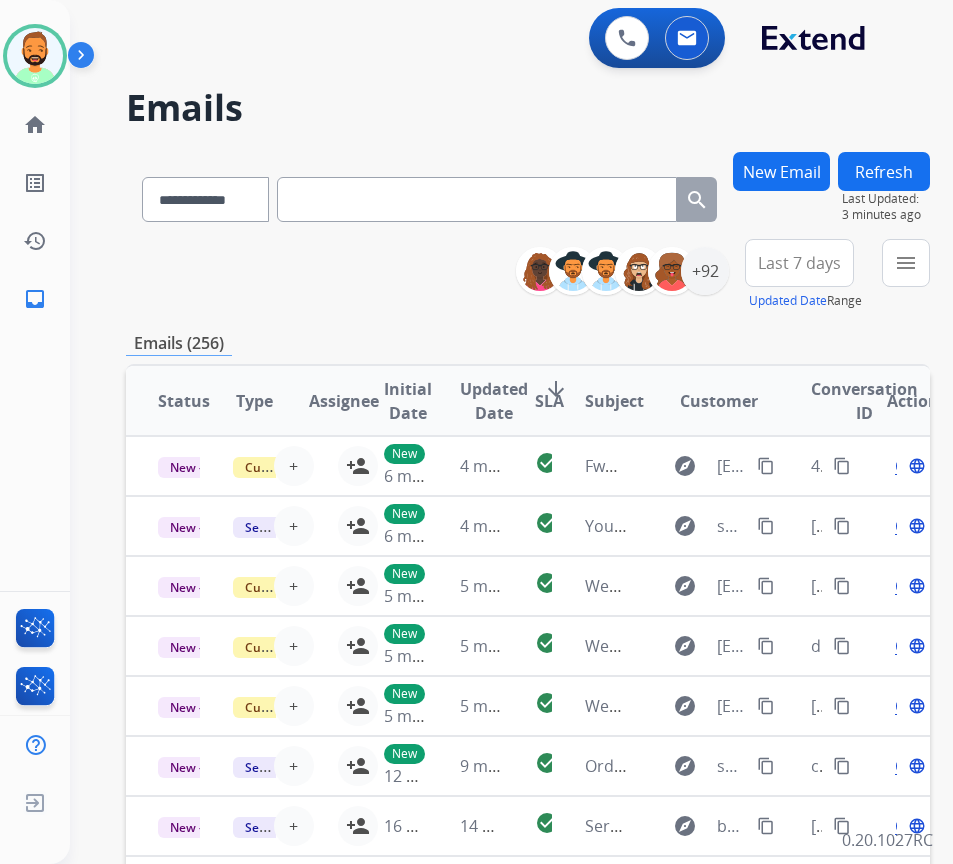 click on "Last 7 days" at bounding box center [799, 263] 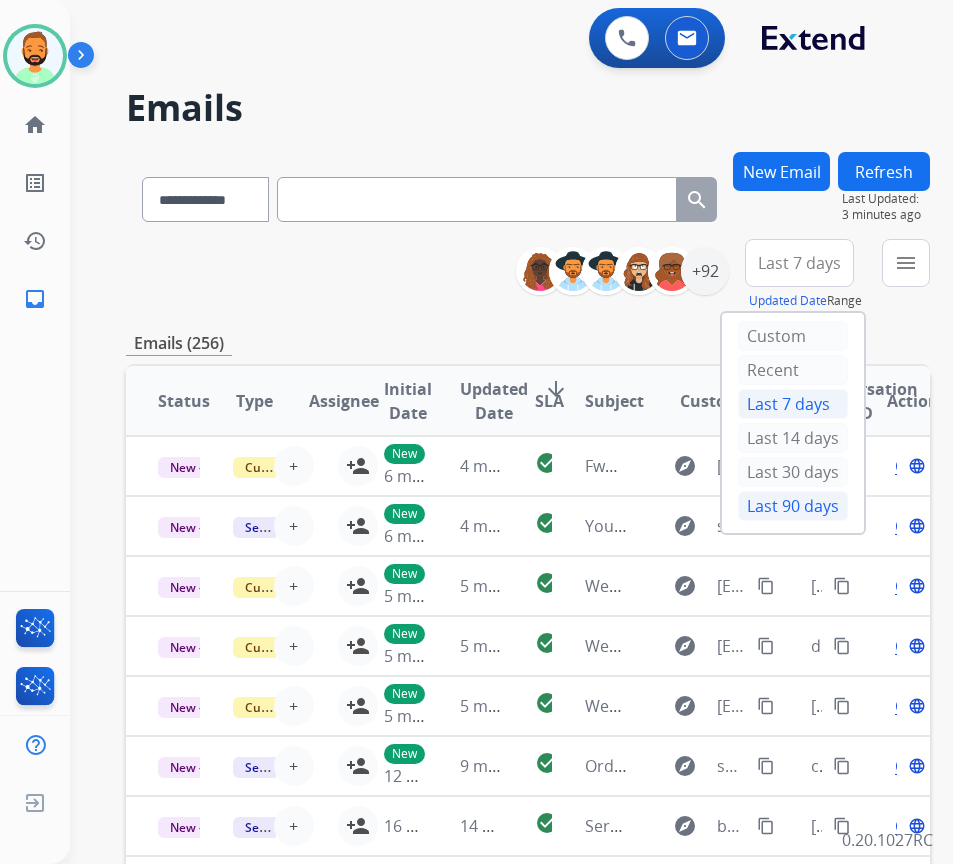 click on "Last 90 days" at bounding box center [793, 506] 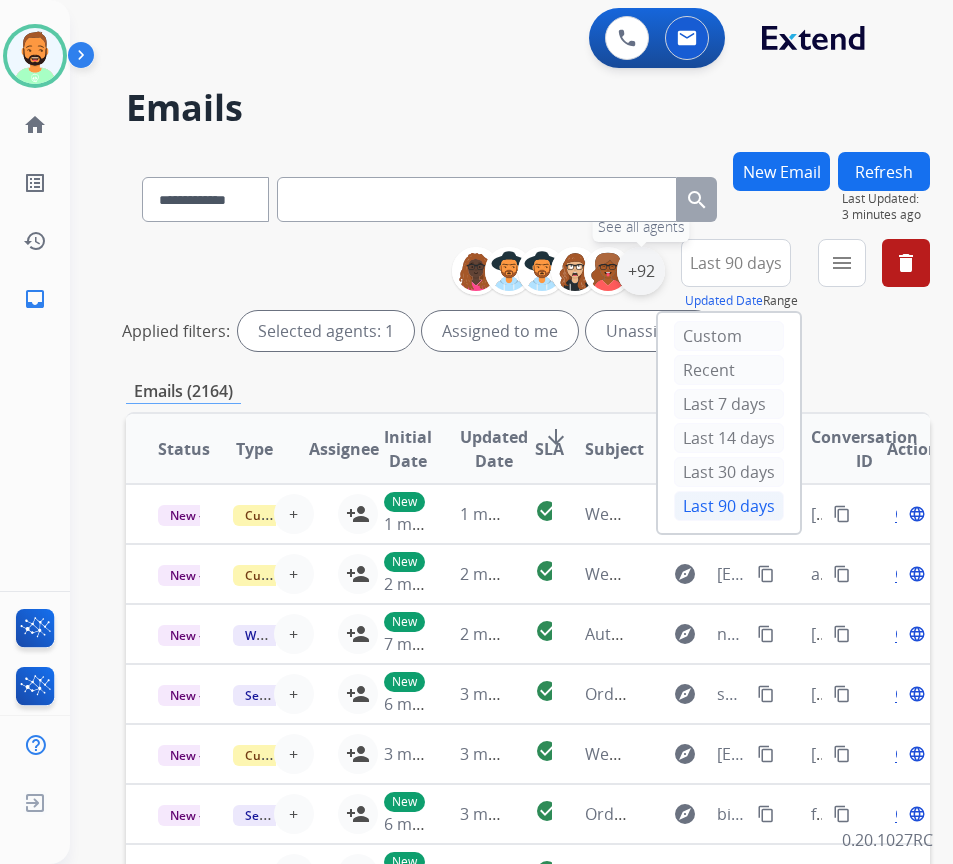 click on "+92" at bounding box center [641, 271] 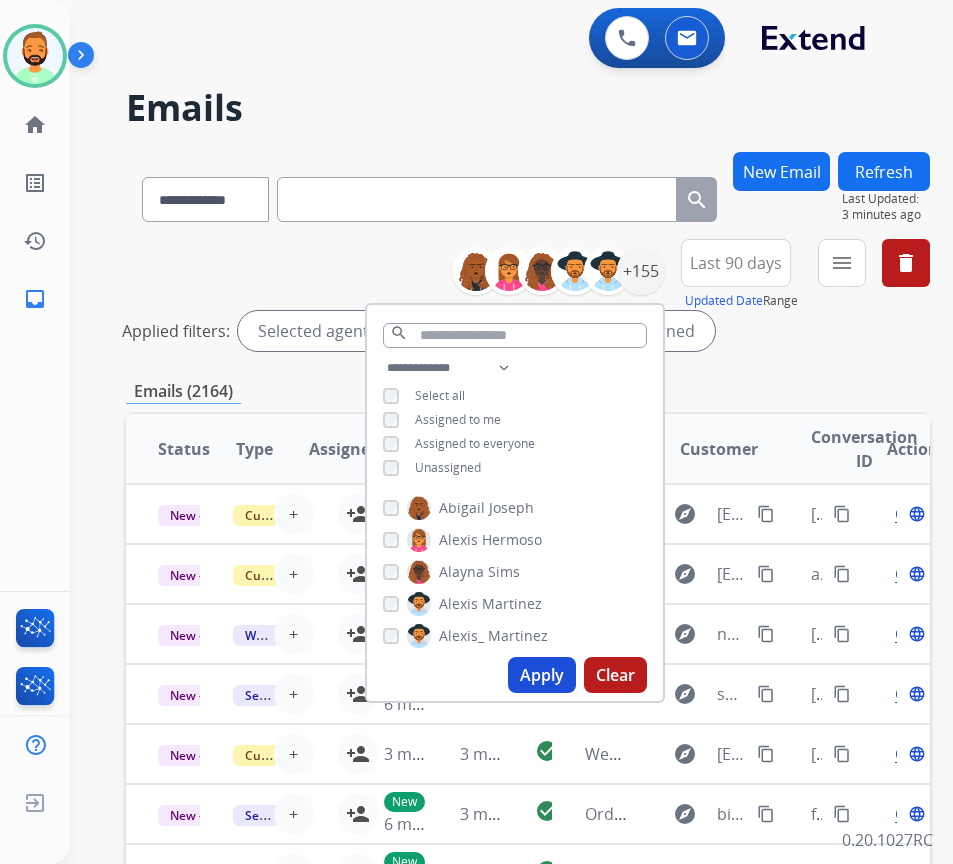 click on "Unassigned" at bounding box center [448, 467] 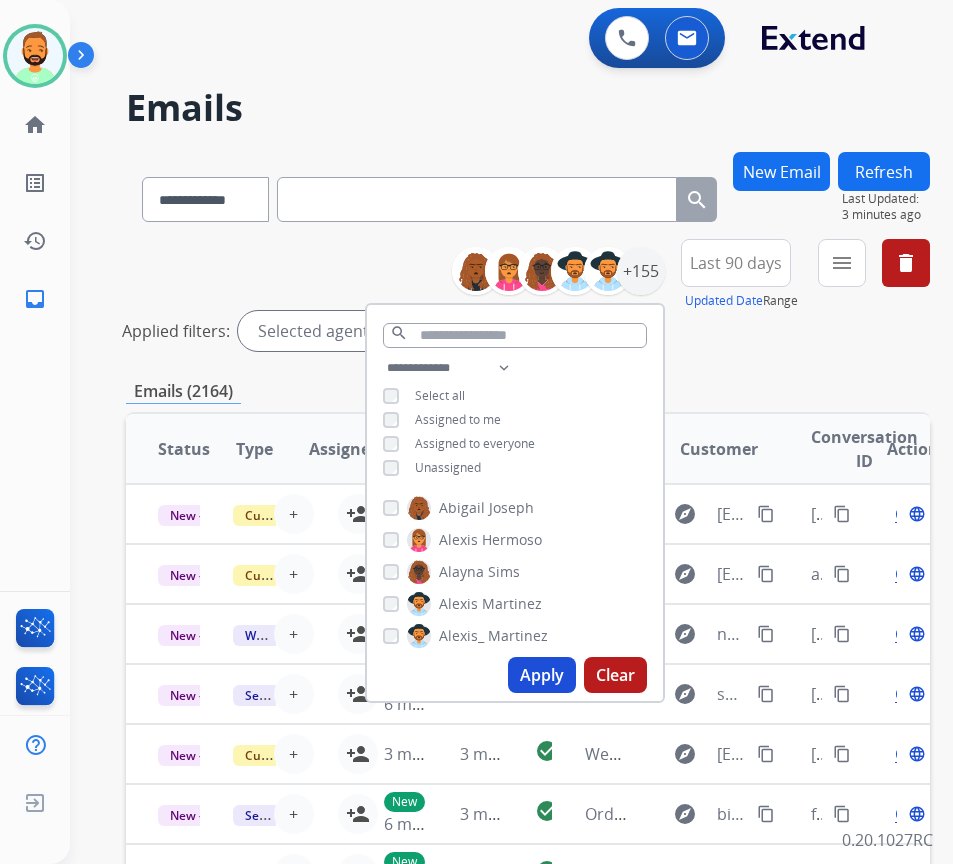 click on "Apply" at bounding box center [542, 675] 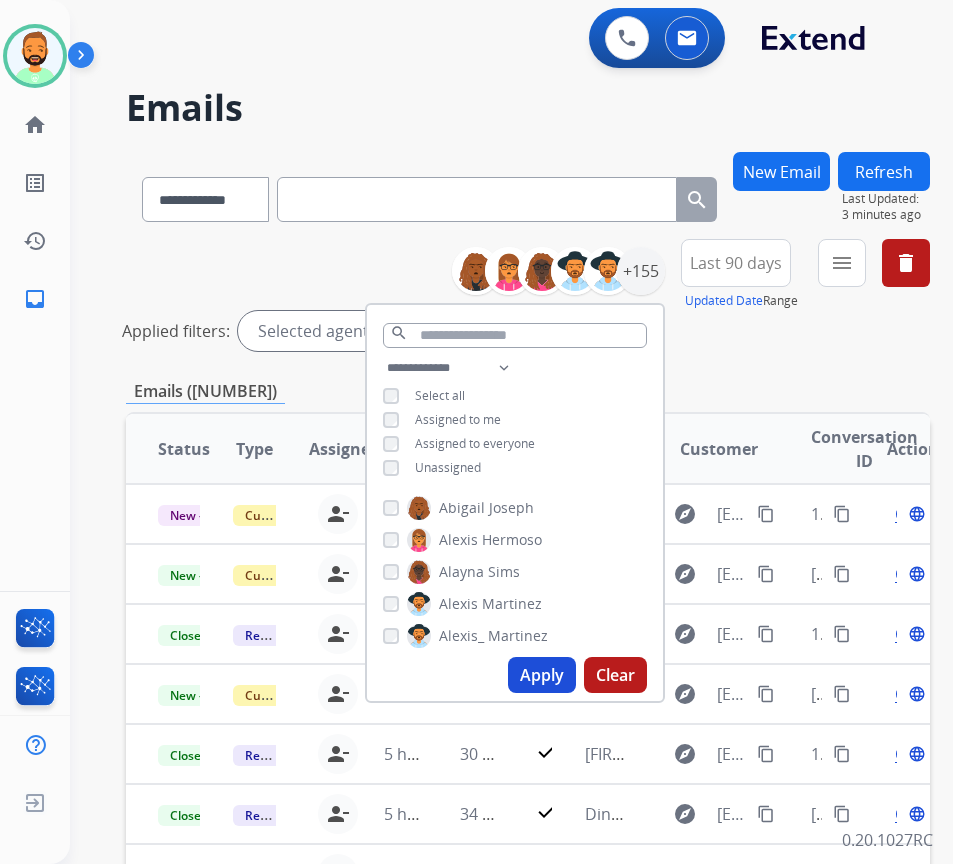 click on "**********" at bounding box center [528, 669] 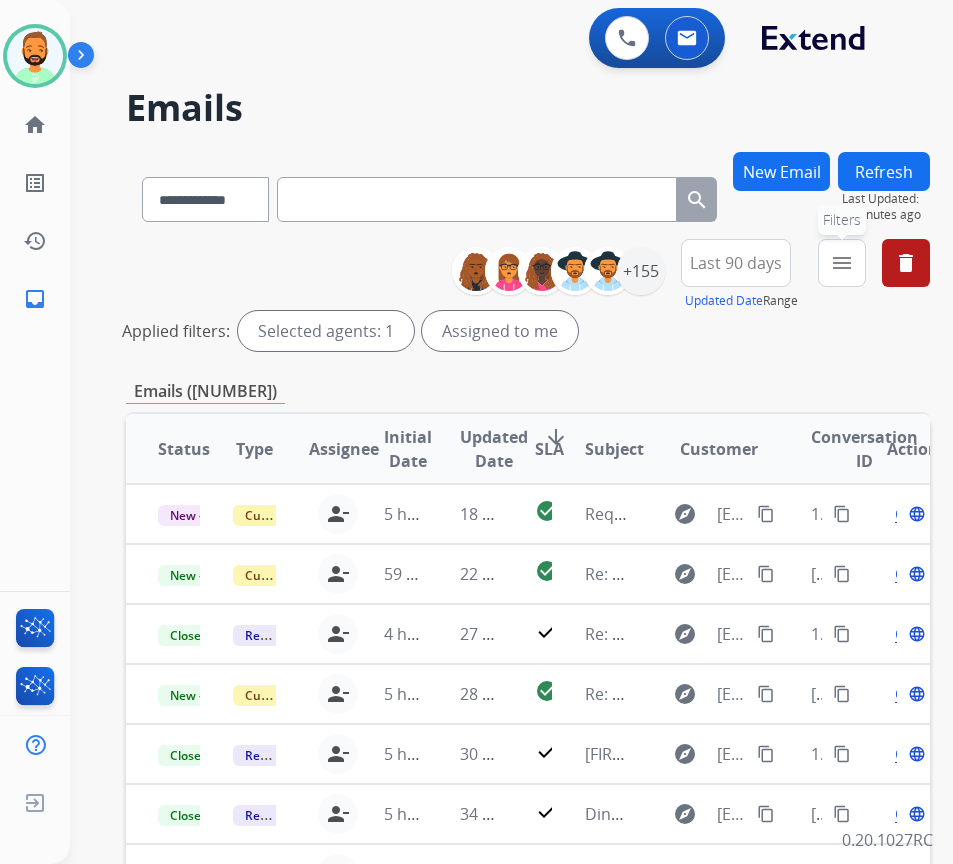 click on "menu" at bounding box center (842, 263) 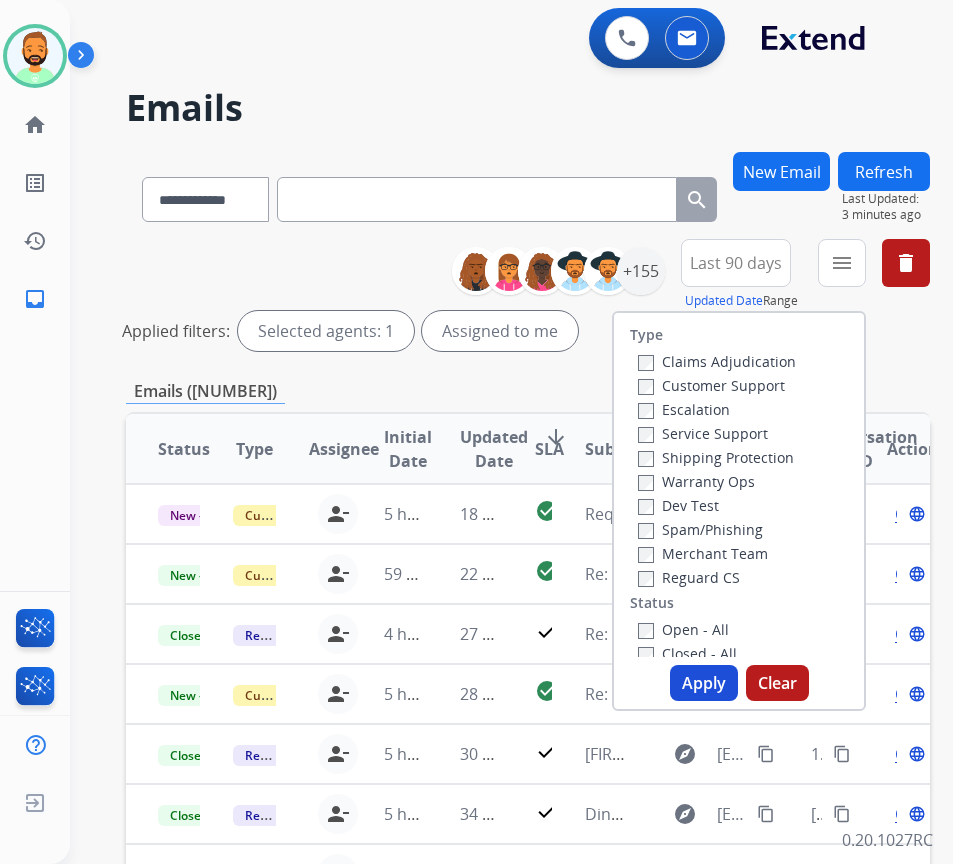 click on "Customer Support" at bounding box center (711, 385) 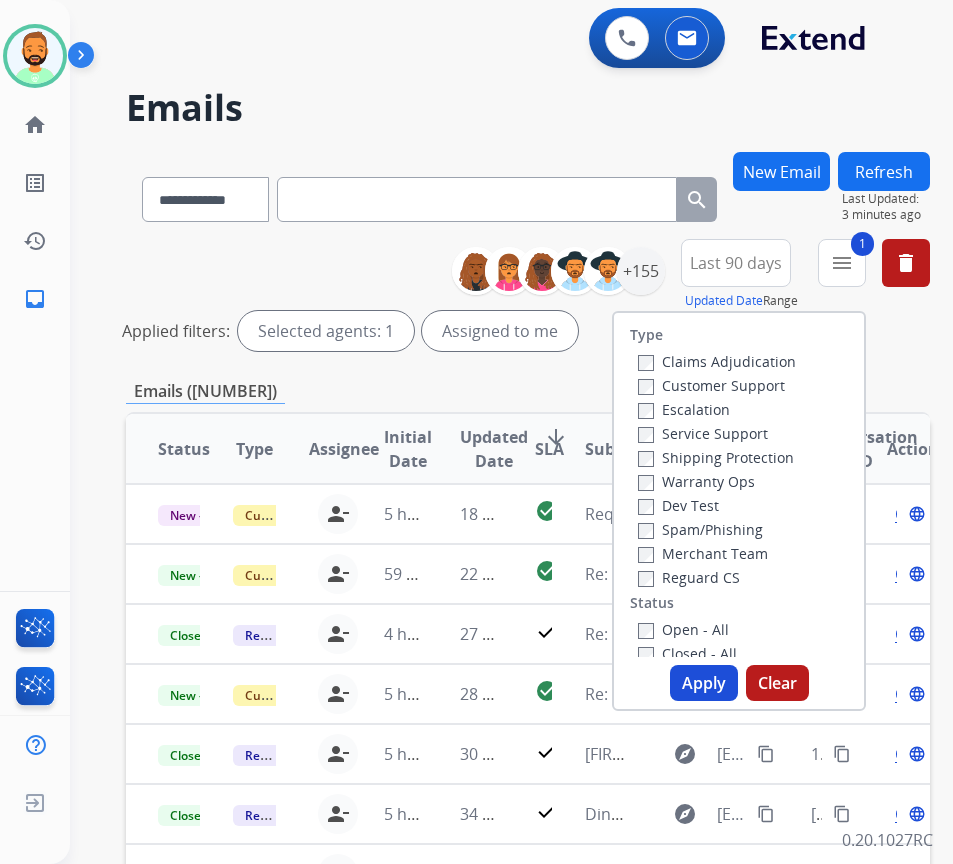 click on "Shipping Protection" at bounding box center (716, 457) 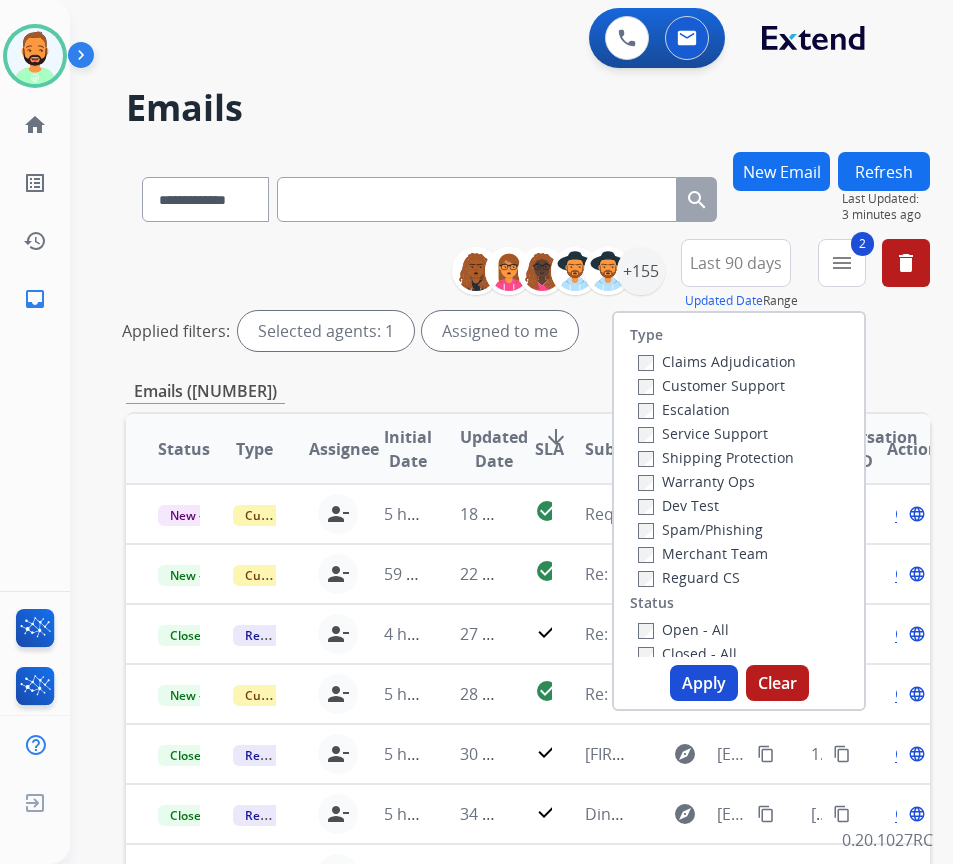 click on "Open - All" at bounding box center (683, 629) 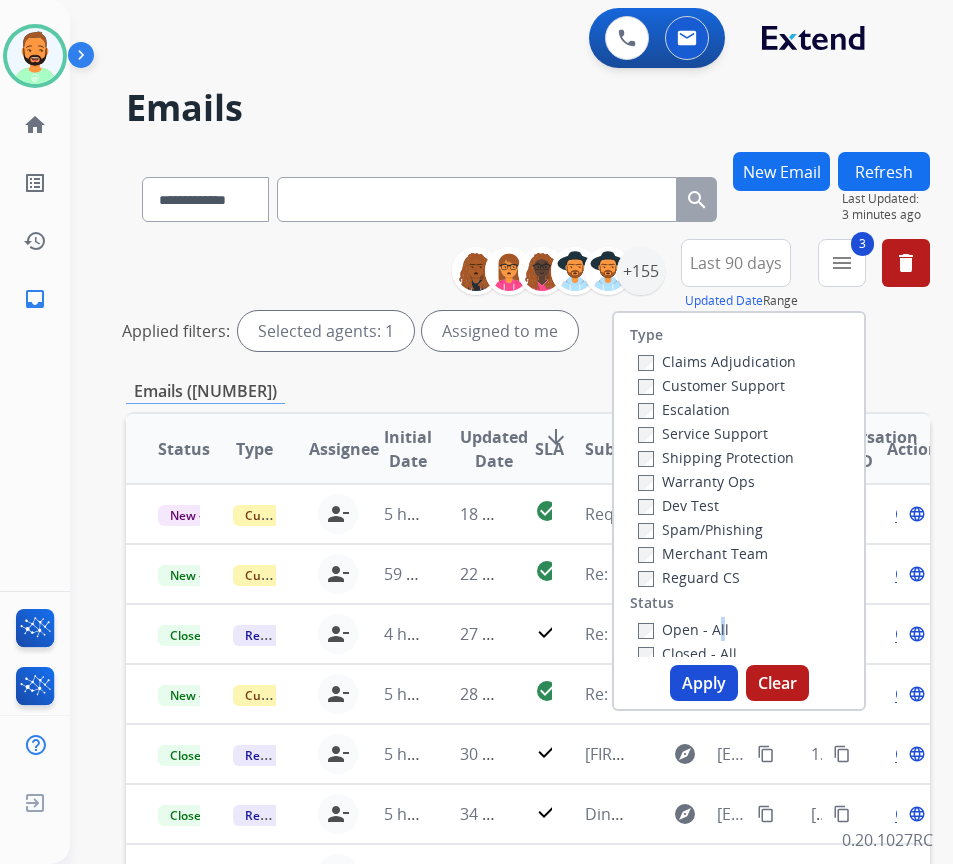 click on "Apply" at bounding box center (704, 683) 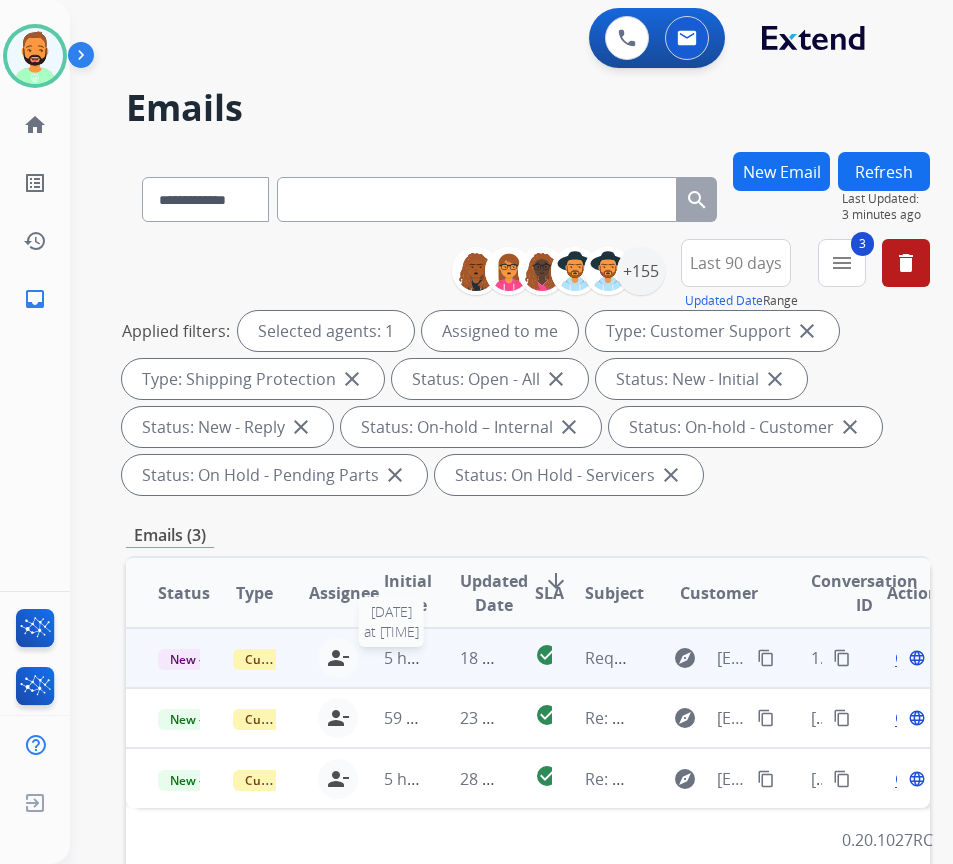 click on "5 hours ago" at bounding box center [429, 658] 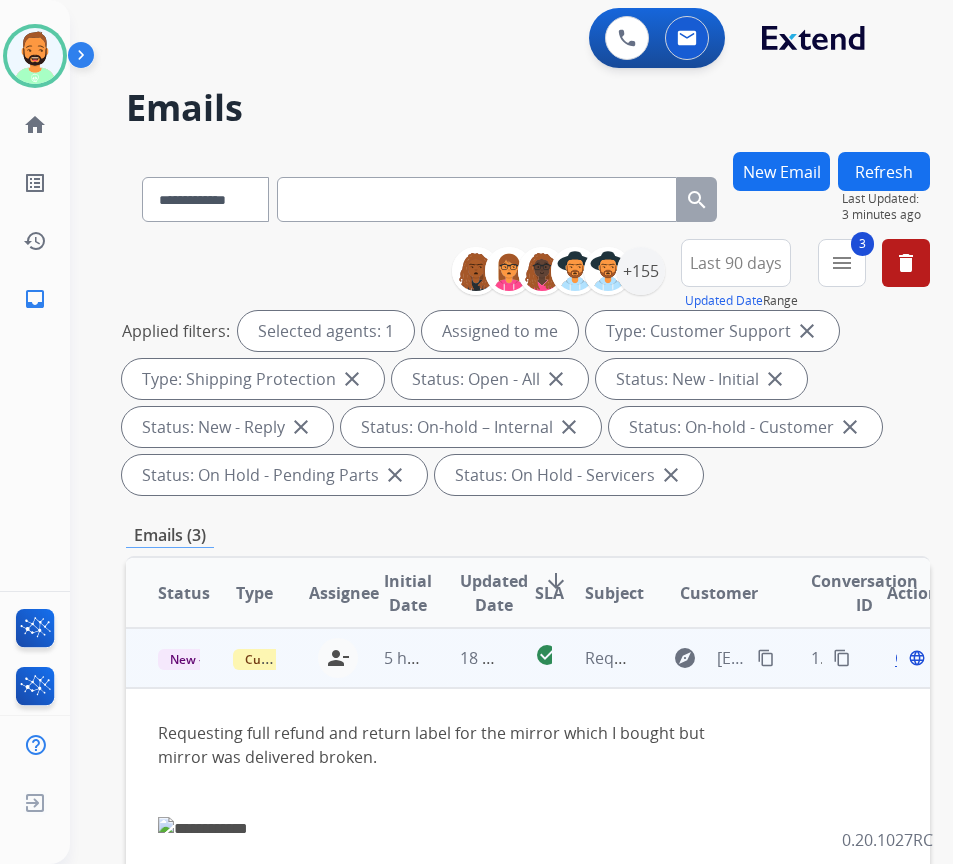 click on "content_copy" at bounding box center [766, 658] 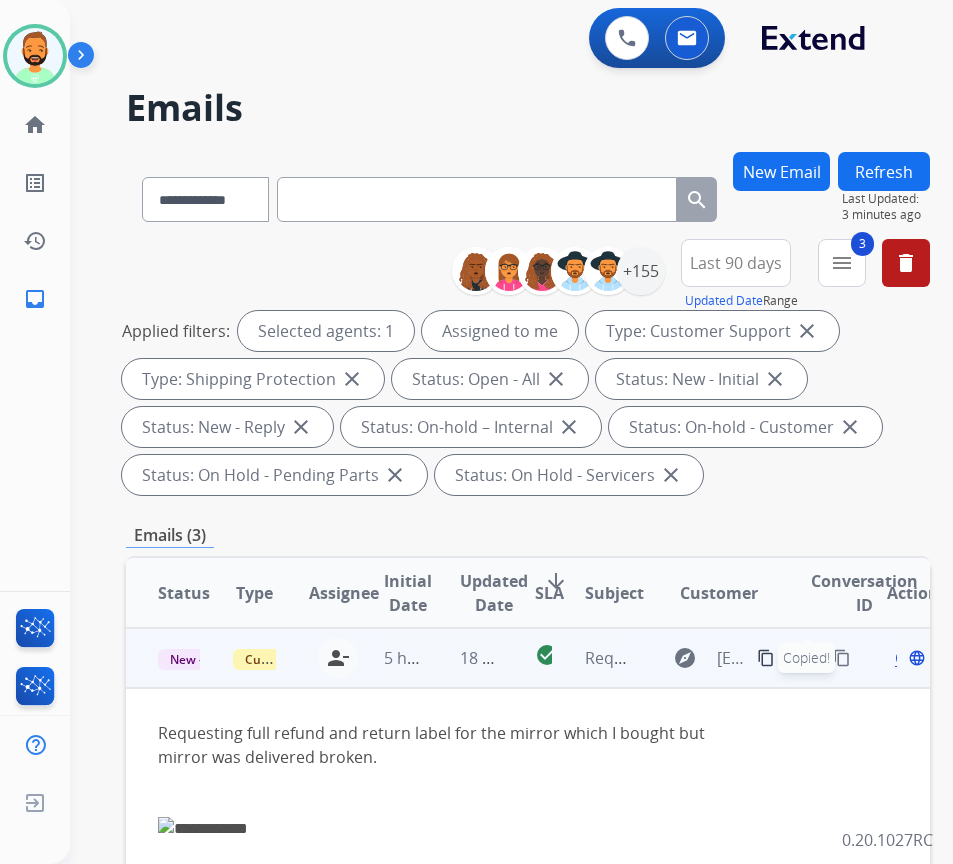 click on "Open" at bounding box center (915, 658) 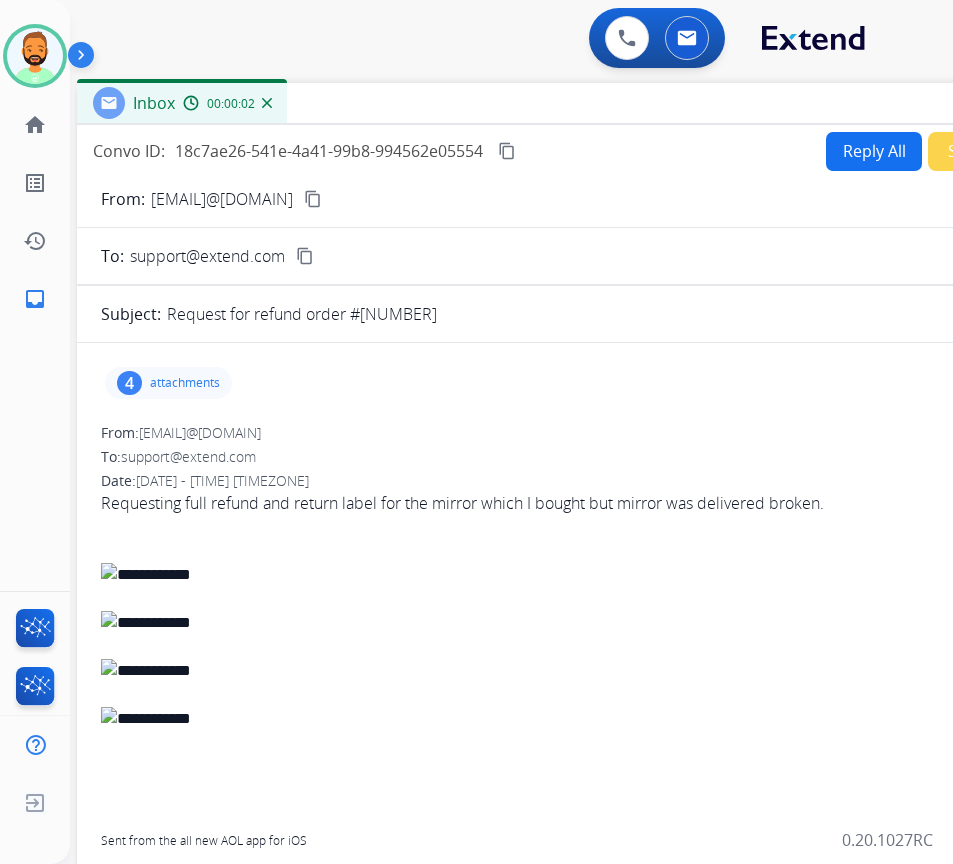 drag, startPoint x: 488, startPoint y: 153, endPoint x: 660, endPoint y: 114, distance: 176.3661 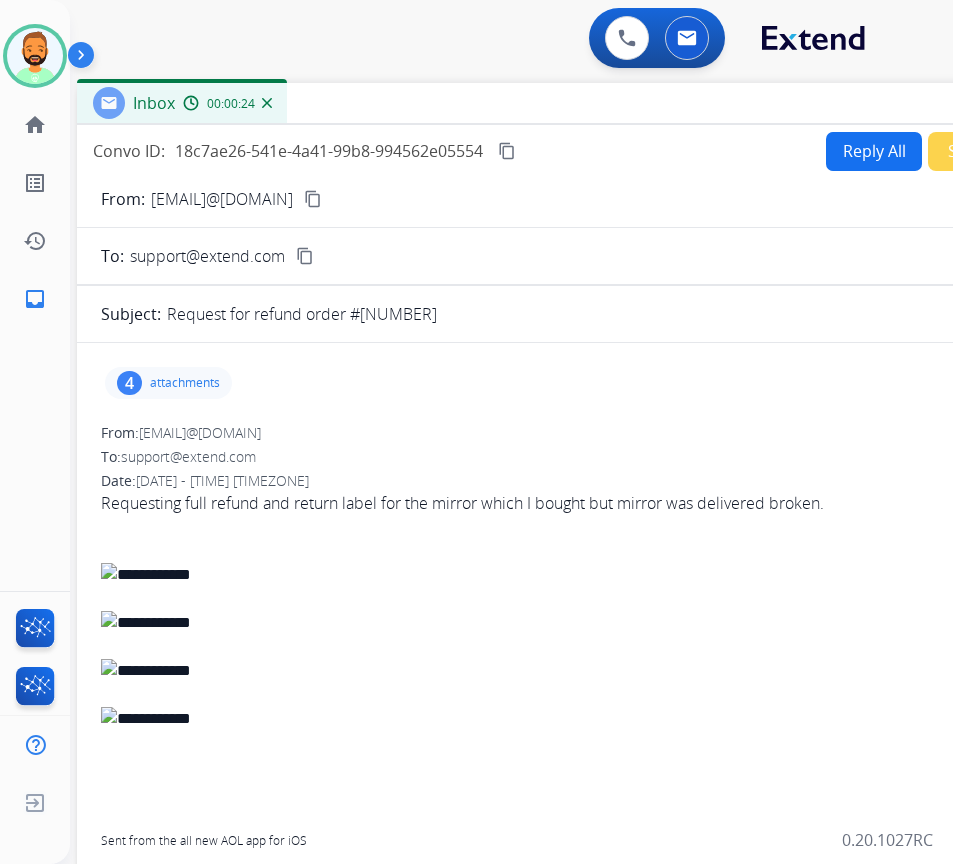 click on "attachments" at bounding box center (185, 383) 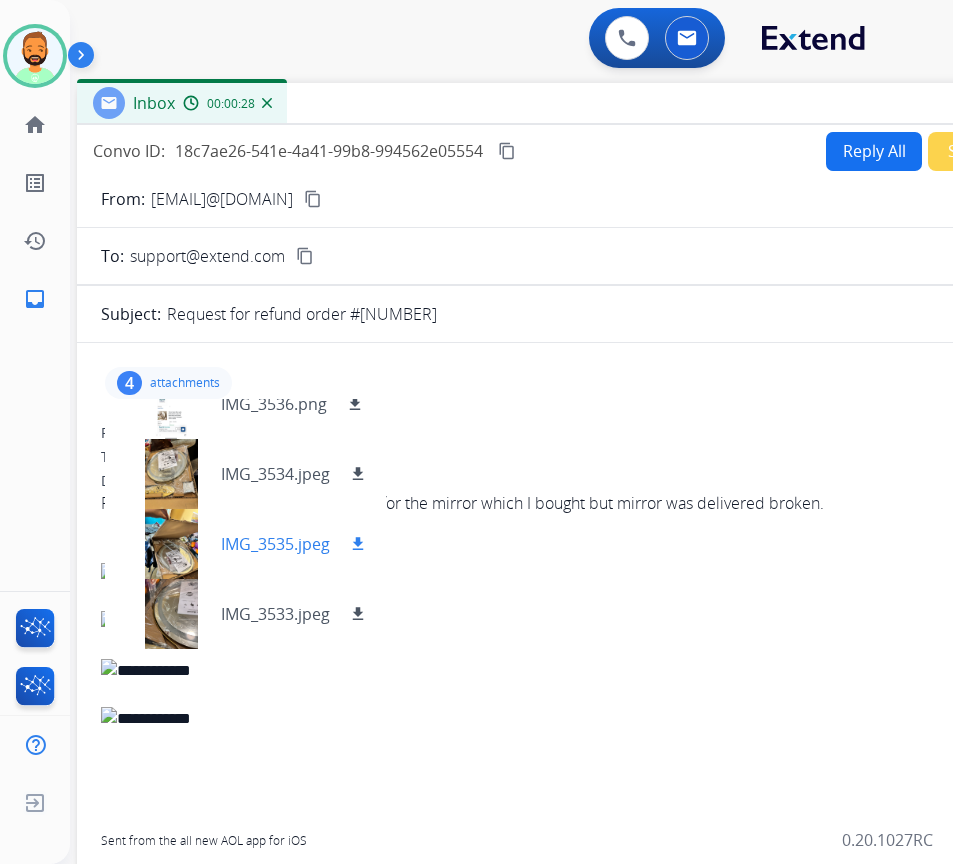 scroll, scrollTop: 0, scrollLeft: 0, axis: both 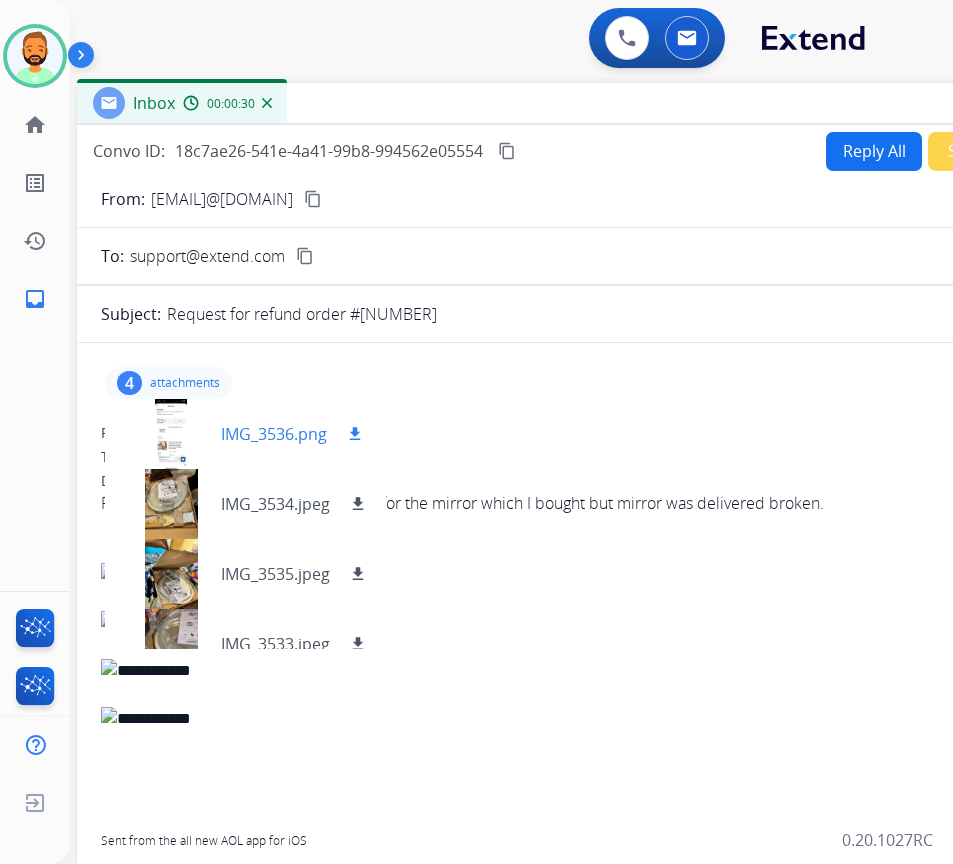 click at bounding box center (171, 434) 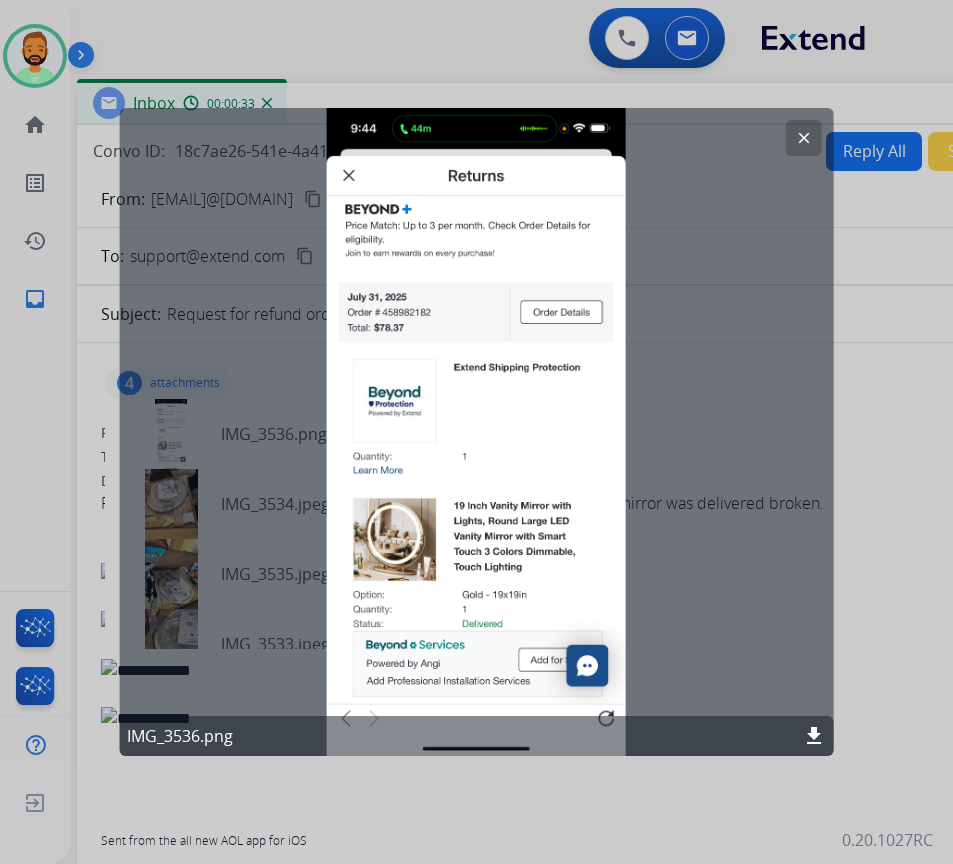 click on "clear" 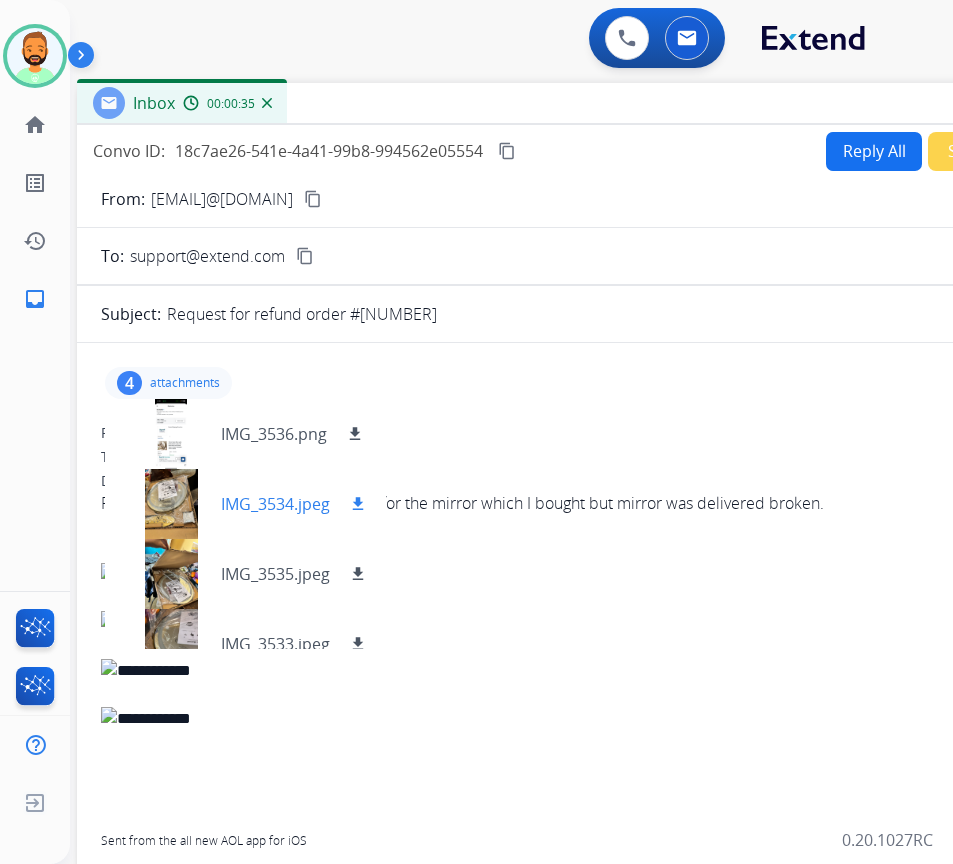 click on "download" at bounding box center [358, 504] 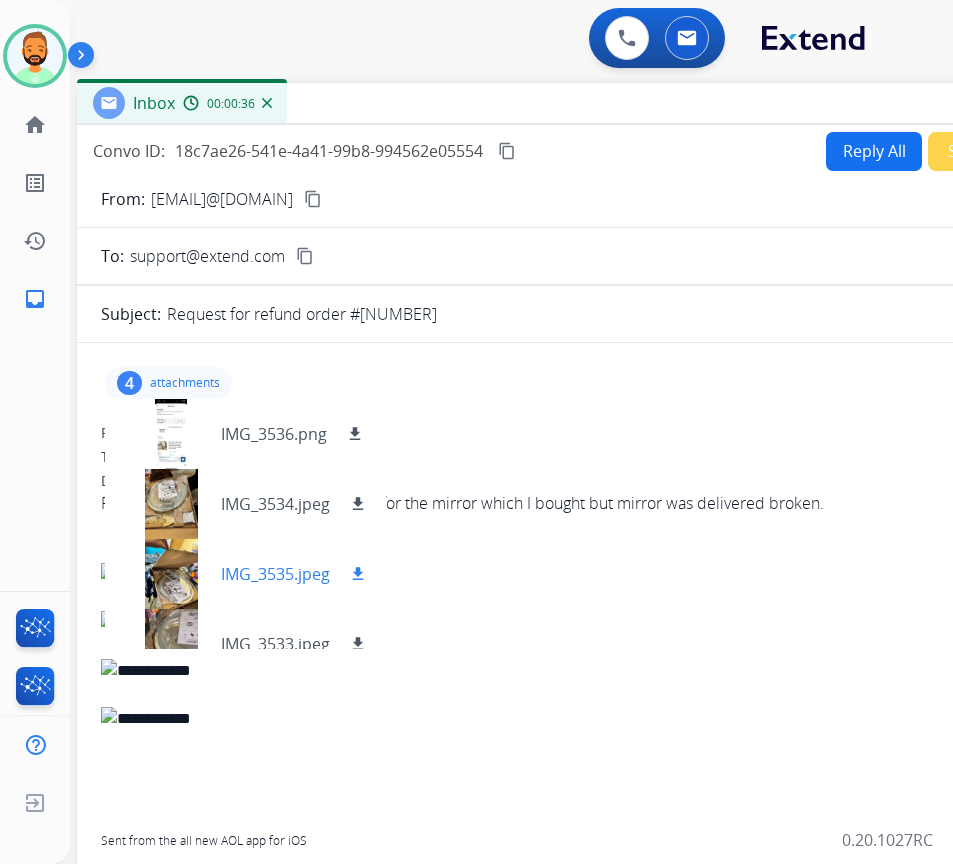click on "download" at bounding box center (358, 574) 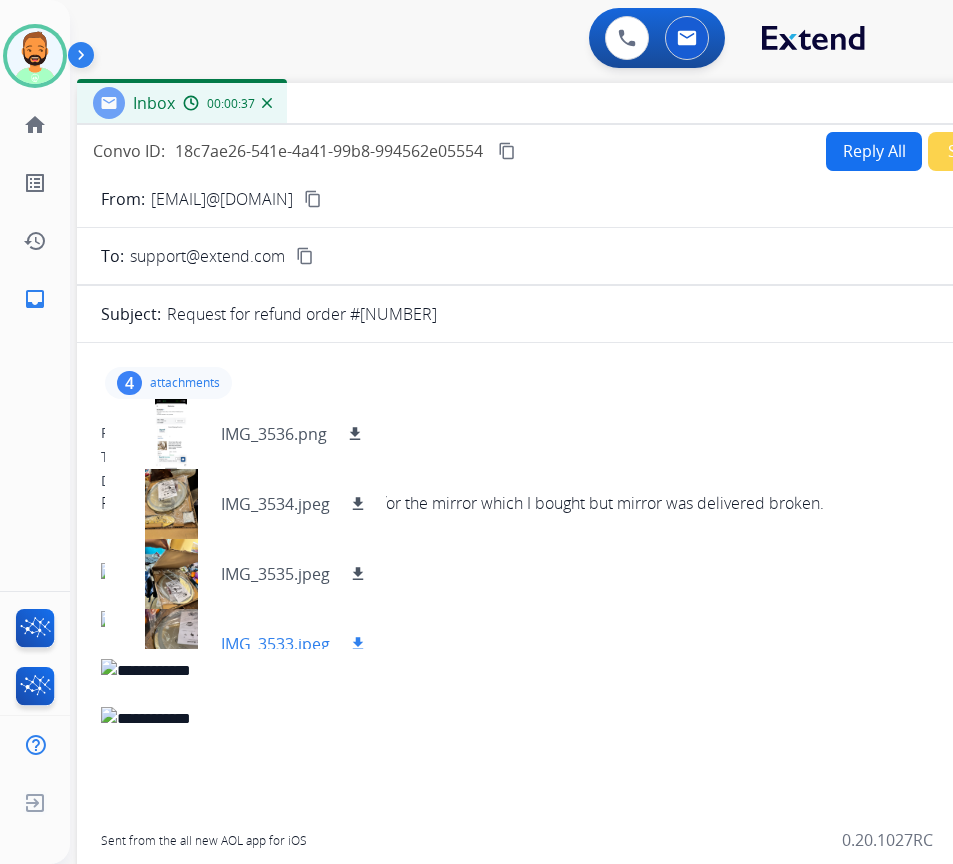 click on "download" at bounding box center [358, 644] 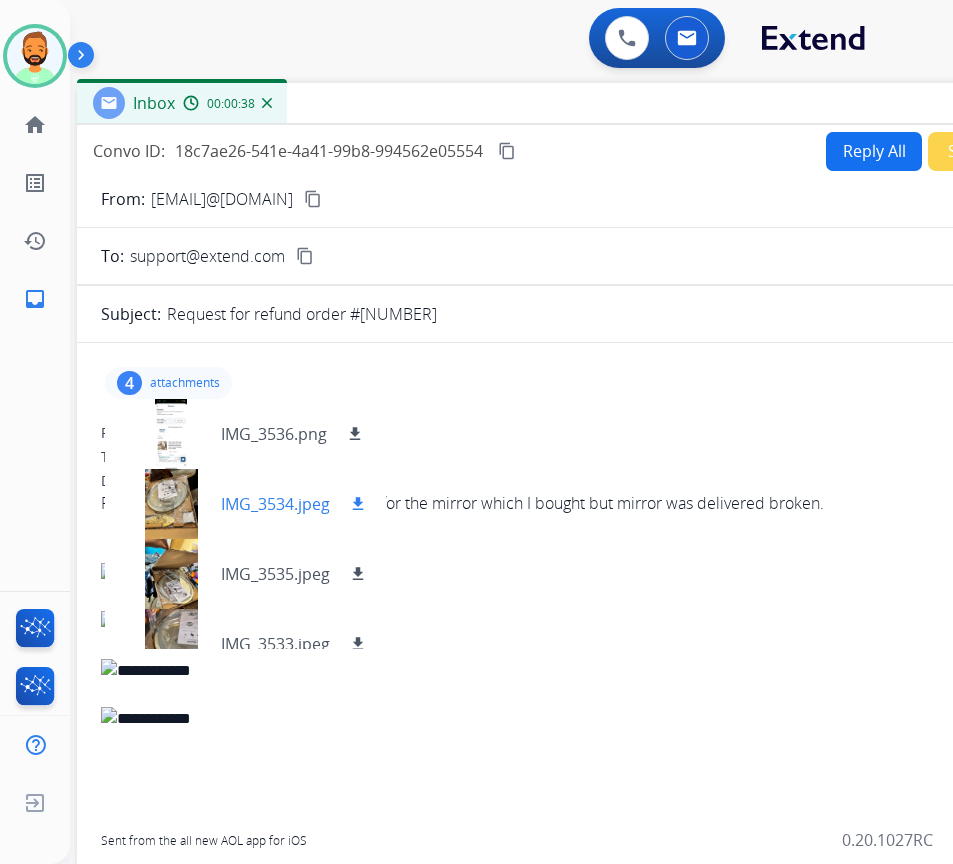 scroll, scrollTop: 30, scrollLeft: 0, axis: vertical 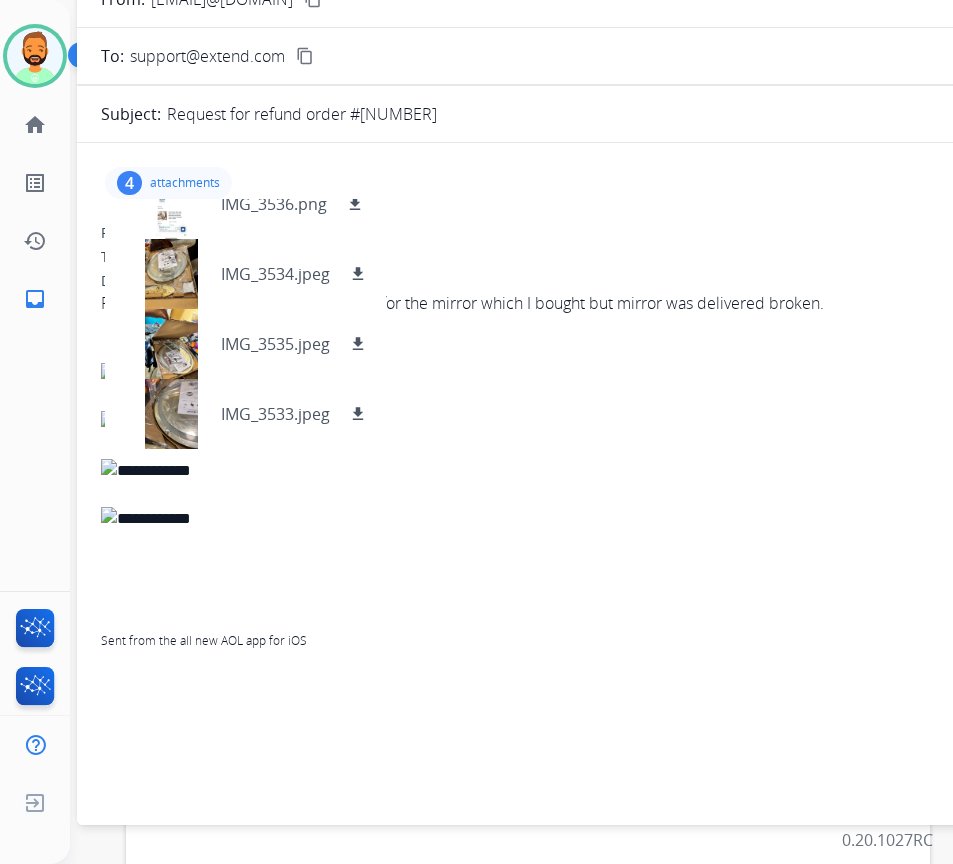 click on "attachments" at bounding box center (185, 183) 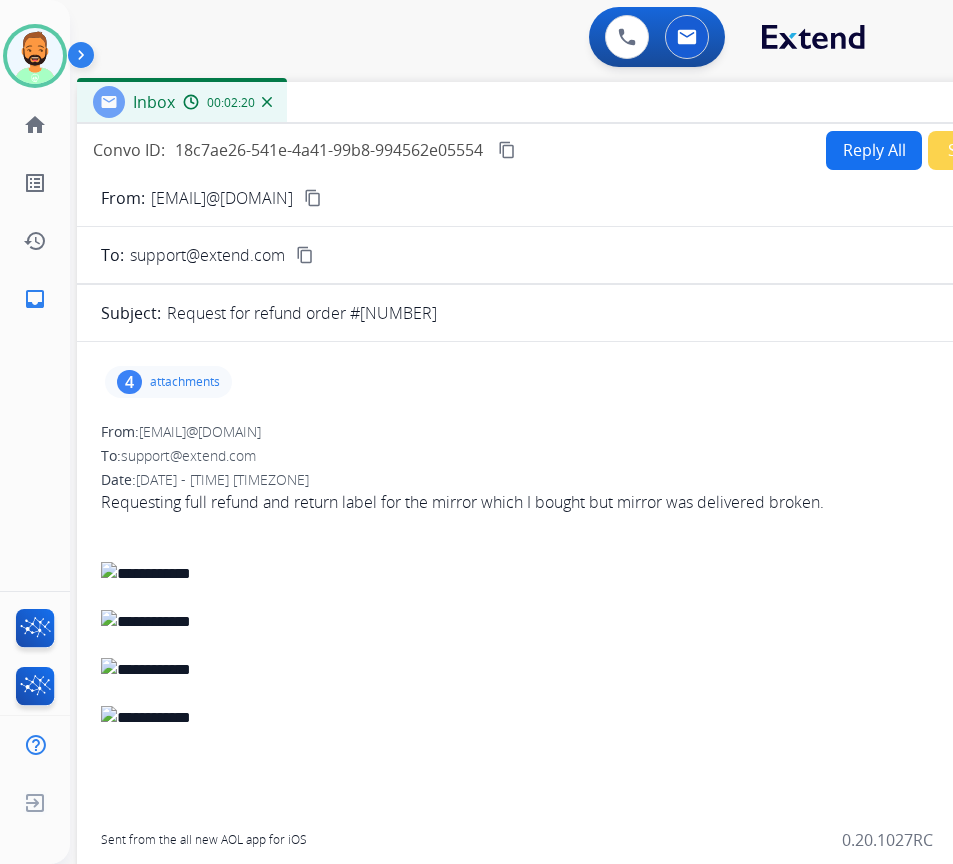 scroll, scrollTop: 0, scrollLeft: 0, axis: both 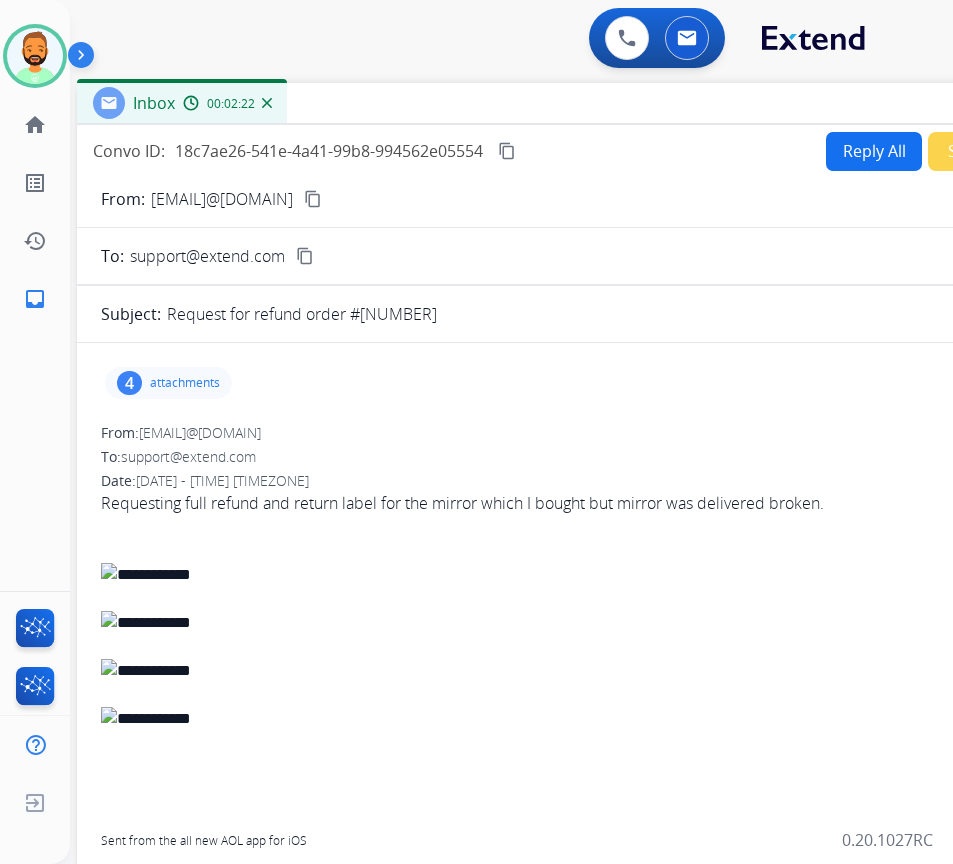 click on "content_copy" at bounding box center [507, 151] 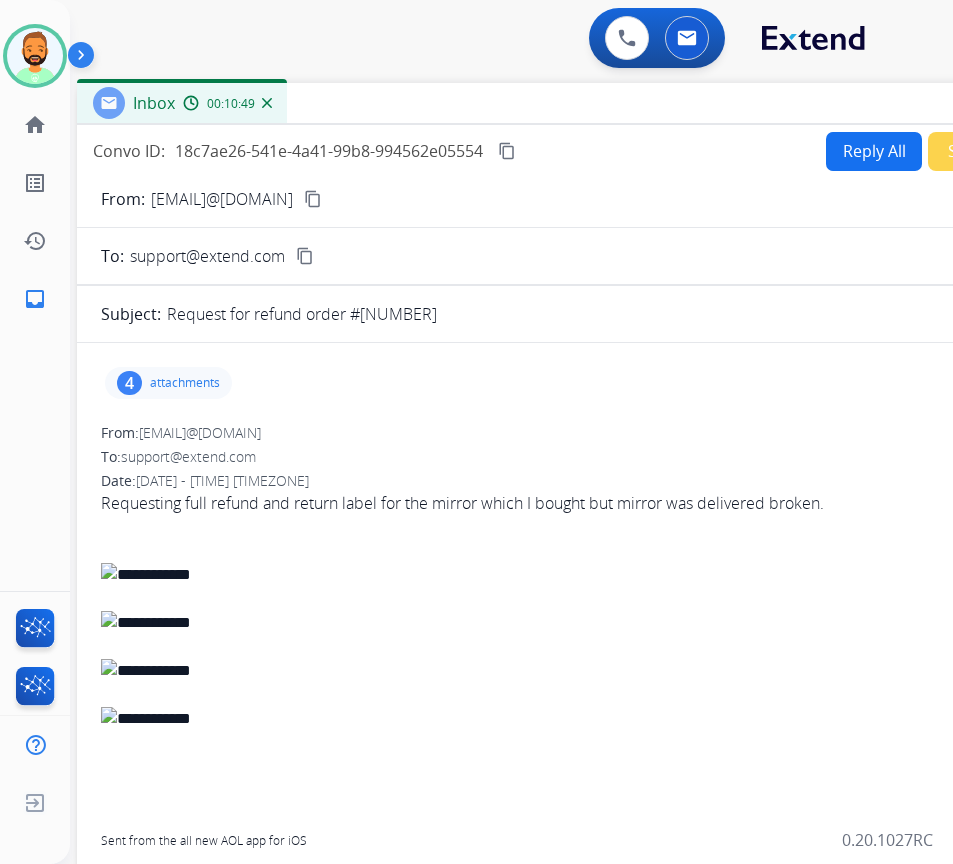 click on "Reply All" at bounding box center (874, 151) 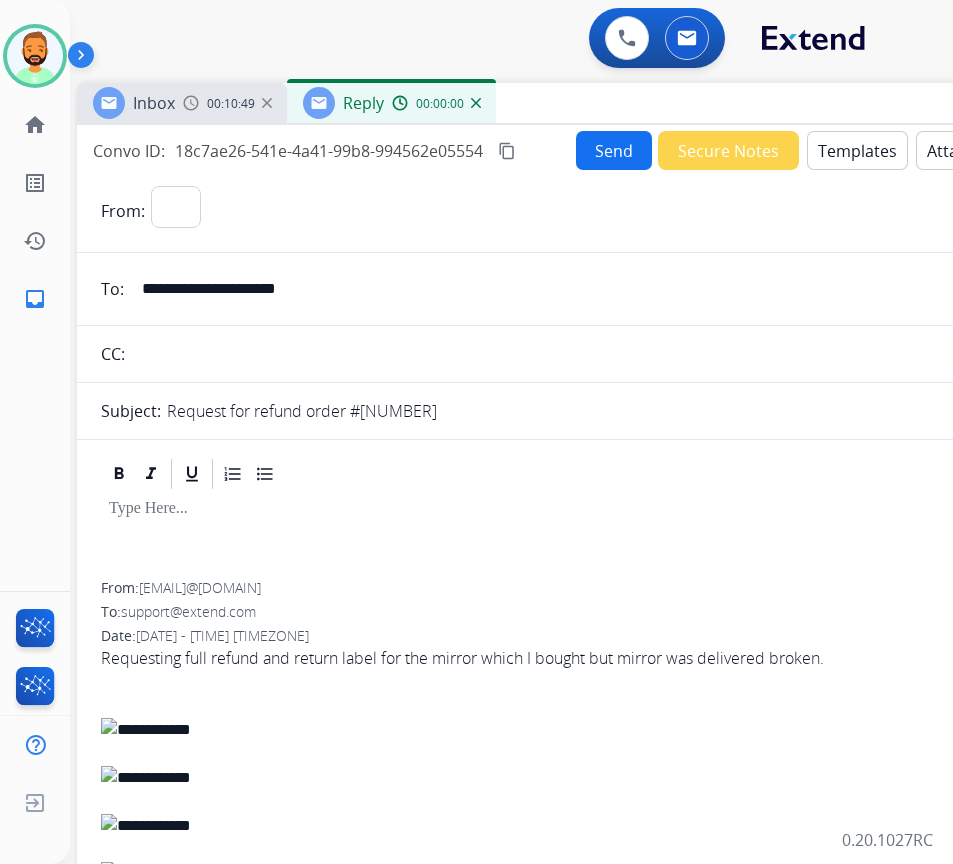 select on "**********" 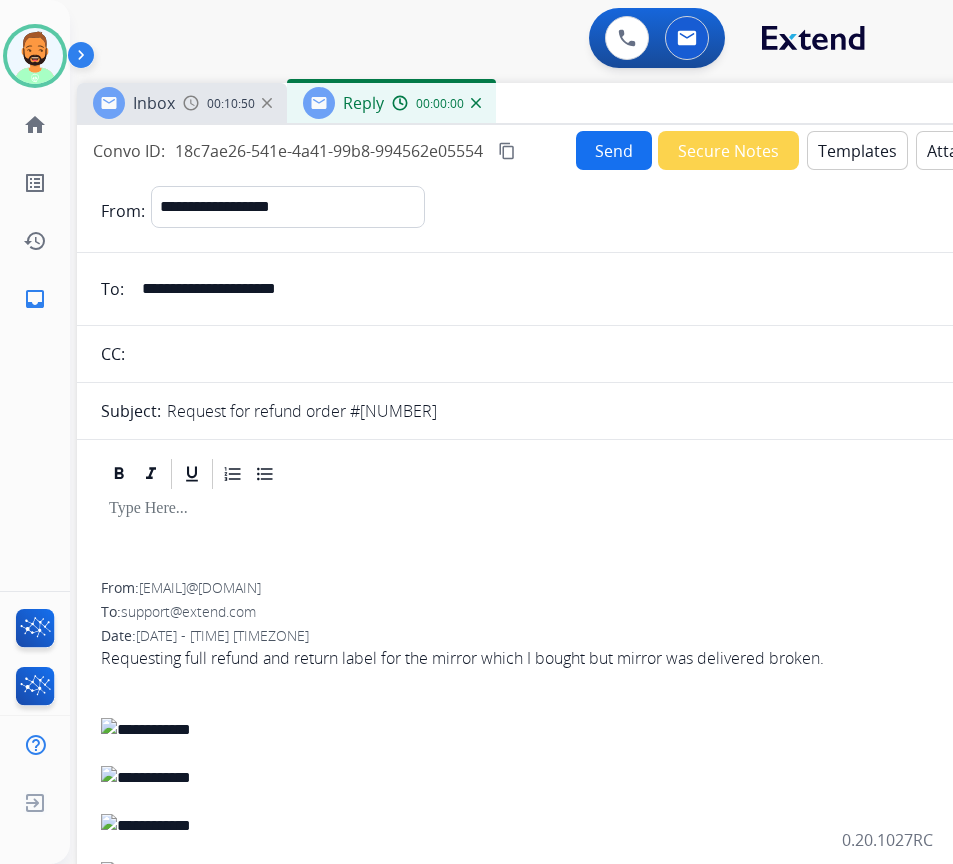 click at bounding box center [577, 537] 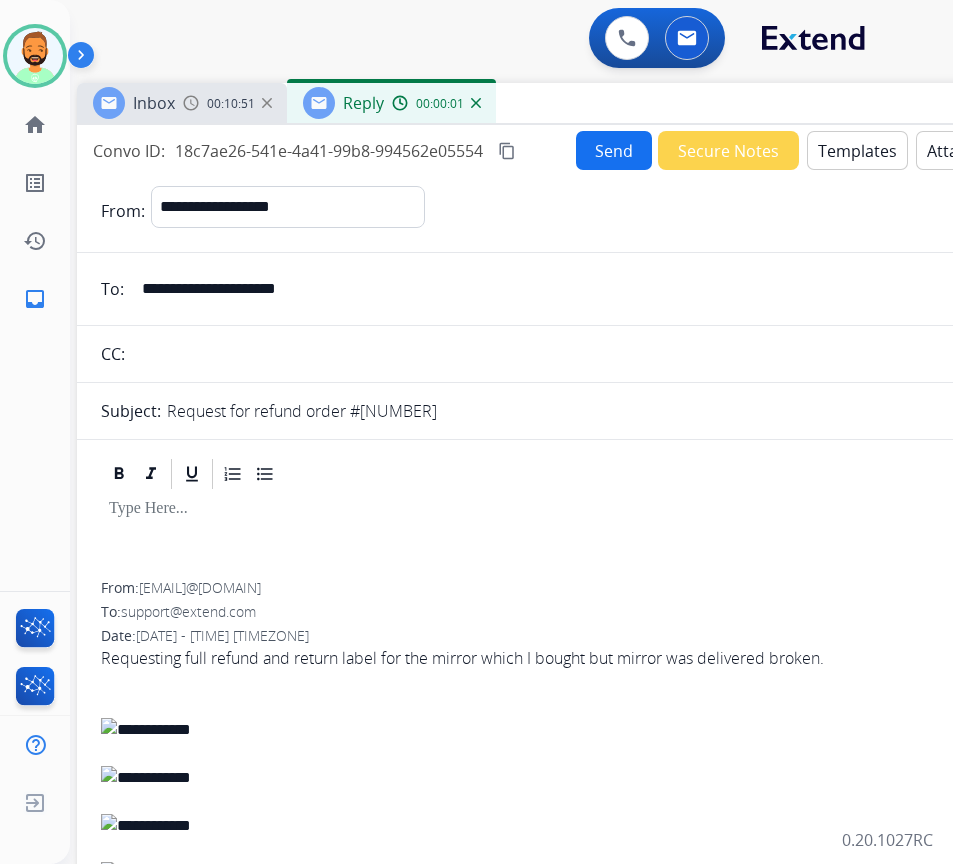 click on "Templates" at bounding box center (857, 150) 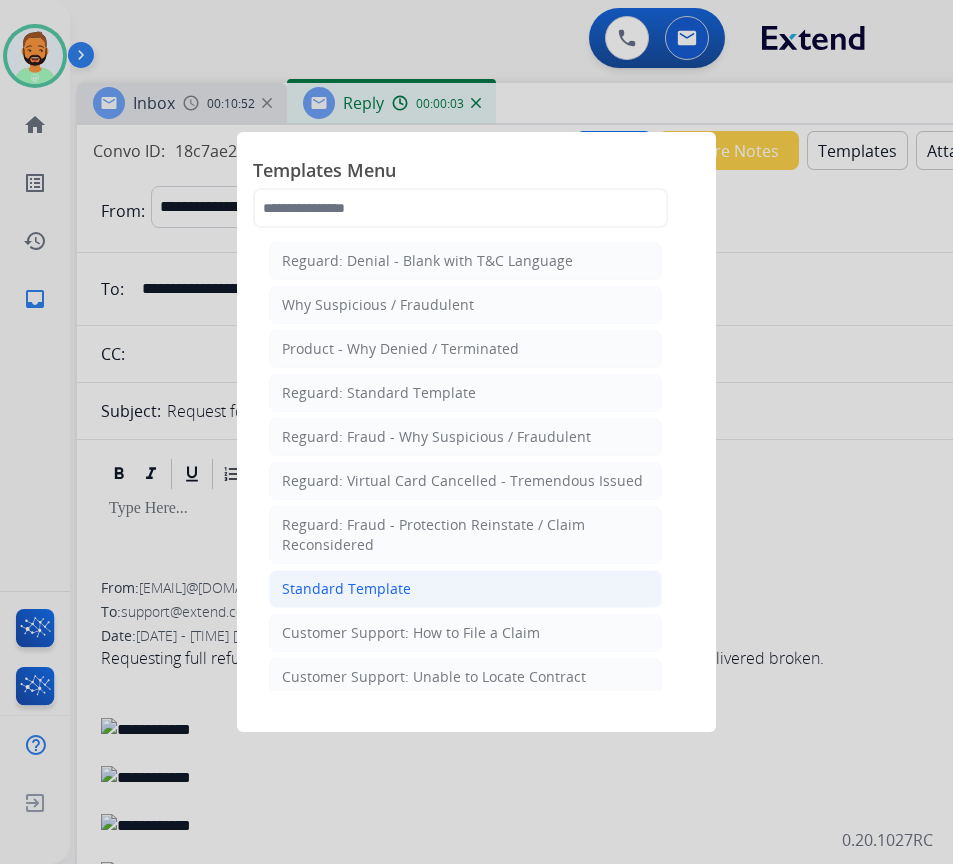 click on "Standard Template" 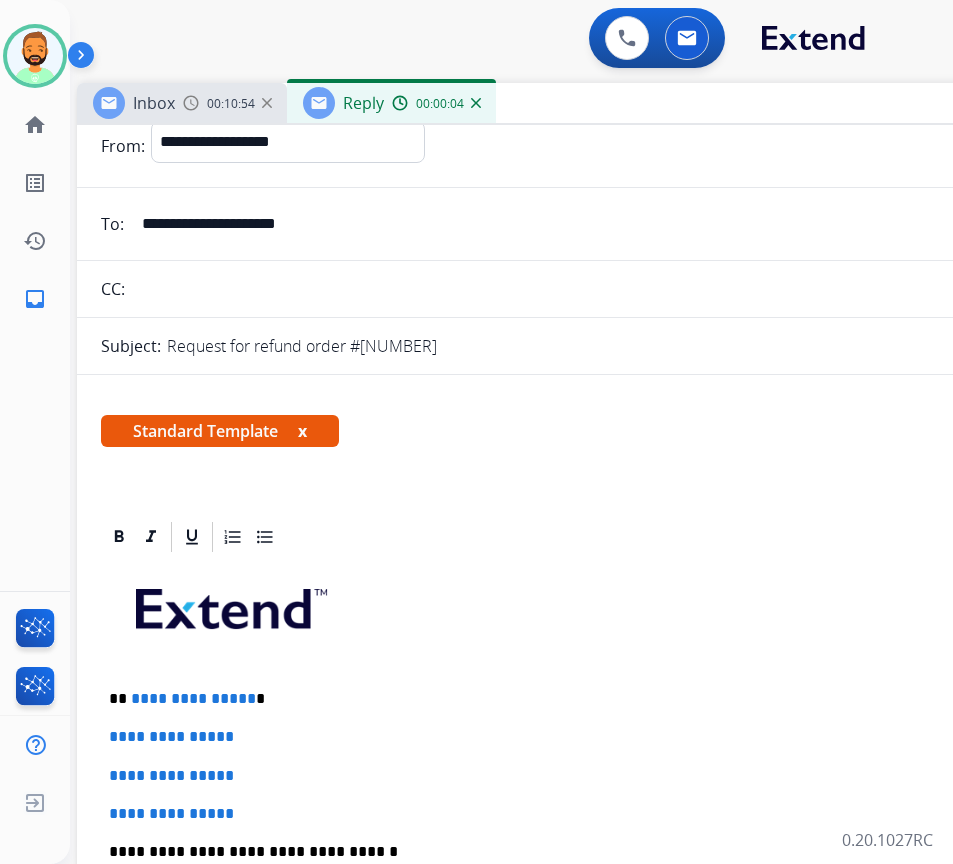 scroll, scrollTop: 100, scrollLeft: 0, axis: vertical 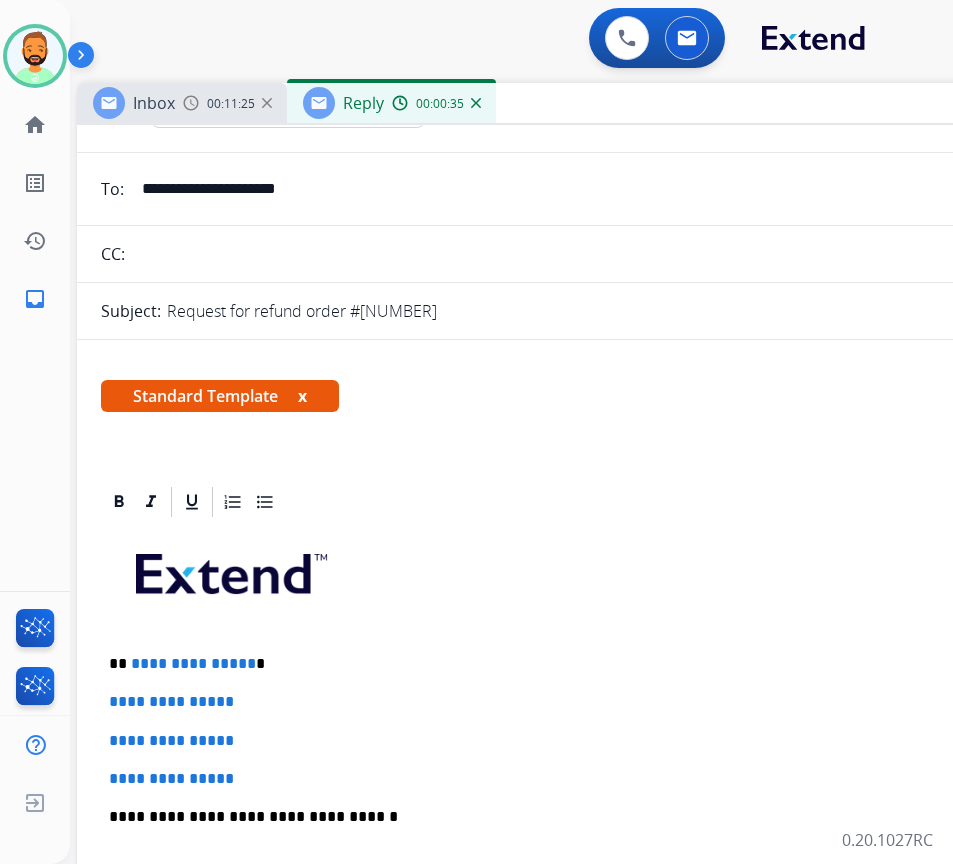 click on "**********" at bounding box center [577, 864] 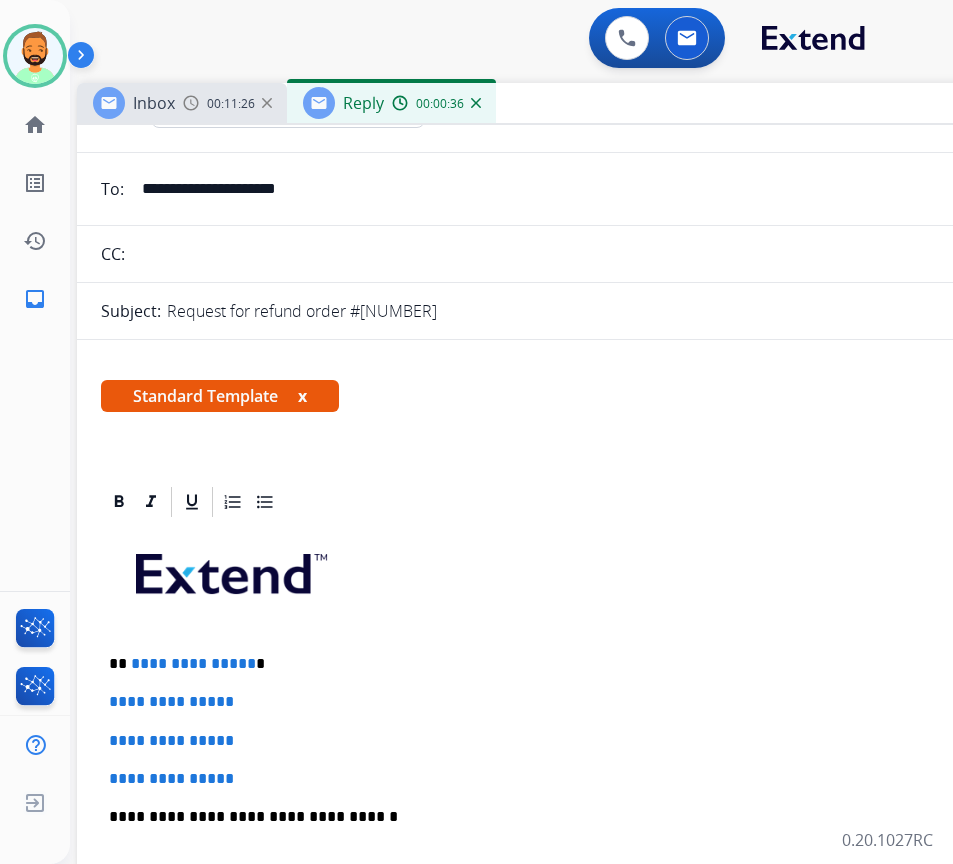 type 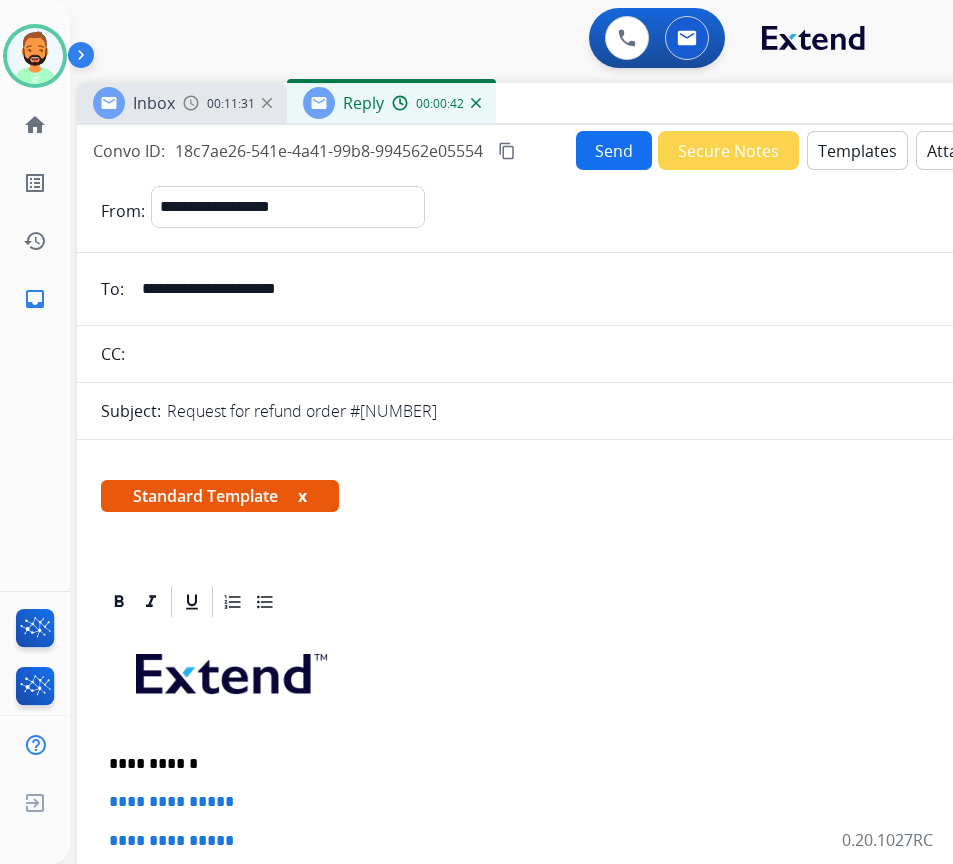 select on "**********" 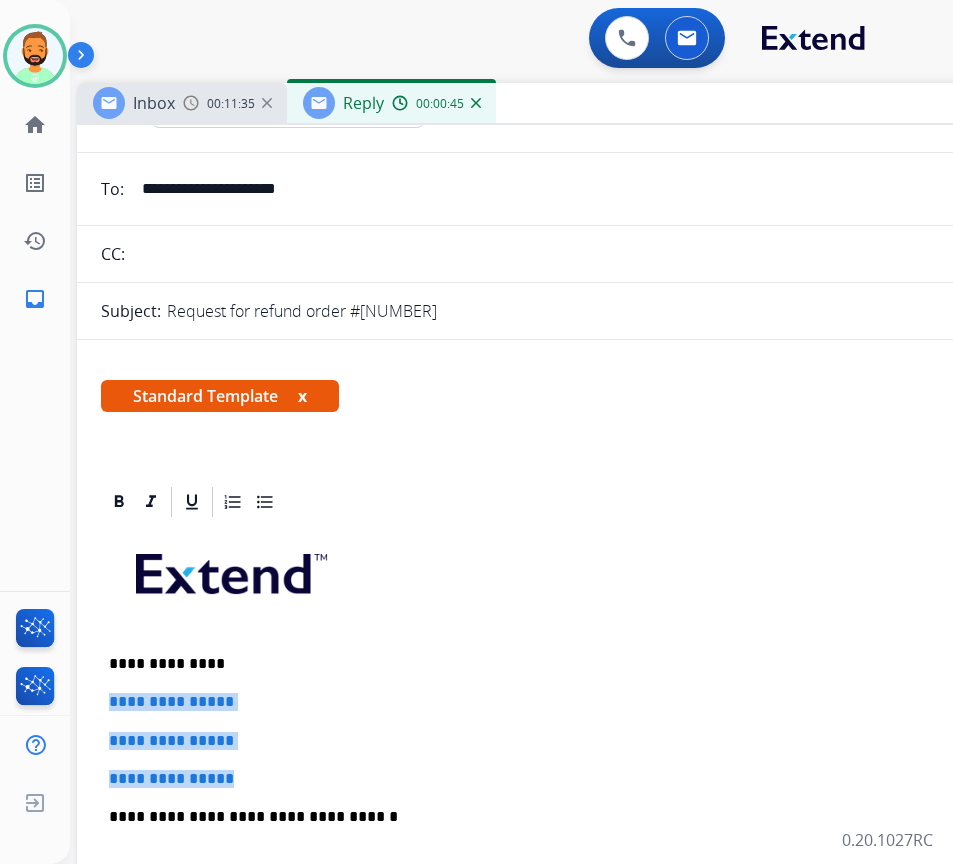 drag, startPoint x: 257, startPoint y: 772, endPoint x: 104, endPoint y: 684, distance: 176.50212 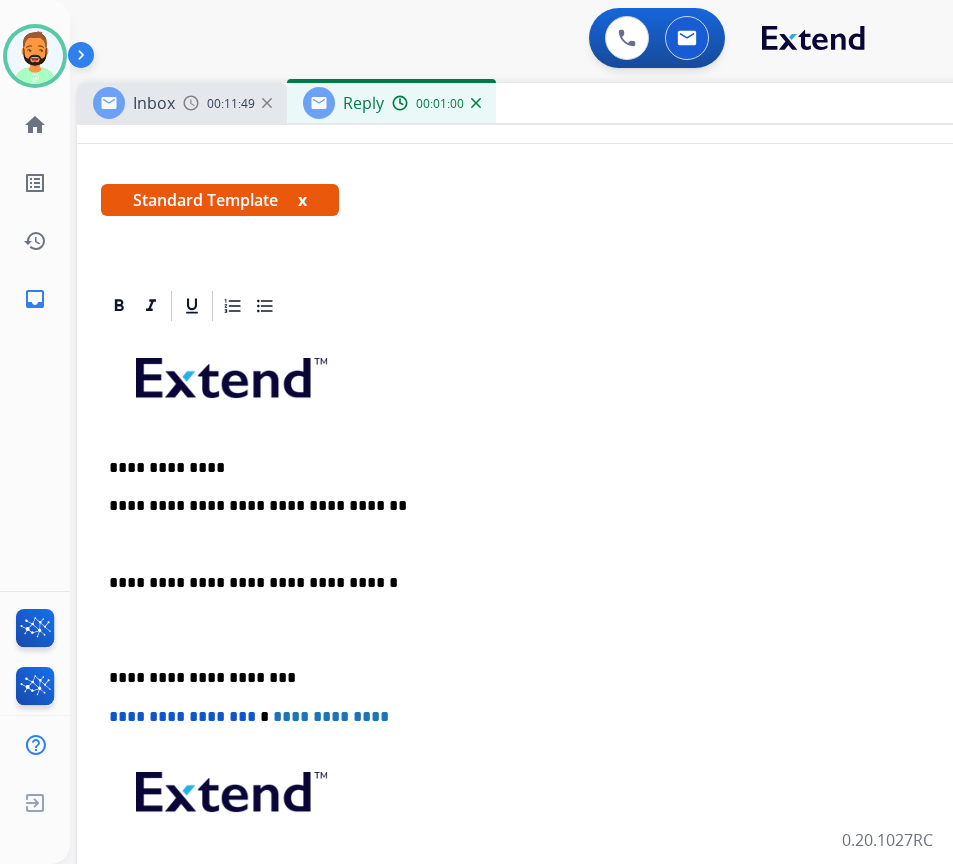 scroll, scrollTop: 300, scrollLeft: 0, axis: vertical 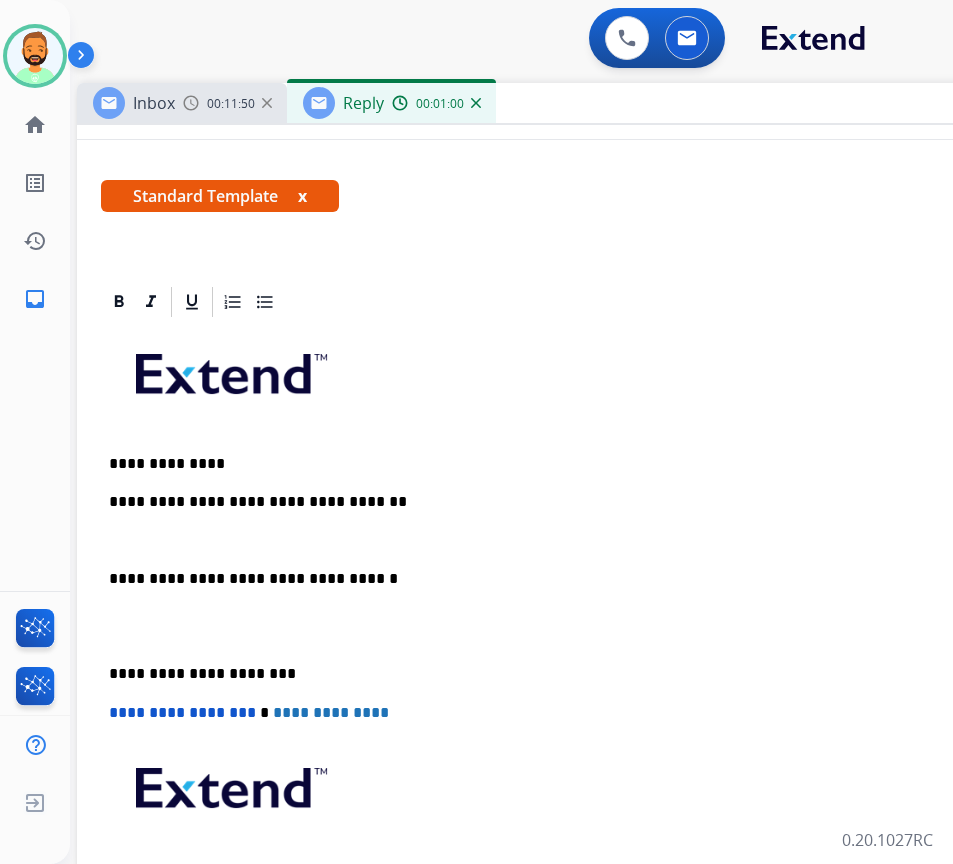 click on "**********" at bounding box center [569, 674] 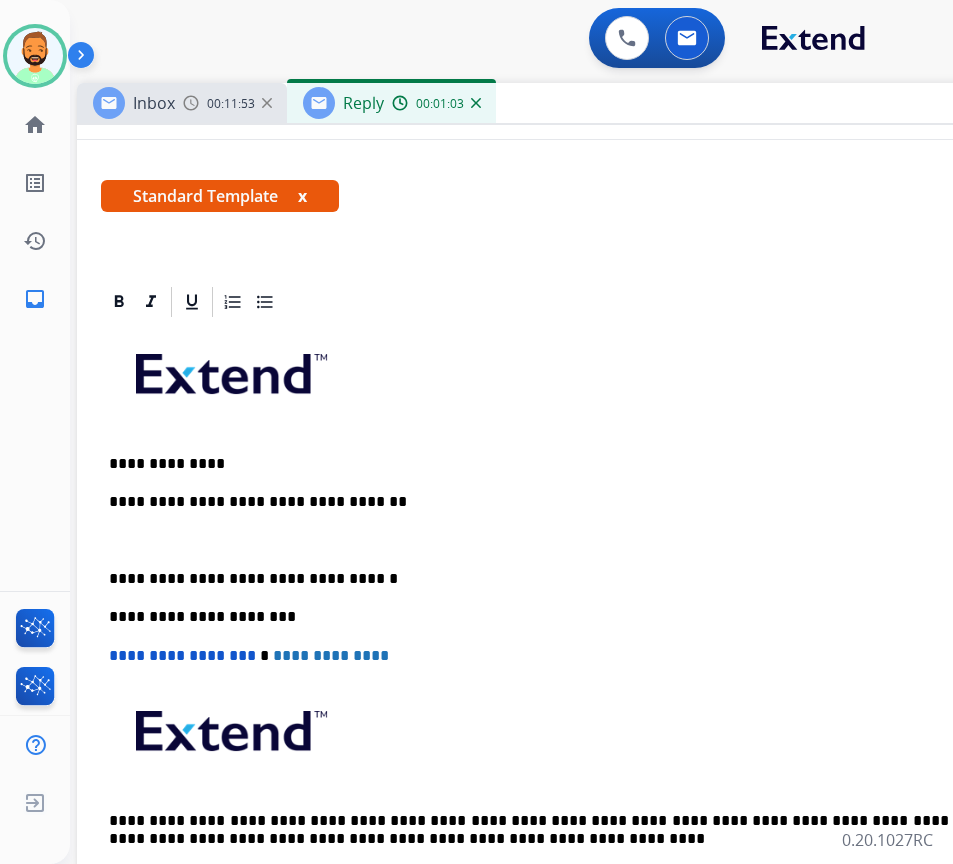 click at bounding box center [577, 541] 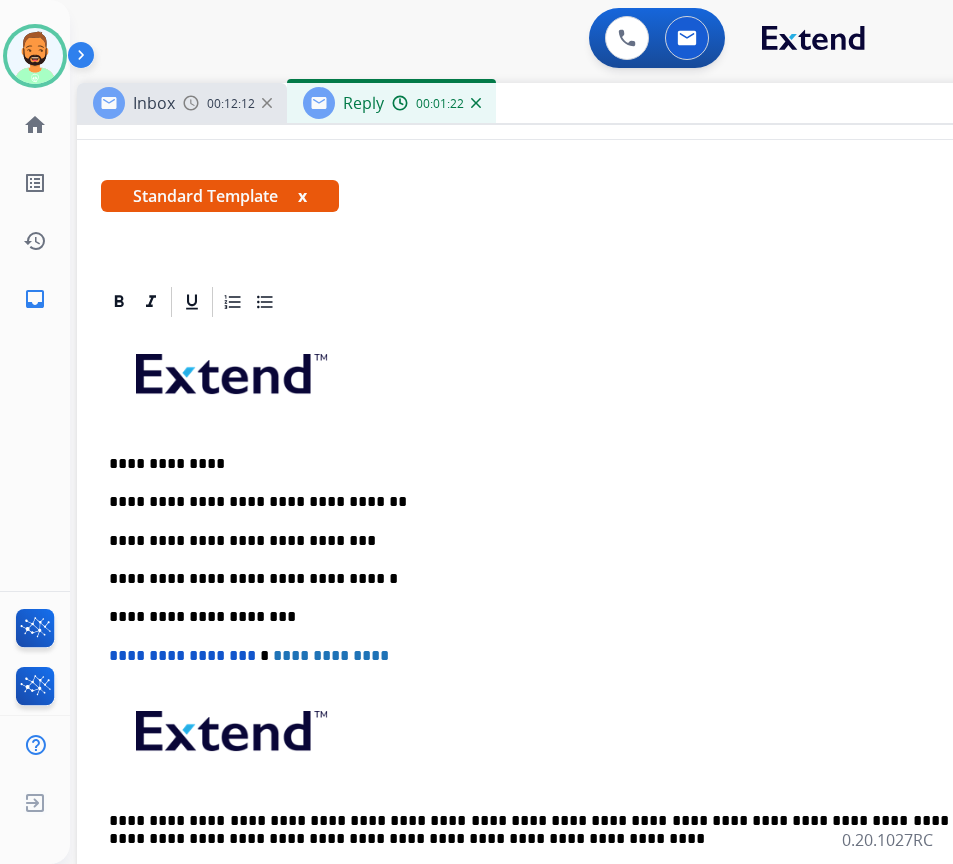 click on "**********" at bounding box center (569, 541) 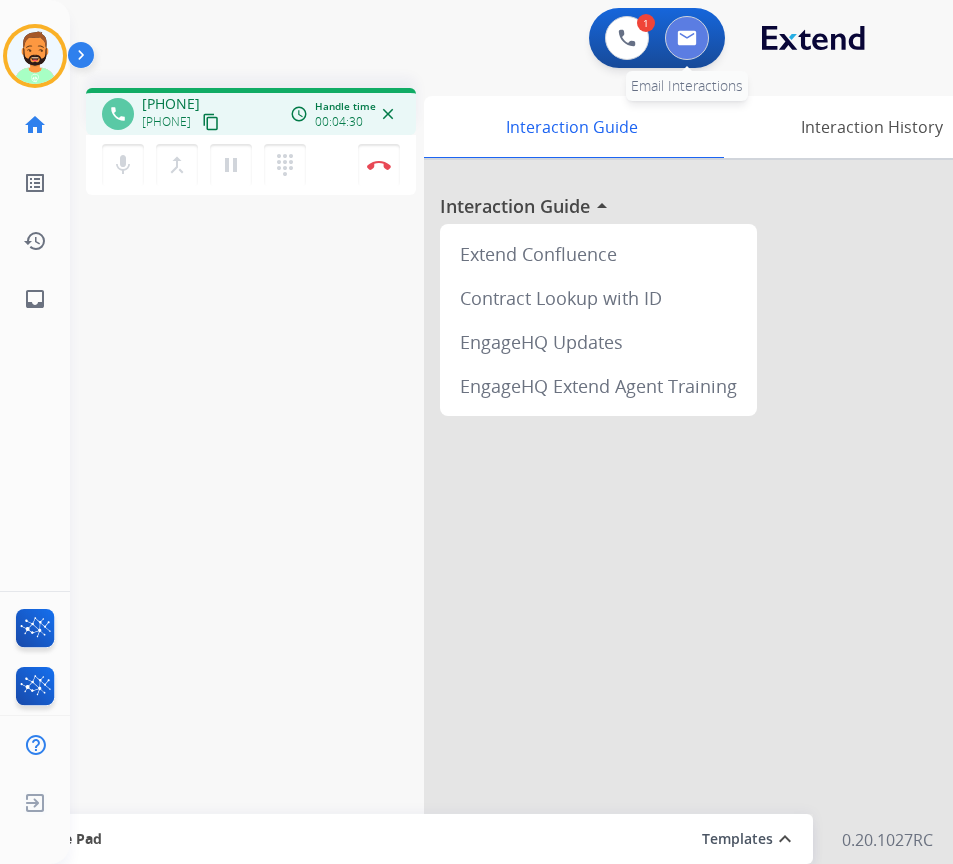 click at bounding box center (687, 38) 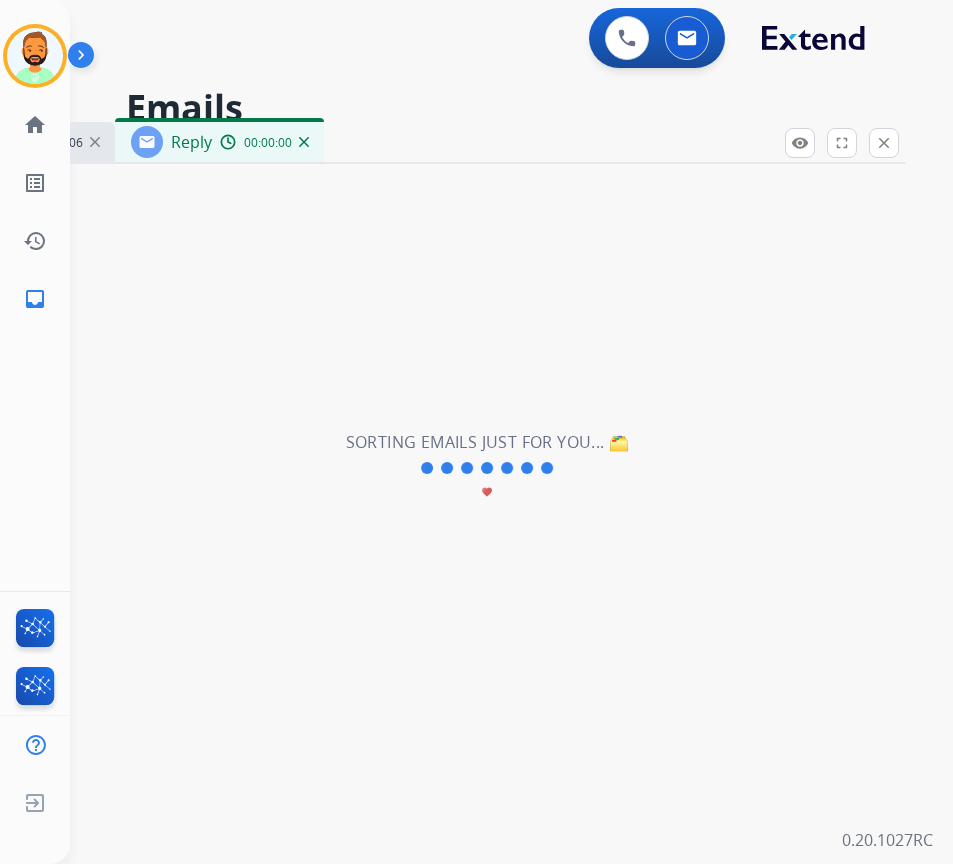 select on "**********" 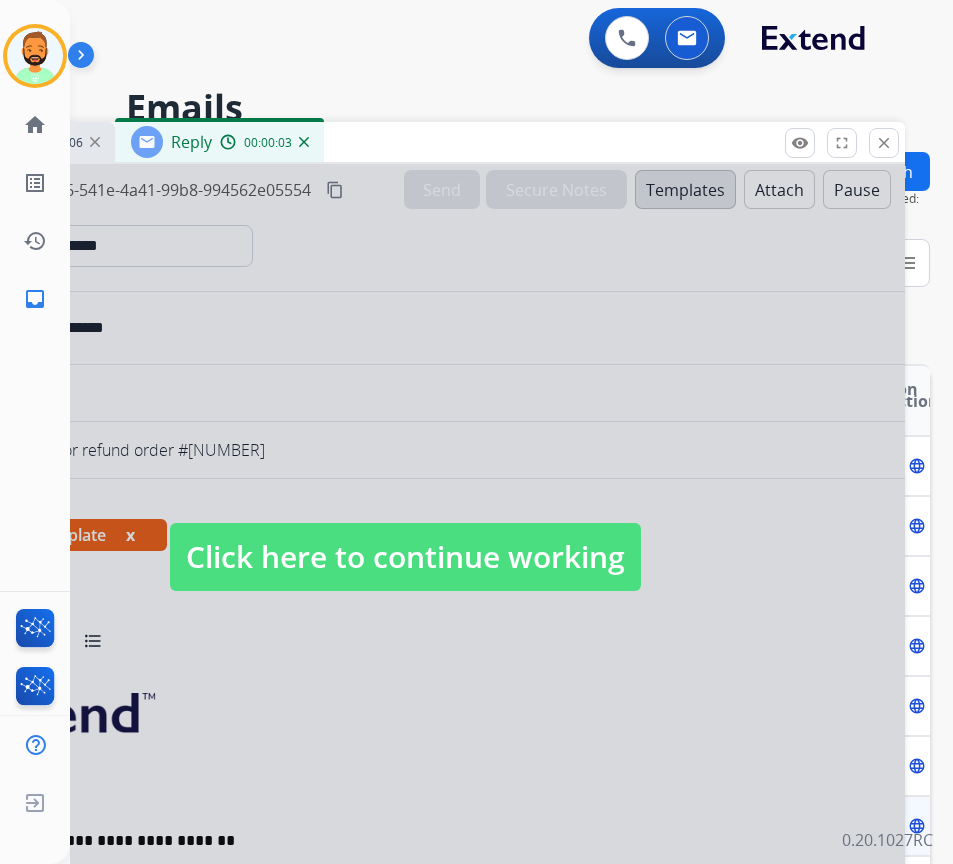 click on "Click here to continue working" at bounding box center [405, 557] 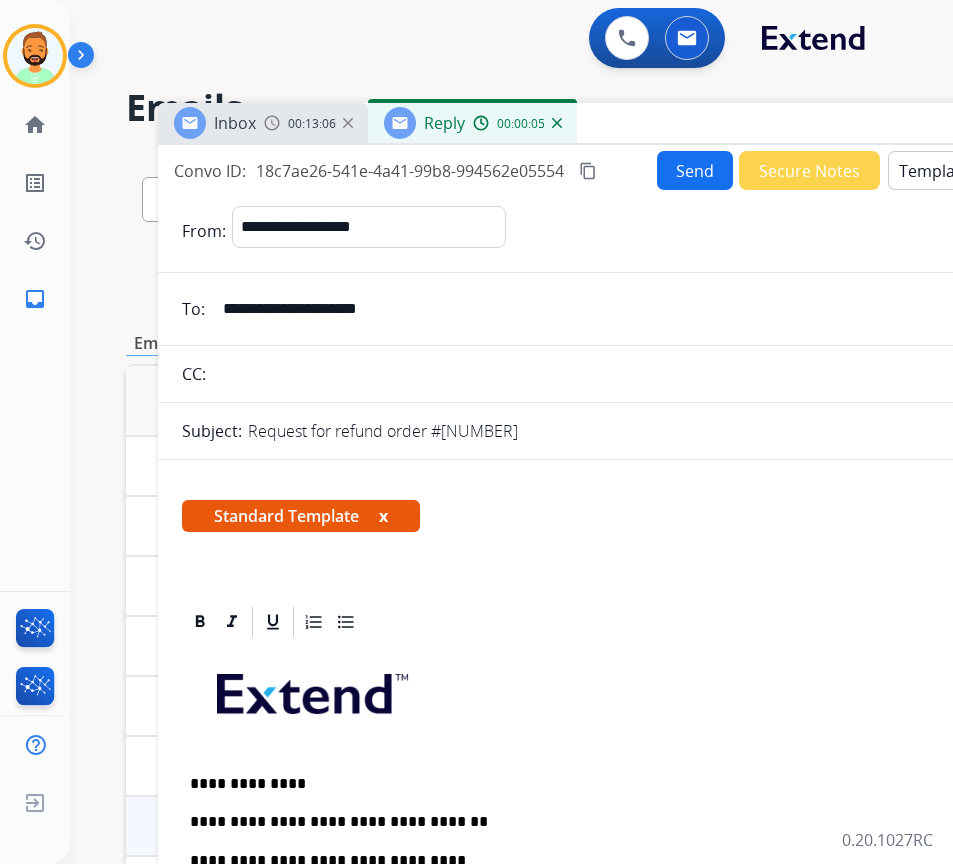 drag, startPoint x: 403, startPoint y: 146, endPoint x: 656, endPoint y: 127, distance: 253.71243 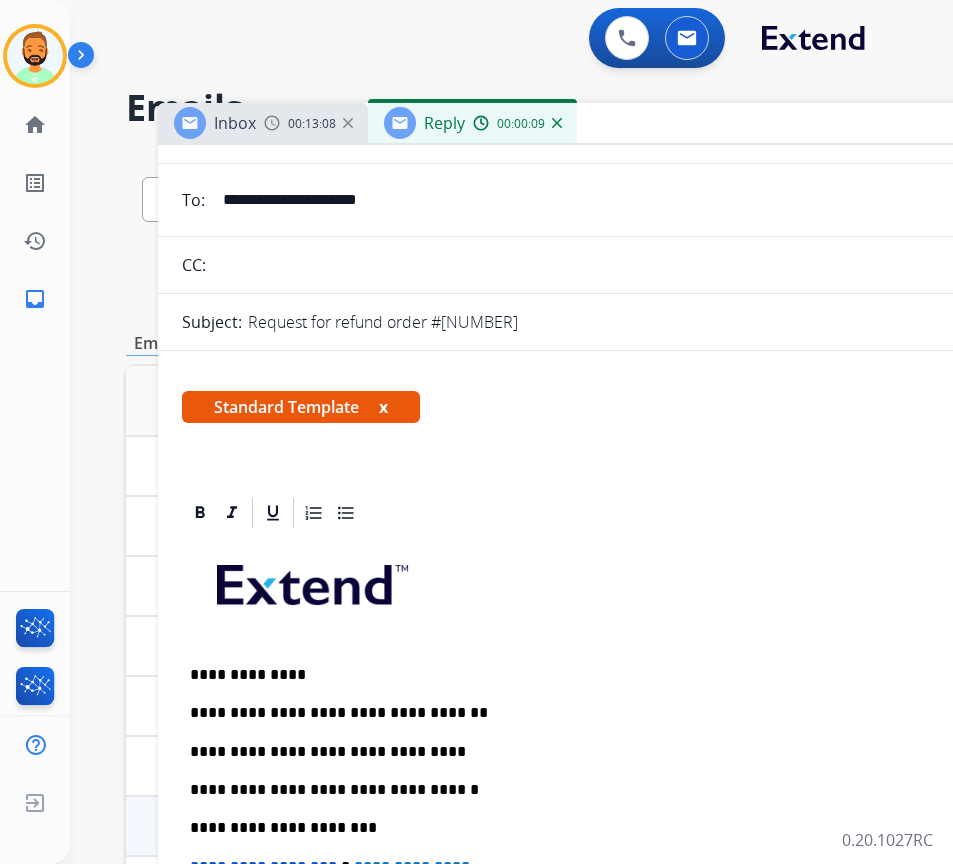 scroll, scrollTop: 0, scrollLeft: 0, axis: both 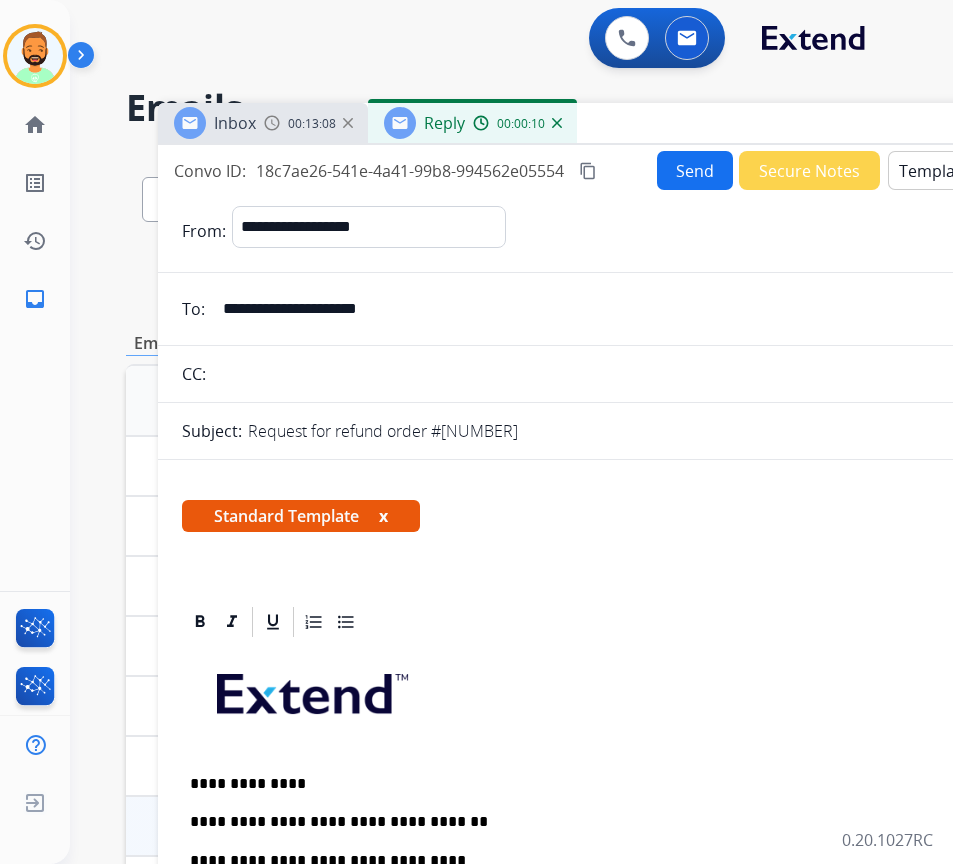 click on "Send" at bounding box center (695, 170) 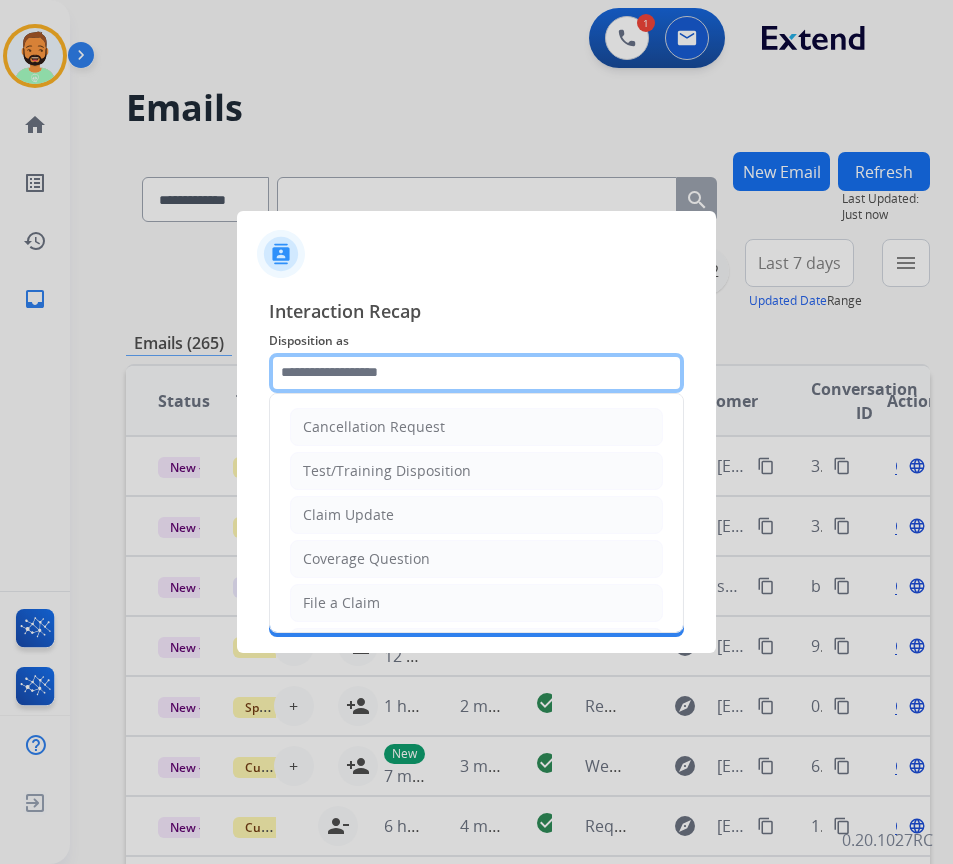 click 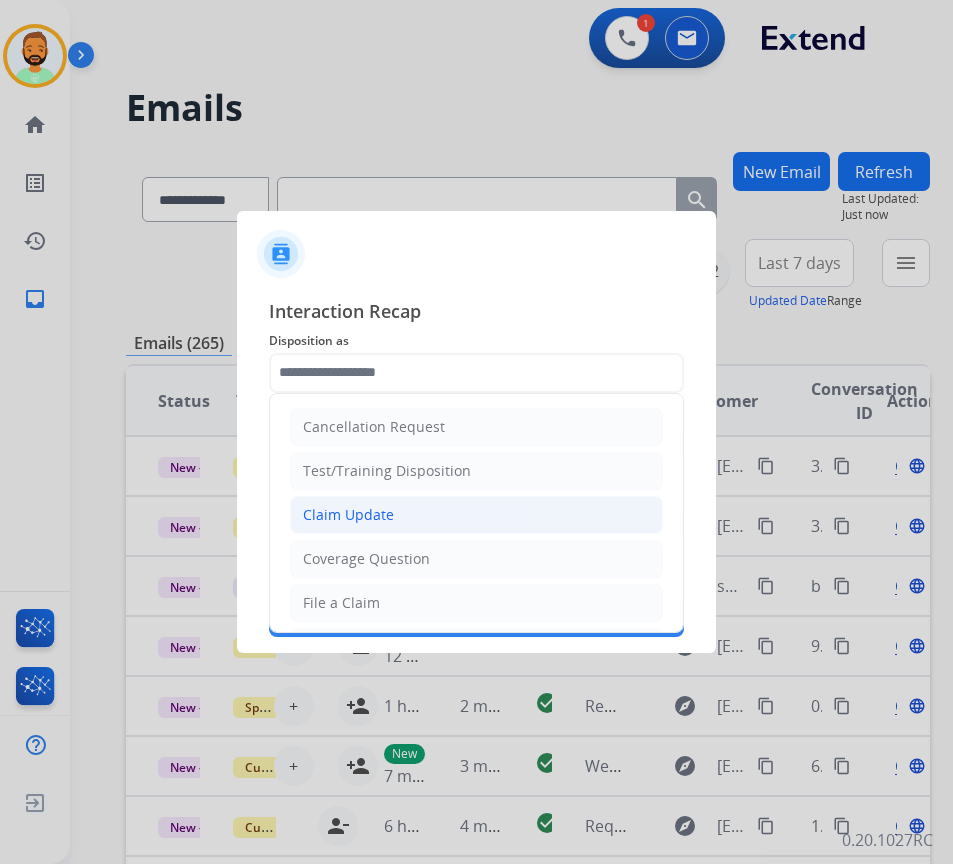click on "Claim Update" 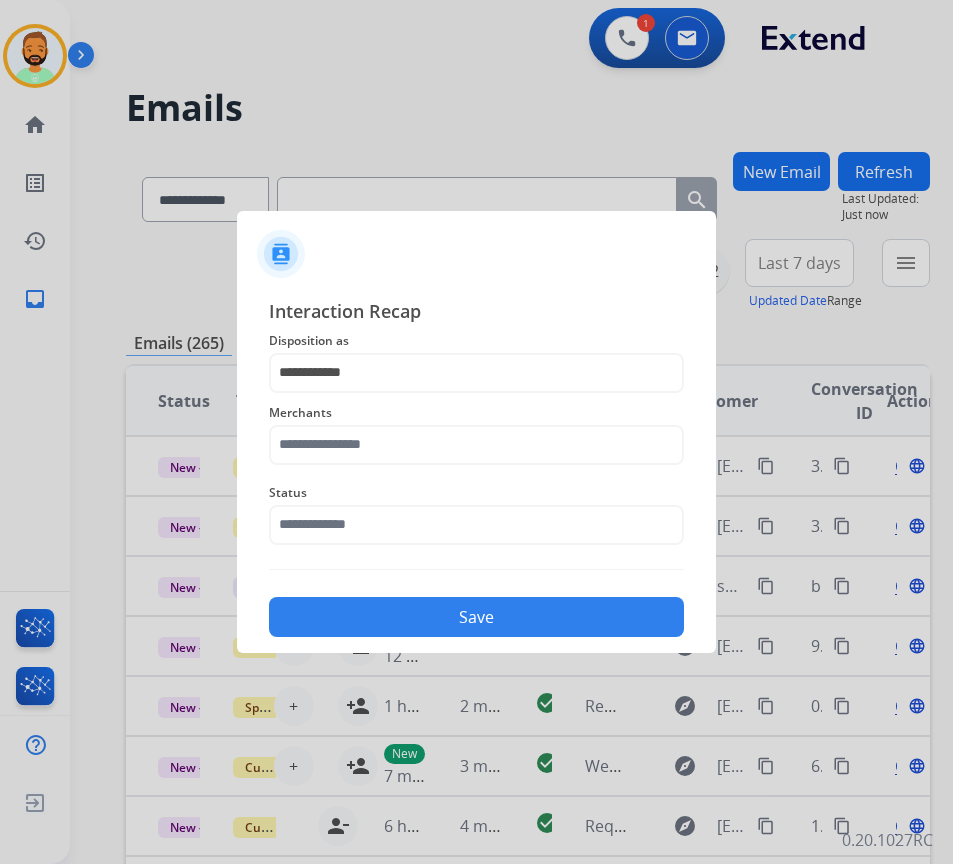 click on "Merchants" 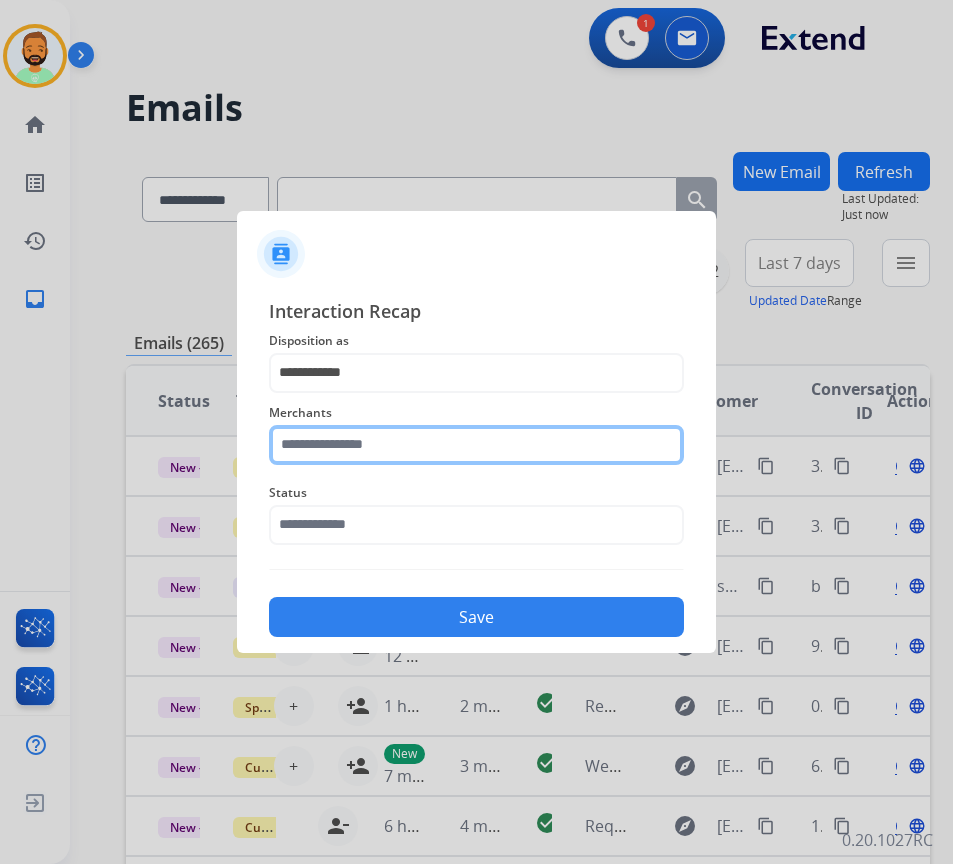click 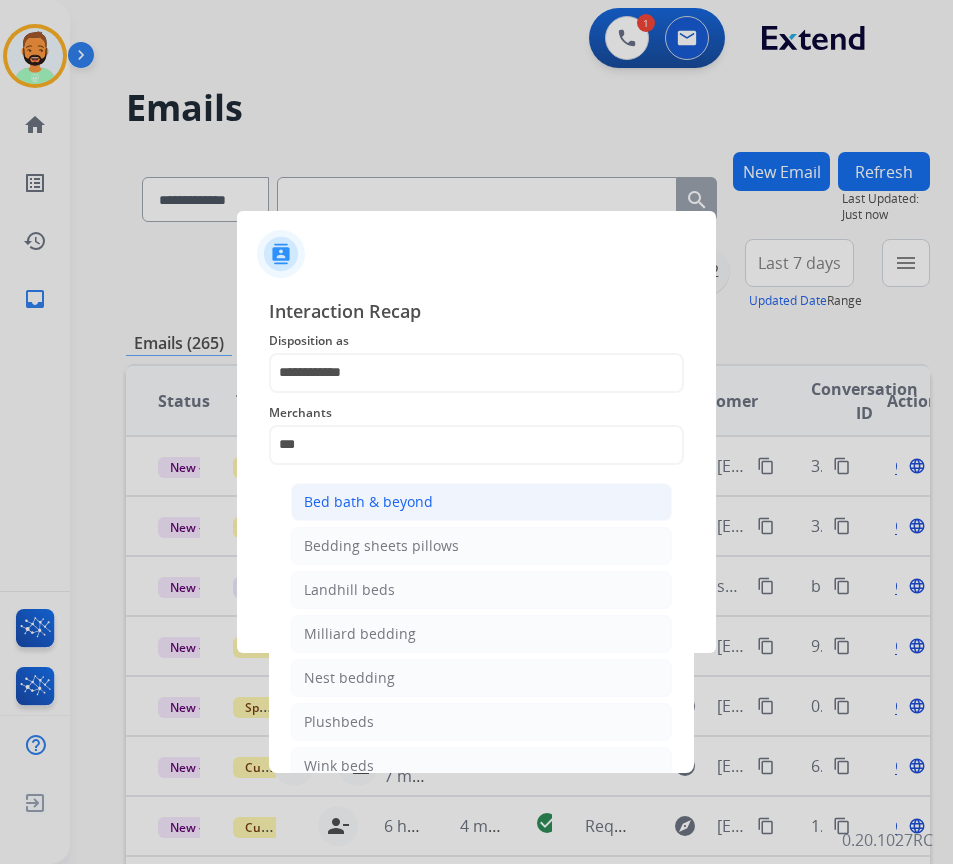 click on "Bed bath & beyond" 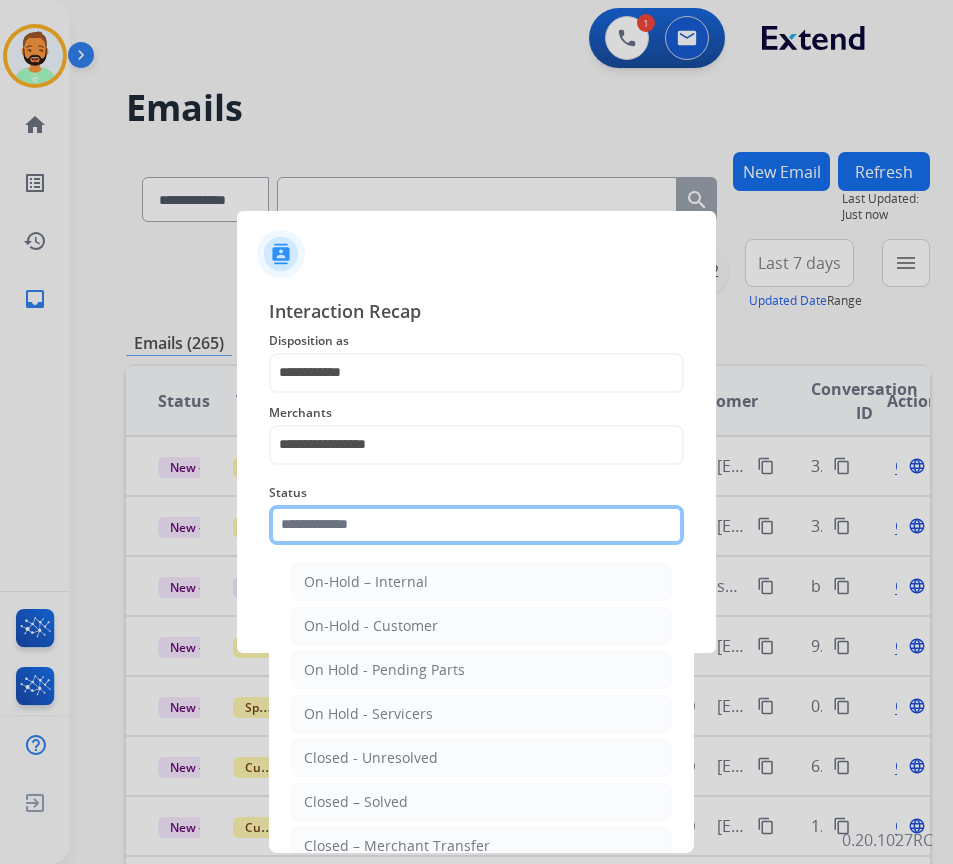 drag, startPoint x: 424, startPoint y: 538, endPoint x: 424, endPoint y: 558, distance: 20 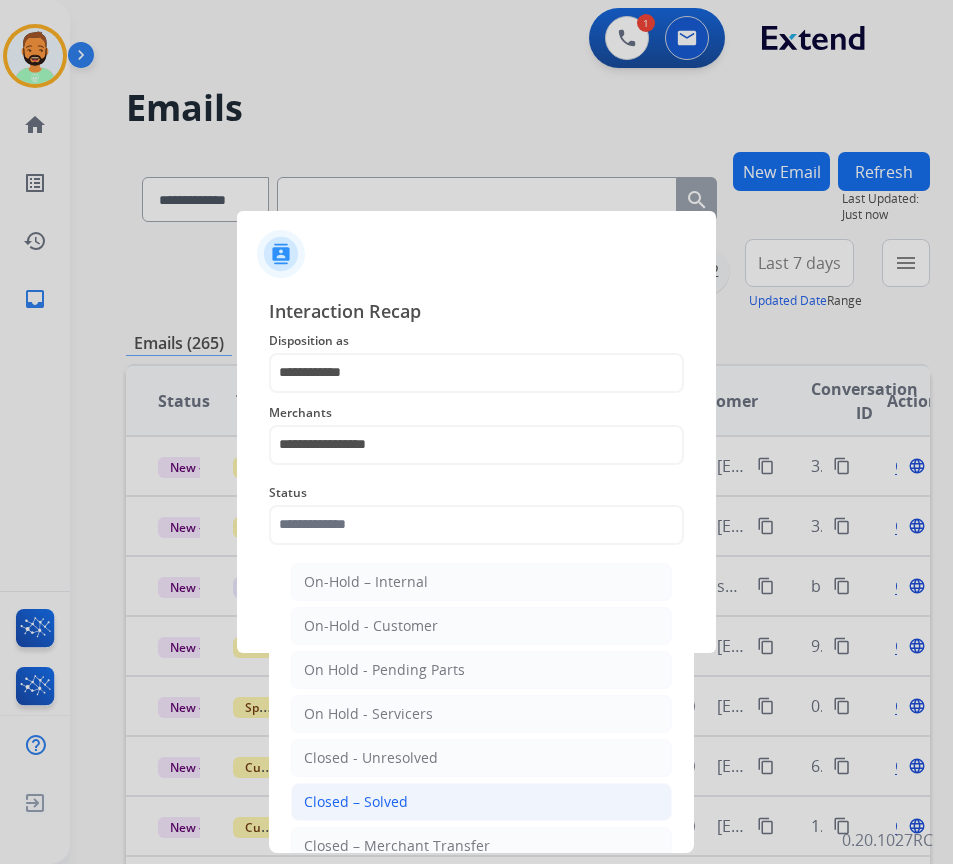 click on "Closed – Solved" 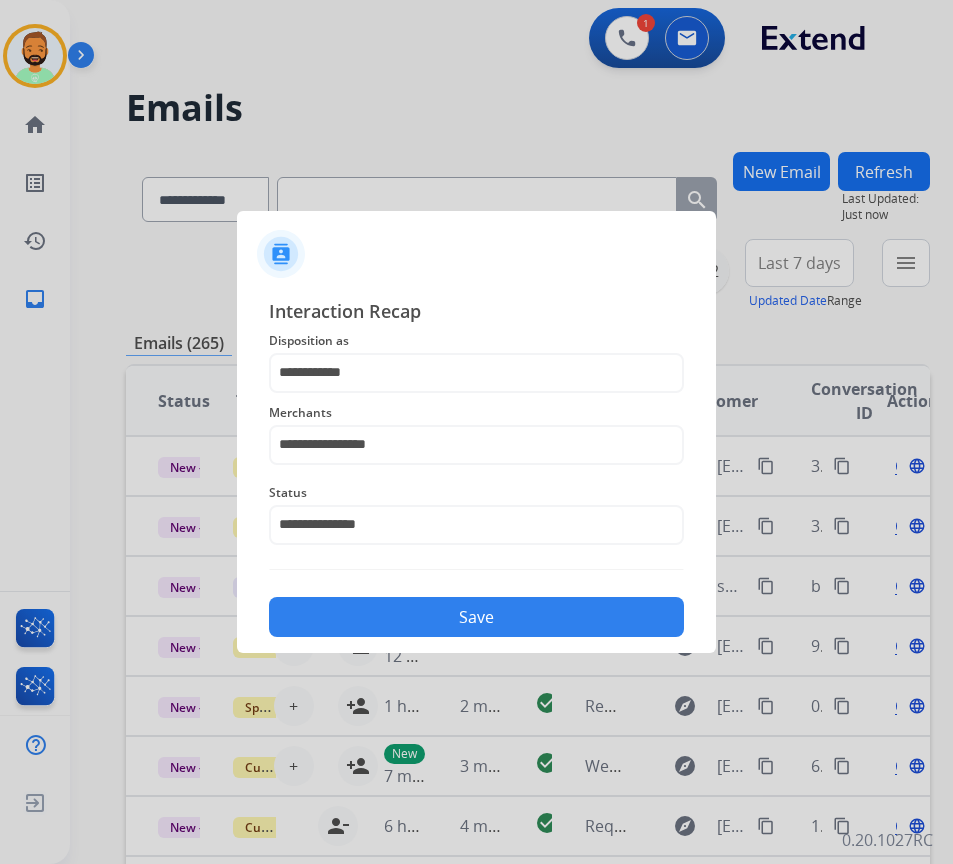 click on "Save" 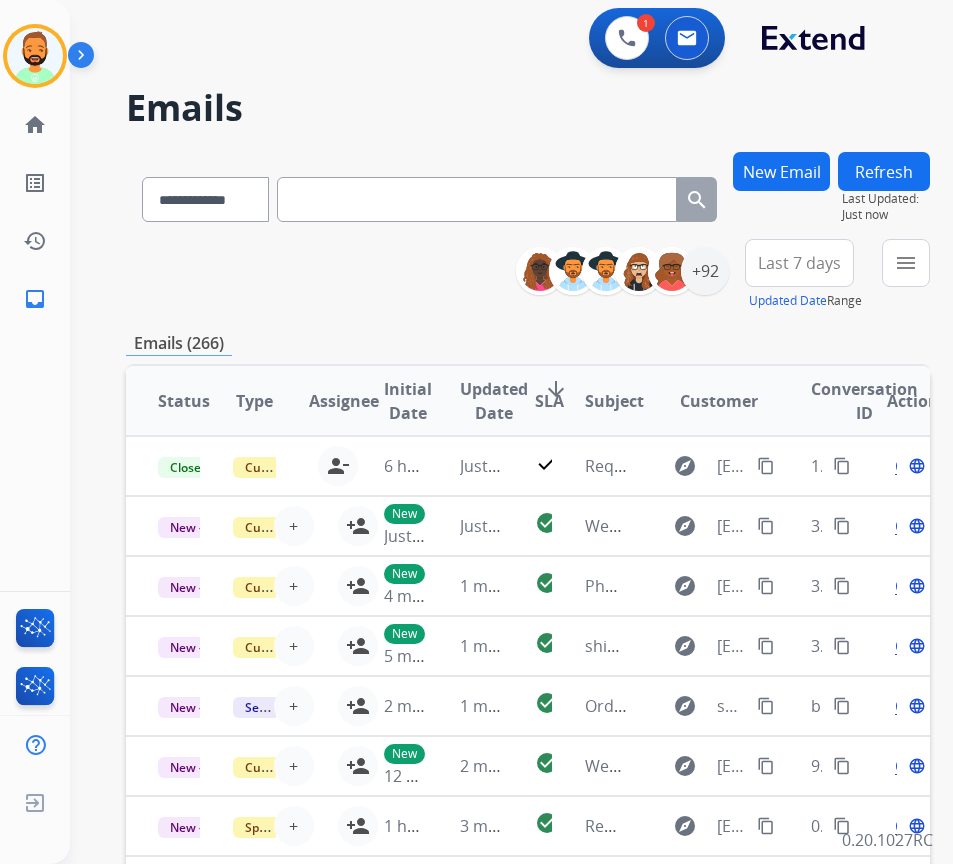 paste on "**********" 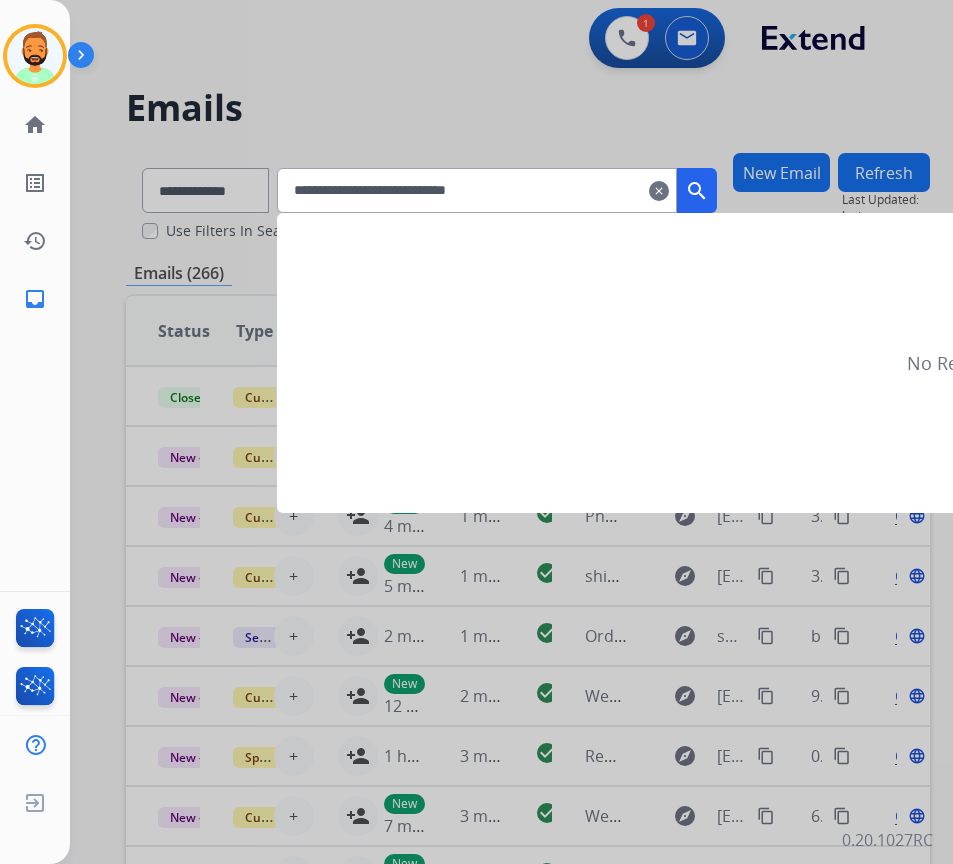 type on "**********" 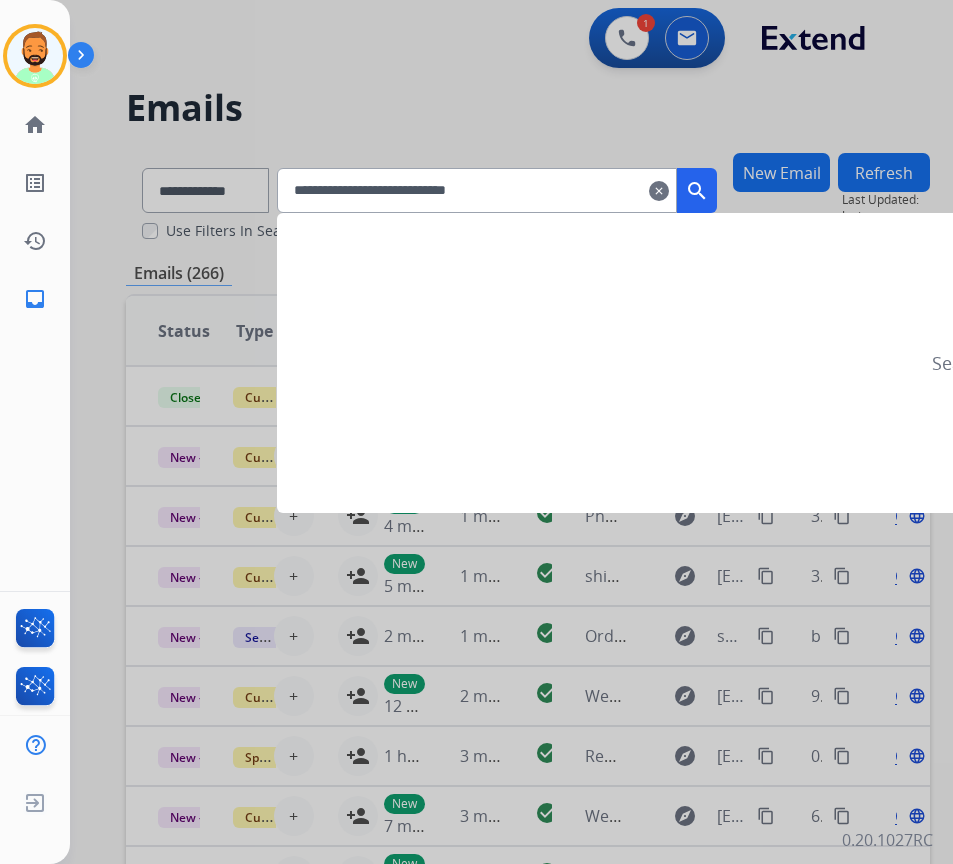 click on "search" at bounding box center (697, 191) 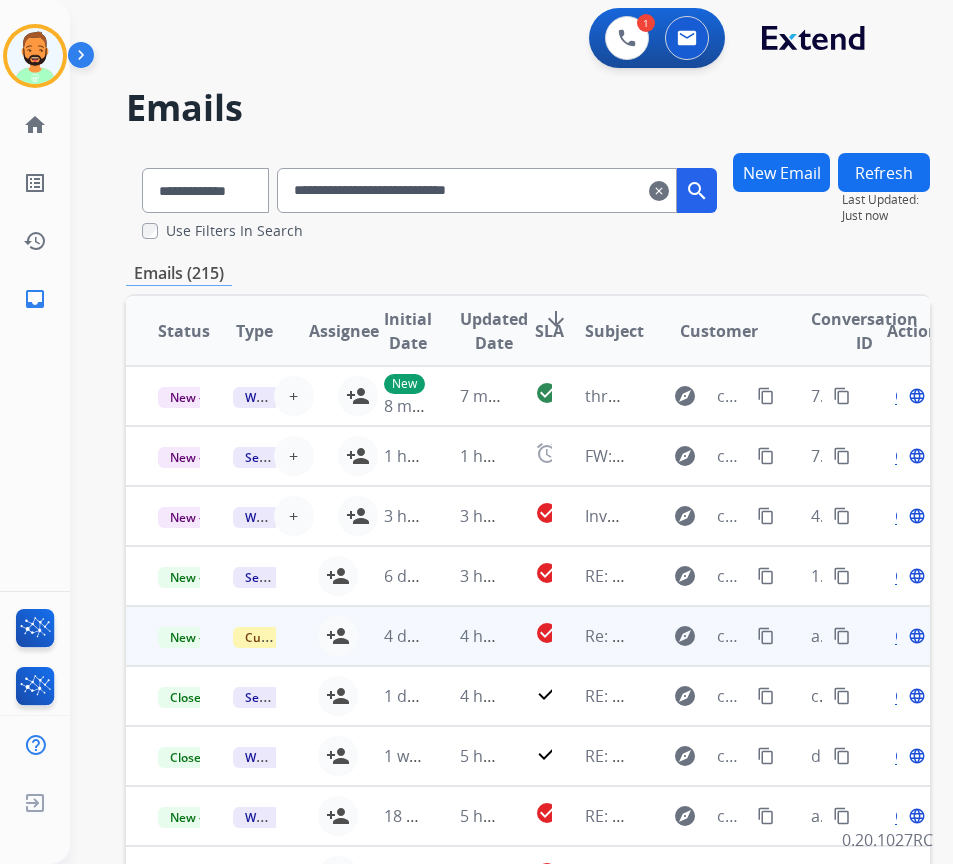 click on "4 hours ago" at bounding box center [465, 636] 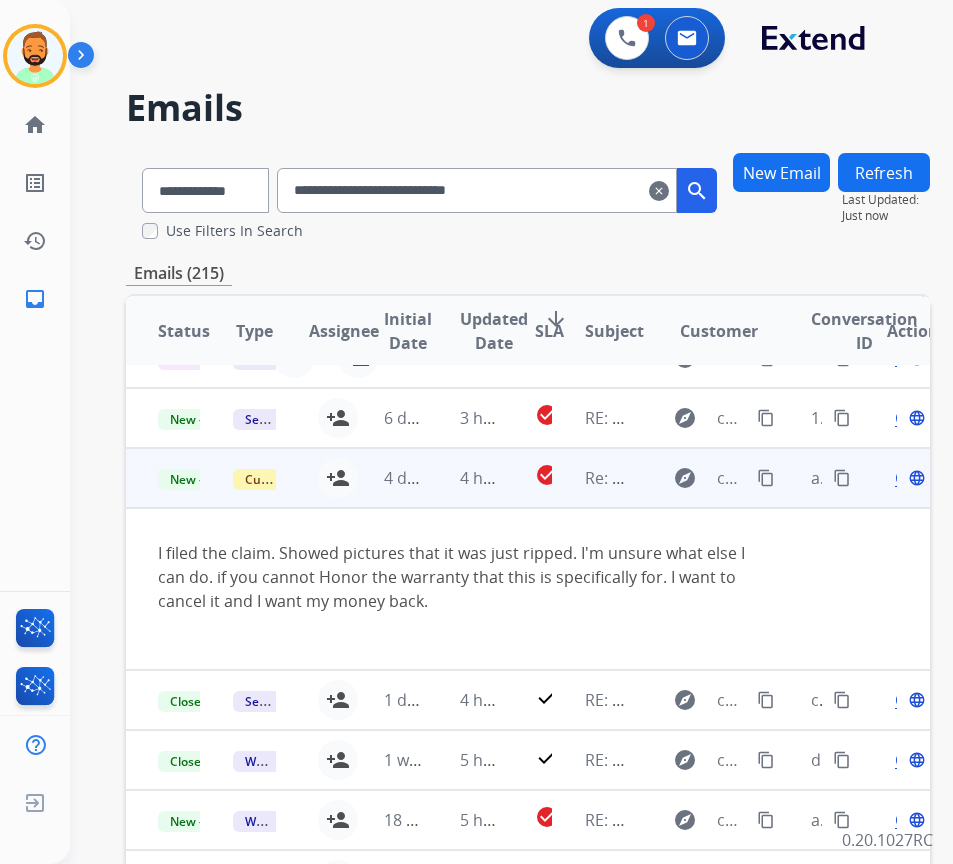 scroll, scrollTop: 180, scrollLeft: 0, axis: vertical 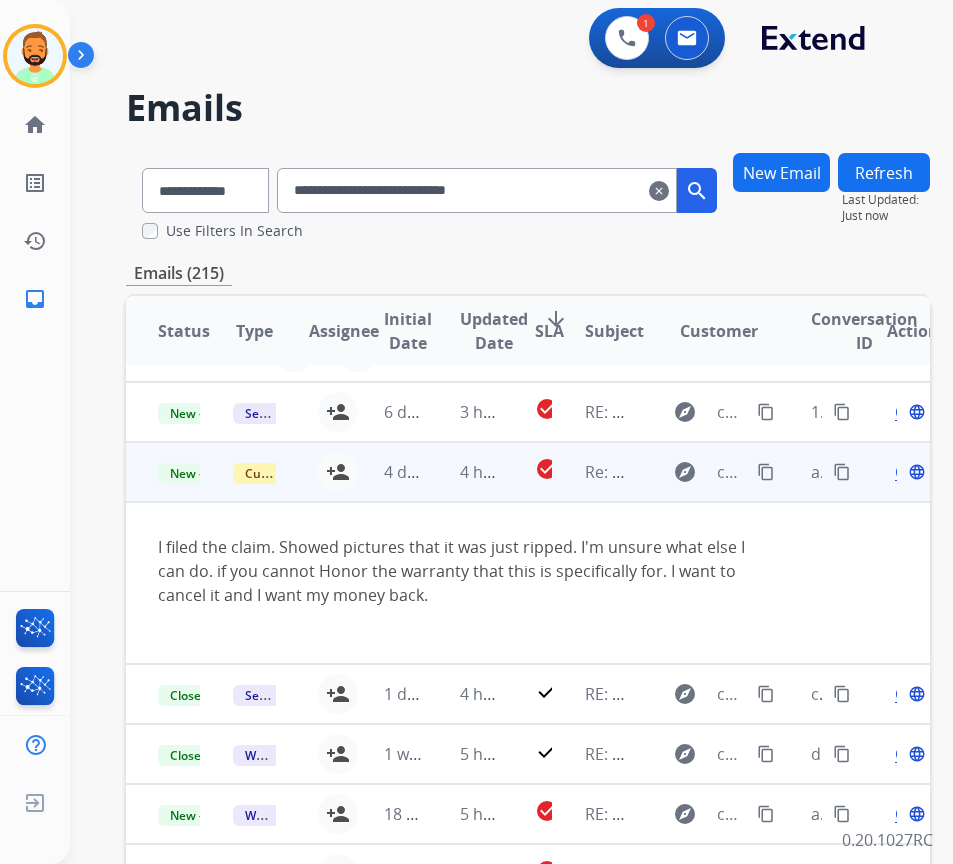 click on "Open language" at bounding box center [908, 472] 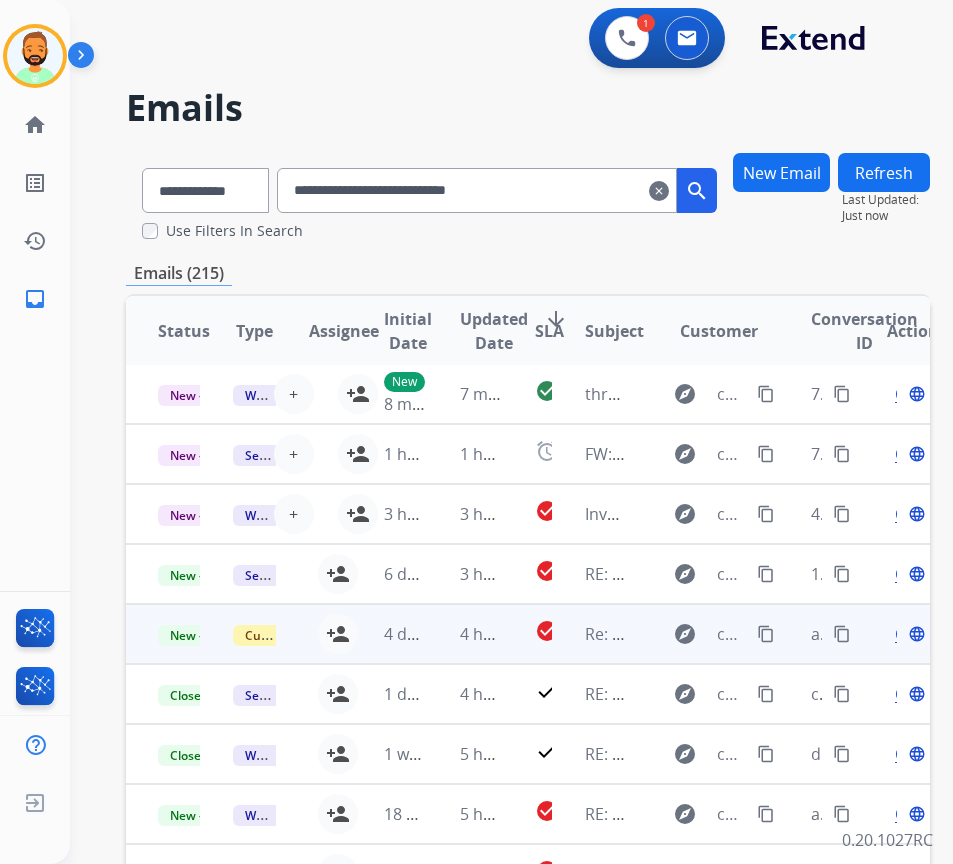 scroll, scrollTop: 18, scrollLeft: 0, axis: vertical 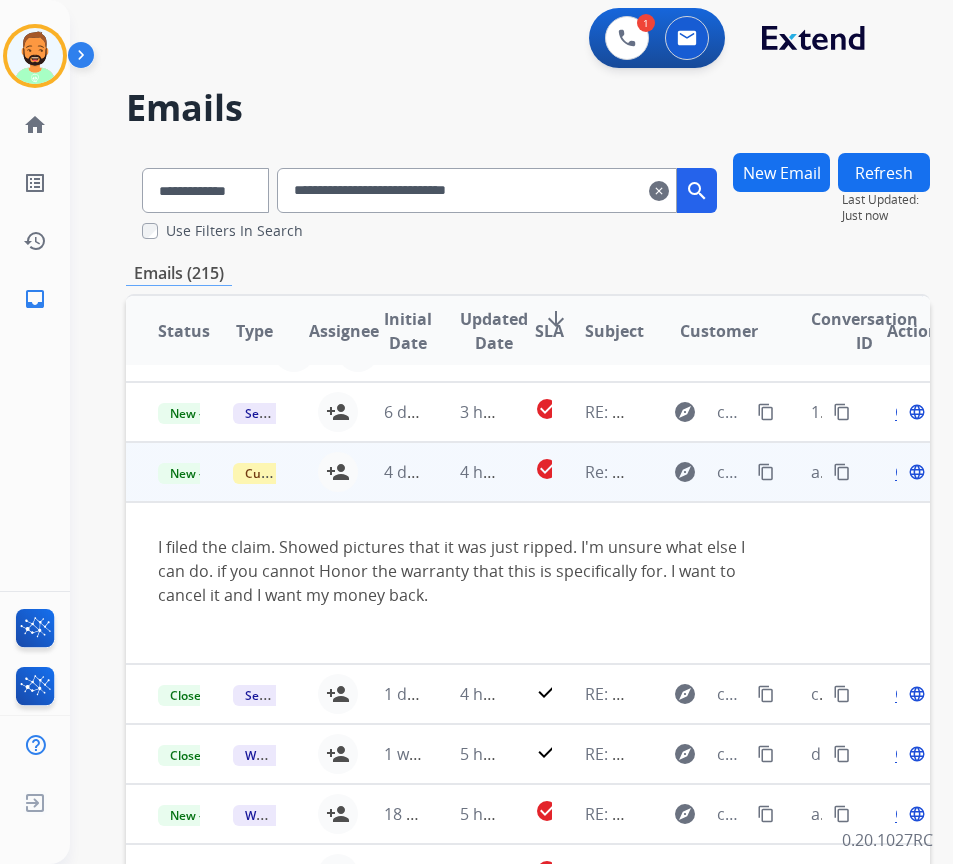 click on "Open" at bounding box center [915, 472] 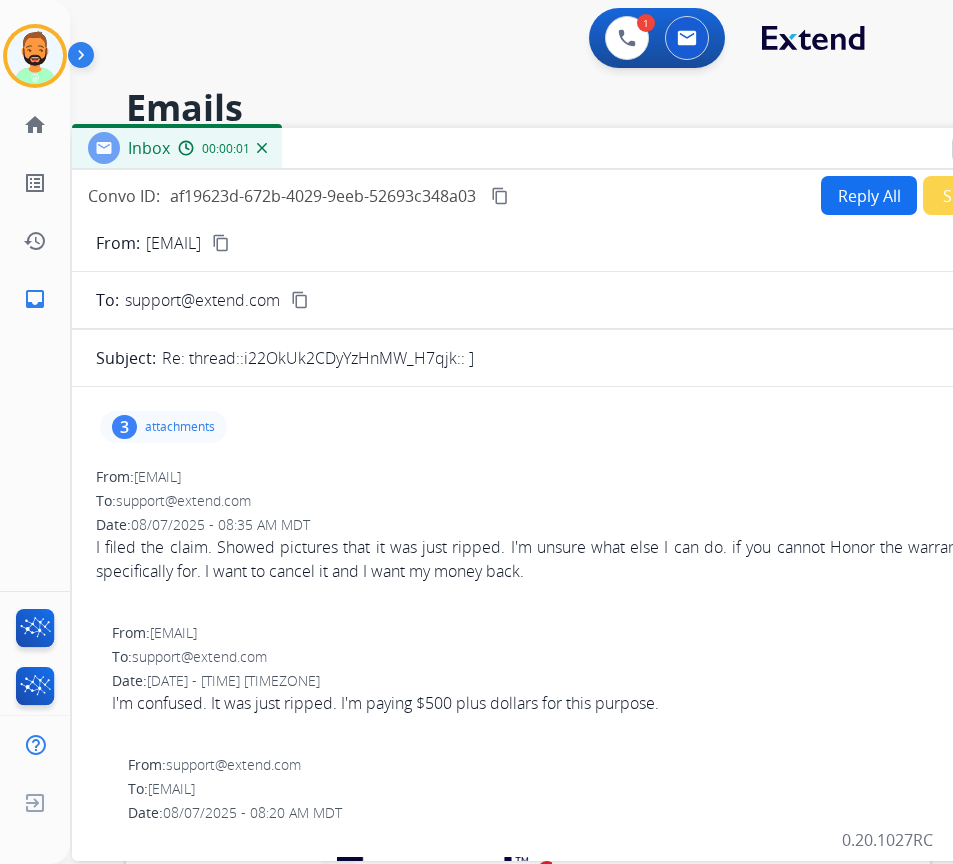 drag, startPoint x: 407, startPoint y: 152, endPoint x: 574, endPoint y: 158, distance: 167.10774 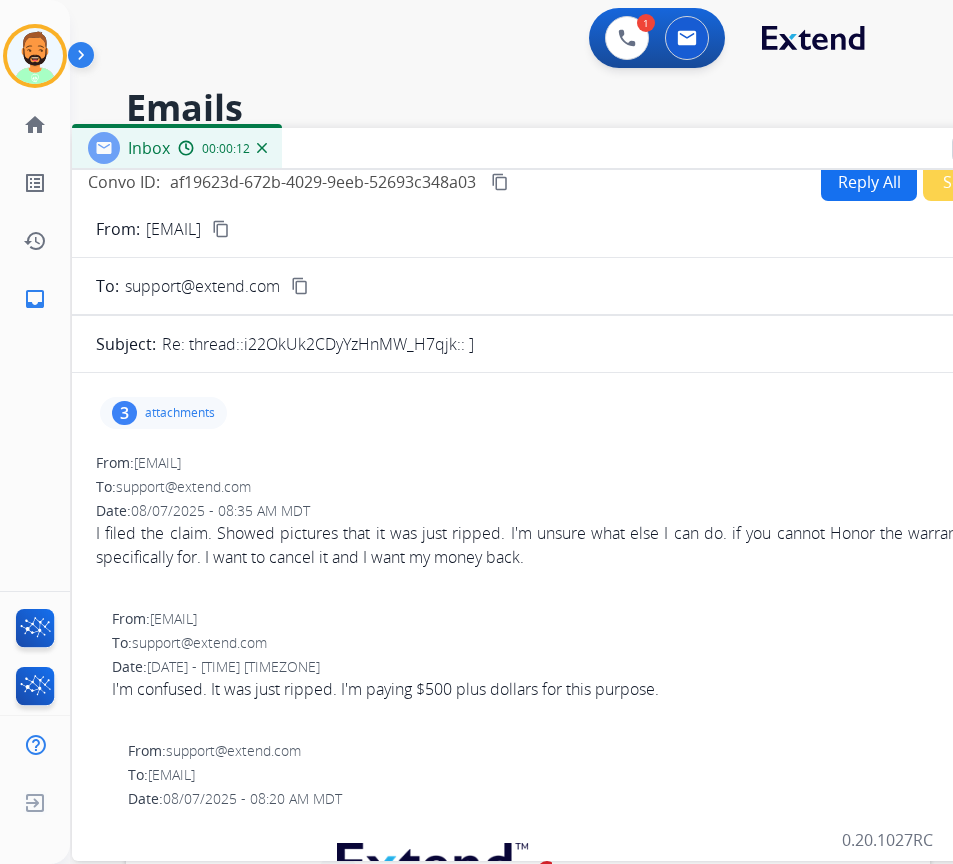 scroll, scrollTop: 0, scrollLeft: 0, axis: both 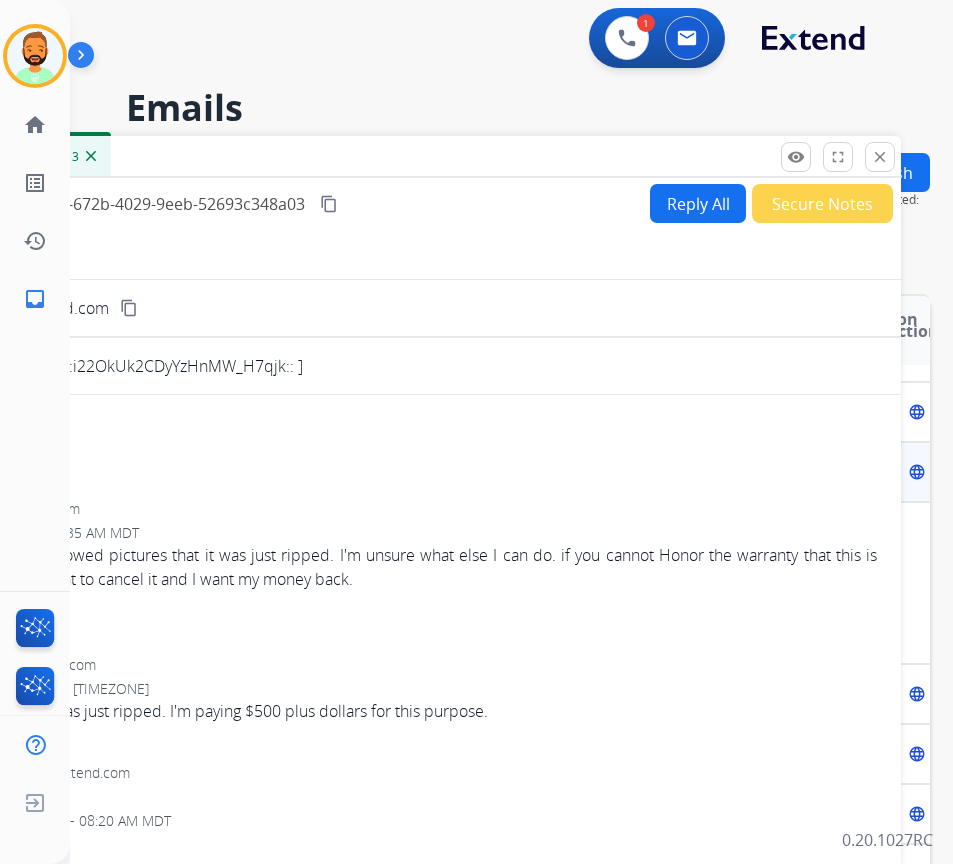 drag, startPoint x: 703, startPoint y: 162, endPoint x: 442, endPoint y: 158, distance: 261.03064 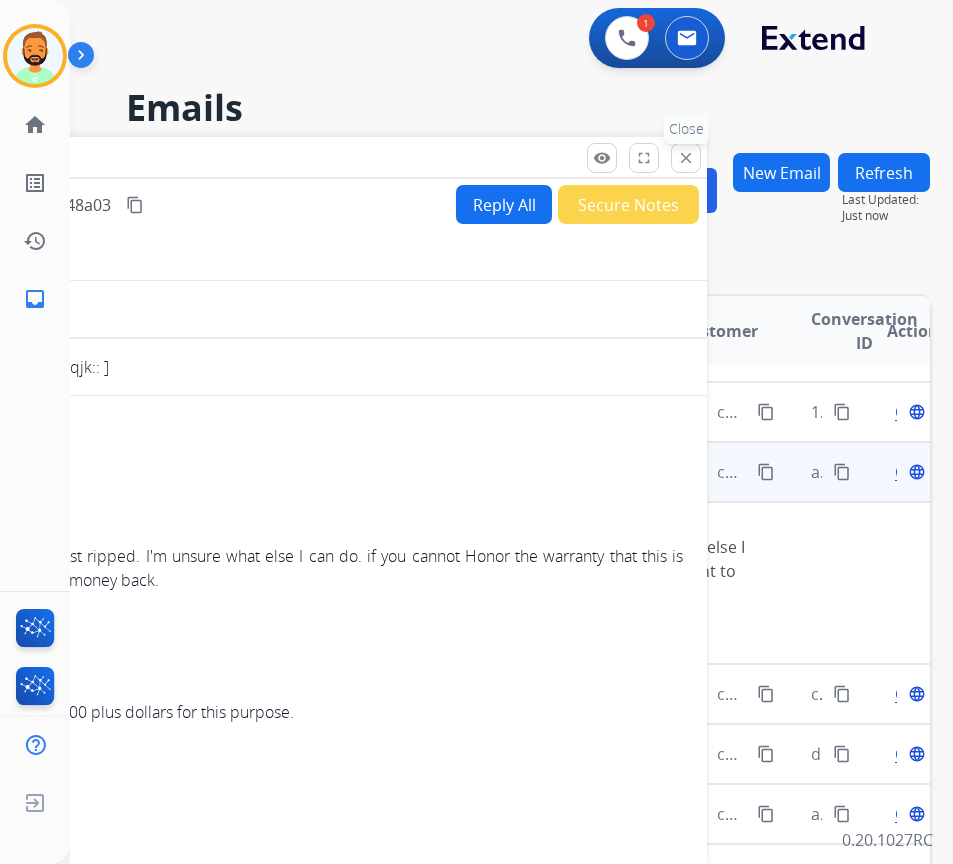 click on "close" at bounding box center [686, 158] 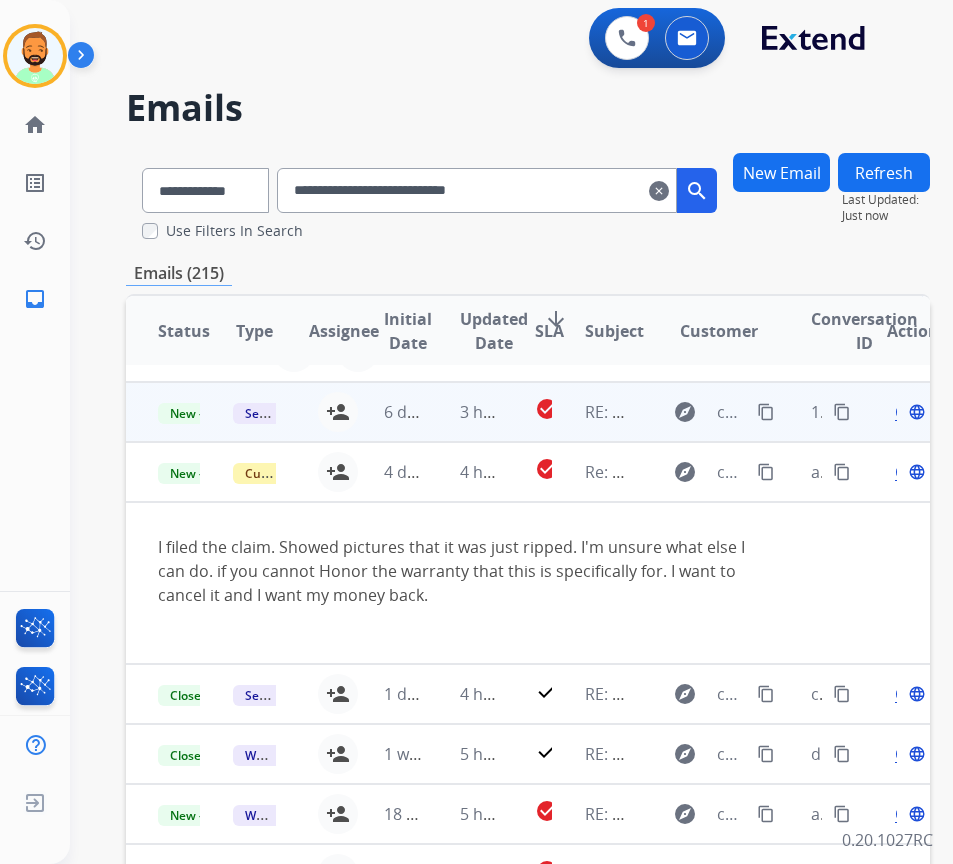 click on "3 hours ago" at bounding box center [465, 412] 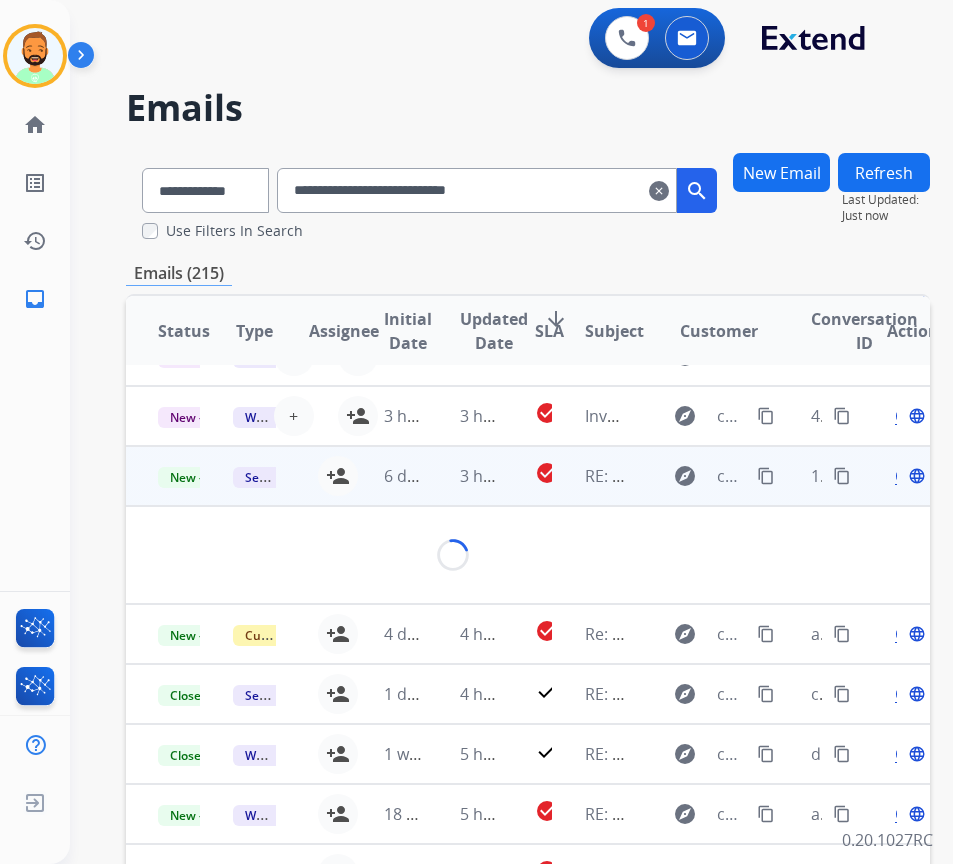 scroll, scrollTop: 180, scrollLeft: 0, axis: vertical 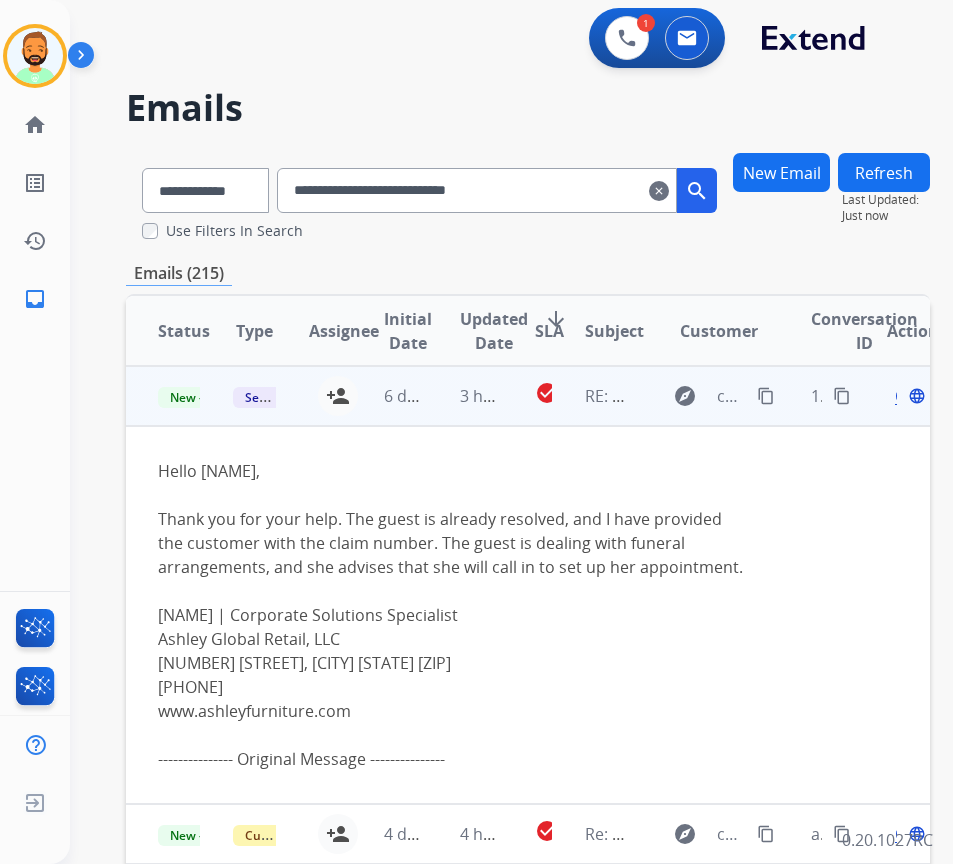 click on "Open" at bounding box center [915, 396] 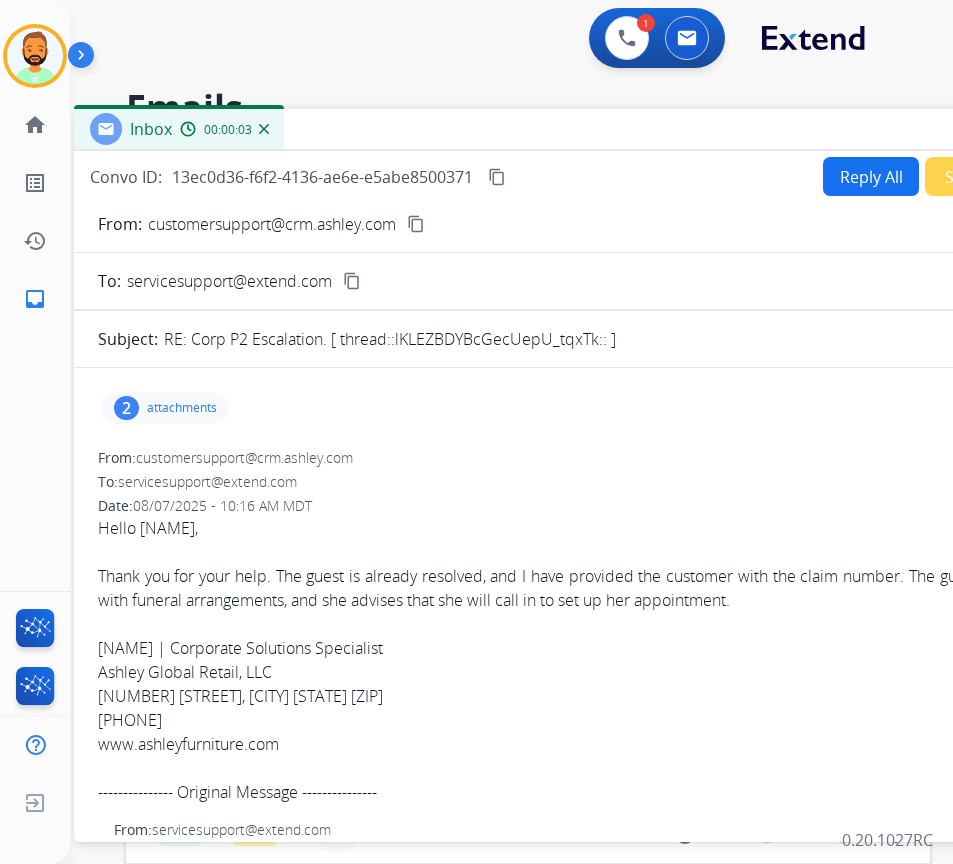 drag, startPoint x: 337, startPoint y: 151, endPoint x: 506, endPoint y: 138, distance: 169.49927 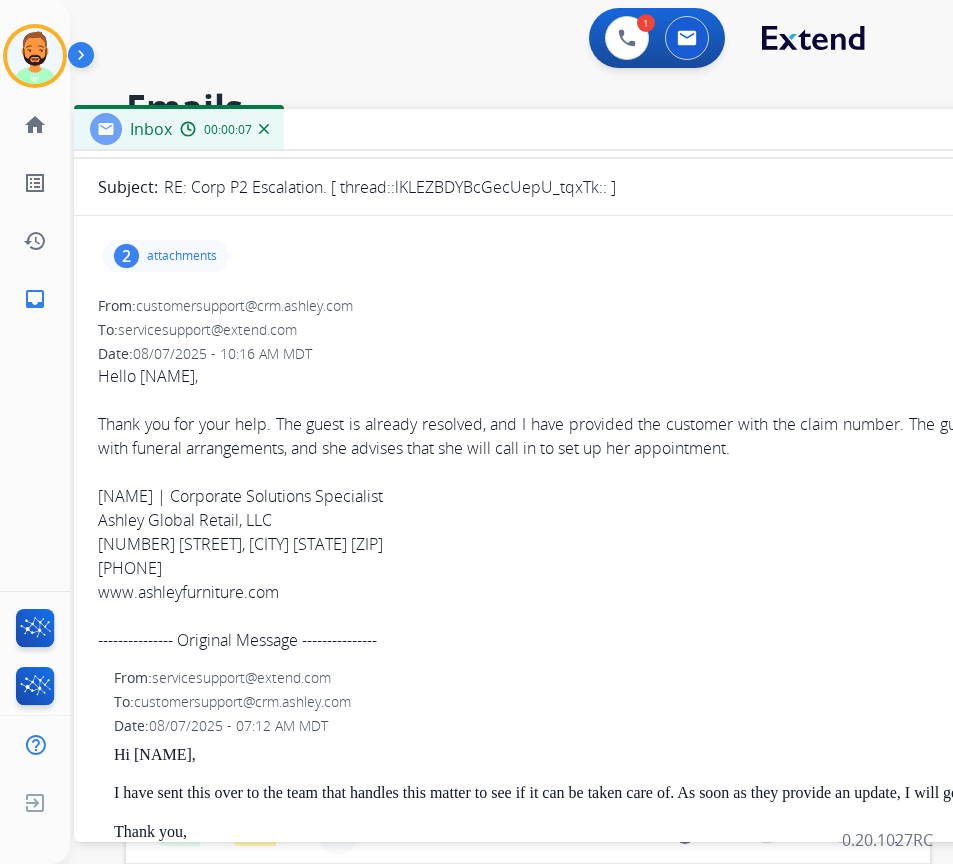 scroll, scrollTop: 0, scrollLeft: 0, axis: both 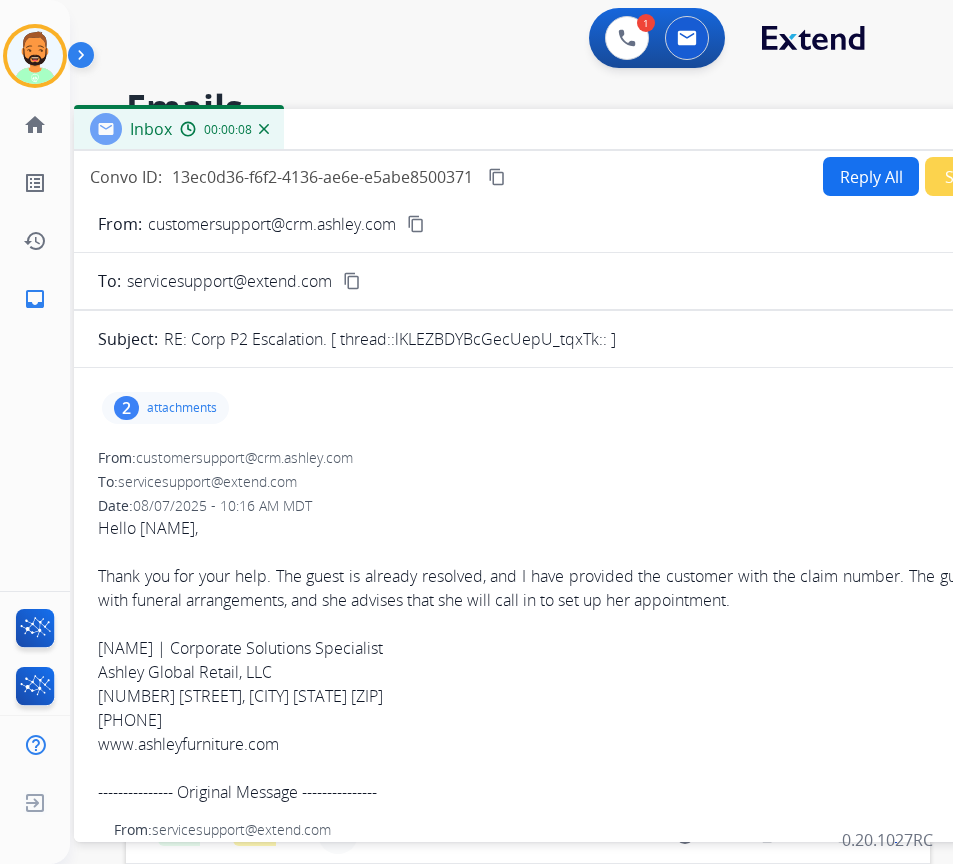 click on "attachments" at bounding box center (182, 408) 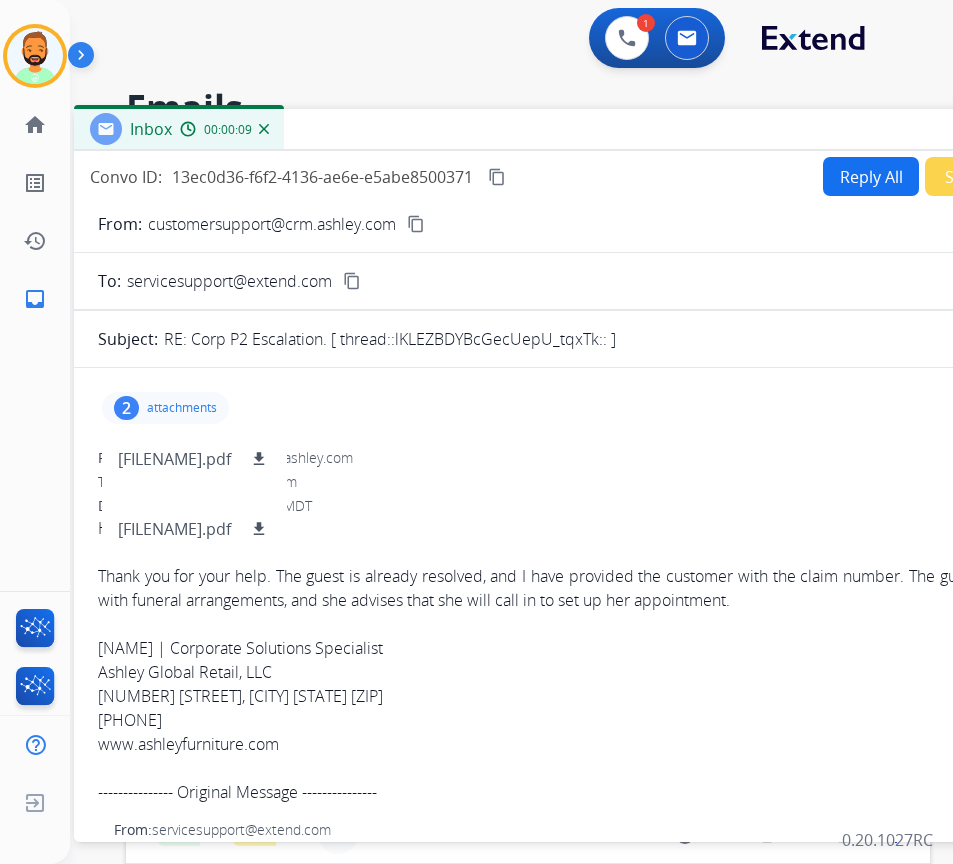 click on "2 attachments [FILENAME].pdf download [FILENAME].pdf download" at bounding box center (165, 408) 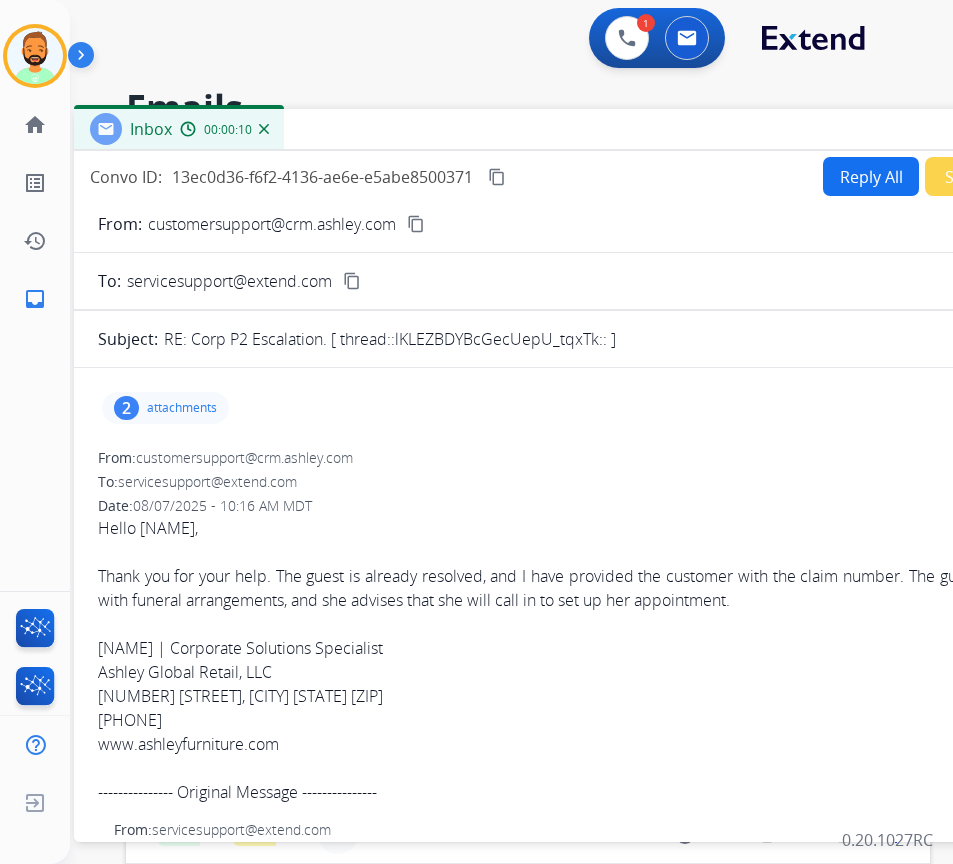 click on "attachments" at bounding box center (182, 408) 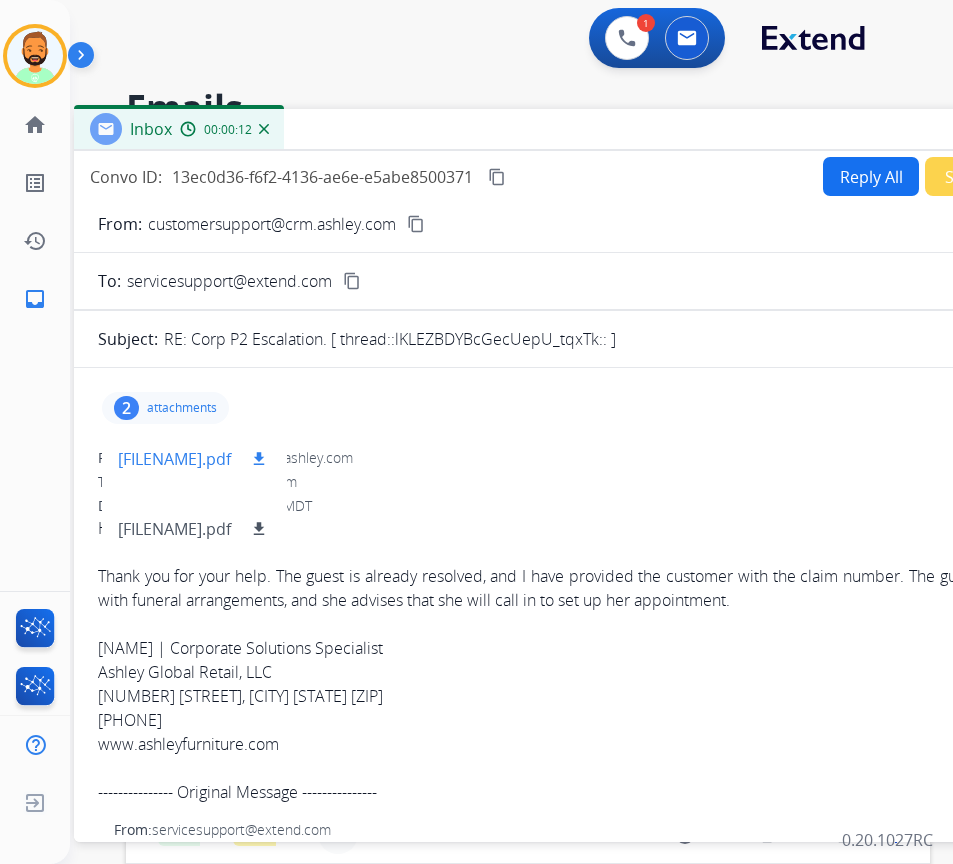 click on "[FILENAME].pdf" at bounding box center (174, 459) 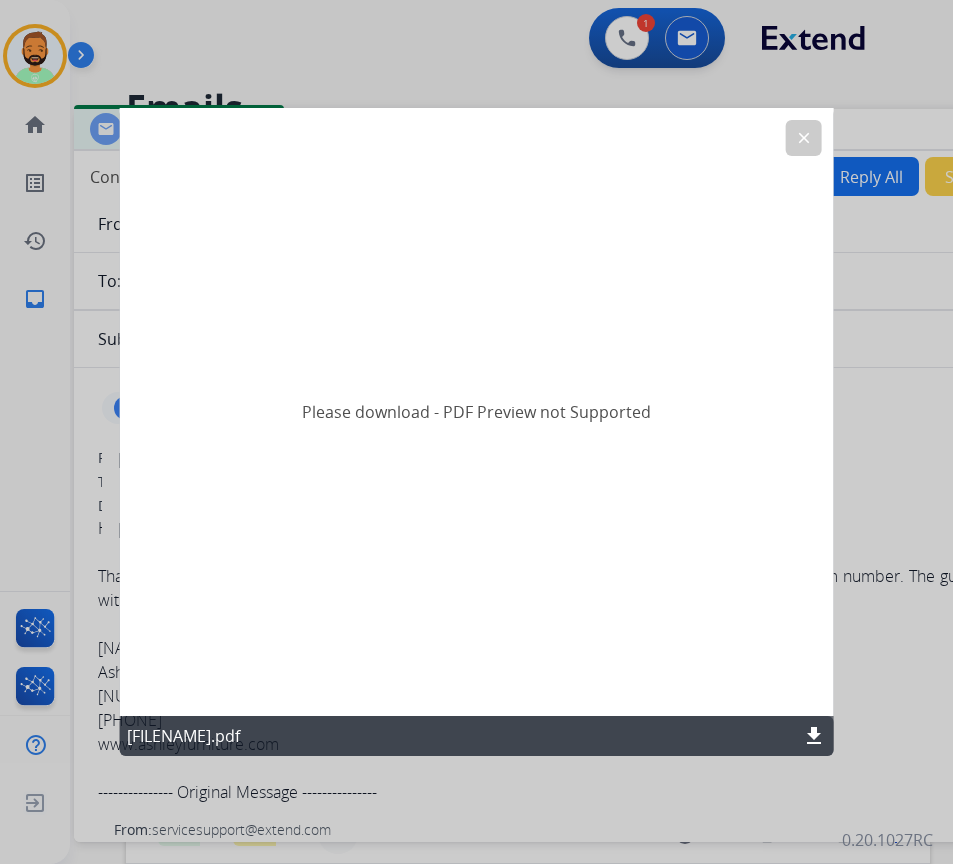 click on "download" 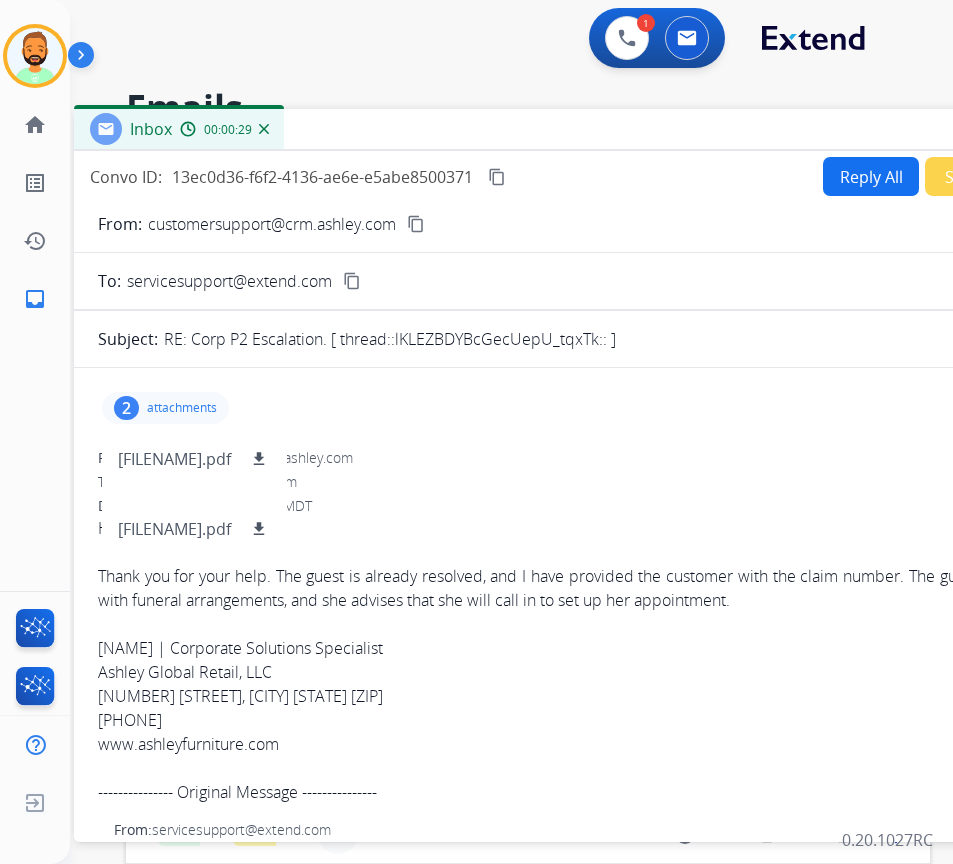 click on "attachments" at bounding box center [182, 408] 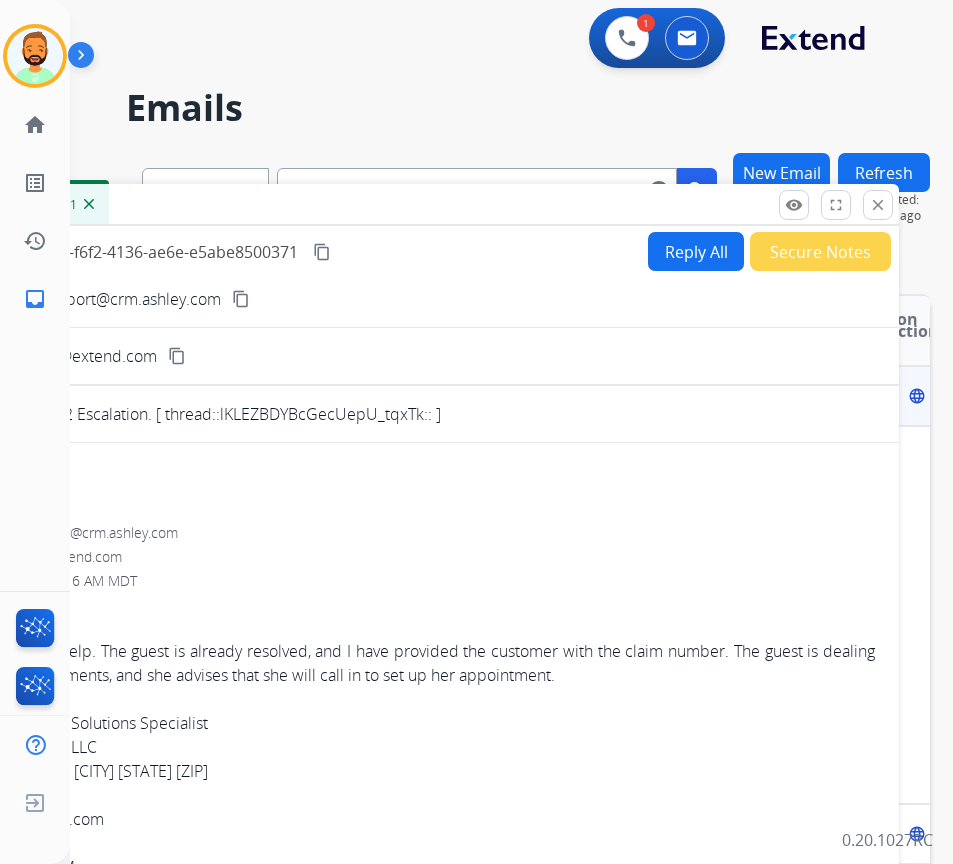 drag, startPoint x: 451, startPoint y: 128, endPoint x: 760, endPoint y: 260, distance: 336.0134 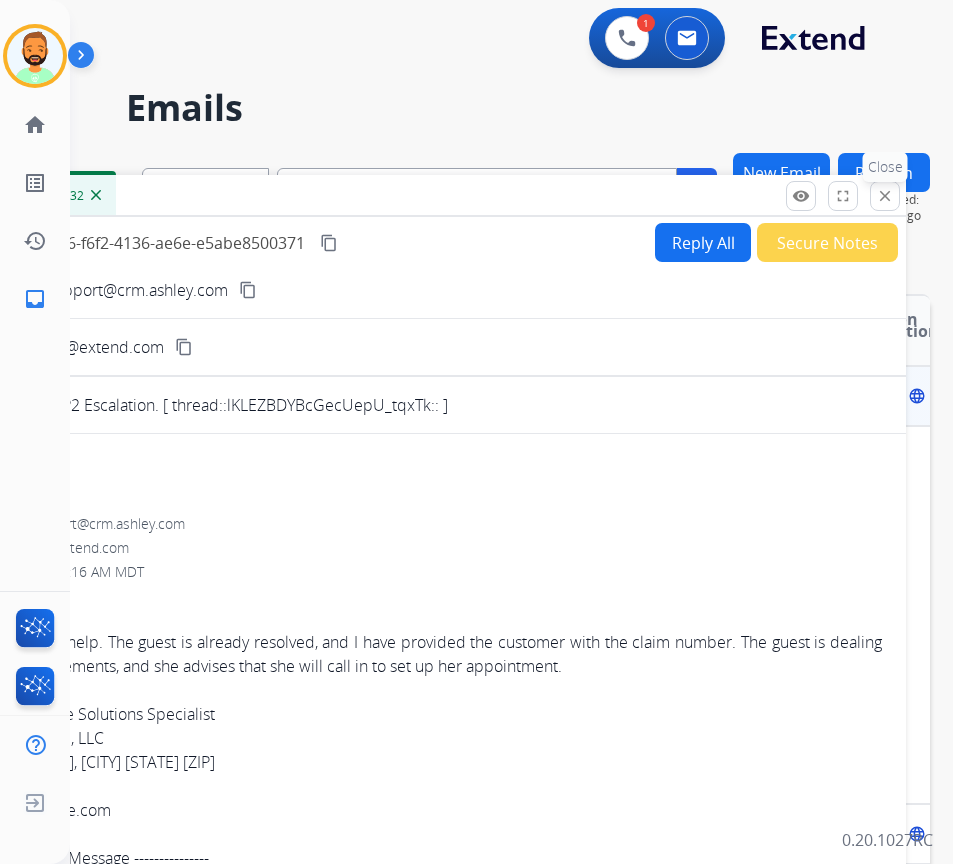 click on "close" at bounding box center (885, 196) 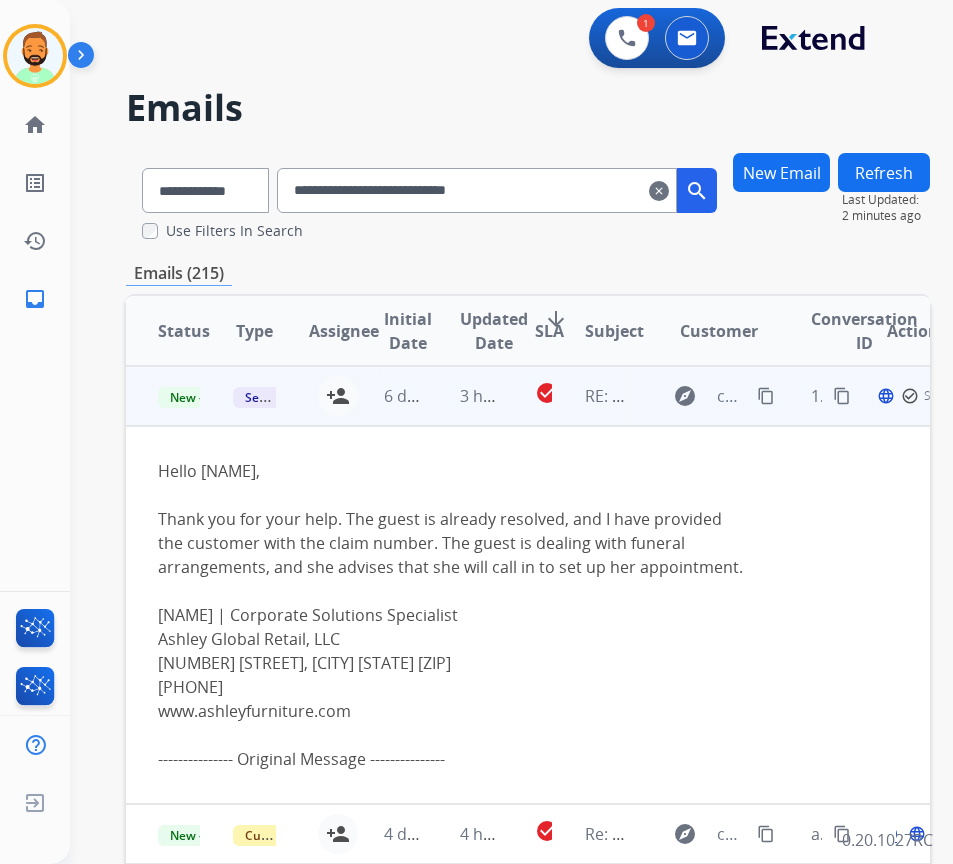 click on "3 hours ago" at bounding box center (465, 396) 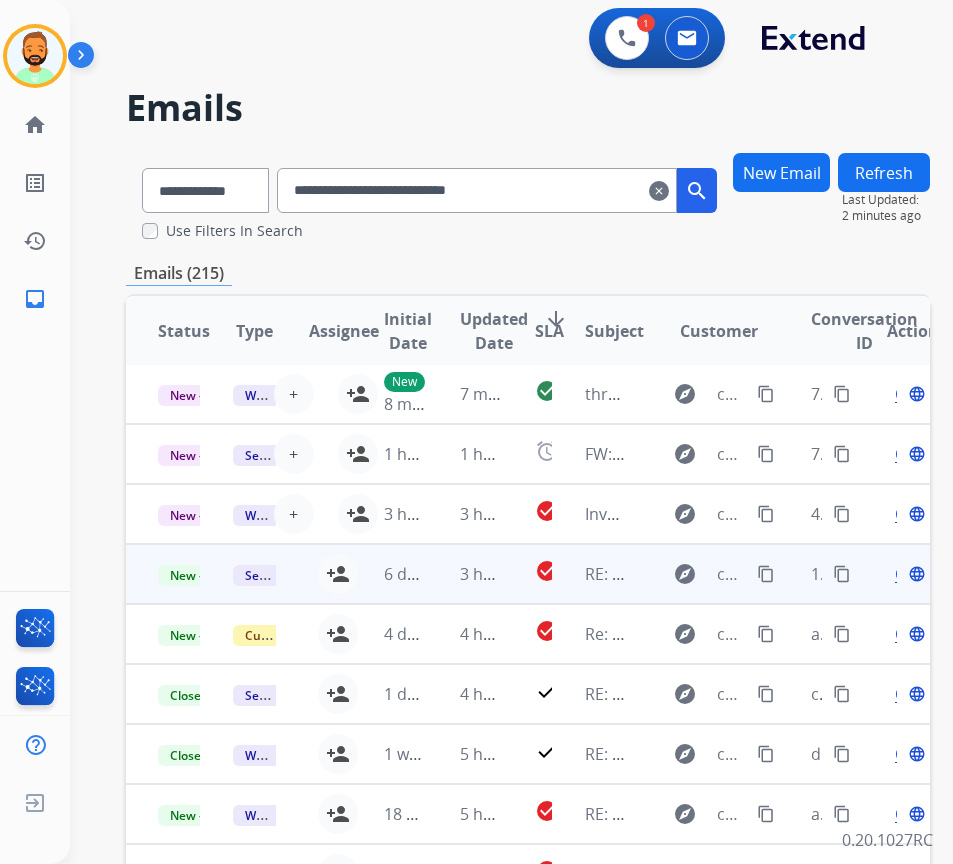scroll, scrollTop: 0, scrollLeft: 0, axis: both 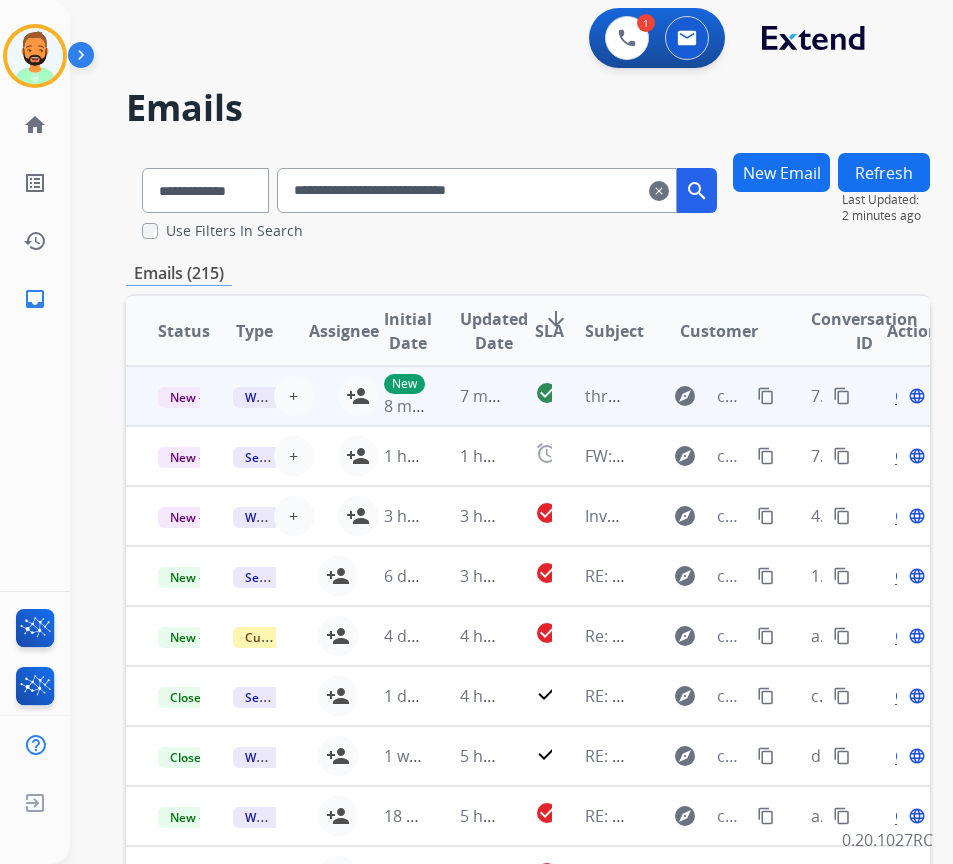 click on "7 minutes ago" at bounding box center (465, 396) 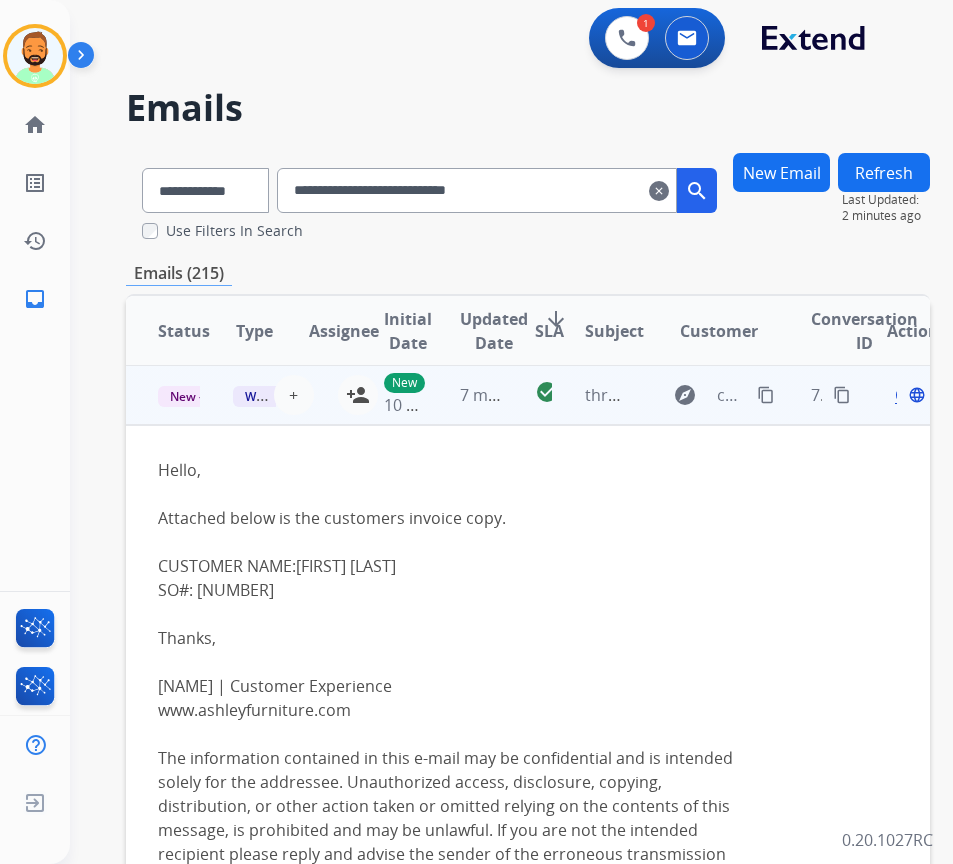 scroll, scrollTop: 0, scrollLeft: 0, axis: both 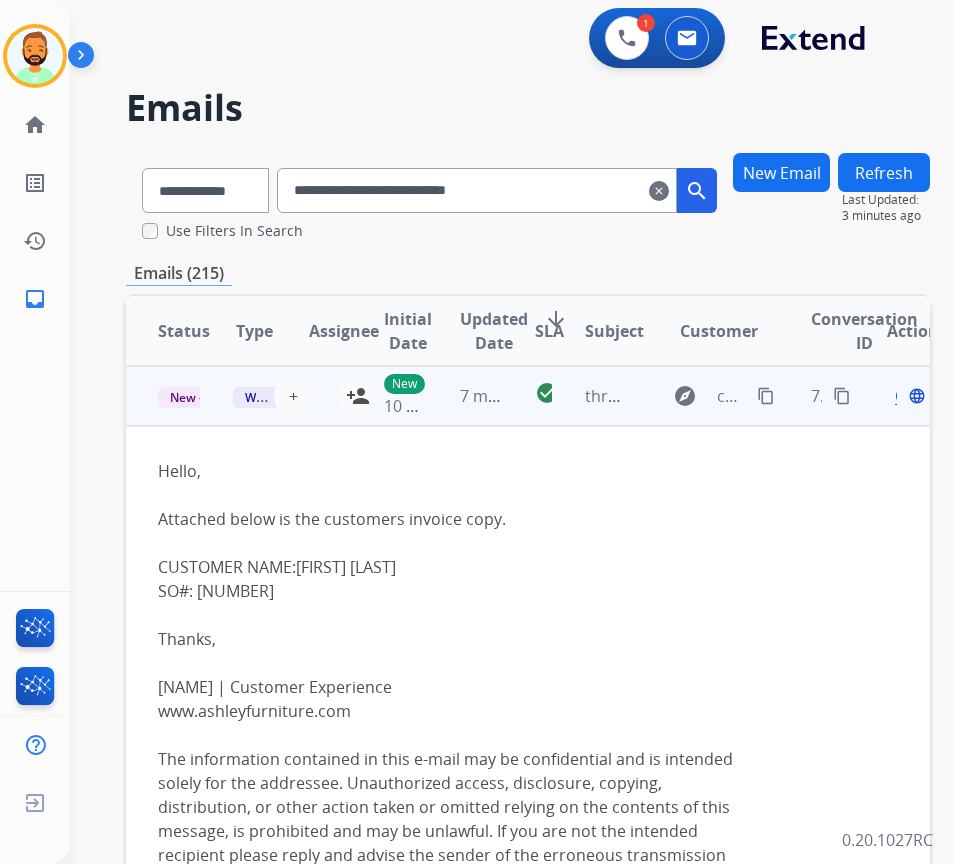click on "Open" at bounding box center (915, 396) 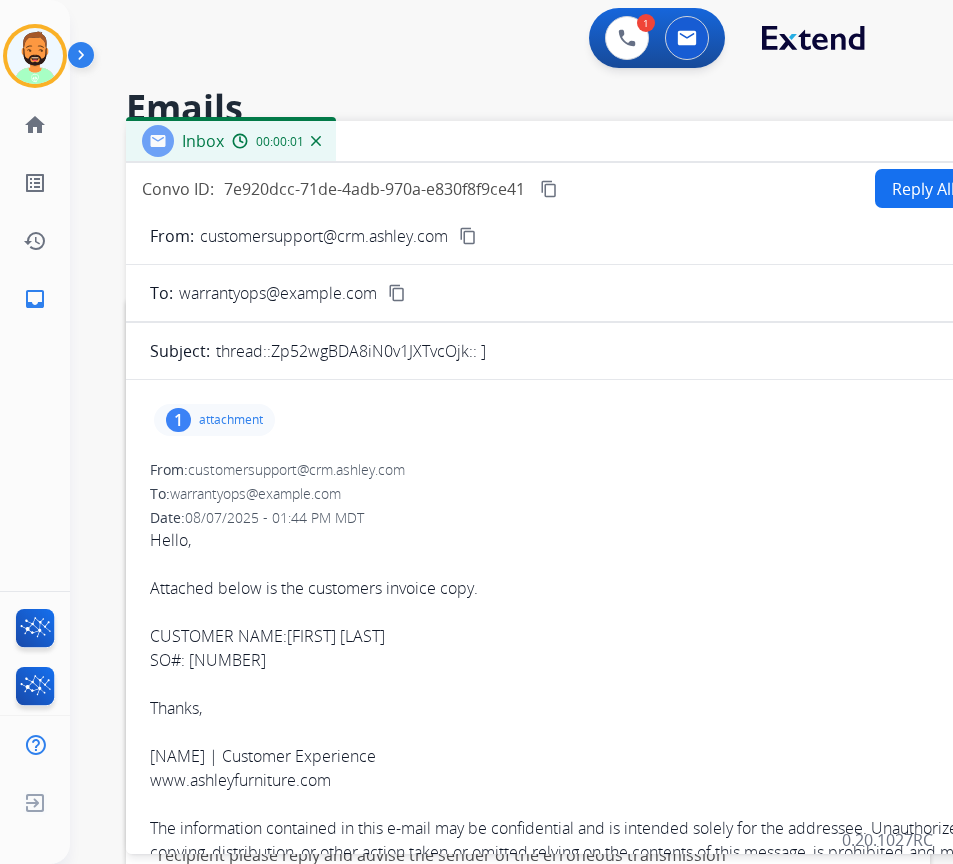 drag, startPoint x: 537, startPoint y: 142, endPoint x: 504, endPoint y: 253, distance: 115.80155 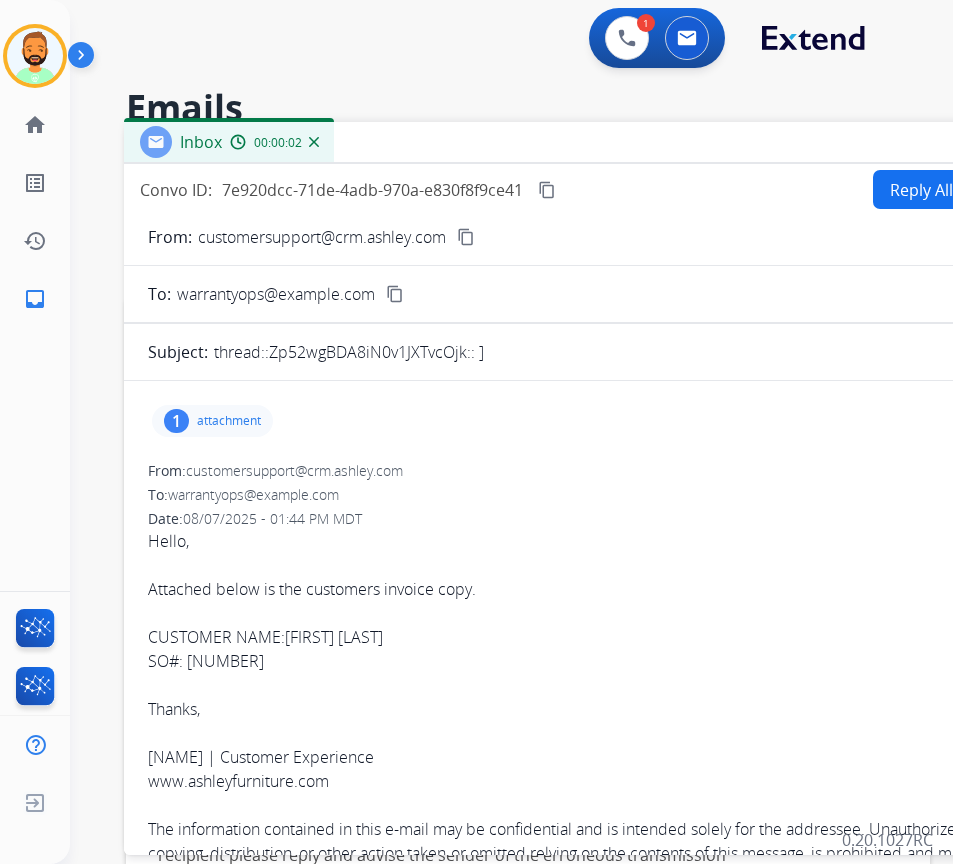 click on "attachment" at bounding box center [229, 421] 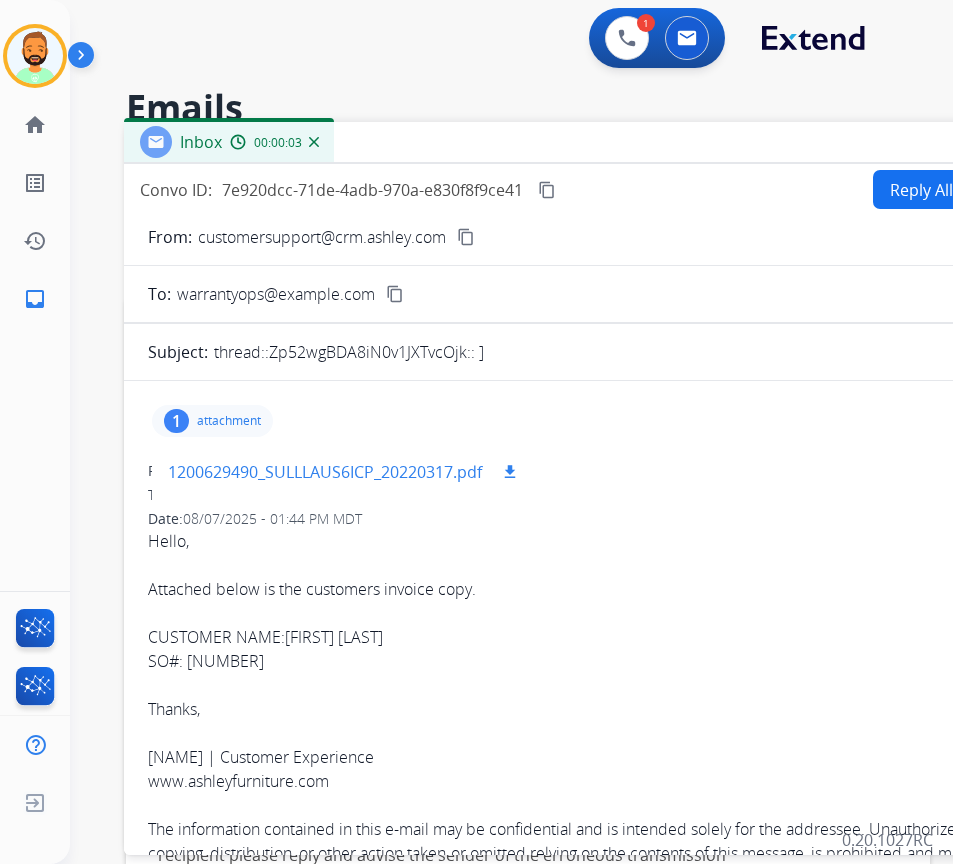 click on "1200629490_SULLLAUS6ICP_20220317.pdf" at bounding box center [325, 472] 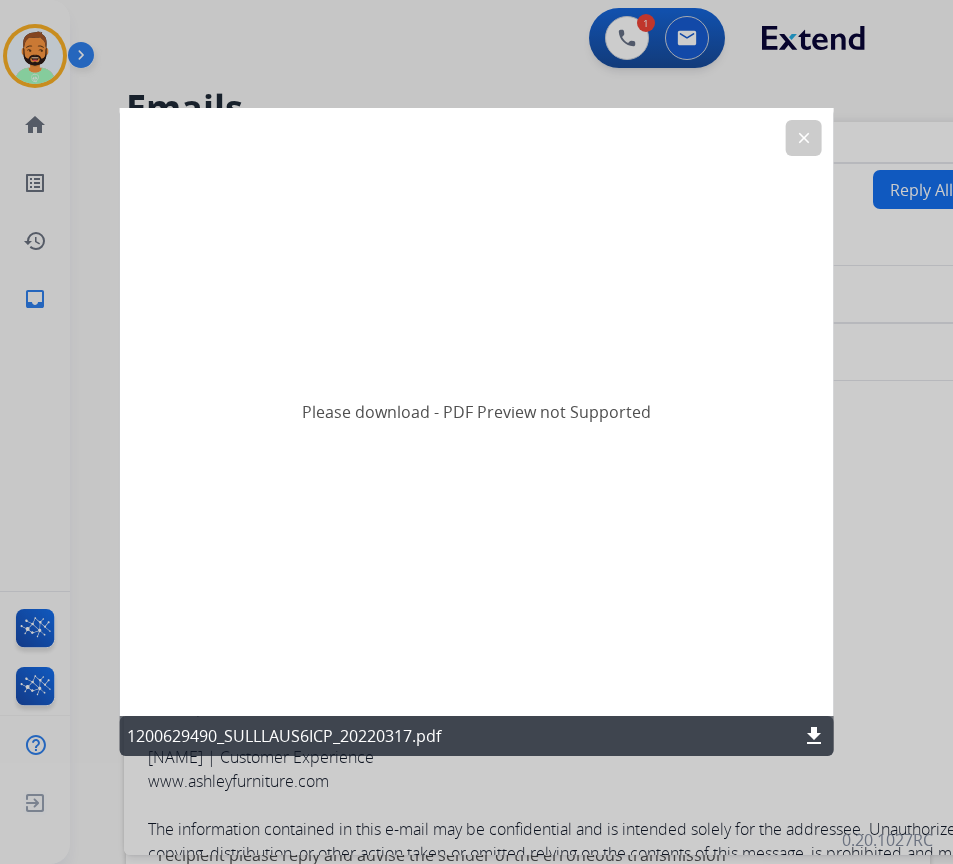 click on "download" 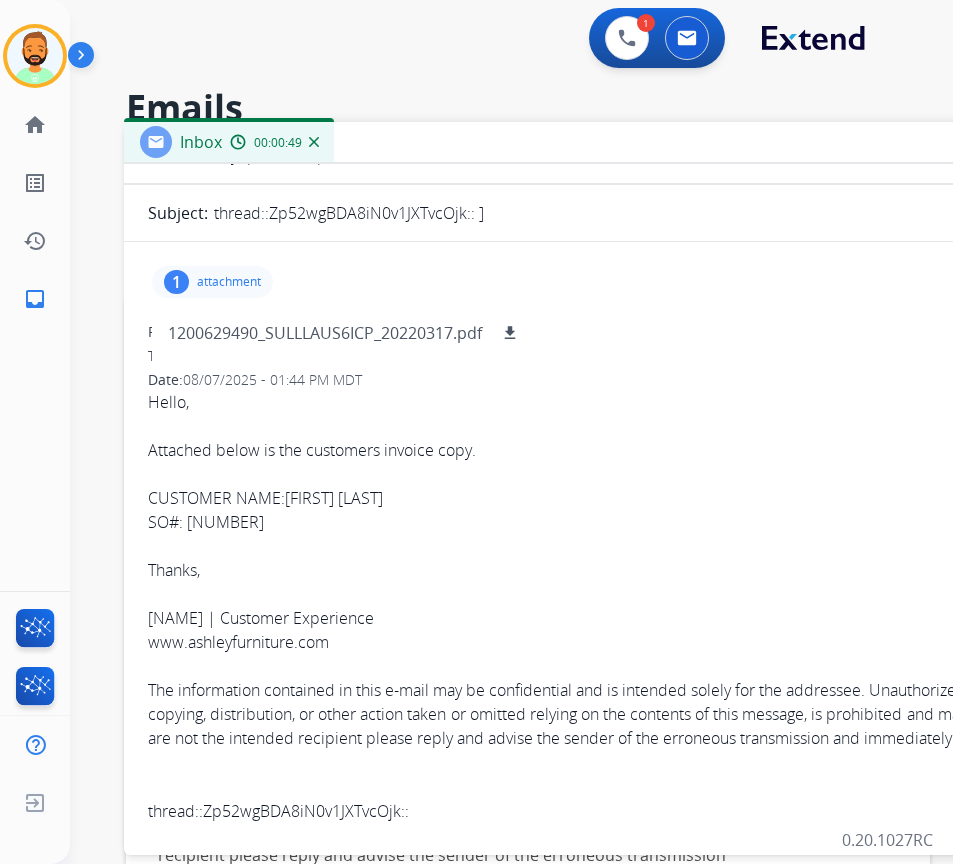 scroll, scrollTop: 0, scrollLeft: 0, axis: both 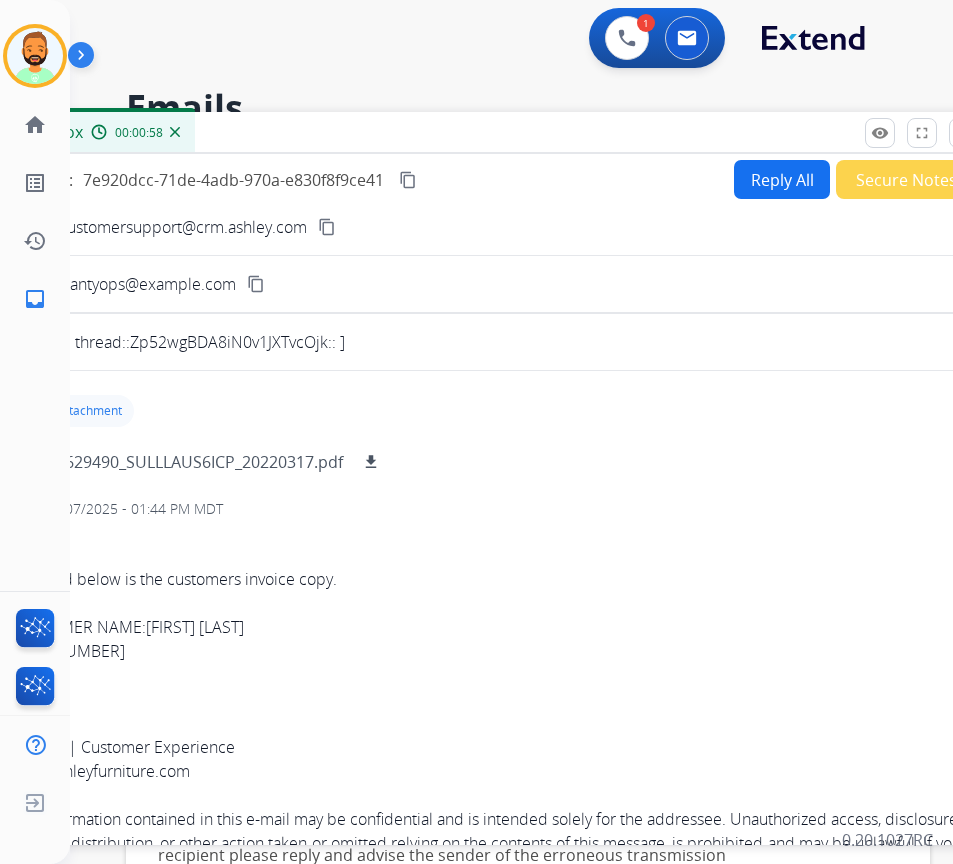 drag, startPoint x: 752, startPoint y: 149, endPoint x: 453, endPoint y: 143, distance: 299.06018 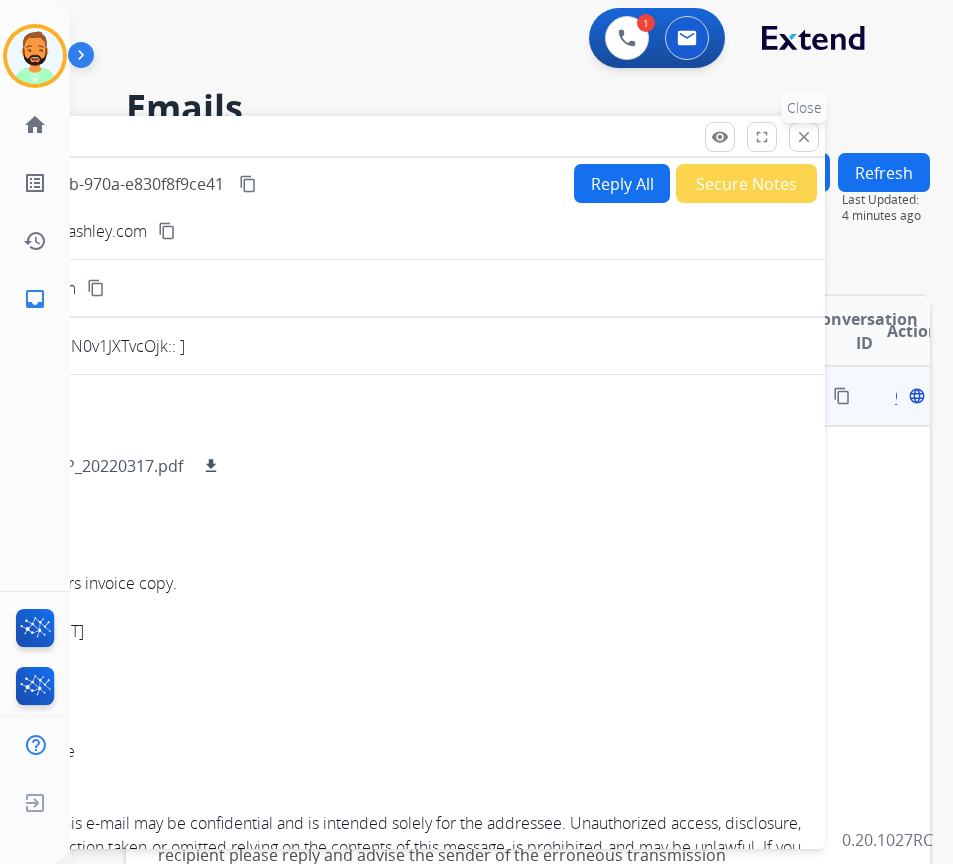 click on "close" at bounding box center (804, 137) 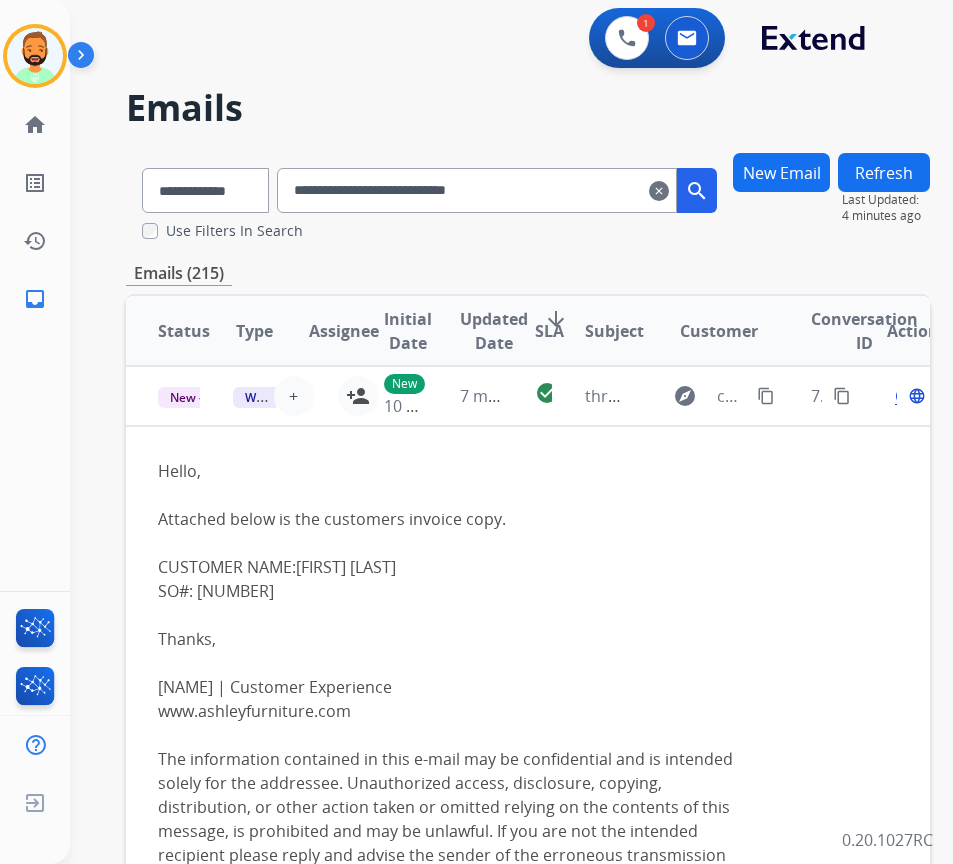 click on "clear" at bounding box center [659, 191] 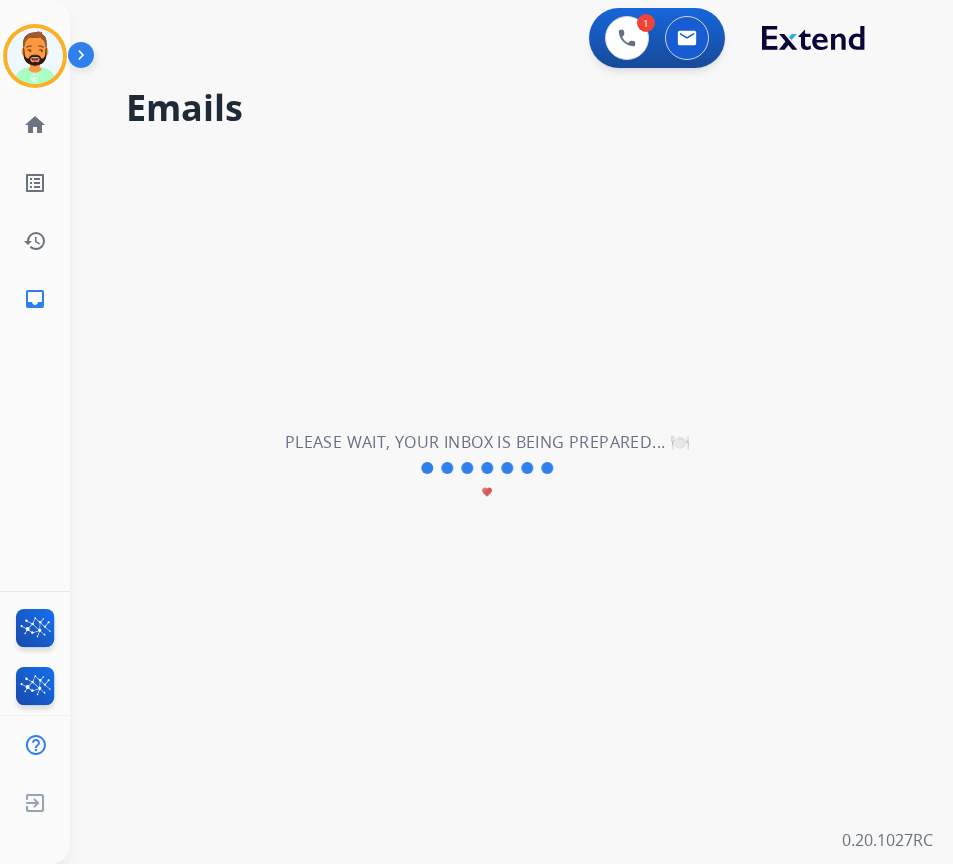 type 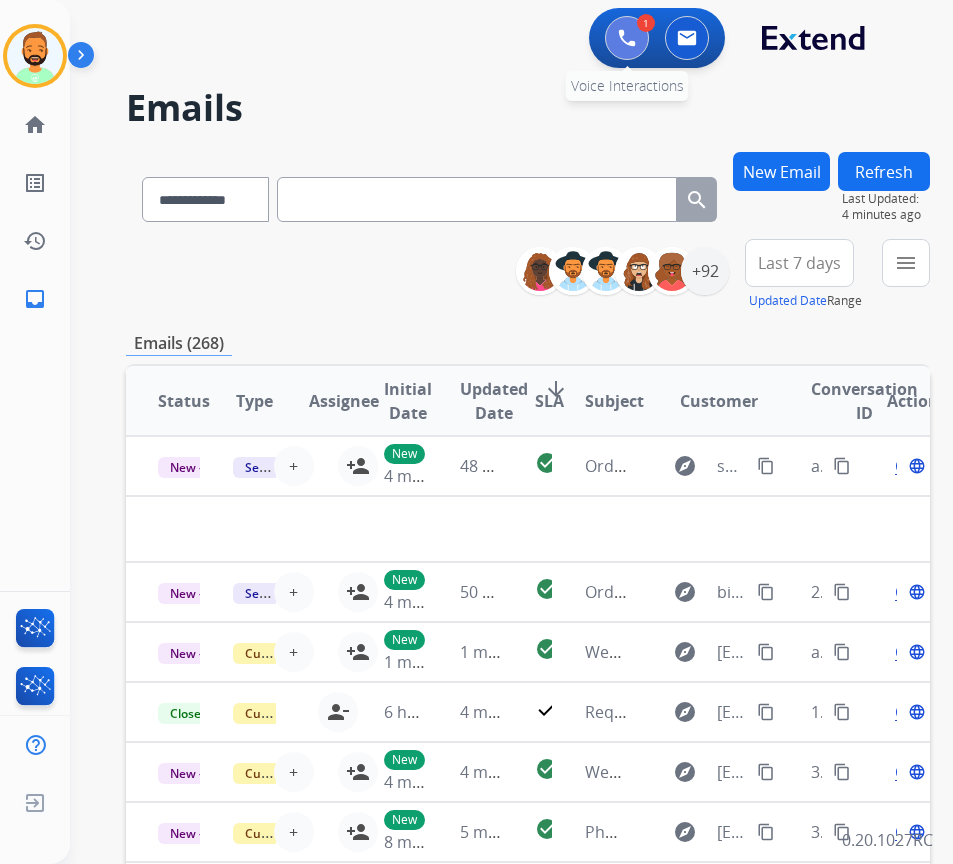 click at bounding box center [627, 38] 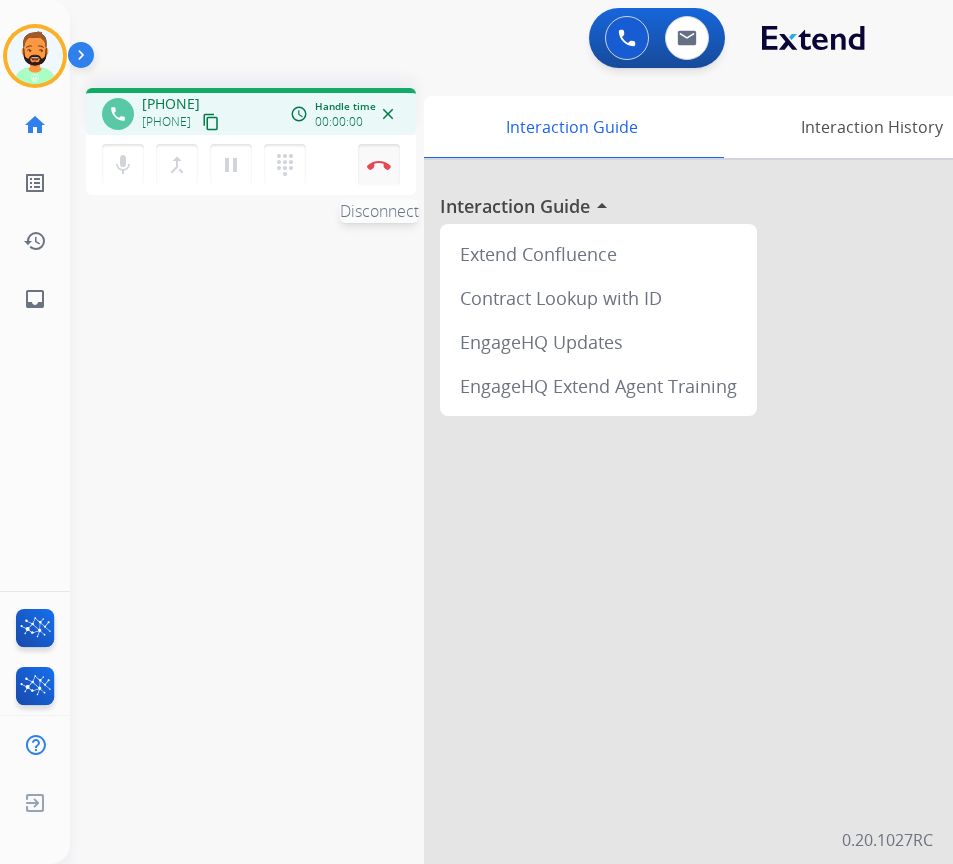 drag, startPoint x: 357, startPoint y: 162, endPoint x: 385, endPoint y: 159, distance: 28.160255 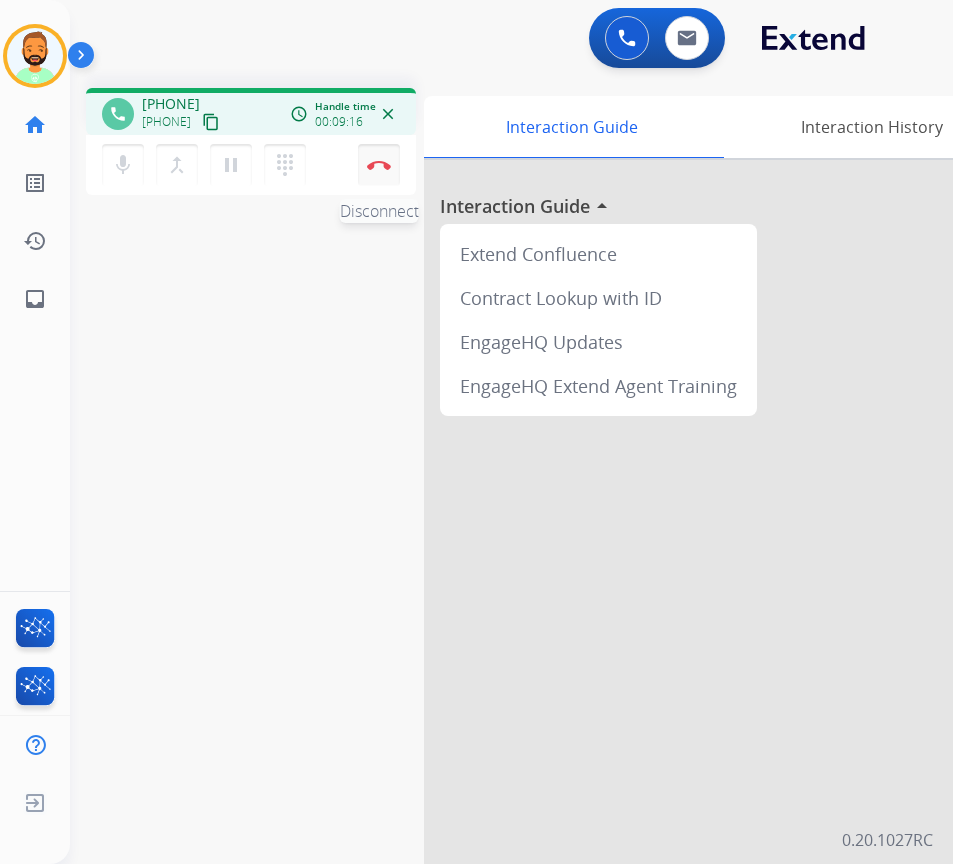 click on "Disconnect" at bounding box center [379, 165] 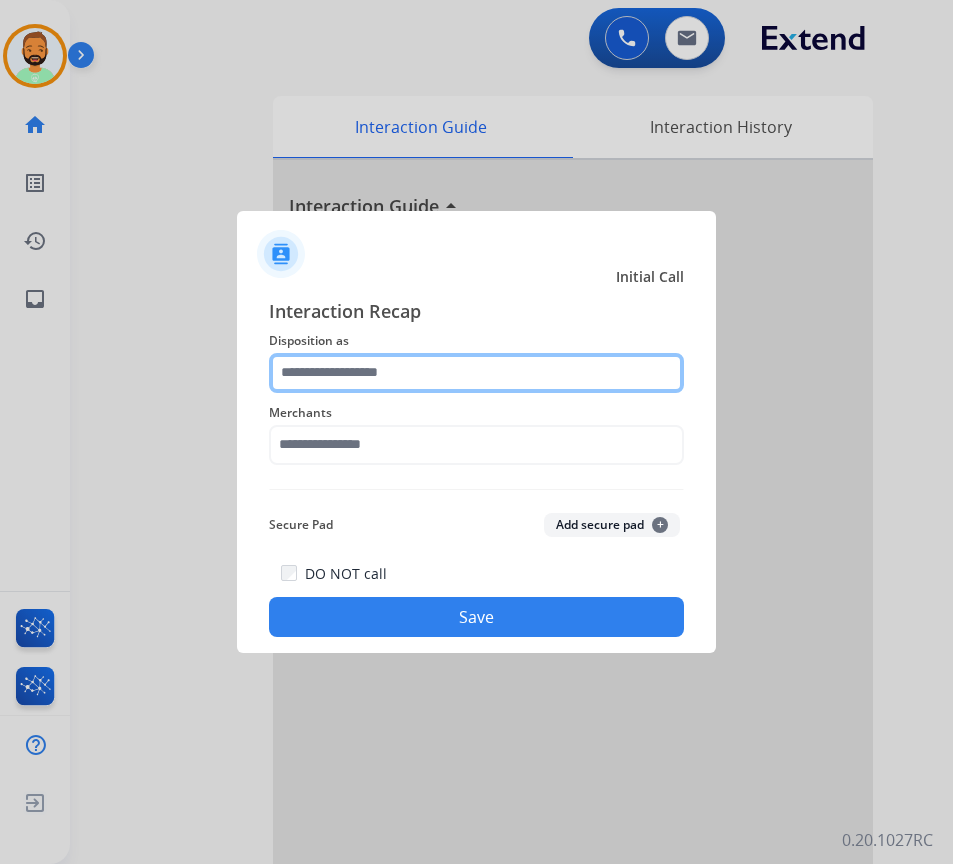 click 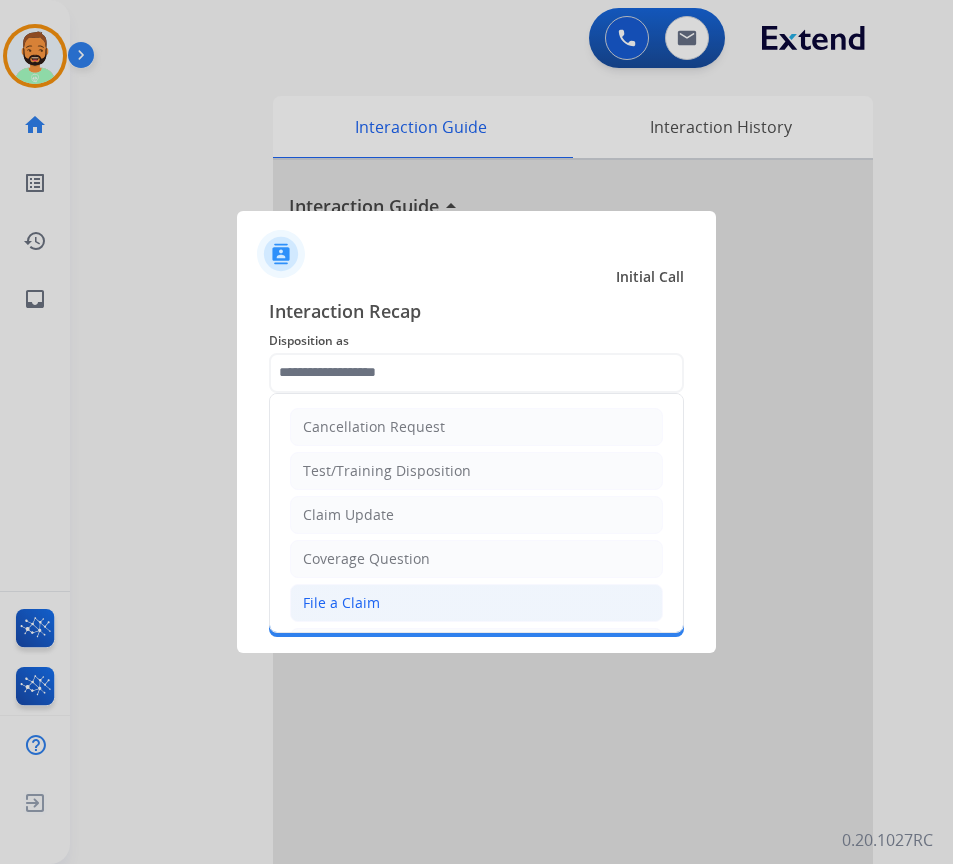 click on "File a Claim" 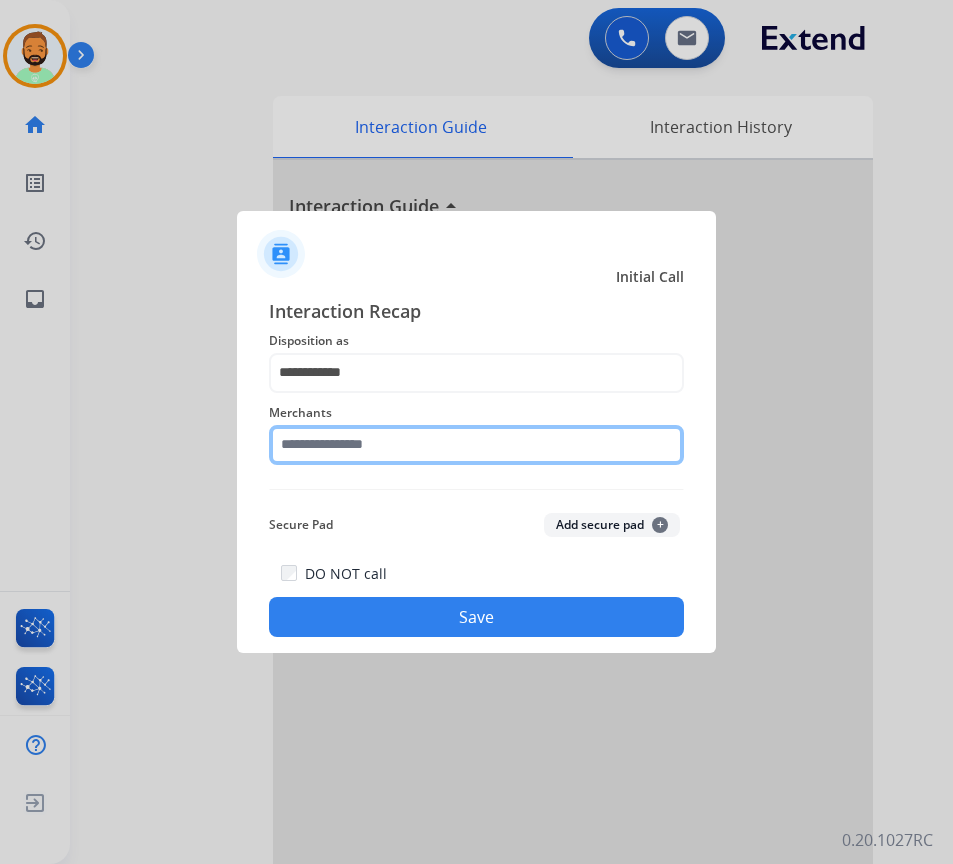 click 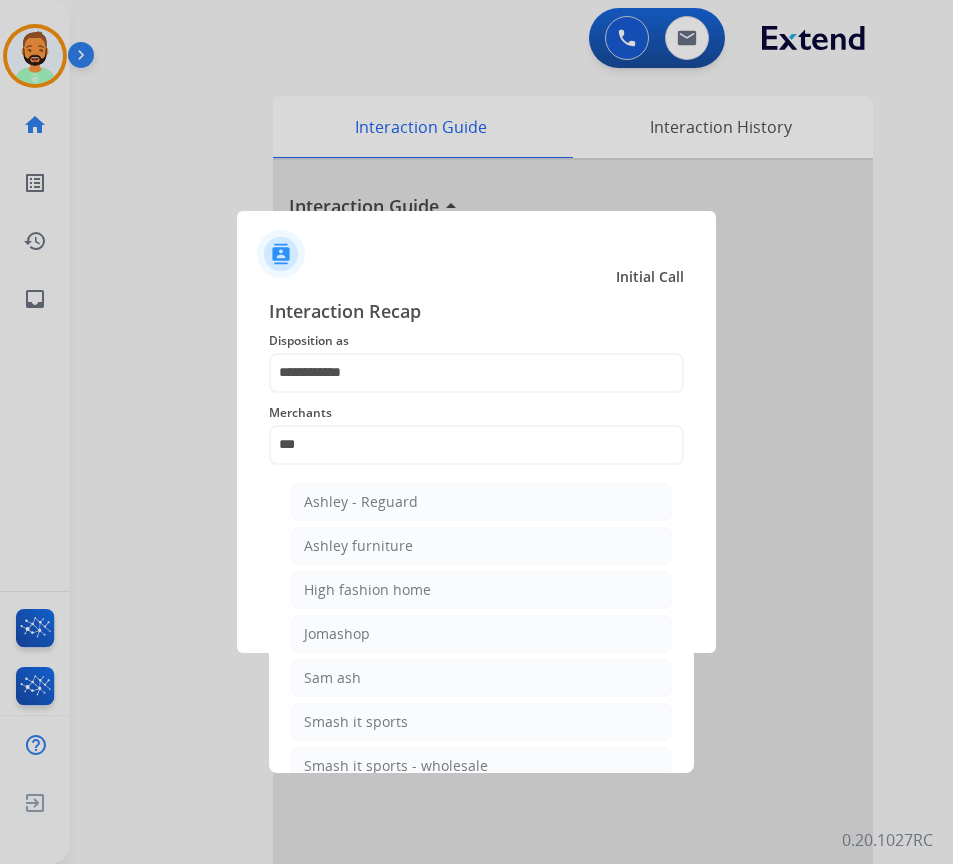 drag, startPoint x: 449, startPoint y: 557, endPoint x: 469, endPoint y: 567, distance: 22.36068 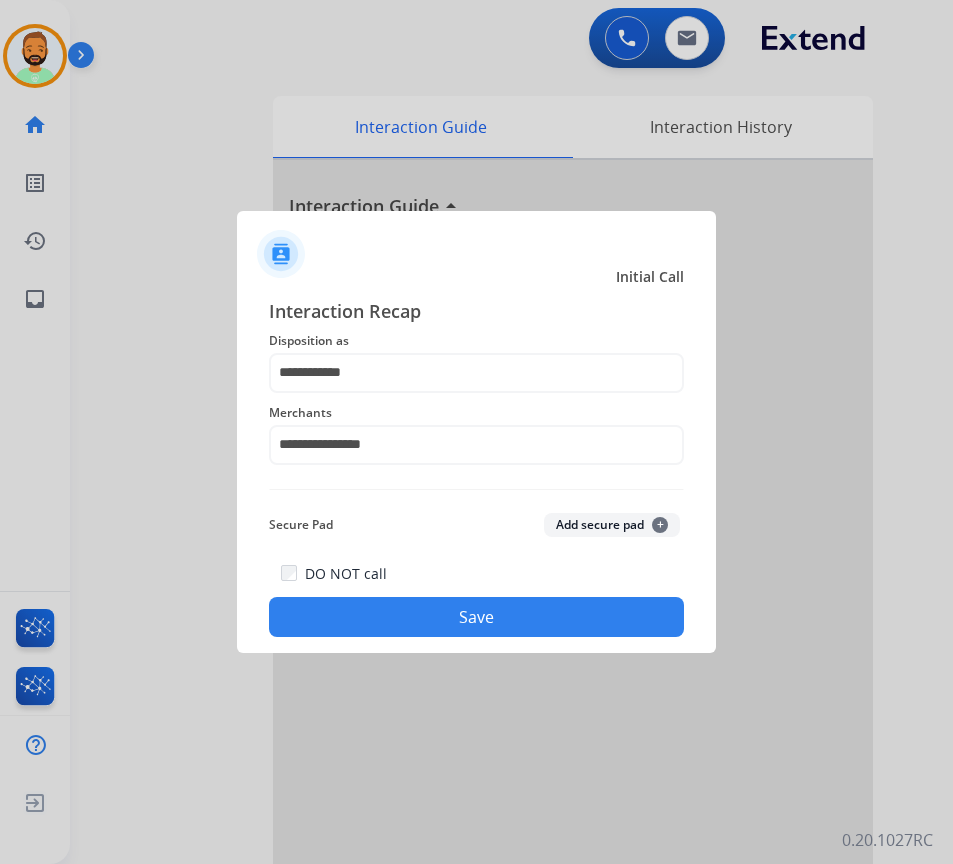 click on "Save" 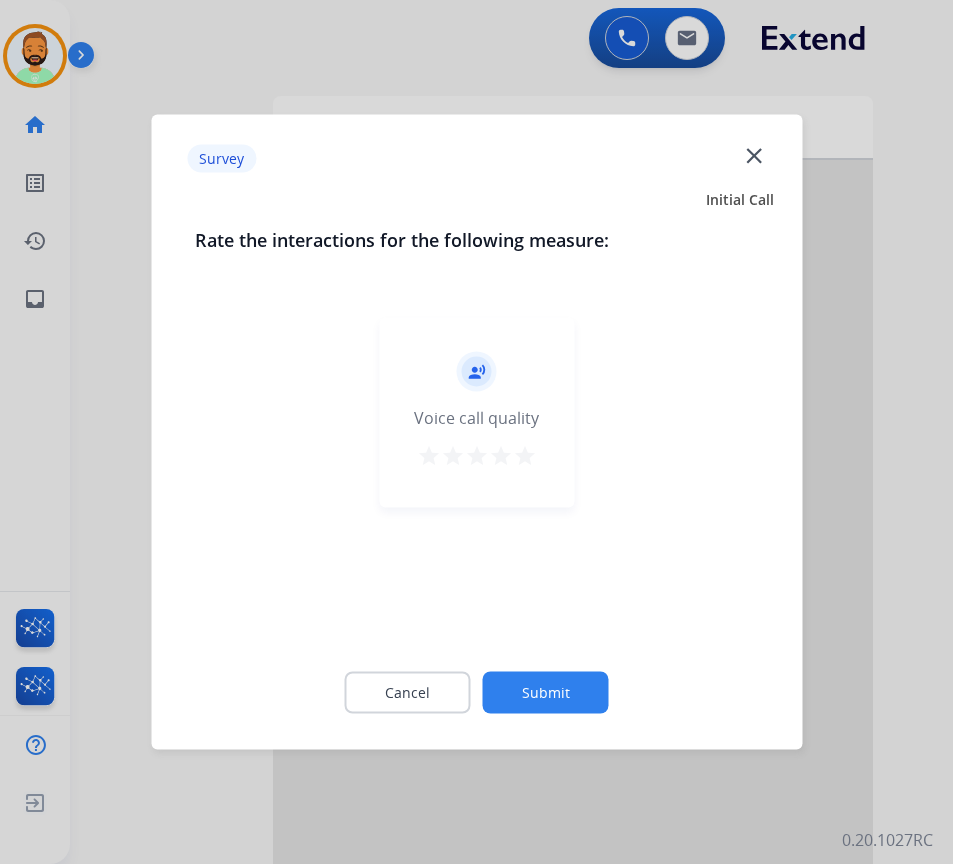 click on "Submit" 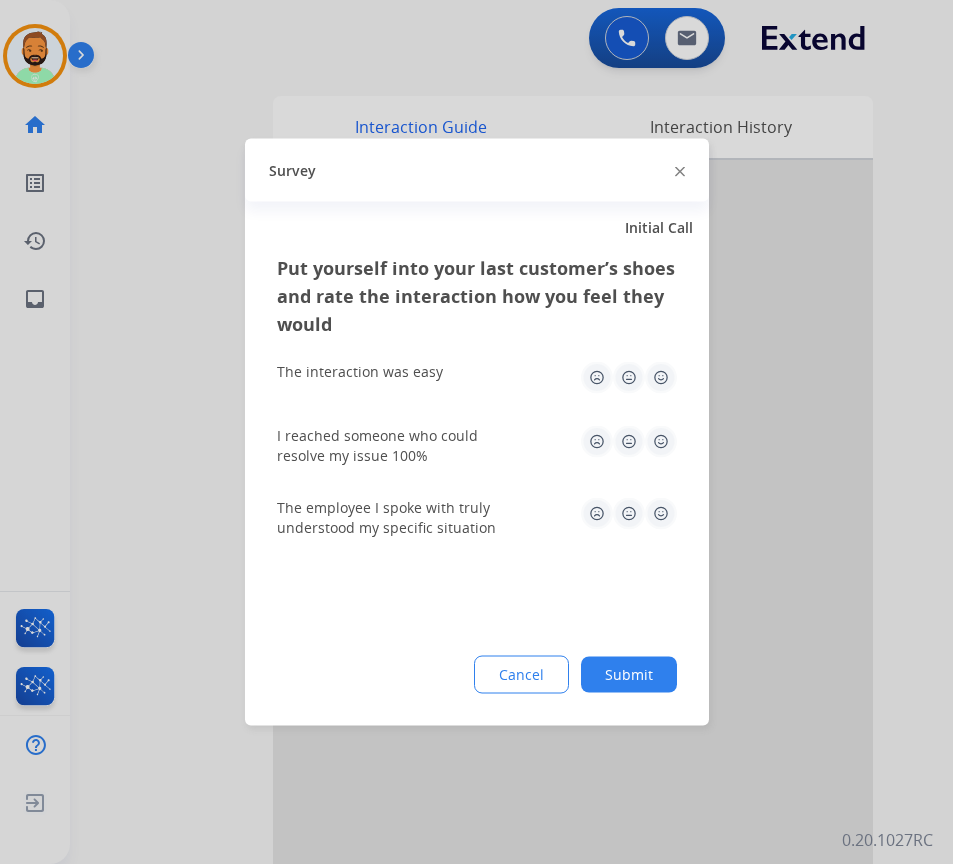 click on "Submit" 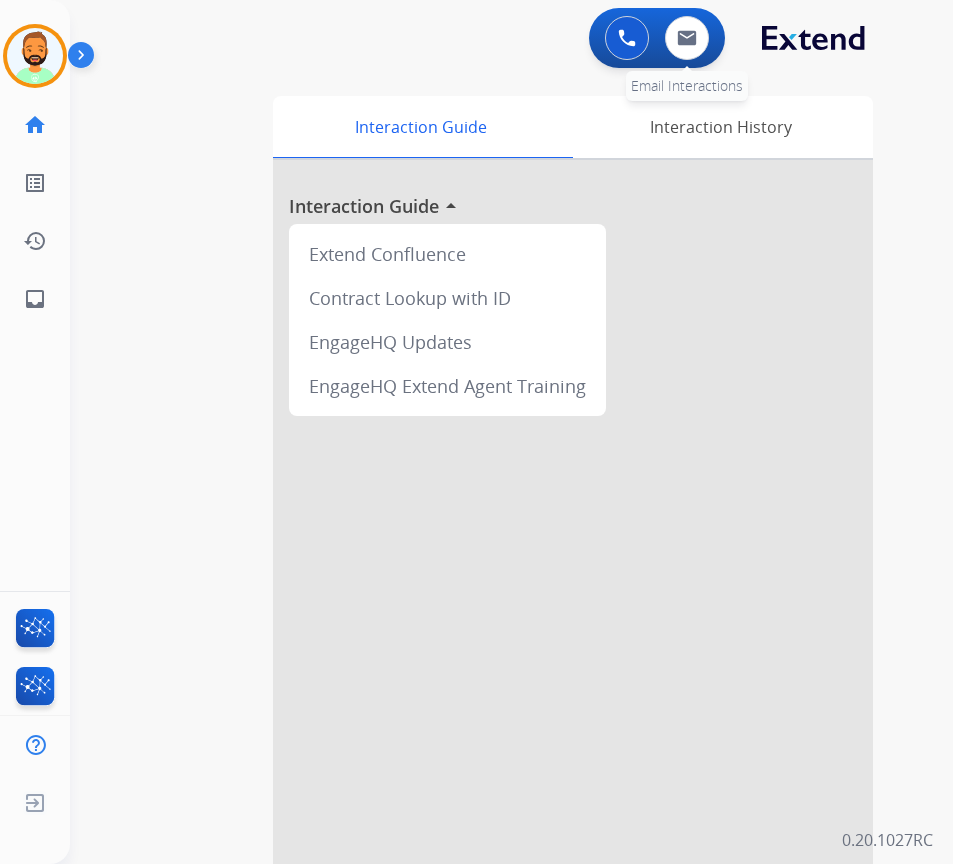 click on "0  Email Interactions" at bounding box center [687, 38] 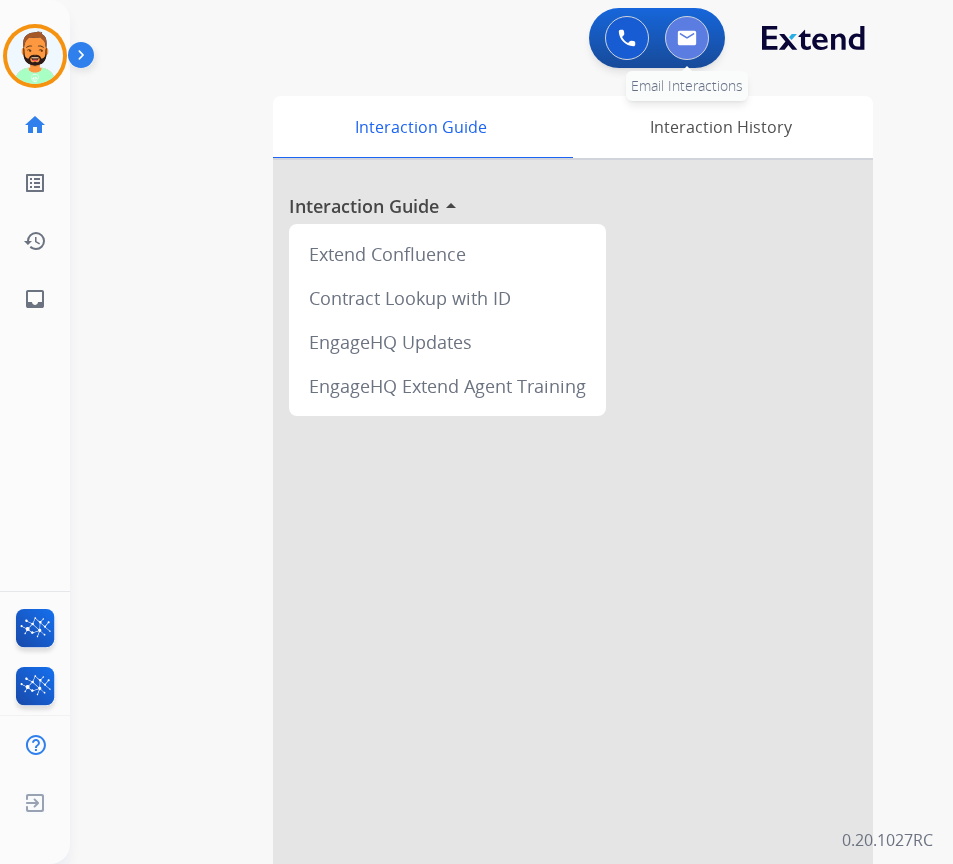 click at bounding box center [687, 38] 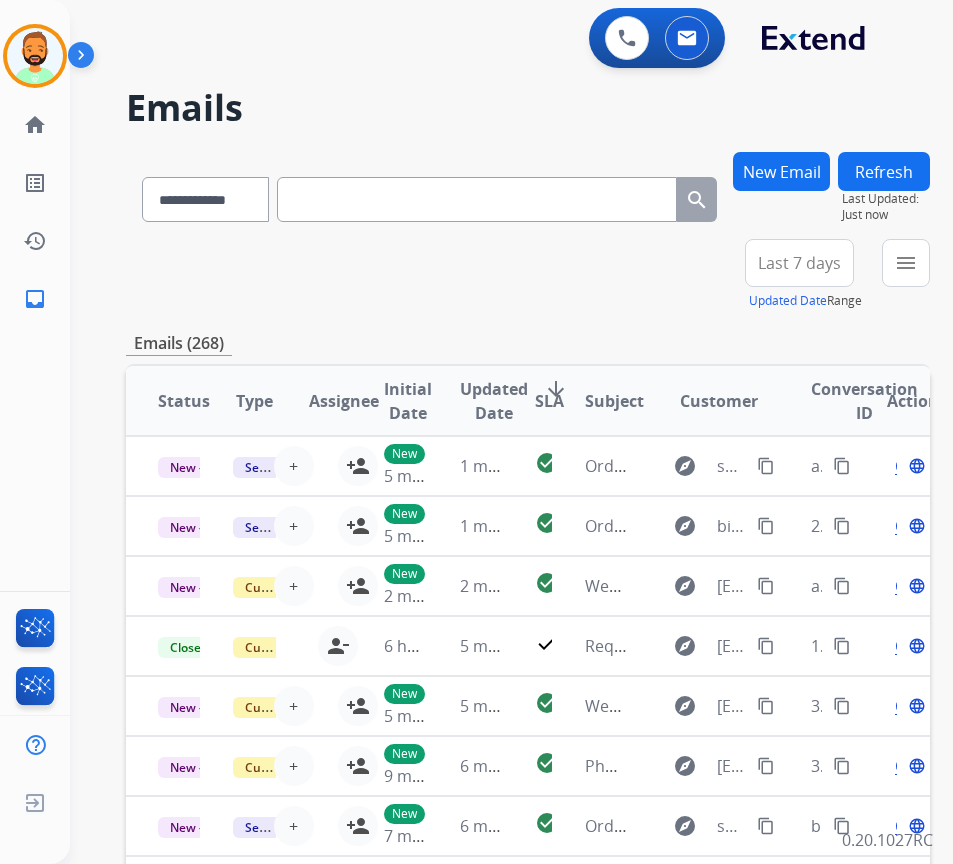 click on "Last 7 days" at bounding box center (799, 263) 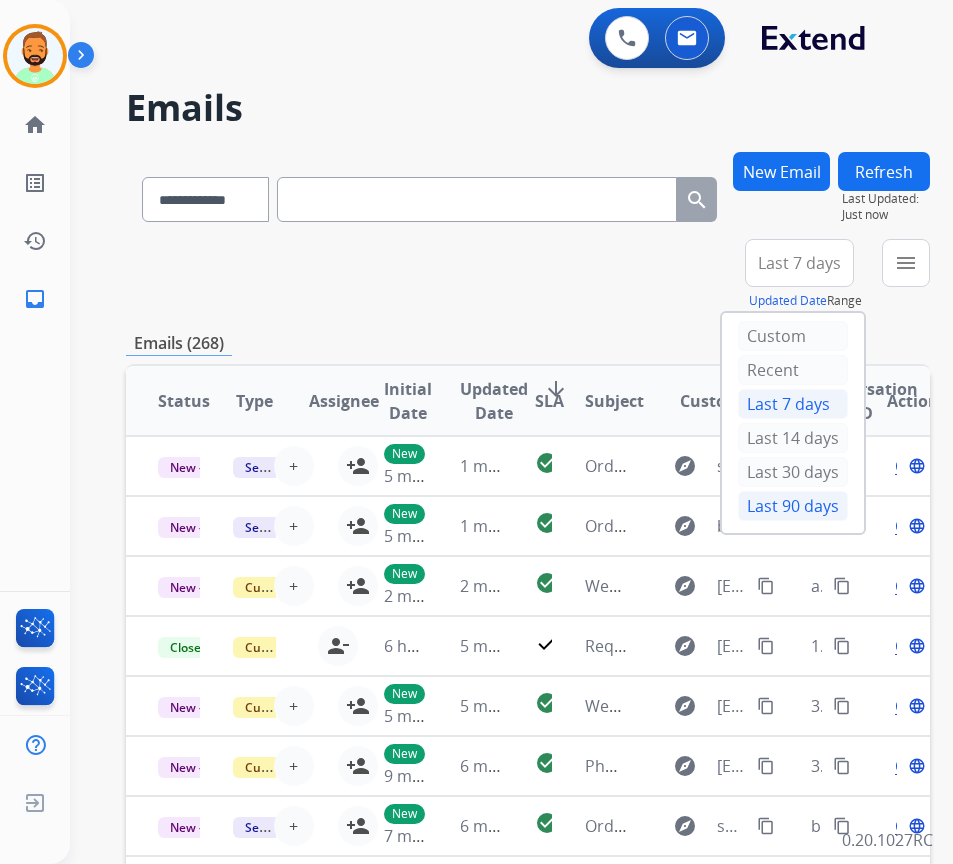 click on "Last 90 days" at bounding box center [793, 506] 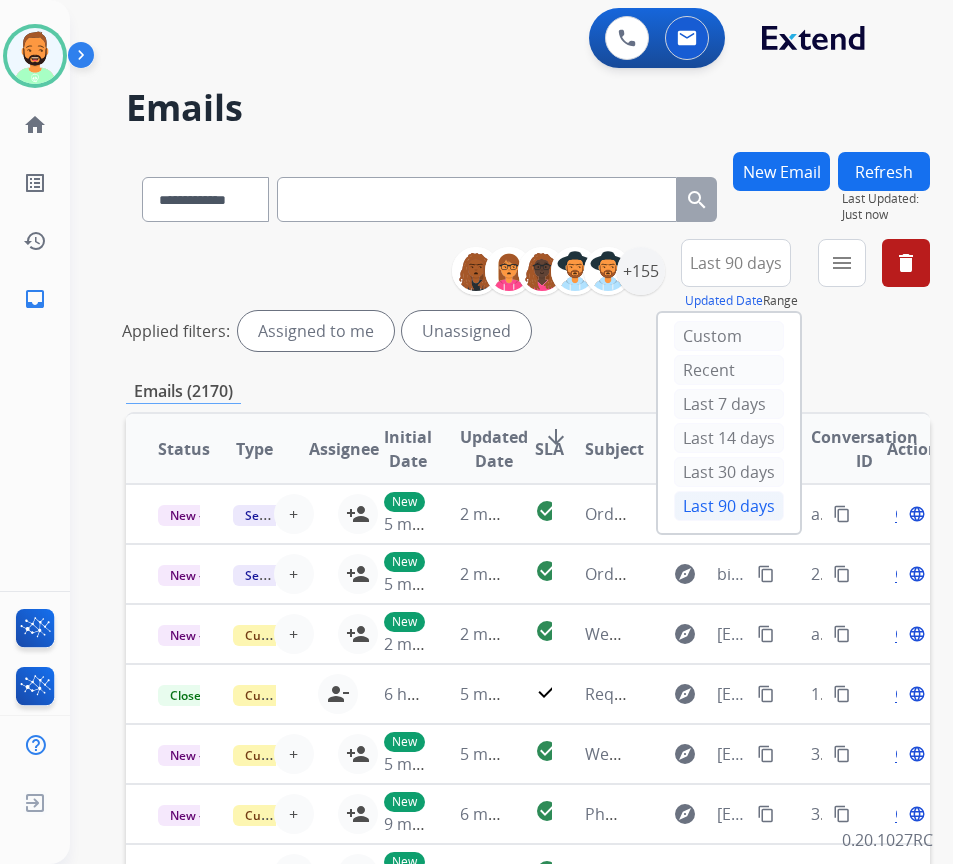 click on "Last 90 days" at bounding box center [736, 263] 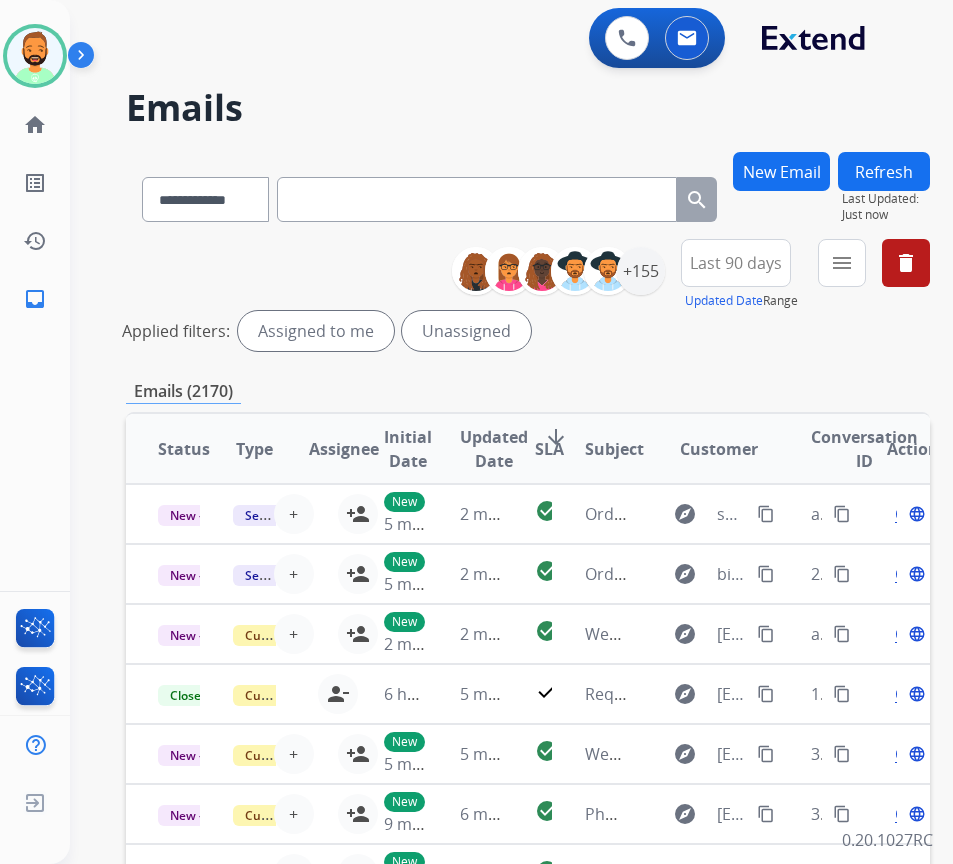 click on "Last 90 days" at bounding box center [736, 263] 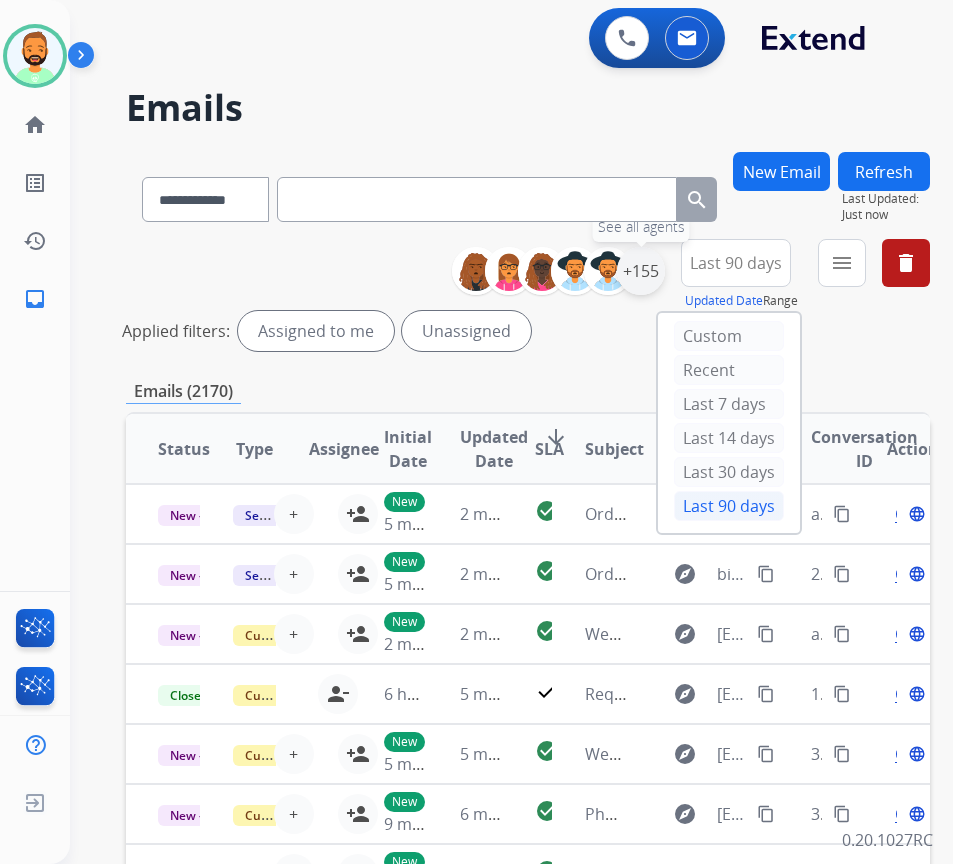 click on "+155" at bounding box center (641, 271) 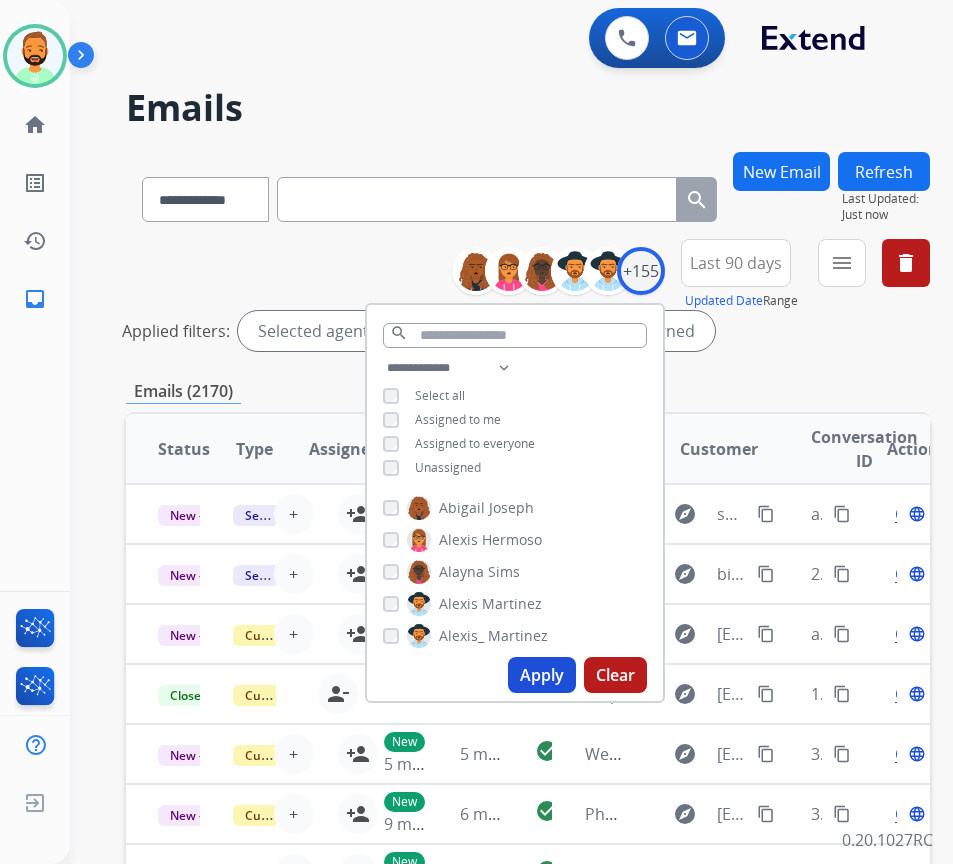 click on "Unassigned" at bounding box center [448, 467] 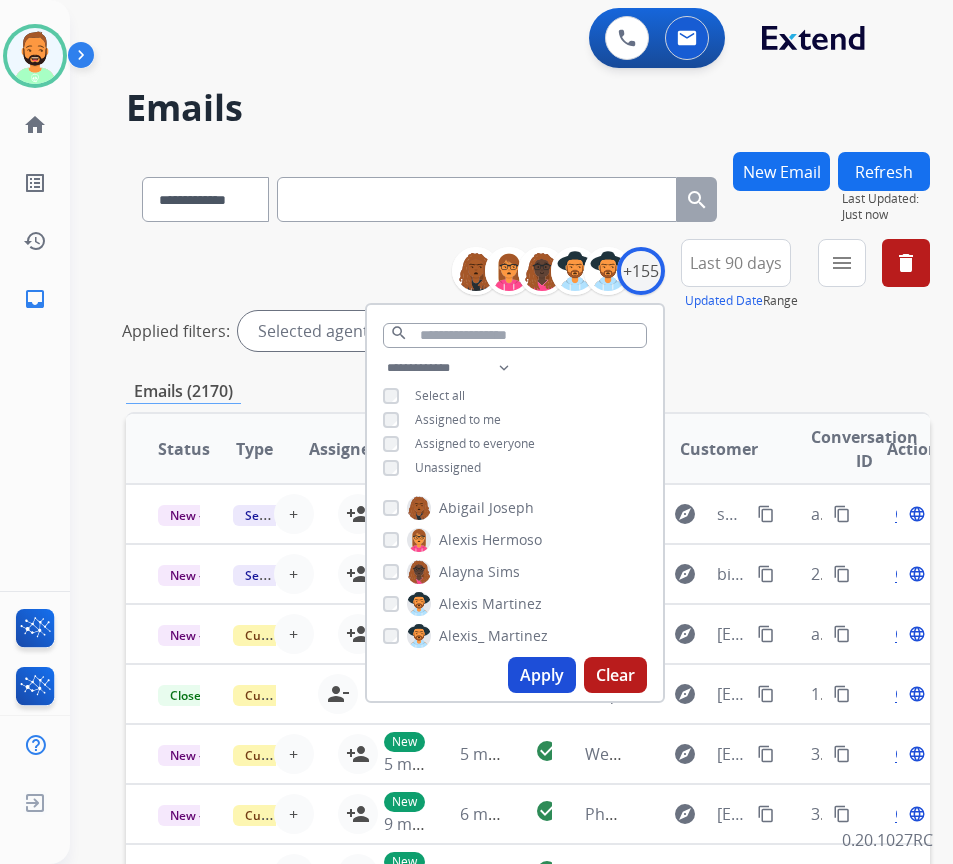 click on "Apply" at bounding box center [542, 675] 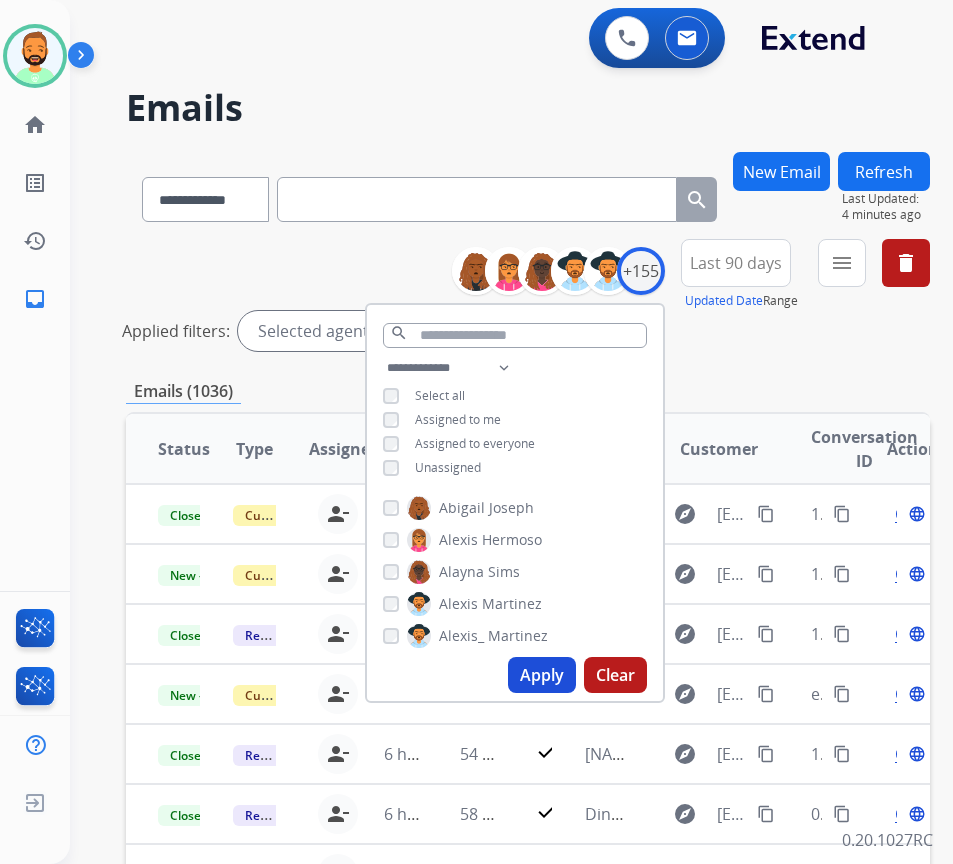 click on "**********" at bounding box center (528, 669) 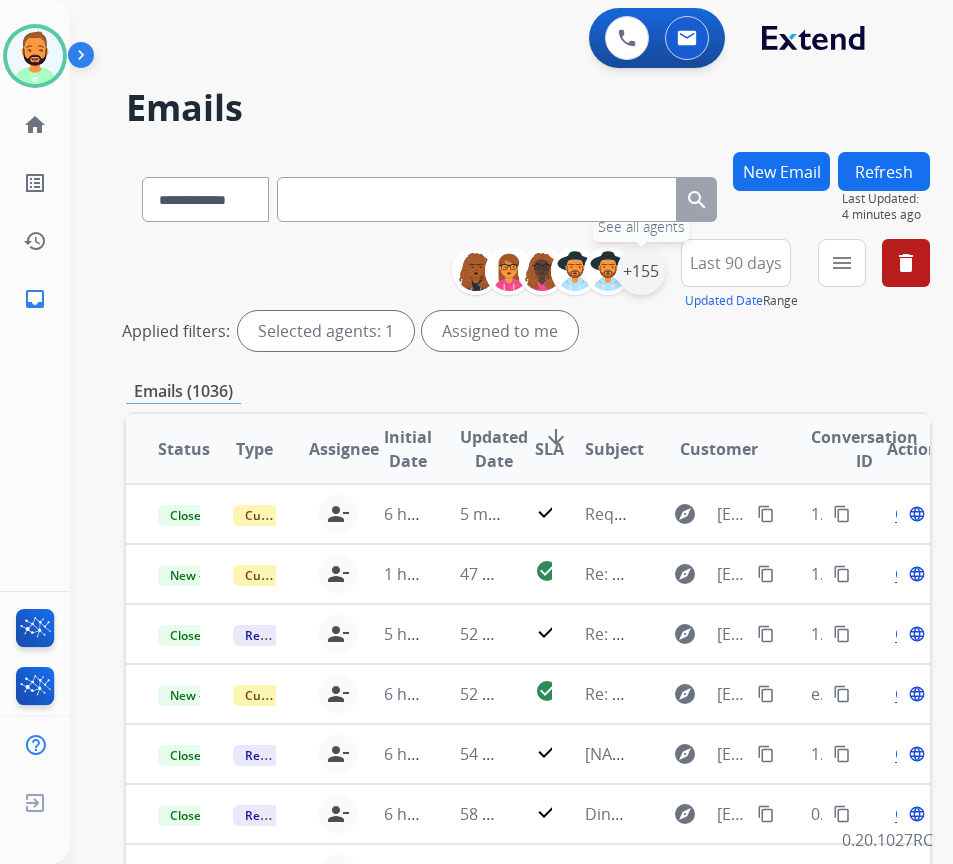 click on "+155" at bounding box center (641, 271) 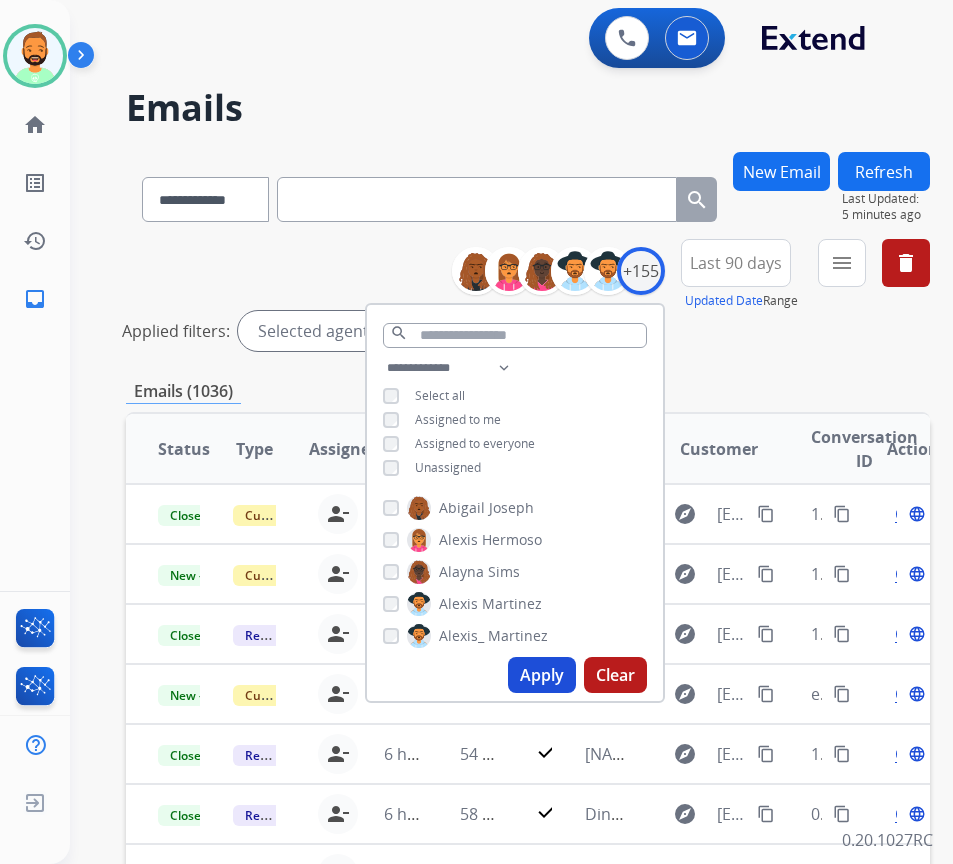 click on "Unassigned" at bounding box center [448, 467] 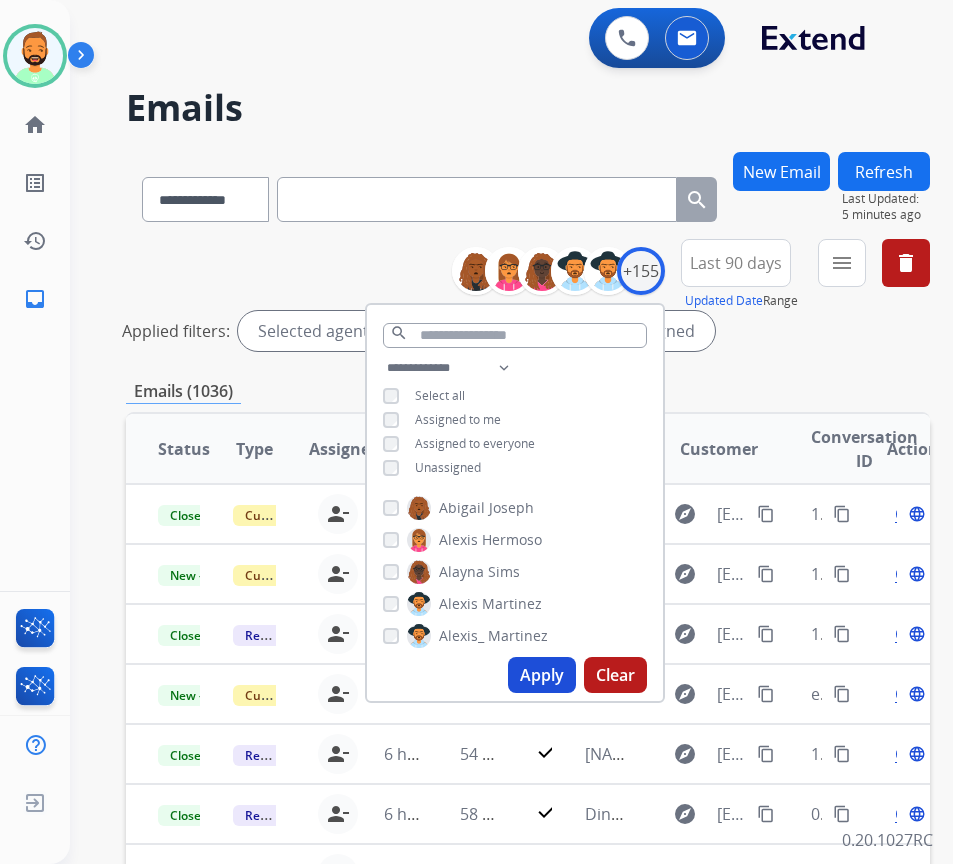 click on "Unassigned" at bounding box center [448, 467] 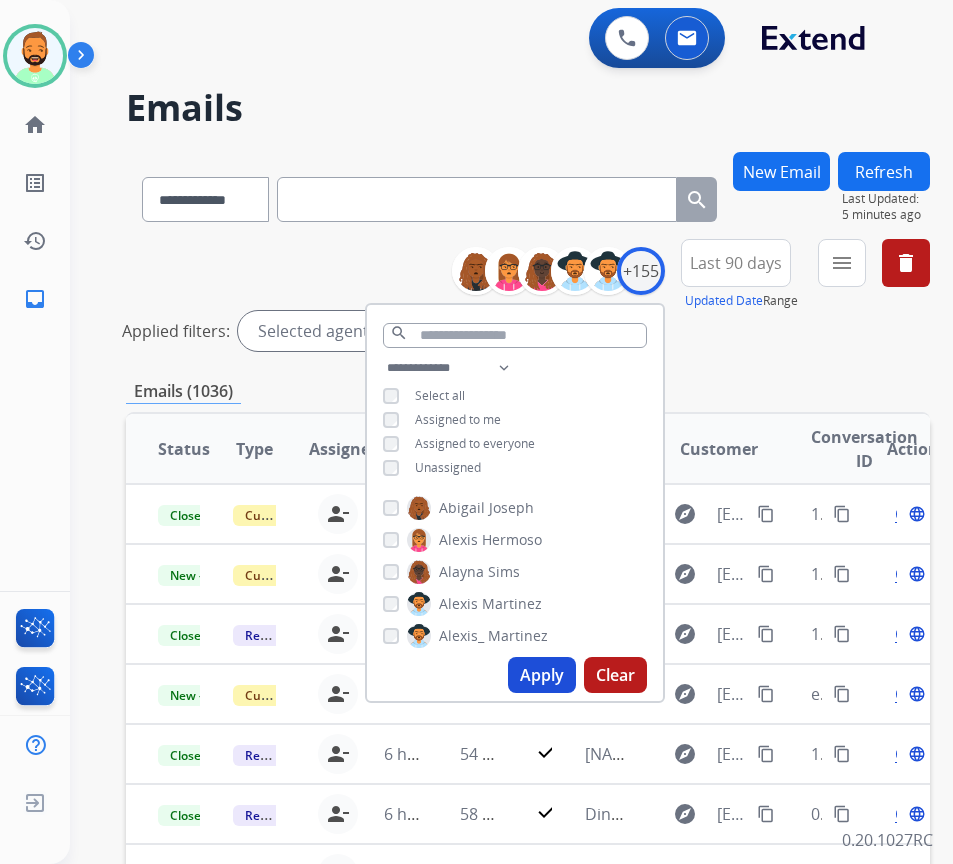 click on "Apply" at bounding box center [542, 675] 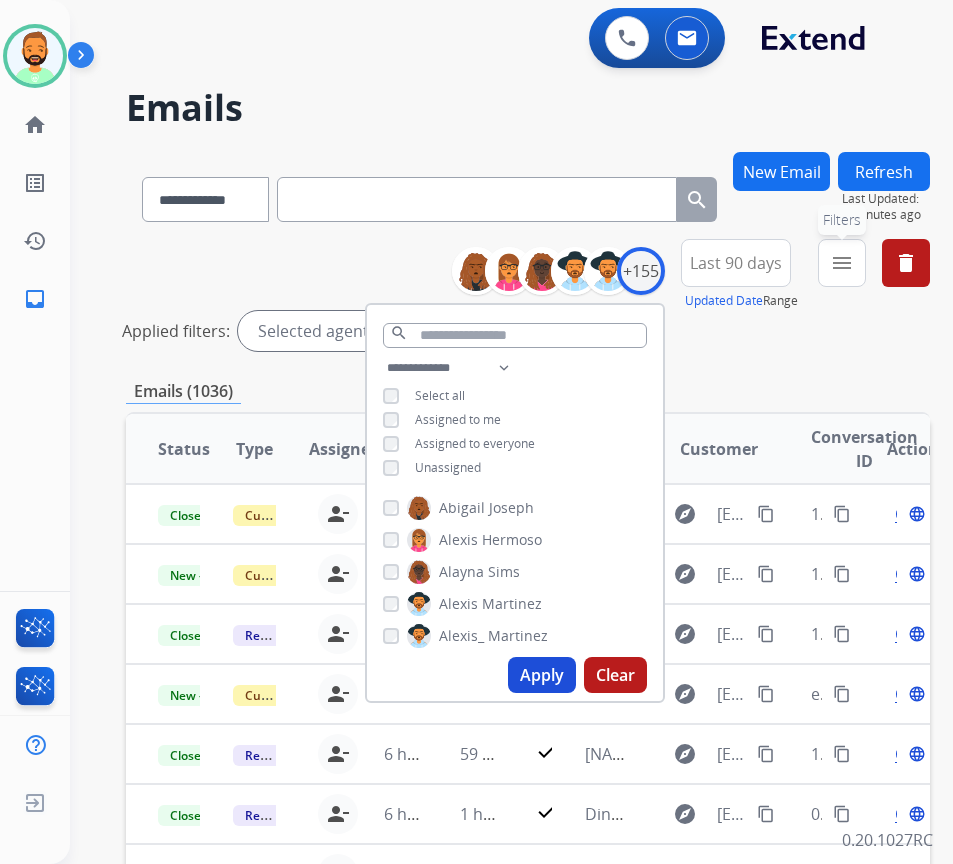 click on "menu  Filters" at bounding box center [842, 263] 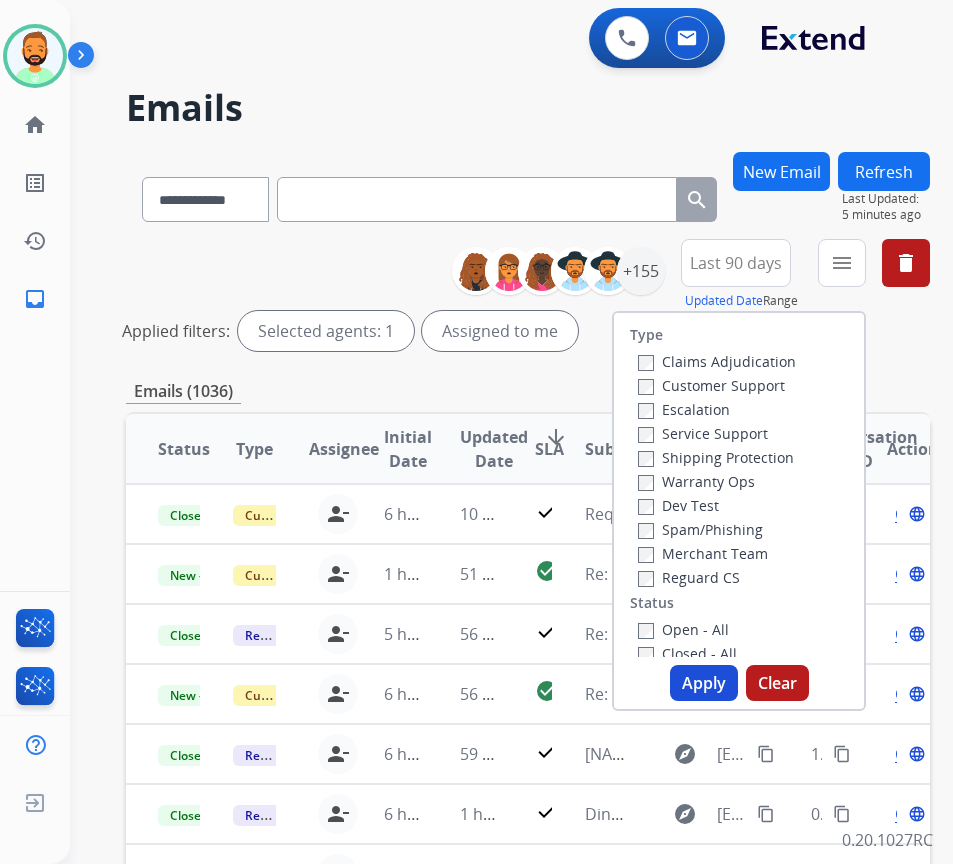 click on "Customer Support" at bounding box center [711, 385] 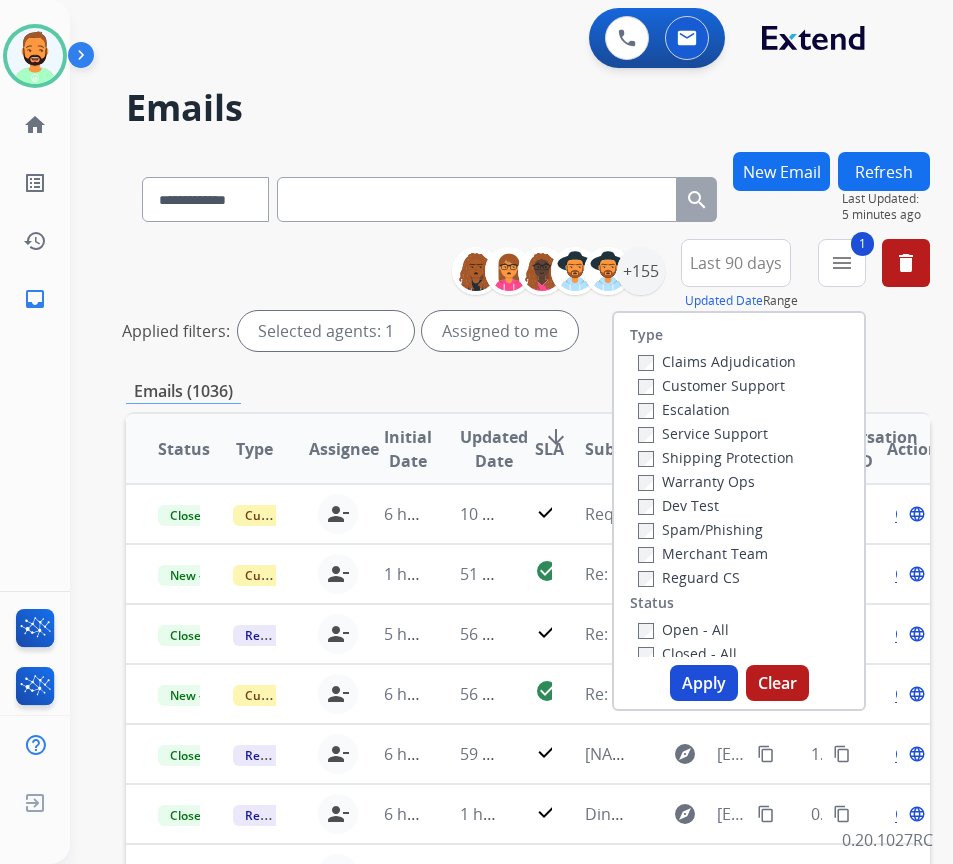 click on "Shipping Protection" at bounding box center (716, 457) 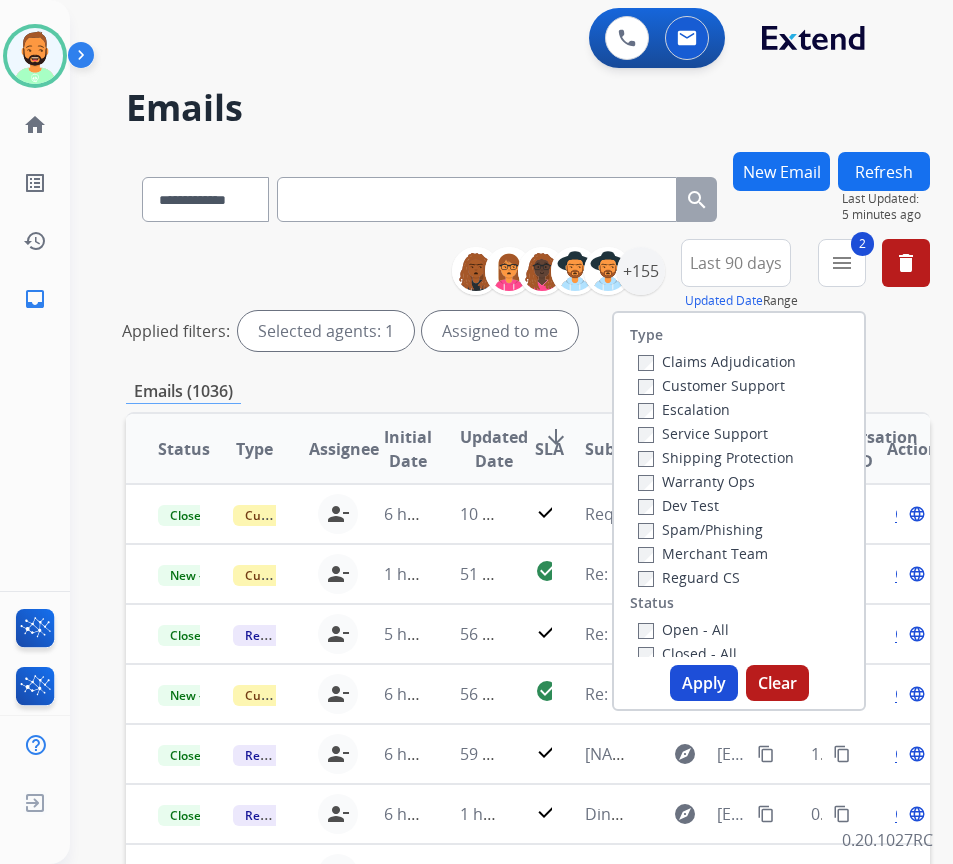 click on "Open - All" at bounding box center (683, 629) 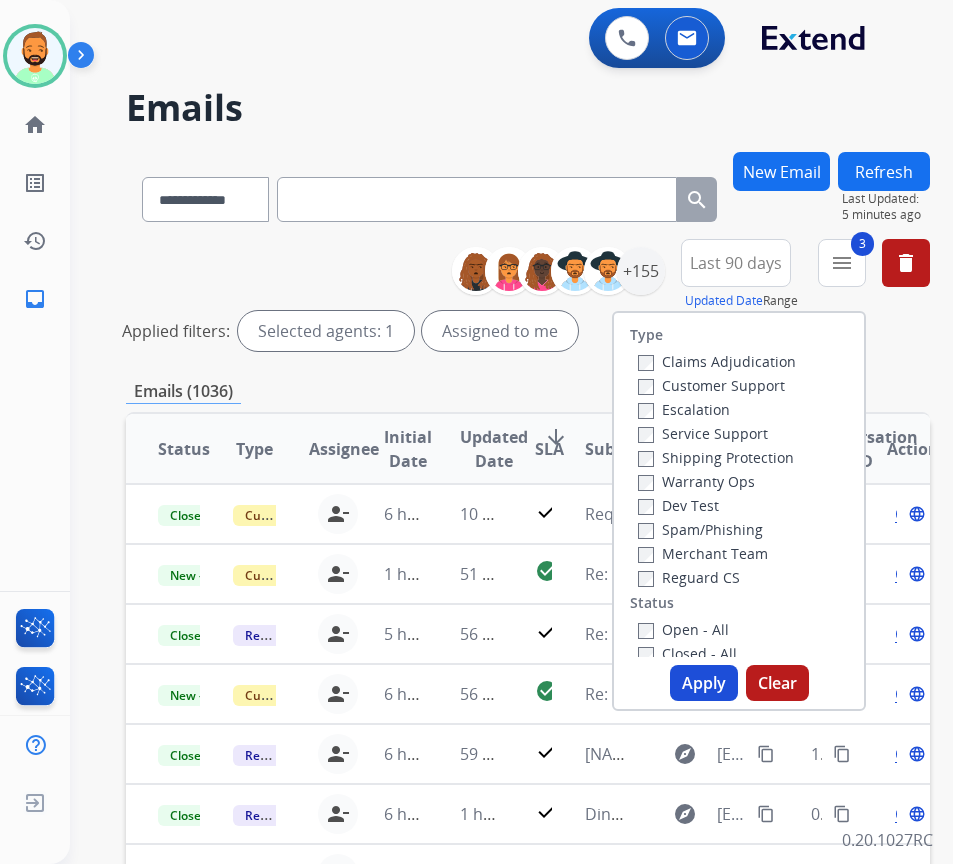 click on "Apply" at bounding box center [704, 683] 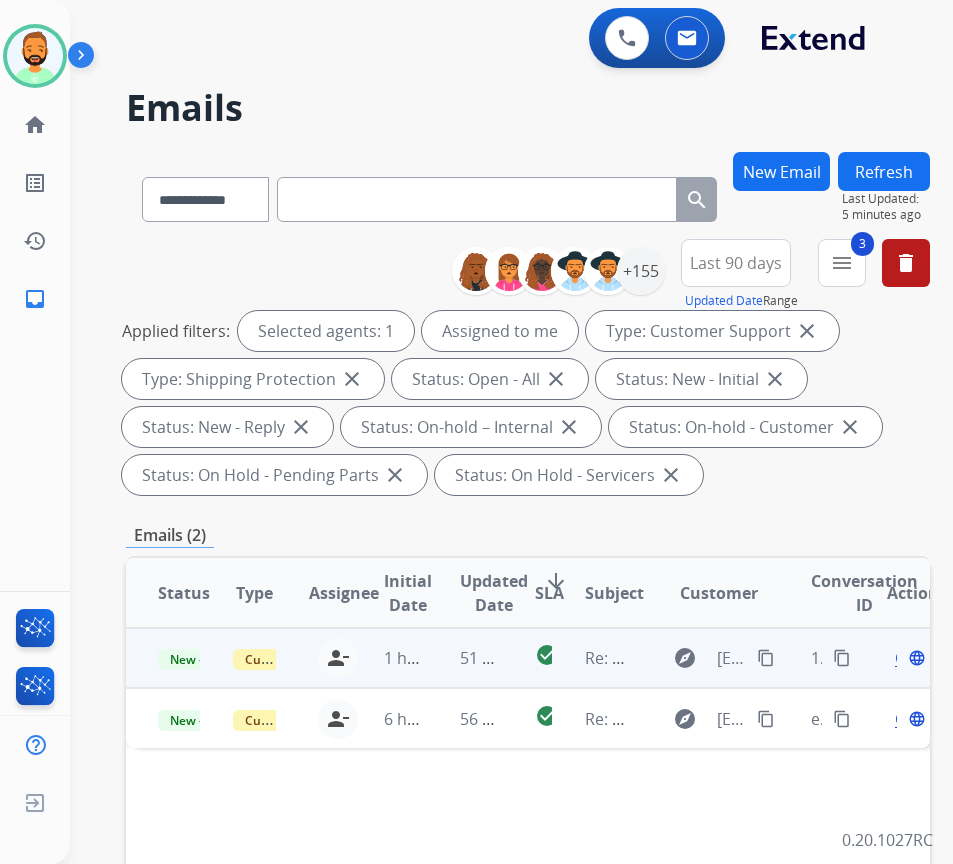 click on "51 minutes ago" at bounding box center (465, 658) 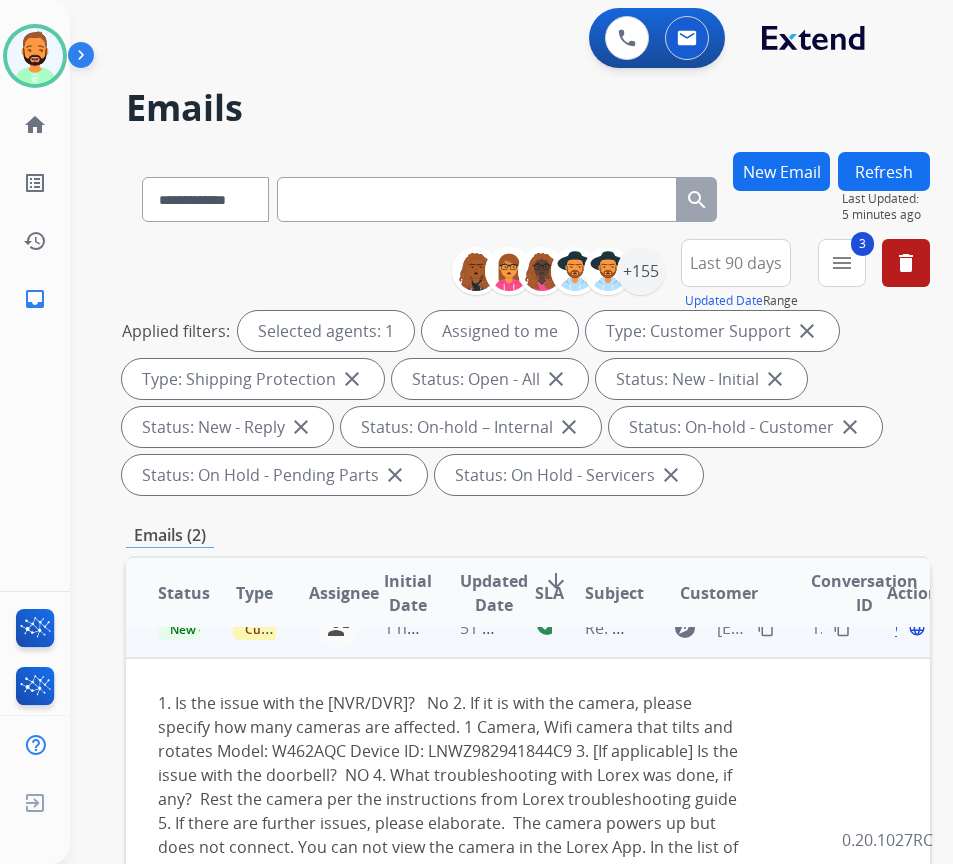 scroll, scrollTop: 0, scrollLeft: 0, axis: both 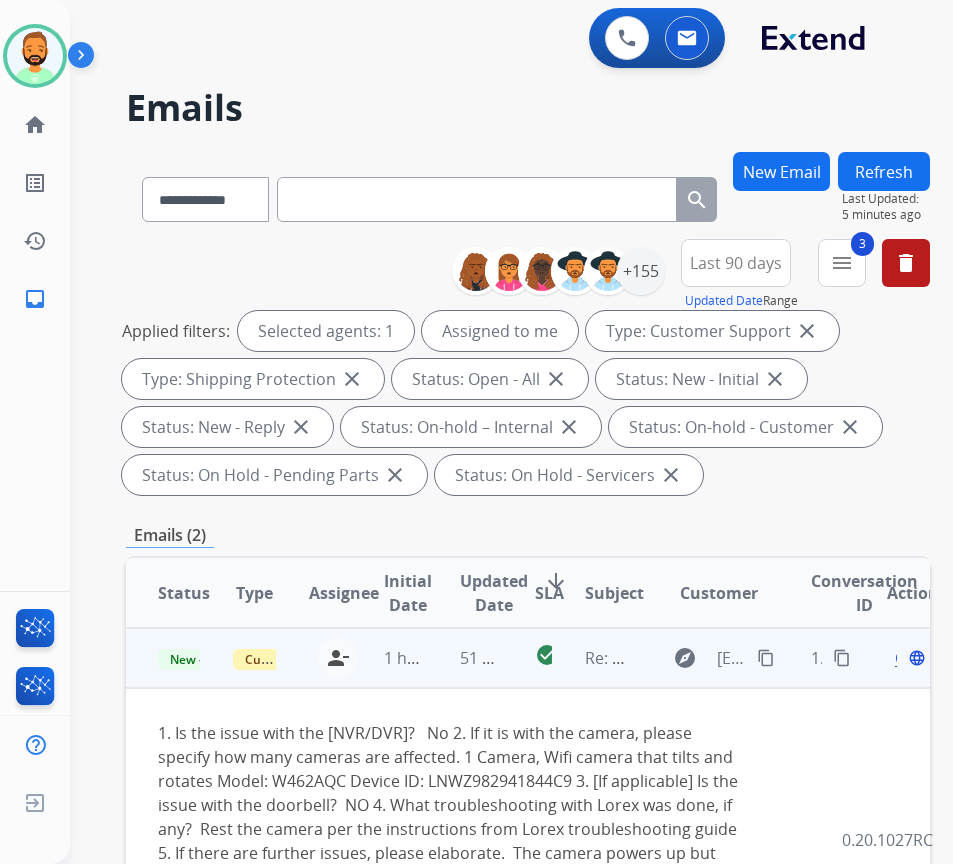 click on "Open language" at bounding box center (908, 658) 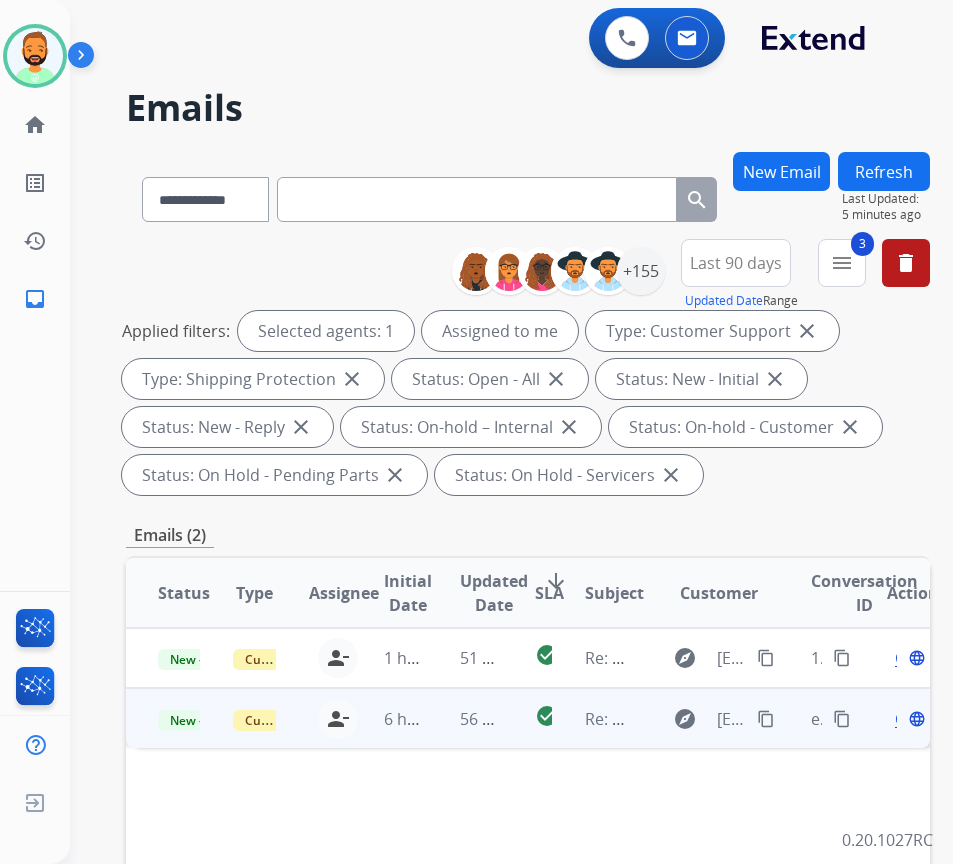 click on "6 hours ago" at bounding box center (389, 718) 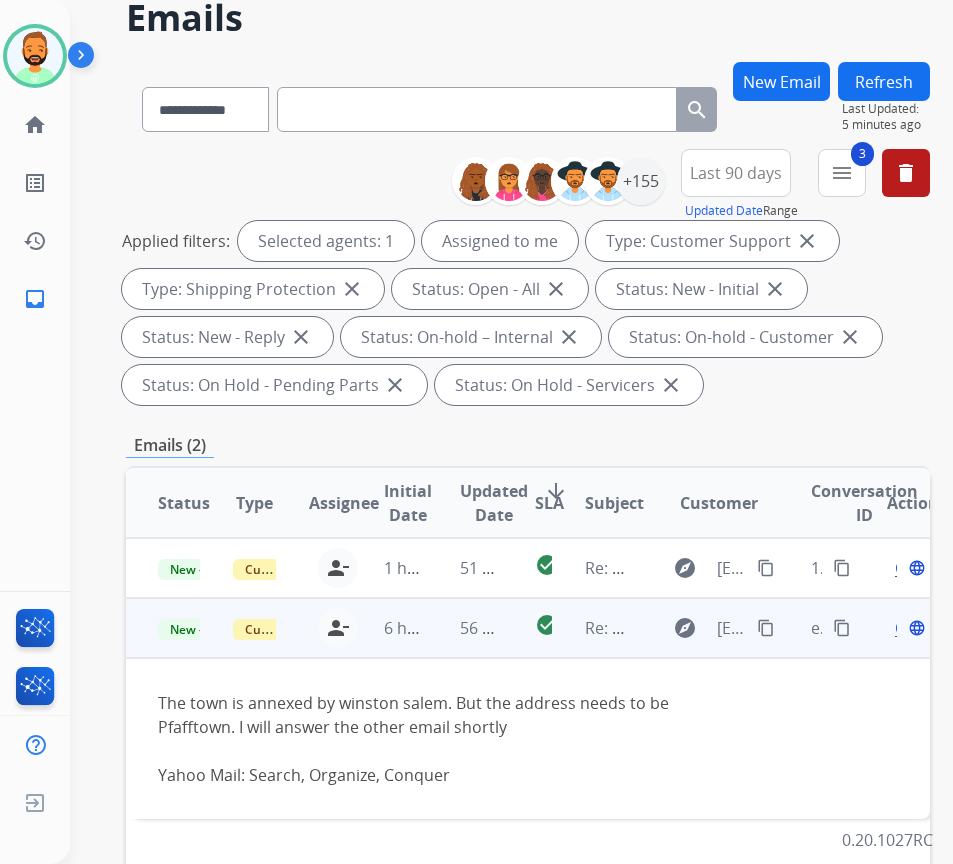 scroll, scrollTop: 100, scrollLeft: 0, axis: vertical 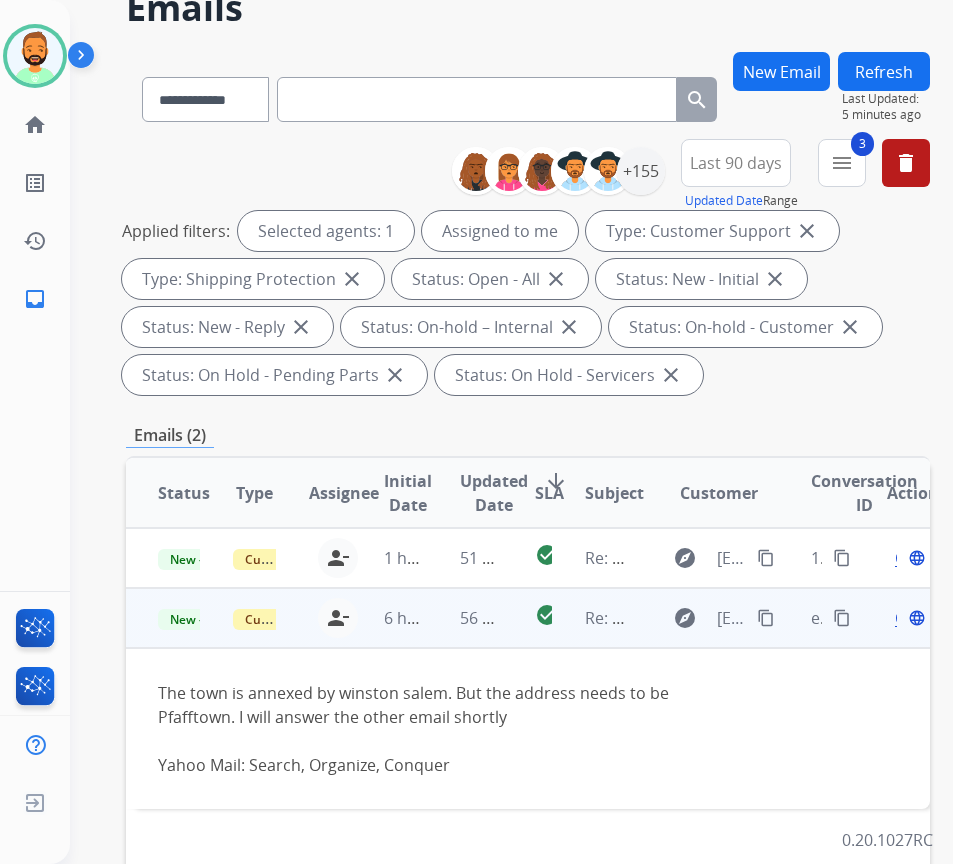click on "Open" at bounding box center (915, 618) 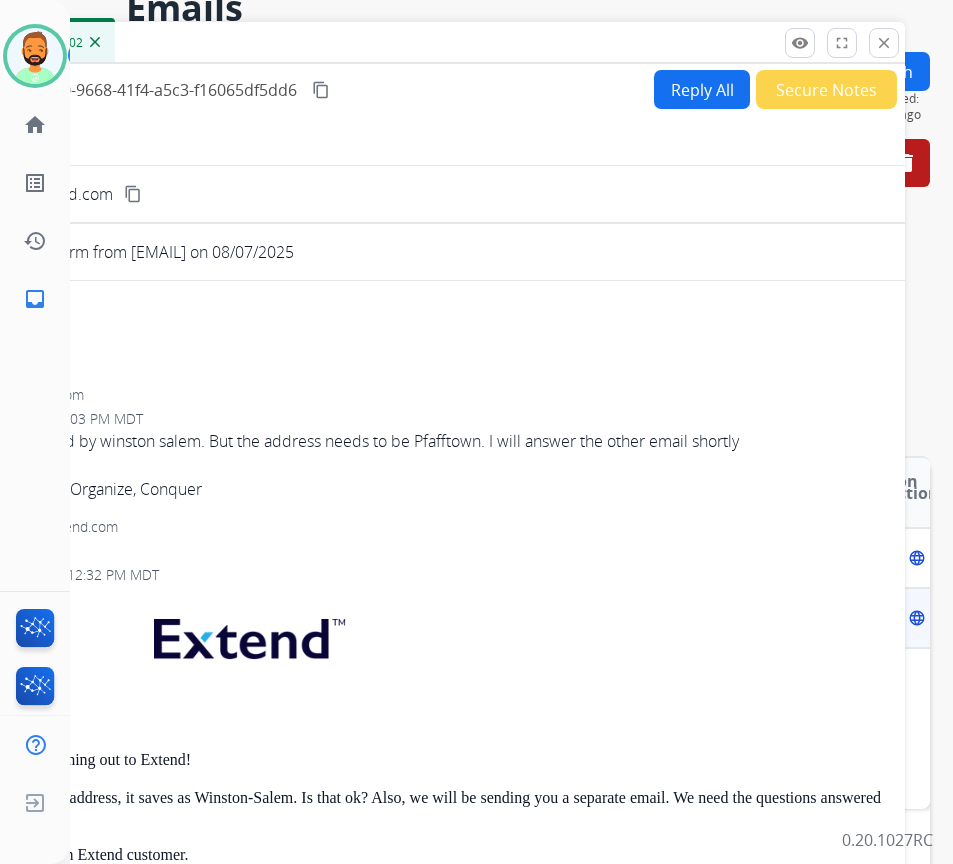 click on "content_copy" at bounding box center (54, 137) 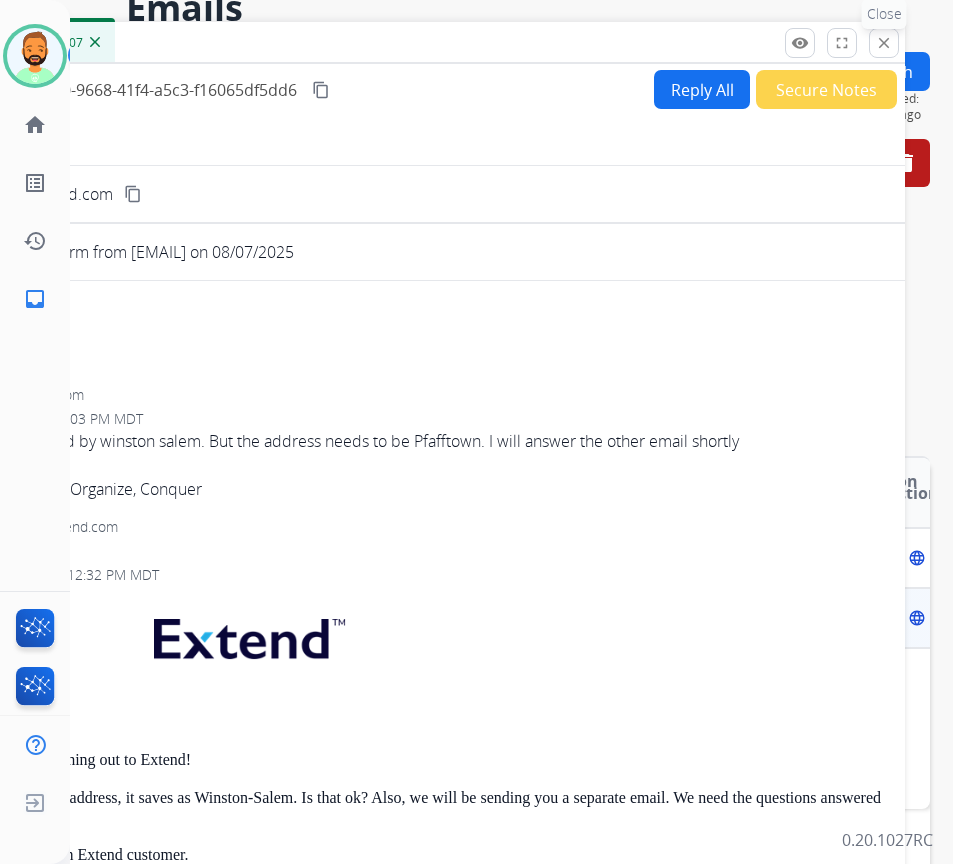 click on "close" at bounding box center (884, 43) 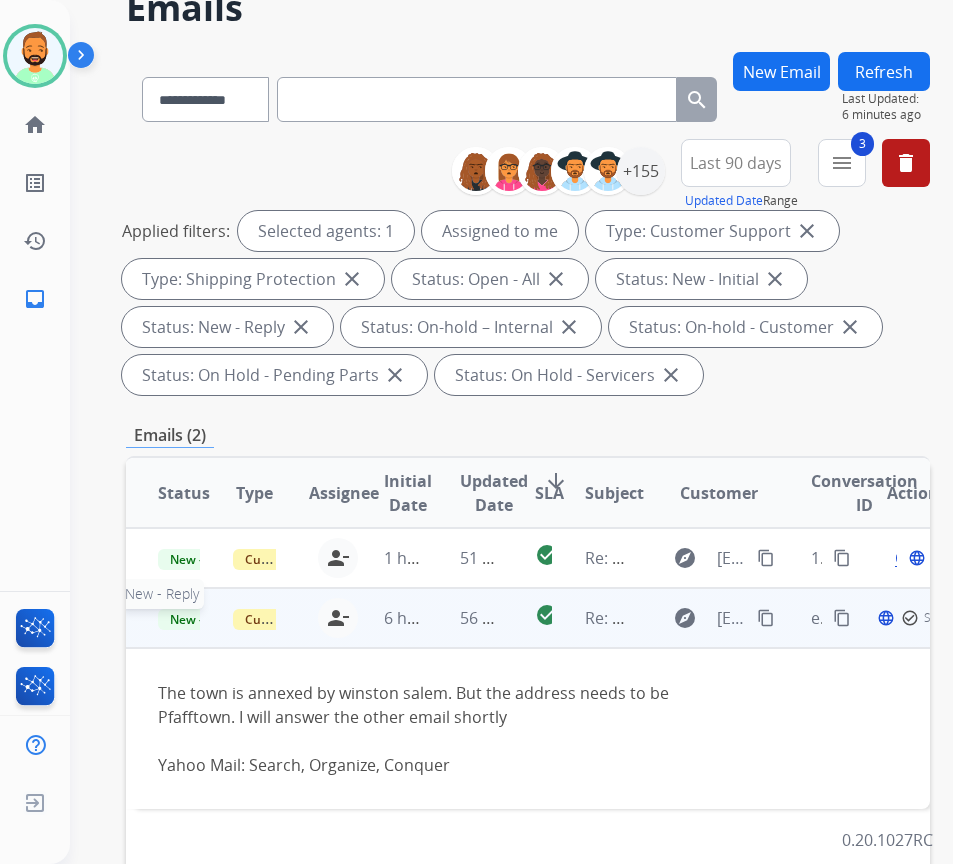 click on "New - Reply" at bounding box center (203, 619) 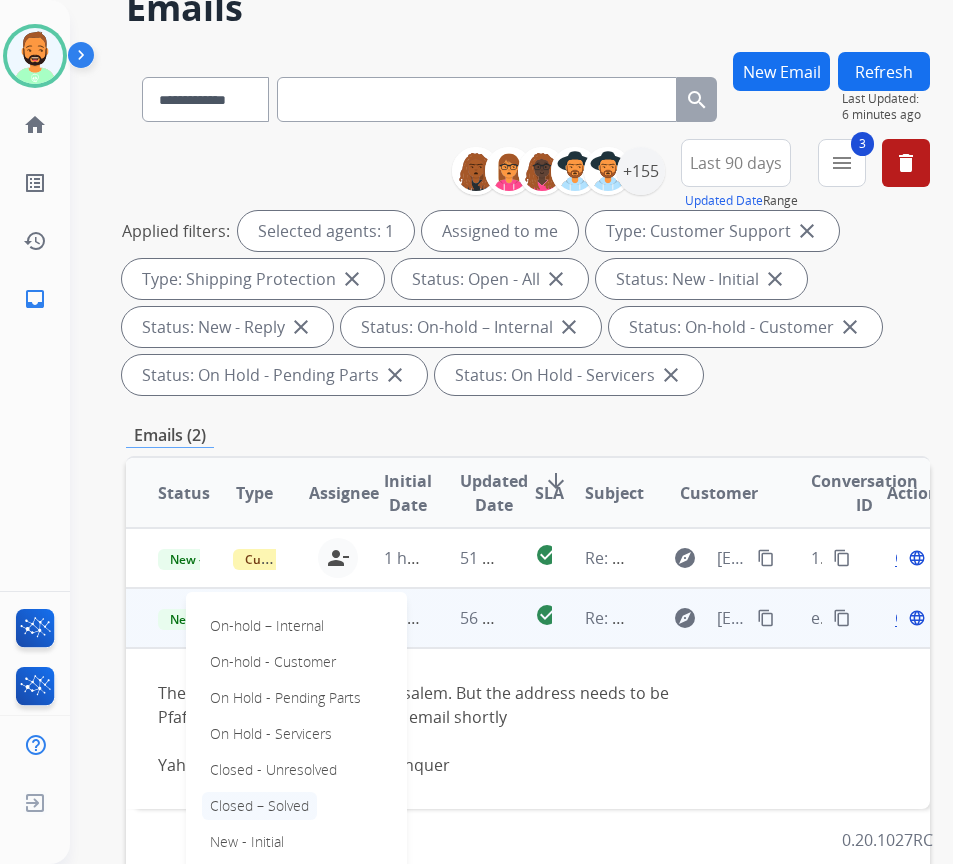 click on "Closed – Solved" at bounding box center [259, 806] 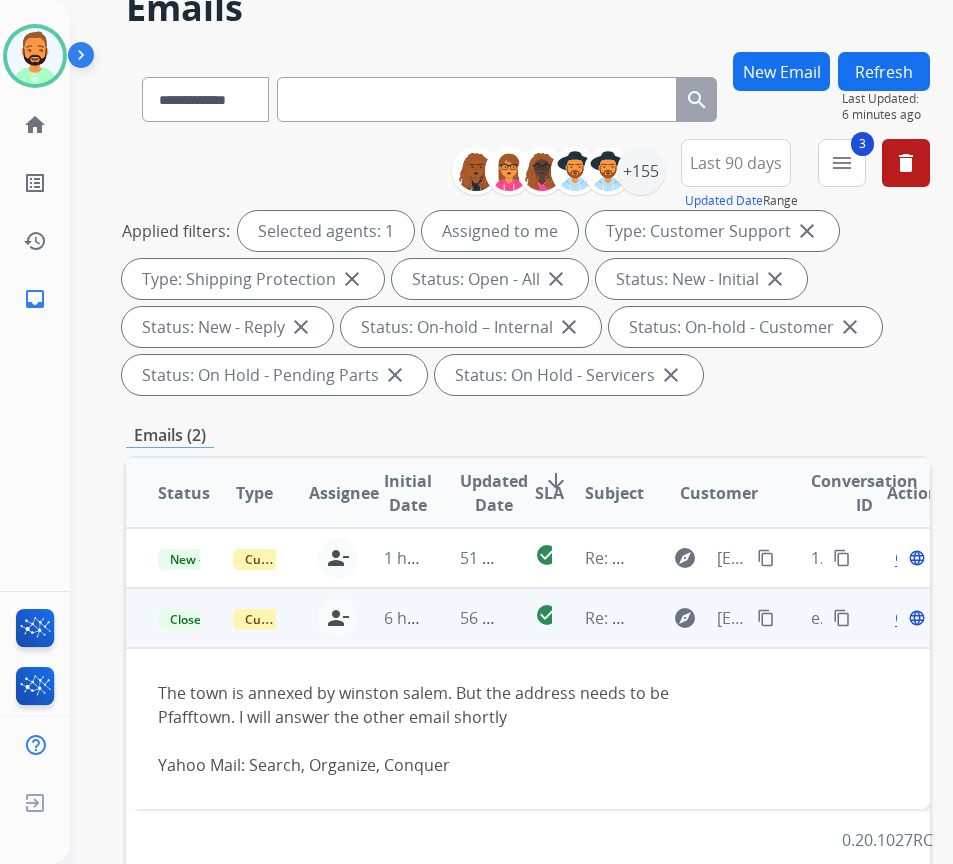 click on "Refresh" at bounding box center (884, 71) 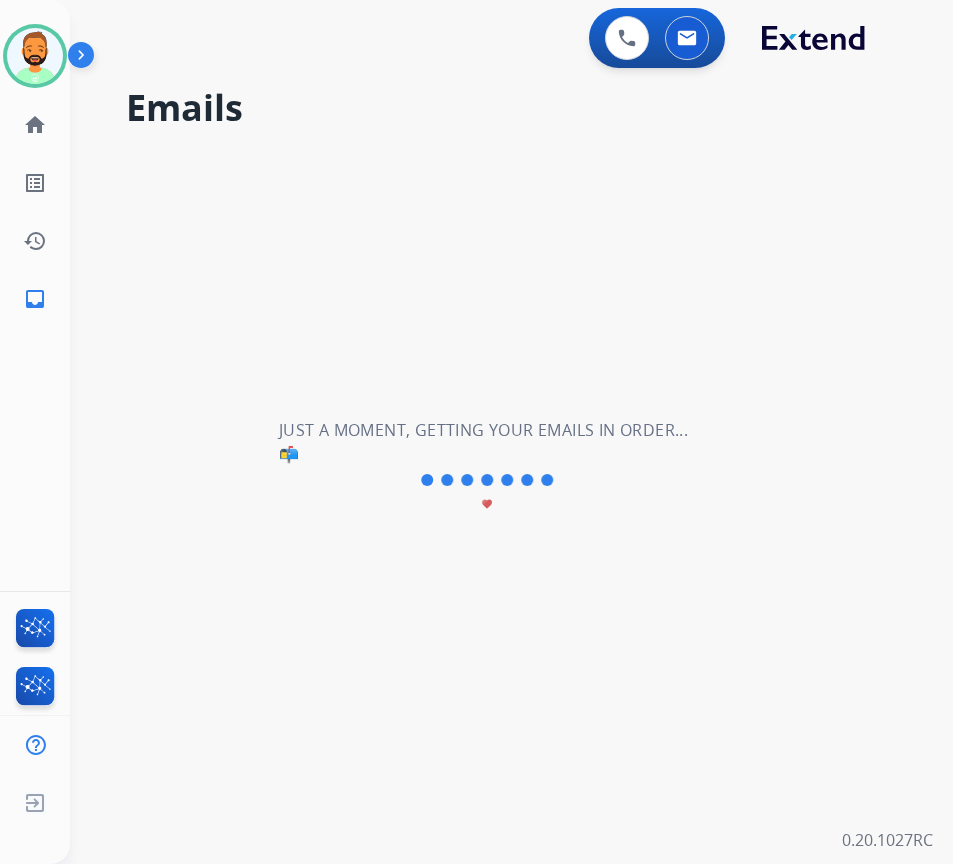 scroll, scrollTop: 0, scrollLeft: 0, axis: both 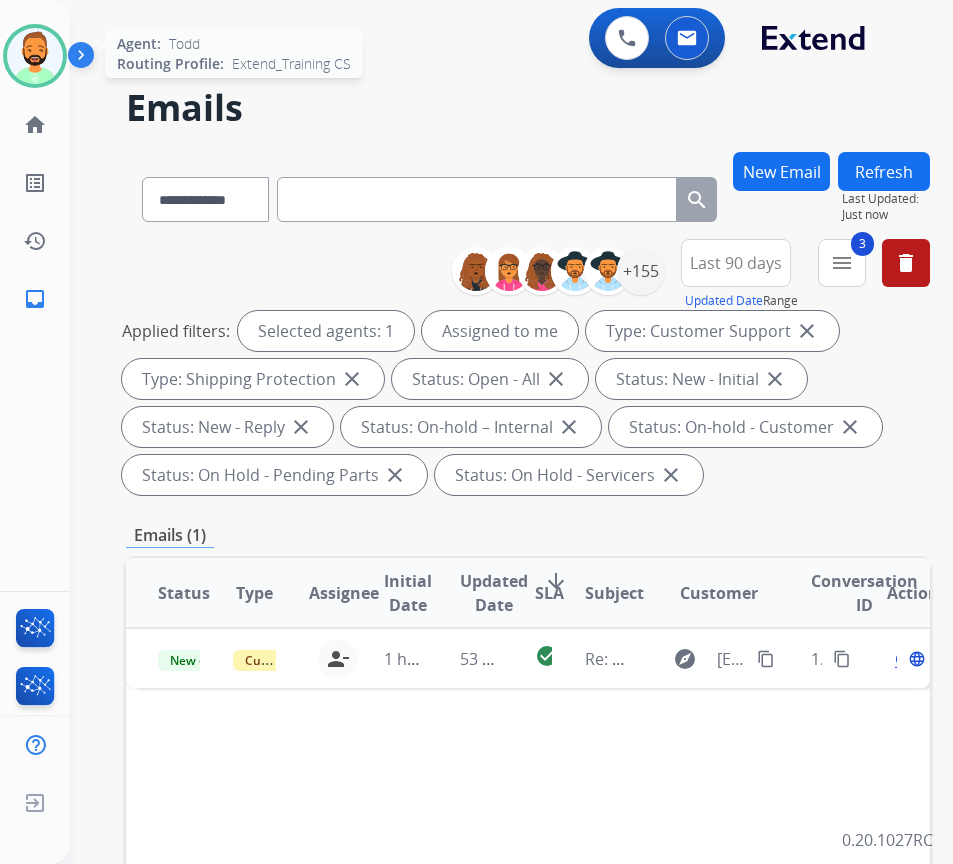 click at bounding box center (35, 56) 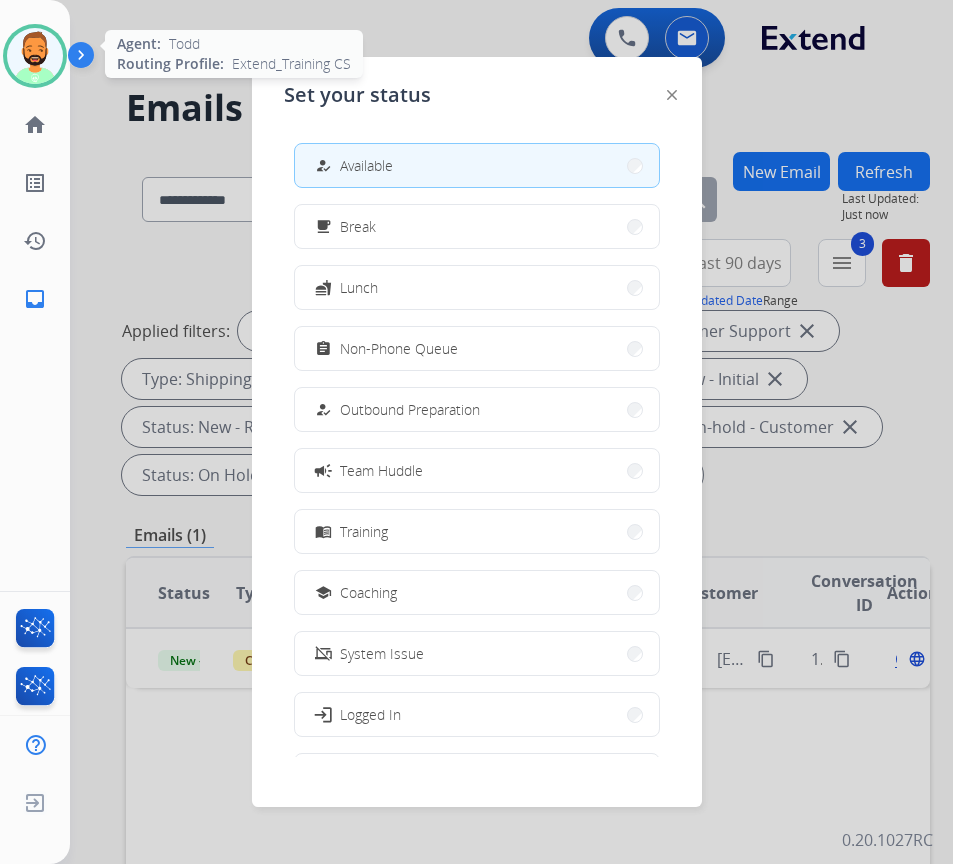 click at bounding box center [35, 56] 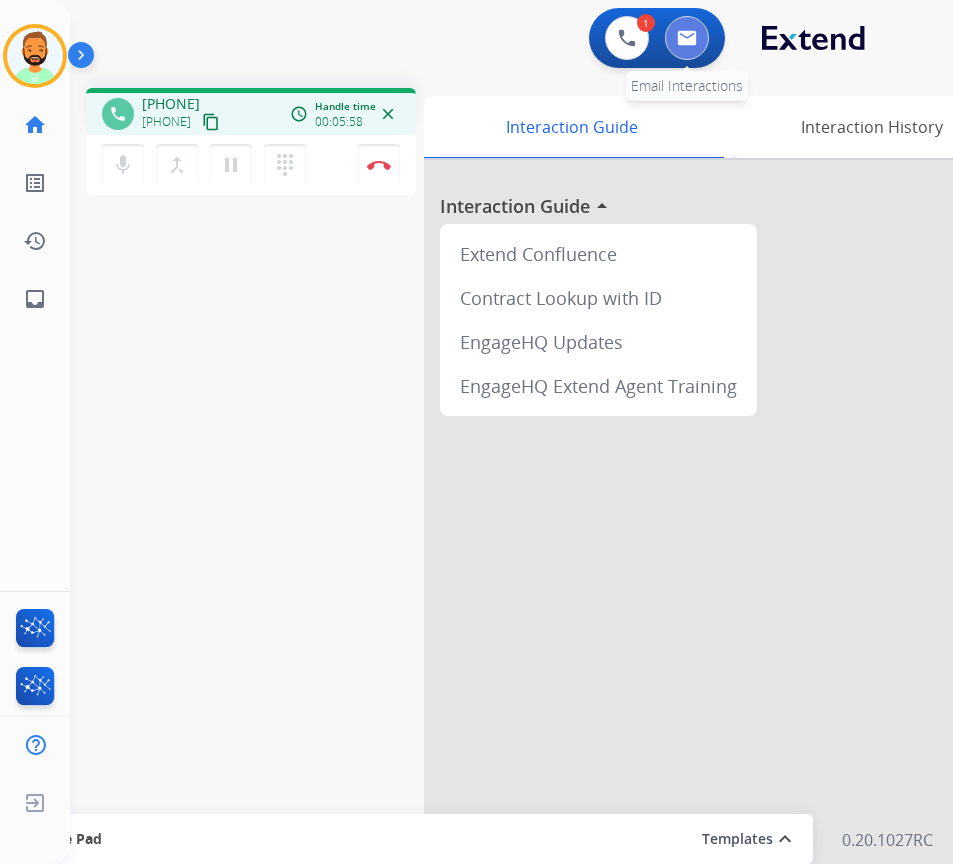 click at bounding box center [687, 38] 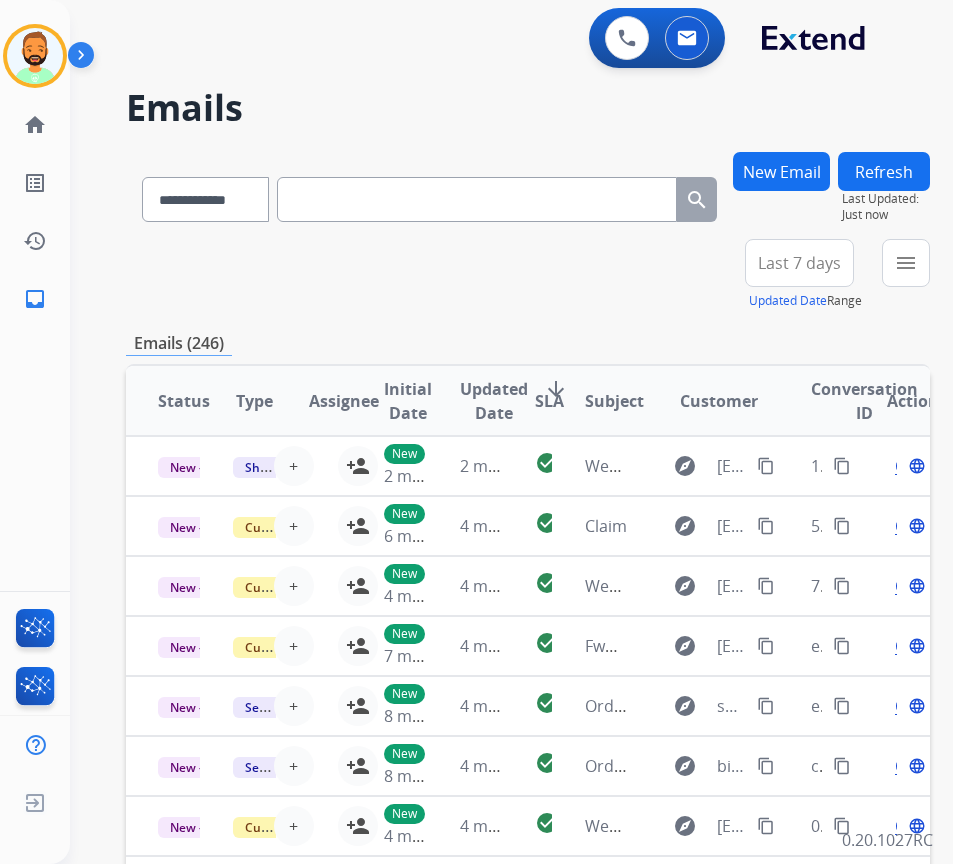 click on "New Email" at bounding box center [781, 171] 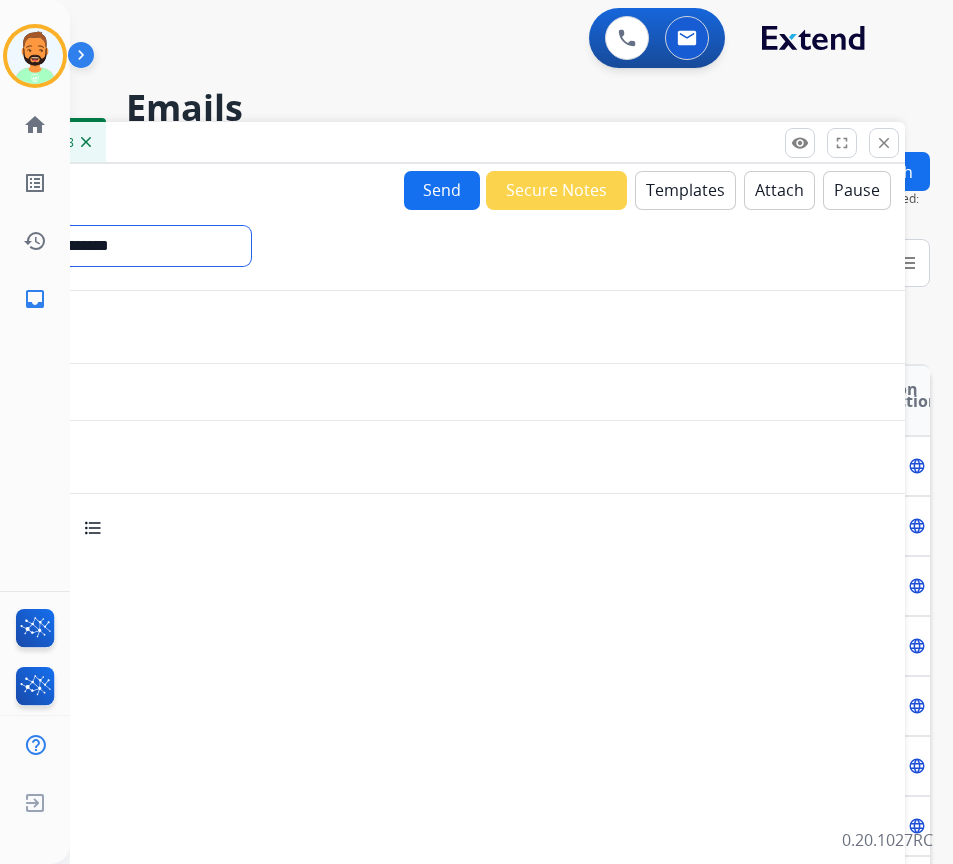 click on "**********" at bounding box center (115, 246) 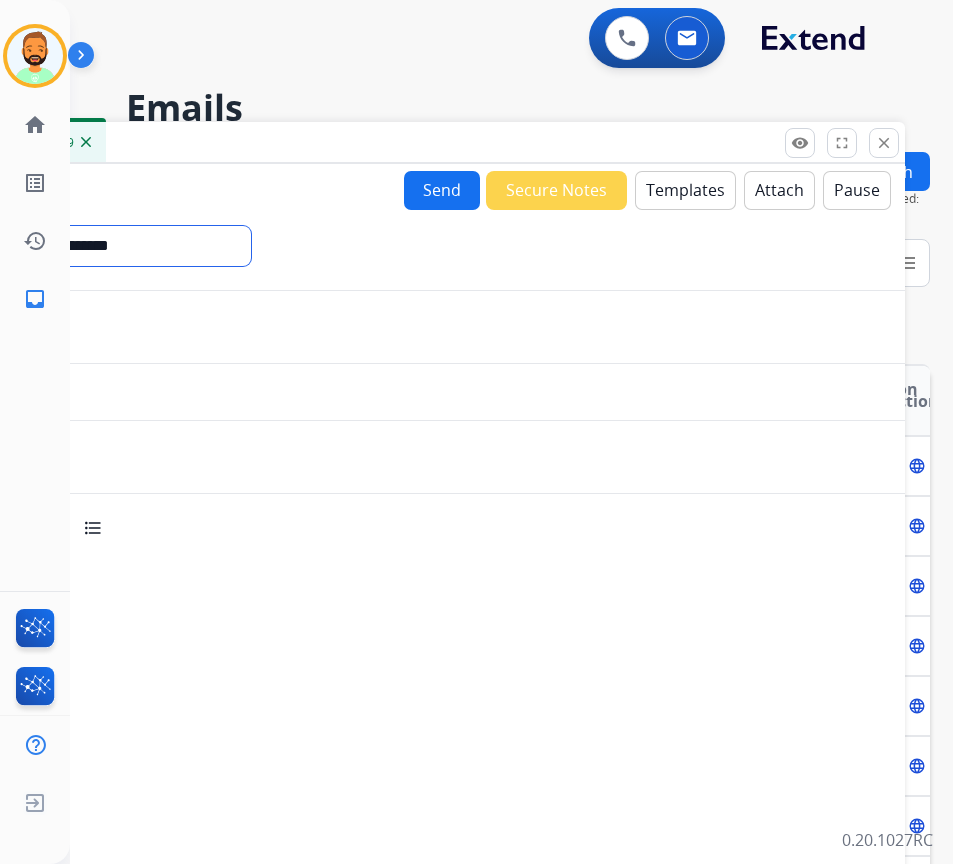 select on "**********" 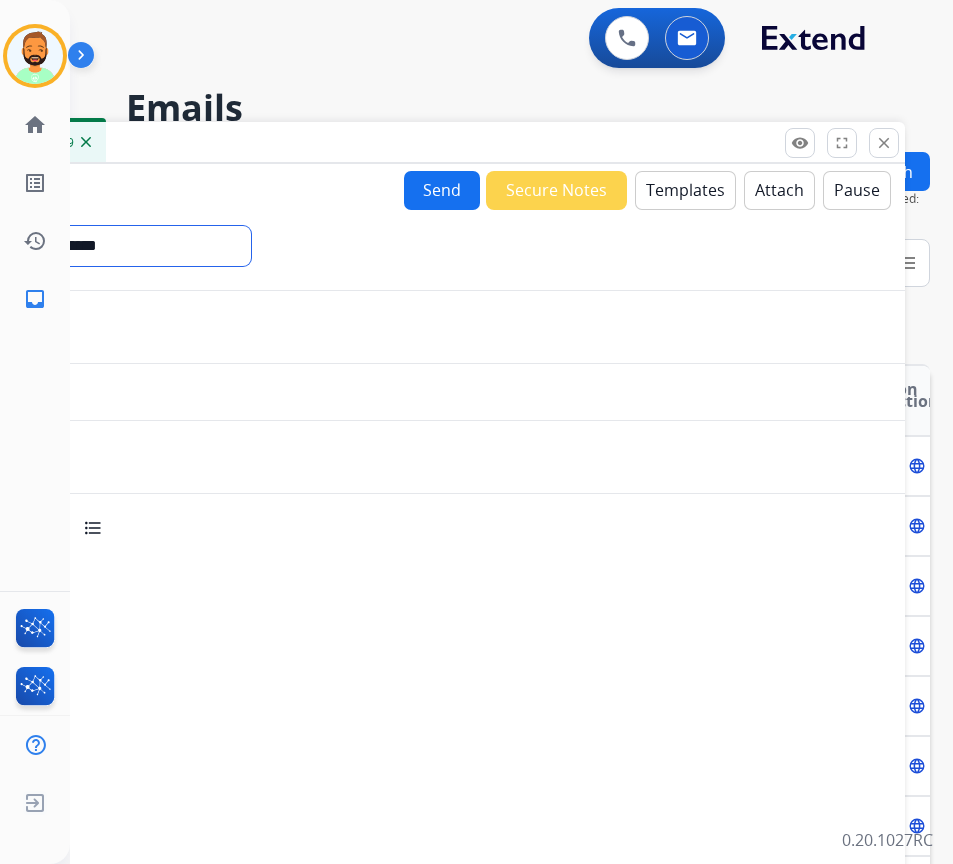 click on "**********" at bounding box center [115, 246] 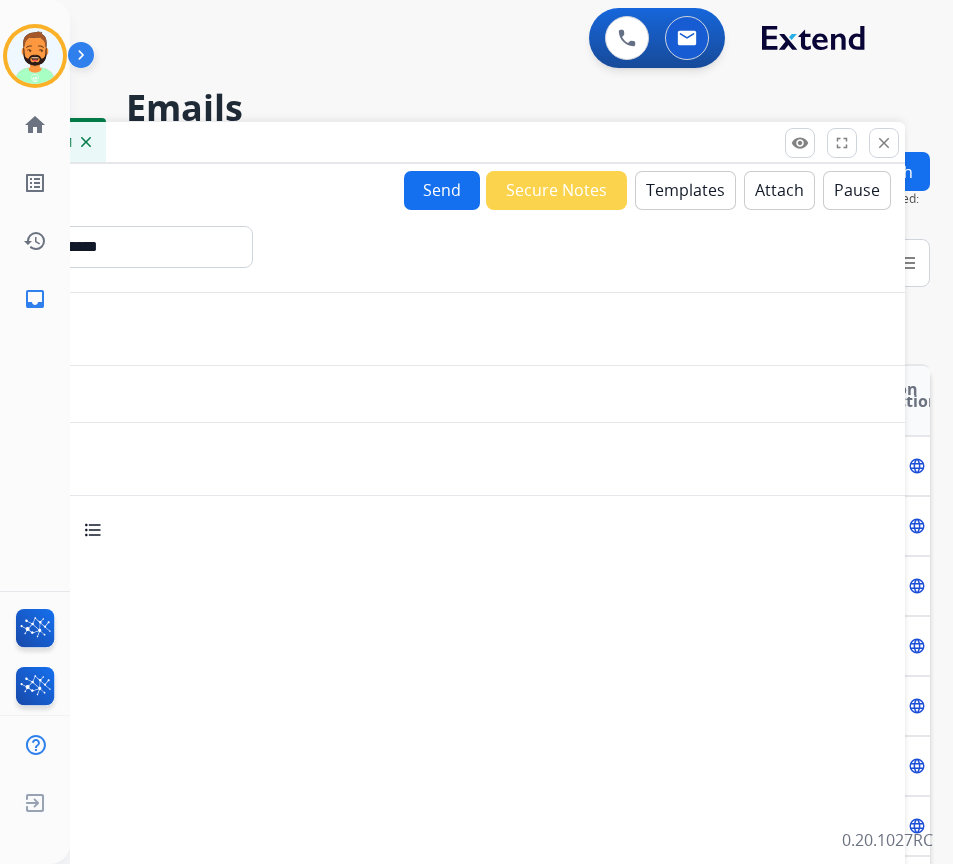 paste on "**********" 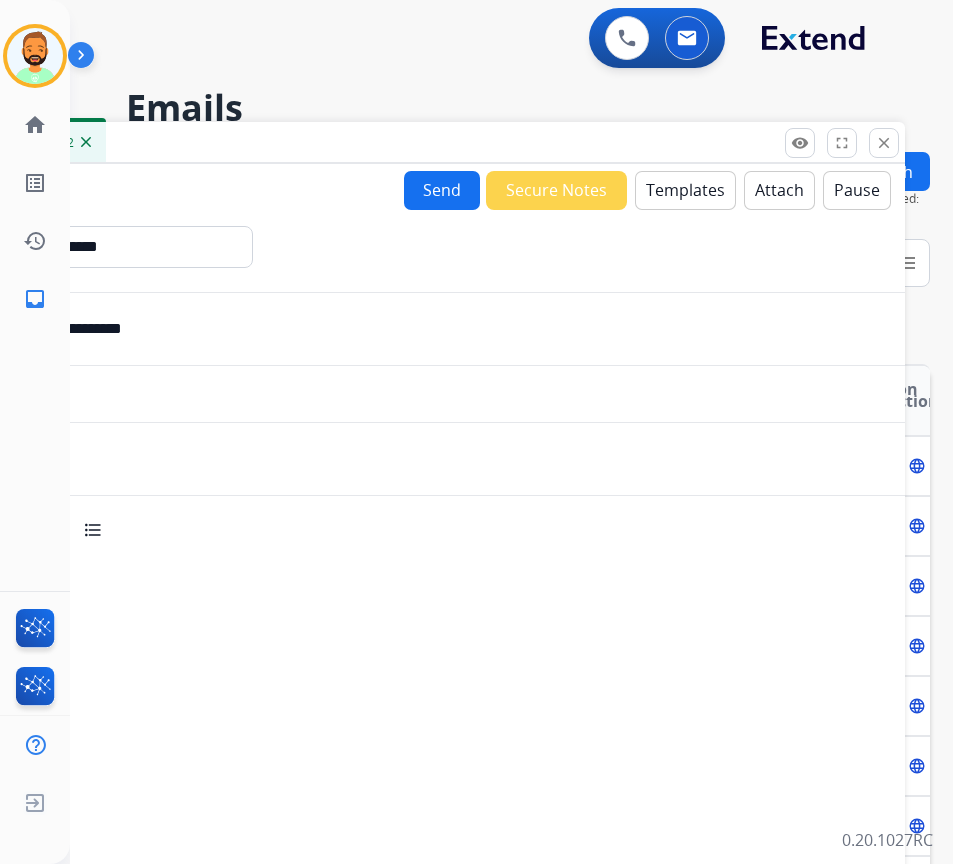 type on "**********" 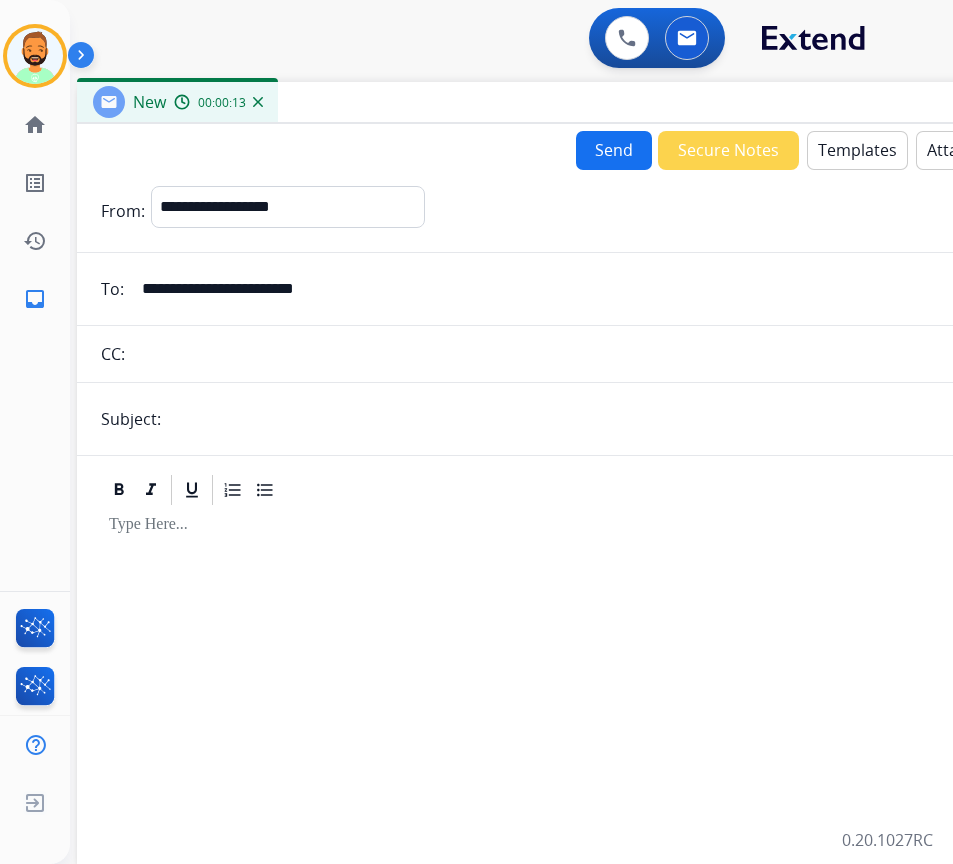 drag, startPoint x: 334, startPoint y: 140, endPoint x: 506, endPoint y: 99, distance: 176.81912 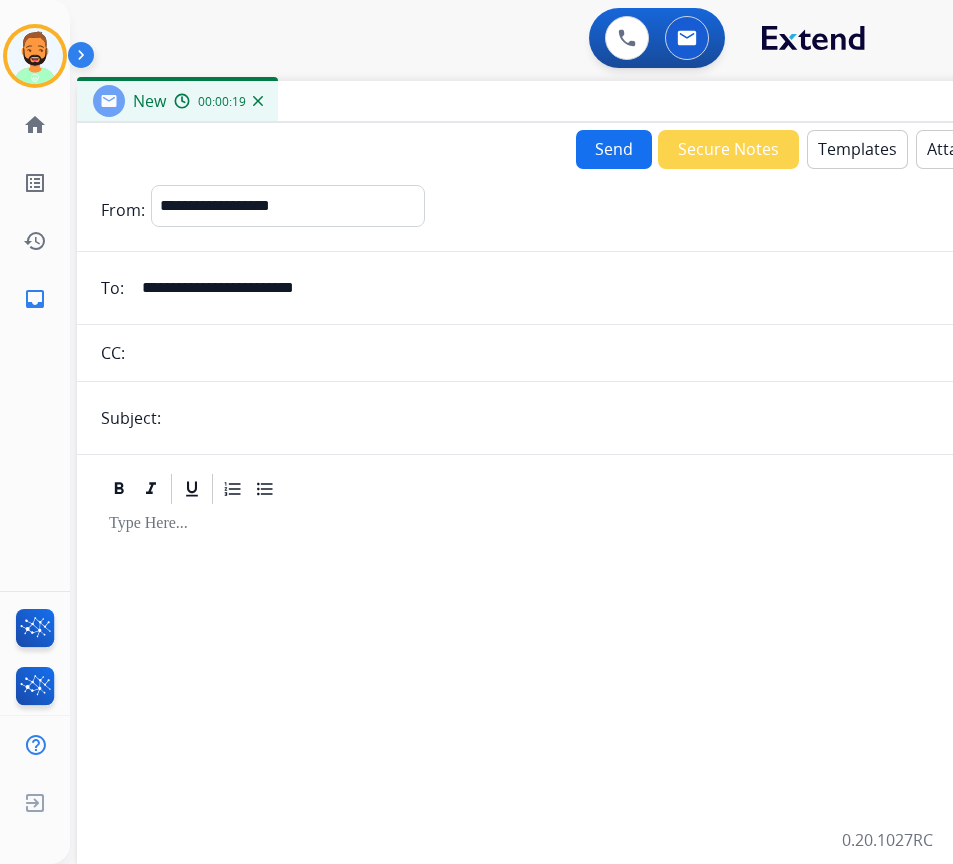 click on "From: [NAME] To: CC: Subject:" at bounding box center (577, 515) 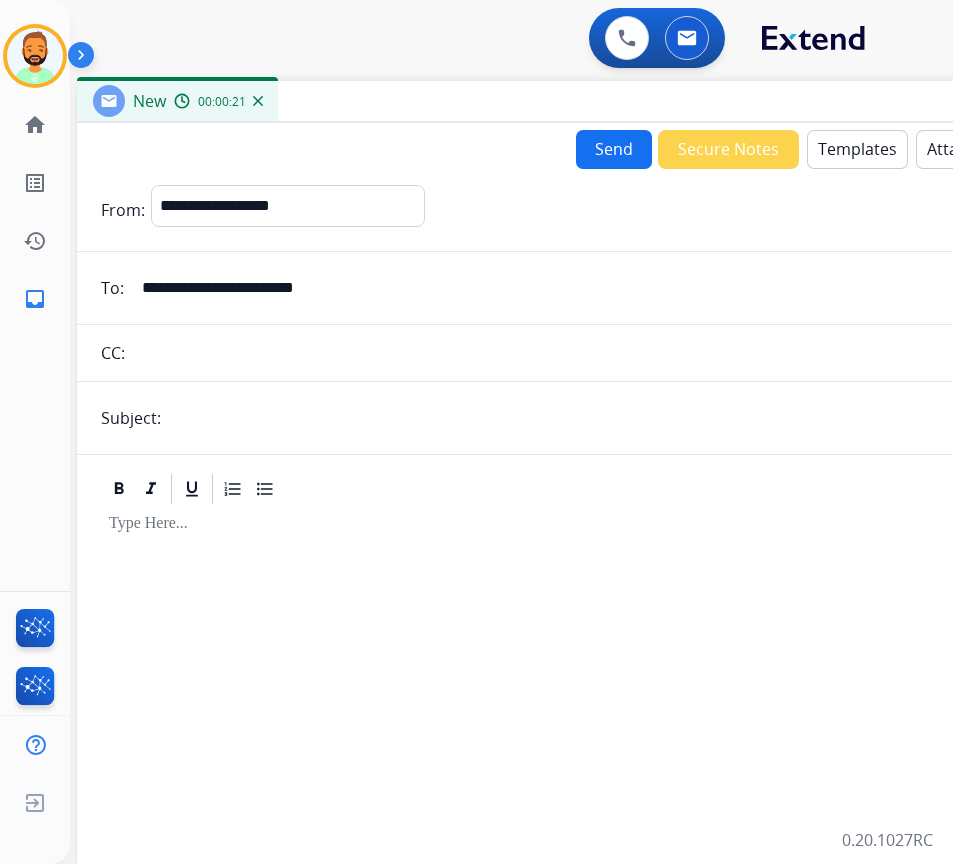 type on "**********" 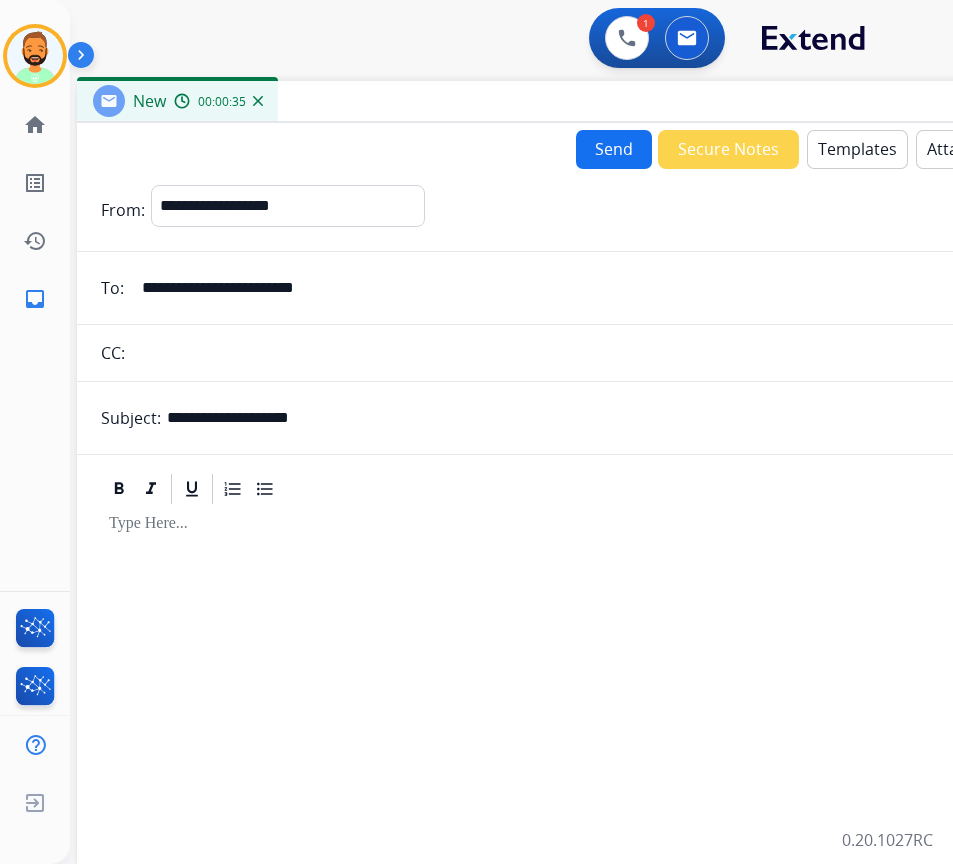 drag, startPoint x: 381, startPoint y: 296, endPoint x: 111, endPoint y: 305, distance: 270.14996 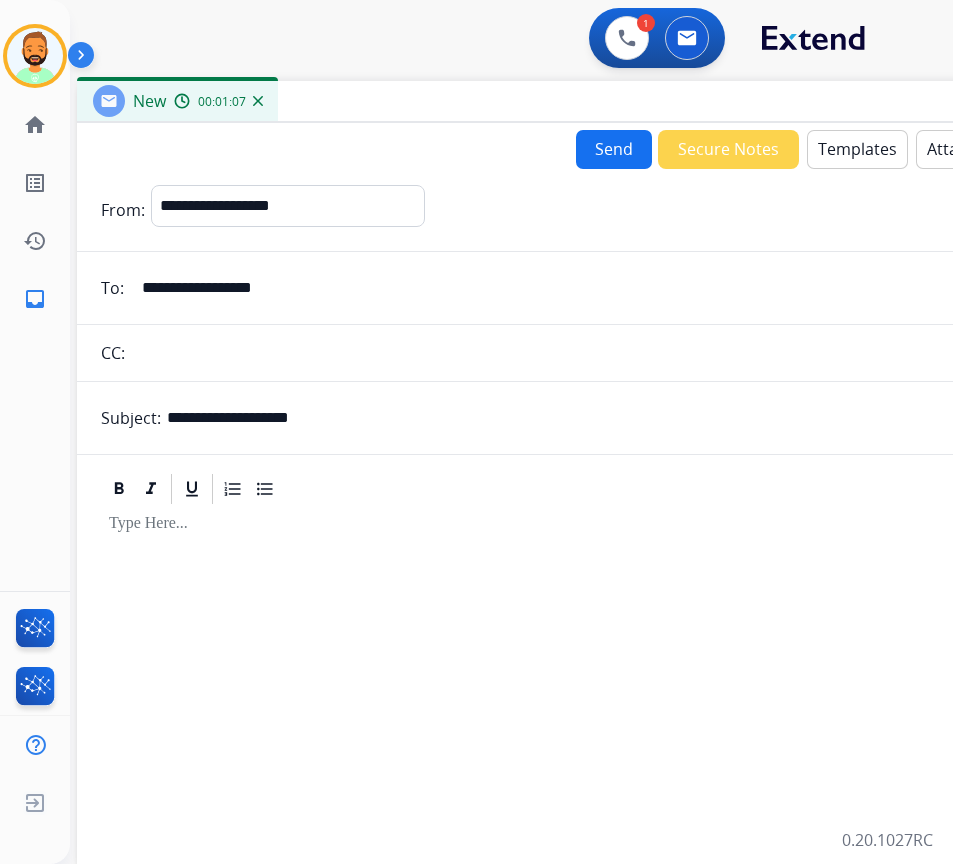 type on "**********" 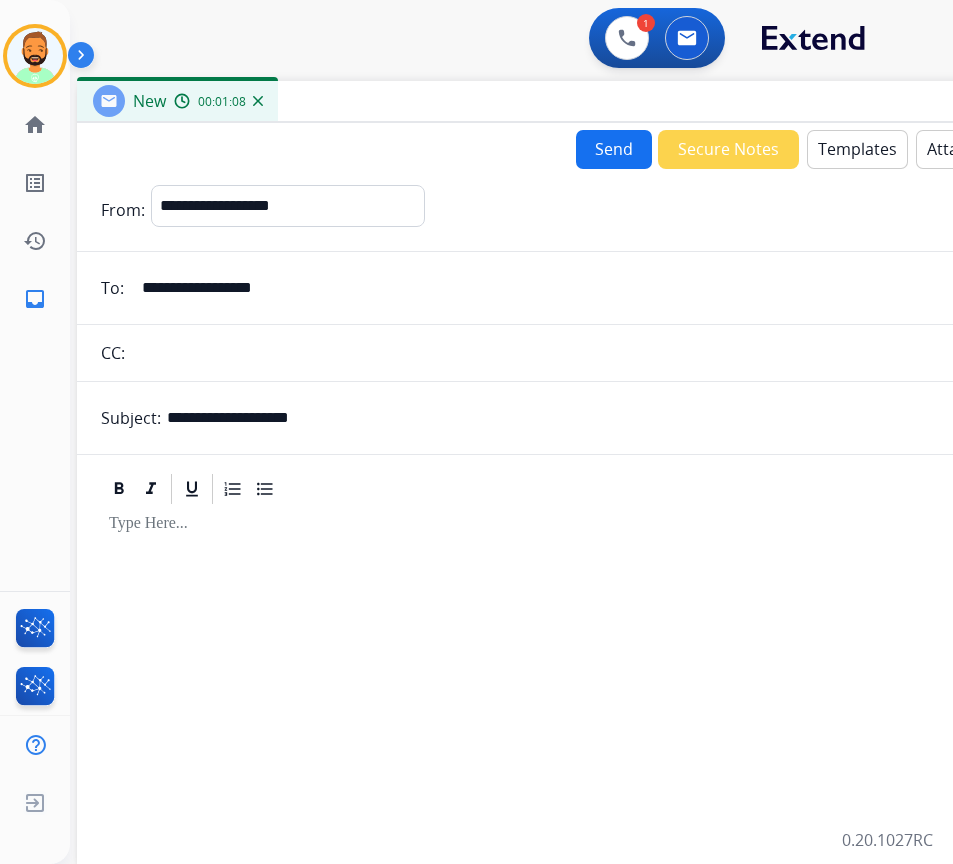 click on "Templates" at bounding box center (857, 149) 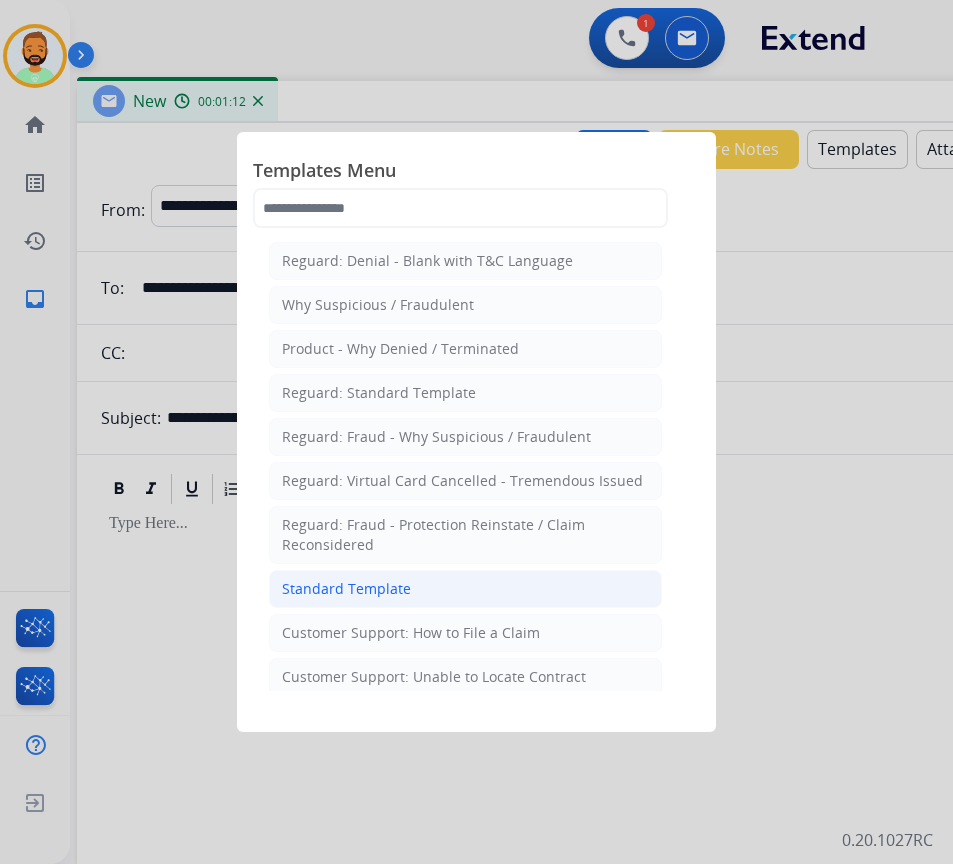 click on "Standard Template" 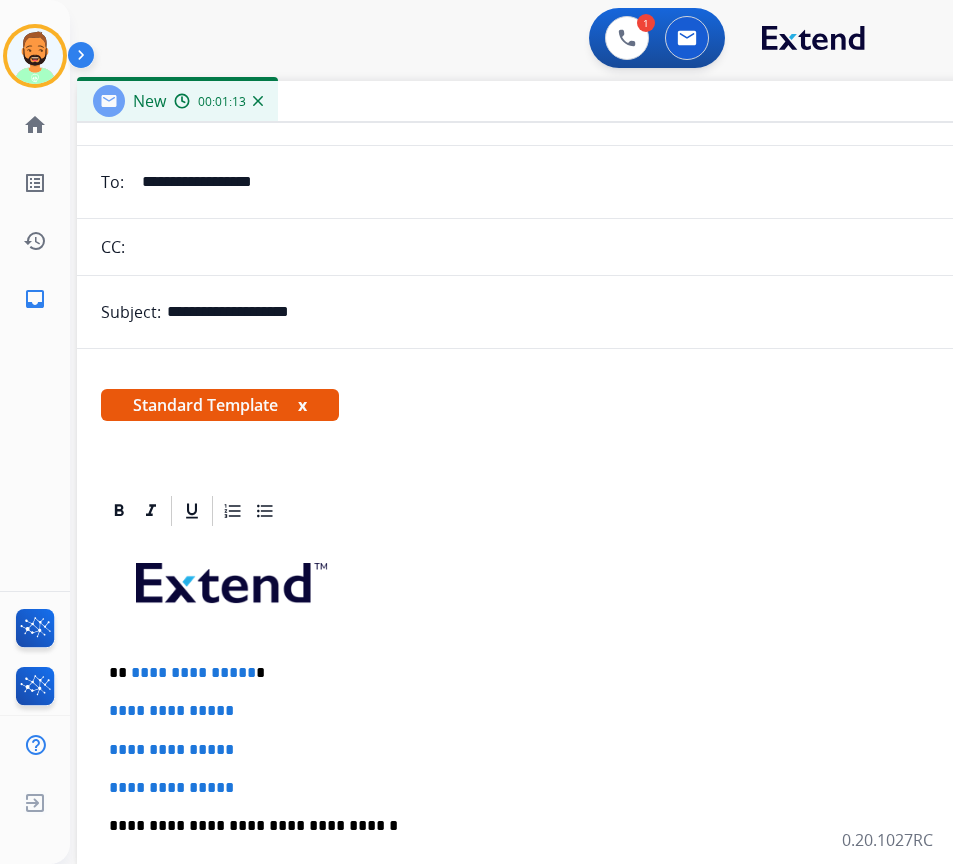 scroll, scrollTop: 200, scrollLeft: 0, axis: vertical 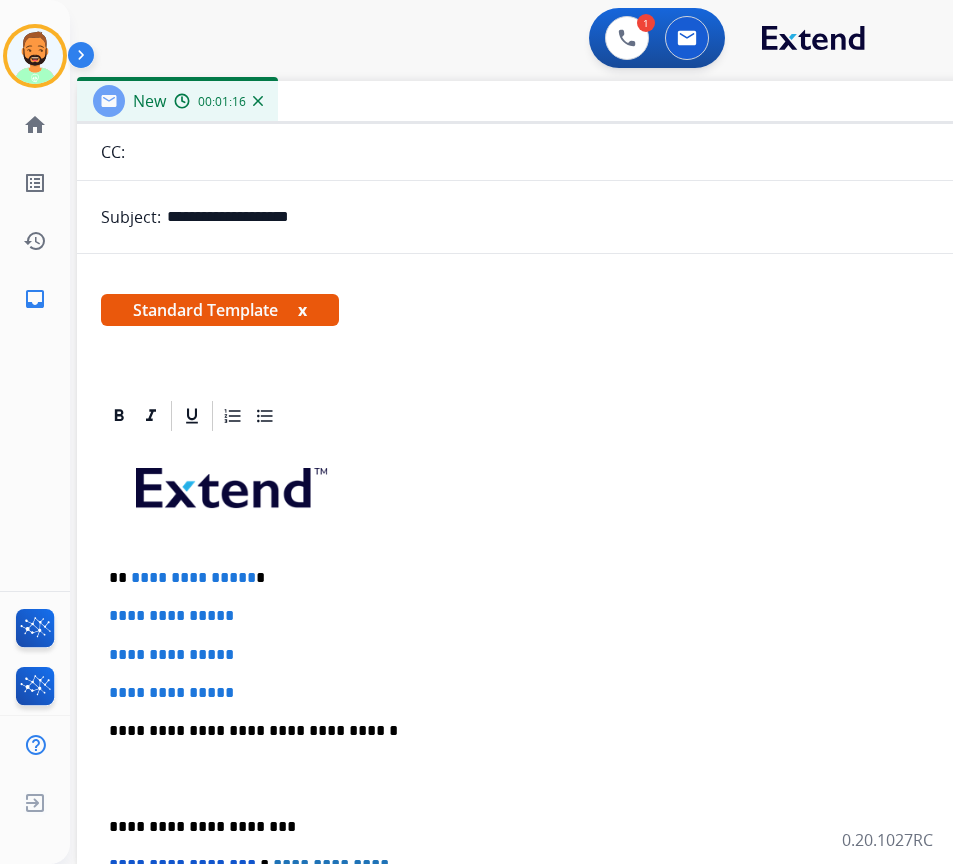 click on "**********" at bounding box center (569, 578) 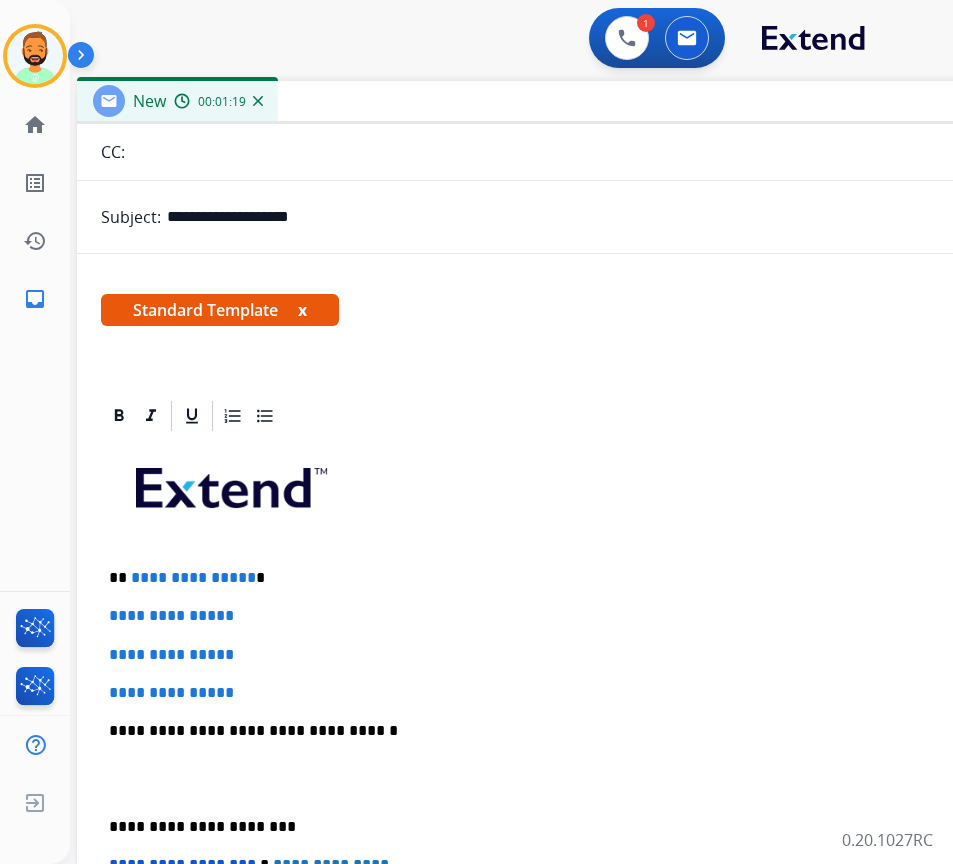type 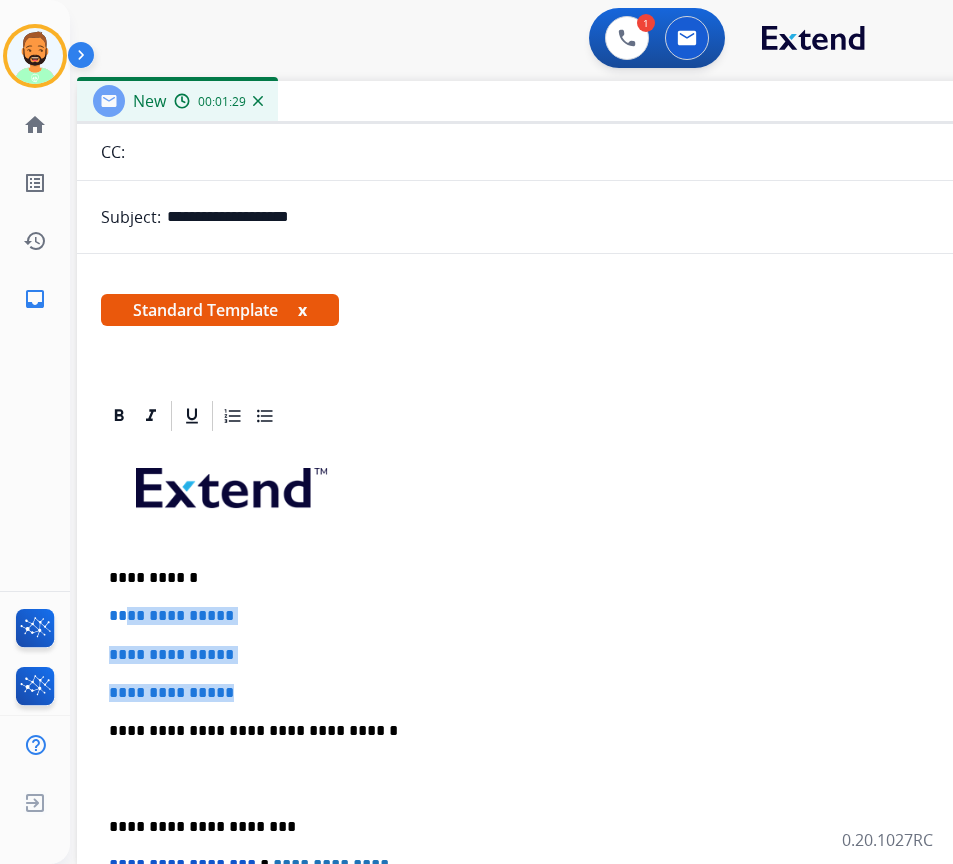 drag, startPoint x: 286, startPoint y: 682, endPoint x: 130, endPoint y: 617, distance: 169 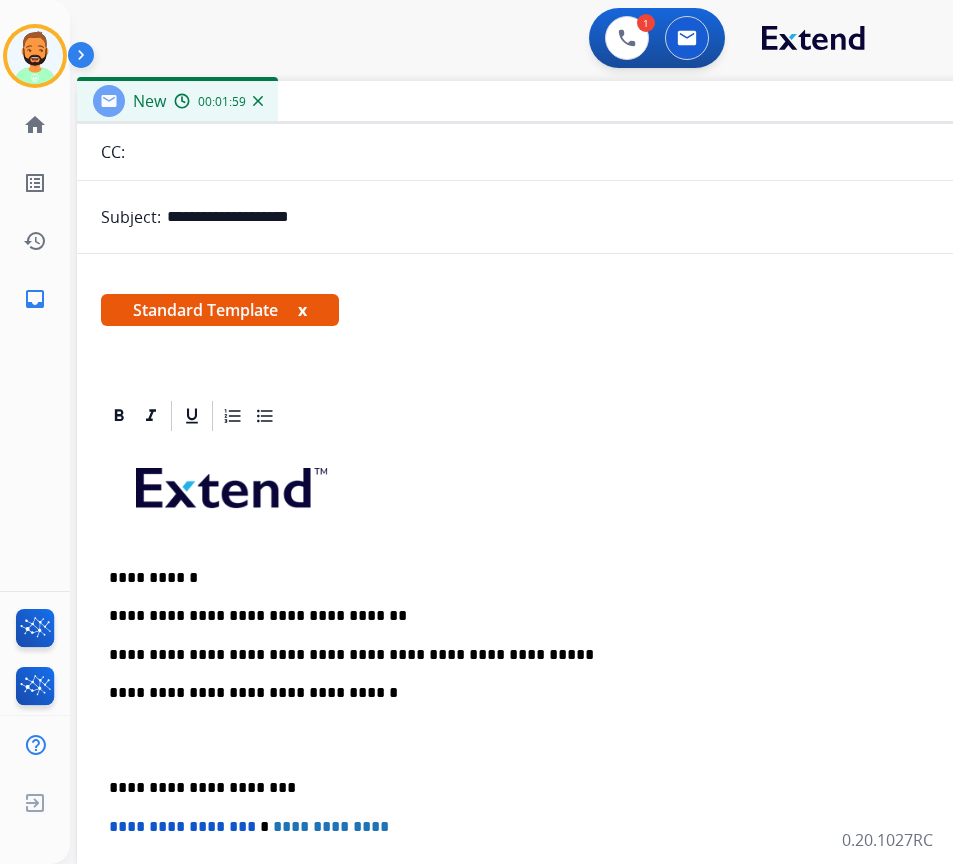 click on "**********" at bounding box center [577, 759] 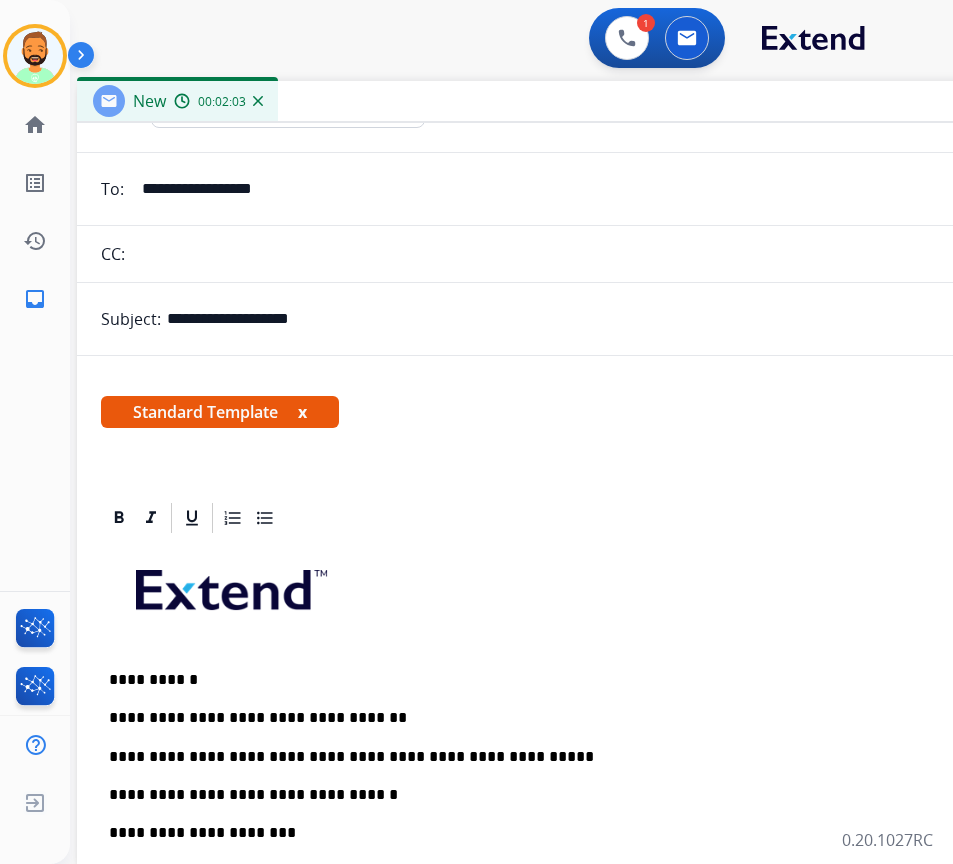 scroll, scrollTop: 0, scrollLeft: 0, axis: both 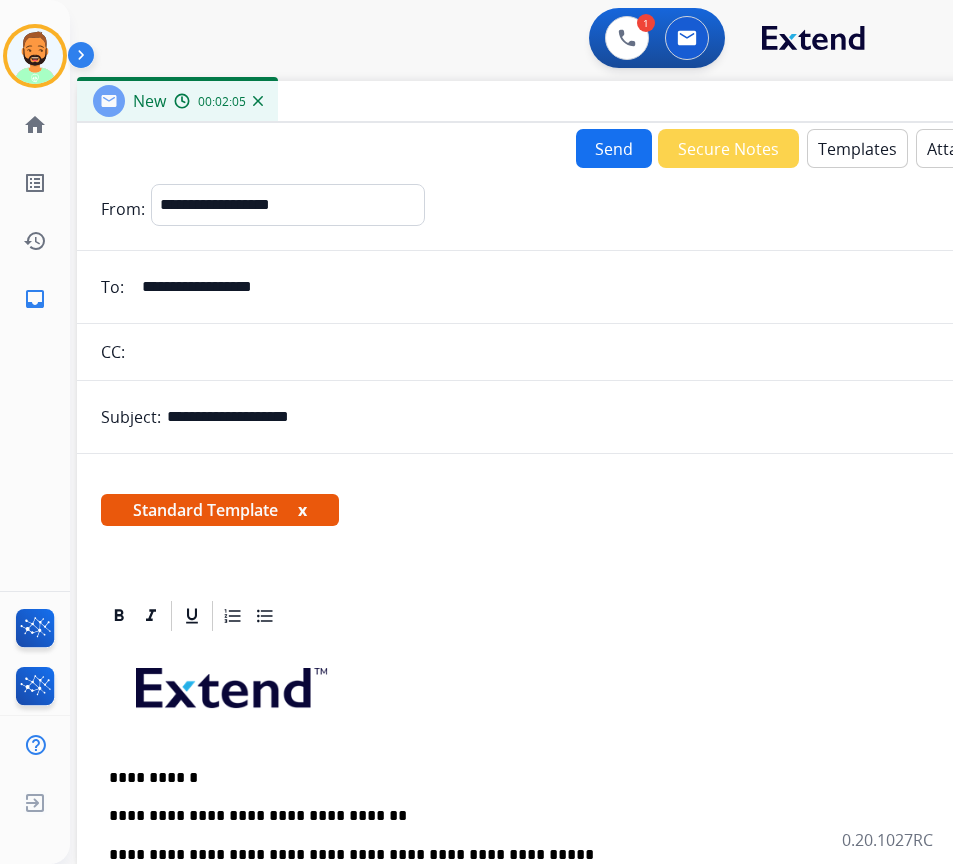 click on "Attach" at bounding box center [951, 148] 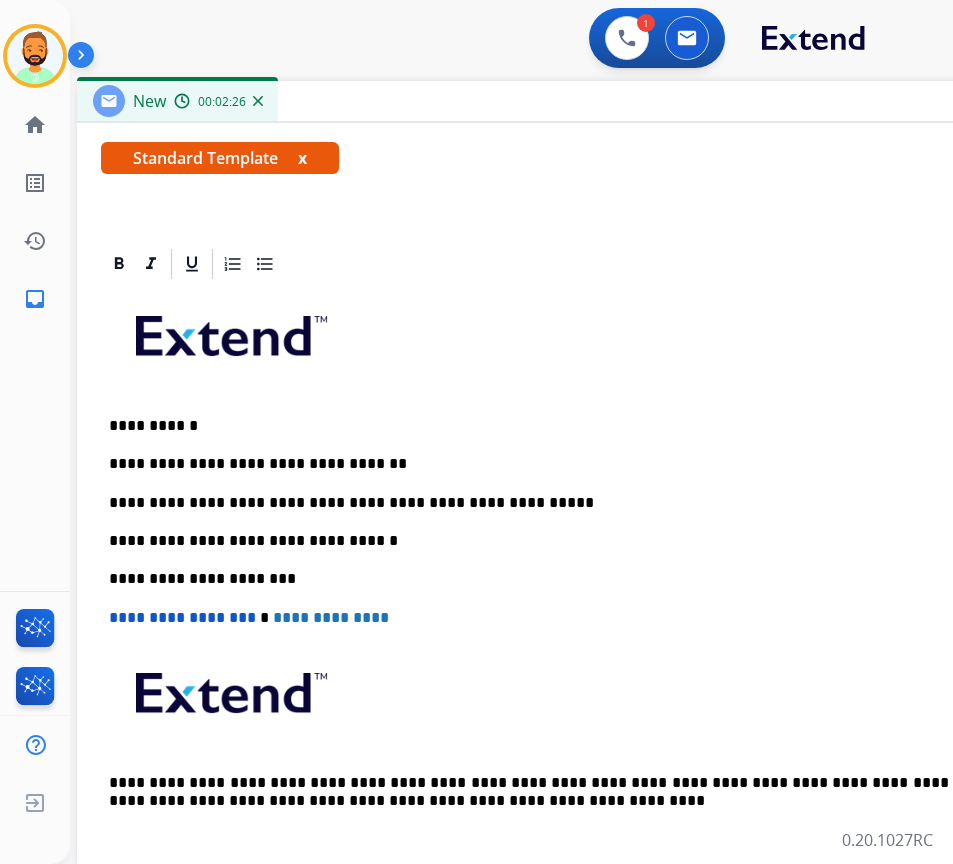scroll, scrollTop: 0, scrollLeft: 0, axis: both 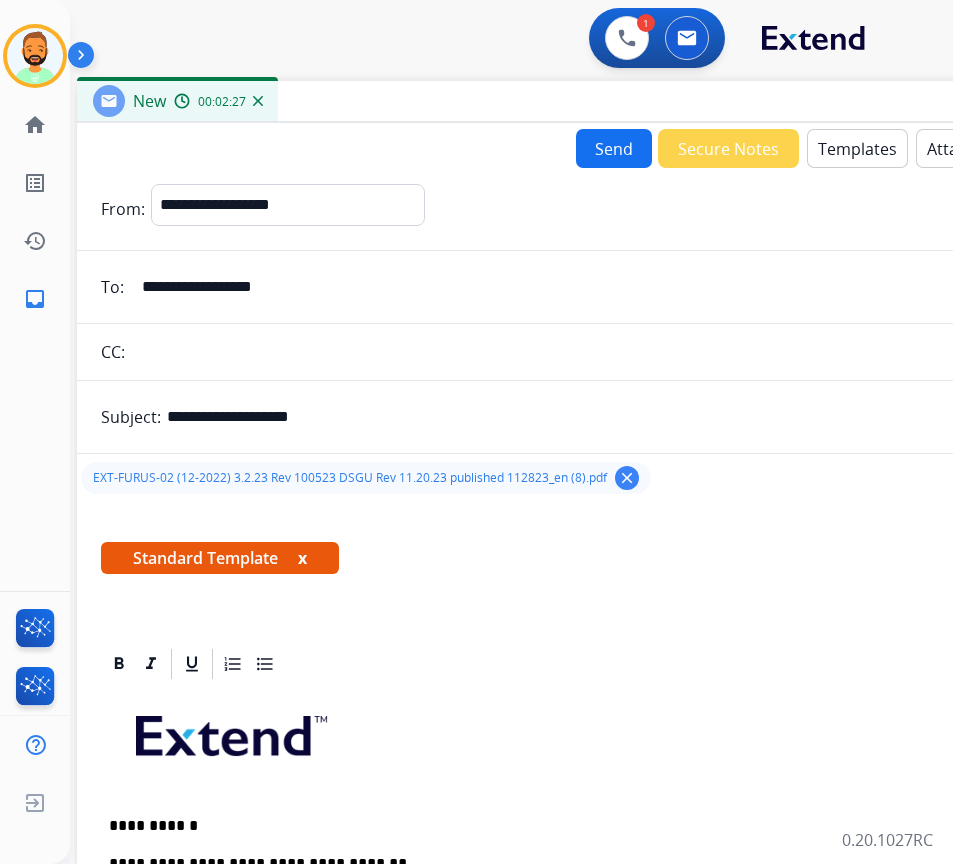 click on "Send" at bounding box center [614, 148] 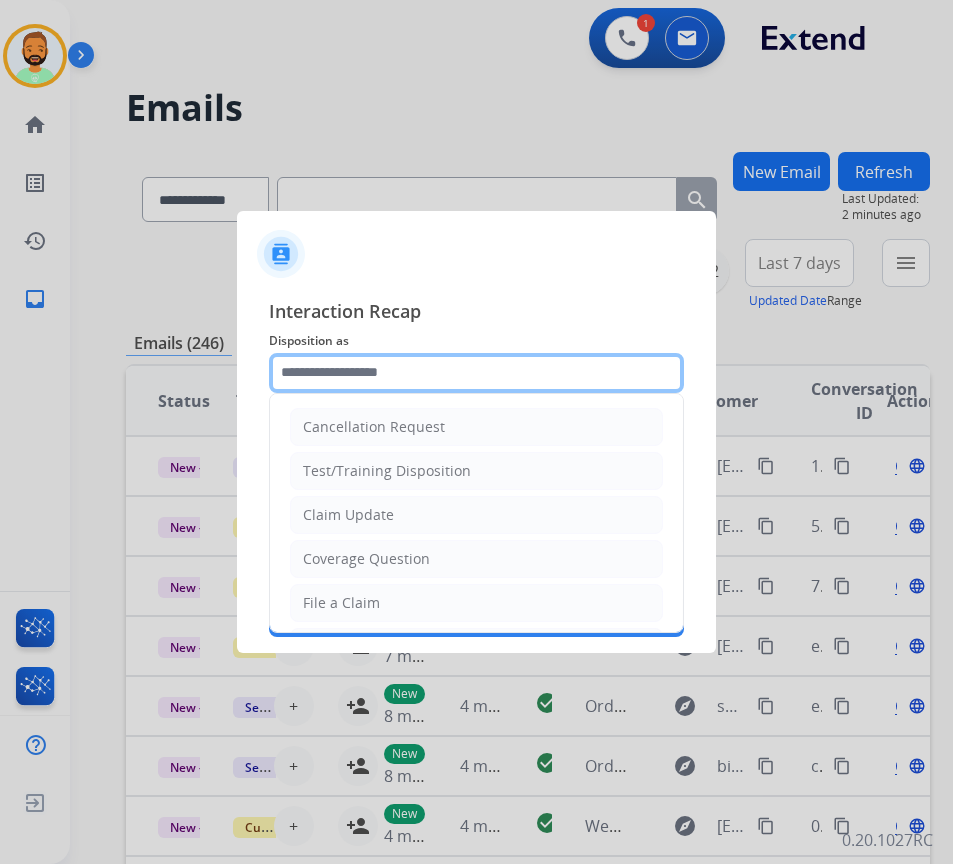 click 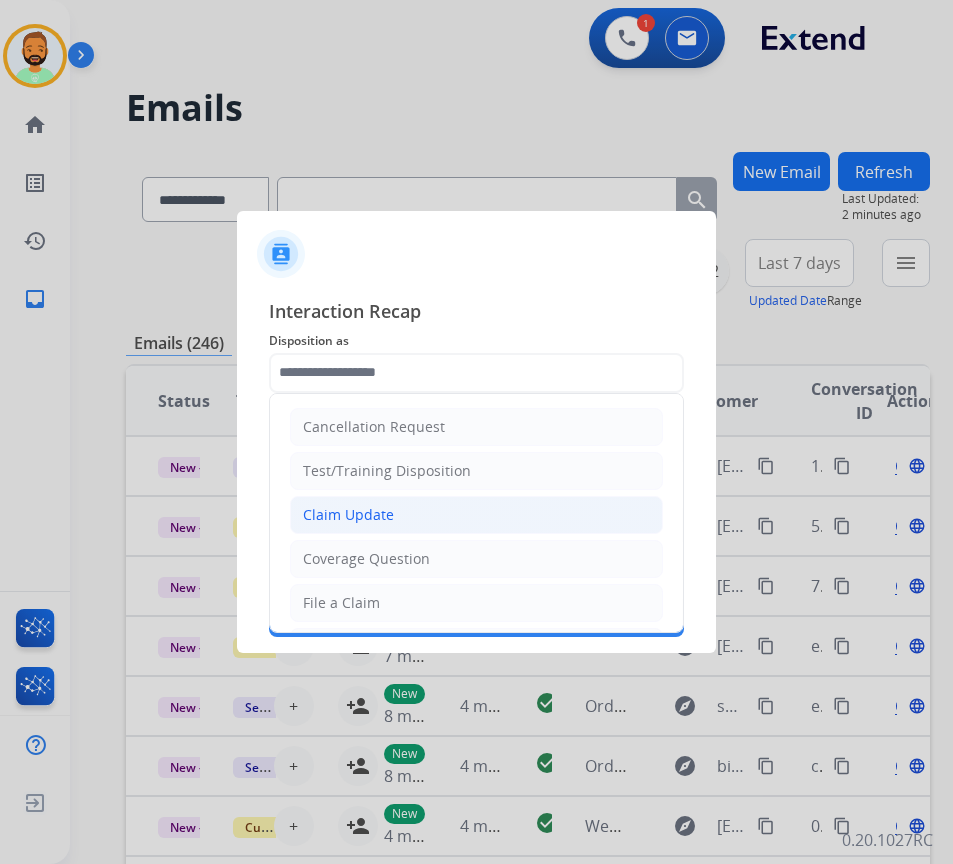 click on "Claim Update" 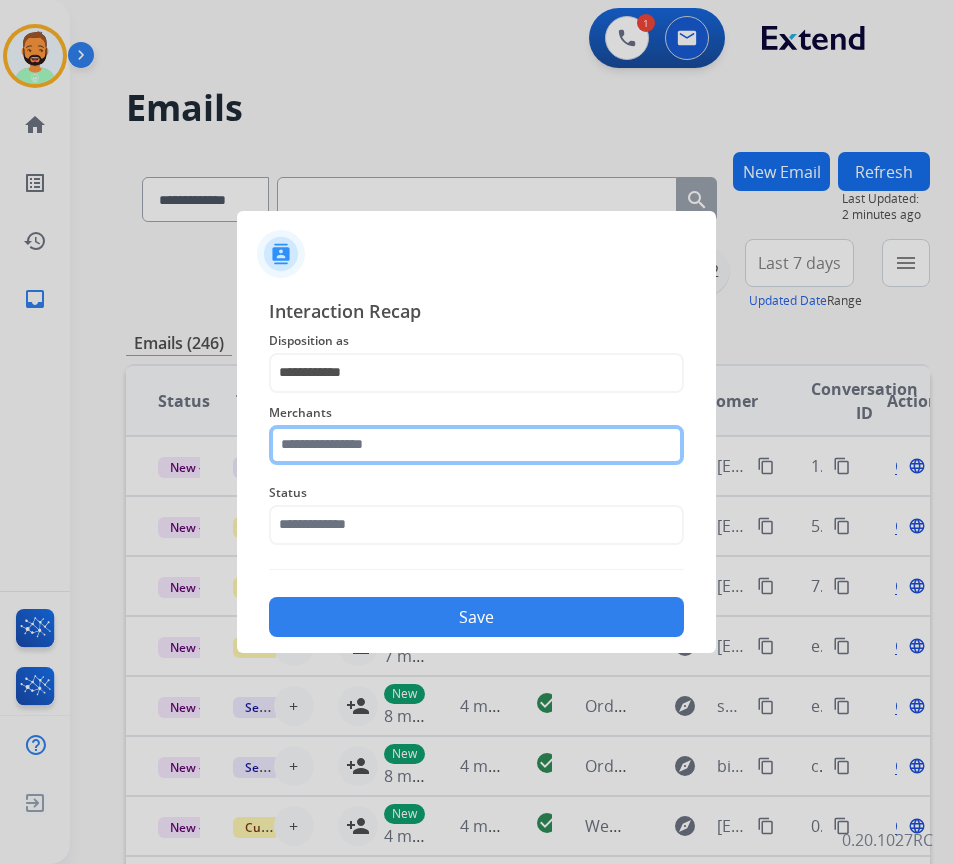 click 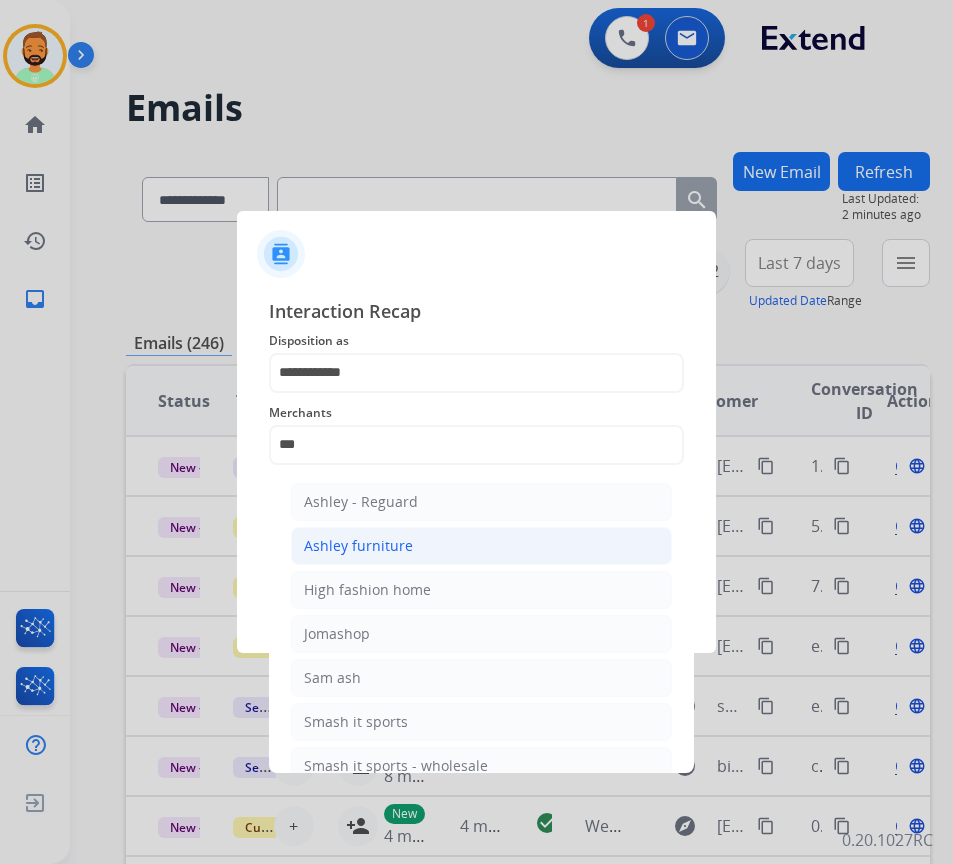click on "Ashley furniture" 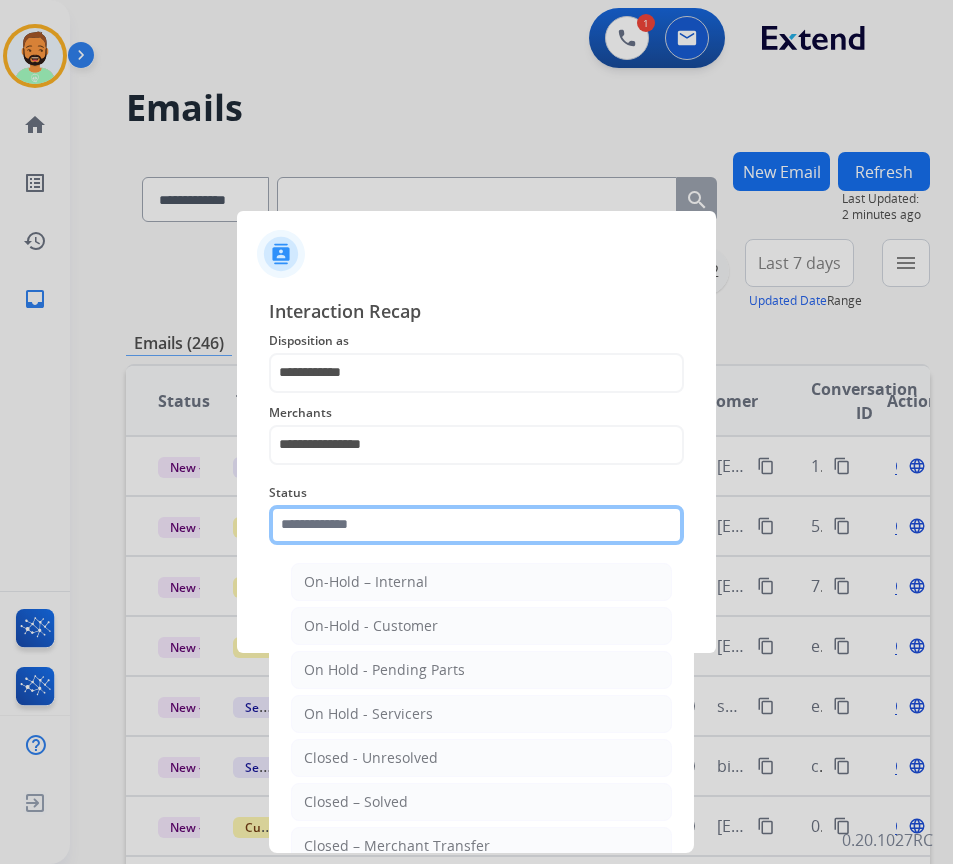 click 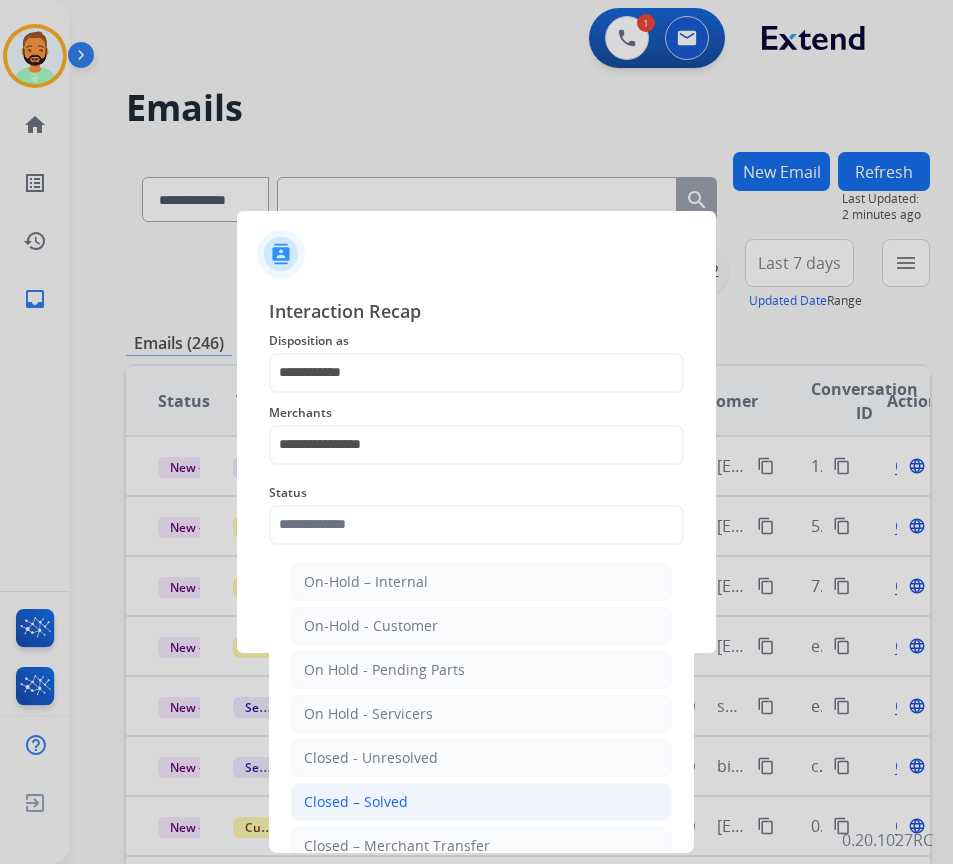 click on "Closed – Solved" 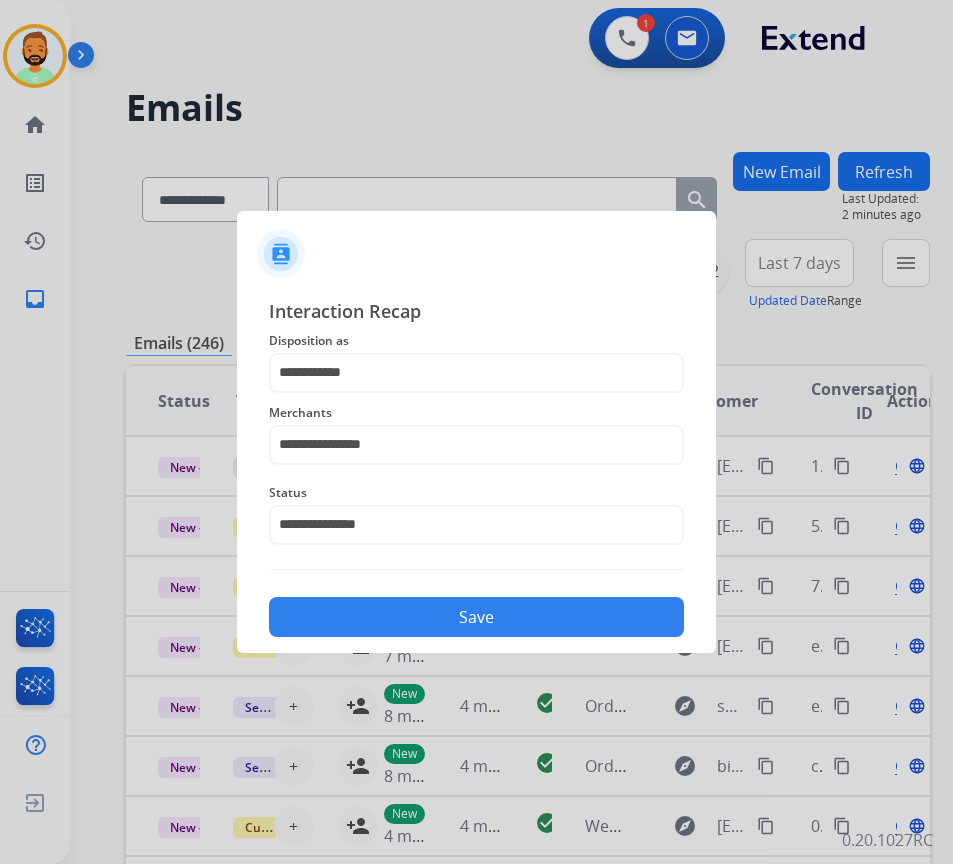 click on "Save" 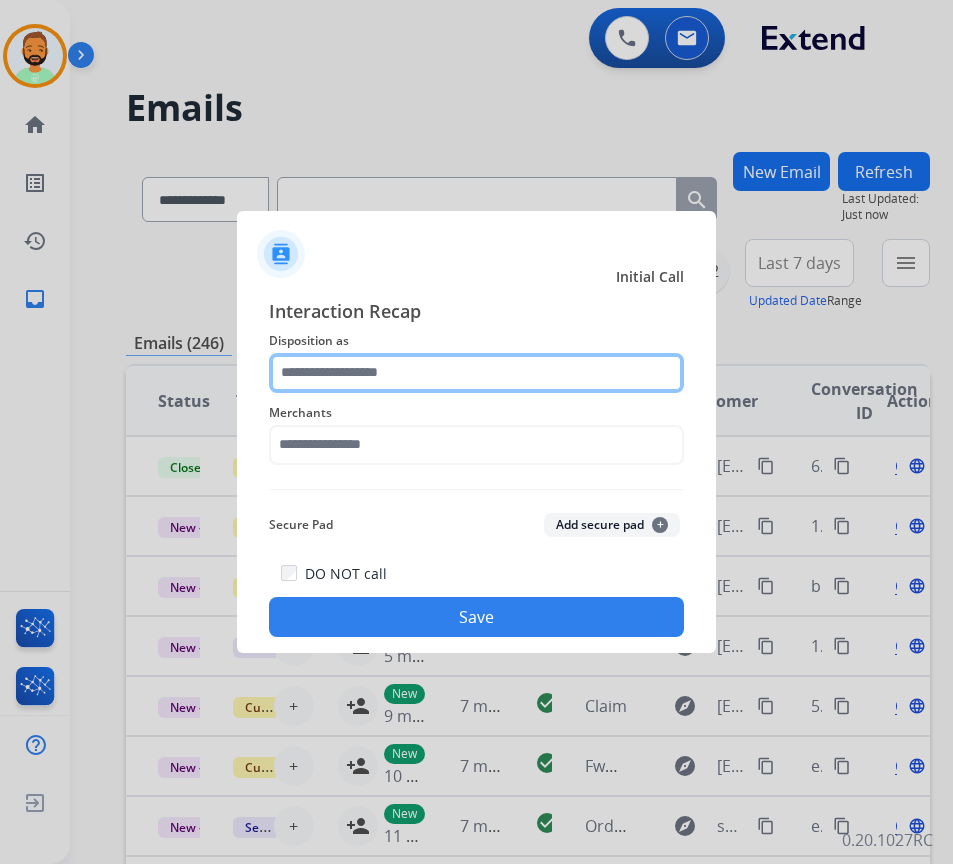 click 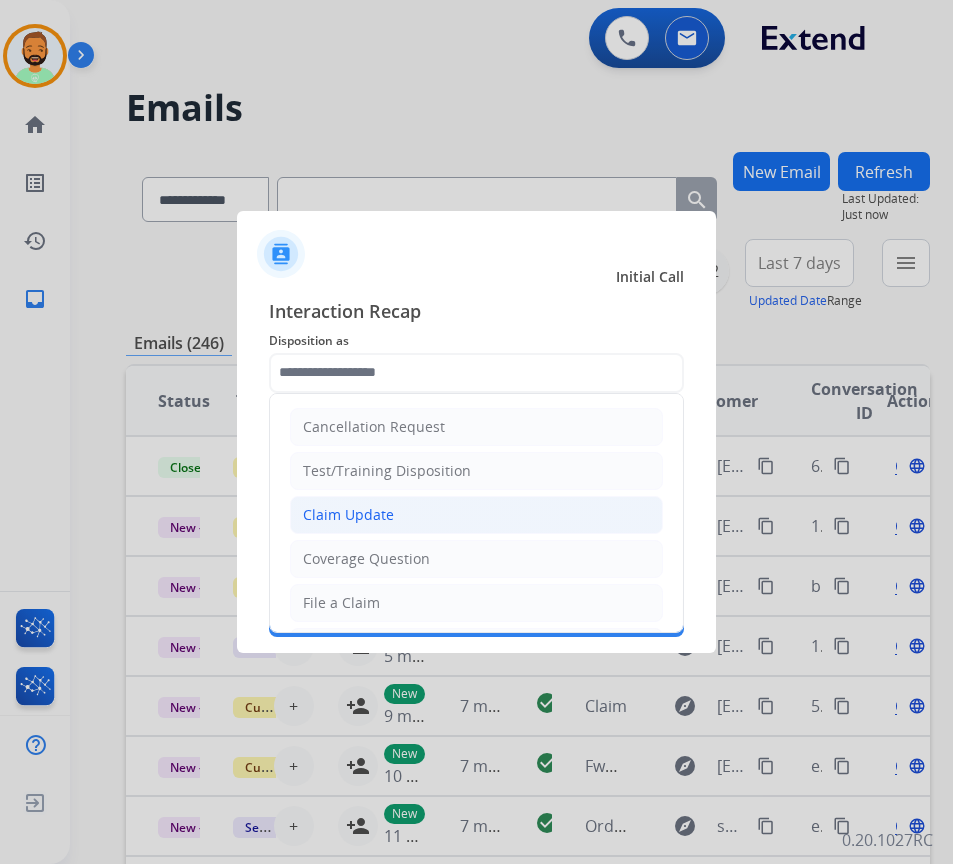 click on "Claim Update" 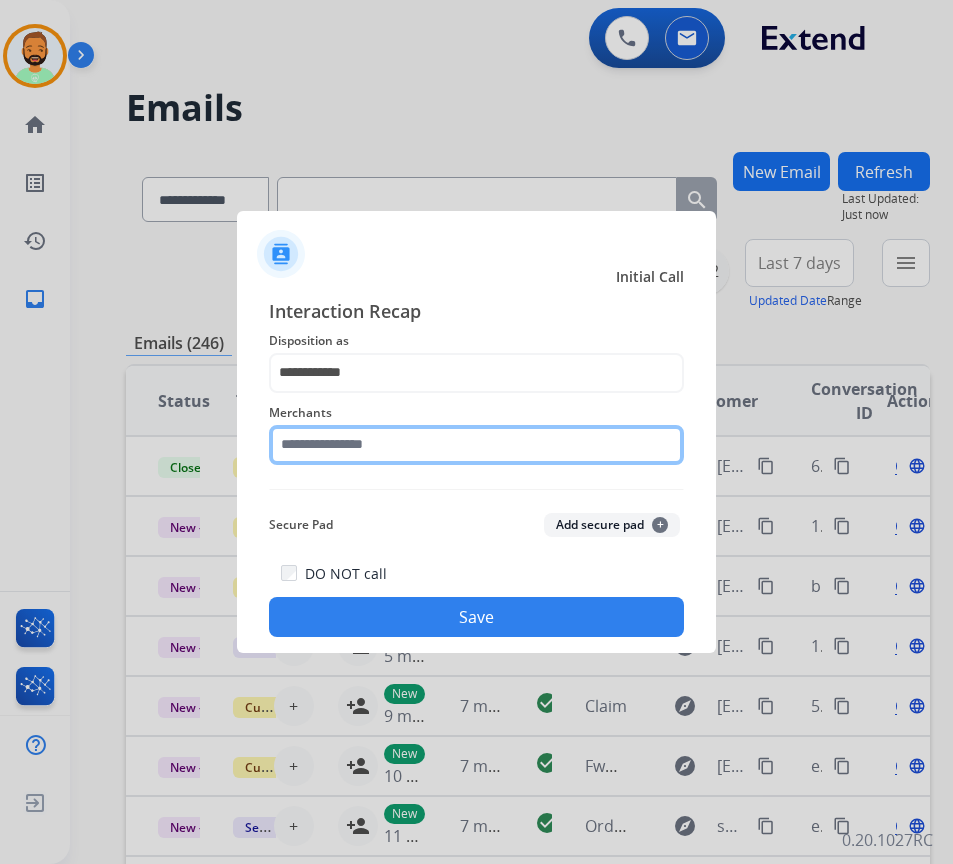 click 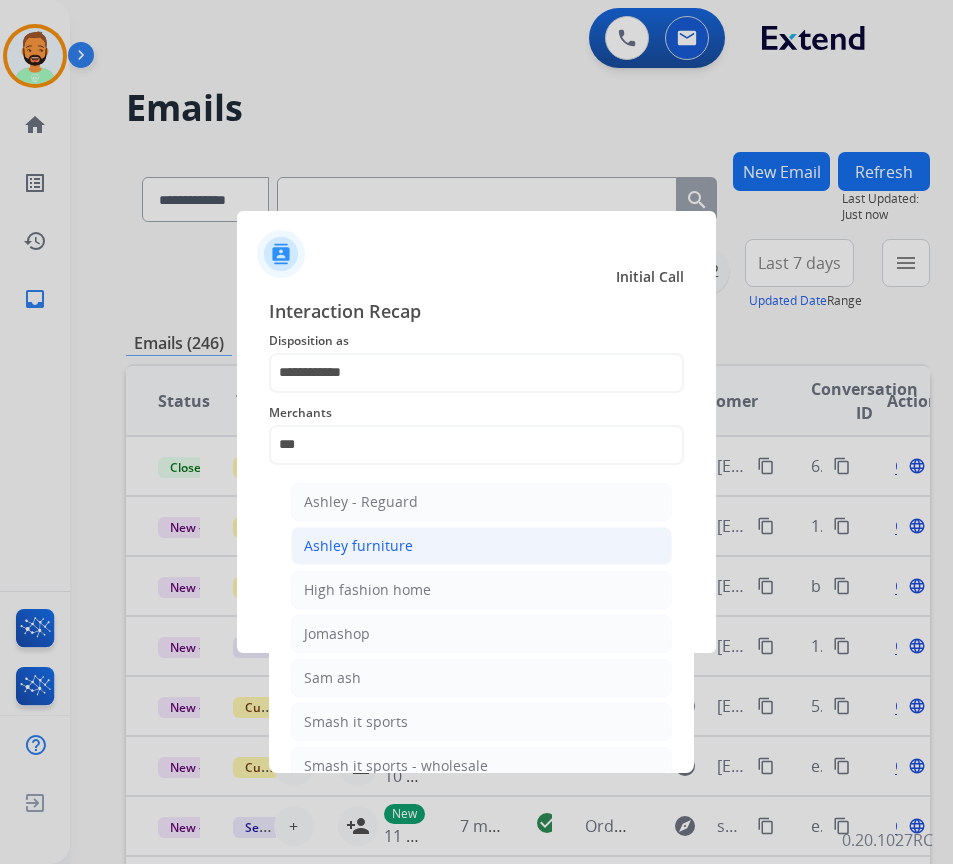 click on "Ashley furniture" 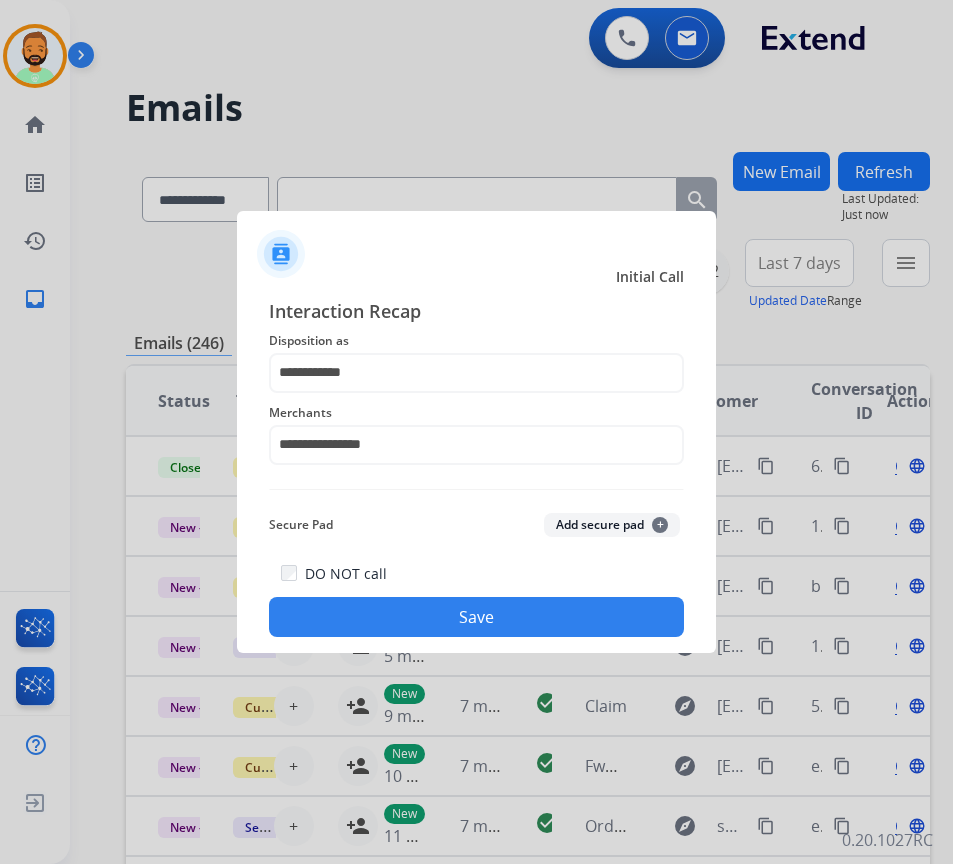 click on "Save" 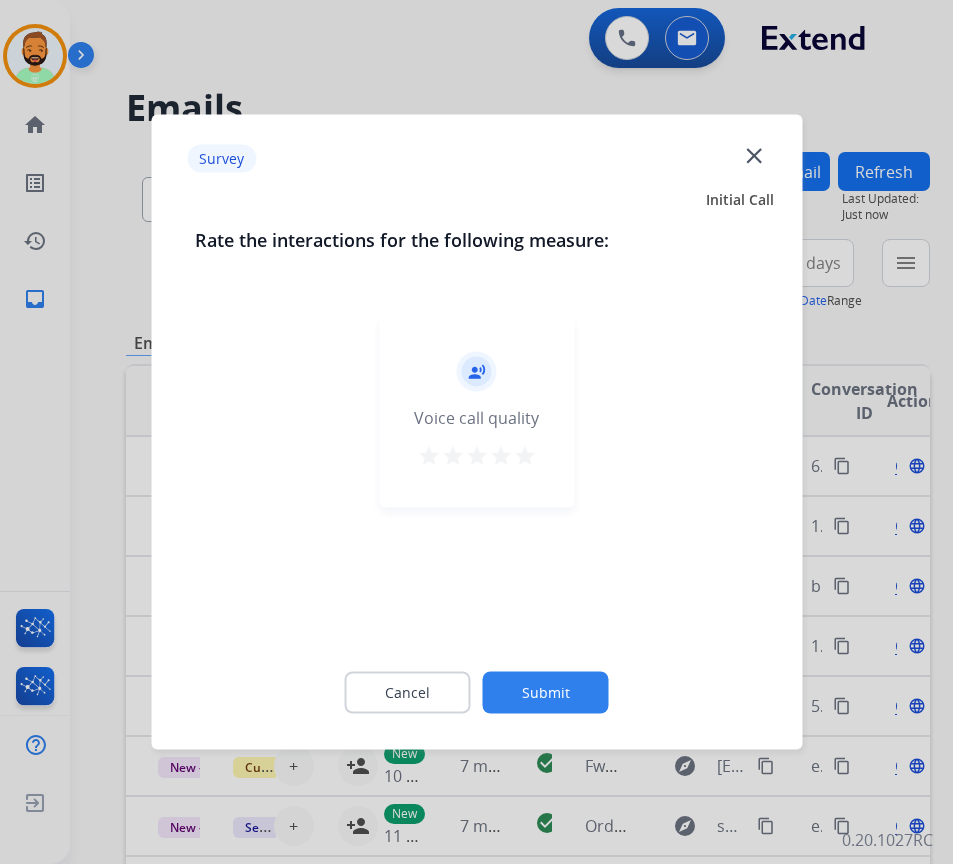 click on "Submit" 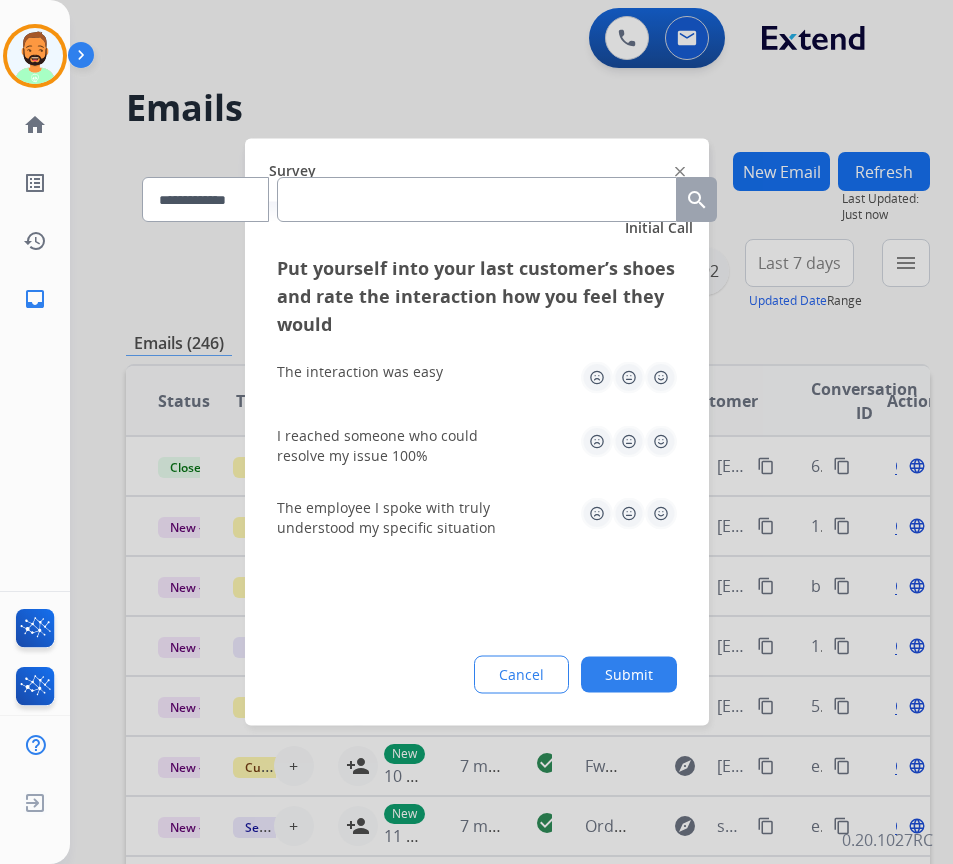 click on "Submit" 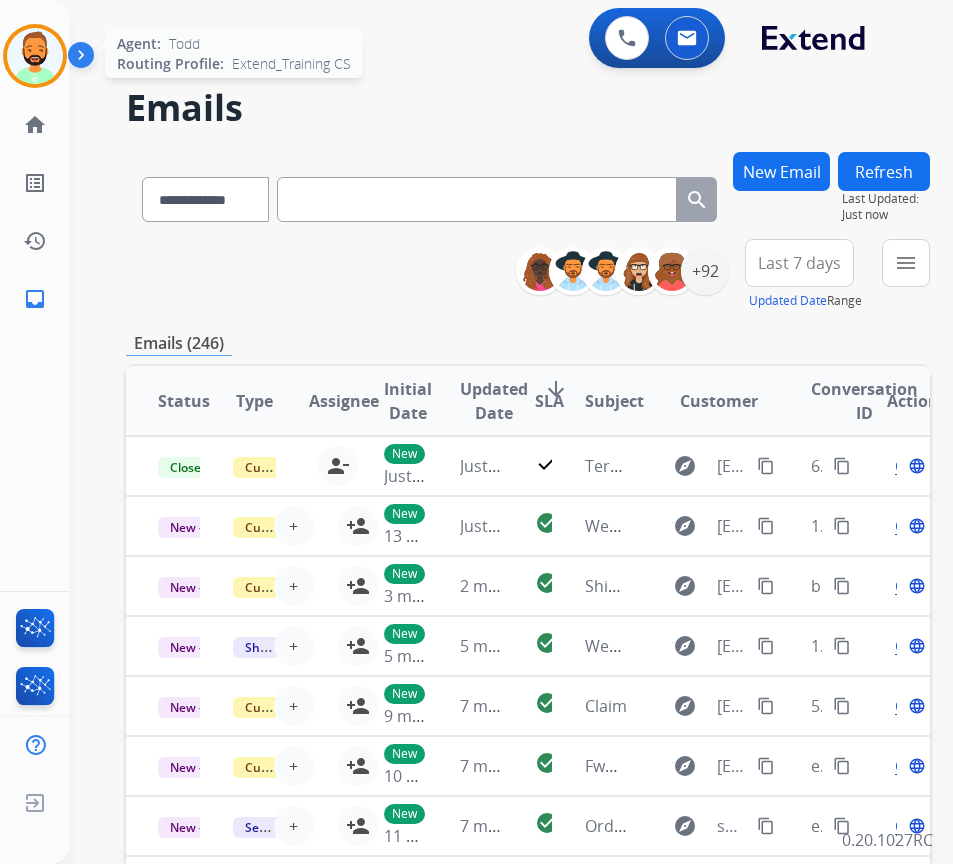 click at bounding box center [35, 56] 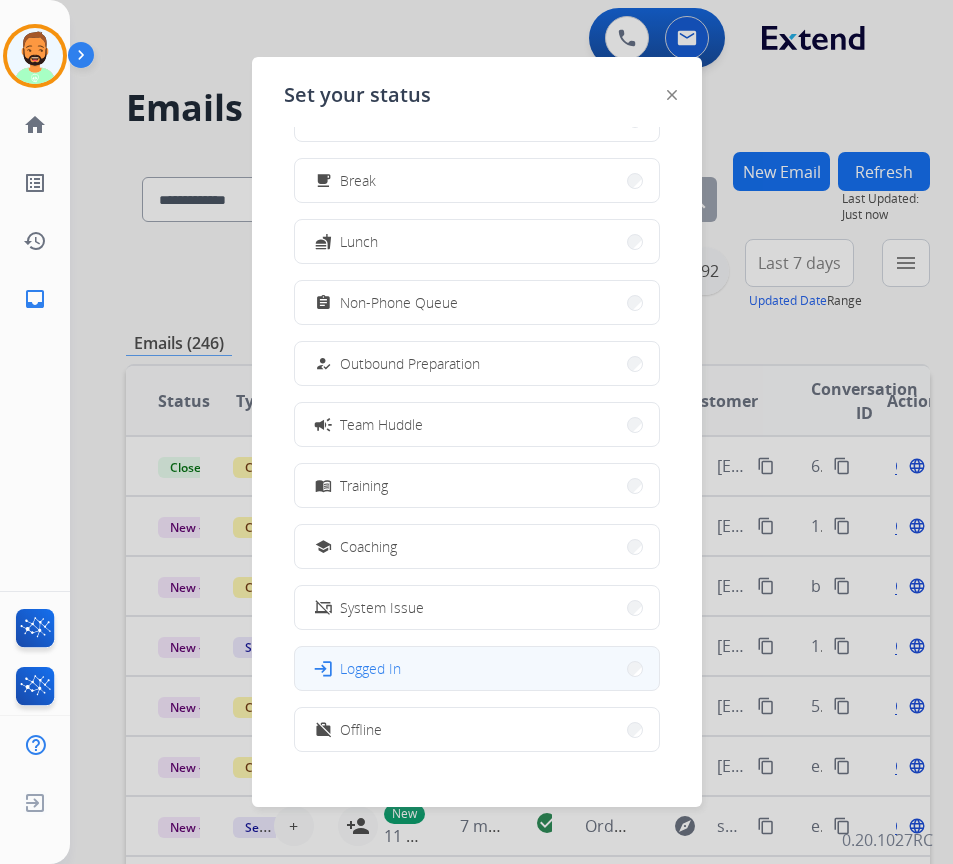 scroll, scrollTop: 67, scrollLeft: 0, axis: vertical 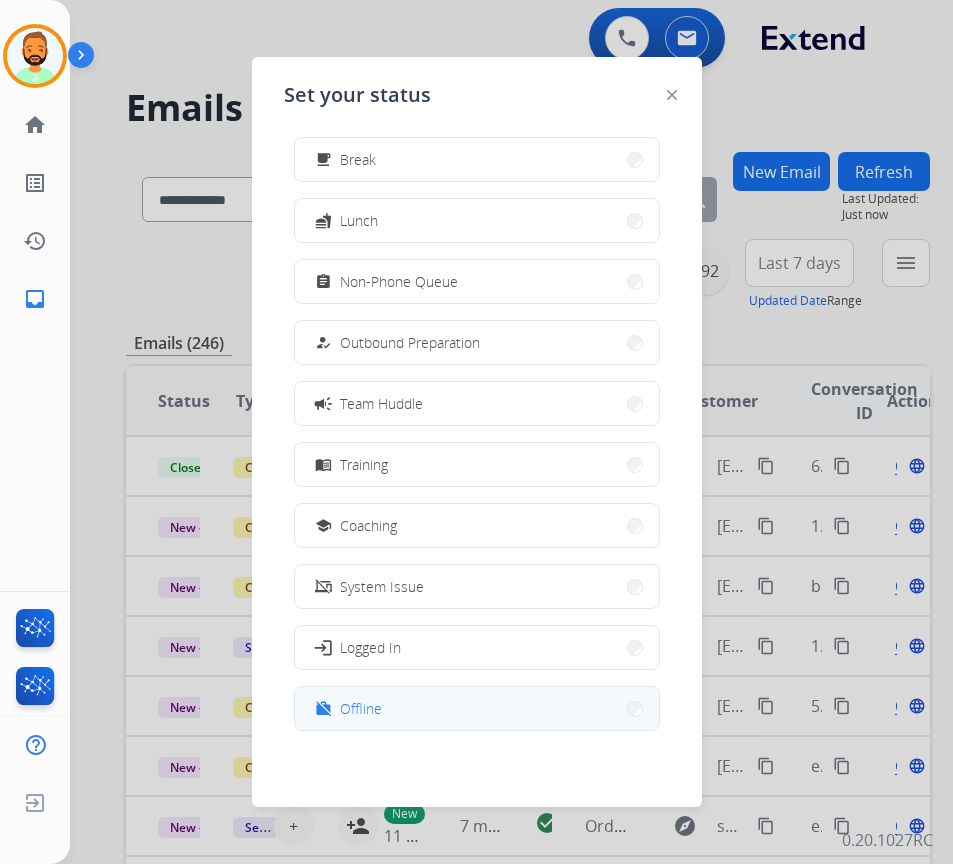 click on "work_off Offline" at bounding box center (477, 708) 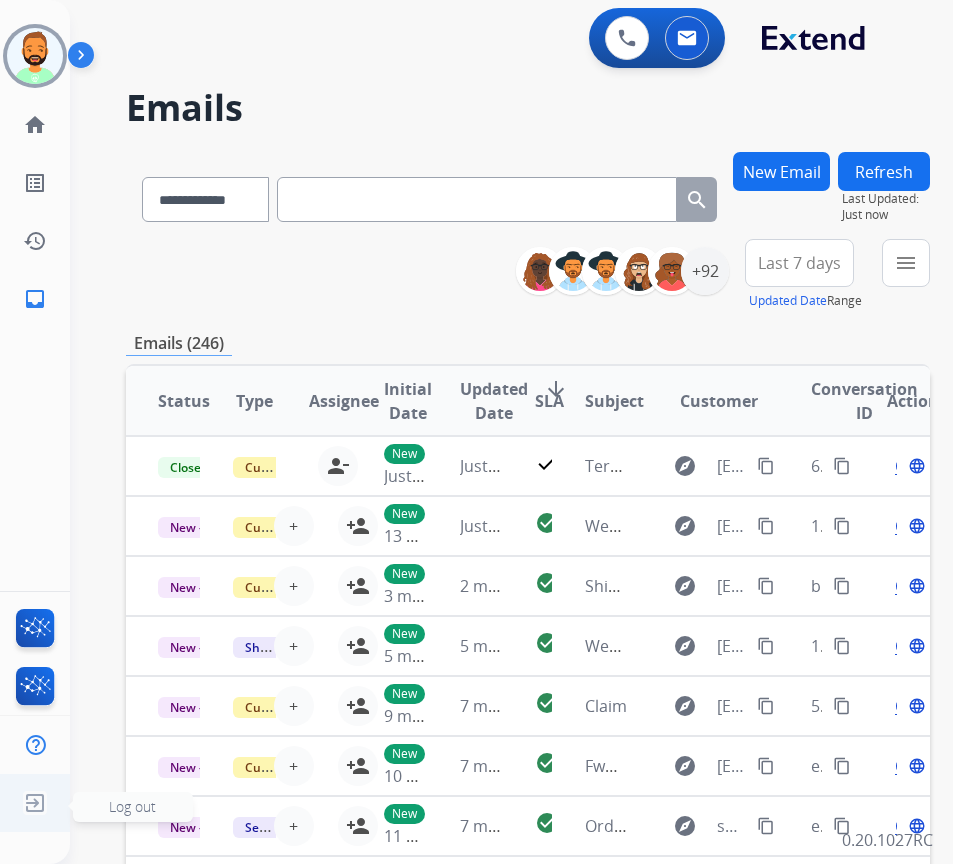 click on "Log out" 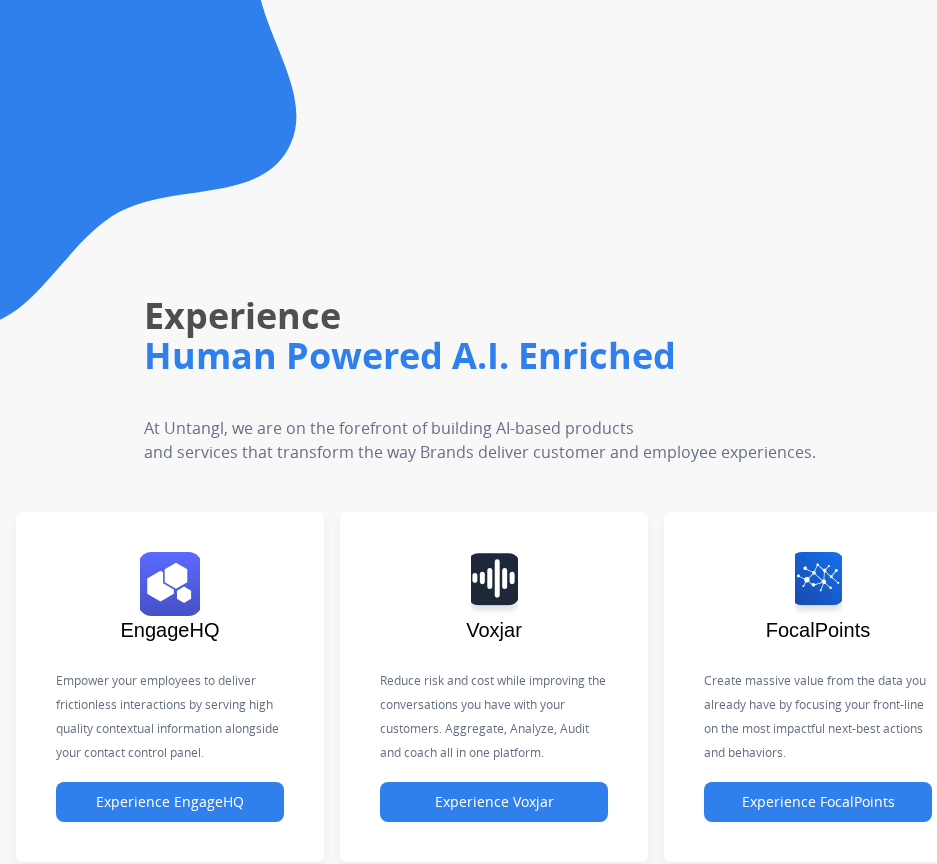 scroll, scrollTop: 0, scrollLeft: 0, axis: both 